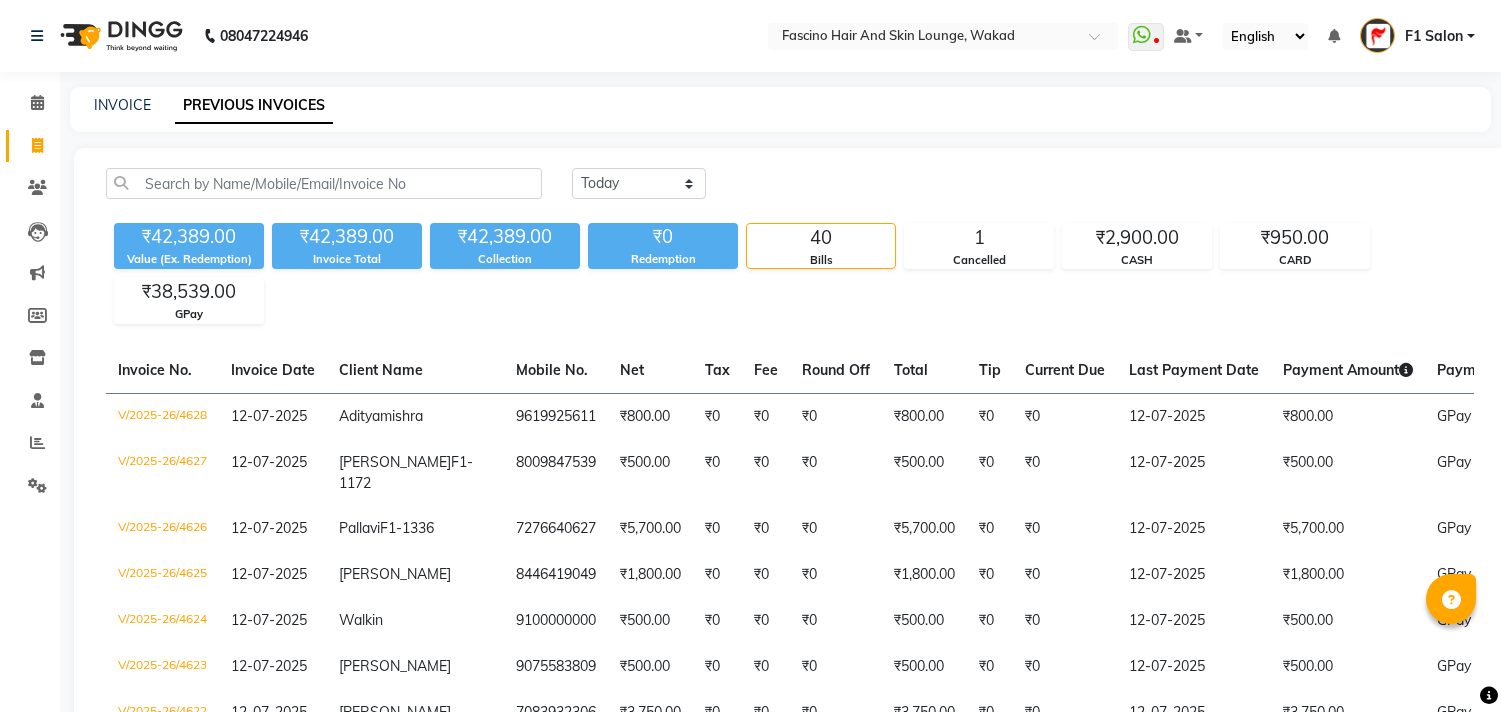 scroll, scrollTop: 0, scrollLeft: 0, axis: both 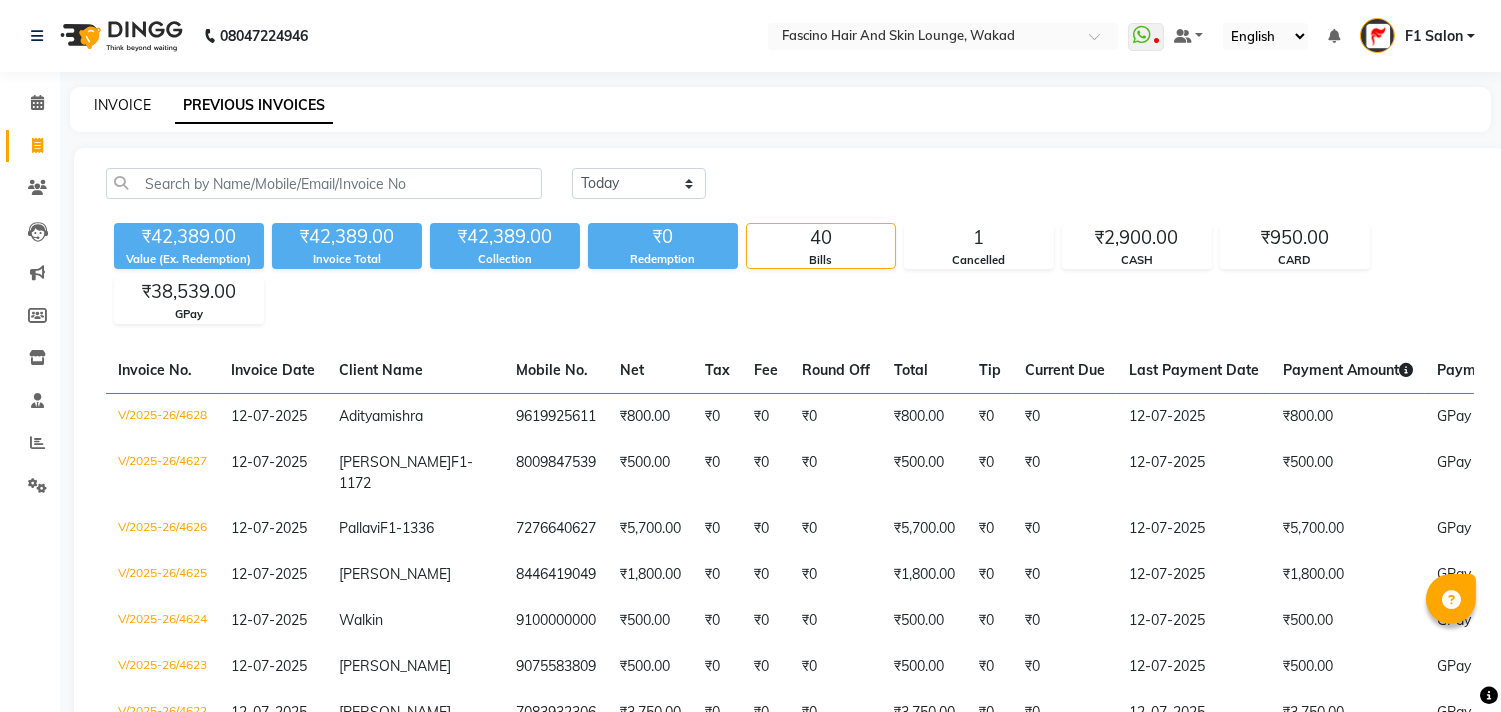 click on "INVOICE" 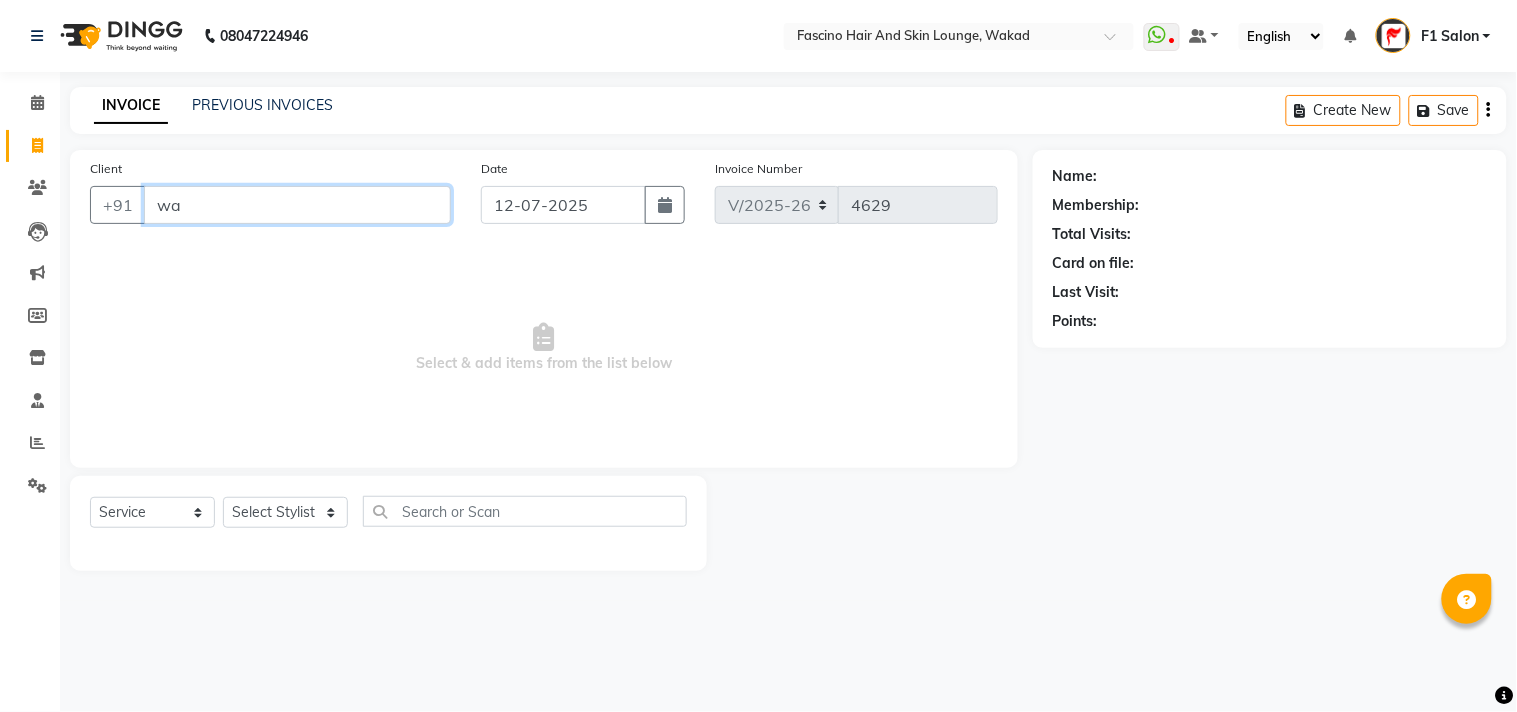 type on "w" 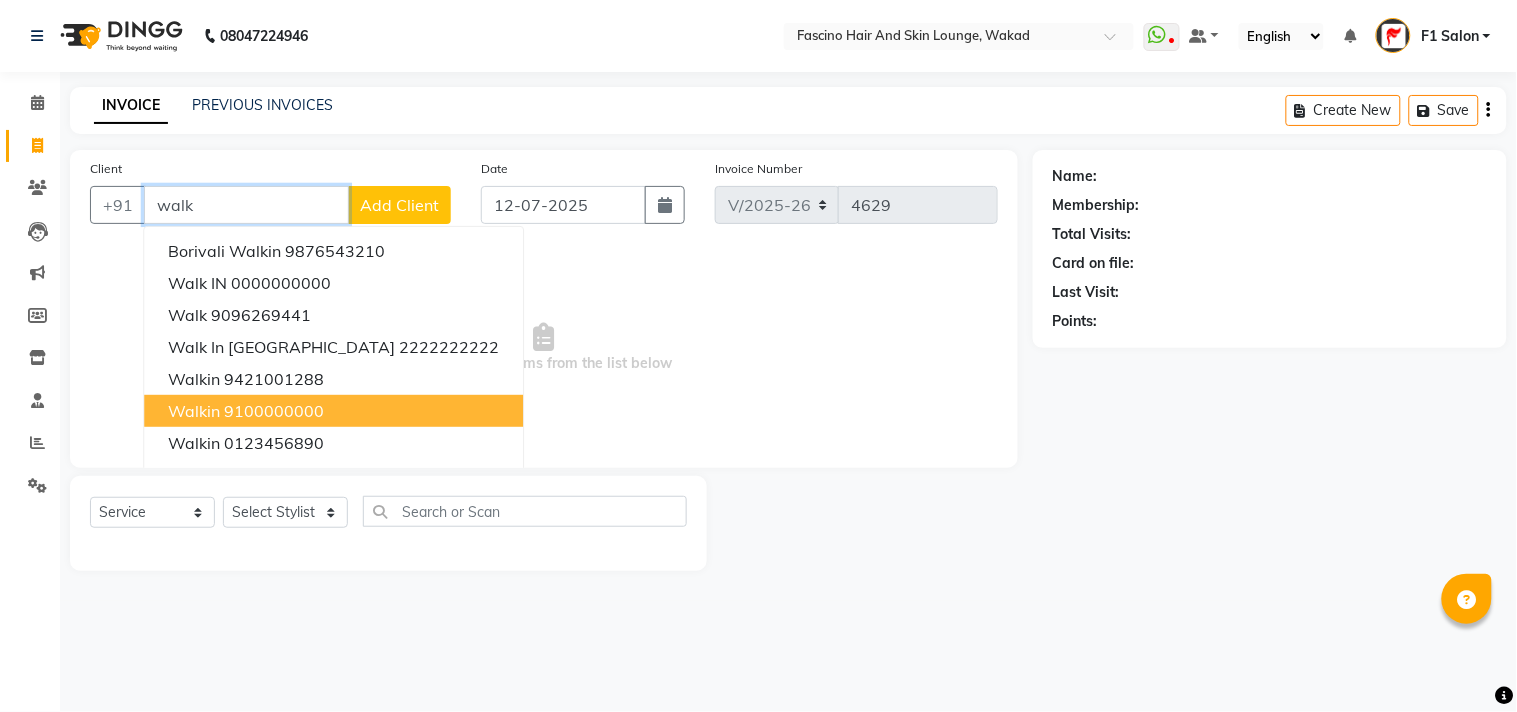 click on "9100000000" at bounding box center (274, 411) 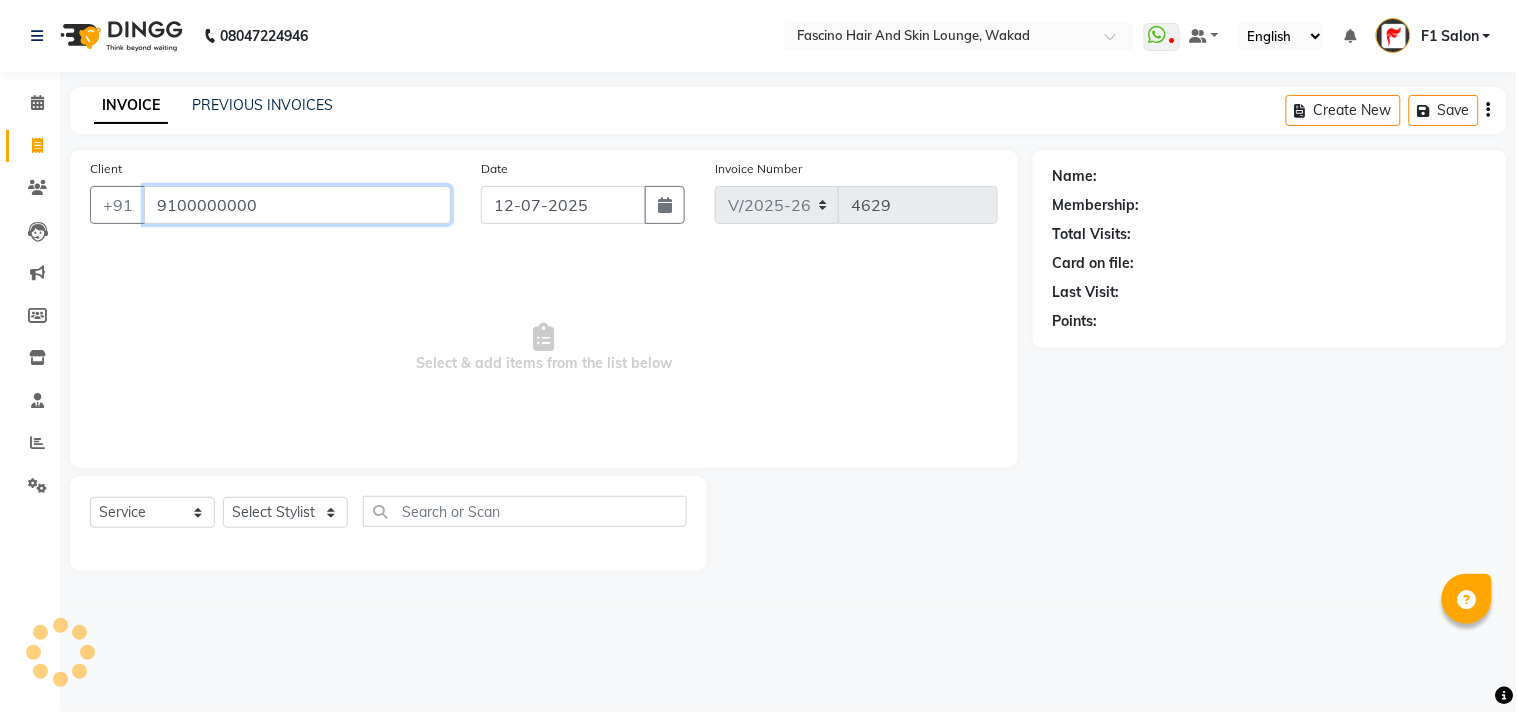 type on "9100000000" 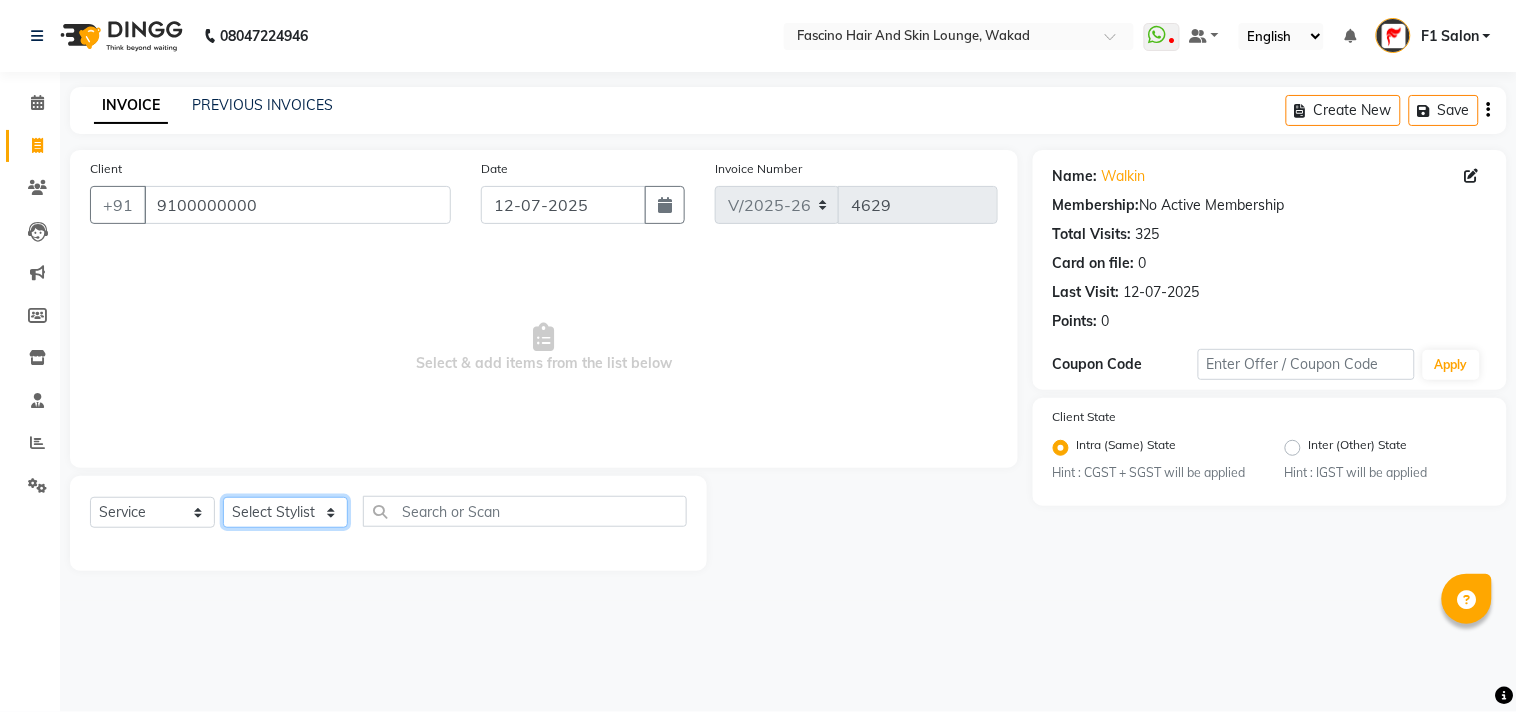 click on "Select Stylist 8805000650  Asif Shaikh Chimu Ingale F1 Salon  Ganesh F1 Gopal {JH} Govind (Jh ) Jadgdish Kajal  Omkar JH Pooja kate  Ram choudhry Sahil jh Sanjay muley Shree Siddu (F1) Sid (JH) Sukanya Sadiyan  Suraj F1 Tejal Beaution Usha Bhise Varsha F1 Veena" 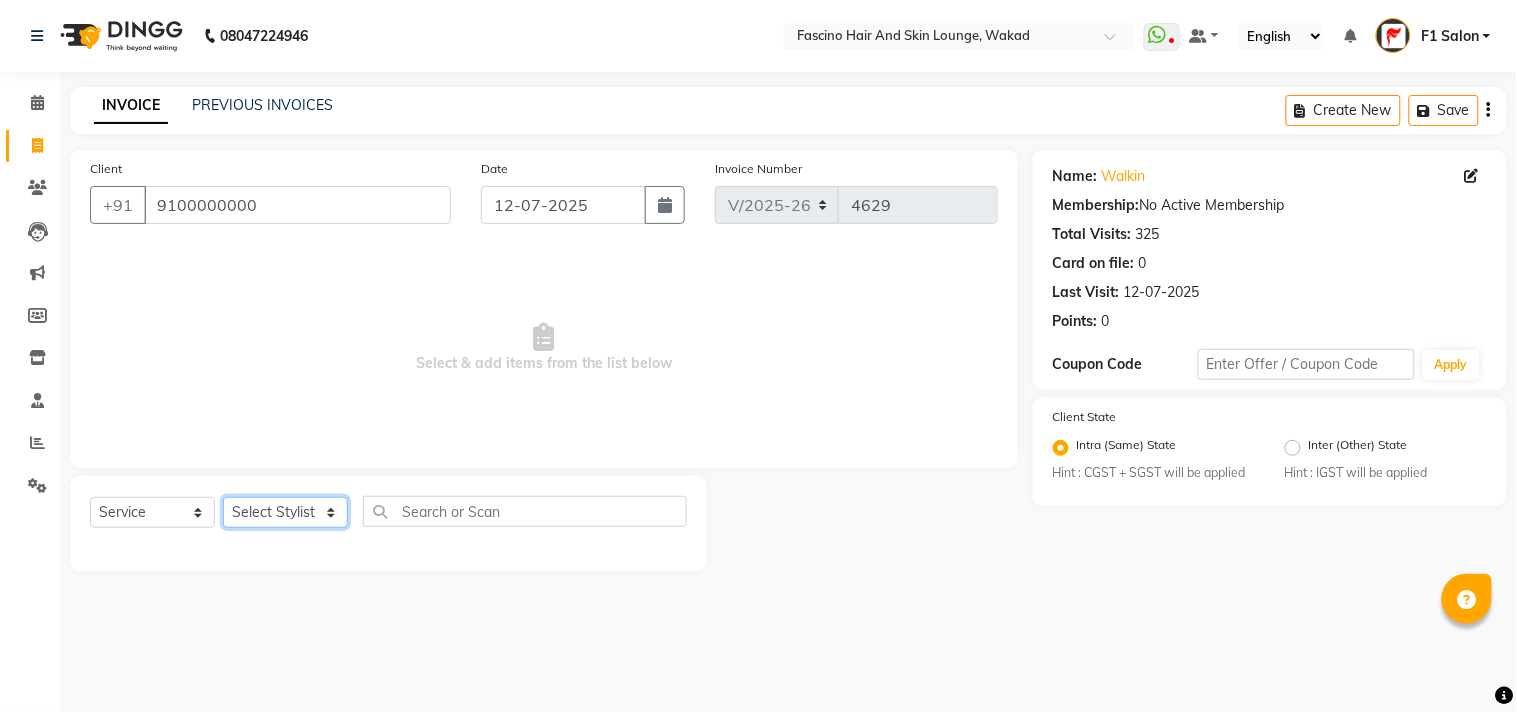 select on "15980" 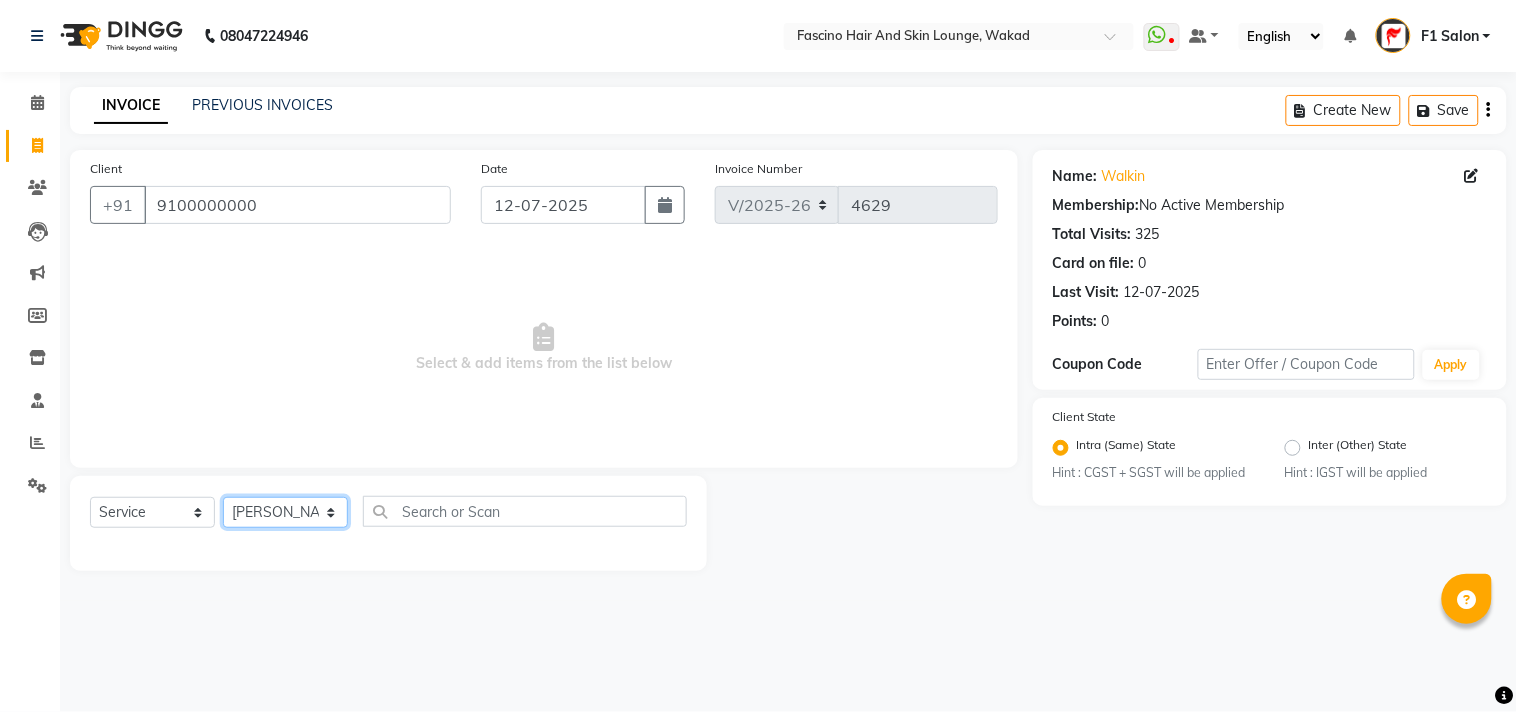 click on "Select Stylist 8805000650  Asif Shaikh Chimu Ingale F1 Salon  Ganesh F1 Gopal {JH} Govind (Jh ) Jadgdish Kajal  Omkar JH Pooja kate  Ram choudhry Sahil jh Sanjay muley Shree Siddu (F1) Sid (JH) Sukanya Sadiyan  Suraj F1 Tejal Beaution Usha Bhise Varsha F1 Veena" 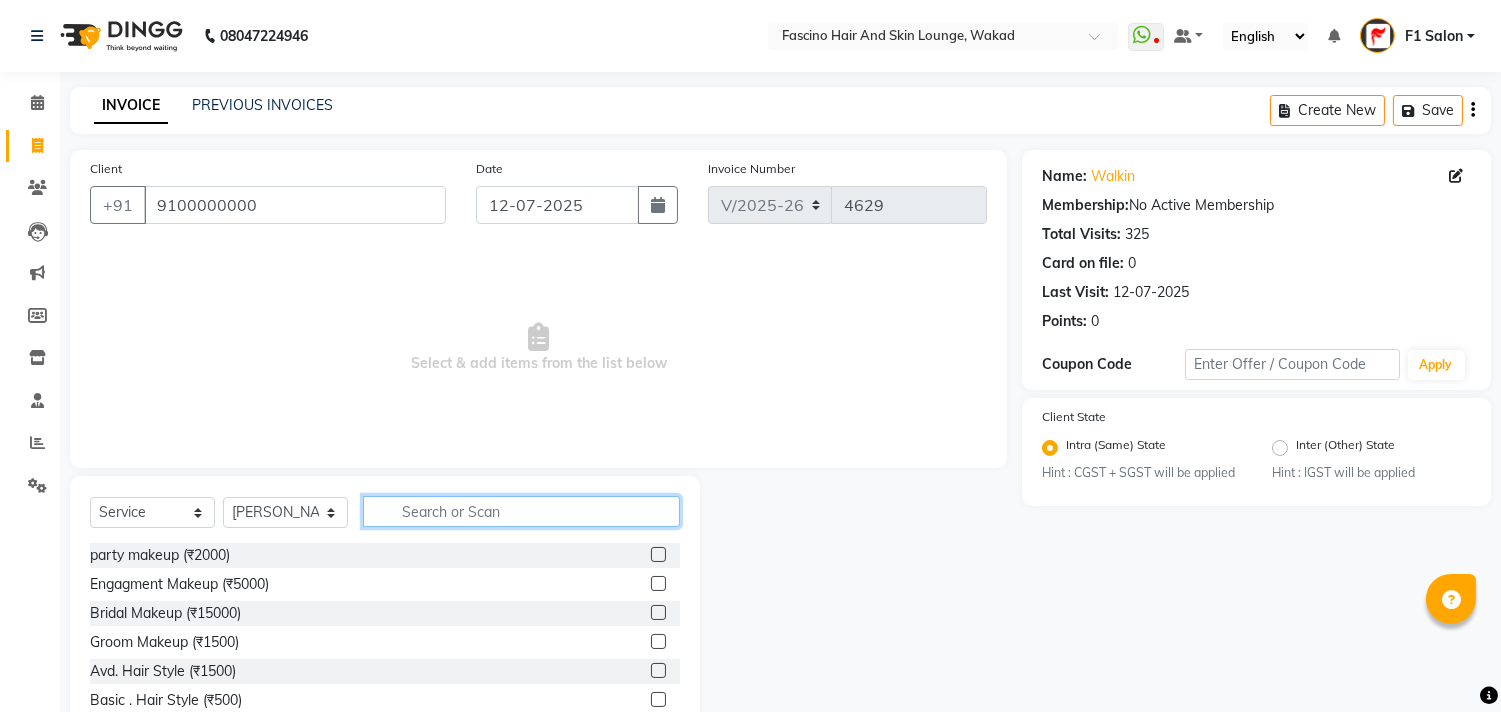 click 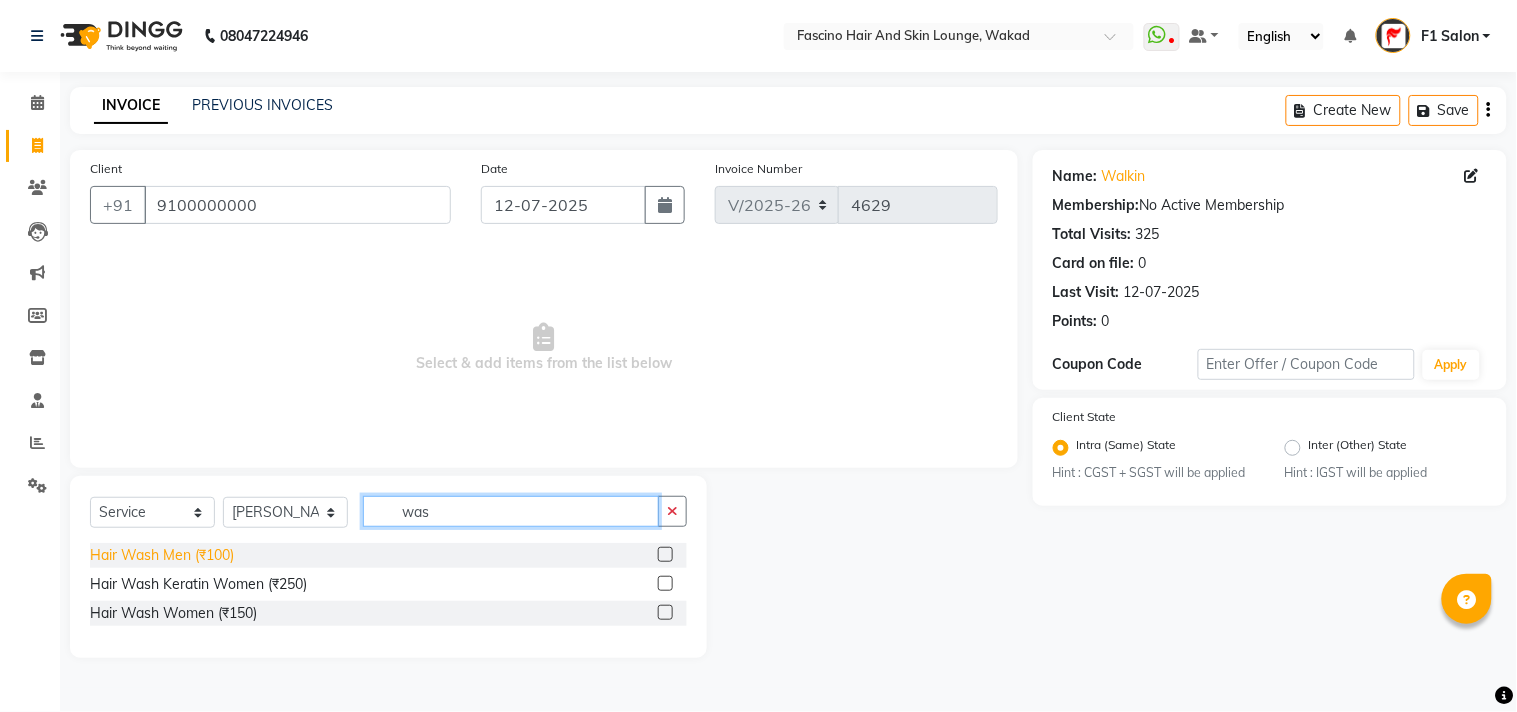 type on "was" 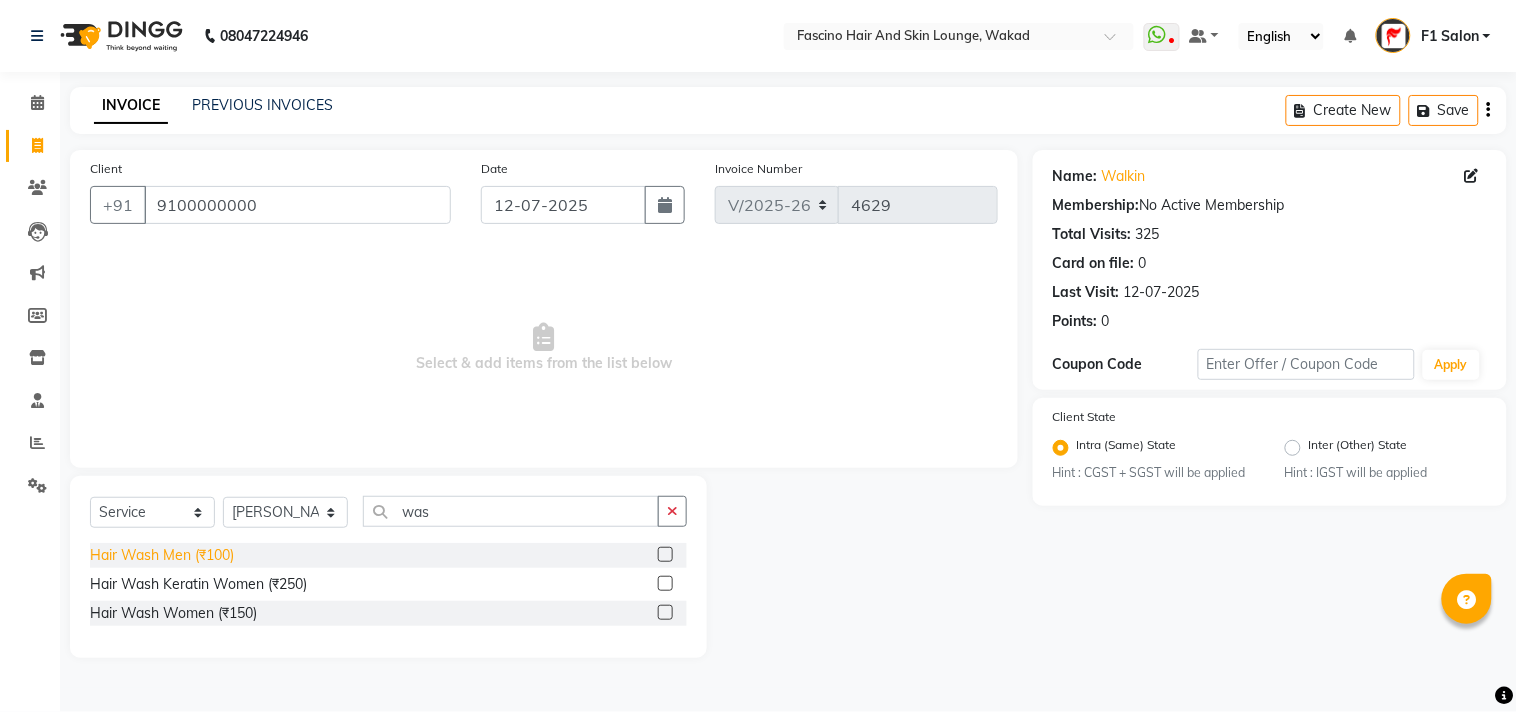 click on "Hair Wash Men (₹100)" 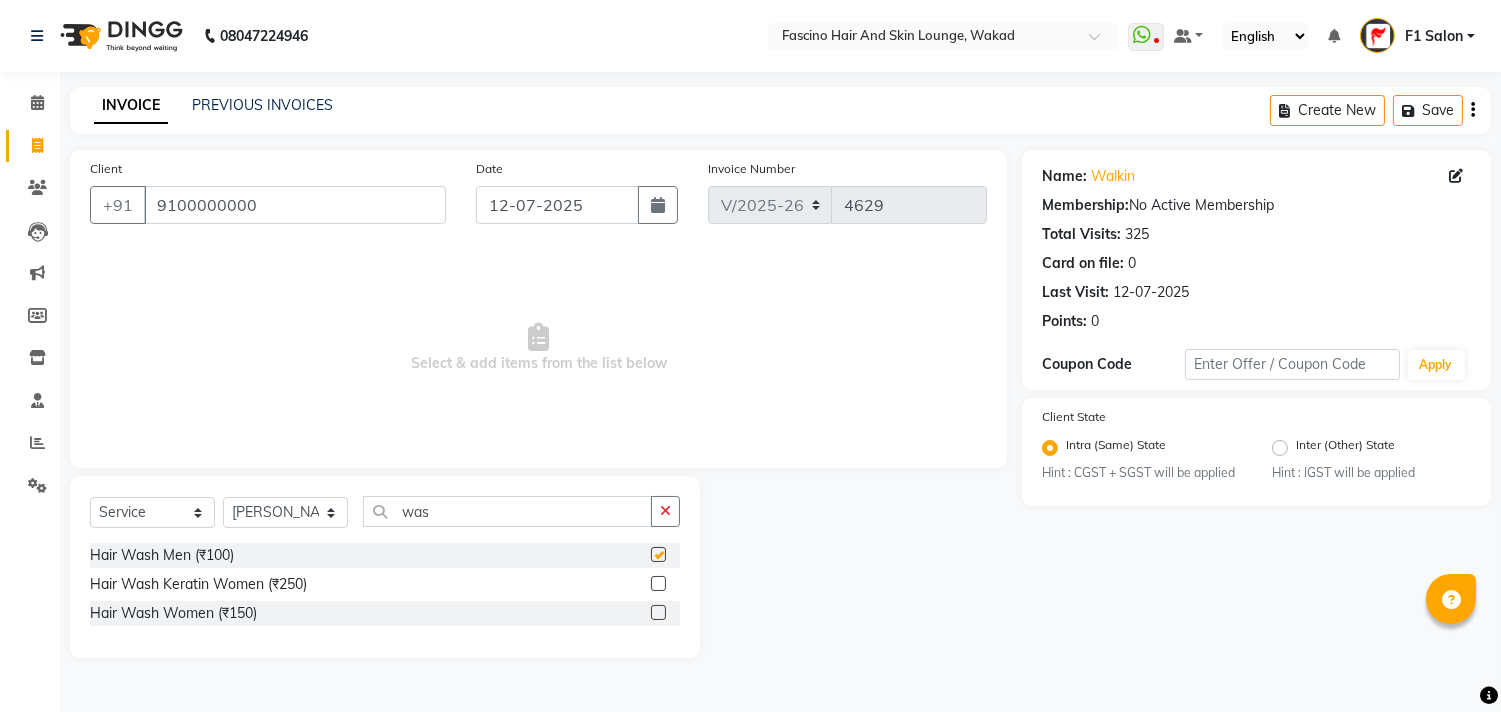 checkbox on "false" 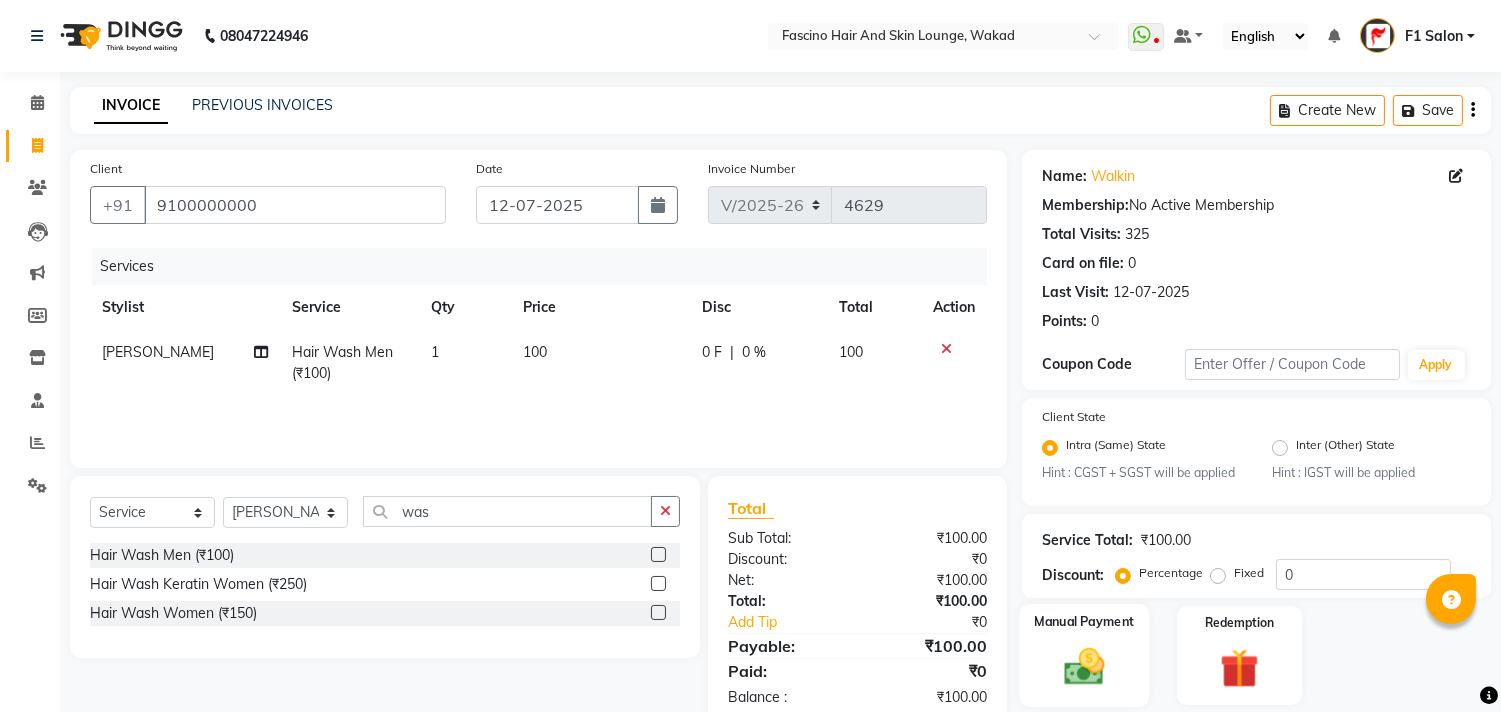click 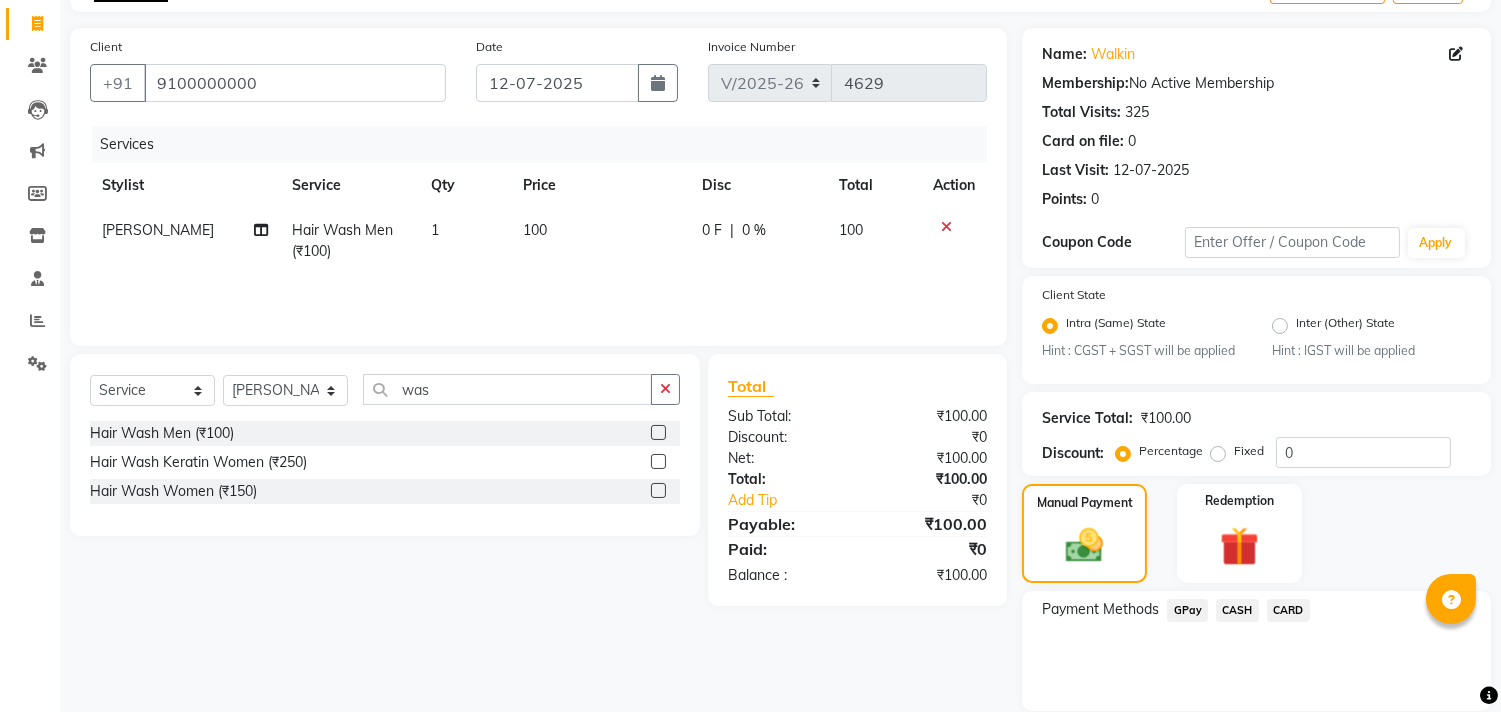 scroll, scrollTop: 192, scrollLeft: 0, axis: vertical 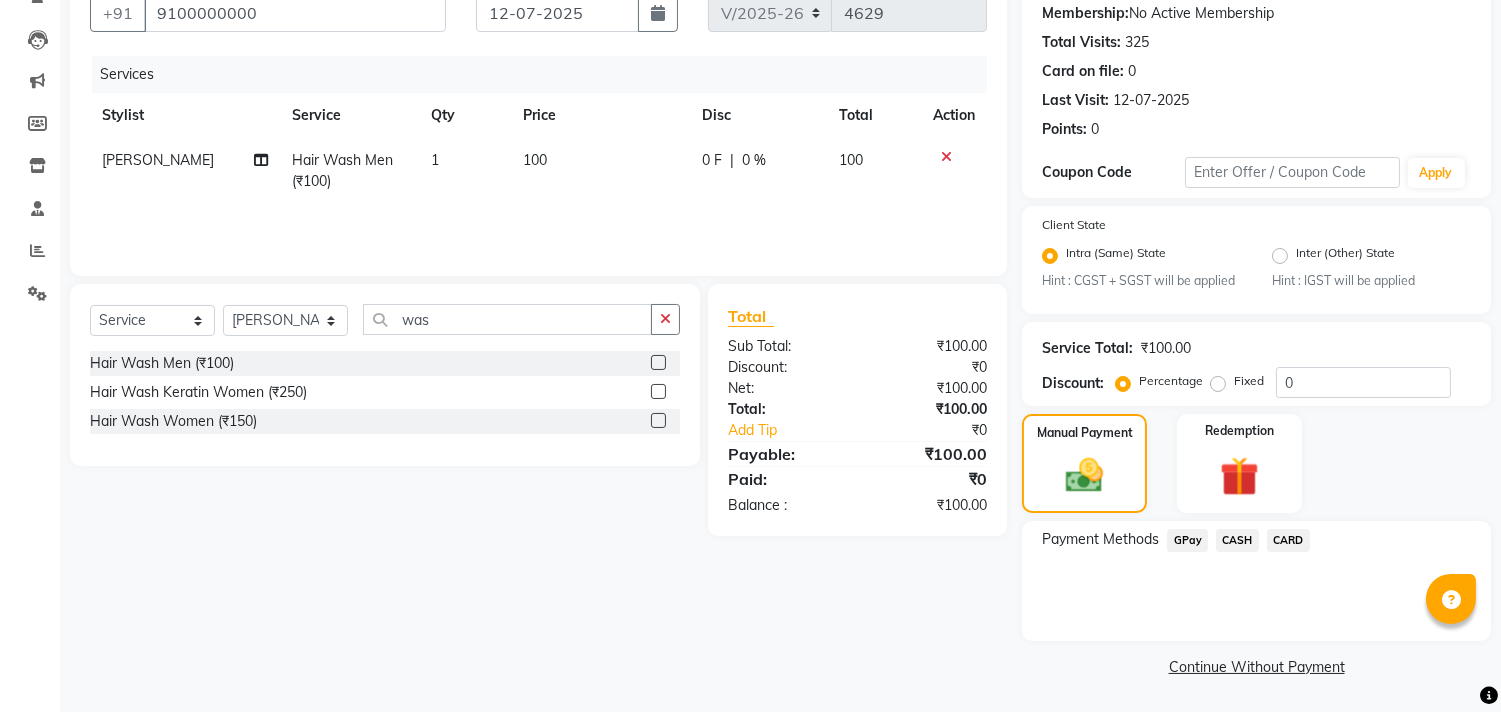 click on "GPay" 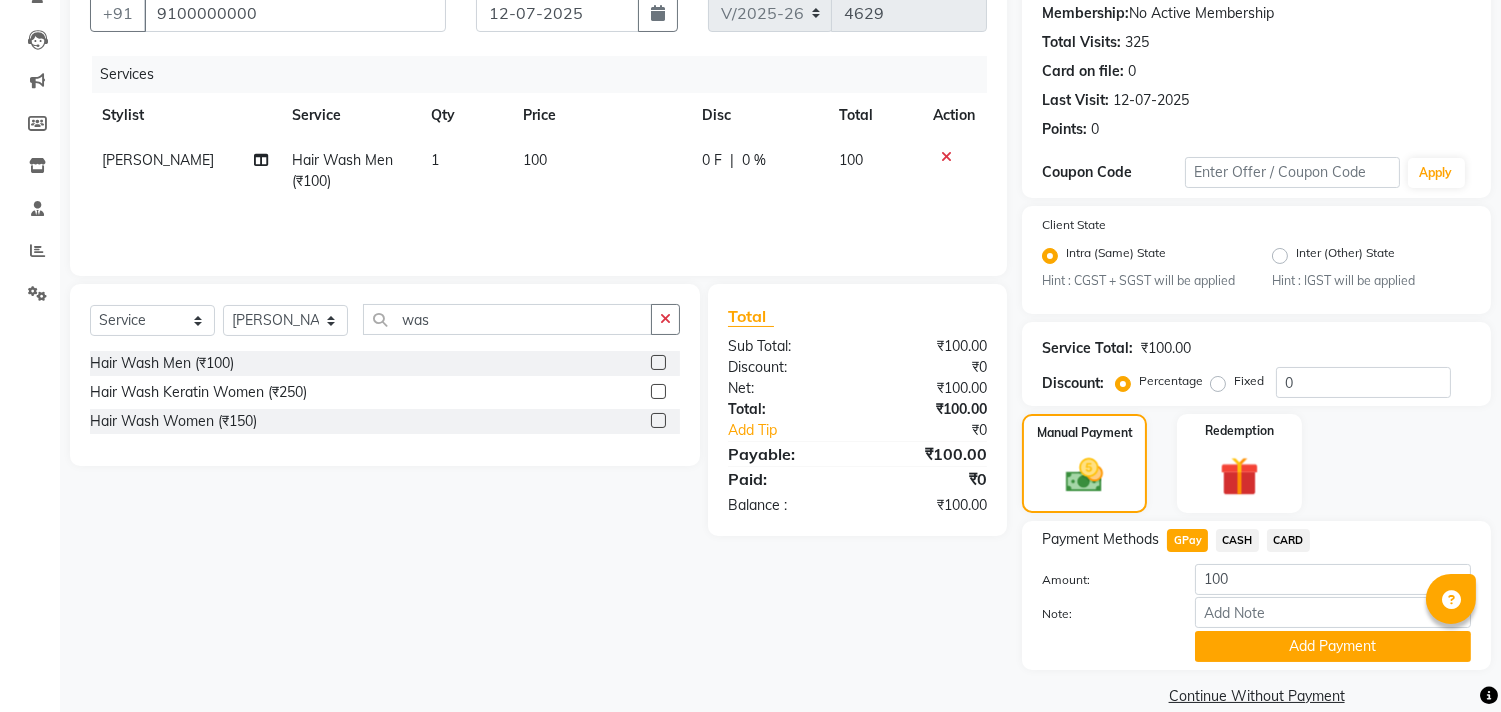 click on "CASH" 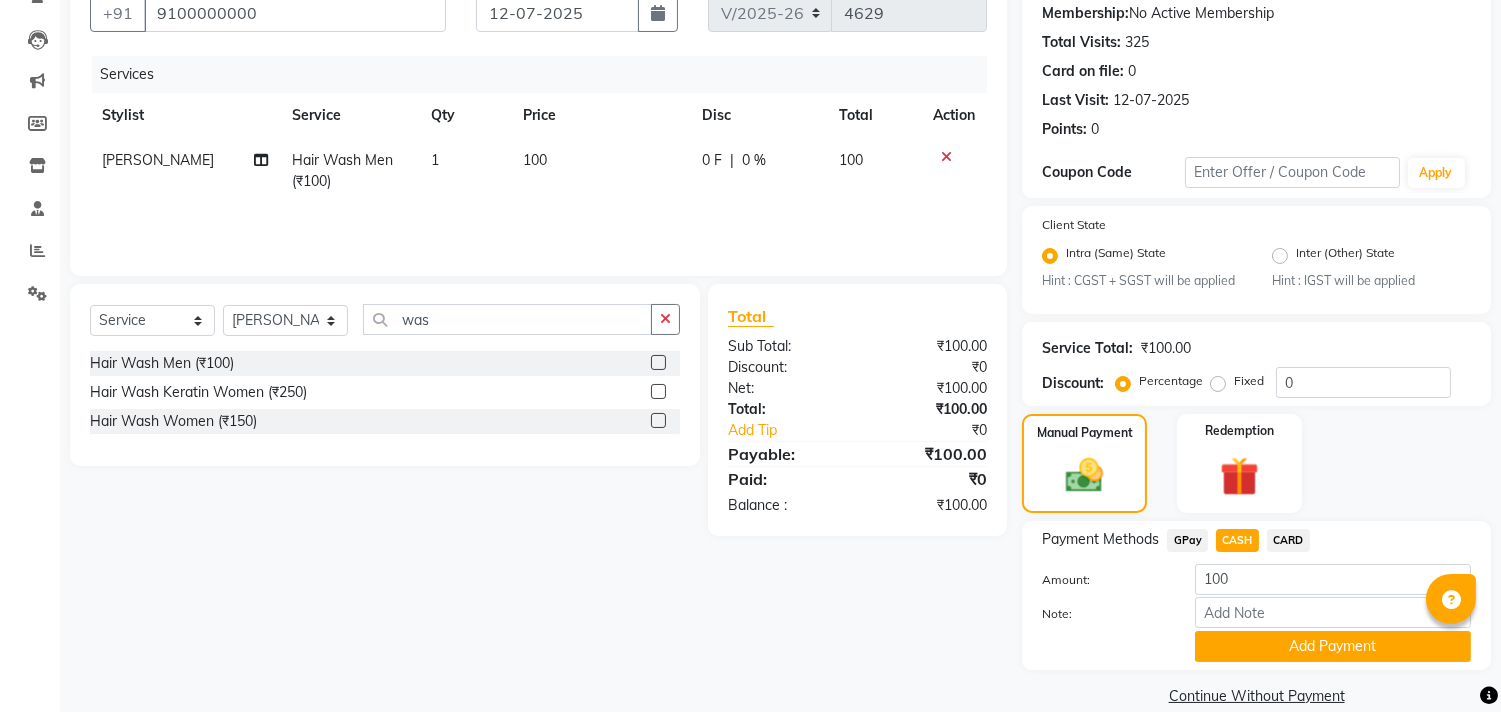 click on "CASH" 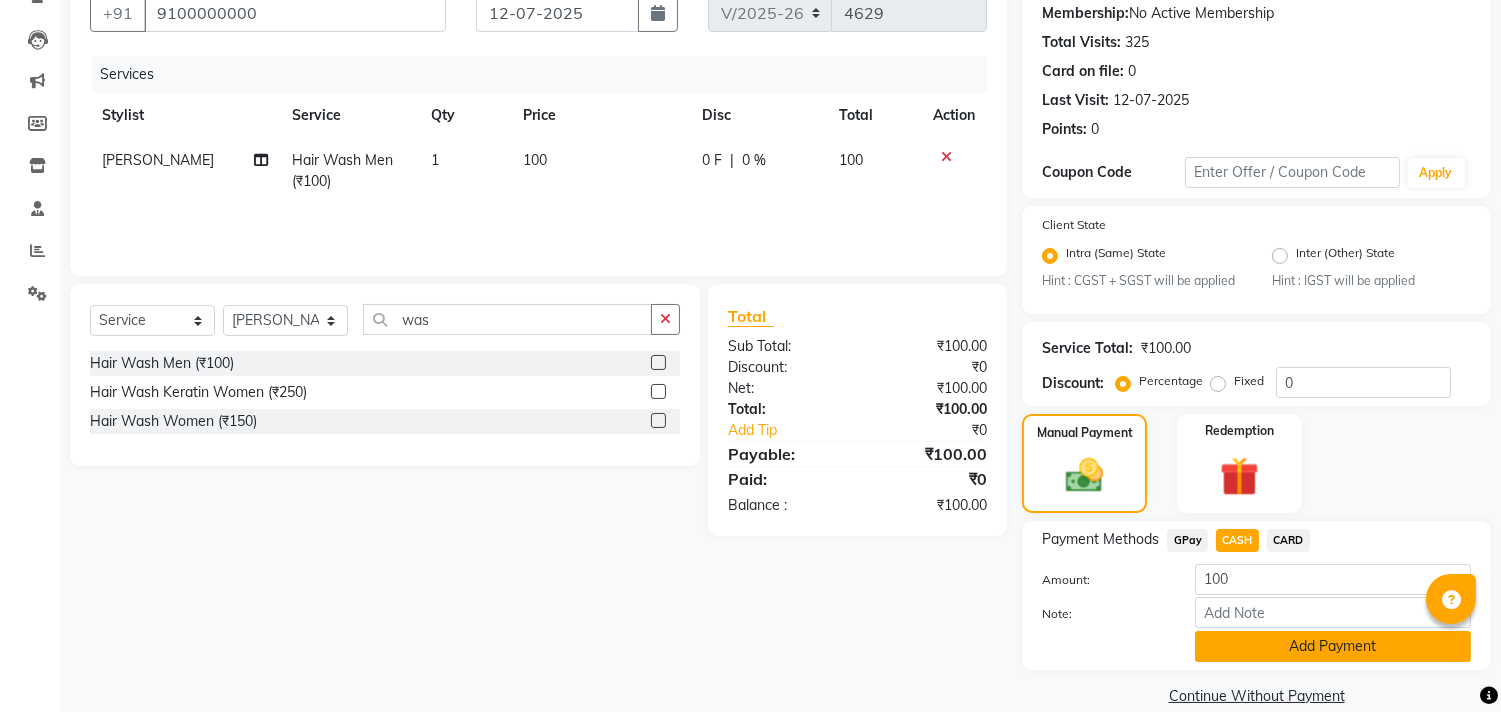 click on "Add Payment" 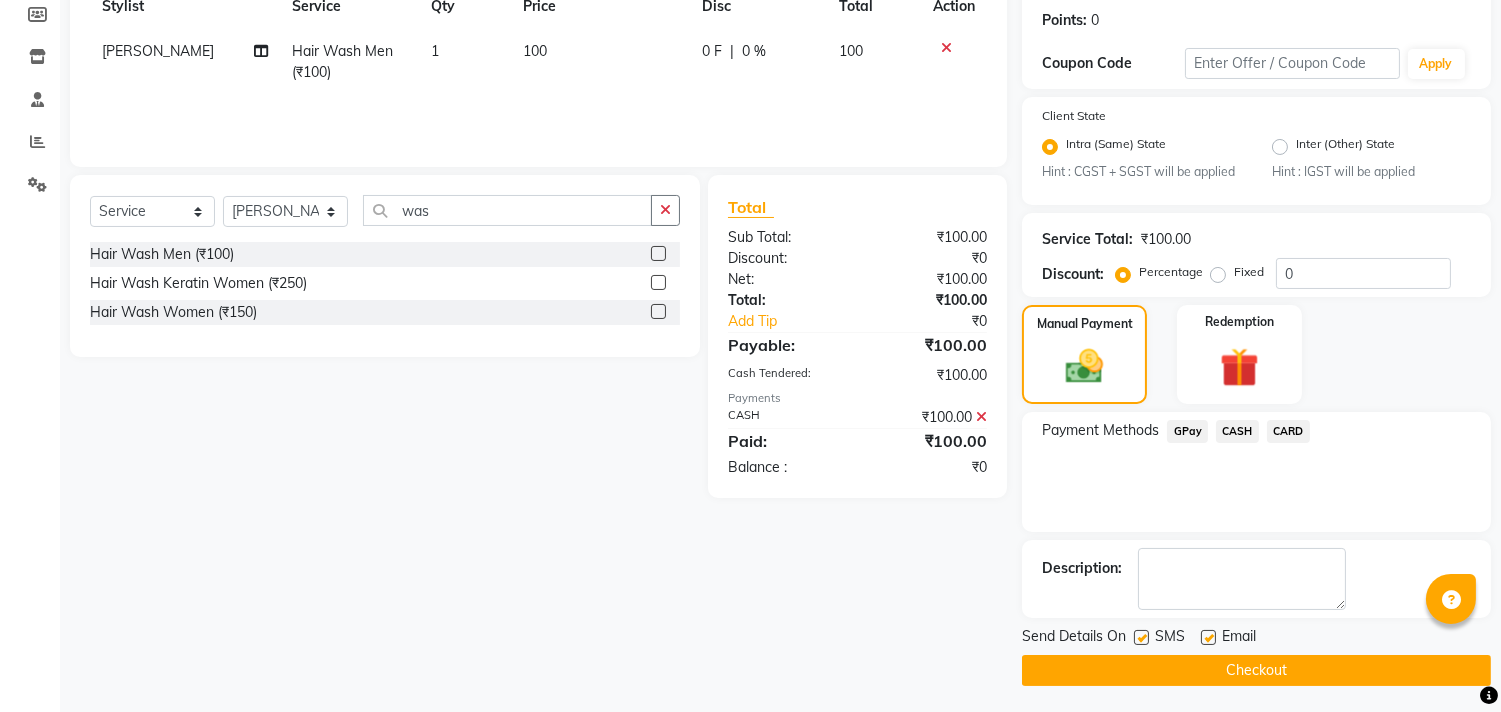 scroll, scrollTop: 305, scrollLeft: 0, axis: vertical 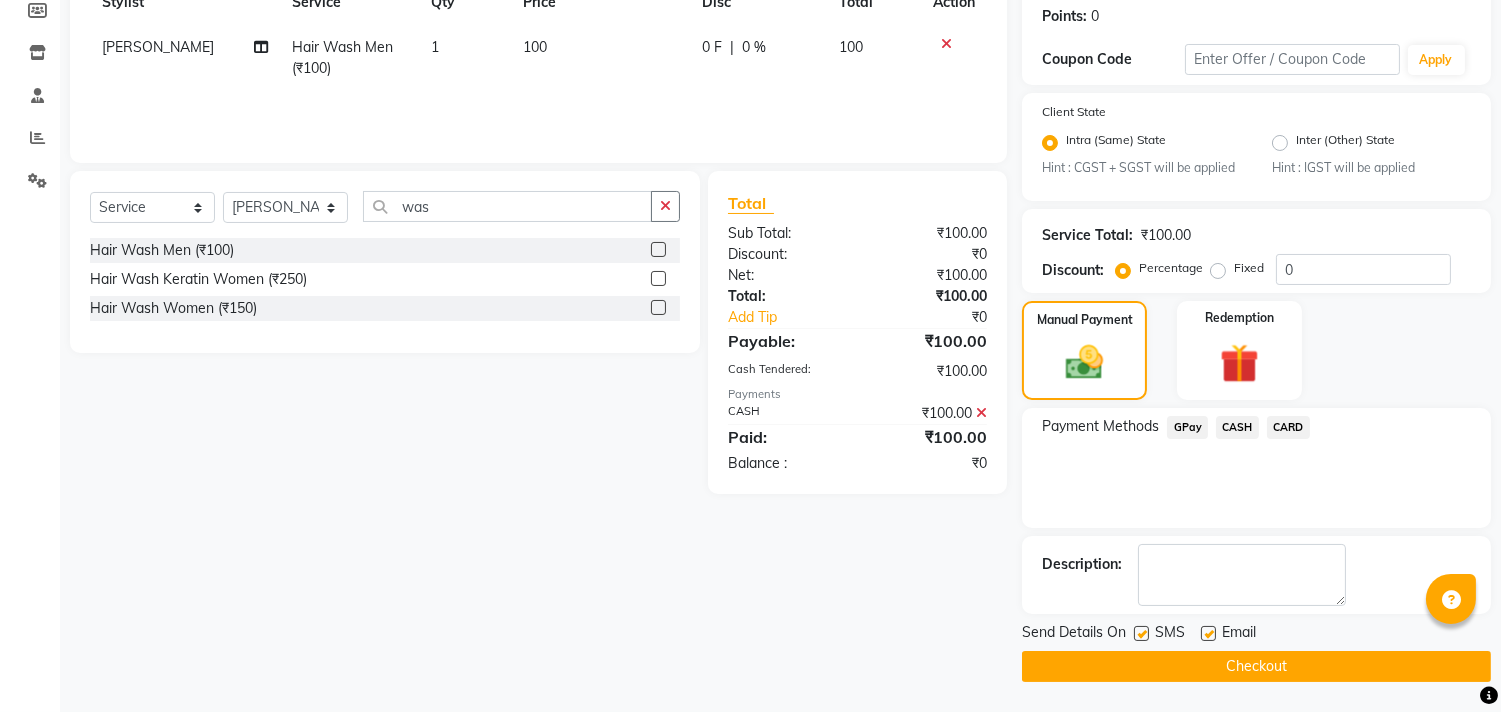click 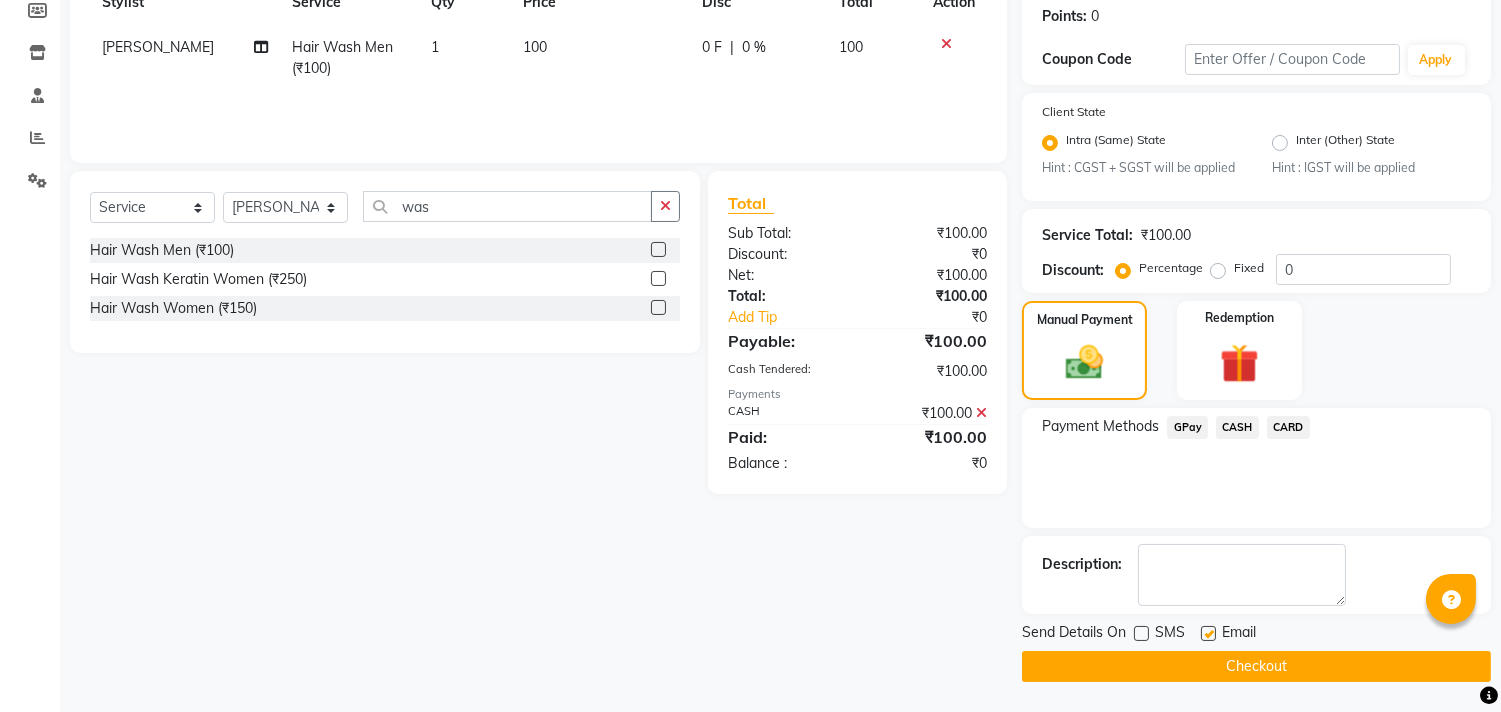 click on "Checkout" 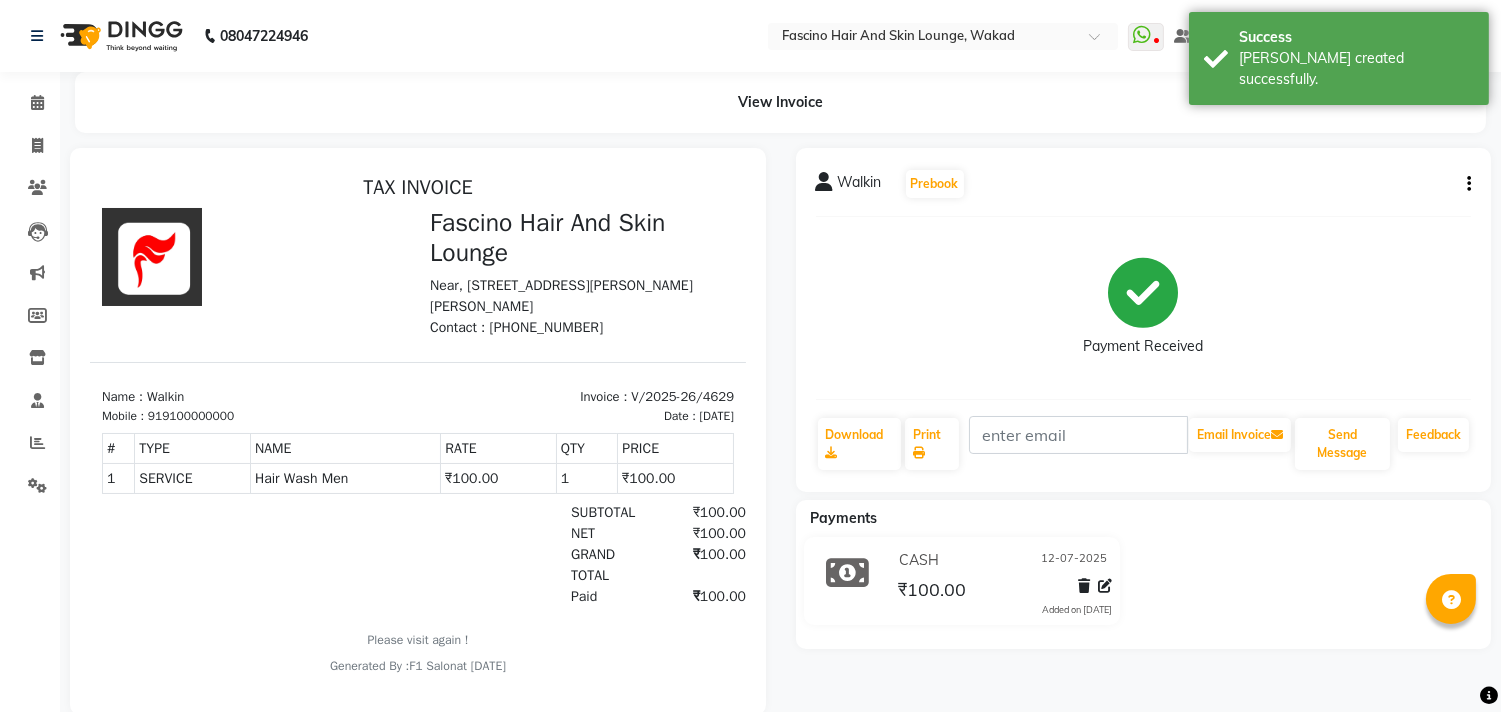 scroll, scrollTop: 0, scrollLeft: 0, axis: both 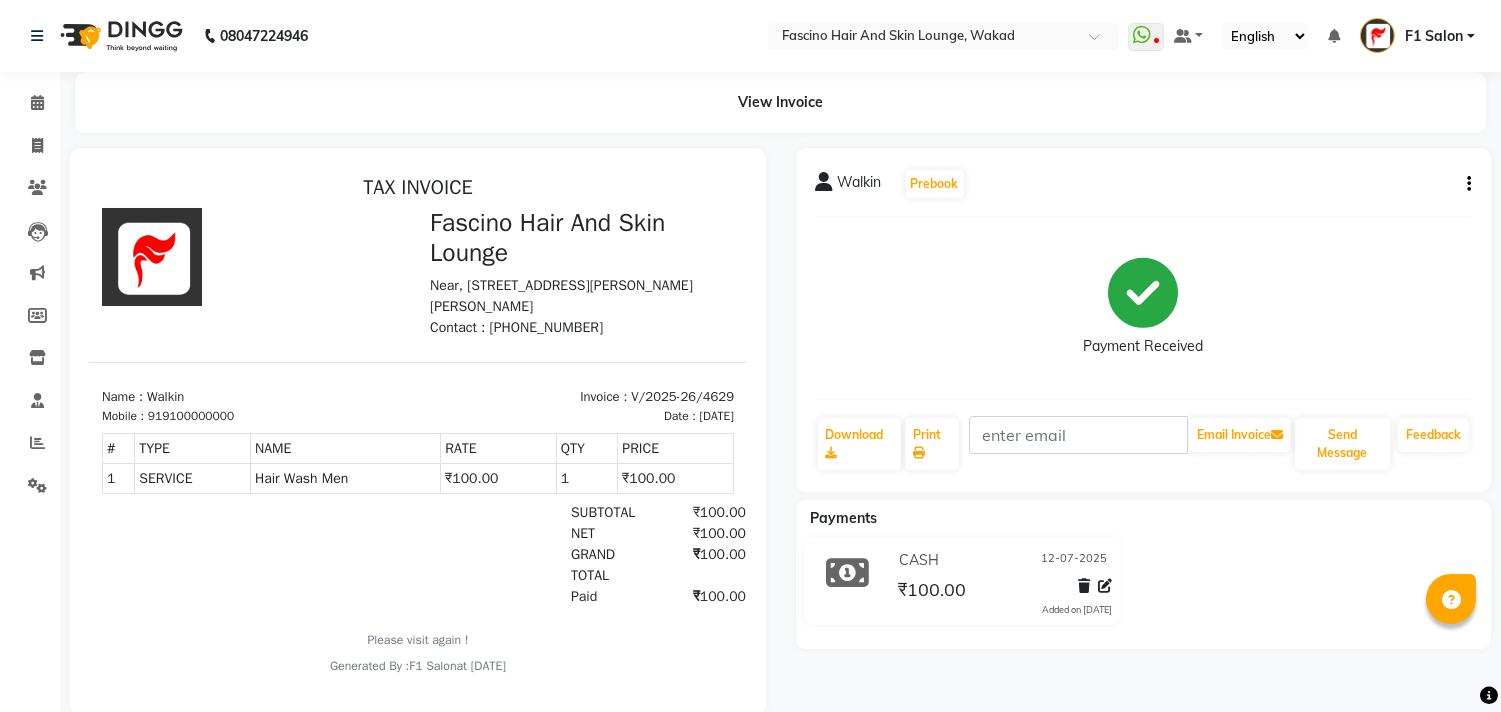 click on "Invoice" 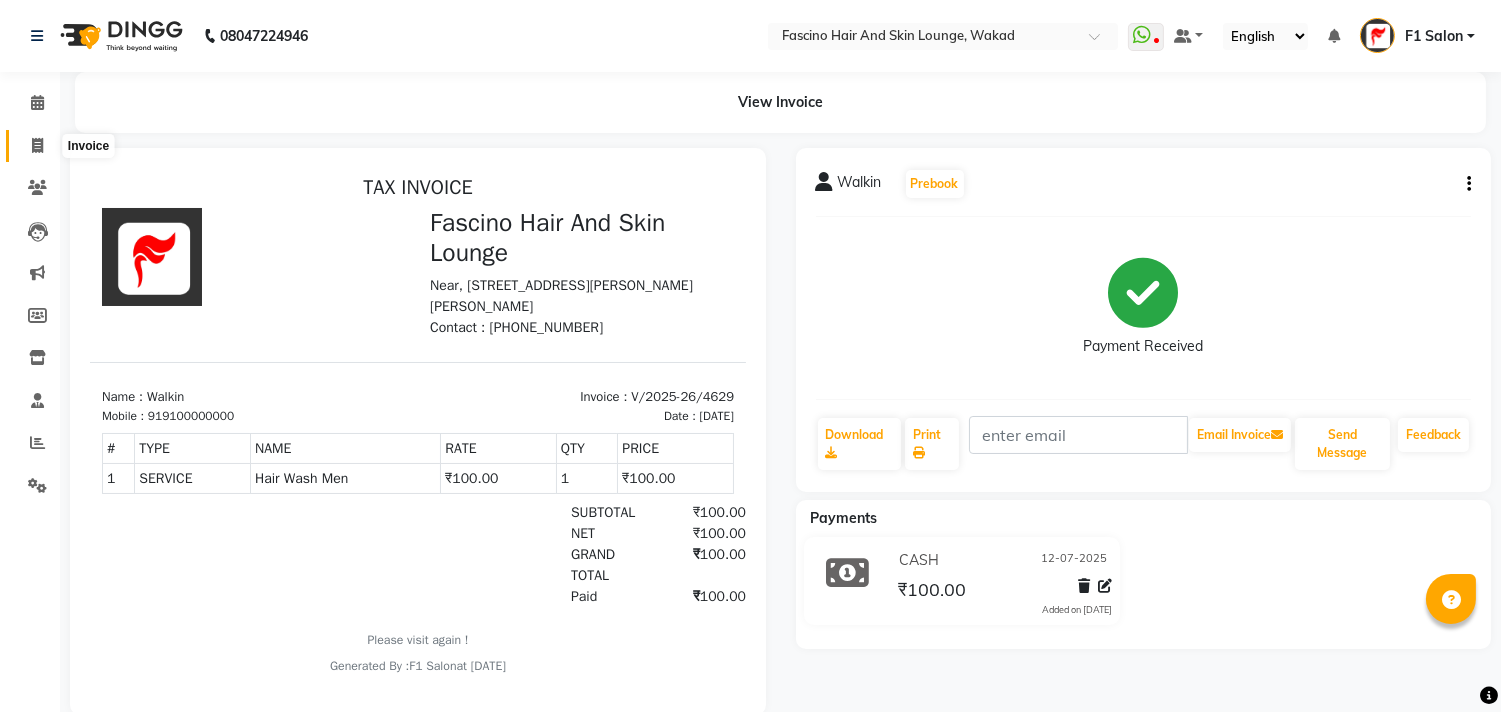 click 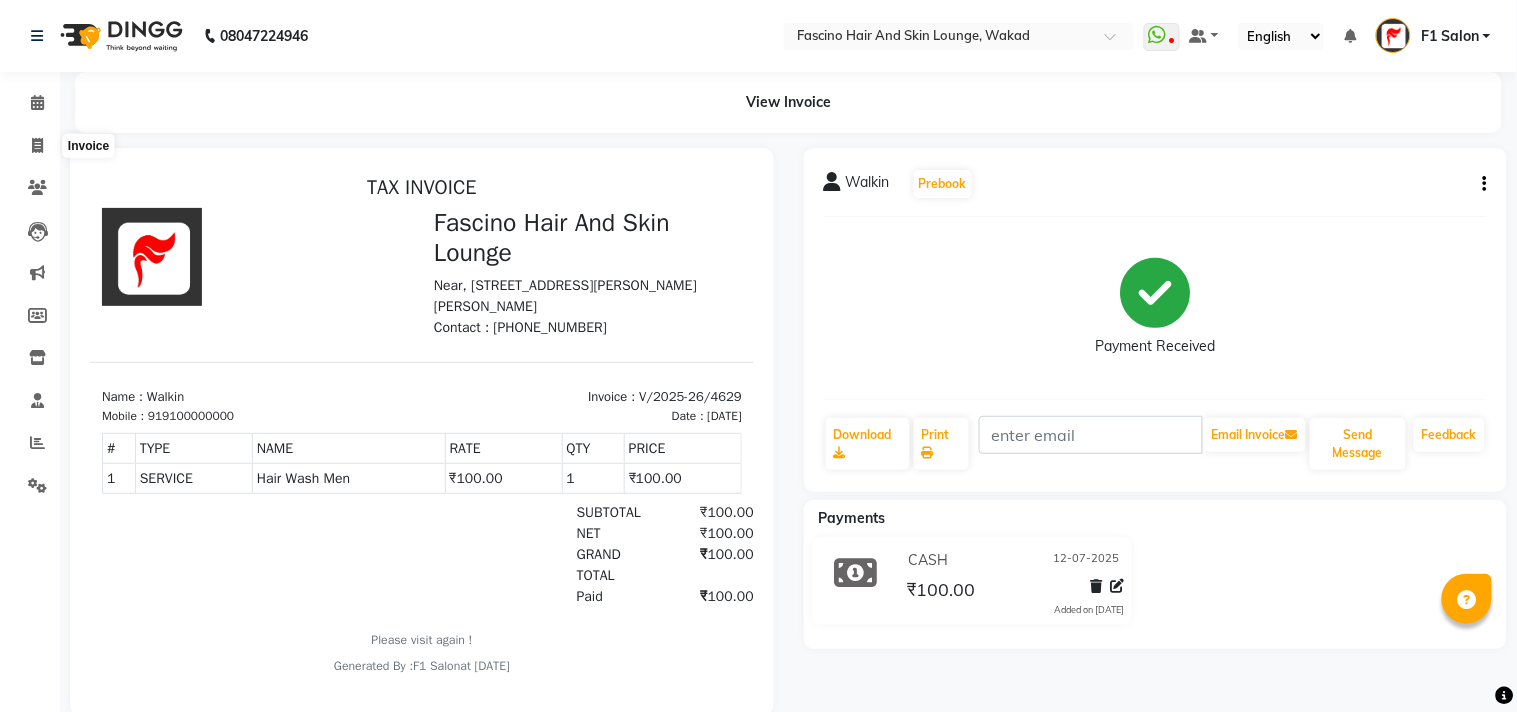 select on "126" 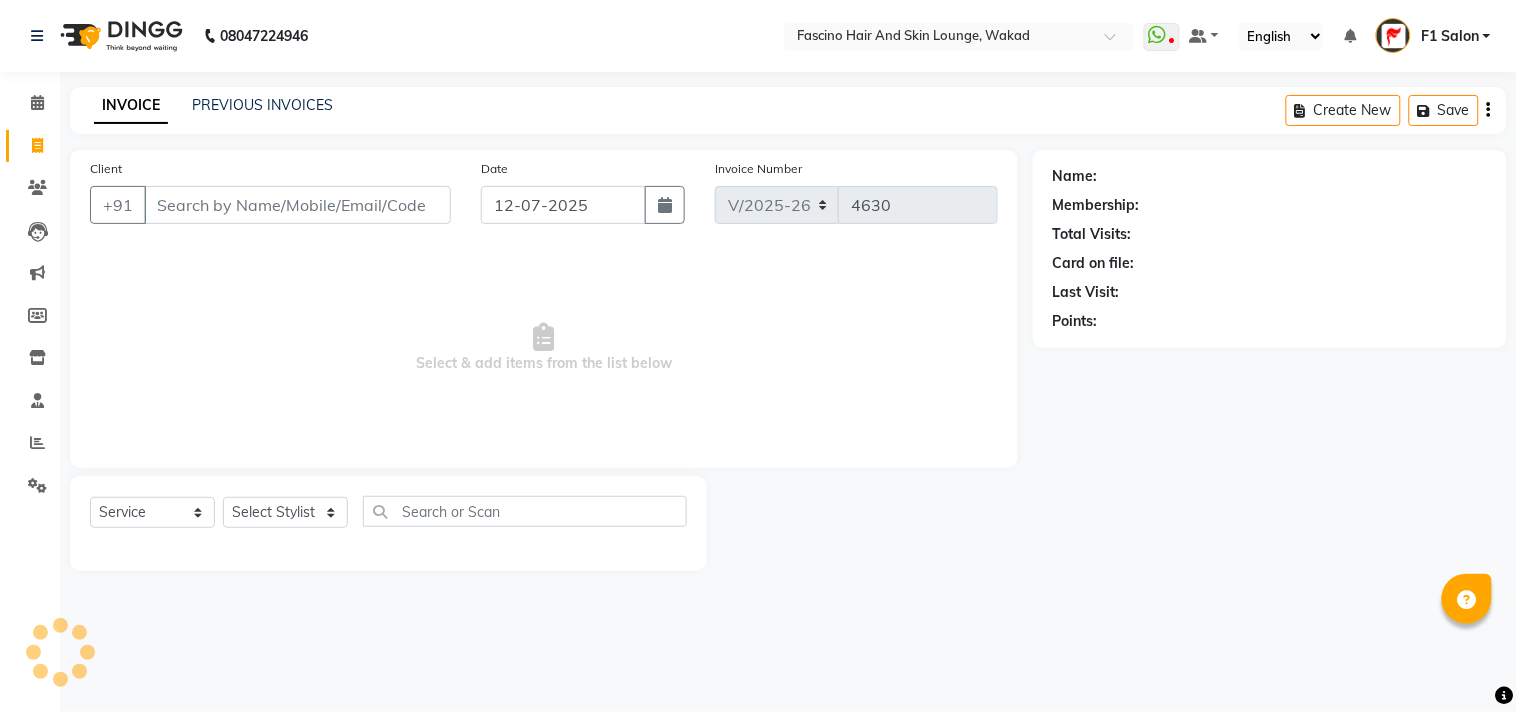 click on "Client" at bounding box center (297, 205) 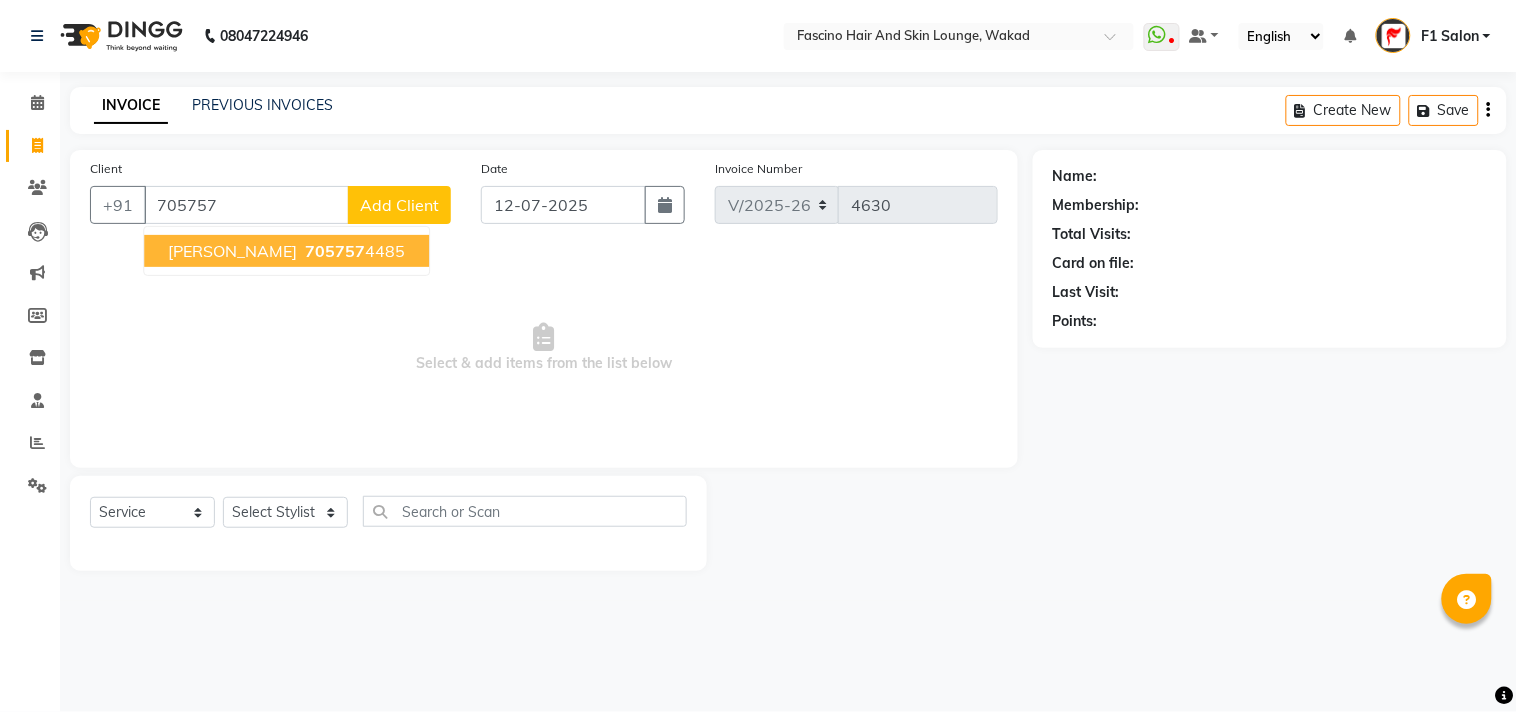 click on "705757" at bounding box center [335, 251] 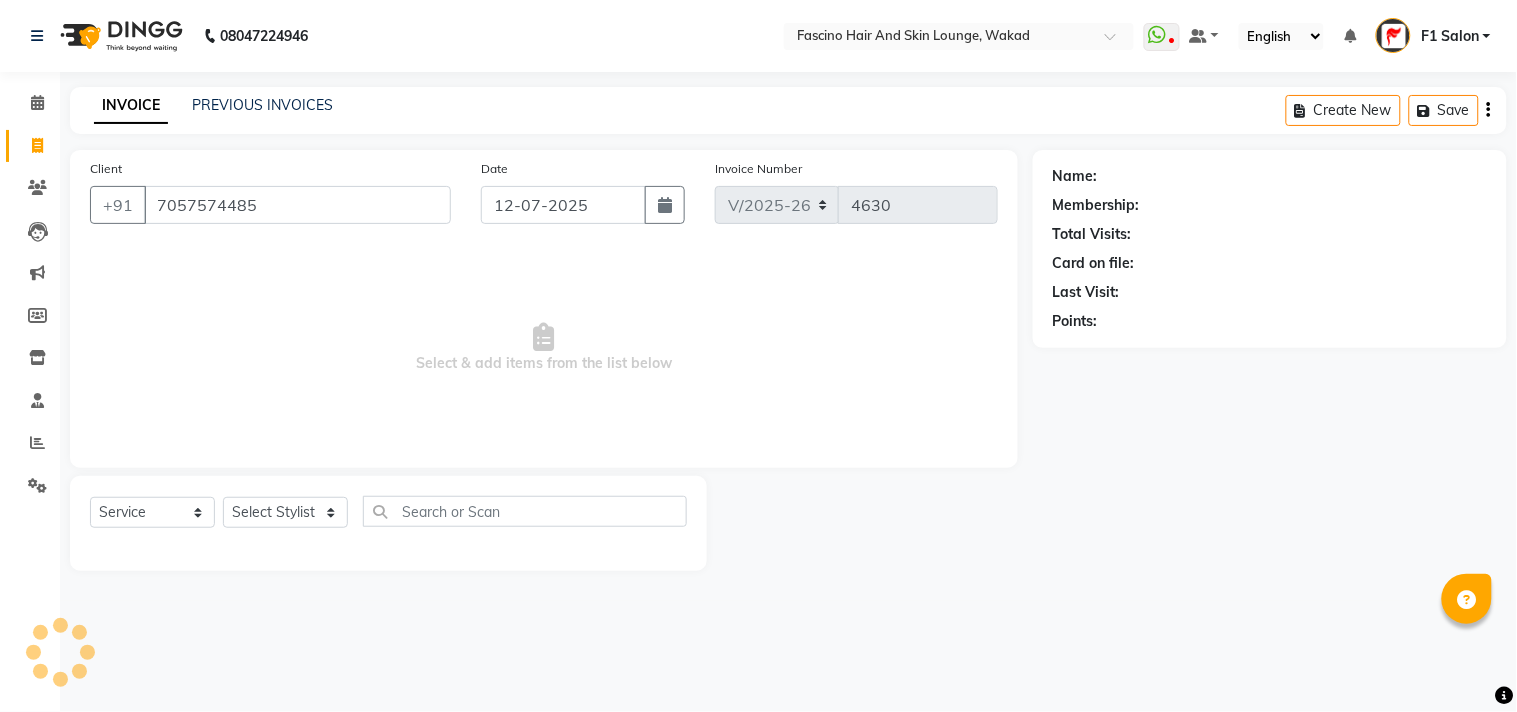 type on "7057574485" 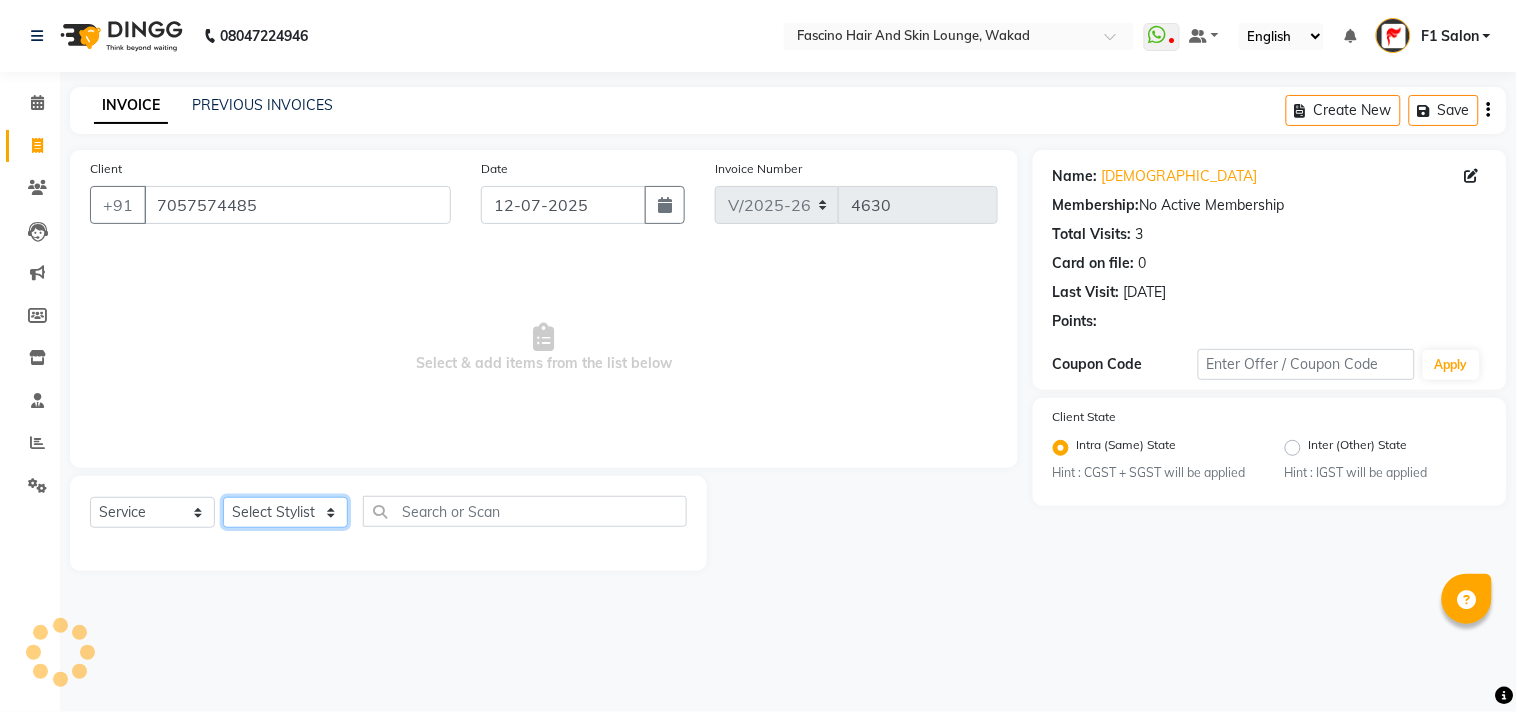 click on "Select Stylist 8805000650  Asif Shaikh Chimu Ingale F1 Salon  Ganesh F1 Gopal {JH} Govind (Jh ) Jadgdish Kajal  Omkar JH Pooja kate  Ram choudhry Sahil jh Sanjay muley Shree Siddu (F1) Sid (JH) Sukanya Sadiyan  Suraj F1 Tejal Beaution Usha Bhise Varsha F1 Veena" 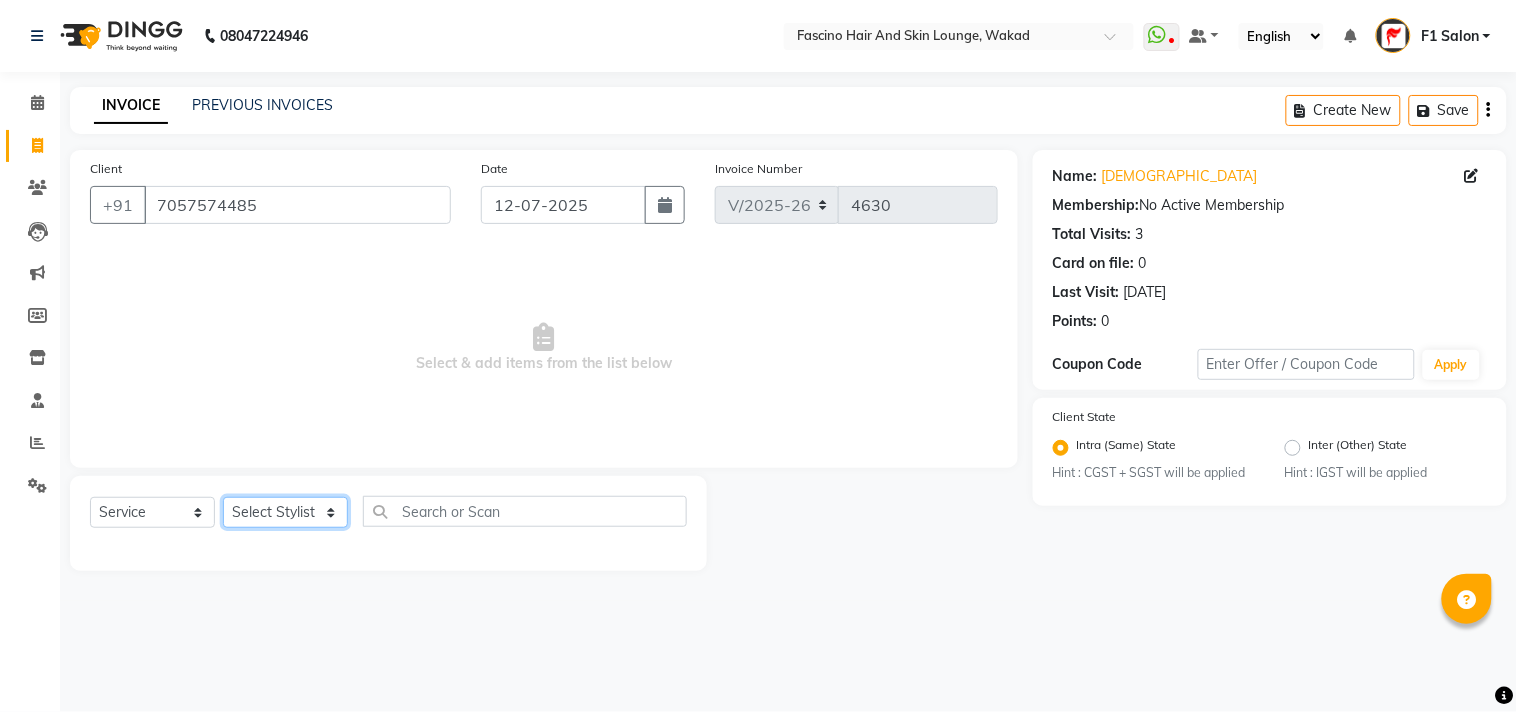 select on "71764" 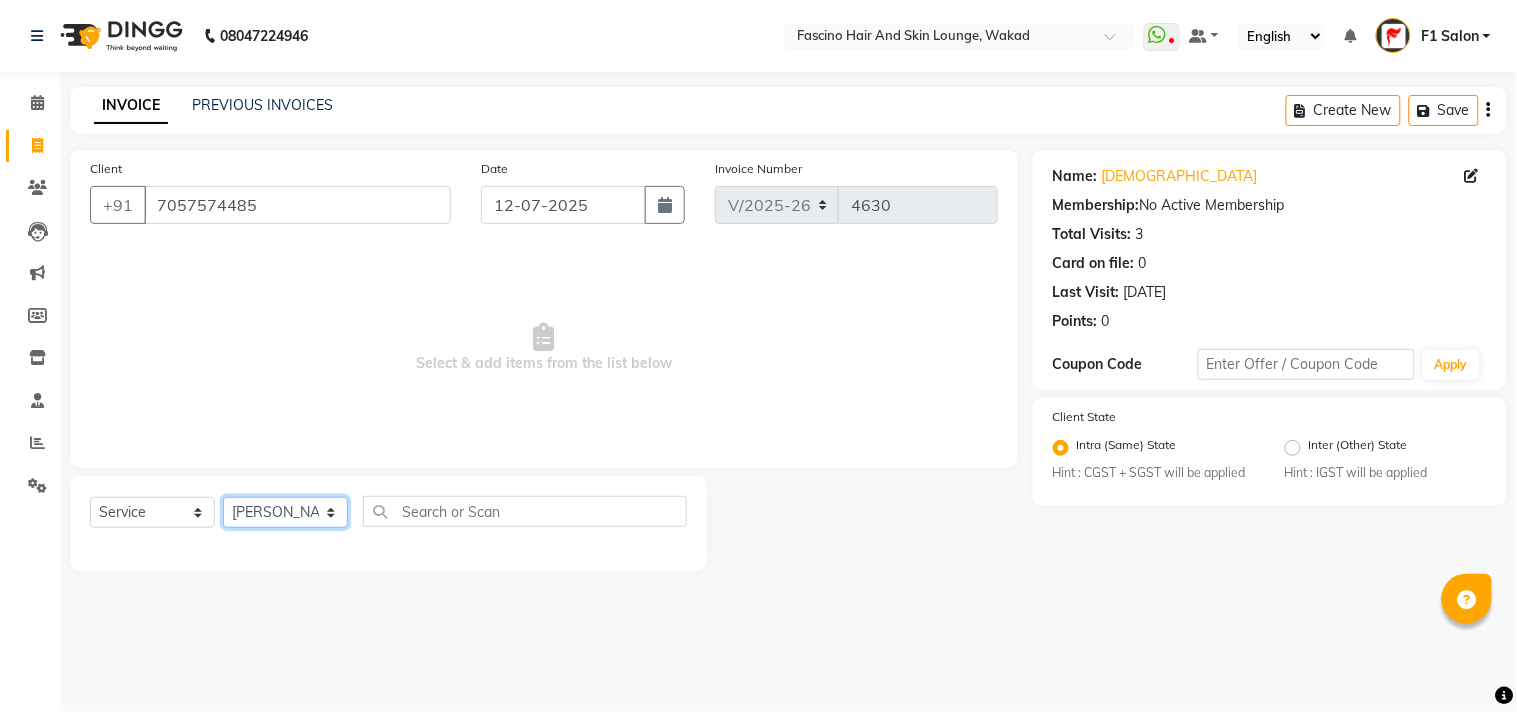 click on "Select Stylist 8805000650  Asif Shaikh Chimu Ingale F1 Salon  Ganesh F1 Gopal {JH} Govind (Jh ) Jadgdish Kajal  Omkar JH Pooja kate  Ram choudhry Sahil jh Sanjay muley Shree Siddu (F1) Sid (JH) Sukanya Sadiyan  Suraj F1 Tejal Beaution Usha Bhise Varsha F1 Veena" 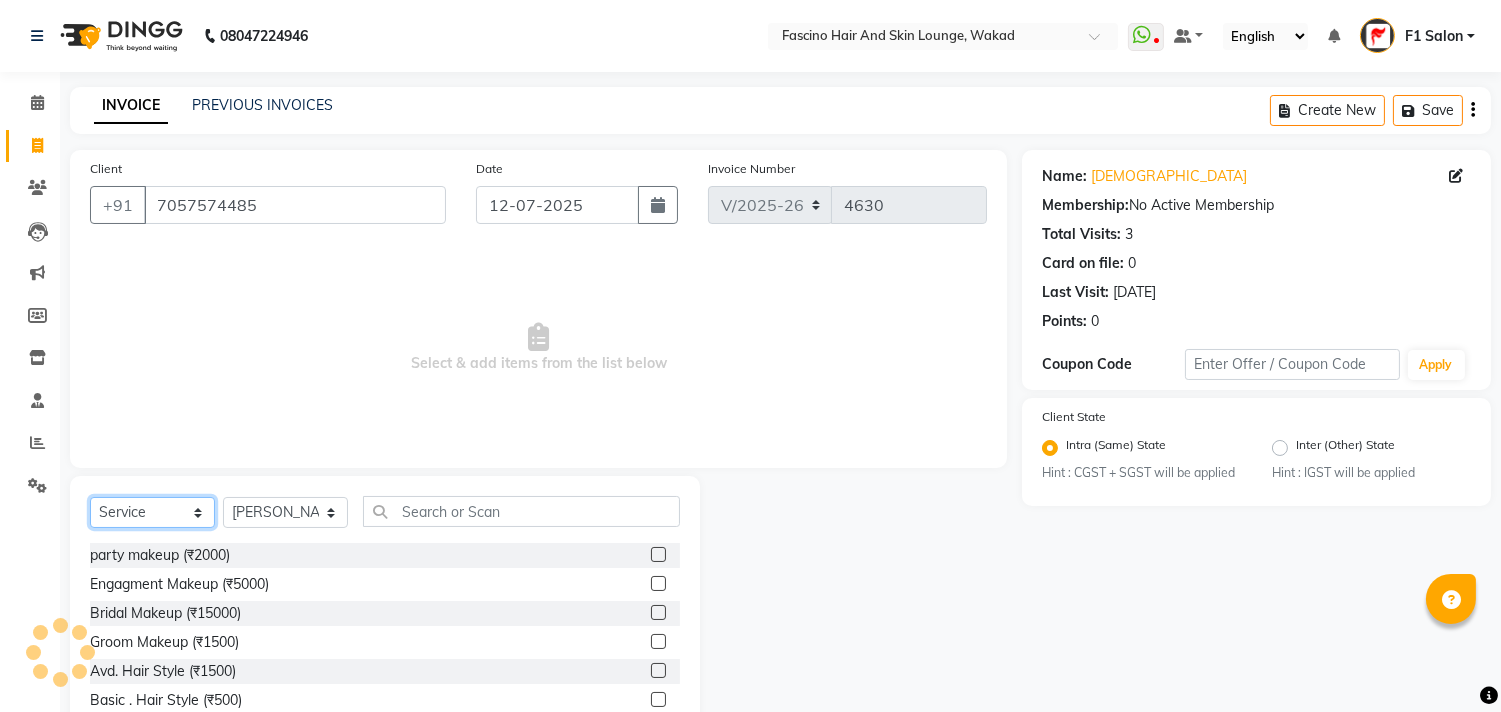 click on "Select  Service  Product  Membership  Package Voucher Prepaid Gift Card" 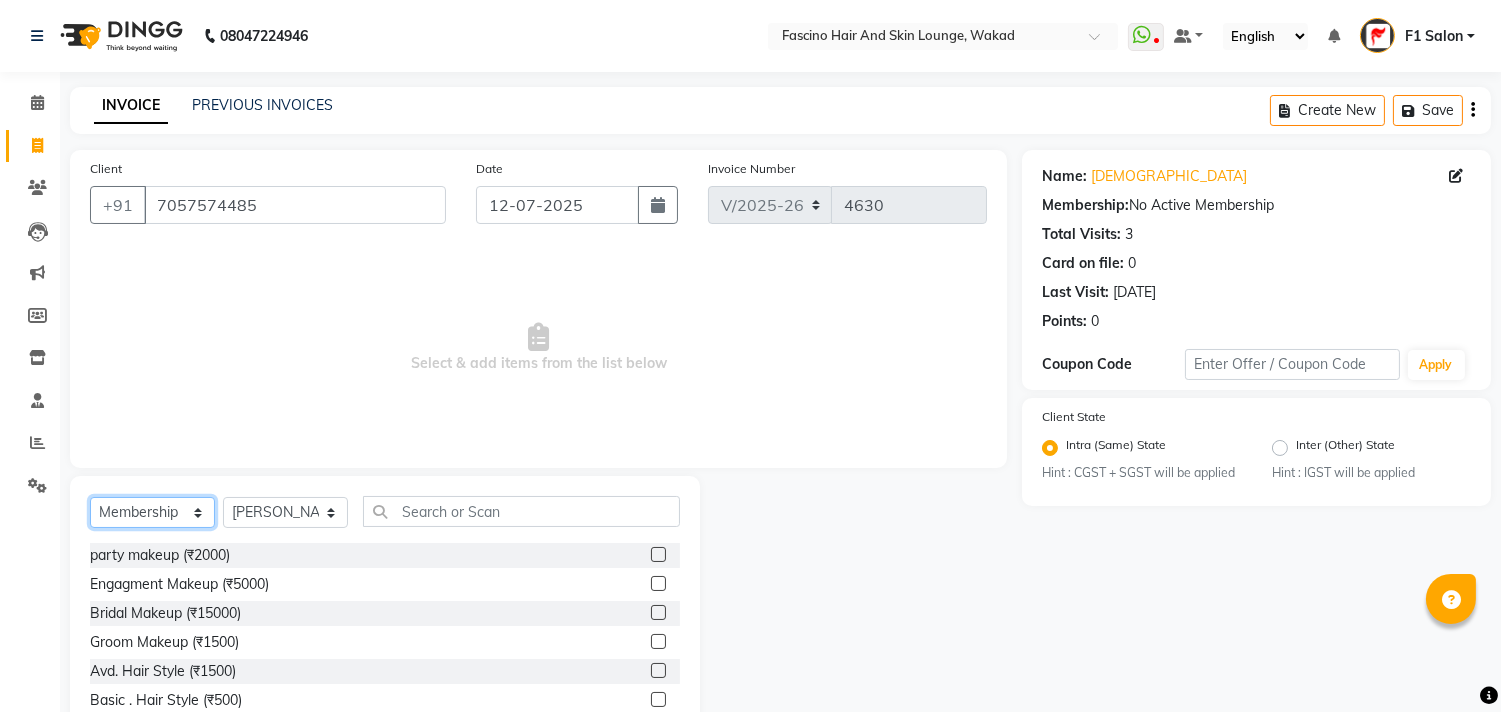 click on "Select  Service  Product  Membership  Package Voucher Prepaid Gift Card" 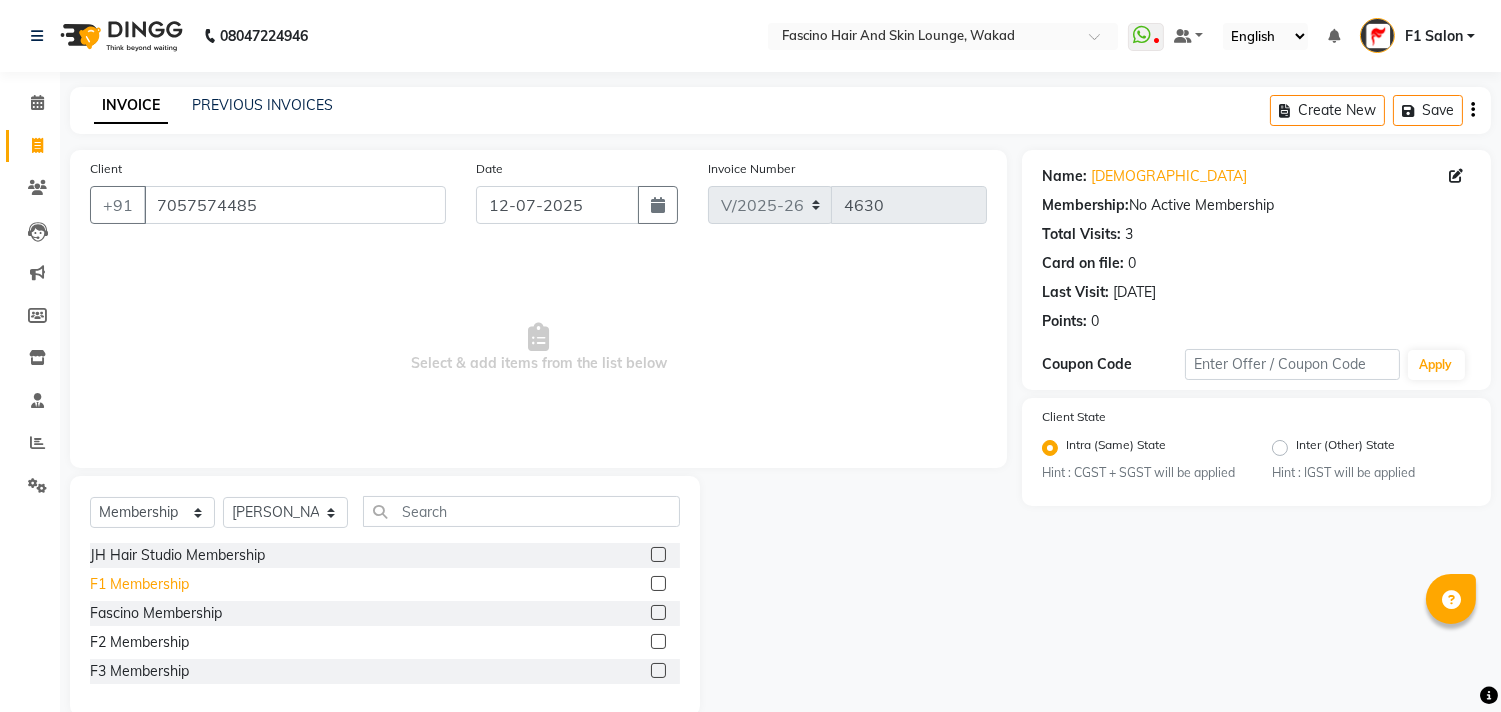 click on "F1 Membership" 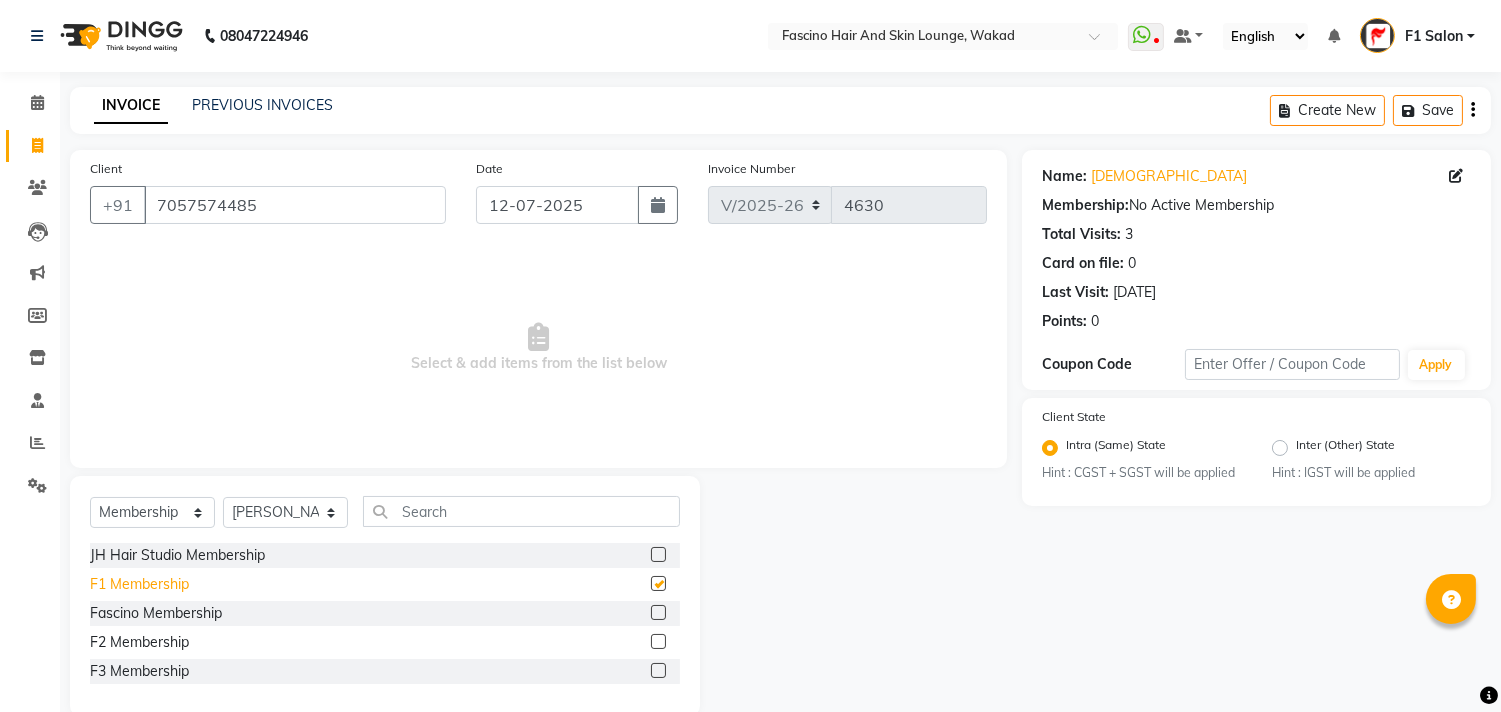 select on "select" 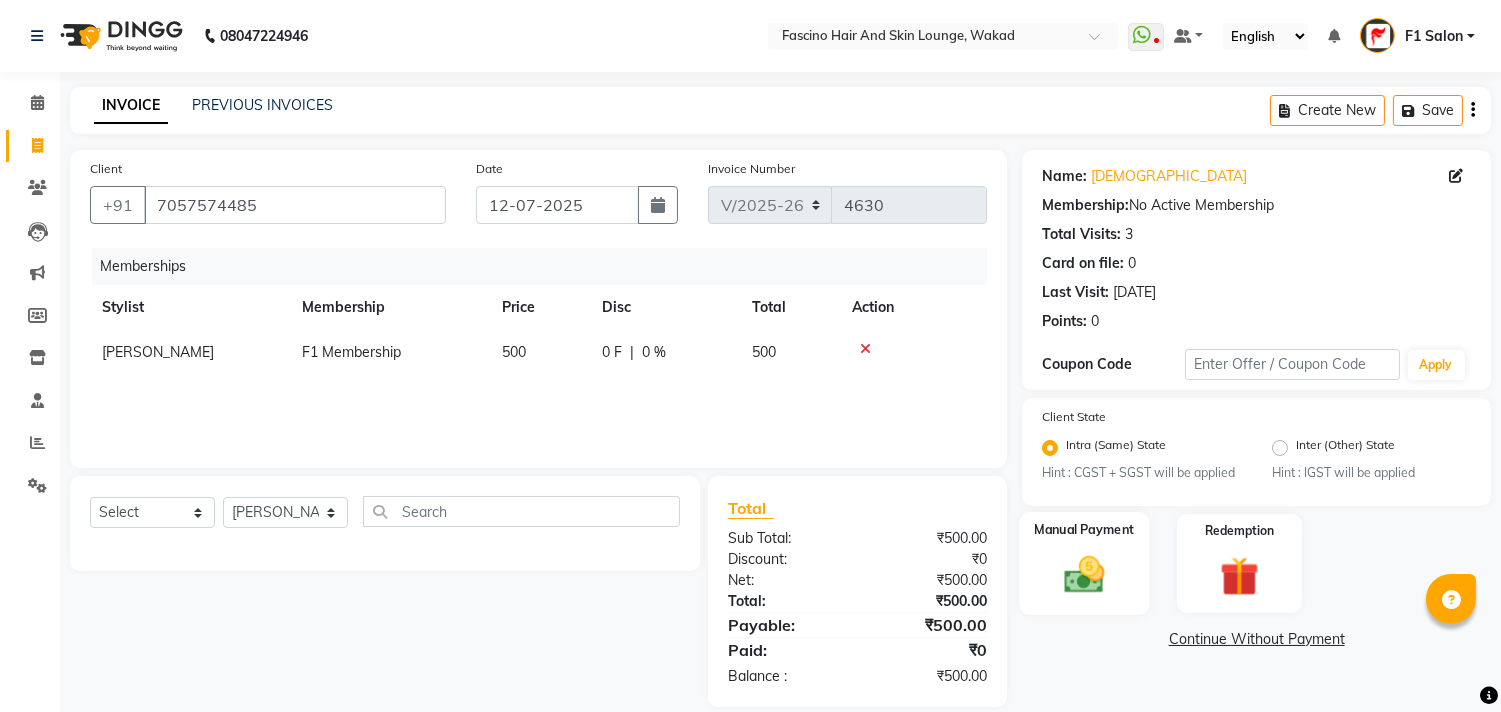 click 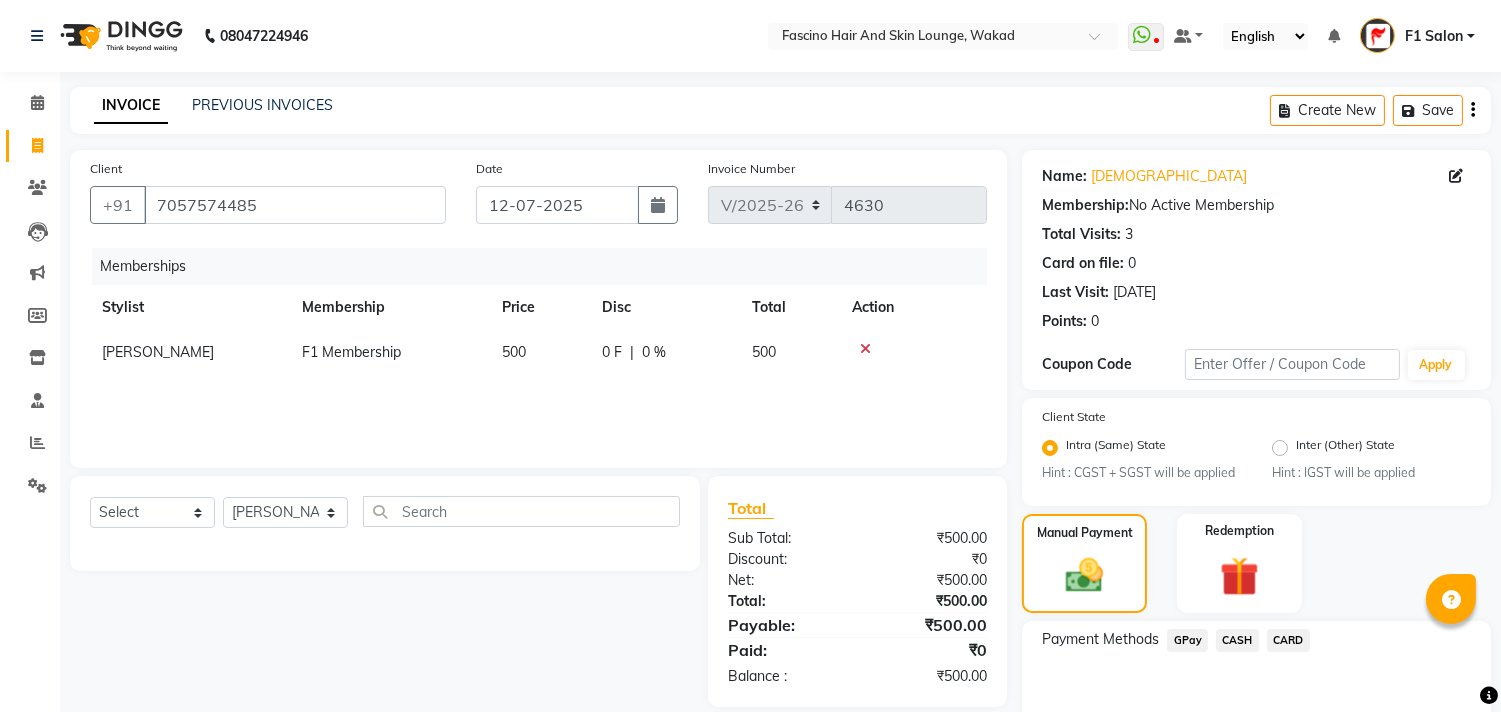 click on "GPay" 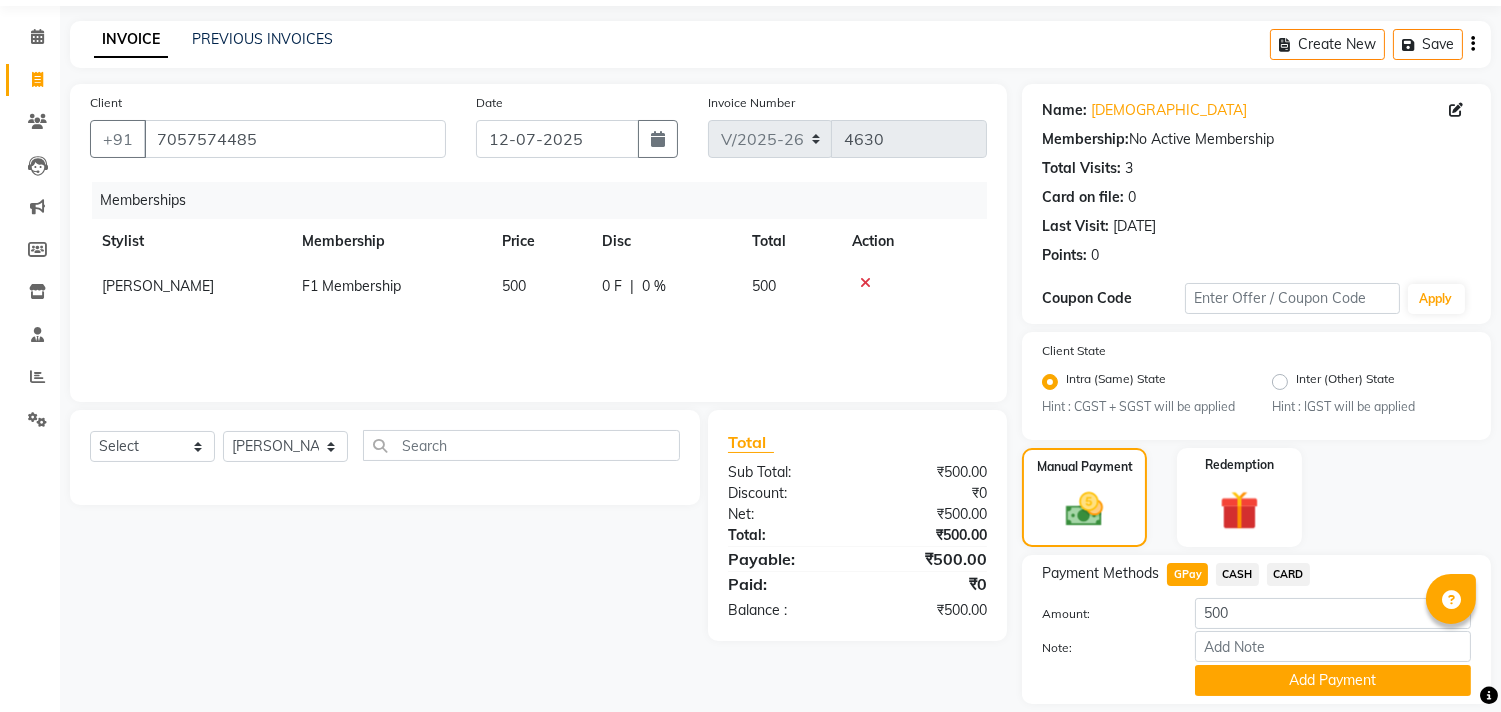 scroll, scrollTop: 130, scrollLeft: 0, axis: vertical 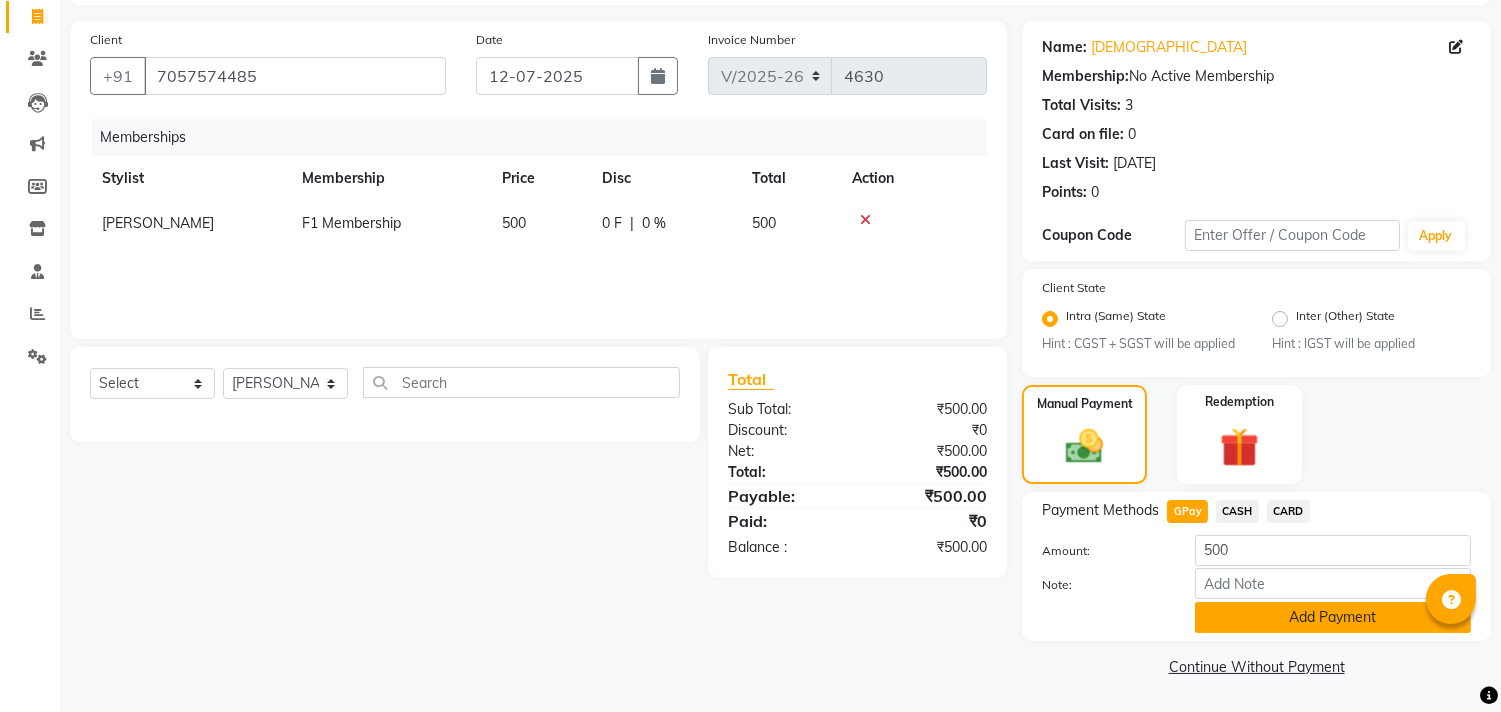 click on "Add Payment" 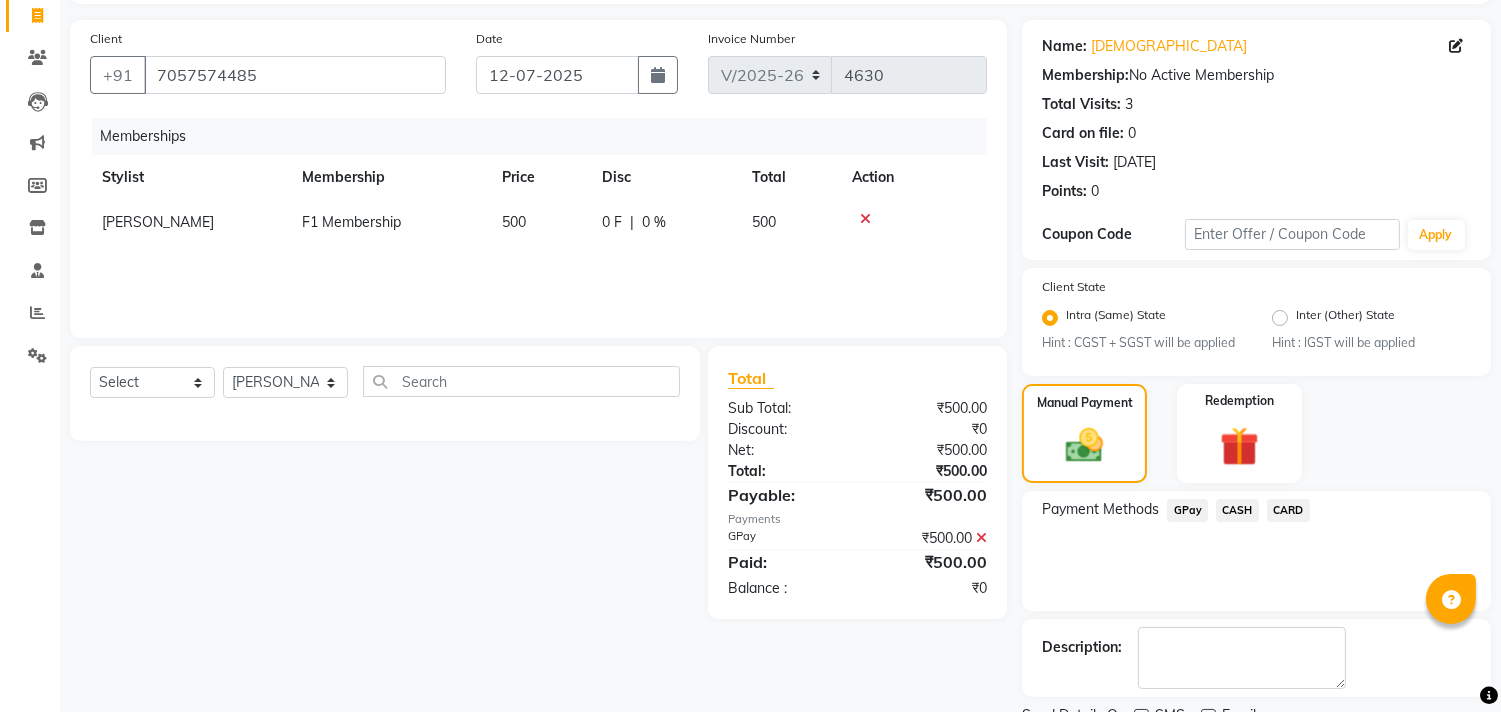 scroll, scrollTop: 213, scrollLeft: 0, axis: vertical 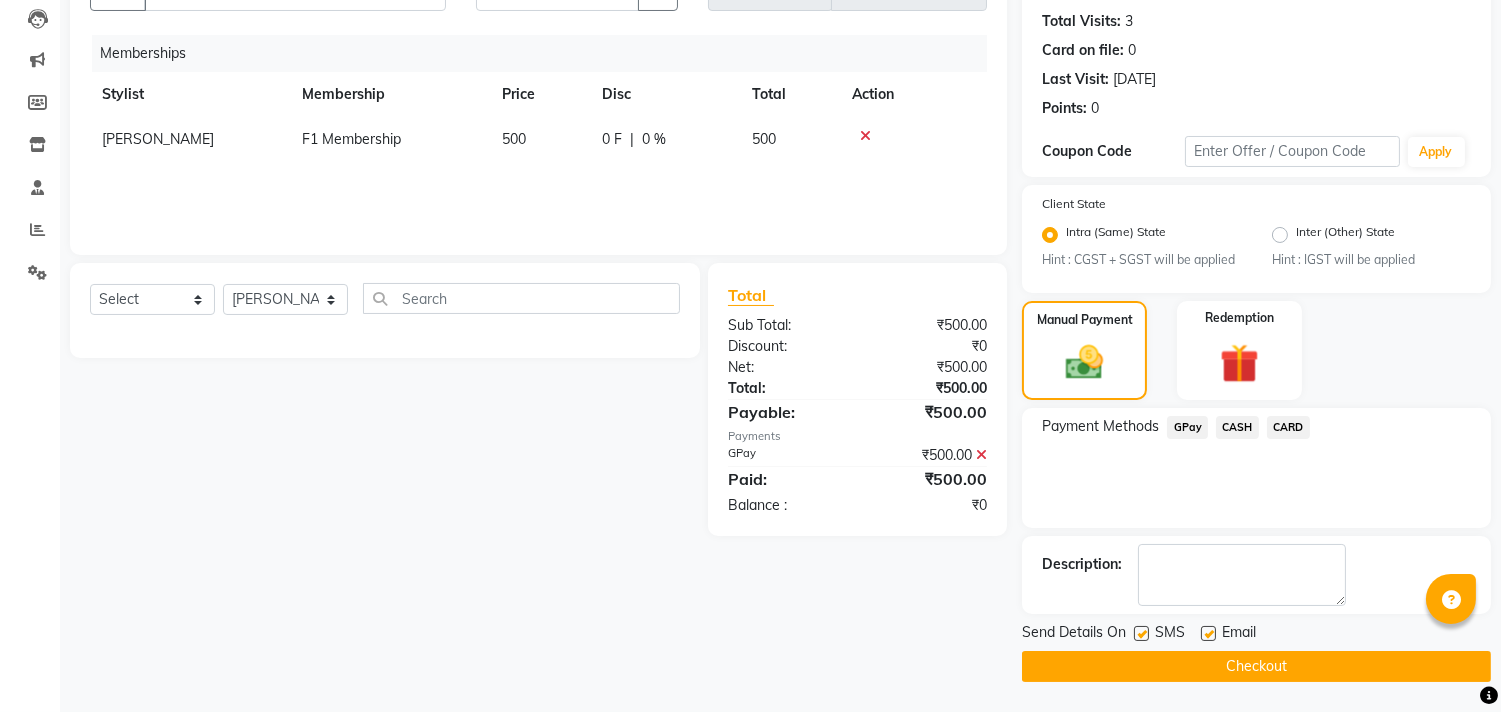click 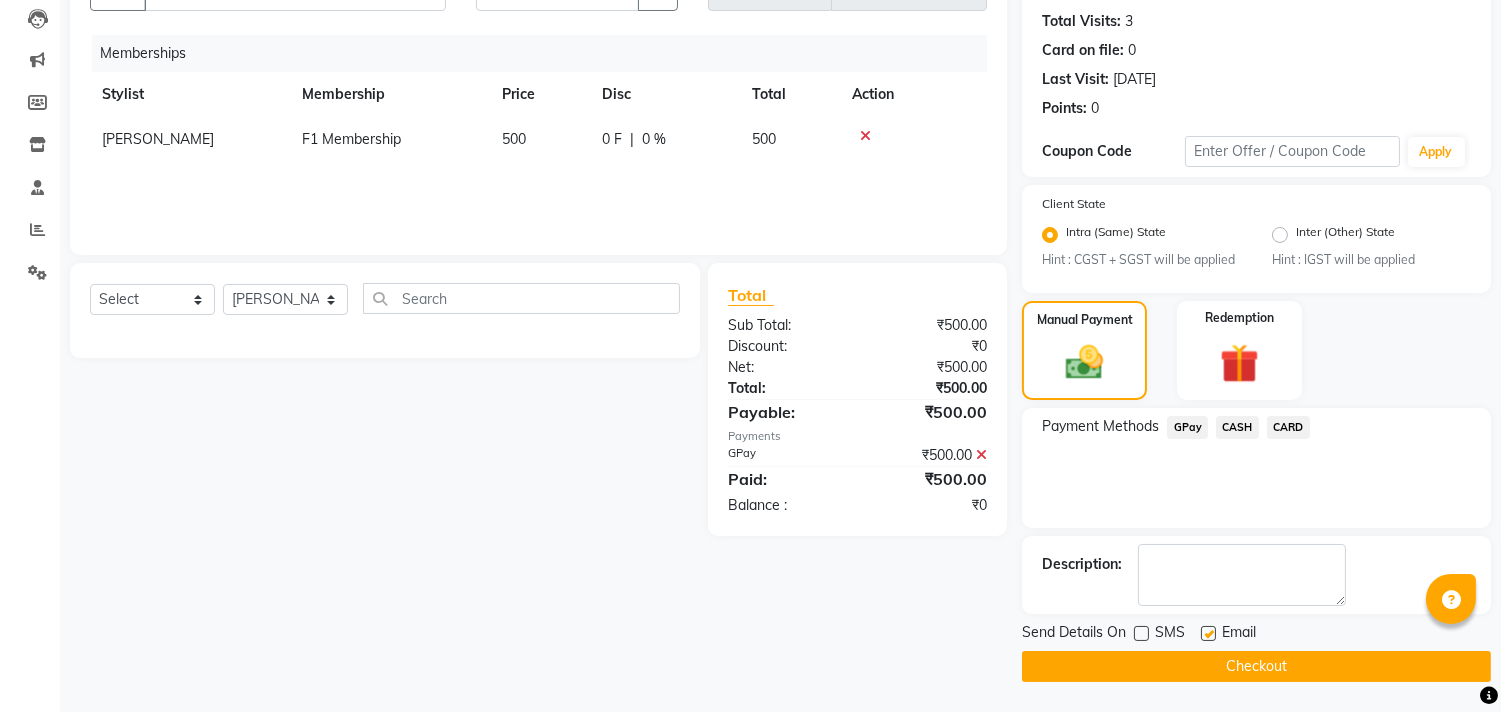 click on "Checkout" 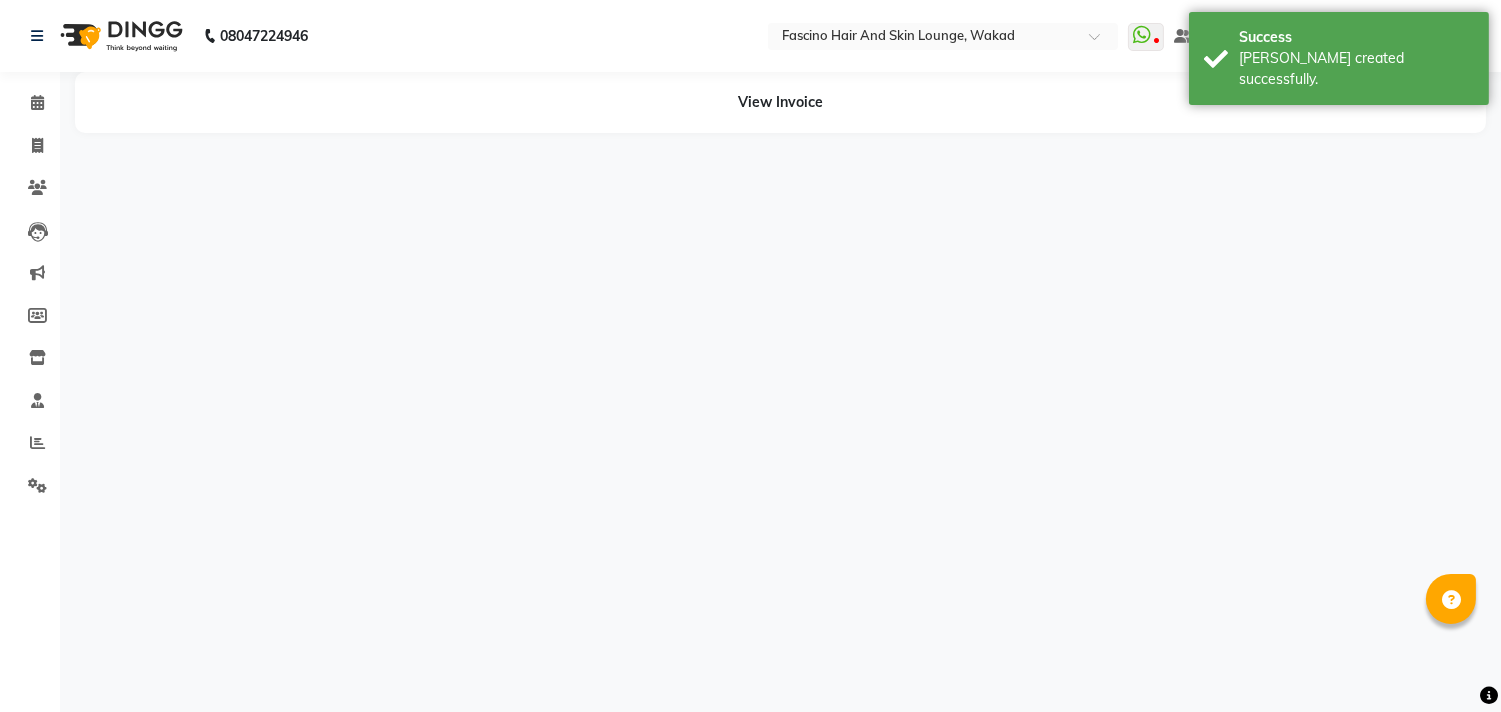scroll, scrollTop: 0, scrollLeft: 0, axis: both 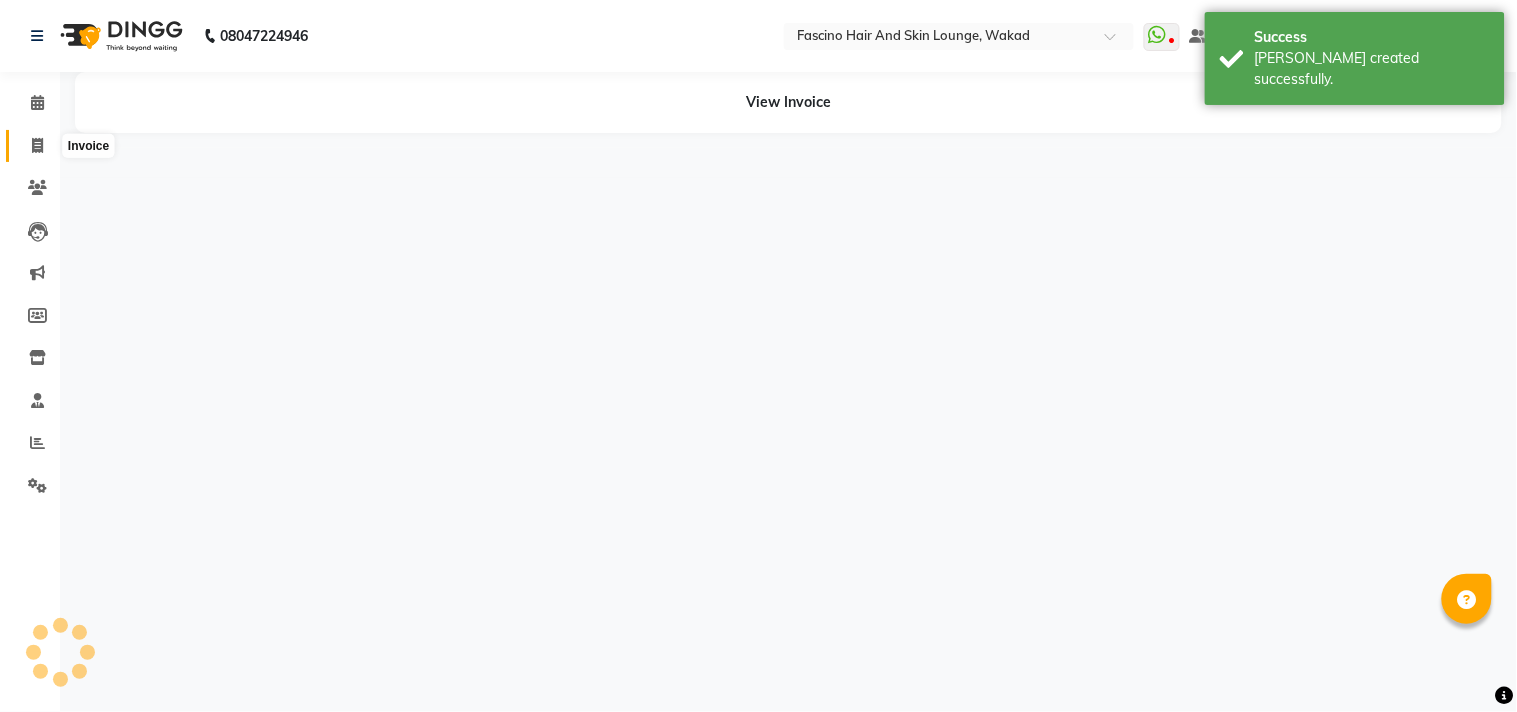 click 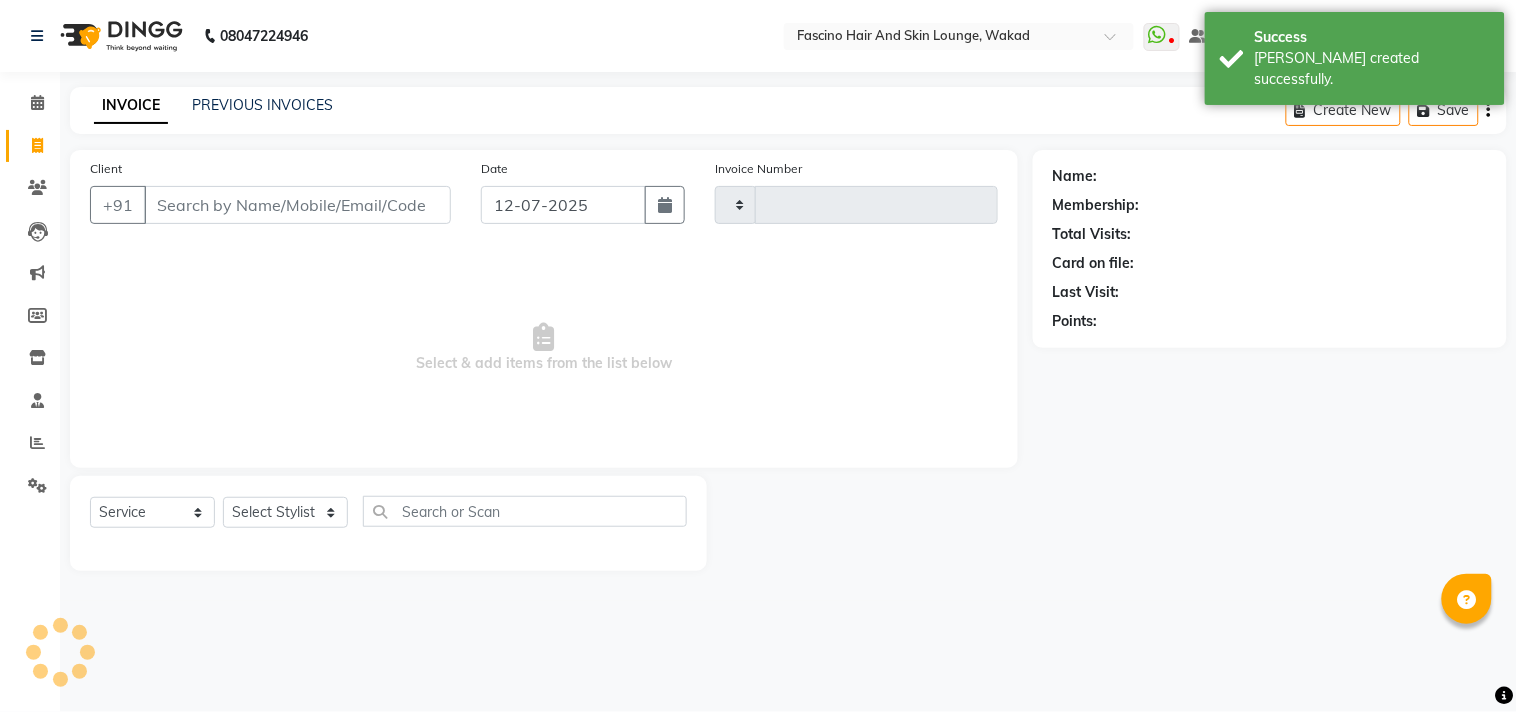 click on "Client" at bounding box center (297, 205) 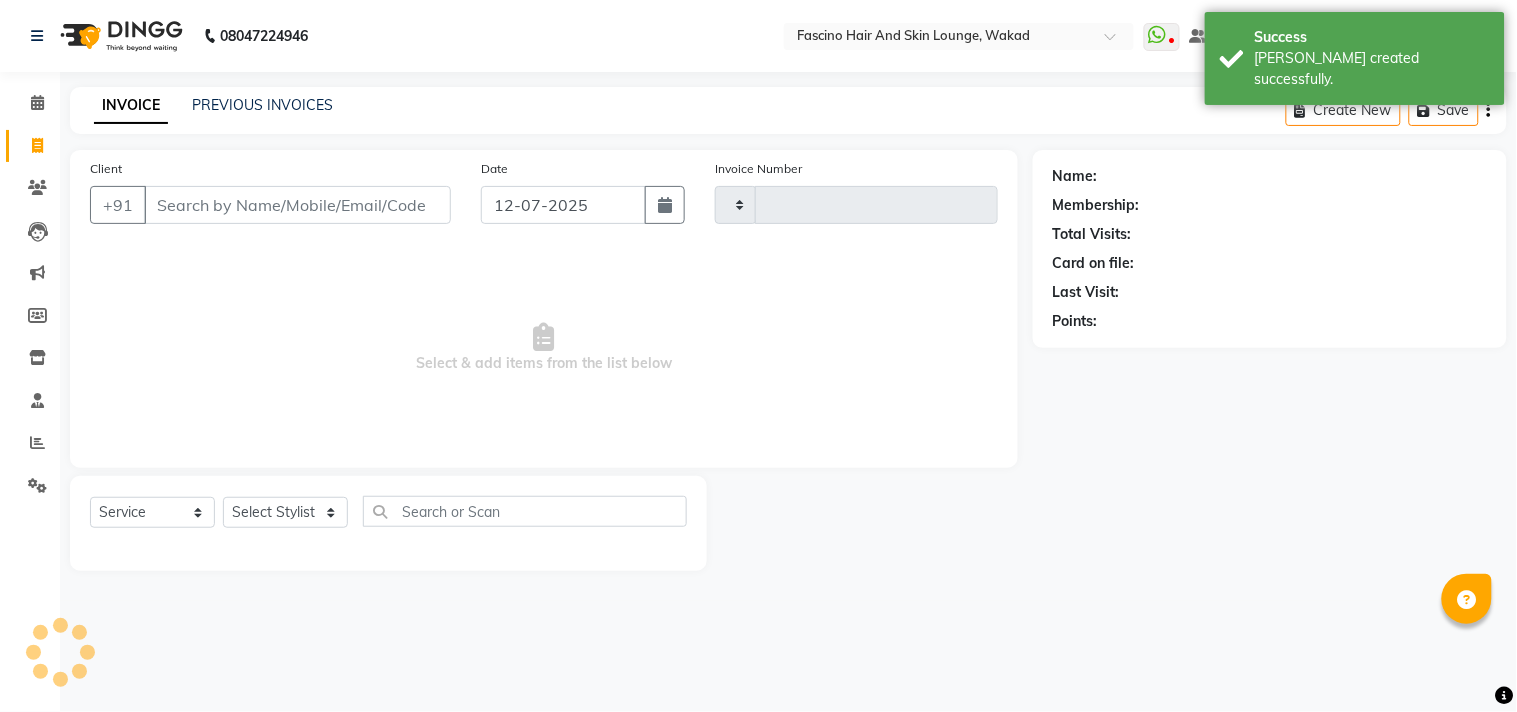 type on "w" 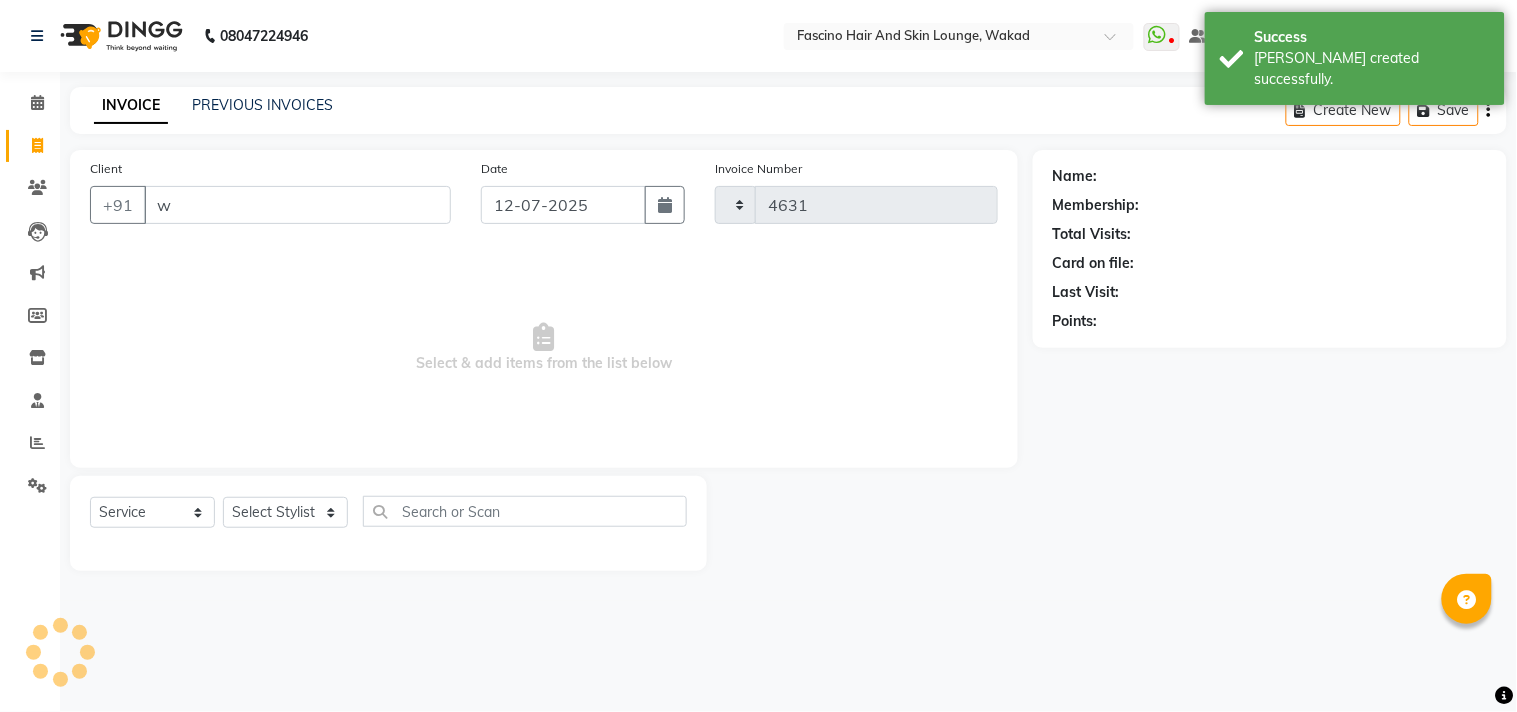select on "126" 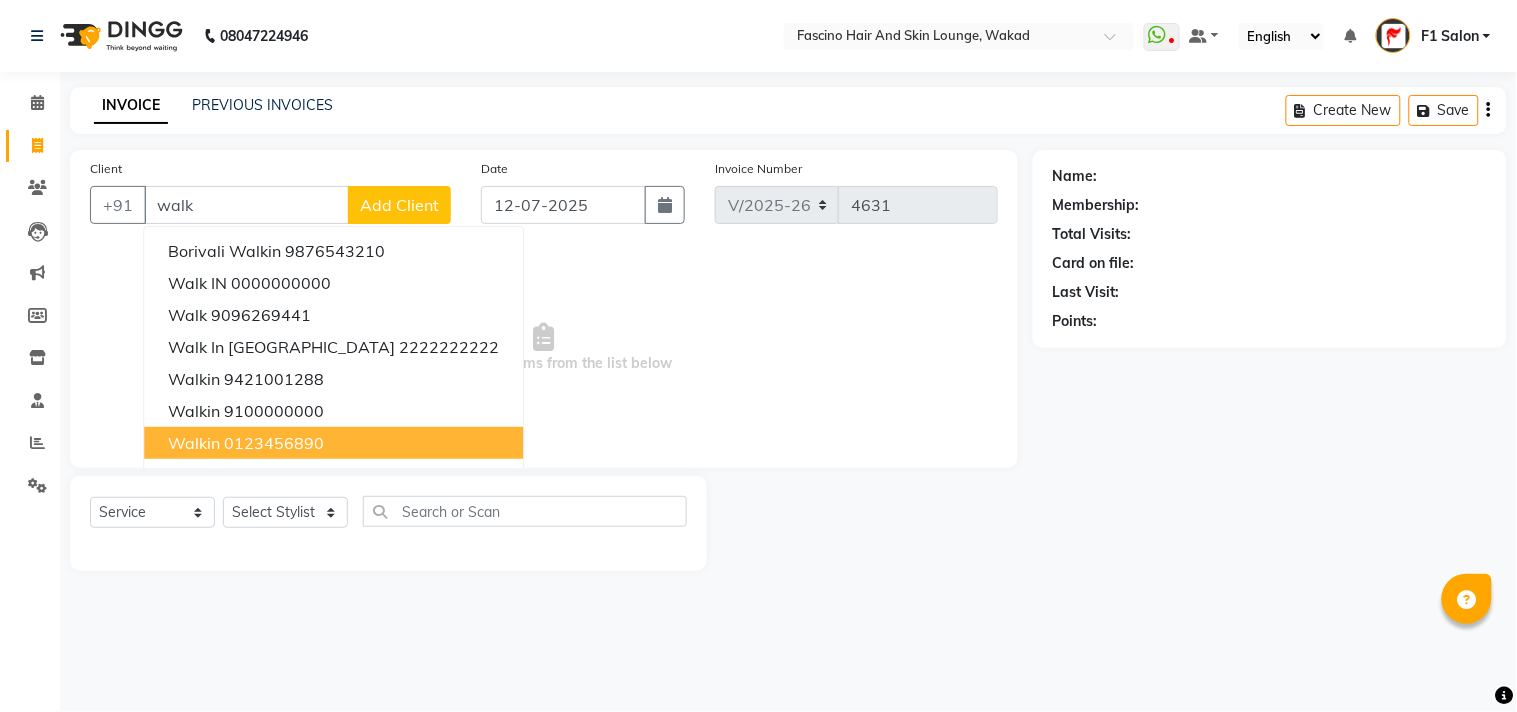 click on "0123456890" at bounding box center [274, 443] 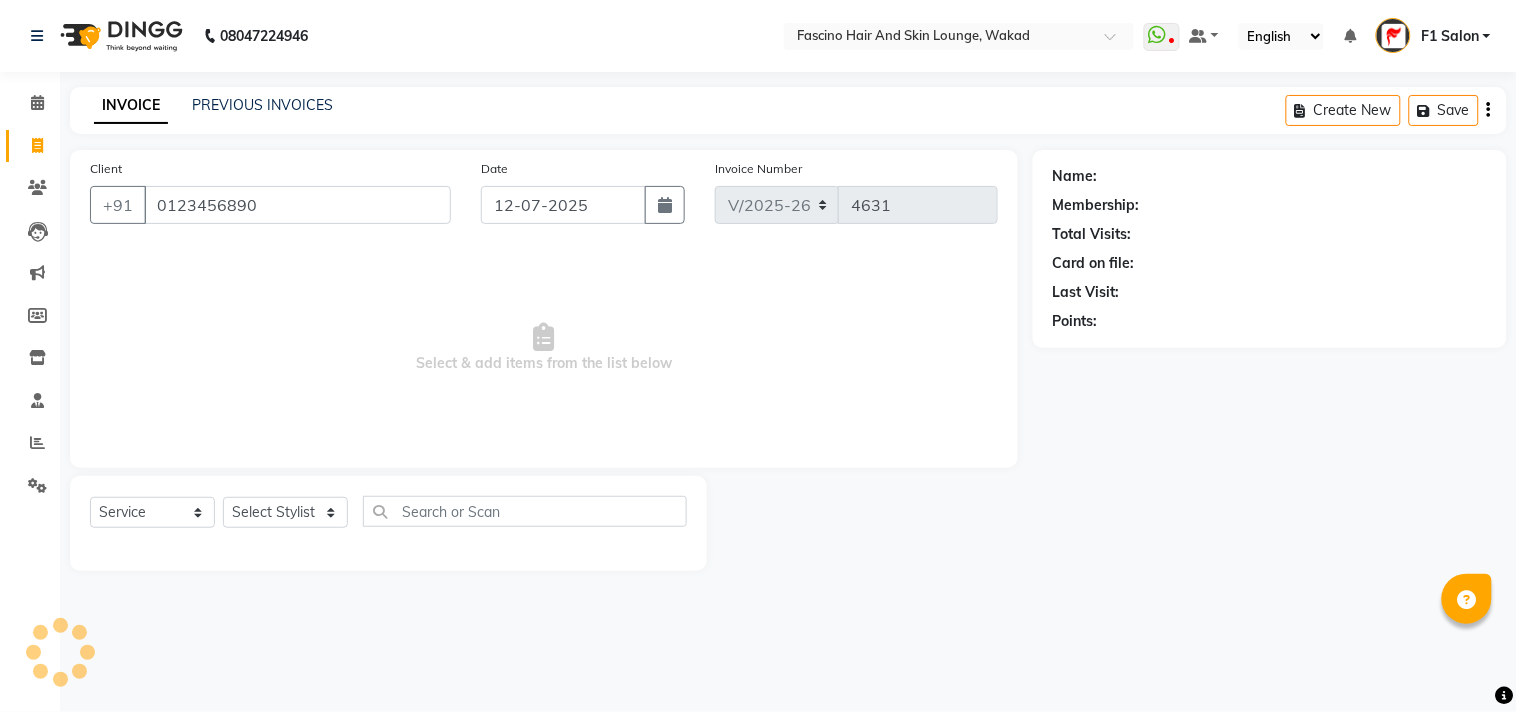 type on "0123456890" 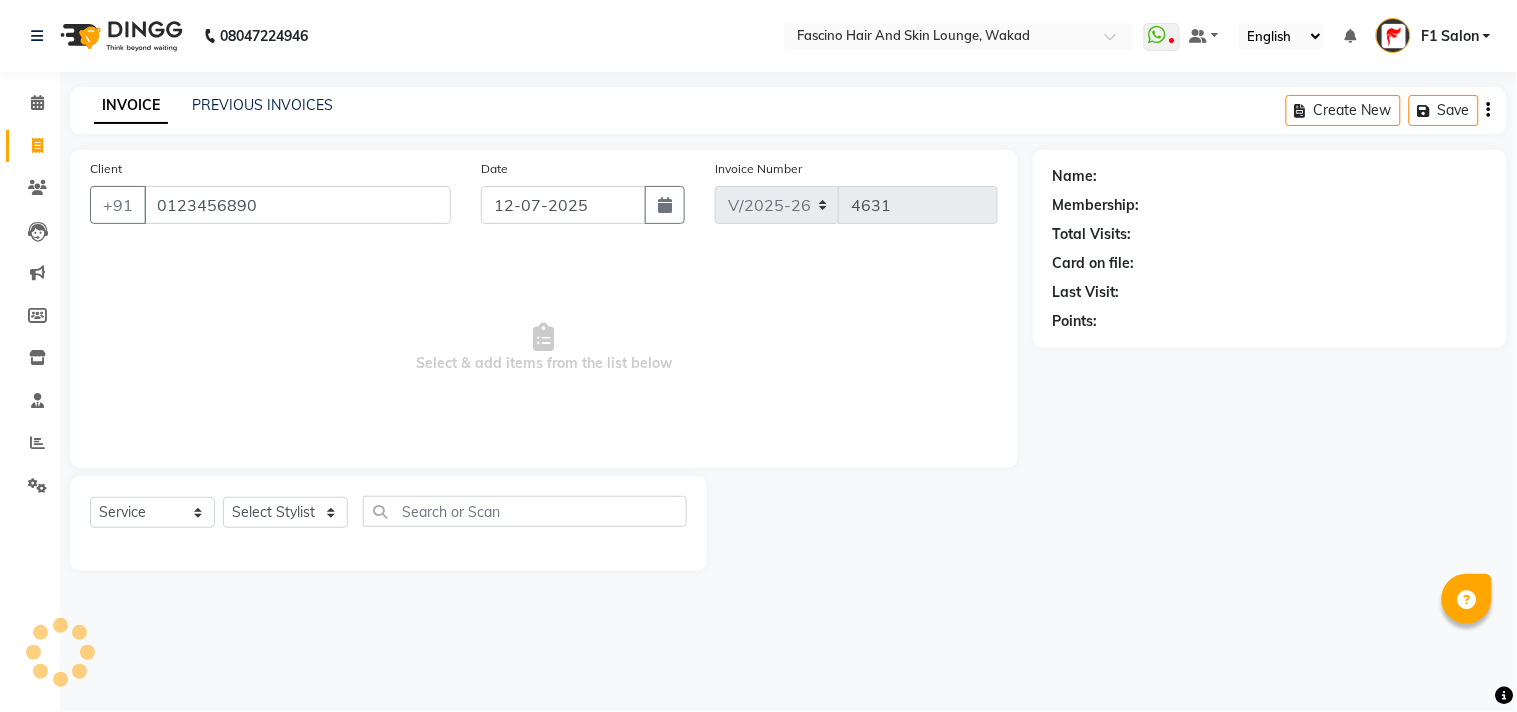 select on "1: Object" 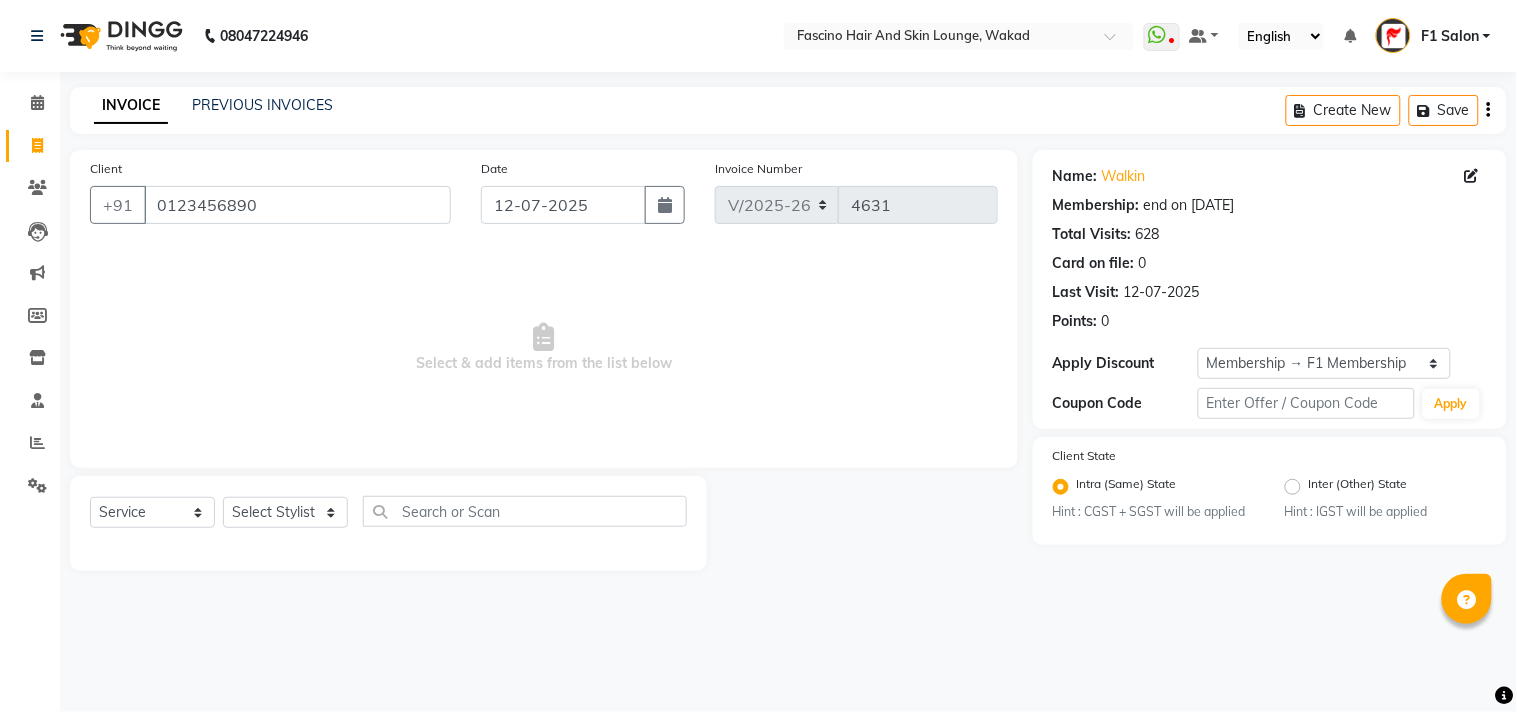 click on "Select  Service  Product  Membership  Package Voucher Prepaid Gift Card  Select Stylist 8805000650  Asif Shaikh Chimu Ingale F1 Salon  Ganesh F1 Gopal {JH} Govind (Jh ) Jadgdish Kajal  Omkar JH Pooja kate  Ram choudhry Sahil jh Sanjay muley Shree Siddu (F1) Sid (JH) Sukanya Sadiyan  Suraj F1 Tejal Beaution Usha Bhise Varsha F1 Veena" 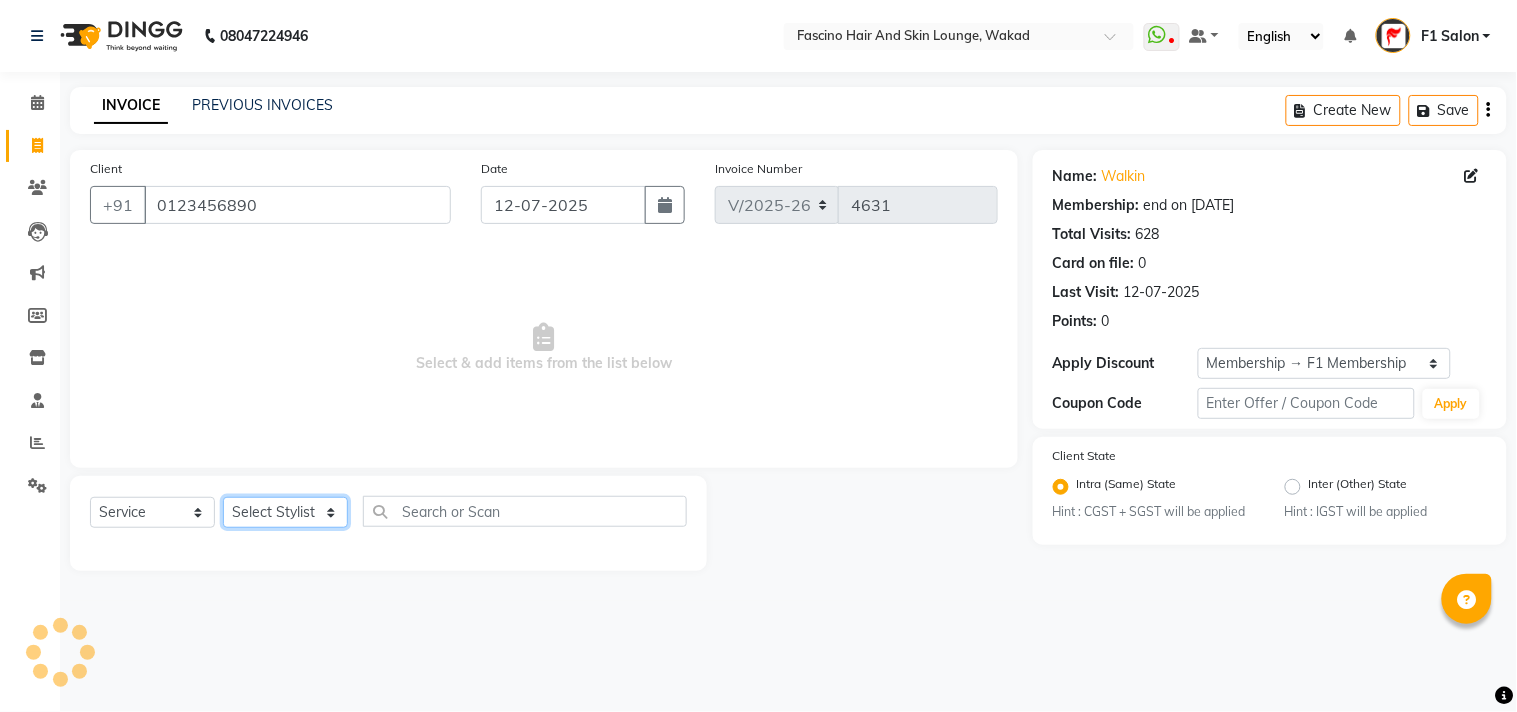 click on "Select Stylist 8805000650  Asif Shaikh Chimu Ingale F1 Salon  Ganesh F1 Gopal {JH} Govind (Jh ) Jadgdish Kajal  Omkar JH Pooja kate  Ram choudhry Sahil jh Sanjay muley Shree Siddu (F1) Sid (JH) Sukanya Sadiyan  Suraj F1 Tejal Beaution Usha Bhise Varsha F1 Veena" 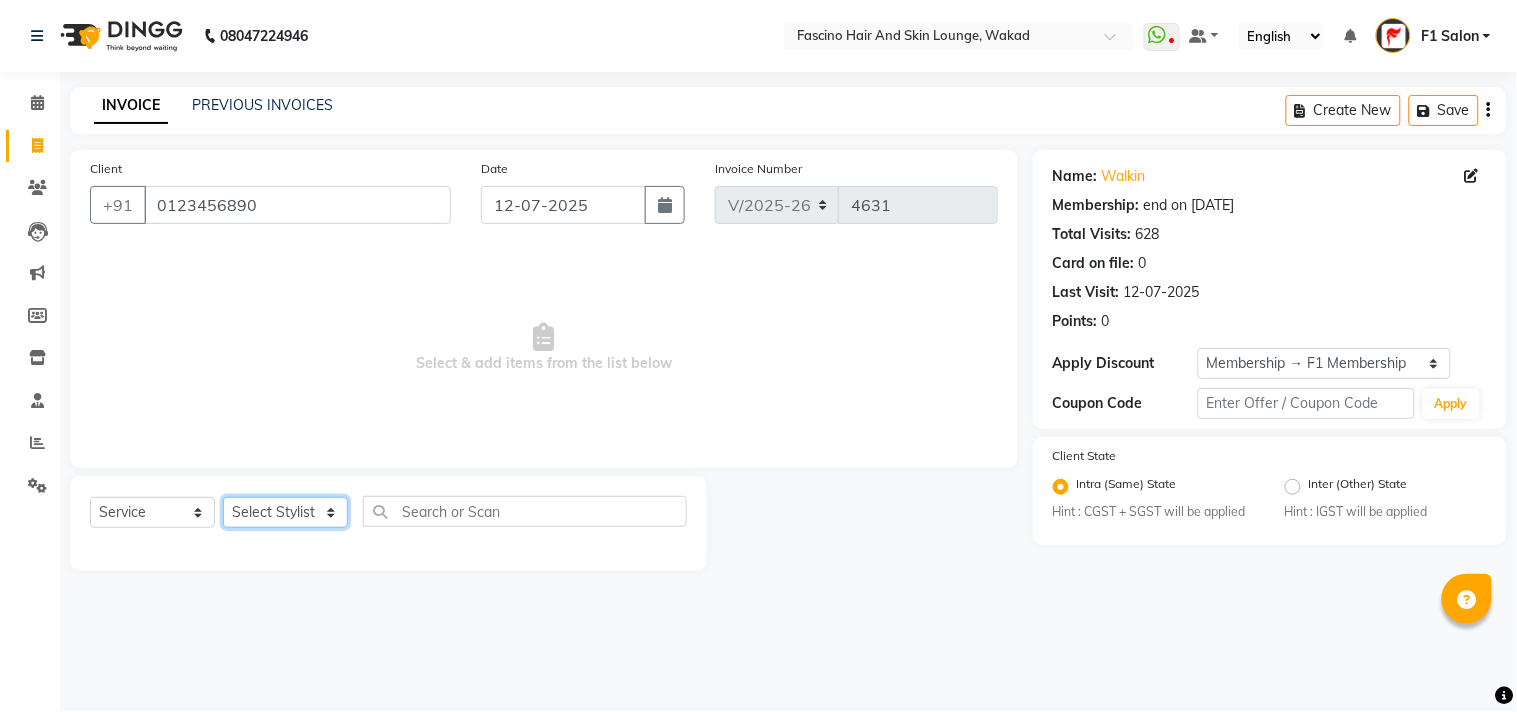 select on "32272" 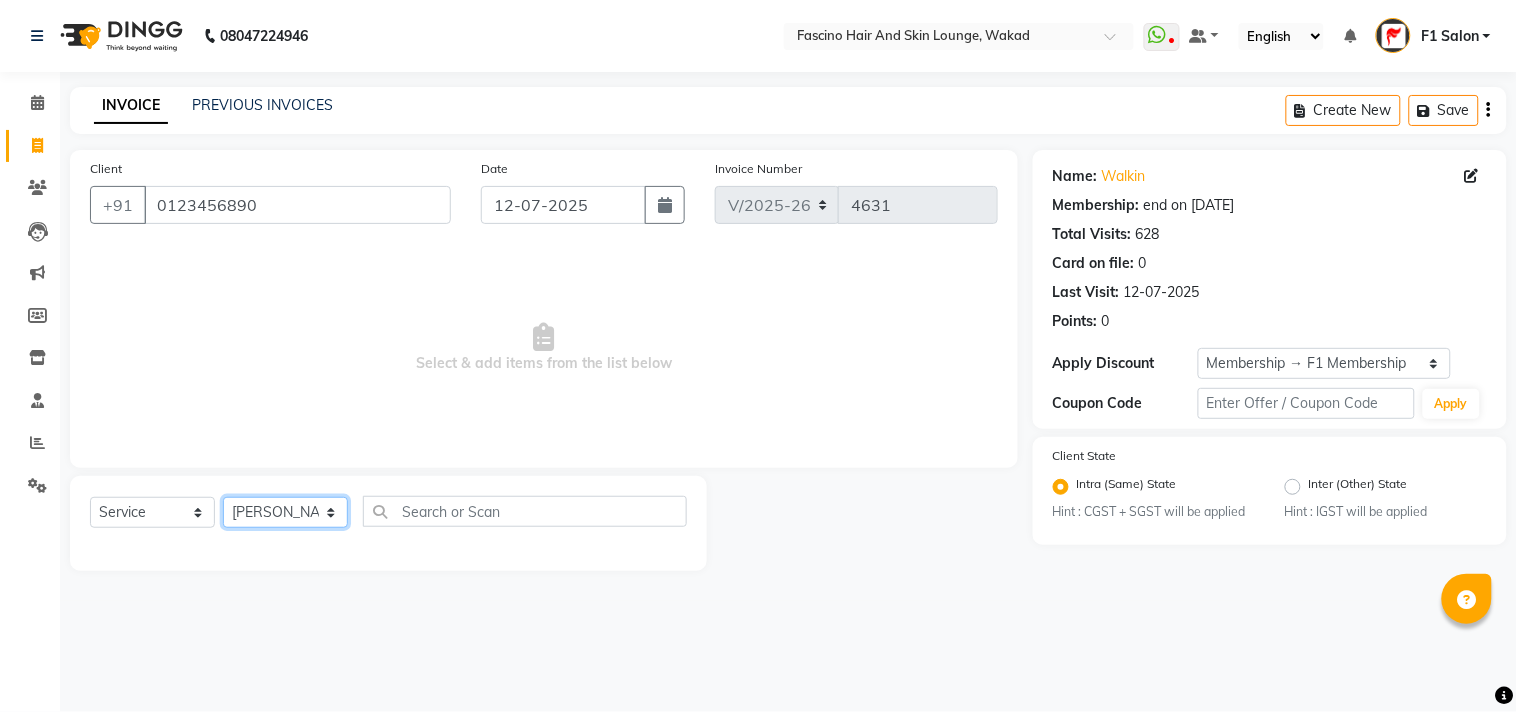 click on "Select Stylist 8805000650  Asif Shaikh Chimu Ingale F1 Salon  Ganesh F1 Gopal {JH} Govind (Jh ) Jadgdish Kajal  Omkar JH Pooja kate  Ram choudhry Sahil jh Sanjay muley Shree Siddu (F1) Sid (JH) Sukanya Sadiyan  Suraj F1 Tejal Beaution Usha Bhise Varsha F1 Veena" 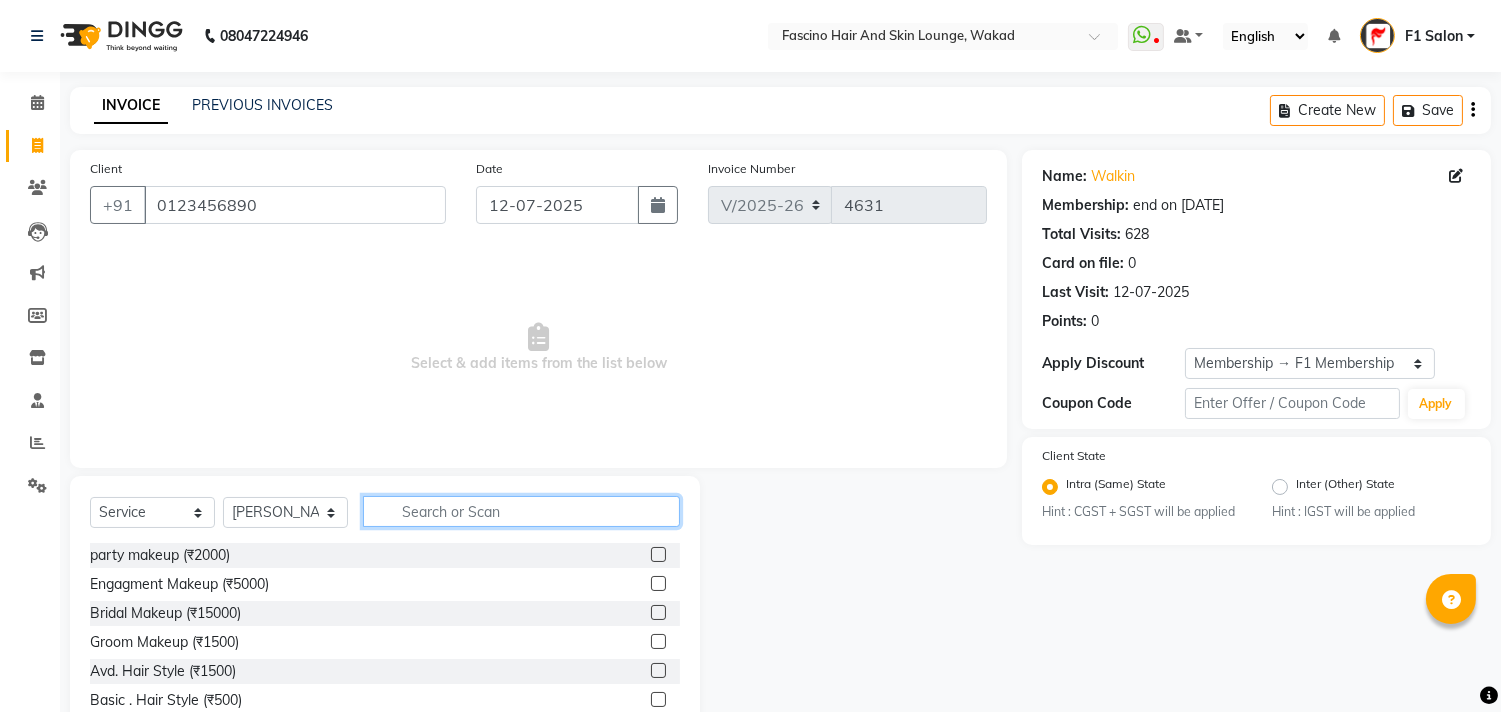 click 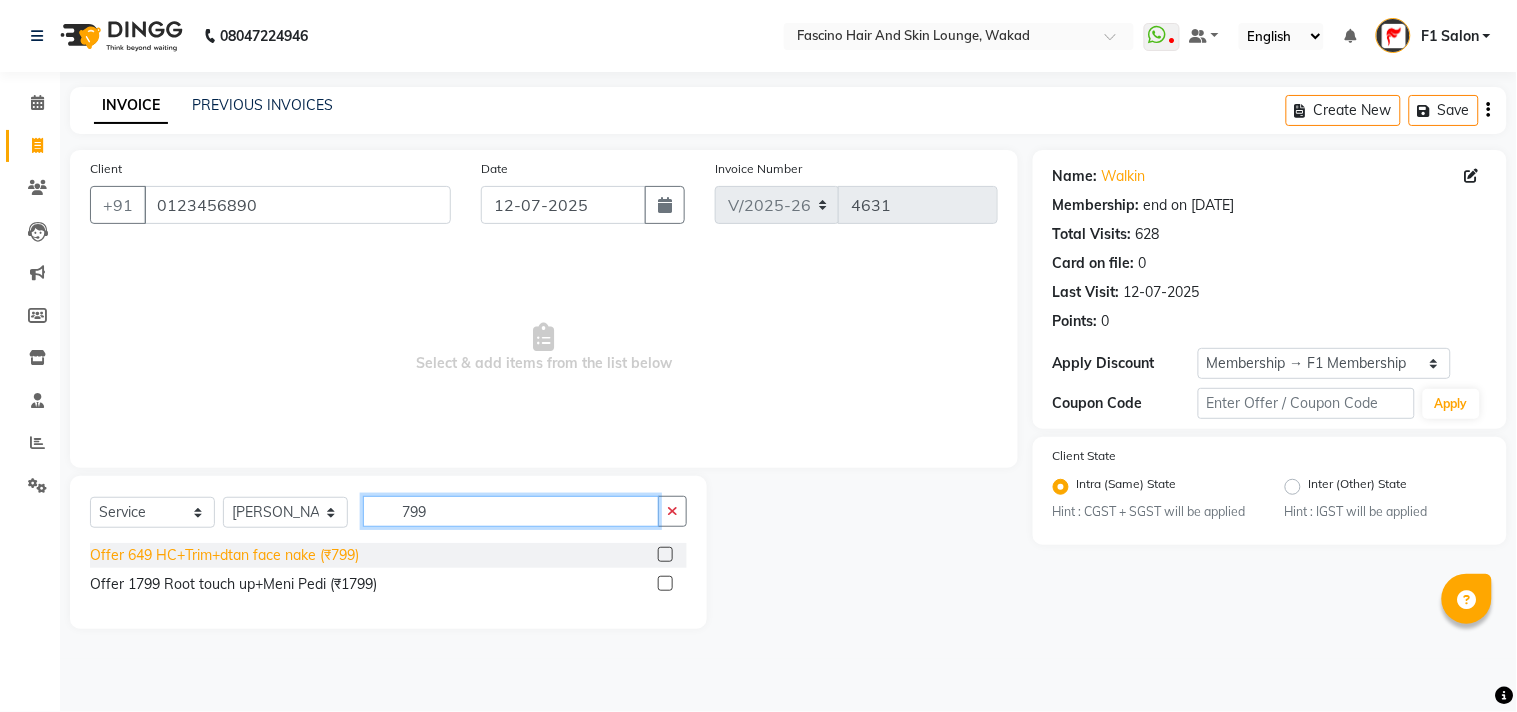 type on "799" 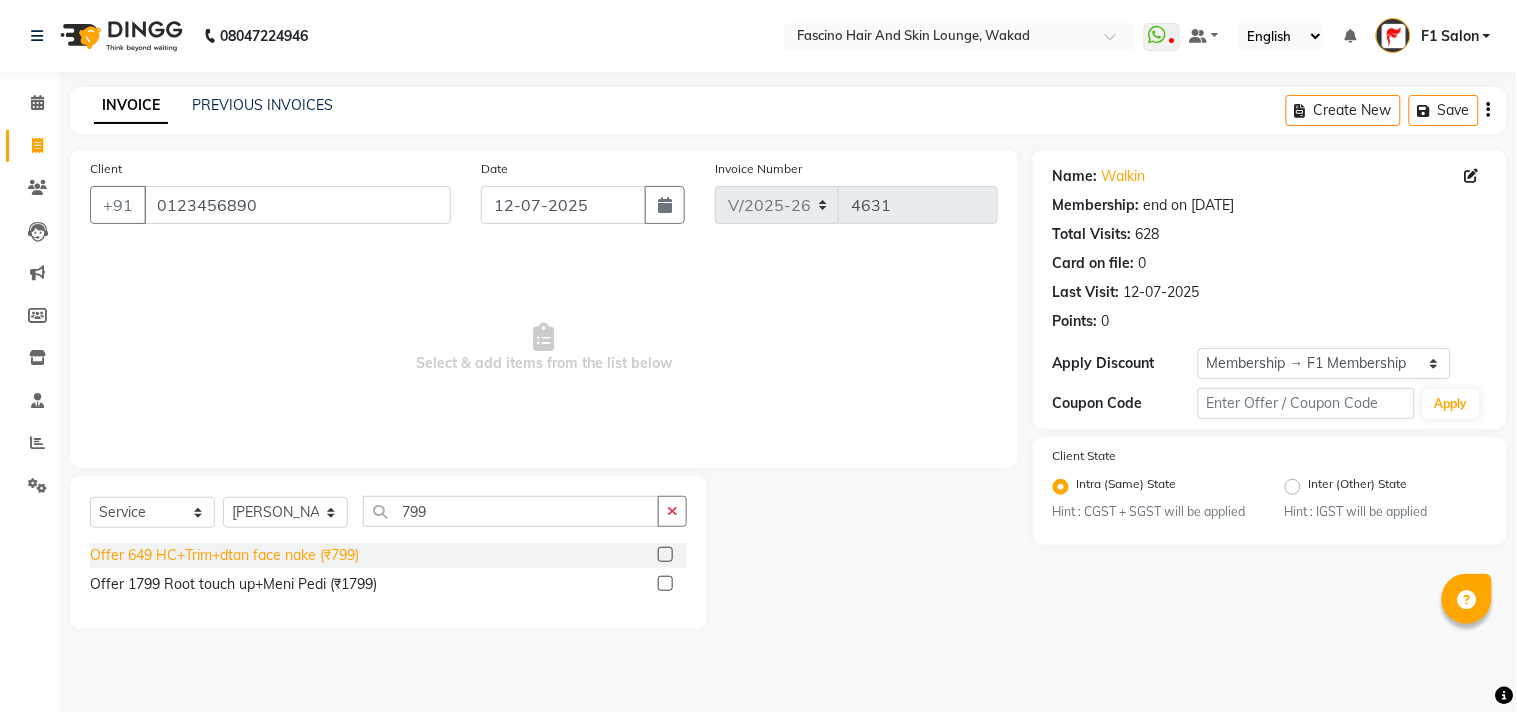 click on "Offer 649 HC+Trim+dtan face nake  (₹799)" 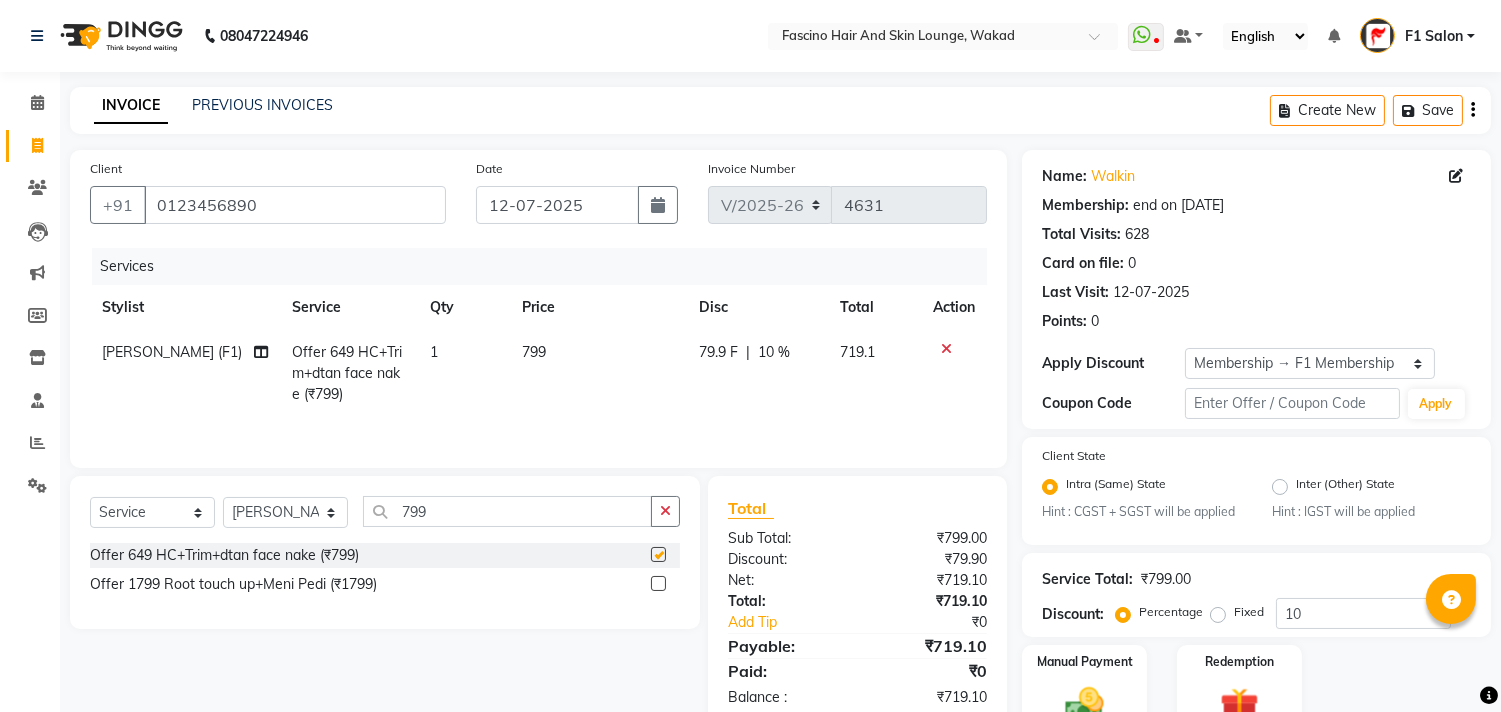checkbox on "false" 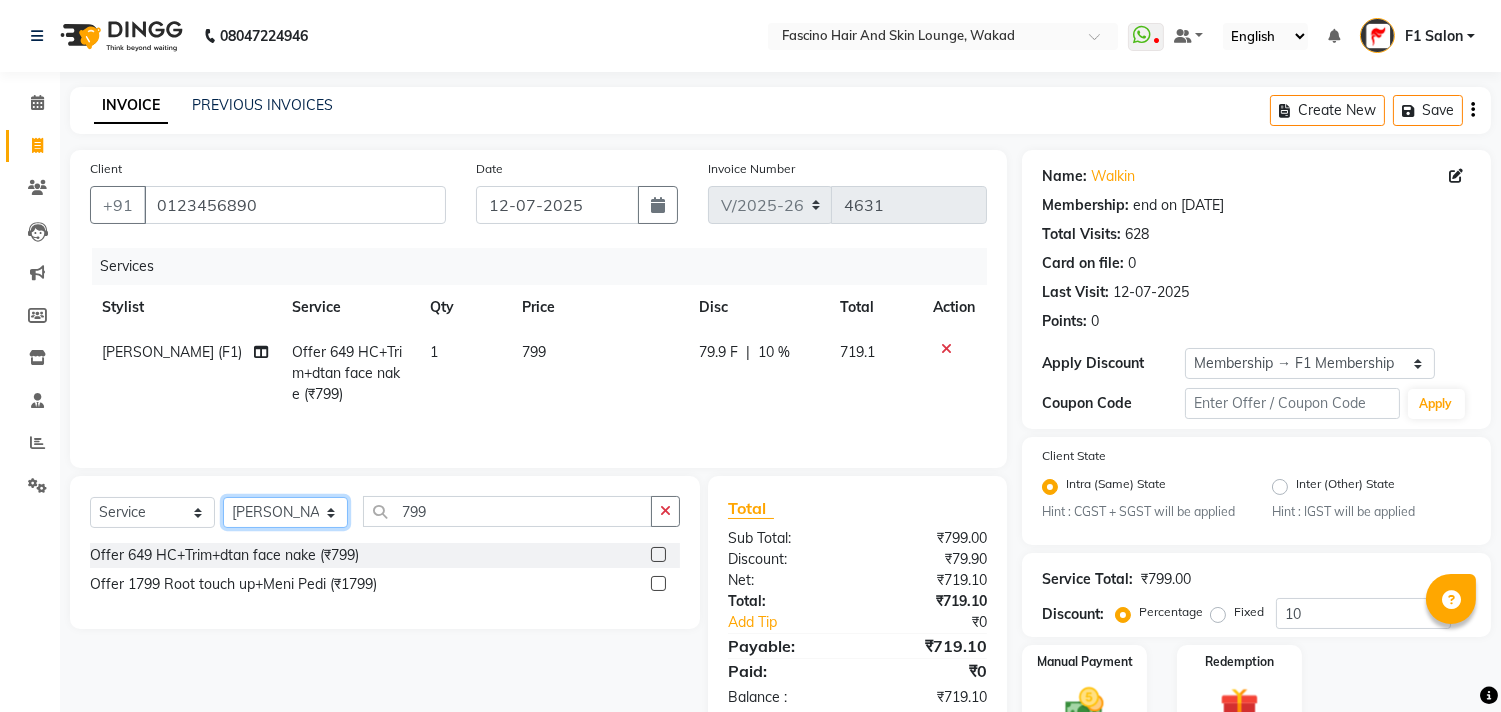 click on "Select Stylist 8805000650  Asif Shaikh Chimu Ingale F1 Salon  Ganesh F1 Gopal {JH} Govind (Jh ) Jadgdish Kajal  Omkar JH Pooja kate  Ram choudhry Sahil jh Sanjay muley Shree Siddu (F1) Sid (JH) Sukanya Sadiyan  Suraj F1 Tejal Beaution Usha Bhise Varsha F1 Veena" 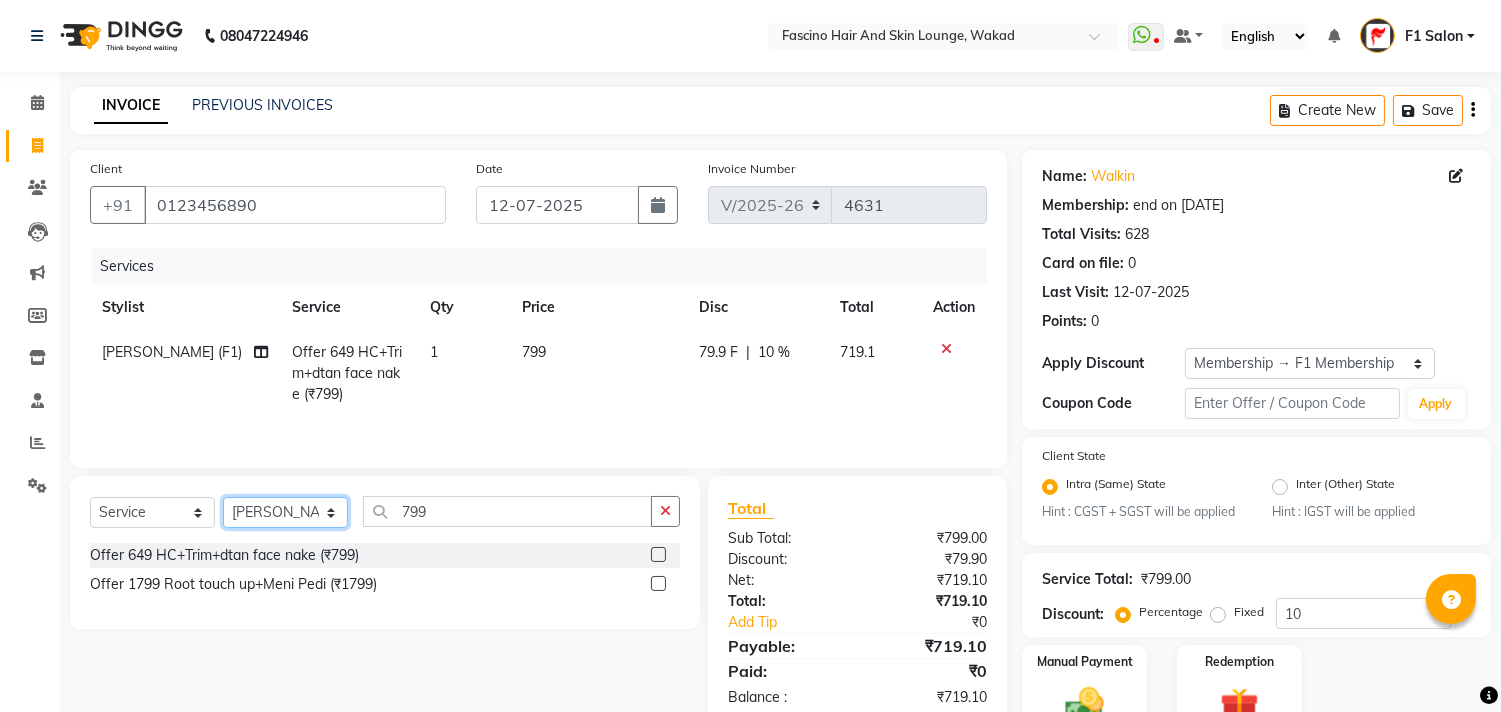 select on "57172" 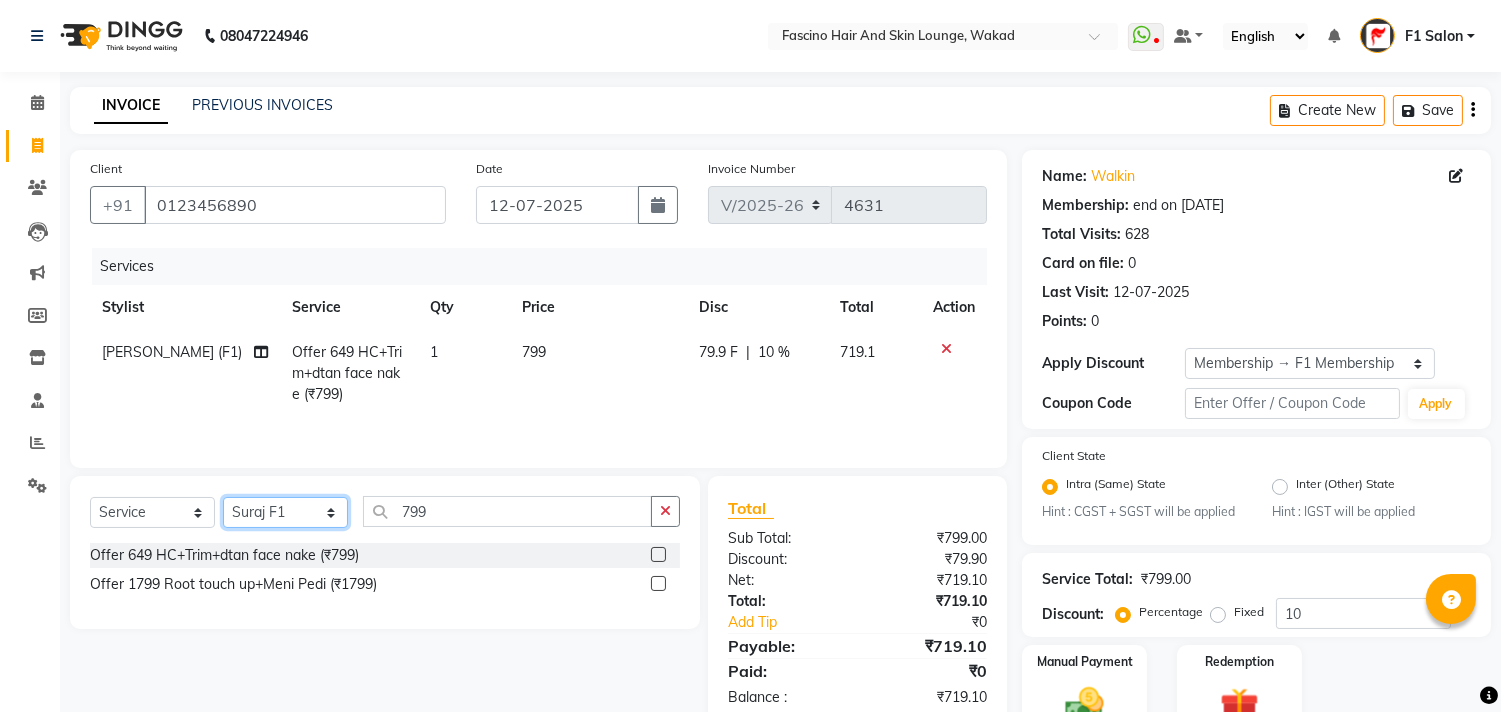 click on "Select Stylist 8805000650  Asif Shaikh Chimu Ingale F1 Salon  Ganesh F1 Gopal {JH} Govind (Jh ) Jadgdish Kajal  Omkar JH Pooja kate  Ram choudhry Sahil jh Sanjay muley Shree Siddu (F1) Sid (JH) Sukanya Sadiyan  Suraj F1 Tejal Beaution Usha Bhise Varsha F1 Veena" 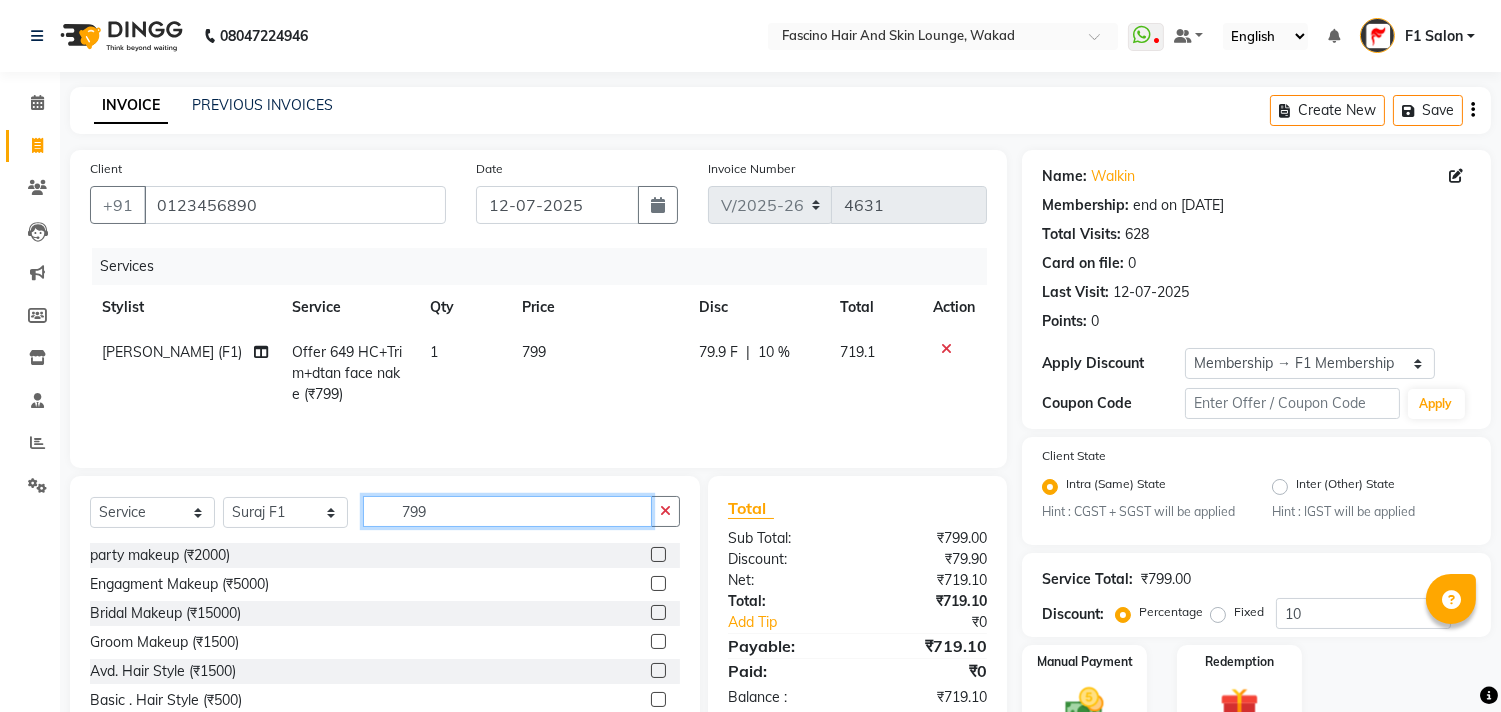 click on "799" 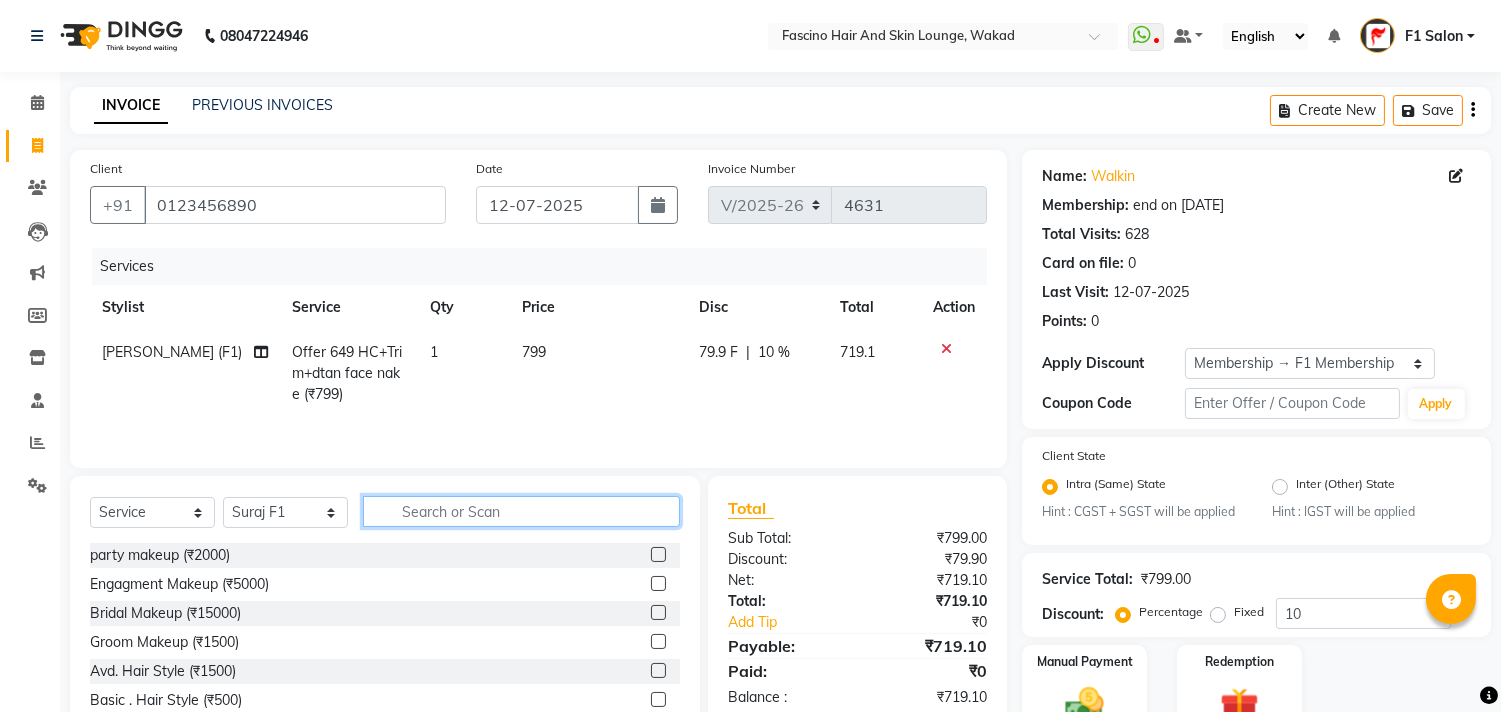 type on "s" 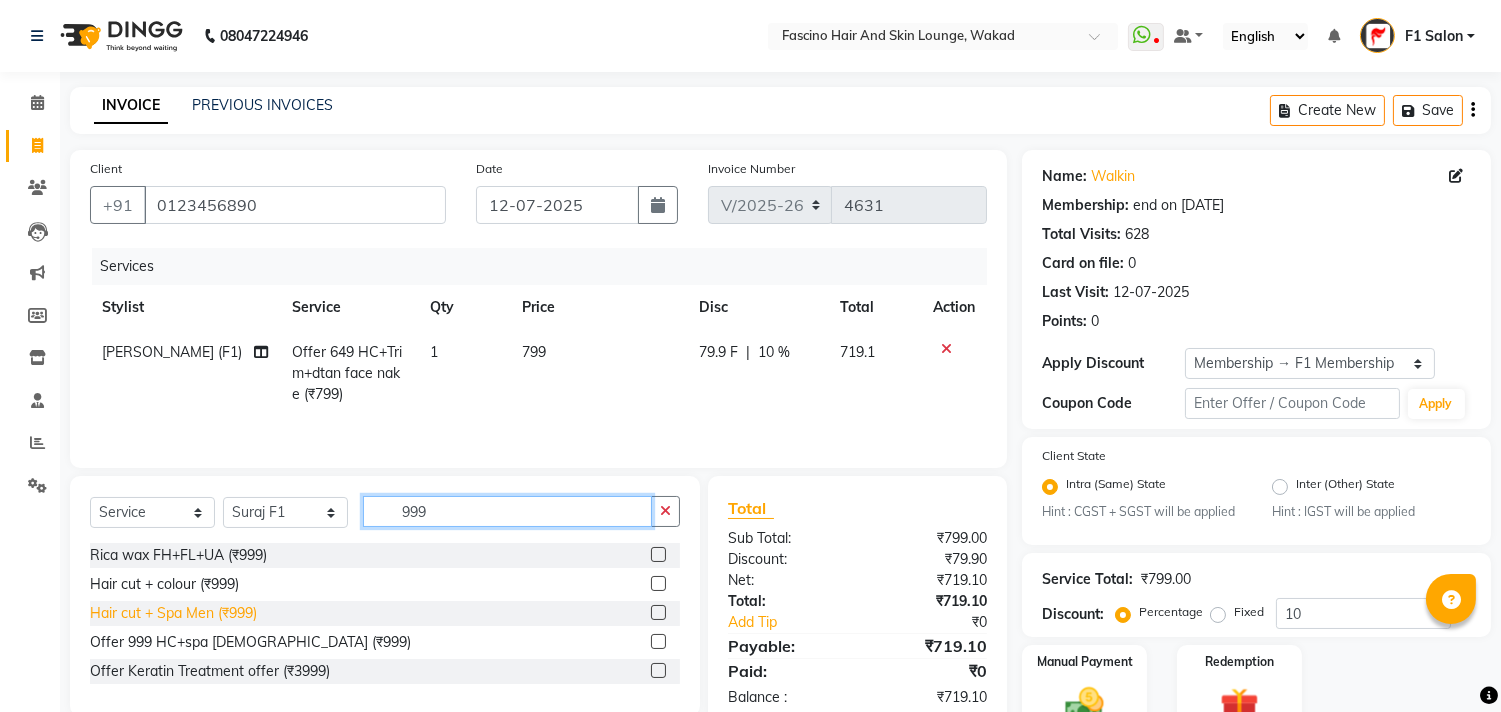 type on "999" 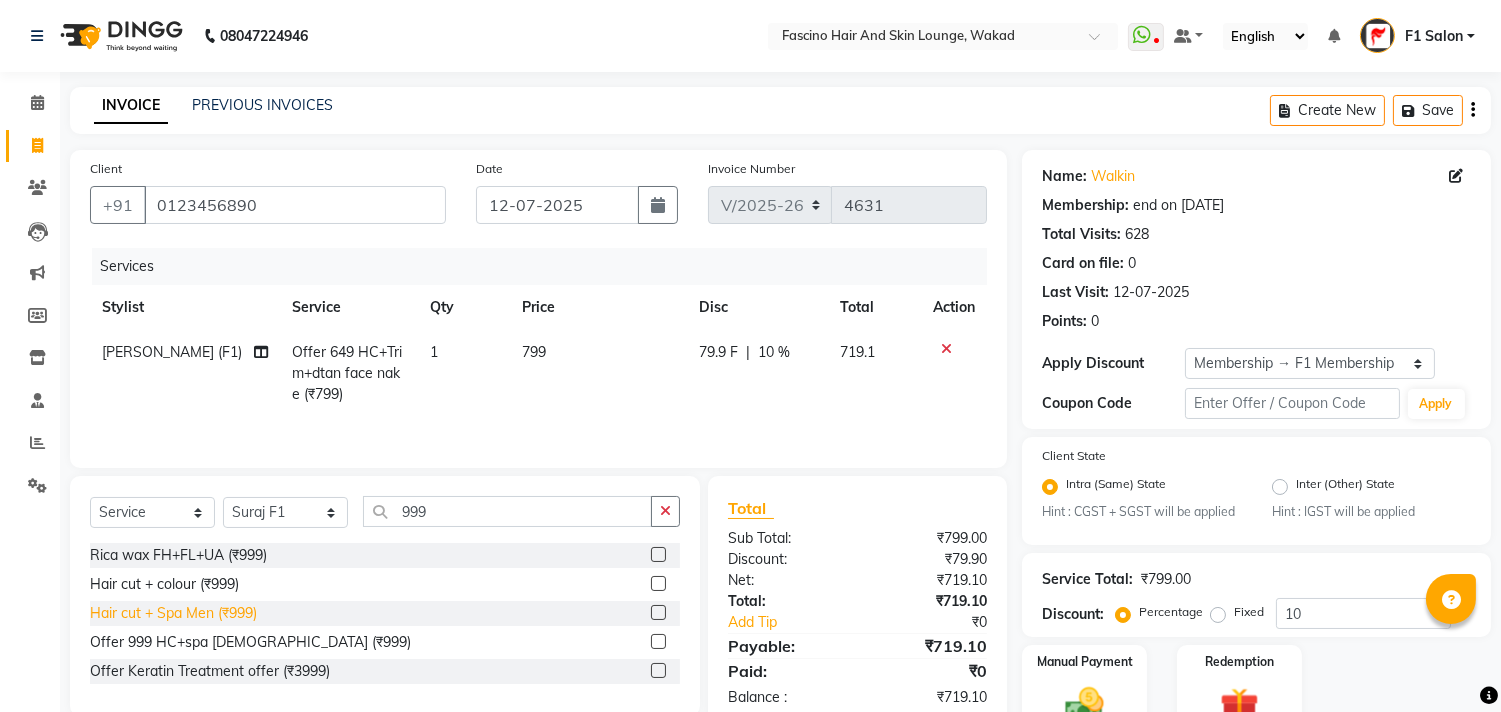 click on "Hair cut + Spa  Men (₹999)" 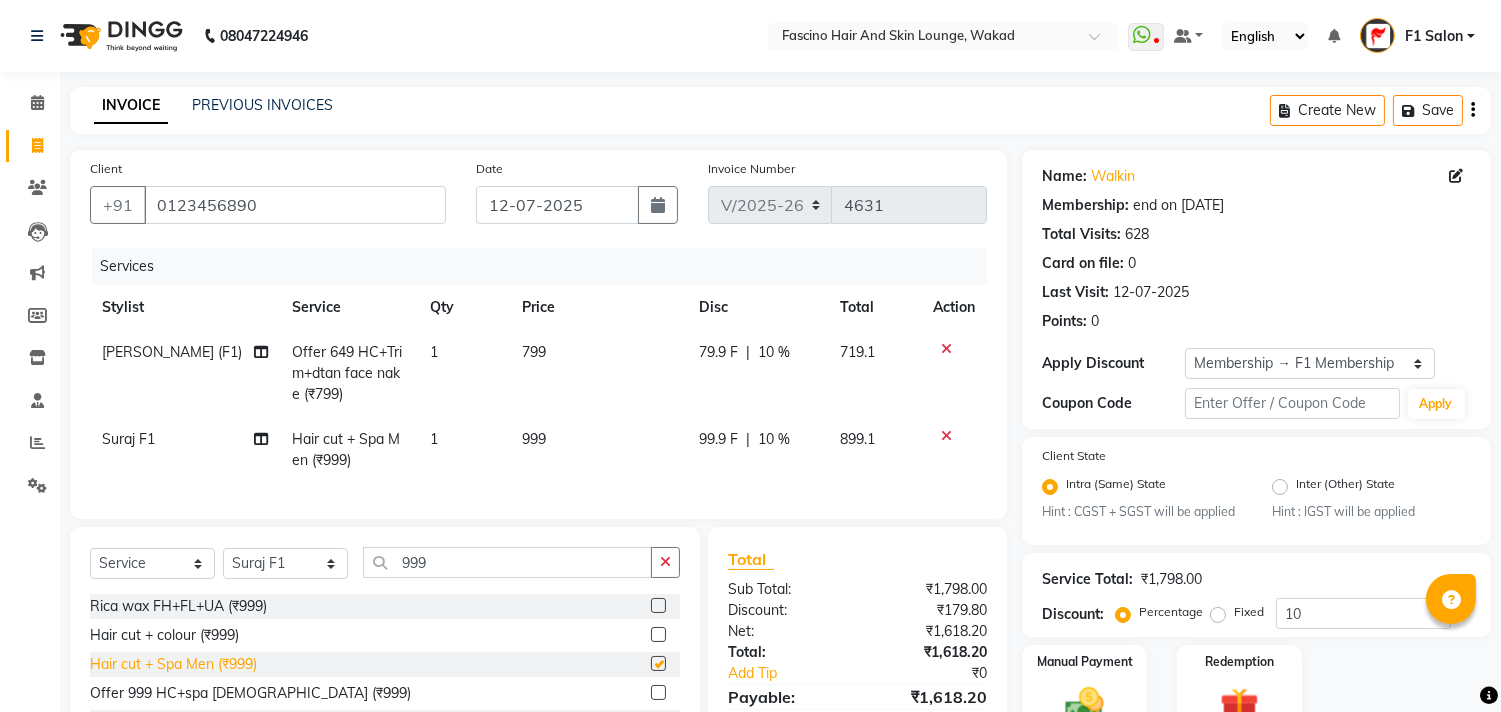 checkbox on "false" 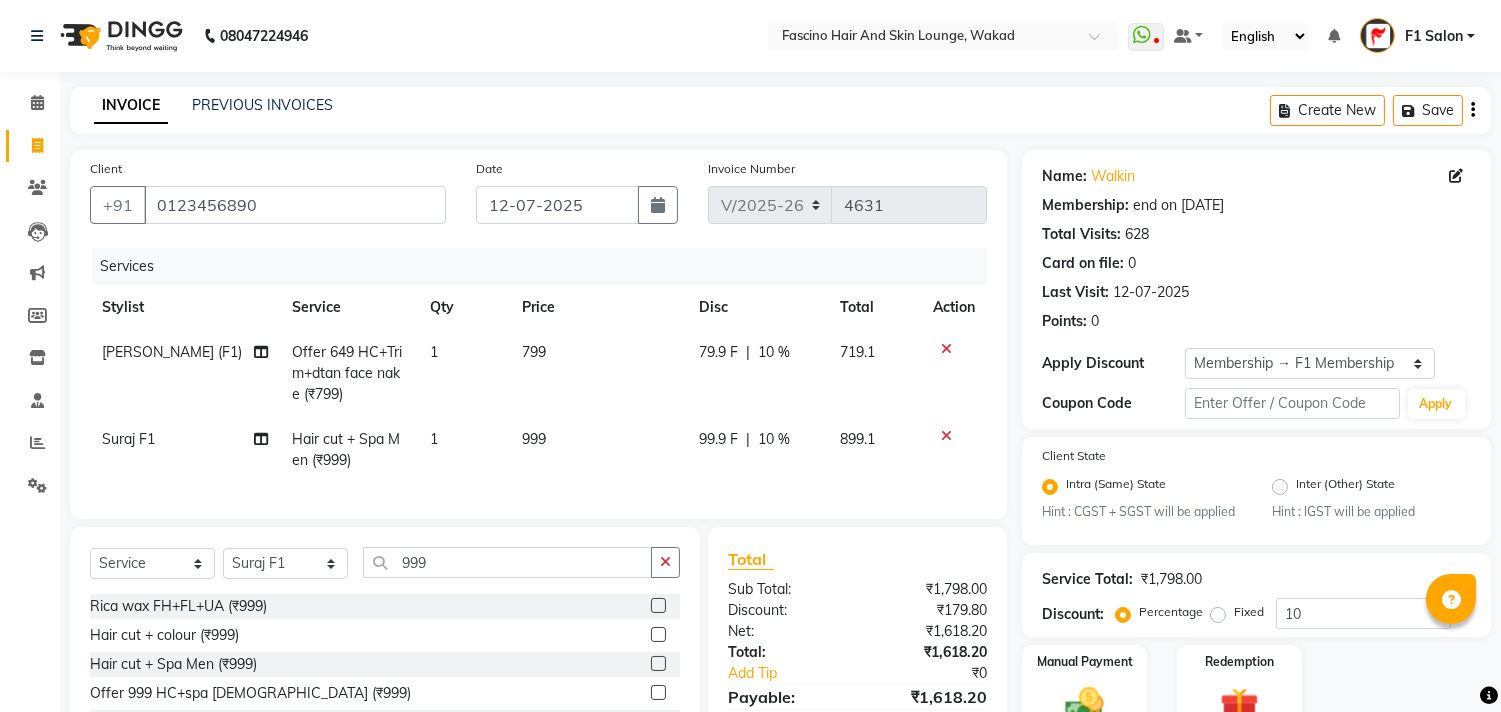 click on "999" 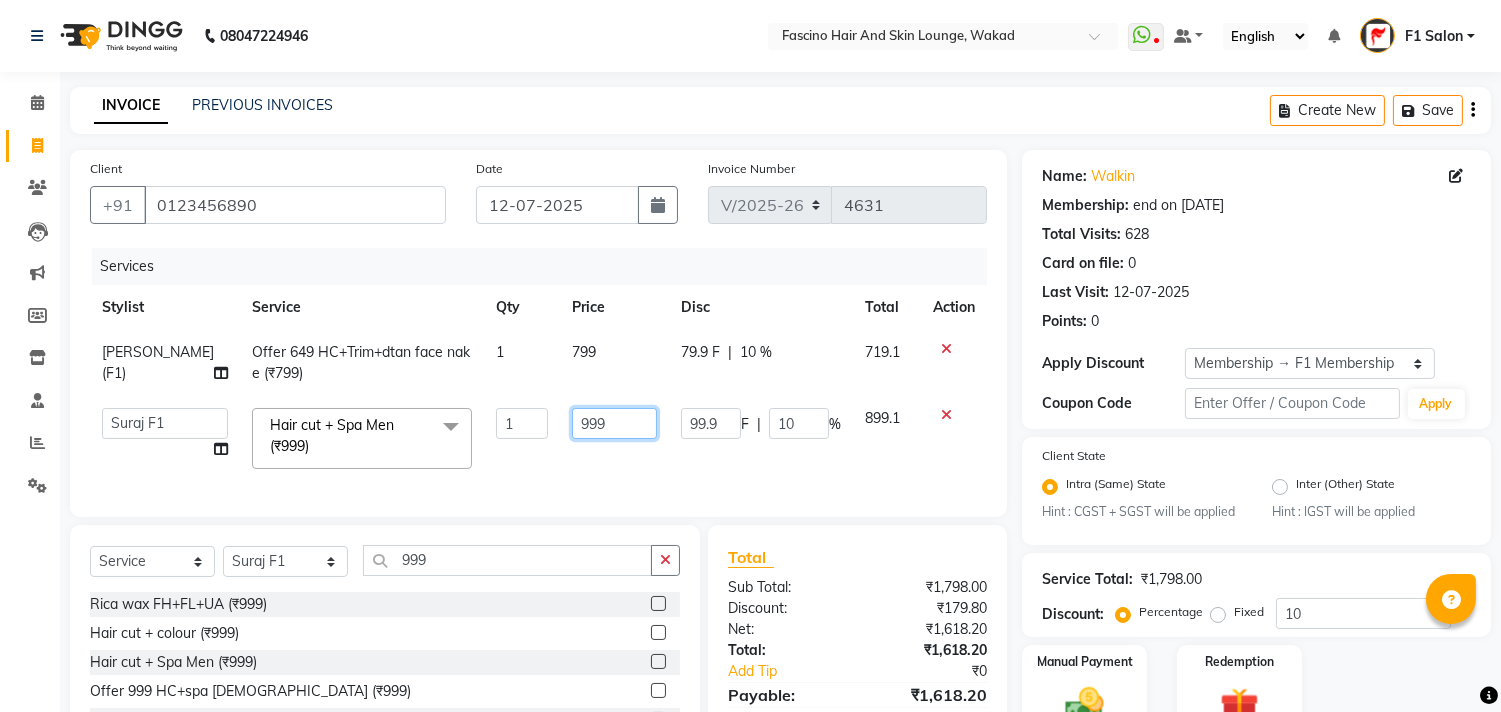 click on "999" 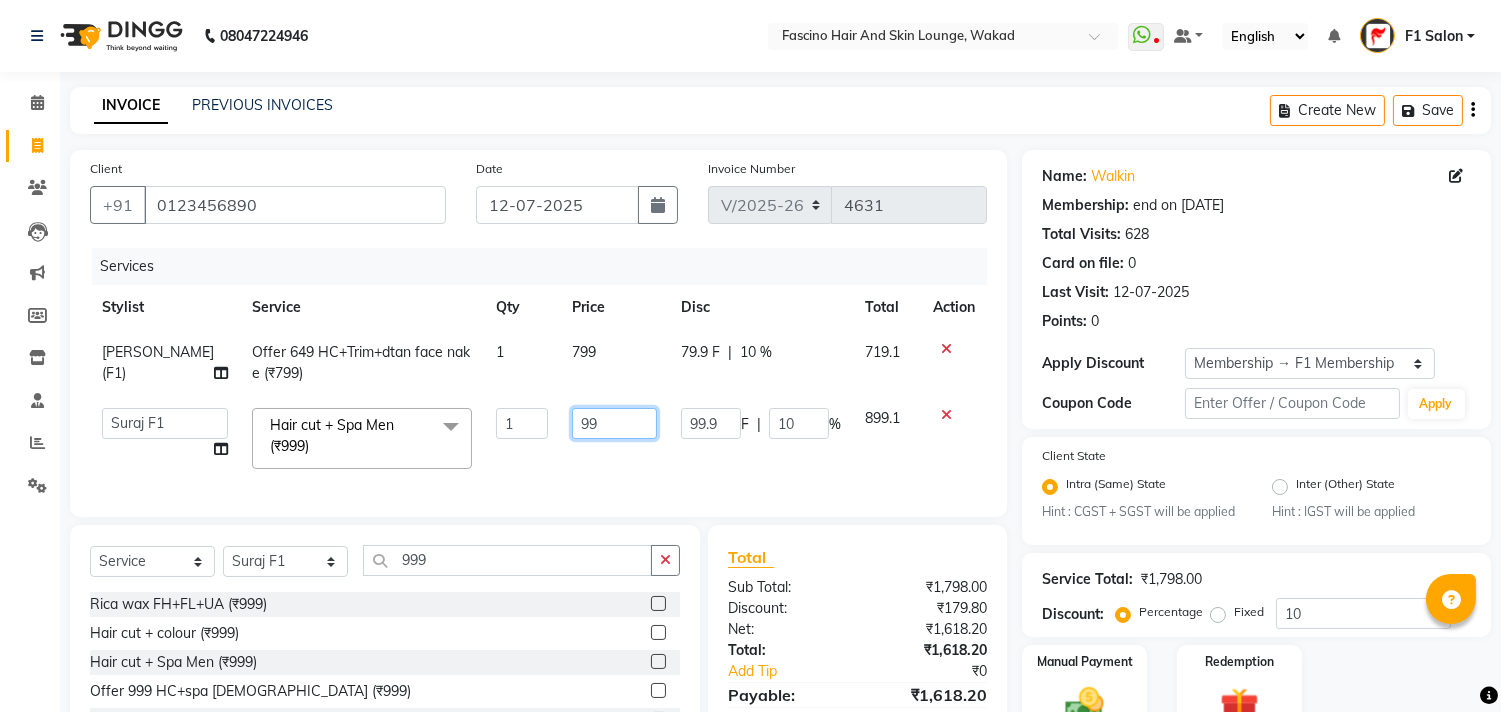 type on "9" 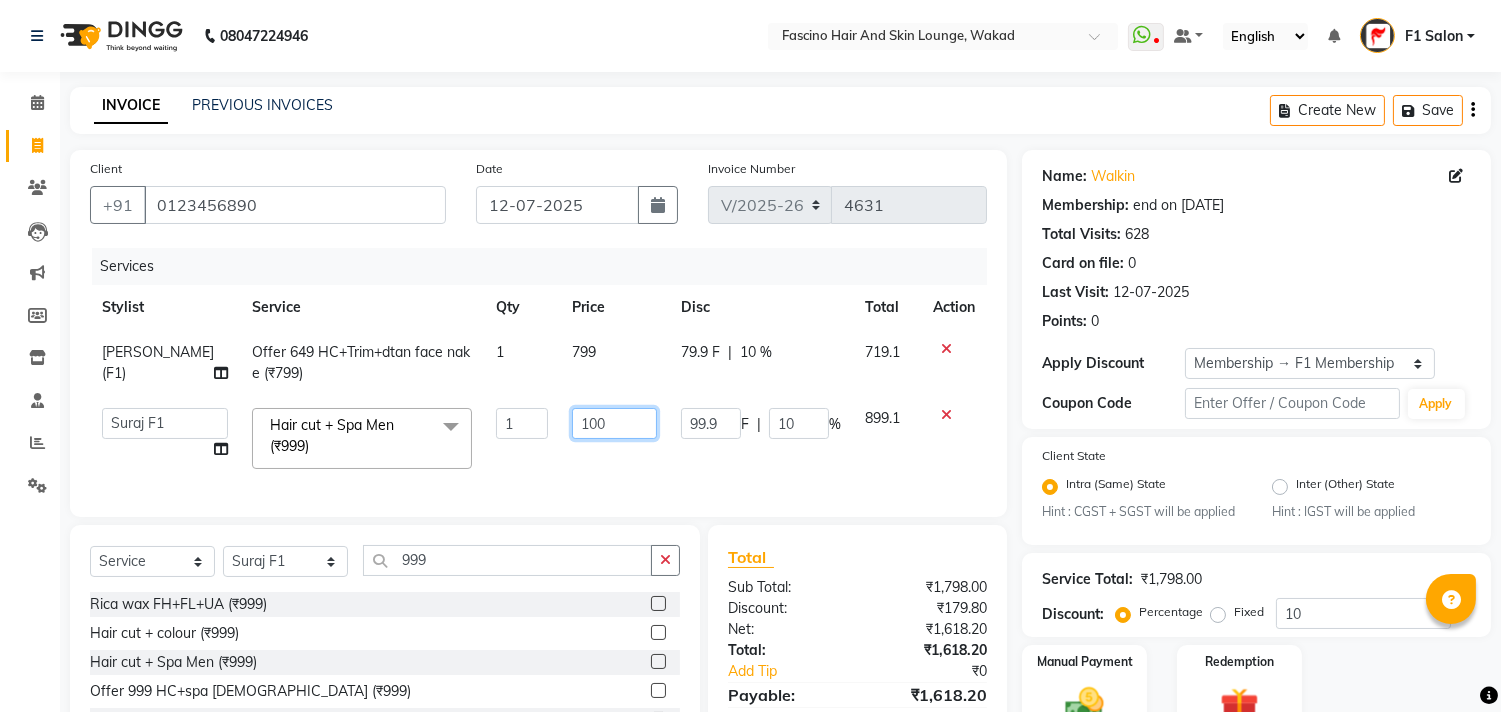 type on "1000" 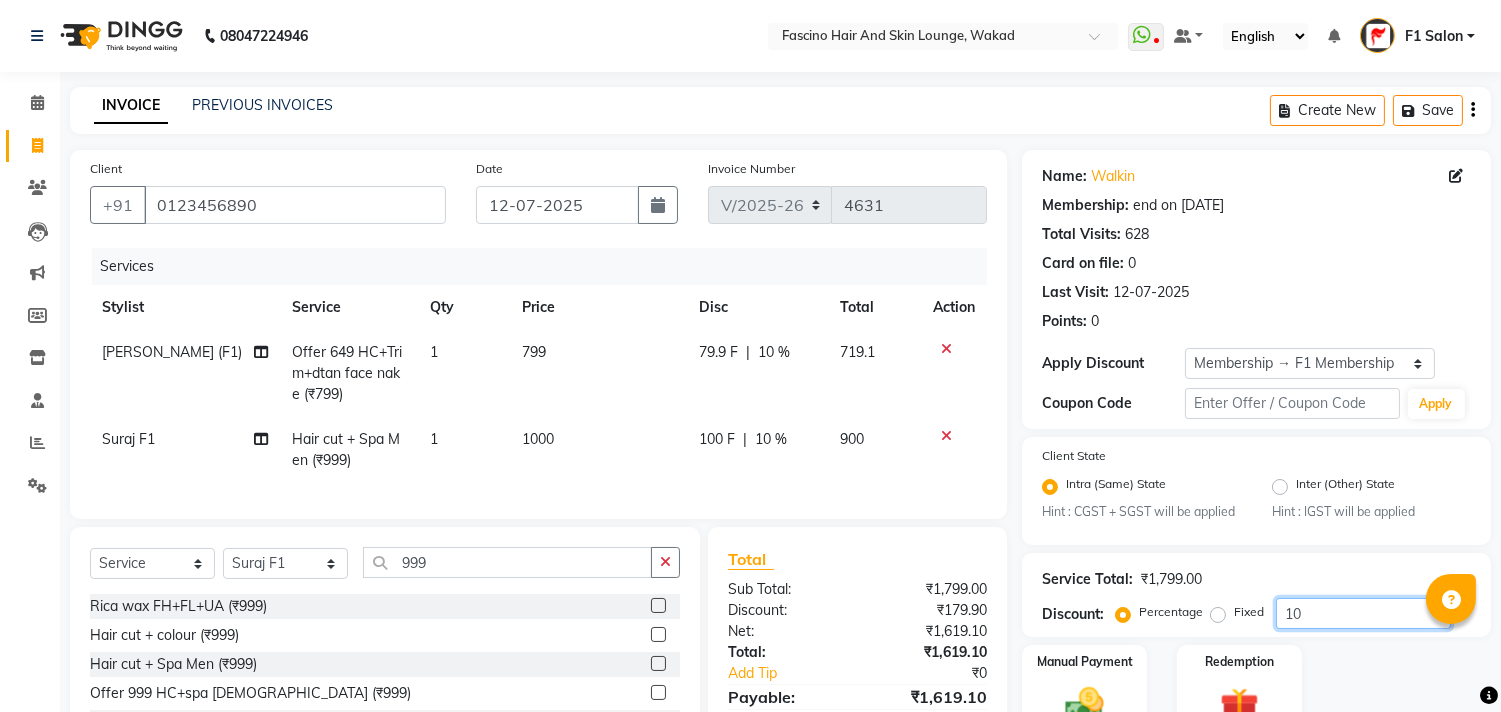 click on "10" 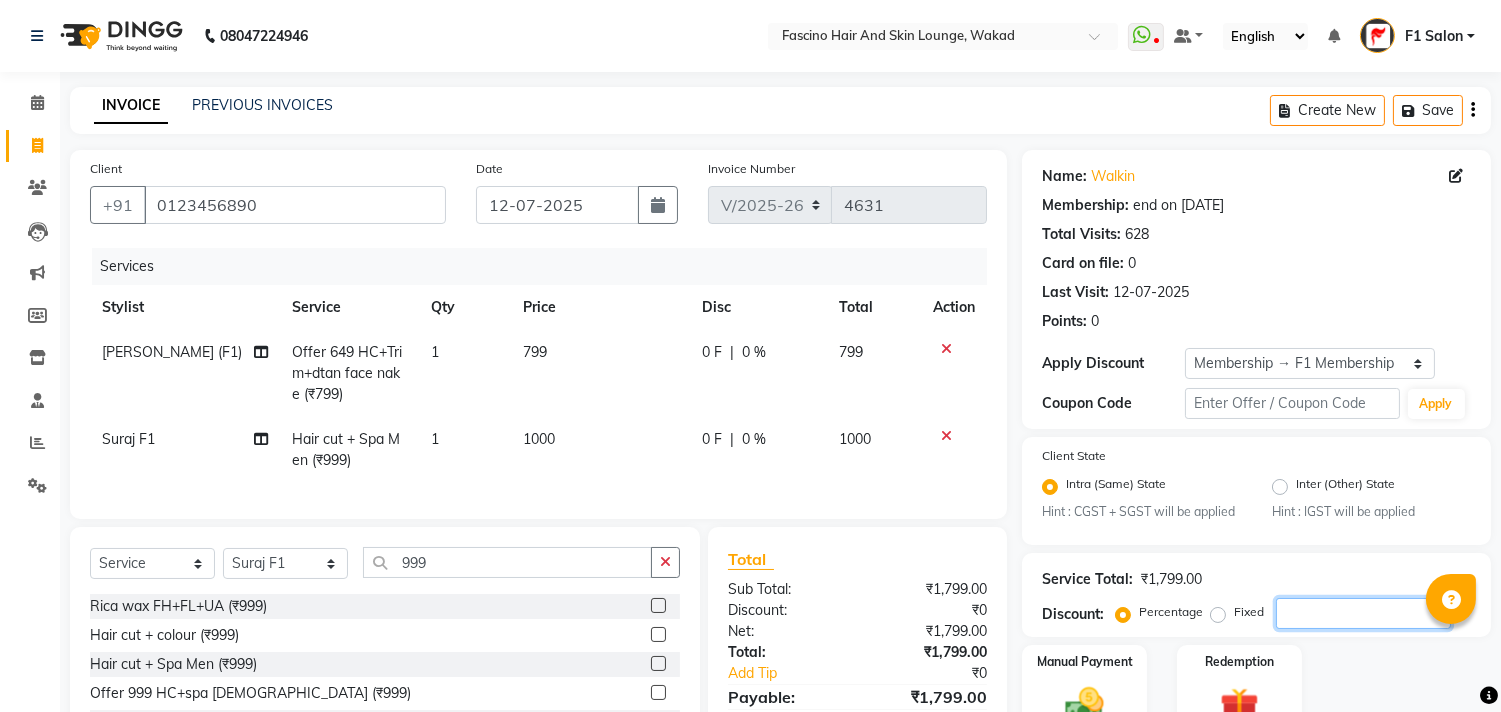 type 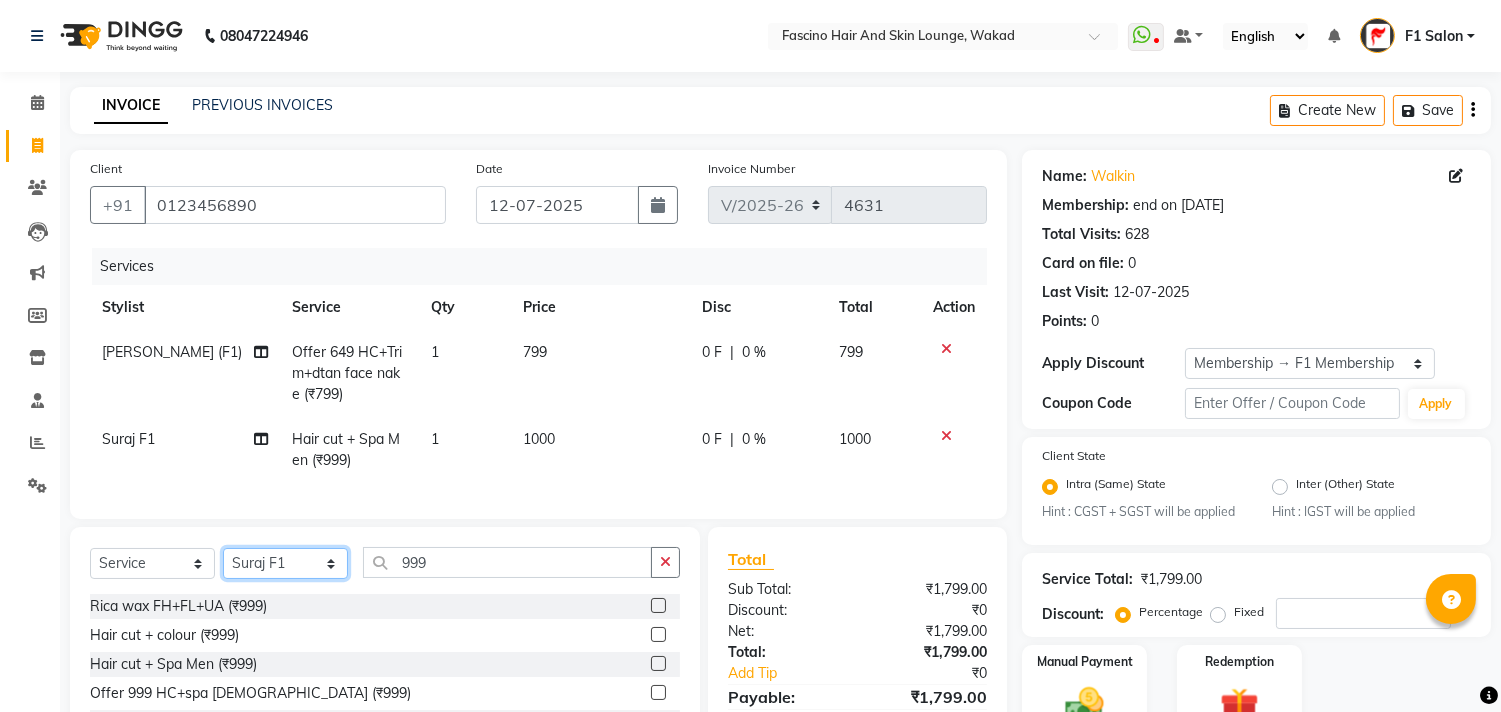 click on "Select Stylist 8805000650  Asif Shaikh Chimu Ingale F1 Salon  Ganesh F1 Gopal {JH} Govind (Jh ) Jadgdish Kajal  Omkar JH Pooja kate  Ram choudhry Sahil jh Sanjay muley Shree Siddu (F1) Sid (JH) Sukanya Sadiyan  Suraj F1 Tejal Beaution Usha Bhise Varsha F1 Veena" 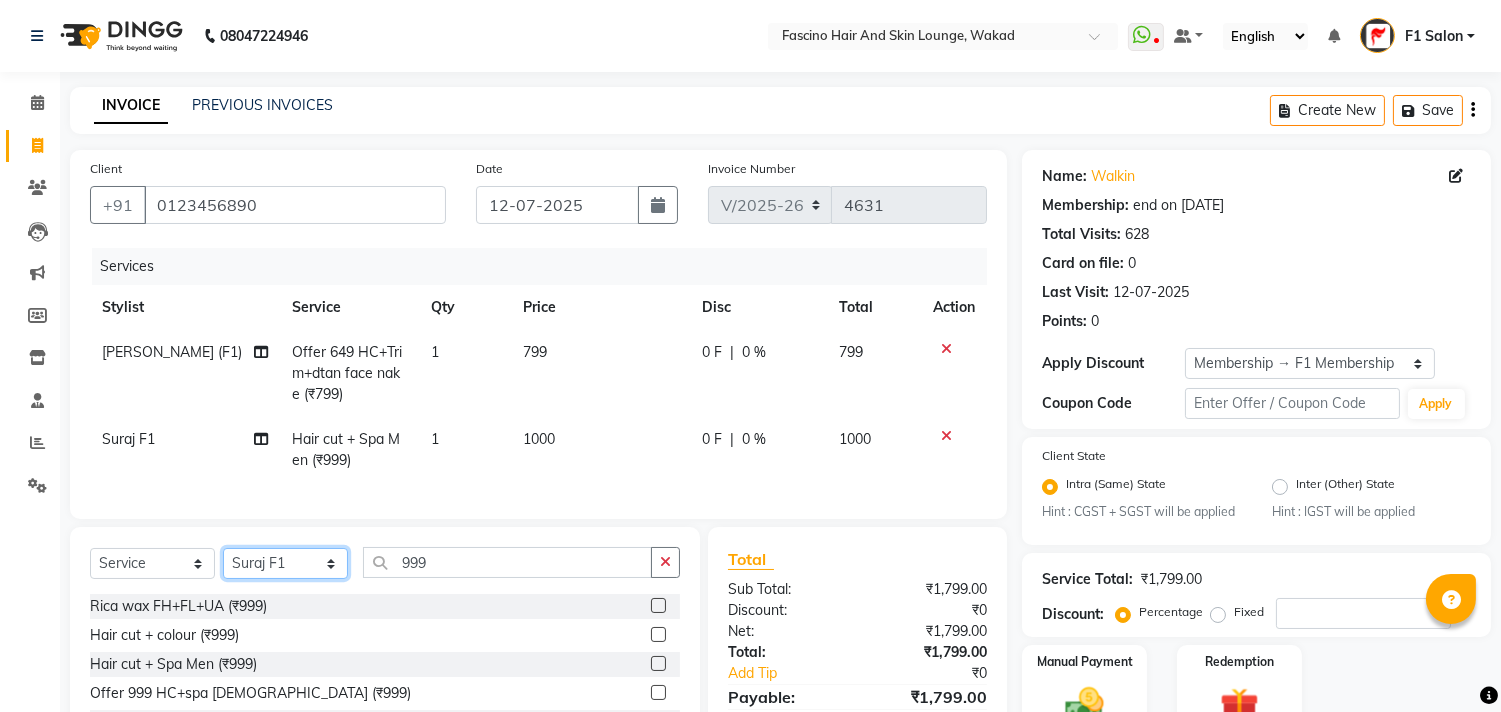 select on "3906" 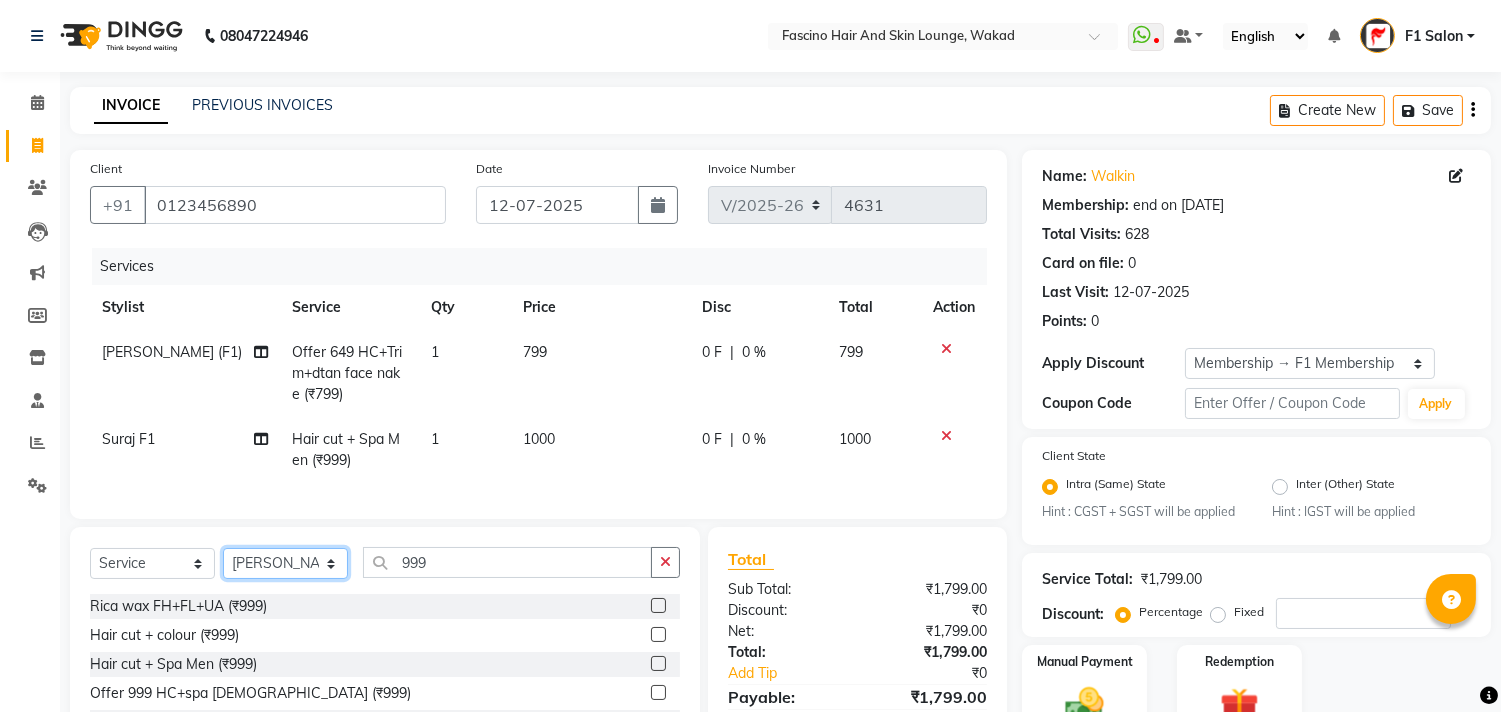 click on "Select Stylist 8805000650  Asif Shaikh Chimu Ingale F1 Salon  Ganesh F1 Gopal {JH} Govind (Jh ) Jadgdish Kajal  Omkar JH Pooja kate  Ram choudhry Sahil jh Sanjay muley Shree Siddu (F1) Sid (JH) Sukanya Sadiyan  Suraj F1 Tejal Beaution Usha Bhise Varsha F1 Veena" 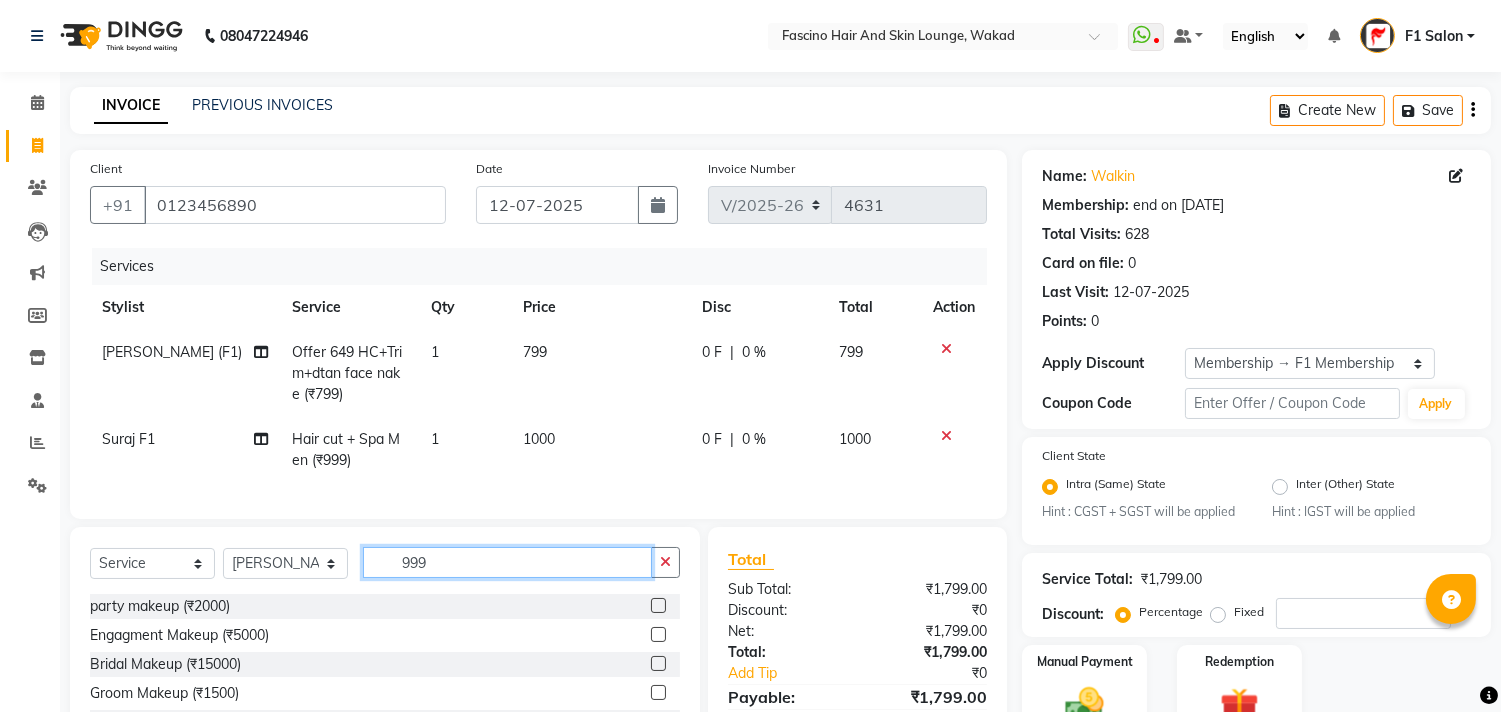click on "999" 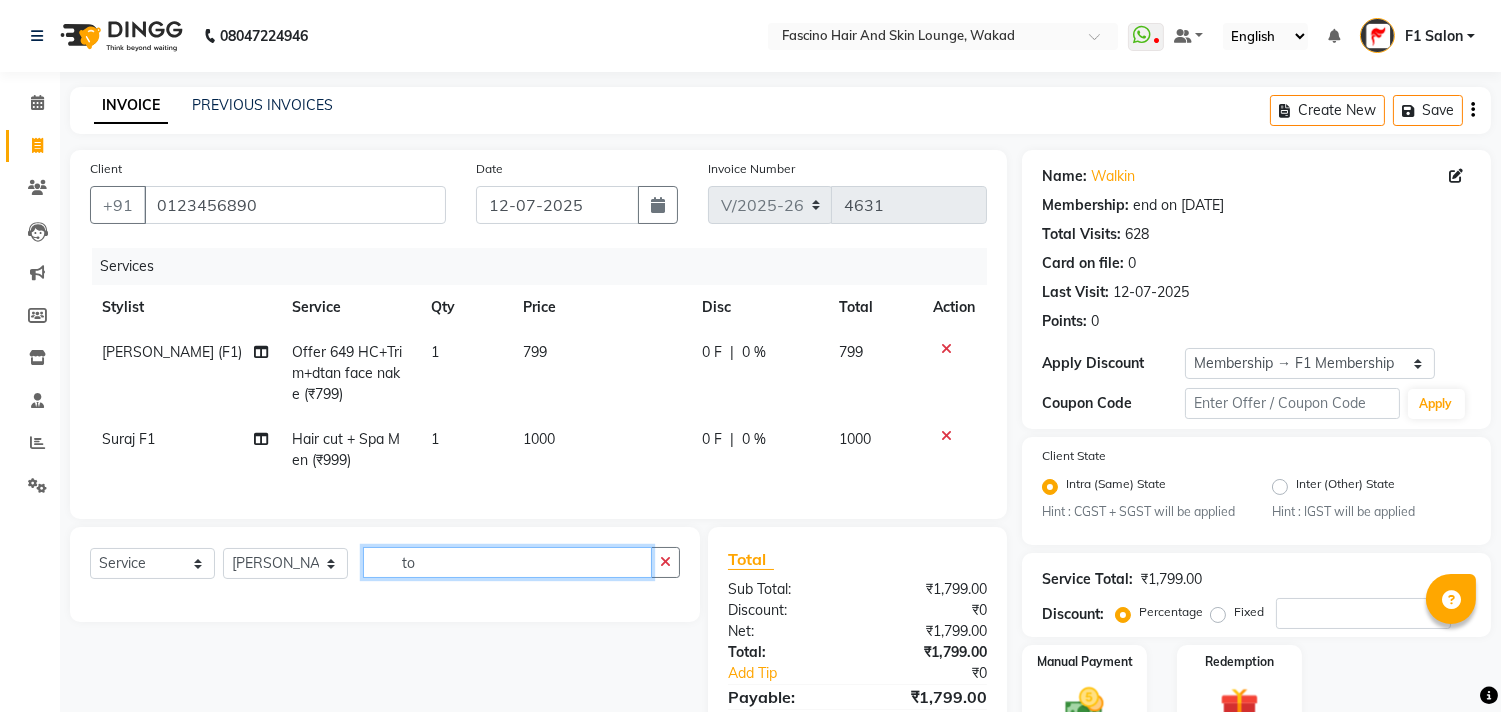 type on "t" 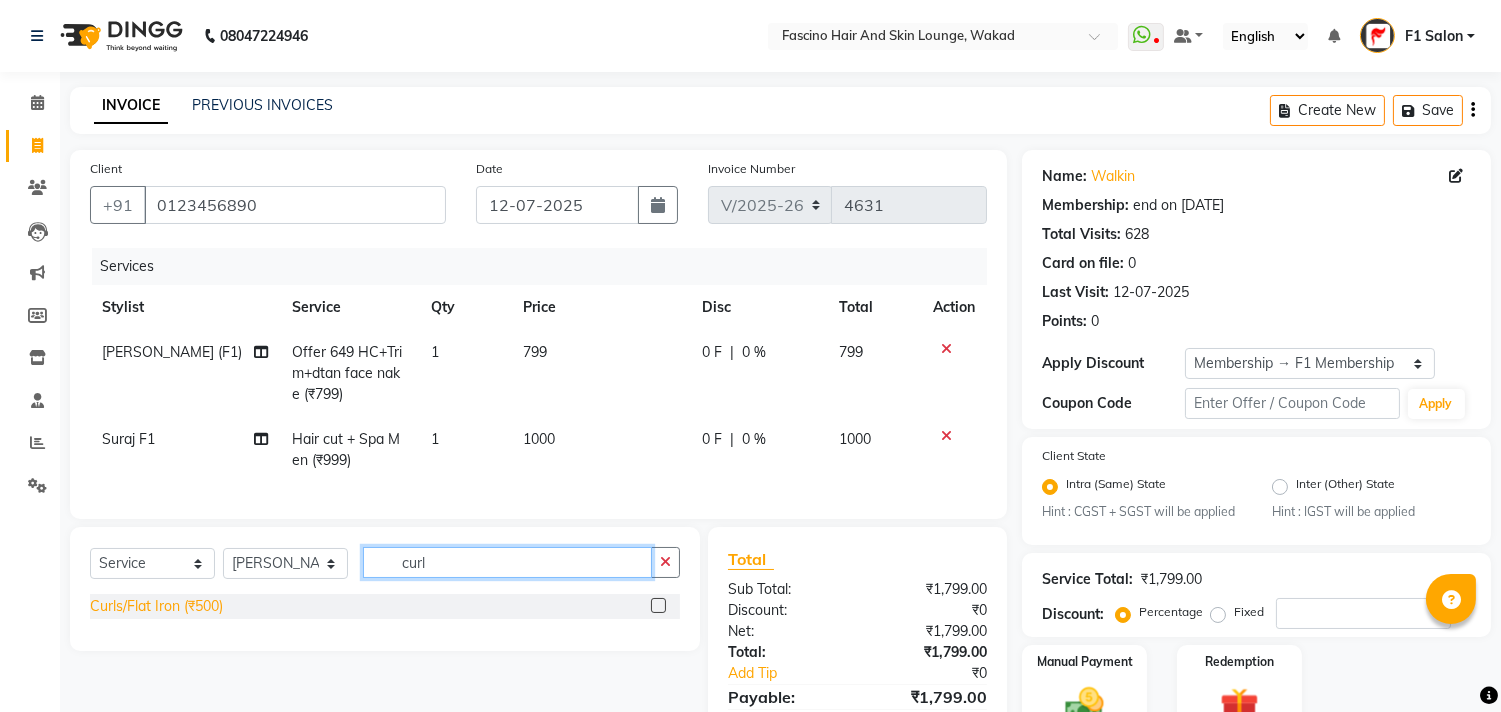 type on "curl" 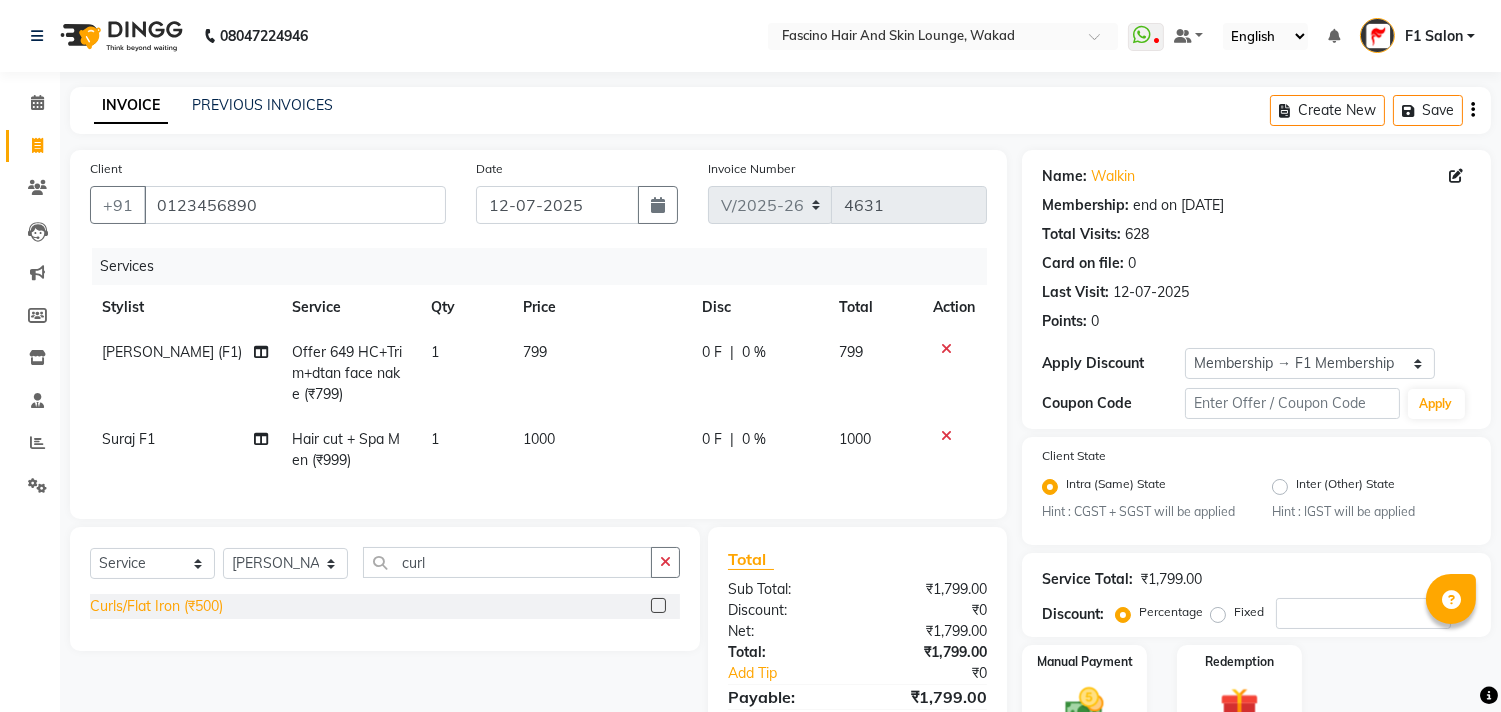click on "Curls/Flat Iron (₹500)" 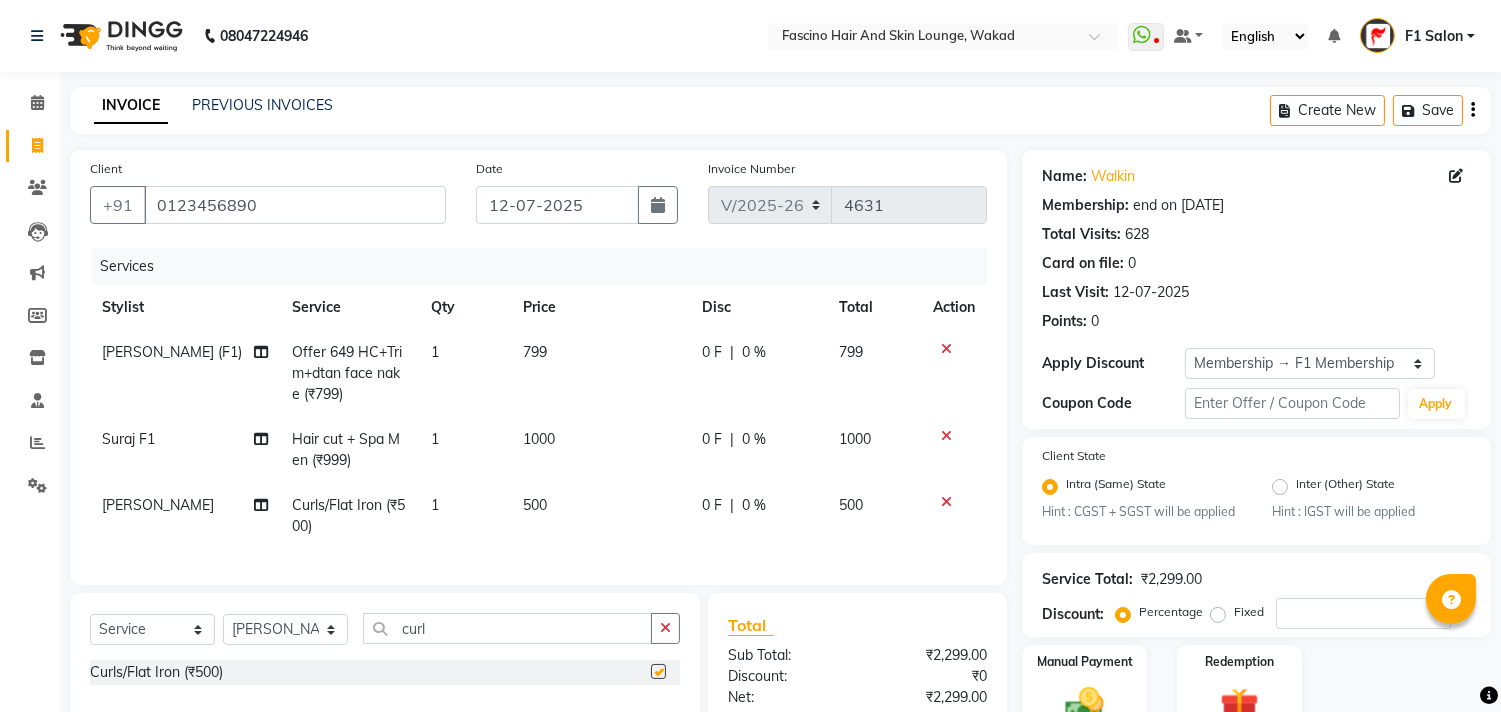 checkbox on "false" 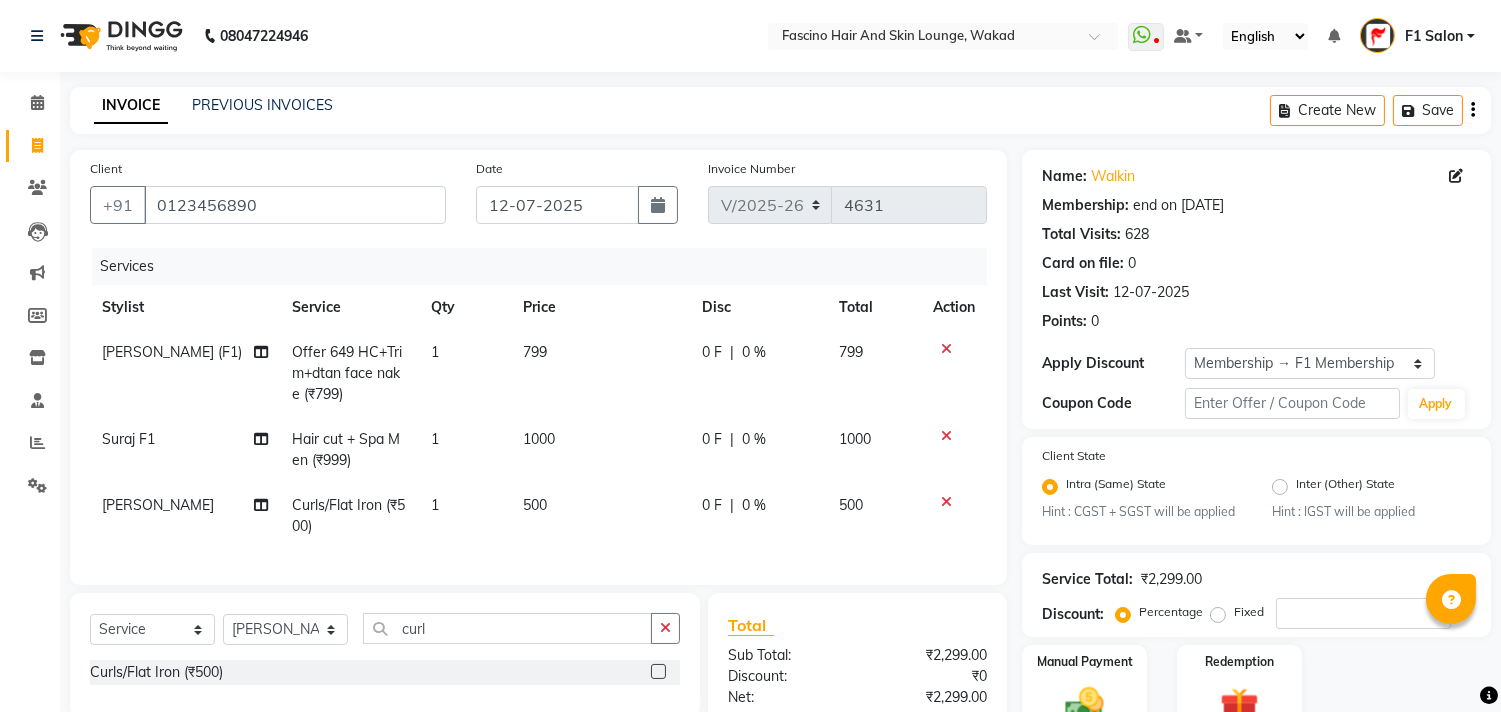 click on "500" 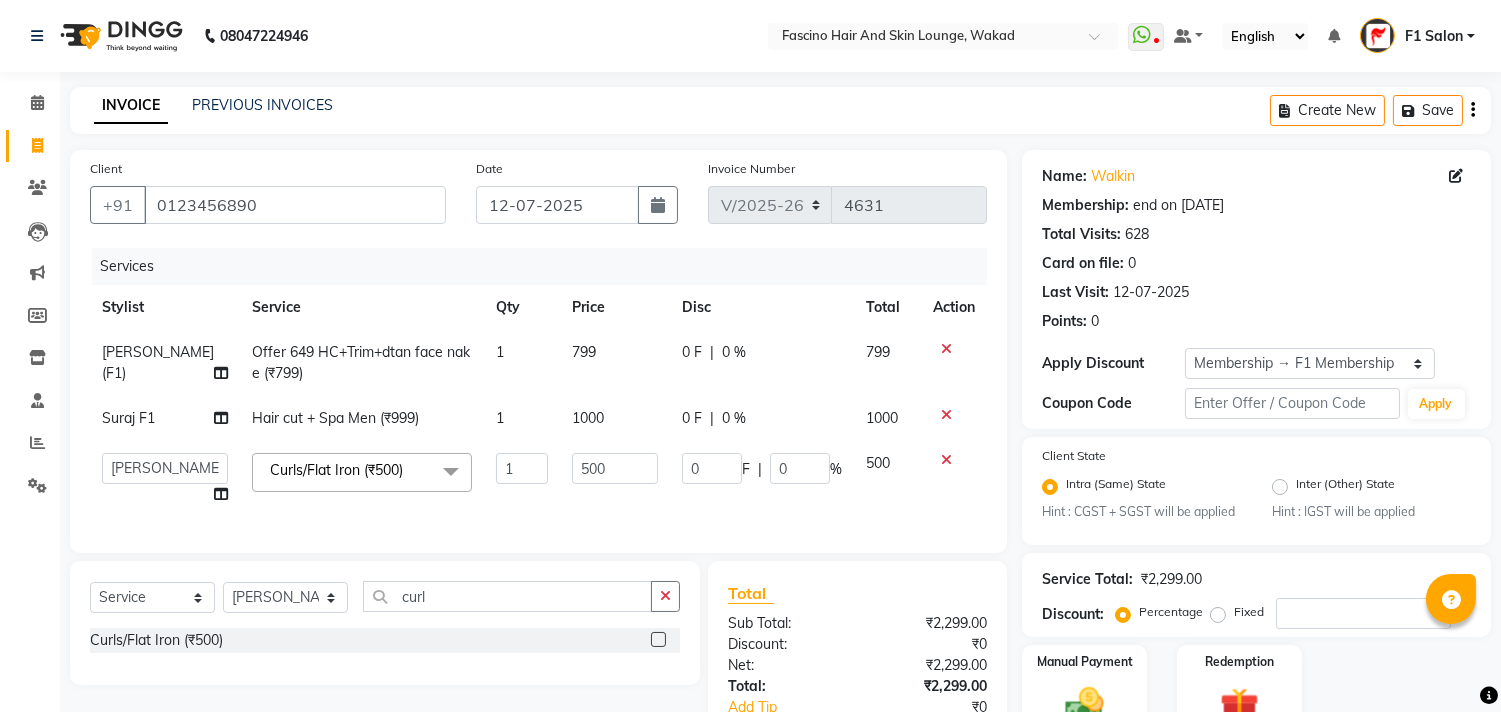 click on "500" 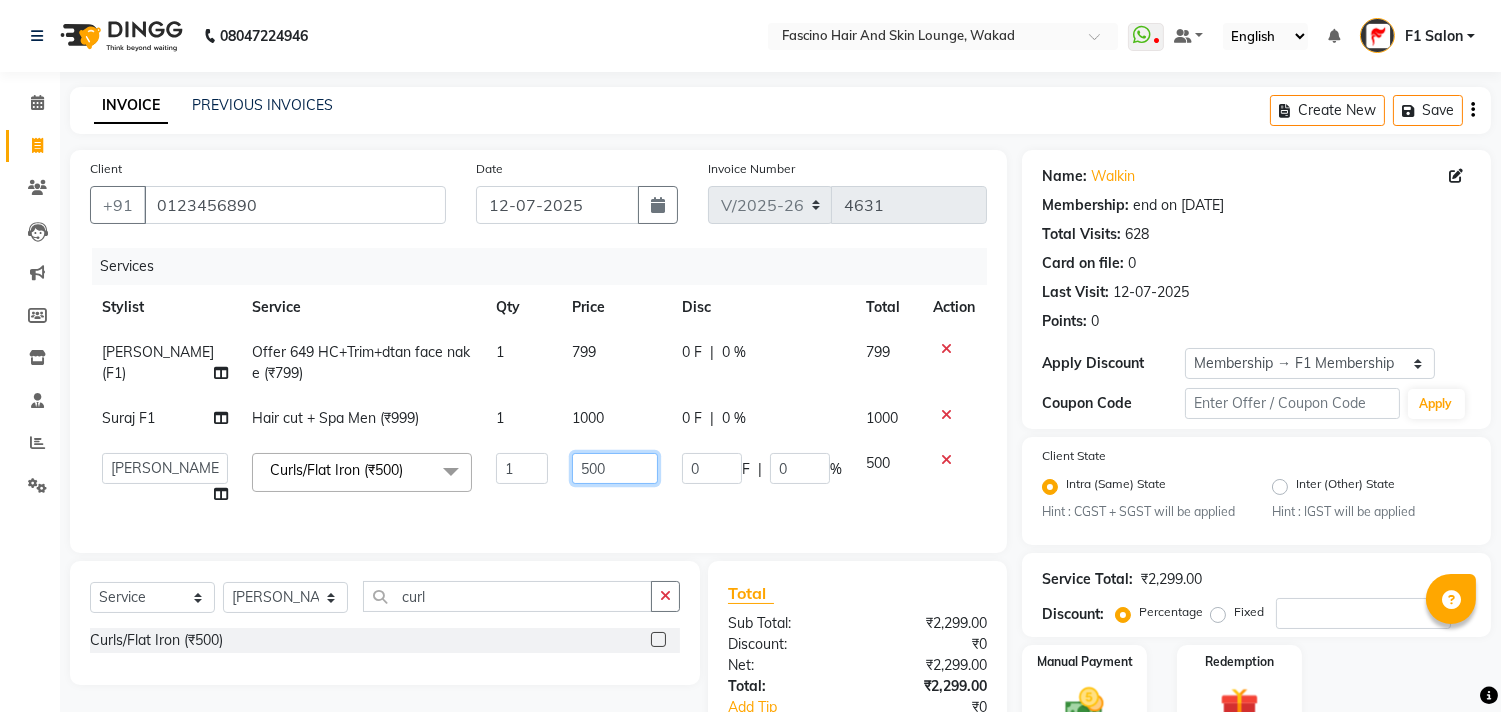click on "500" 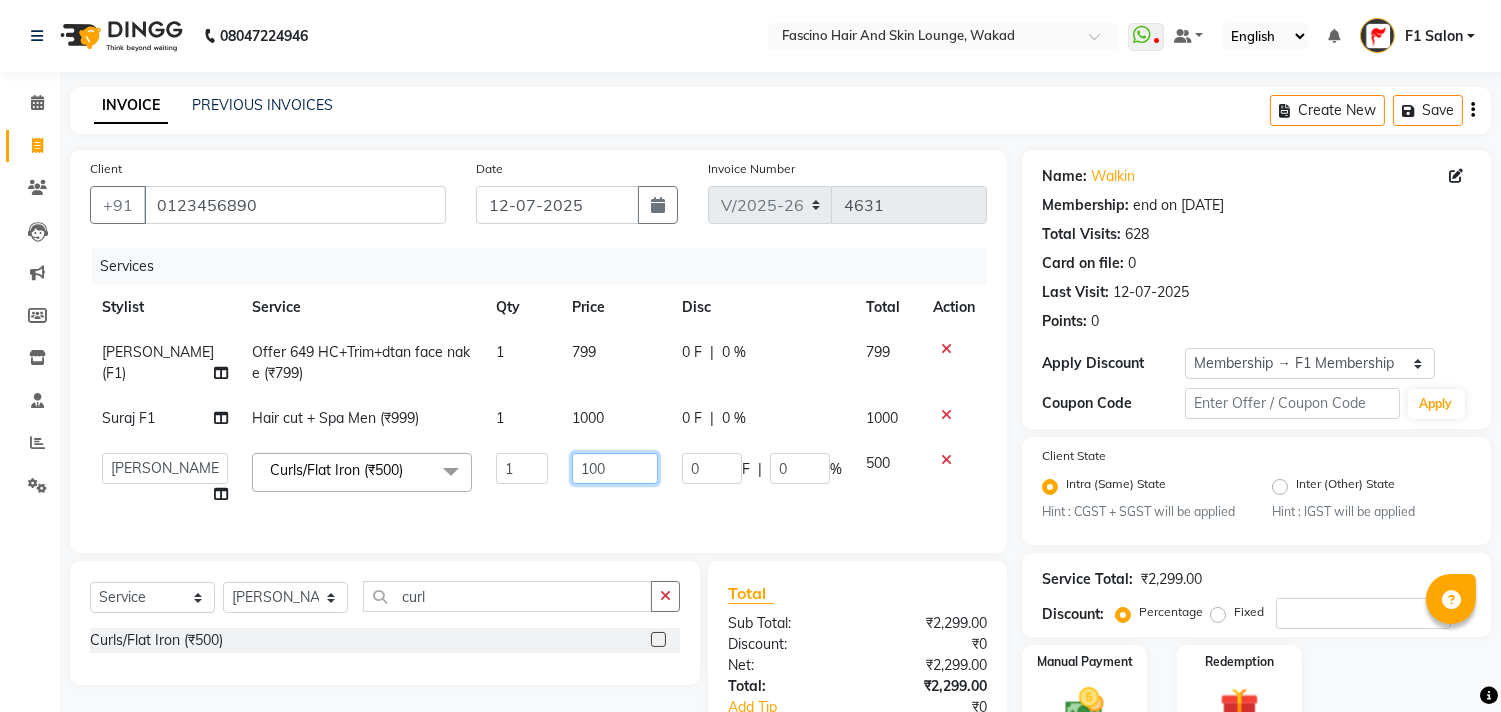 type on "1100" 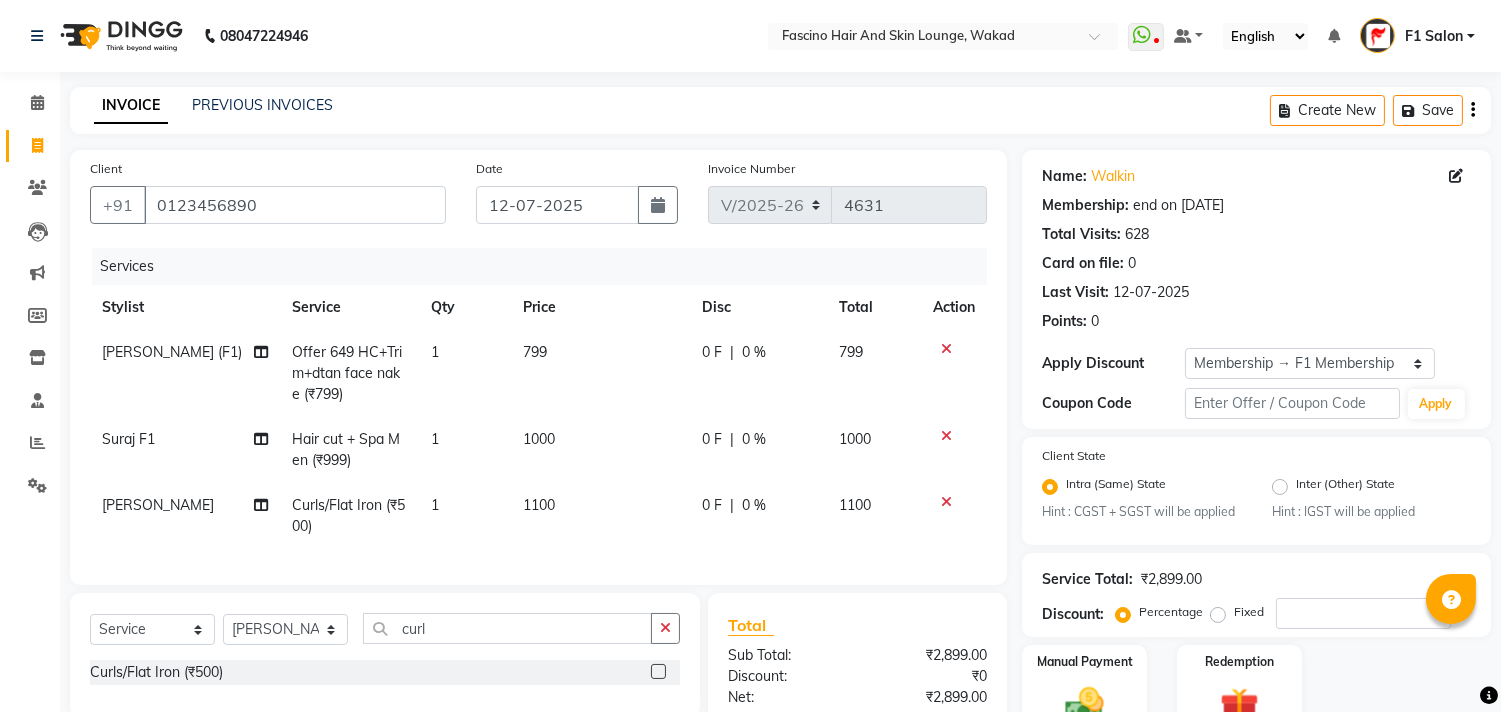 click on "1100" 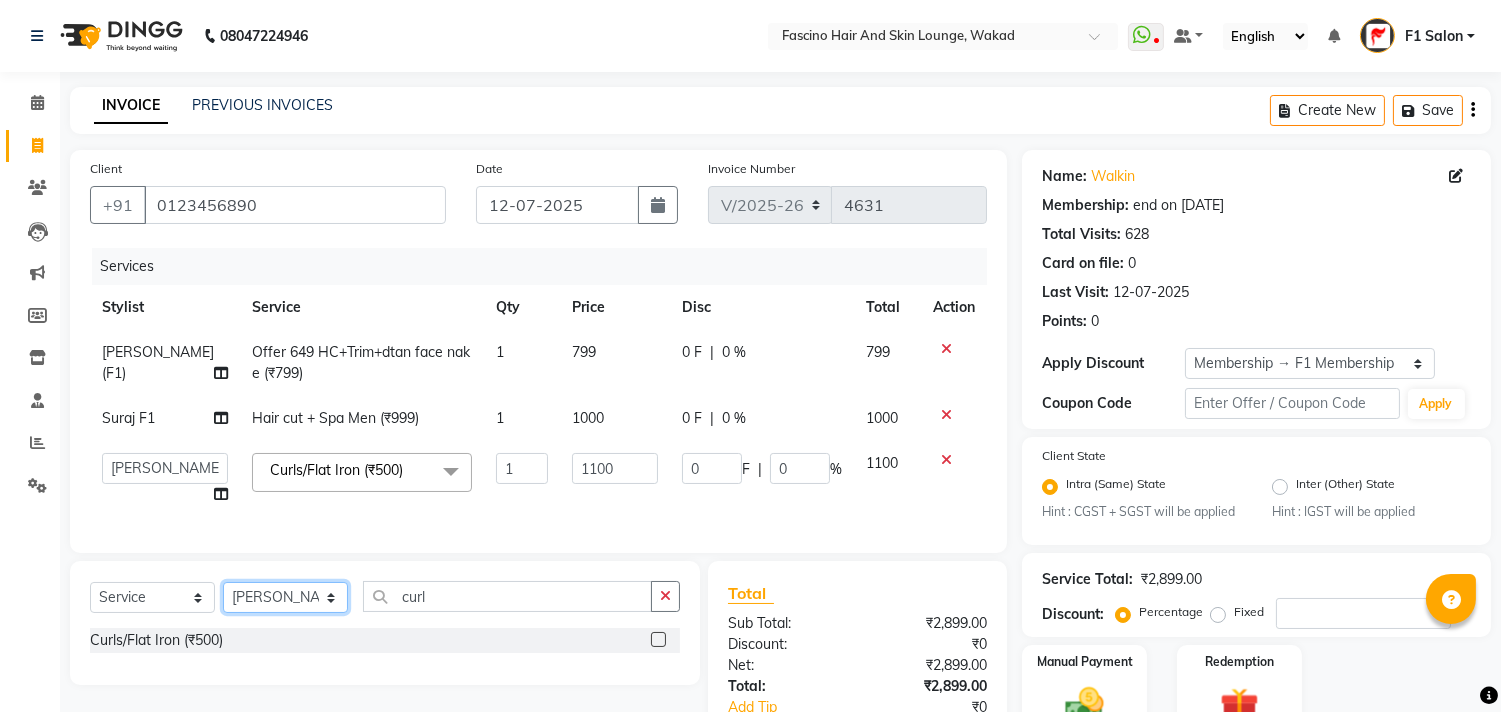 click on "Select Stylist 8805000650  Asif Shaikh Chimu Ingale F1 Salon  Ganesh F1 Gopal {JH} Govind (Jh ) Jadgdish Kajal  Omkar JH Pooja kate  Ram choudhry Sahil jh Sanjay muley Shree Siddu (F1) Sid (JH) Sukanya Sadiyan  Suraj F1 Tejal Beaution Usha Bhise Varsha F1 Veena" 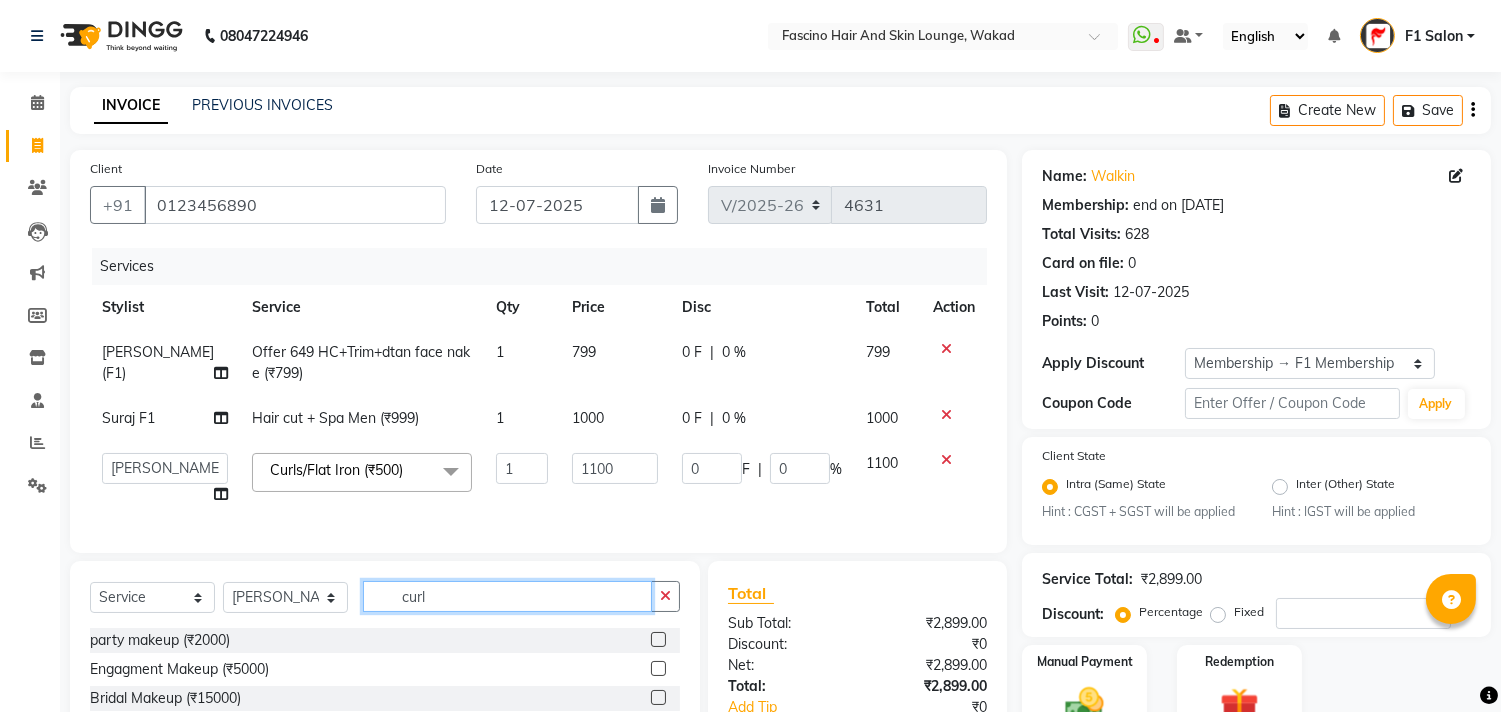click on "curl" 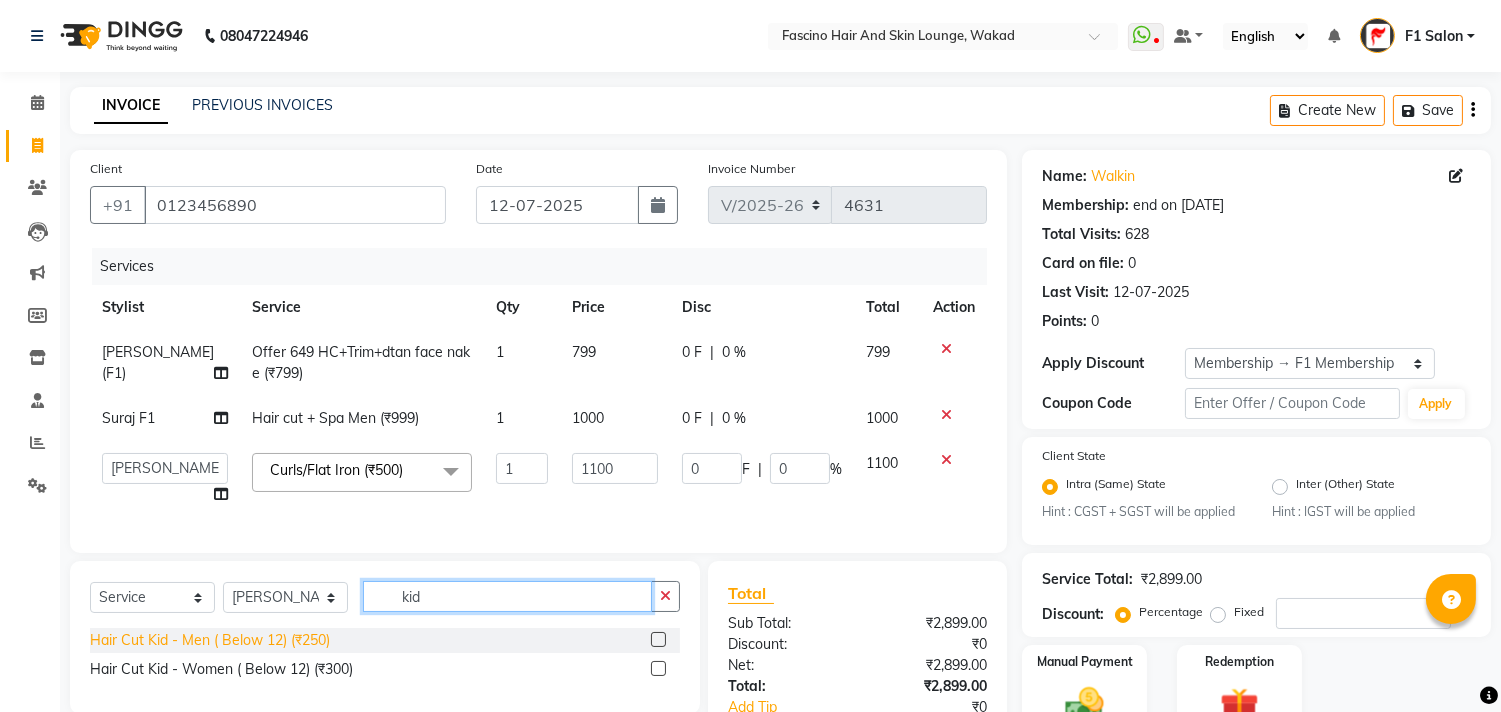 type on "kid" 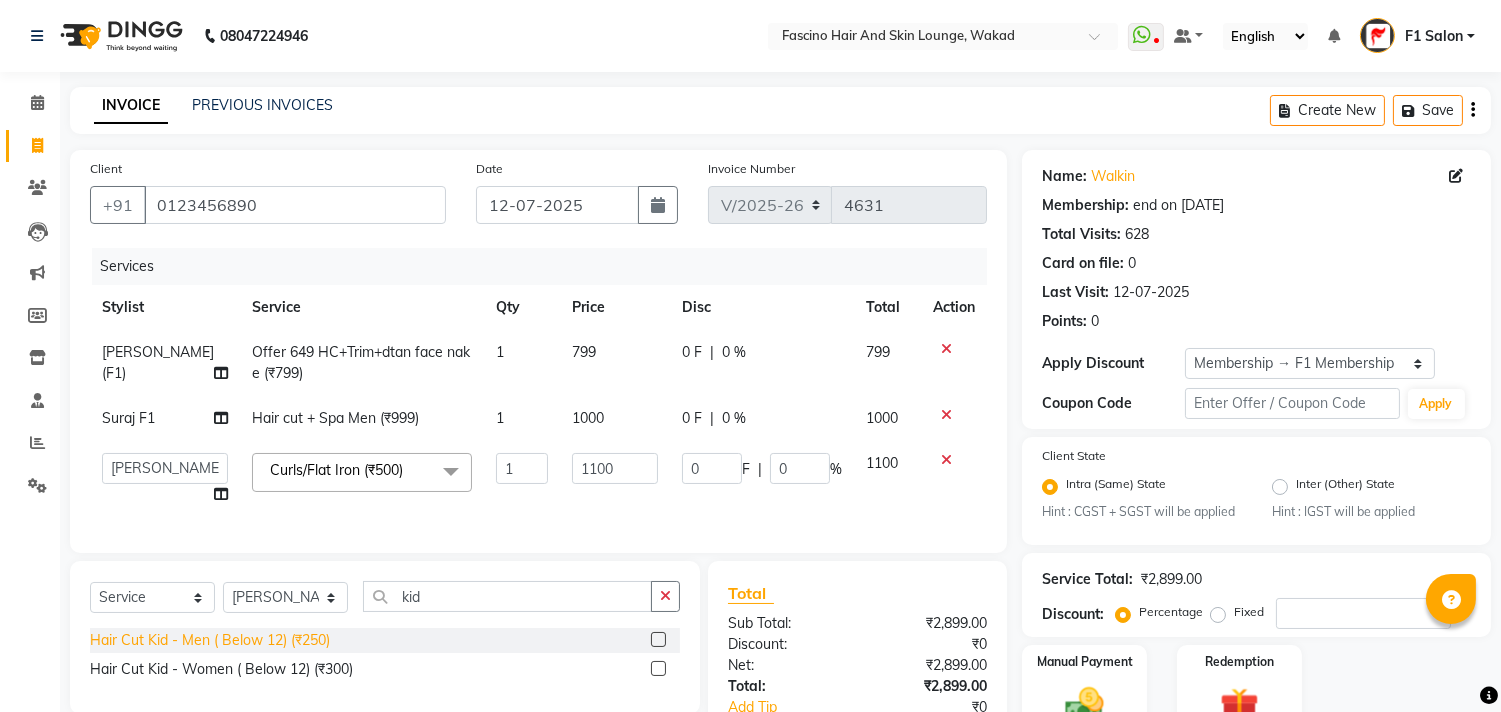 click on "Hair Cut Kid - Men ( Below 12) (₹250)" 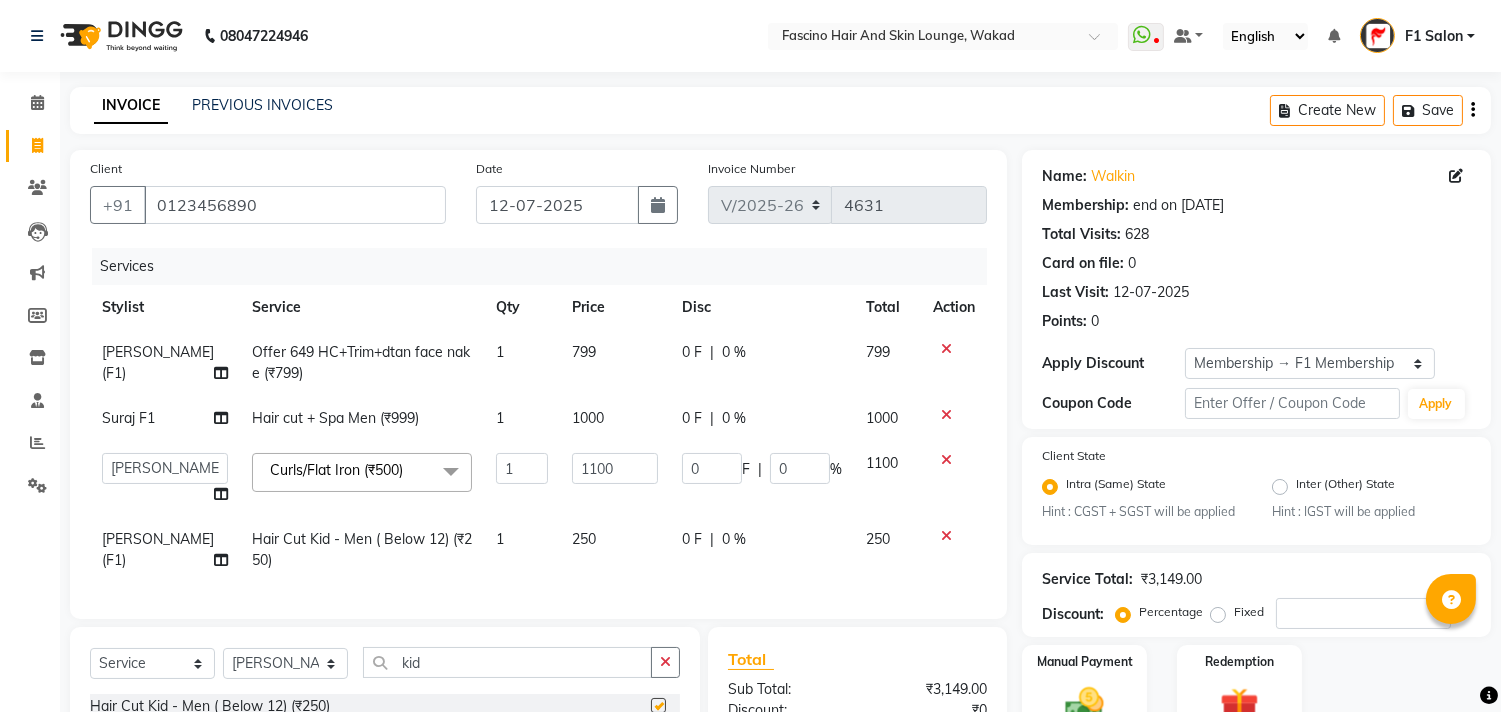checkbox on "false" 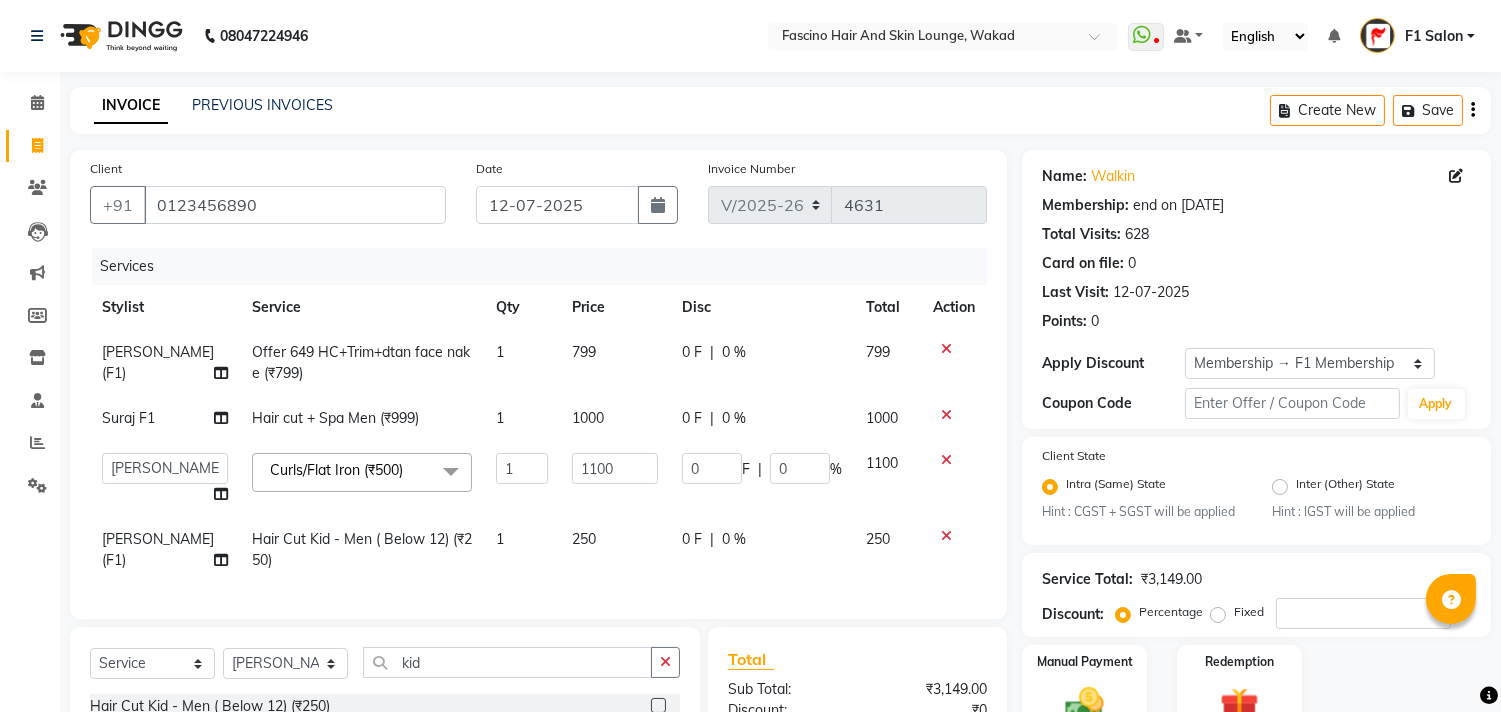 click on "250" 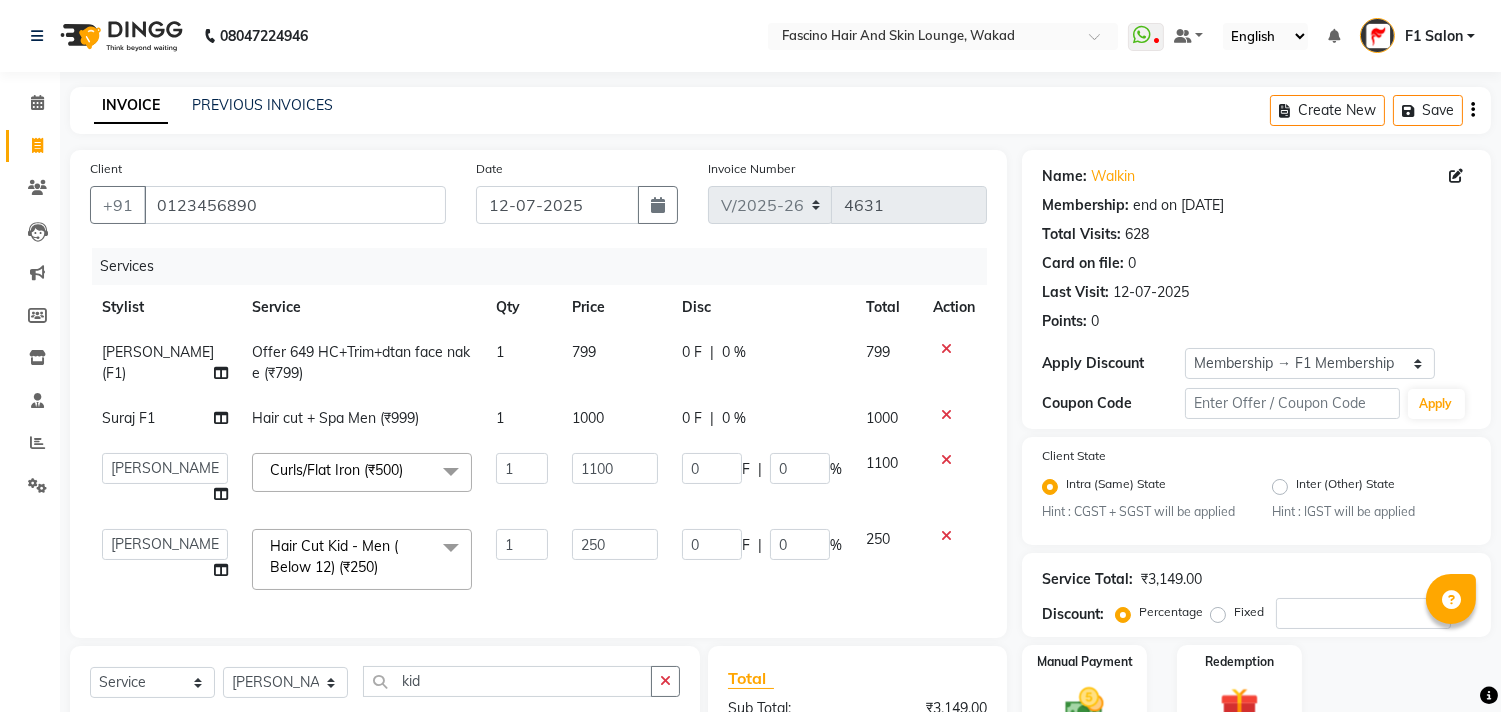 click on "250" 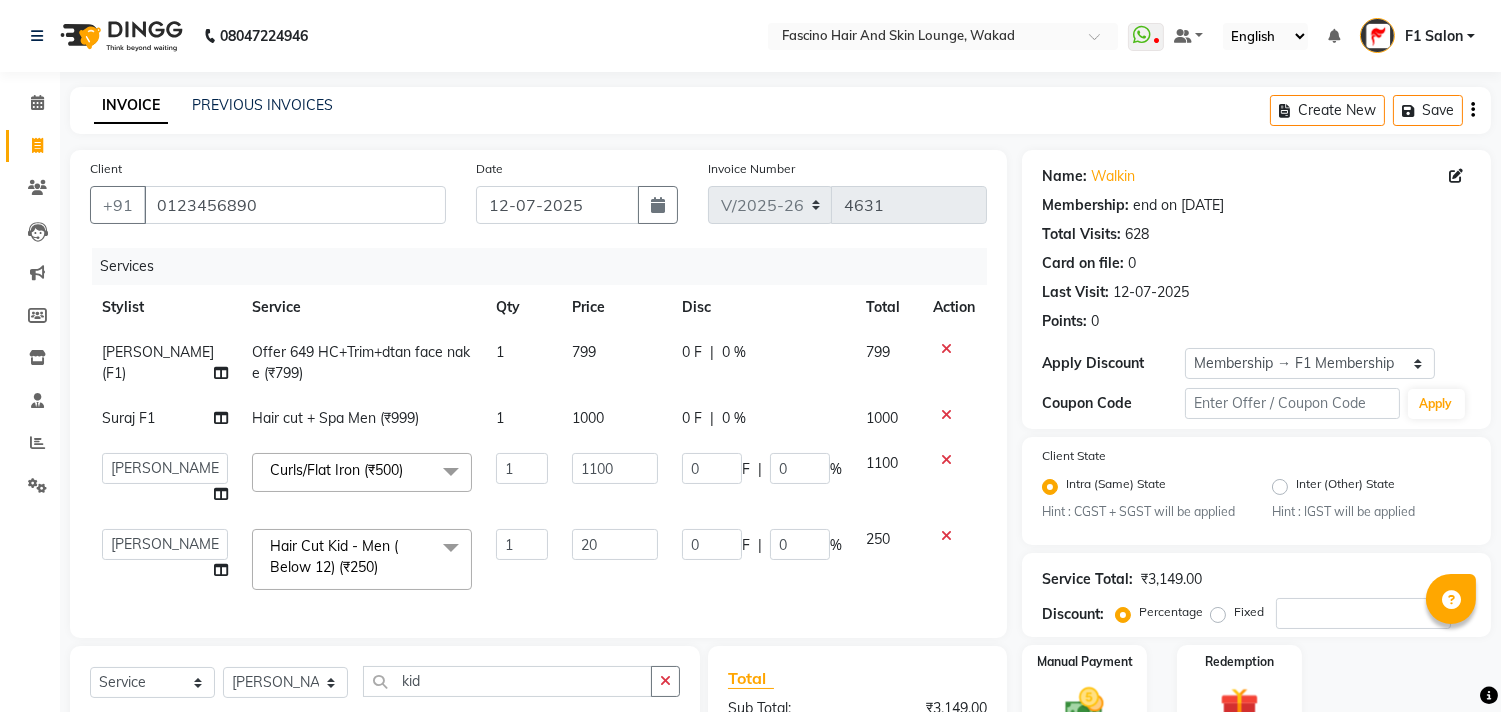 type on "200" 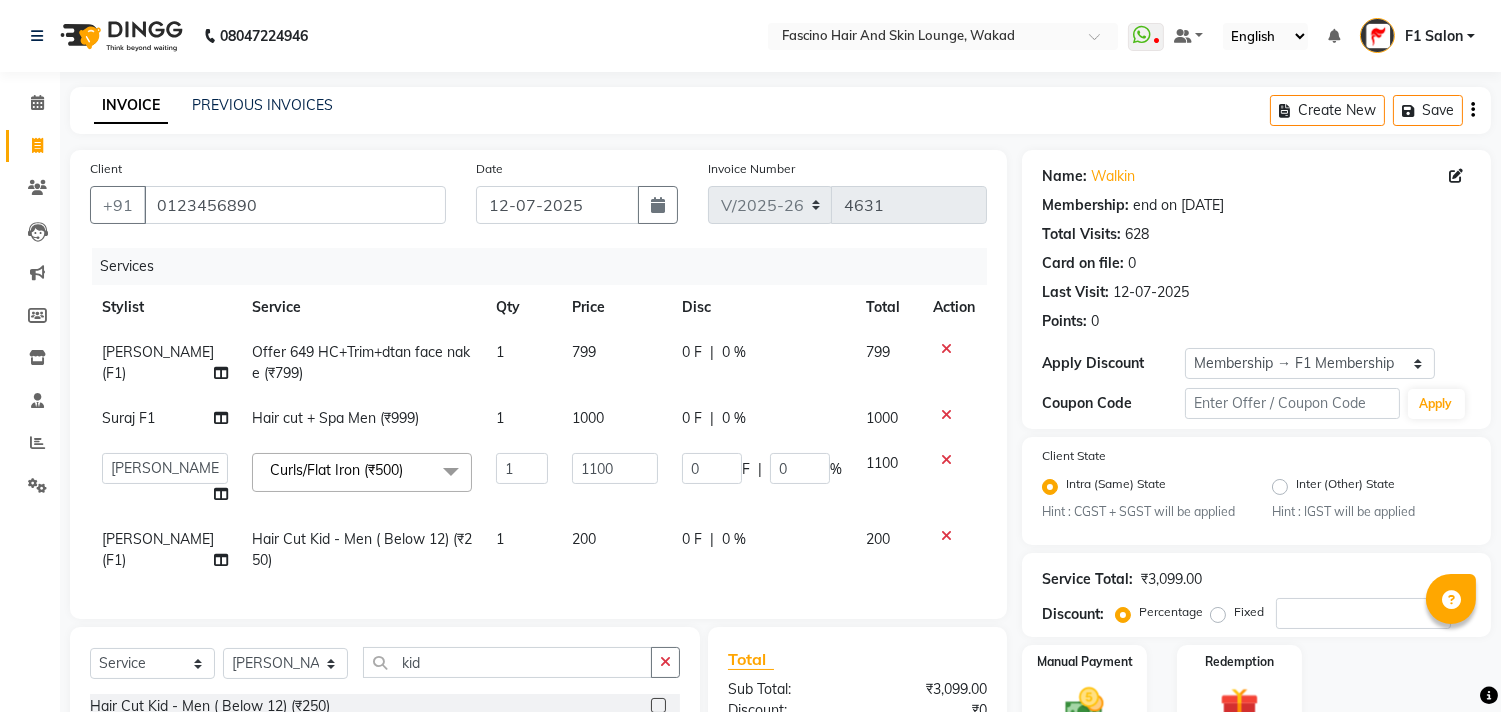 click on "Services Stylist Service Qty Price Disc Total Action Siddu (F1) Offer 649 HC+Trim+dtan face nake  (₹799) 1 799 0 F | 0 % 799 Suraj F1 Hair cut + Spa  Men (₹999) 1 1000 0 F | 0 % 1000  8805000650    Asif Shaikh   Chimu Ingale   F1 Salon    Ganesh F1   Gopal {JH}   Govind (Jh )   Jadgdish   Kajal    Omkar JH   Pooja kate    Ram choudhry   Sahil jh   Sanjay muley   Shree   Siddu (F1)   Sid (JH)   Sukanya Sadiyan    Suraj F1   Tejal Beaution   Usha Bhise   Varsha F1   Veena   Curls/Flat Iron (₹500)  x party makeup (₹2000) Engagment Makeup (₹5000) Bridal Makeup  (₹15000) Groom Makeup (₹1500) Avd. Hair Style  (₹1500) Basic . Hair Style  (₹500) Saree Drape (₹400) UL/Forehead/Chin (₹40) Side Locks (₹70) Eyebrows (₹50) Beard Shape (₹120) Full Face (₹220) Rica Wax - Side Locks (₹100) Rica Wax - Underarms (₹120) Choclate Wax - Underarms (₹90) Brazilian Wax - Side Locks (₹150) Rica Wax - UL/Forehead/Chin (₹70) Brazilian Wax - UL/Forehead/Chin (₹100) Rica Wax - Full Face (₹310)" 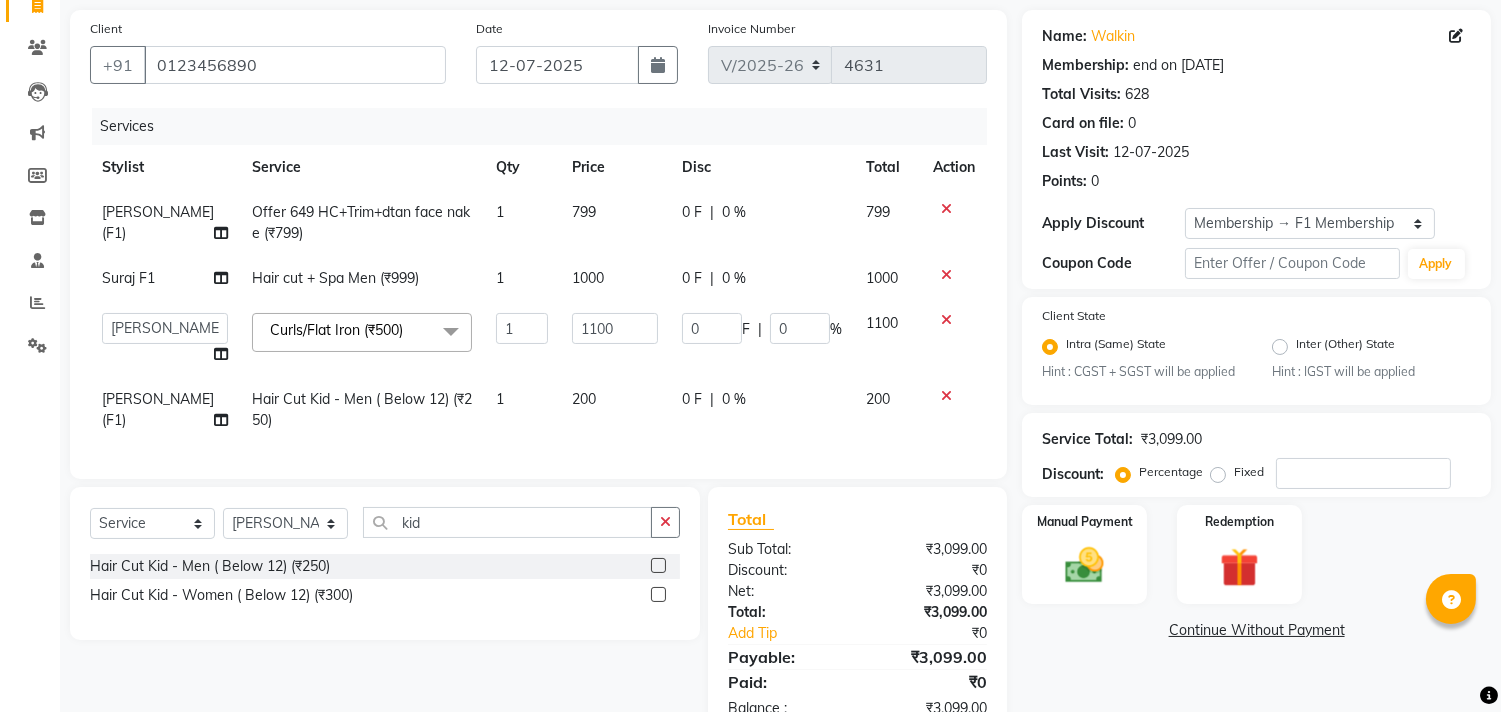 scroll, scrollTop: 213, scrollLeft: 0, axis: vertical 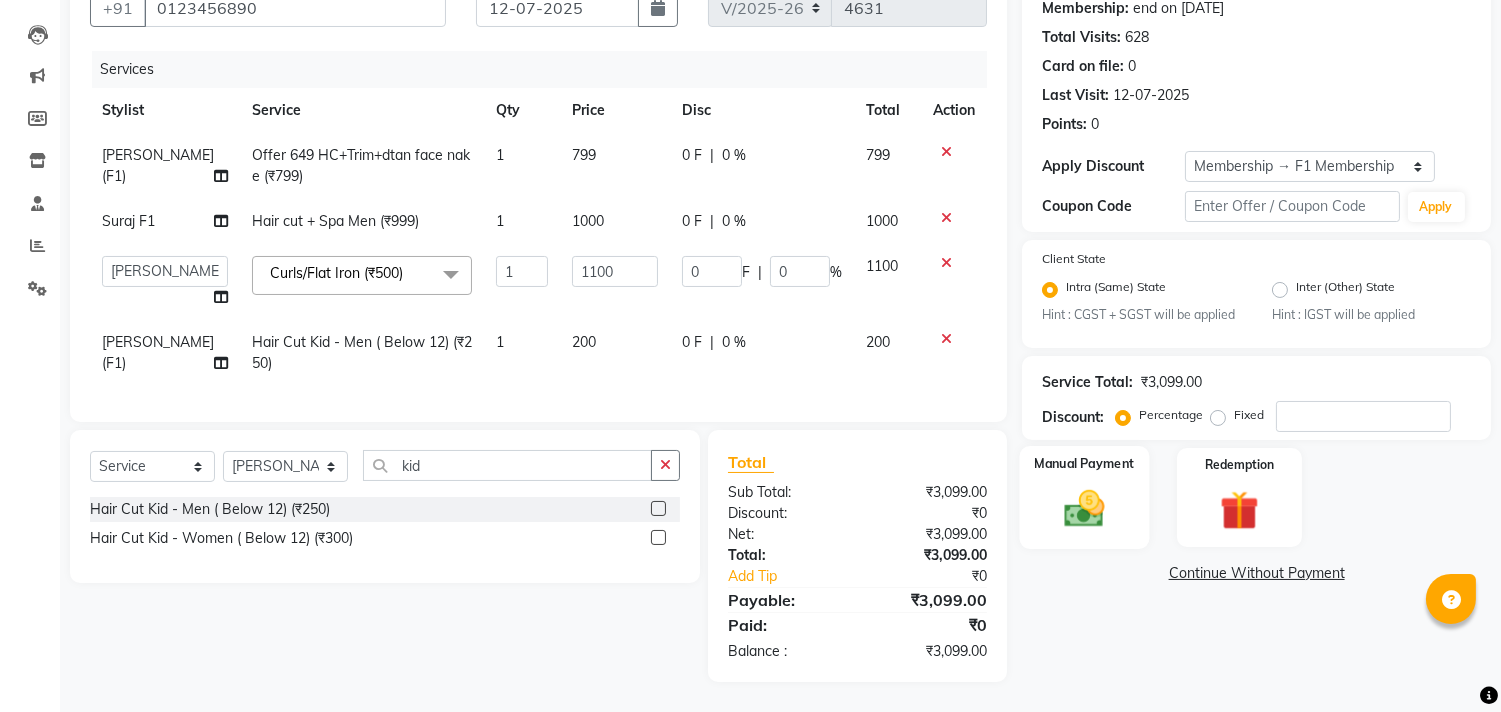 click 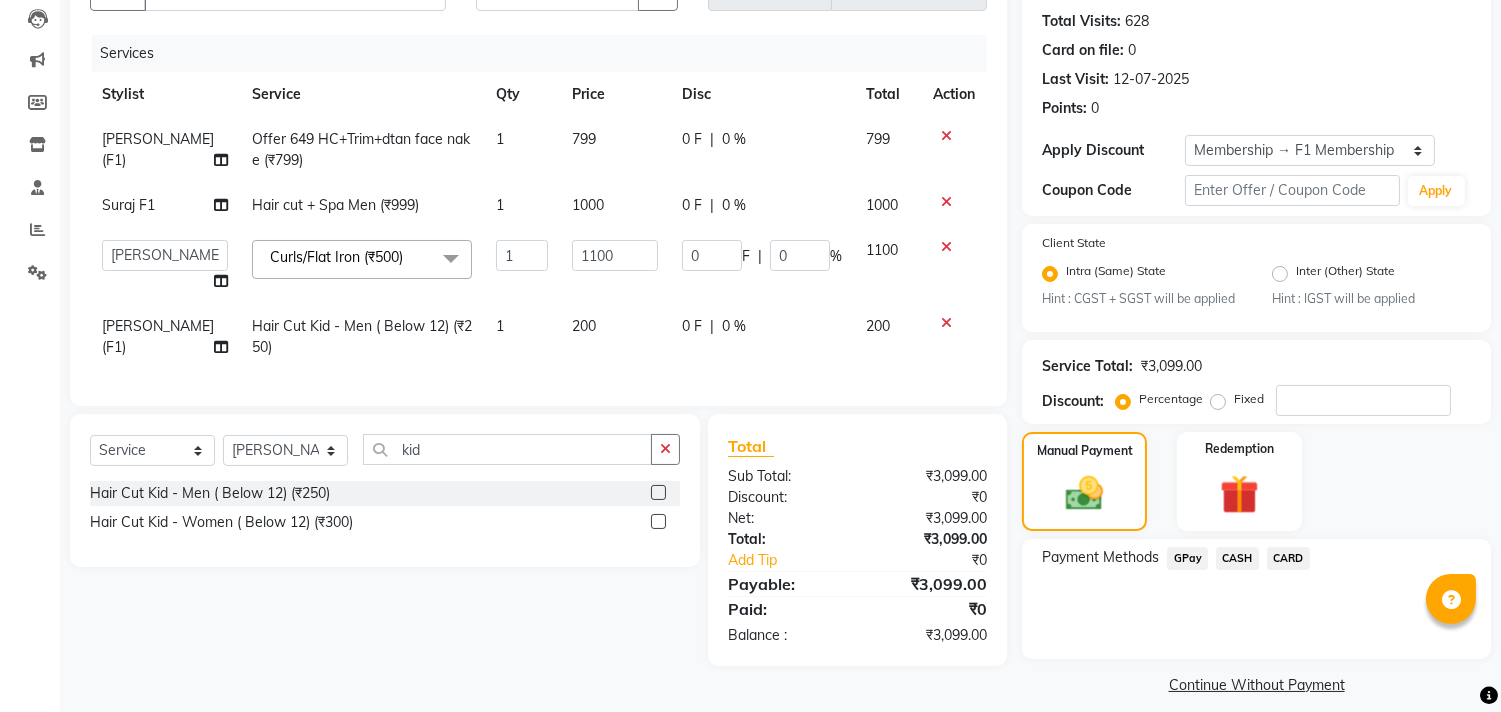 click on "CASH" 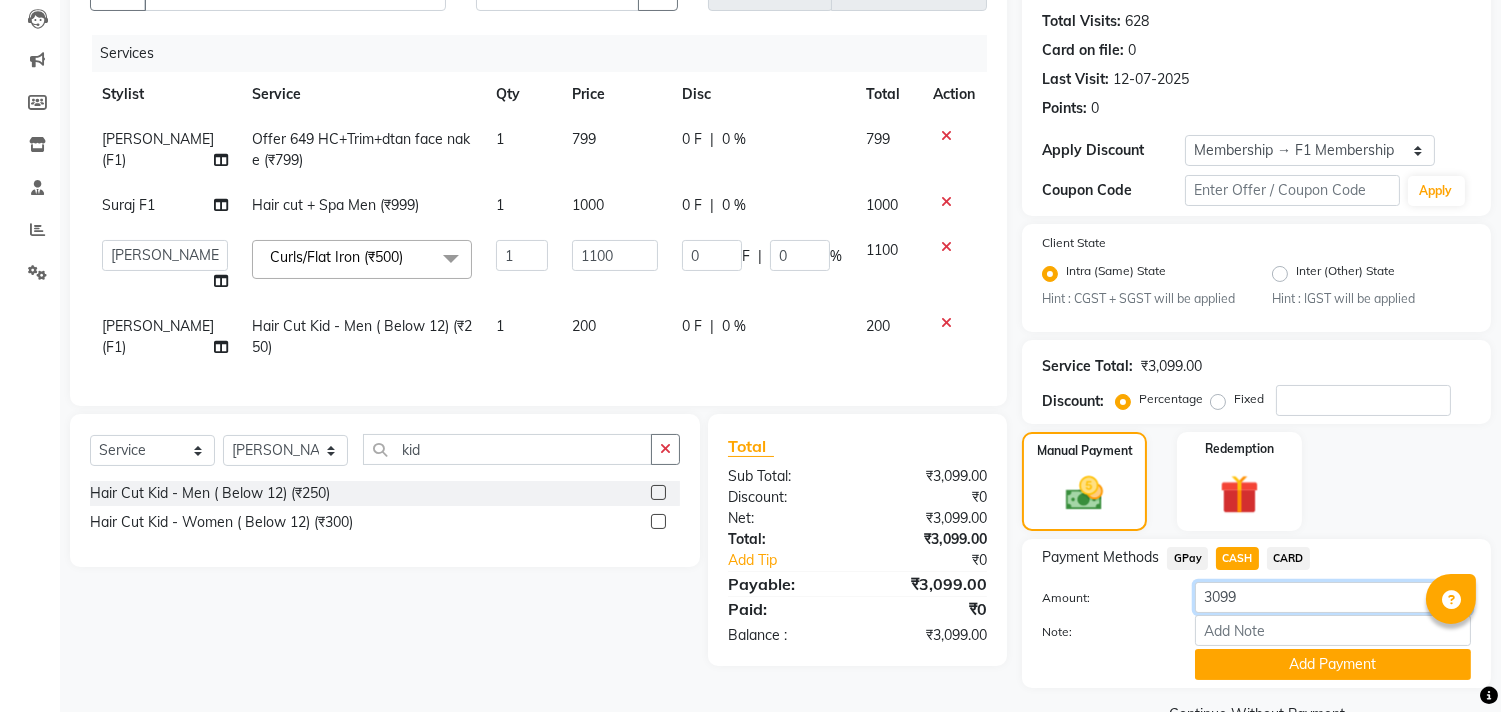 click on "3099" 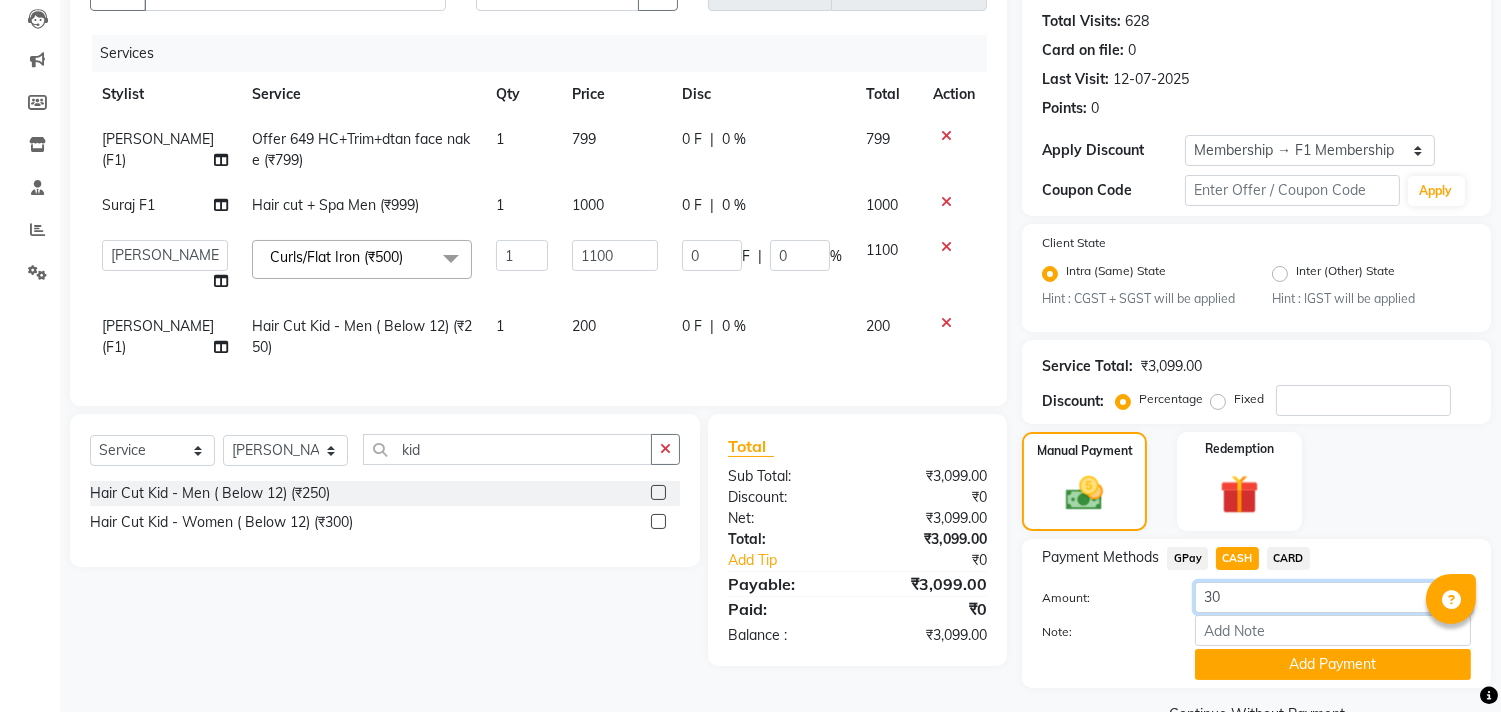 type on "3" 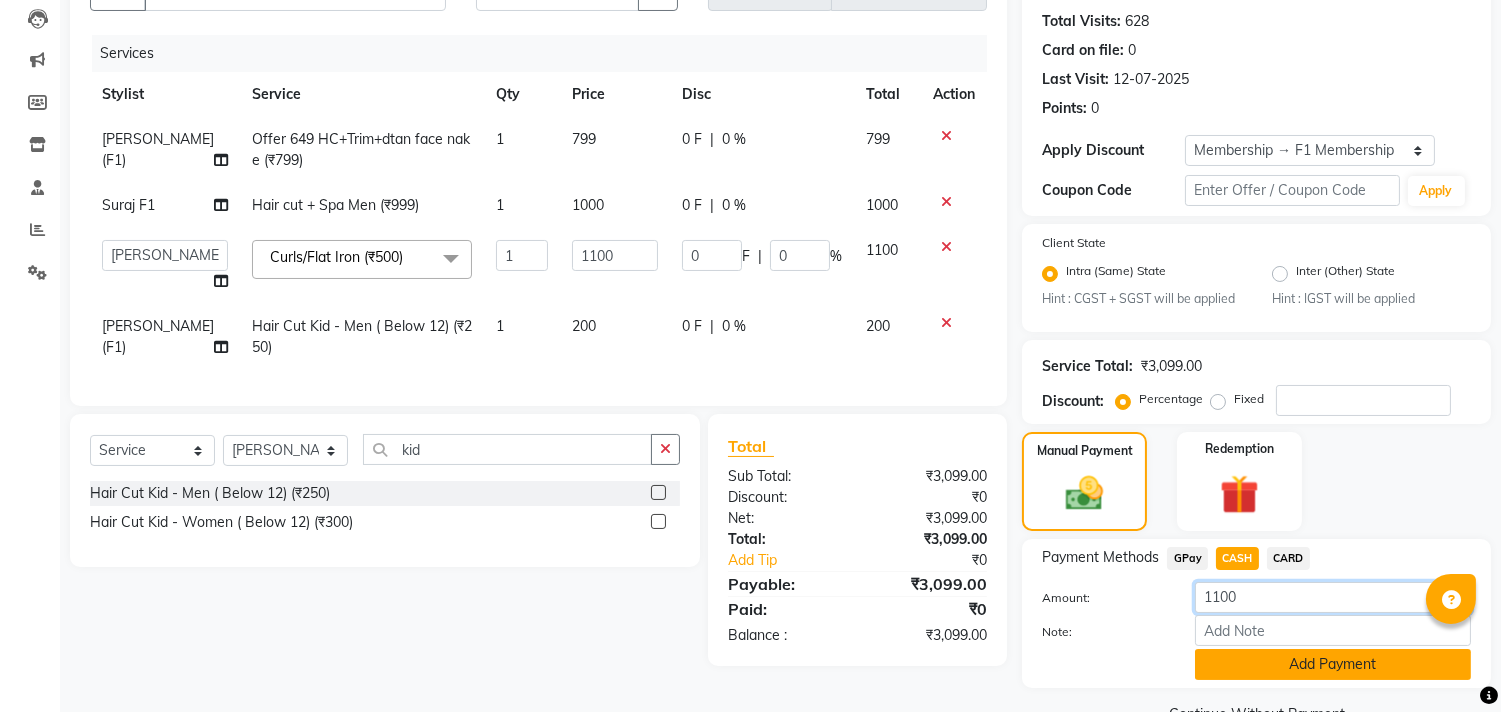 type on "1100" 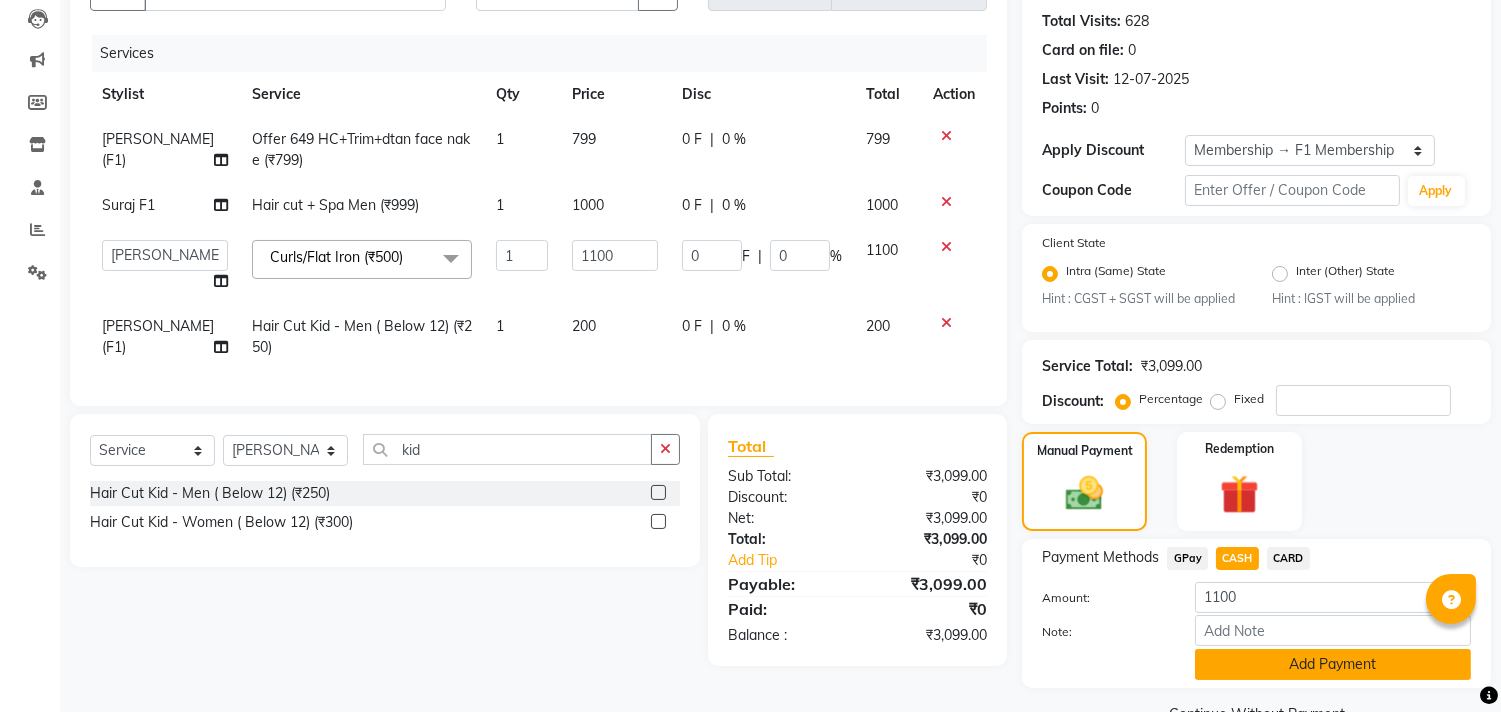 click on "Add Payment" 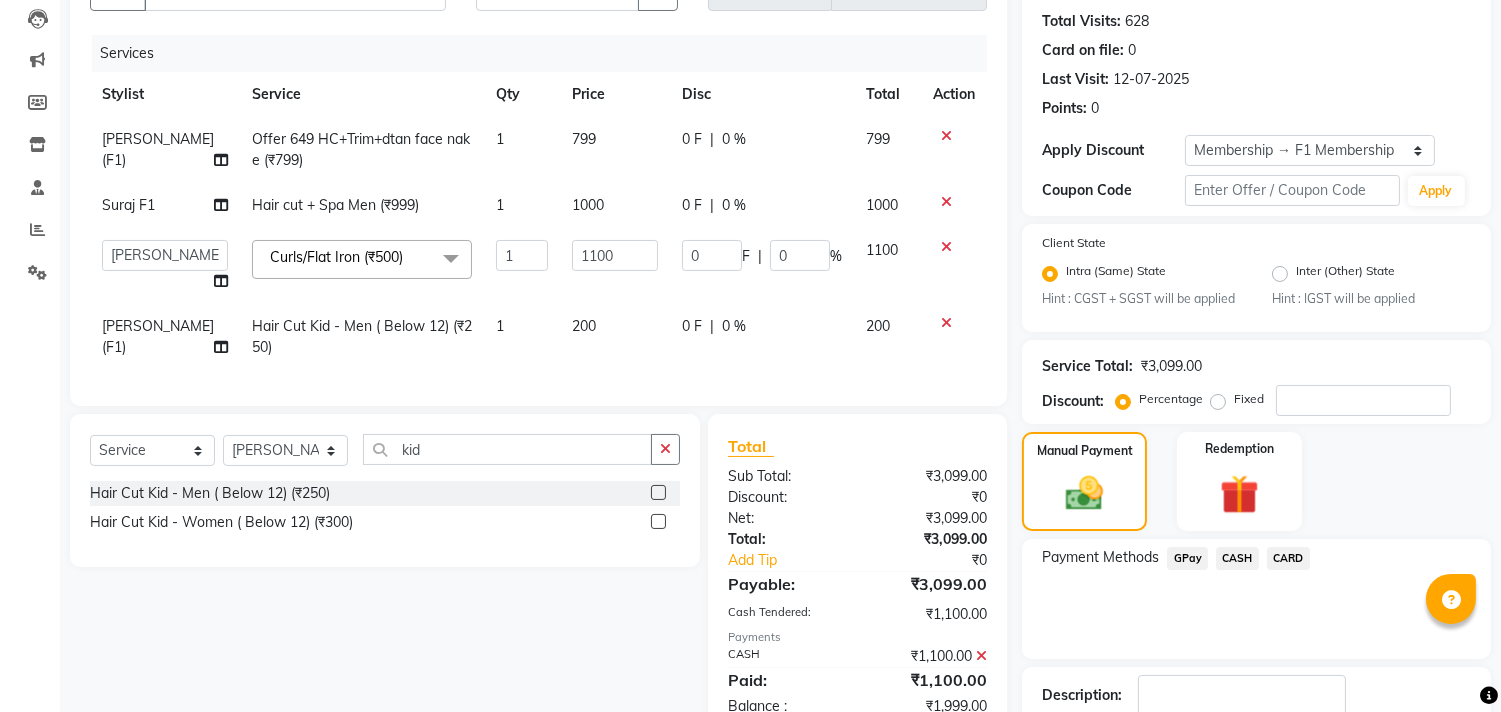 click on "GPay" 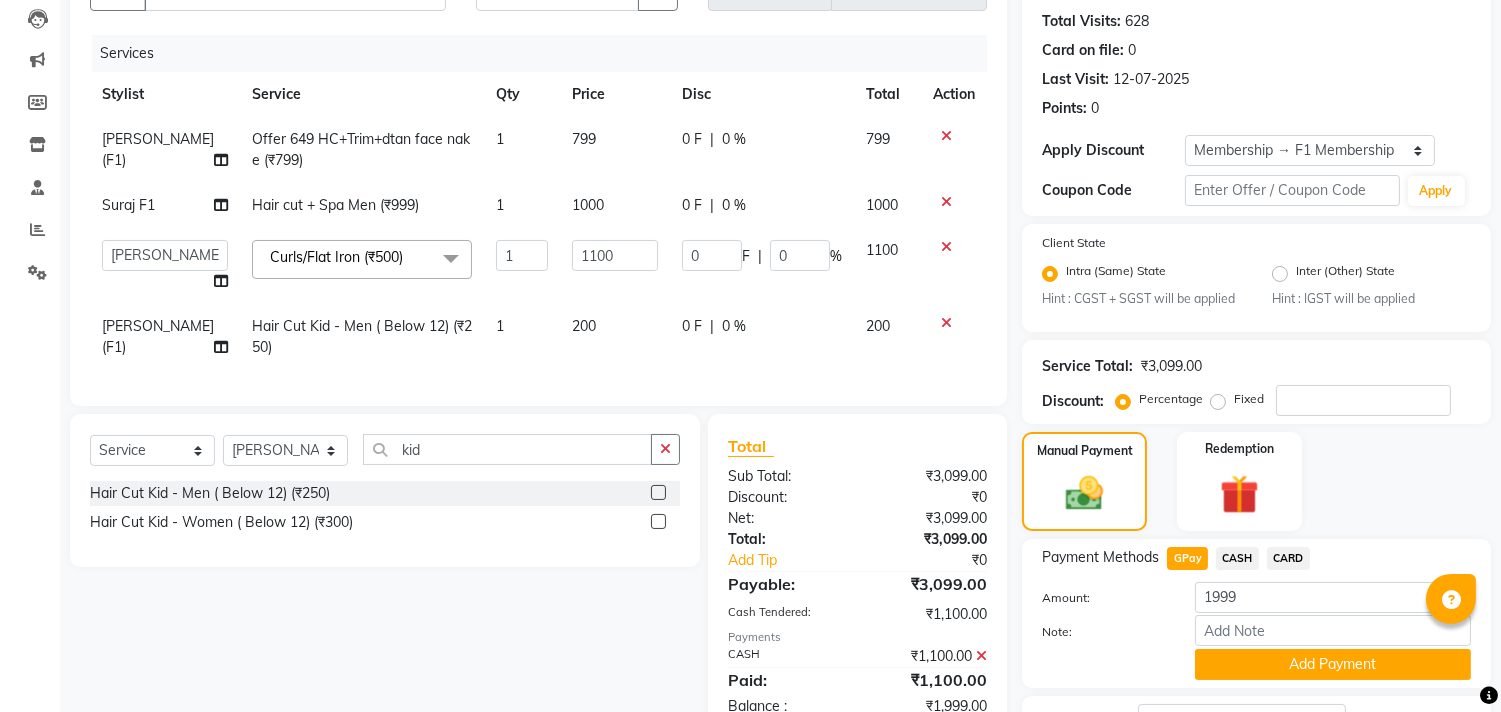 scroll, scrollTop: 373, scrollLeft: 0, axis: vertical 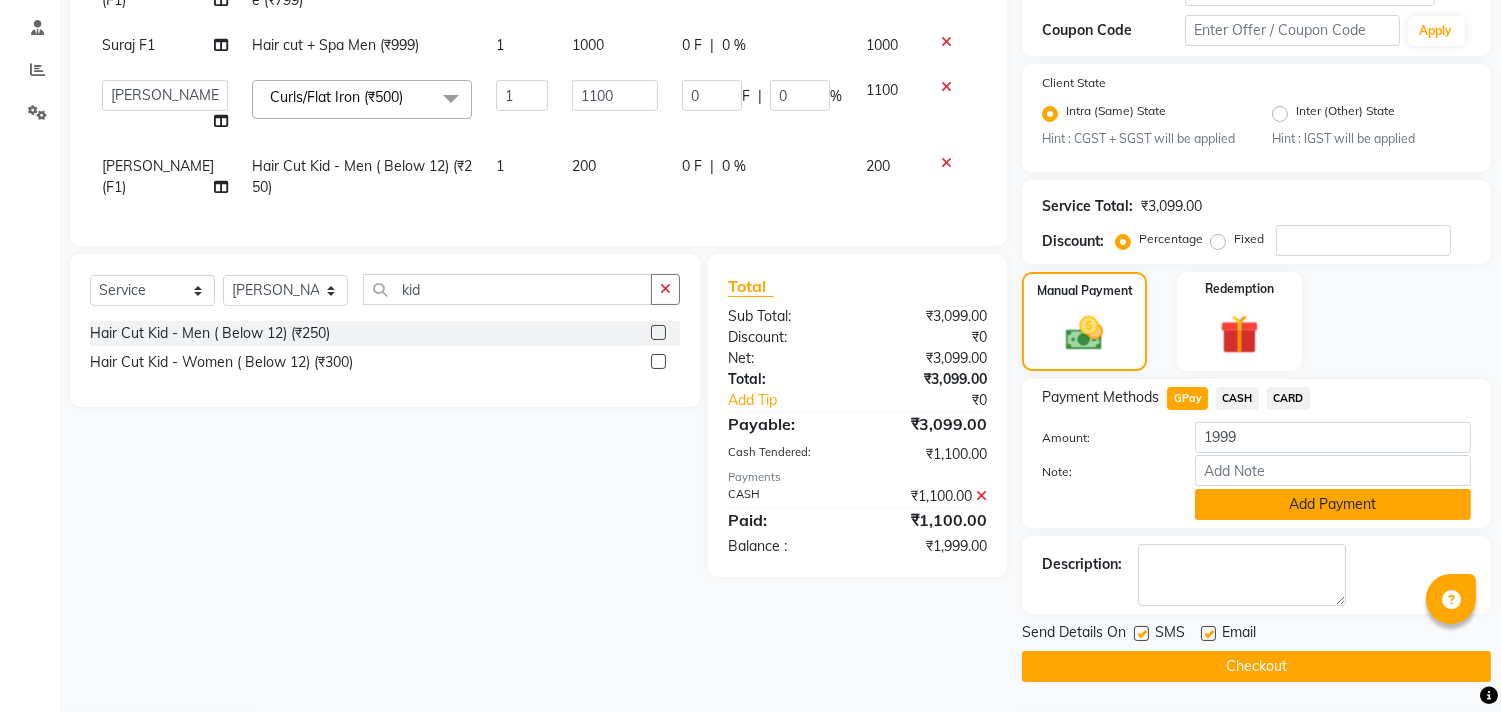 click on "Add Payment" 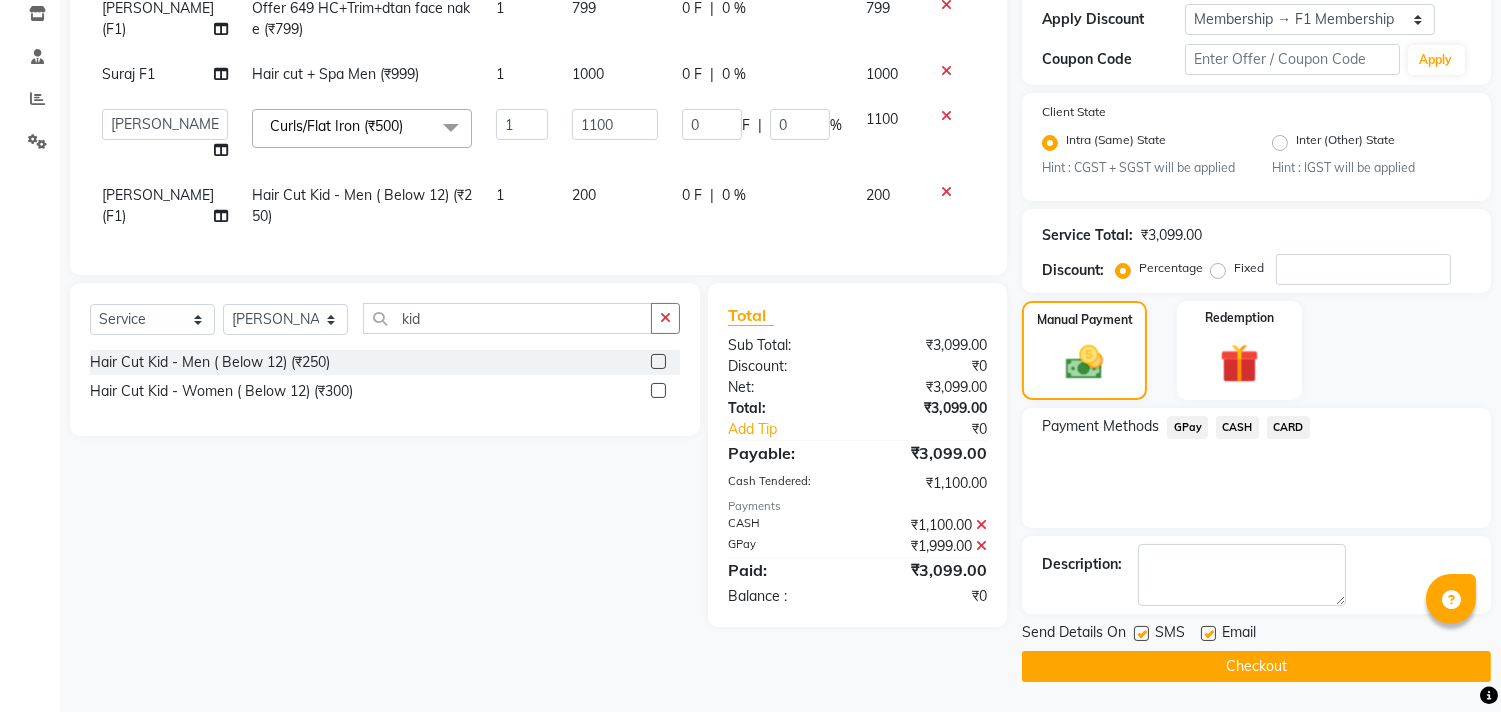 click 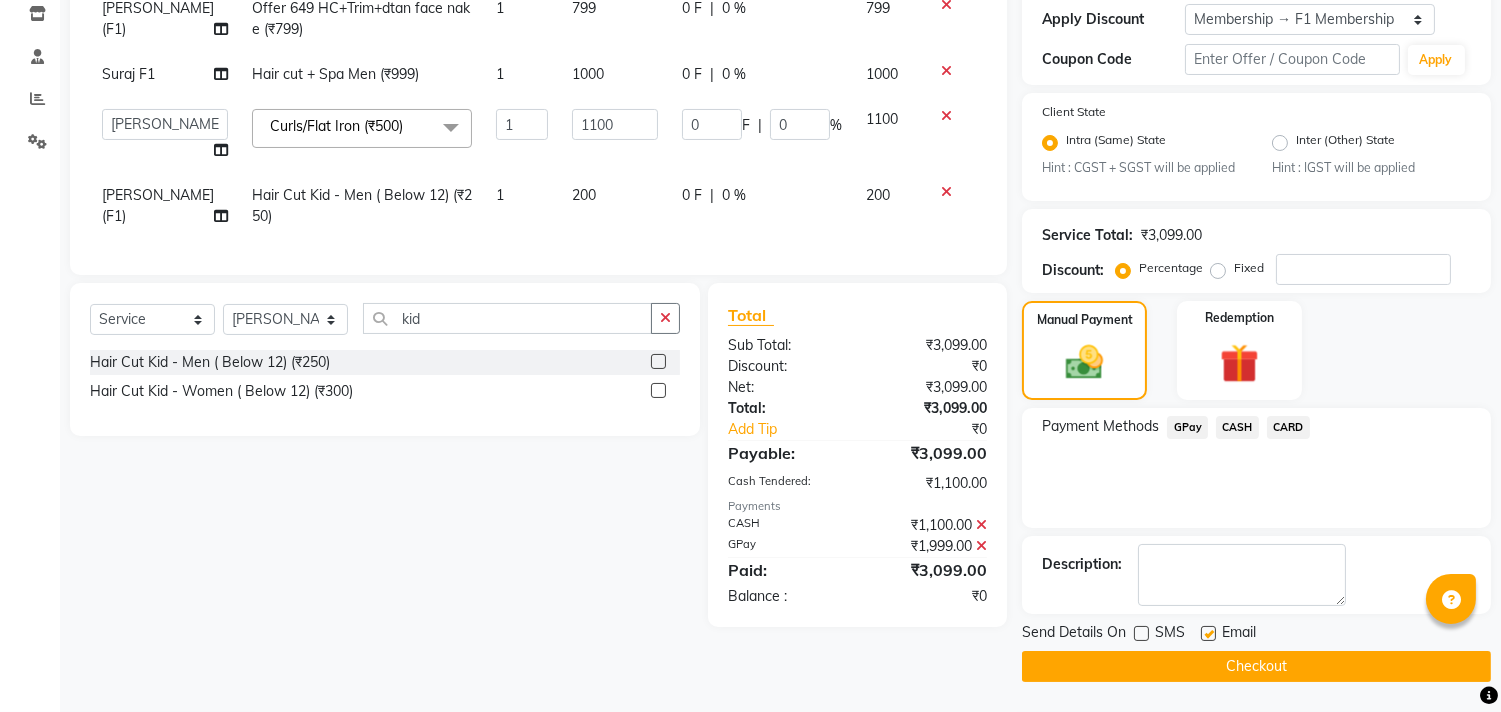click on "Checkout" 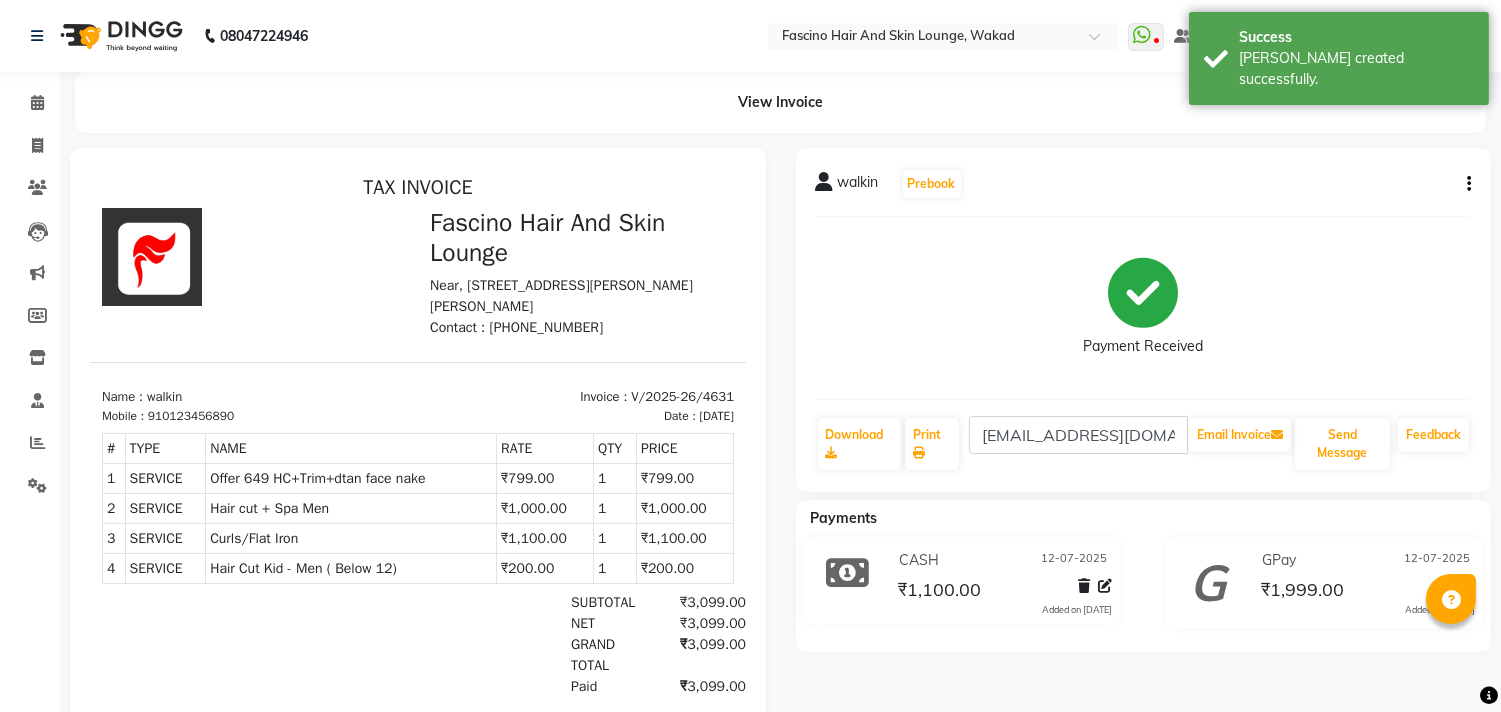 scroll, scrollTop: 0, scrollLeft: 0, axis: both 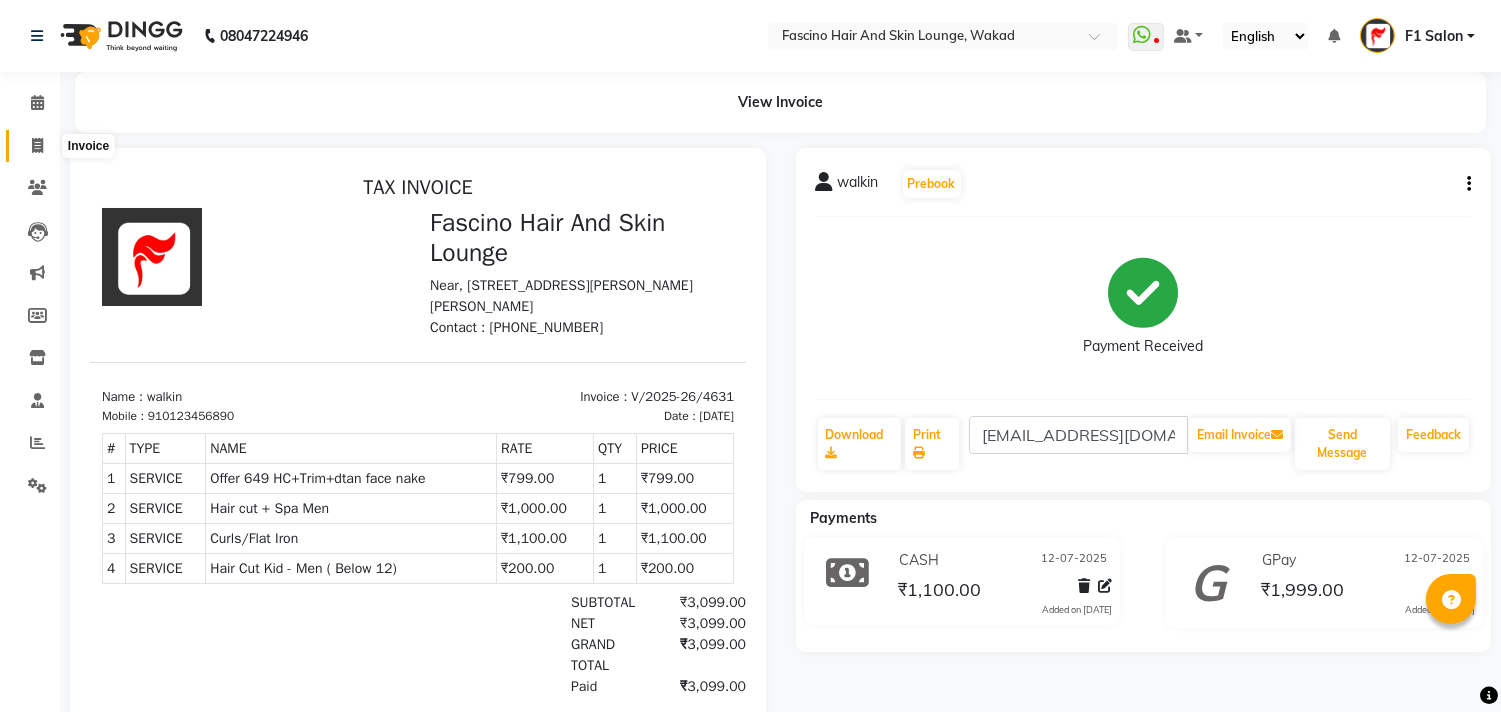 click 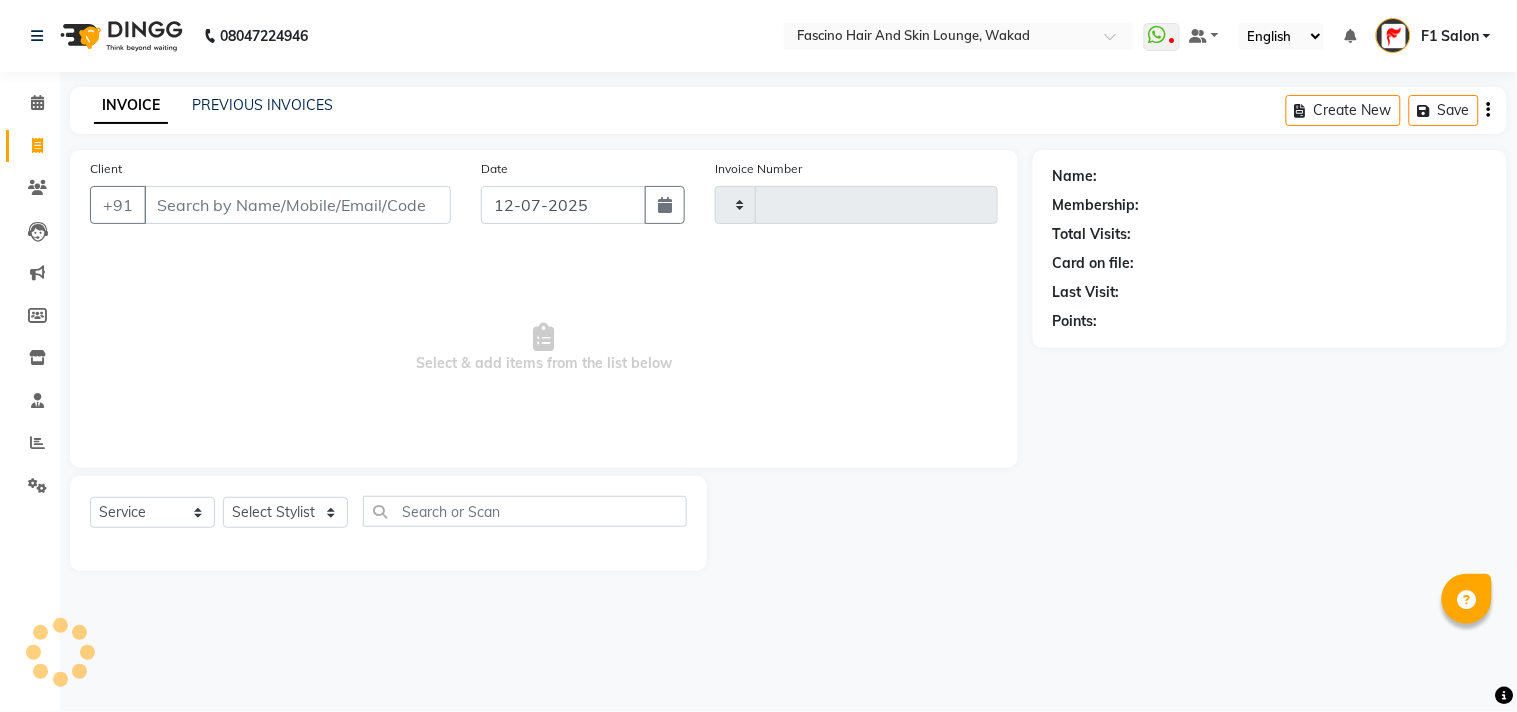 type on "4632" 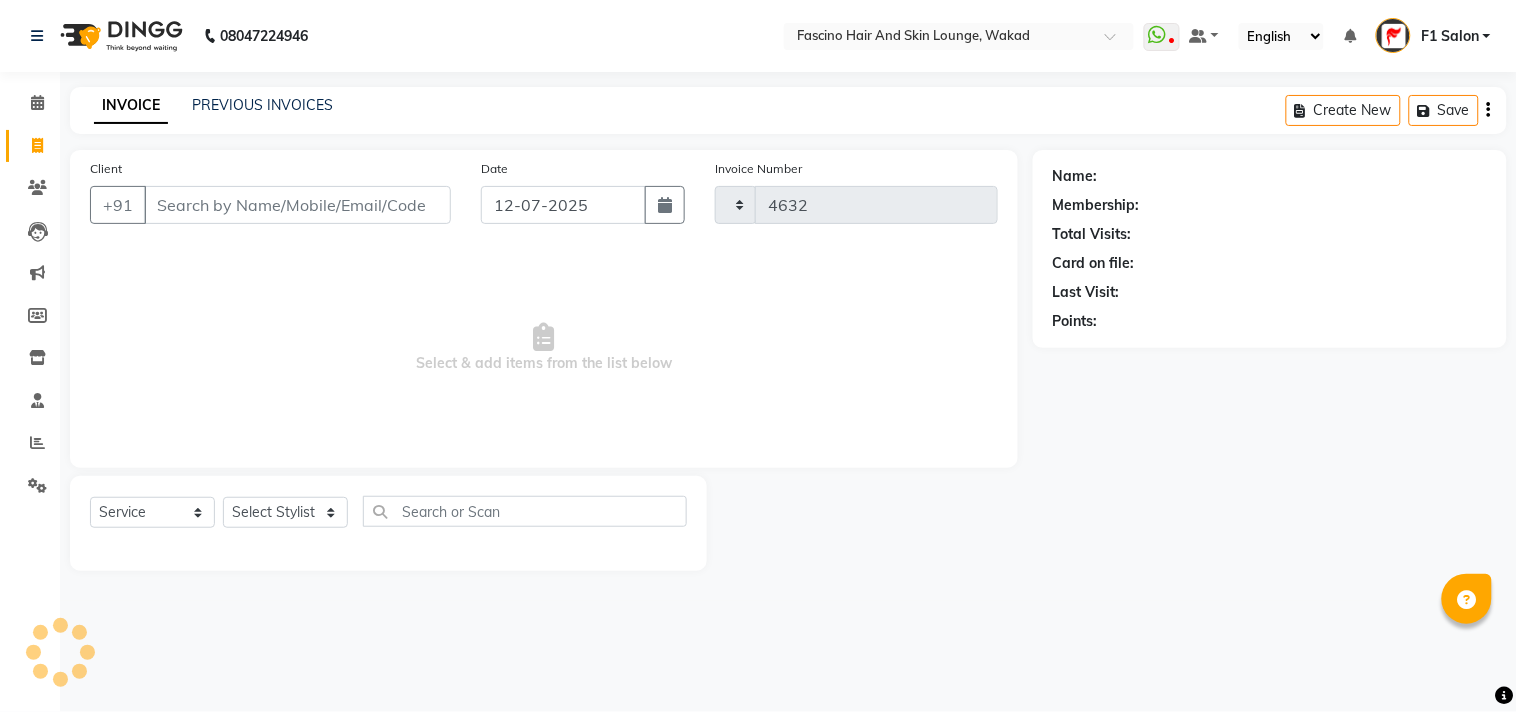 select on "126" 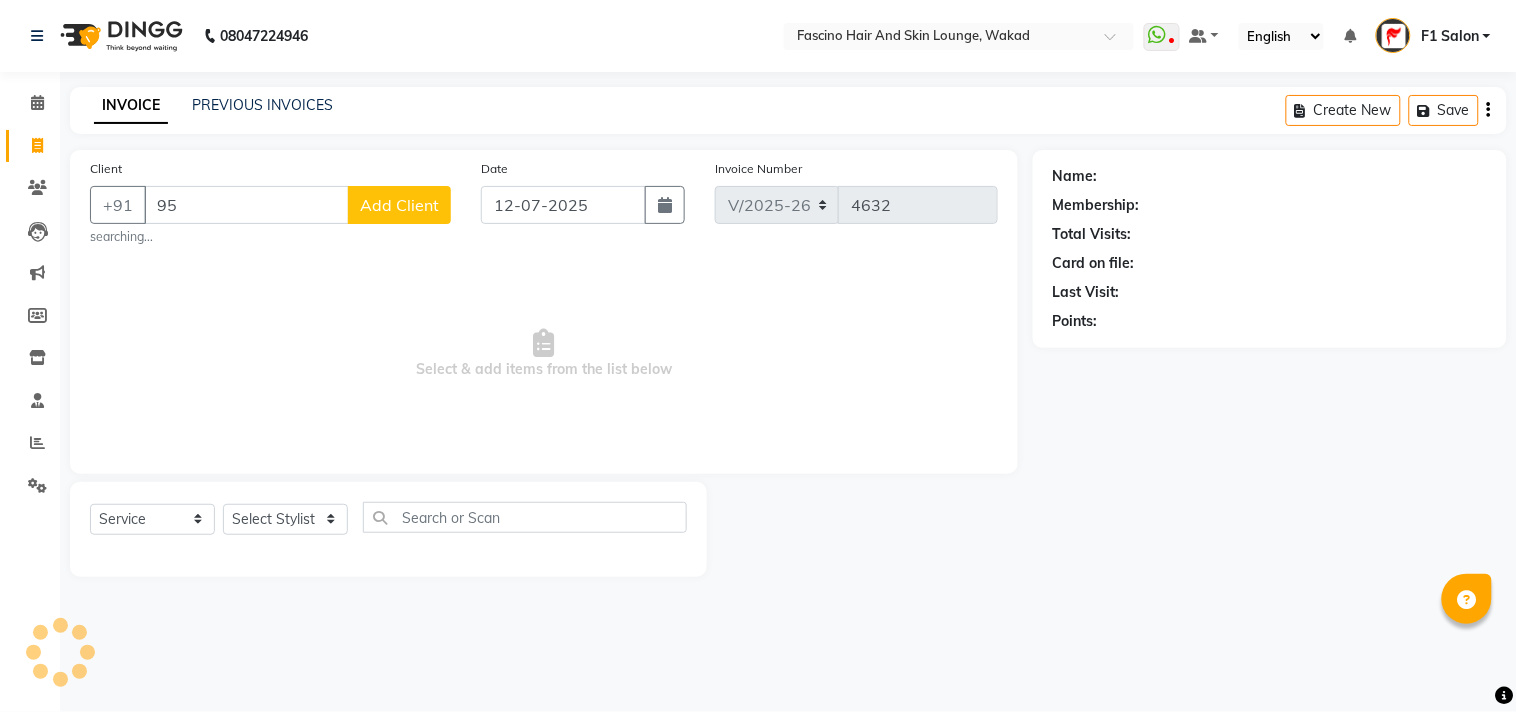 type on "9" 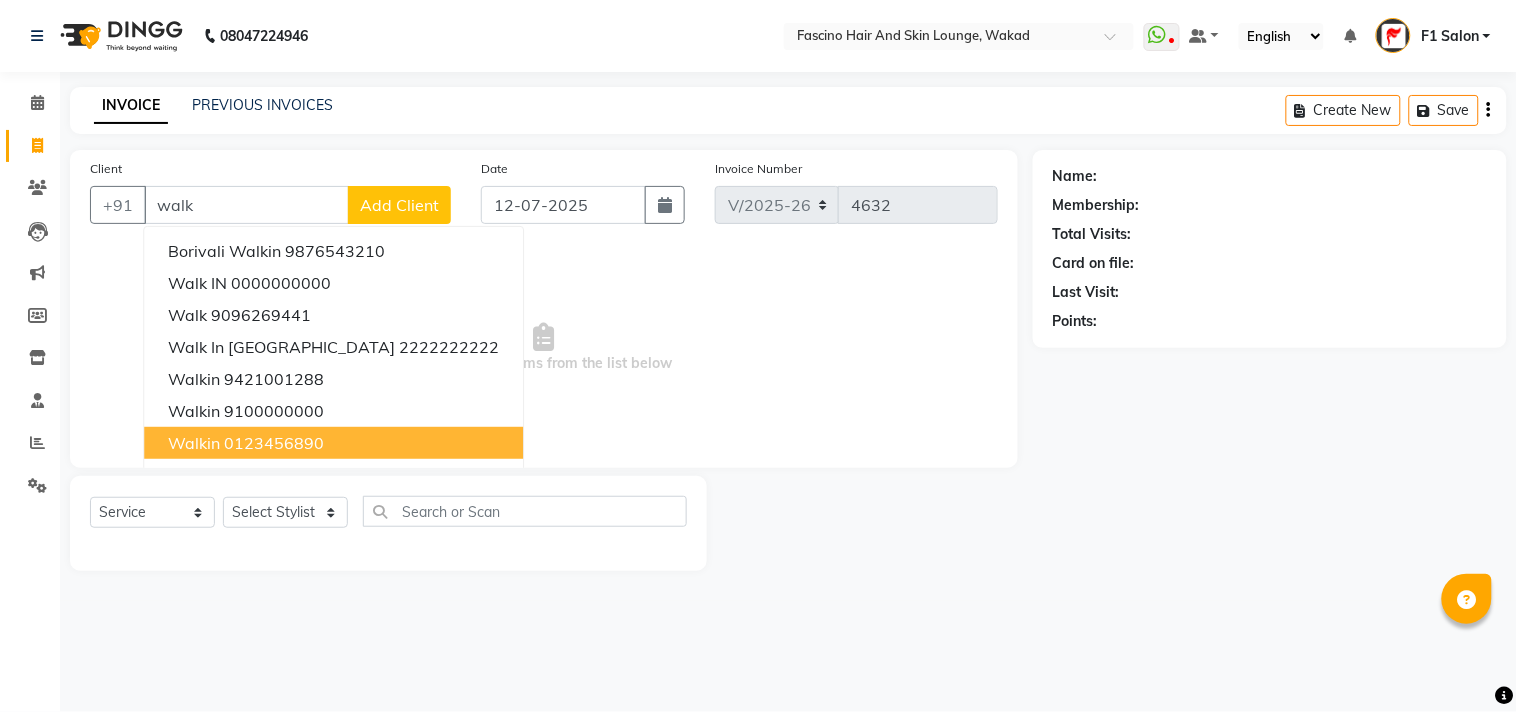 click on "walkin" at bounding box center (194, 443) 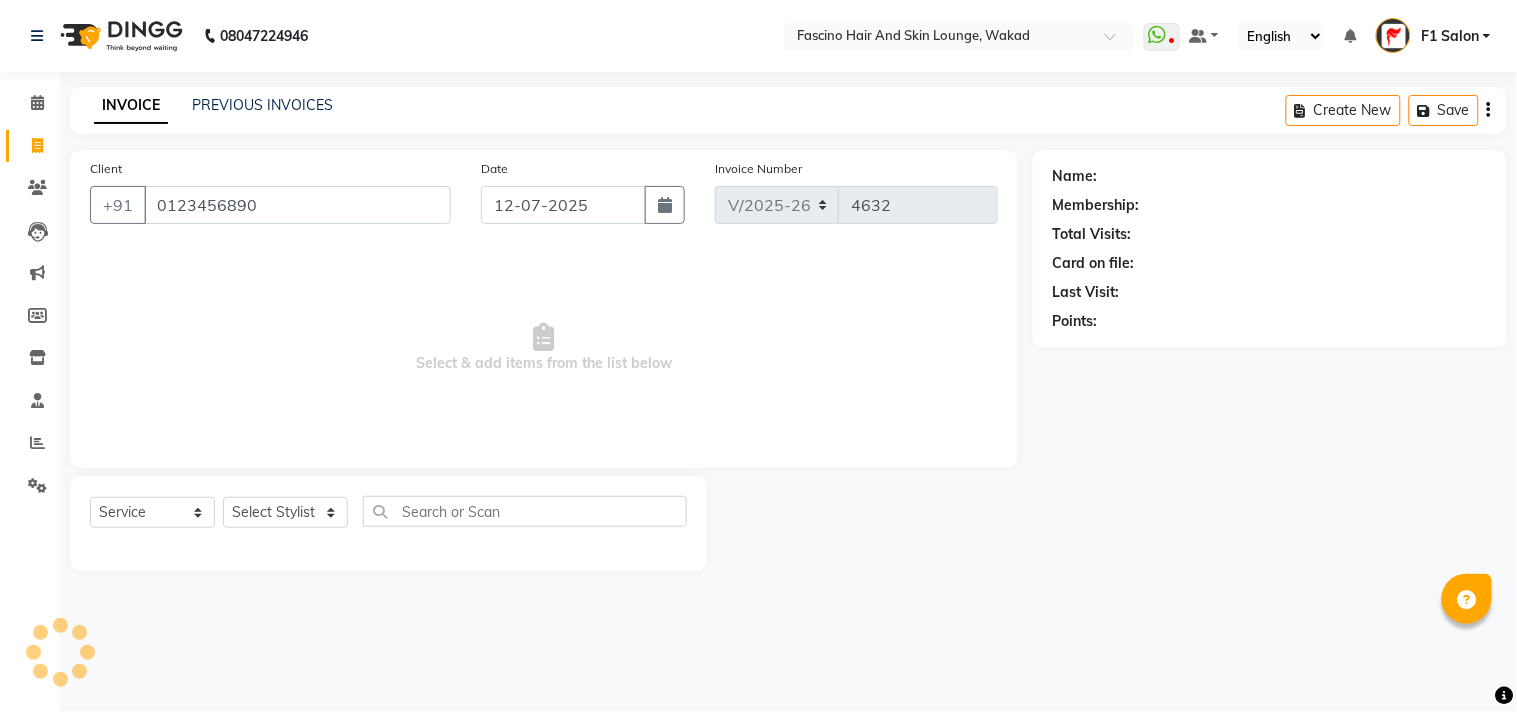 type on "0123456890" 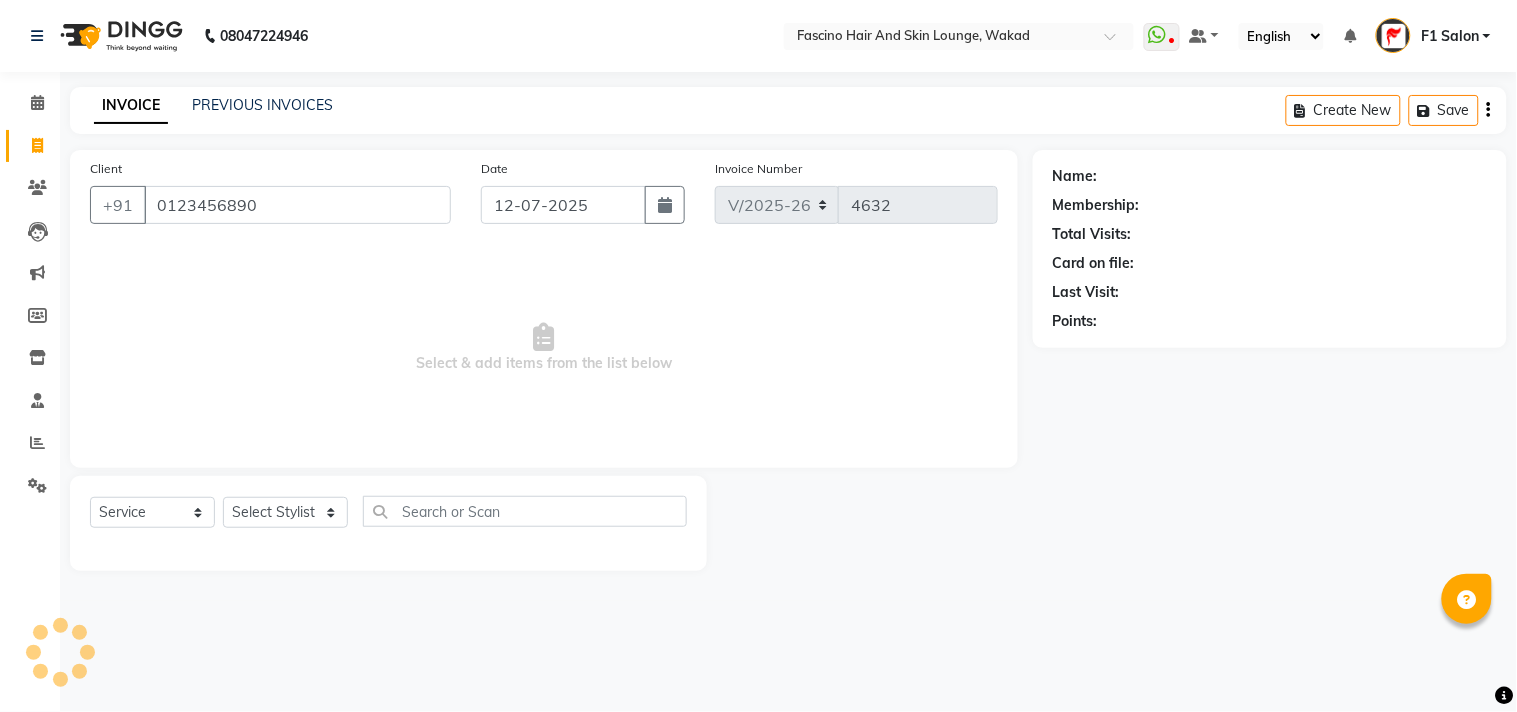 select on "1: Object" 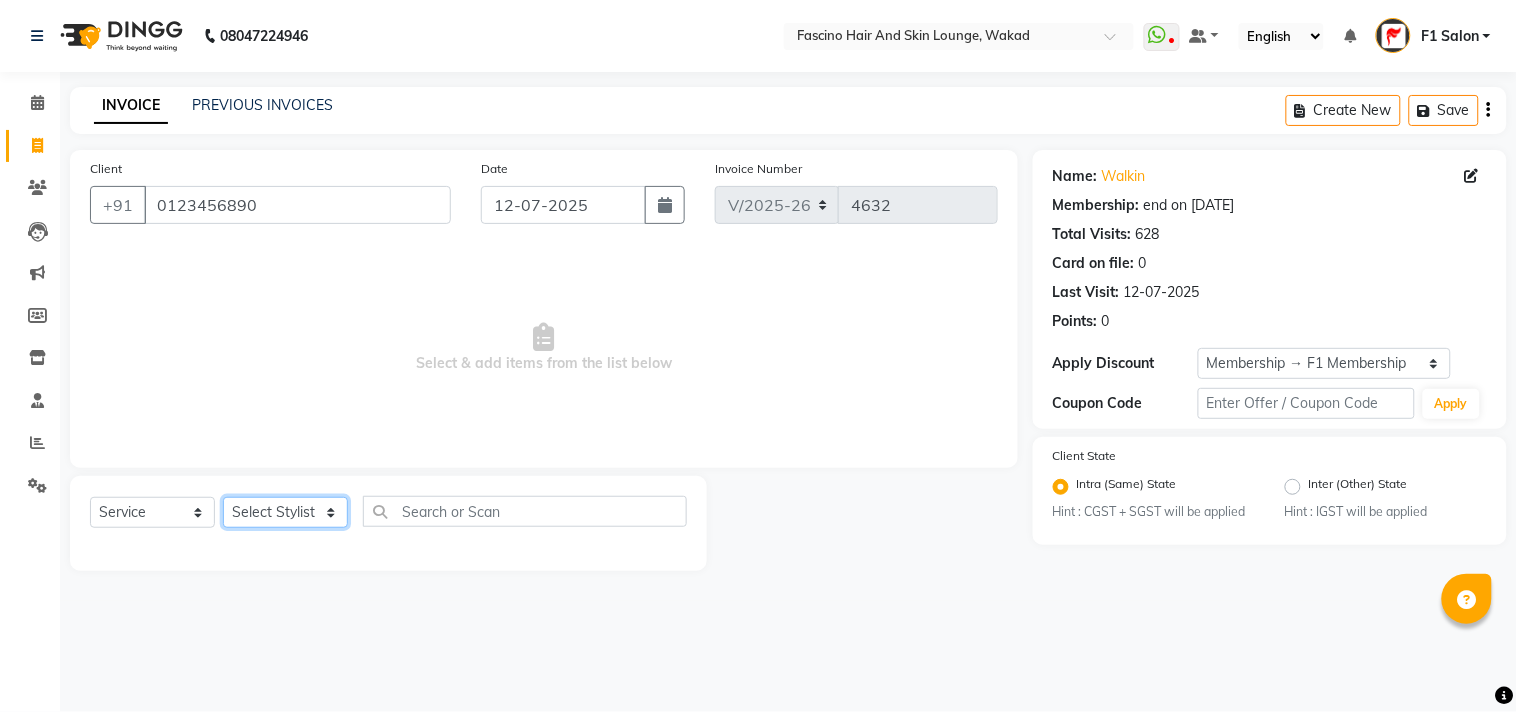click on "Select Stylist 8805000650  Asif Shaikh Chimu Ingale F1 Salon  Ganesh F1 Gopal {JH} Govind (Jh ) Jadgdish Kajal  Omkar JH Pooja kate  Ram choudhry Sahil jh Sanjay muley Shree Siddu (F1) Sid (JH) Sukanya Sadiyan  Suraj F1 Tejal Beaution Usha Bhise Varsha F1 Veena" 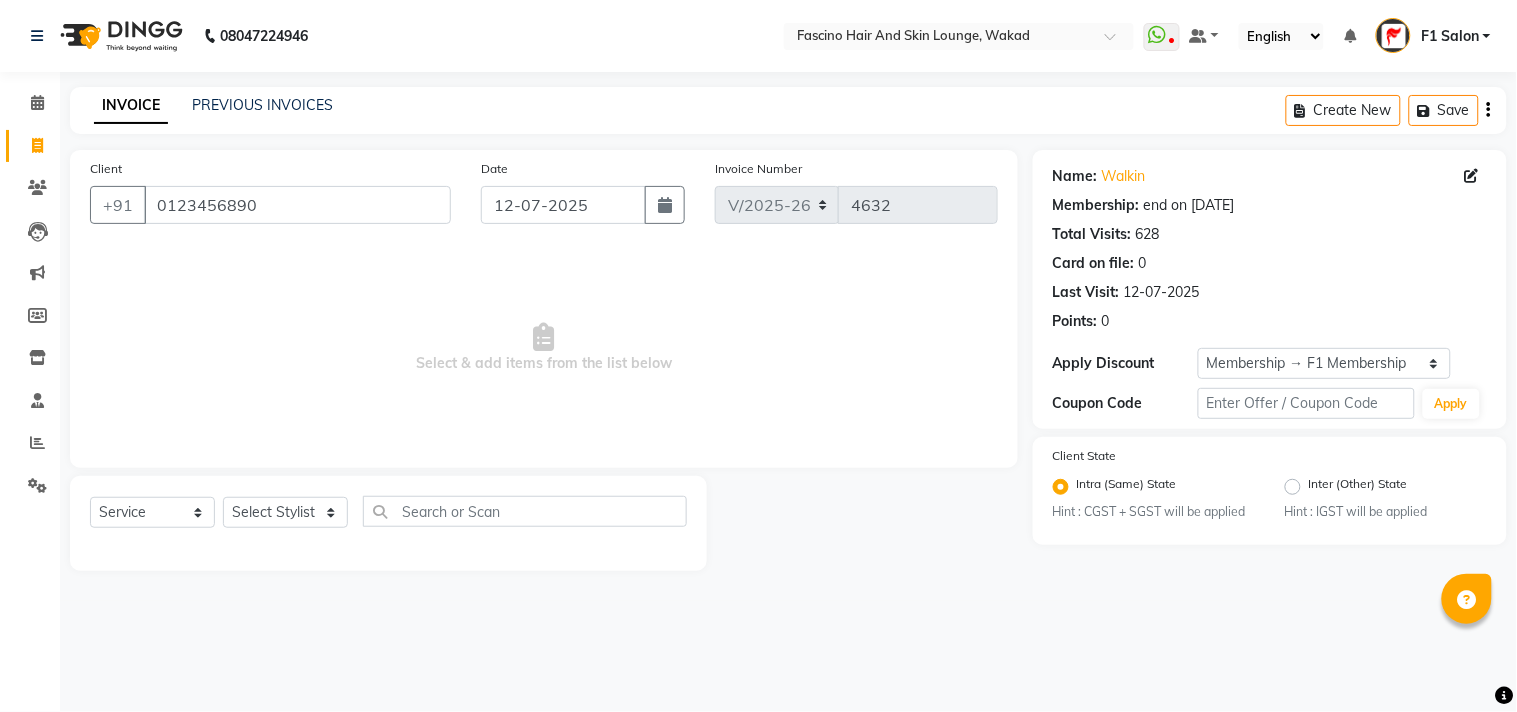 click on "Select & add items from the list below" at bounding box center [544, 348] 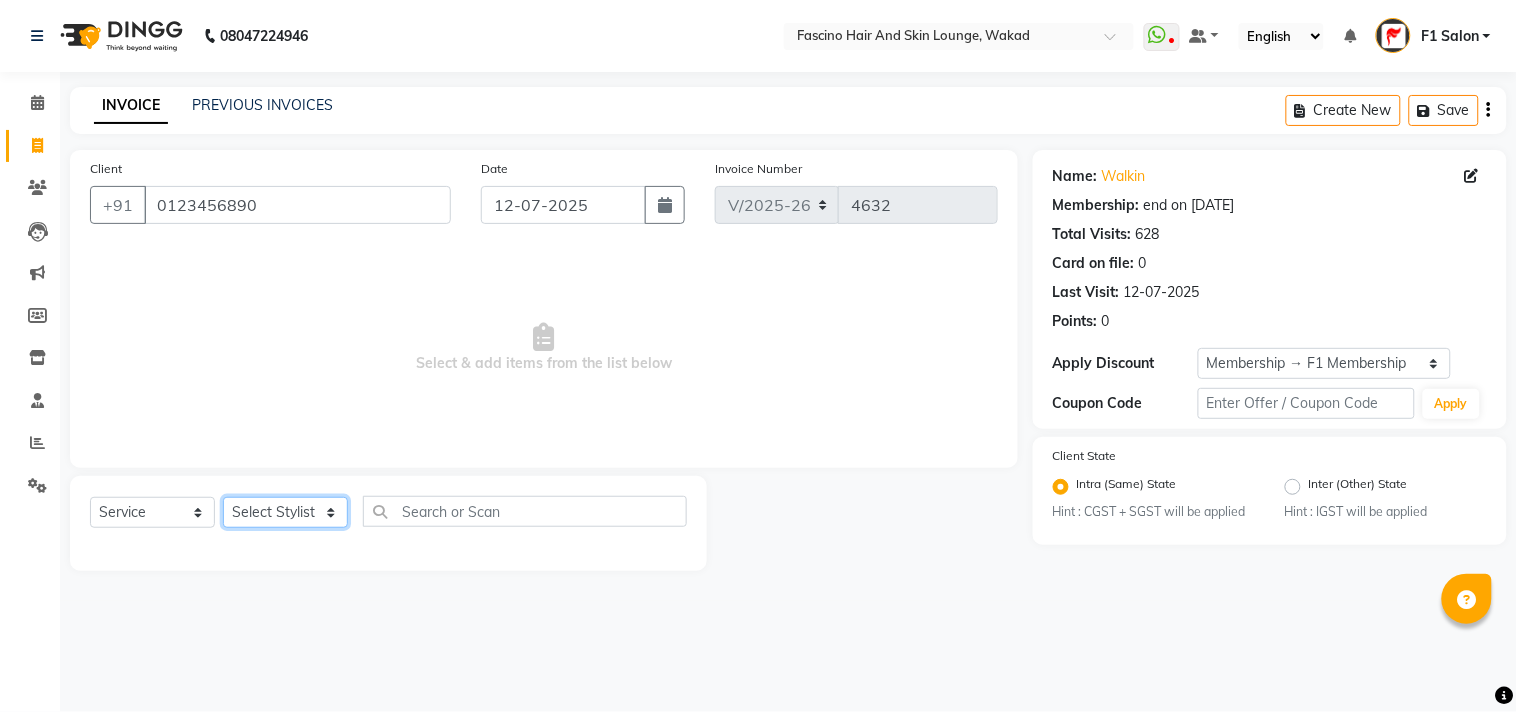 click on "Select Stylist 8805000650  Asif Shaikh Chimu Ingale F1 Salon  Ganesh F1 Gopal {JH} Govind (Jh ) Jadgdish Kajal  Omkar JH Pooja kate  Ram choudhry Sahil jh Sanjay muley Shree Siddu (F1) Sid (JH) Sukanya Sadiyan  Suraj F1 Tejal Beaution Usha Bhise Varsha F1 Veena" 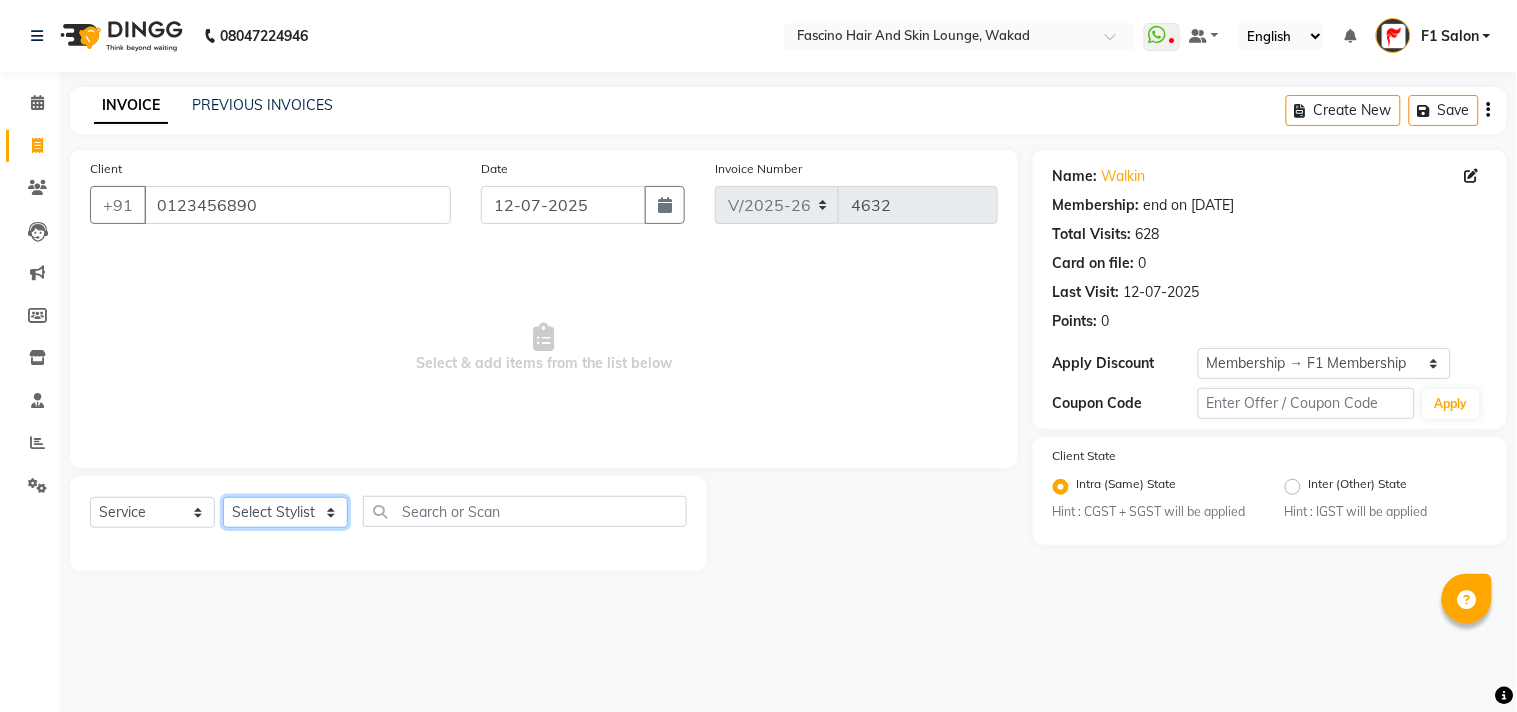 select on "23131" 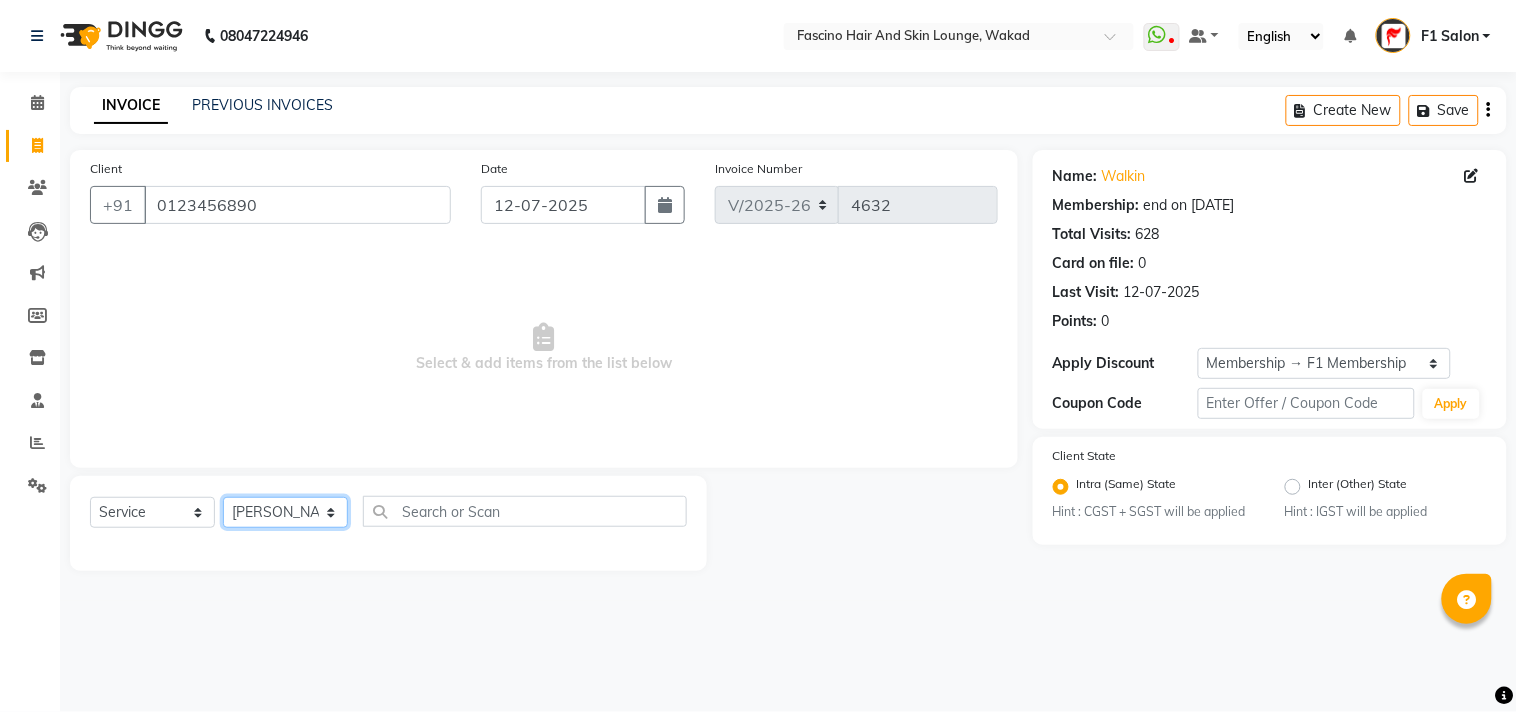 click on "Select Stylist 8805000650  Asif Shaikh Chimu Ingale F1 Salon  Ganesh F1 Gopal {JH} Govind (Jh ) Jadgdish Kajal  Omkar JH Pooja kate  Ram choudhry Sahil jh Sanjay muley Shree Siddu (F1) Sid (JH) Sukanya Sadiyan  Suraj F1 Tejal Beaution Usha Bhise Varsha F1 Veena" 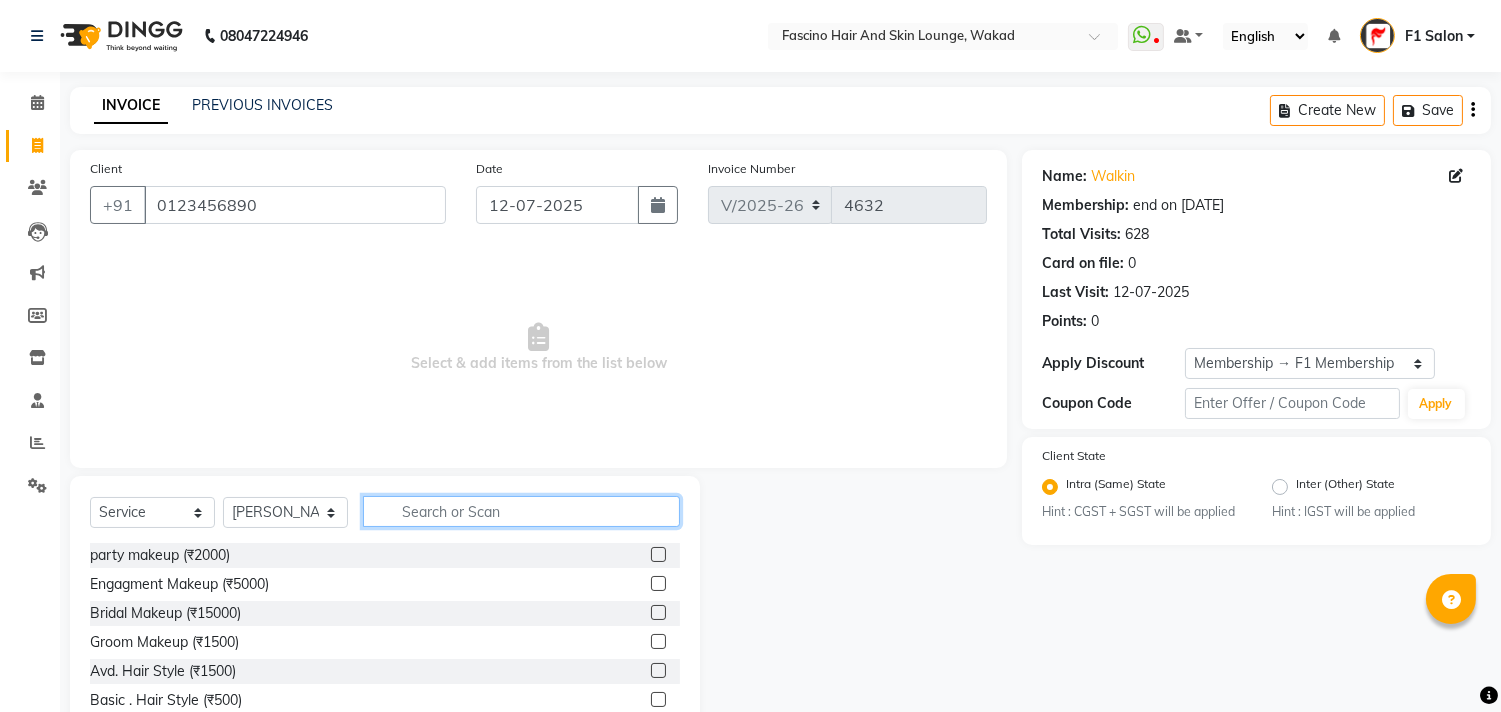 click 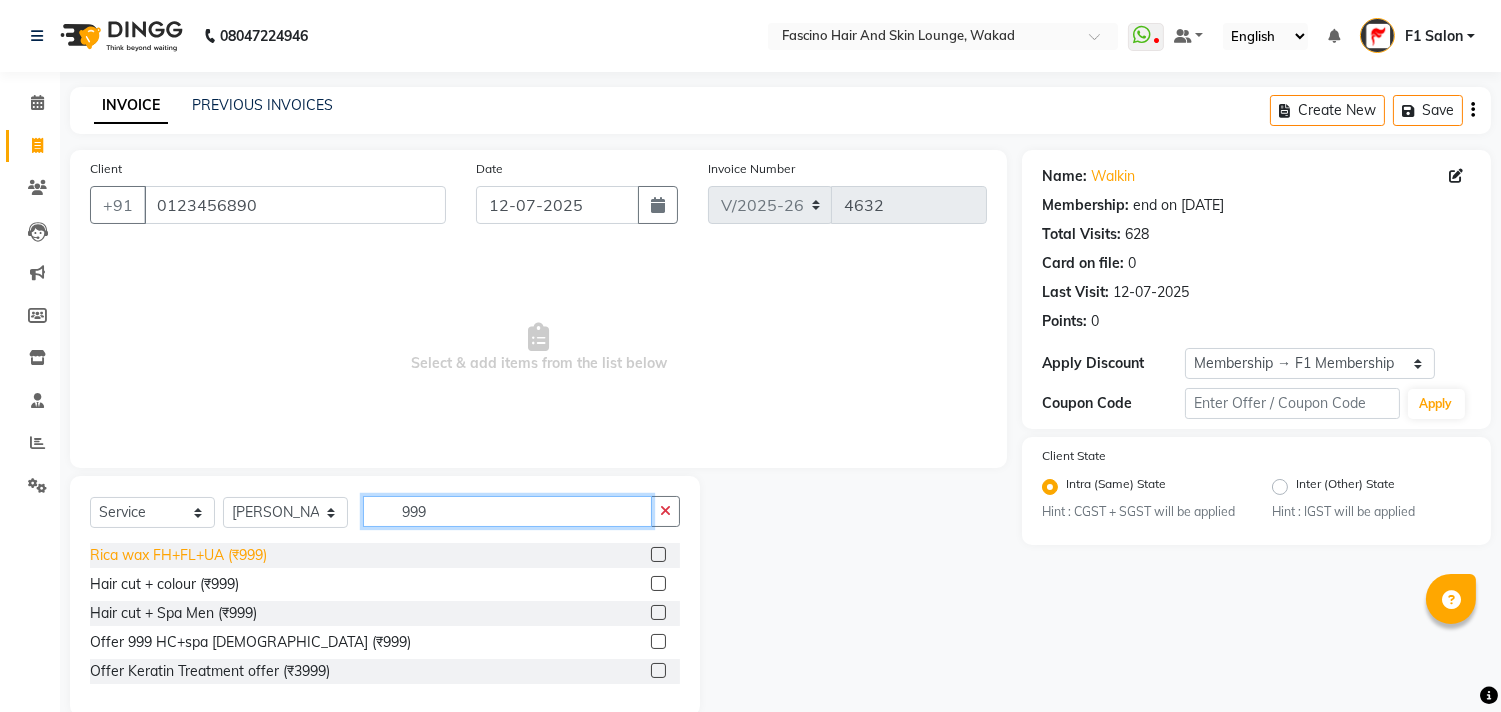 type on "999" 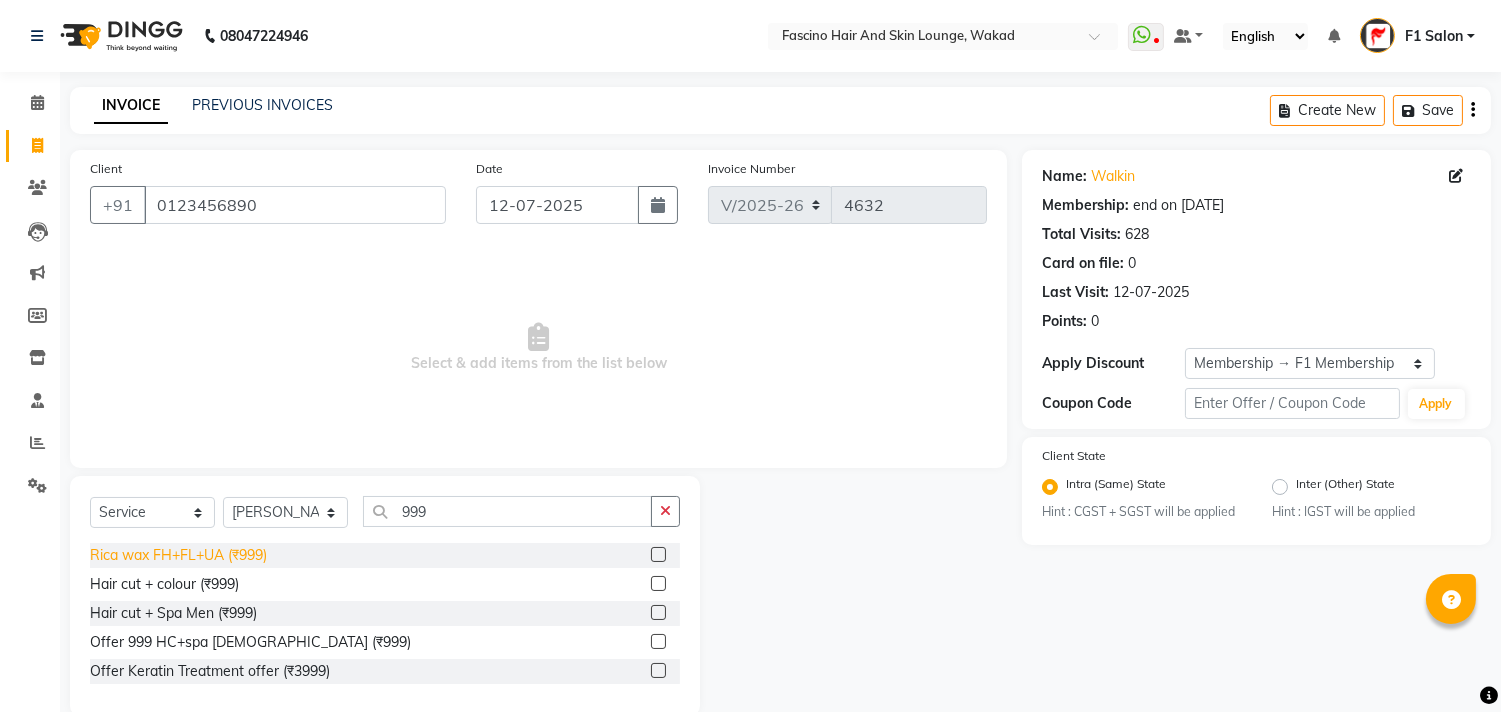click on "Rica wax FH+FL+UA (₹999)" 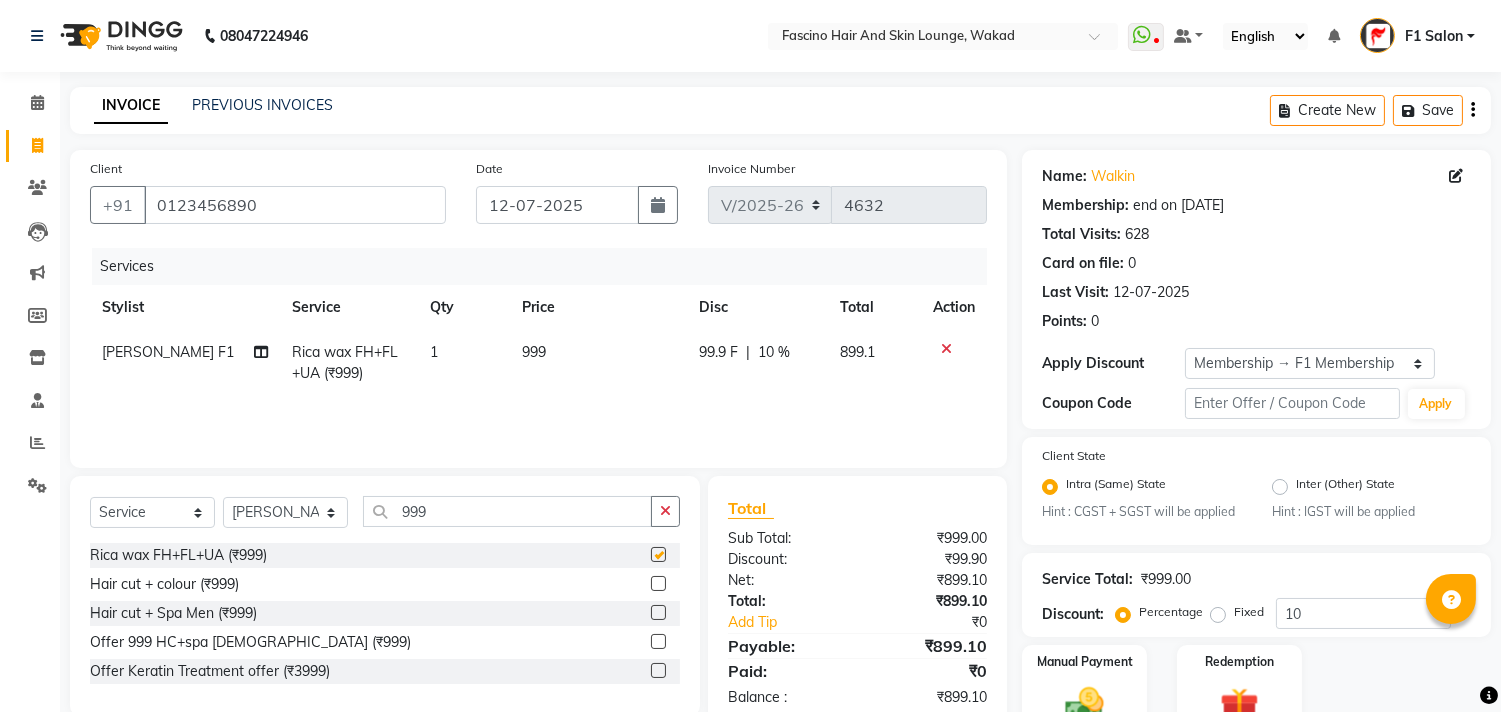 checkbox on "false" 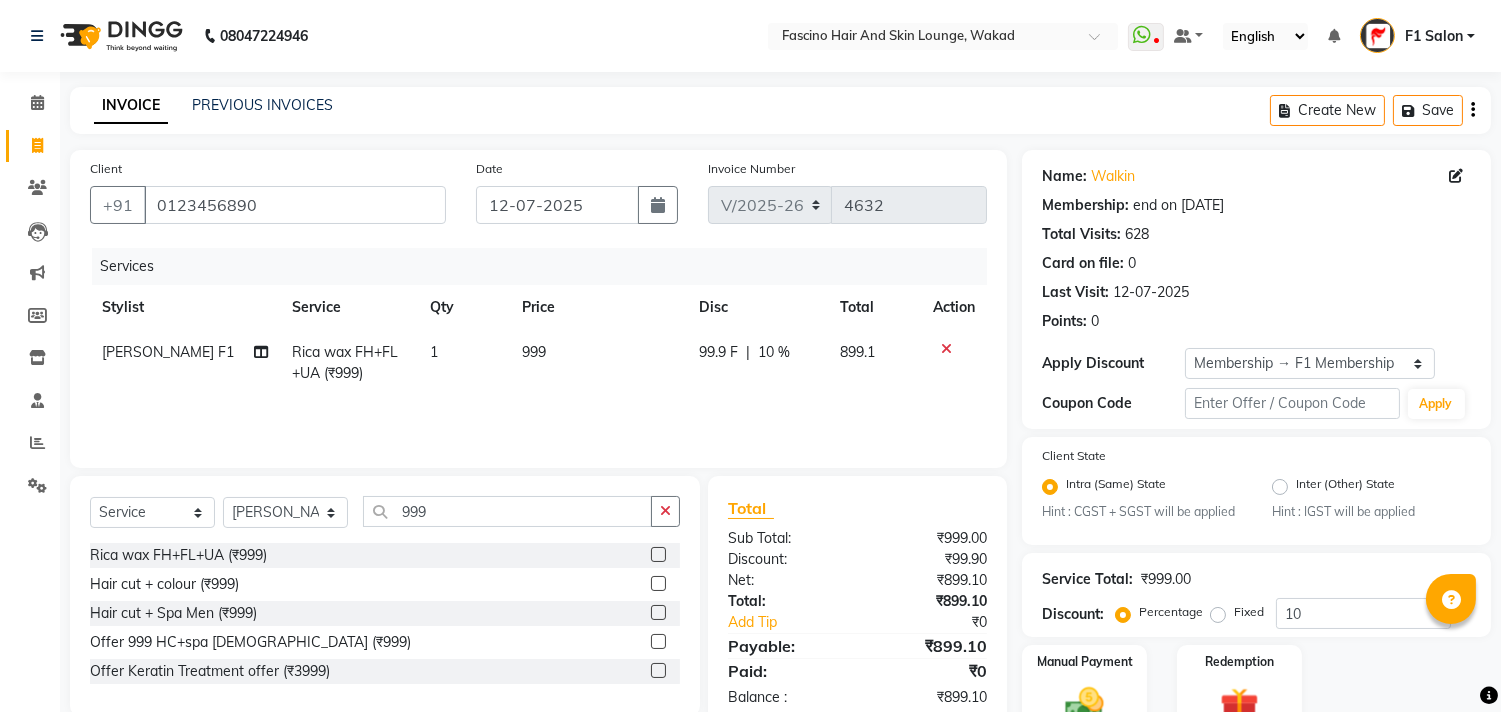 click on "999" 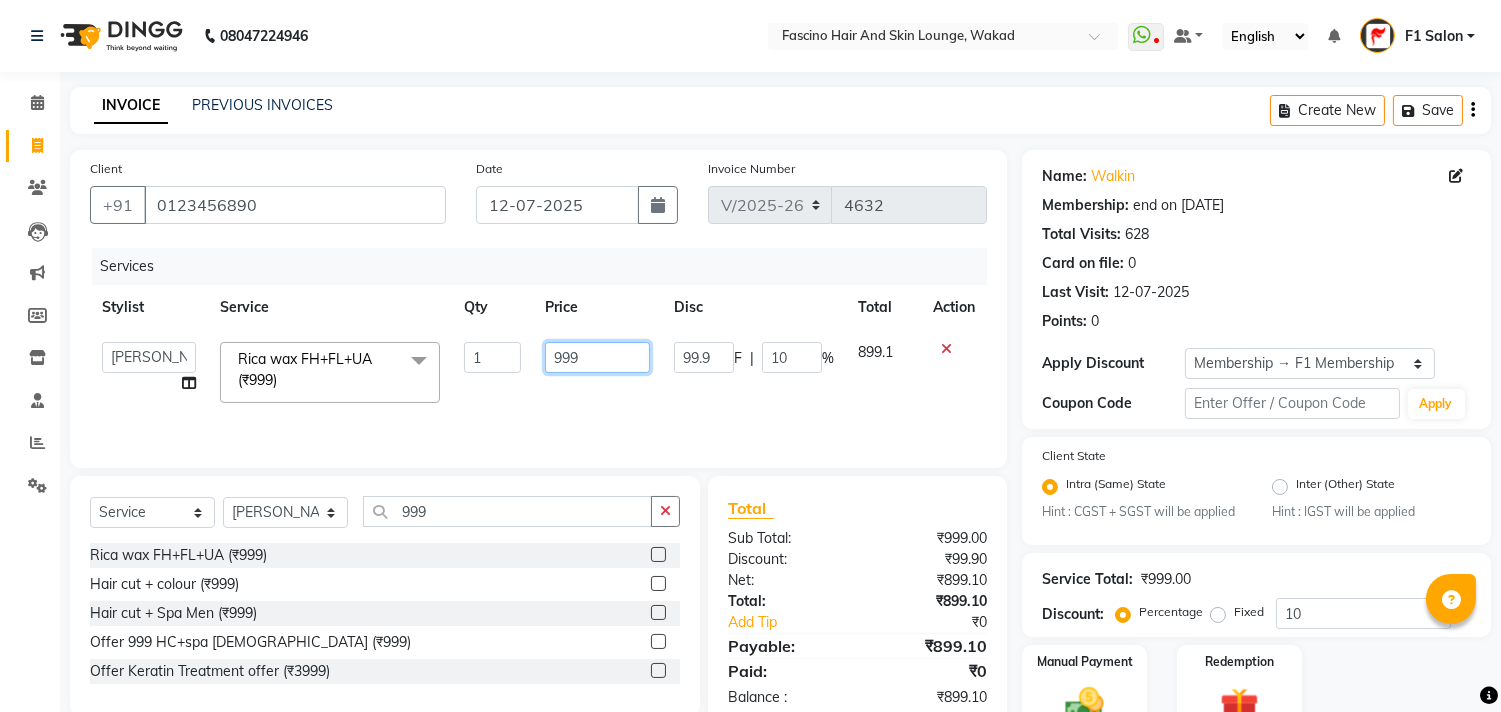 drag, startPoint x: 578, startPoint y: 340, endPoint x: 595, endPoint y: 372, distance: 36.23534 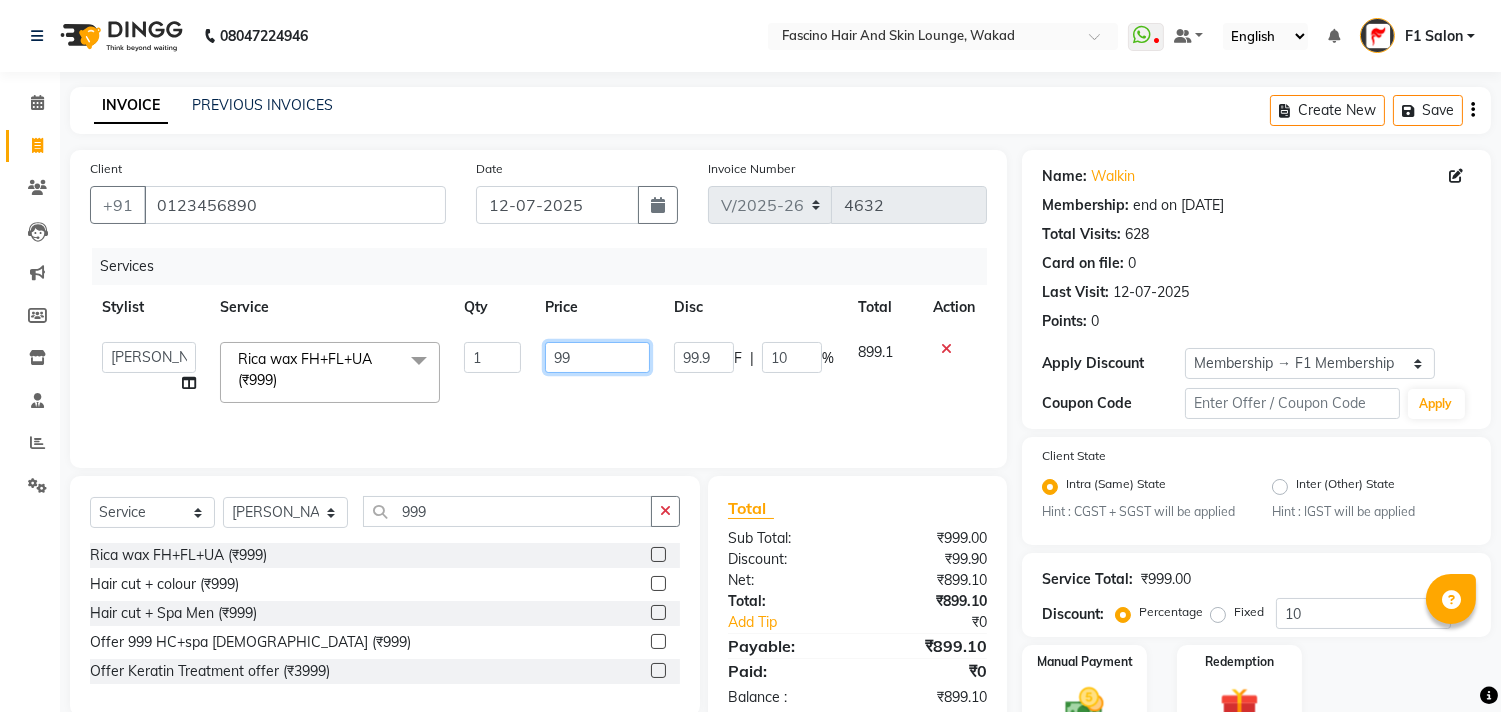 type on "9" 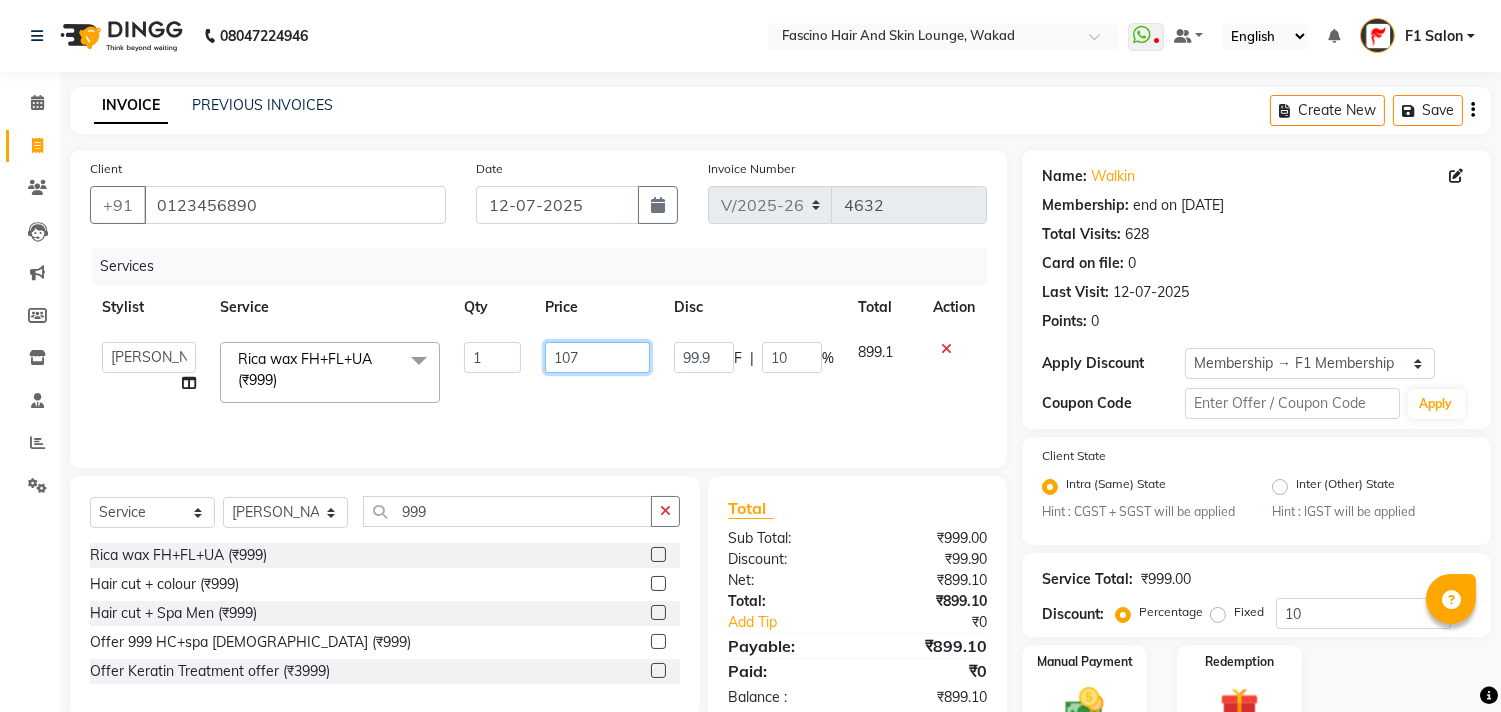 type on "1070" 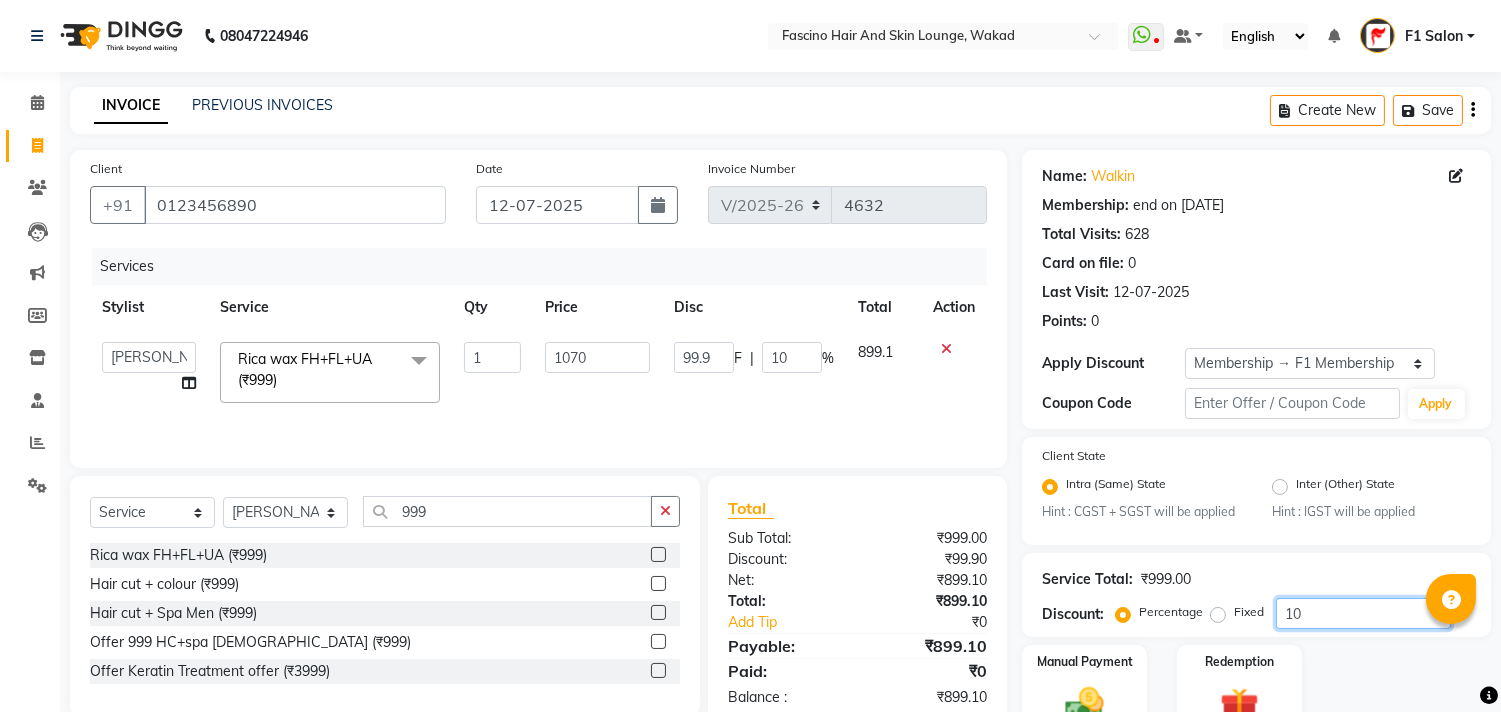 click on "10" 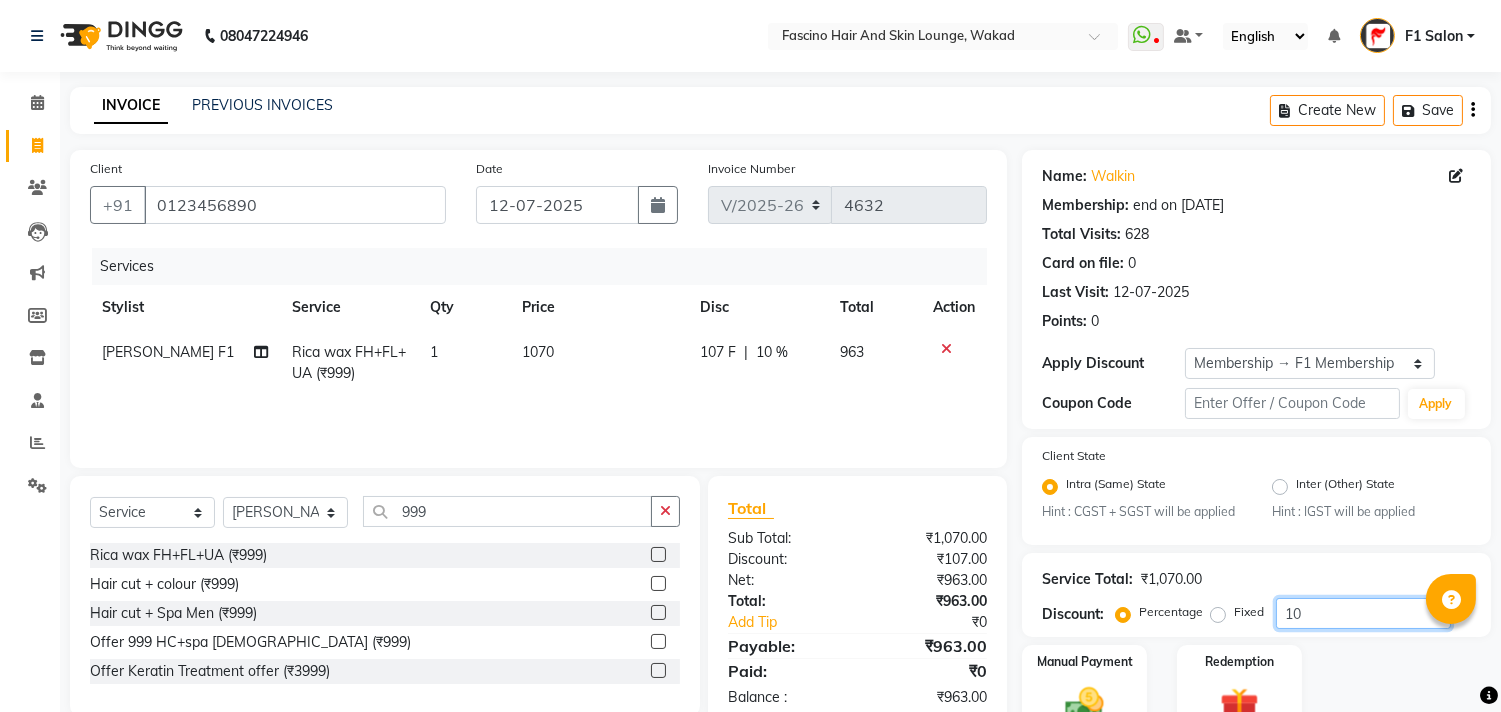 click on "10" 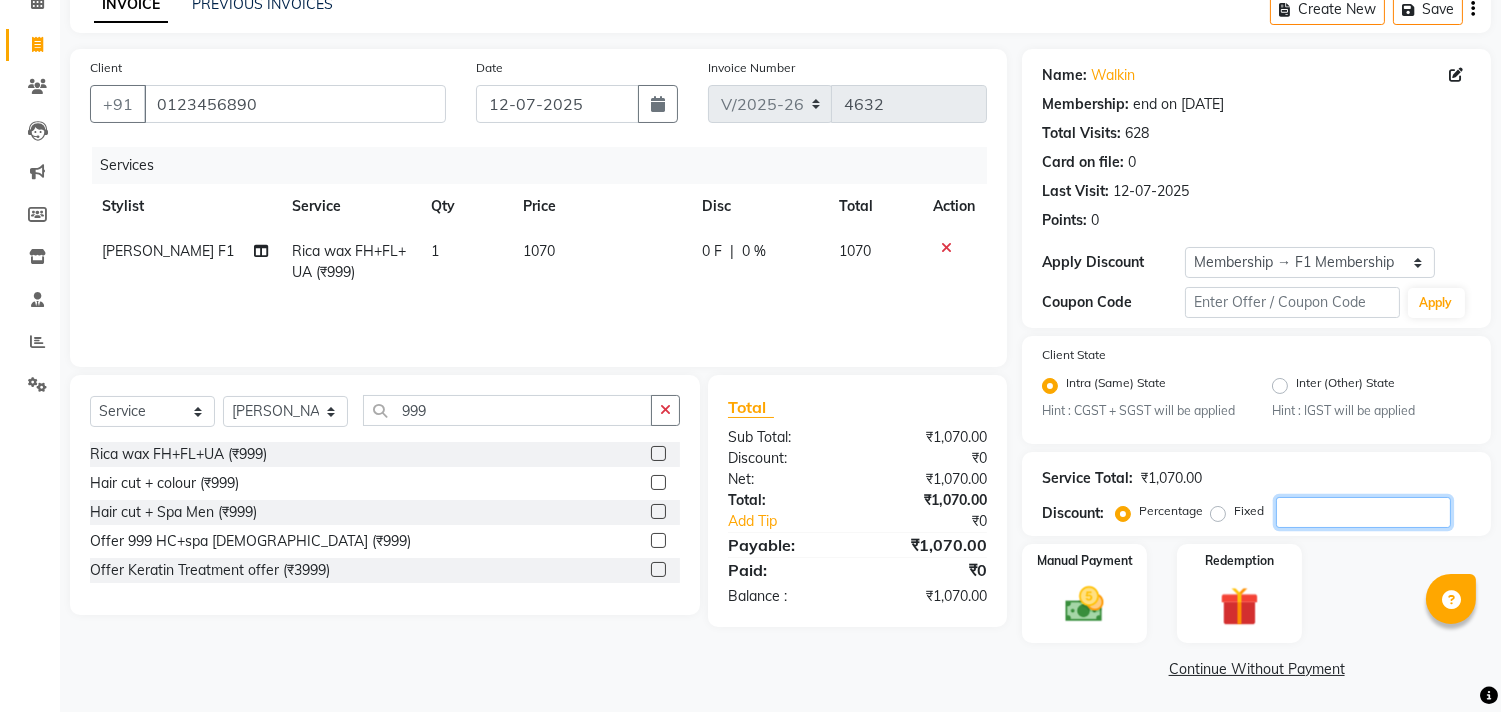 scroll, scrollTop: 102, scrollLeft: 0, axis: vertical 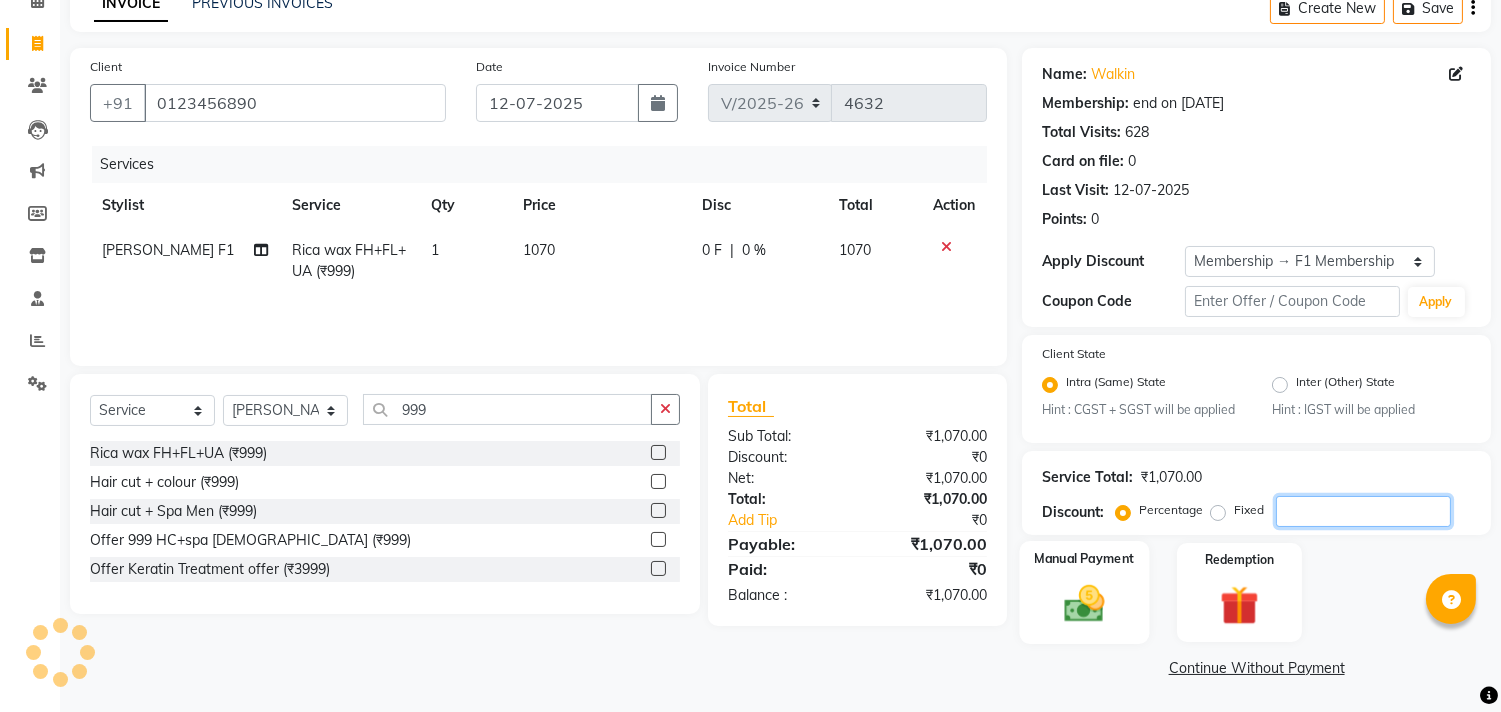 type 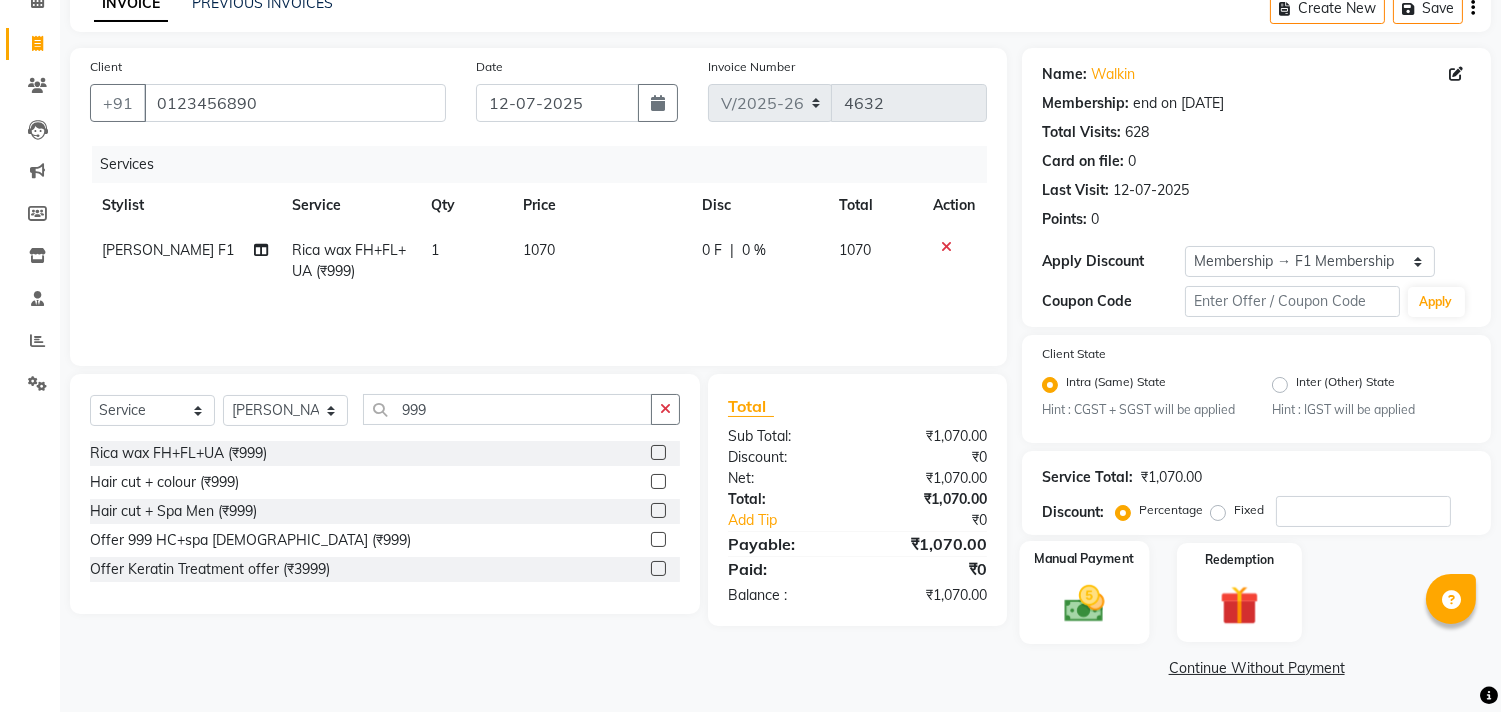 click 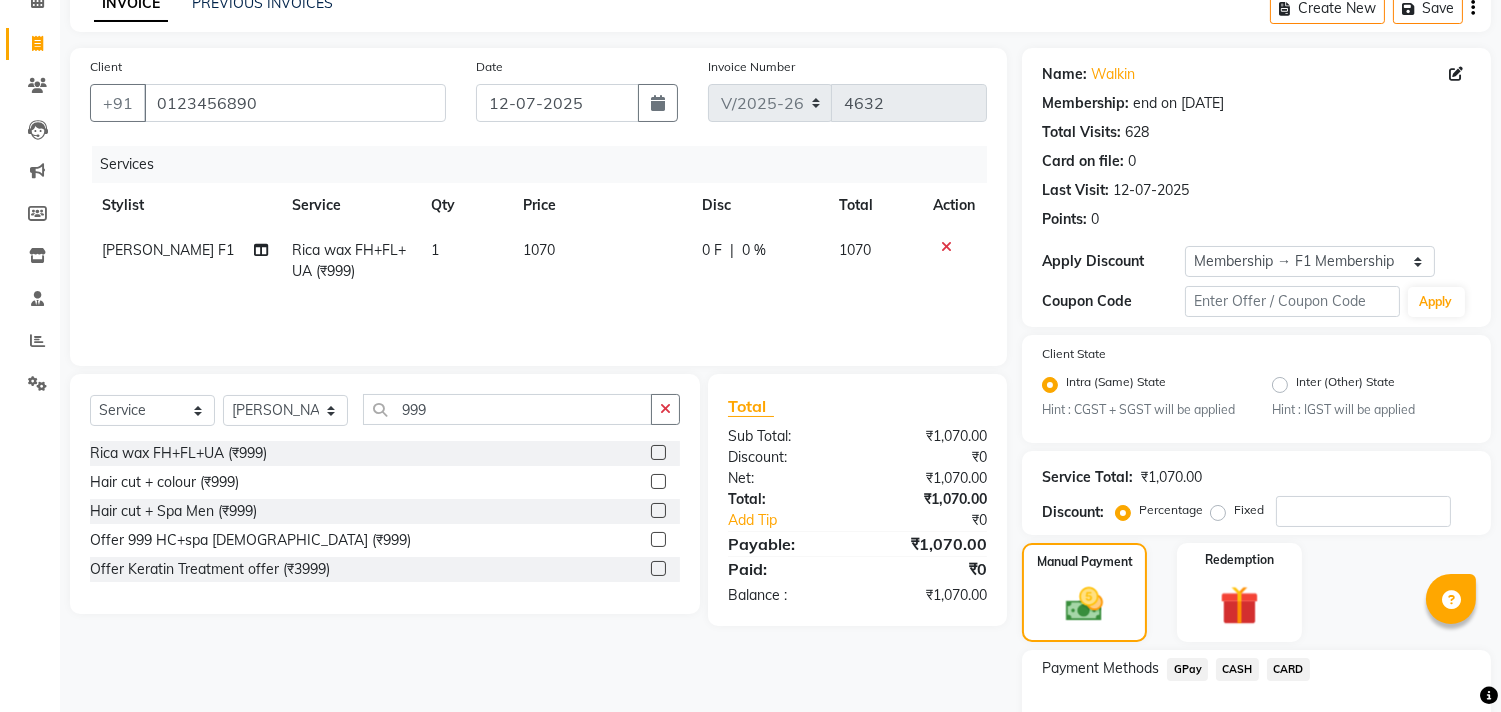 click on "GPay" 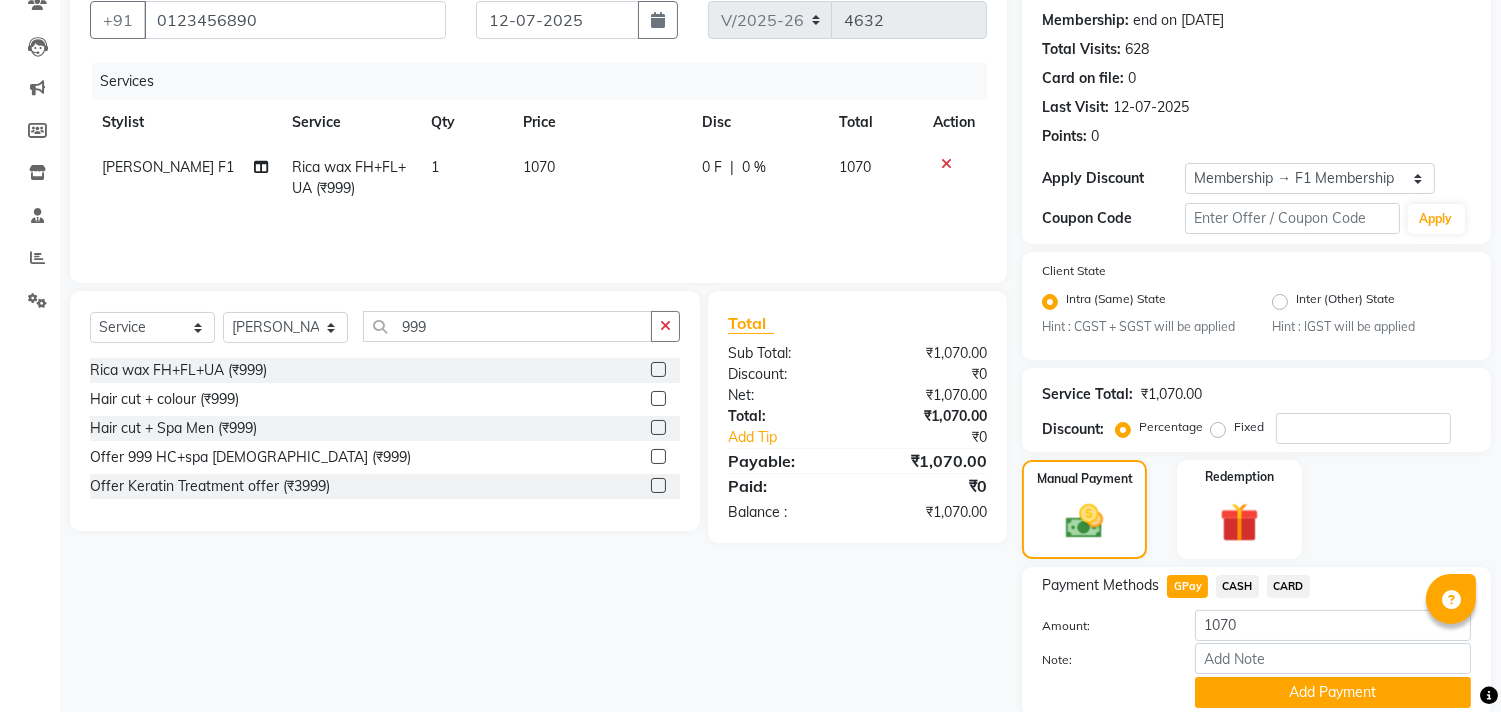 scroll, scrollTop: 260, scrollLeft: 0, axis: vertical 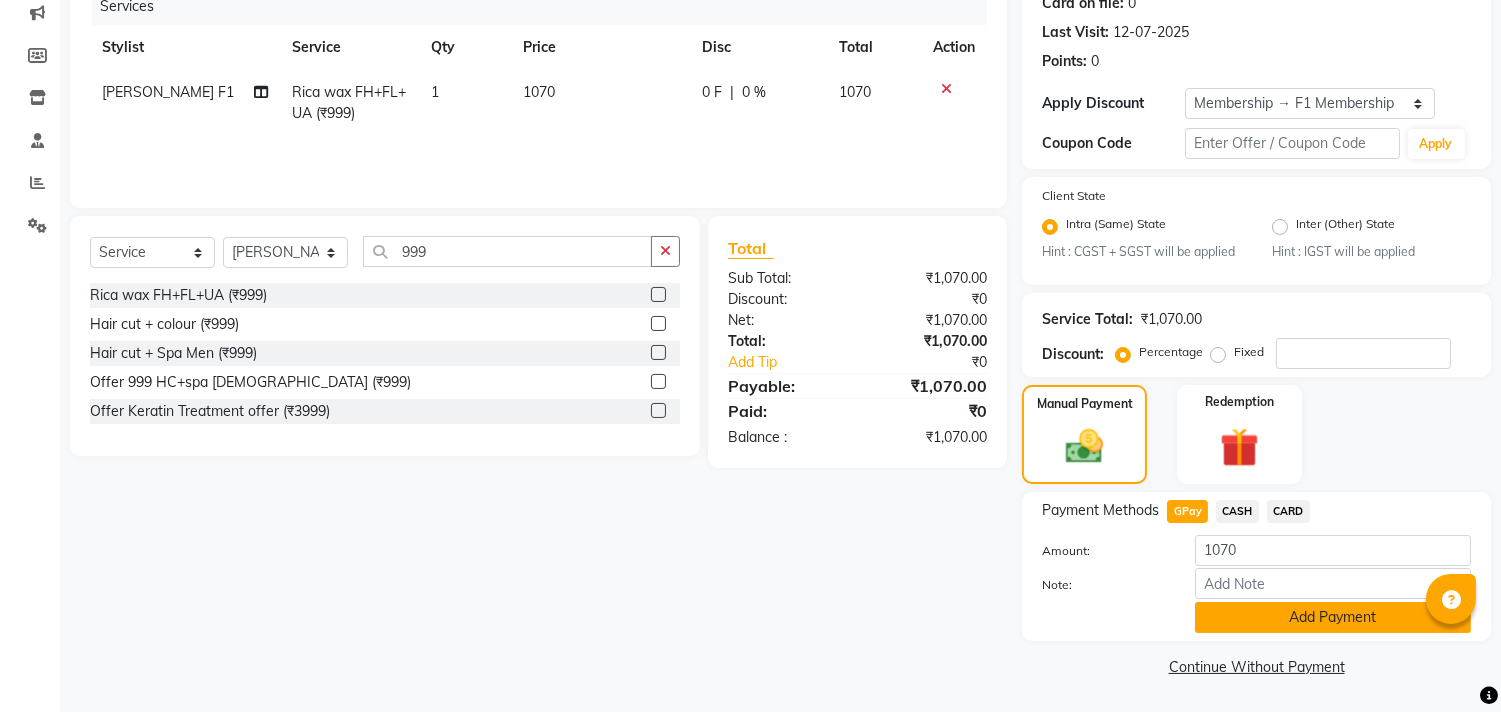 click on "Add Payment" 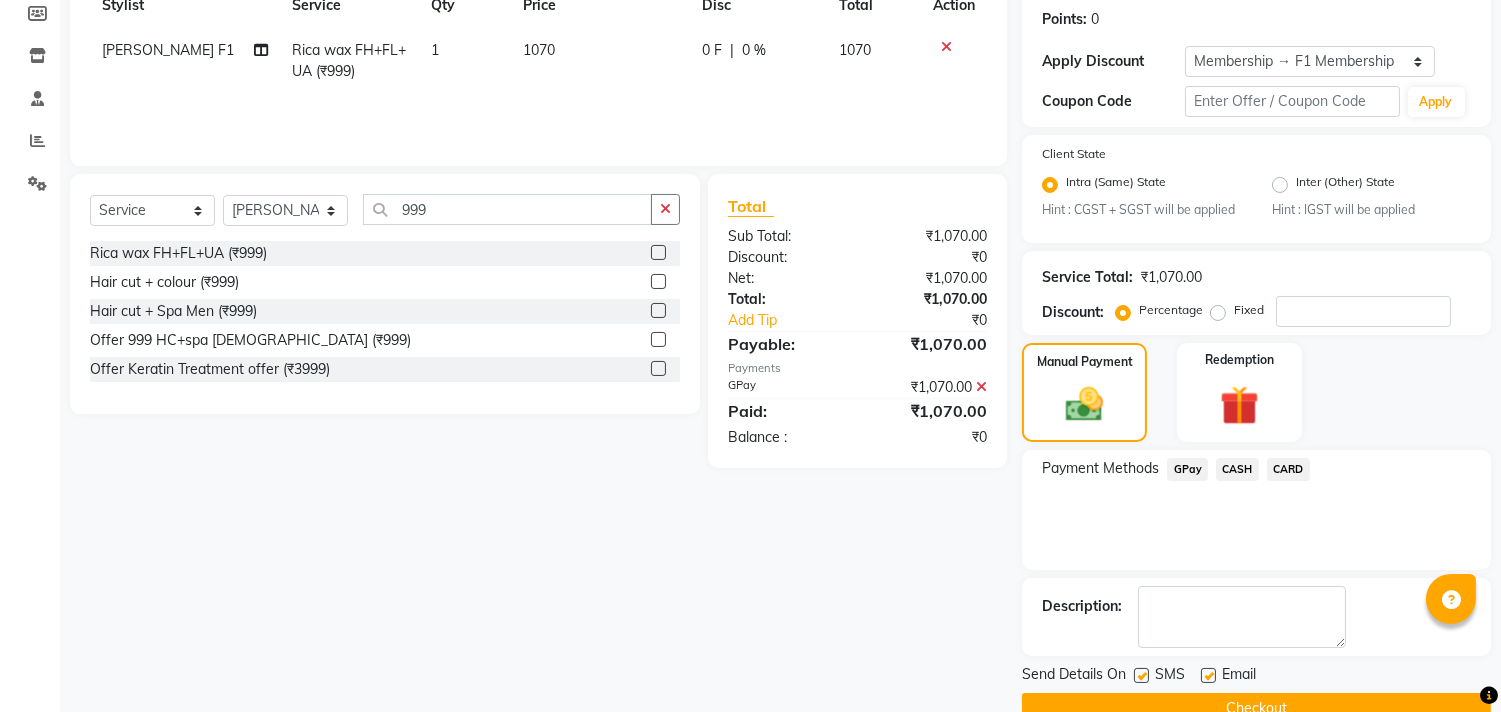 scroll, scrollTop: 344, scrollLeft: 0, axis: vertical 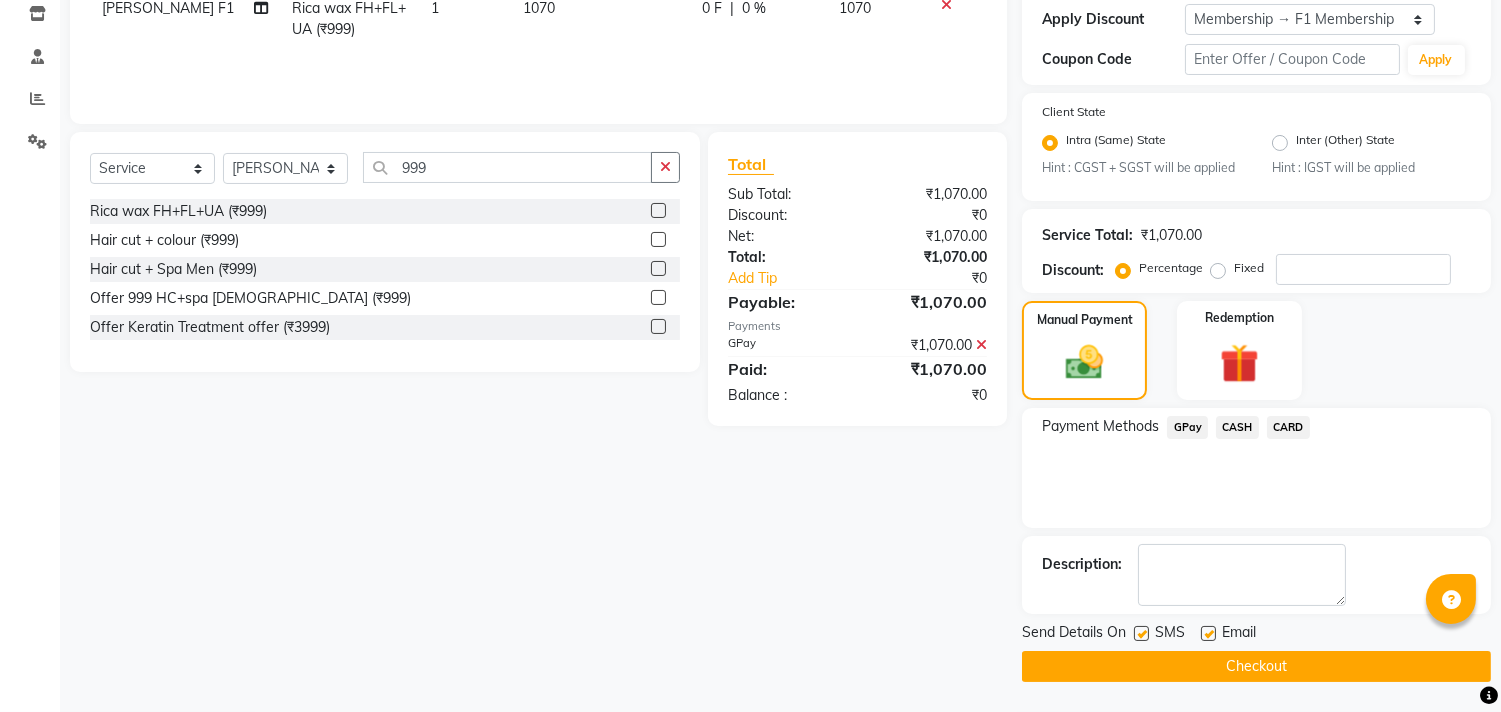 click 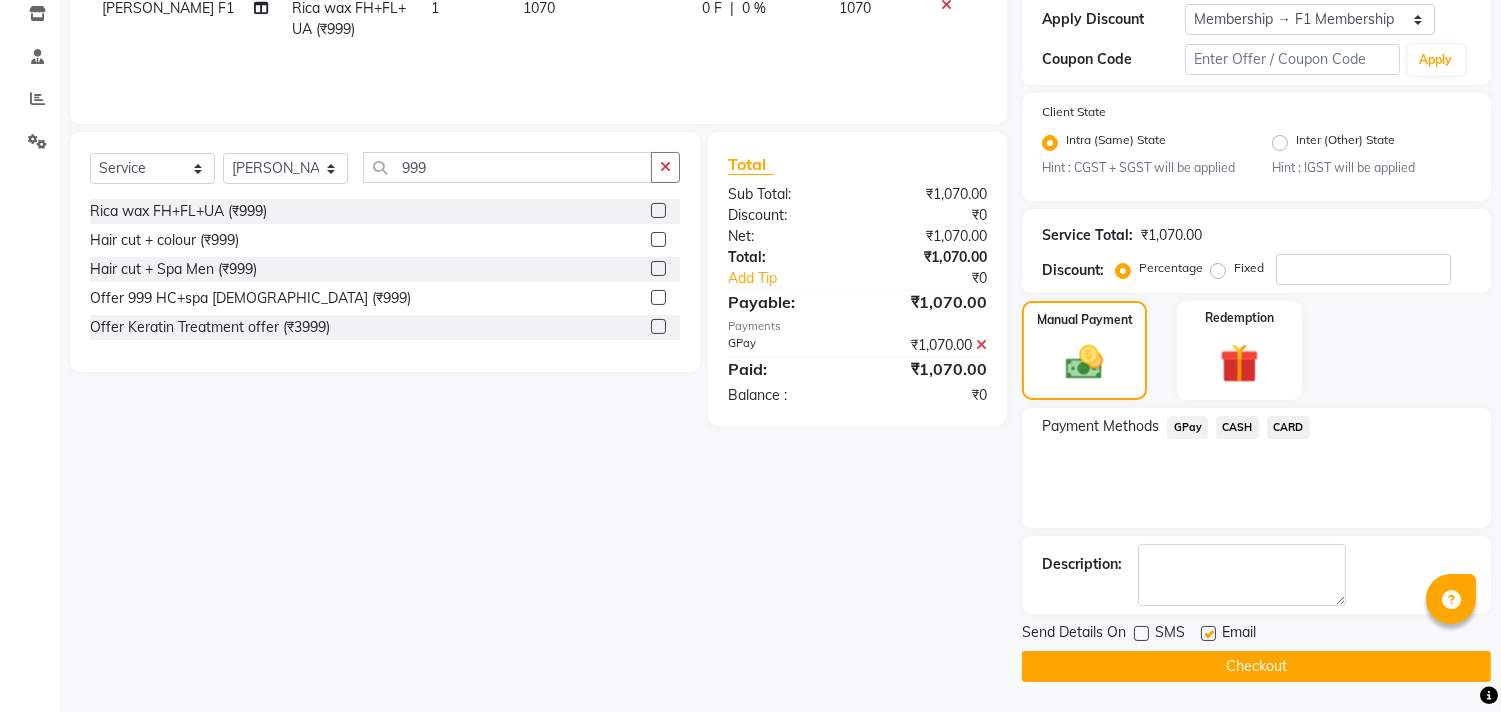 click 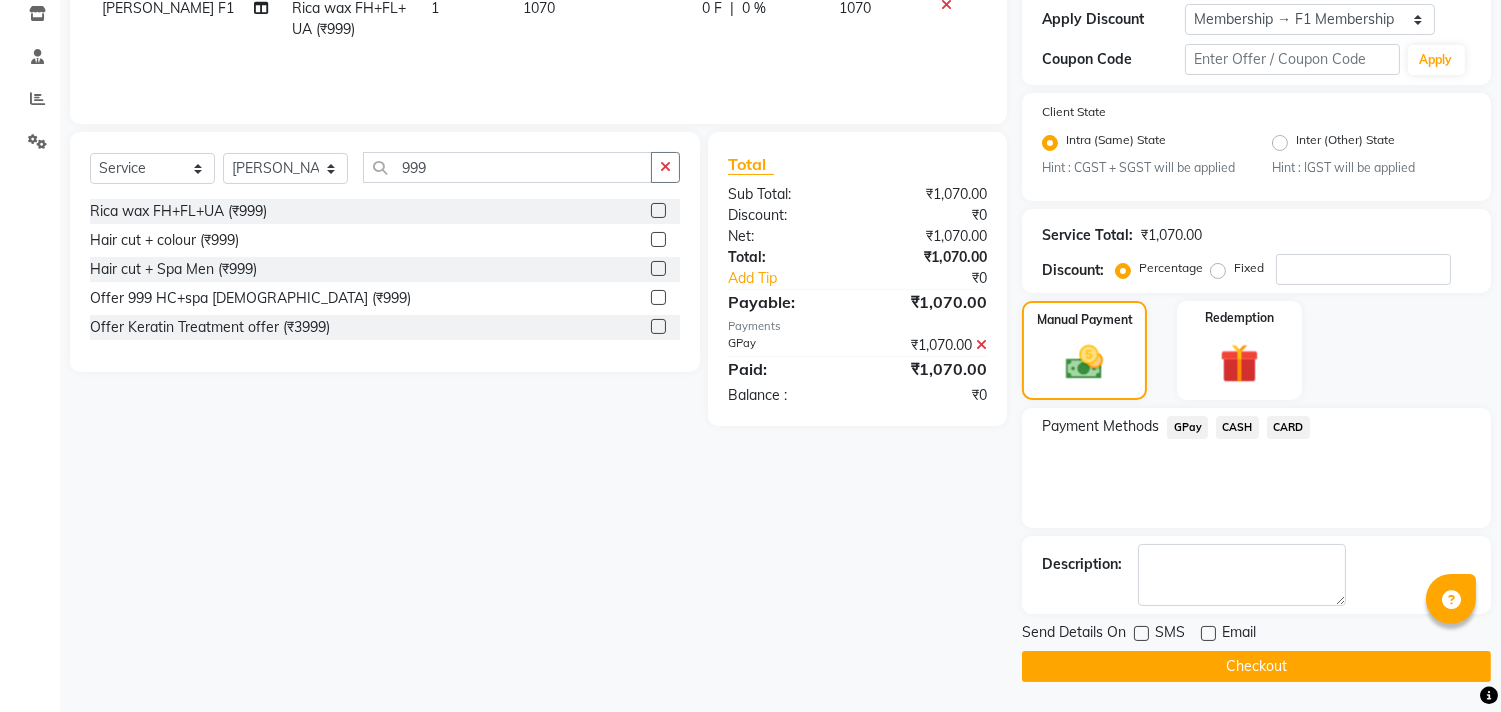 click on "Checkout" 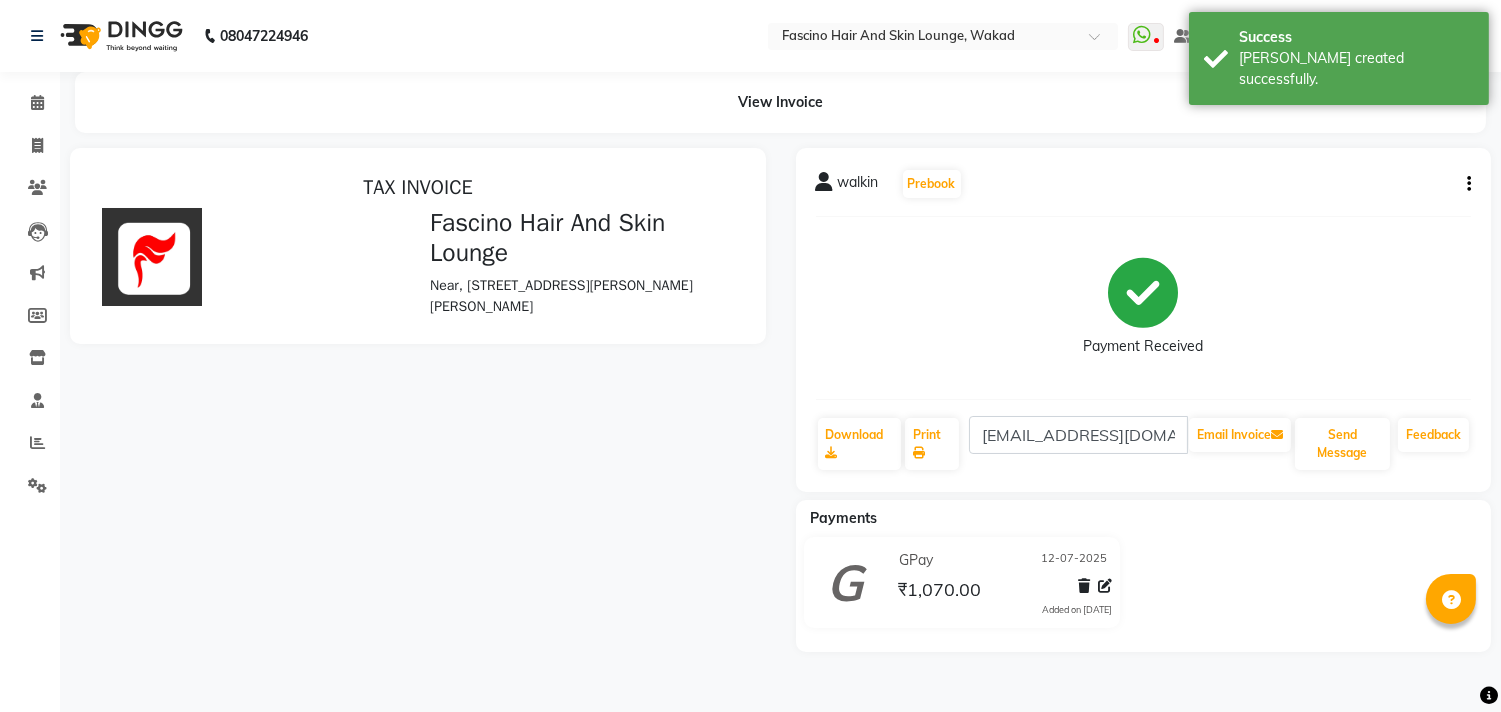 scroll, scrollTop: 0, scrollLeft: 0, axis: both 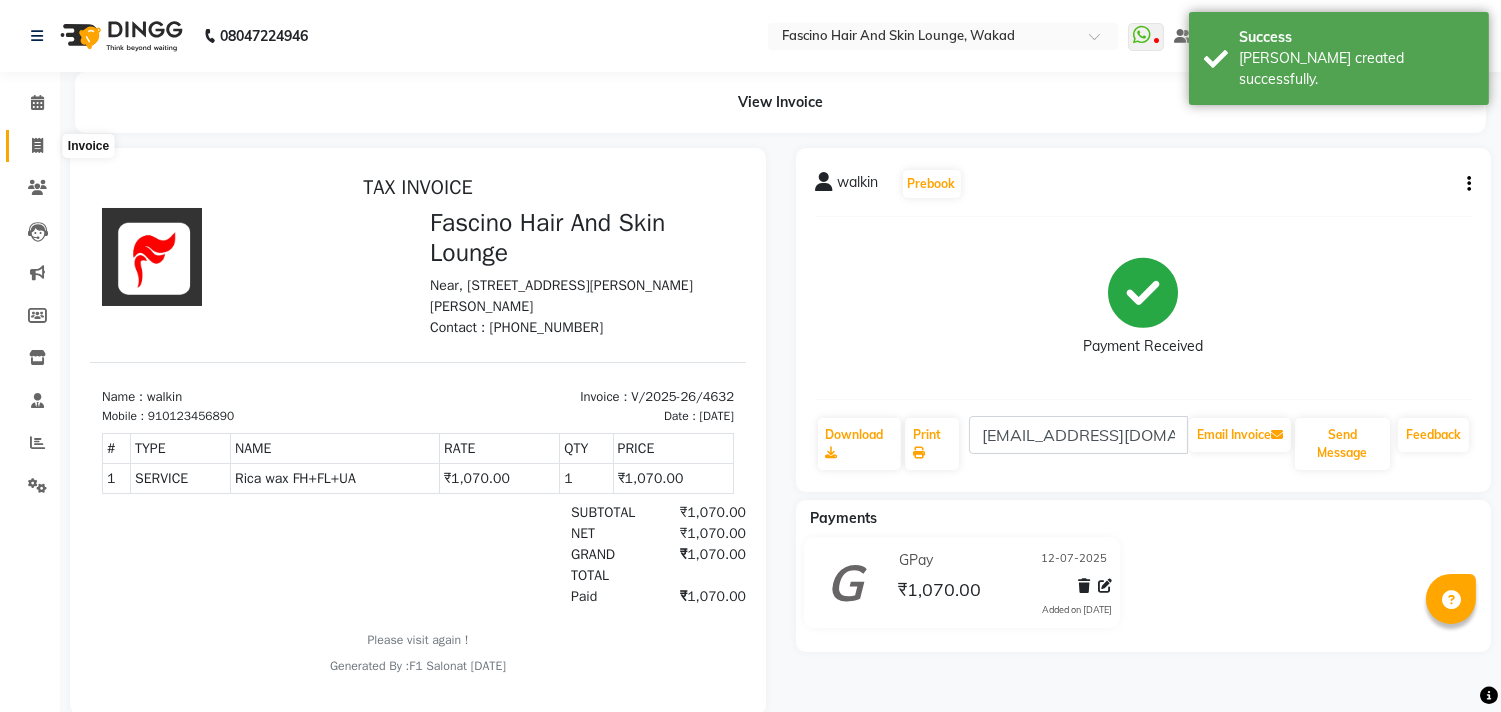 click 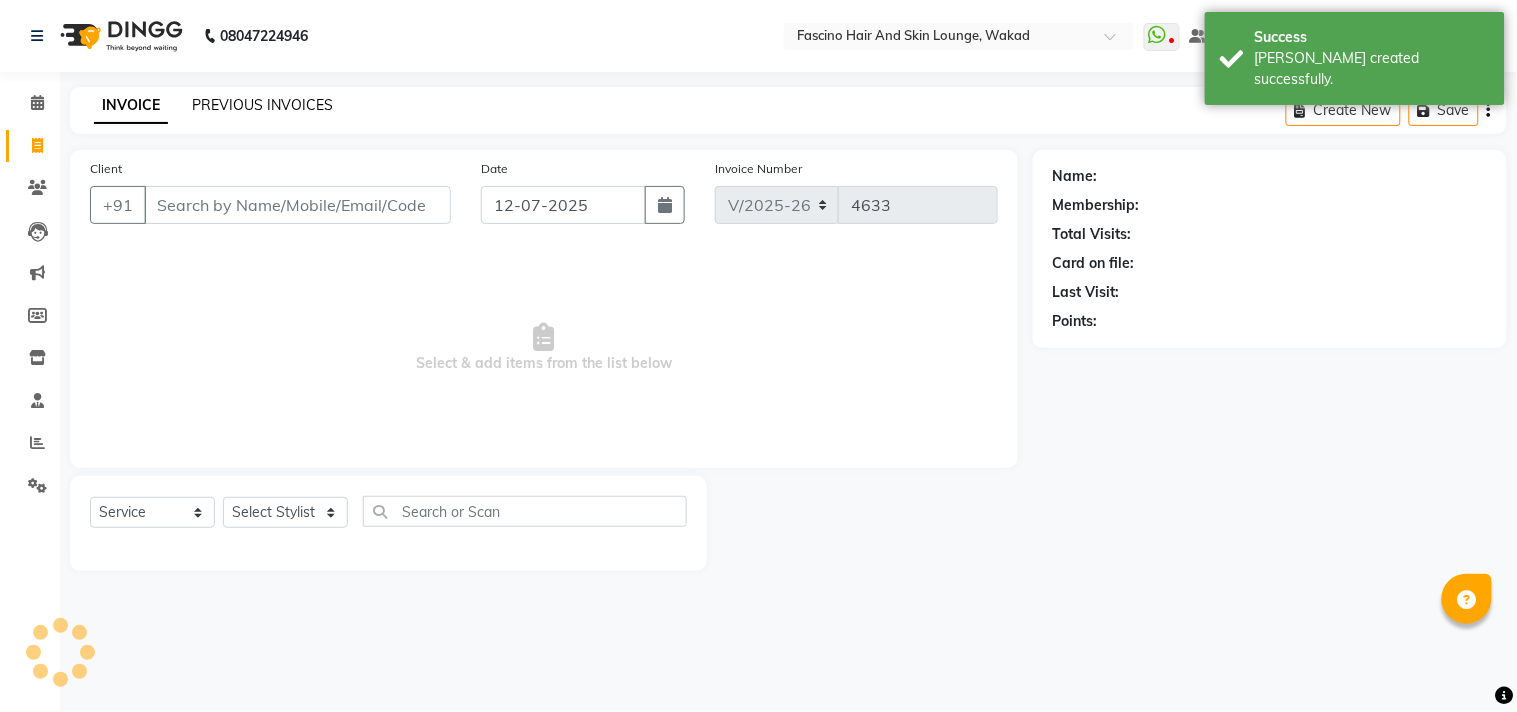 click on "PREVIOUS INVOICES" 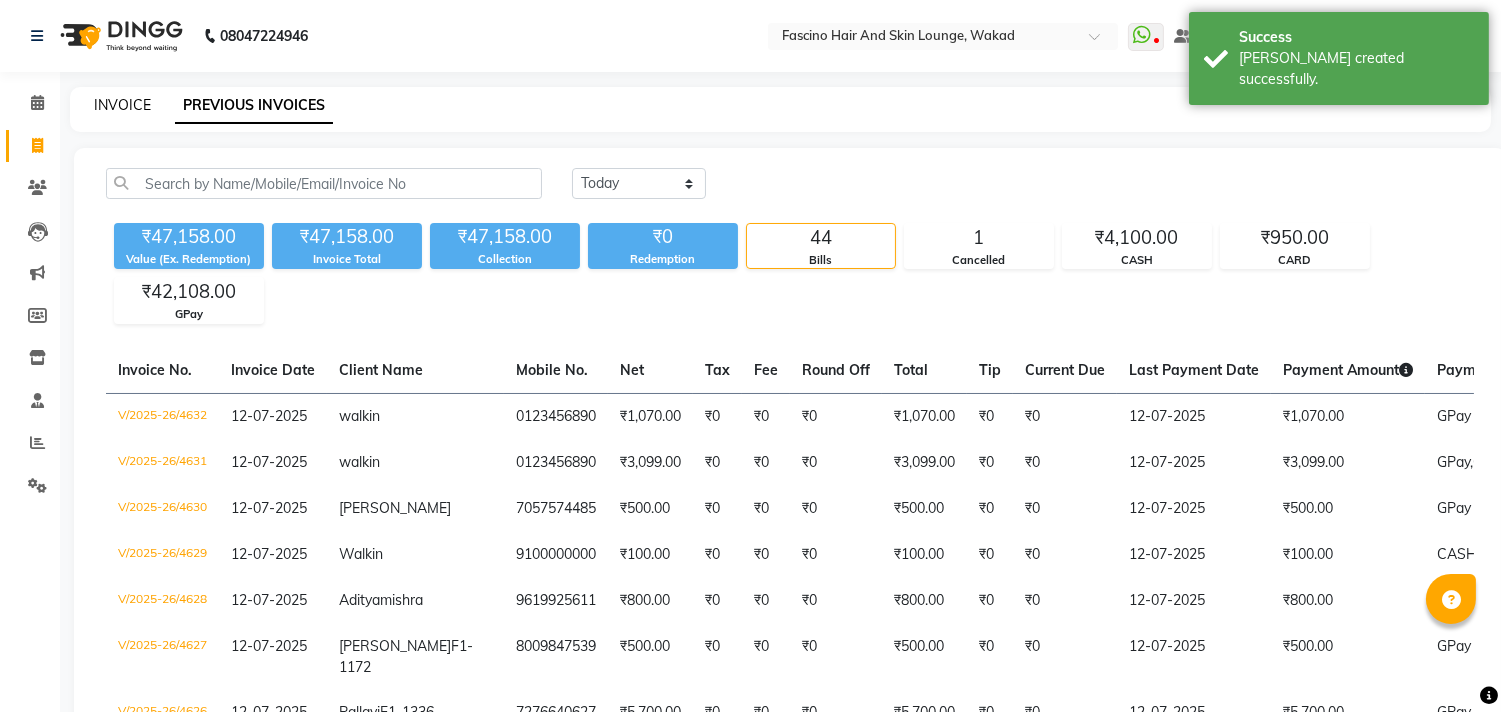 click on "INVOICE" 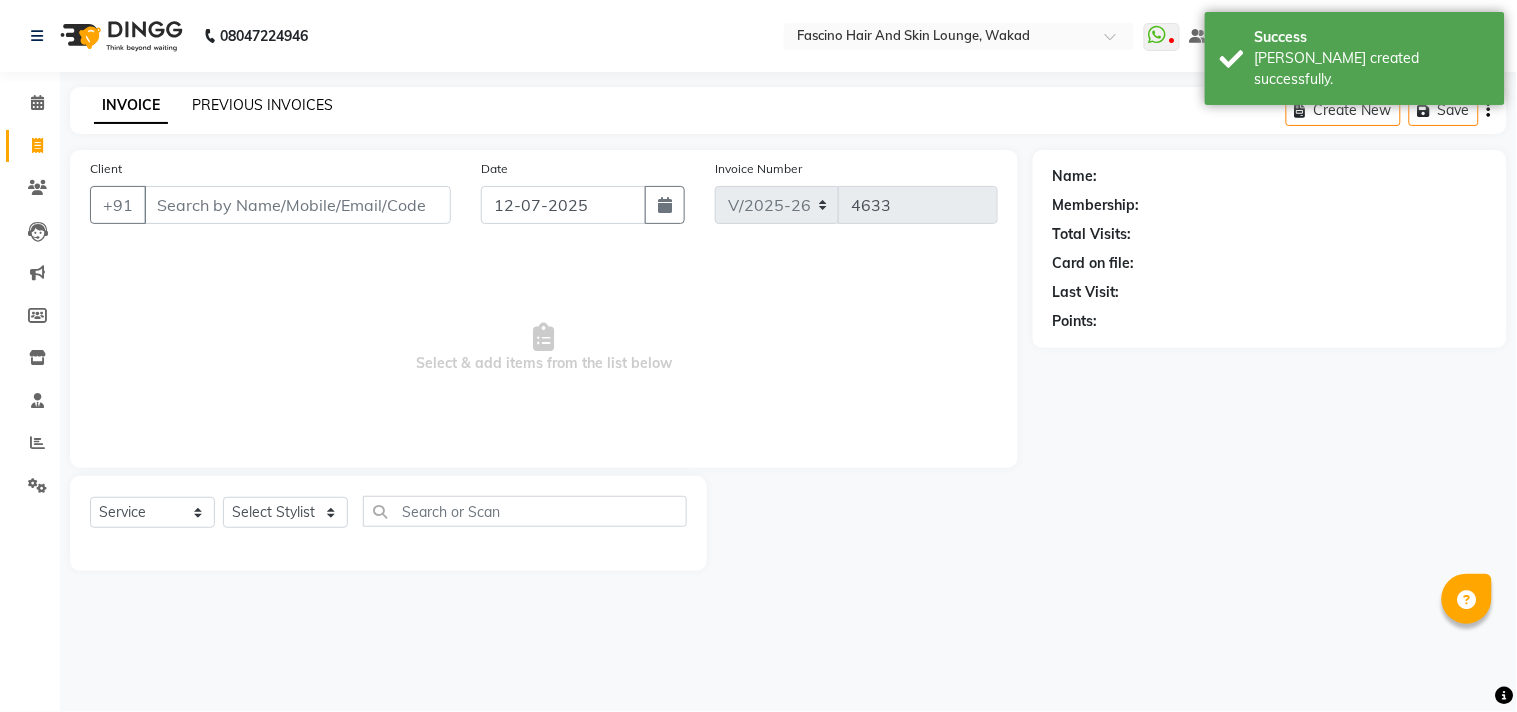 click on "PREVIOUS INVOICES" 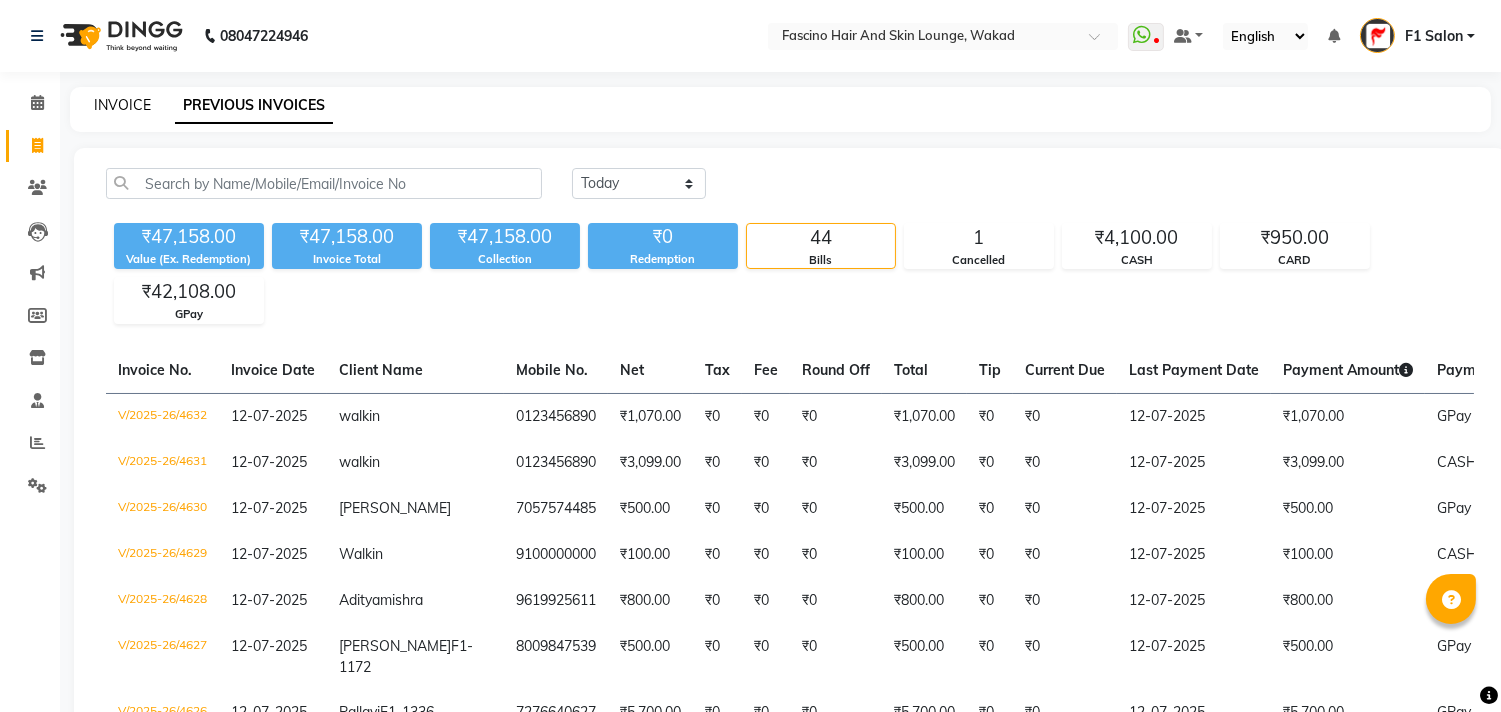 click on "INVOICE" 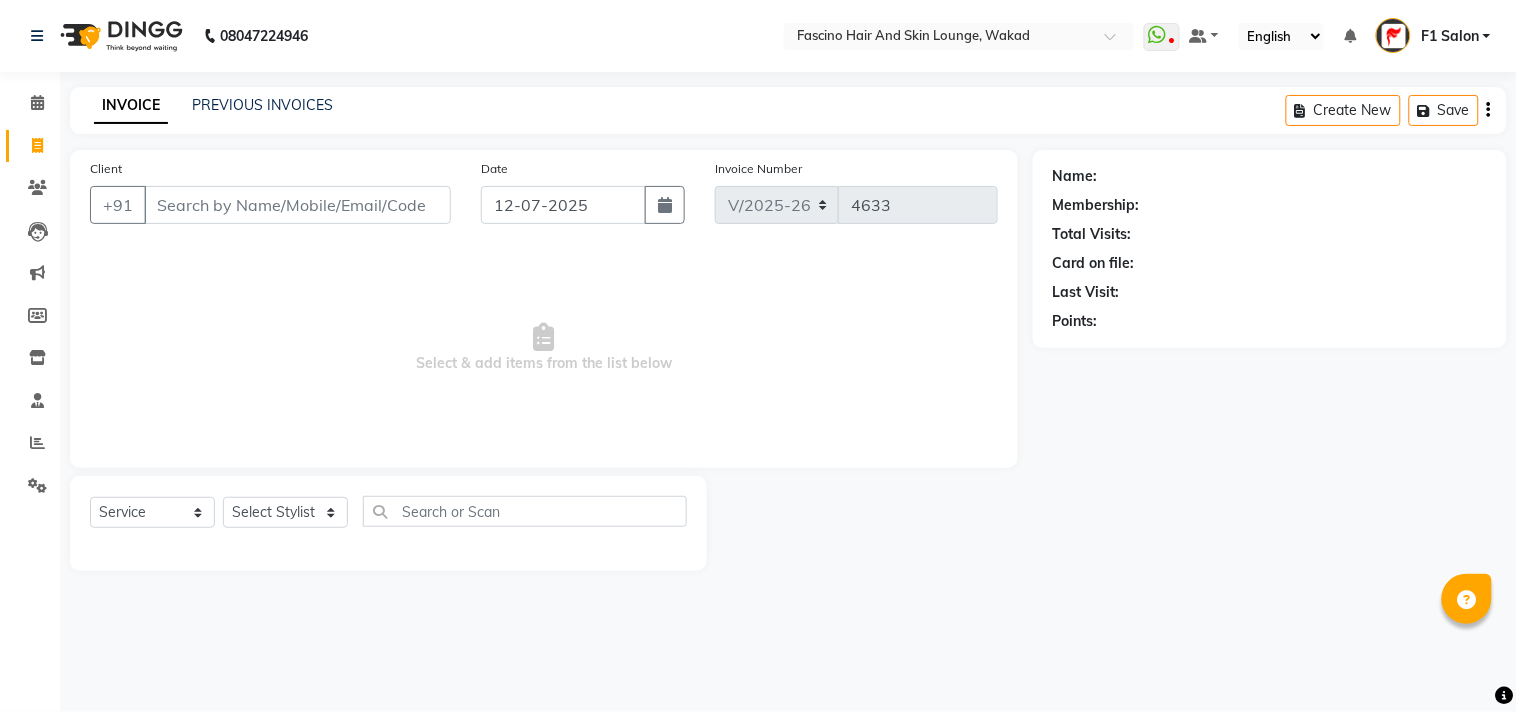 click on "Client" at bounding box center (297, 205) 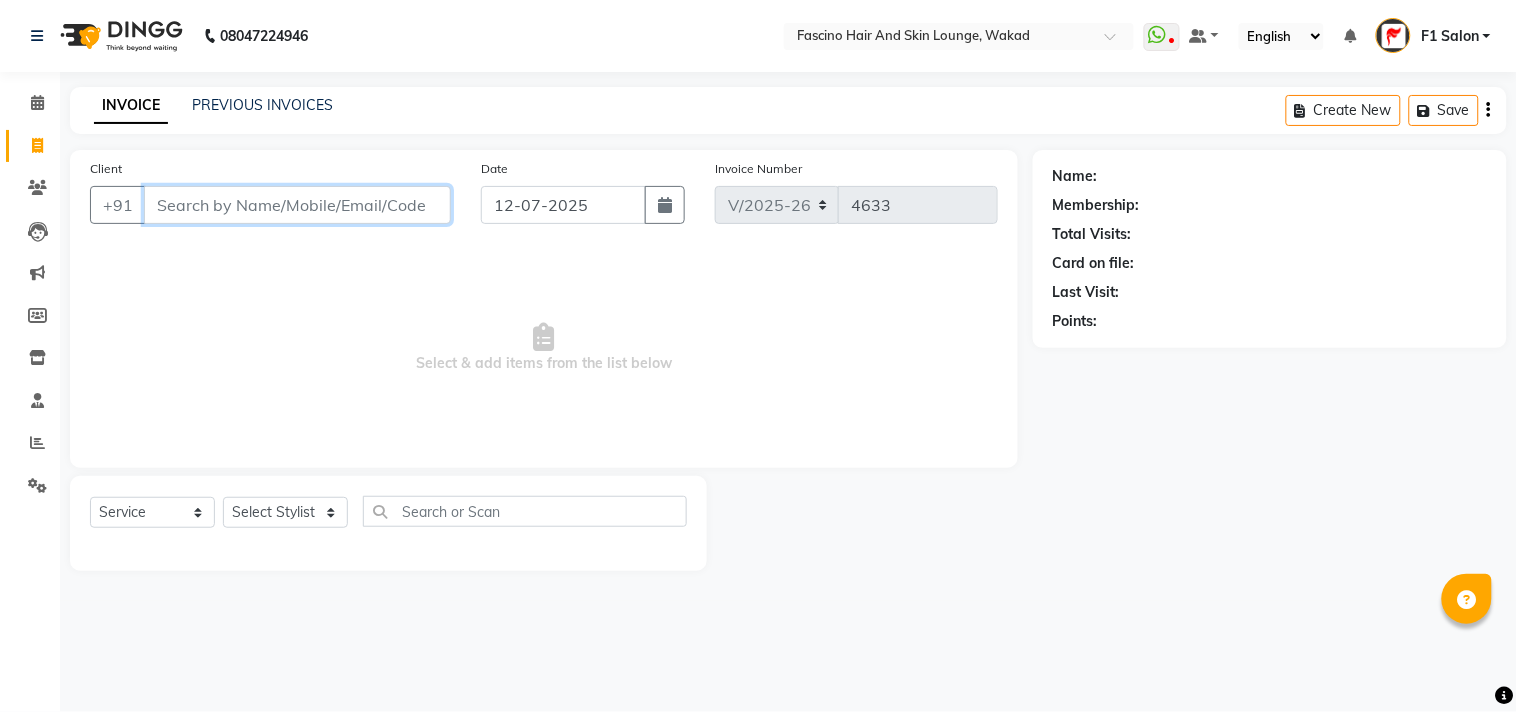 click on "Client" at bounding box center (297, 205) 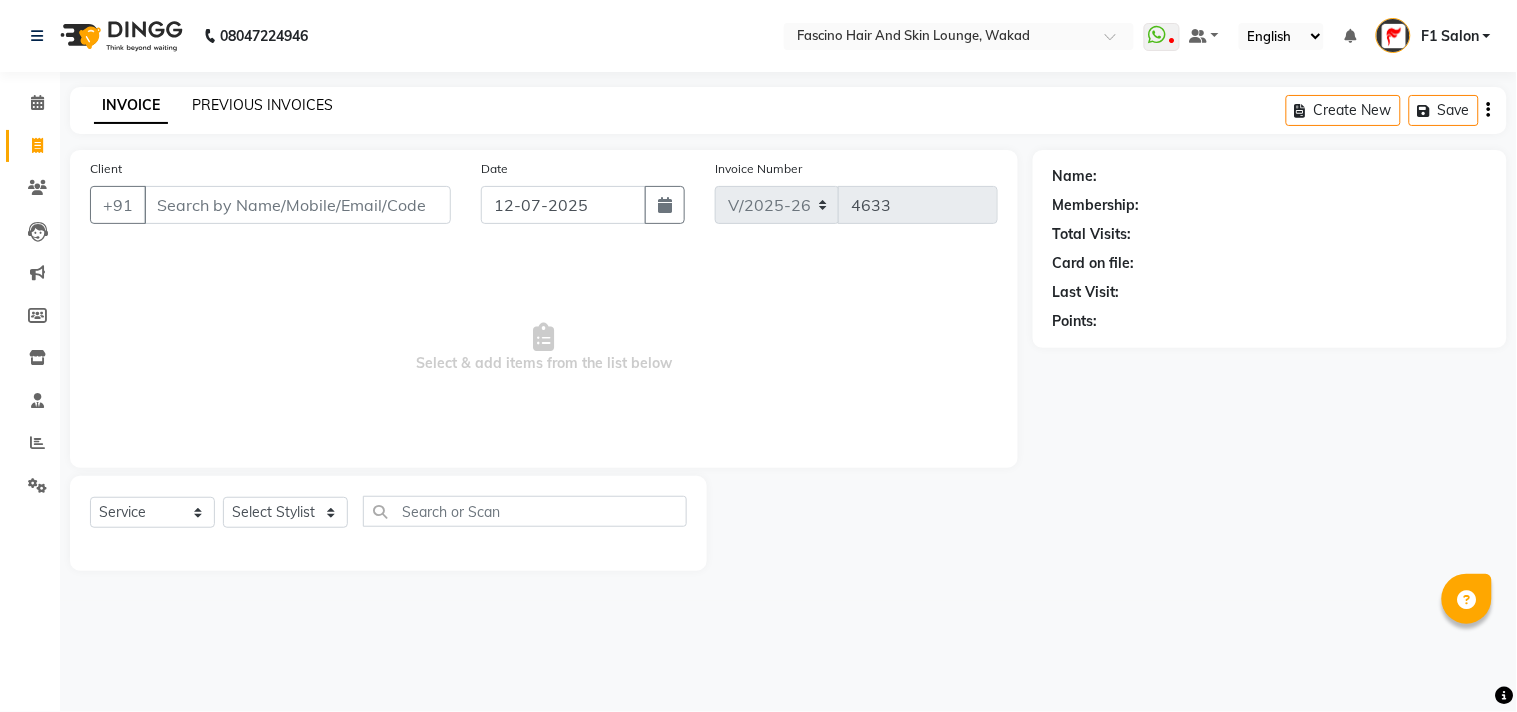 click on "PREVIOUS INVOICES" 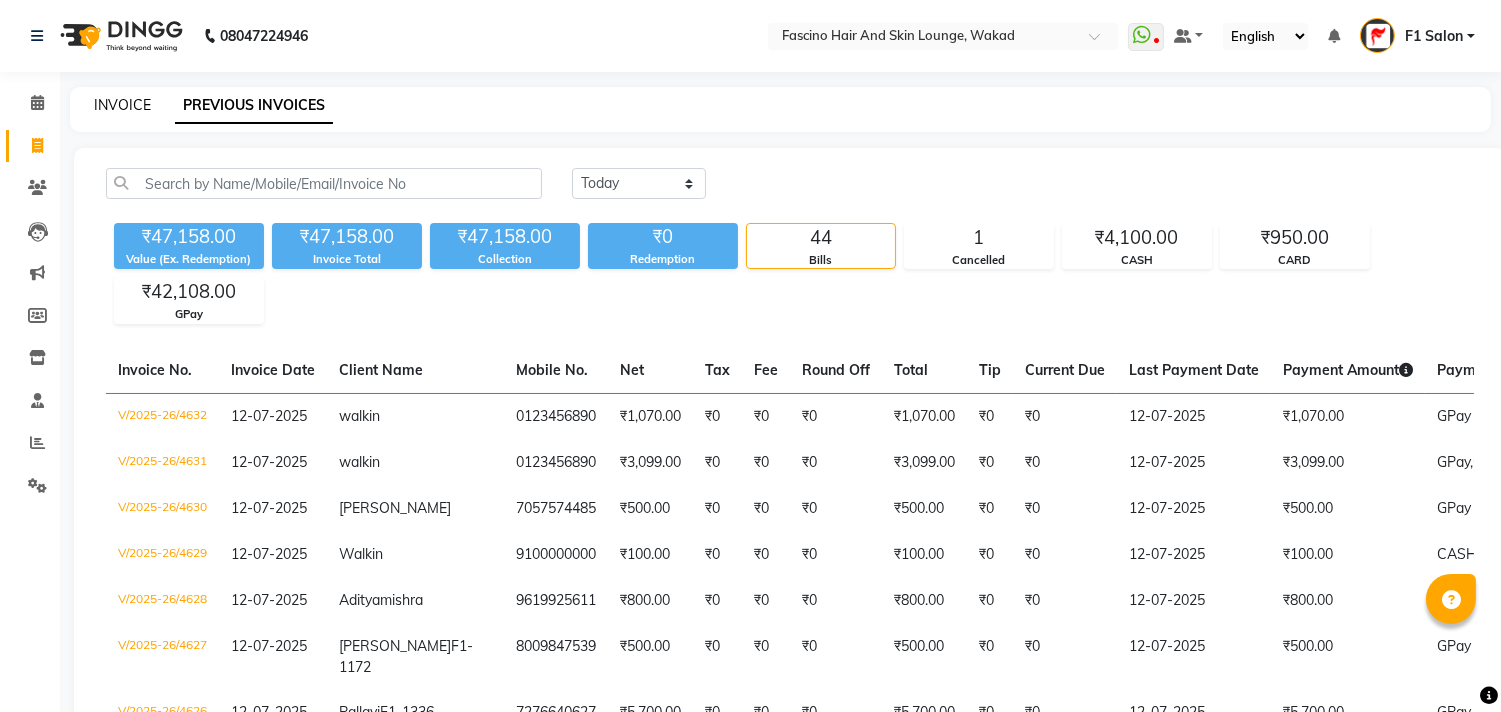 click on "INVOICE" 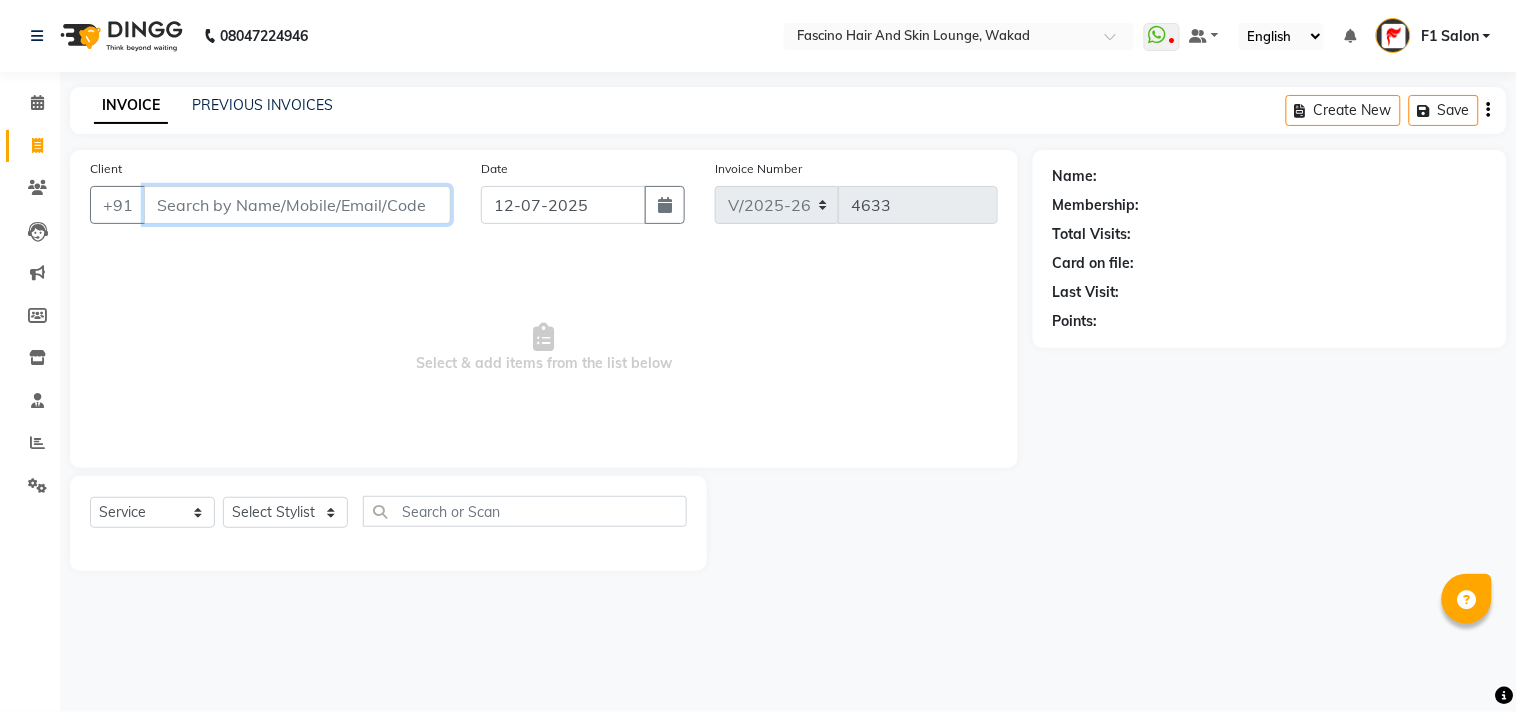 click on "Client" at bounding box center [297, 205] 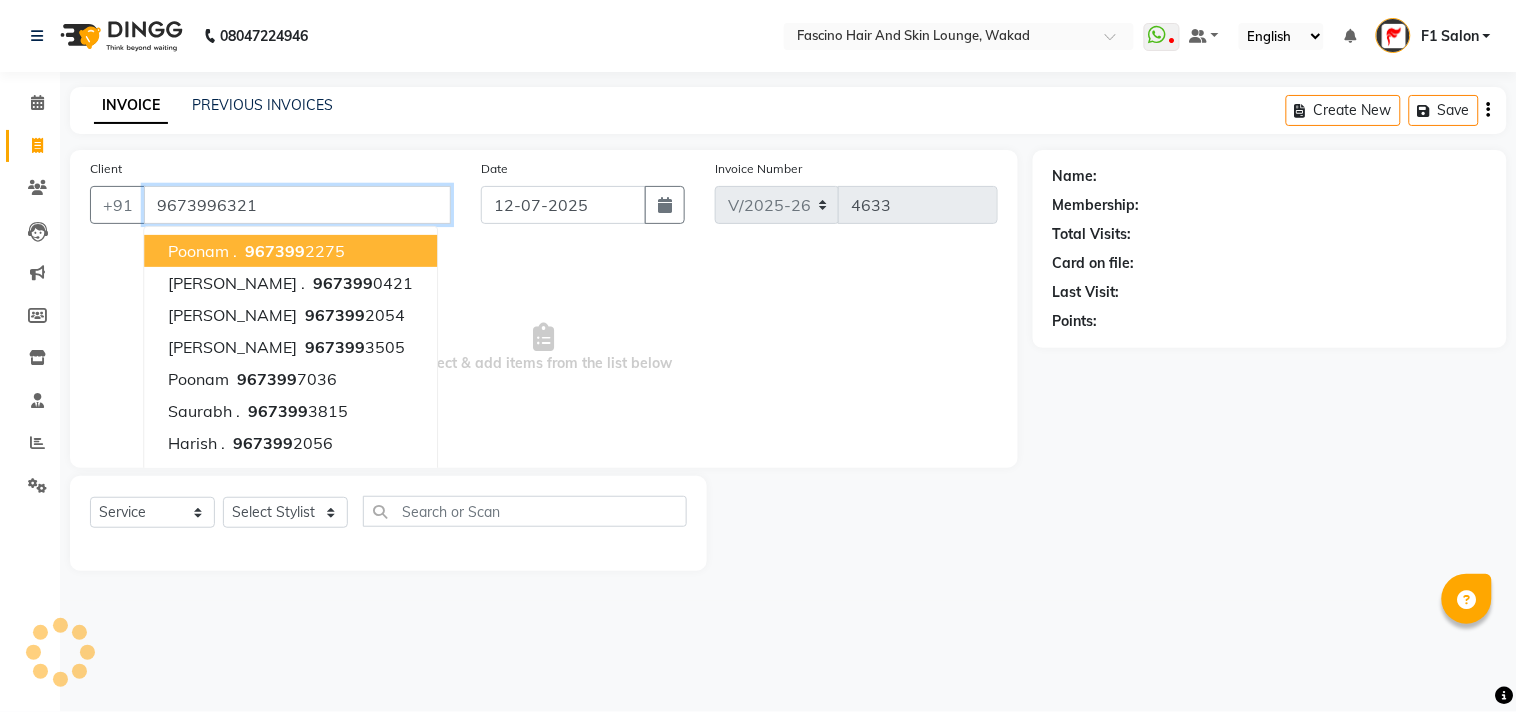 type on "9673996321" 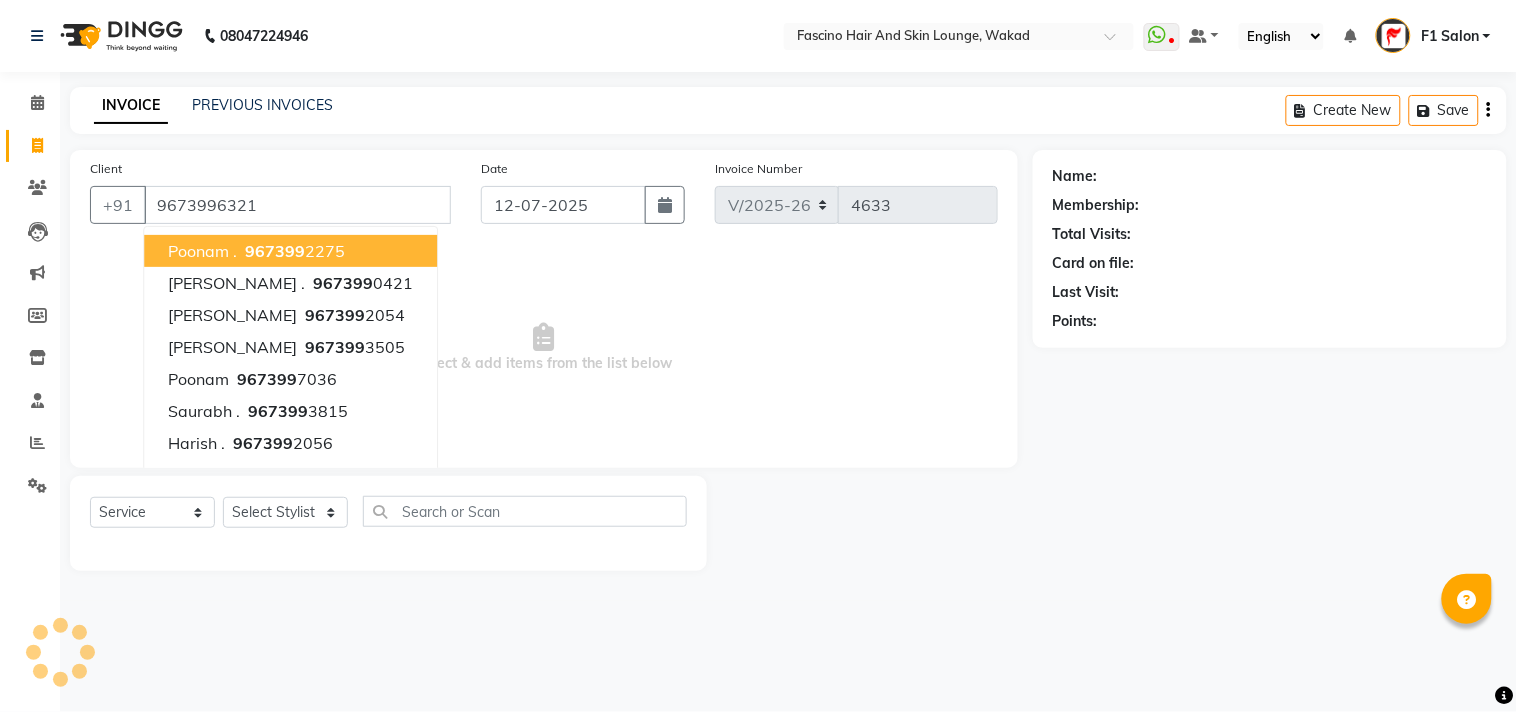 select on "1: Object" 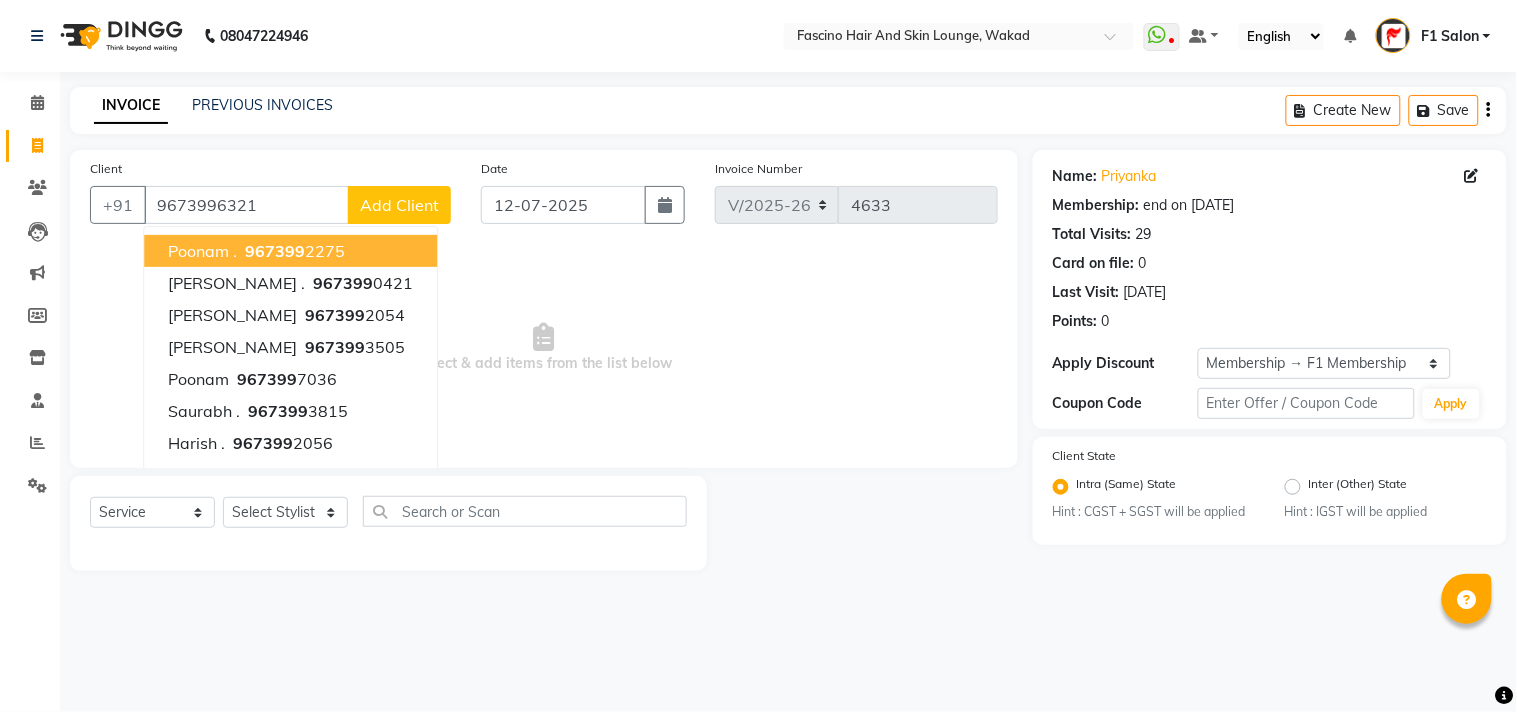 click on "Select & add items from the list below" at bounding box center (544, 348) 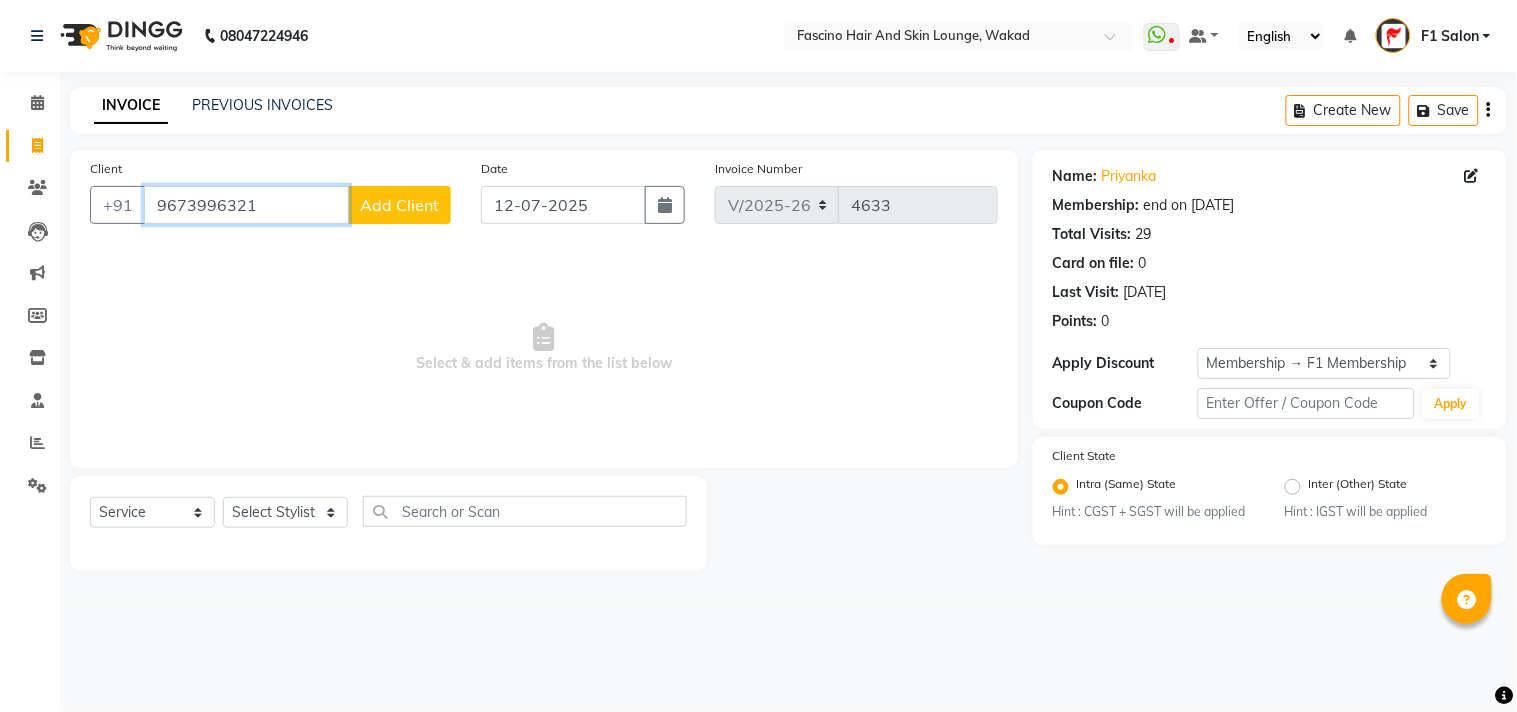 click on "9673996321" at bounding box center (246, 205) 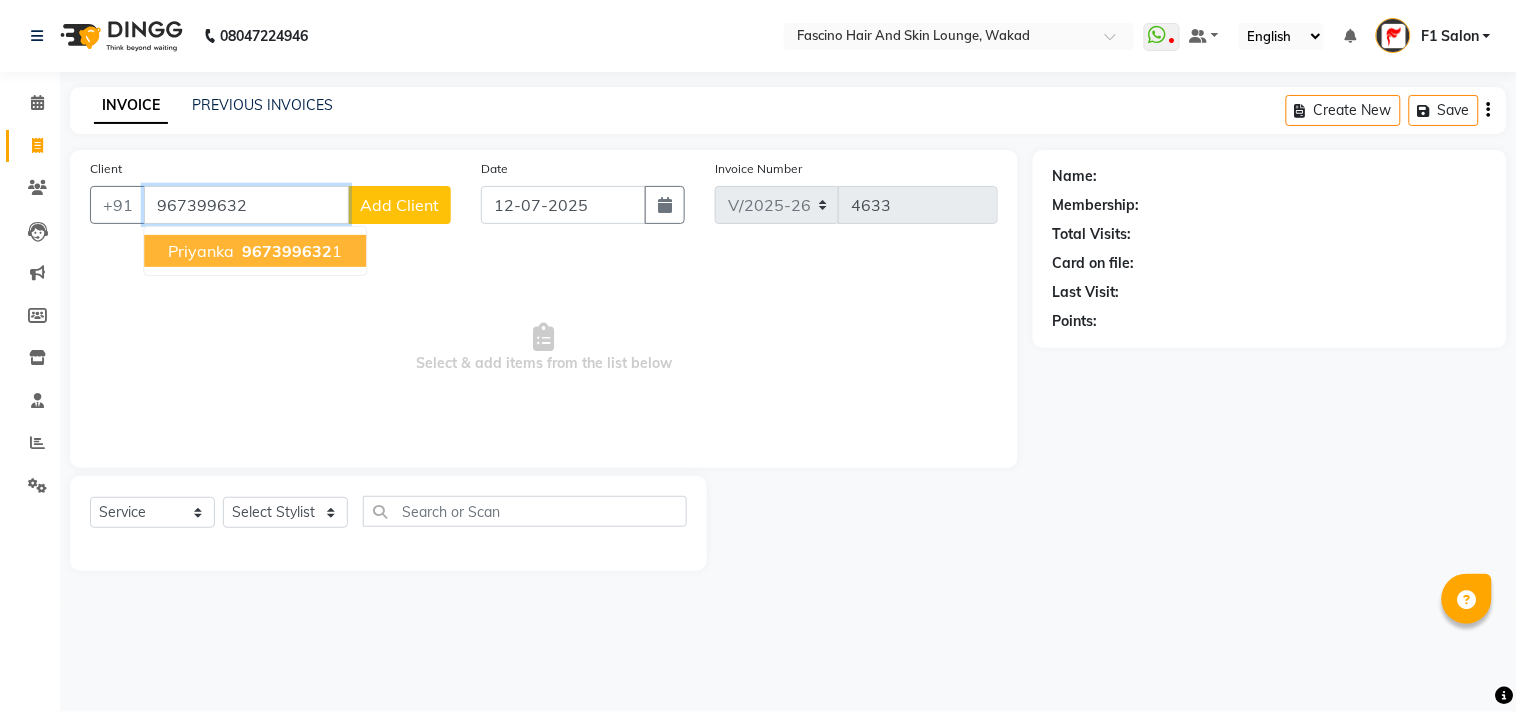 click on "967399632" at bounding box center (287, 251) 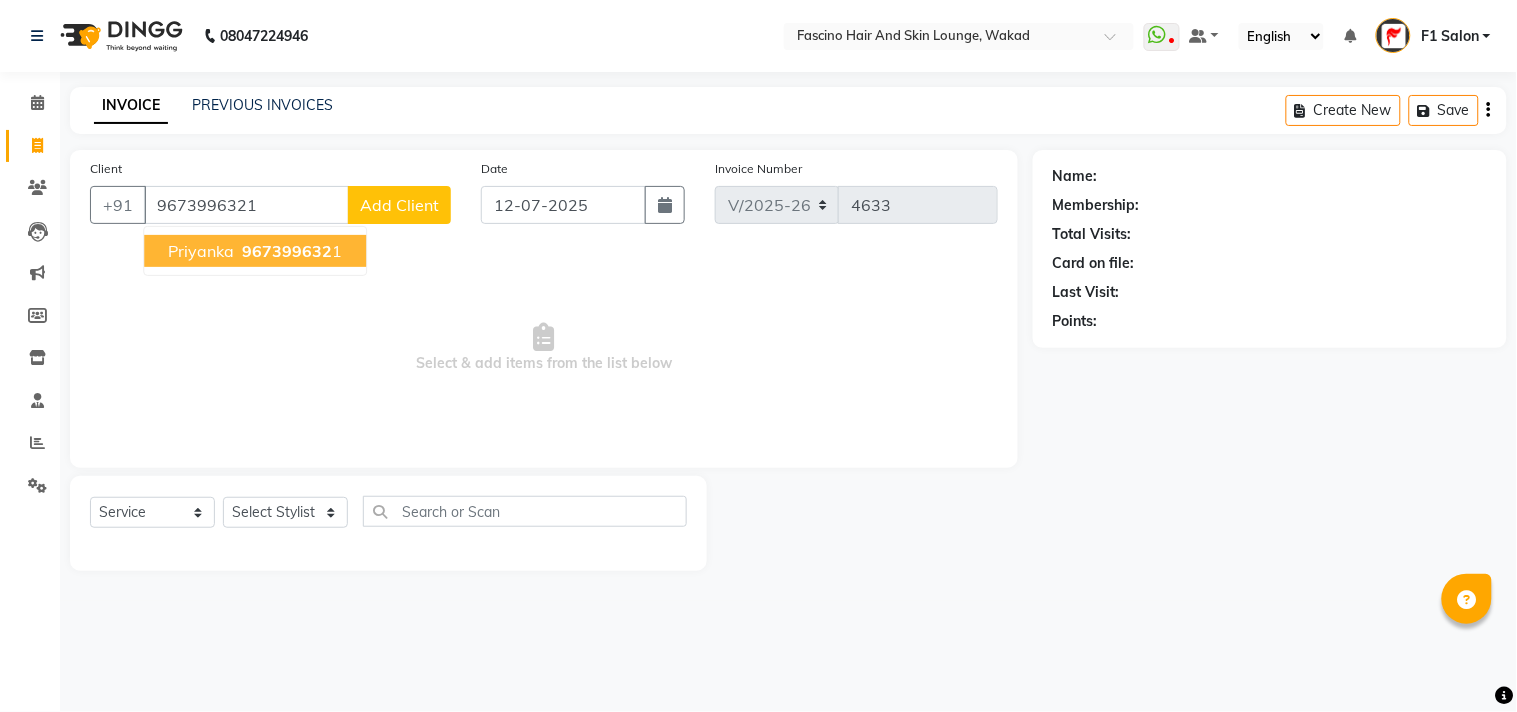 select on "1: Object" 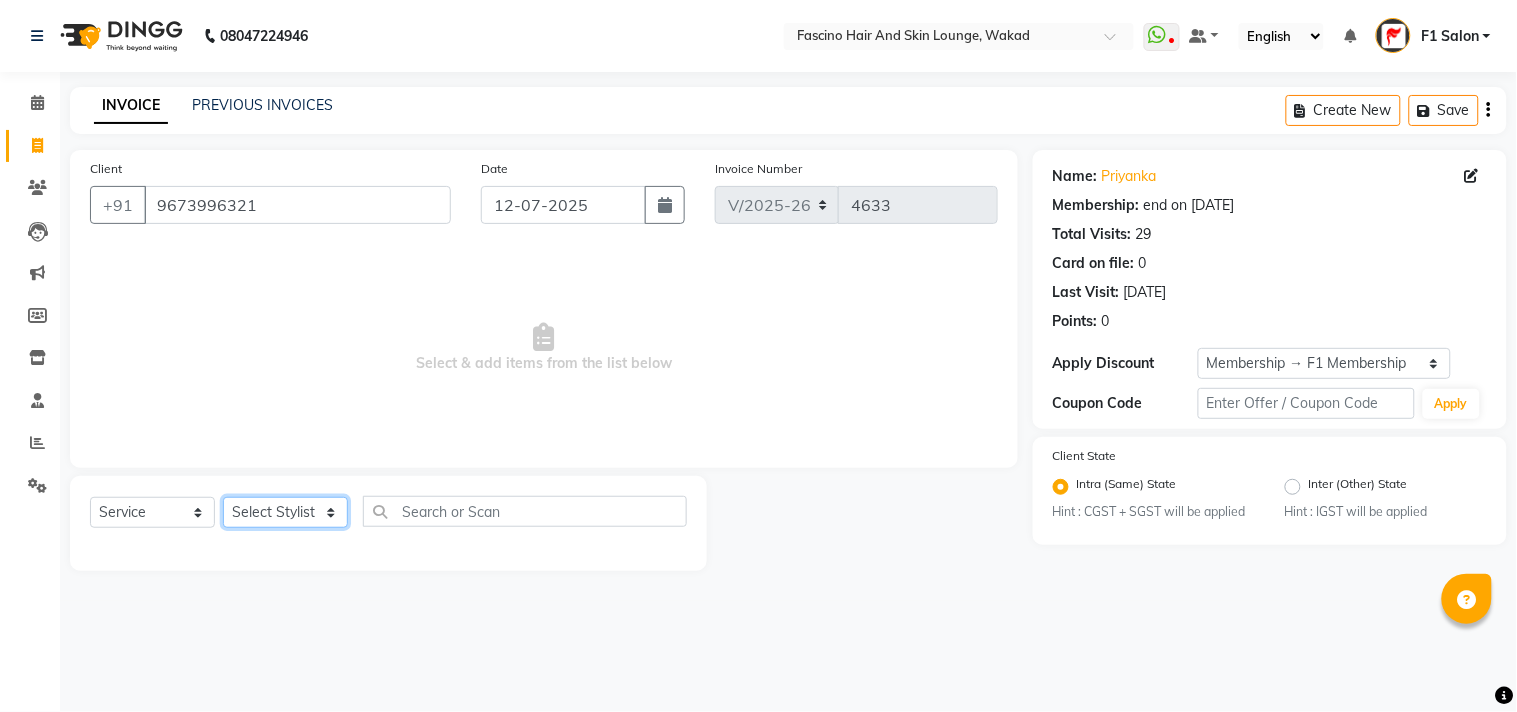 click on "Select Stylist 8805000650  Asif Shaikh Chimu Ingale F1 Salon  Ganesh F1 Gopal {JH} Govind (Jh ) Jadgdish Kajal  Omkar JH Pooja kate  Ram choudhry Sahil jh Sanjay muley Shree Siddu (F1) Sid (JH) Sukanya Sadiyan  Suraj F1 Tejal Beaution Usha Bhise Varsha F1 Veena" 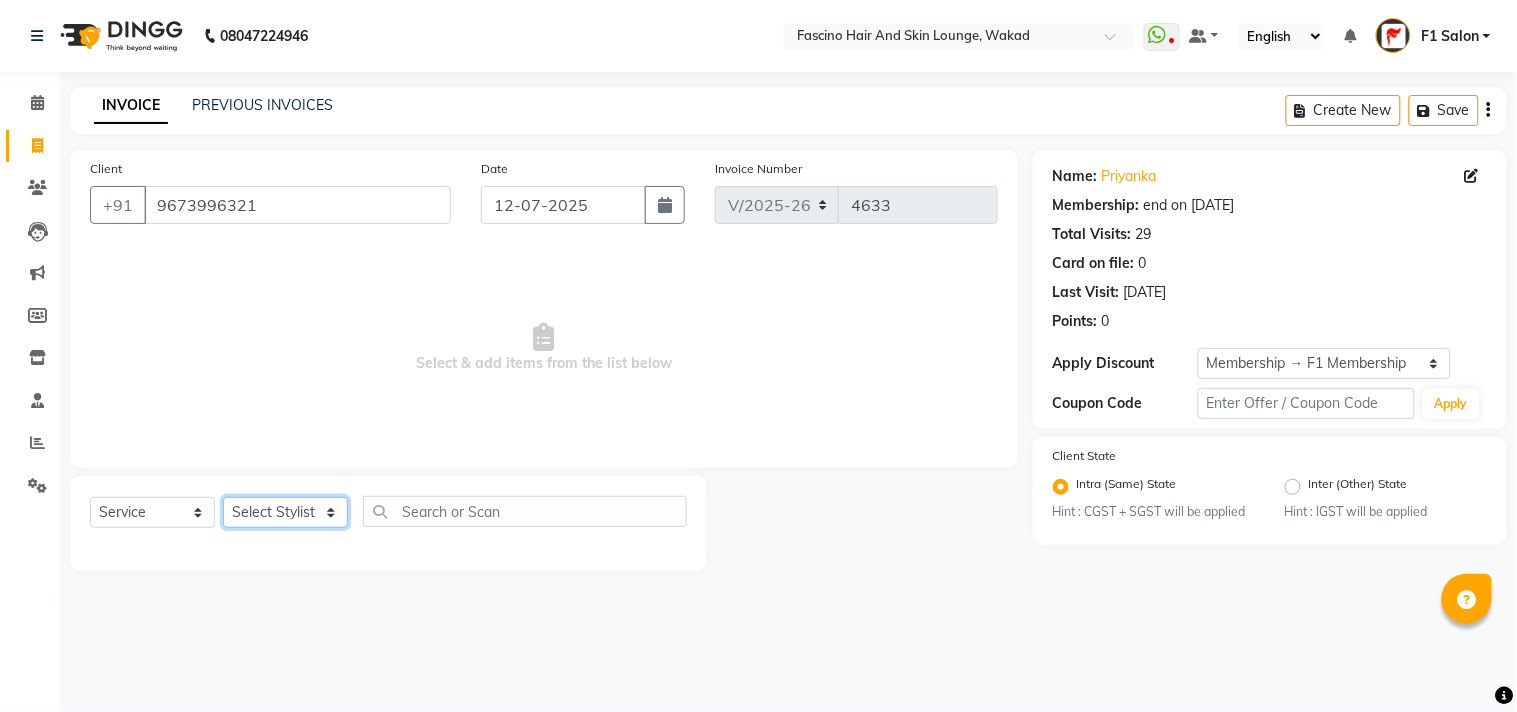 select on "23131" 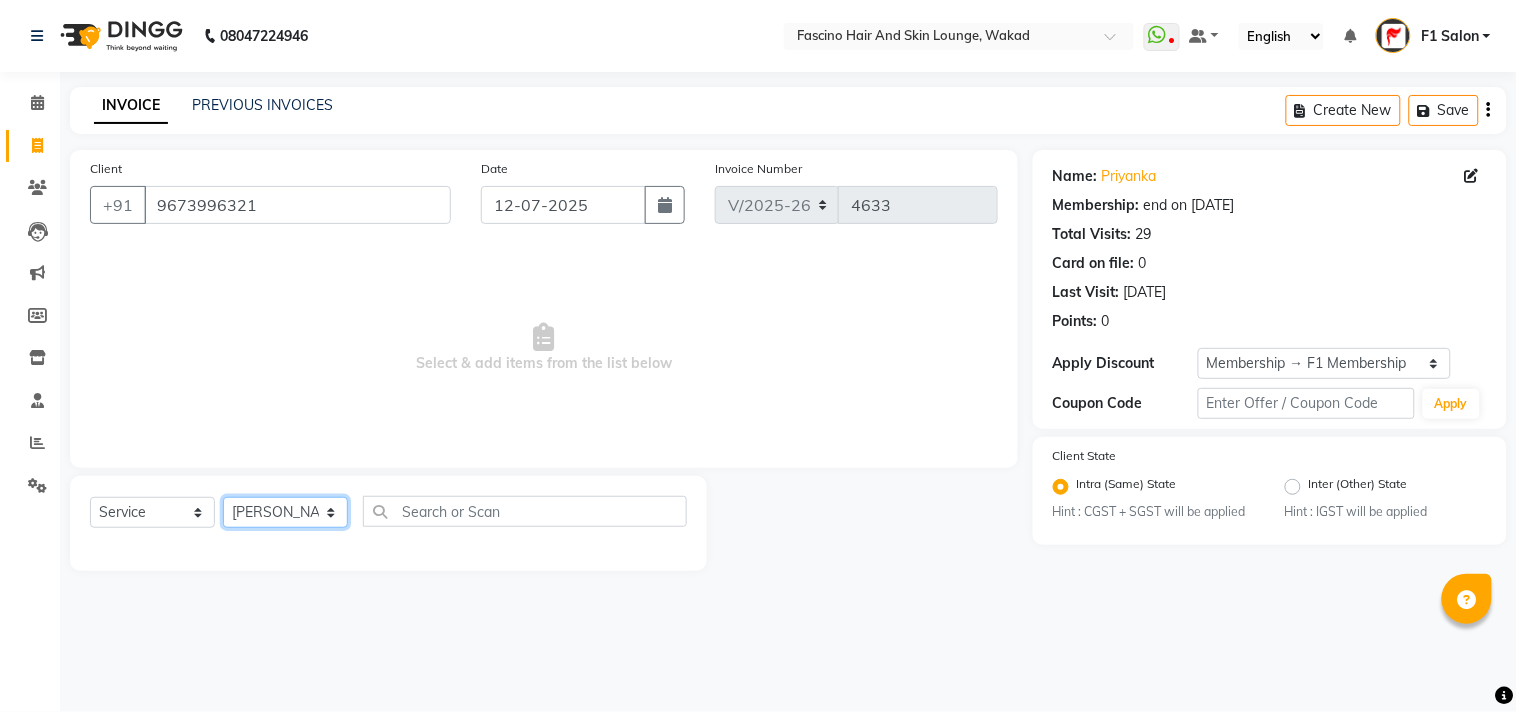 click on "Select Stylist 8805000650  Asif Shaikh Chimu Ingale F1 Salon  Ganesh F1 Gopal {JH} Govind (Jh ) Jadgdish Kajal  Omkar JH Pooja kate  Ram choudhry Sahil jh Sanjay muley Shree Siddu (F1) Sid (JH) Sukanya Sadiyan  Suraj F1 Tejal Beaution Usha Bhise Varsha F1 Veena" 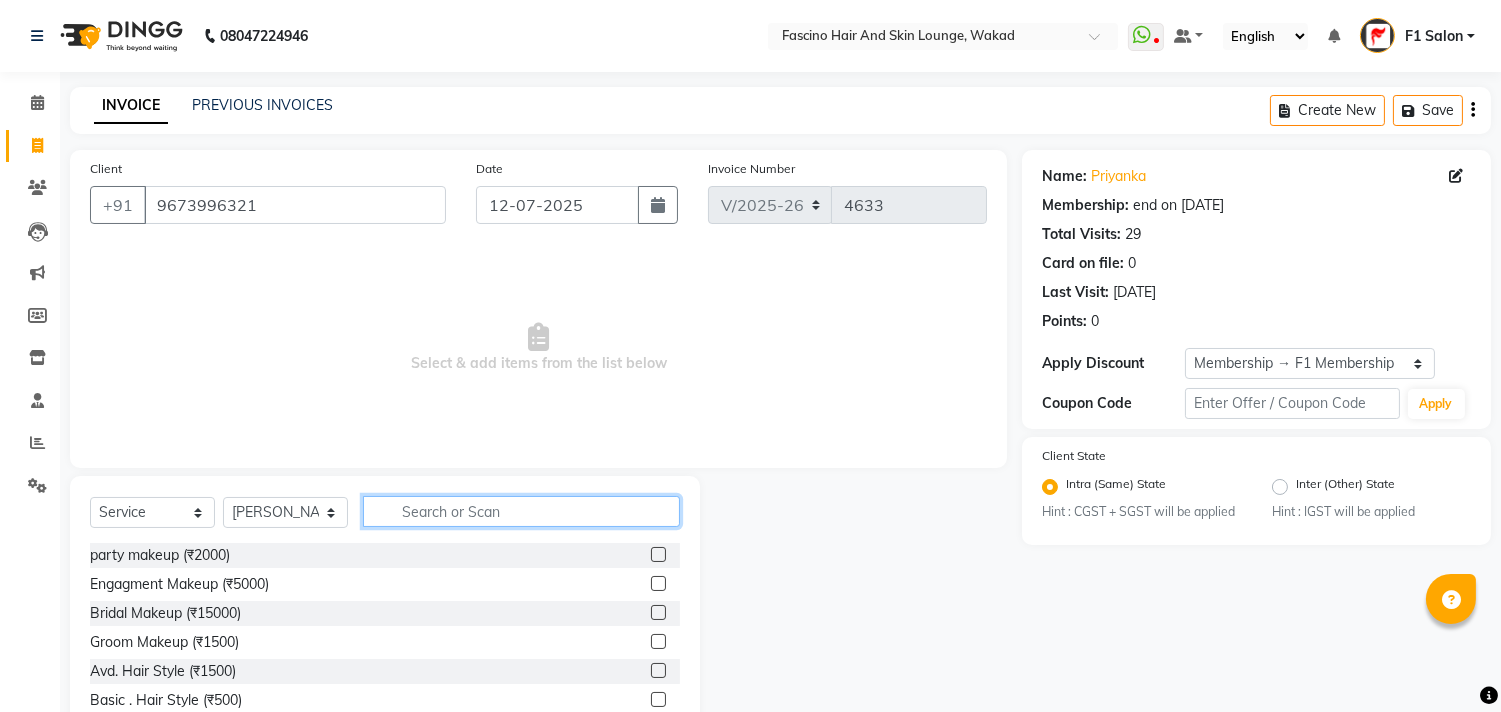 click 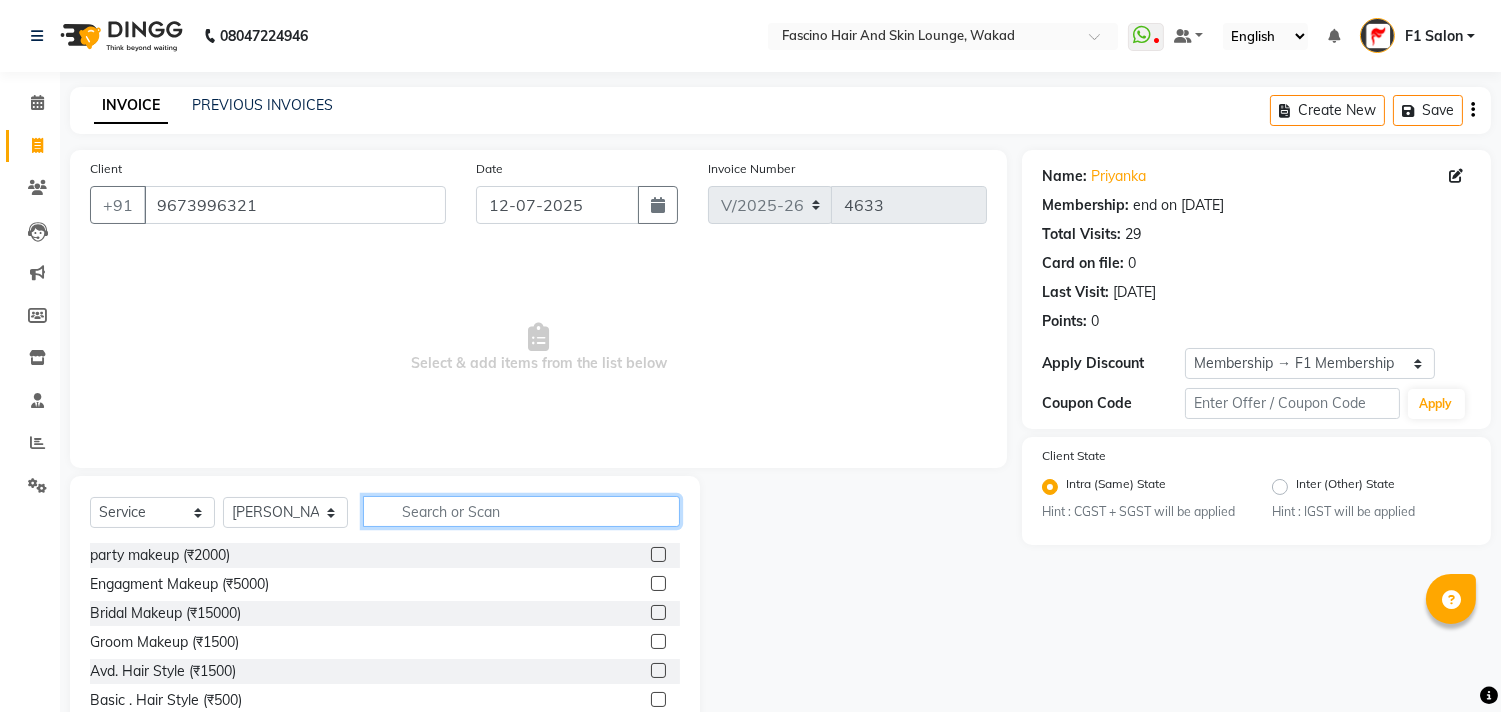 click 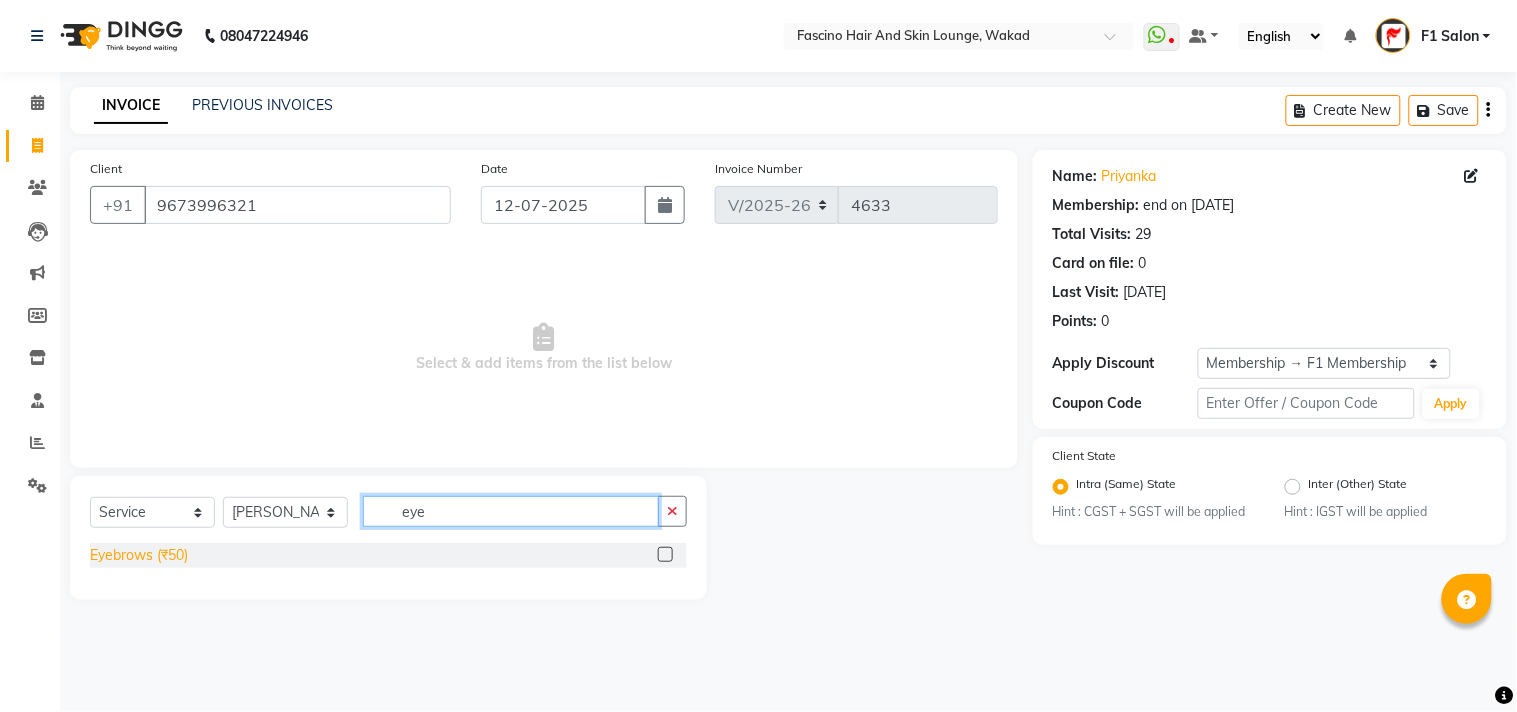 type on "eye" 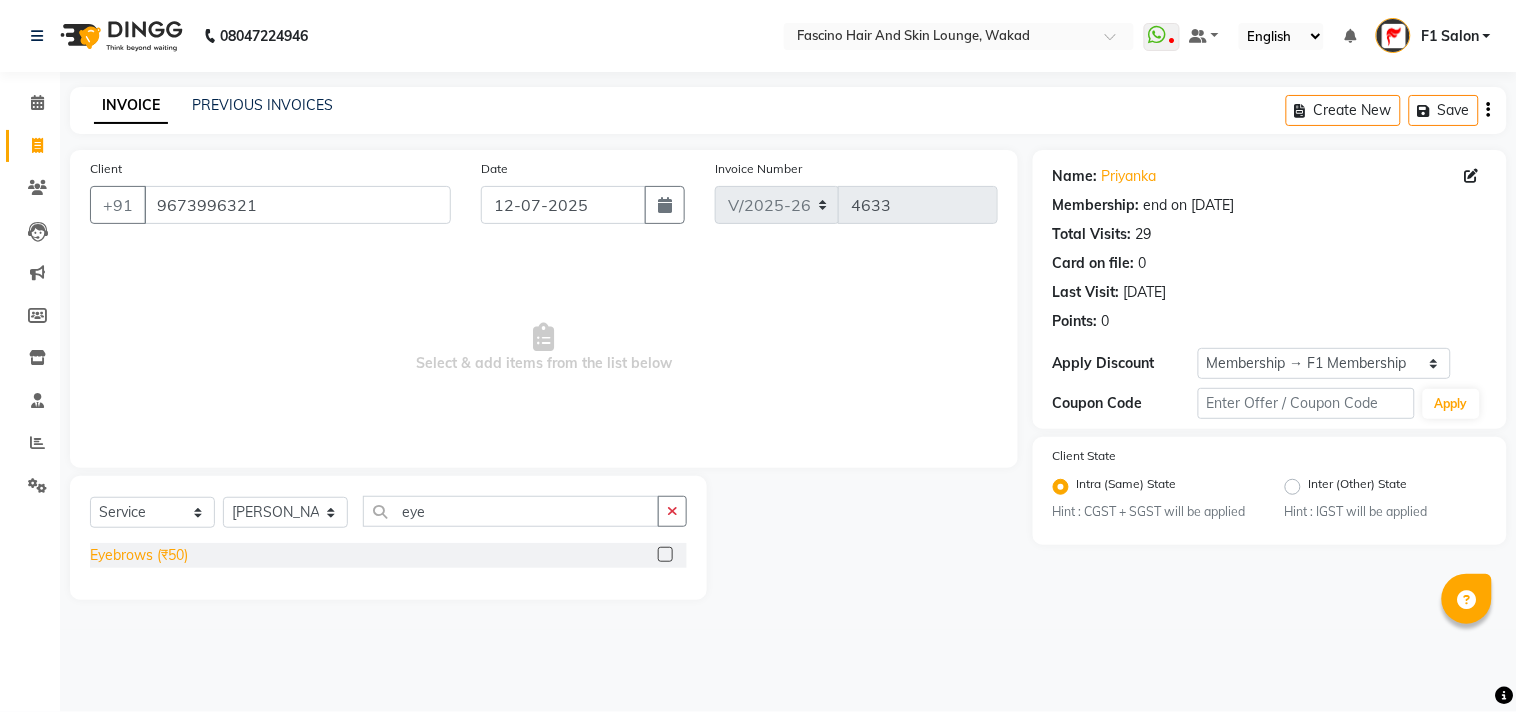 click on "Eyebrows (₹50)" 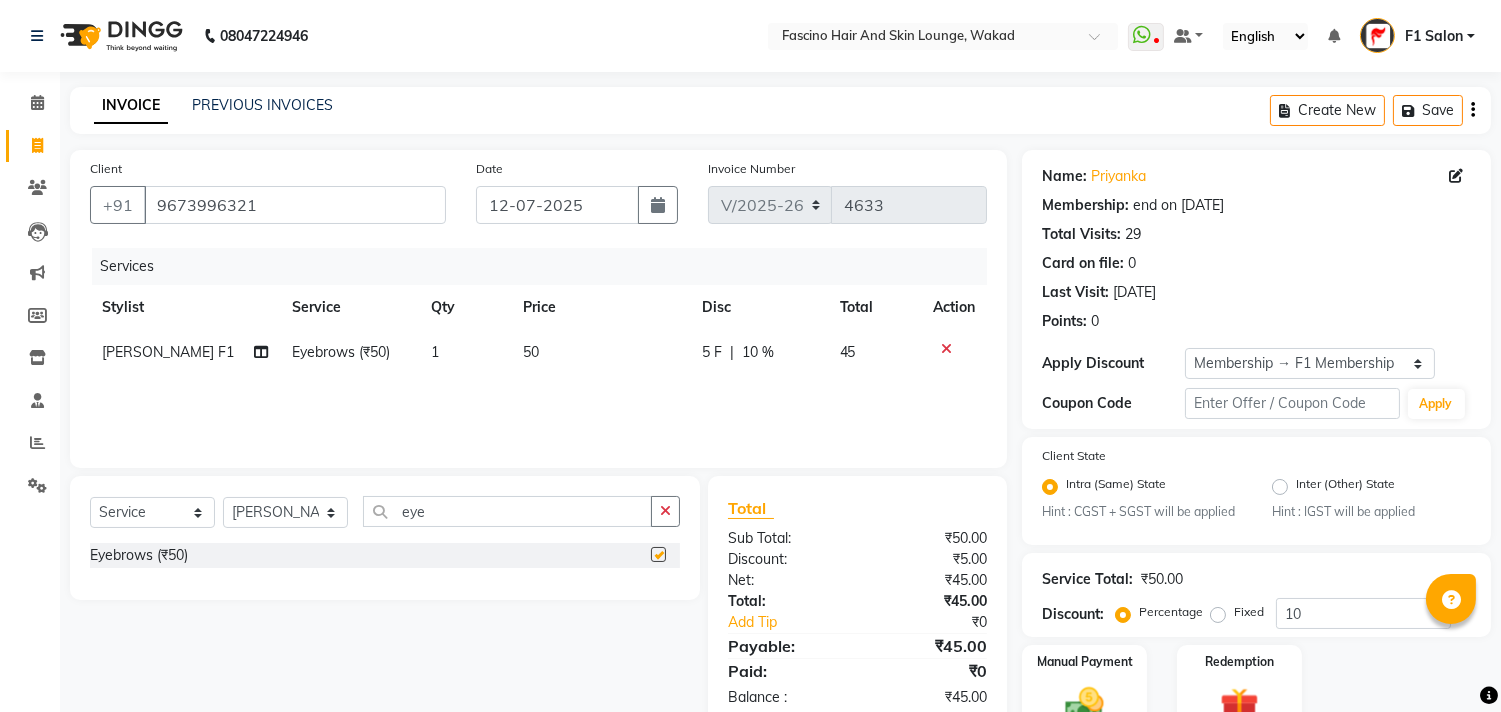 checkbox on "false" 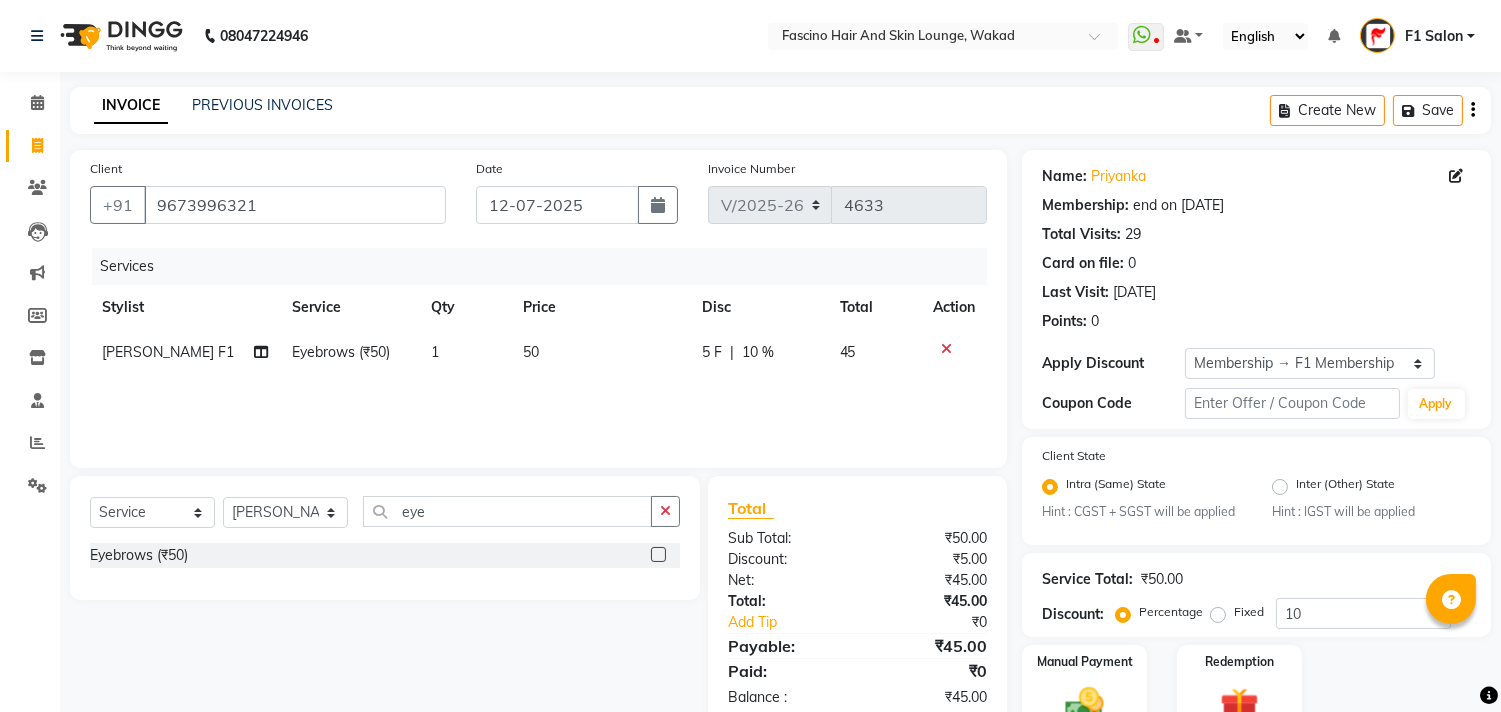 click on "50" 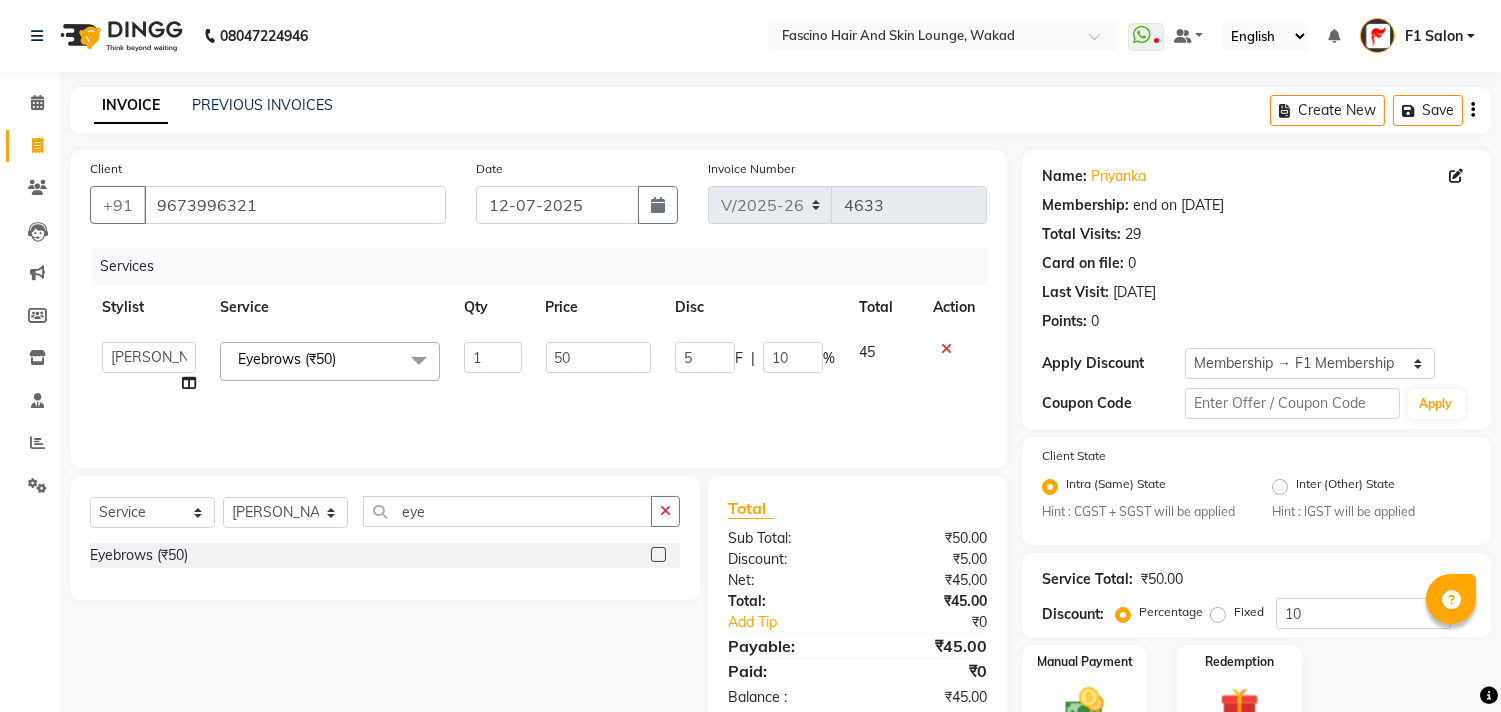 click on "50" 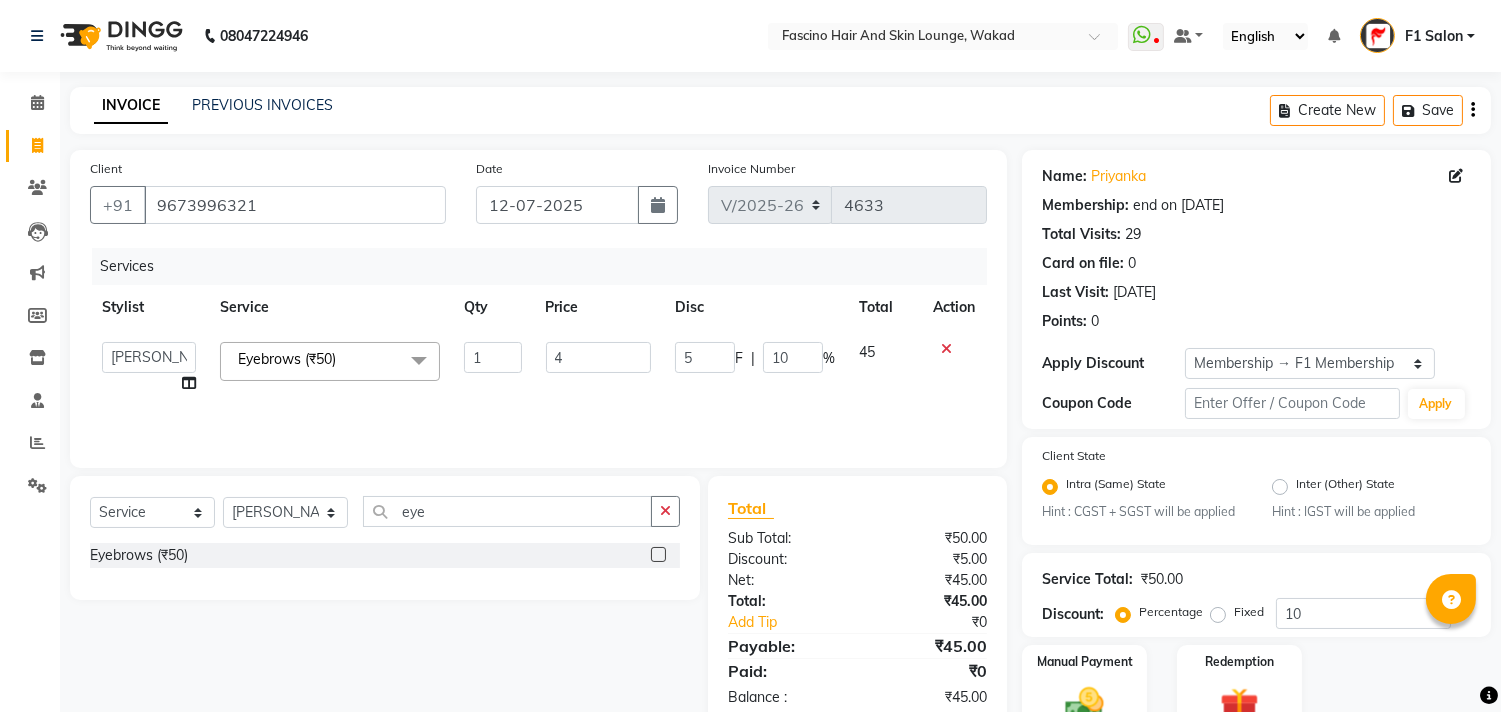 type on "40" 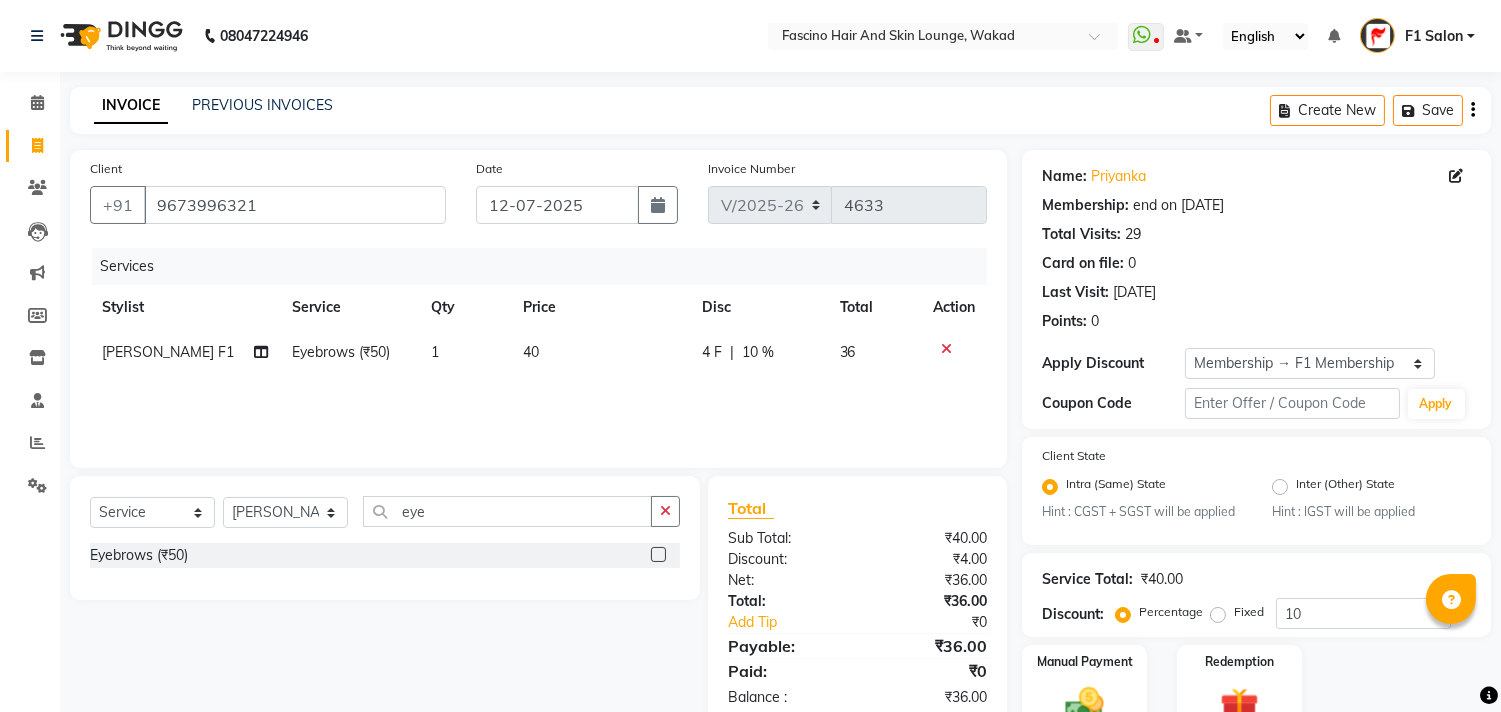 click on "Service Total:  ₹40.00  Discount:  Percentage   Fixed  10" 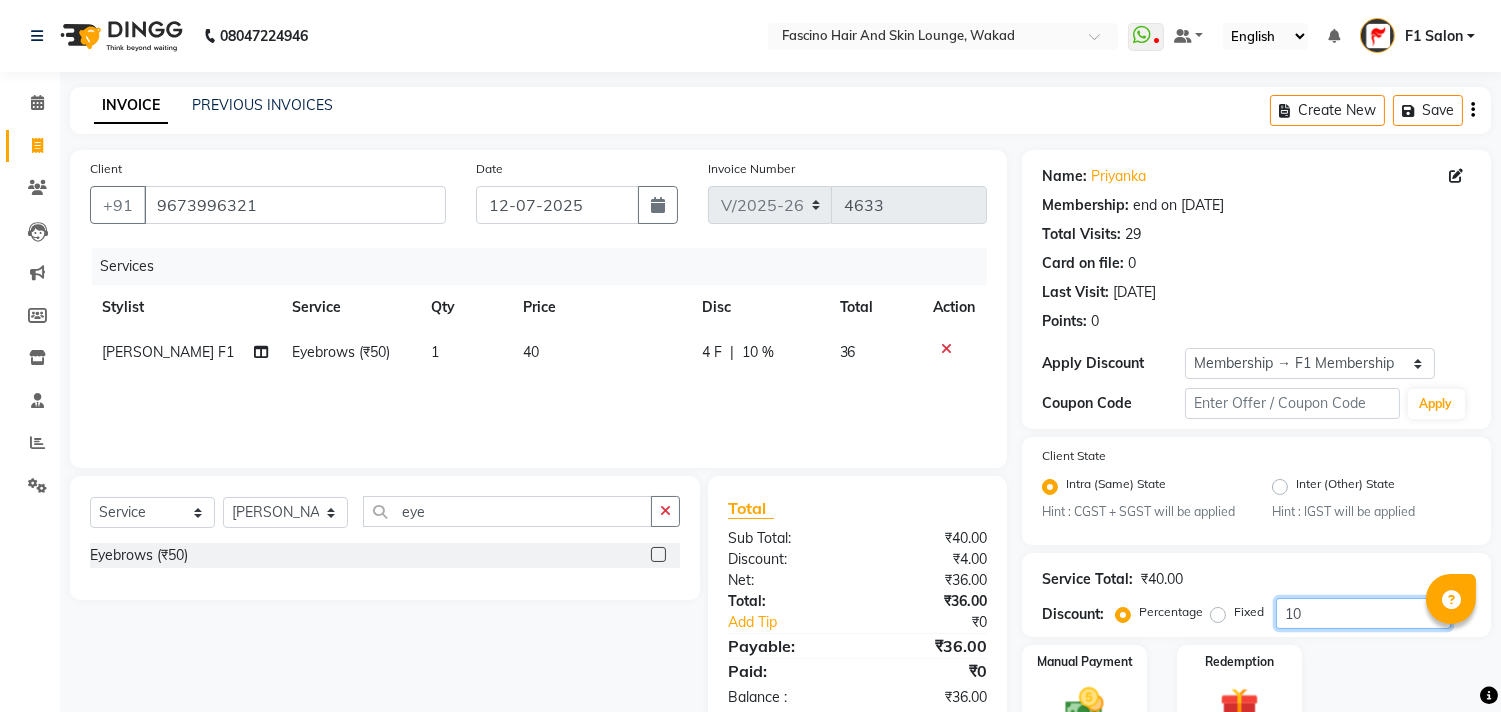 click on "10" 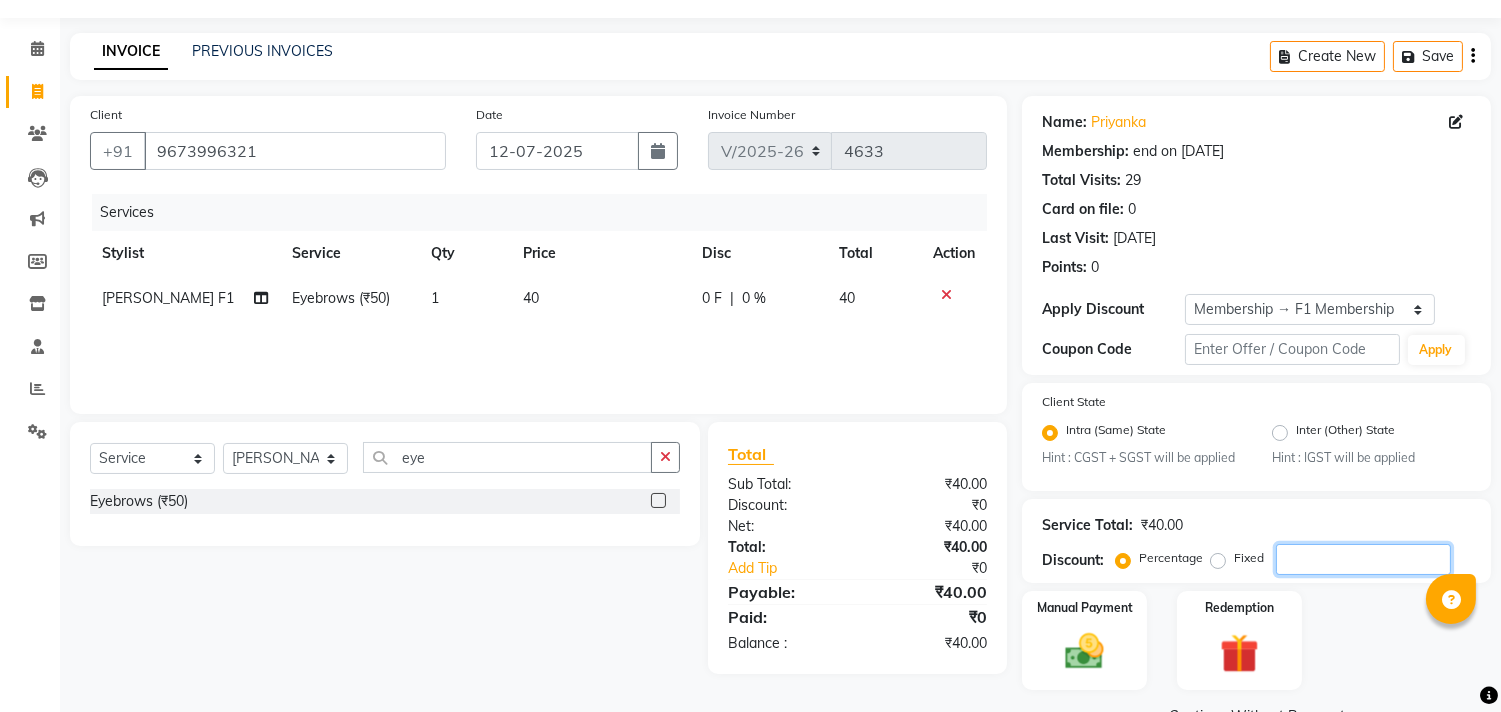 scroll, scrollTop: 102, scrollLeft: 0, axis: vertical 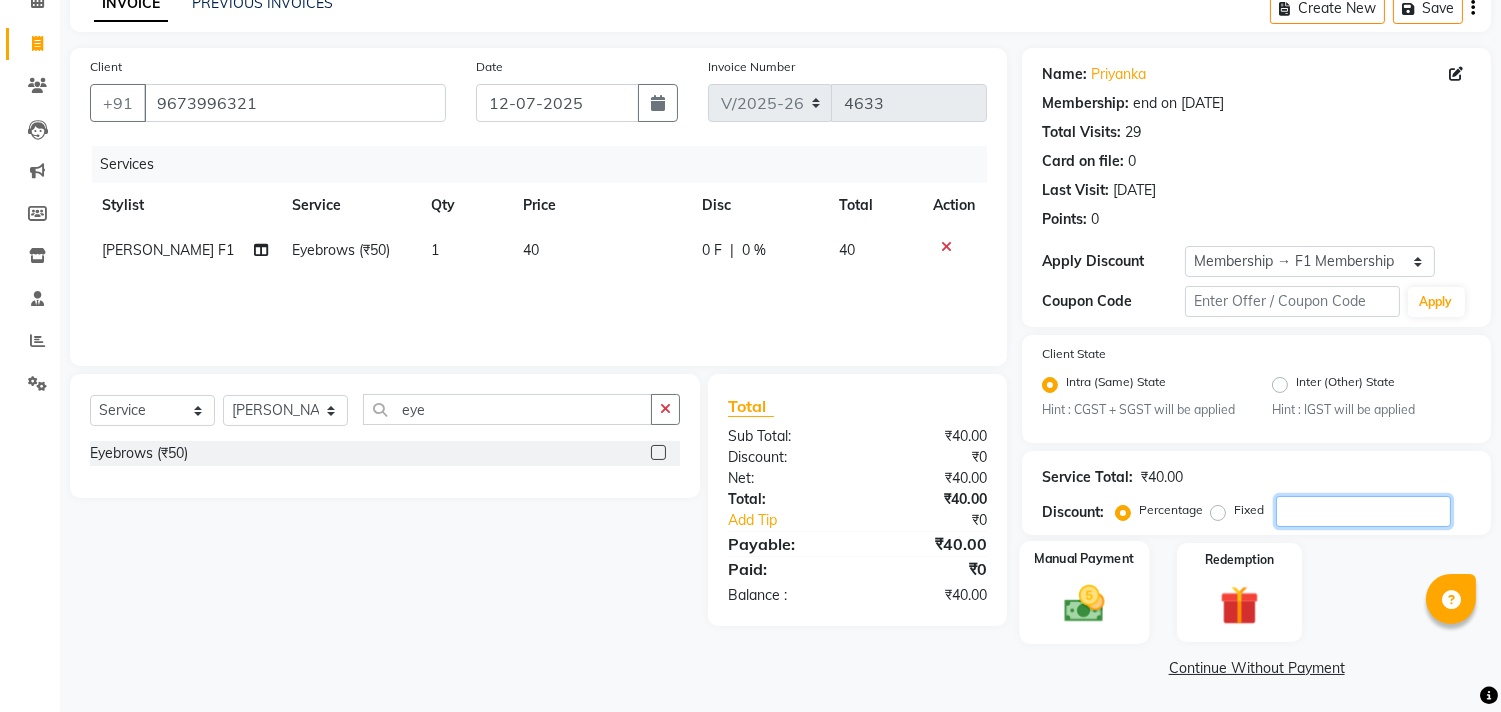 type 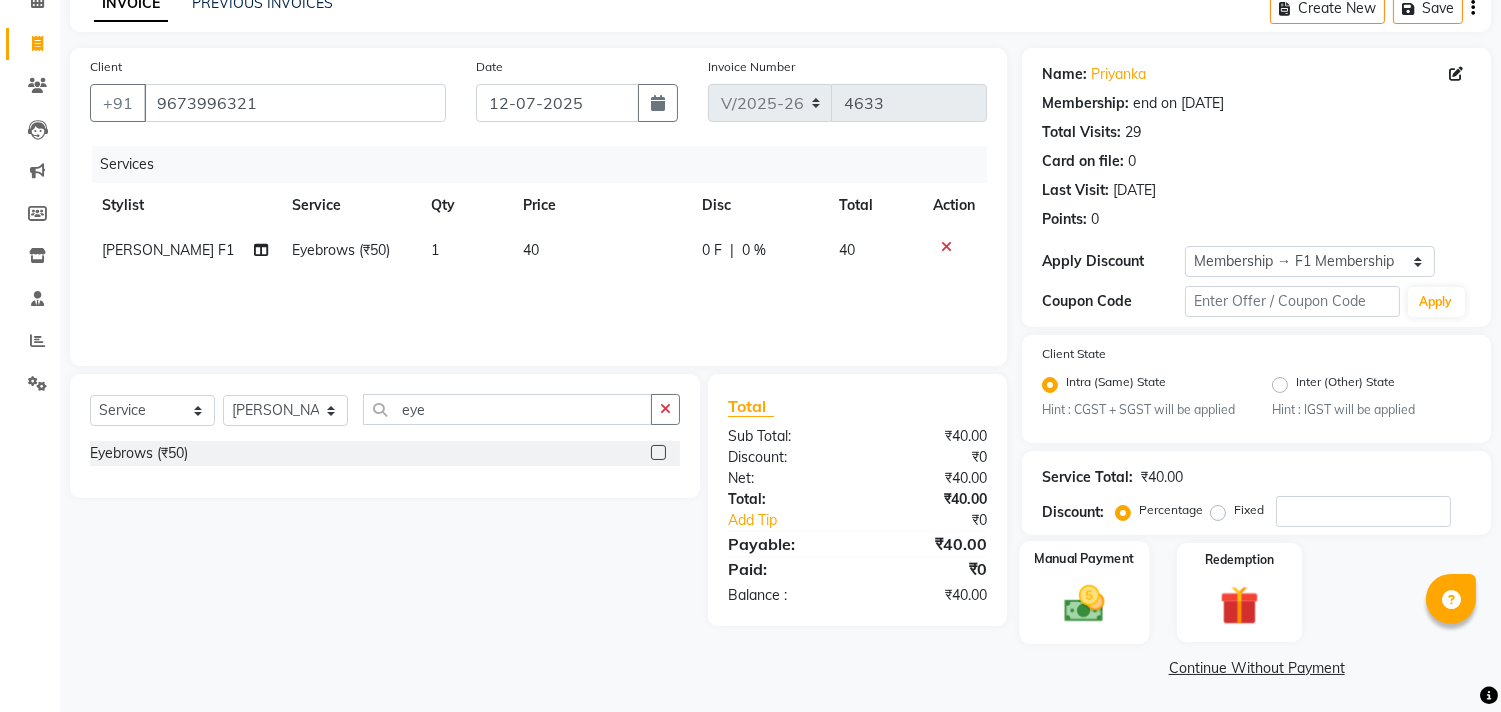 click 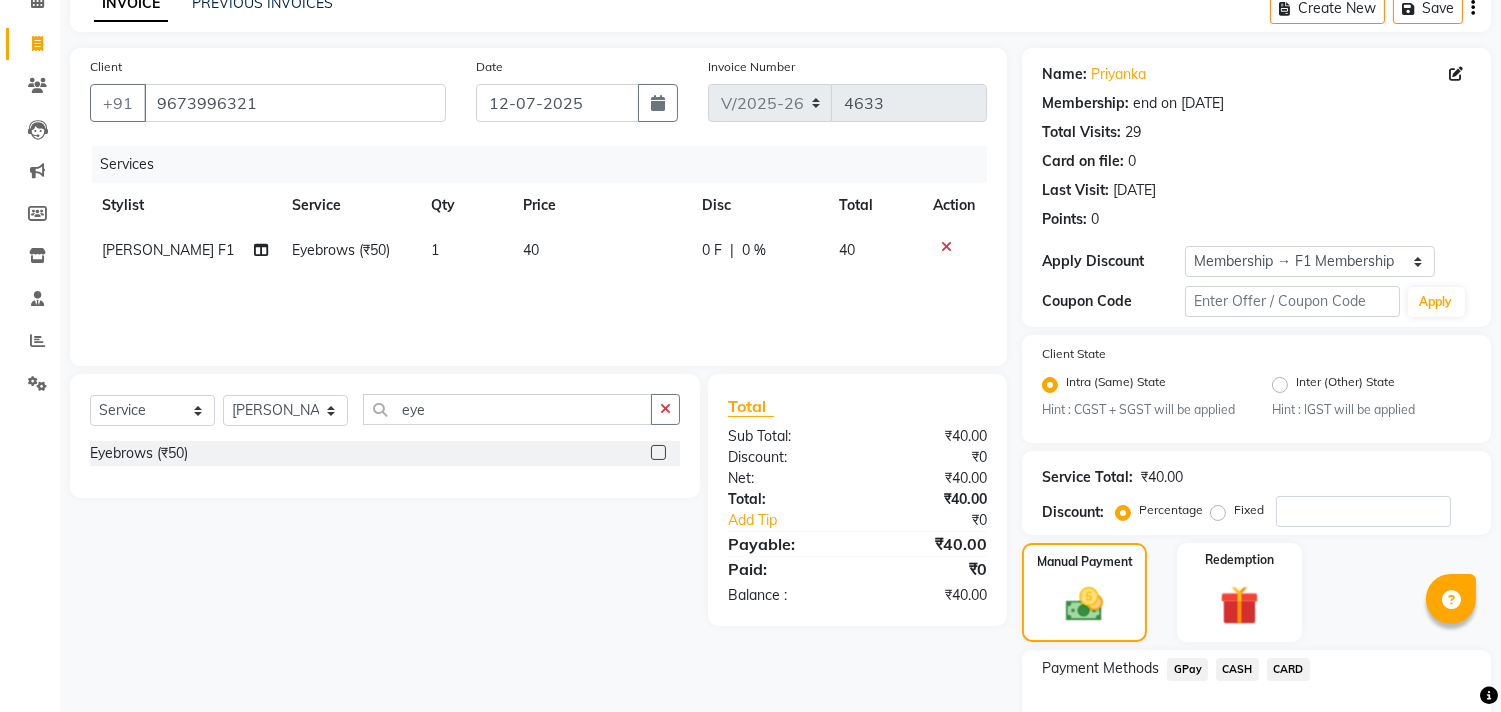 drag, startPoint x: 1181, startPoint y: 661, endPoint x: 1516, endPoint y: 646, distance: 335.33566 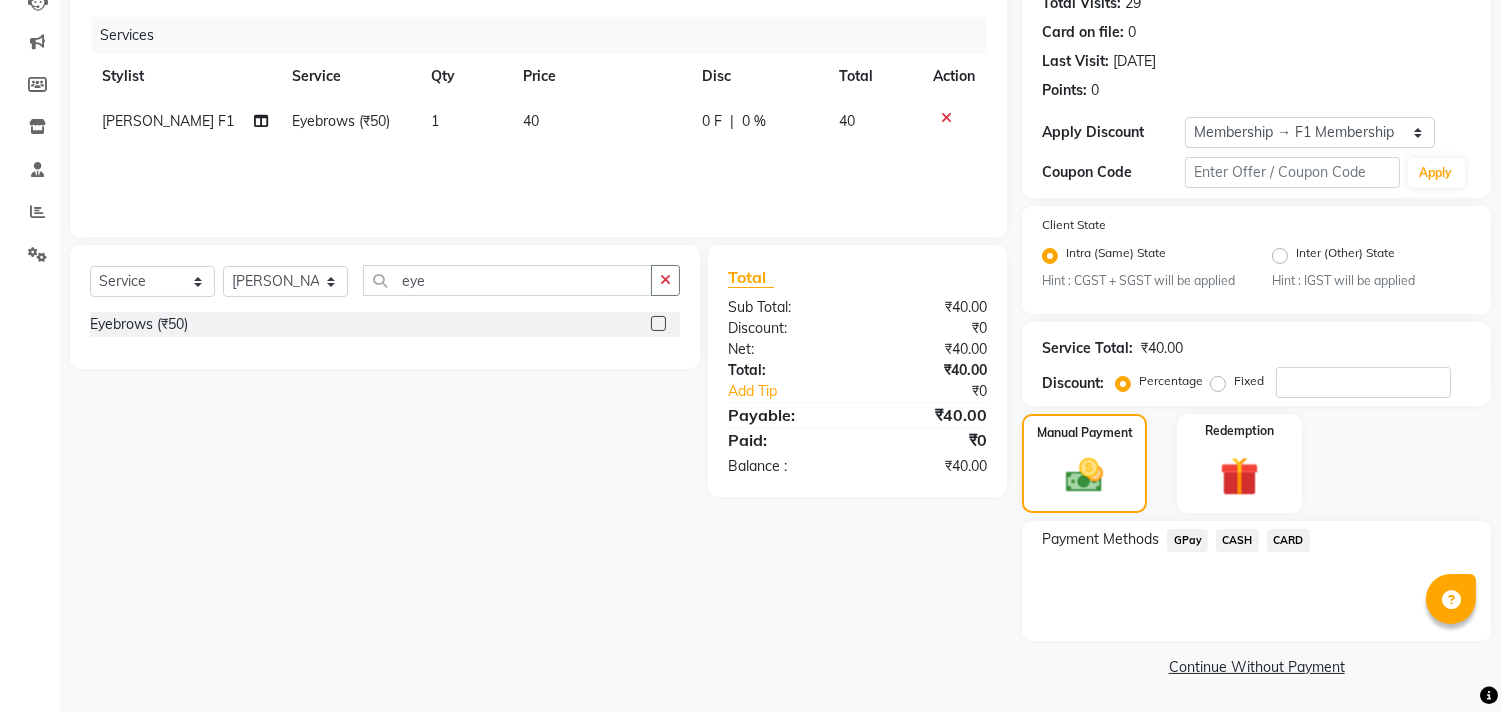 click on "GPay" 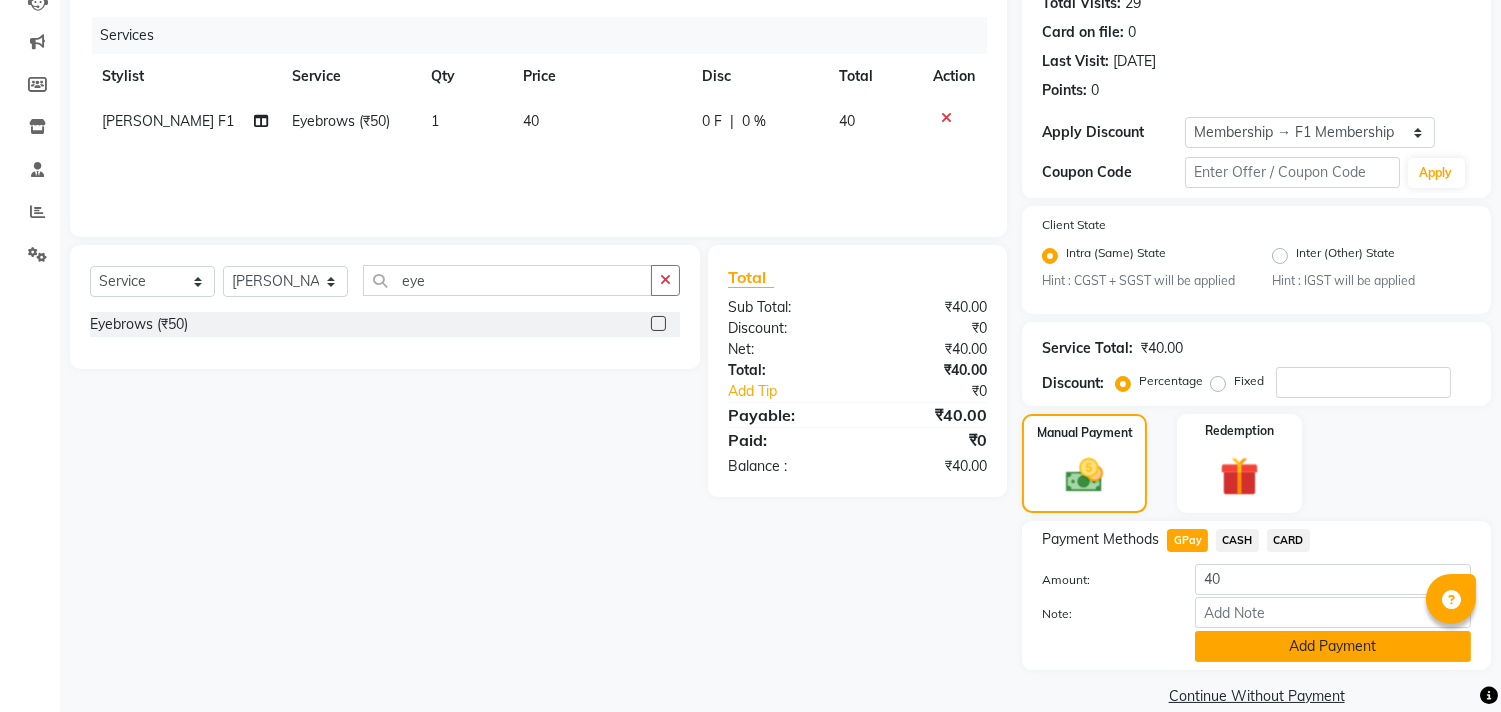click on "Add Payment" 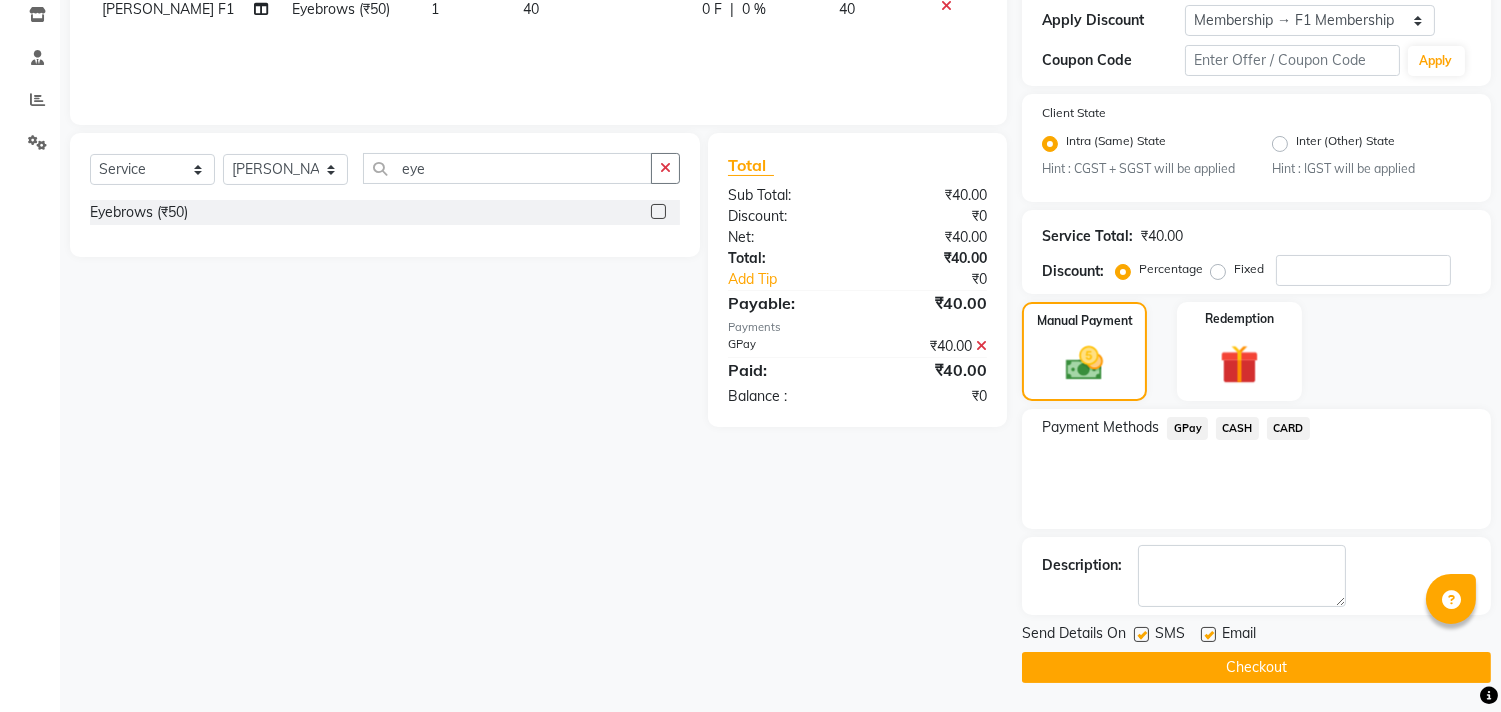 scroll, scrollTop: 344, scrollLeft: 0, axis: vertical 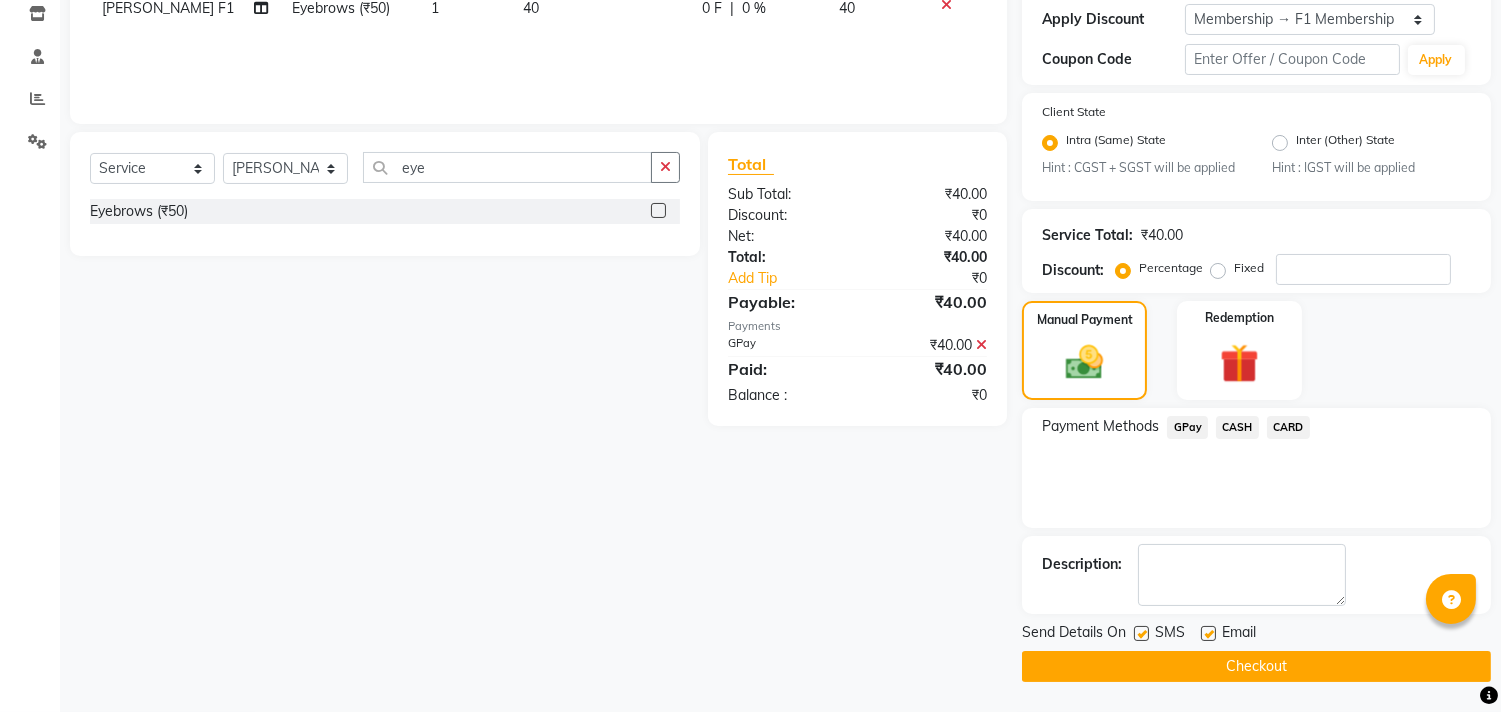 click 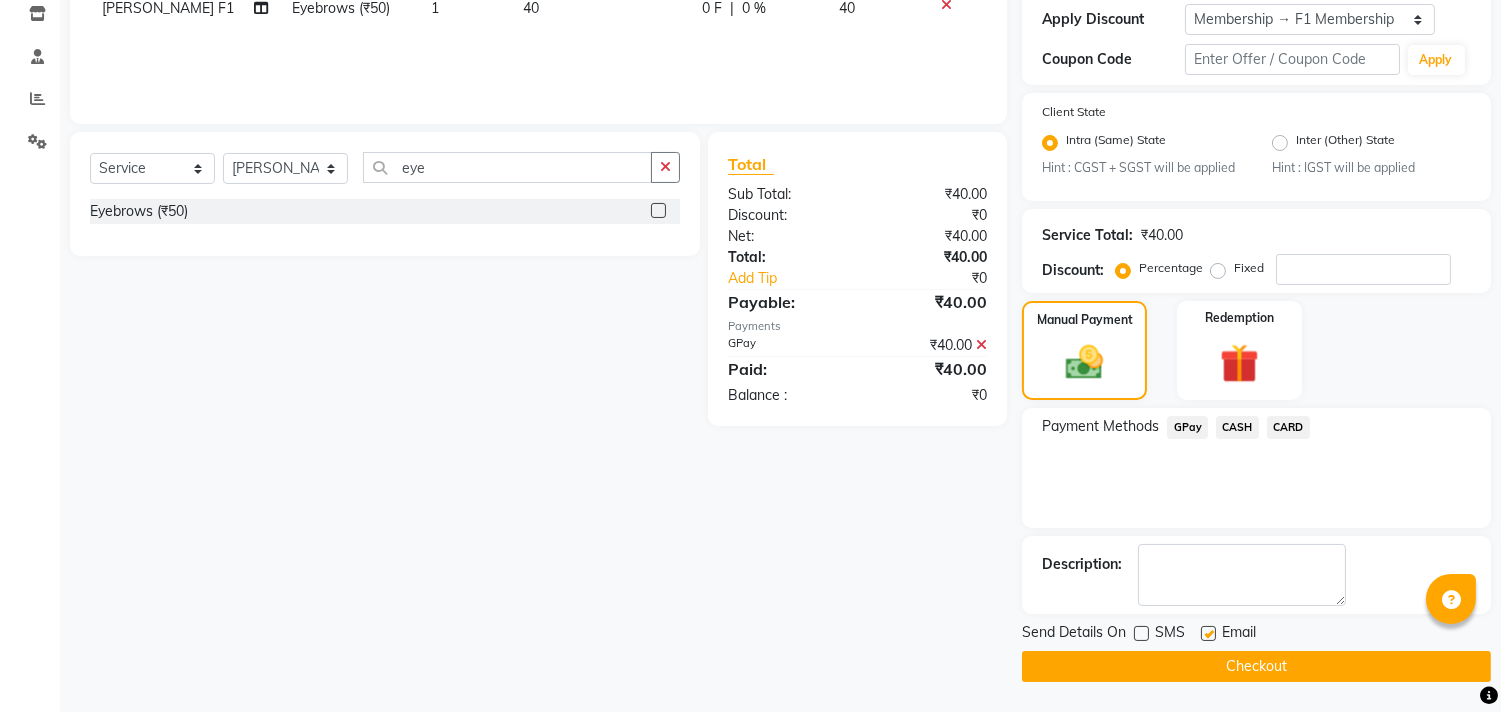 click on "Checkout" 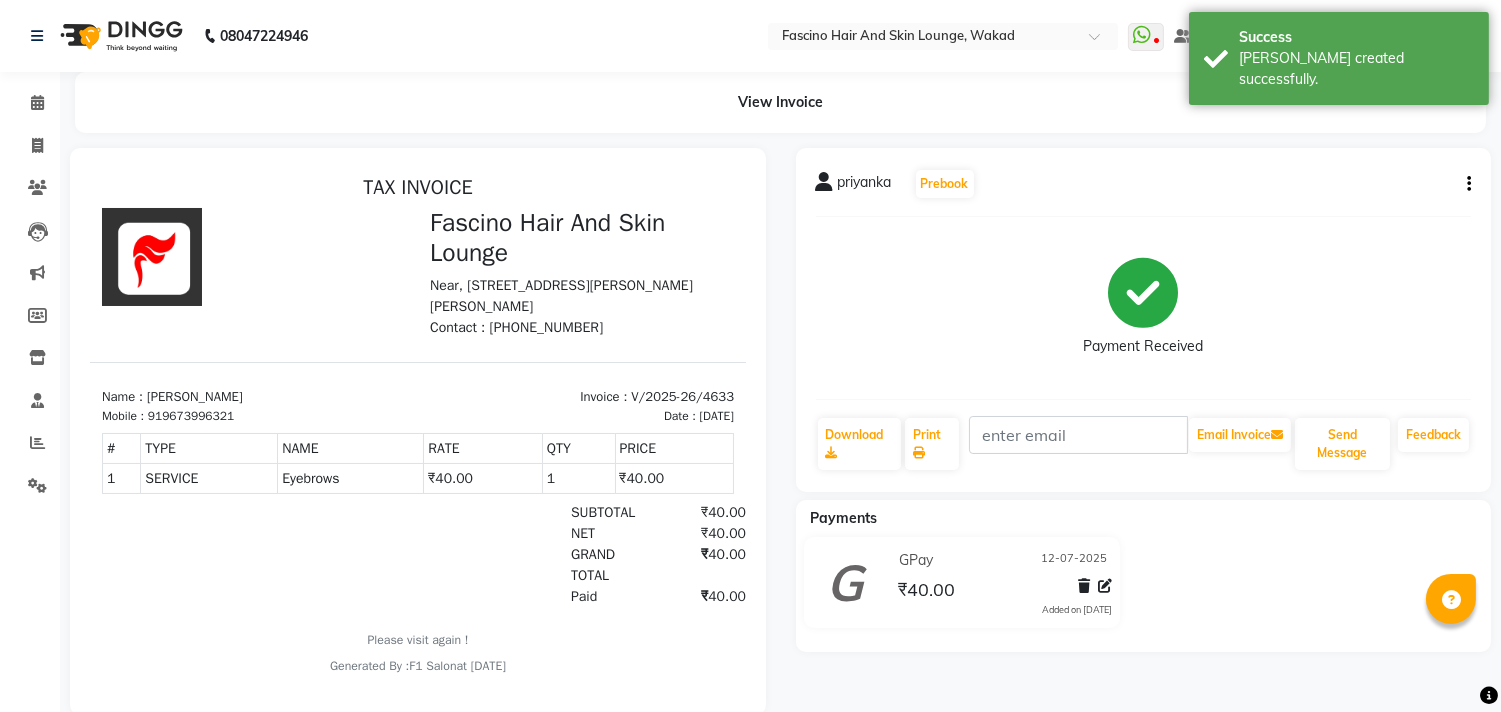 scroll, scrollTop: 0, scrollLeft: 0, axis: both 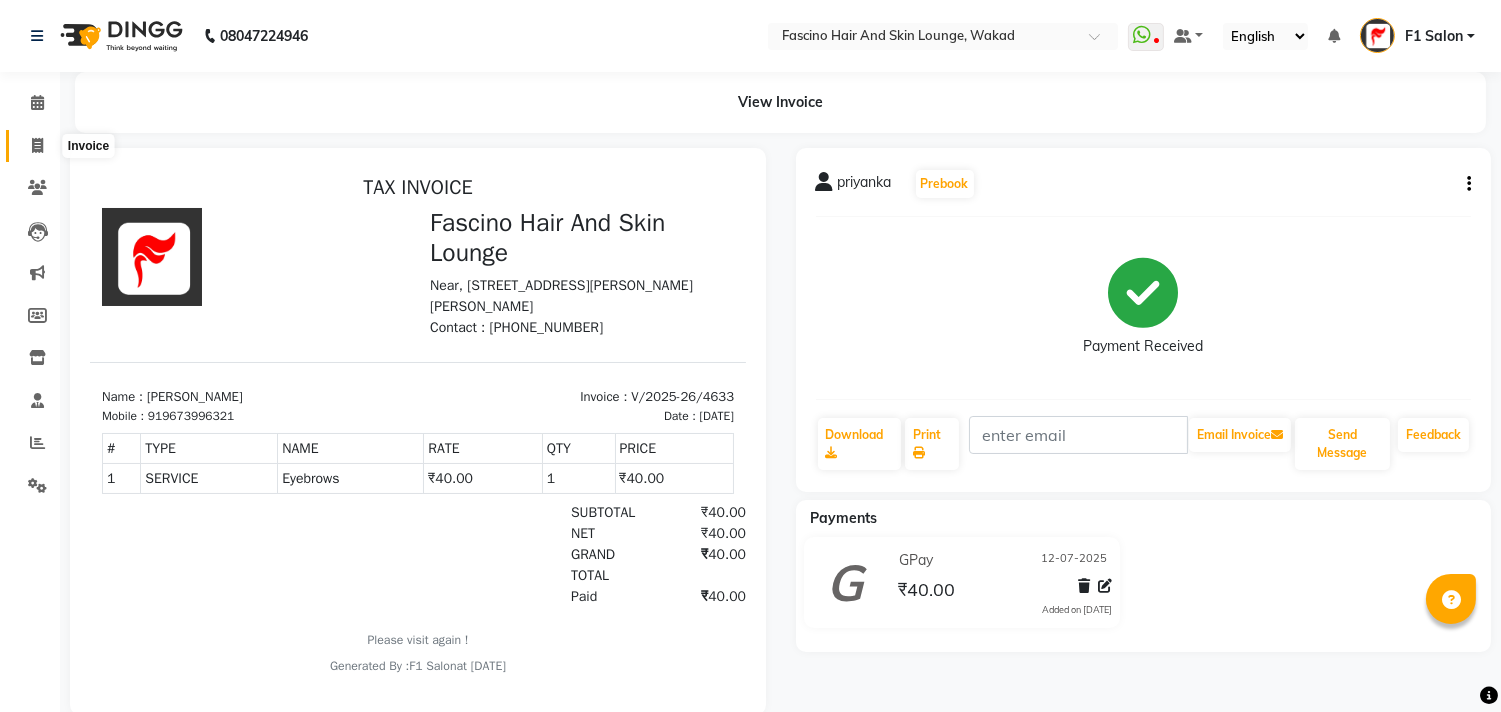 click 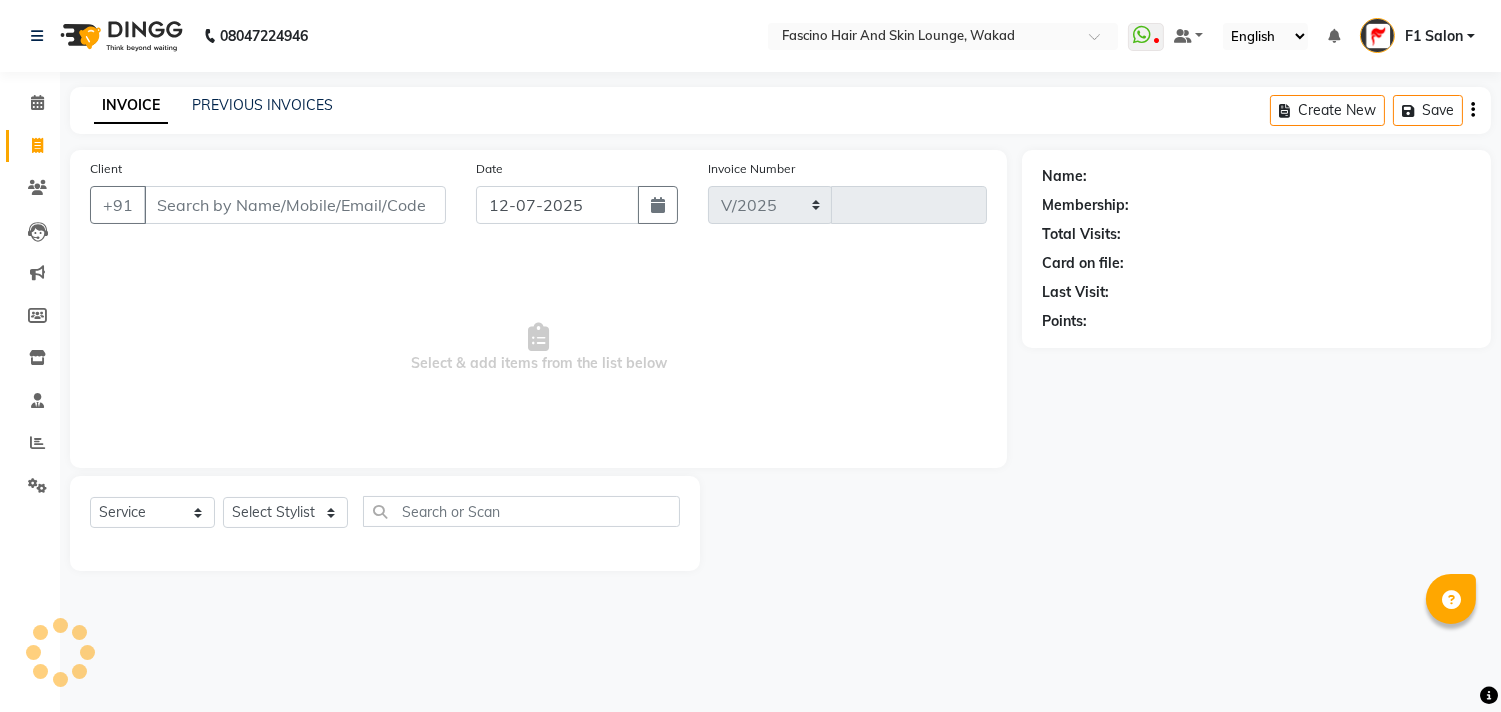 select on "126" 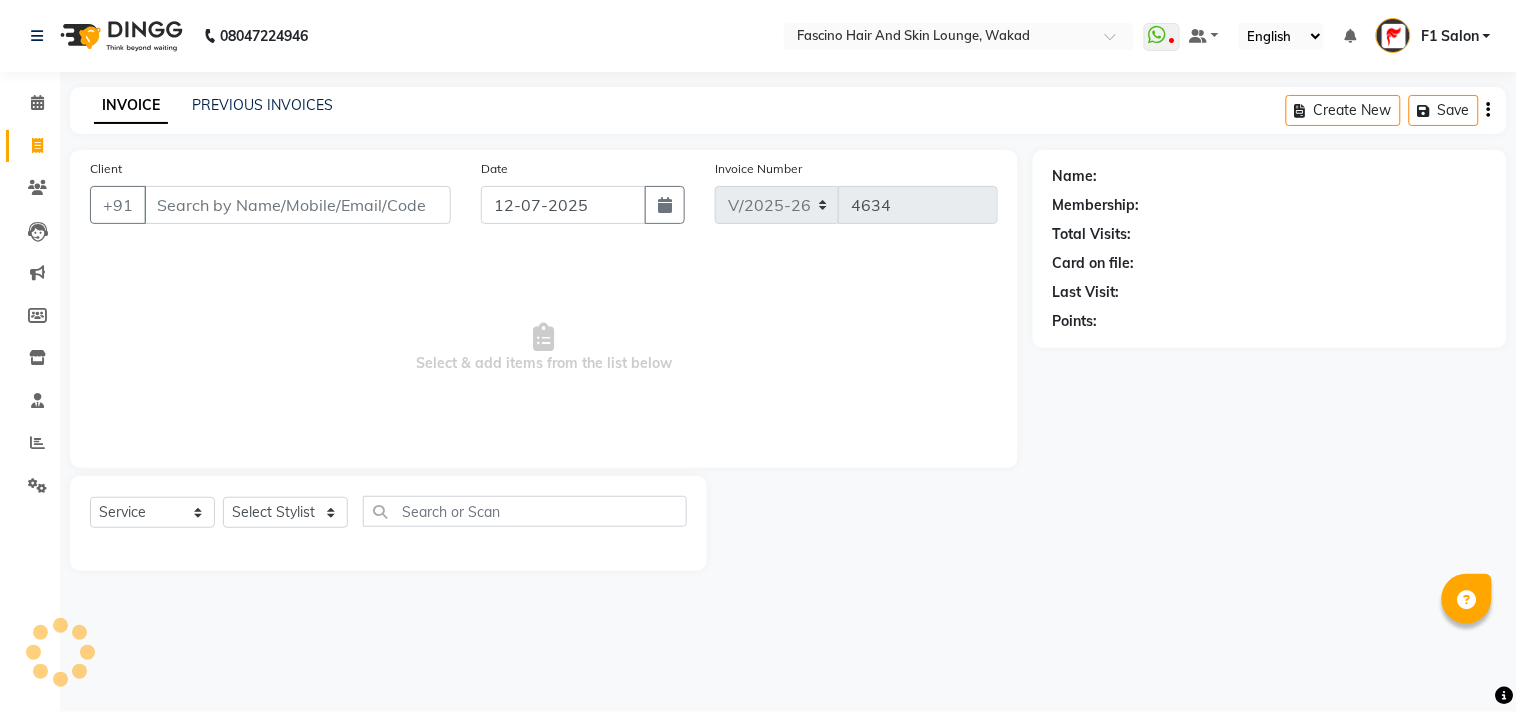 click on "Client" at bounding box center [297, 205] 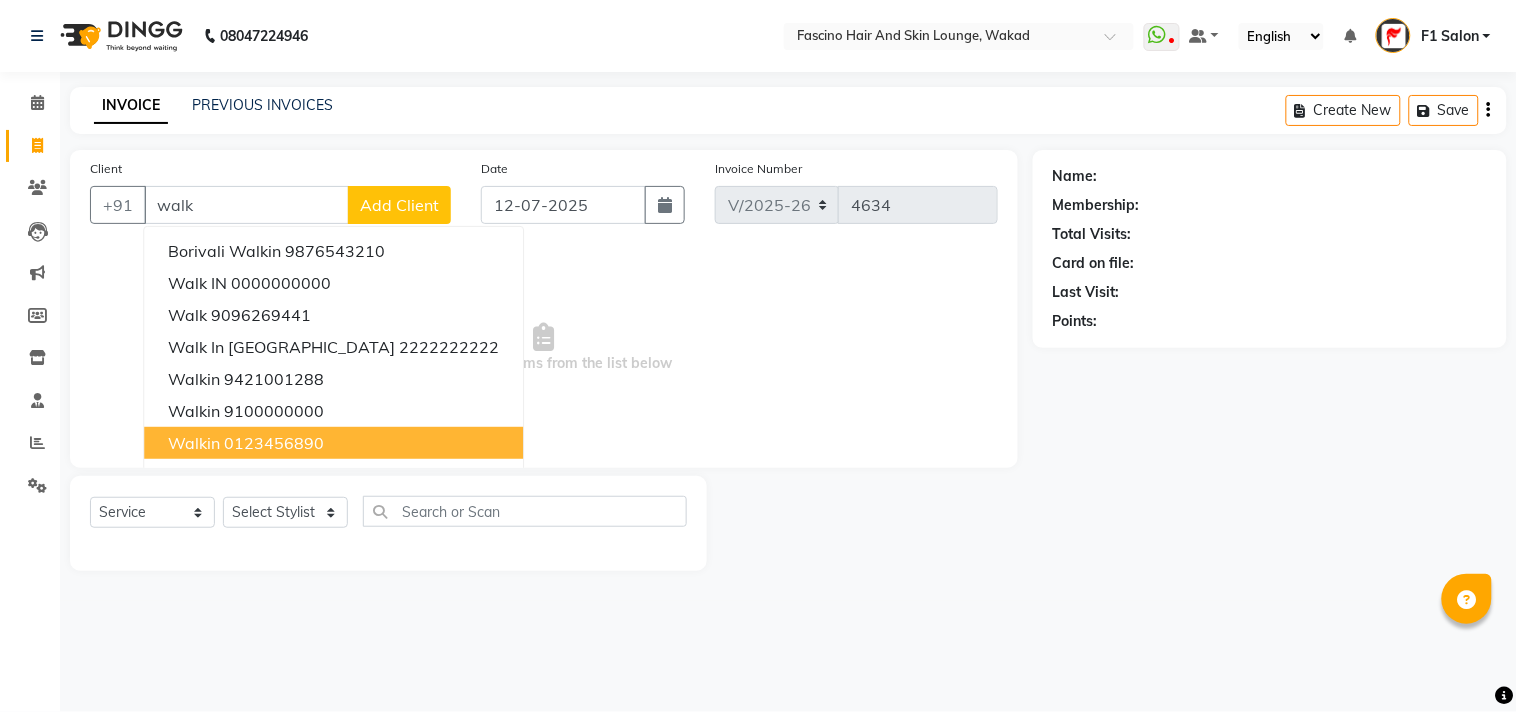 click on "walkin" at bounding box center [194, 443] 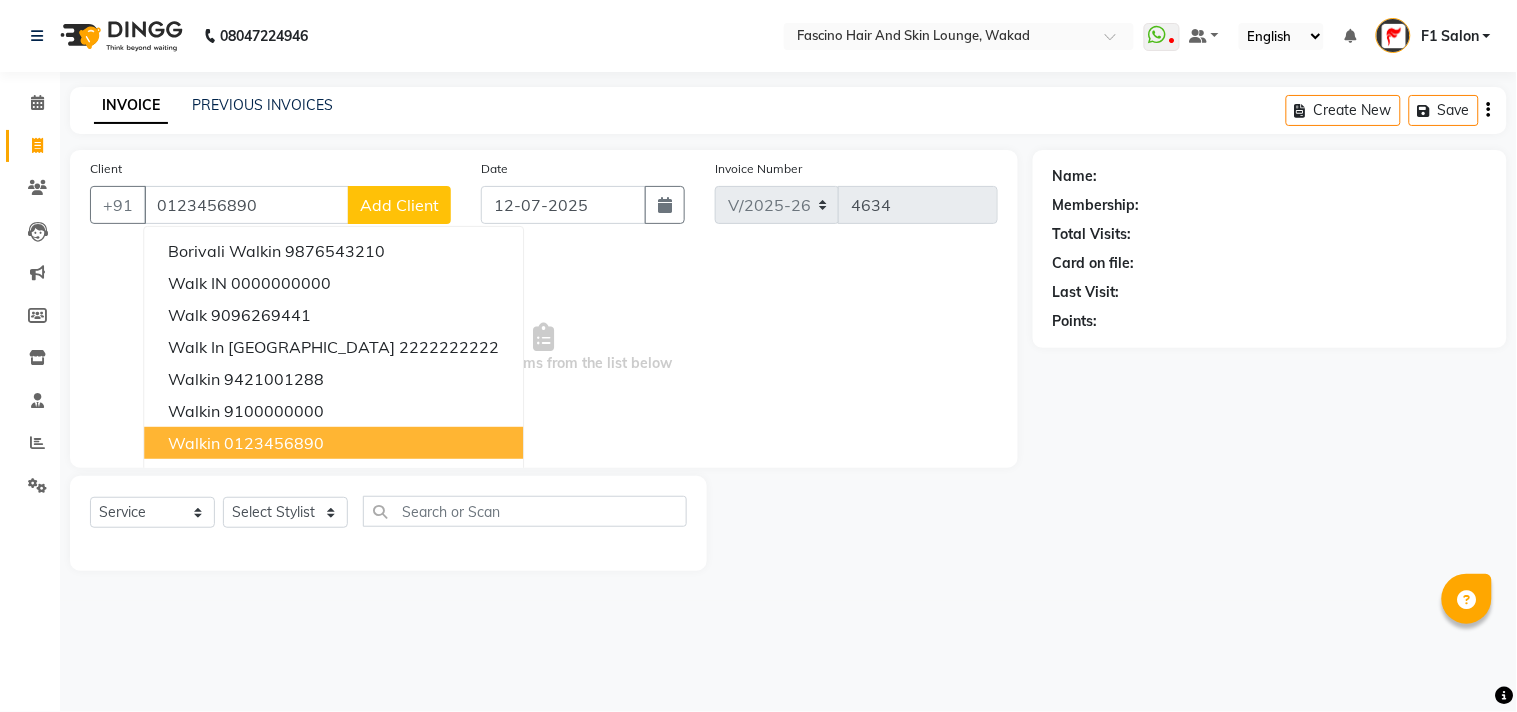 type on "0123456890" 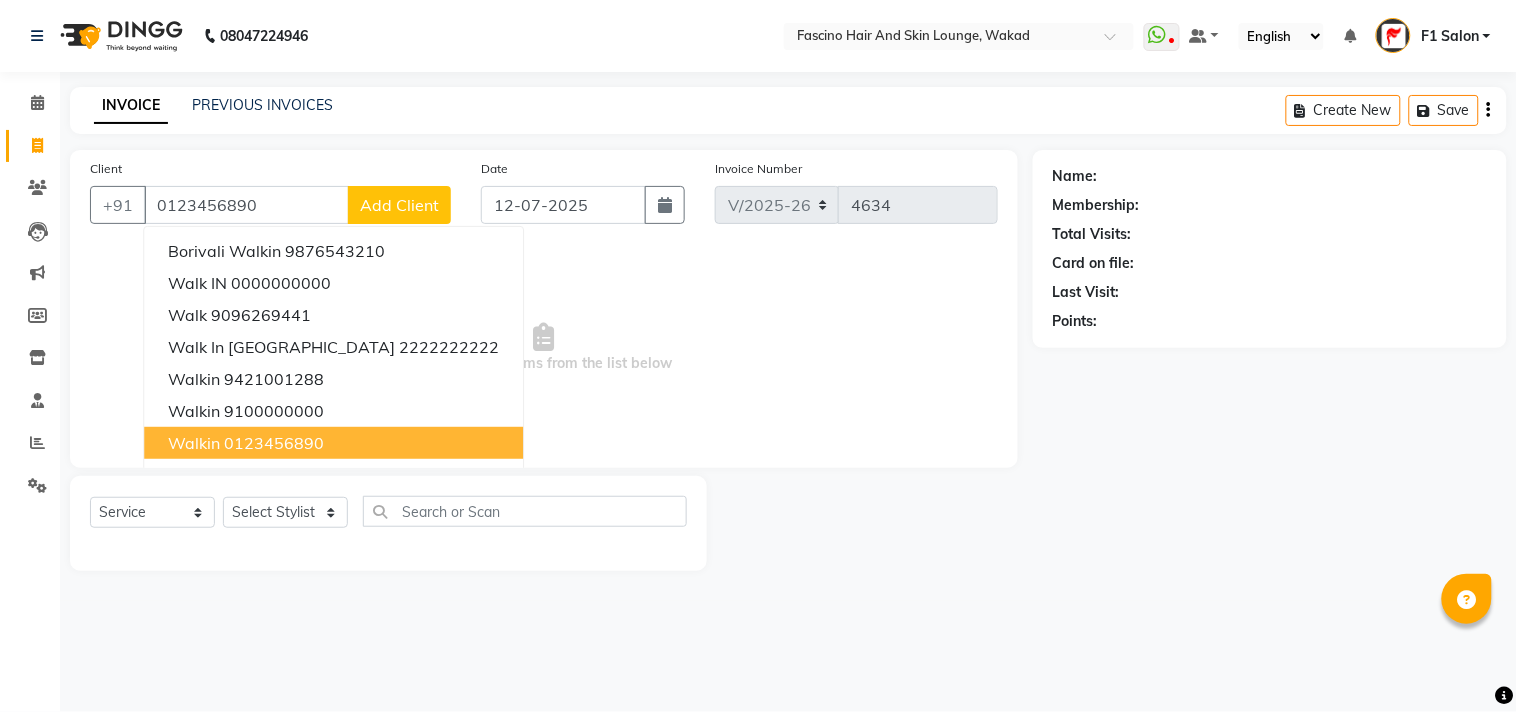 select on "1: Object" 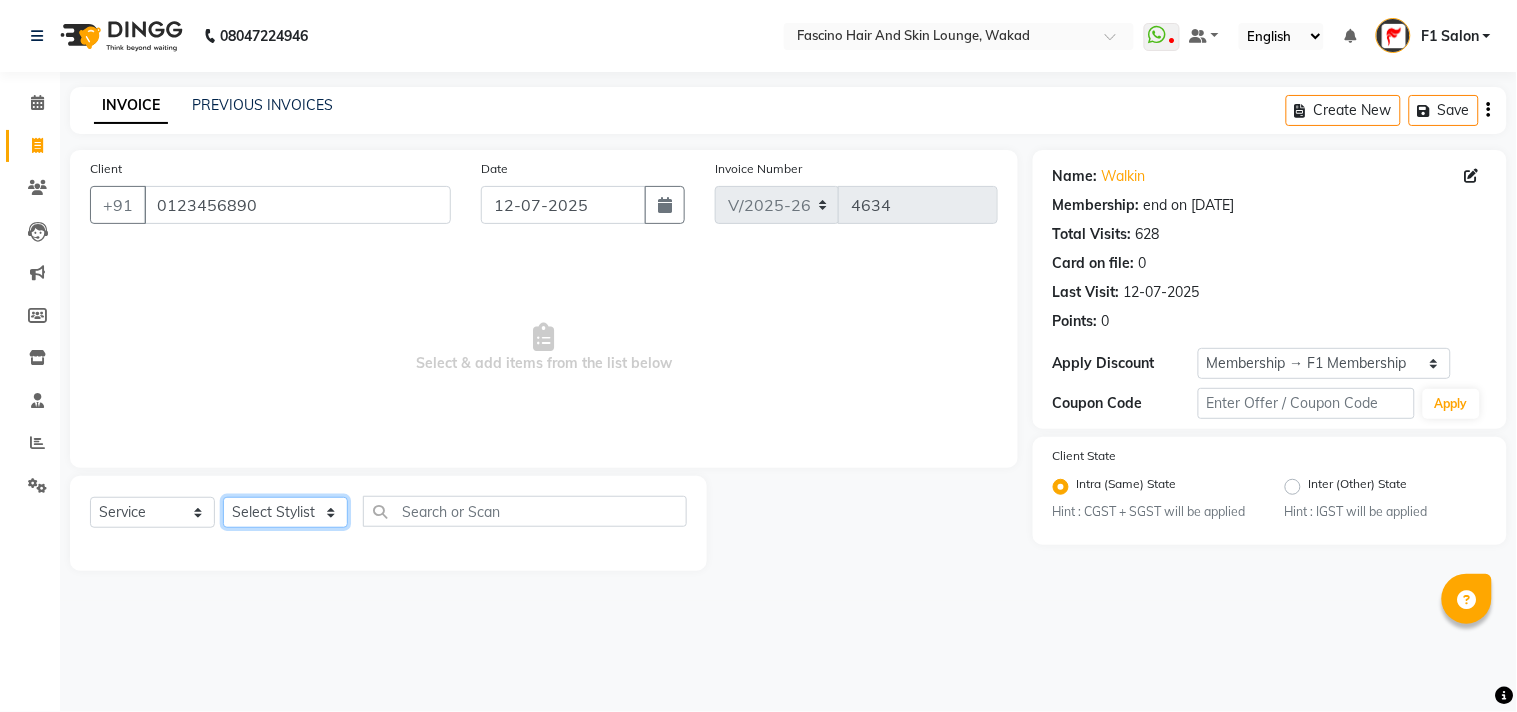 drag, startPoint x: 311, startPoint y: 514, endPoint x: 311, endPoint y: 502, distance: 12 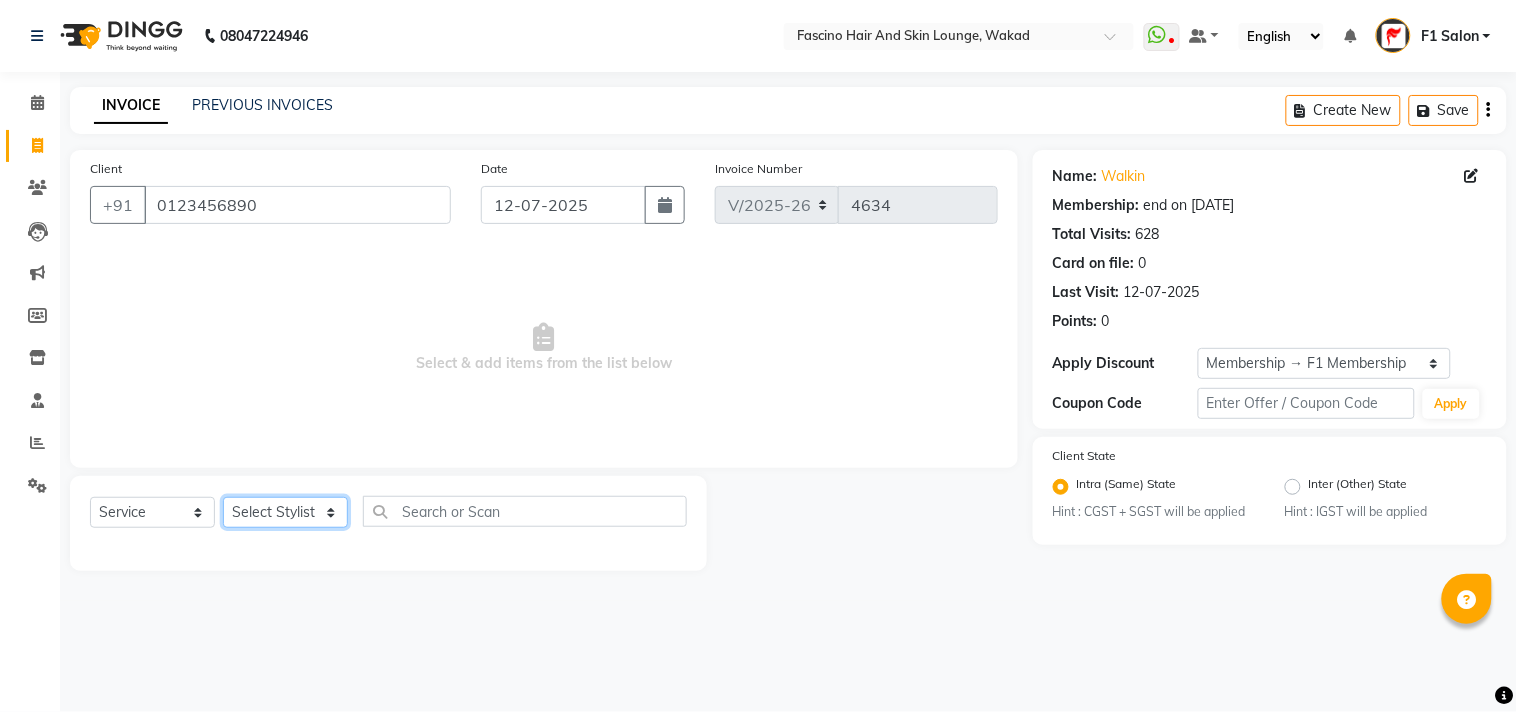 select on "57606" 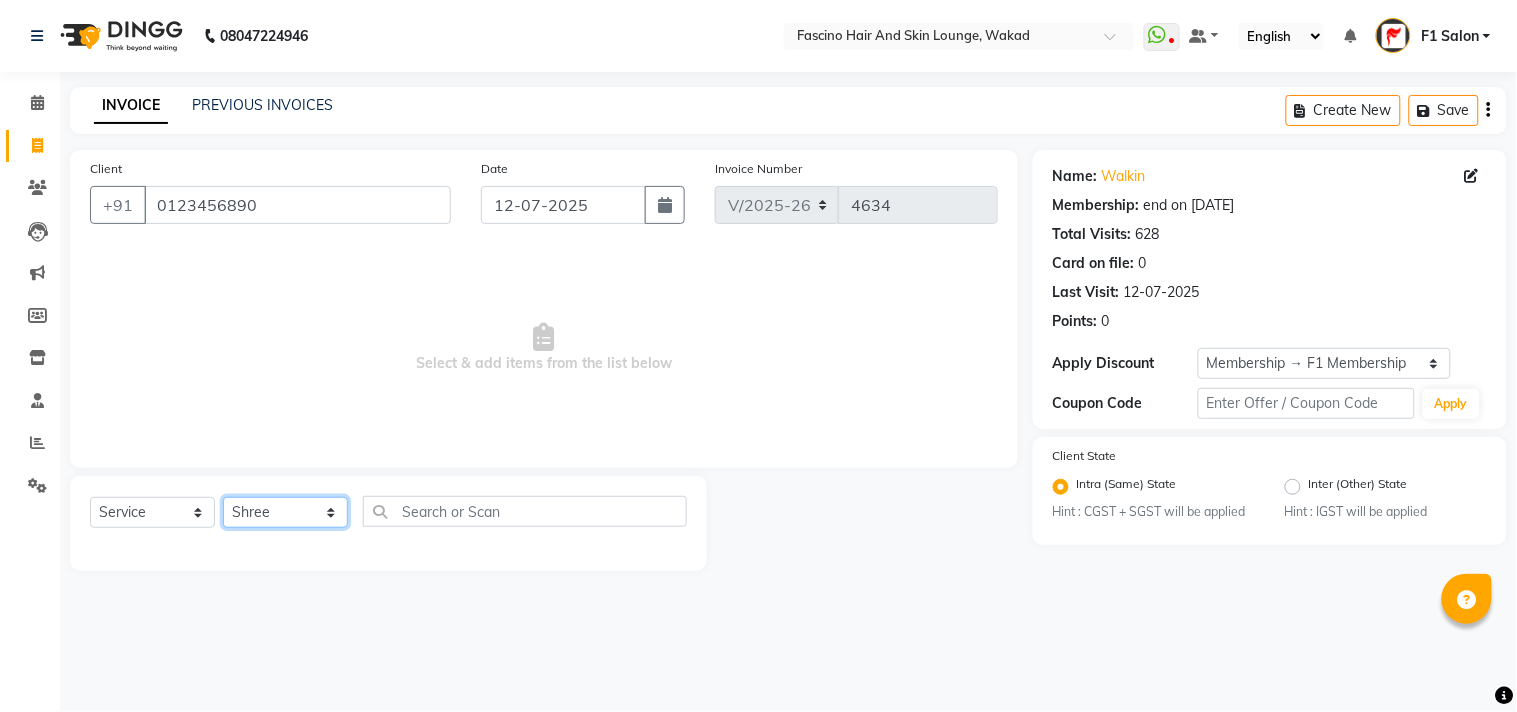 click on "Select Stylist 8805000650  Asif Shaikh Chimu Ingale F1 Salon  Ganesh F1 Gopal {JH} Govind (Jh ) Jadgdish Kajal  Omkar JH Pooja kate  Ram choudhry Sahil jh Sanjay muley Shree Siddu (F1) Sid (JH) Sukanya Sadiyan  Suraj F1 Tejal Beaution Usha Bhise Varsha F1 Veena" 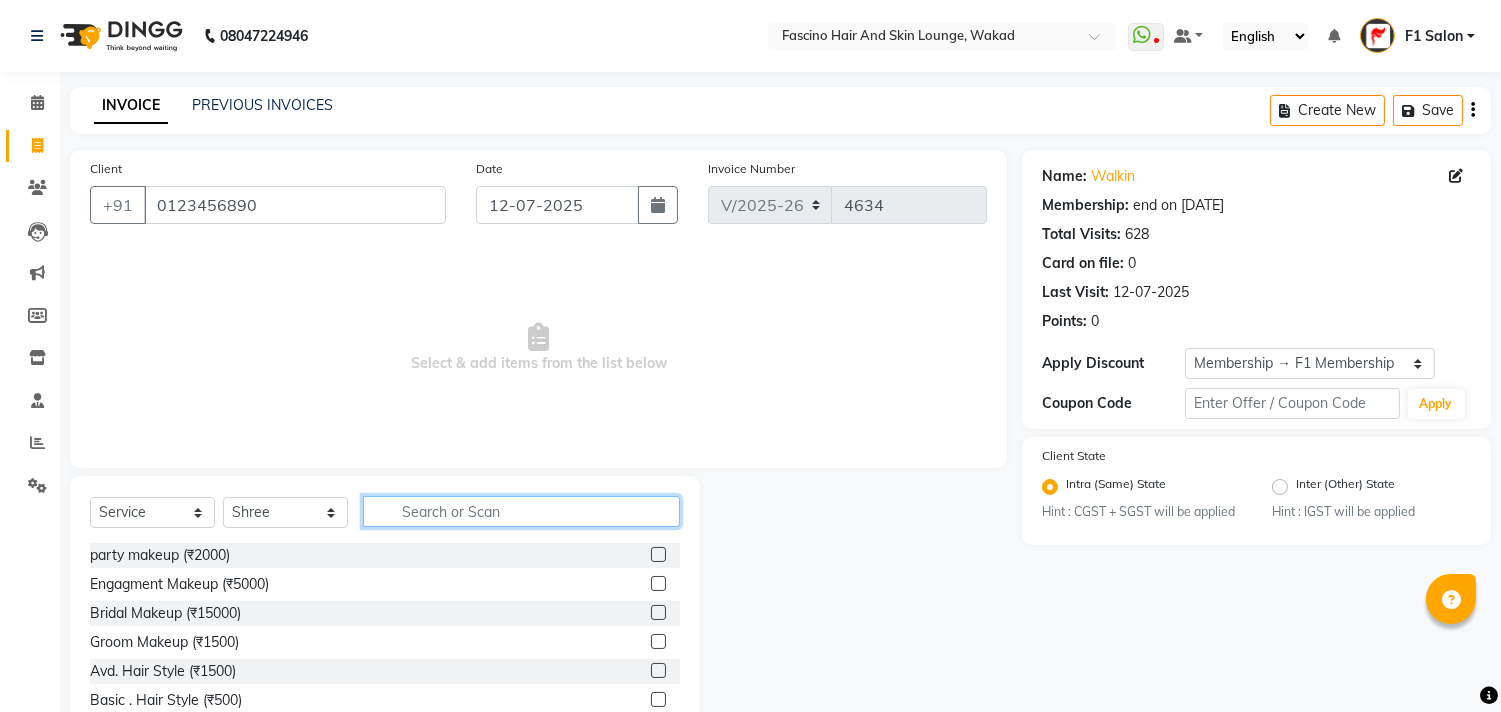 click 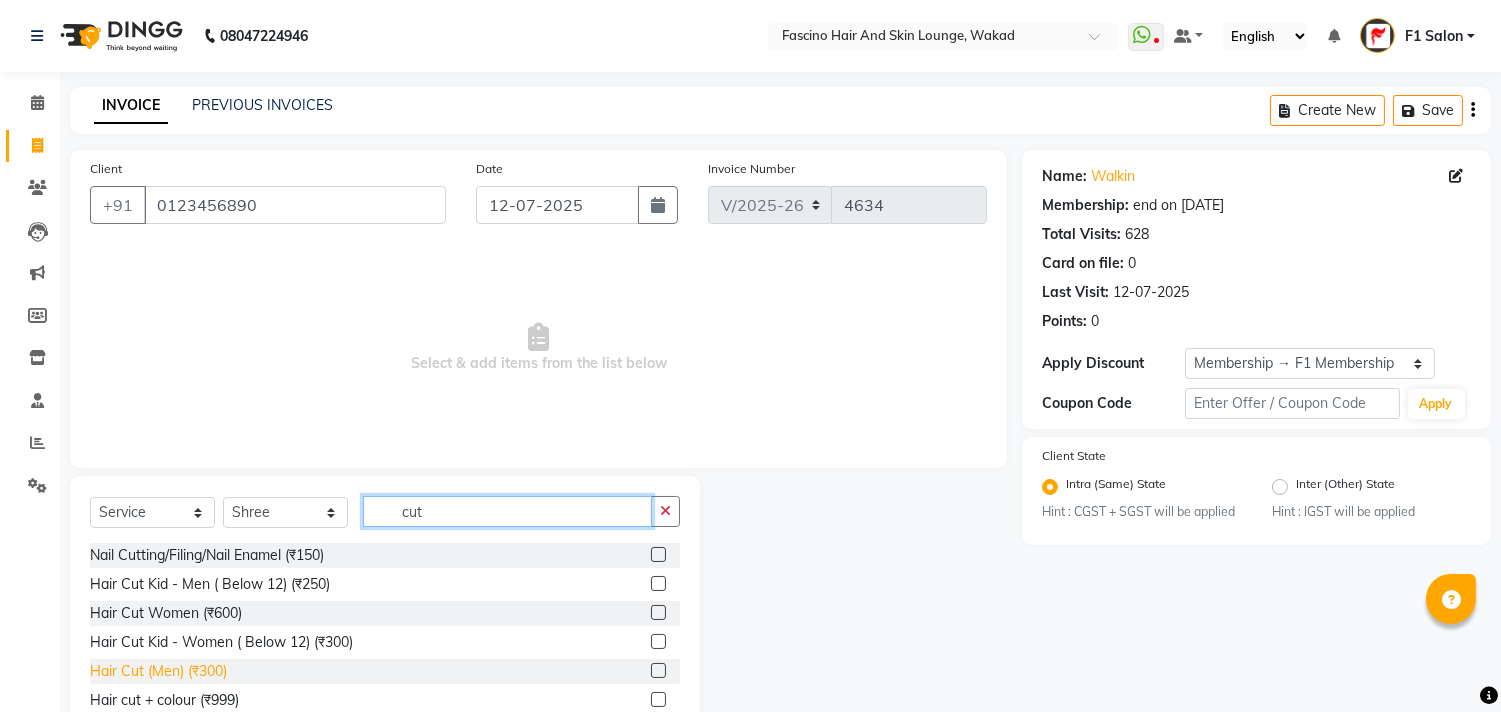 type on "cut" 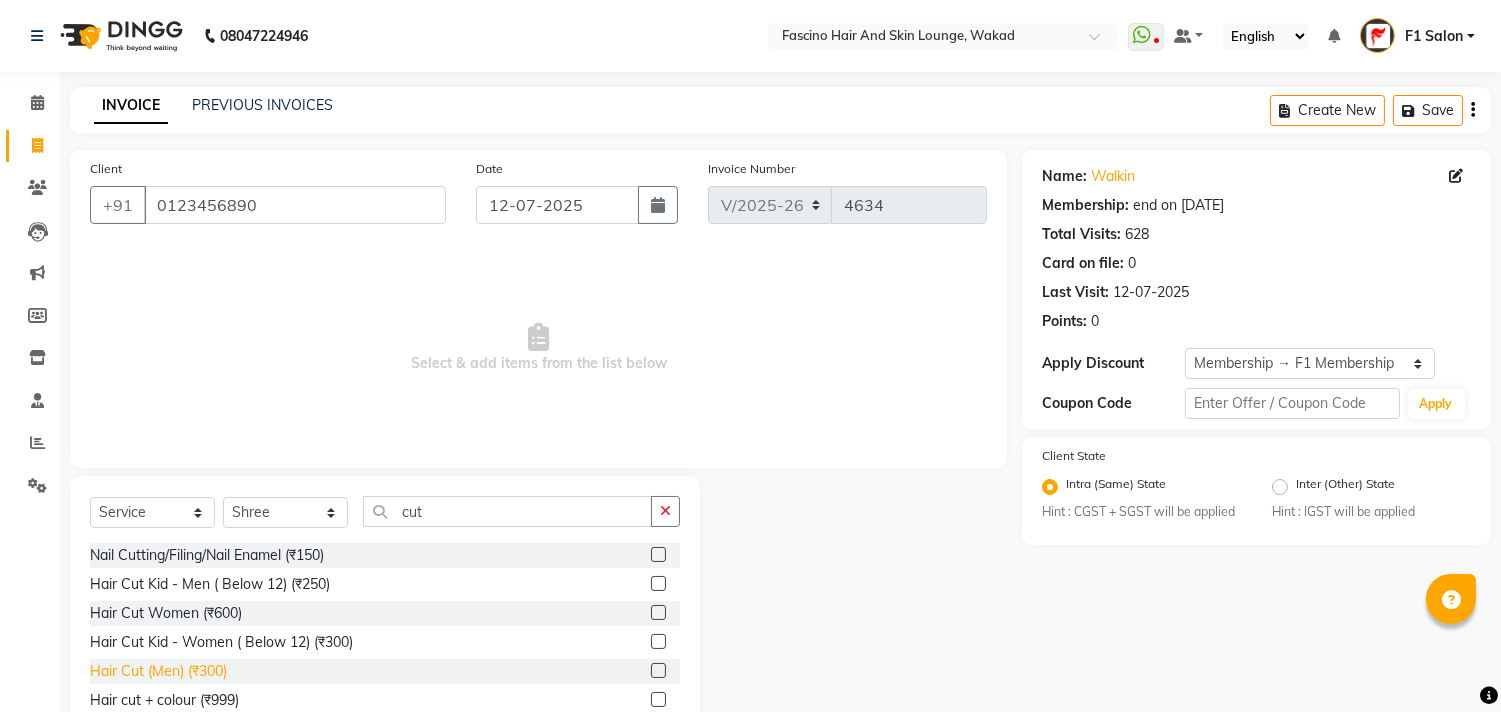 click on "Hair Cut (Men) (₹300)" 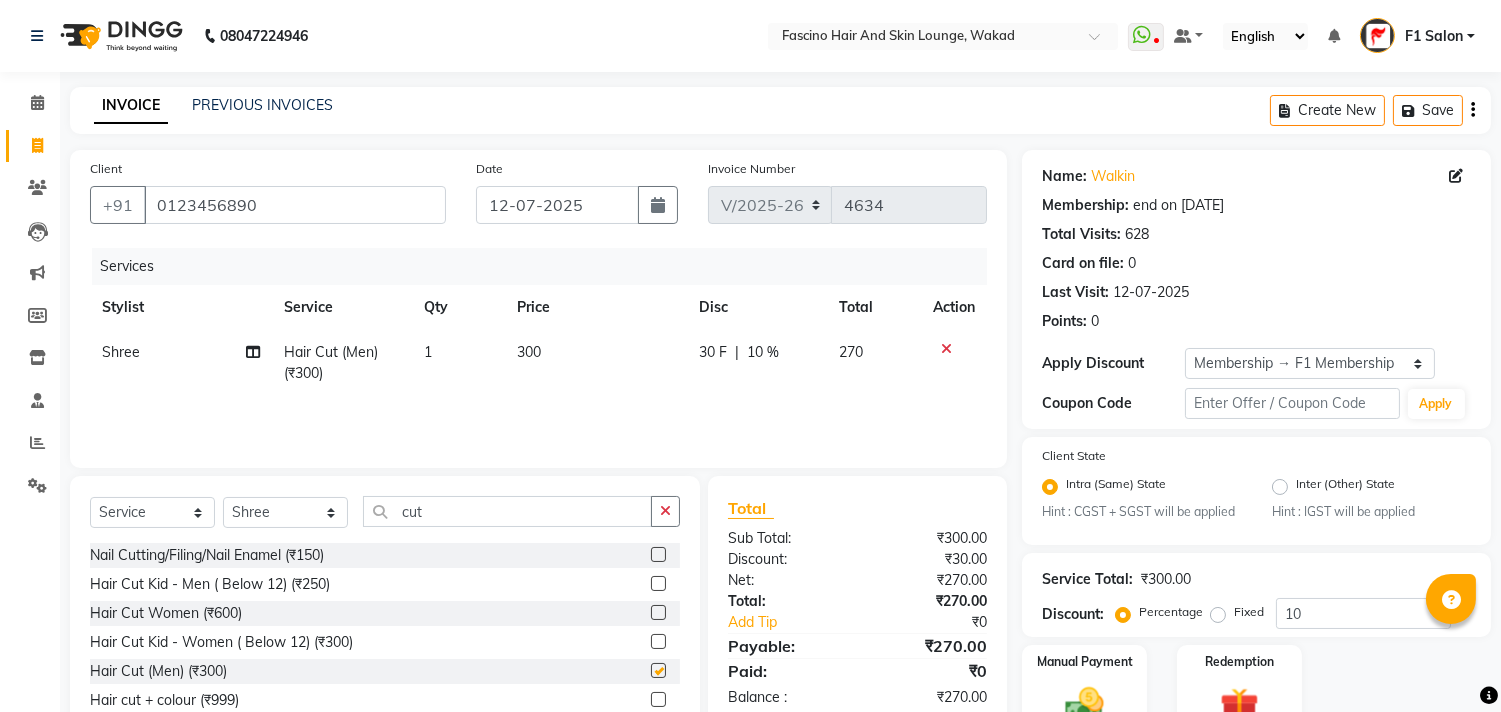 checkbox on "false" 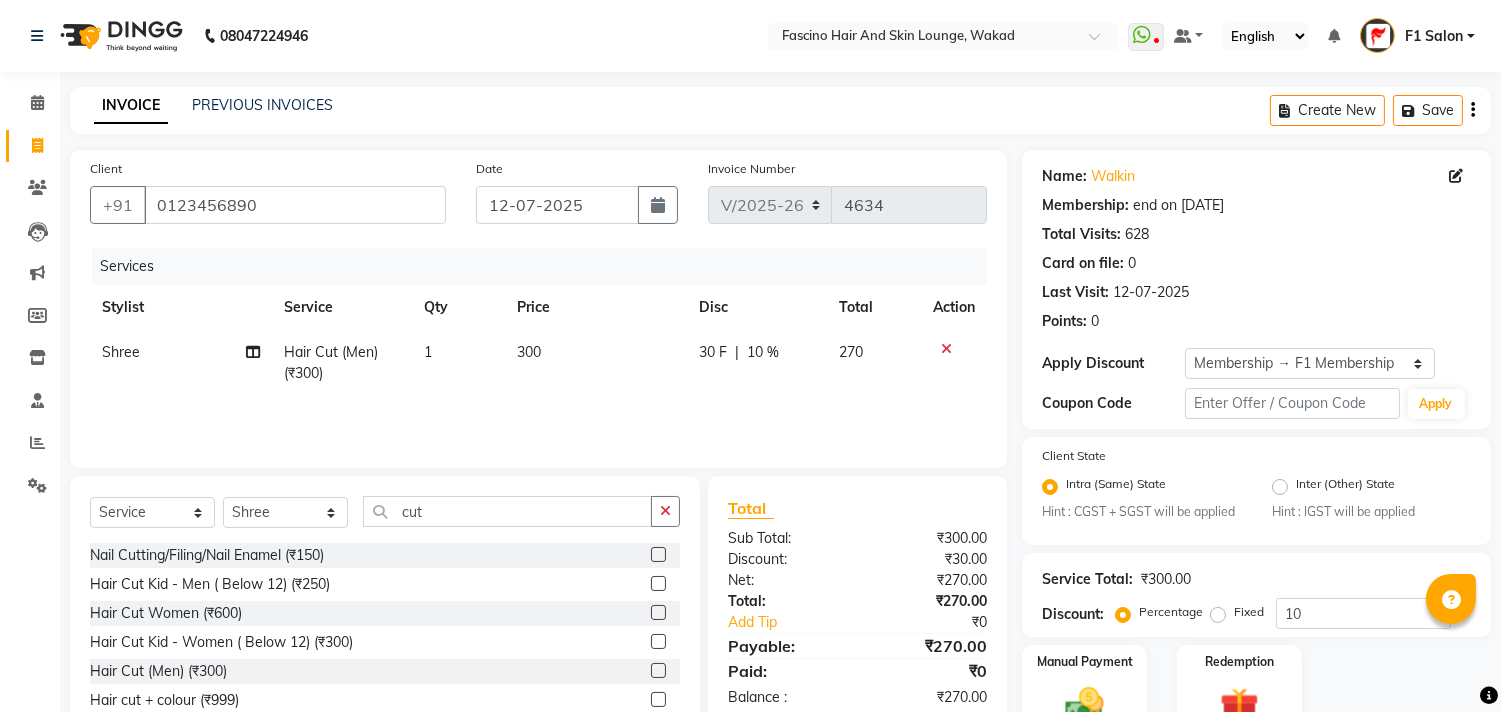 scroll, scrollTop: 102, scrollLeft: 0, axis: vertical 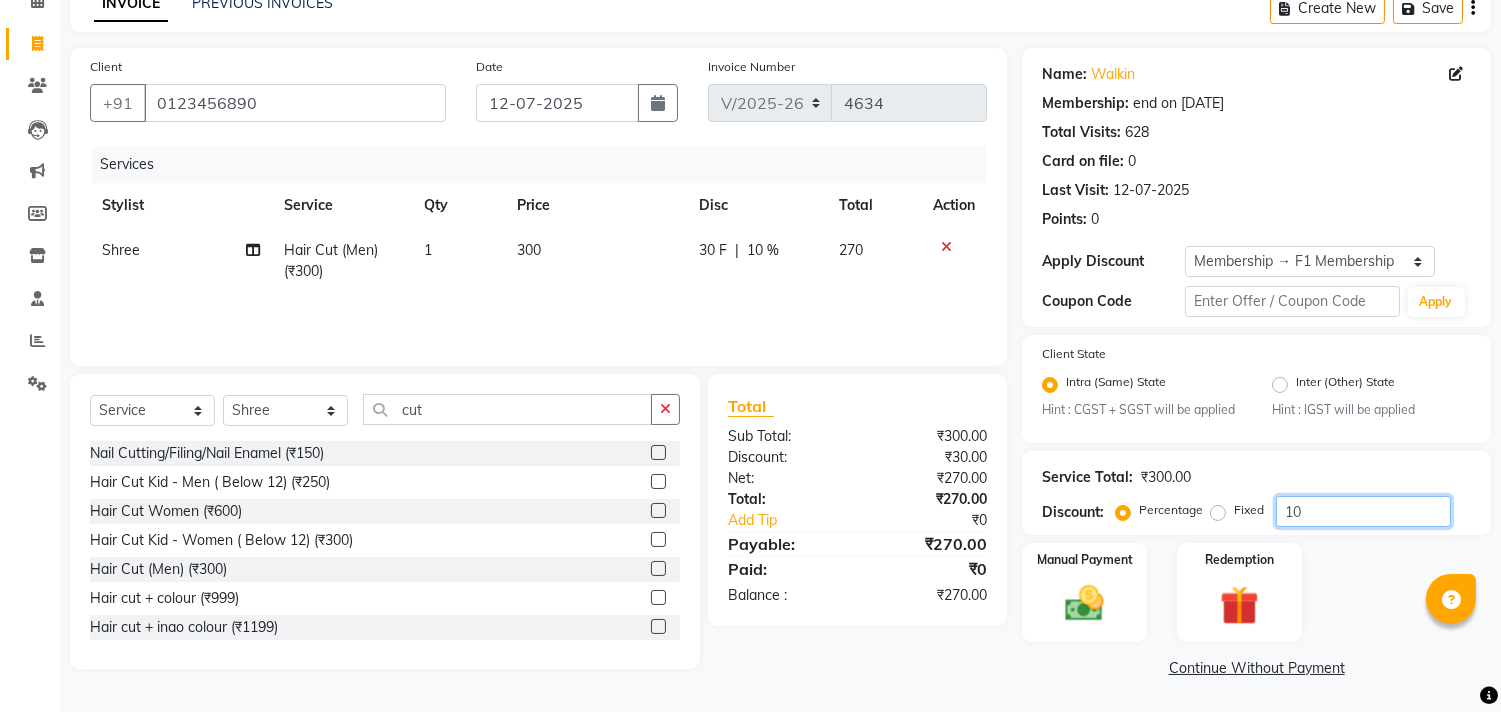 click on "10" 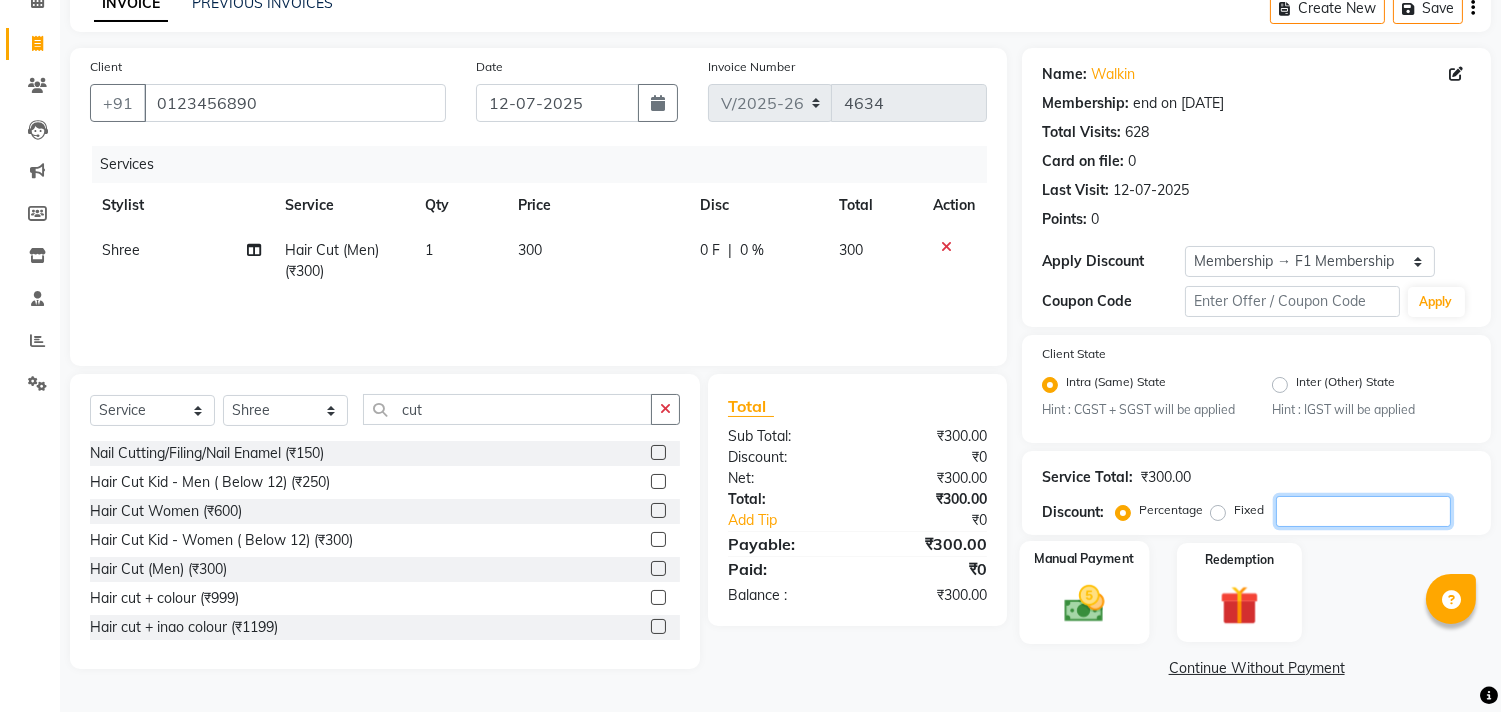 type 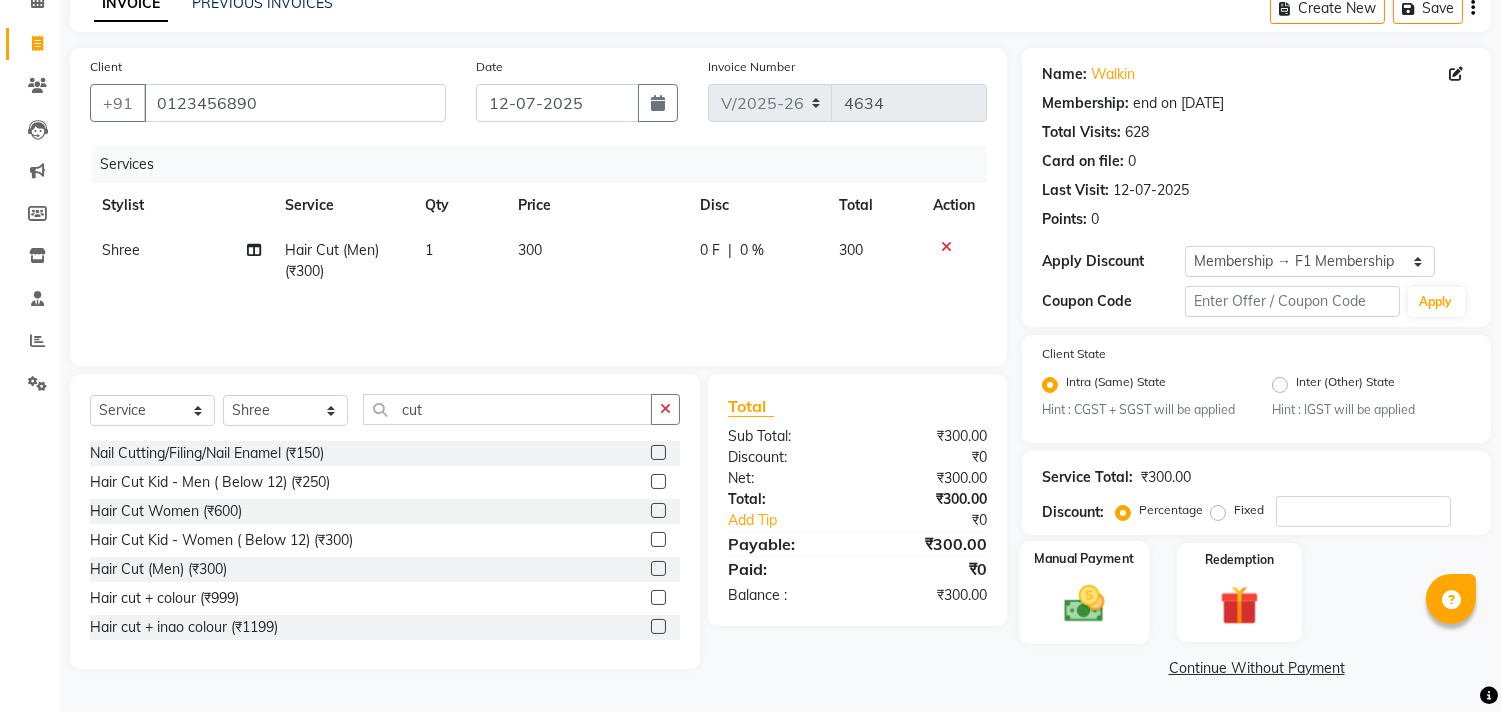click 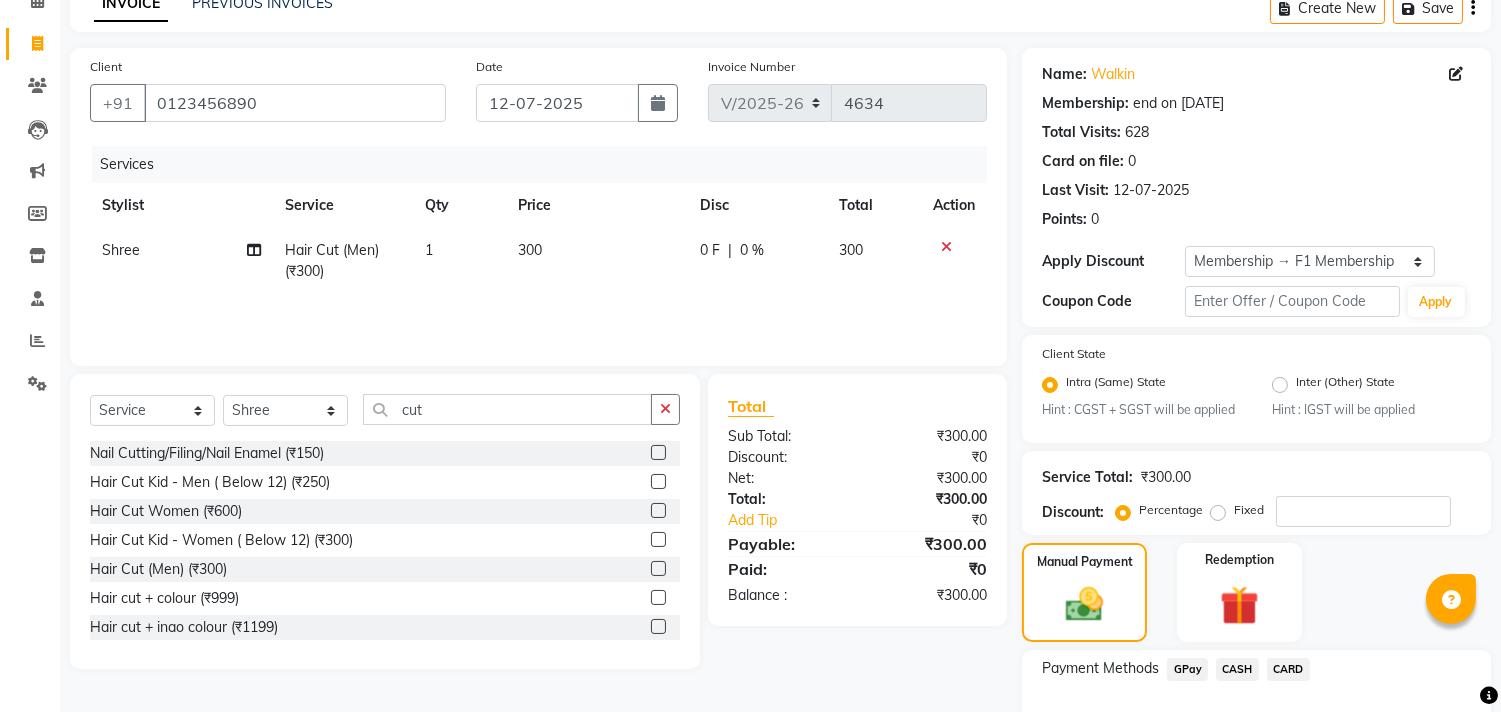 click on "GPay" 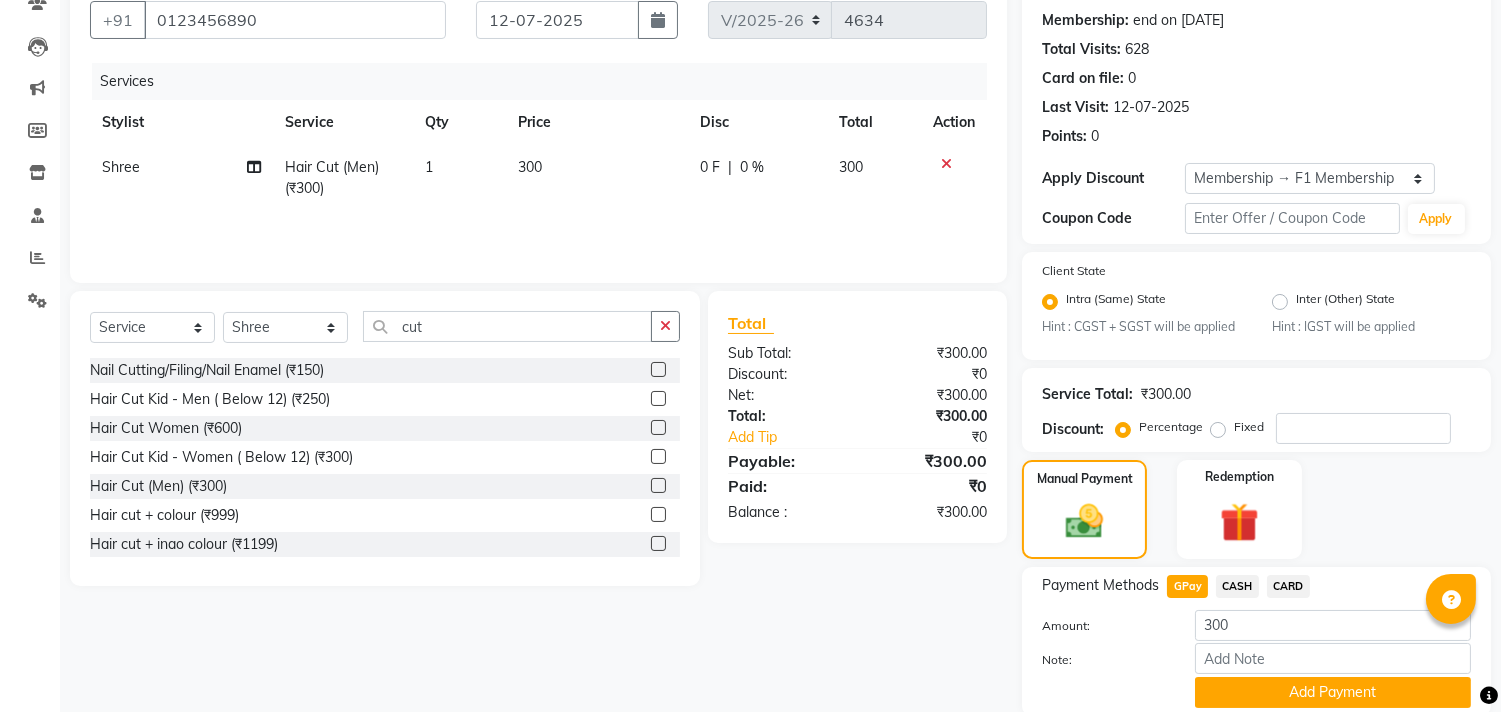 scroll, scrollTop: 222, scrollLeft: 0, axis: vertical 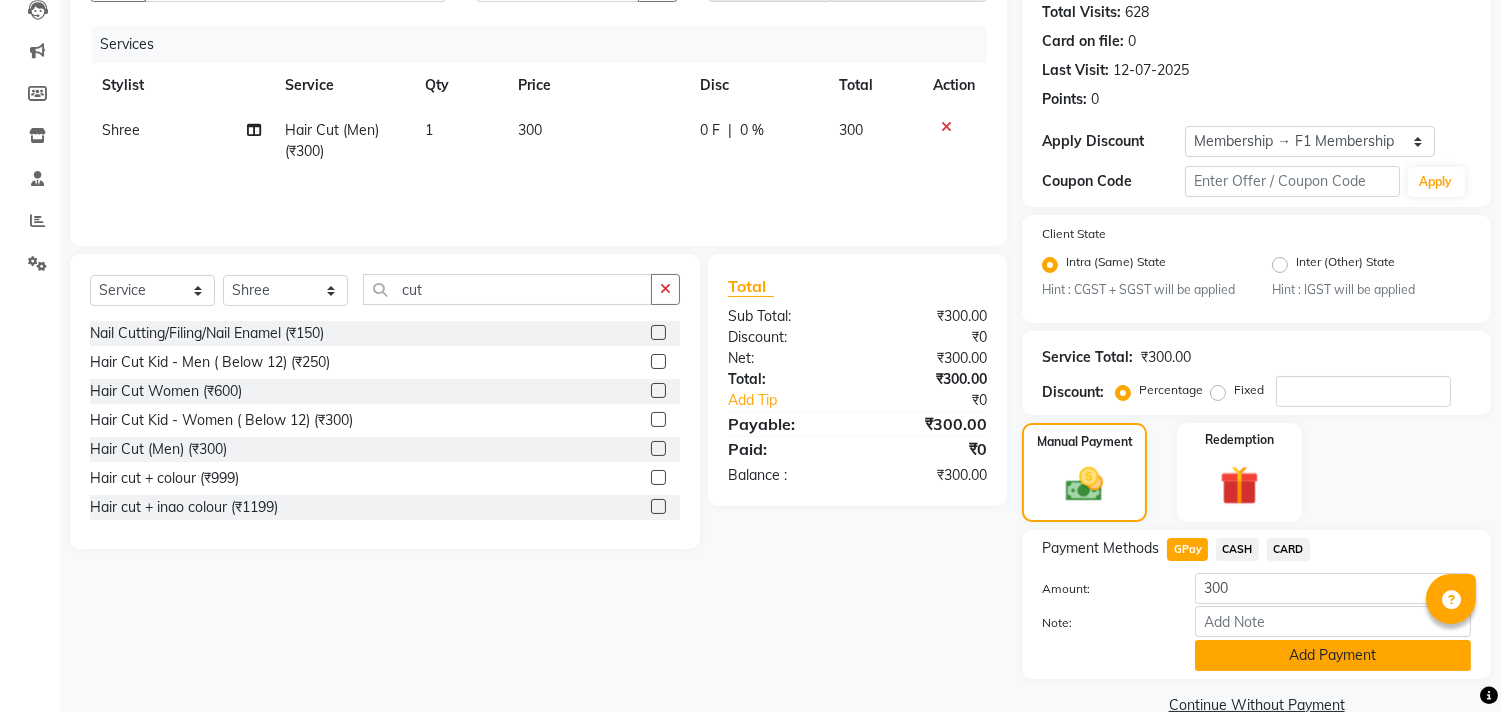 click on "Add Payment" 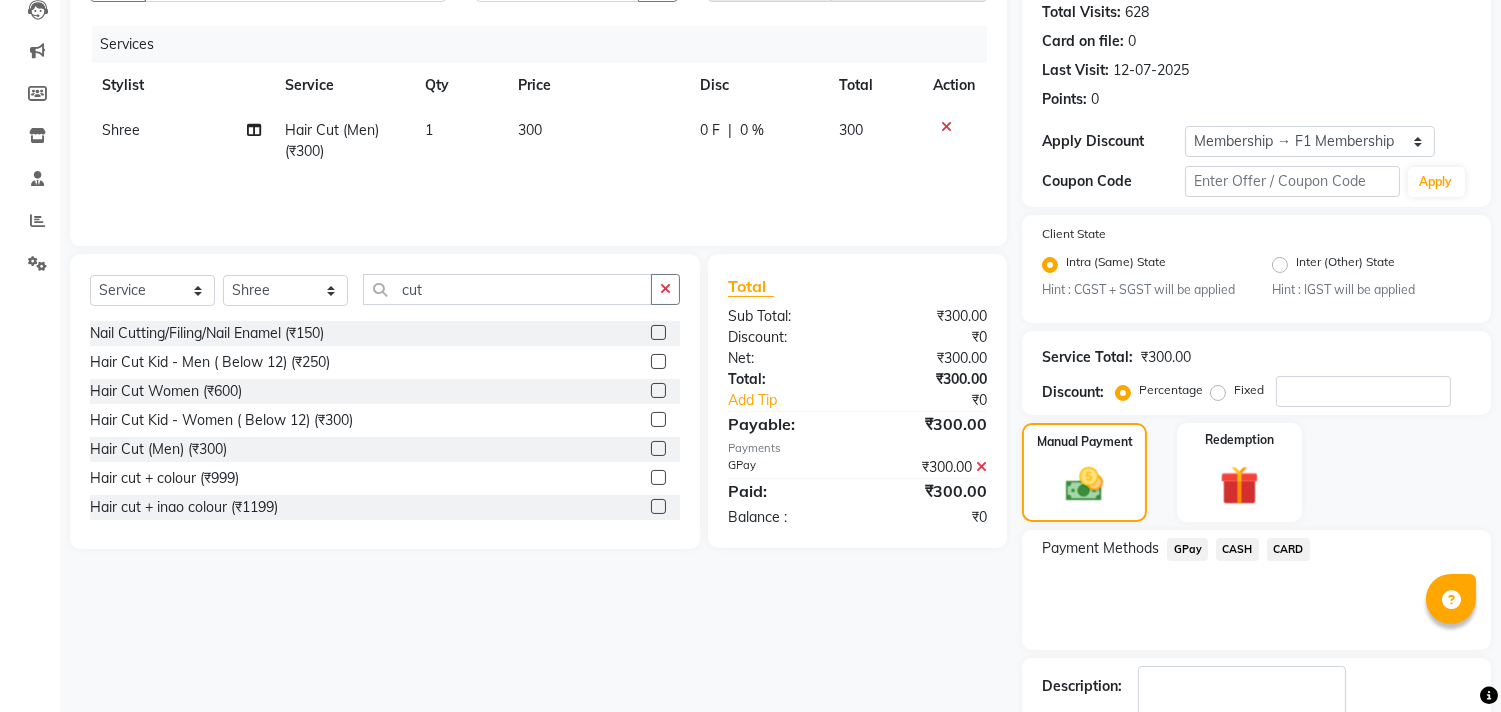 scroll, scrollTop: 344, scrollLeft: 0, axis: vertical 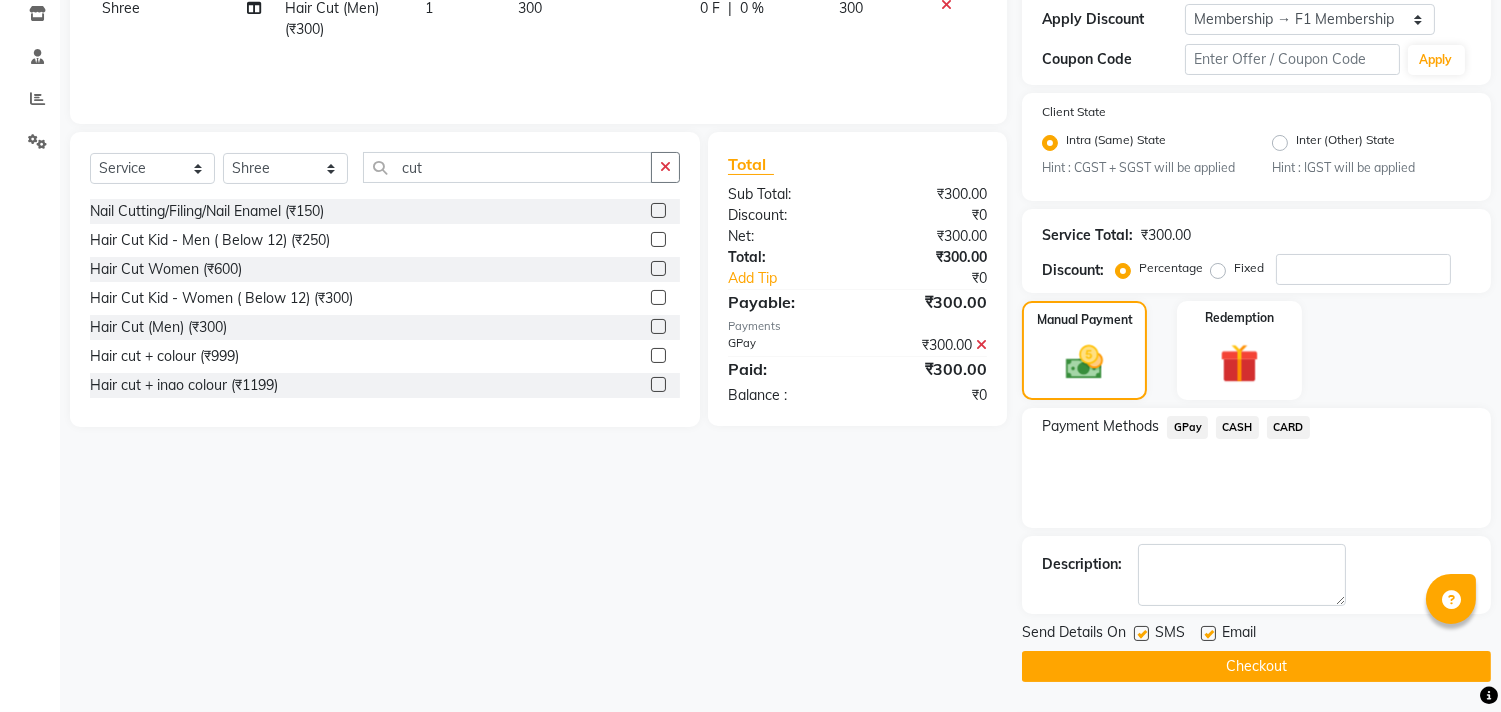 click 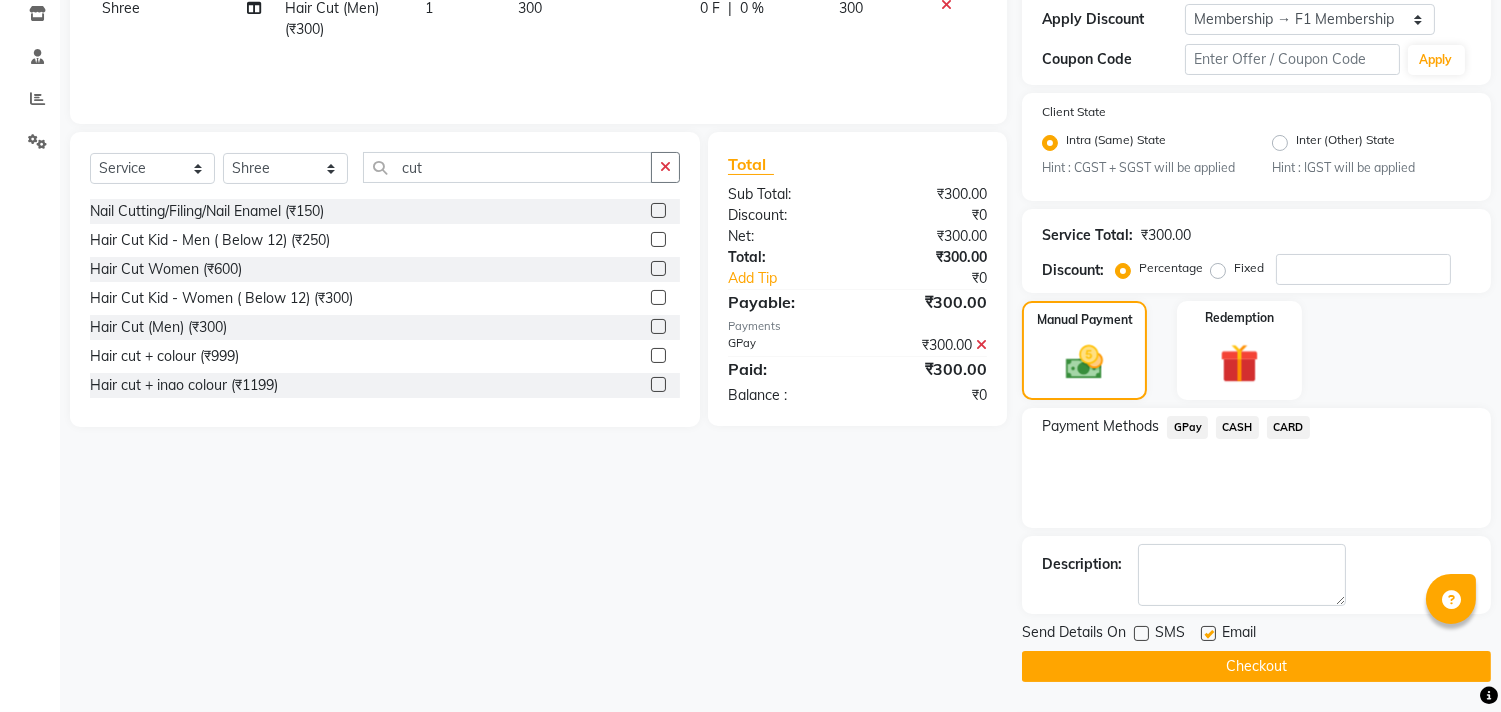 click on "Checkout" 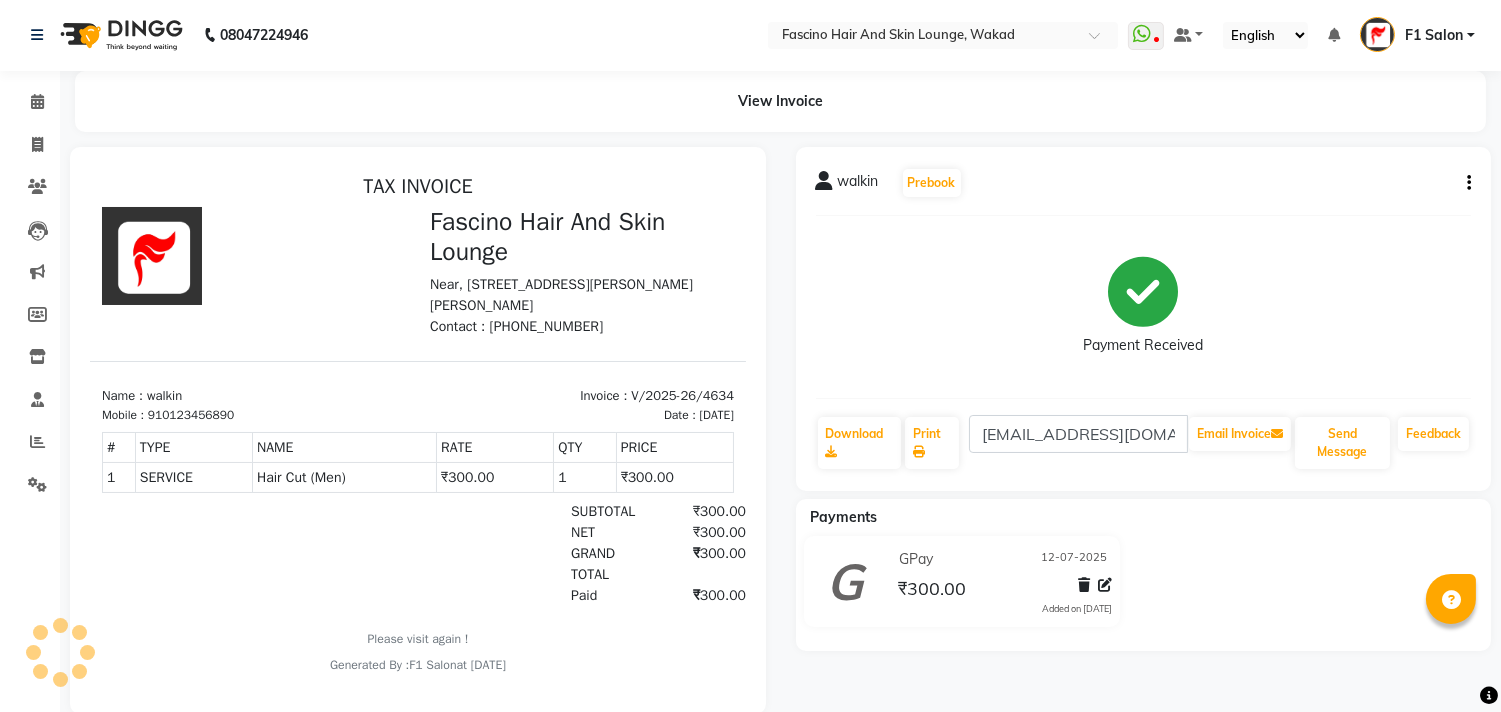 scroll, scrollTop: 0, scrollLeft: 0, axis: both 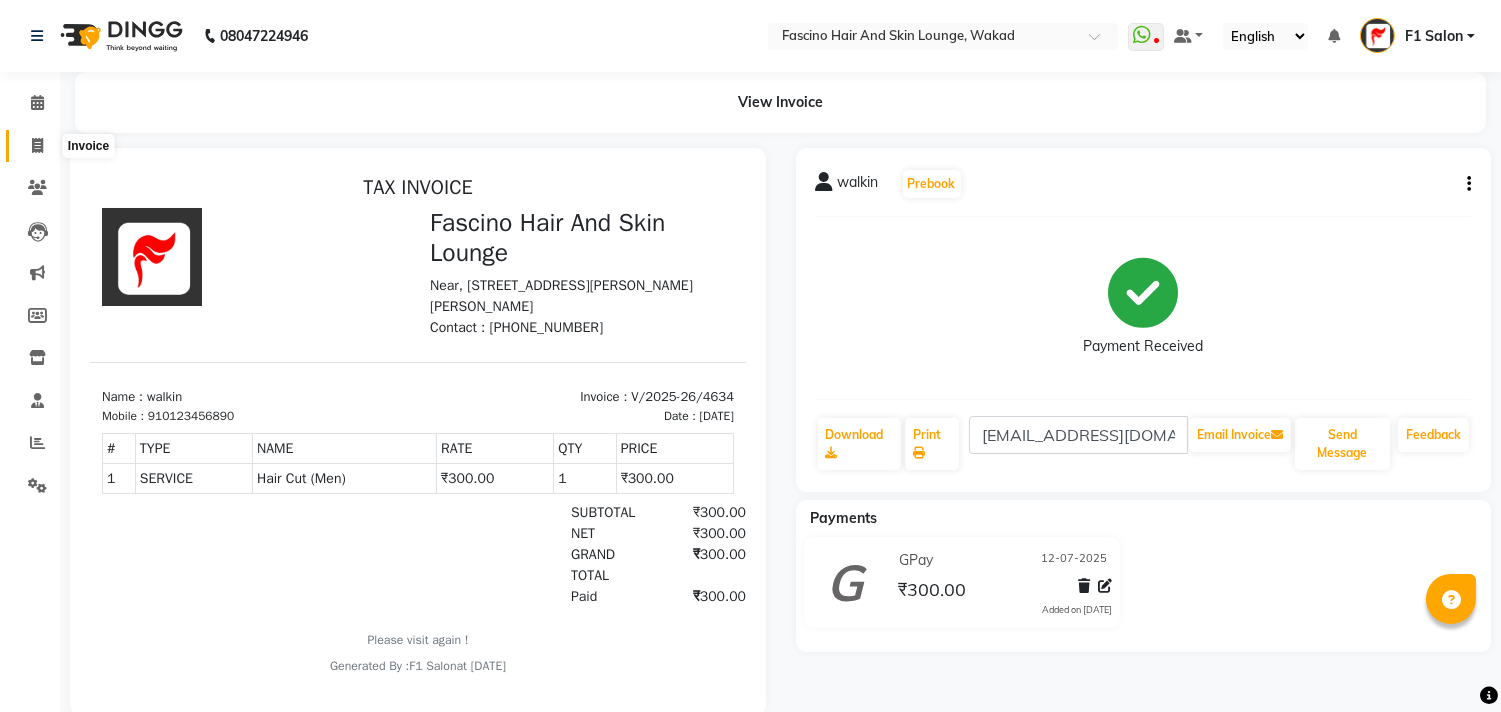click 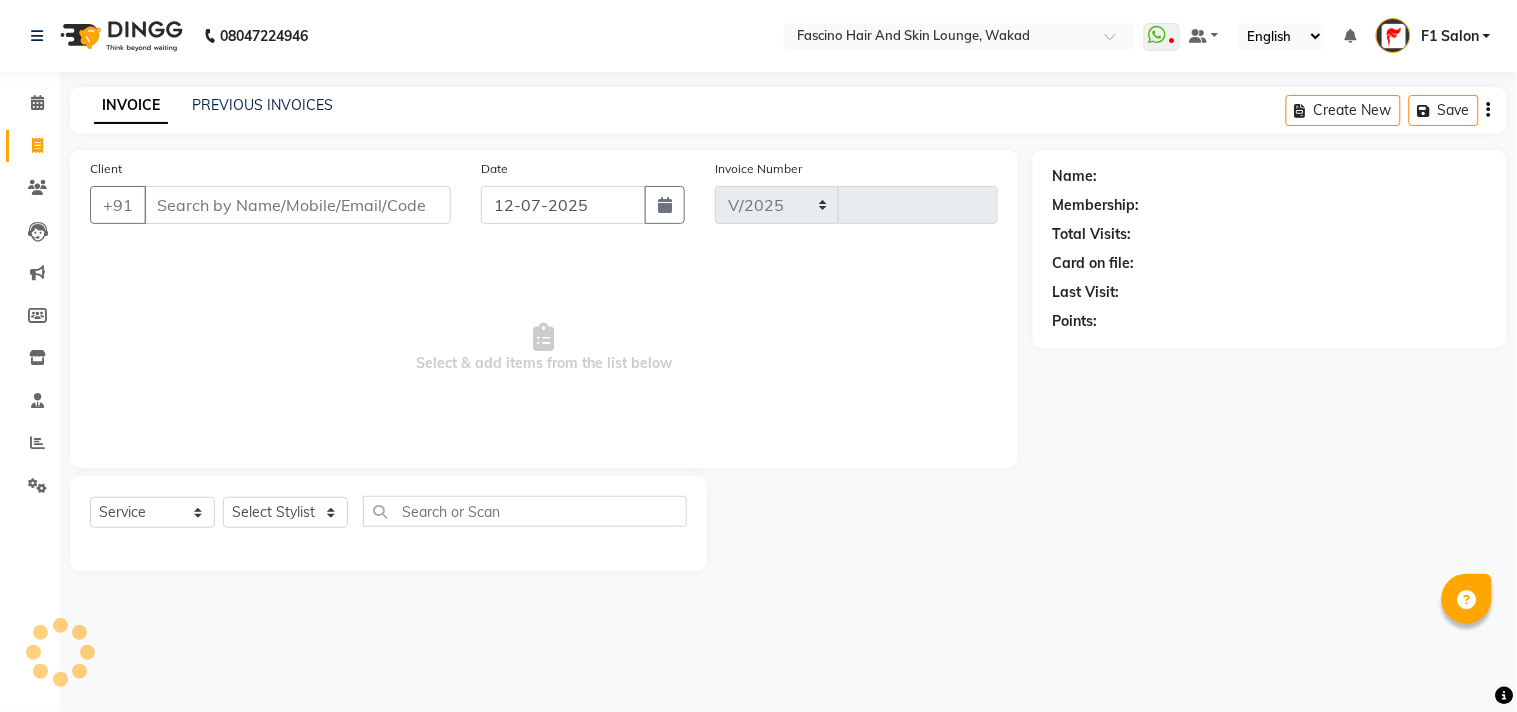 select on "126" 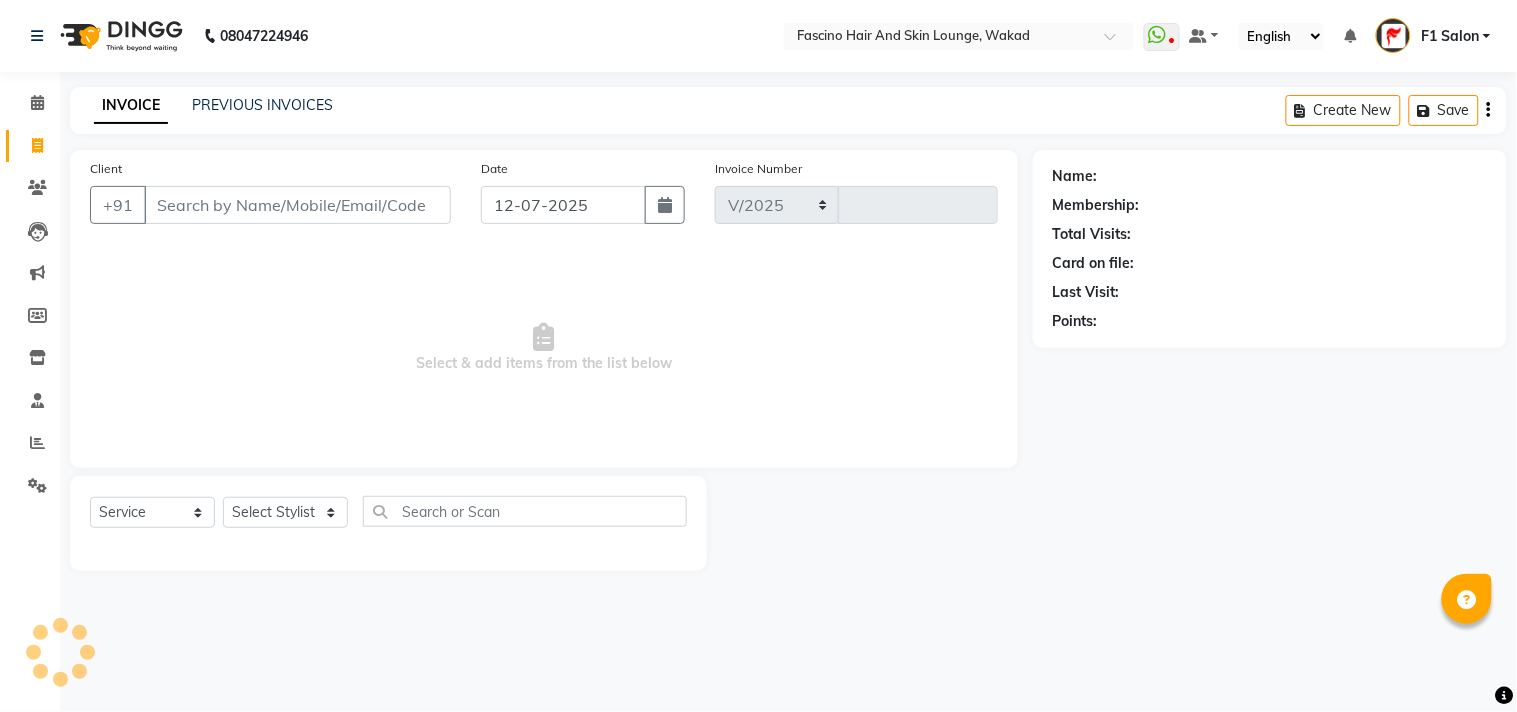 type on "4635" 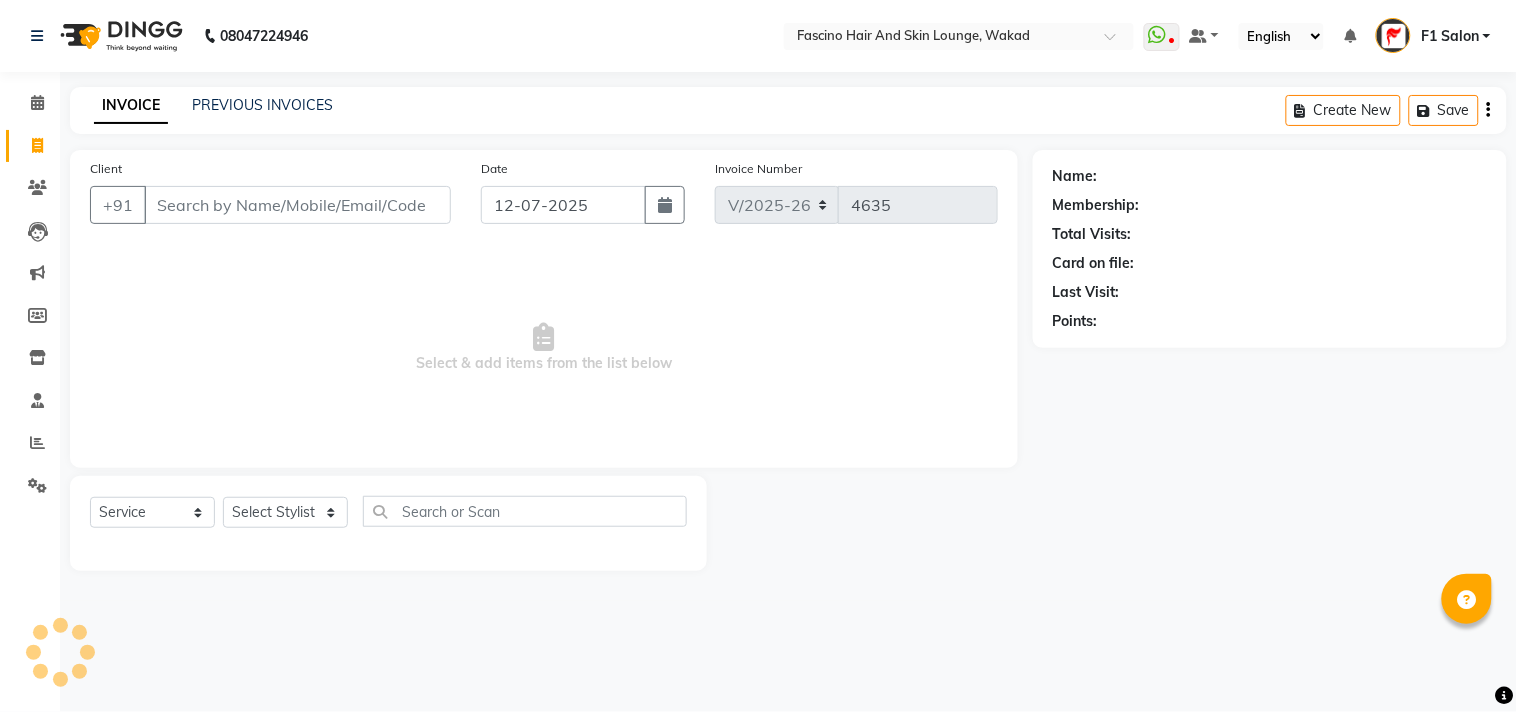click on "Client" at bounding box center (297, 205) 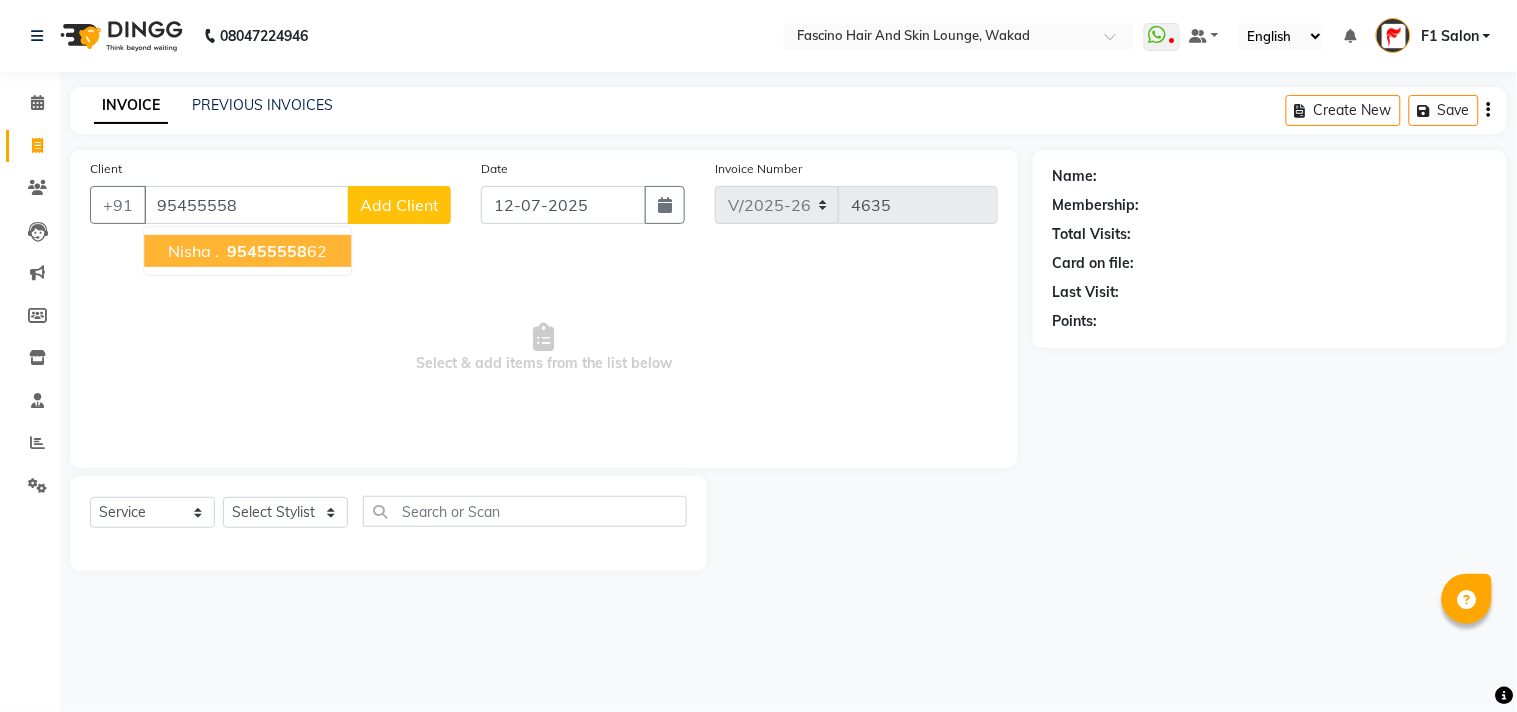 click on "Nisha .   95455558 62" at bounding box center (247, 251) 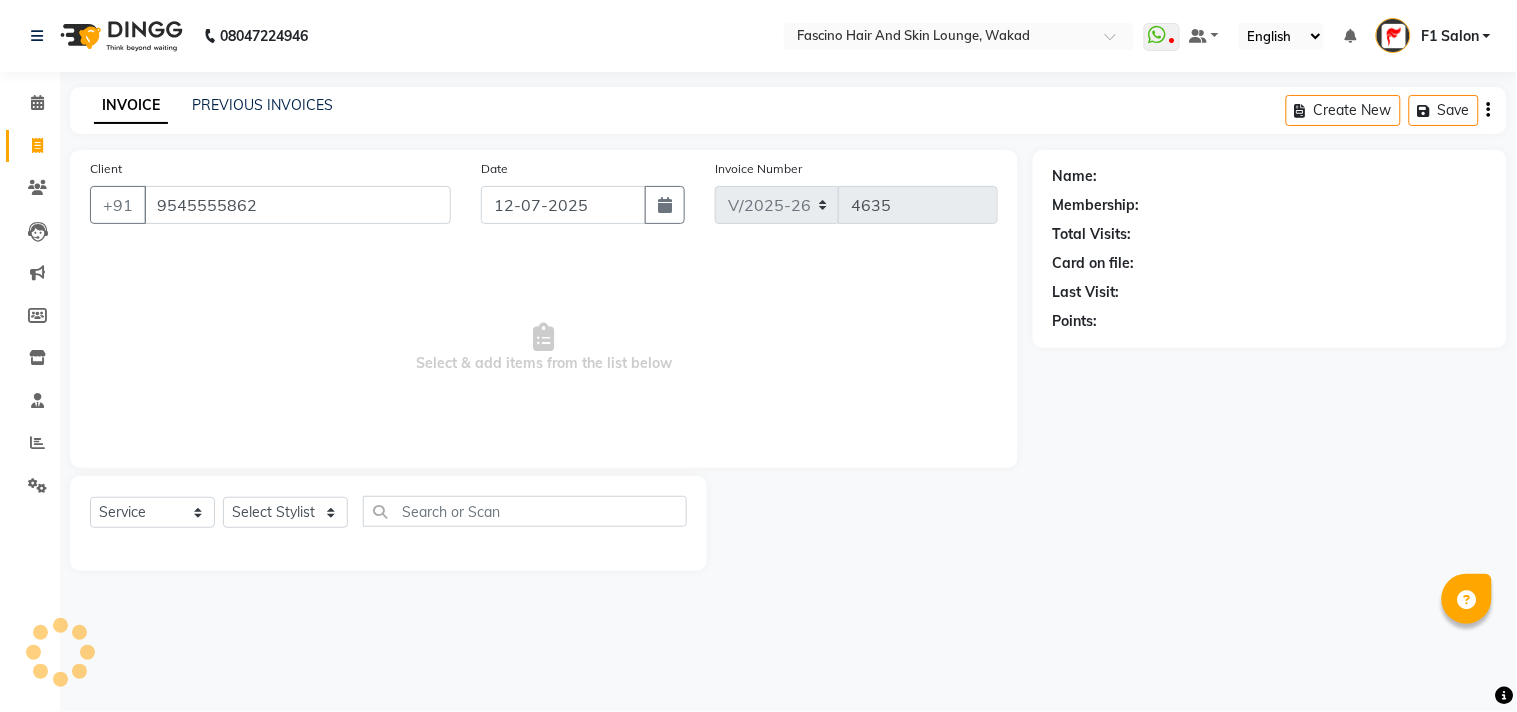 type on "9545555862" 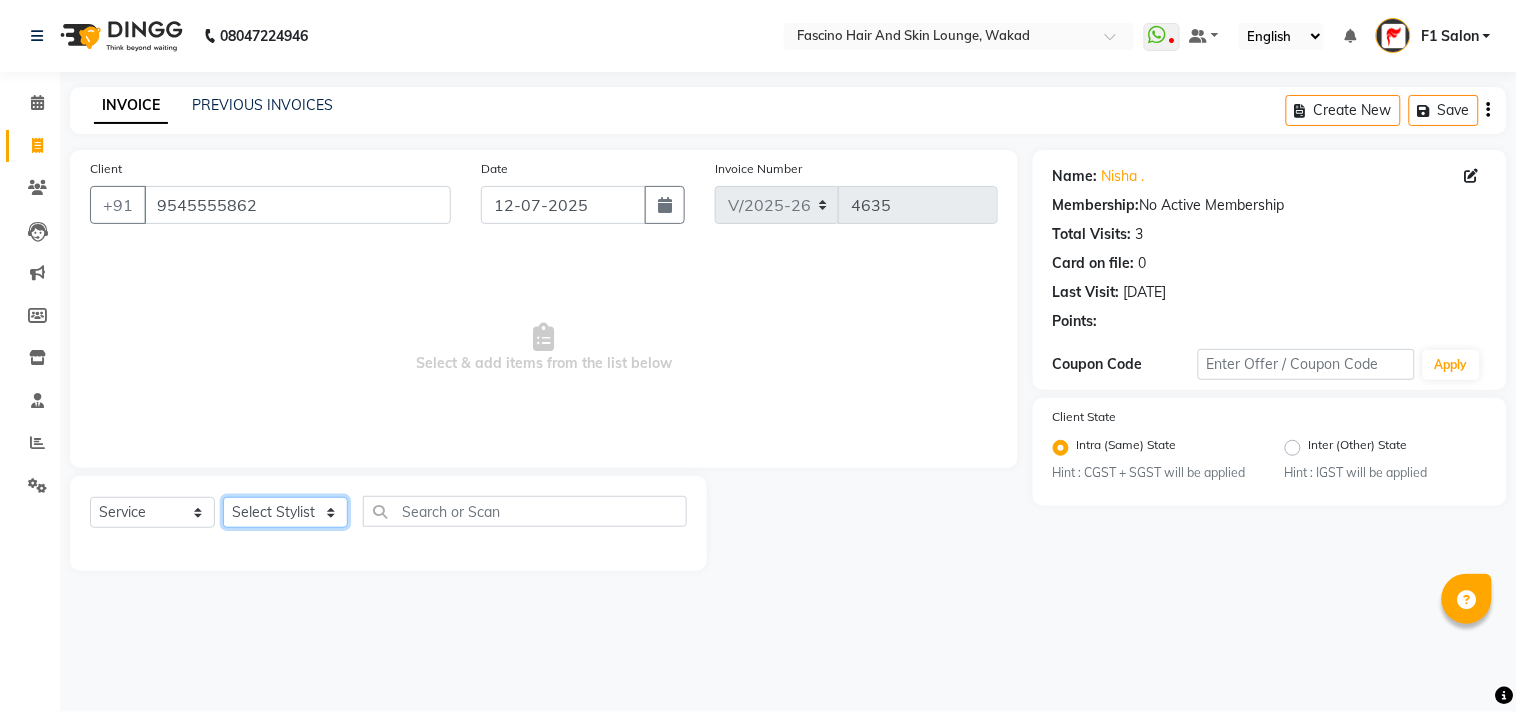 click on "Select Stylist 8805000650  Asif Shaikh Chimu Ingale F1 Salon  Ganesh F1 Gopal {JH} Govind (Jh ) Jadgdish Kajal  Omkar JH Pooja kate  Ram choudhry Sahil jh Sanjay muley Shree Siddu (F1) Sid (JH) Sukanya Sadiyan  Suraj F1 Tejal Beaution Usha Bhise Varsha F1 Veena" 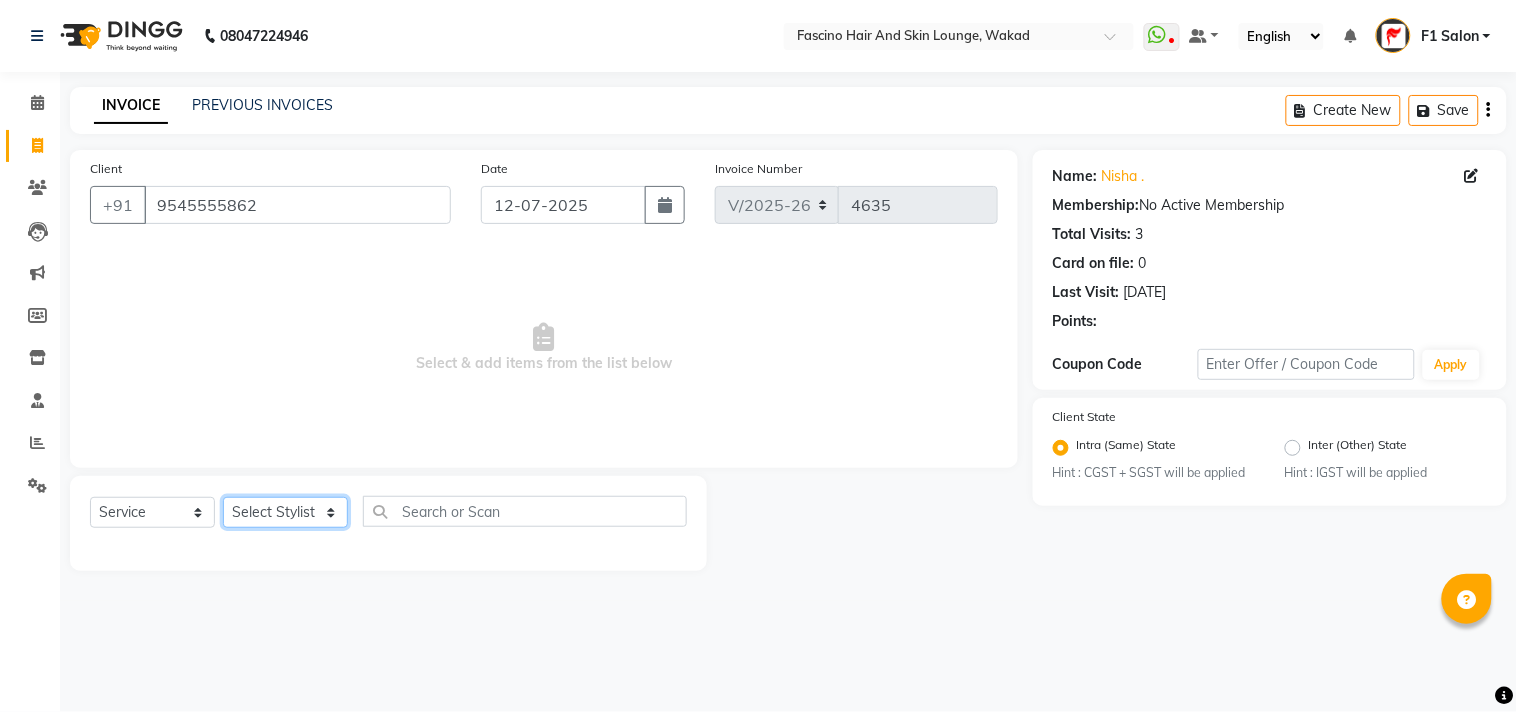 select on "15980" 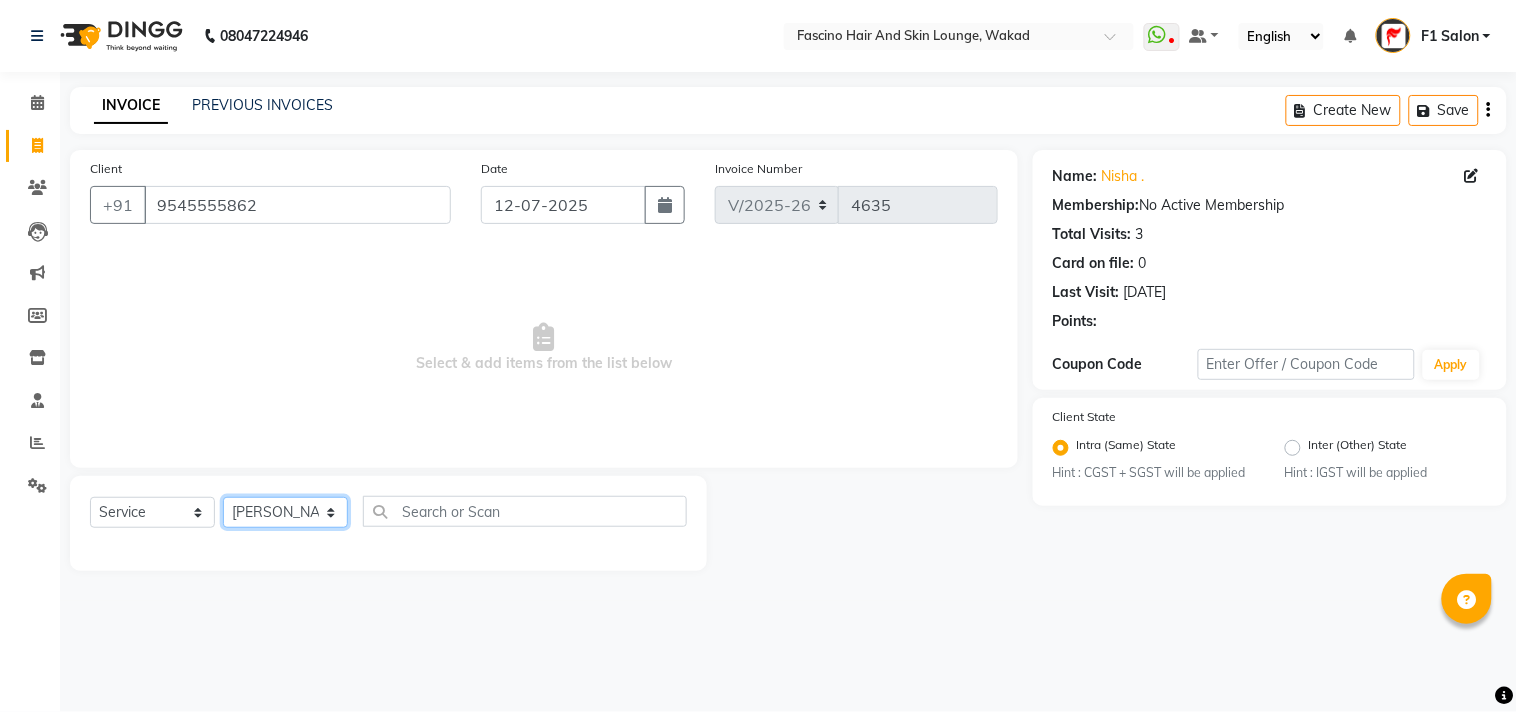 click on "Select Stylist 8805000650  Asif Shaikh Chimu Ingale F1 Salon  Ganesh F1 Gopal {JH} Govind (Jh ) Jadgdish Kajal  Omkar JH Pooja kate  Ram choudhry Sahil jh Sanjay muley Shree Siddu (F1) Sid (JH) Sukanya Sadiyan  Suraj F1 Tejal Beaution Usha Bhise Varsha F1 Veena" 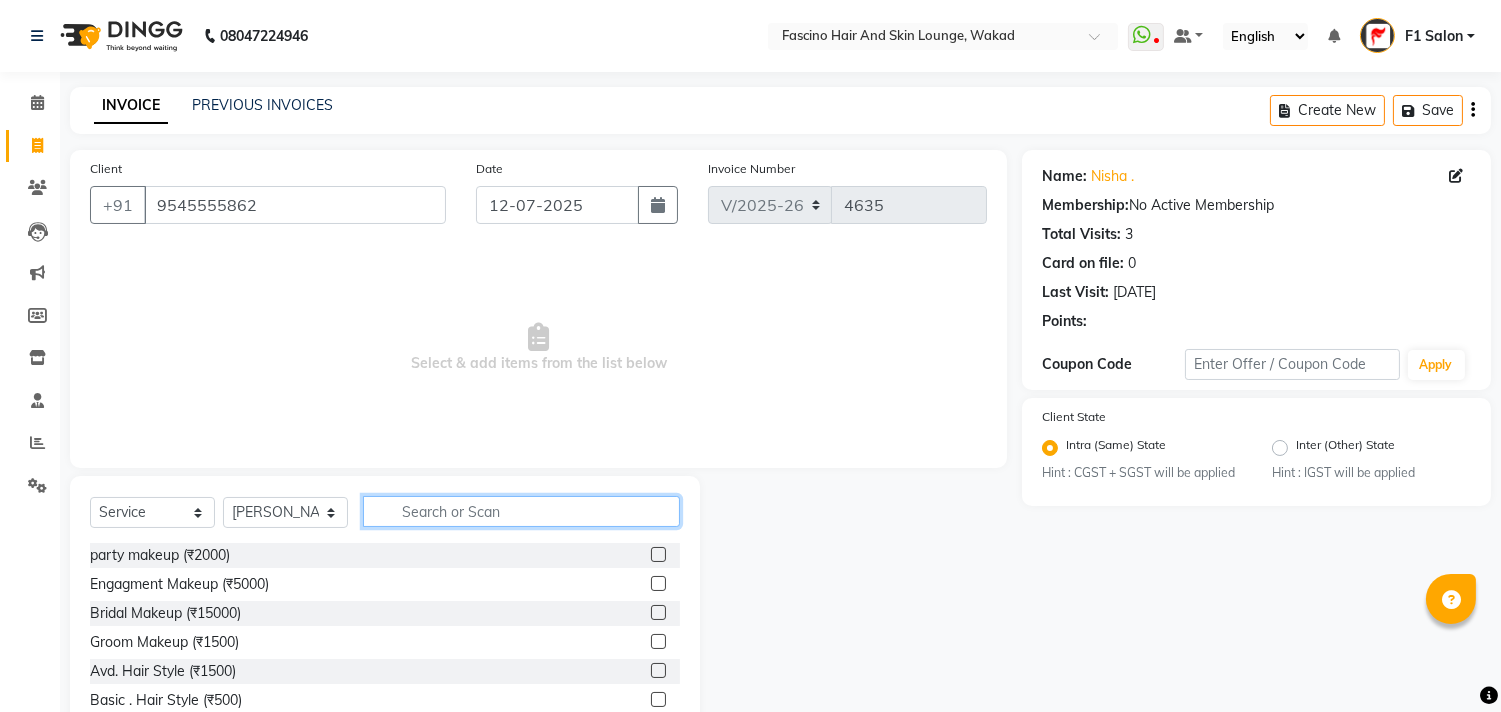 click 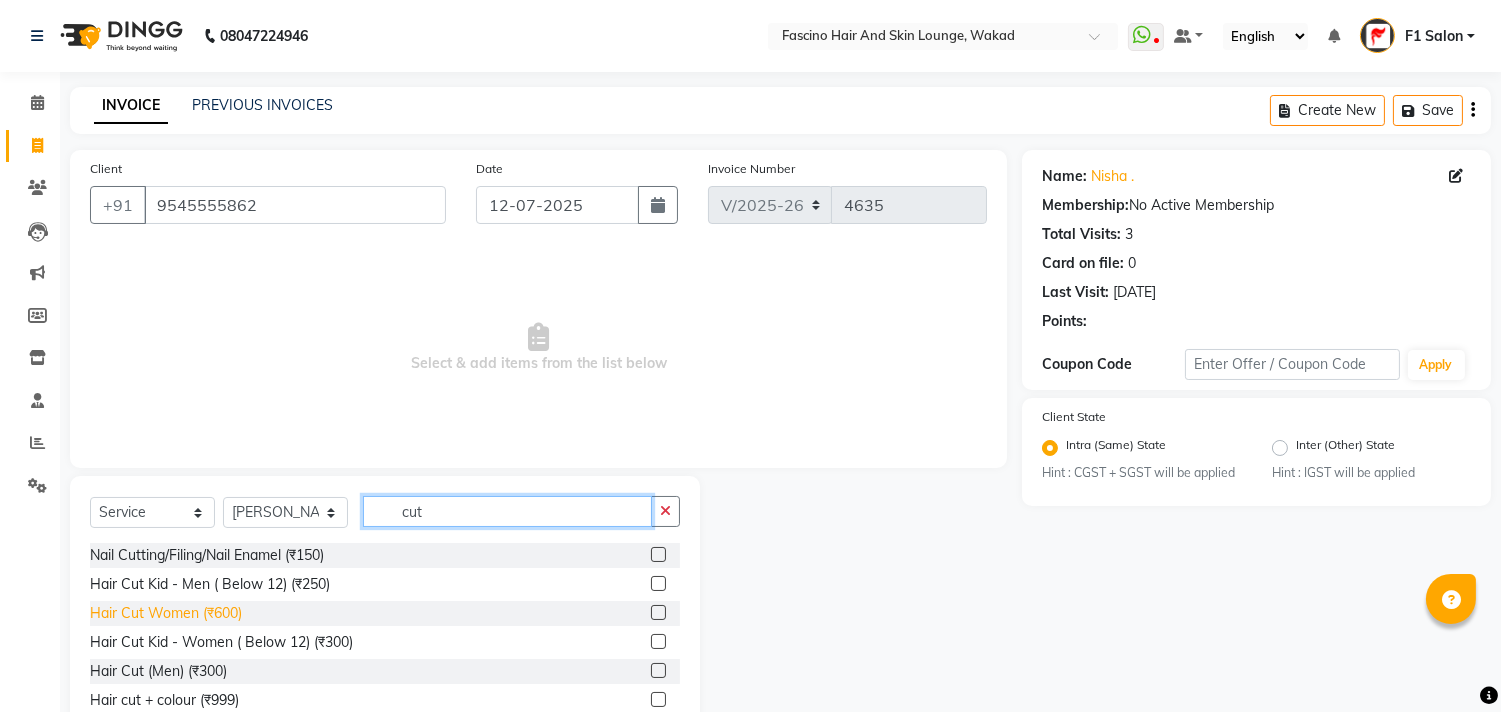 type on "cut" 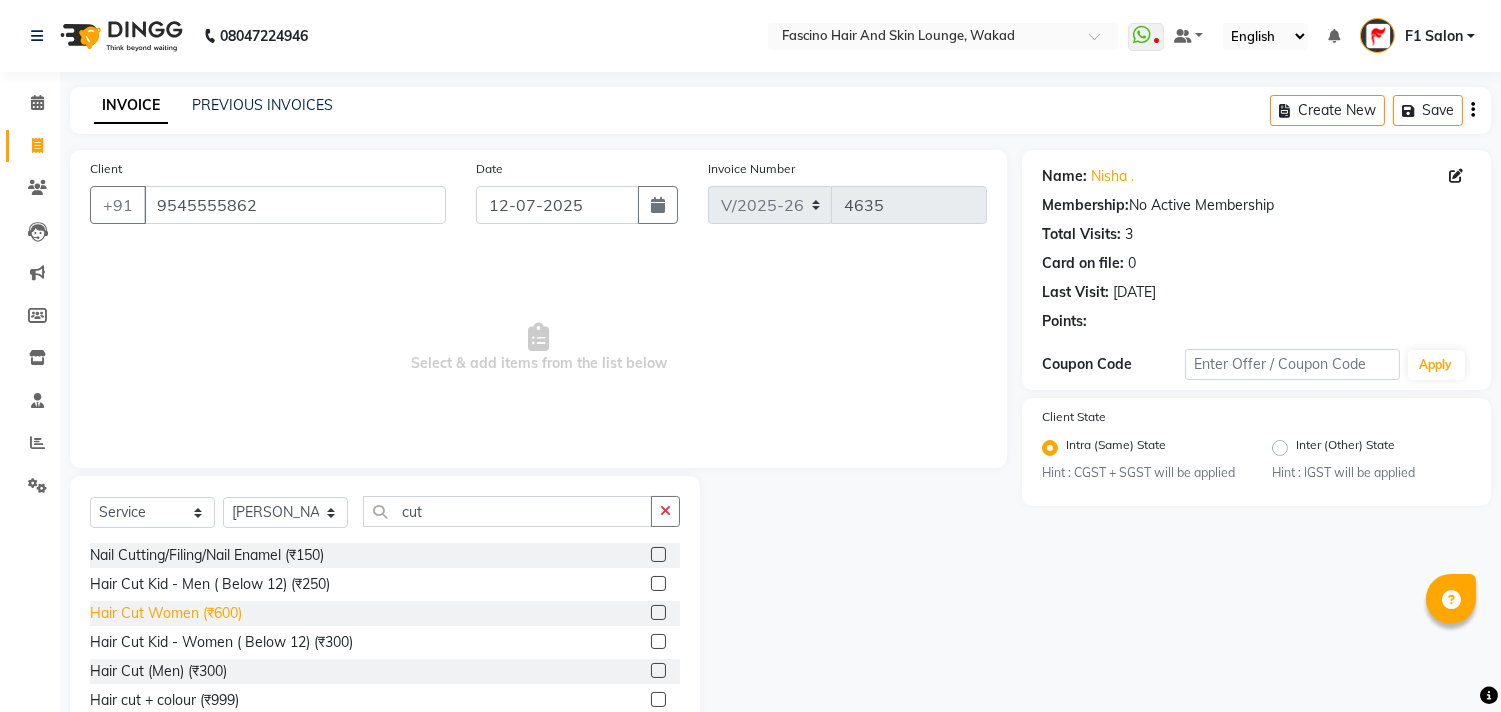 click on "Hair Cut Women (₹600)" 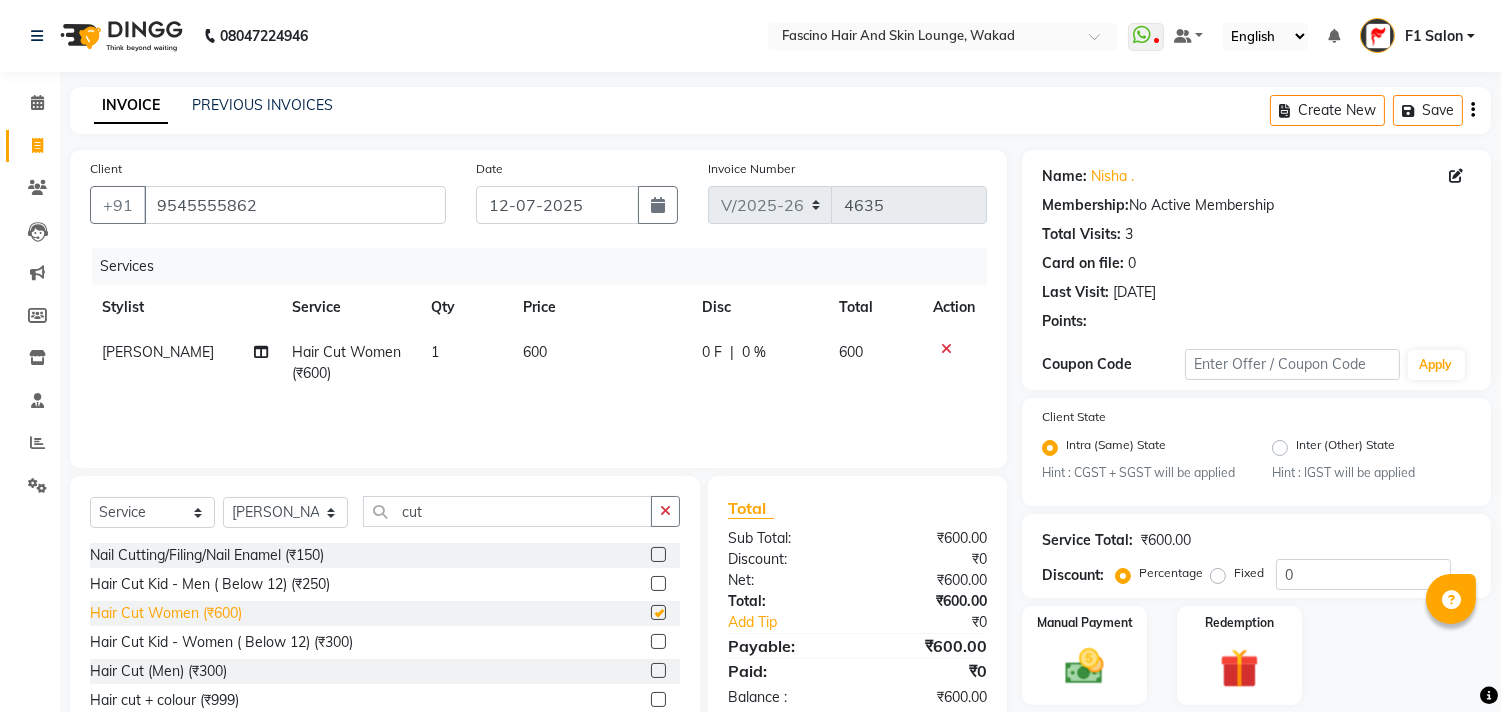 checkbox on "false" 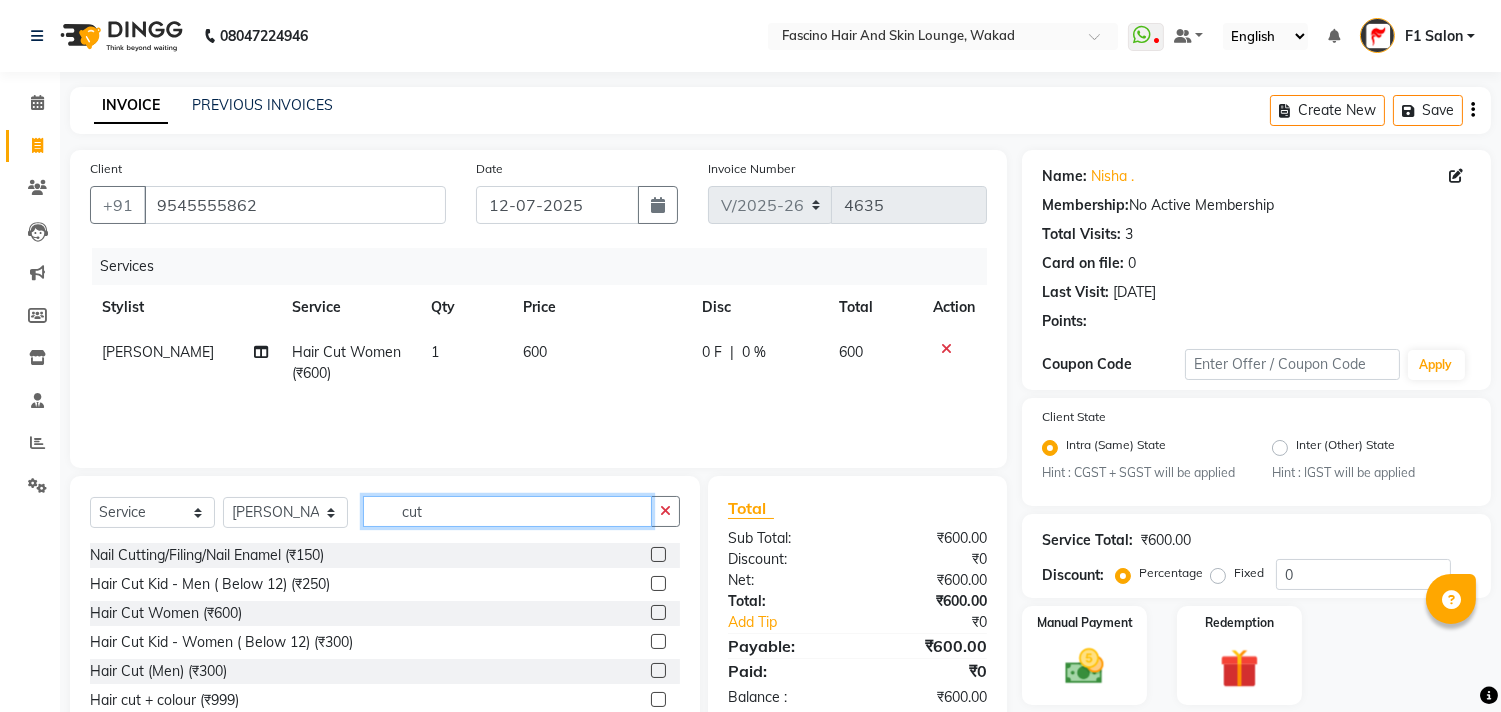 click on "cut" 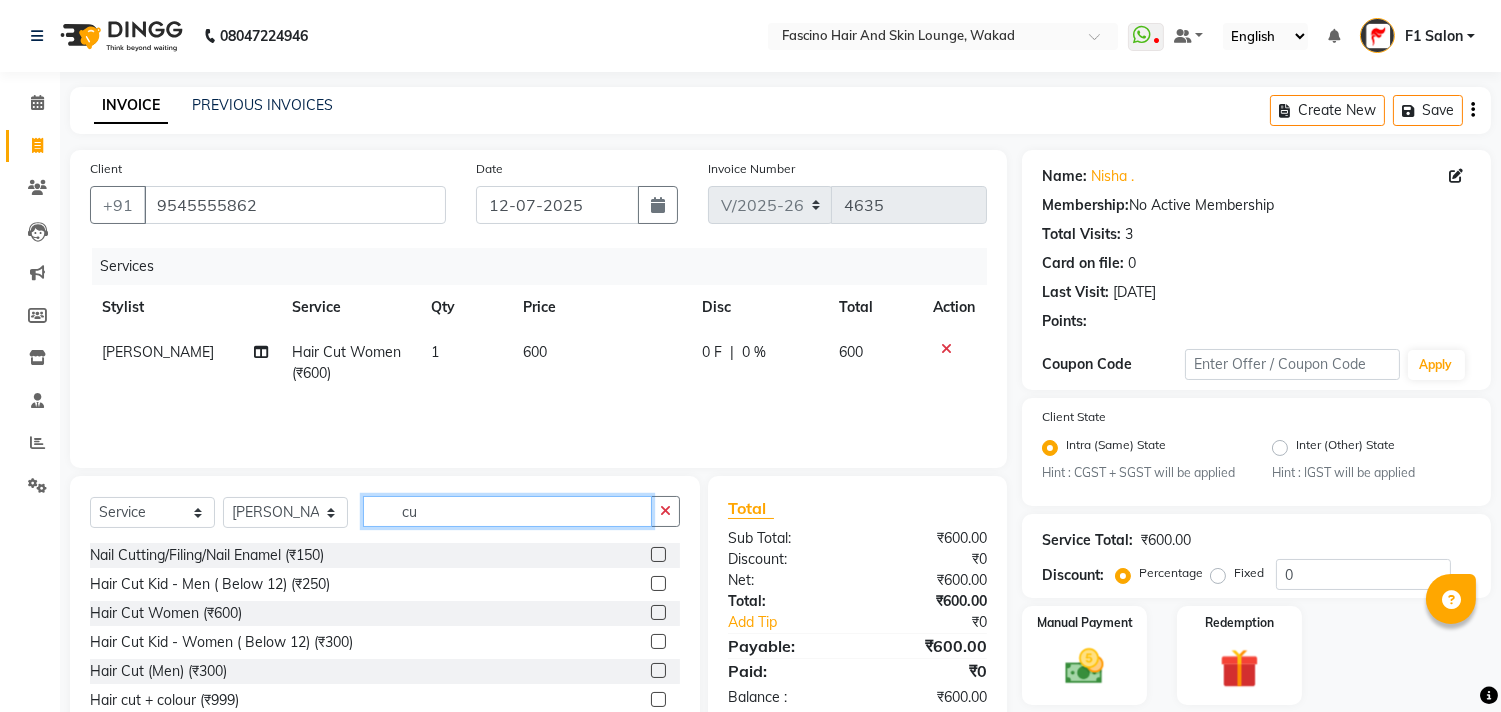 type on "c" 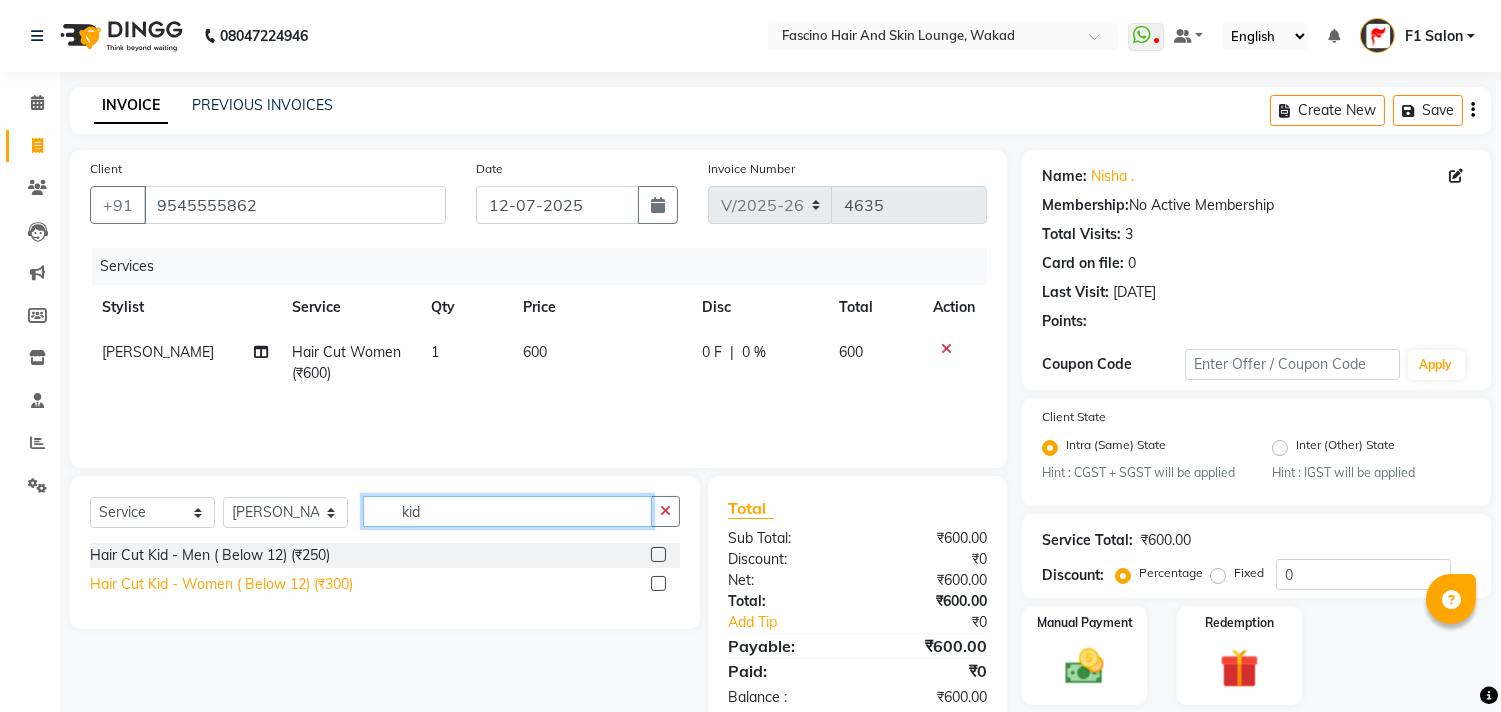 type on "kid" 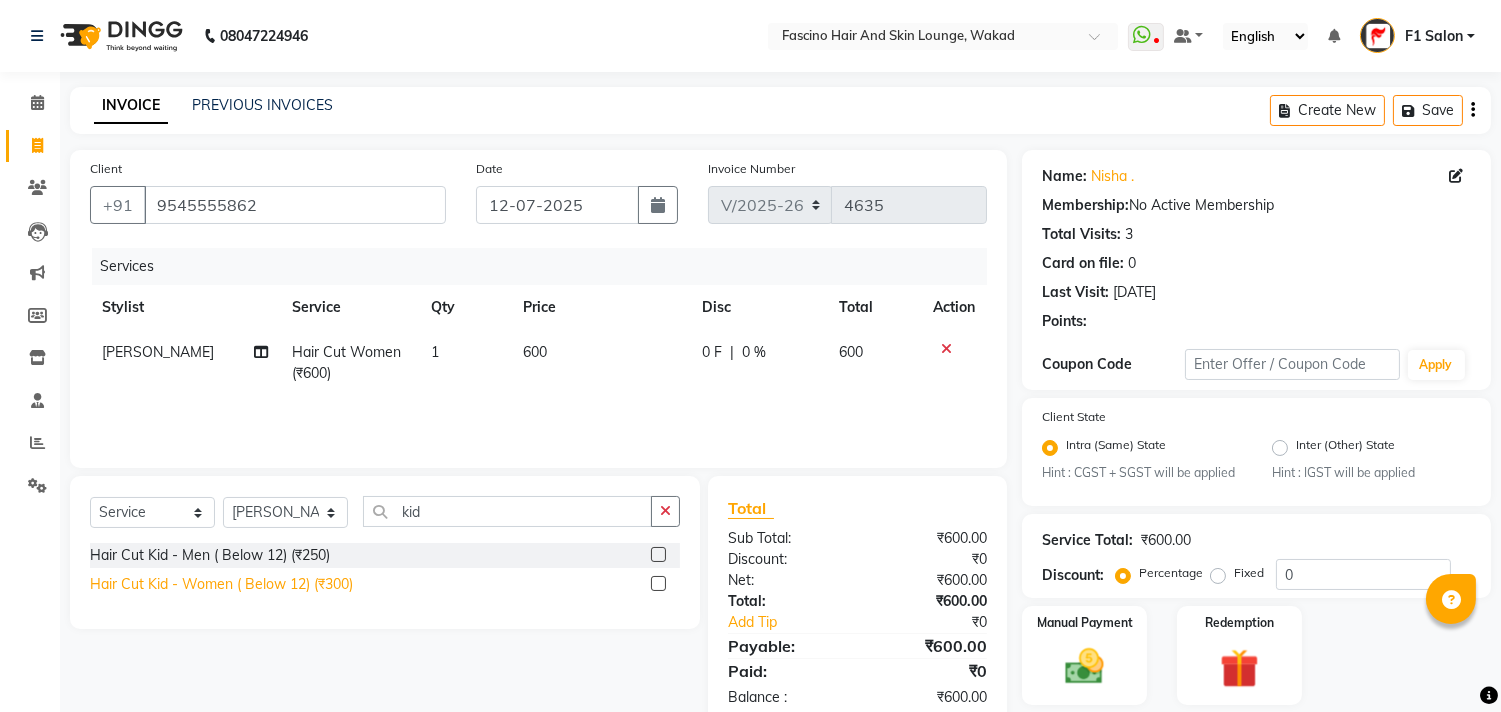 click on "Hair Cut Kid - Women ( Below 12) (₹300)" 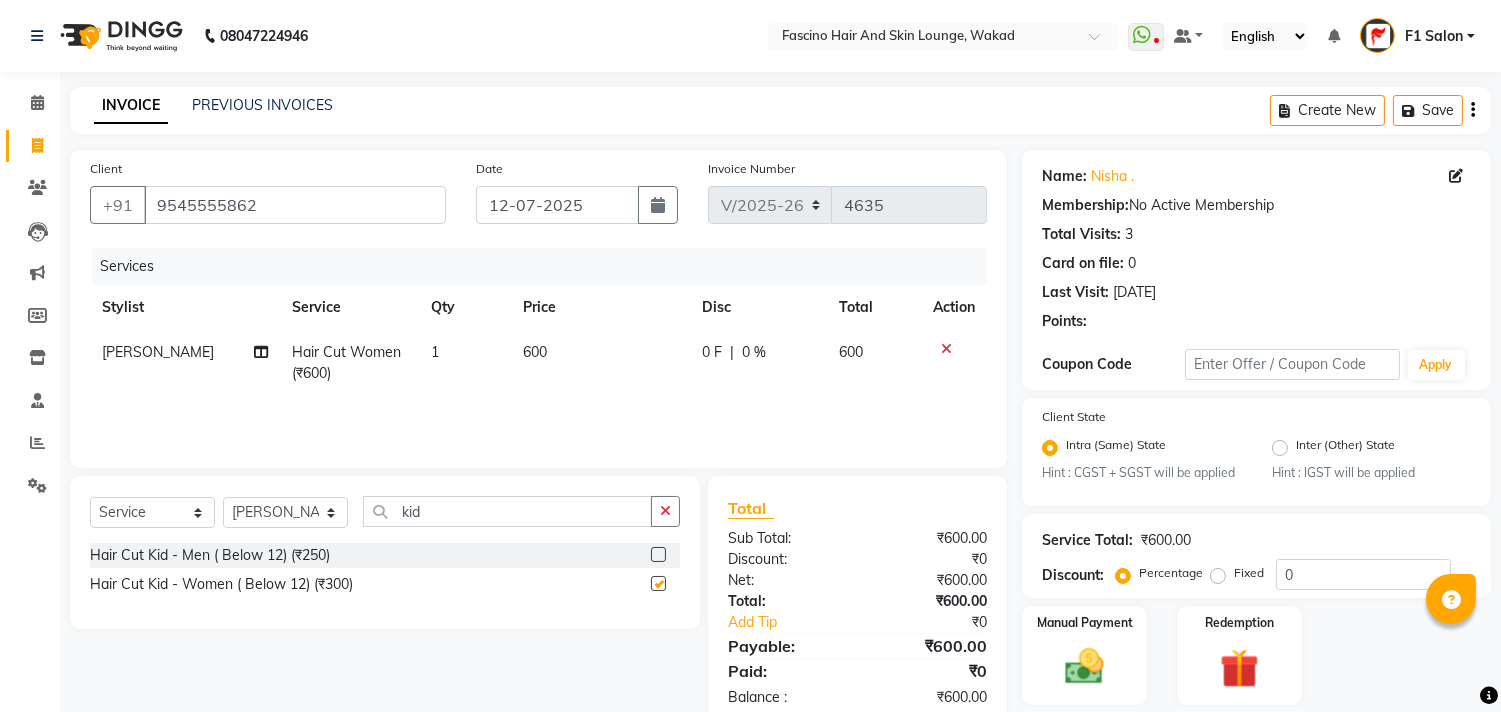 checkbox on "false" 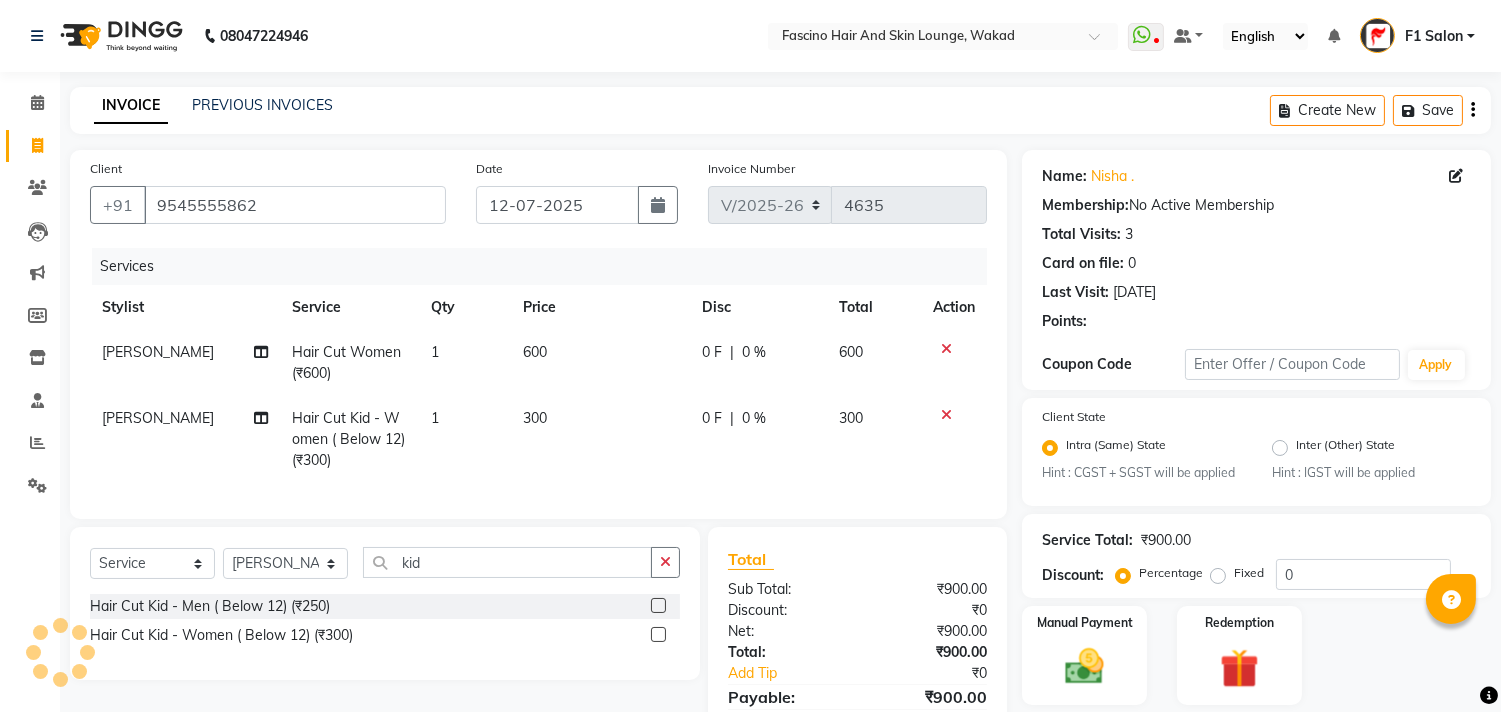 click on "300" 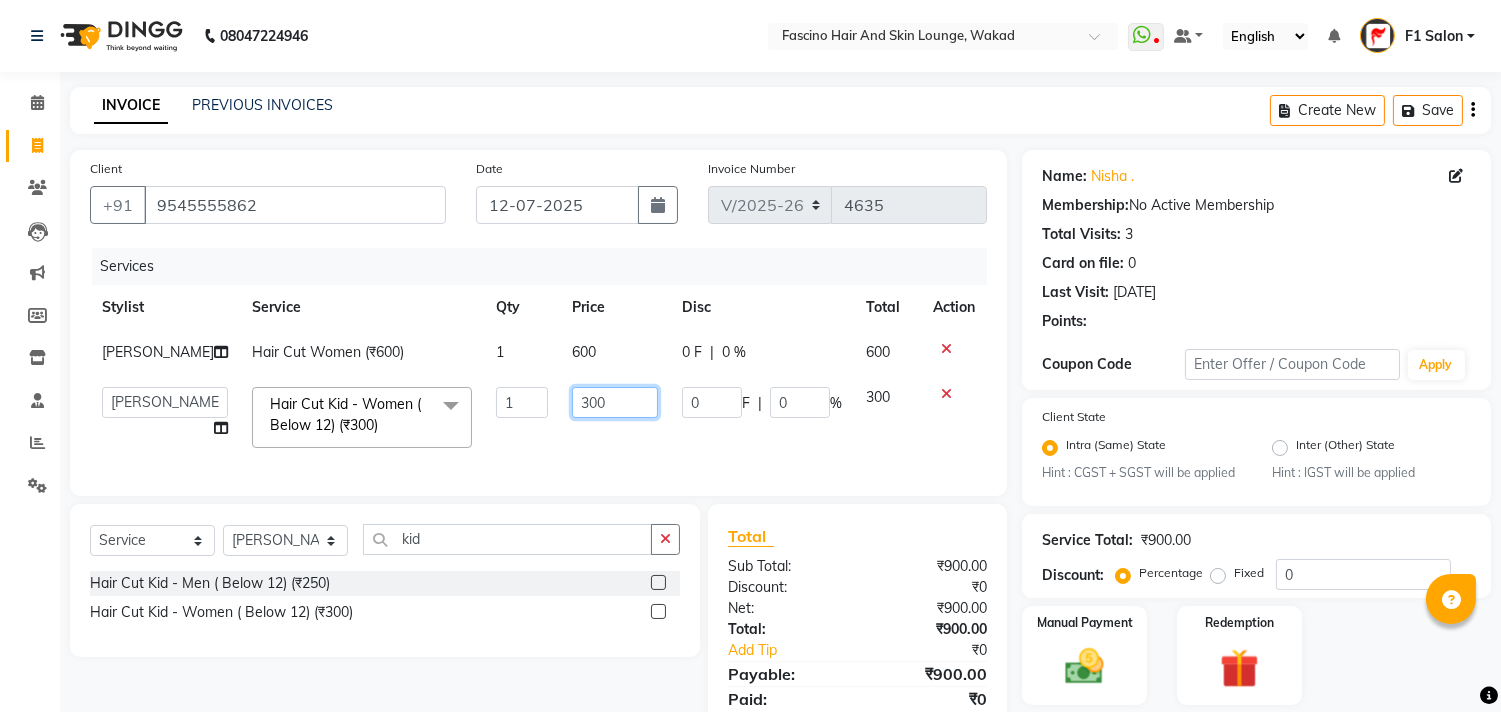 click on "300" 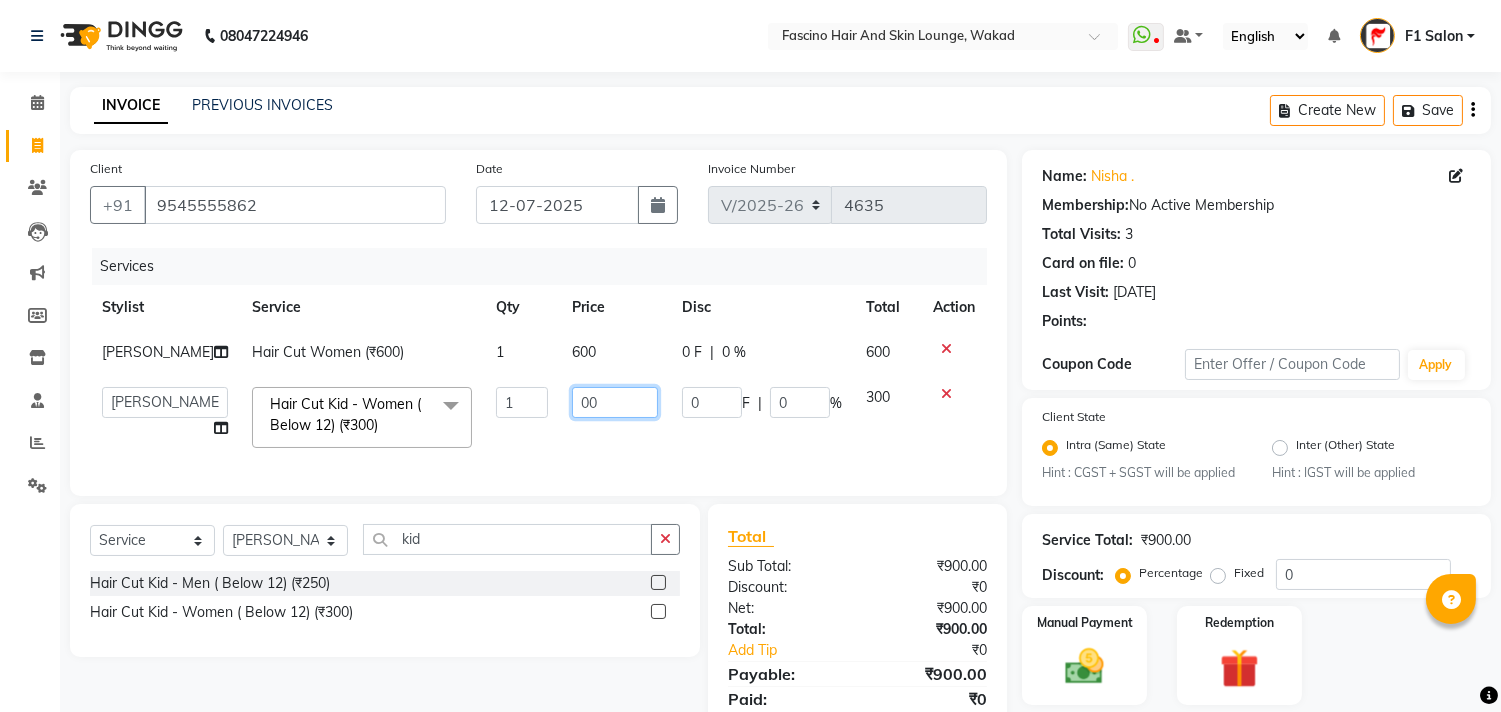type on "500" 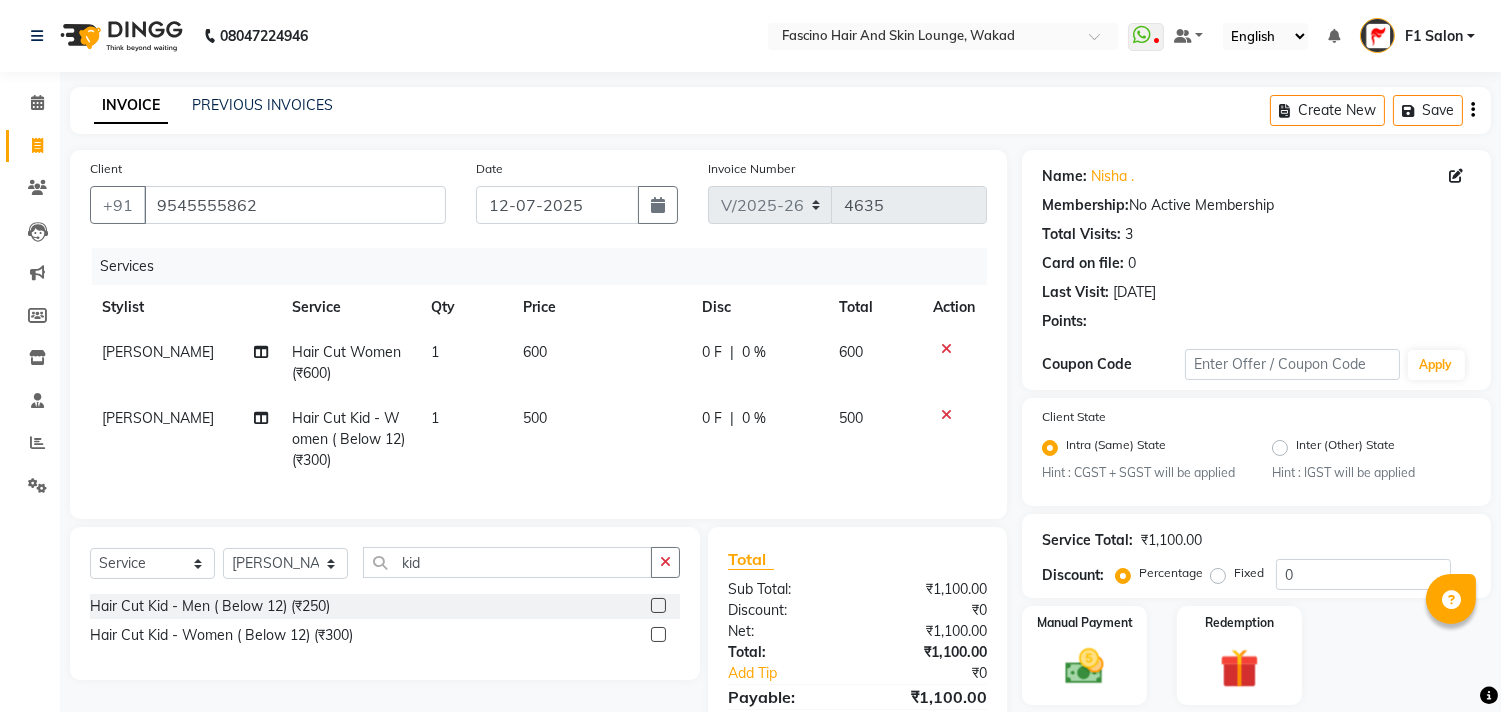 drag, startPoint x: 656, startPoint y: 475, endPoint x: 772, endPoint y: 461, distance: 116.841774 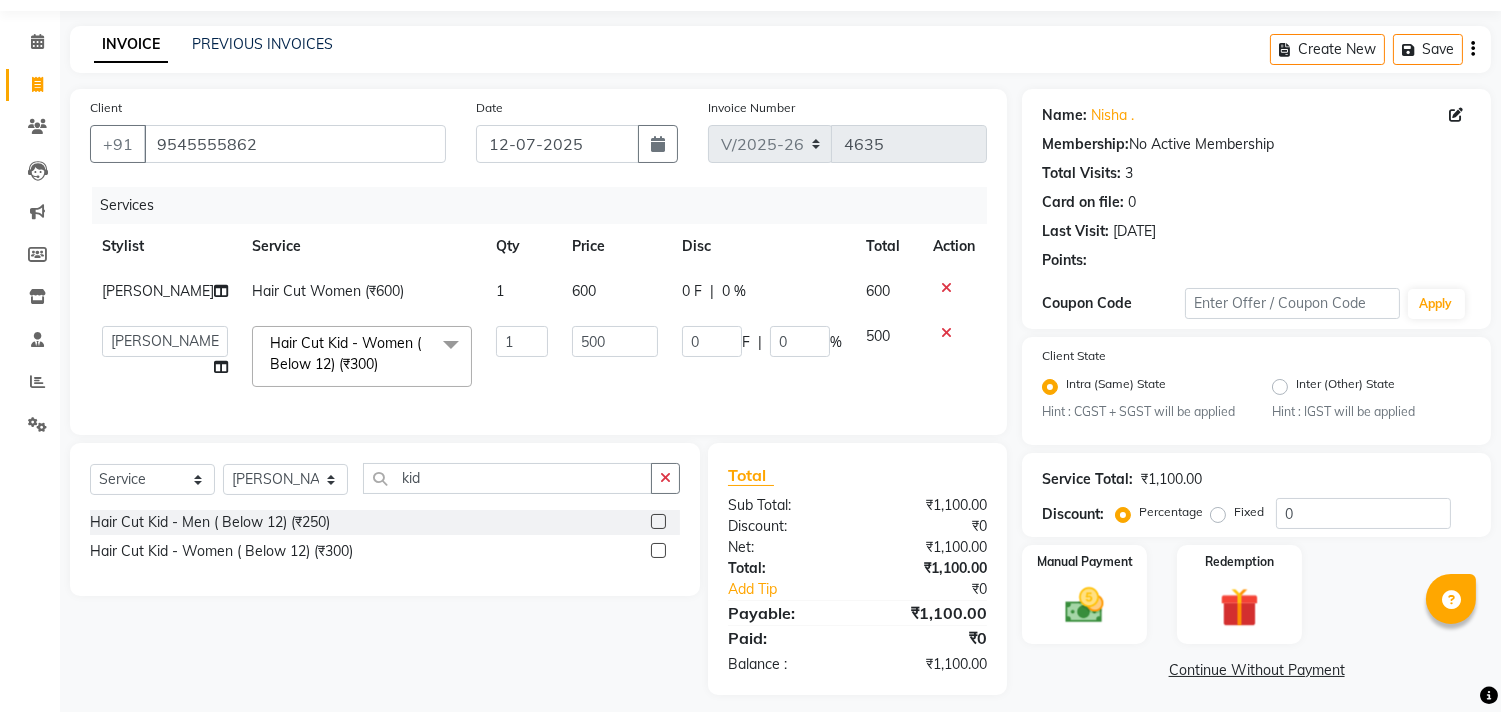 scroll, scrollTop: 111, scrollLeft: 0, axis: vertical 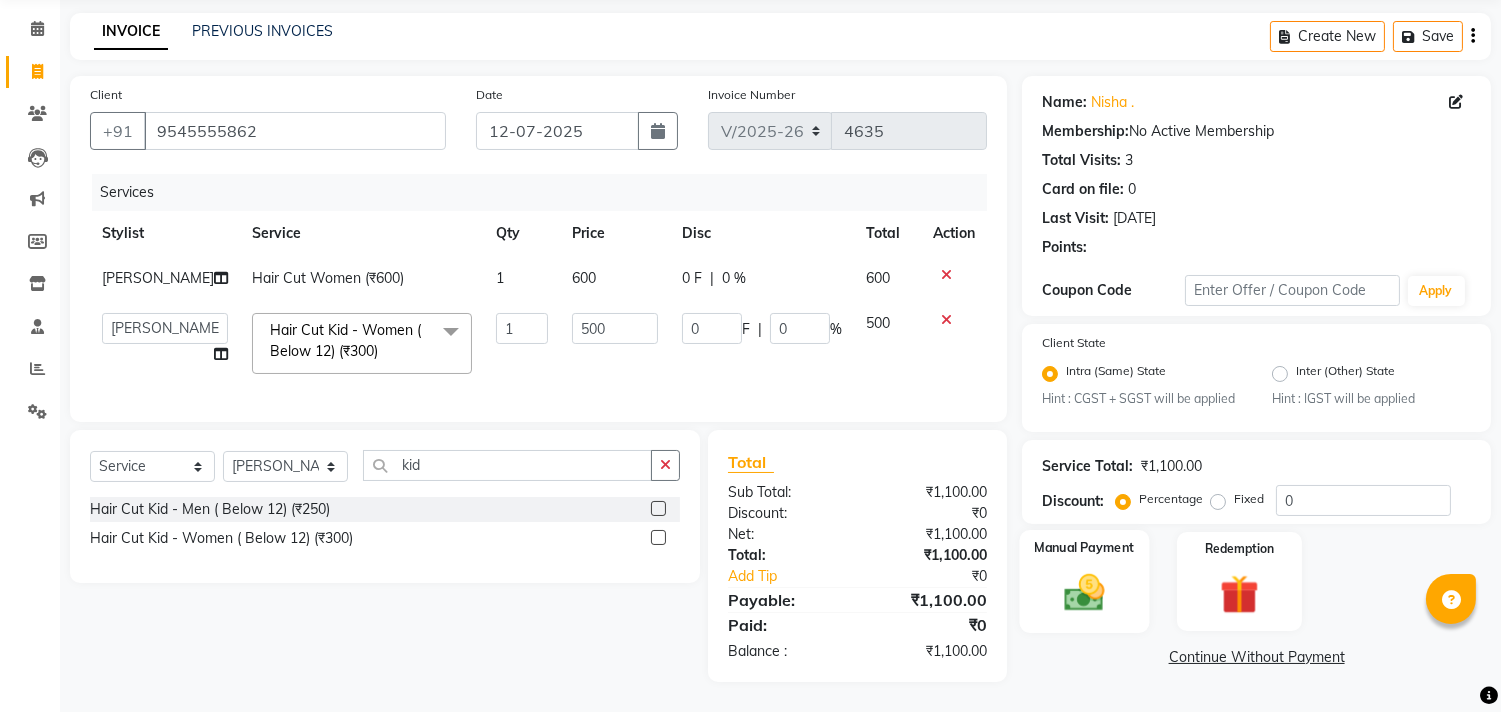 click 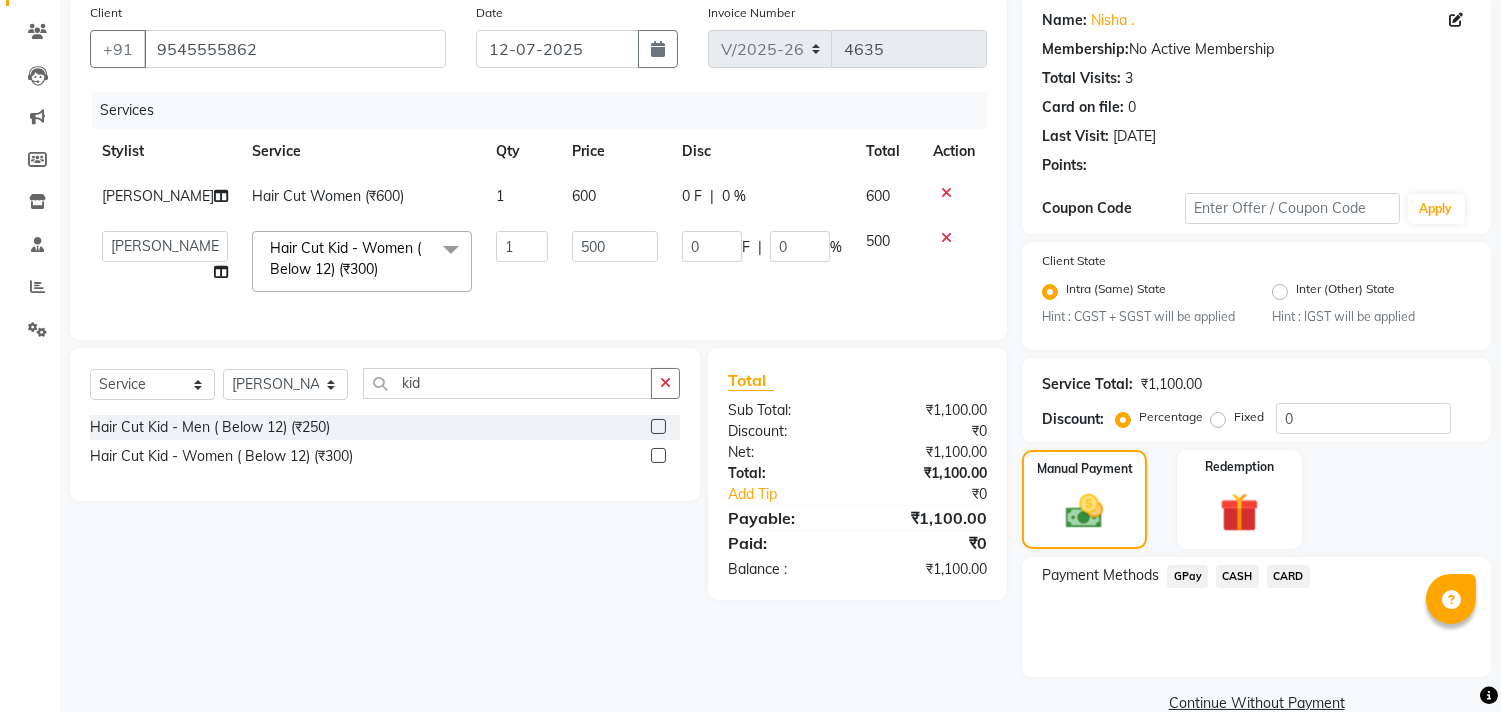 scroll, scrollTop: 192, scrollLeft: 0, axis: vertical 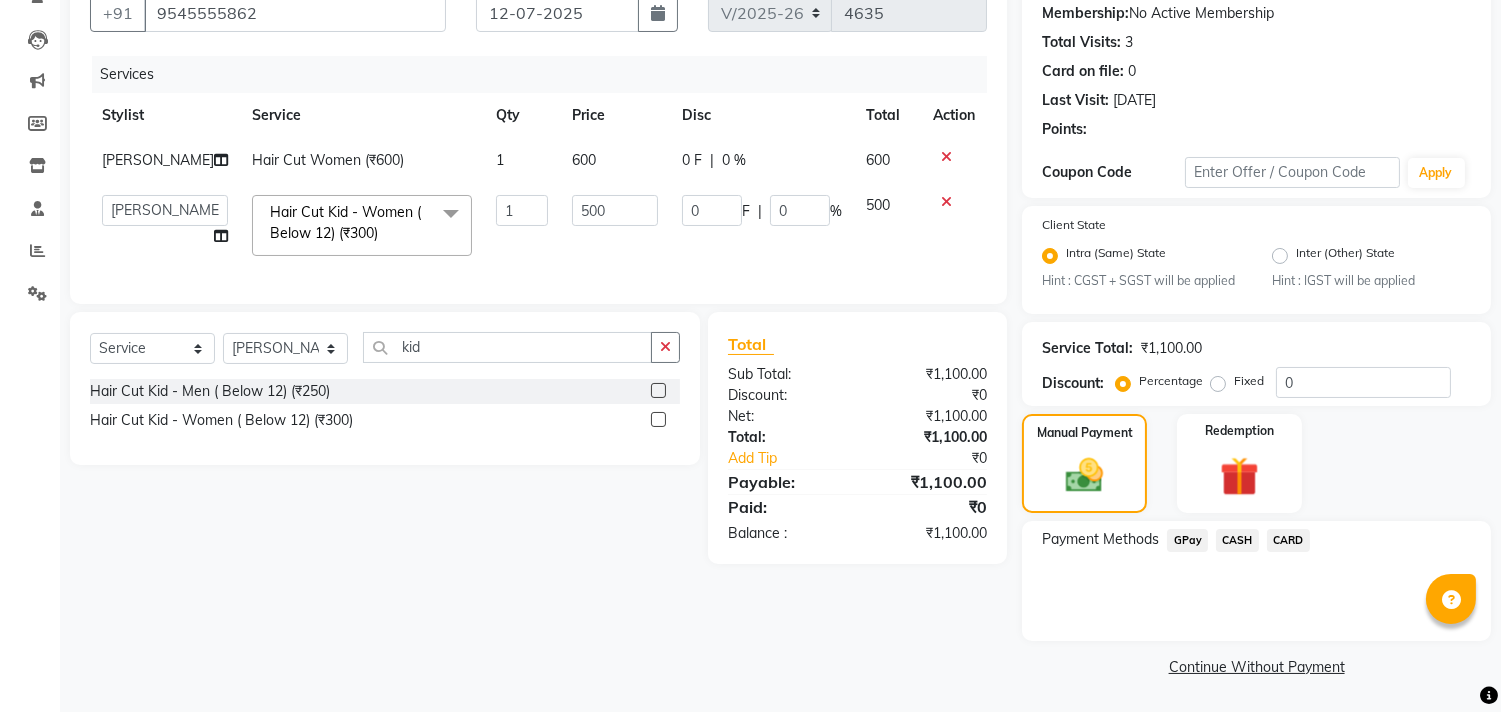 click on "GPay" 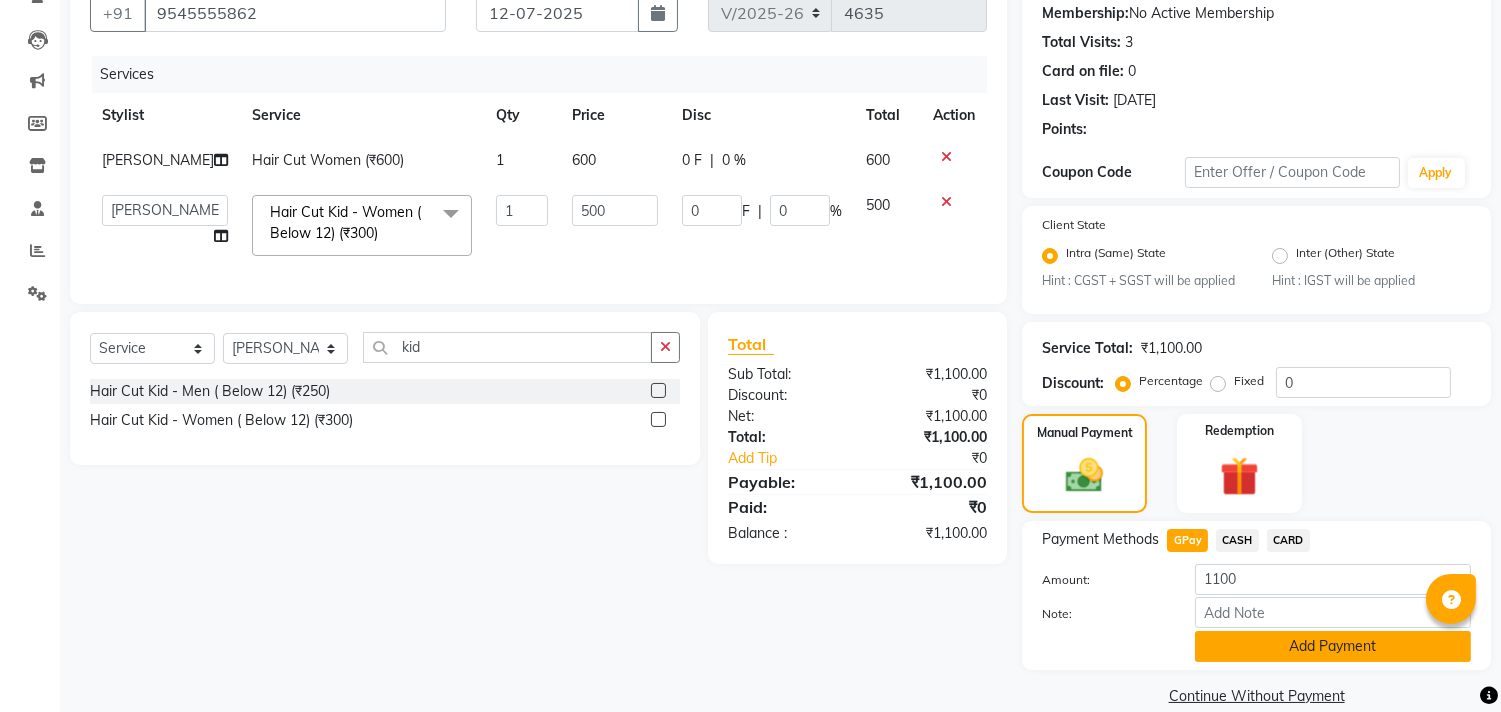 click on "Add Payment" 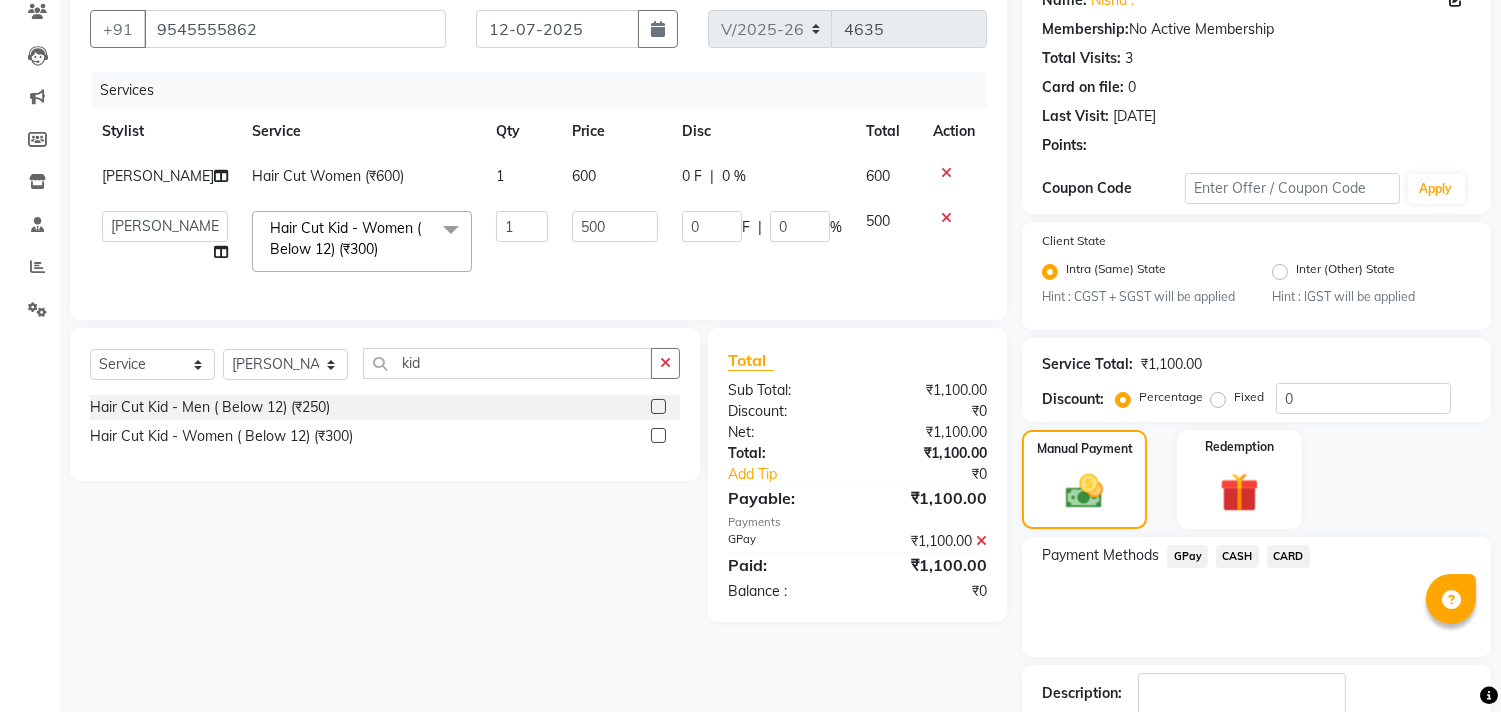 scroll, scrollTop: 305, scrollLeft: 0, axis: vertical 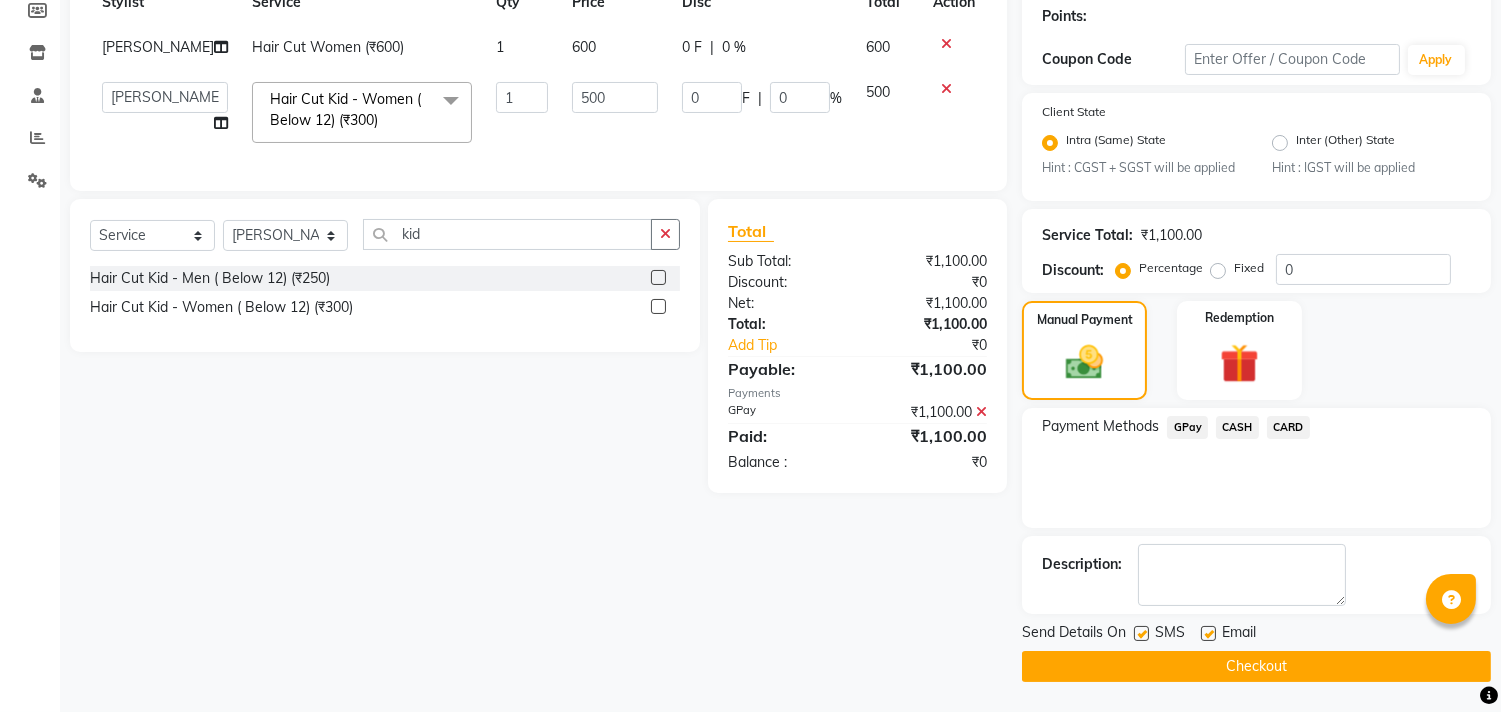 click 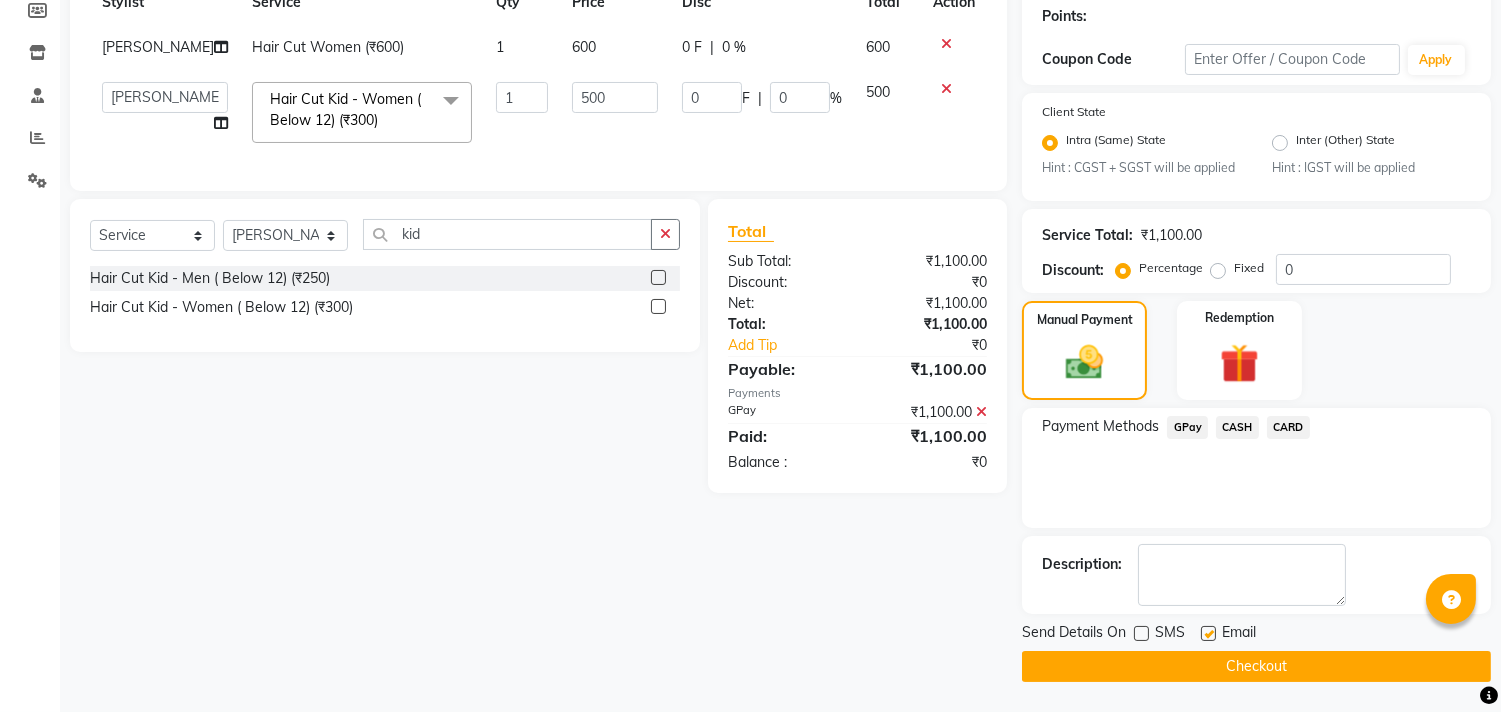 click on "Checkout" 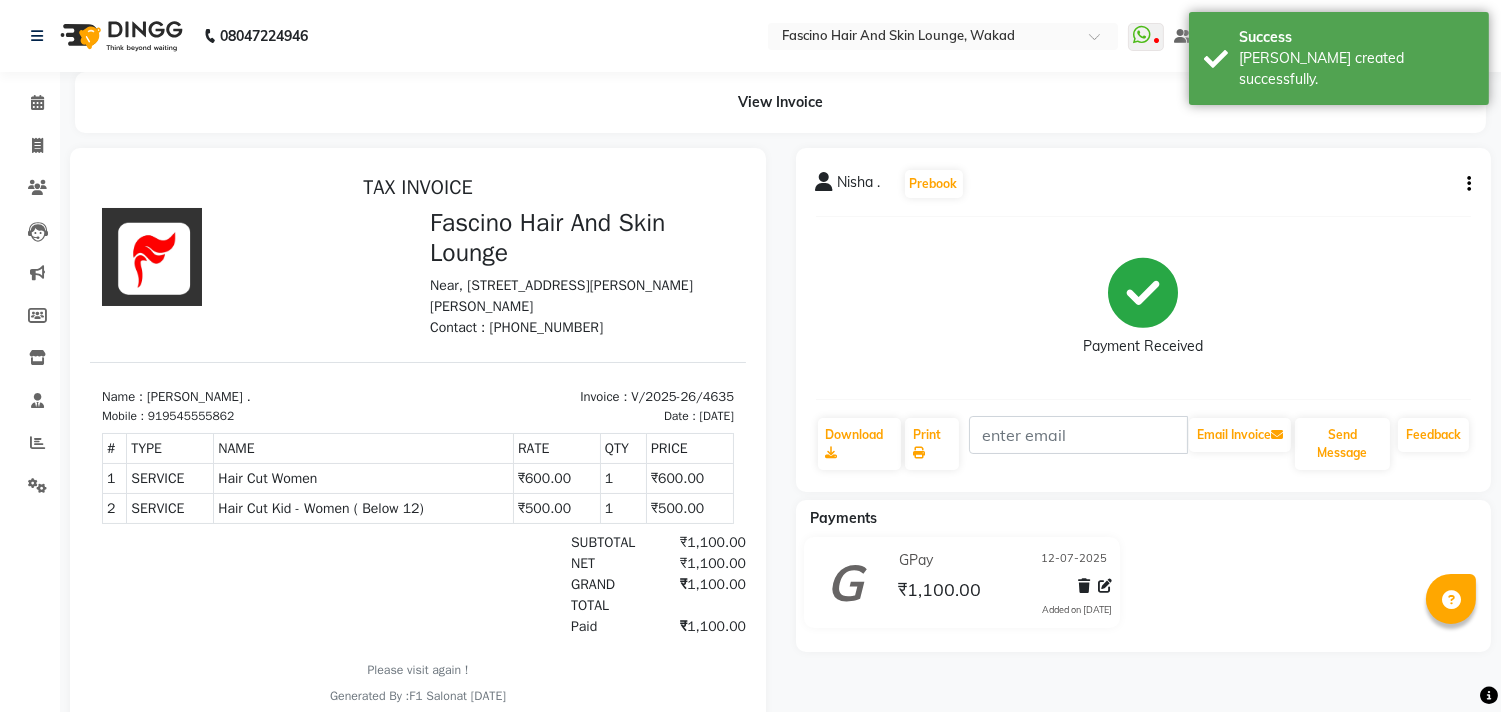 scroll, scrollTop: 0, scrollLeft: 0, axis: both 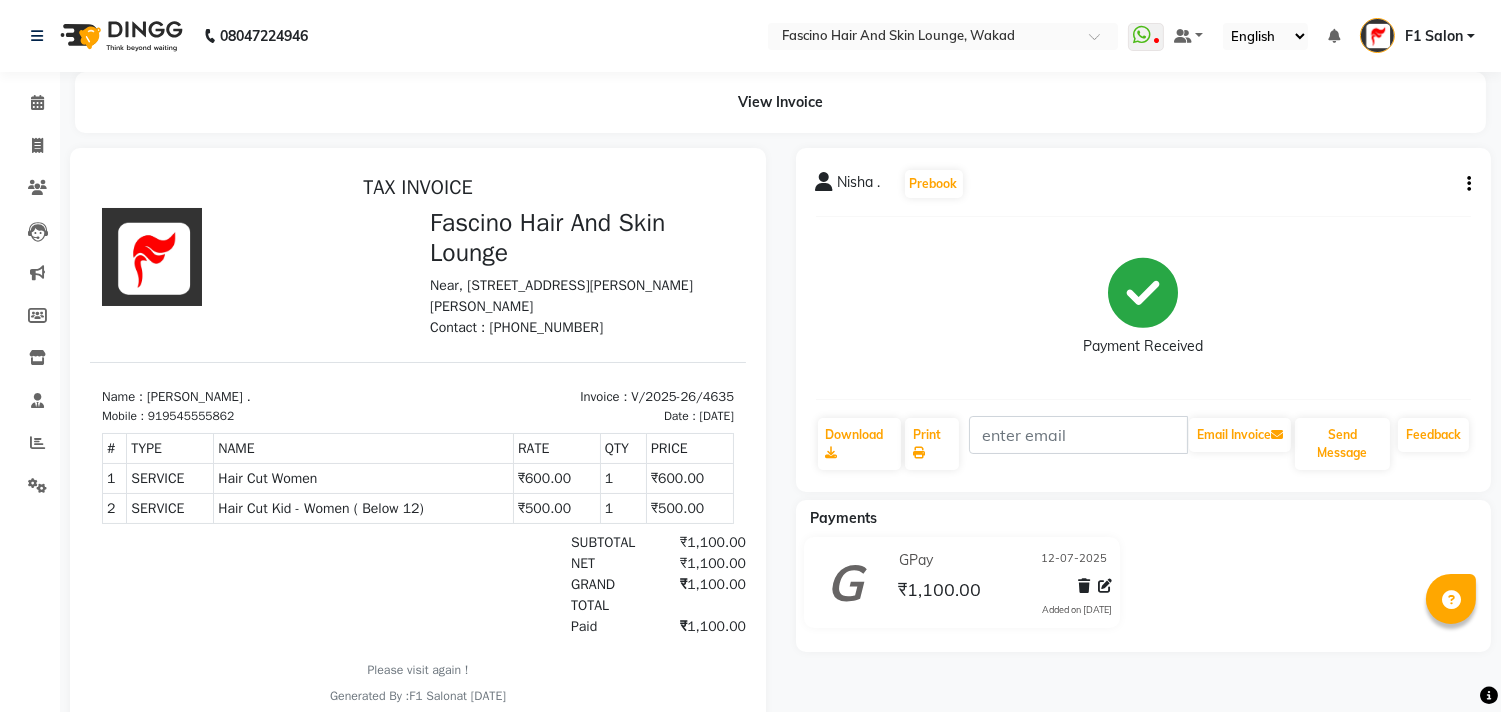 click at bounding box center (418, 446) 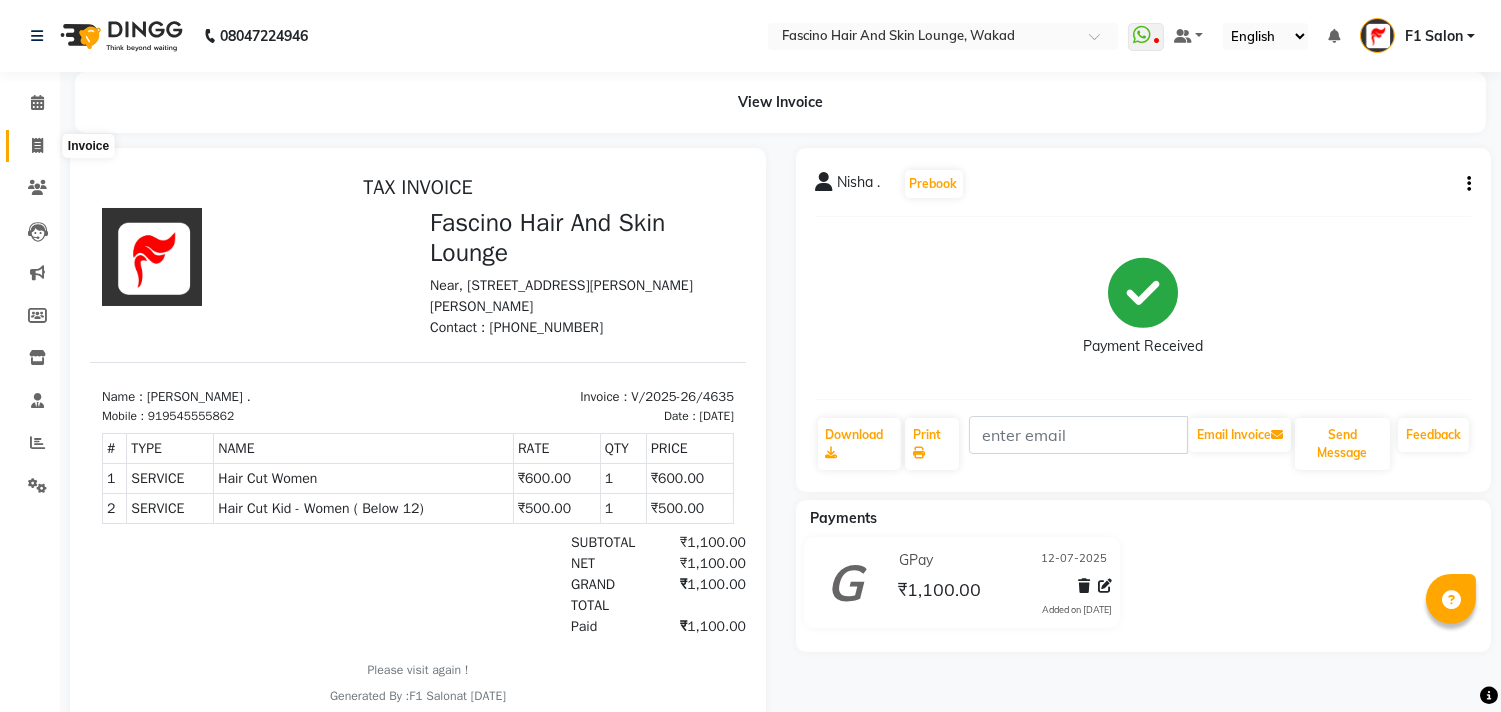 click 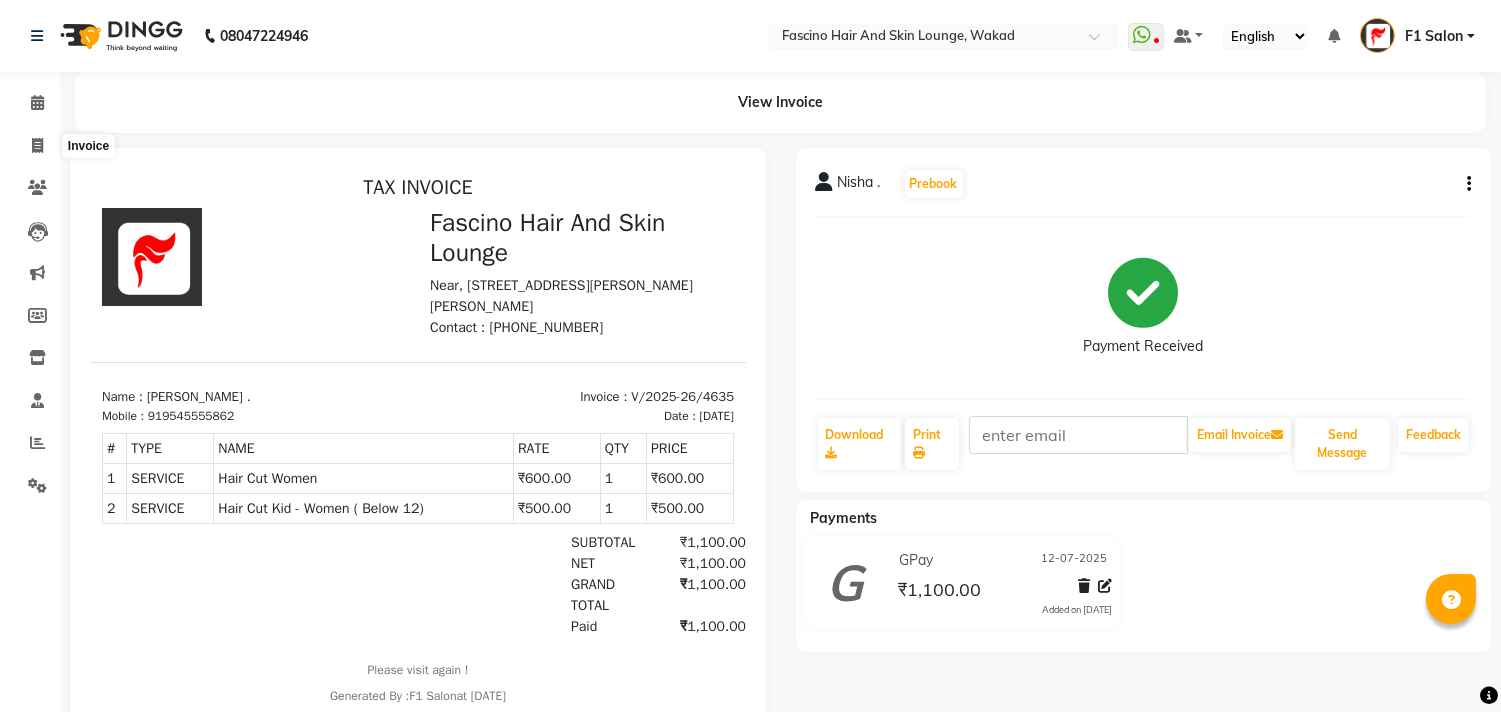 select on "service" 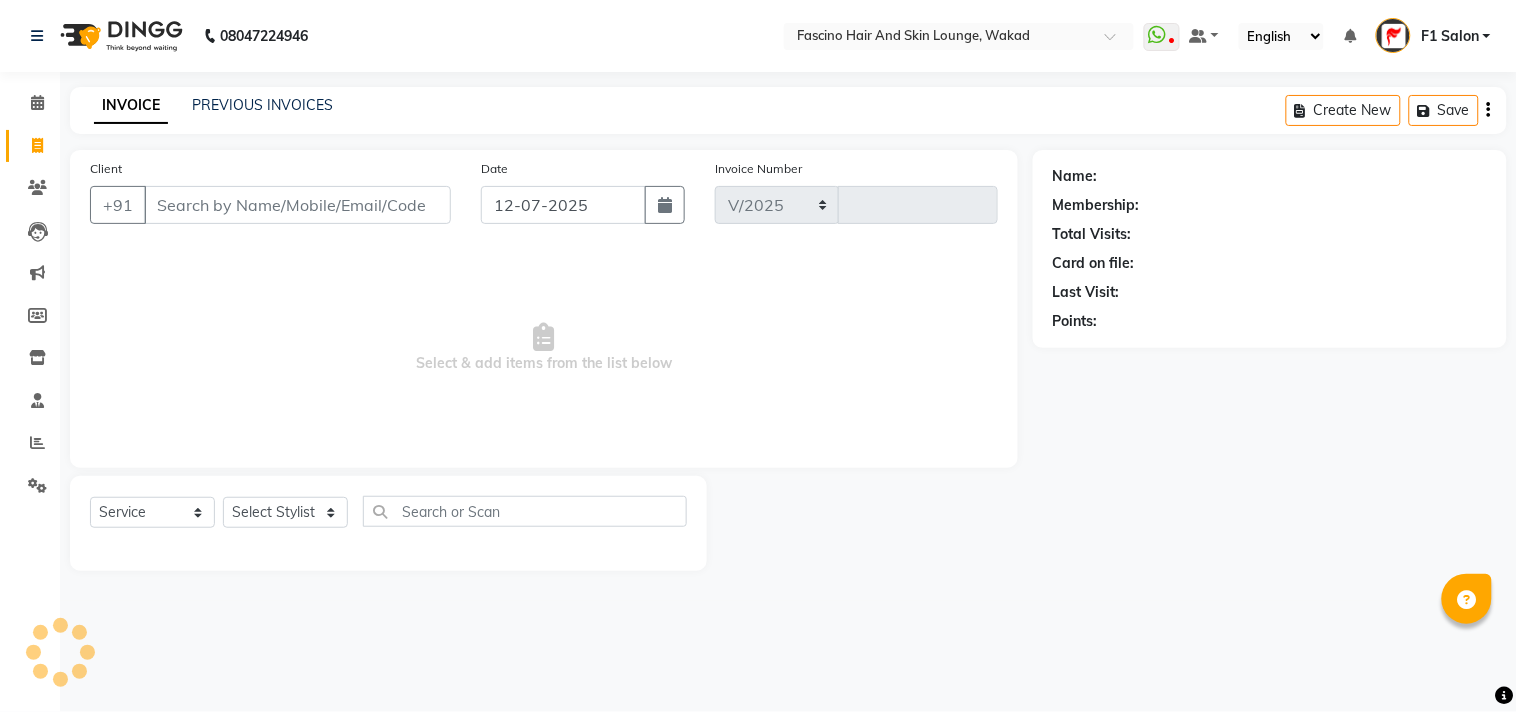 select on "126" 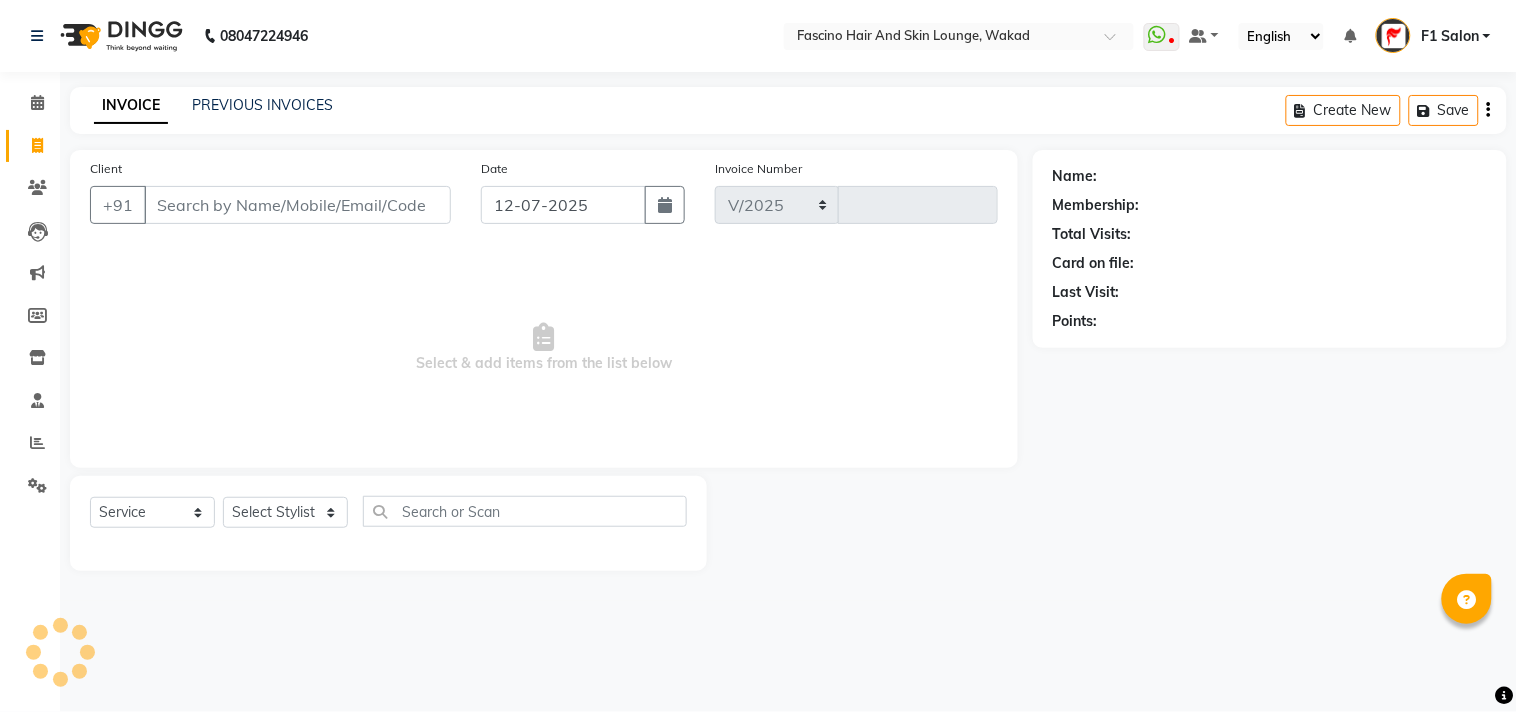 type on "4636" 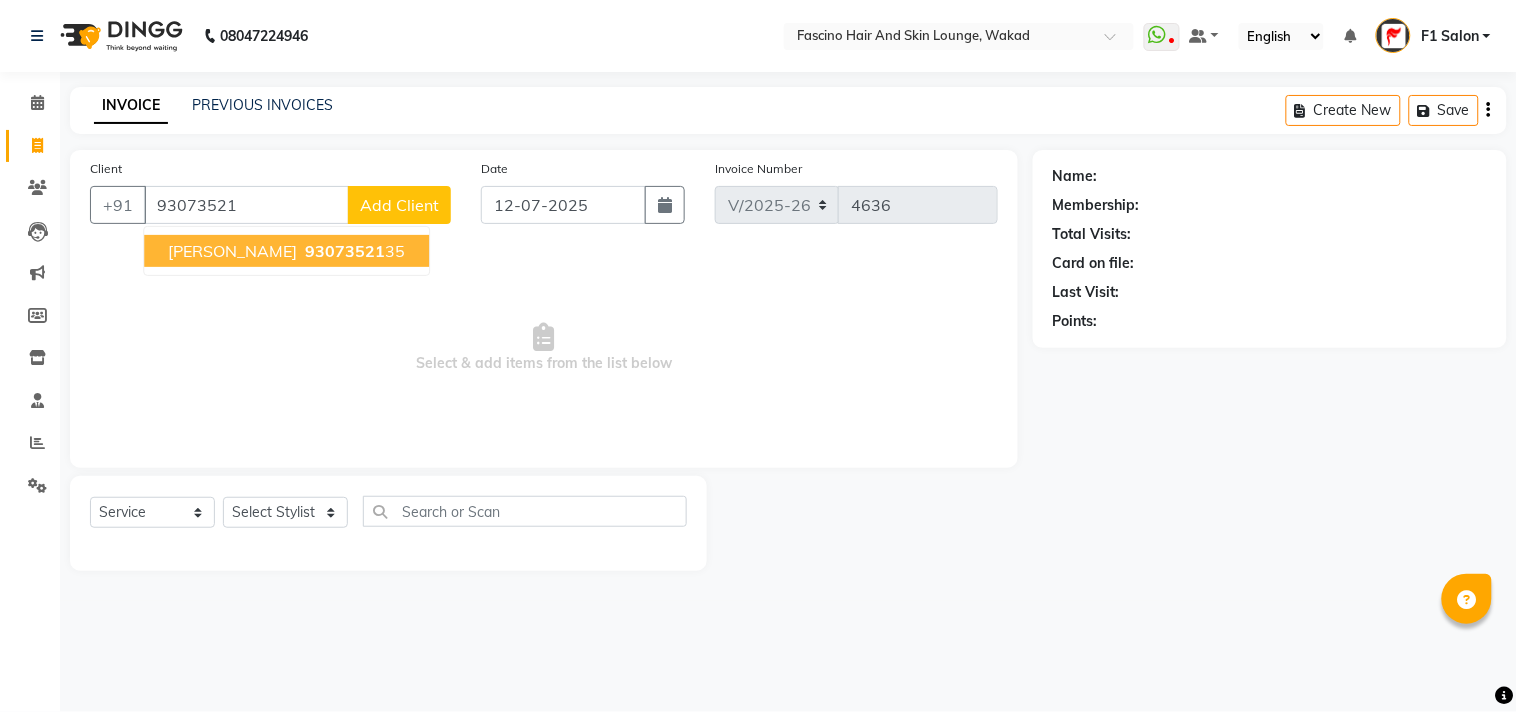 click on "93073521" at bounding box center (345, 251) 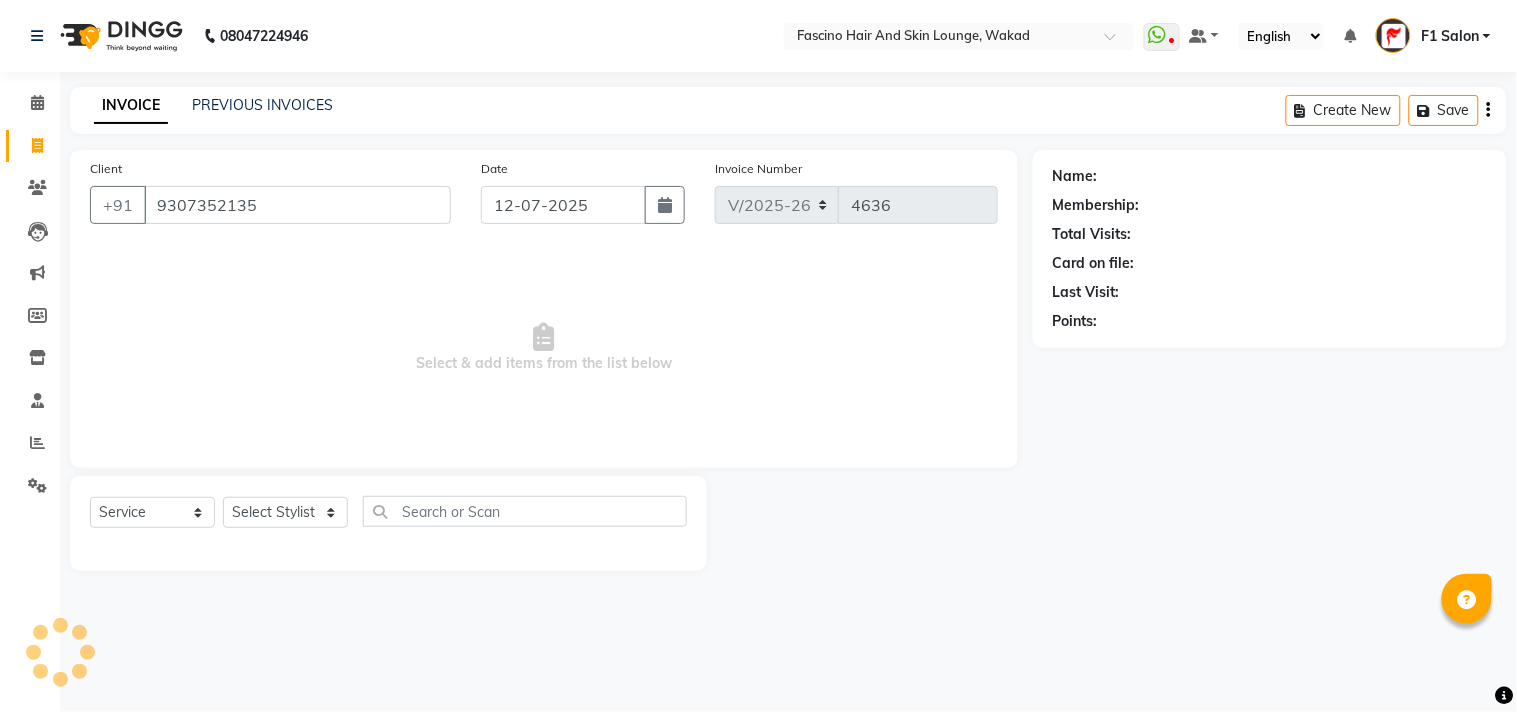type on "9307352135" 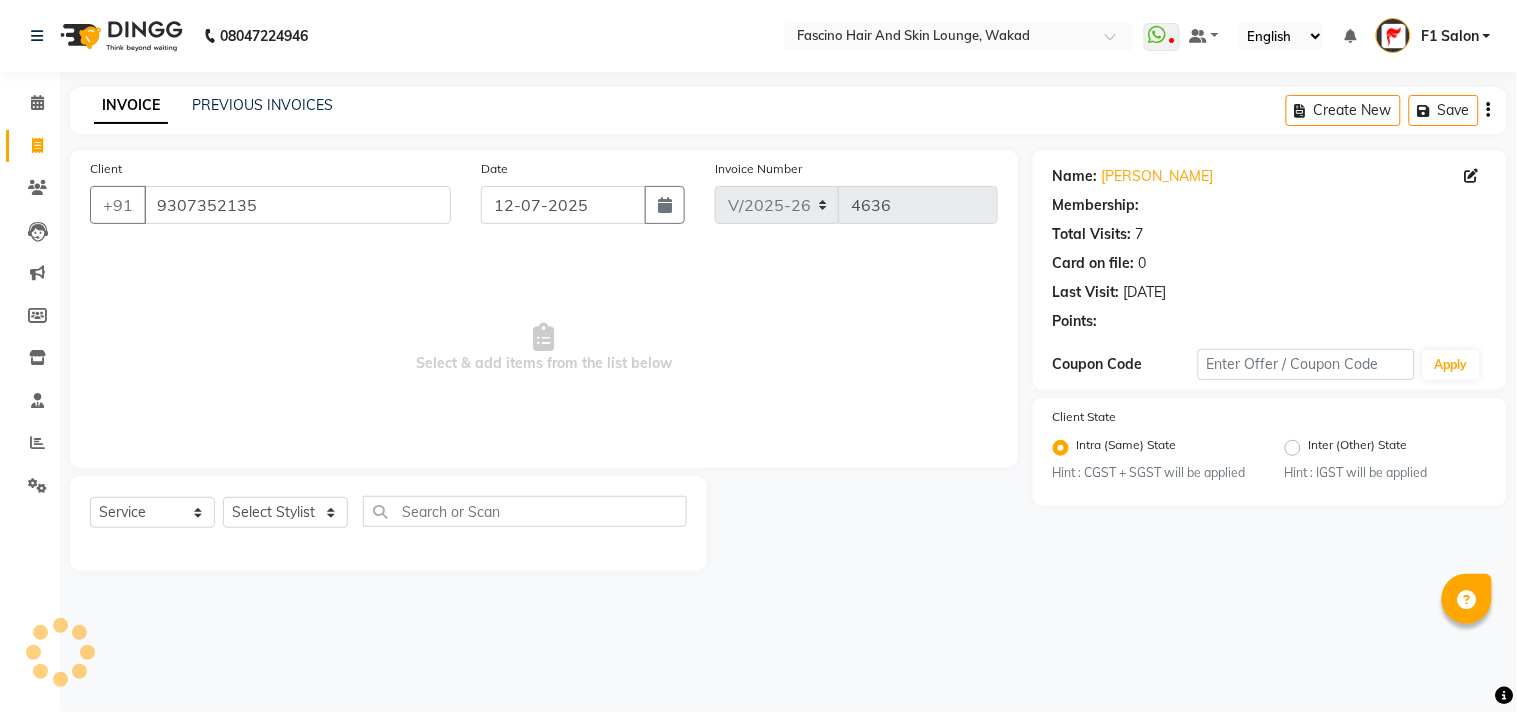 select on "1: Object" 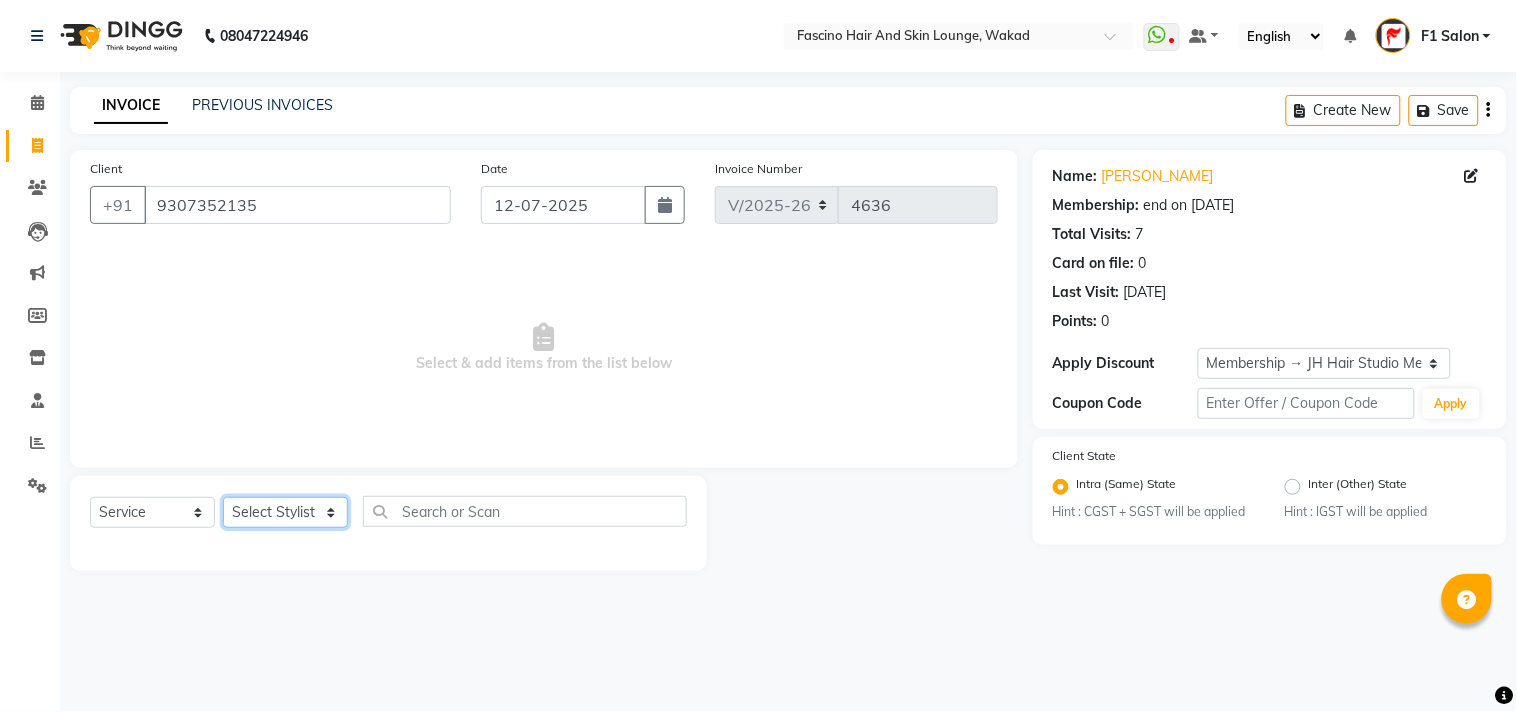 click on "Select Stylist 8805000650  Asif Shaikh Chimu Ingale F1 Salon  Ganesh F1 Gopal {JH} Govind (Jh ) Jadgdish Kajal  Omkar JH Pooja kate  Ram choudhry Sahil jh Sanjay muley Shree Siddu (F1) Sid (JH) Sukanya Sadiyan  Suraj F1 Tejal Beaution Usha Bhise Varsha F1 Veena" 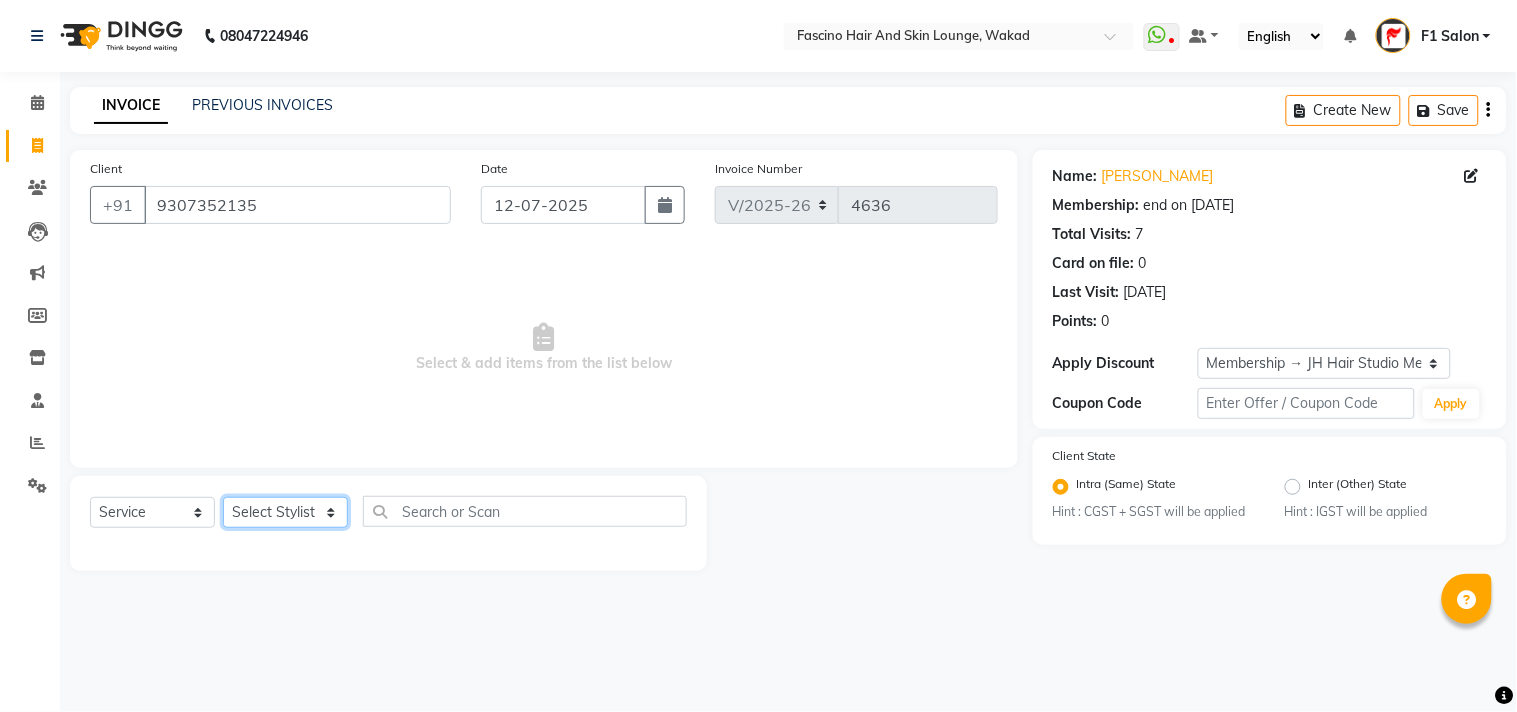 select on "23130" 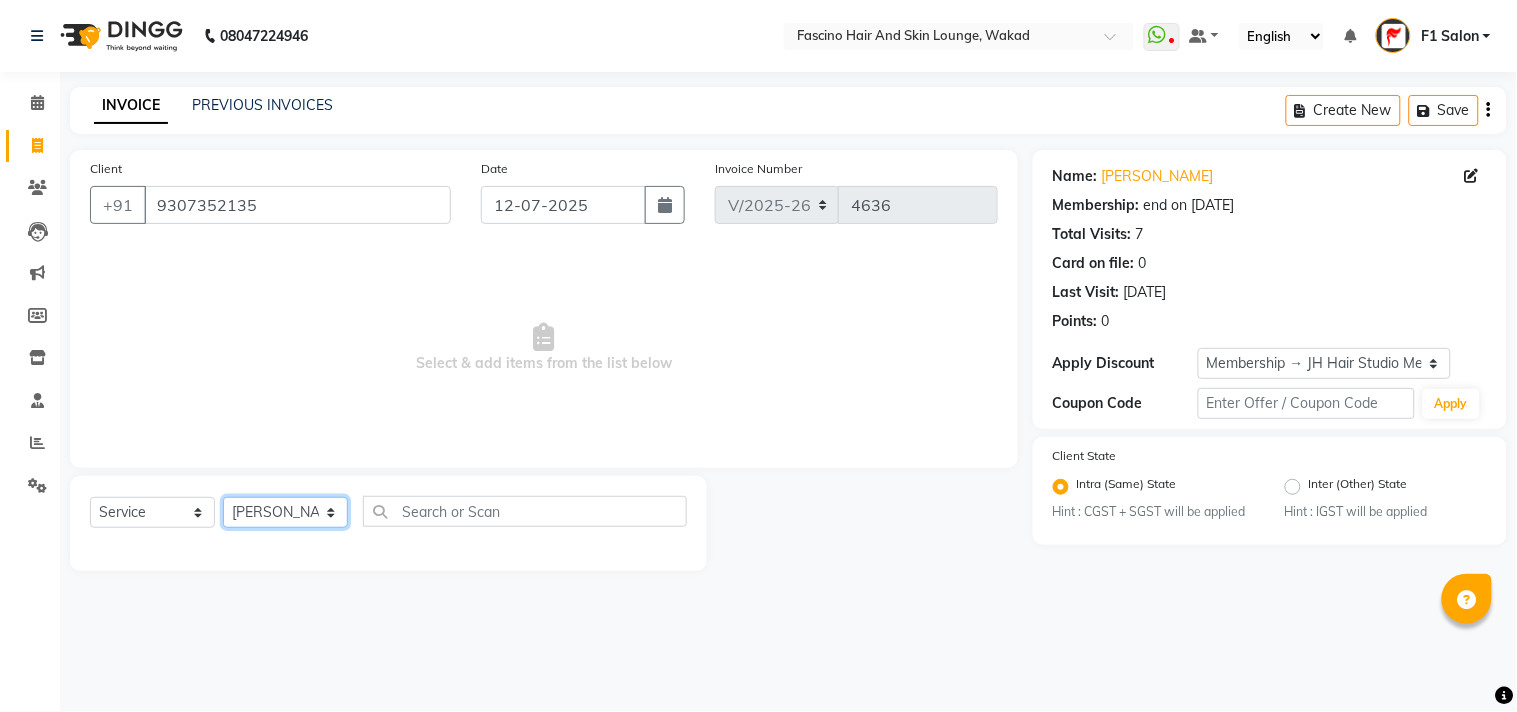 click on "Select Stylist 8805000650  Asif Shaikh Chimu Ingale F1 Salon  Ganesh F1 Gopal {JH} Govind (Jh ) Jadgdish Kajal  Omkar JH Pooja kate  Ram choudhry Sahil jh Sanjay muley Shree Siddu (F1) Sid (JH) Sukanya Sadiyan  Suraj F1 Tejal Beaution Usha Bhise Varsha F1 Veena" 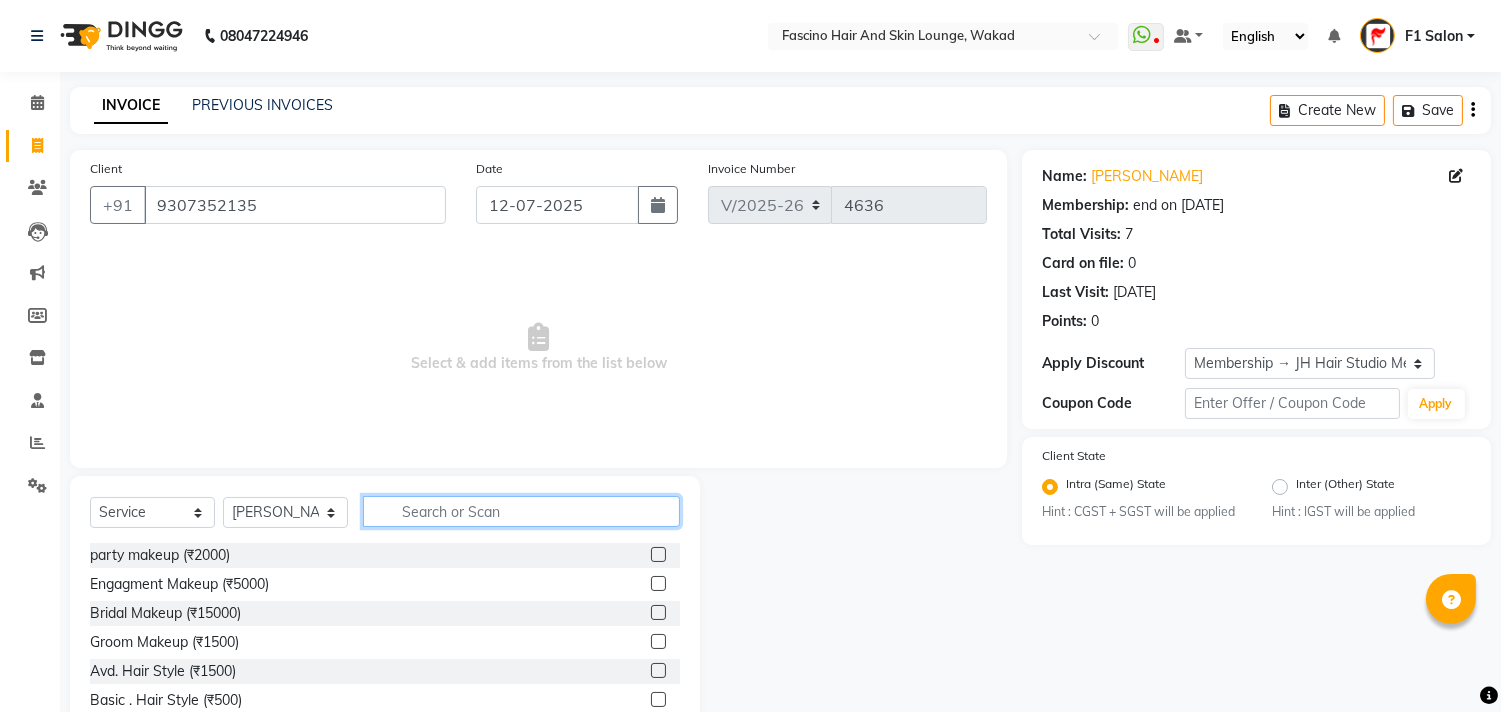 click 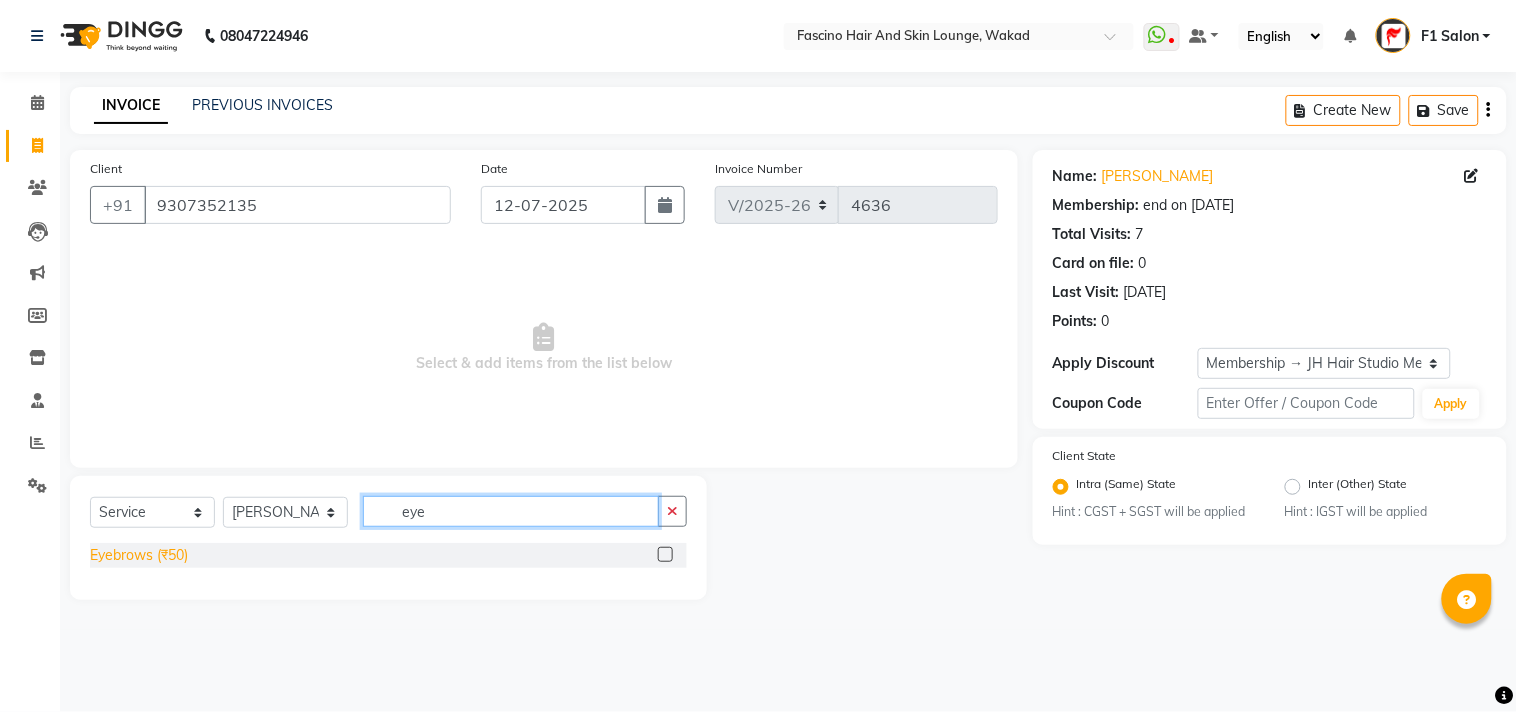 type on "eye" 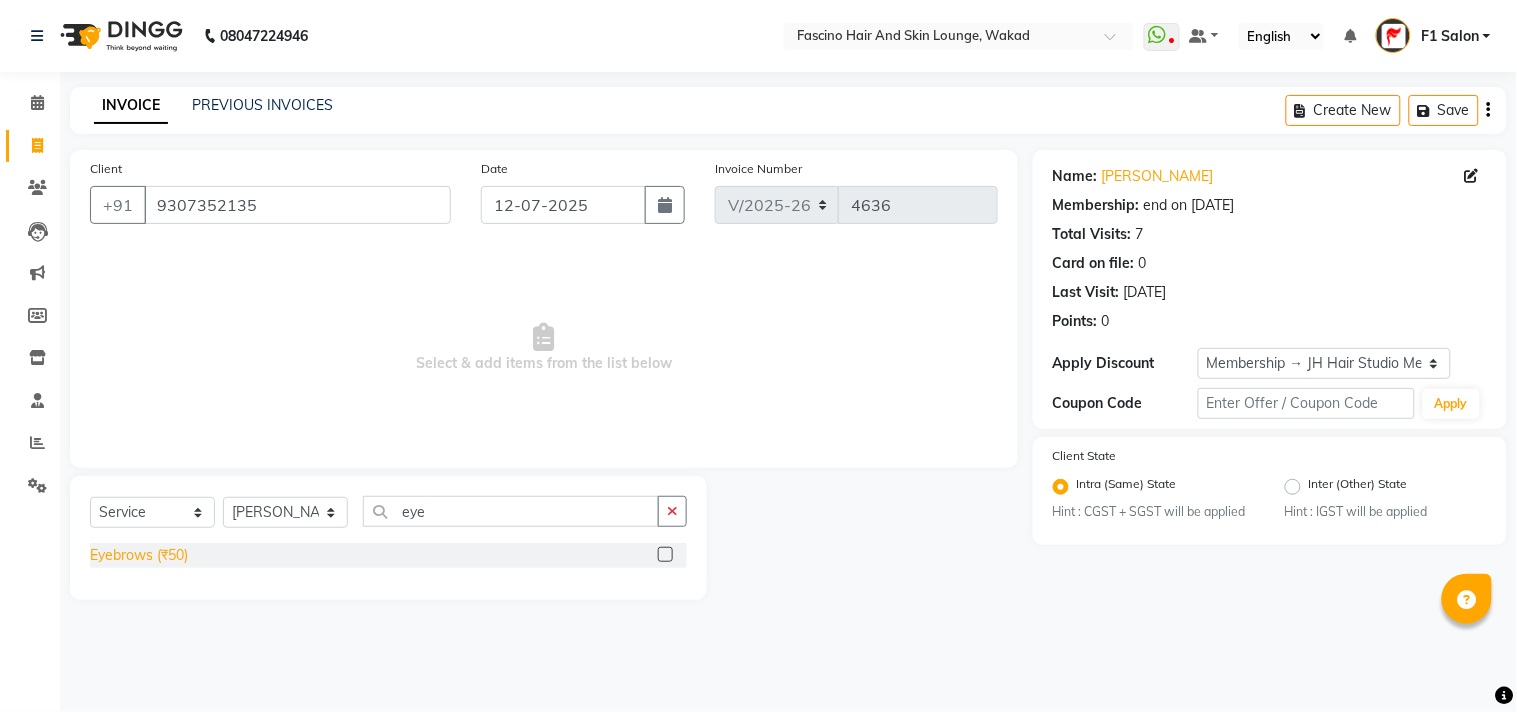 click on "Eyebrows (₹50)" 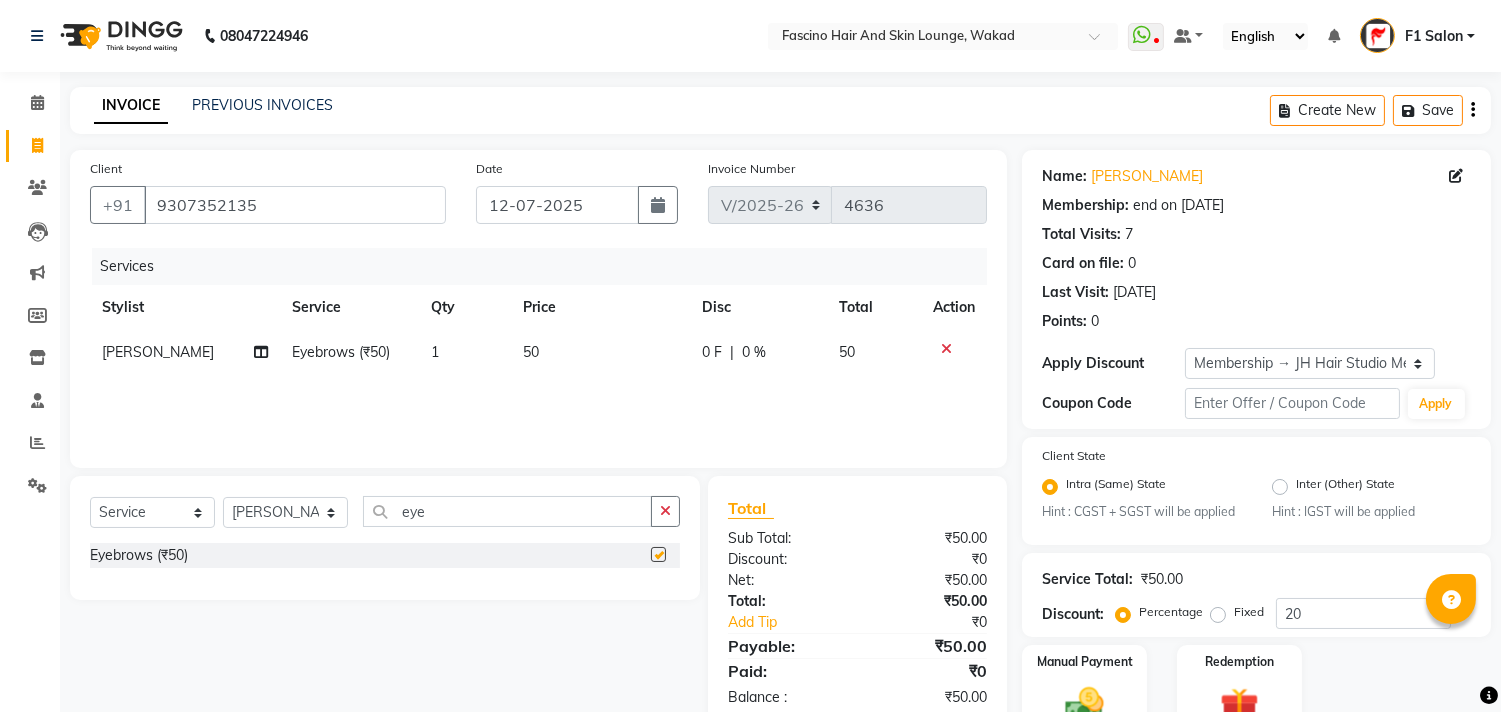 checkbox on "false" 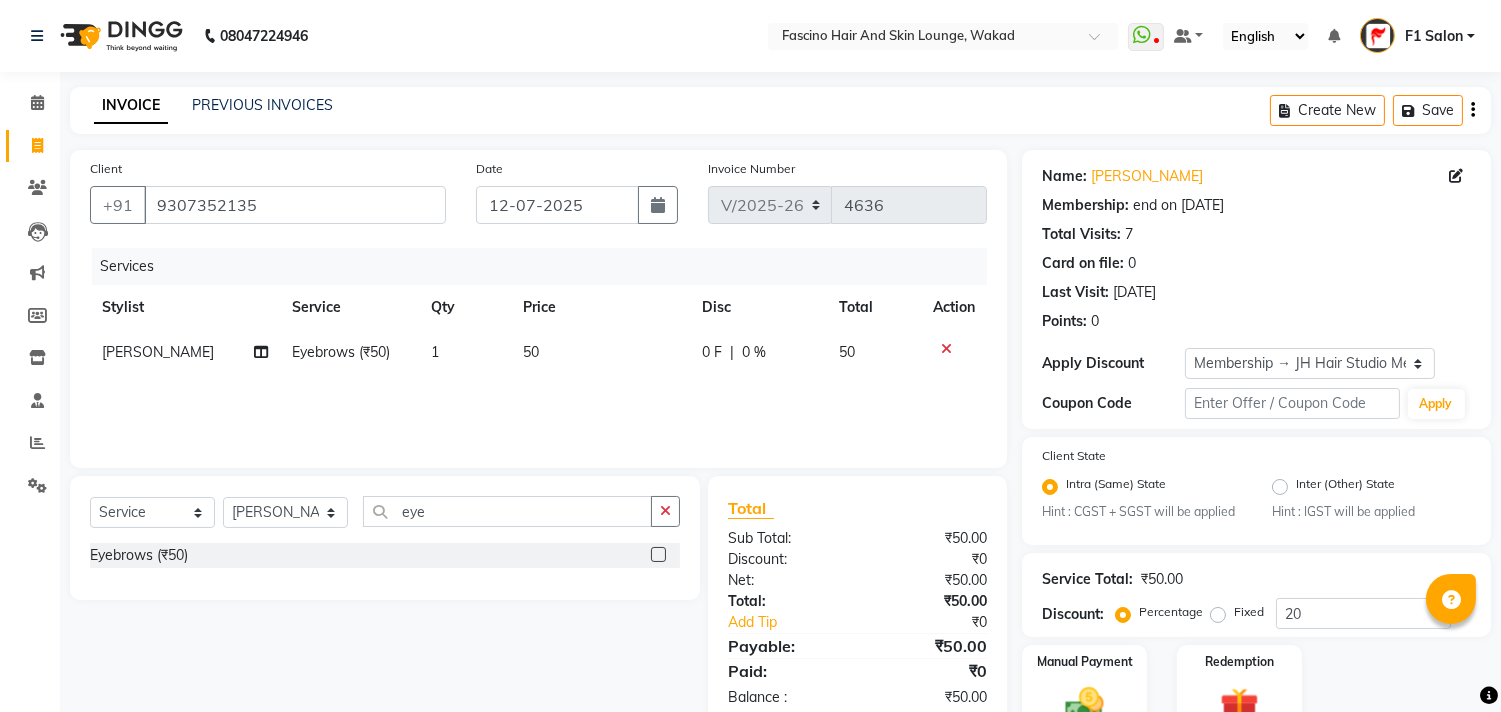 click on "50" 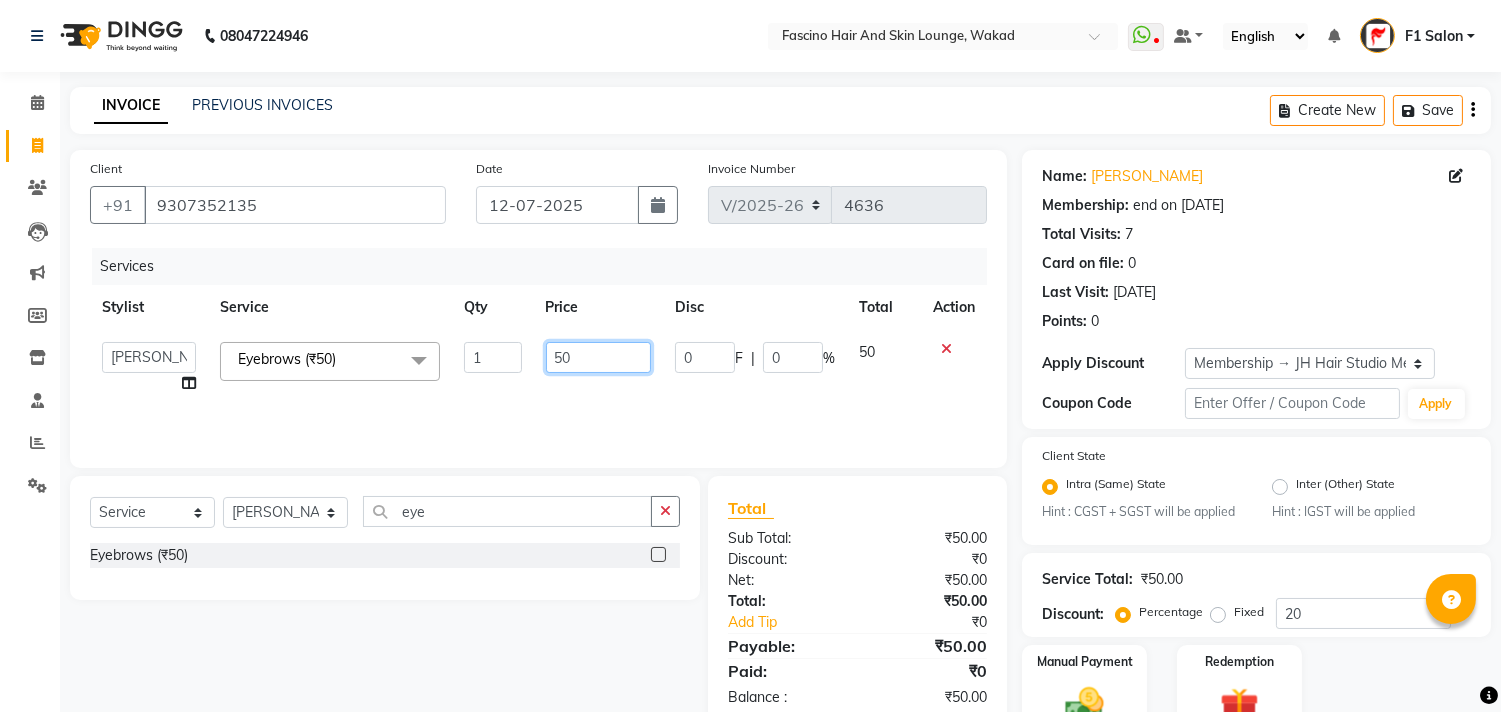 click on "50" 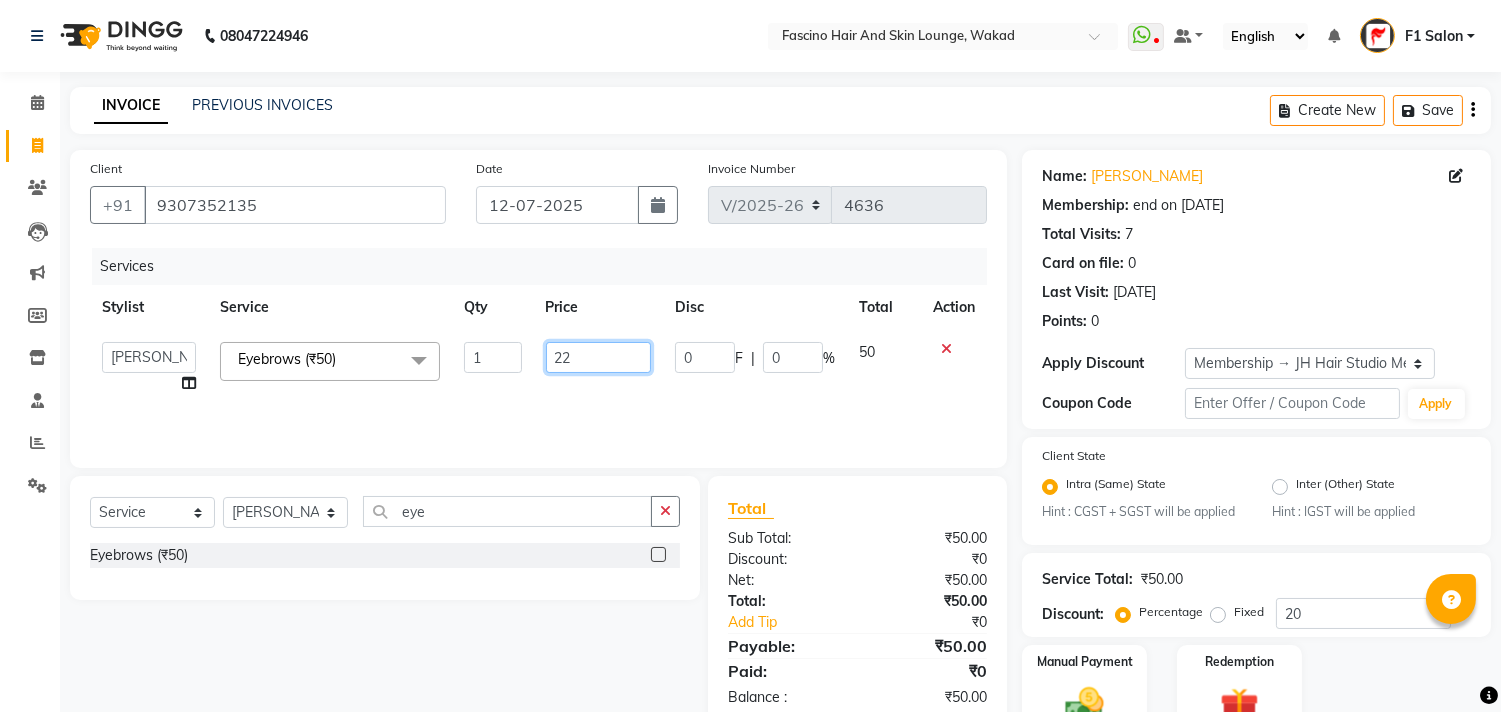 type on "220" 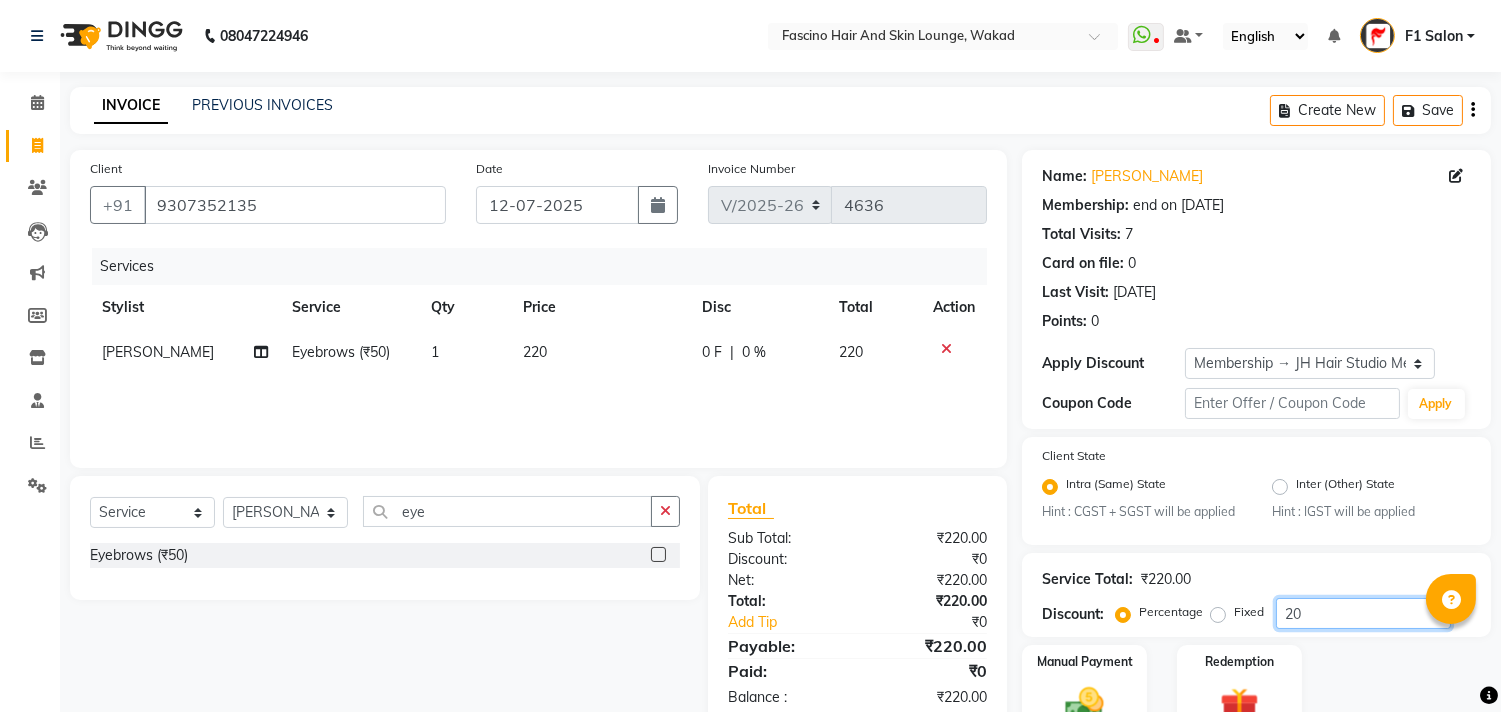 click on "20" 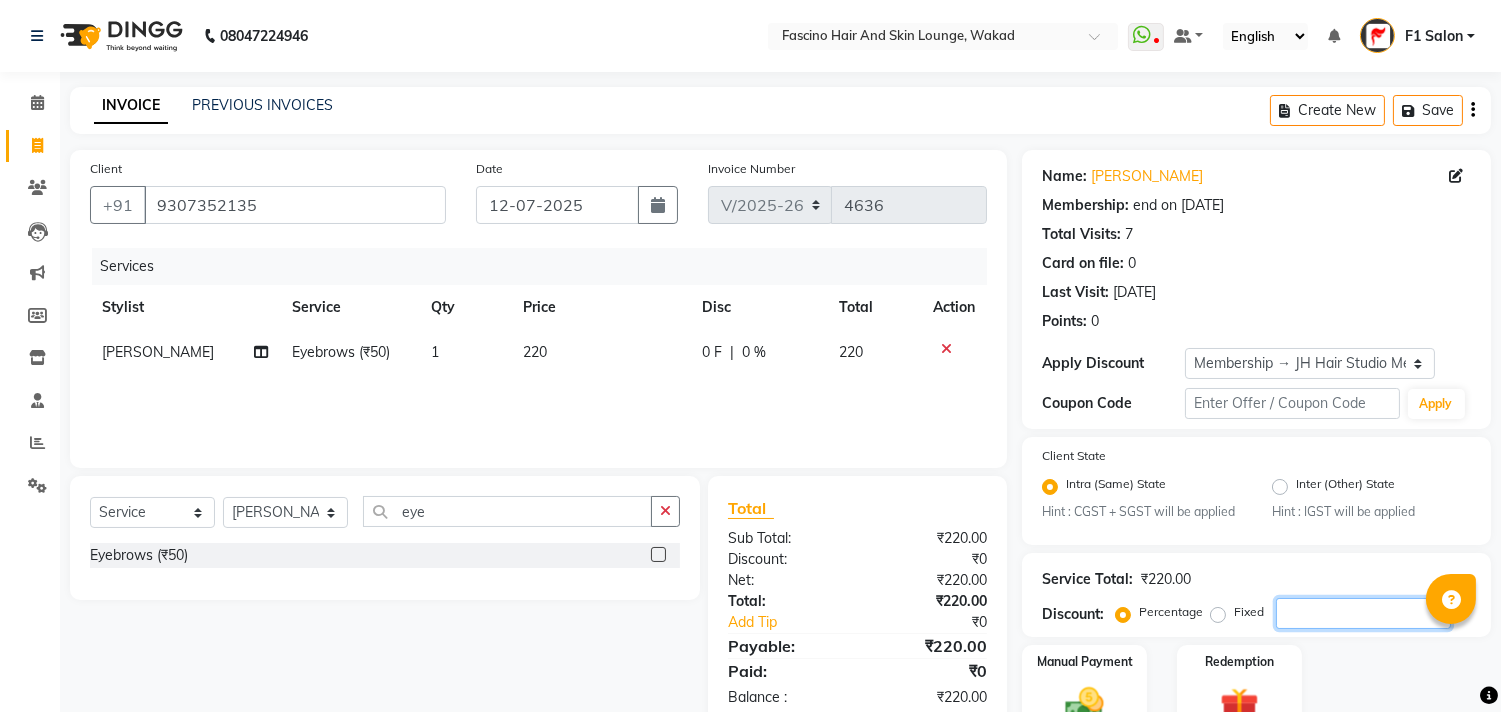 scroll, scrollTop: 102, scrollLeft: 0, axis: vertical 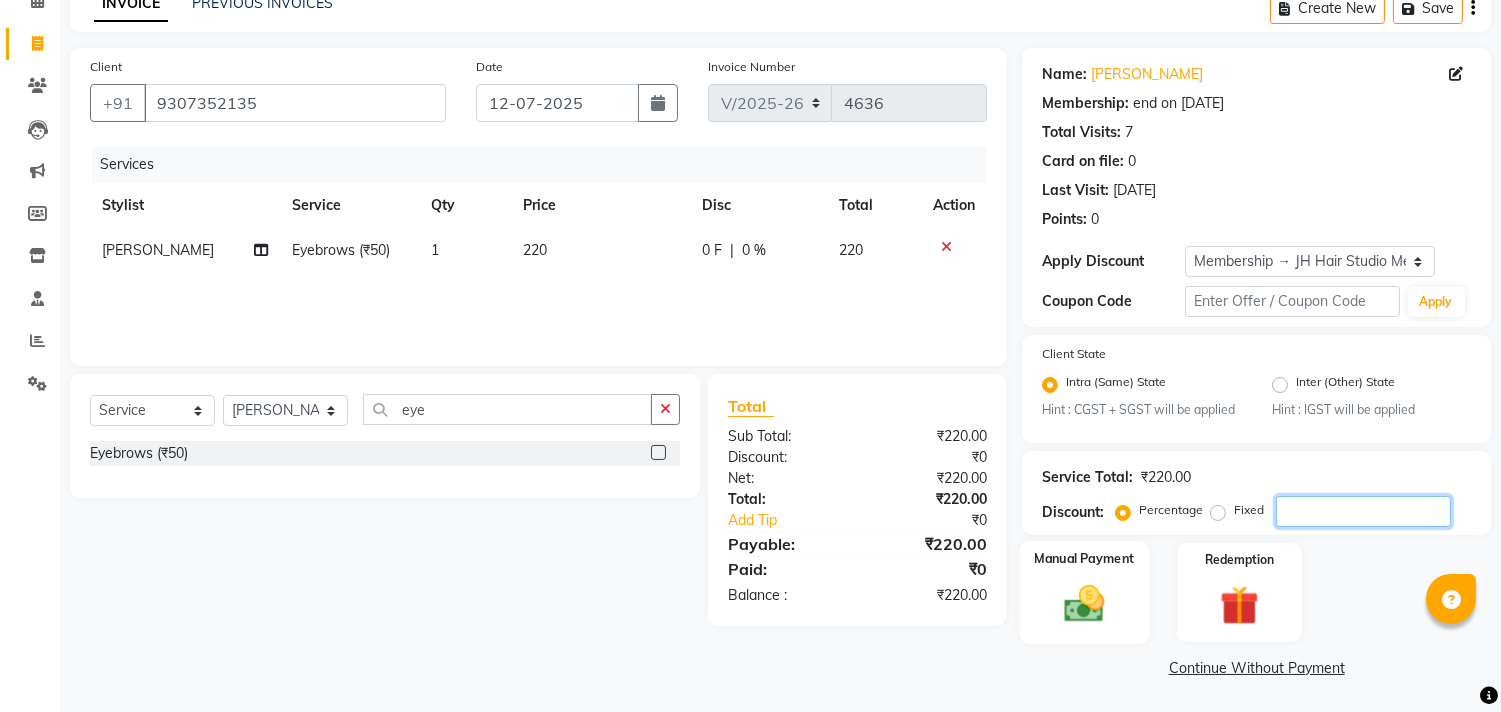 type 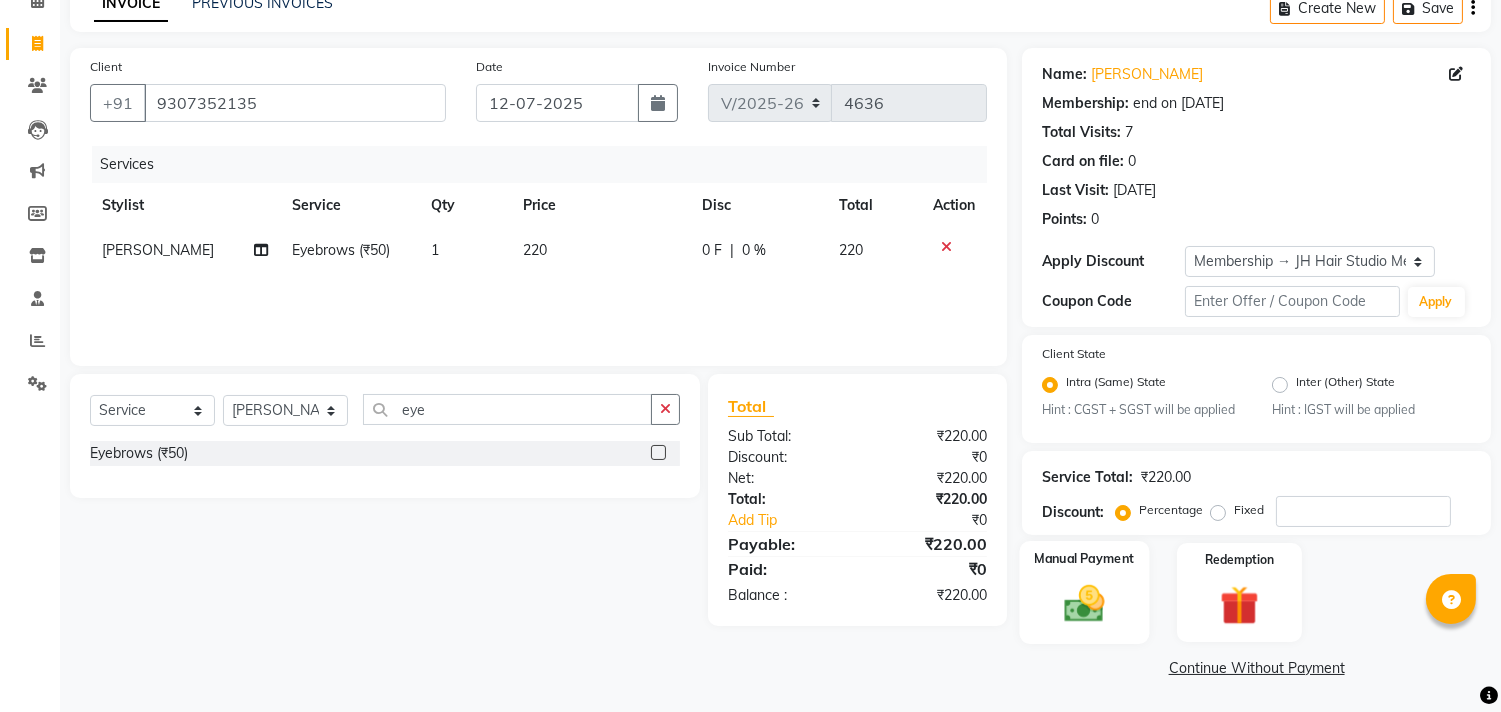 click 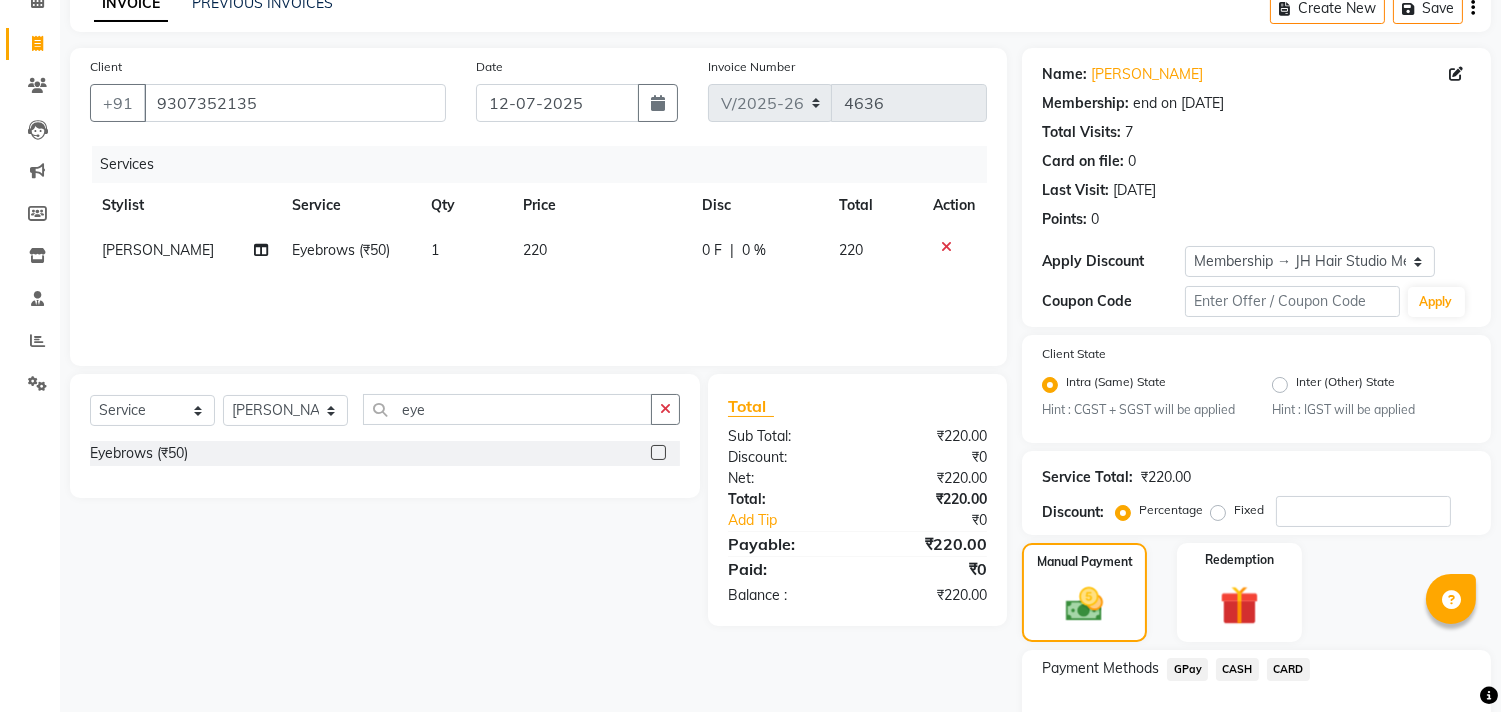 click on "GPay" 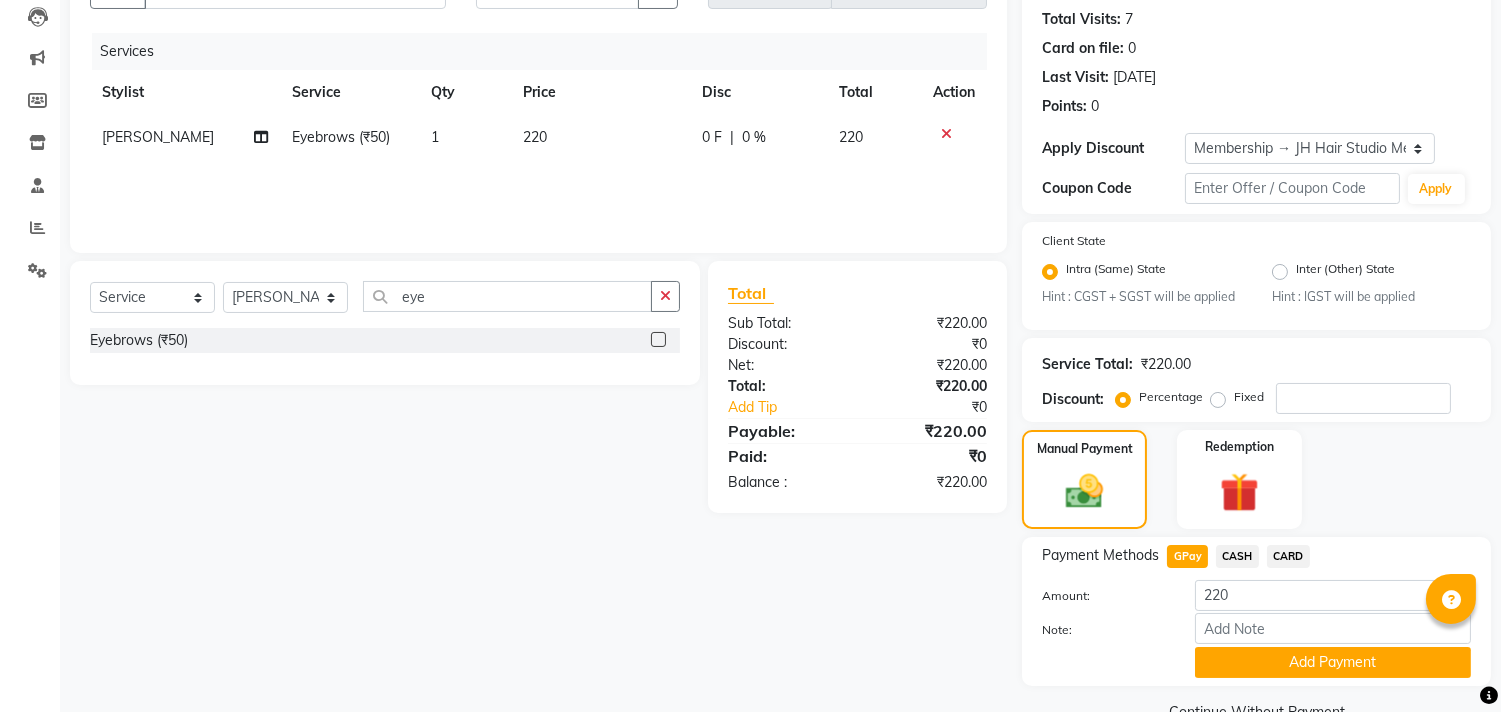 scroll, scrollTop: 260, scrollLeft: 0, axis: vertical 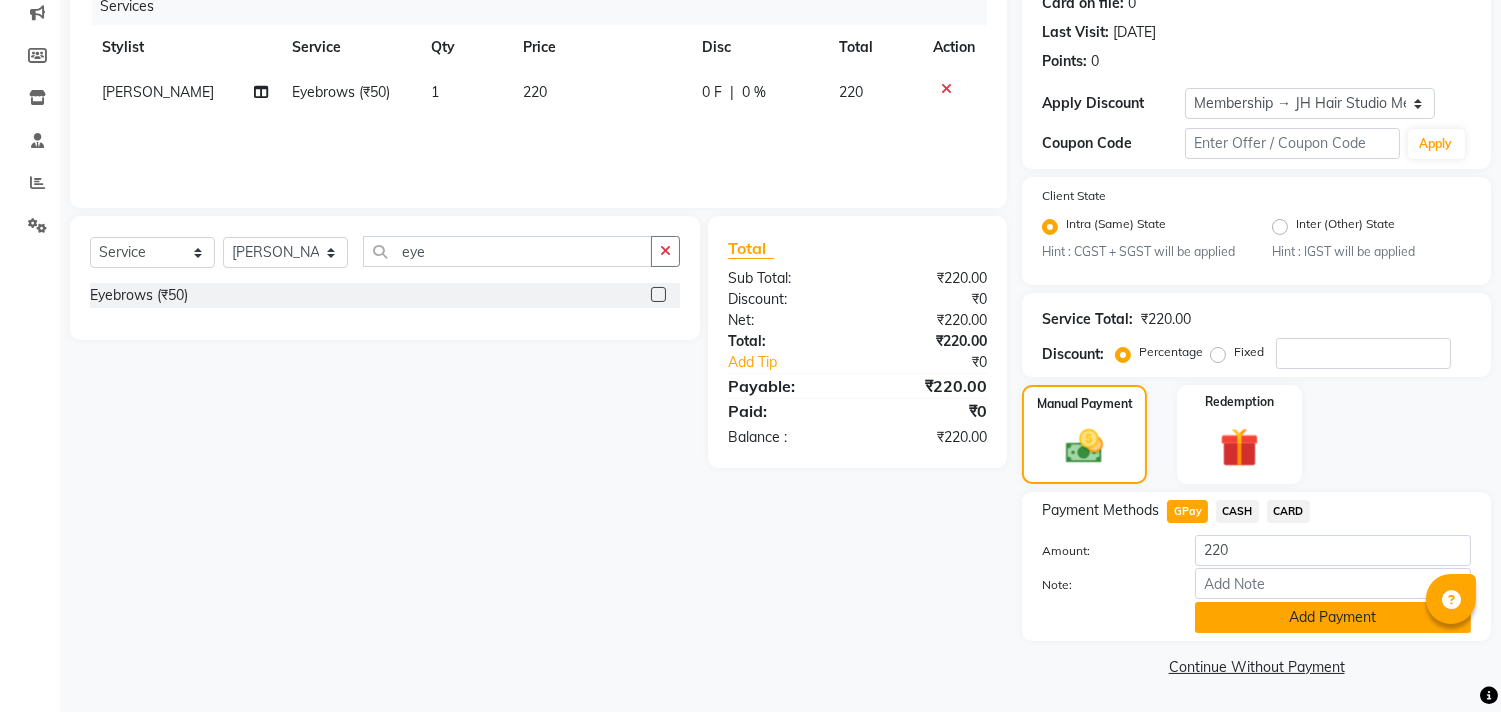 click on "Add Payment" 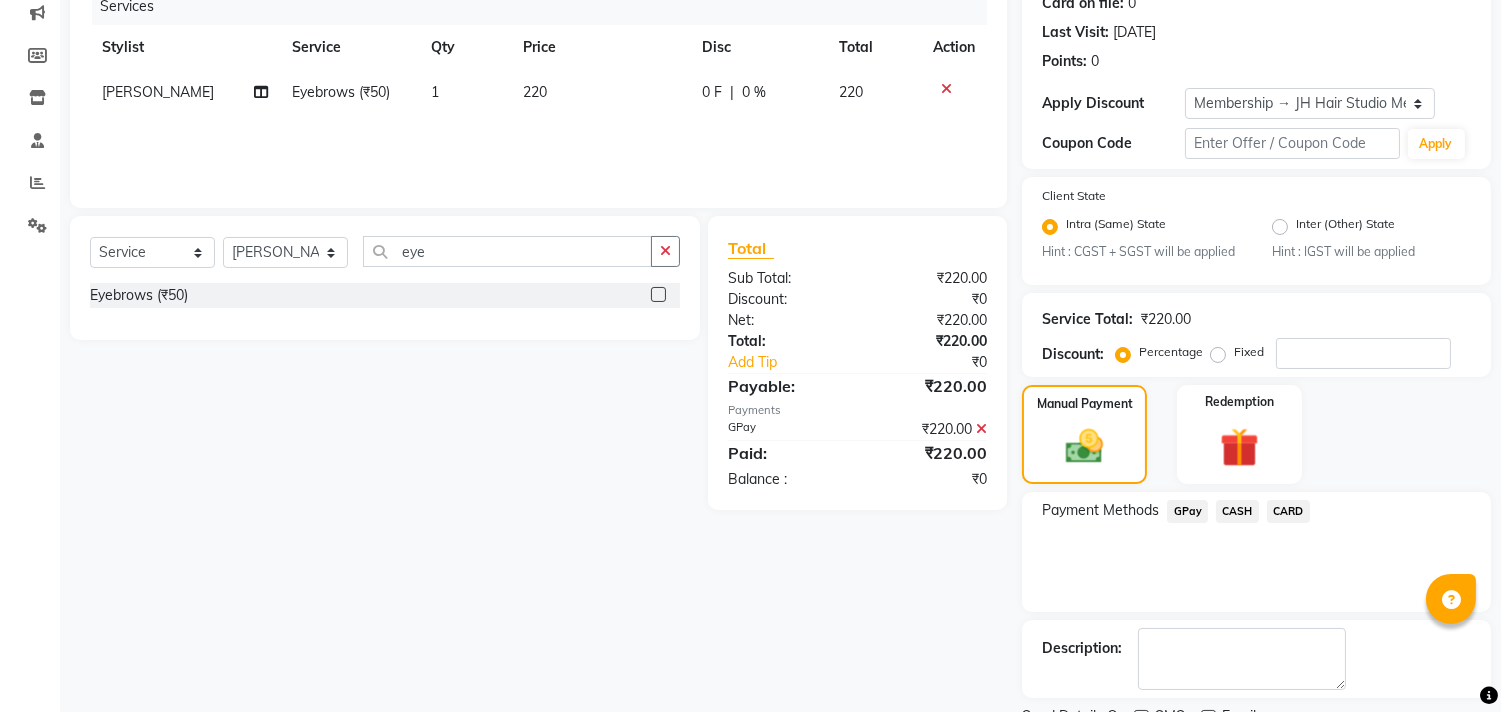 scroll, scrollTop: 344, scrollLeft: 0, axis: vertical 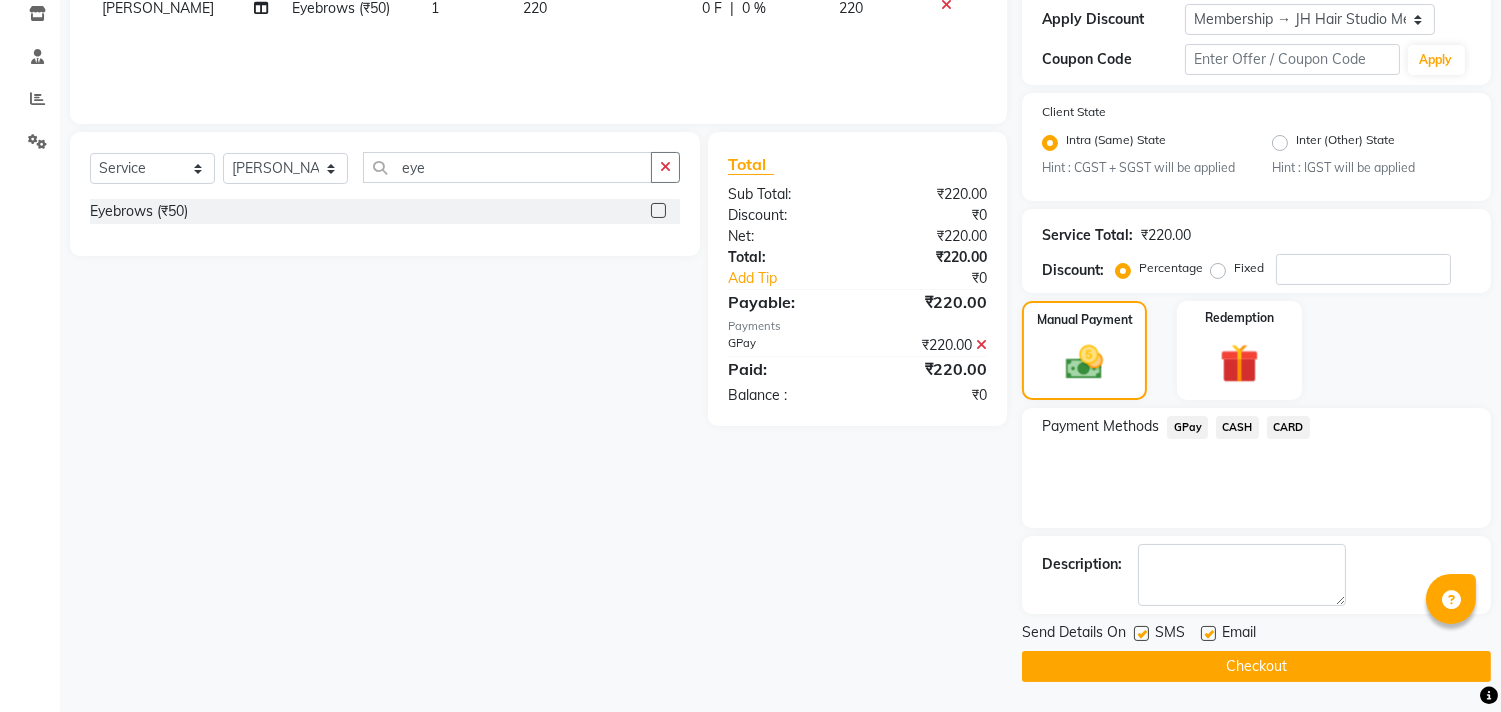 click 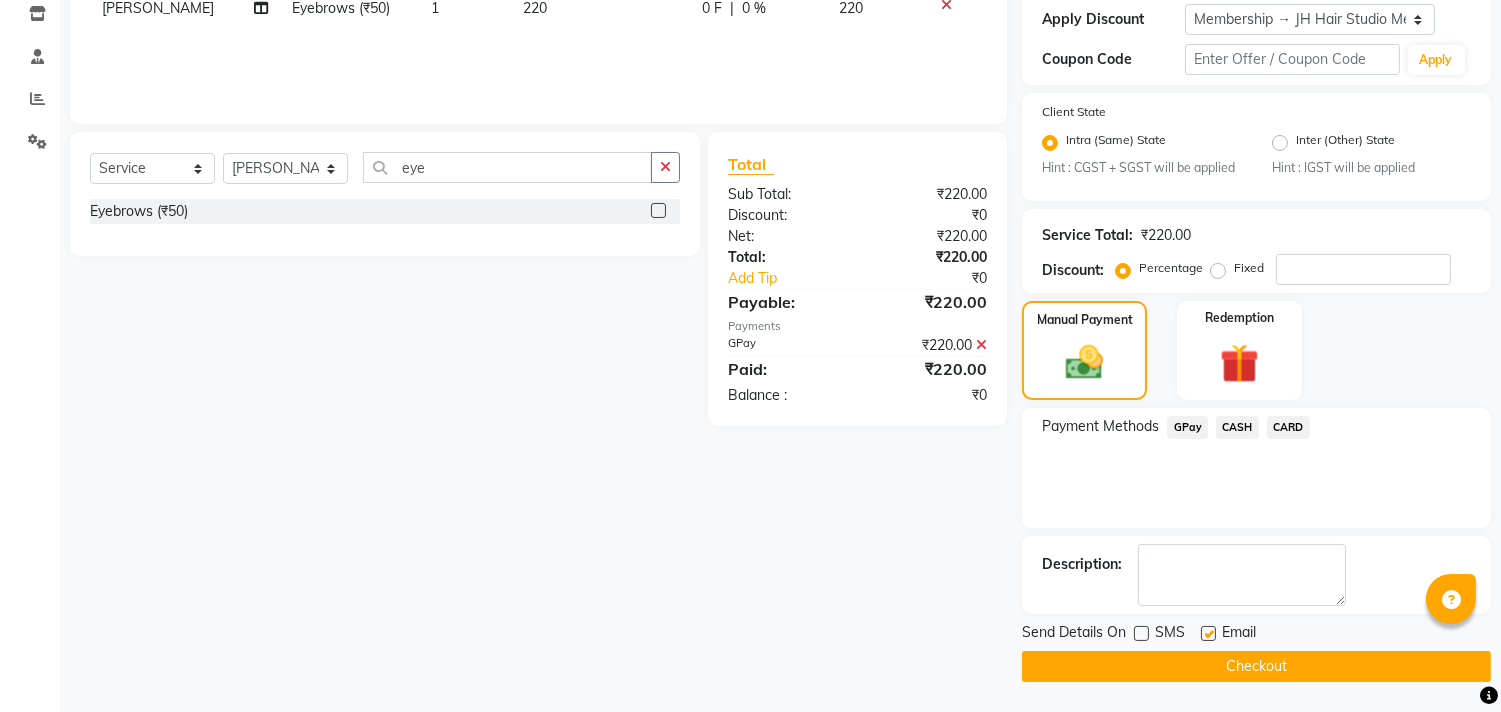 click 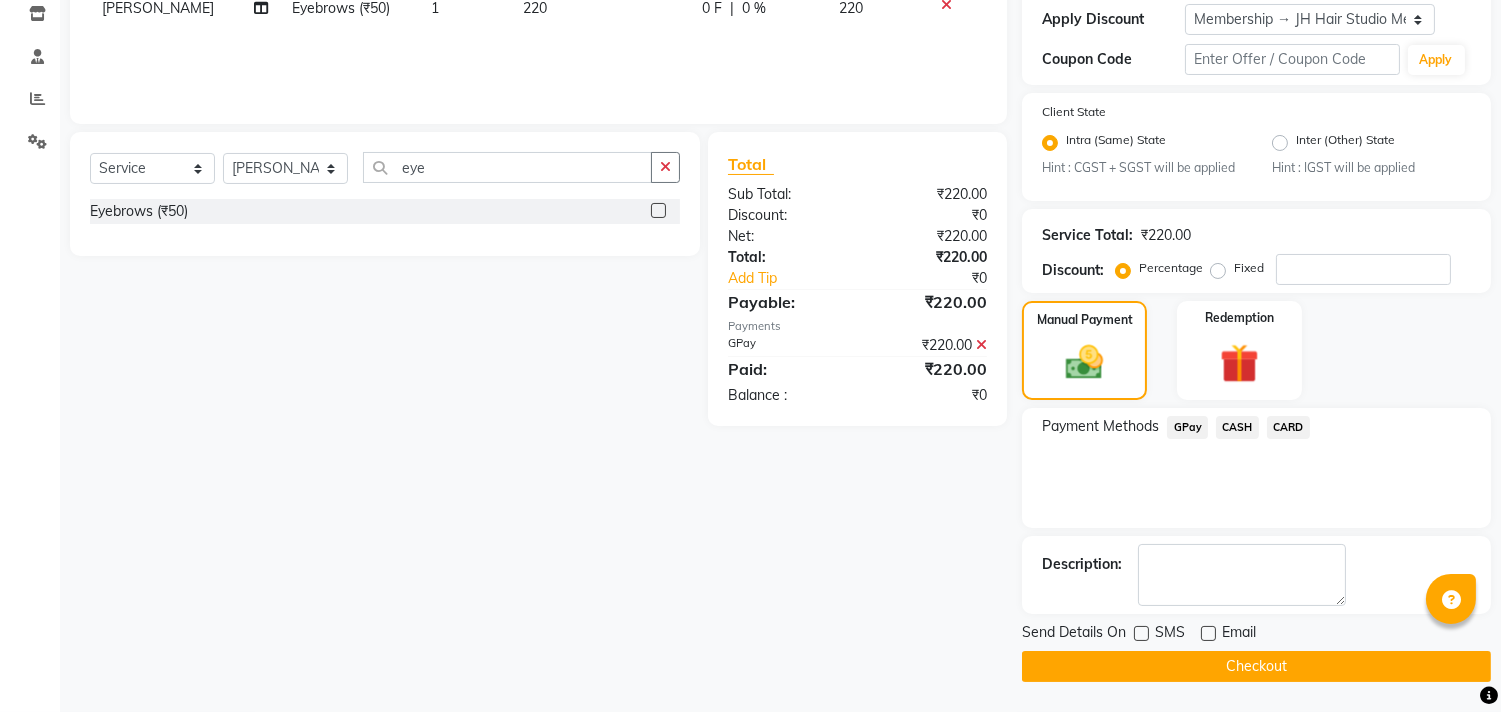 click on "Checkout" 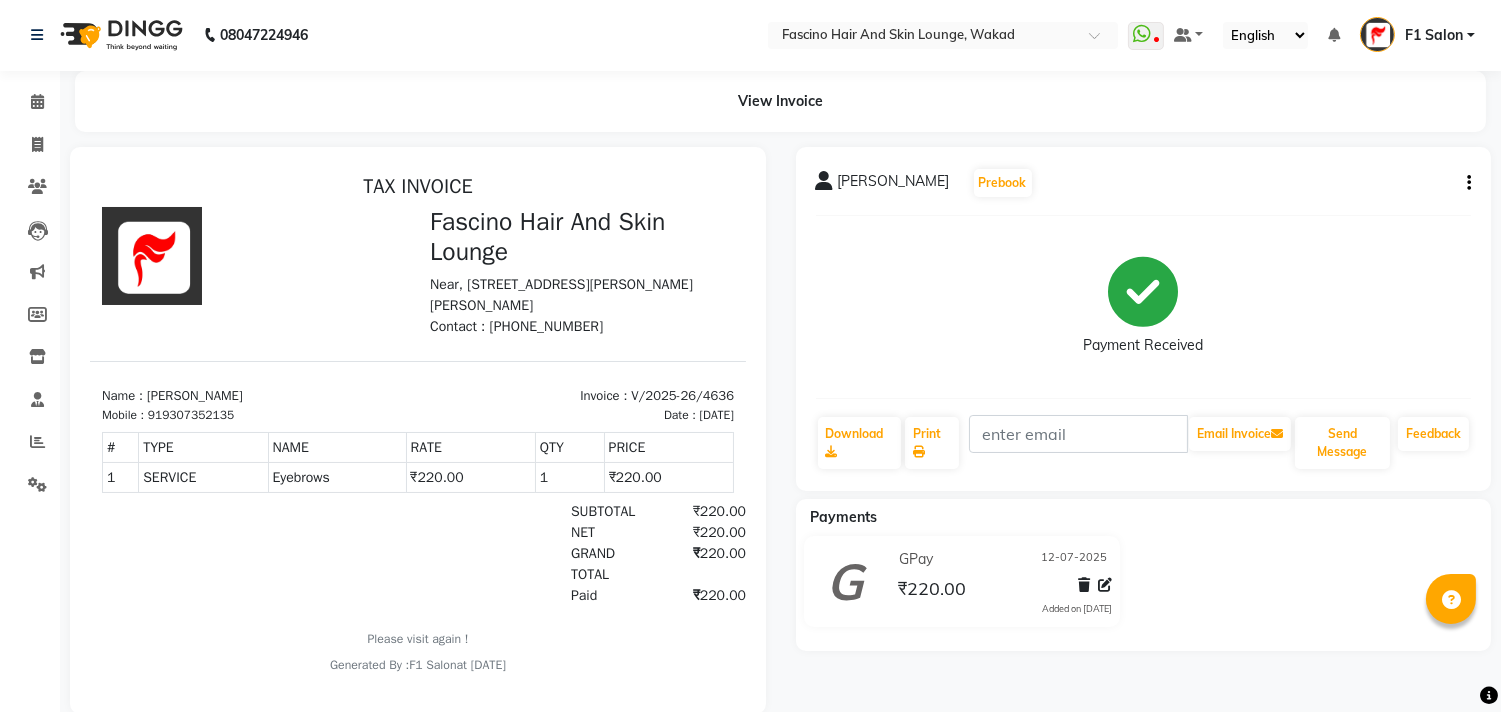 scroll, scrollTop: 0, scrollLeft: 0, axis: both 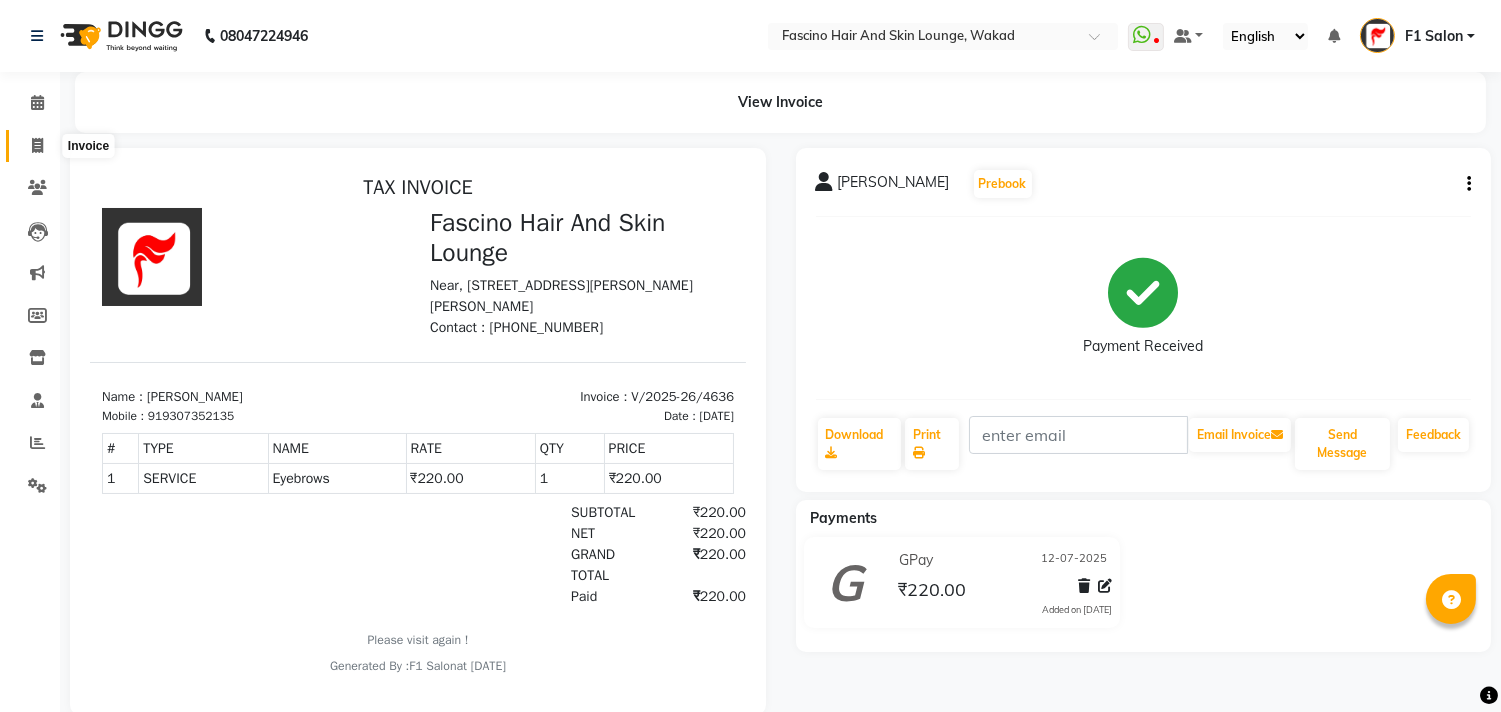 click 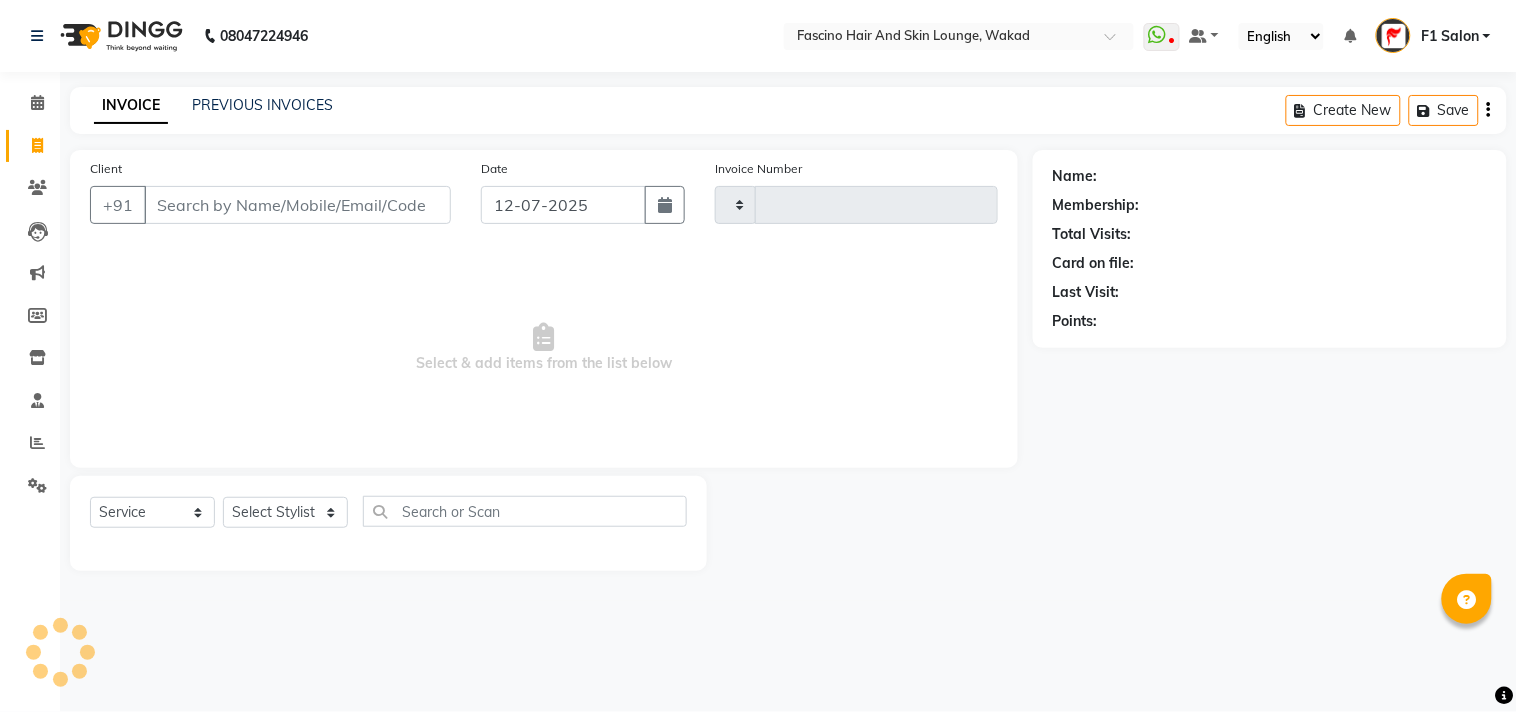 type on "4637" 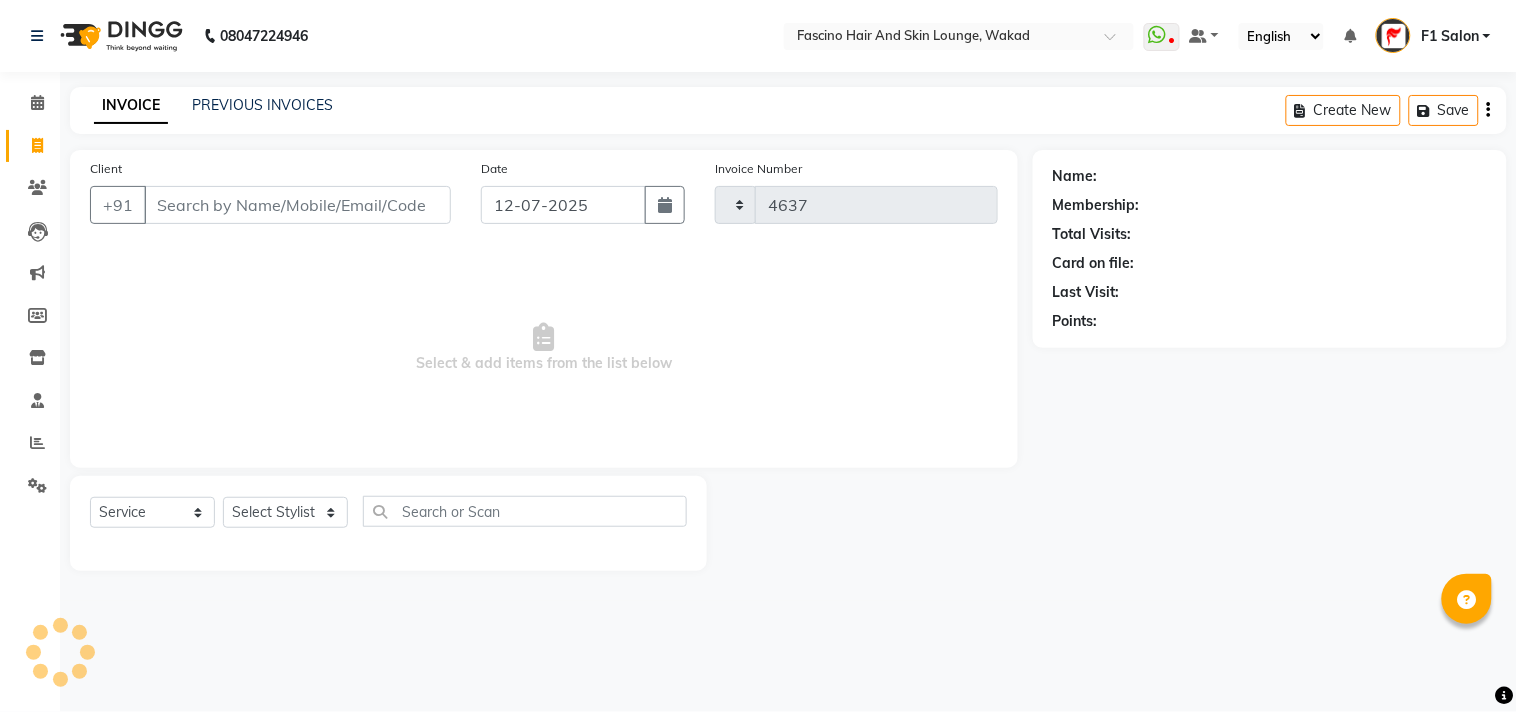 select on "126" 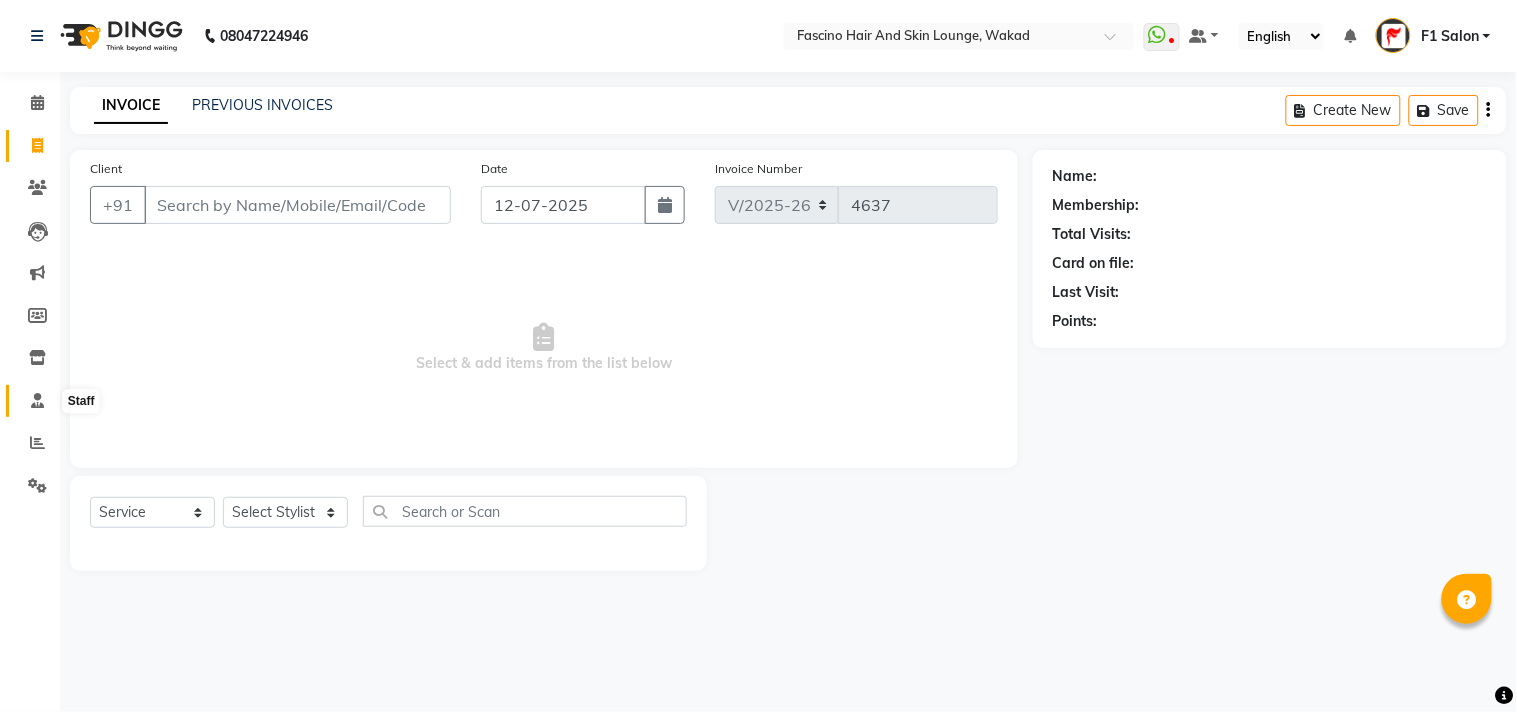 click 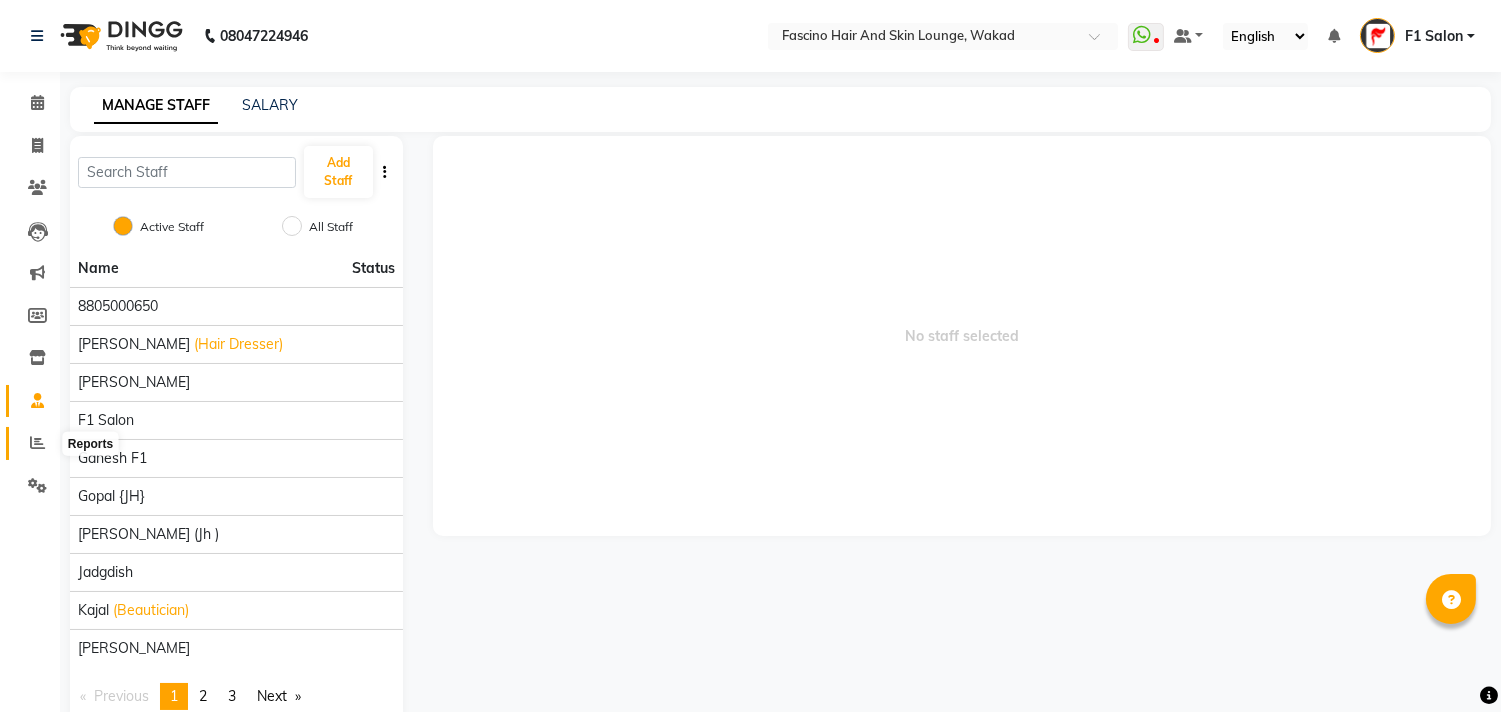 click 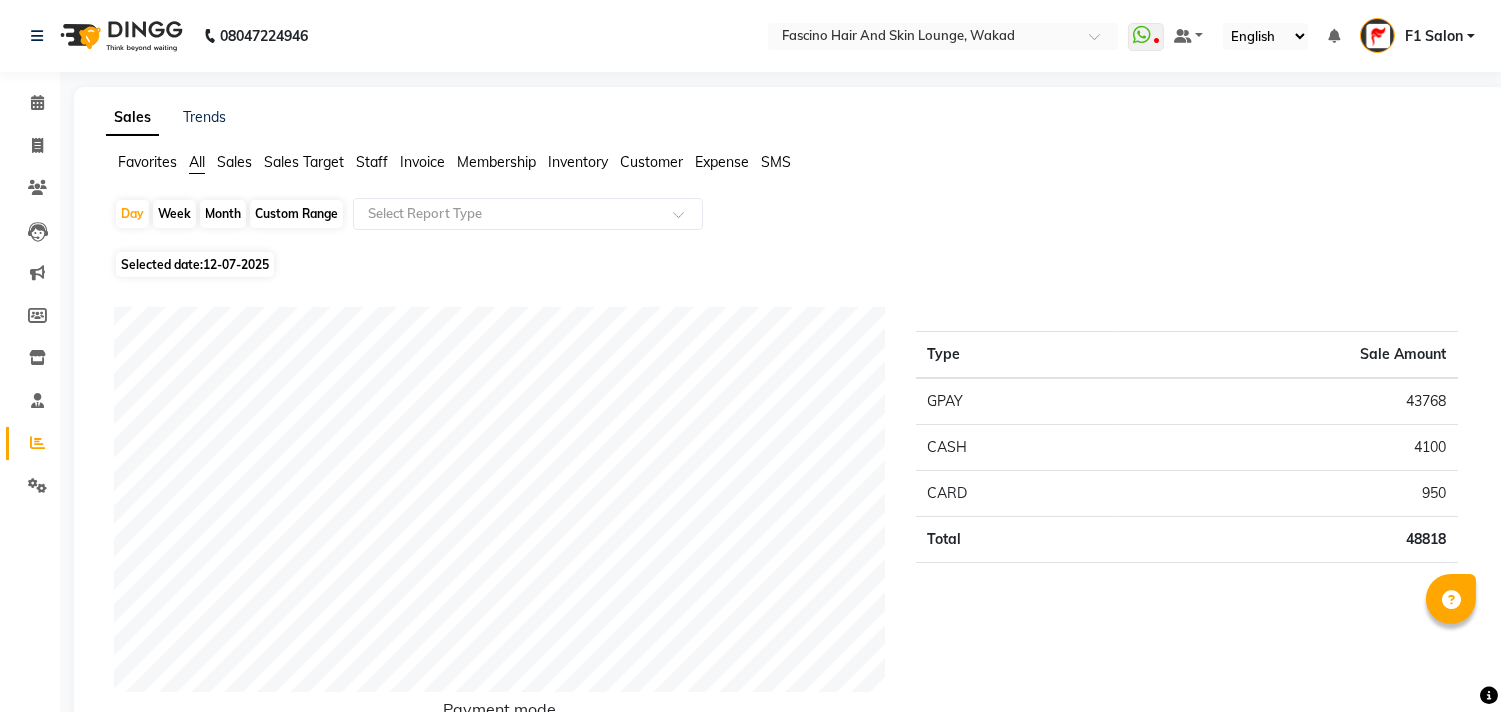 click on "Staff" 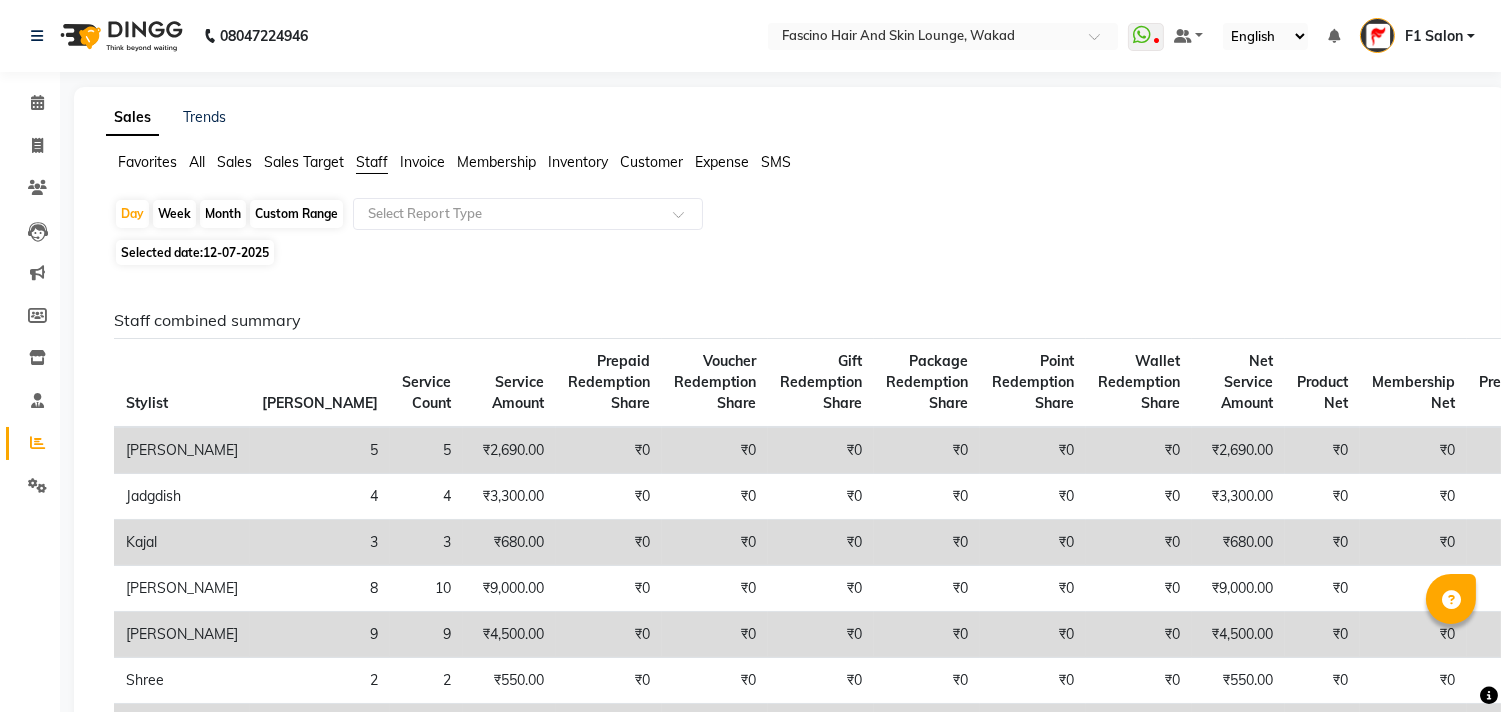 click on "Month" 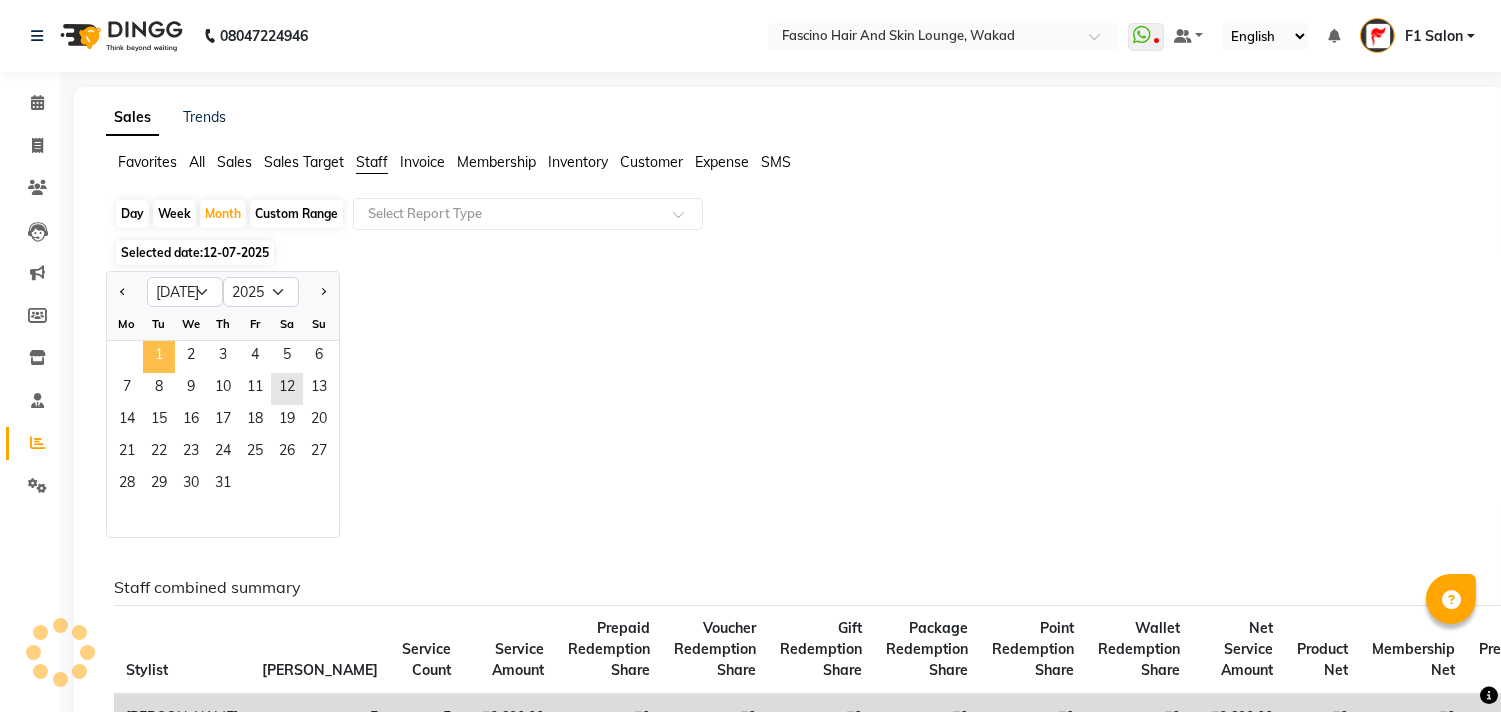 click on "1" 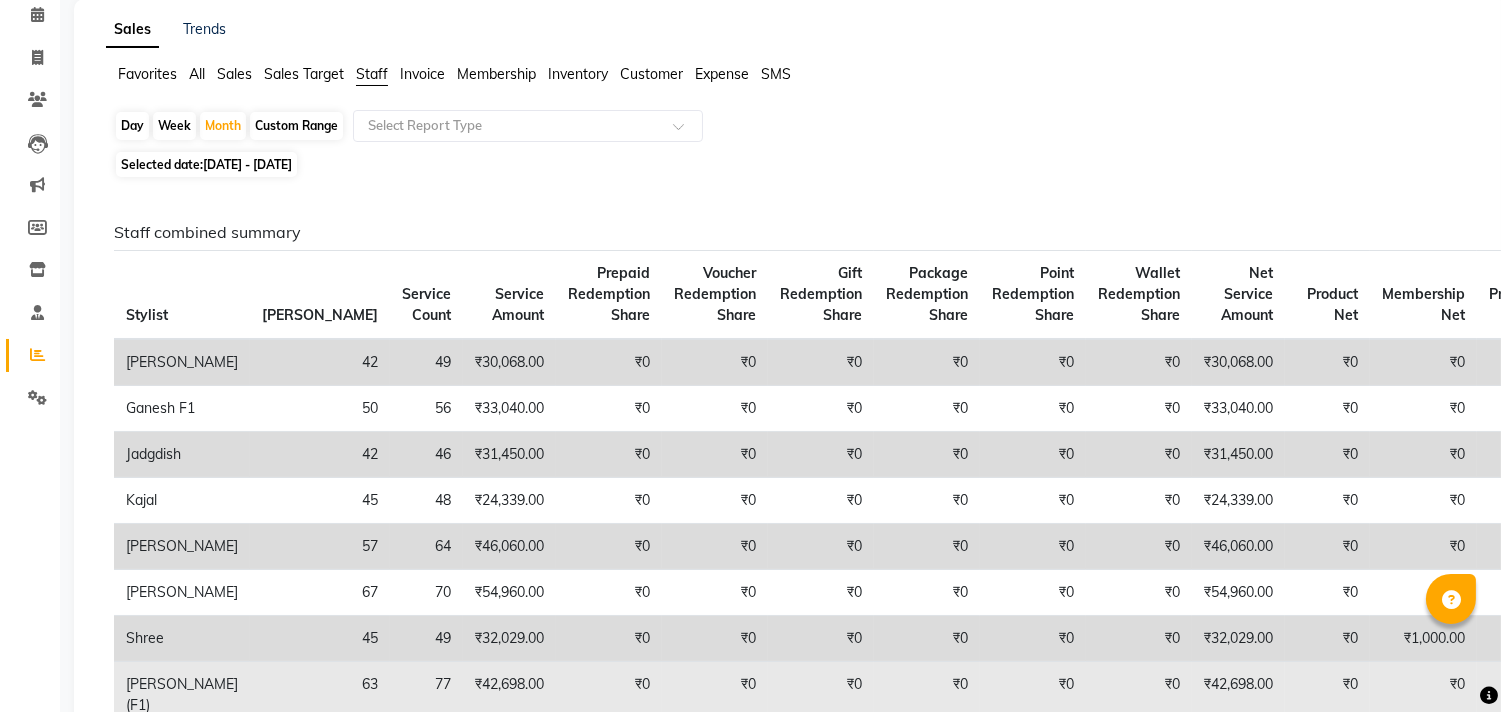 scroll, scrollTop: 44, scrollLeft: 0, axis: vertical 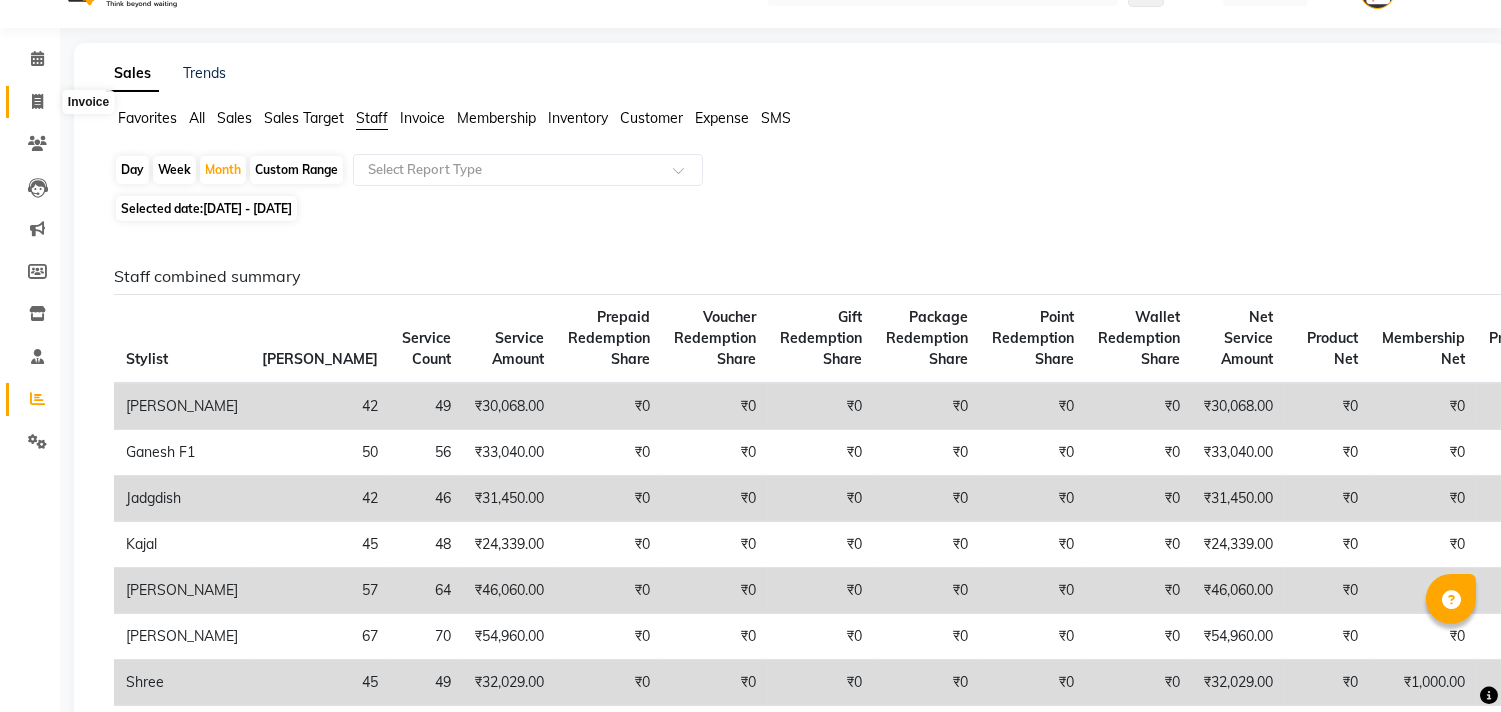 click 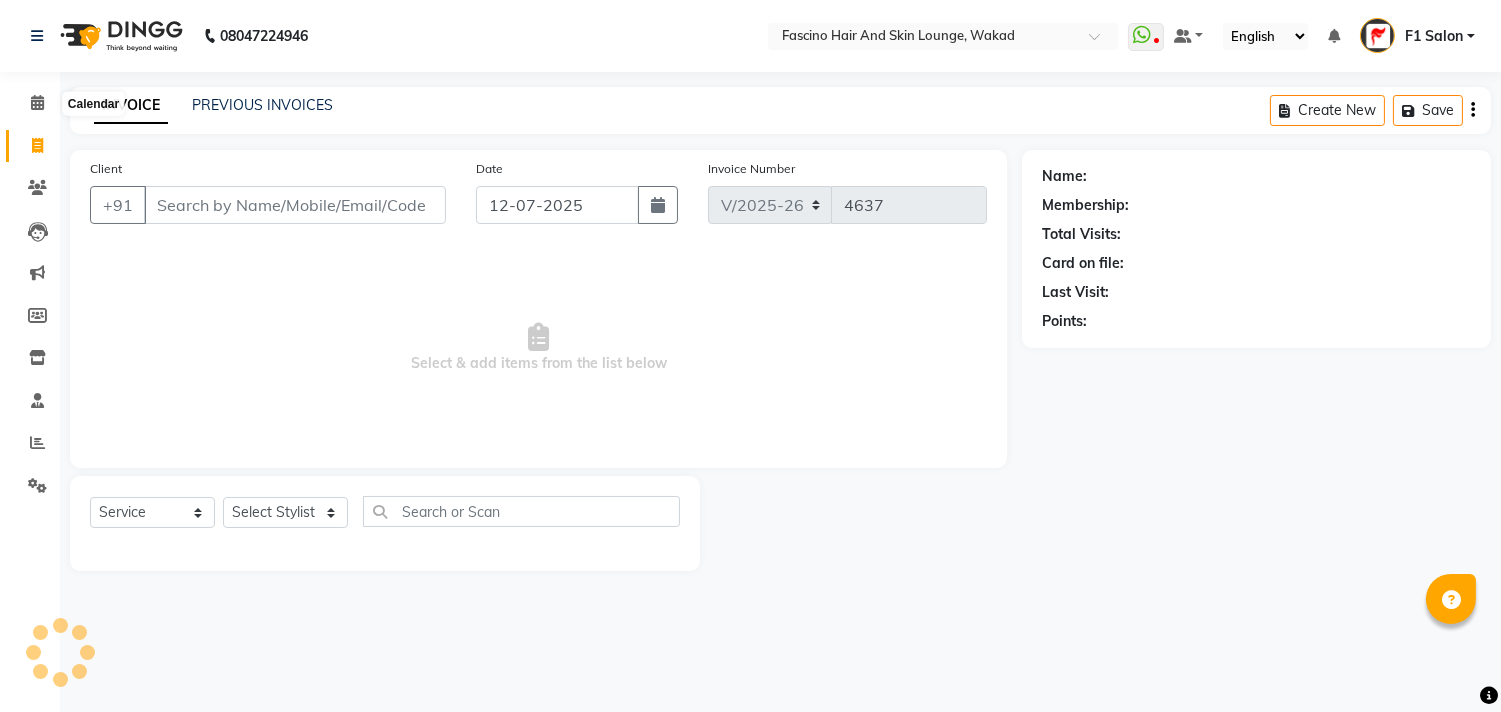 scroll, scrollTop: 0, scrollLeft: 0, axis: both 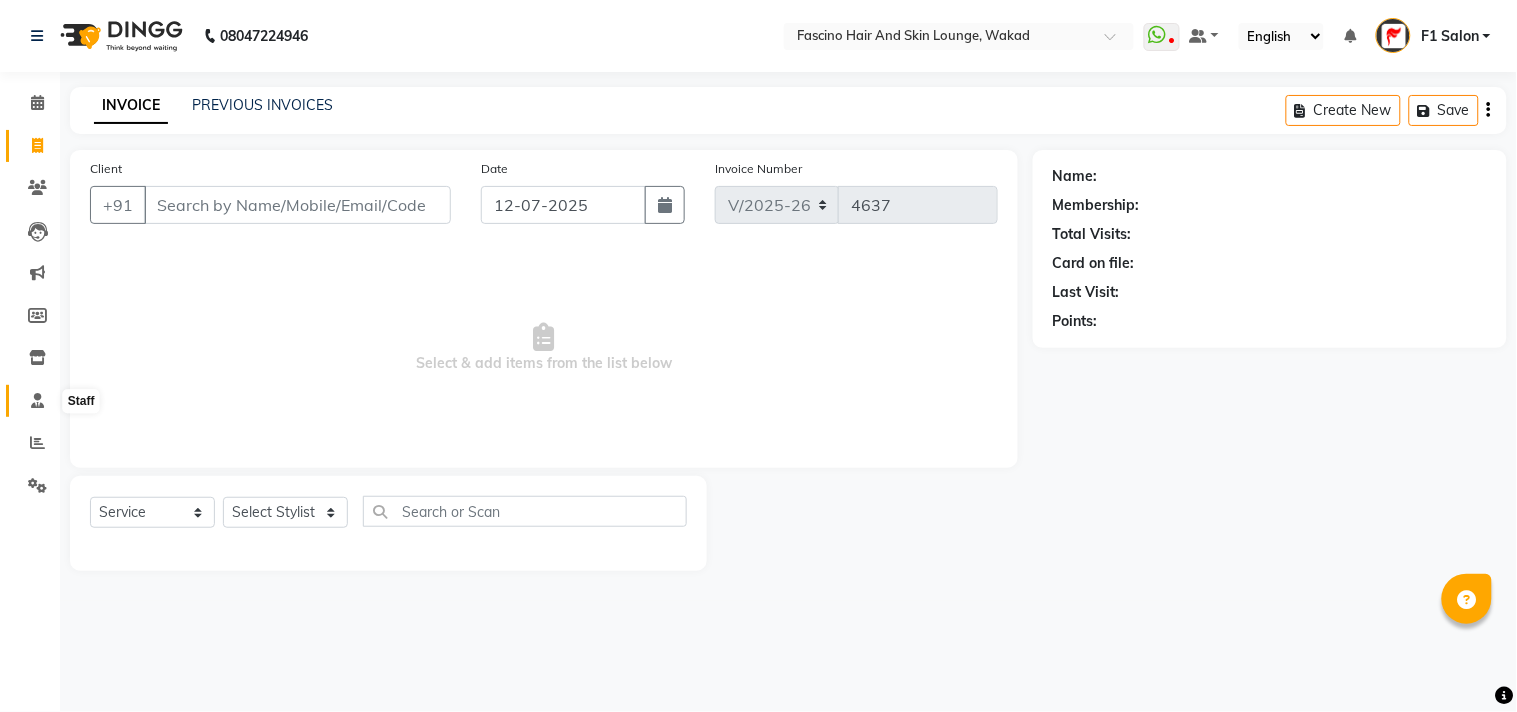 click 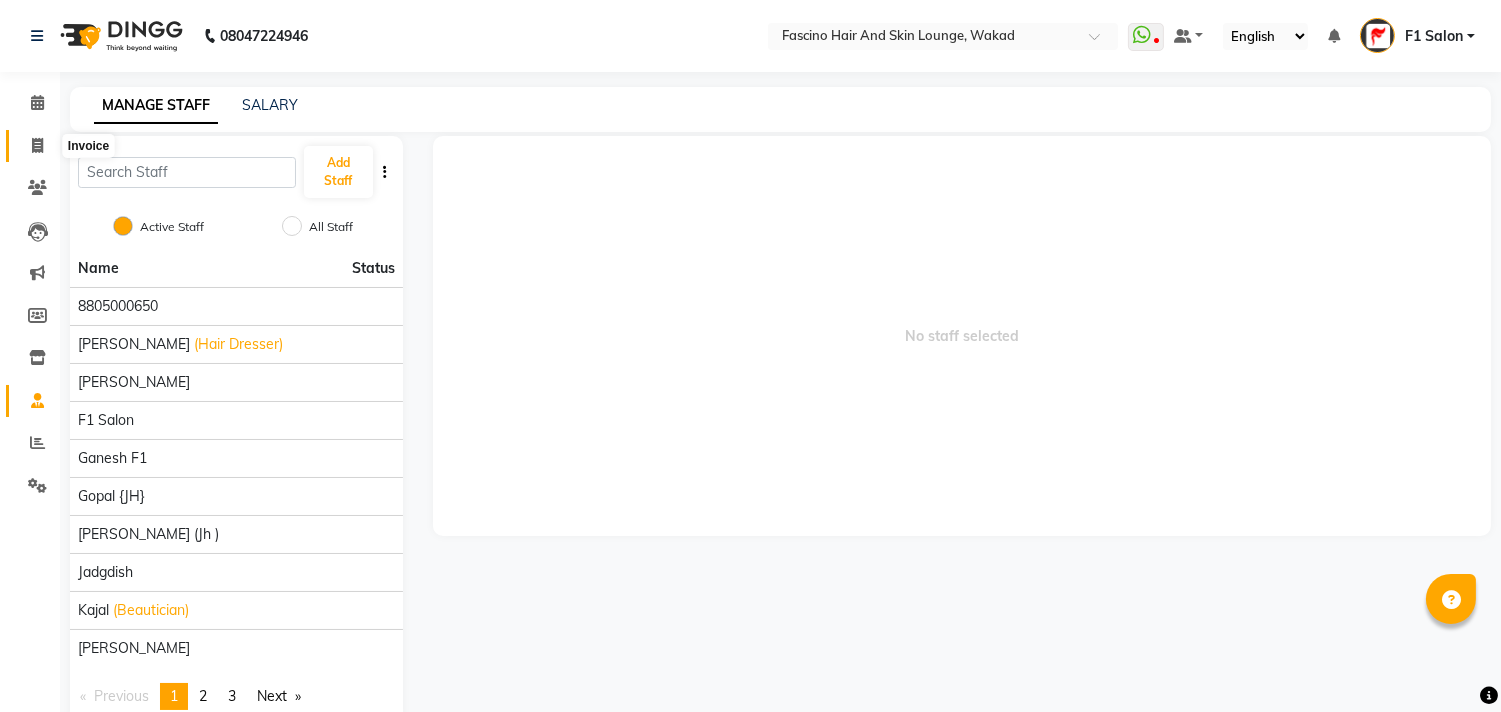 click 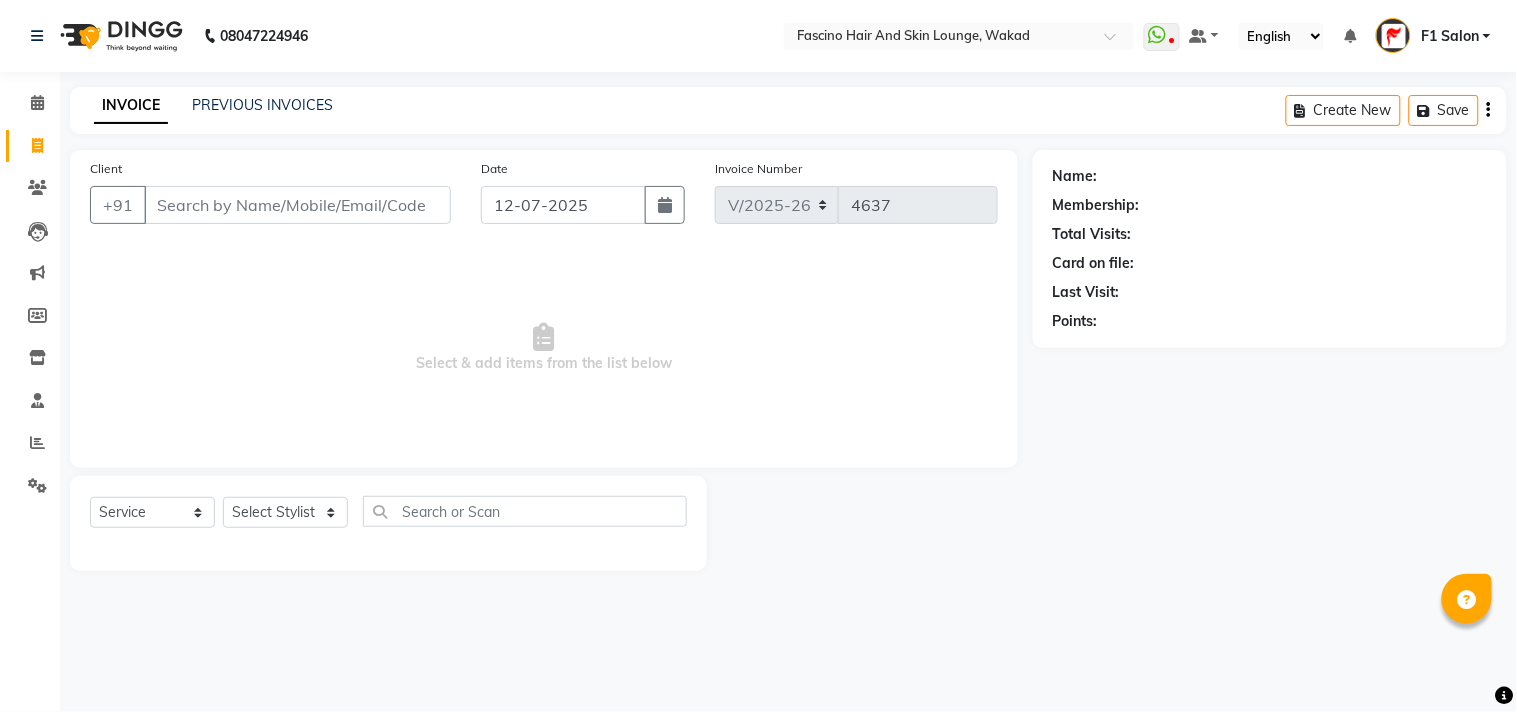 click on "08047224946 Select Location × Fascino Hair And Skin Lounge, Wakad  WhatsApp Status  ✕ Status:  Disconnected Most Recent Message: 11-03-2025     09:05 AM Recent Service Activity: 11-03-2025     09:03 AM  08047224946 Whatsapp Settings Default Panel My Panel English ENGLISH Español العربية मराठी हिंदी ગુજરાતી தமிழ் 中文 Notifications nothing to show F1 Salon  Manage Profile Change Password Sign out  Version:3.15.4" 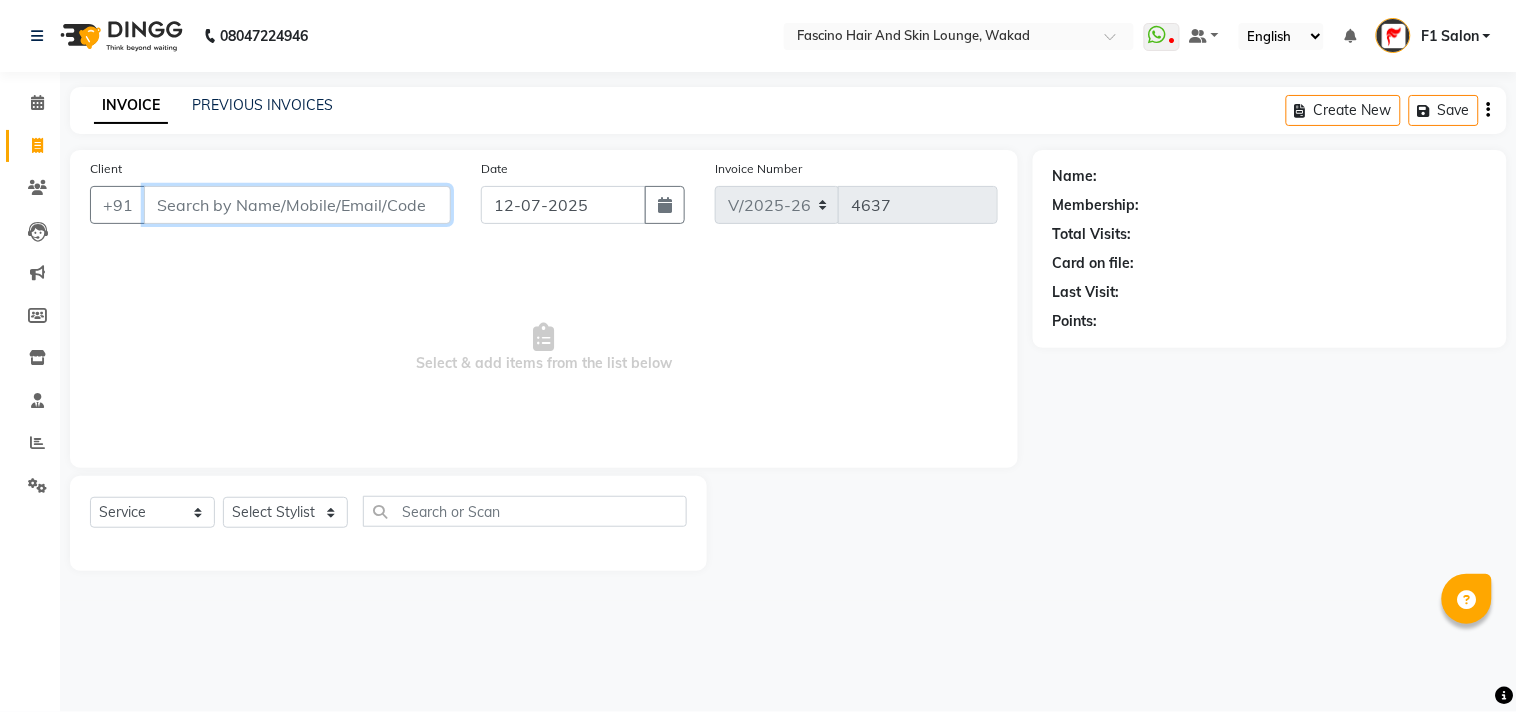 click on "Client" at bounding box center (297, 205) 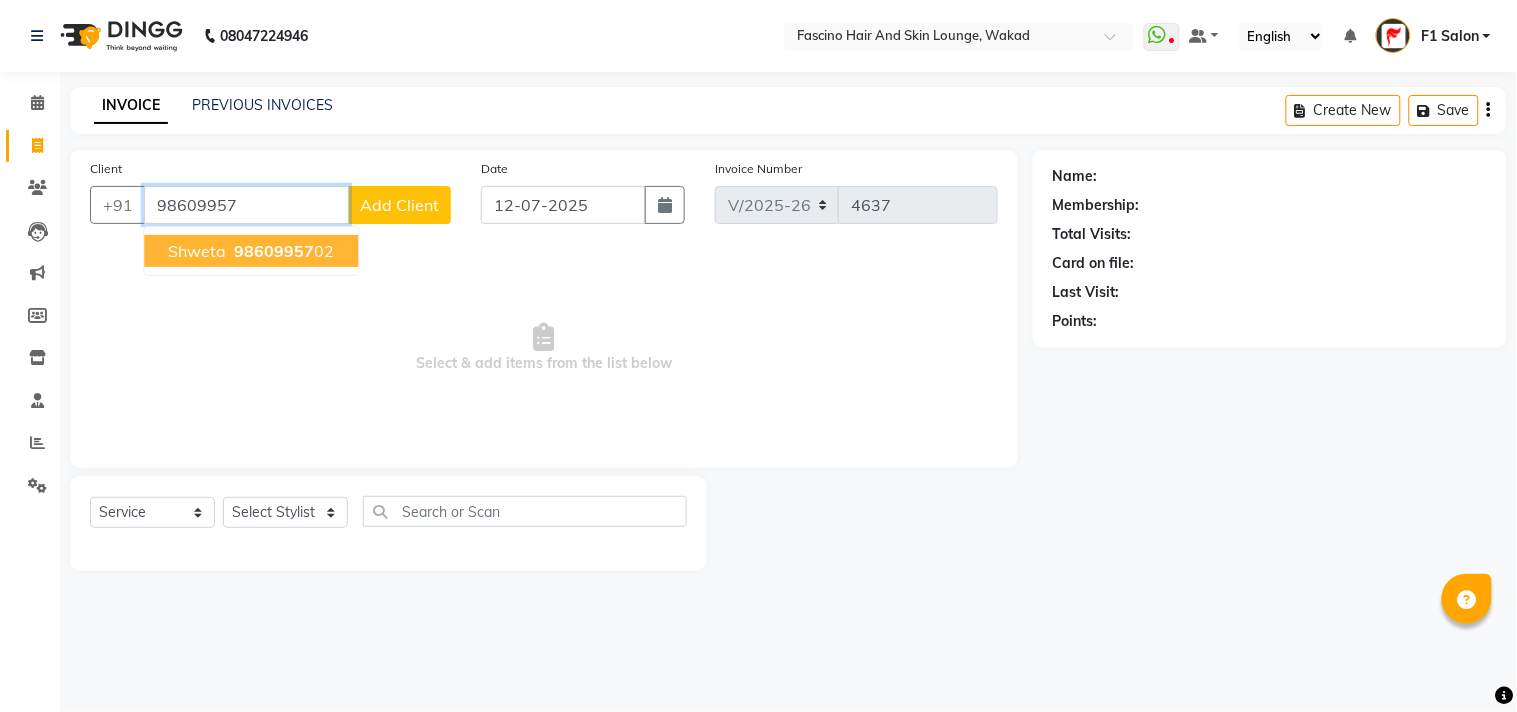 click on "shweta" at bounding box center [197, 251] 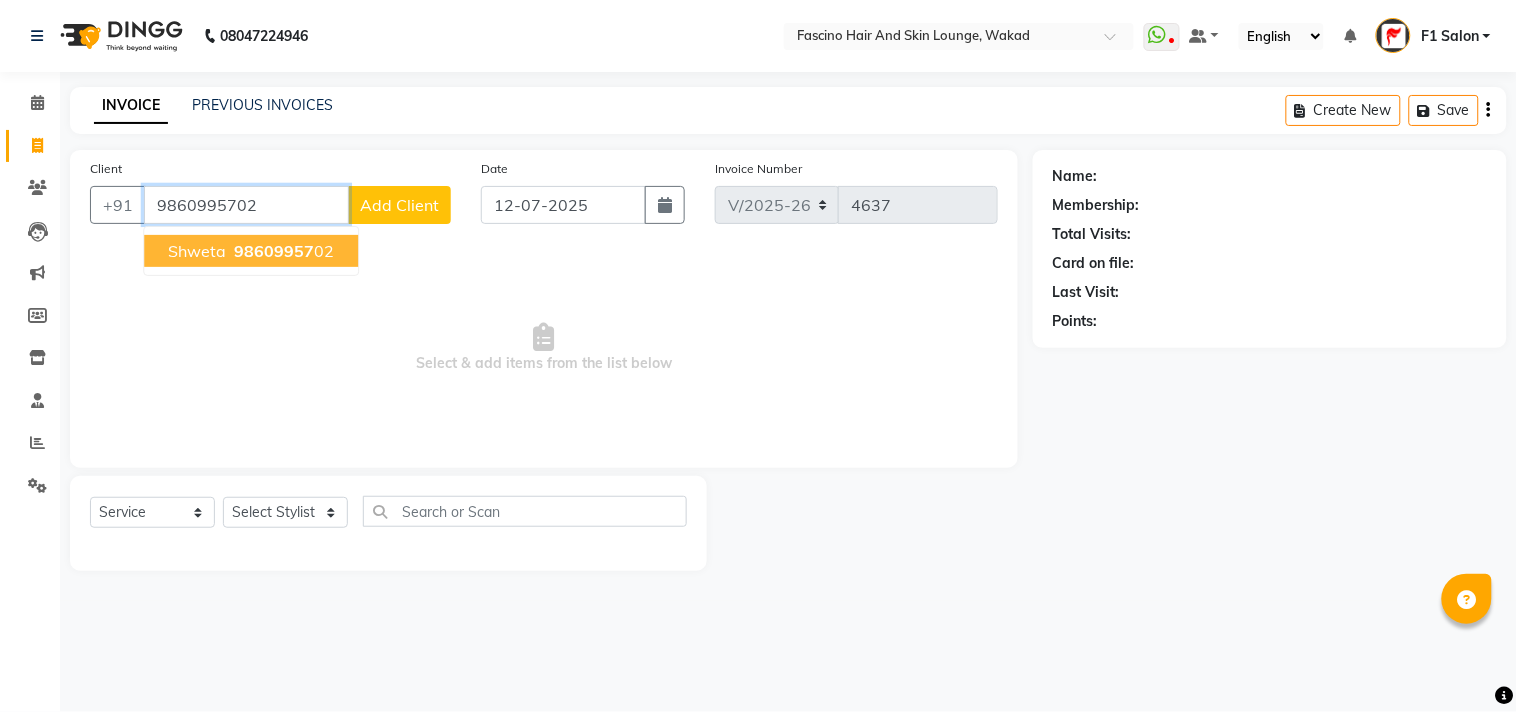 type on "9860995702" 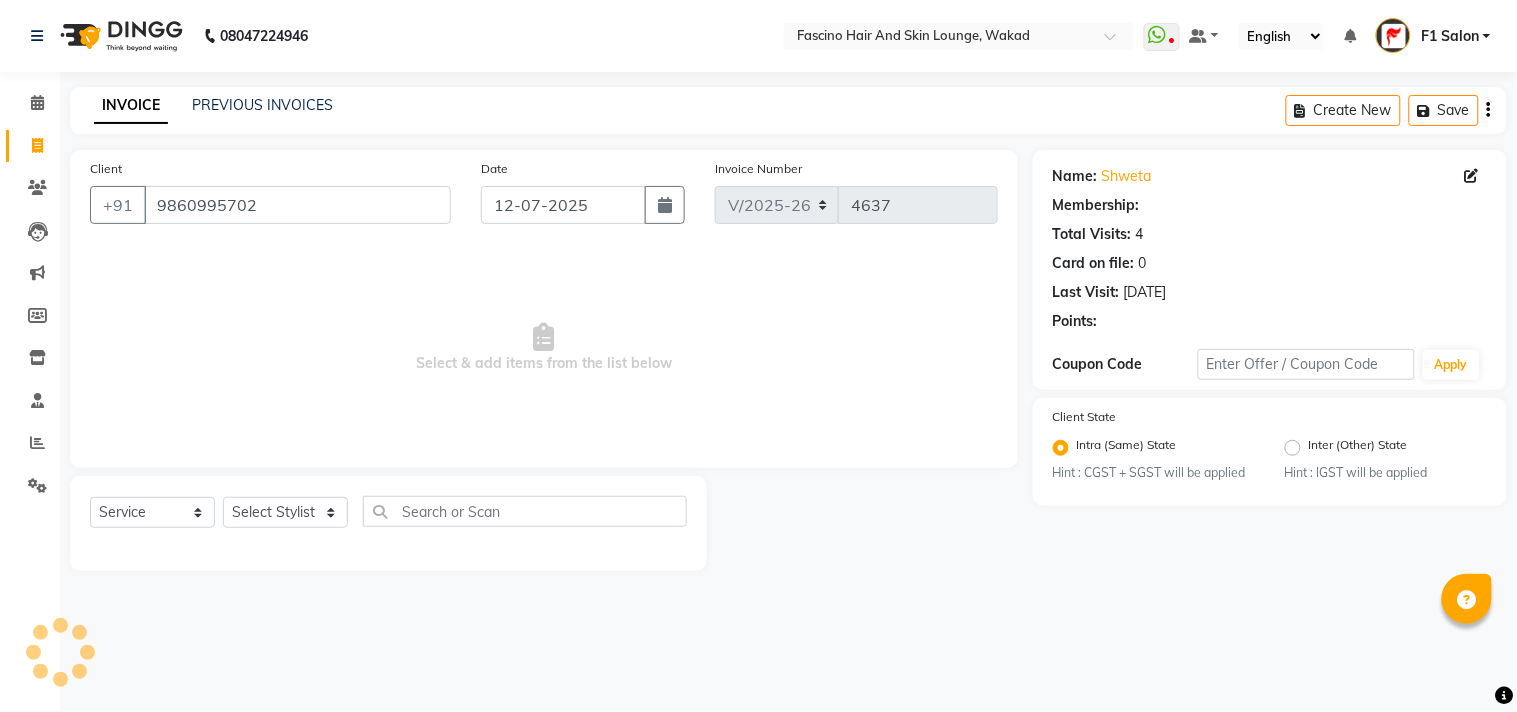 select on "1: Object" 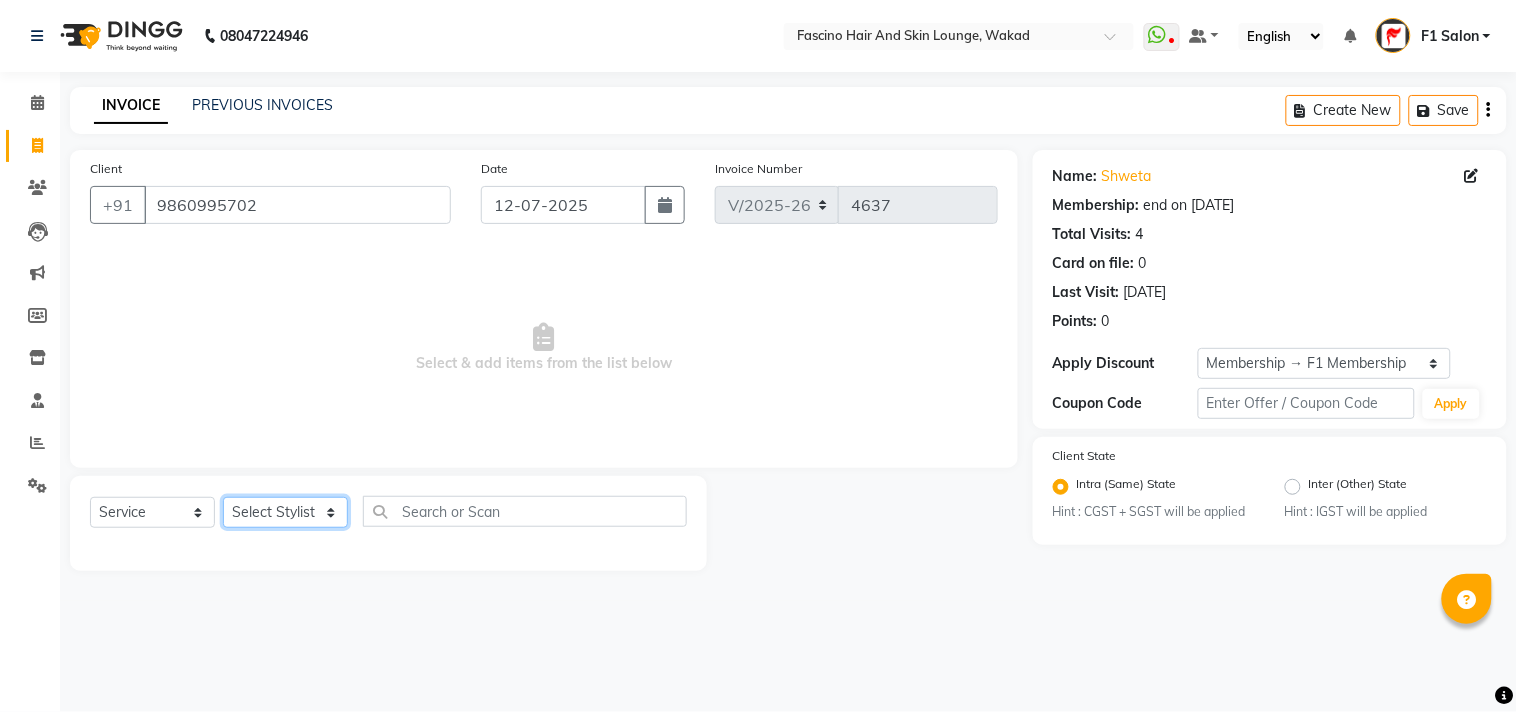 drag, startPoint x: 271, startPoint y: 520, endPoint x: 103, endPoint y: 576, distance: 177.08755 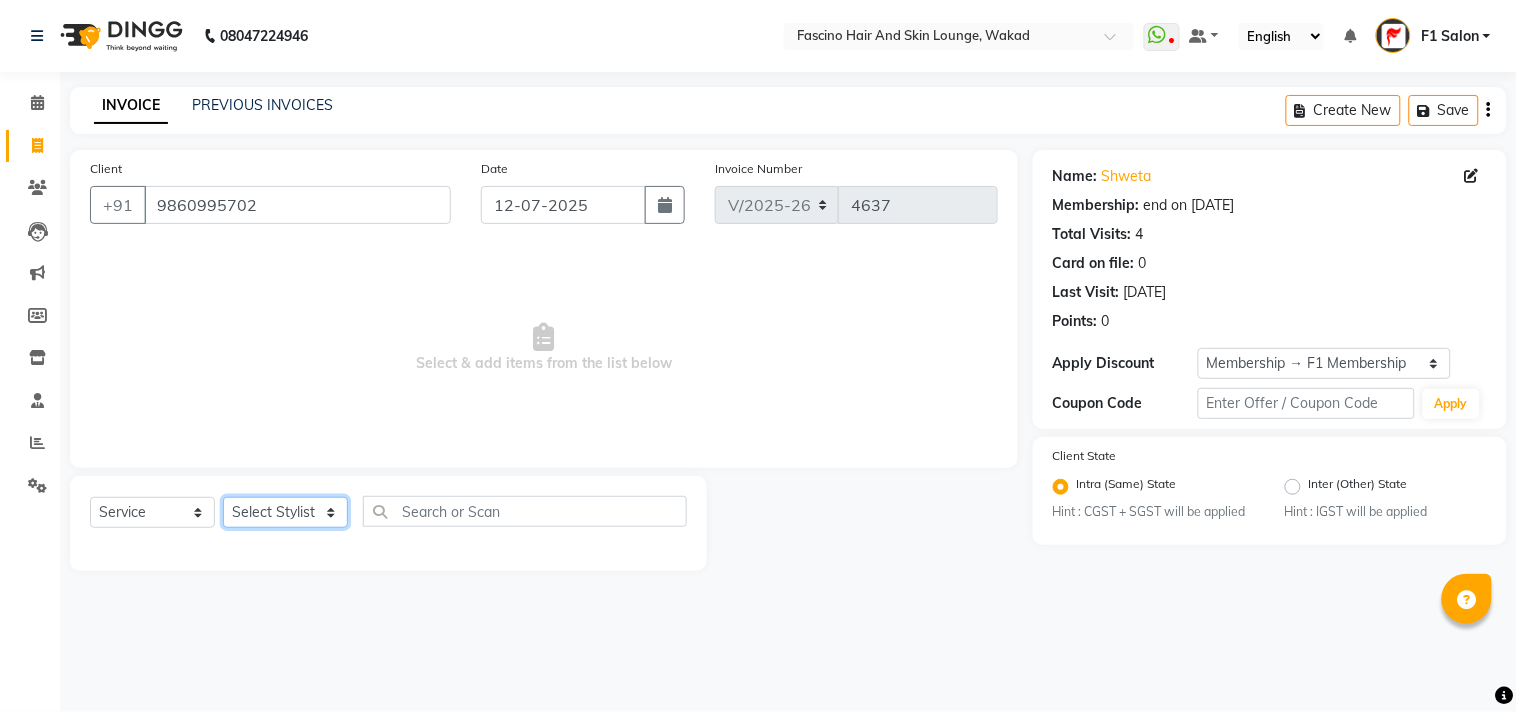 select on "67673" 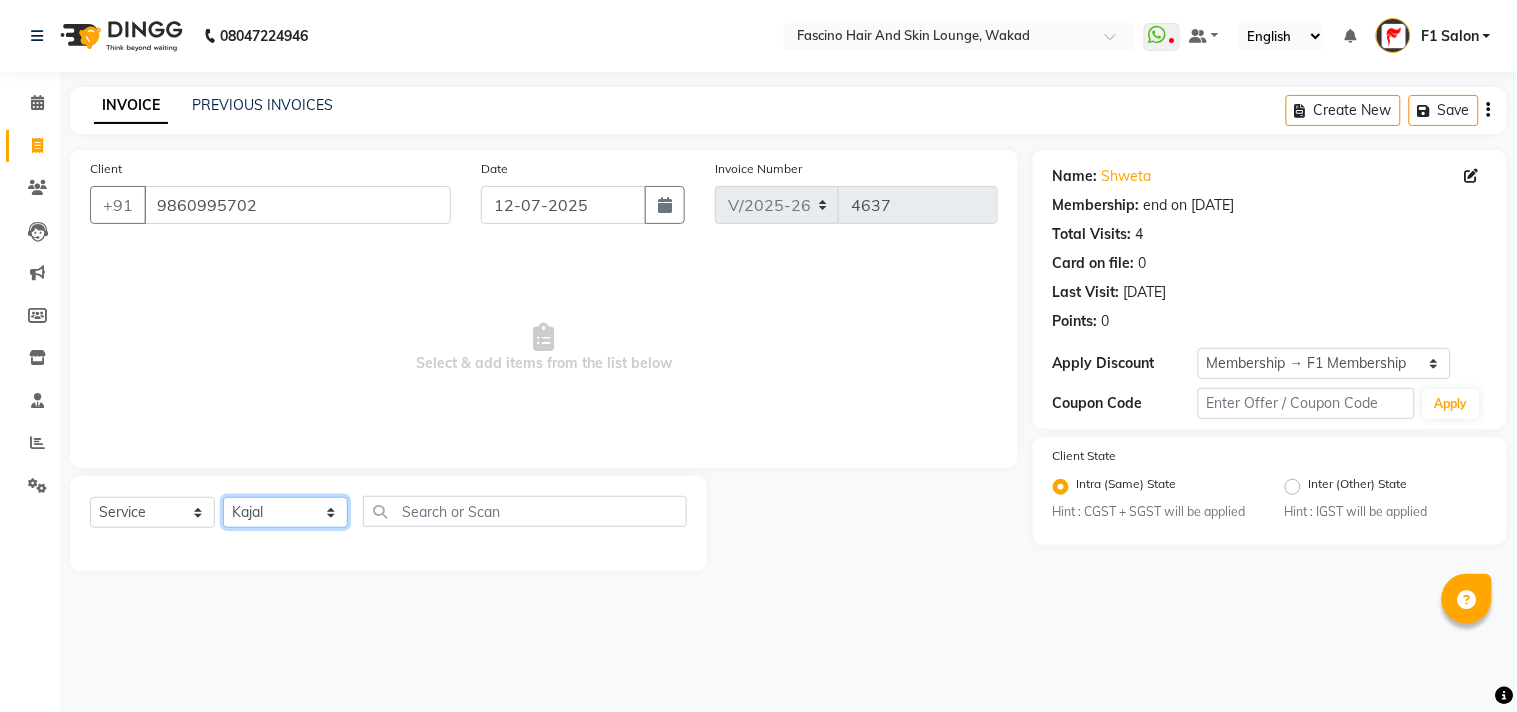 click on "Select Stylist 8805000650  Asif Shaikh Chimu Ingale F1 Salon  Ganesh F1 Gopal {JH} Govind (Jh ) Jadgdish Kajal  Omkar JH Pooja kate  Ram choudhry Sahil jh Sanjay muley Shree Siddu (F1) Sid (JH) Sukanya Sadiyan  Suraj F1 Tejal Beaution Usha Bhise Varsha F1 Veena" 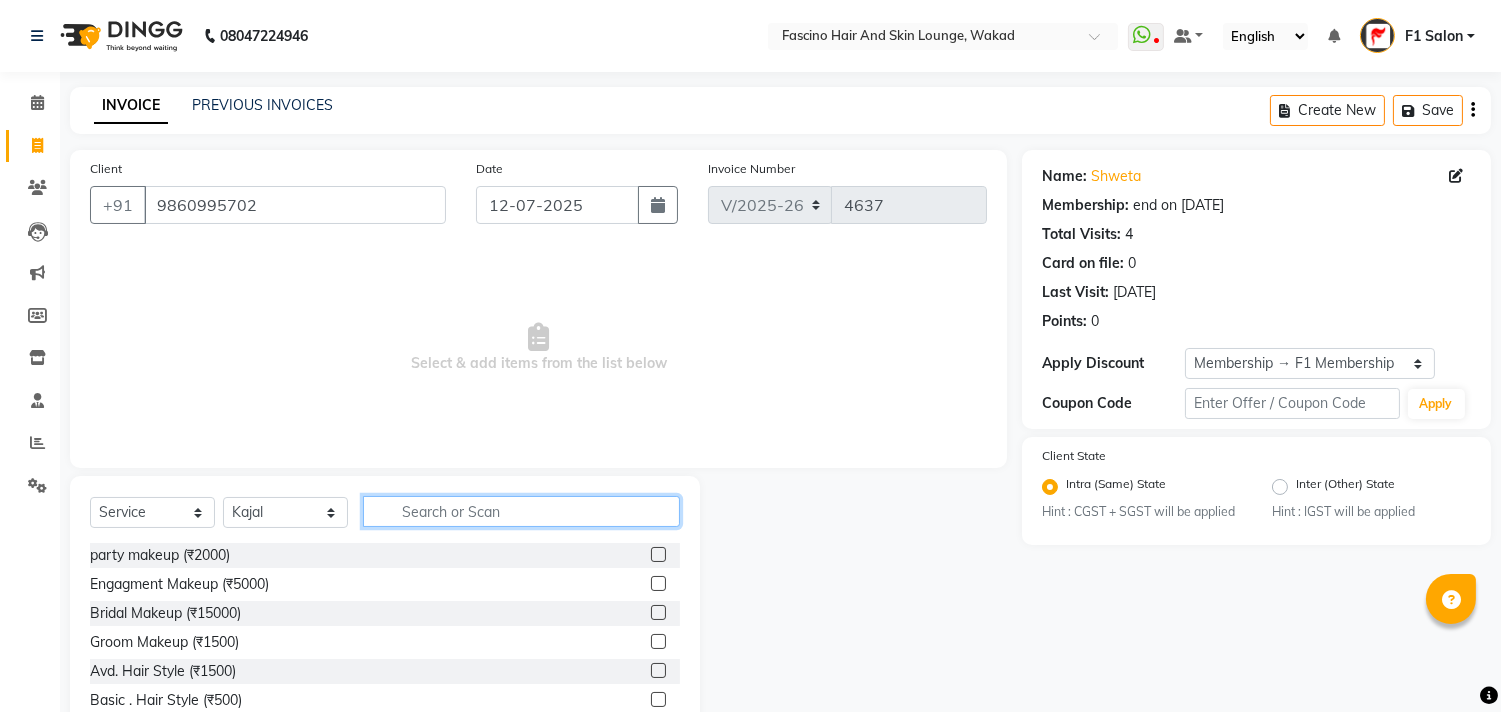 click 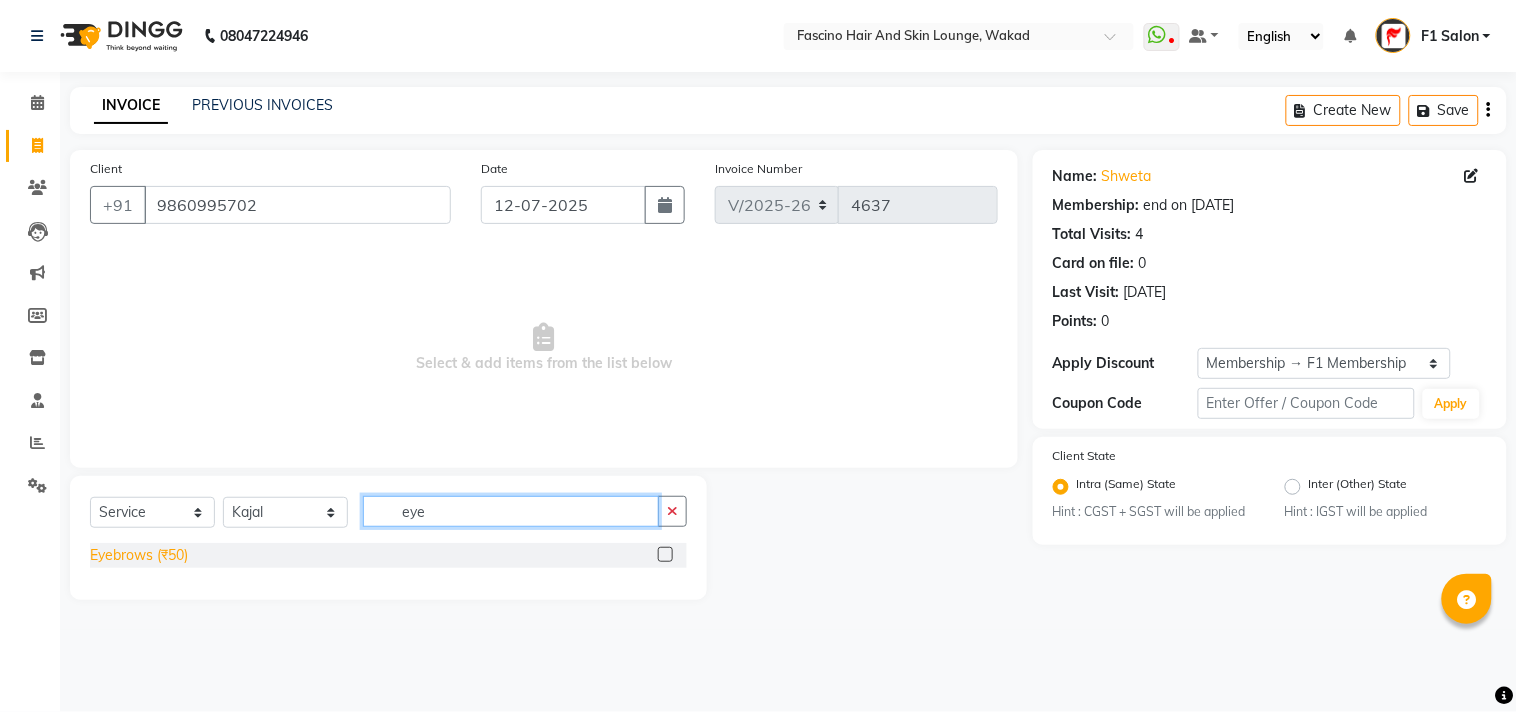 type on "eye" 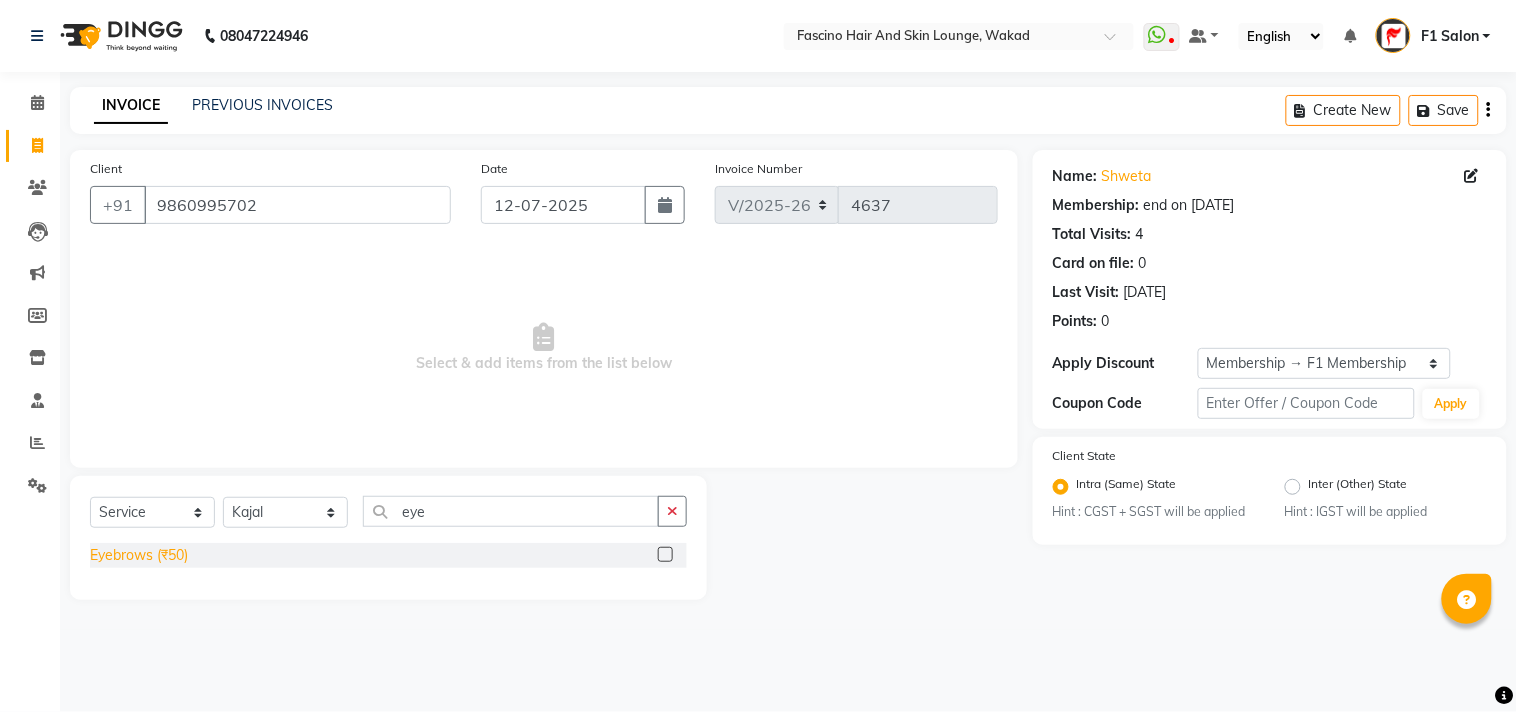 click on "Eyebrows (₹50)" 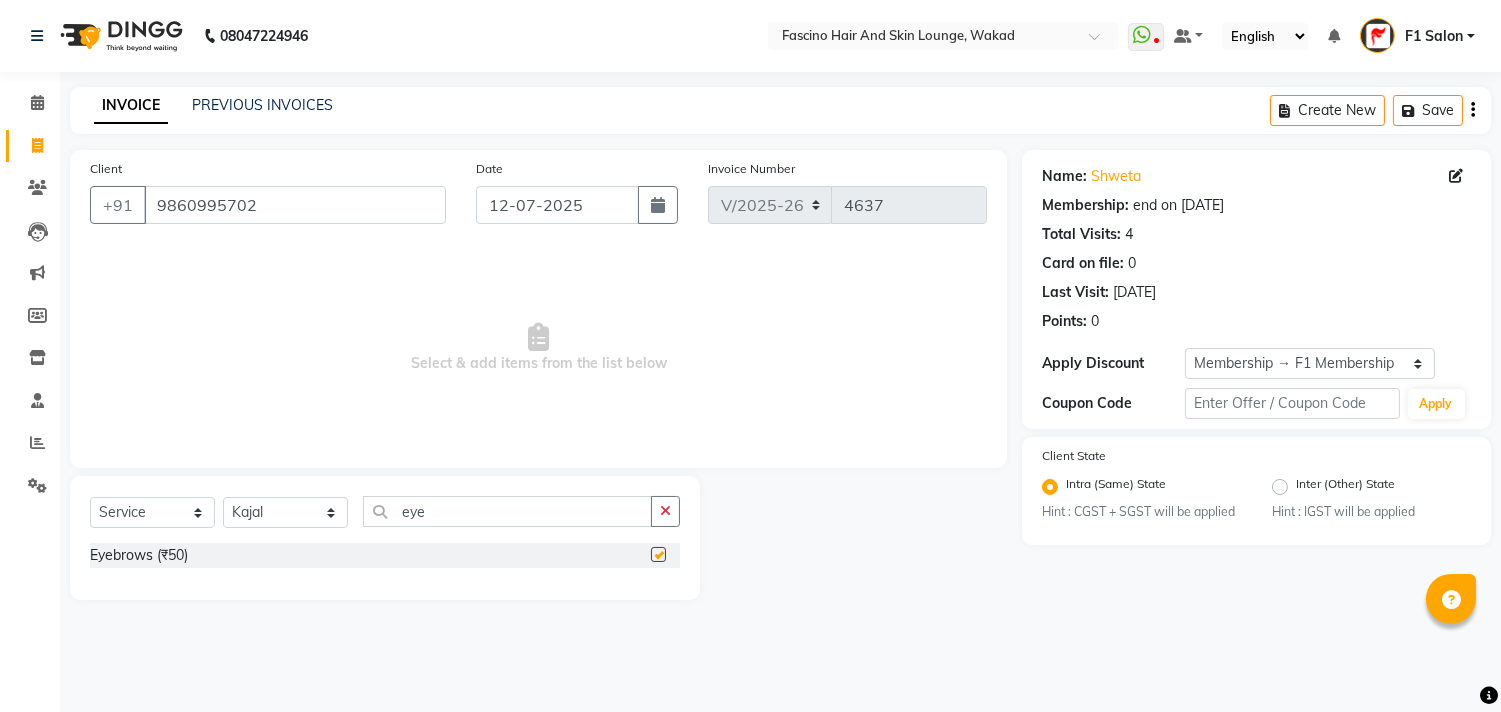 checkbox on "false" 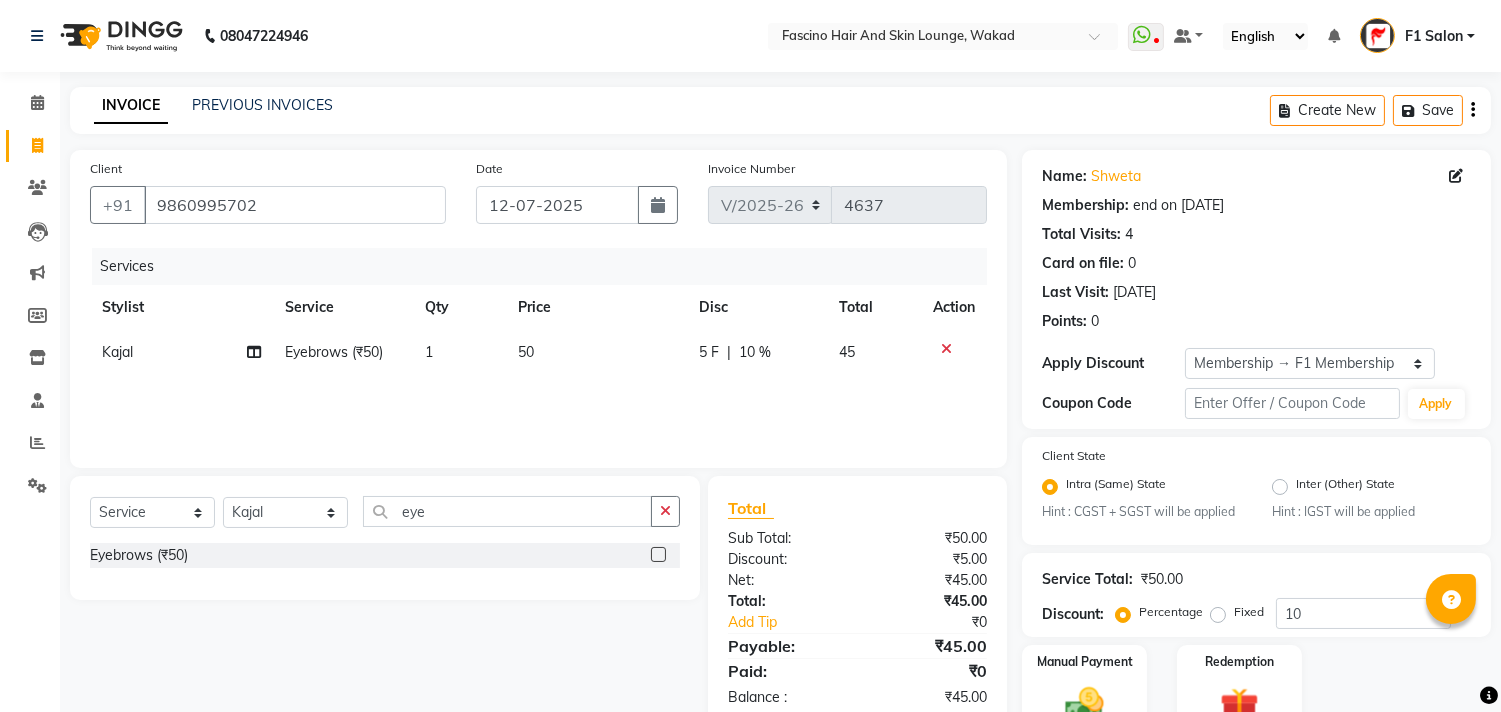 click on "50" 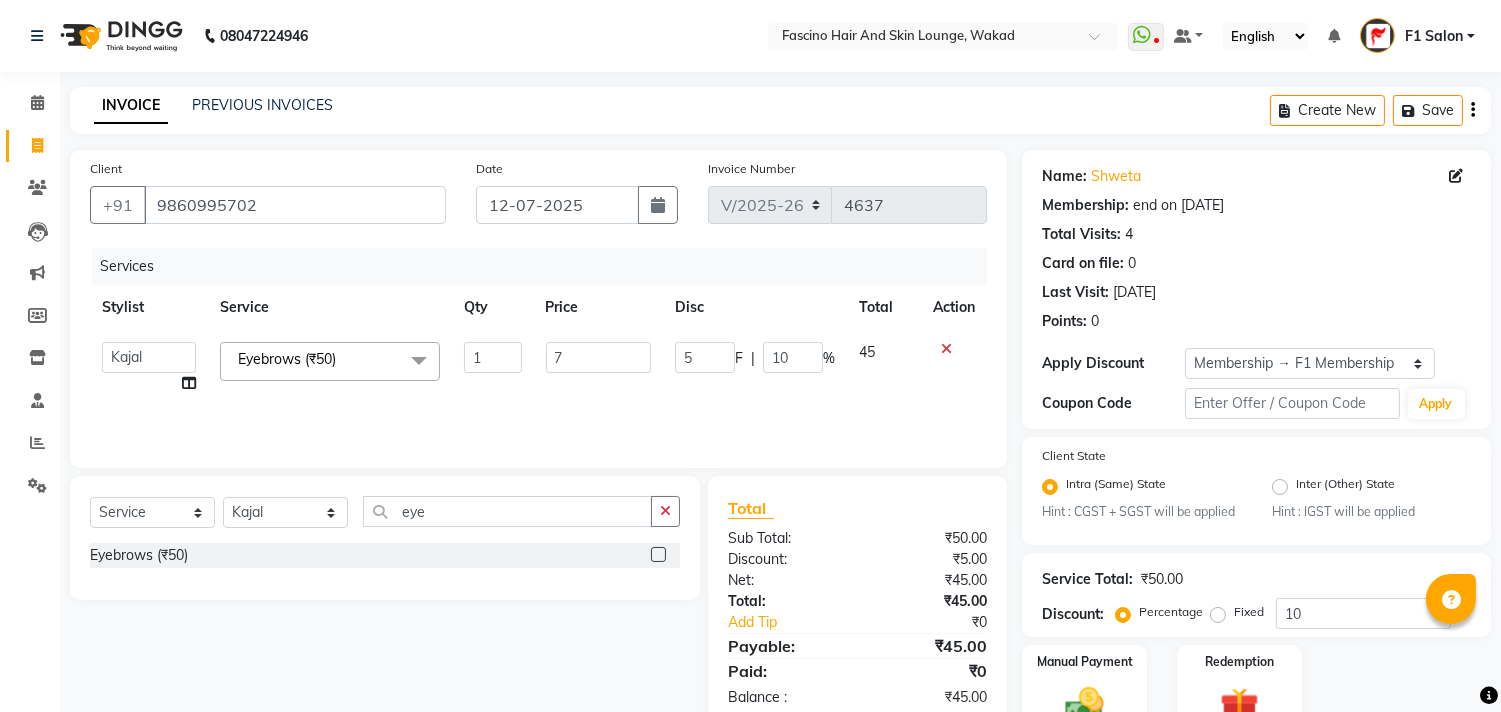 type on "70" 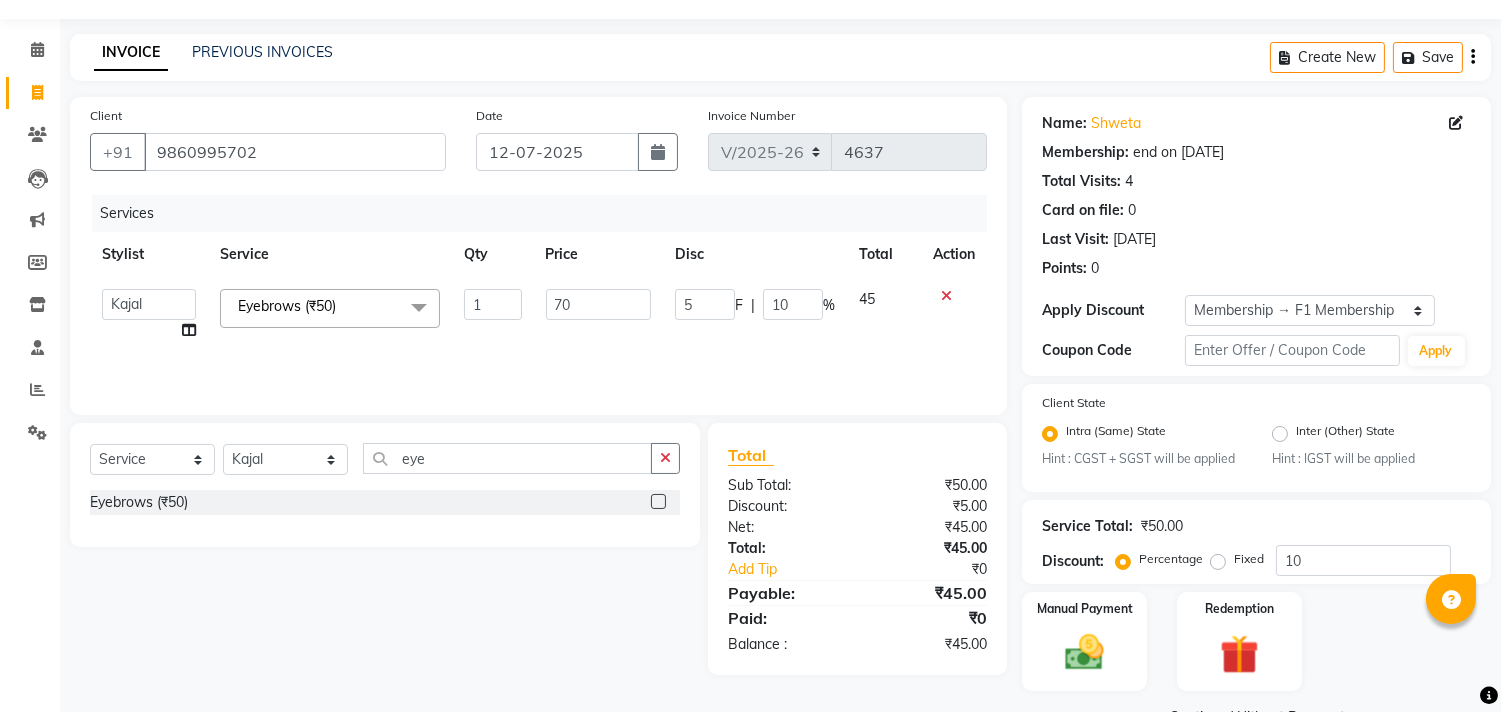 scroll, scrollTop: 102, scrollLeft: 0, axis: vertical 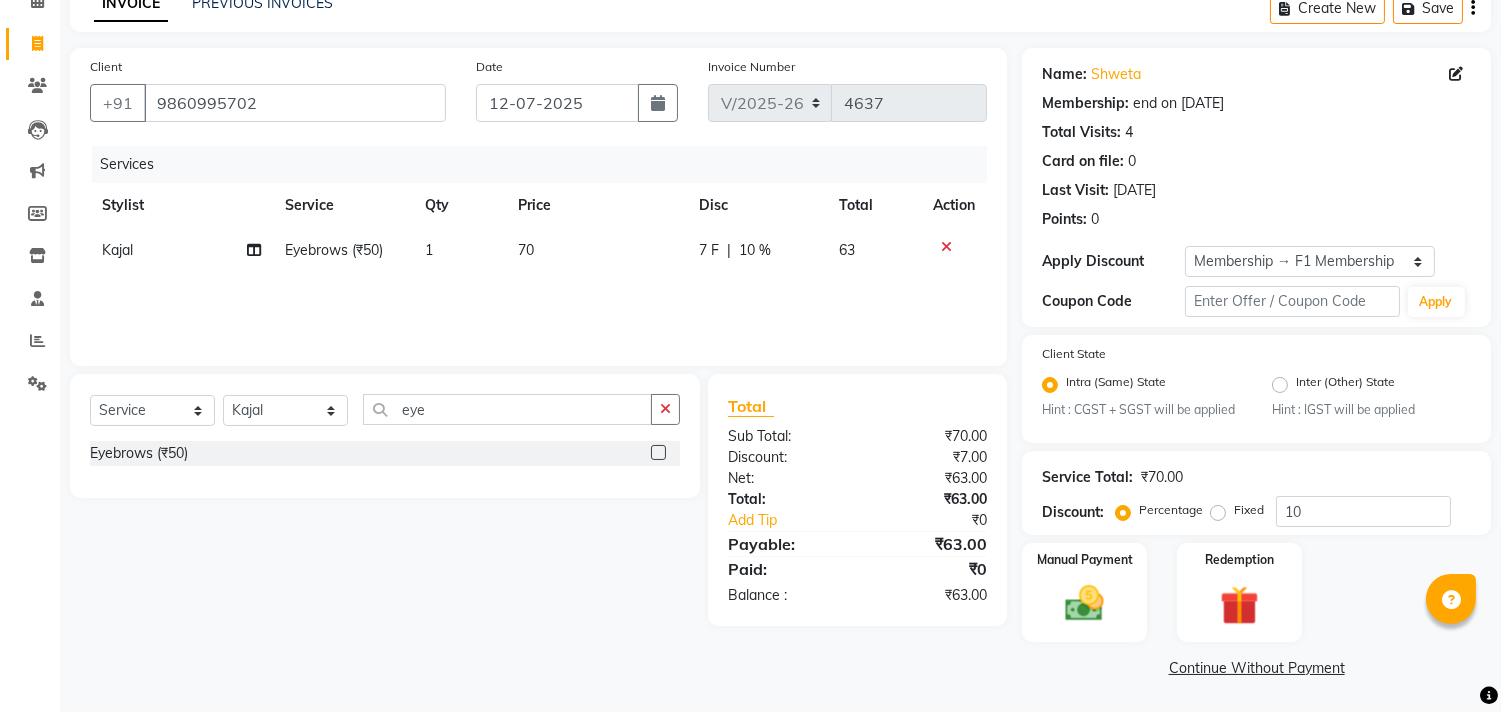 click on "Service Total:  ₹70.00  Discount:  Percentage   Fixed  10" 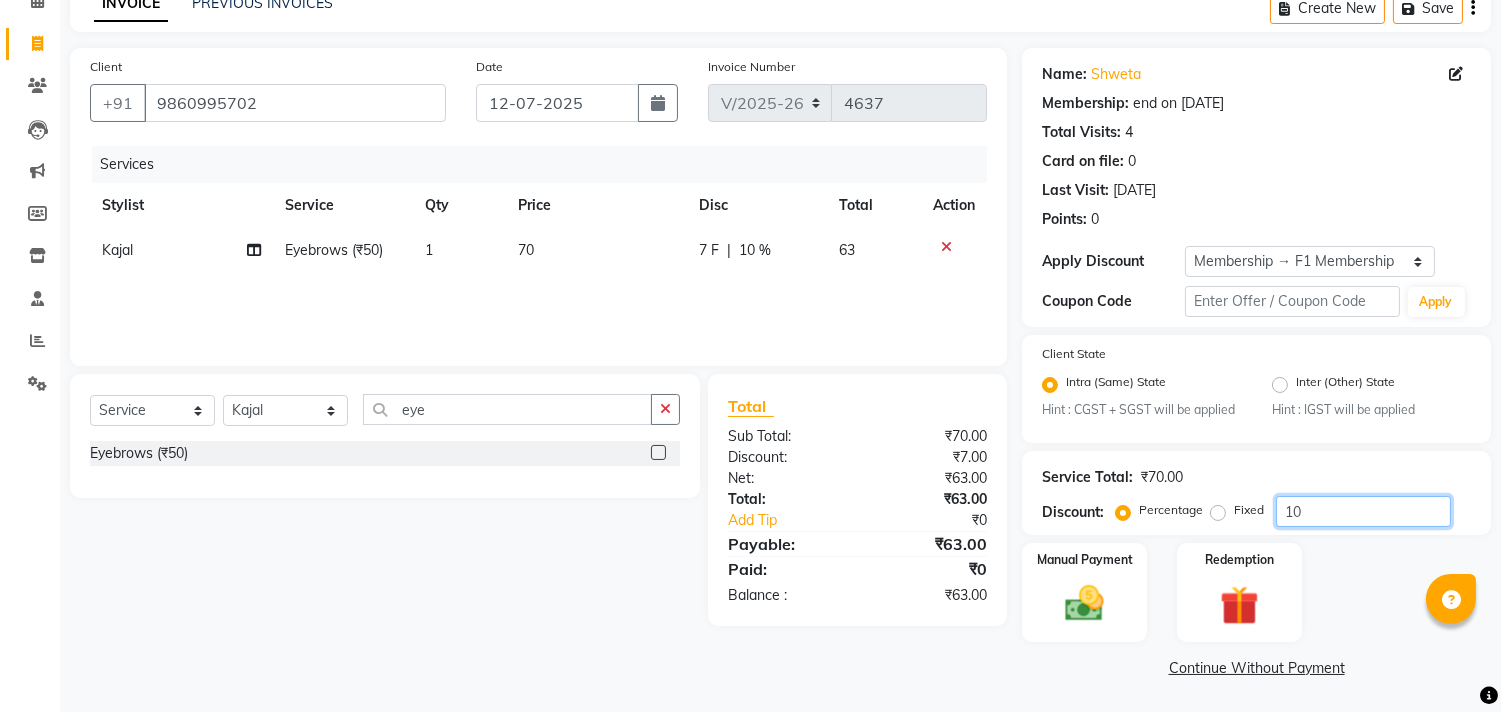 click on "10" 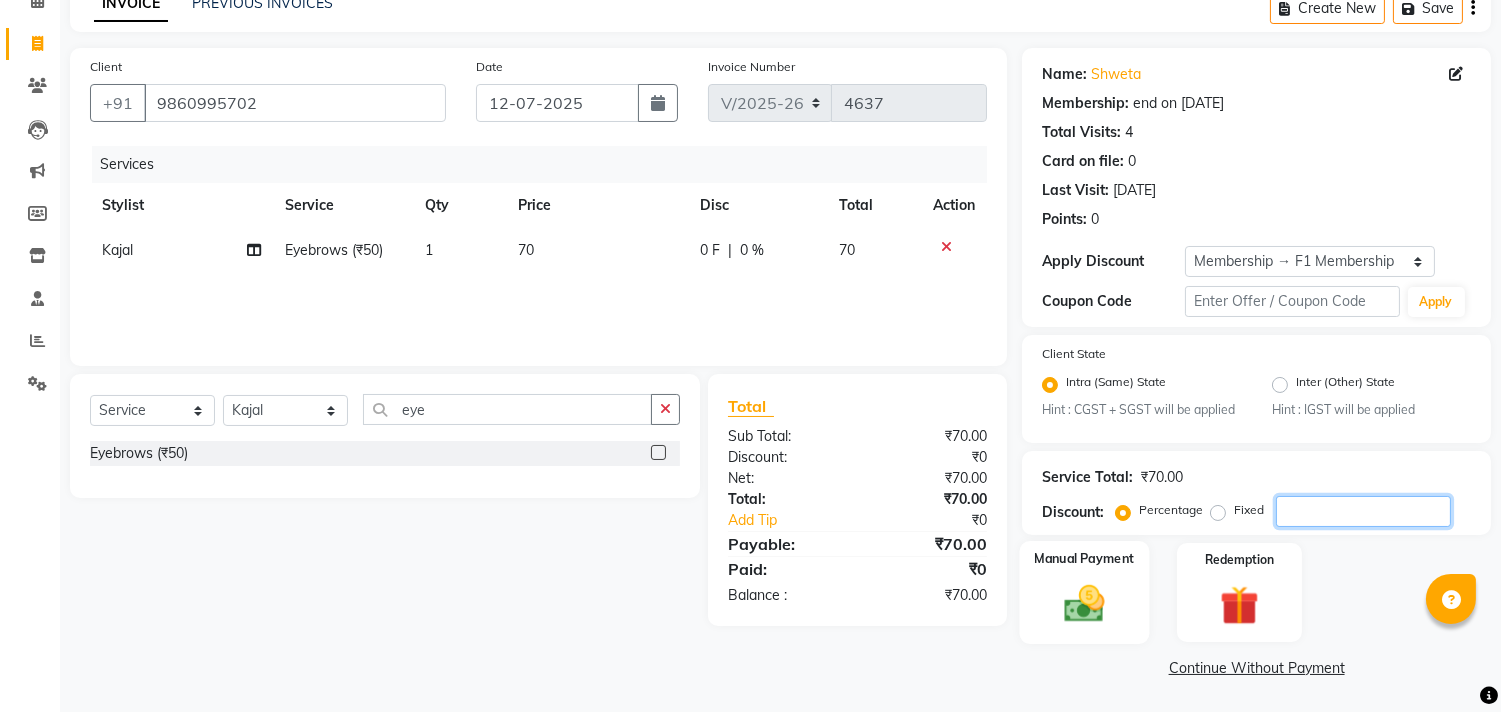 type 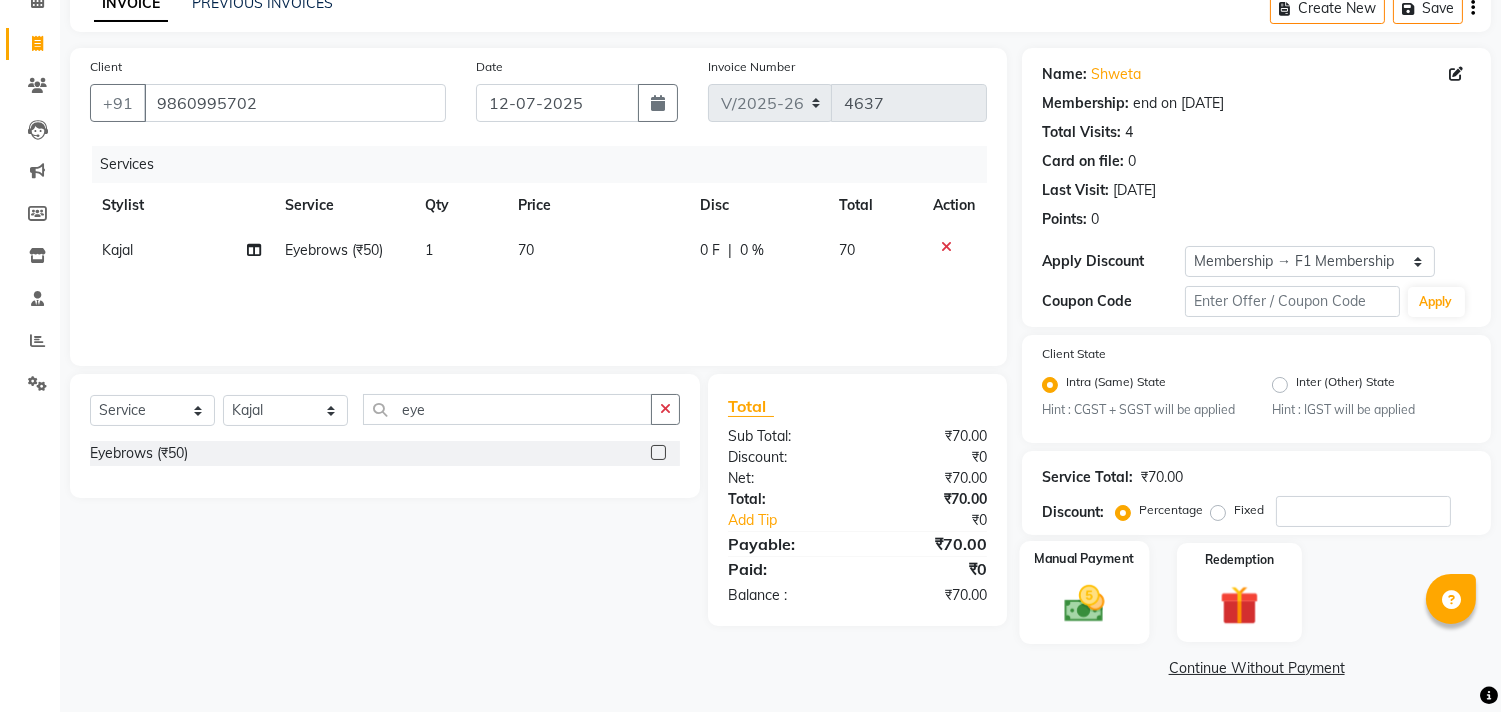 click 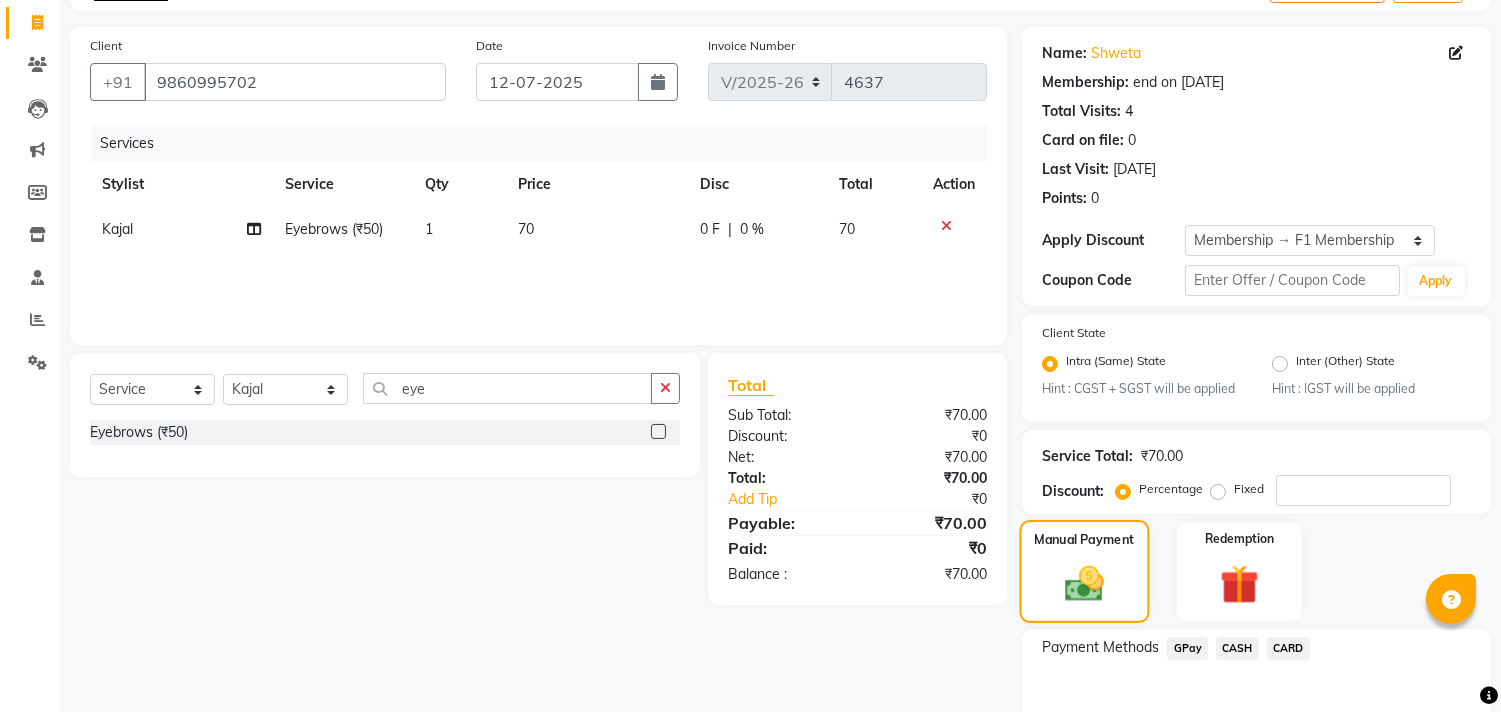 scroll, scrollTop: 120, scrollLeft: 0, axis: vertical 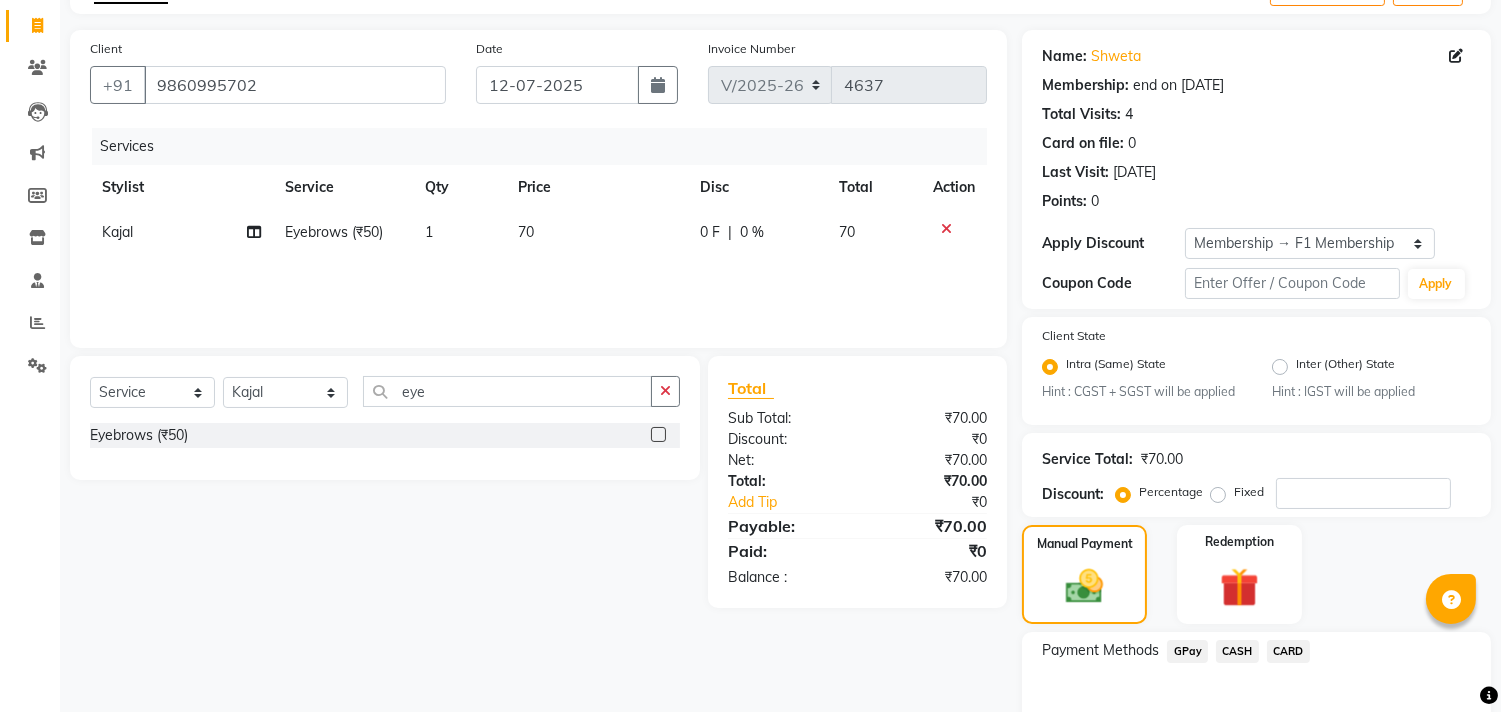 click on "GPay" 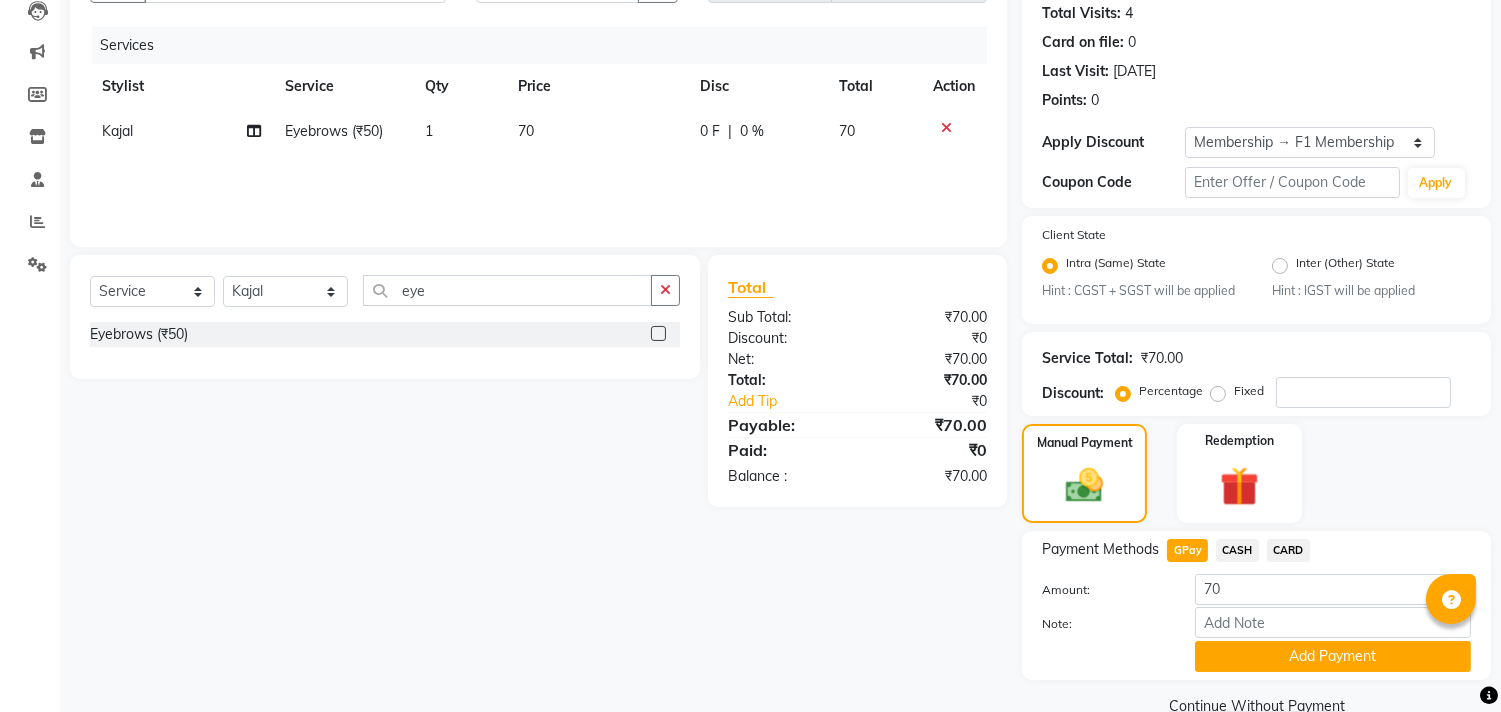 scroll, scrollTop: 260, scrollLeft: 0, axis: vertical 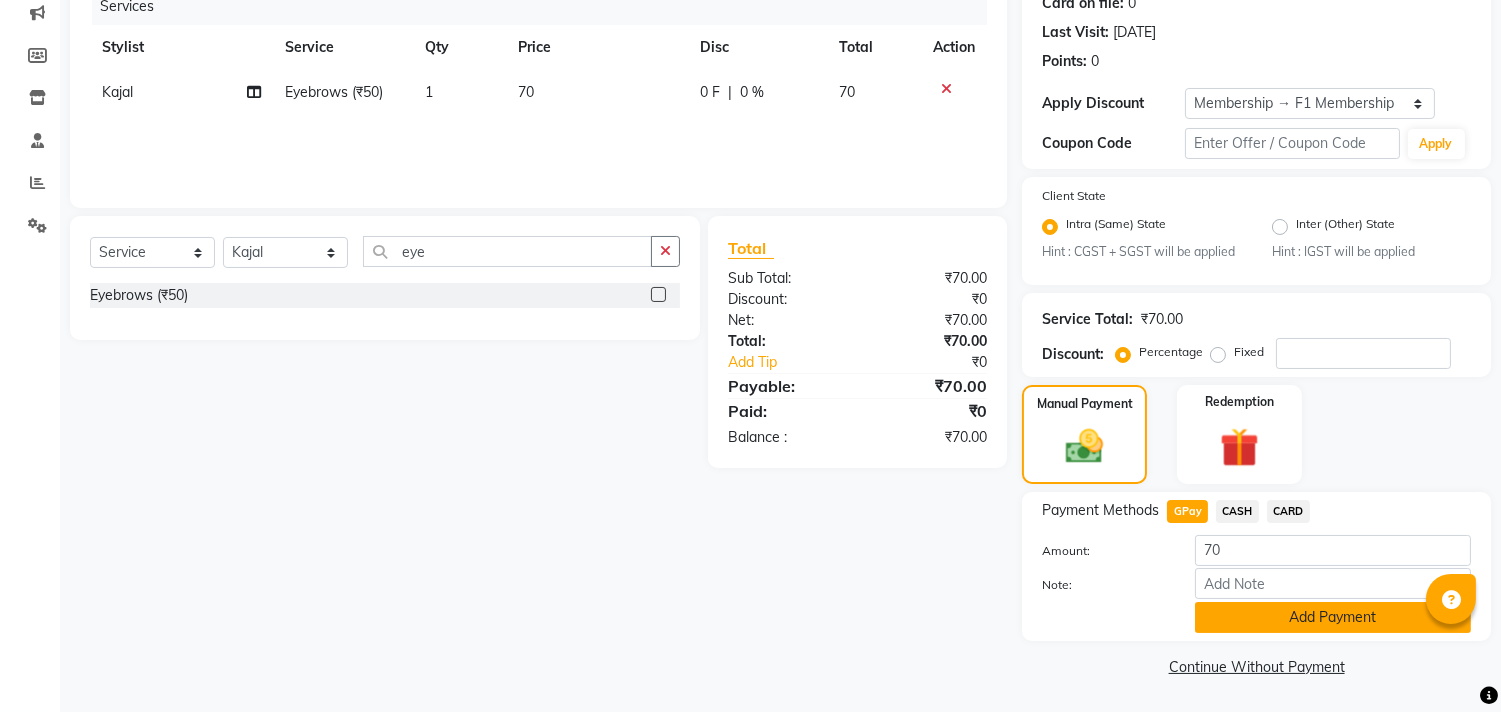 click on "Add Payment" 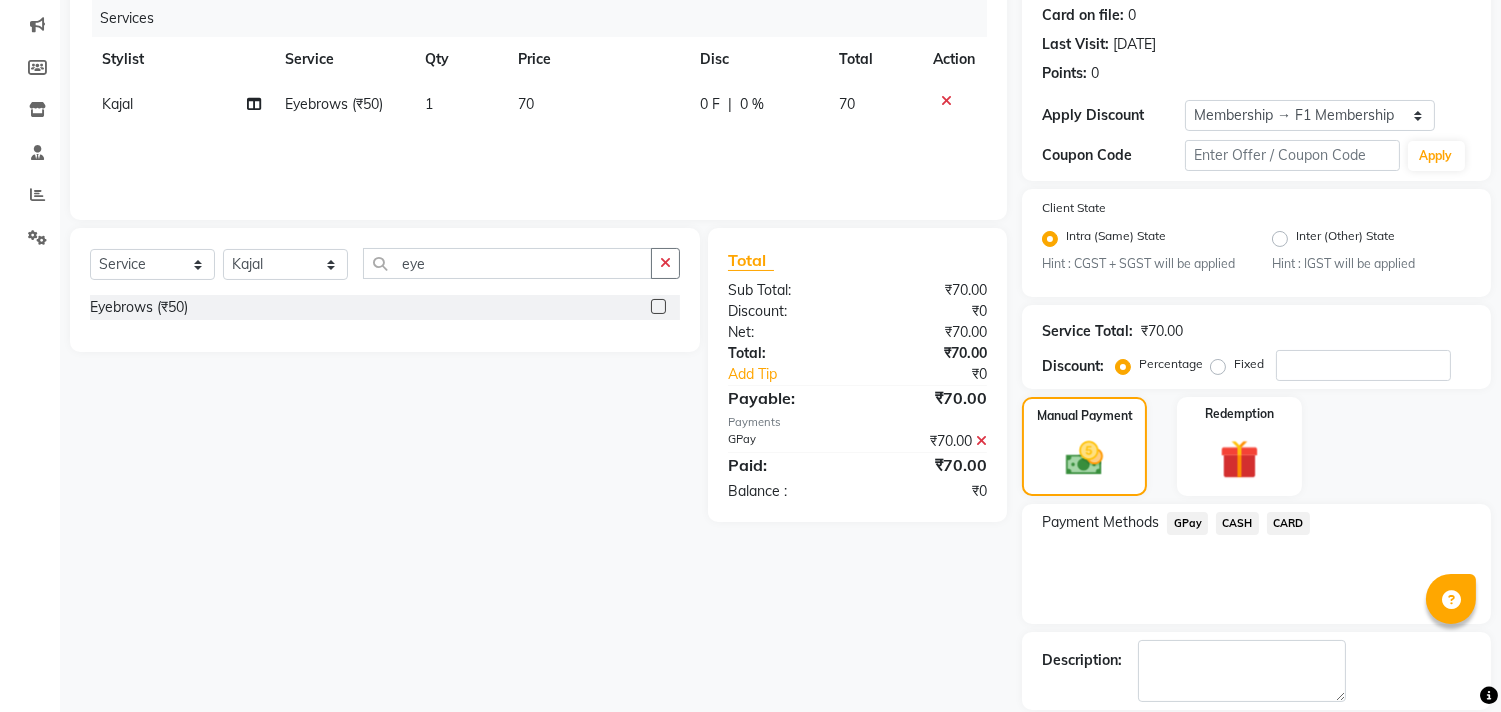 scroll, scrollTop: 344, scrollLeft: 0, axis: vertical 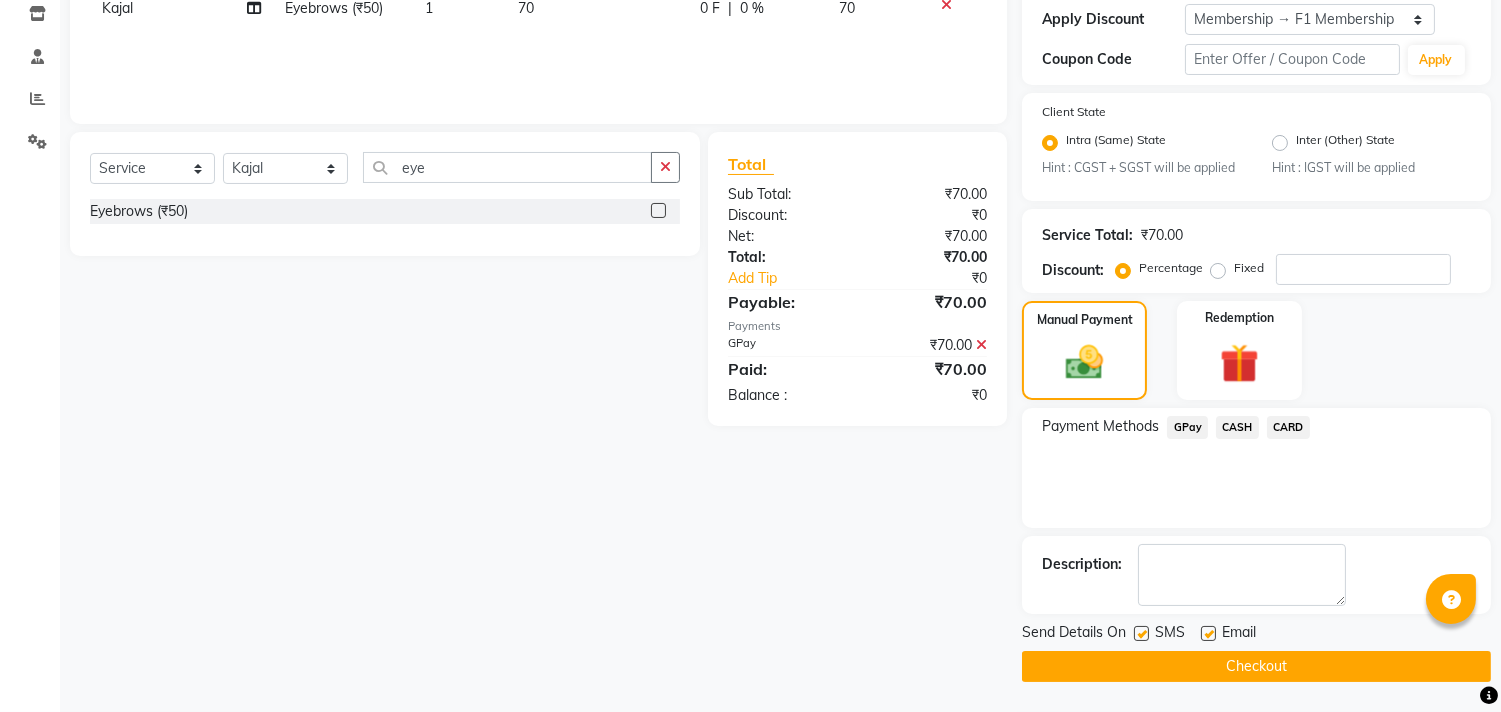 click 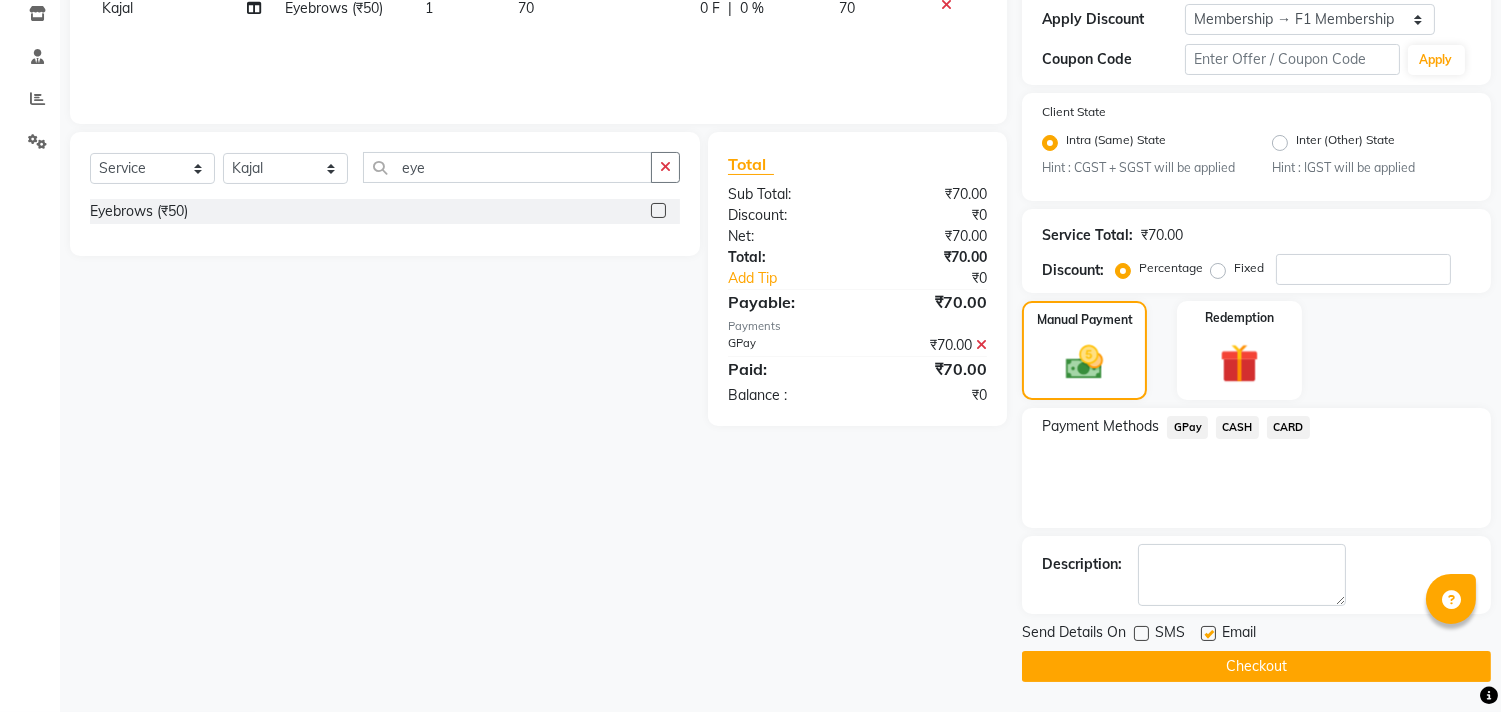 click on "Checkout" 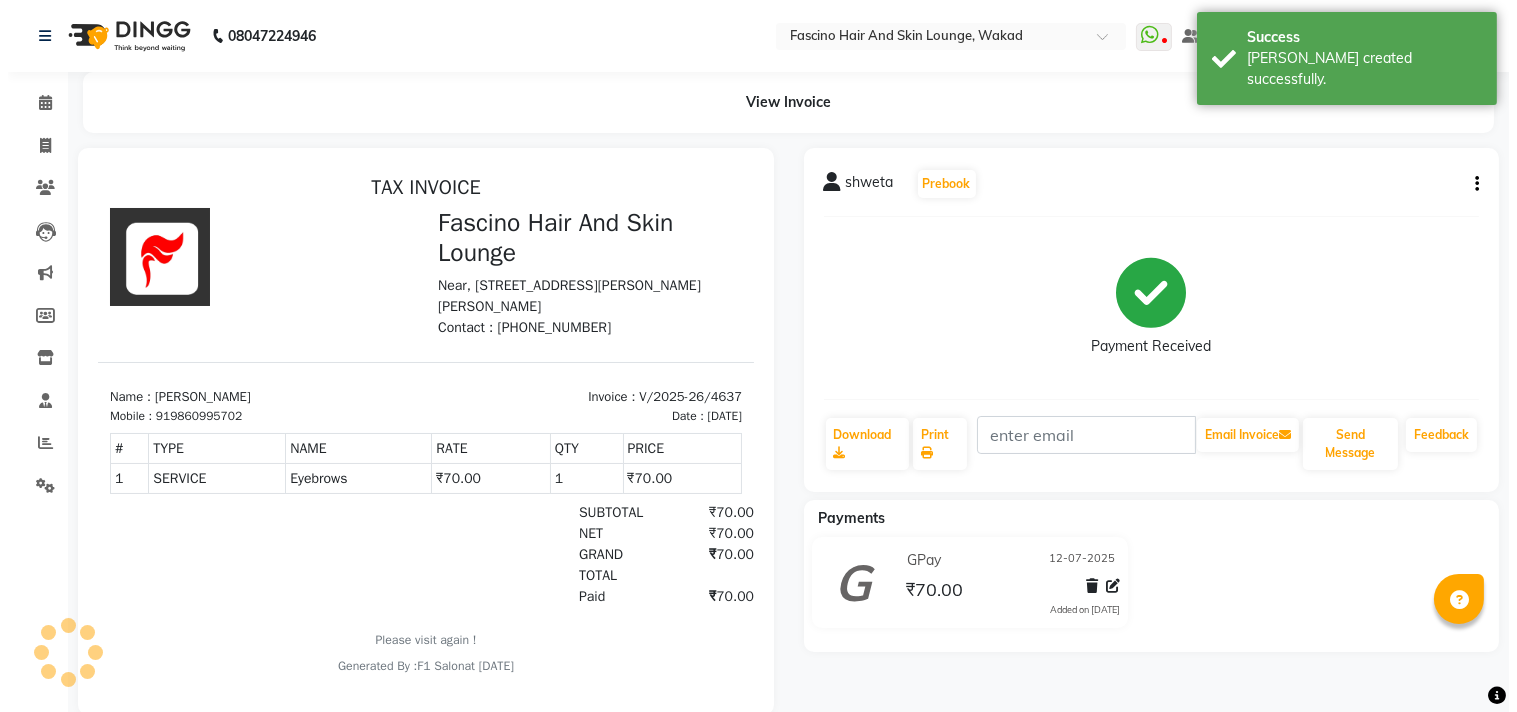 scroll, scrollTop: 0, scrollLeft: 0, axis: both 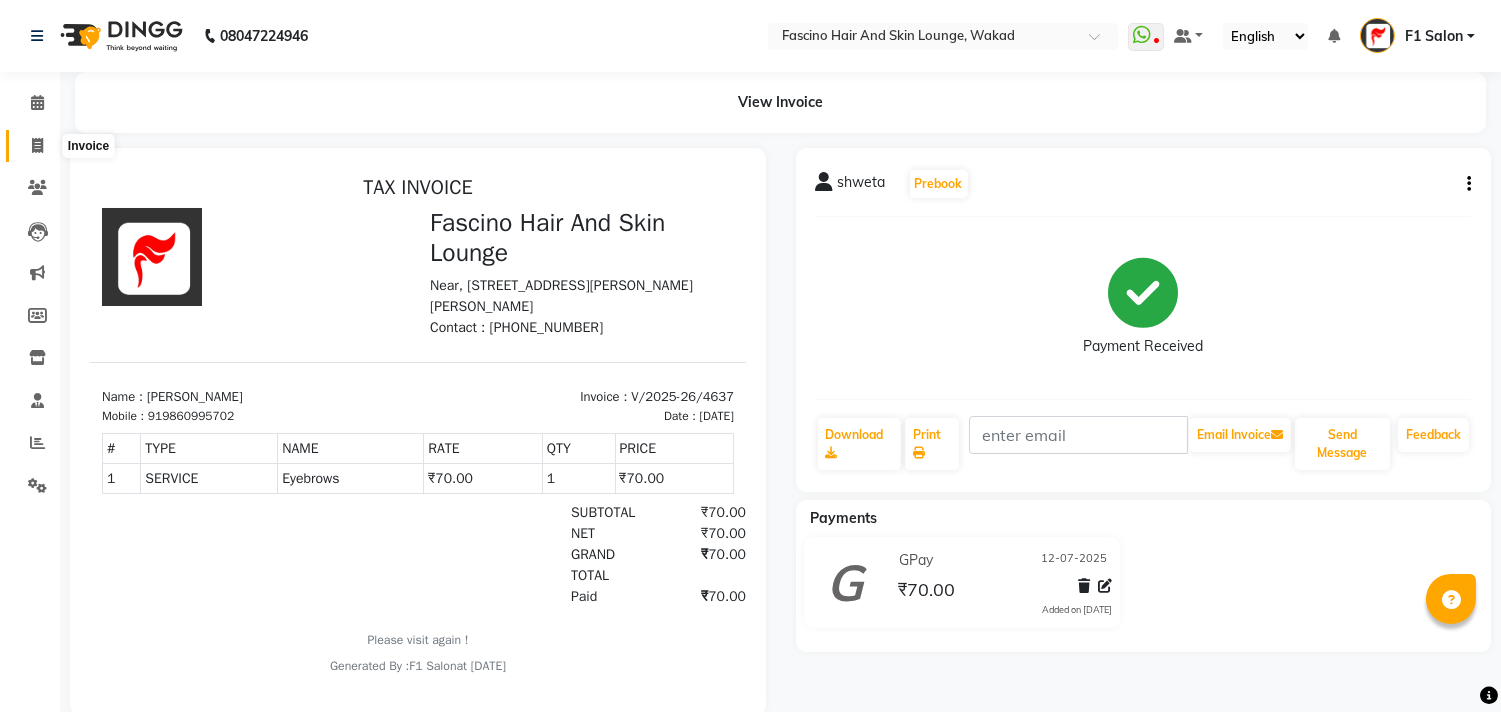 click 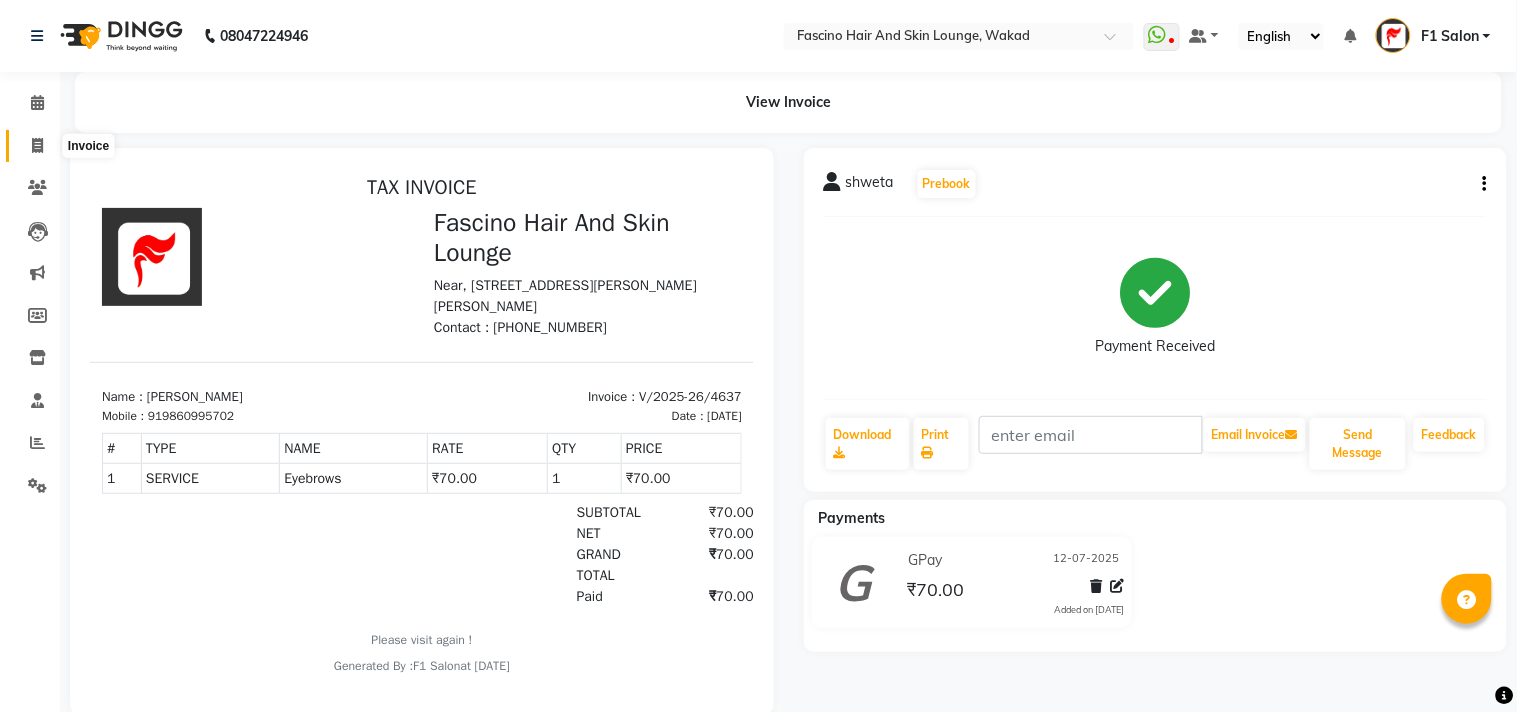 select on "126" 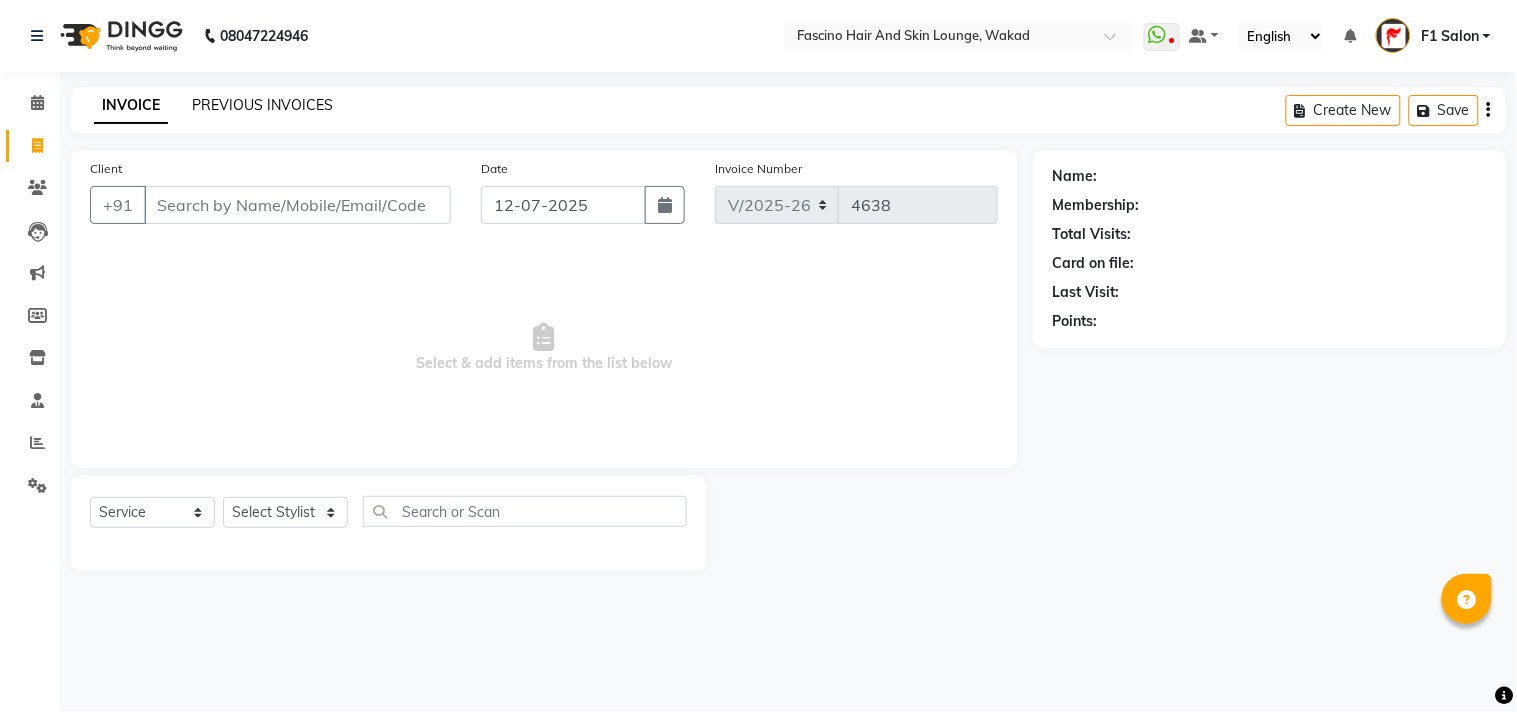 click on "PREVIOUS INVOICES" 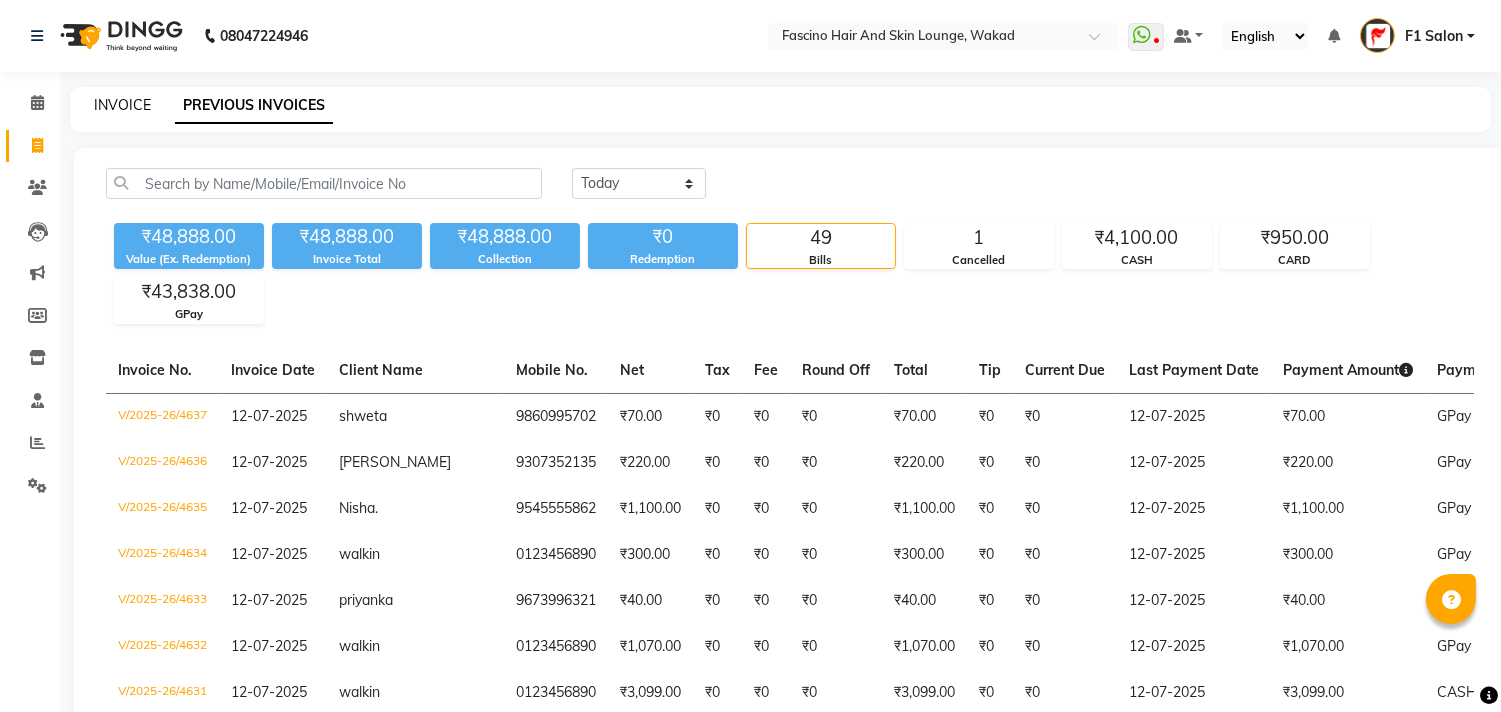 click on "INVOICE" 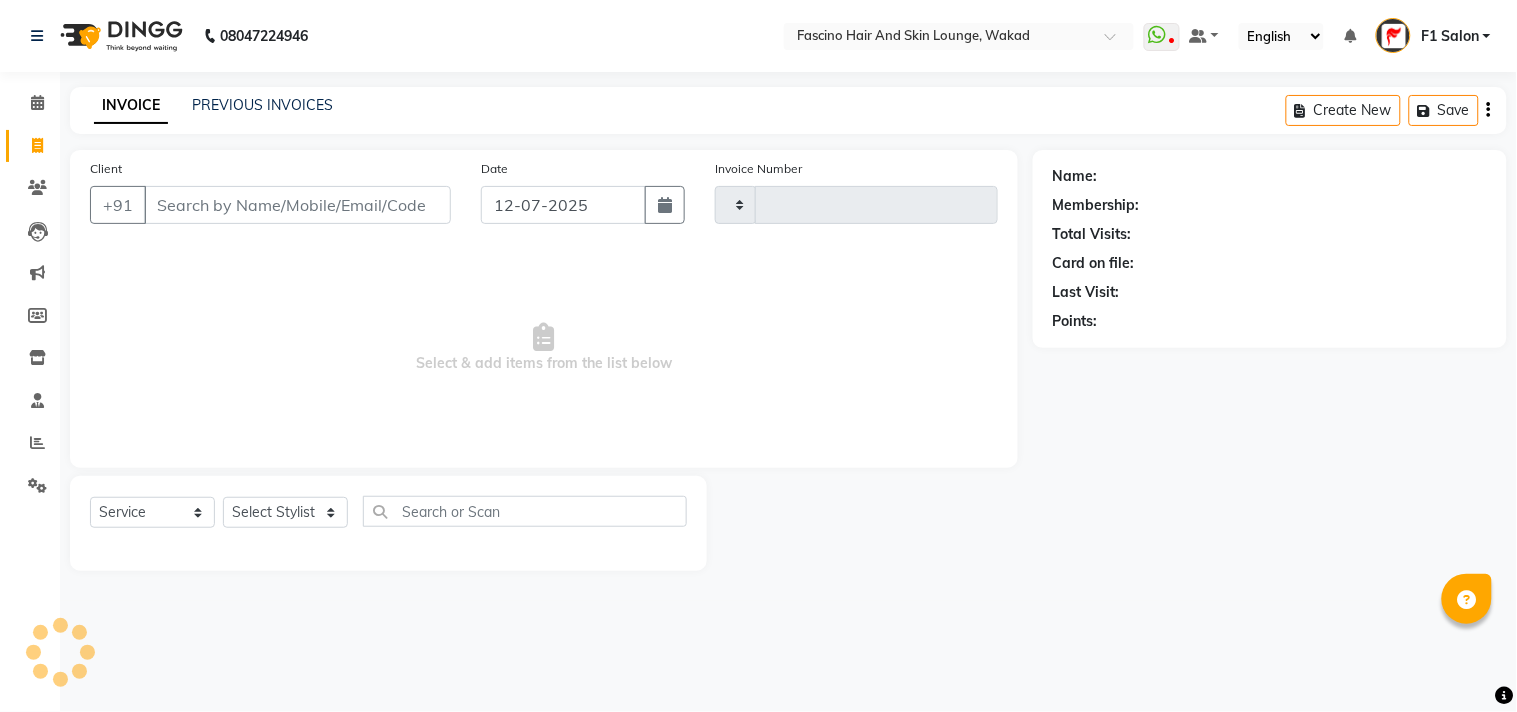 type on "4638" 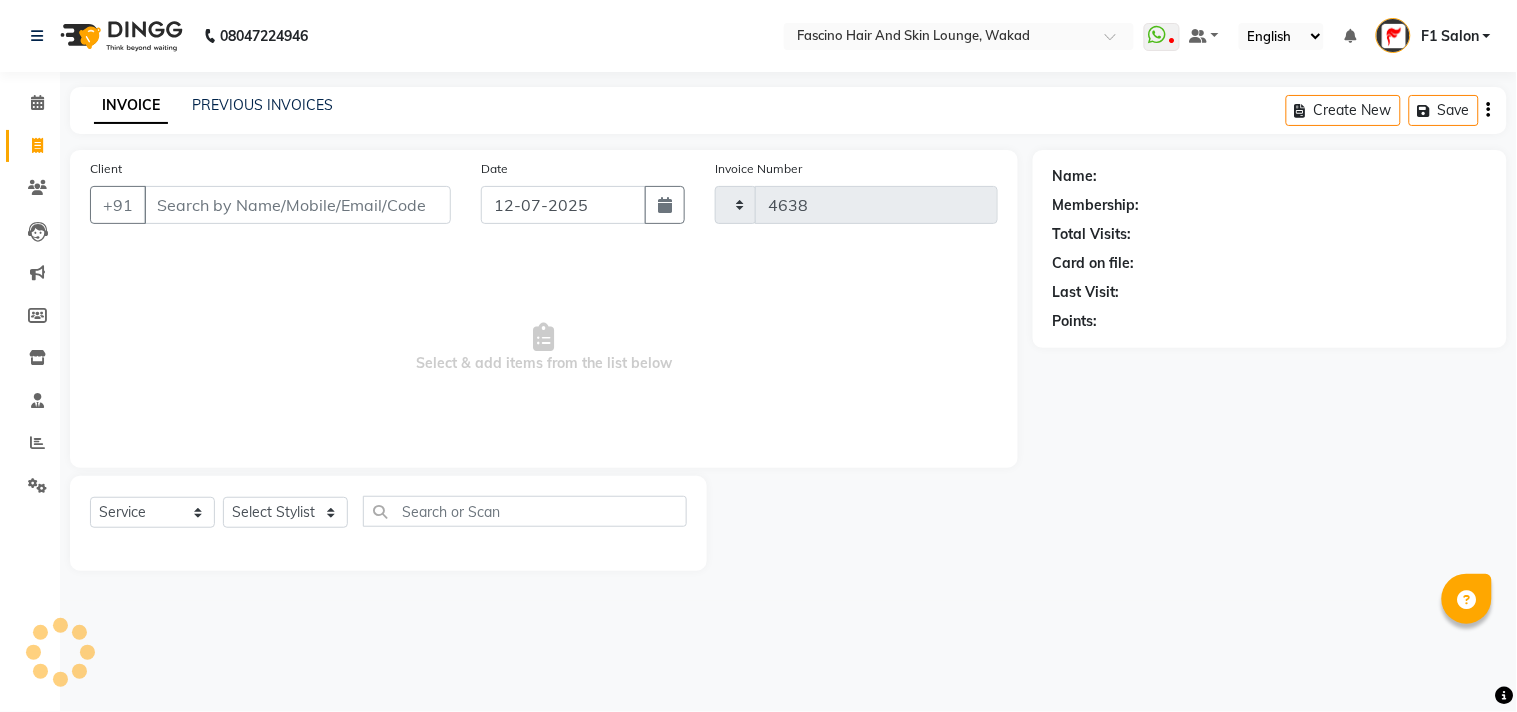 select on "126" 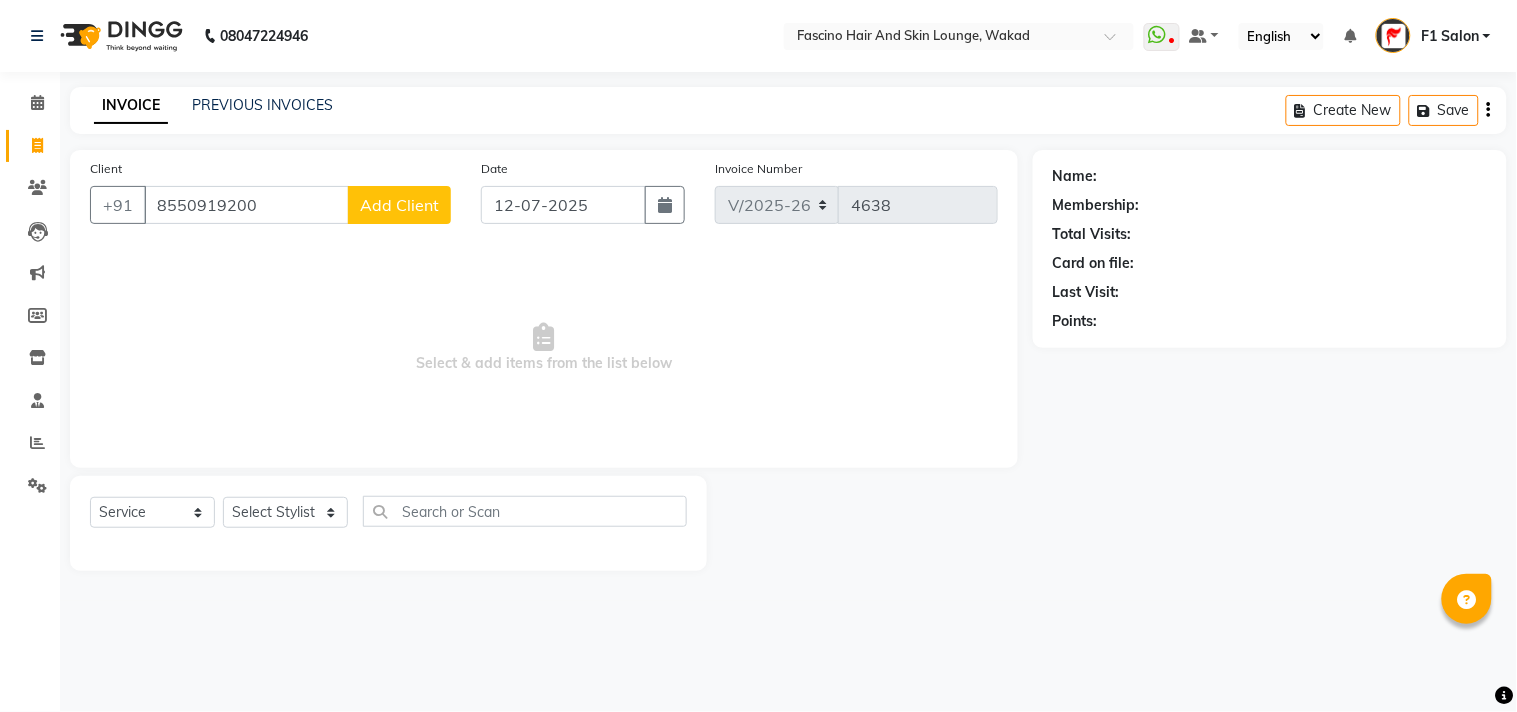type on "8550919200" 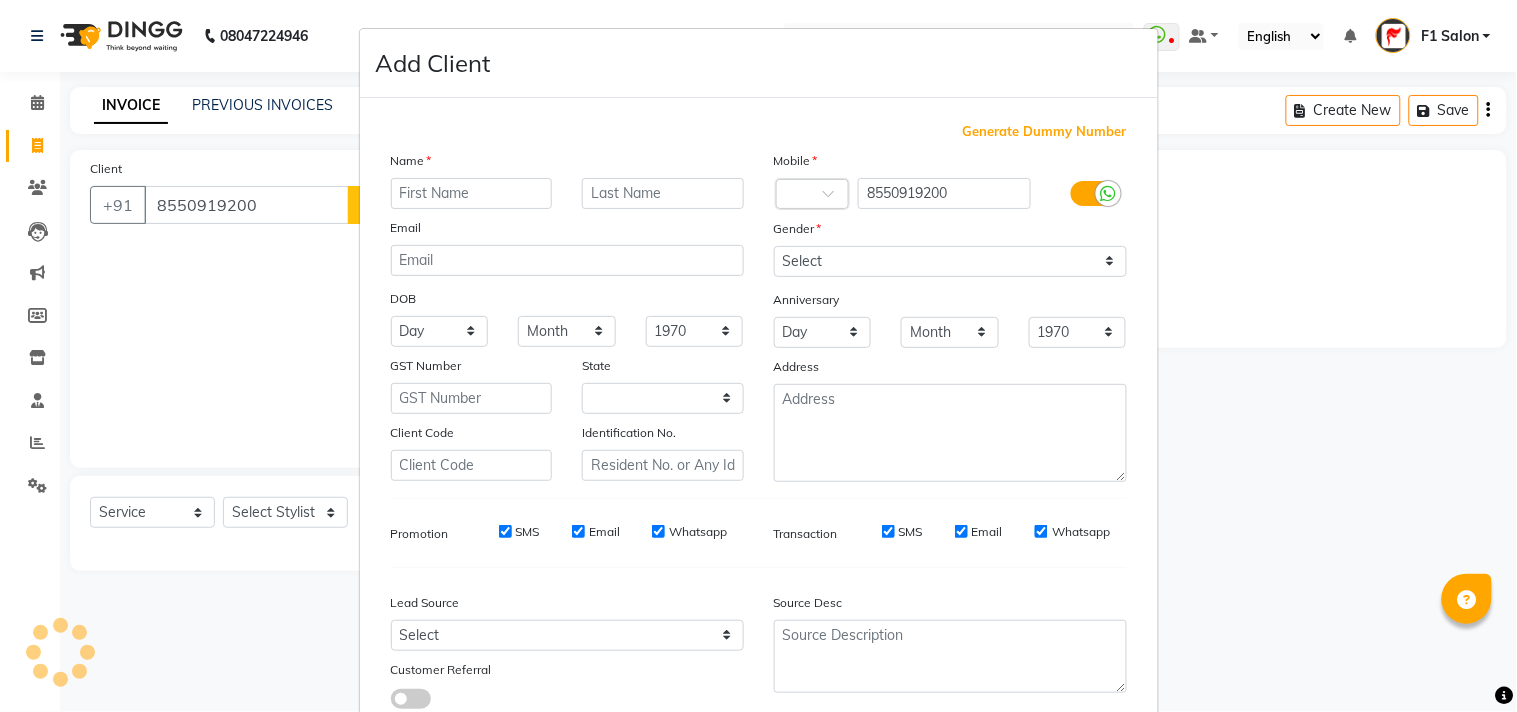 select on "22" 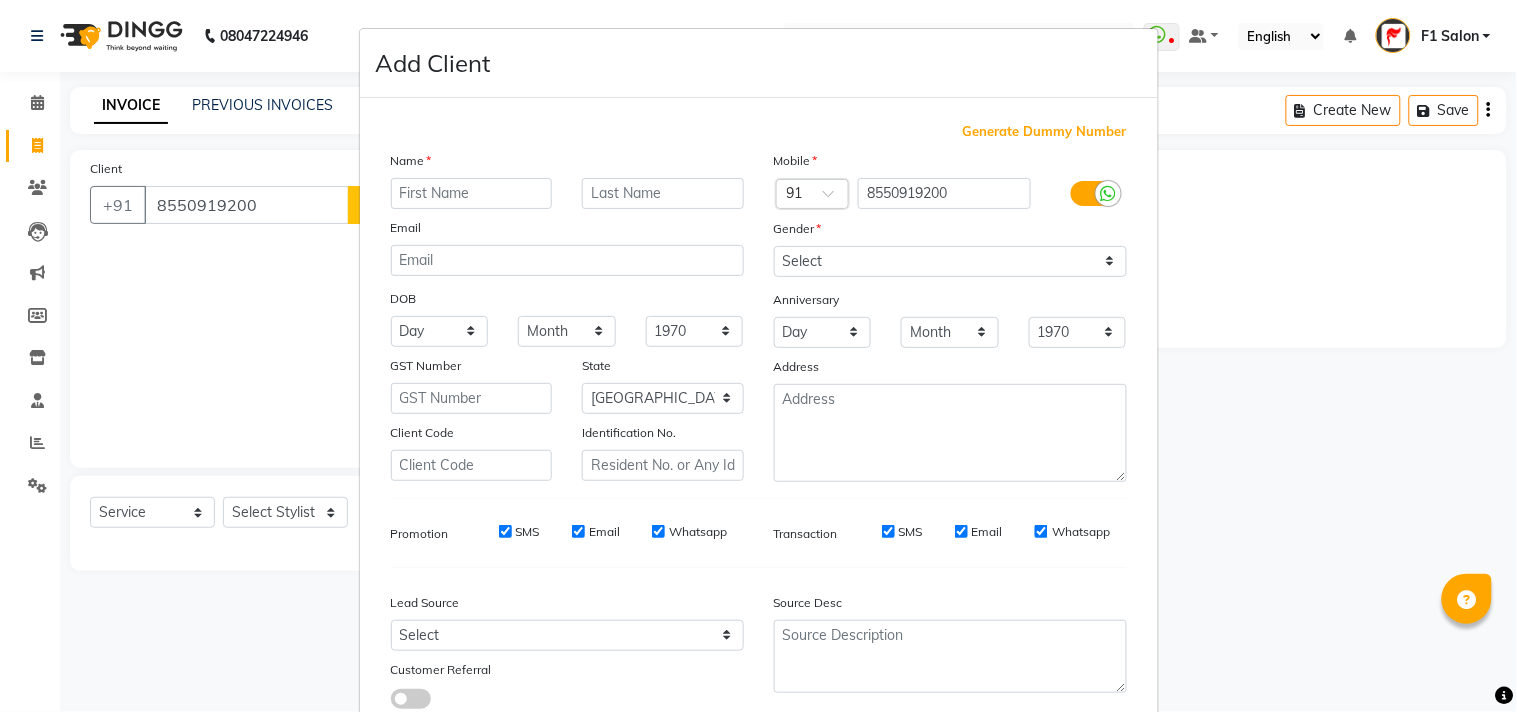 click on "Name Email DOB Day 01 02 03 04 05 06 07 08 09 10 11 12 13 14 15 16 17 18 19 20 21 22 23 24 25 26 27 28 29 30 31 Month January February March April May June July August September October November December 1940 1941 1942 1943 1944 1945 1946 1947 1948 1949 1950 1951 1952 1953 1954 1955 1956 1957 1958 1959 1960 1961 1962 1963 1964 1965 1966 1967 1968 1969 1970 1971 1972 1973 1974 1975 1976 1977 1978 1979 1980 1981 1982 1983 1984 1985 1986 1987 1988 1989 1990 1991 1992 1993 1994 1995 1996 1997 1998 1999 2000 2001 2002 2003 2004 2005 2006 2007 2008 2009 2010 2011 2012 2013 2014 2015 2016 2017 2018 2019 2020 2021 2022 2023 2024 GST Number State Select Andaman and Nicobar Islands Andhra Pradesh Arunachal Pradesh Assam Bihar Chandigarh Chhattisgarh Dadra and Nagar Haveli Daman and Diu Delhi Goa Gujarat Haryana Himachal Pradesh Jammu and Kashmir Jharkhand Karnataka Kerala Lakshadweep Madhya Pradesh Maharashtra Manipur Meghalaya Mizoram Nagaland Odisha Pondicherry Punjab Rajasthan Sikkim Tamil Nadu Telangana Tripura" at bounding box center (567, 316) 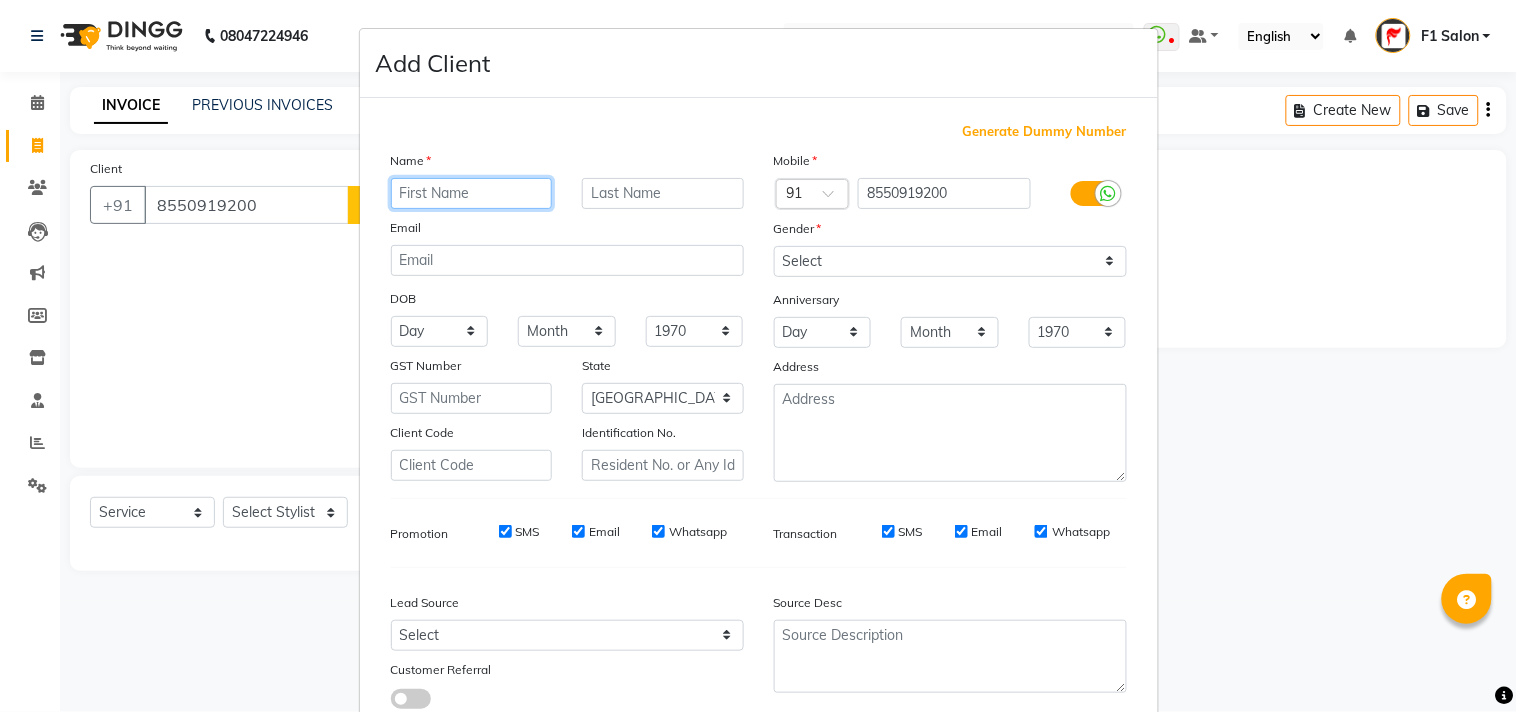 click at bounding box center [472, 193] 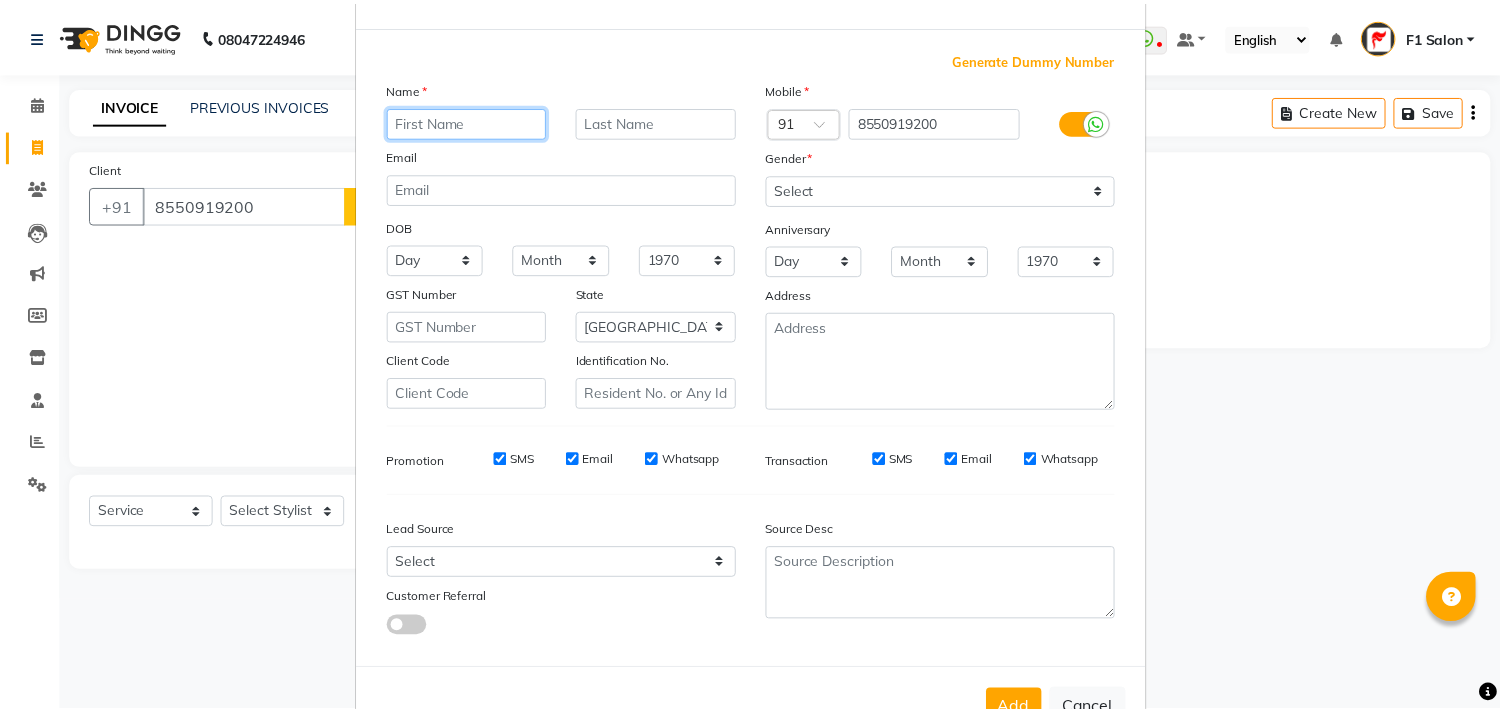 scroll, scrollTop: 111, scrollLeft: 0, axis: vertical 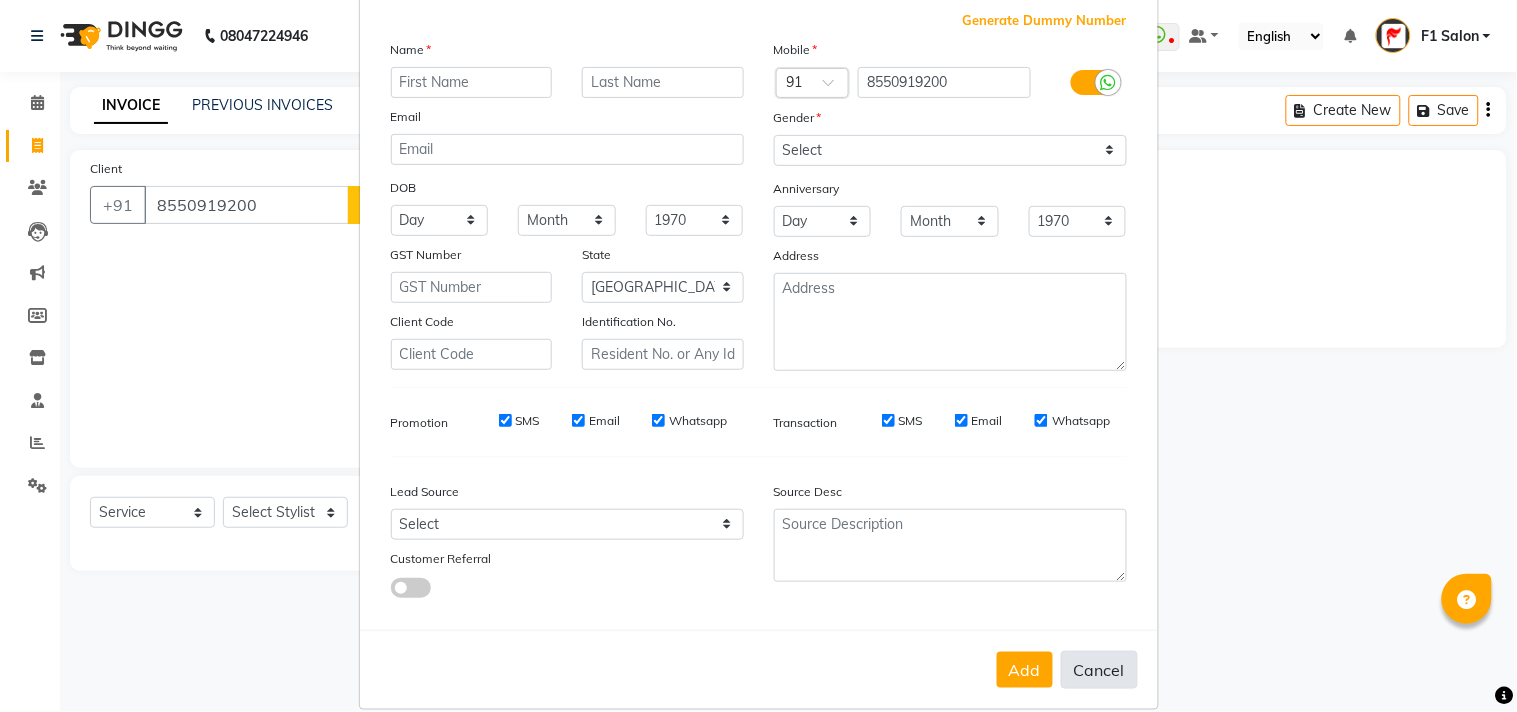 click on "Cancel" at bounding box center [1099, 670] 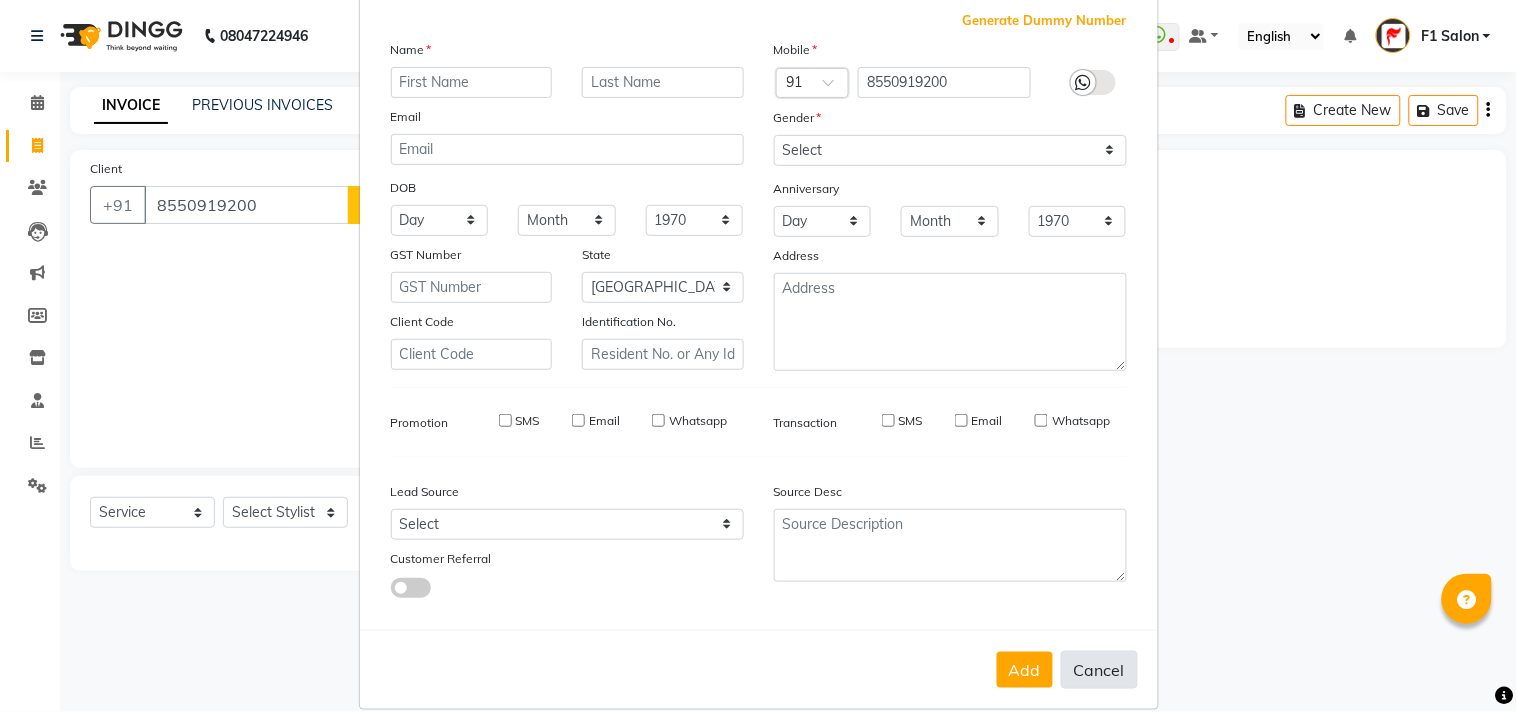 select 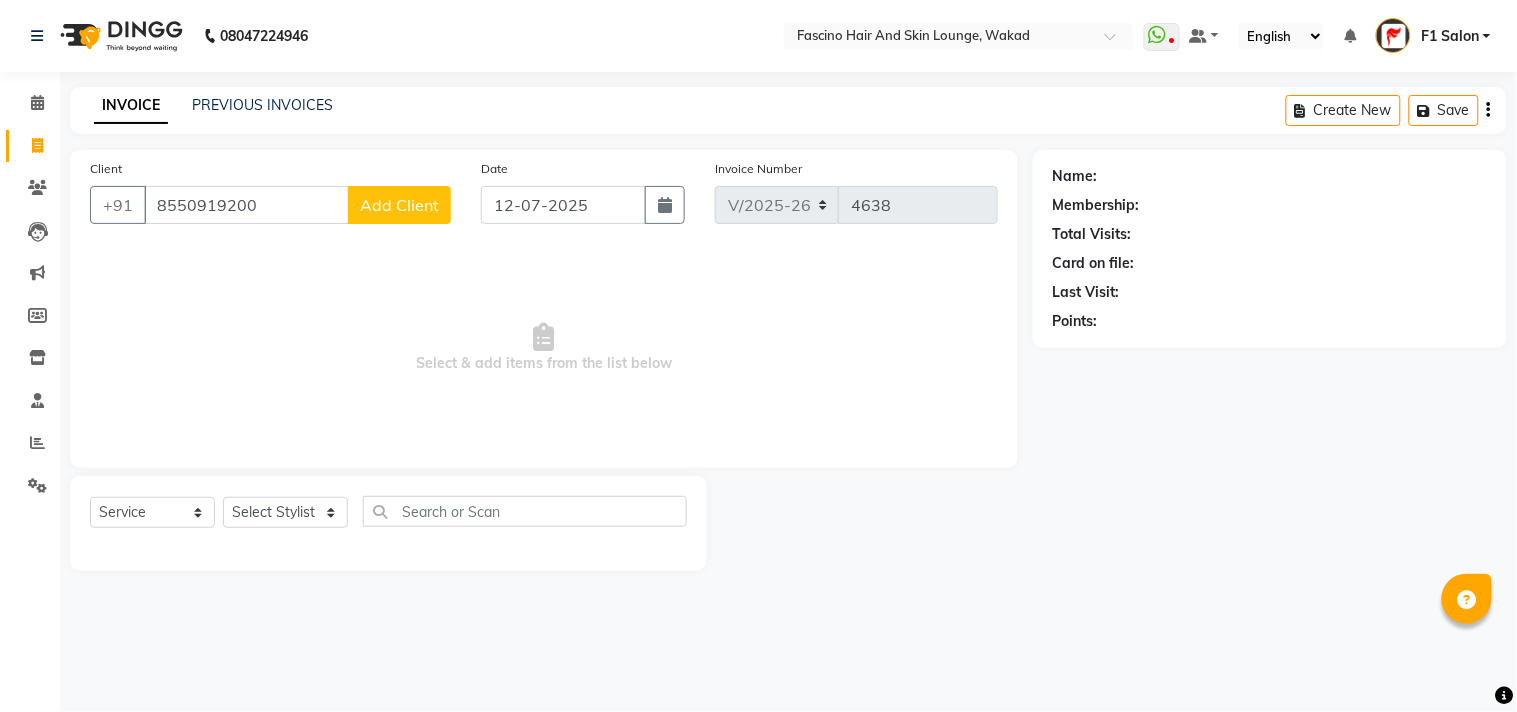 click on "Client +91 8550919200 Add Client" 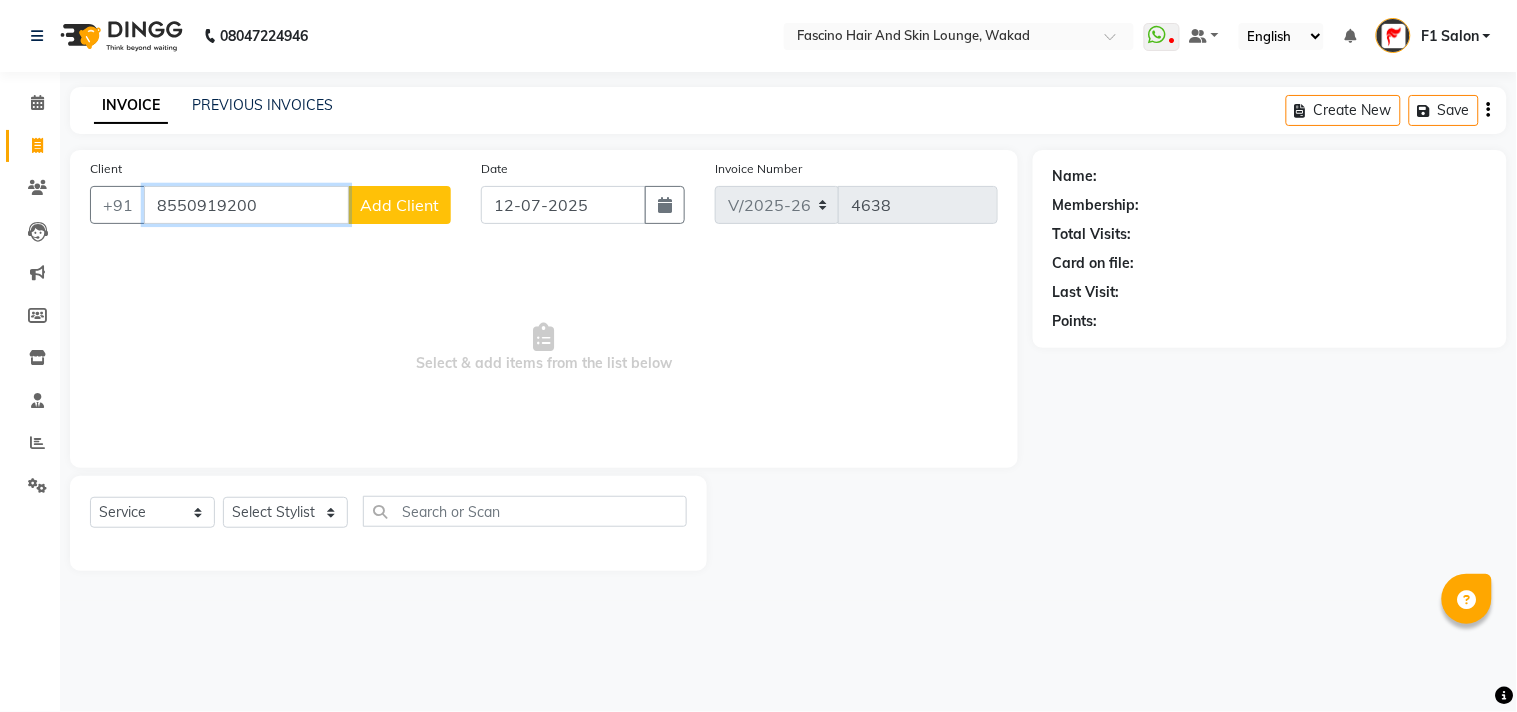 click on "8550919200" at bounding box center [246, 205] 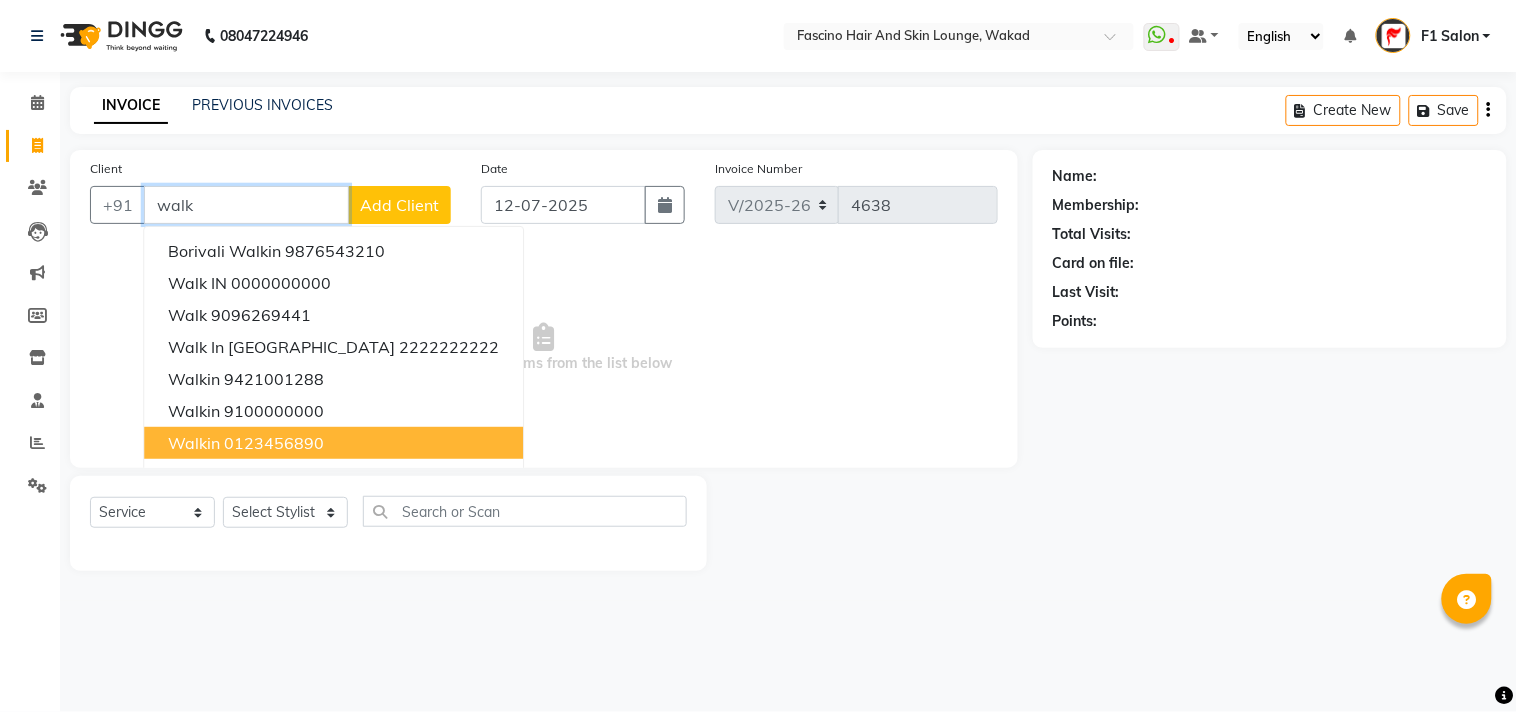 click on "0123456890" at bounding box center (274, 443) 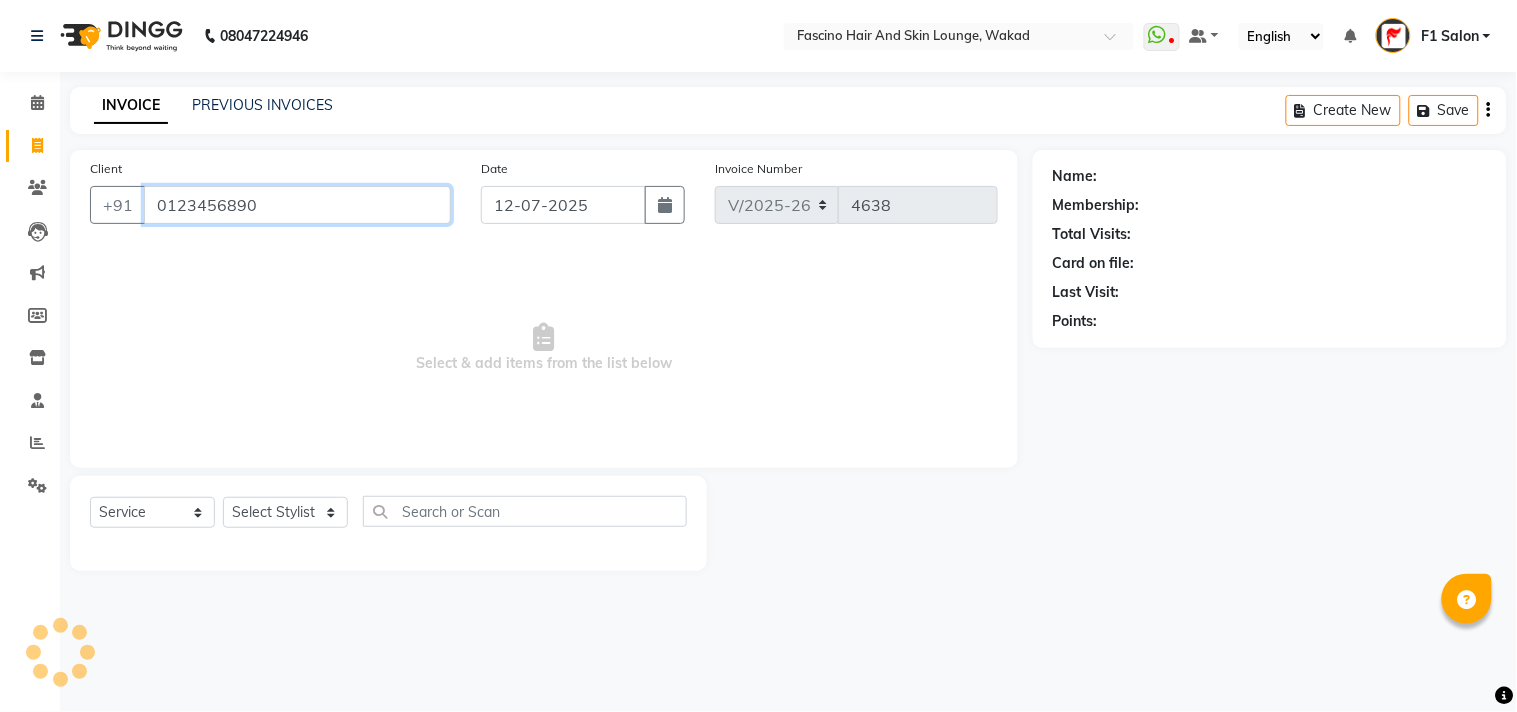 type on "0123456890" 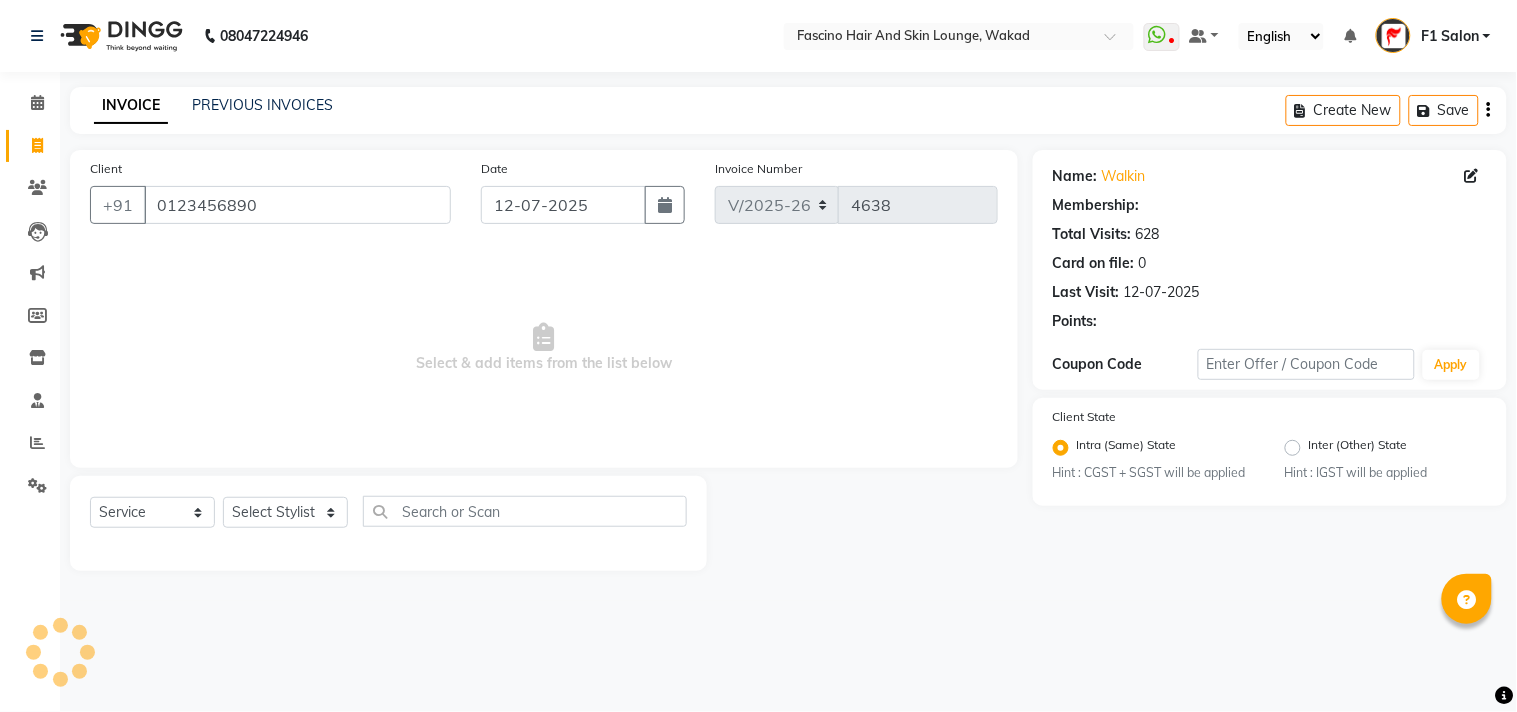 select on "1: Object" 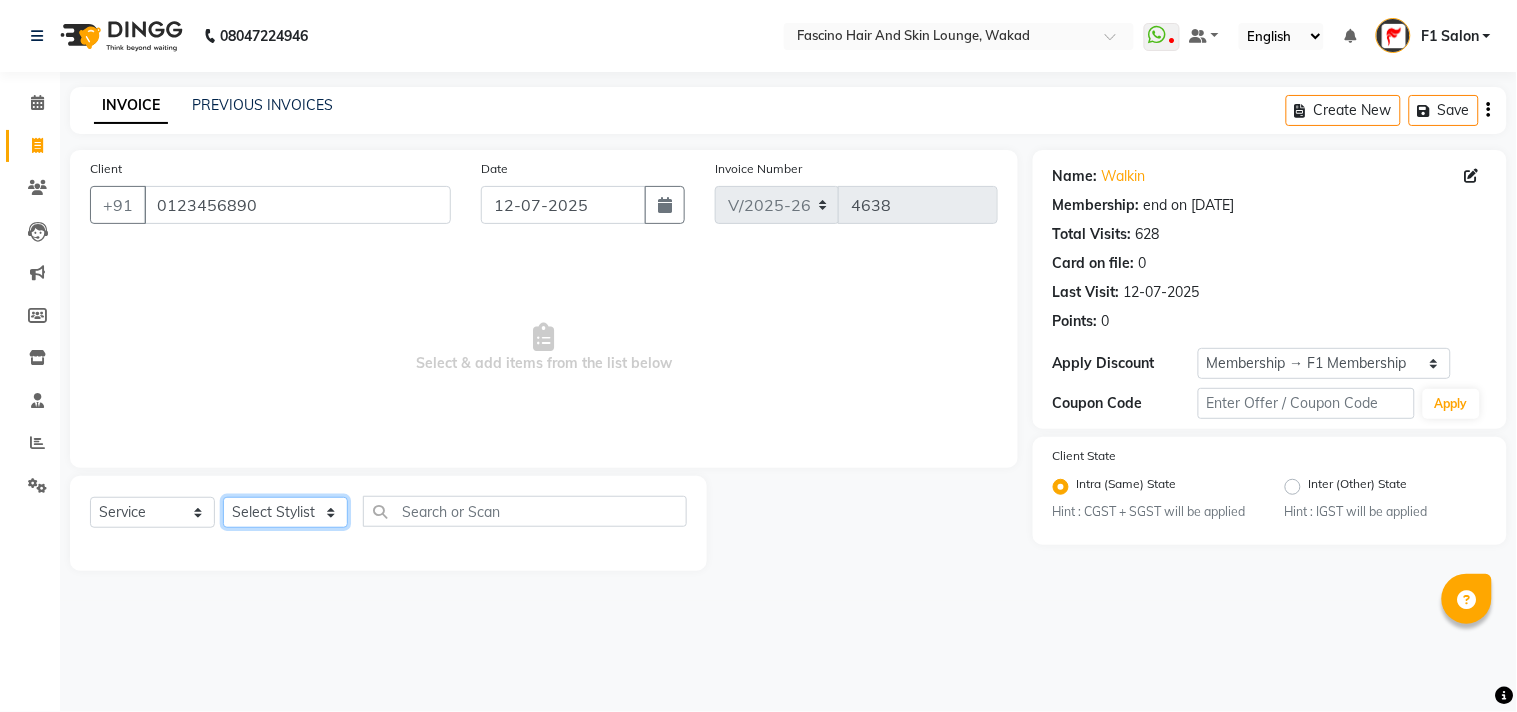 click on "Select Stylist 8805000650  Asif Shaikh Chimu Ingale F1 Salon  Ganesh F1 Gopal {JH} Govind (Jh ) Jadgdish Kajal  Omkar JH Pooja kate  Ram choudhry Sahil jh Sanjay muley Shree Siddu (F1) Sid (JH) Sukanya Sadiyan  Suraj F1 Tejal Beaution Usha Bhise Varsha F1 Veena" 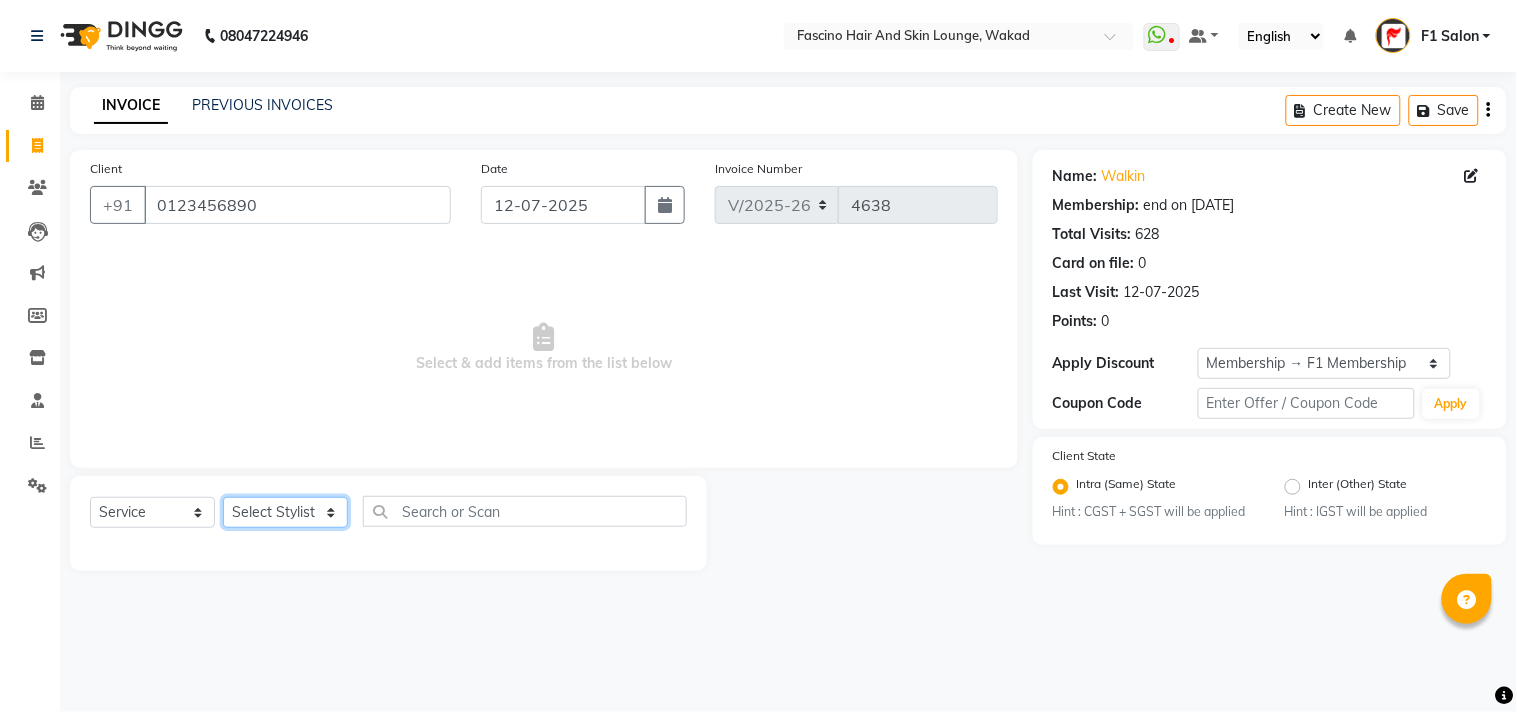 select on "32272" 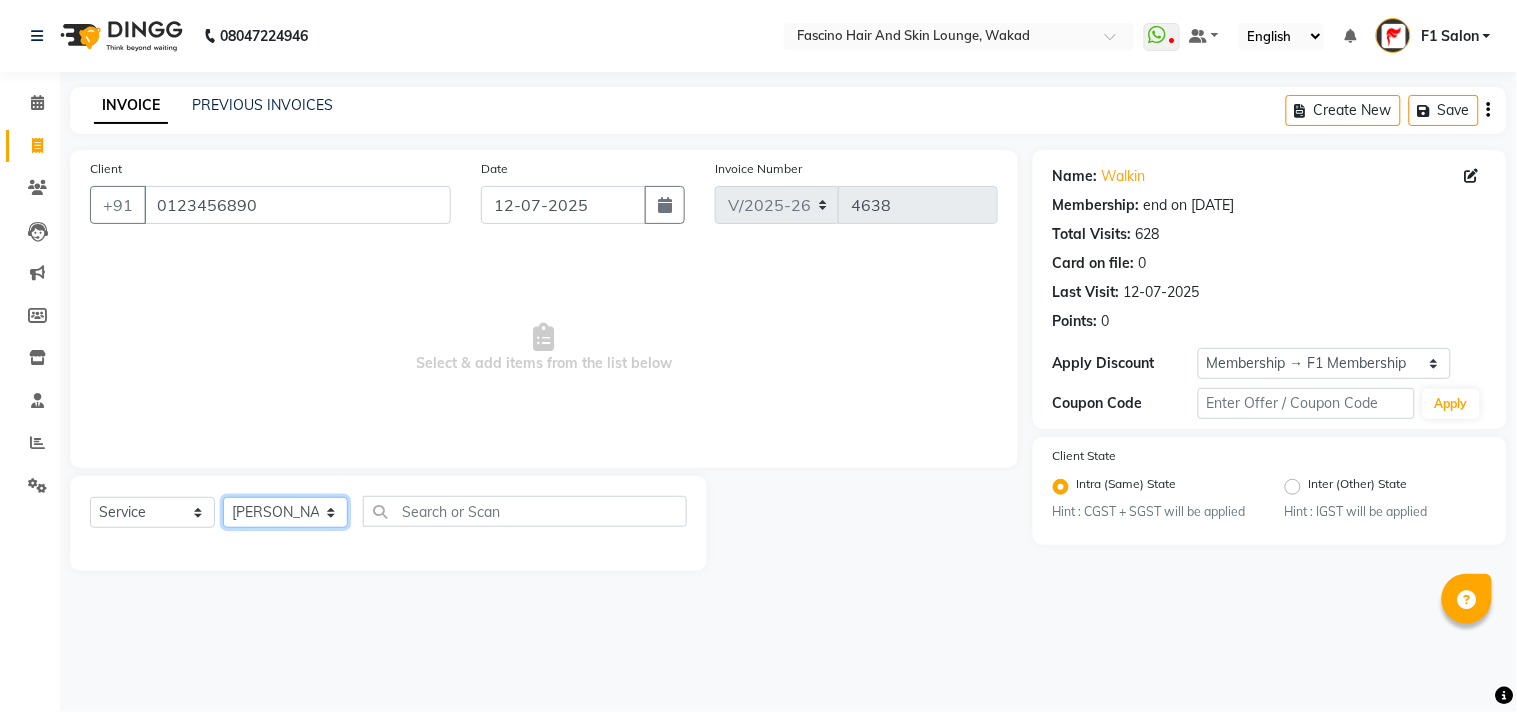 click on "Select Stylist 8805000650  Asif Shaikh Chimu Ingale F1 Salon  Ganesh F1 Gopal {JH} Govind (Jh ) Jadgdish Kajal  Omkar JH Pooja kate  Ram choudhry Sahil jh Sanjay muley Shree Siddu (F1) Sid (JH) Sukanya Sadiyan  Suraj F1 Tejal Beaution Usha Bhise Varsha F1 Veena" 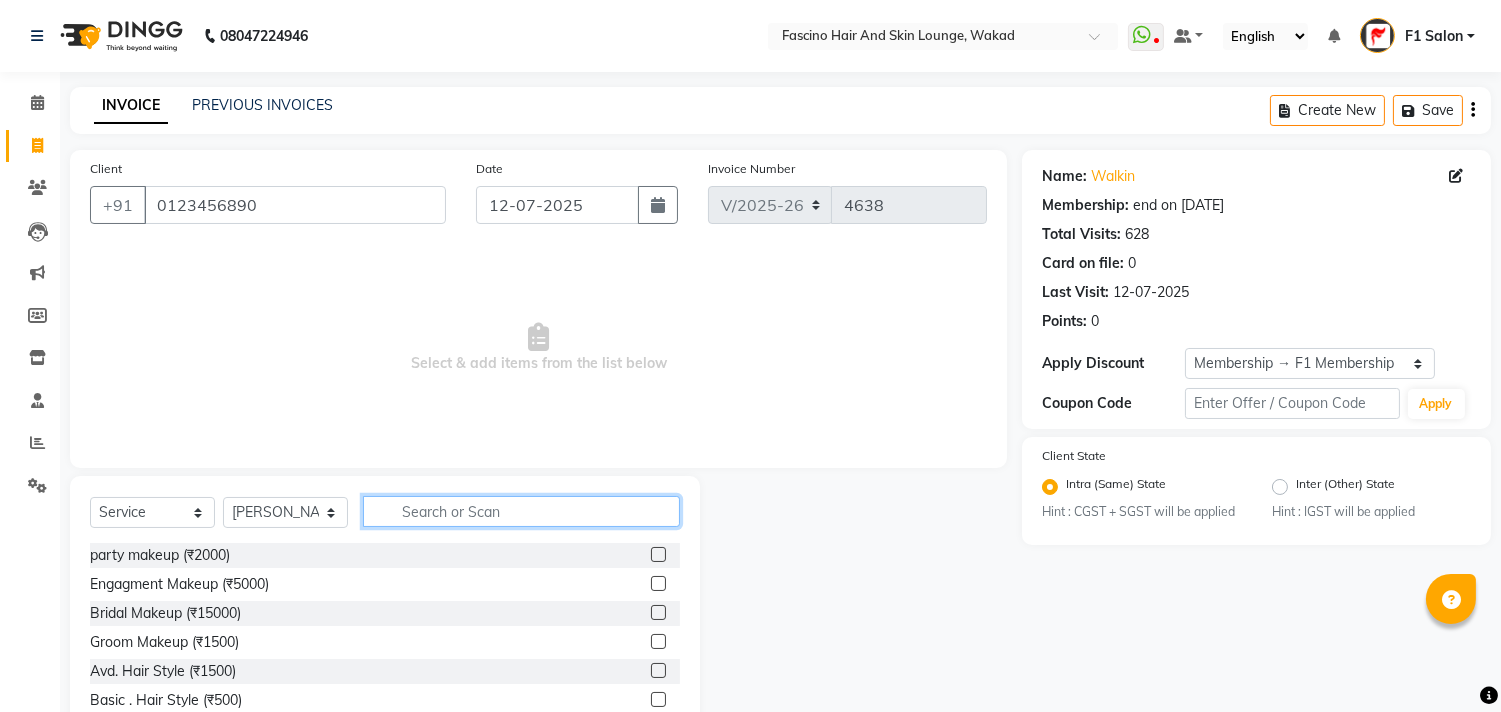 click 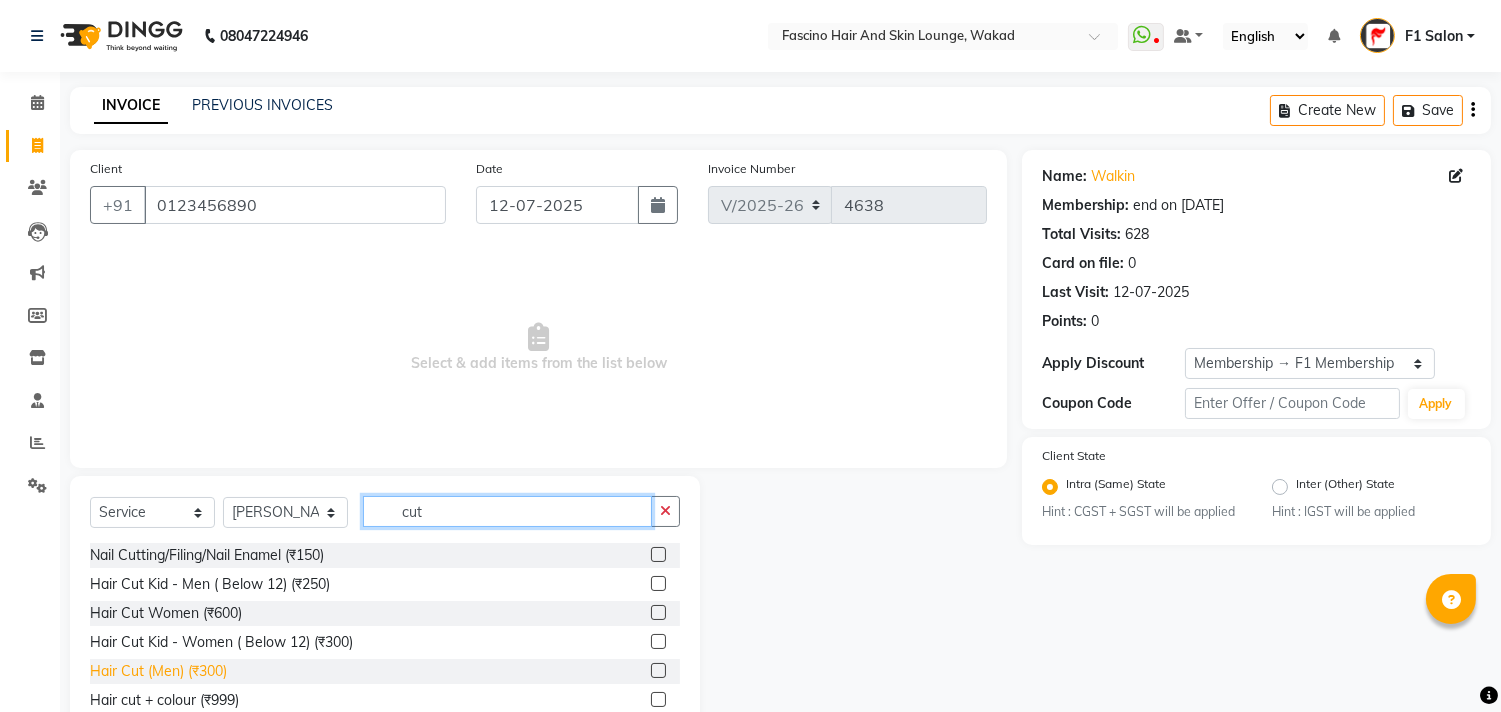 type on "cut" 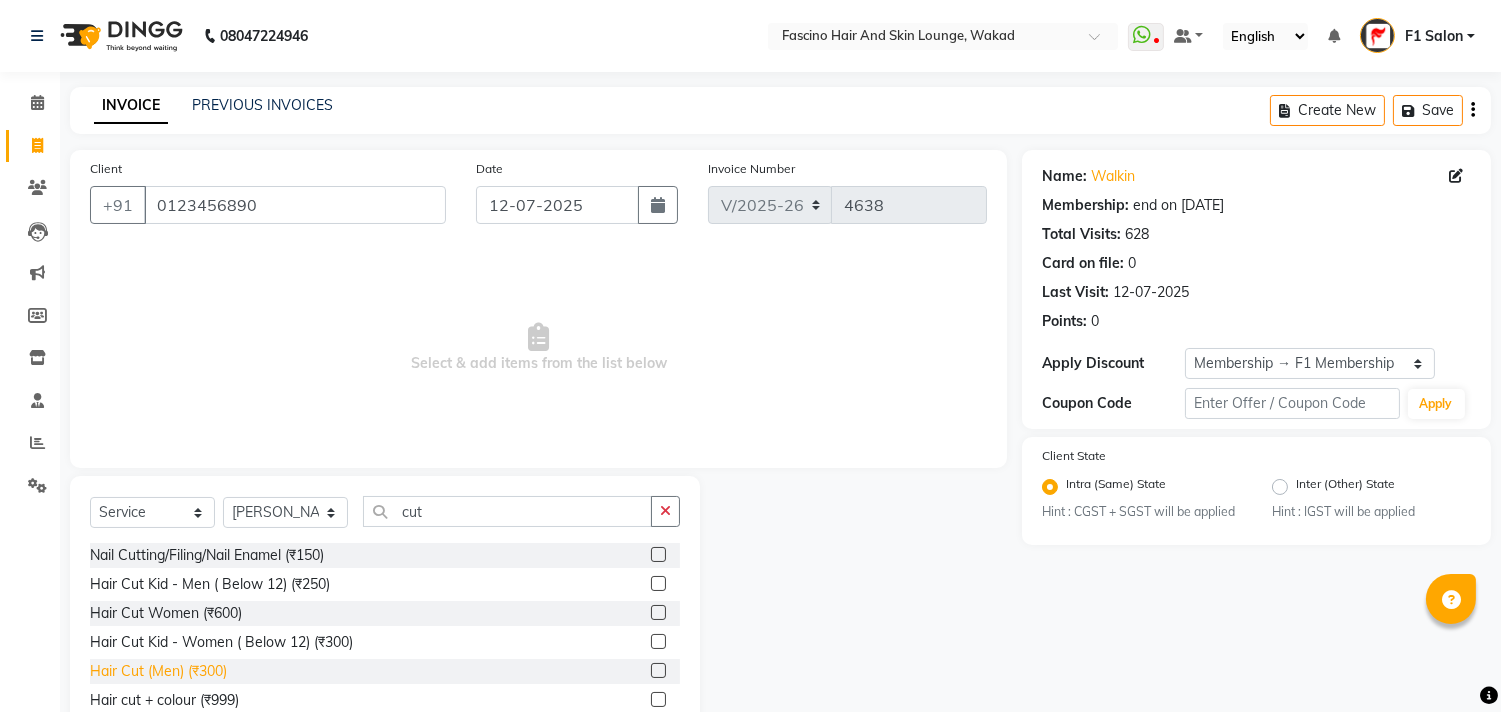 click on "Hair Cut (Men) (₹300)" 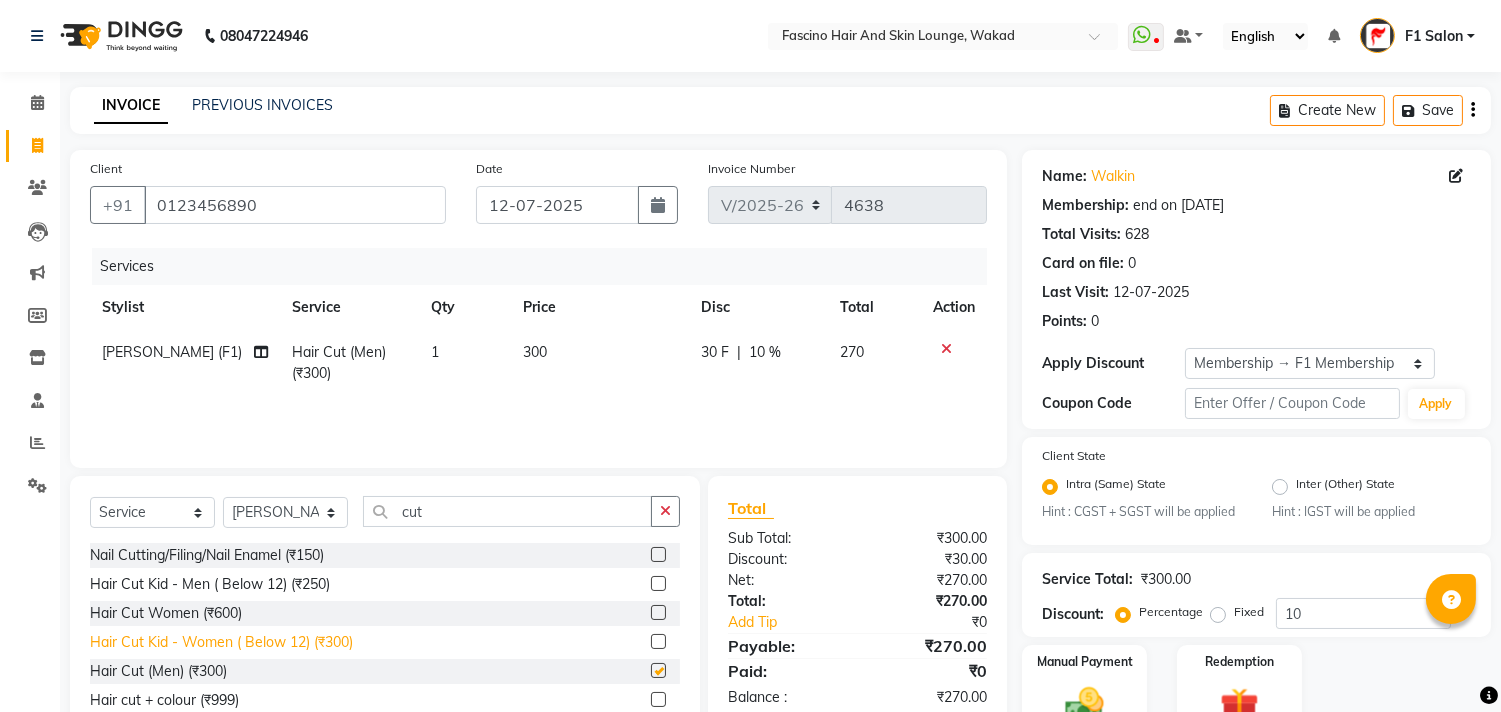 checkbox on "false" 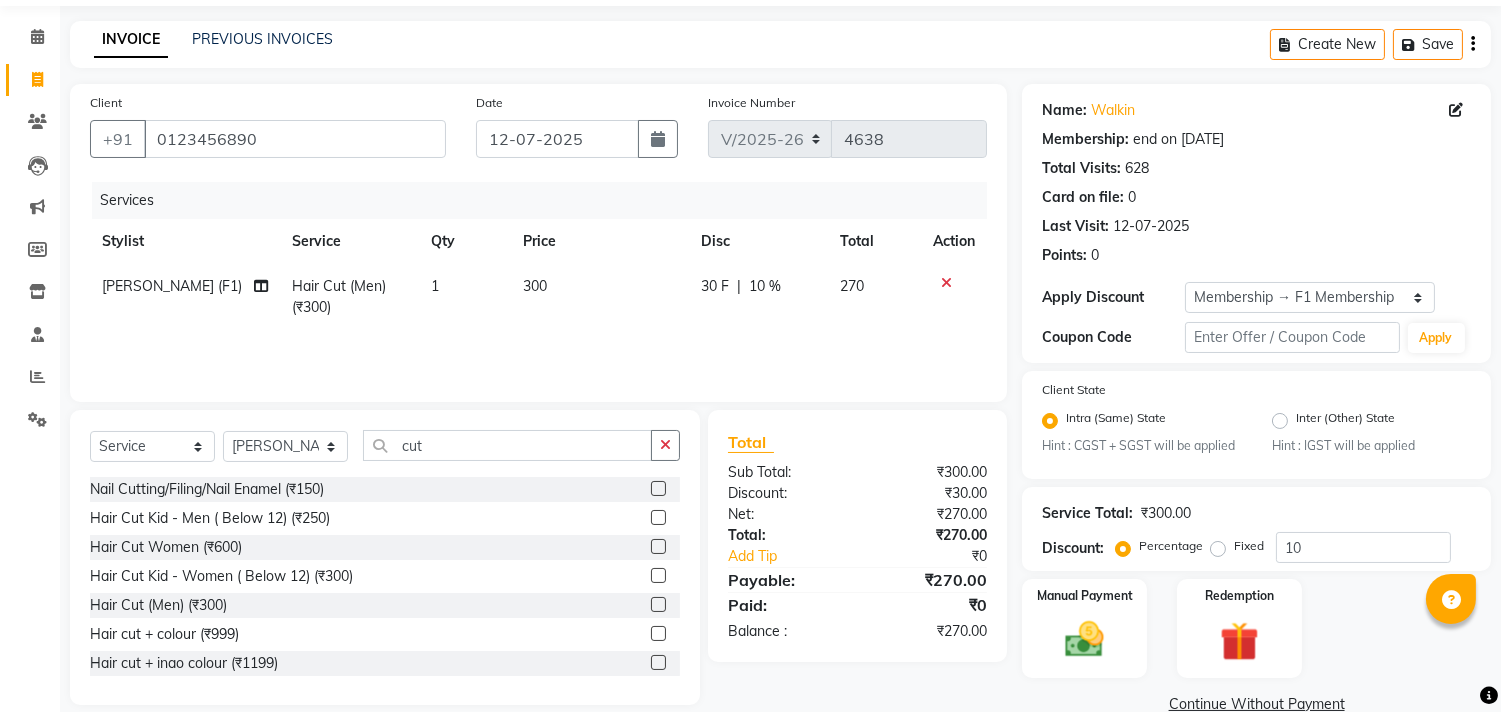 scroll, scrollTop: 102, scrollLeft: 0, axis: vertical 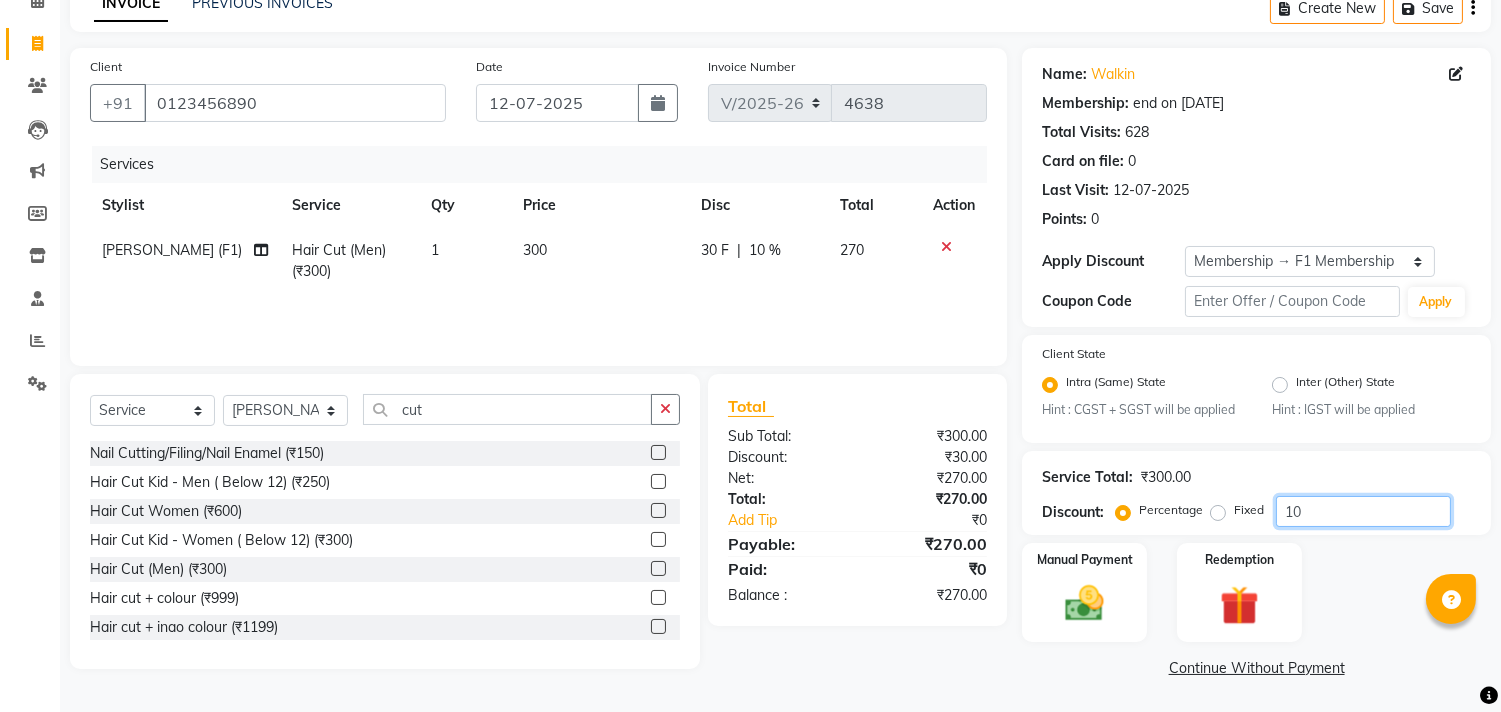click on "10" 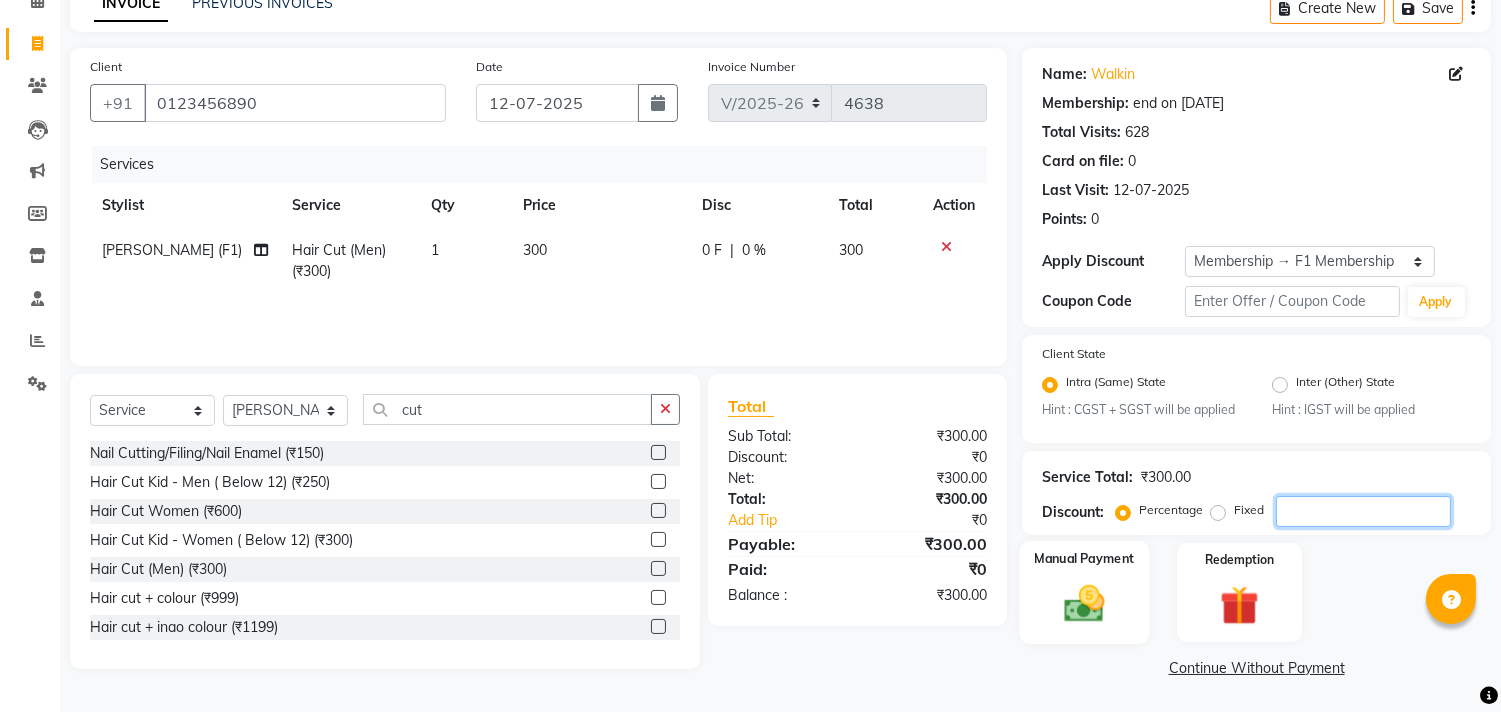 type 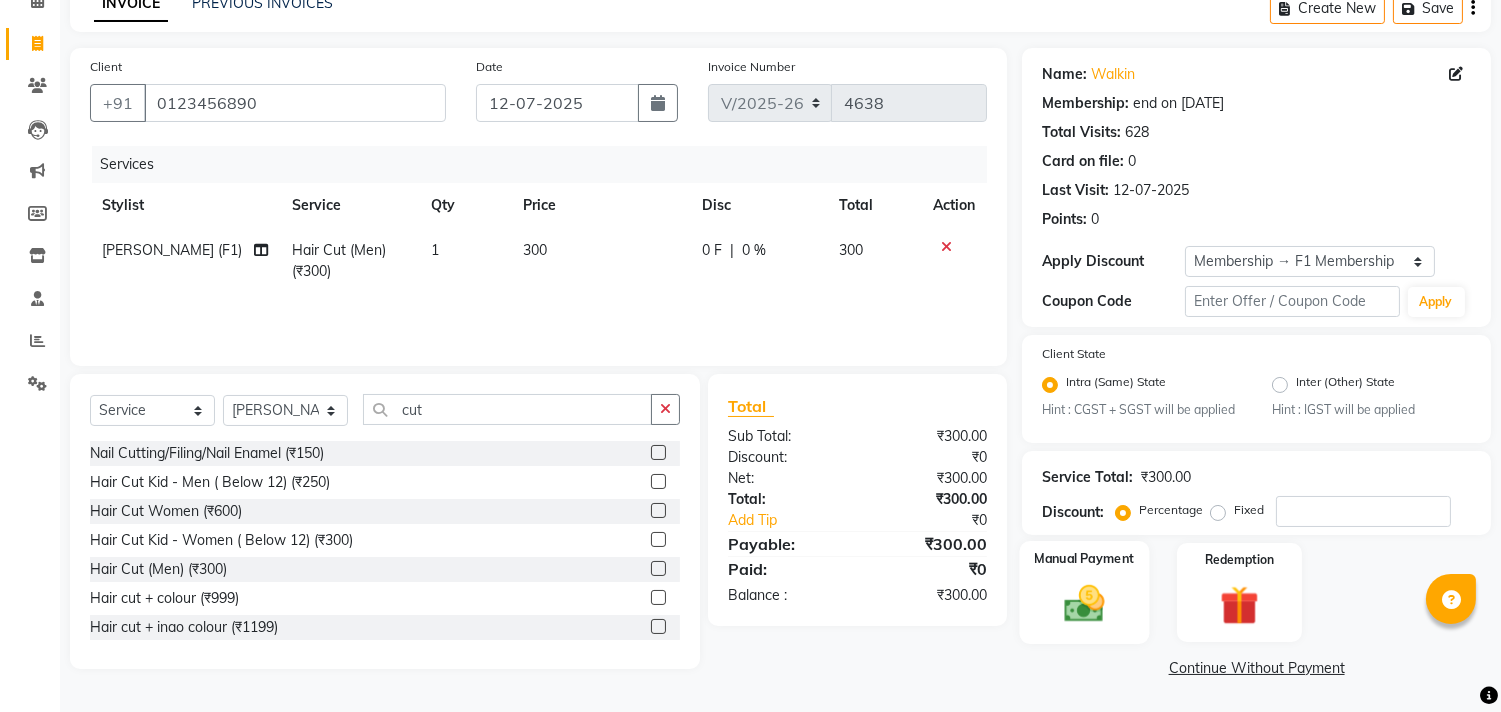 click 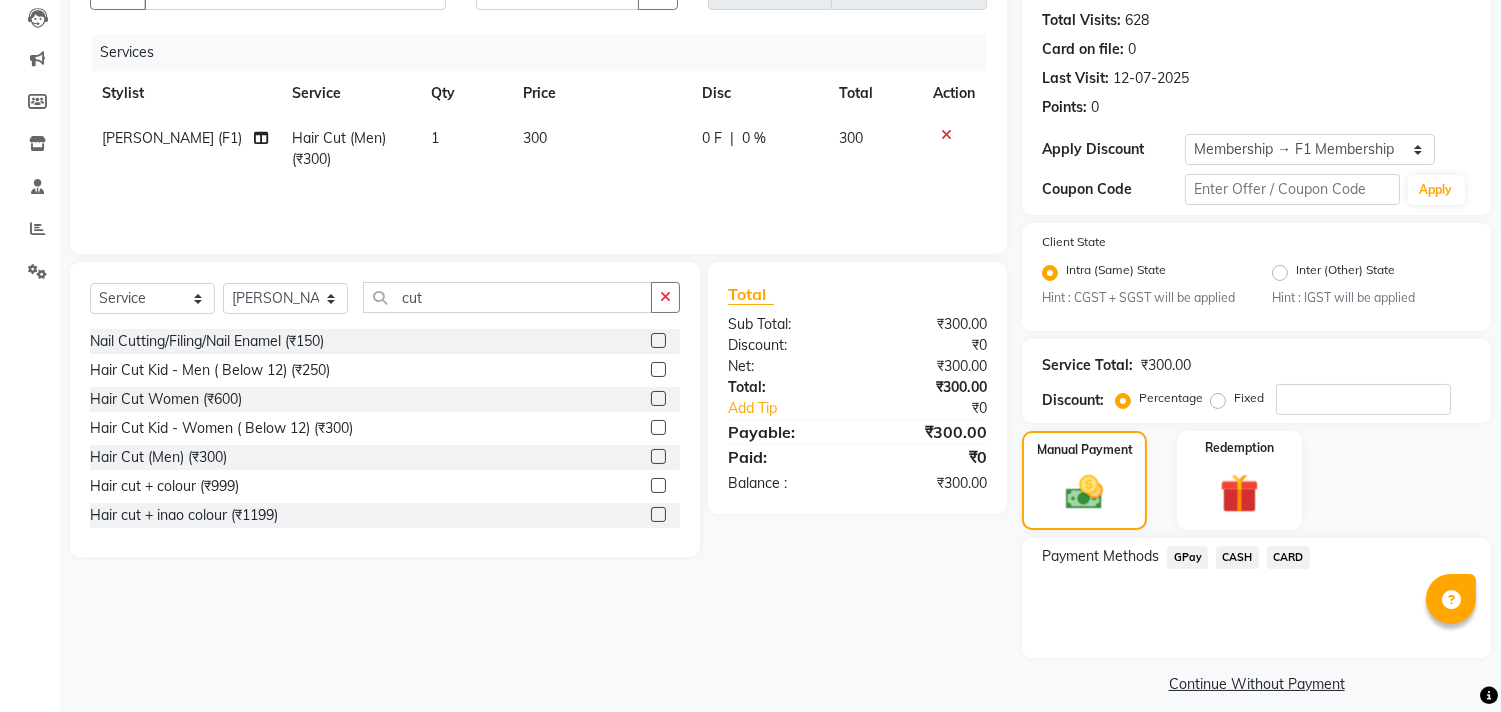 scroll, scrollTop: 222, scrollLeft: 0, axis: vertical 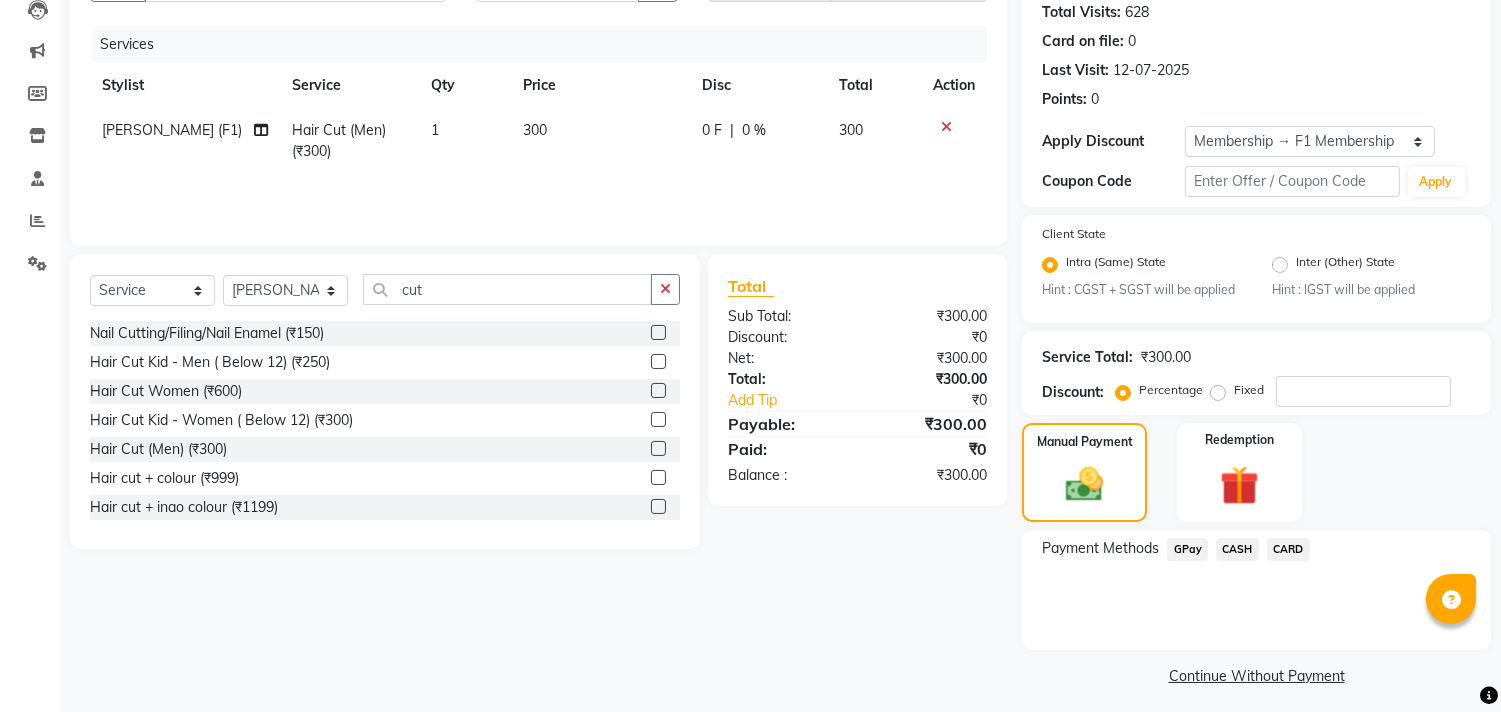 click on "GPay" 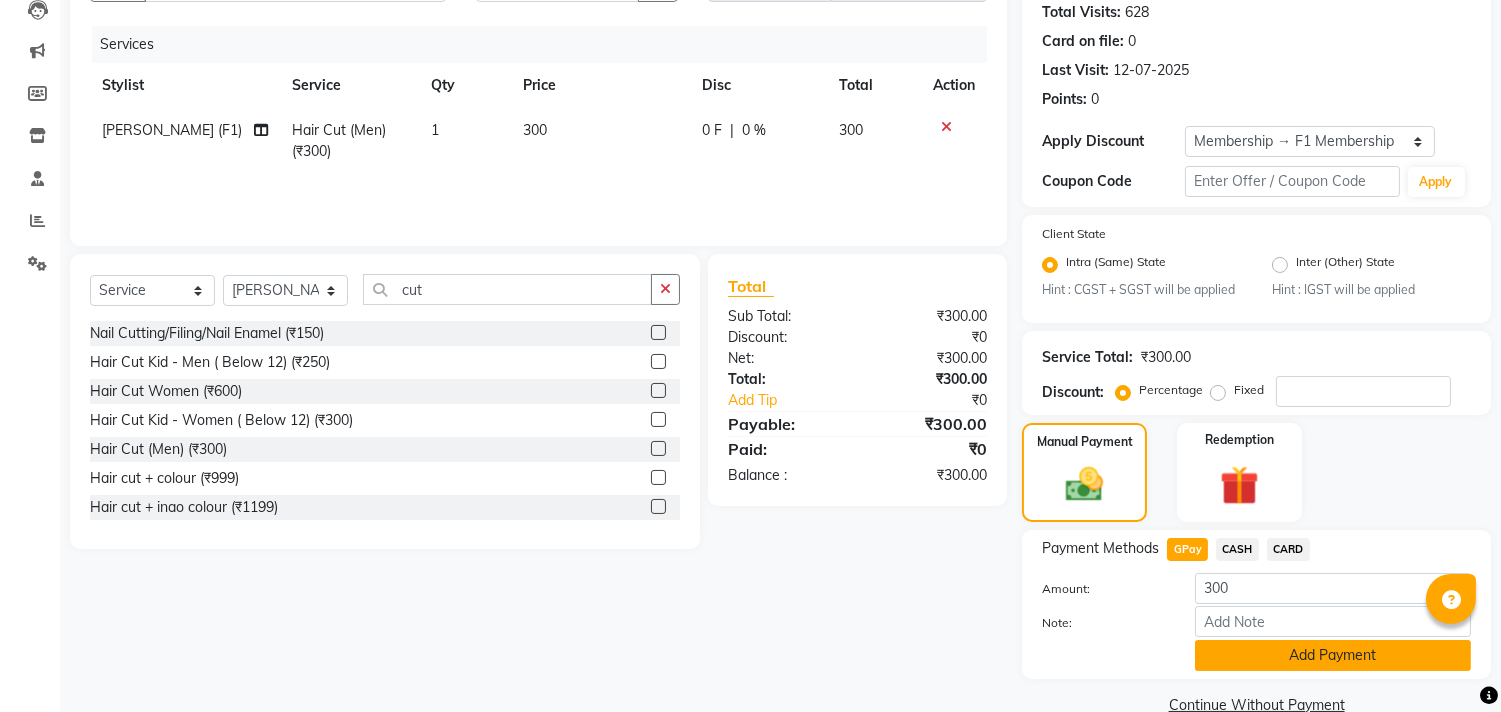 click on "Add Payment" 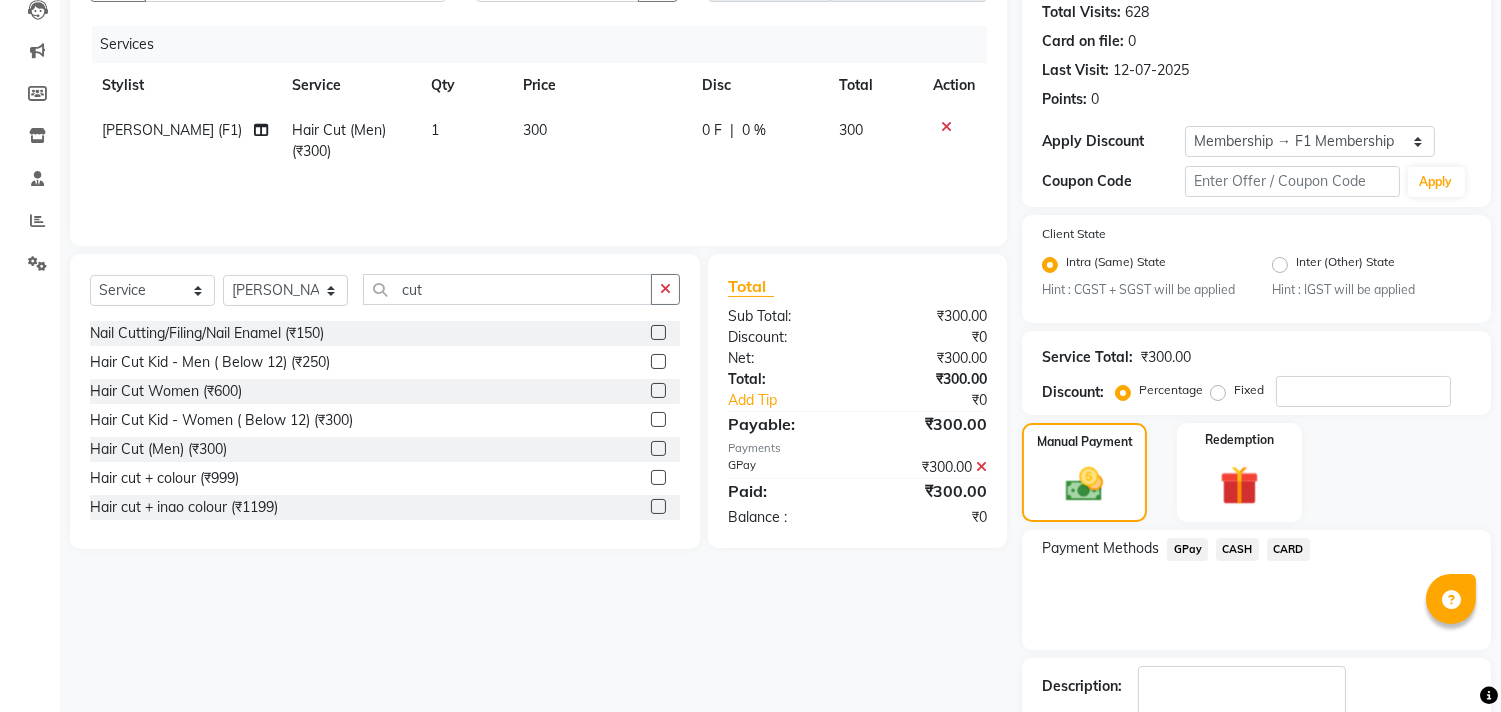 scroll, scrollTop: 222, scrollLeft: 0, axis: vertical 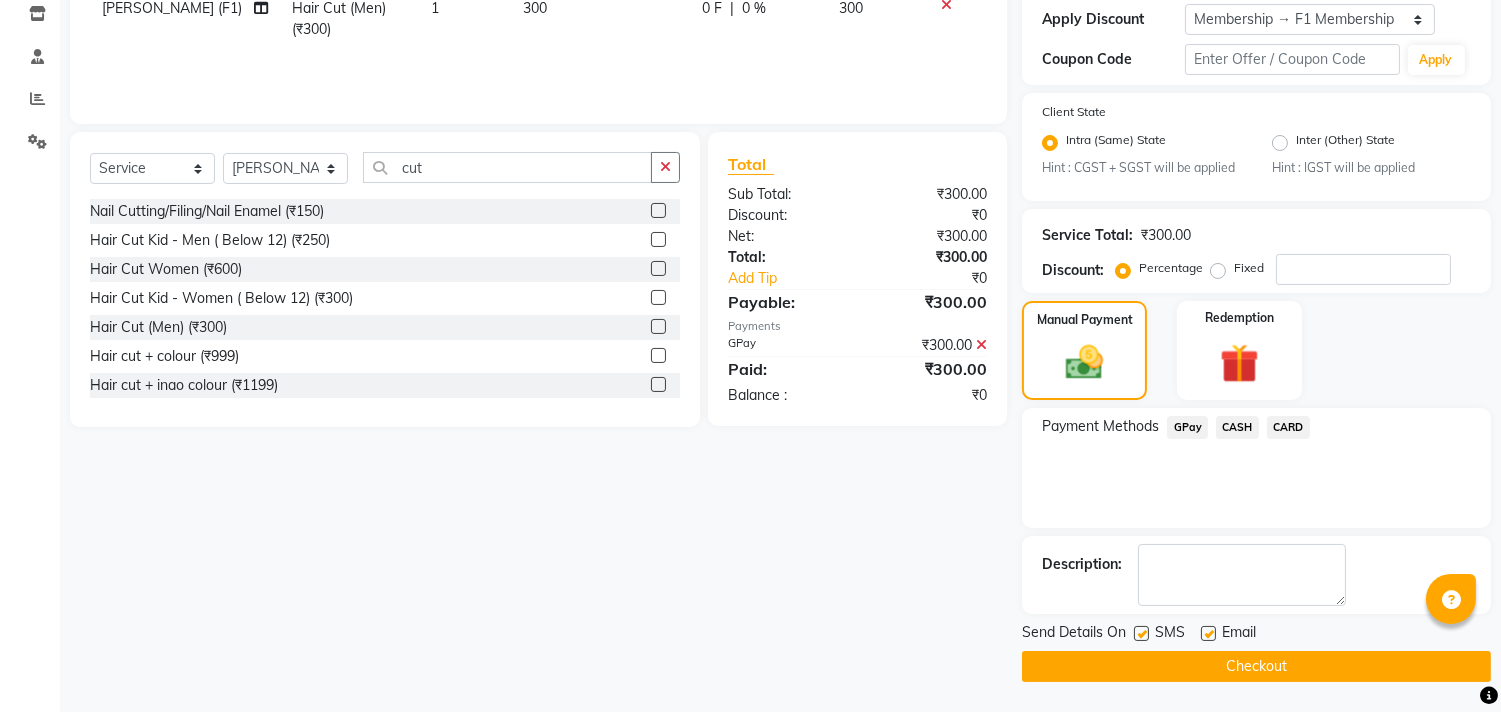 click 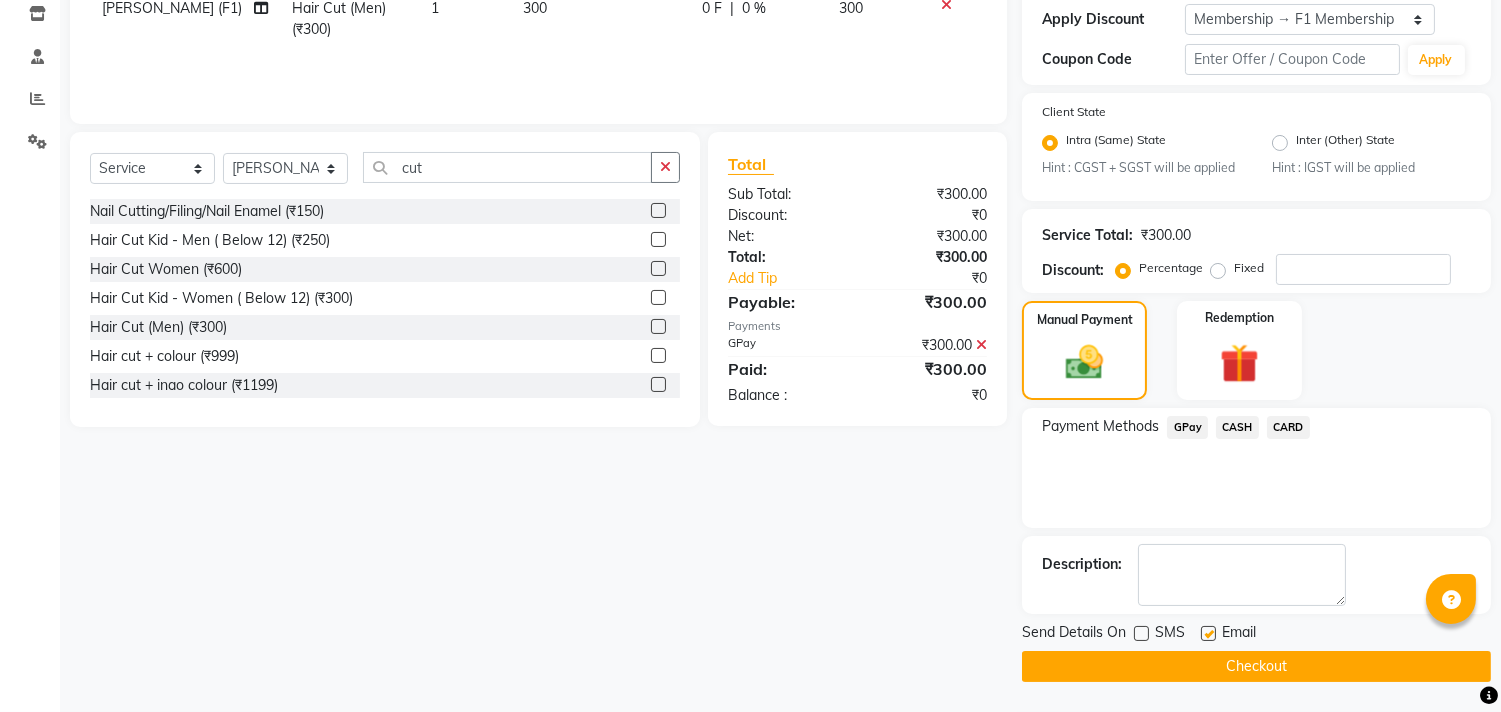 click on "Checkout" 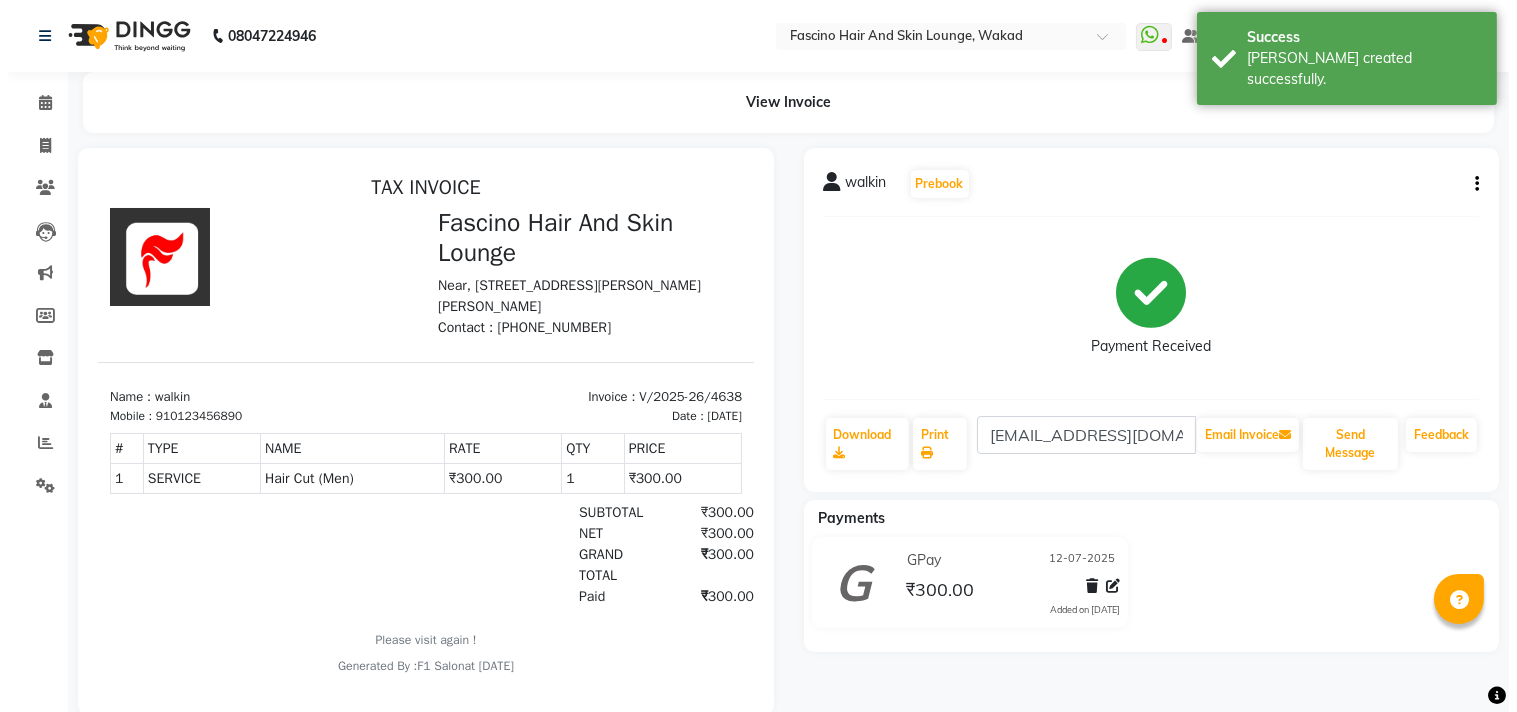 scroll, scrollTop: 0, scrollLeft: 0, axis: both 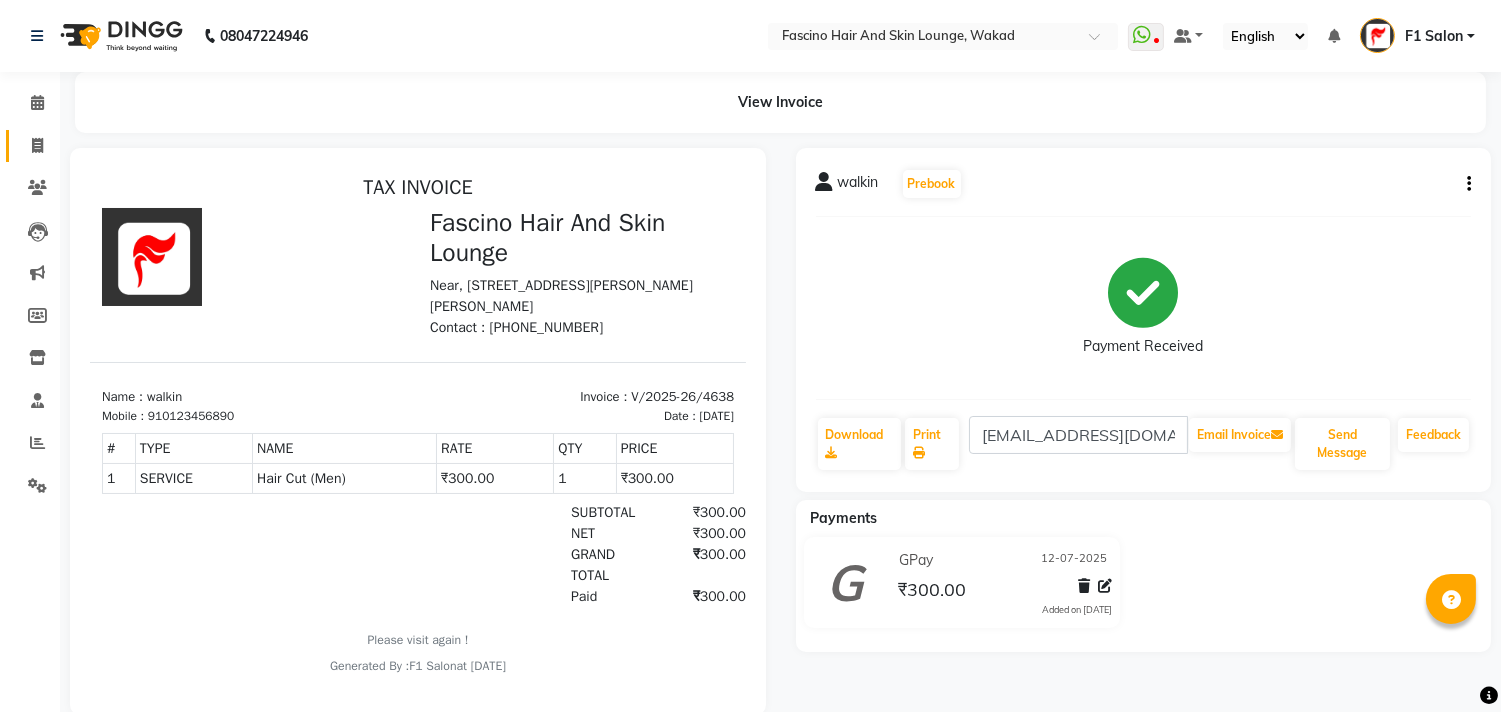 click on "Invoice" 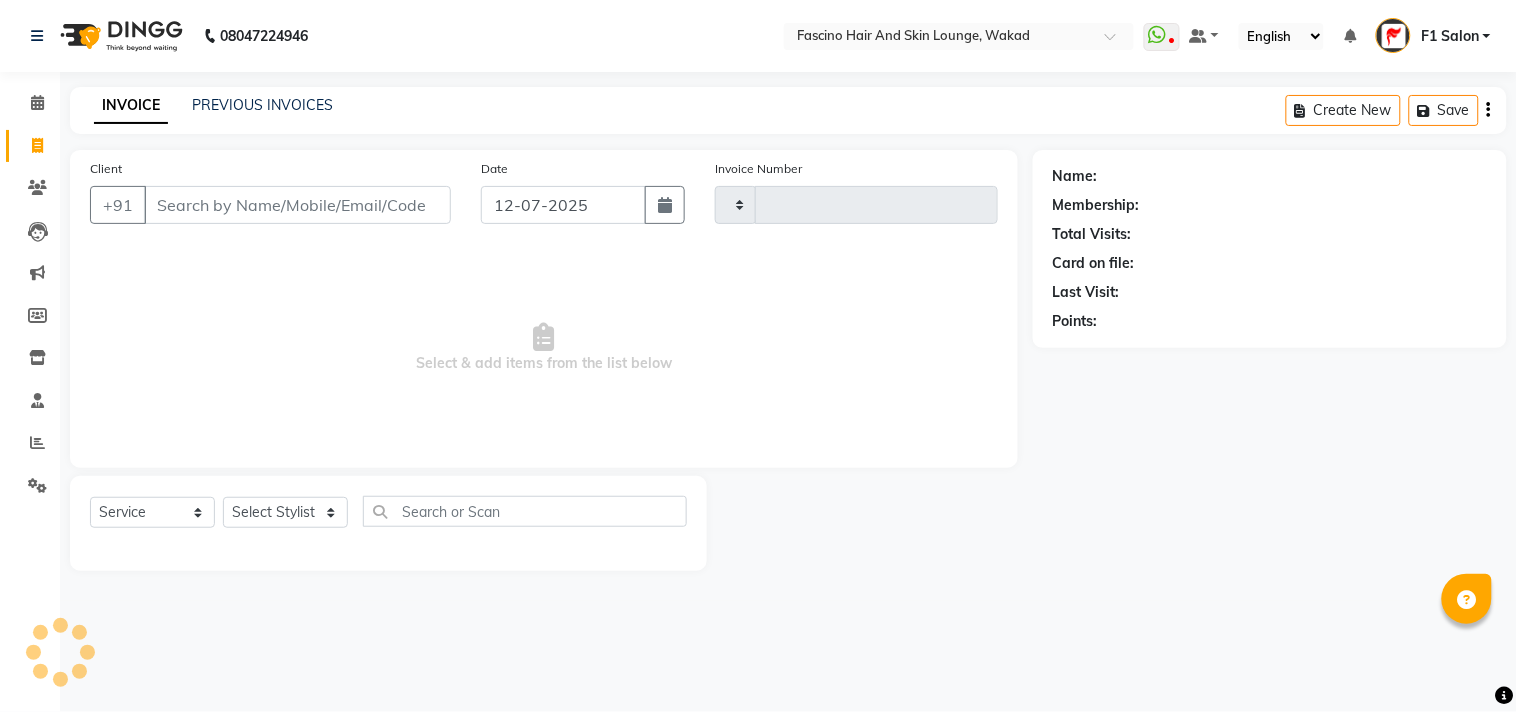 type on "4639" 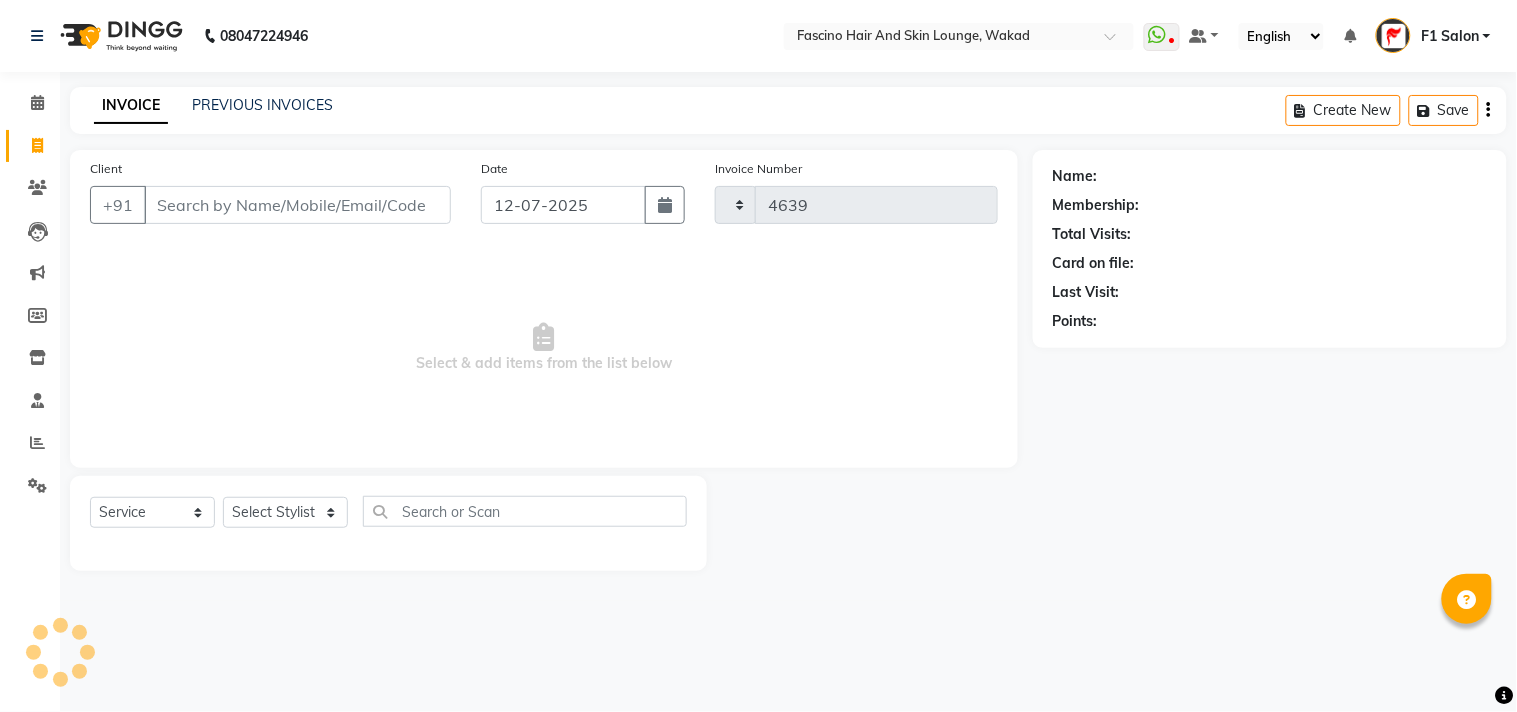 select on "126" 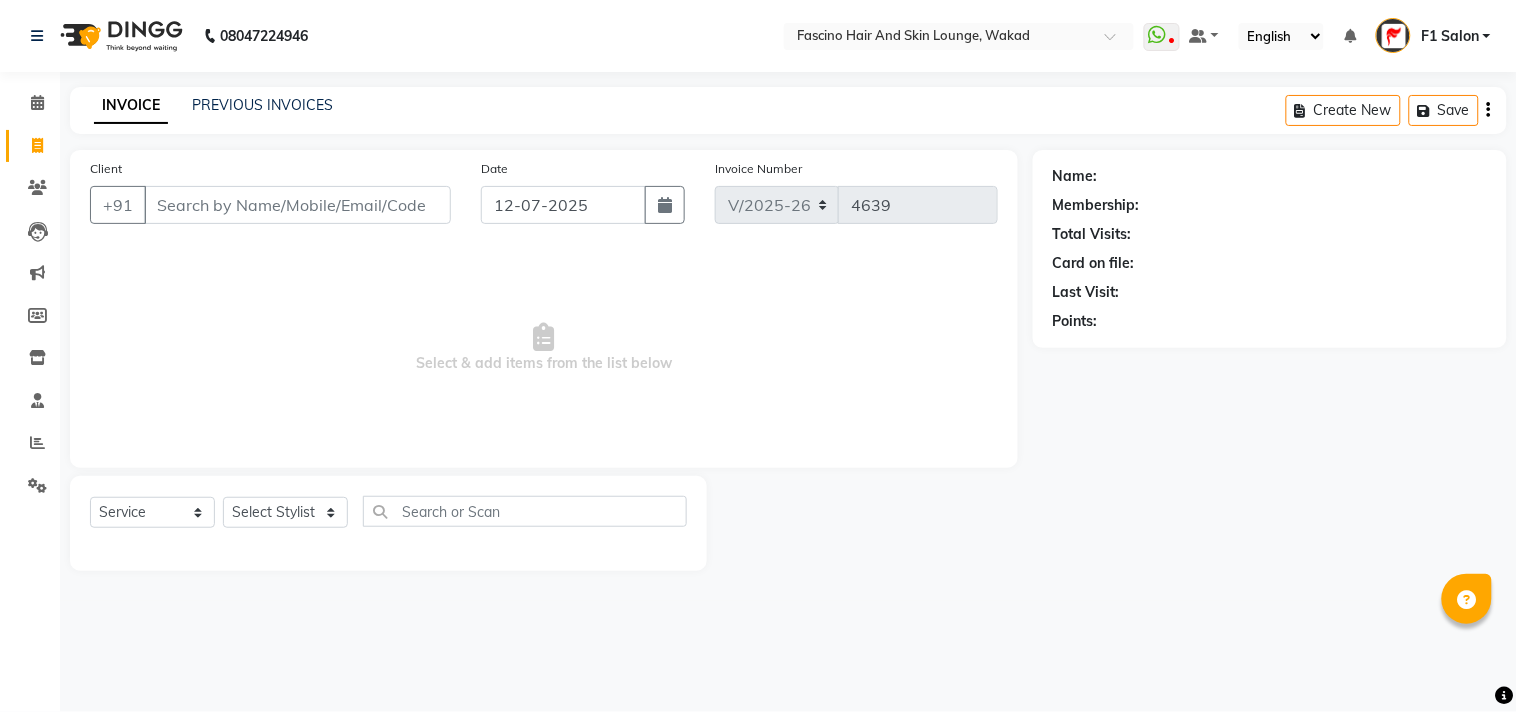click on "Client" at bounding box center (297, 205) 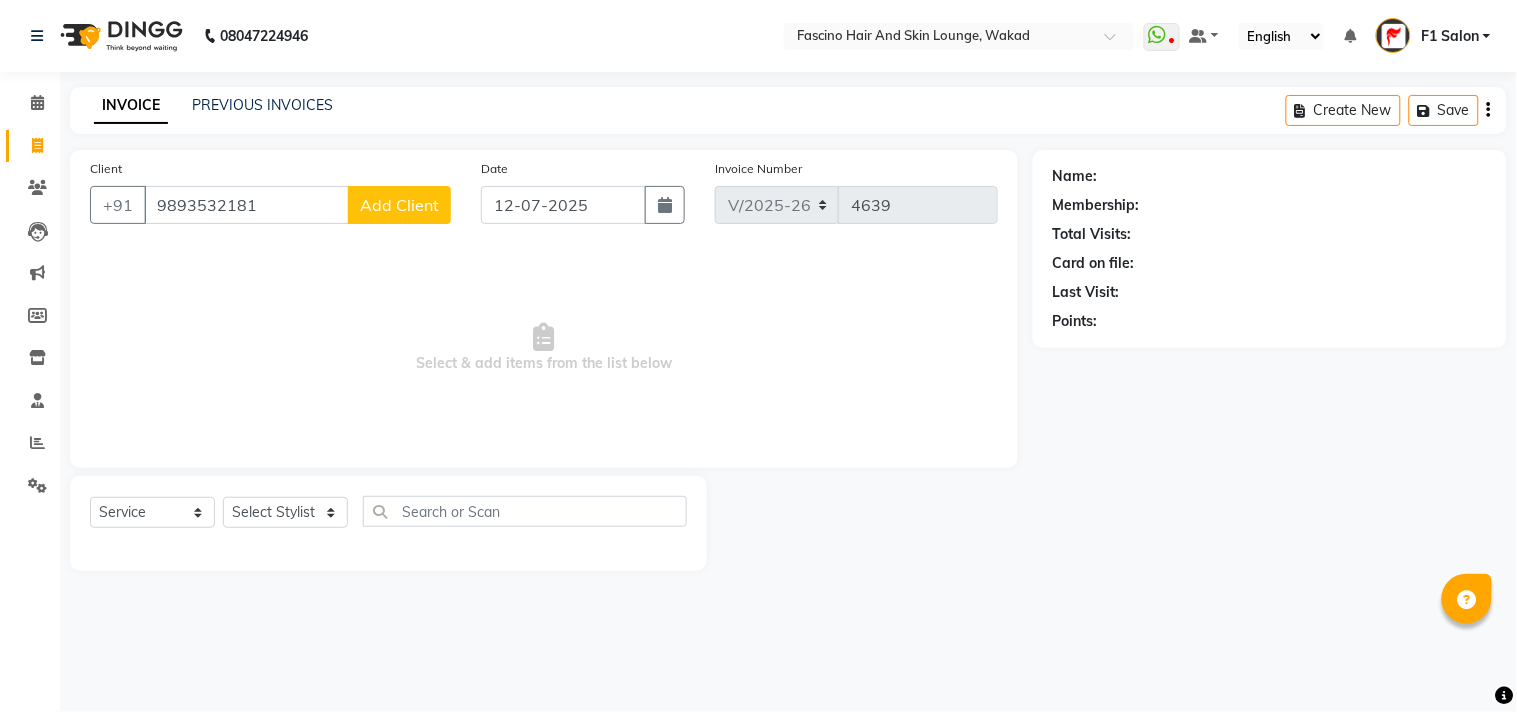 type on "9893532181" 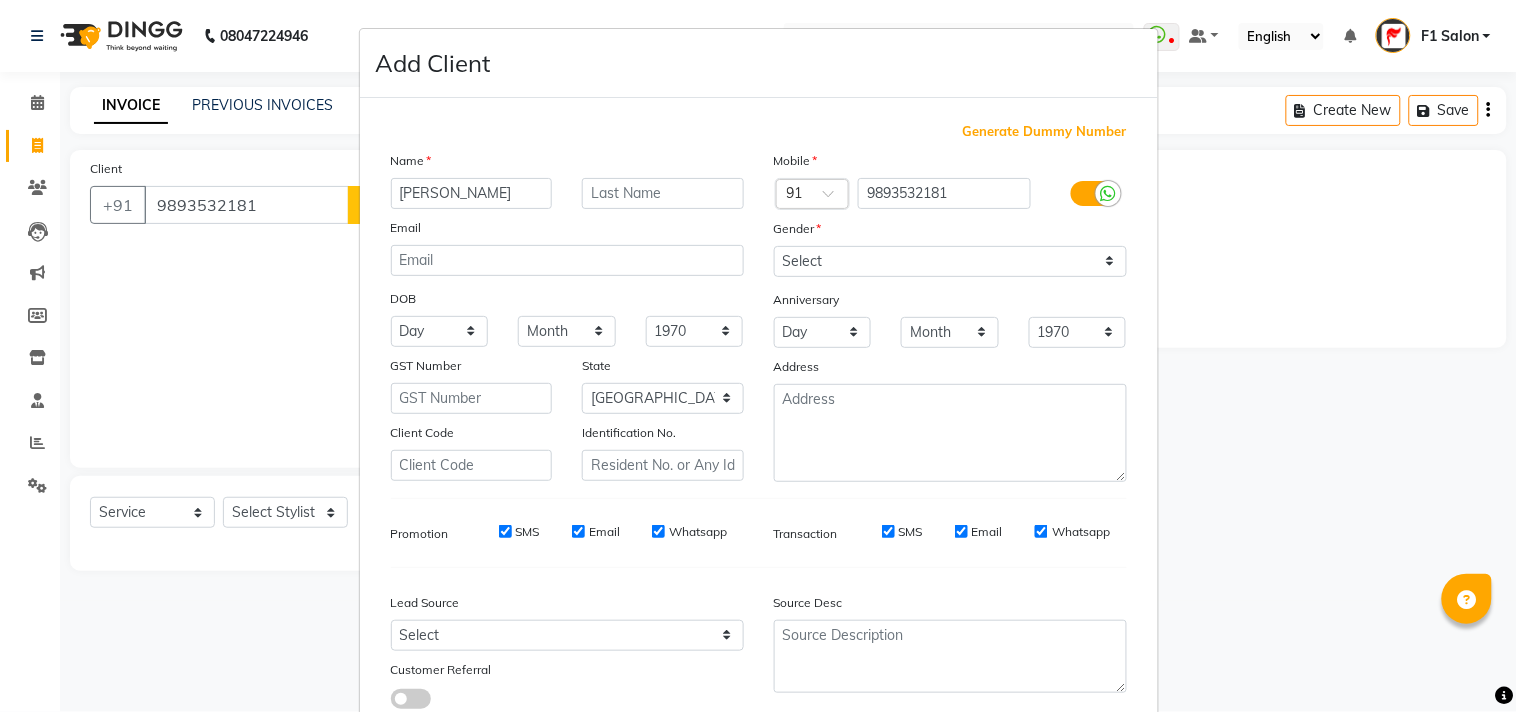 type on "[PERSON_NAME]" 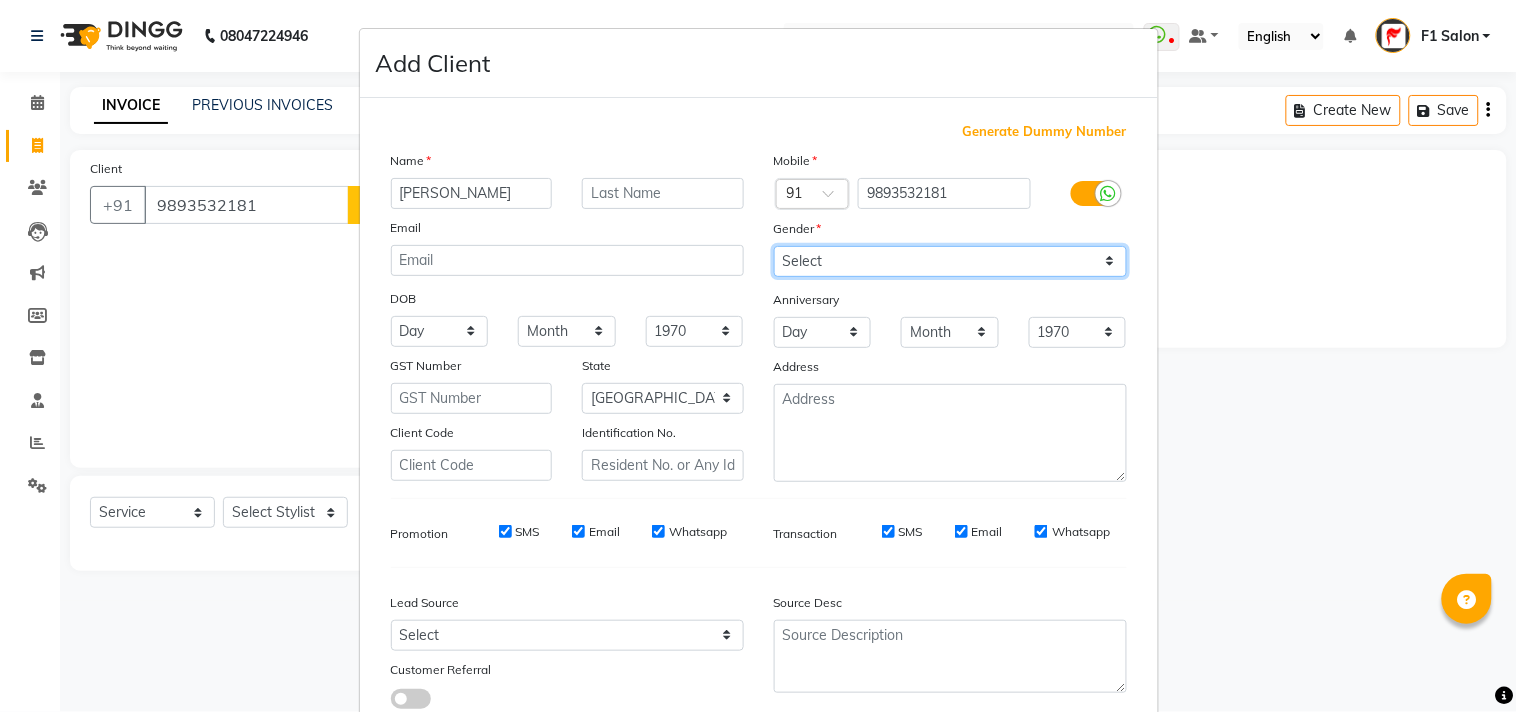 click on "Select Male Female Other Prefer Not To Say" at bounding box center (950, 261) 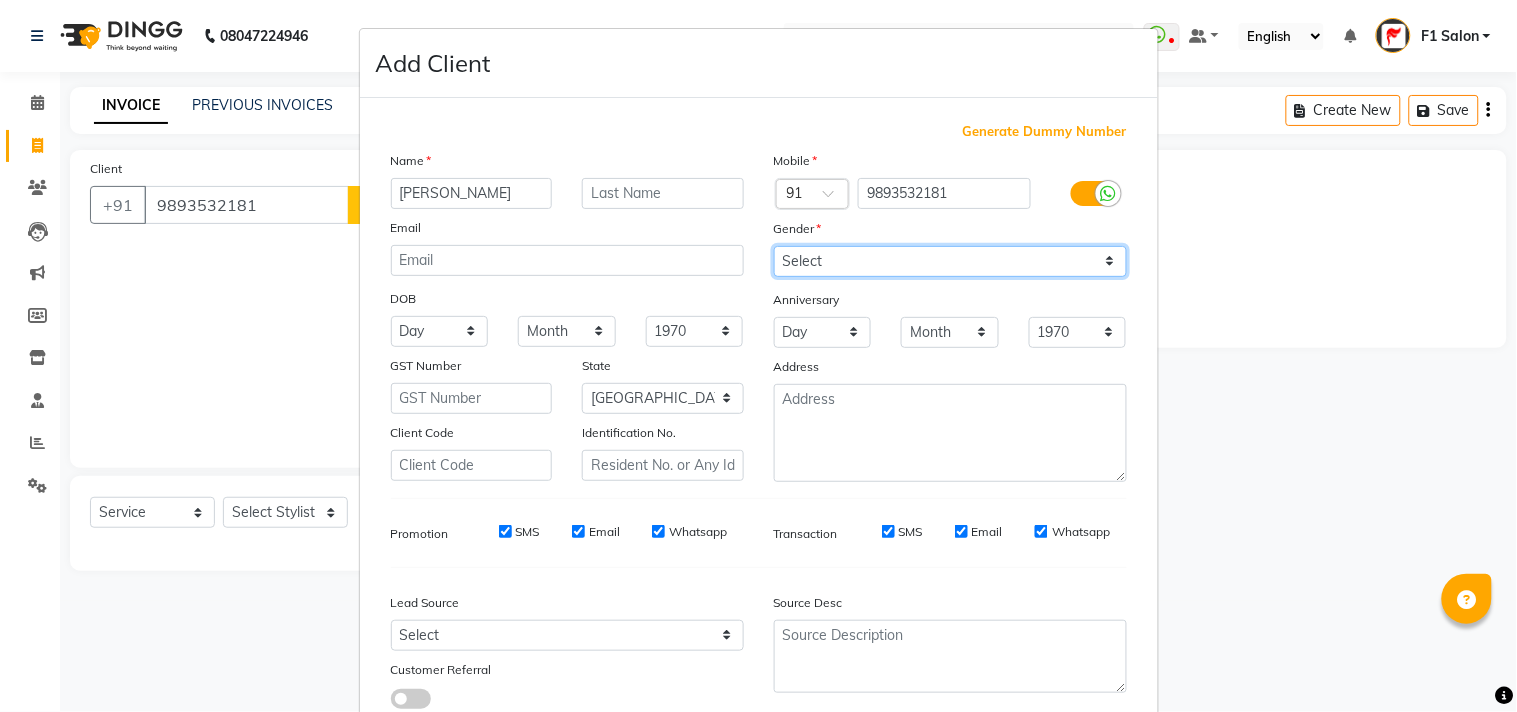 select on "female" 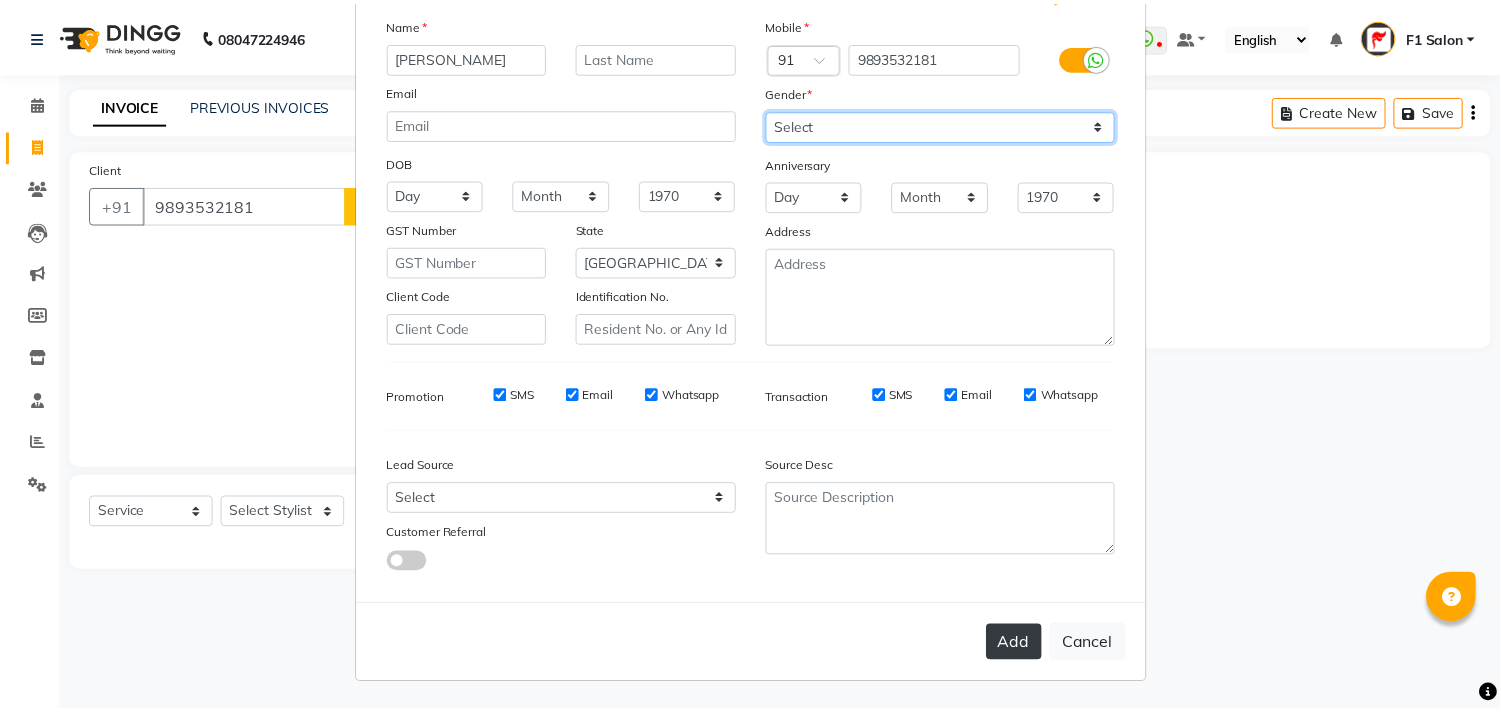 scroll, scrollTop: 138, scrollLeft: 0, axis: vertical 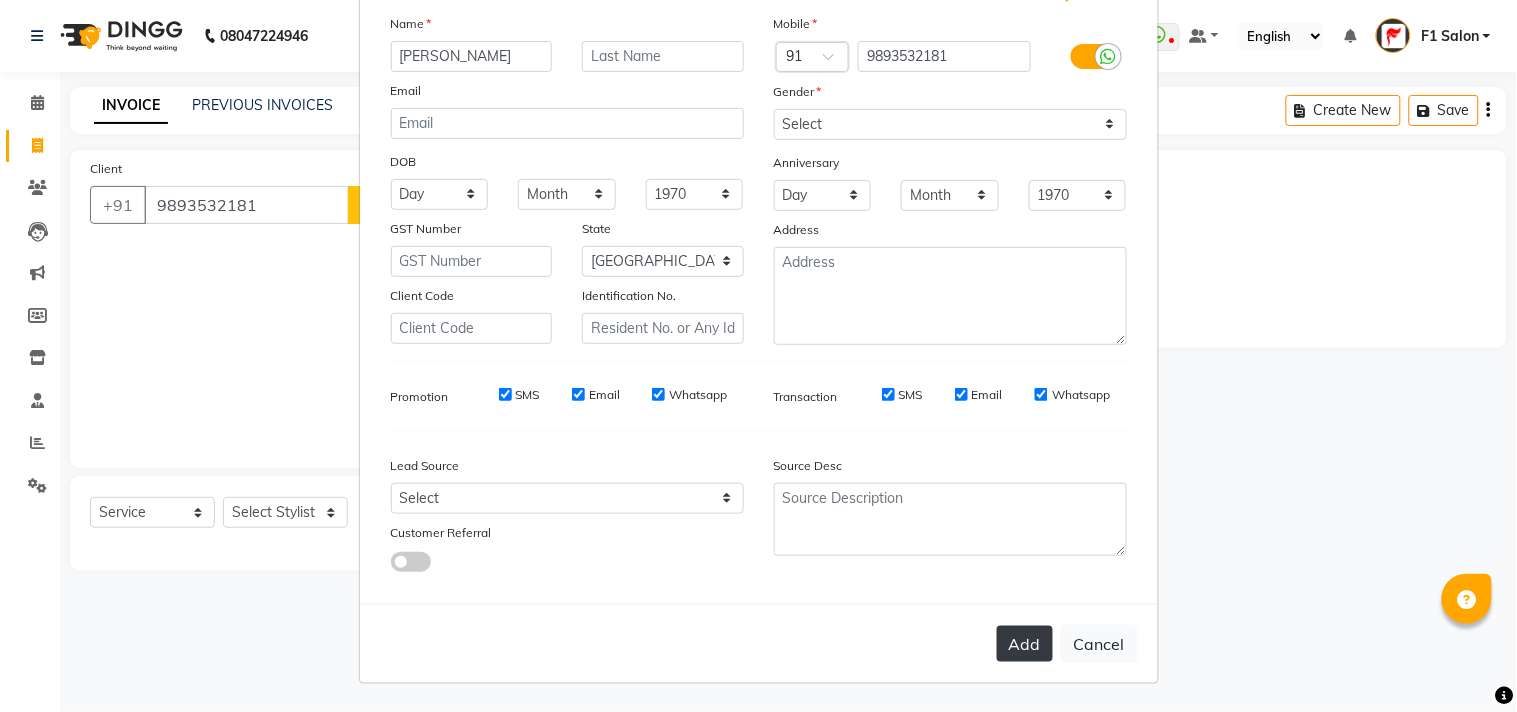 click on "Add" at bounding box center (1025, 644) 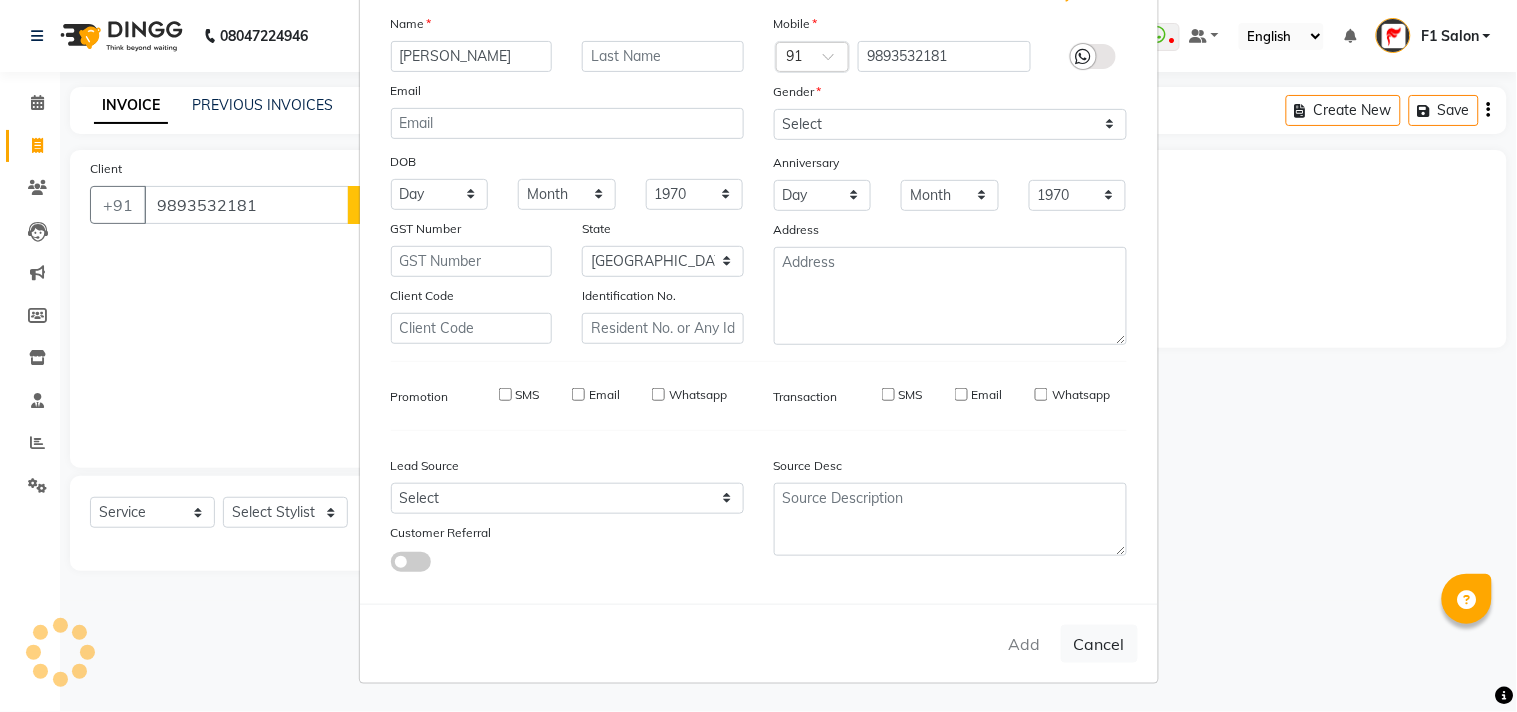 type 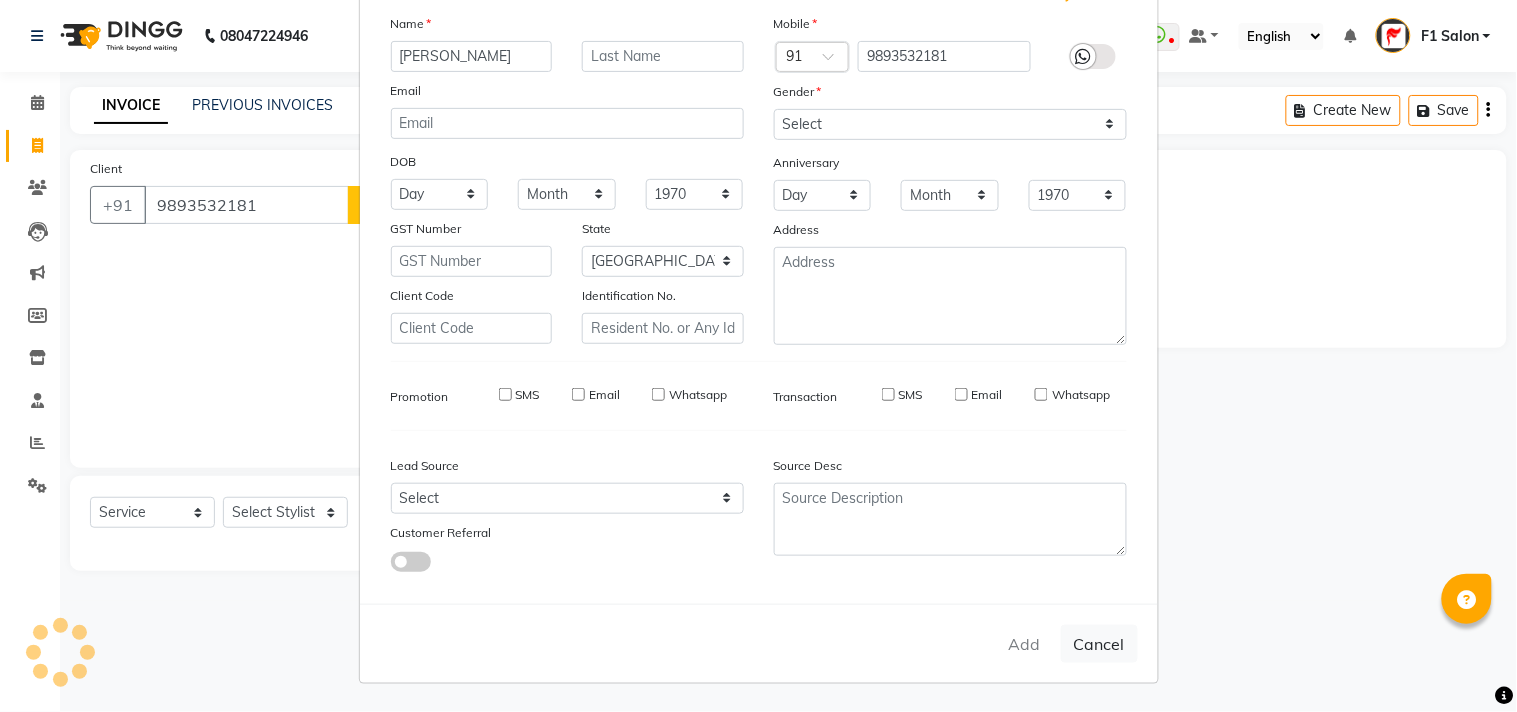 select 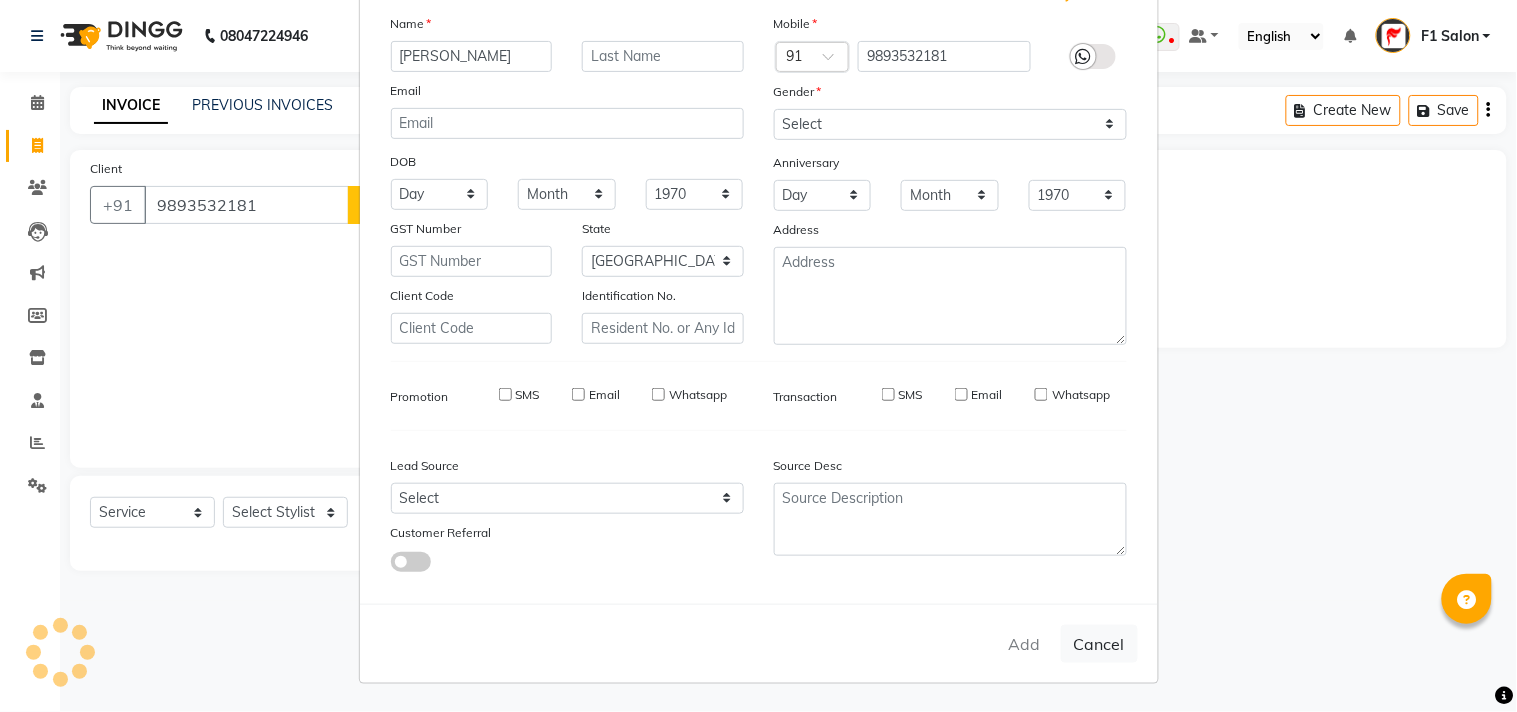 select 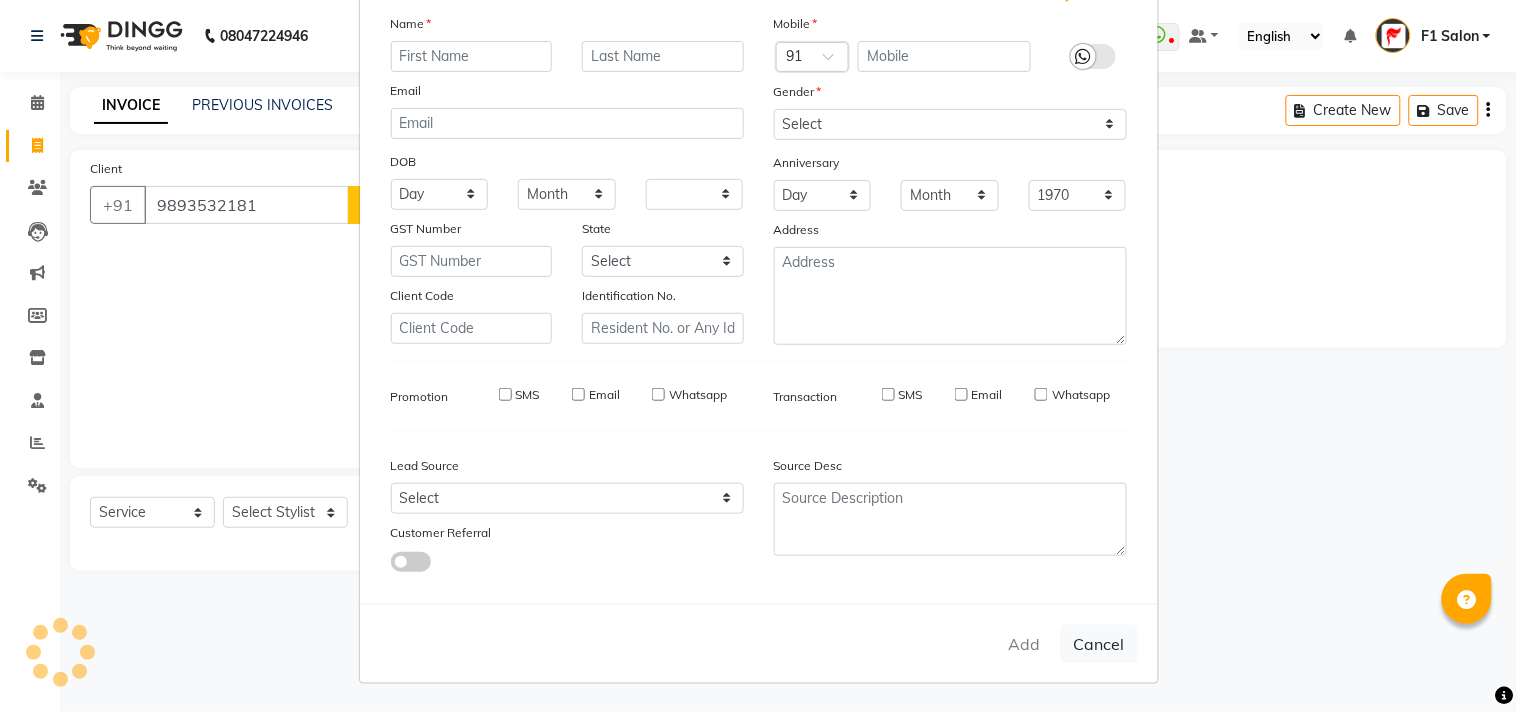 select 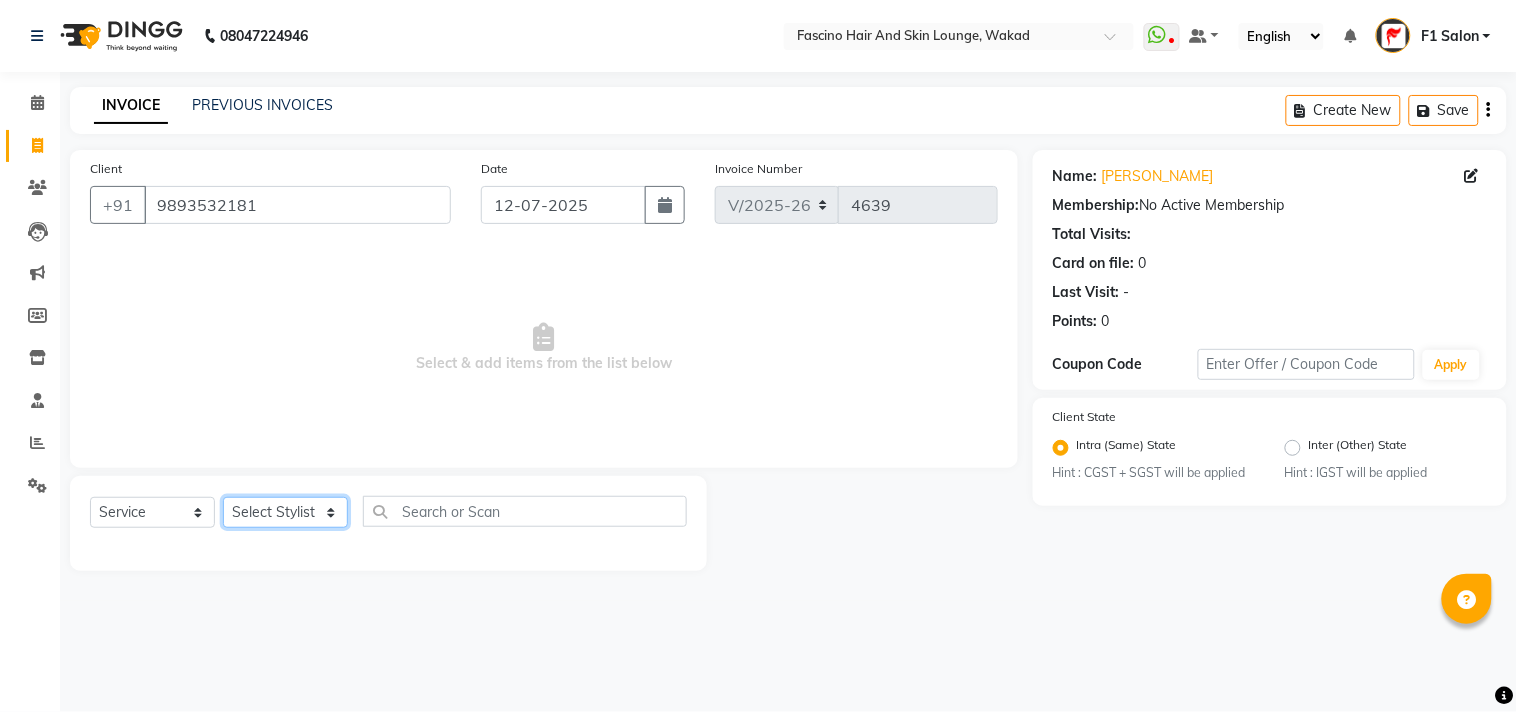 click on "Select Stylist 8805000650  Asif Shaikh Chimu Ingale F1 Salon  Ganesh F1 Gopal {JH} Govind (Jh ) Jadgdish Kajal  Omkar JH Pooja kate  Ram choudhry Sahil jh Sanjay muley Shree Siddu (F1) Sid (JH) Sukanya Sadiyan  Suraj F1 Tejal Beaution Usha Bhise Varsha F1 Veena" 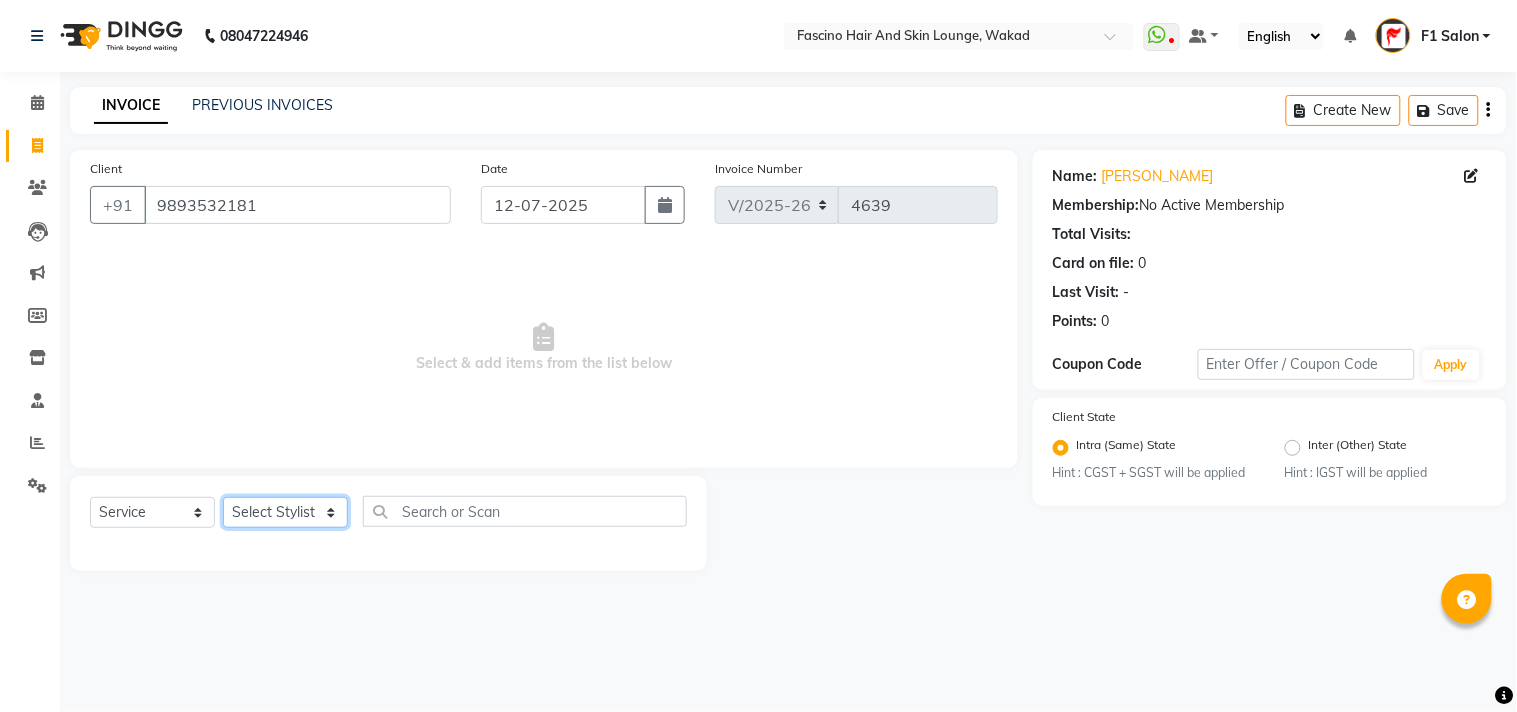 select on "67673" 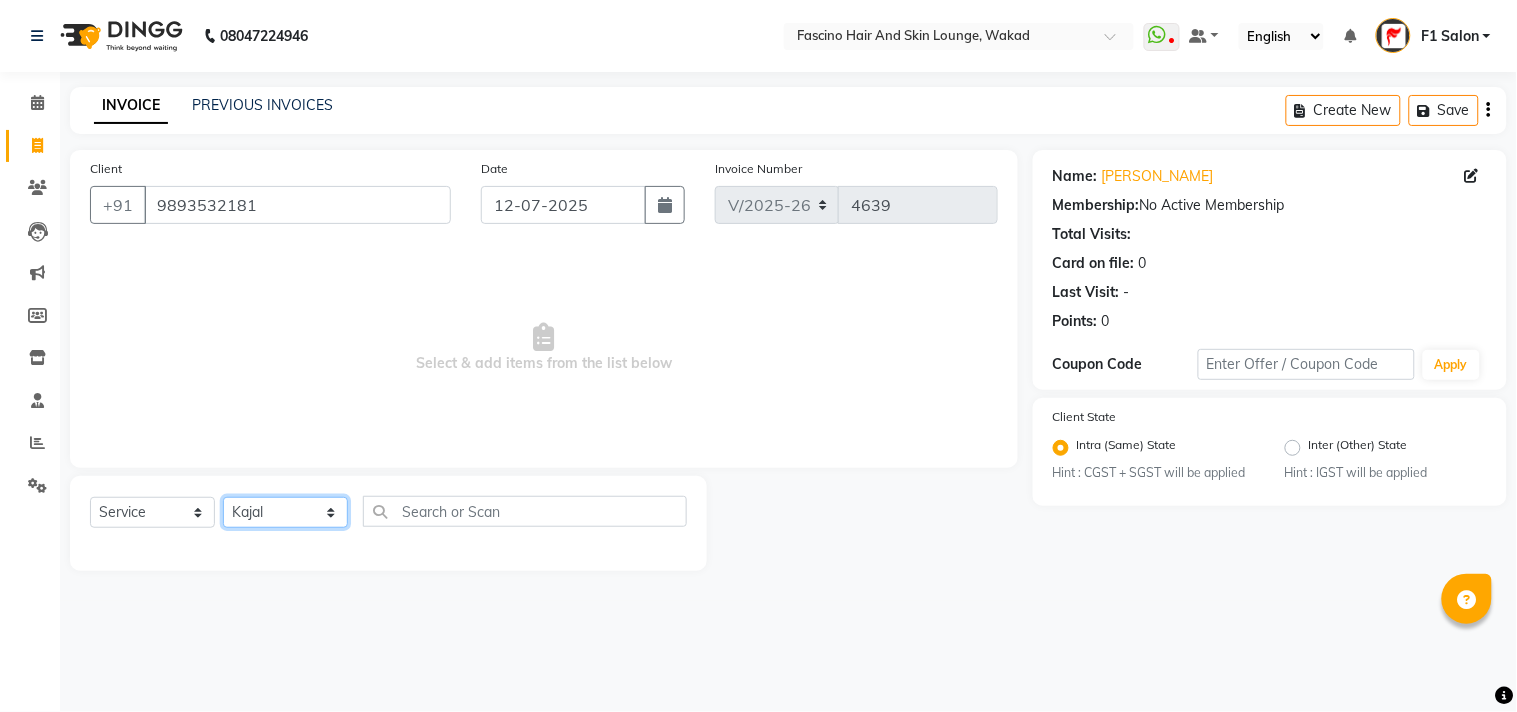 click on "Select Stylist 8805000650  Asif Shaikh Chimu Ingale F1 Salon  Ganesh F1 Gopal {JH} Govind (Jh ) Jadgdish Kajal  Omkar JH Pooja kate  Ram choudhry Sahil jh Sanjay muley Shree Siddu (F1) Sid (JH) Sukanya Sadiyan  Suraj F1 Tejal Beaution Usha Bhise Varsha F1 Veena" 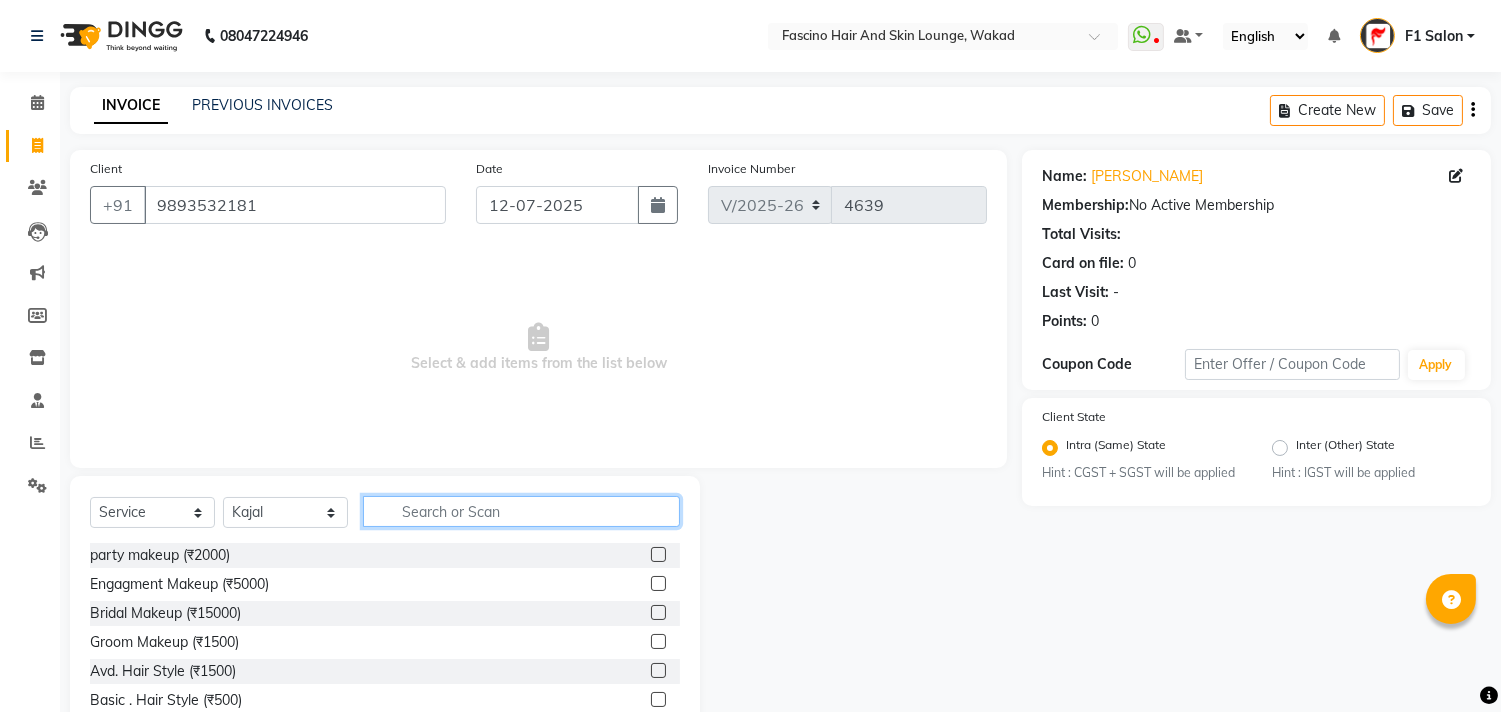 click 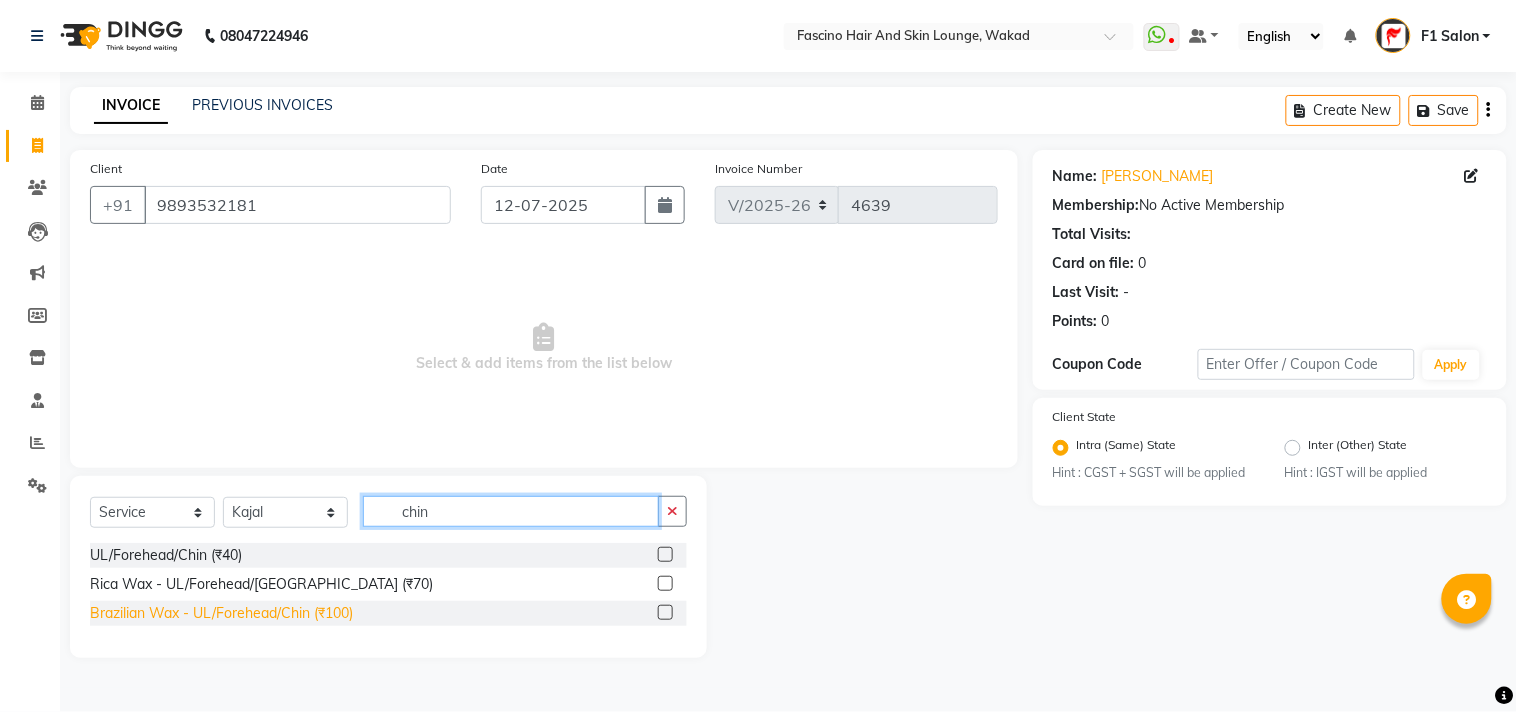 type on "chin" 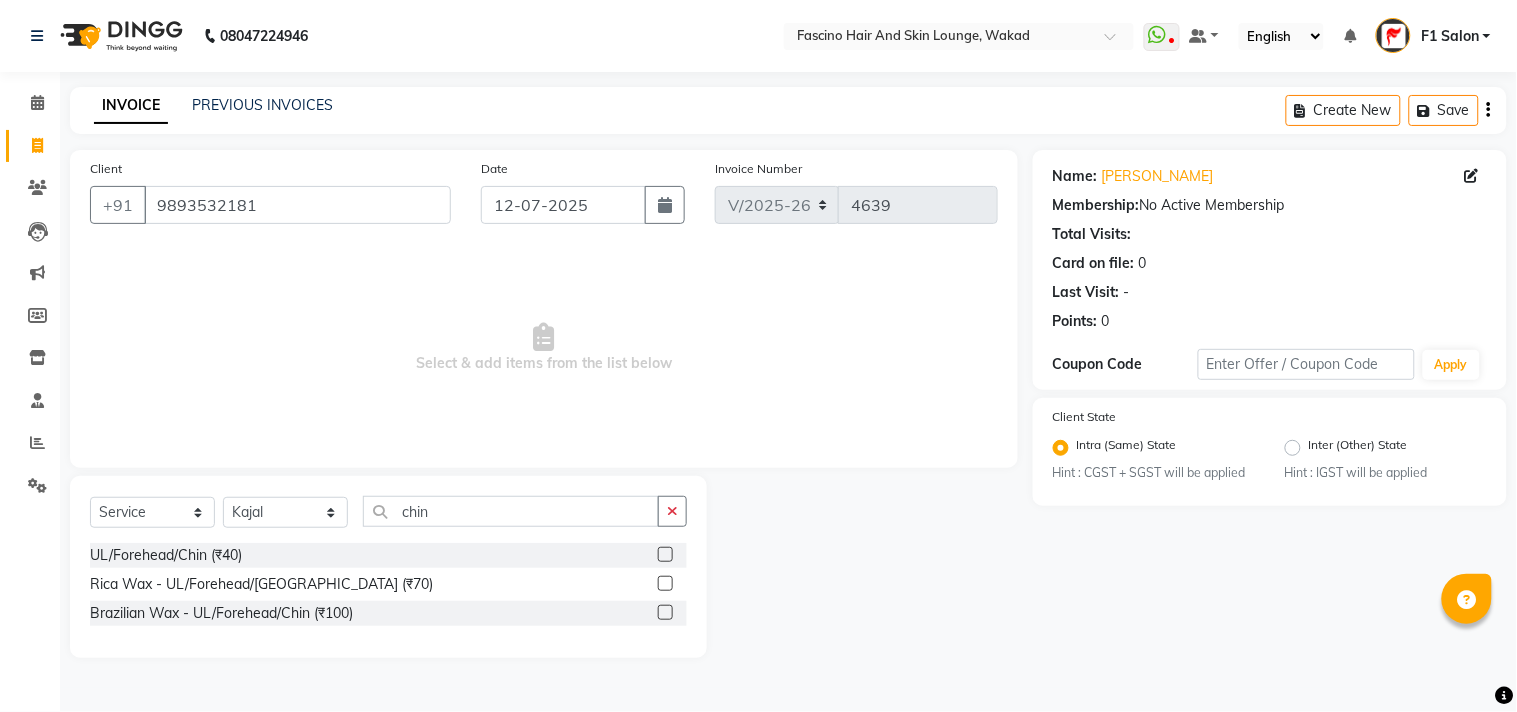 drag, startPoint x: 274, startPoint y: 620, endPoint x: 554, endPoint y: 574, distance: 283.75342 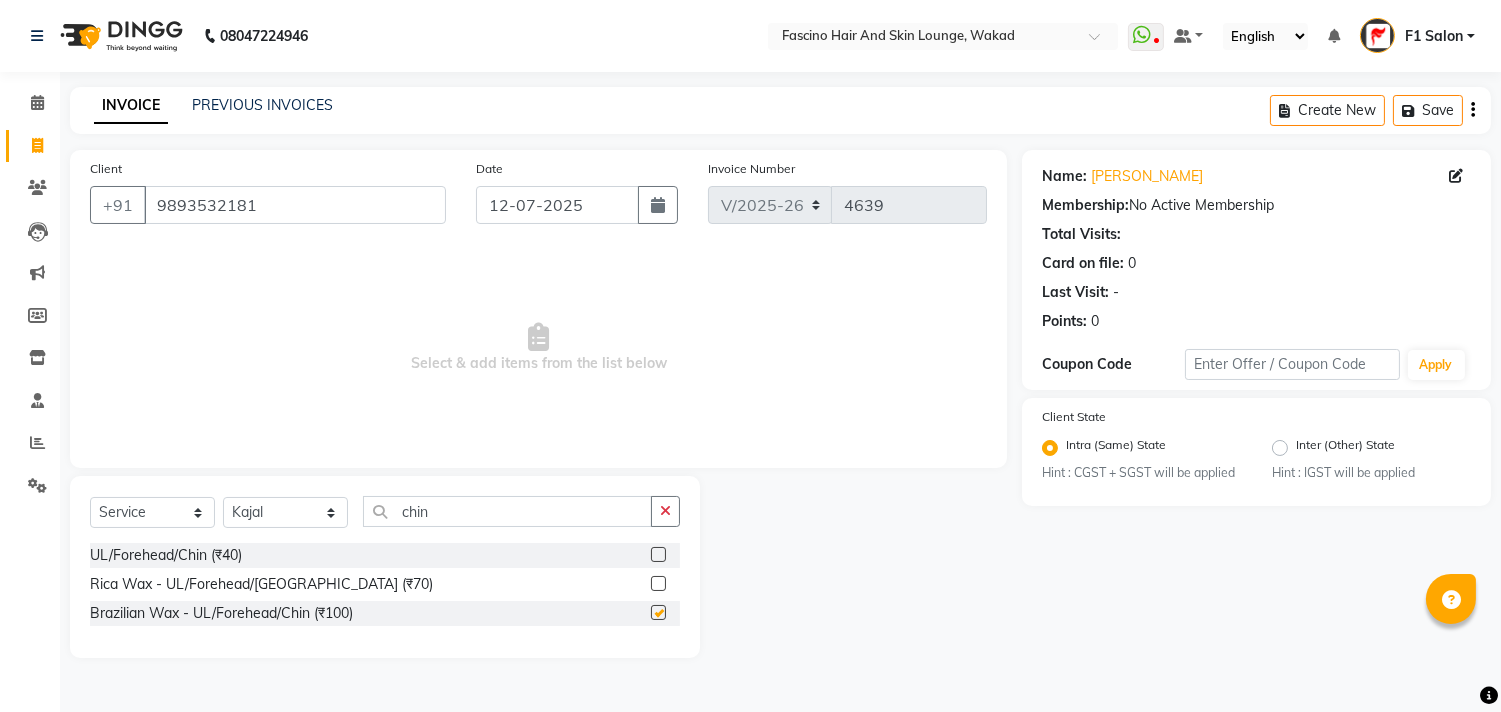 checkbox on "false" 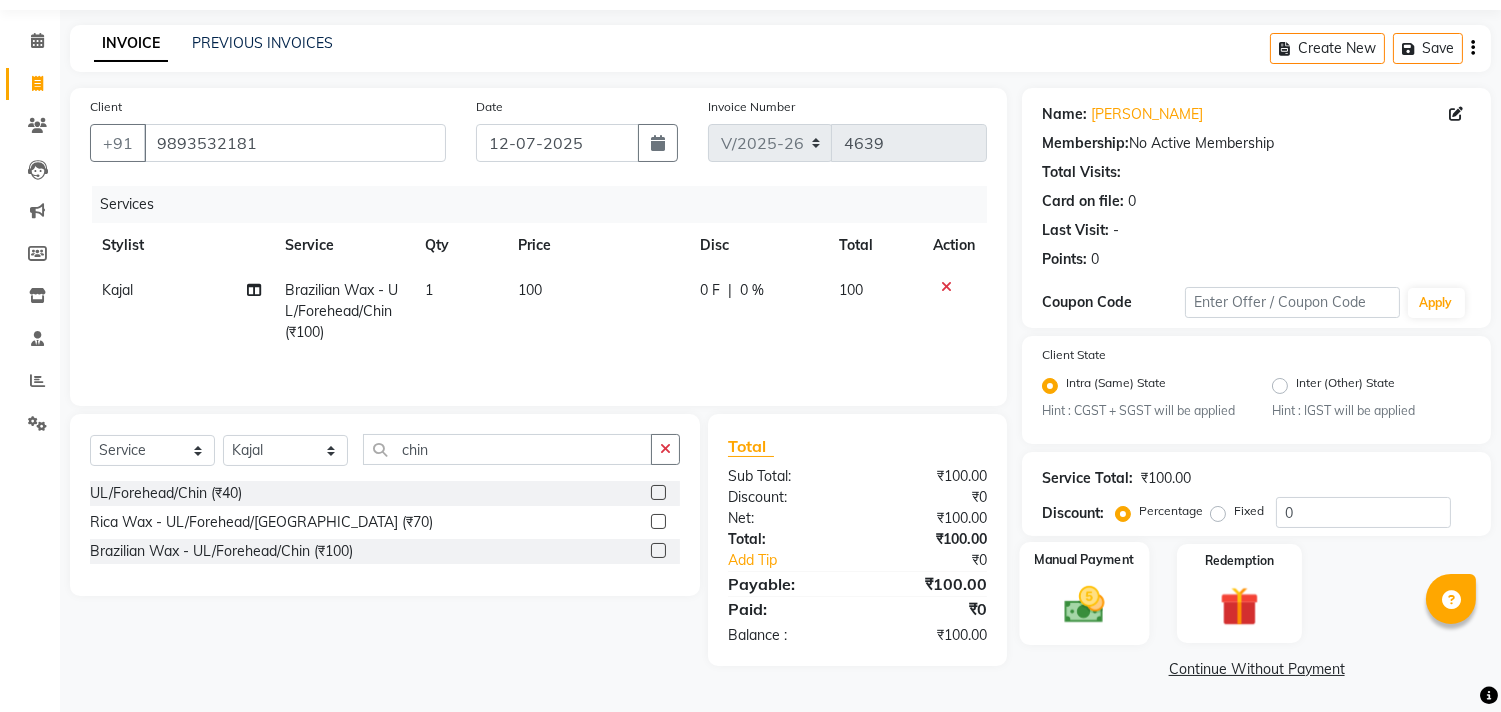 scroll, scrollTop: 63, scrollLeft: 0, axis: vertical 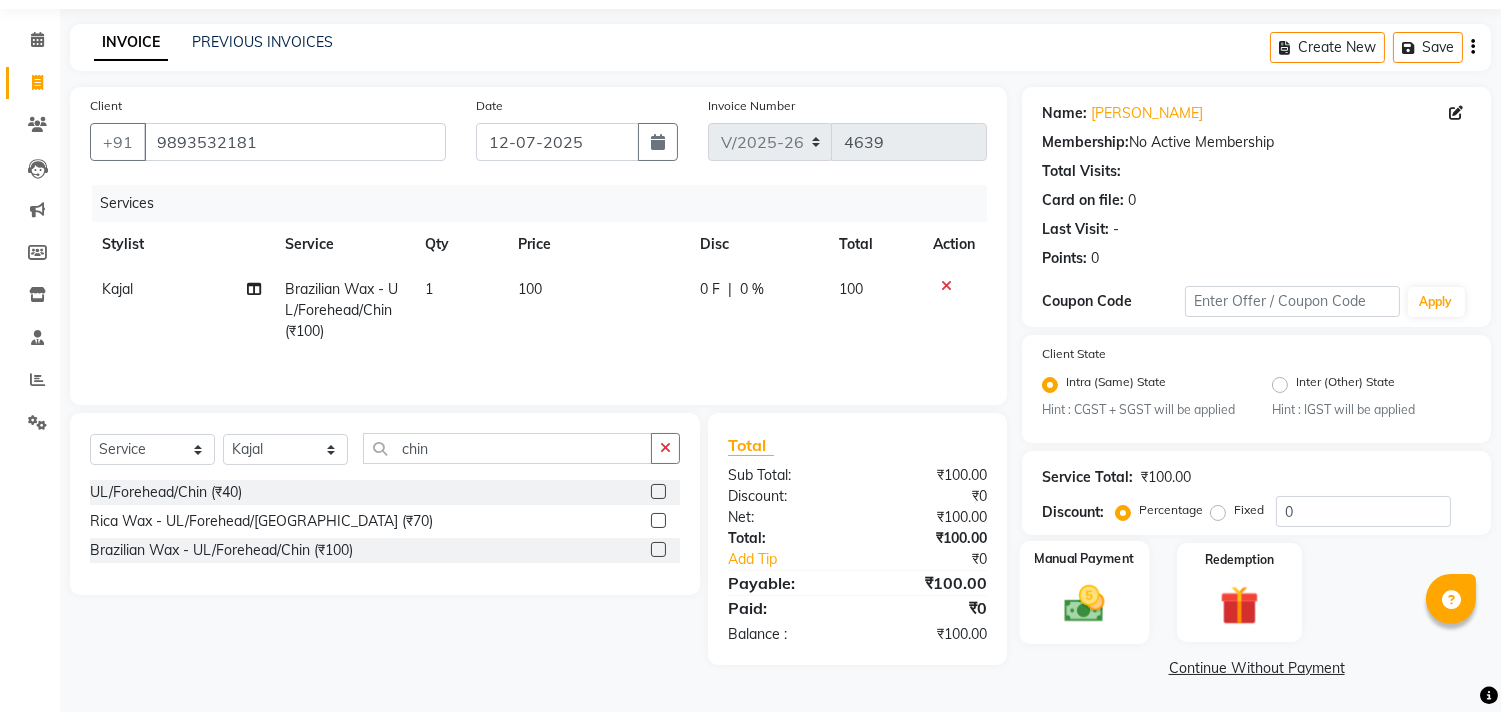 click 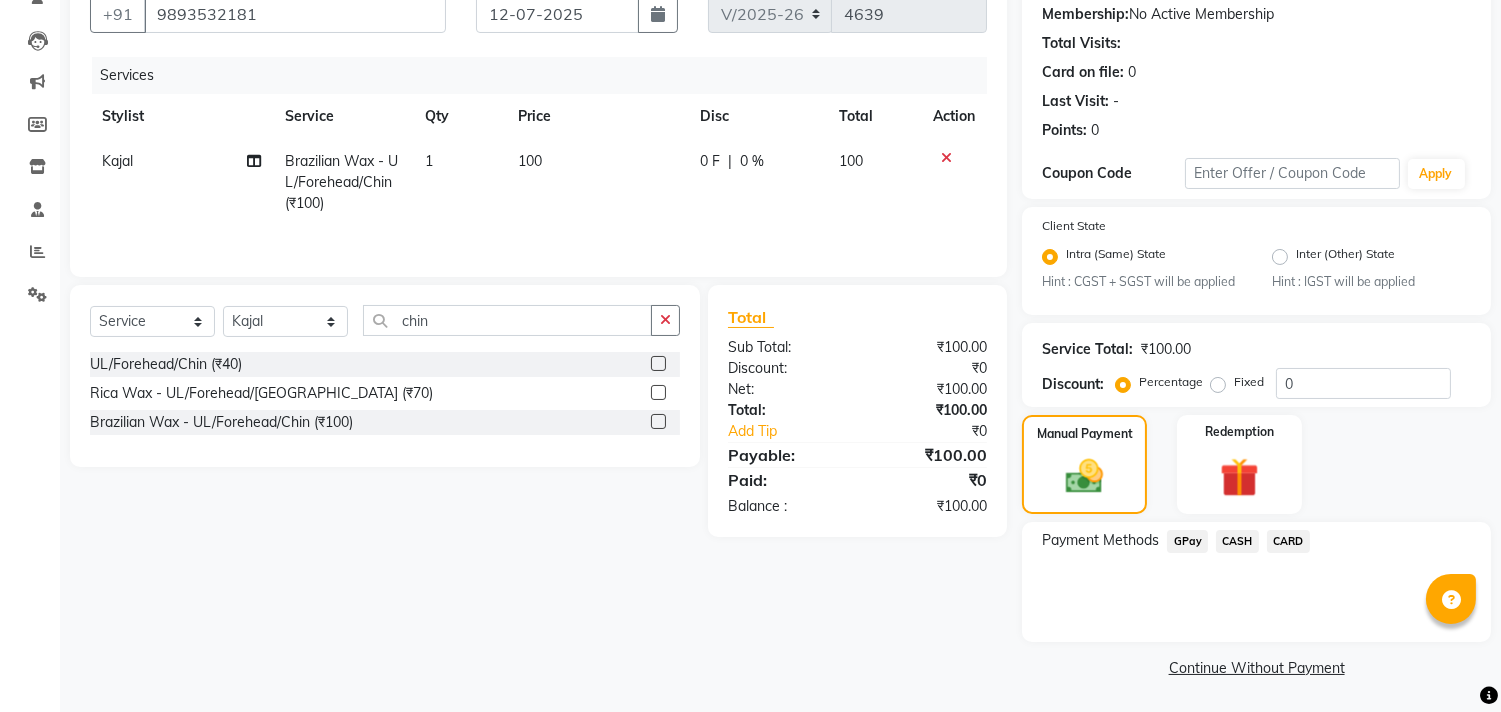 scroll, scrollTop: 192, scrollLeft: 0, axis: vertical 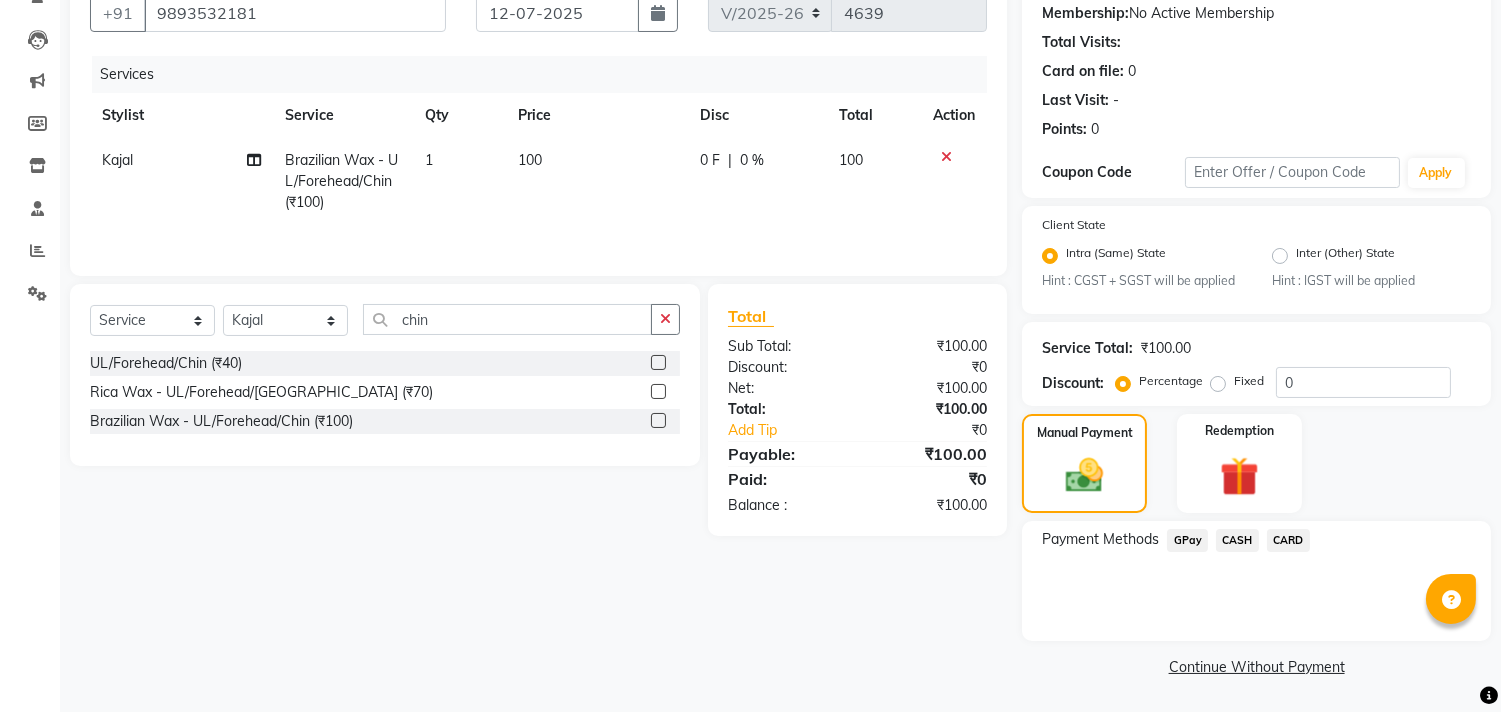 drag, startPoint x: 1193, startPoint y: 528, endPoint x: 1200, endPoint y: 562, distance: 34.713108 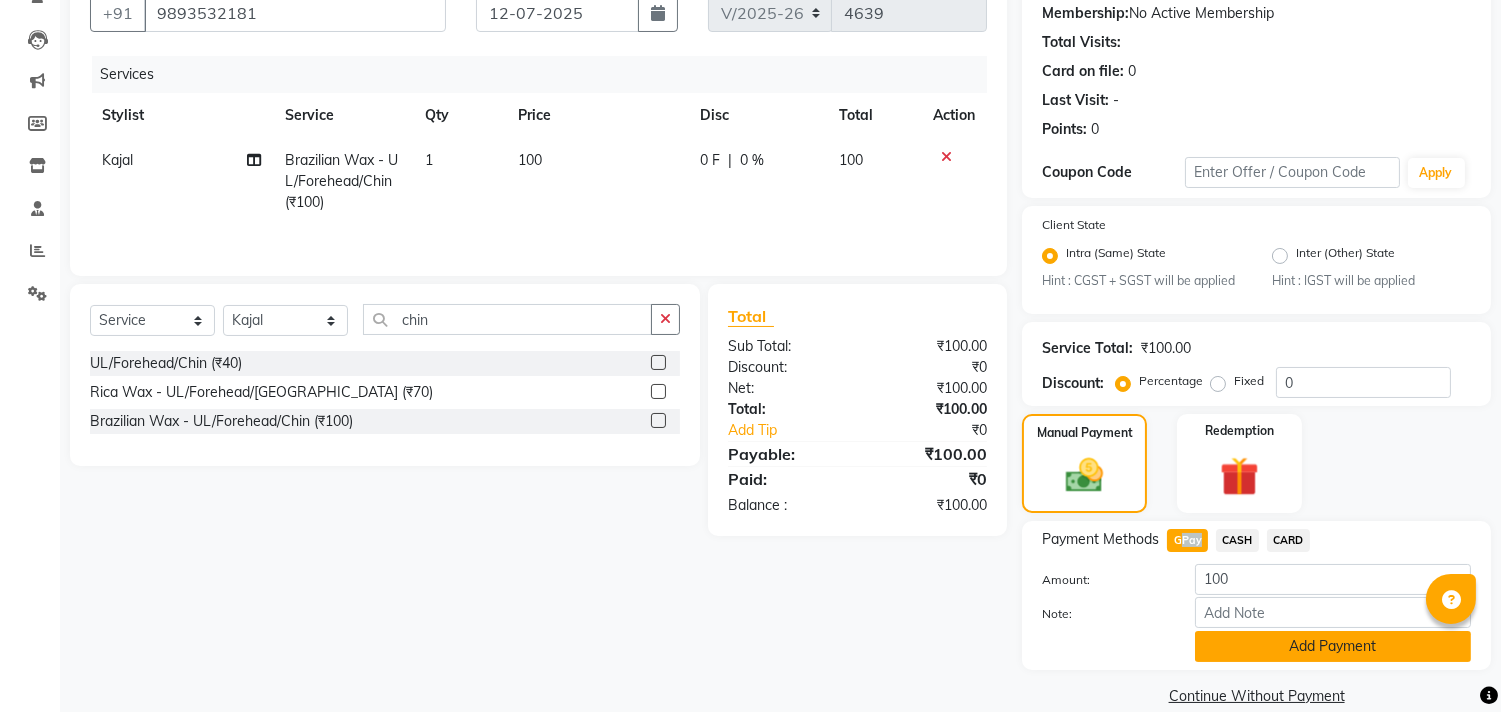click on "Add Payment" 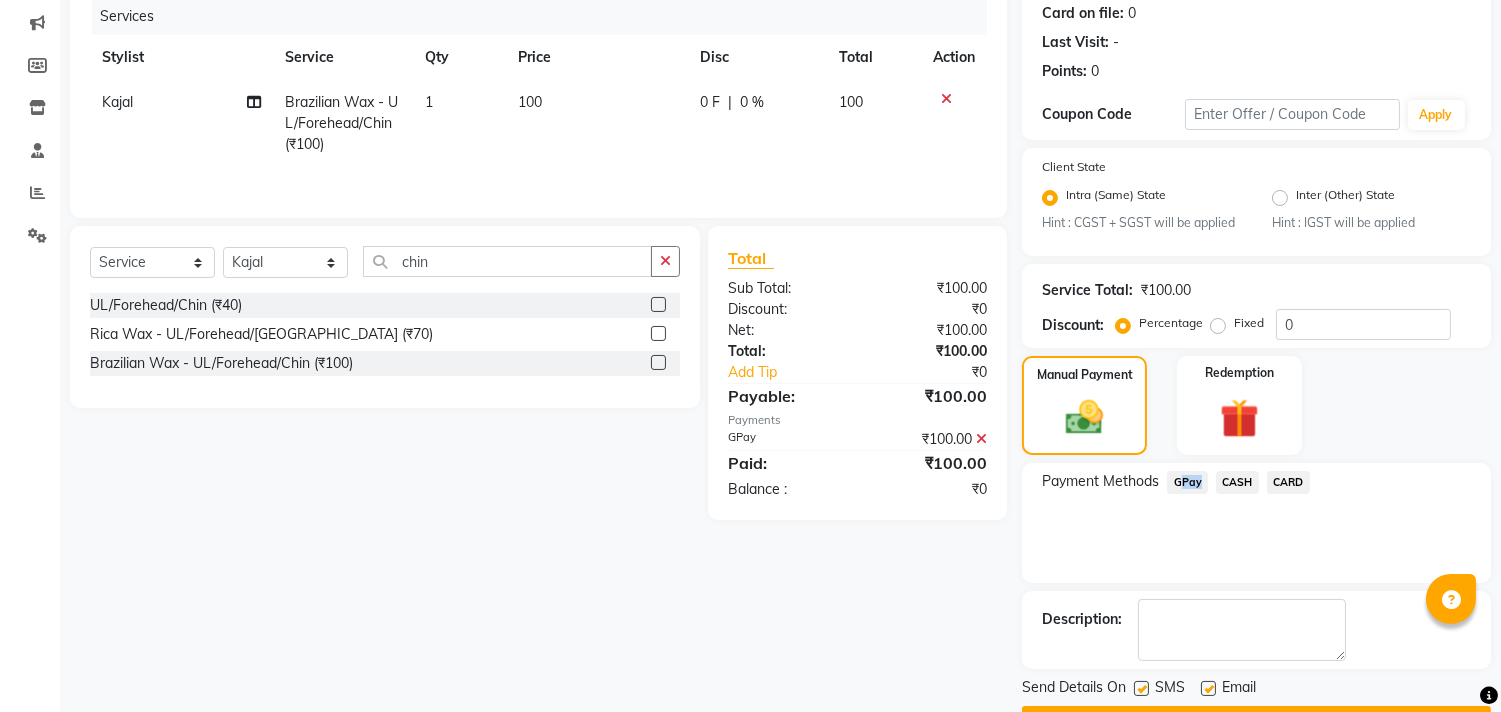 scroll, scrollTop: 303, scrollLeft: 0, axis: vertical 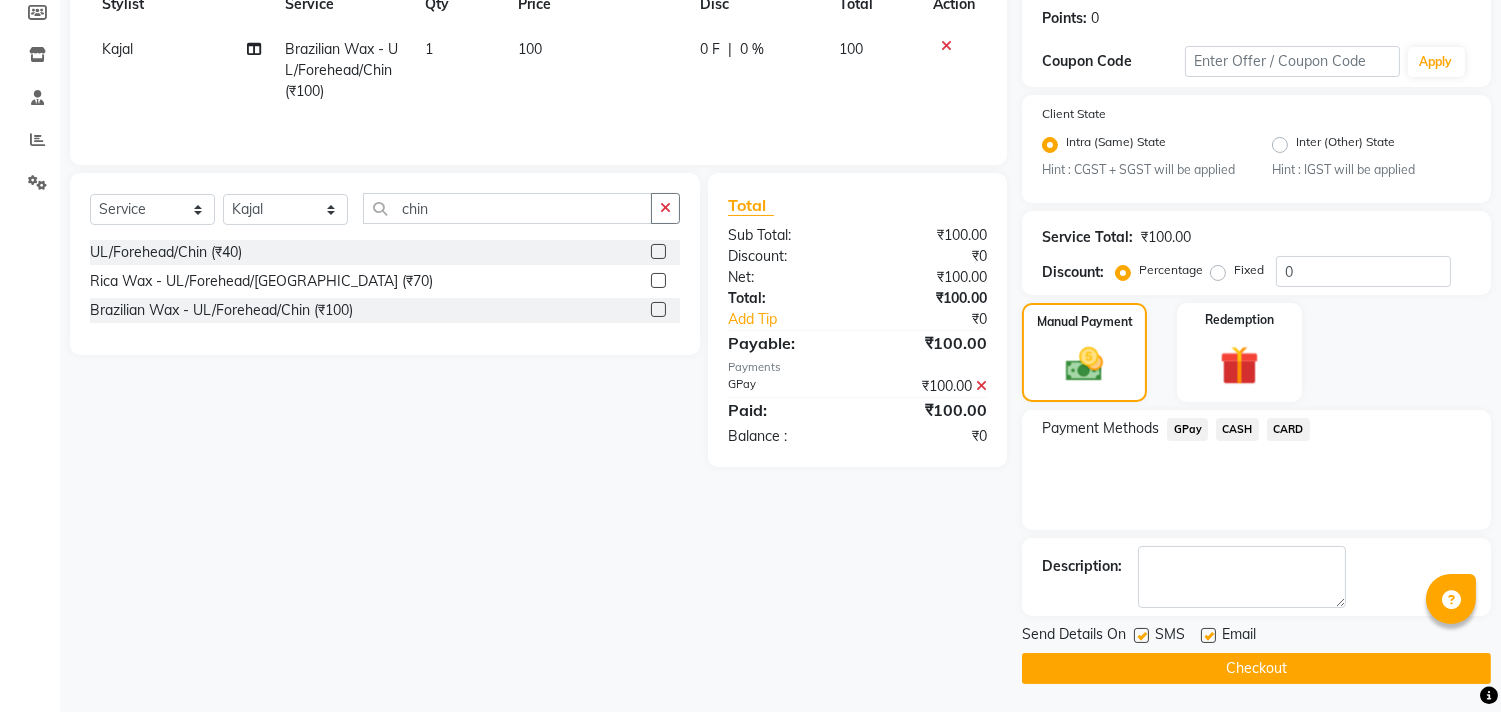 drag, startPoint x: 1137, startPoint y: 637, endPoint x: 1154, endPoint y: 637, distance: 17 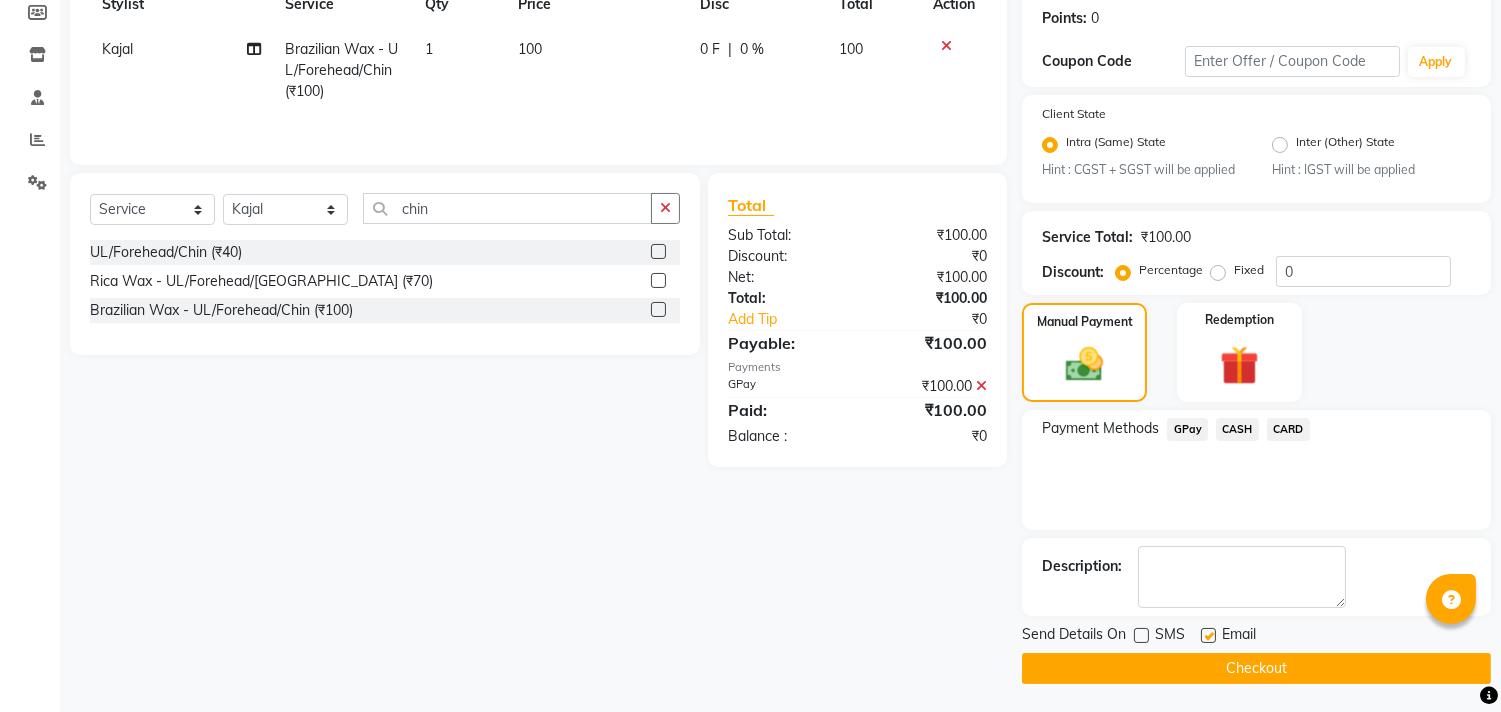 click 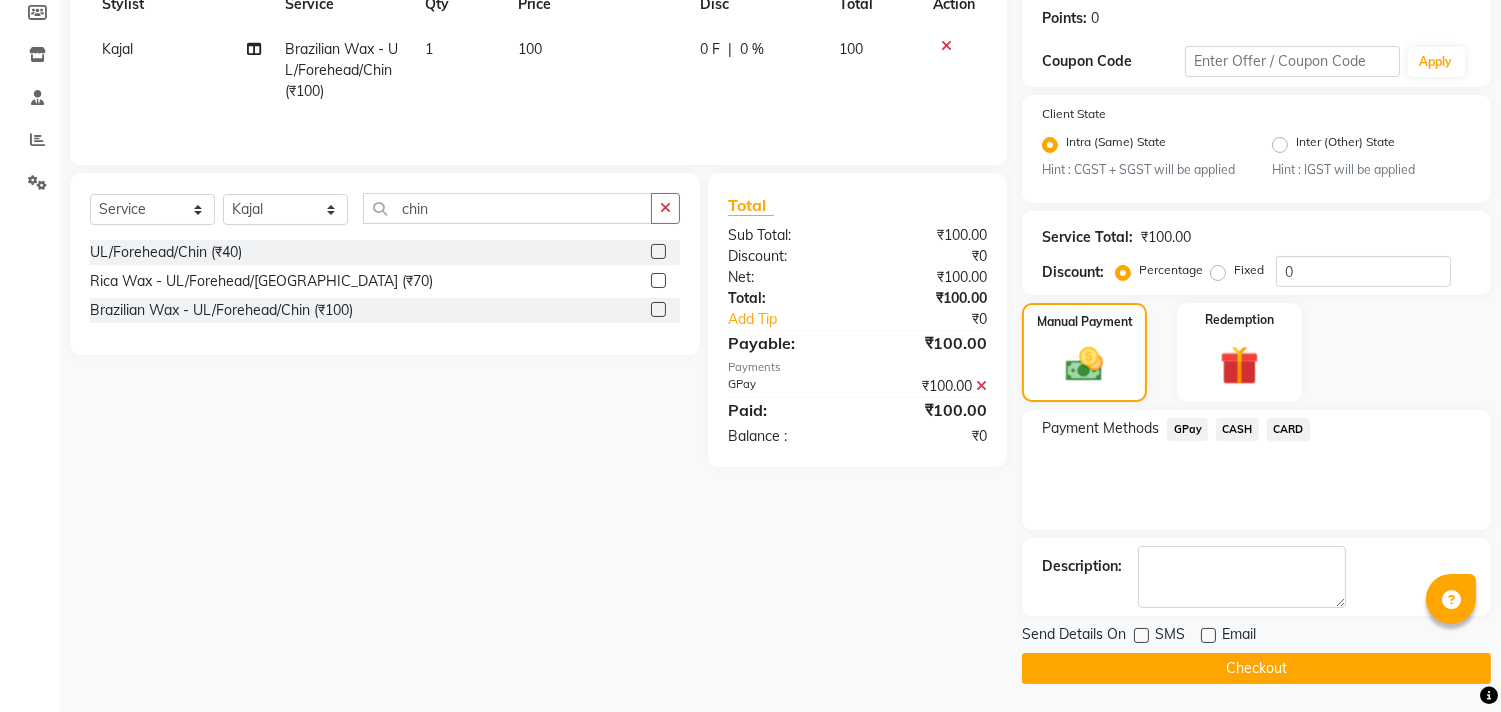 click on "Checkout" 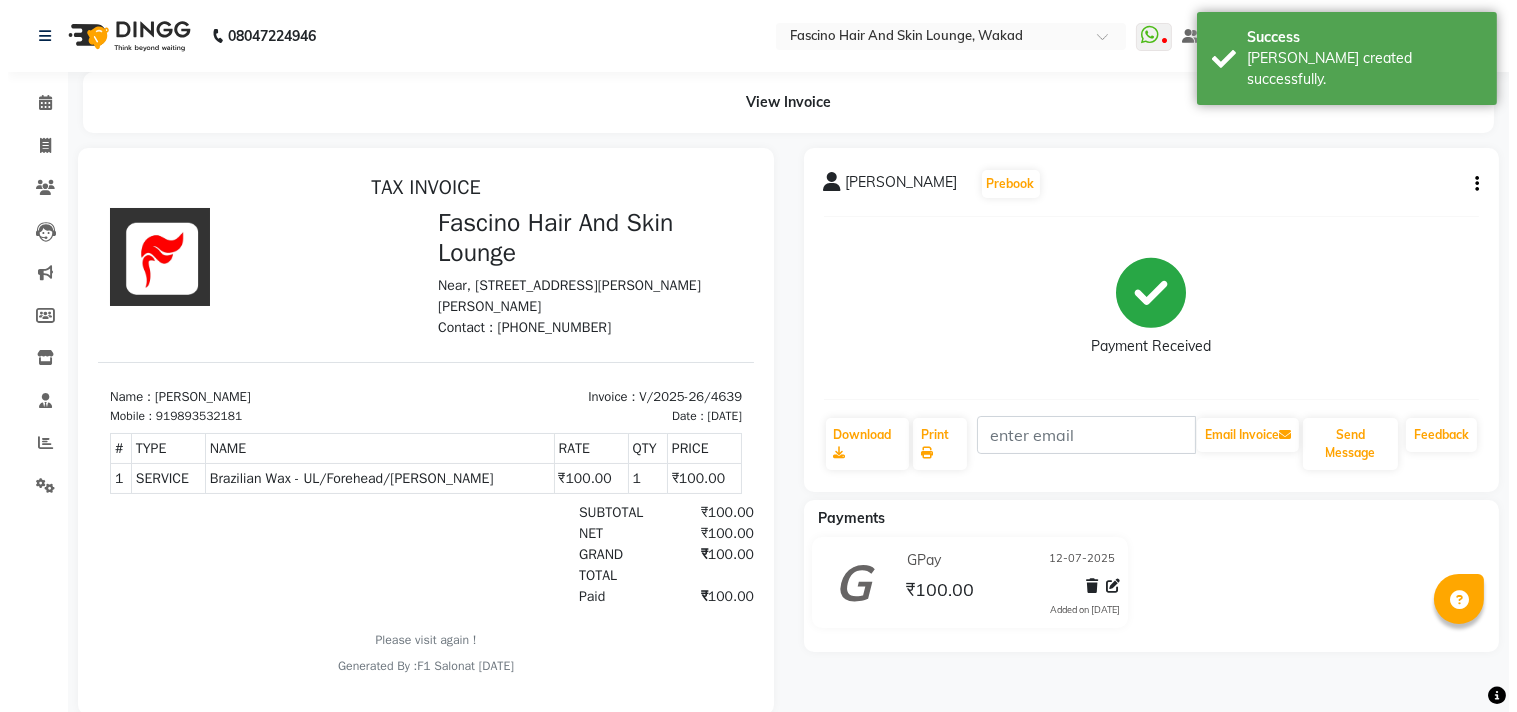 scroll, scrollTop: 0, scrollLeft: 0, axis: both 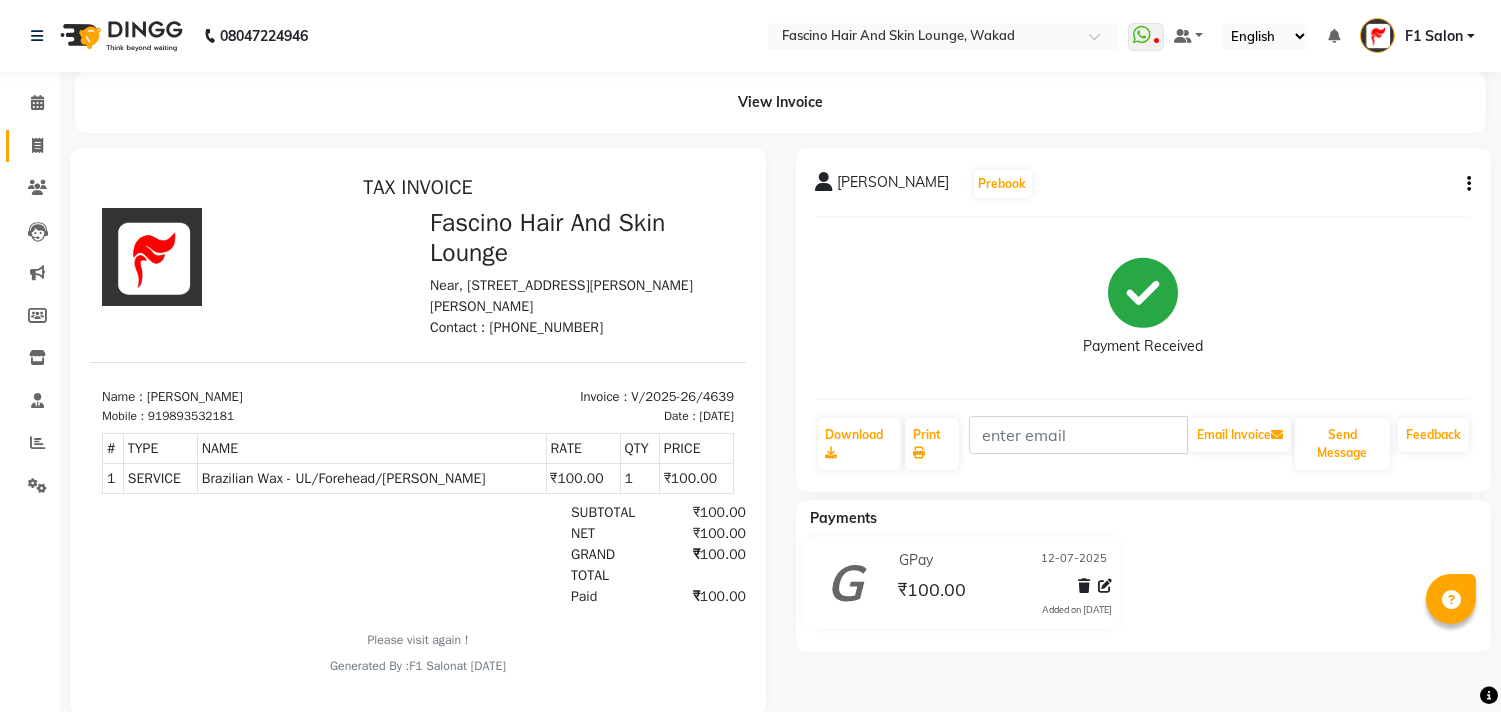 click on "Invoice" 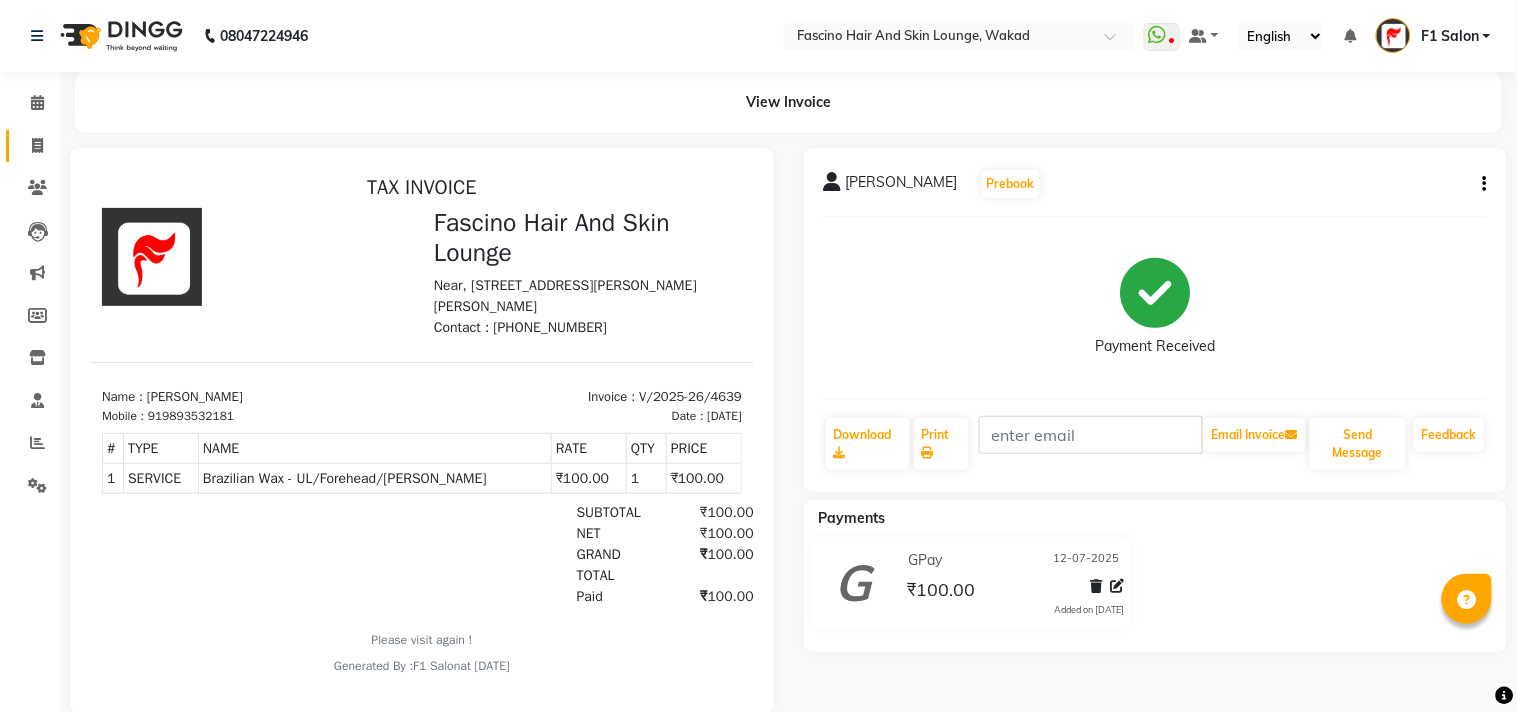 select on "126" 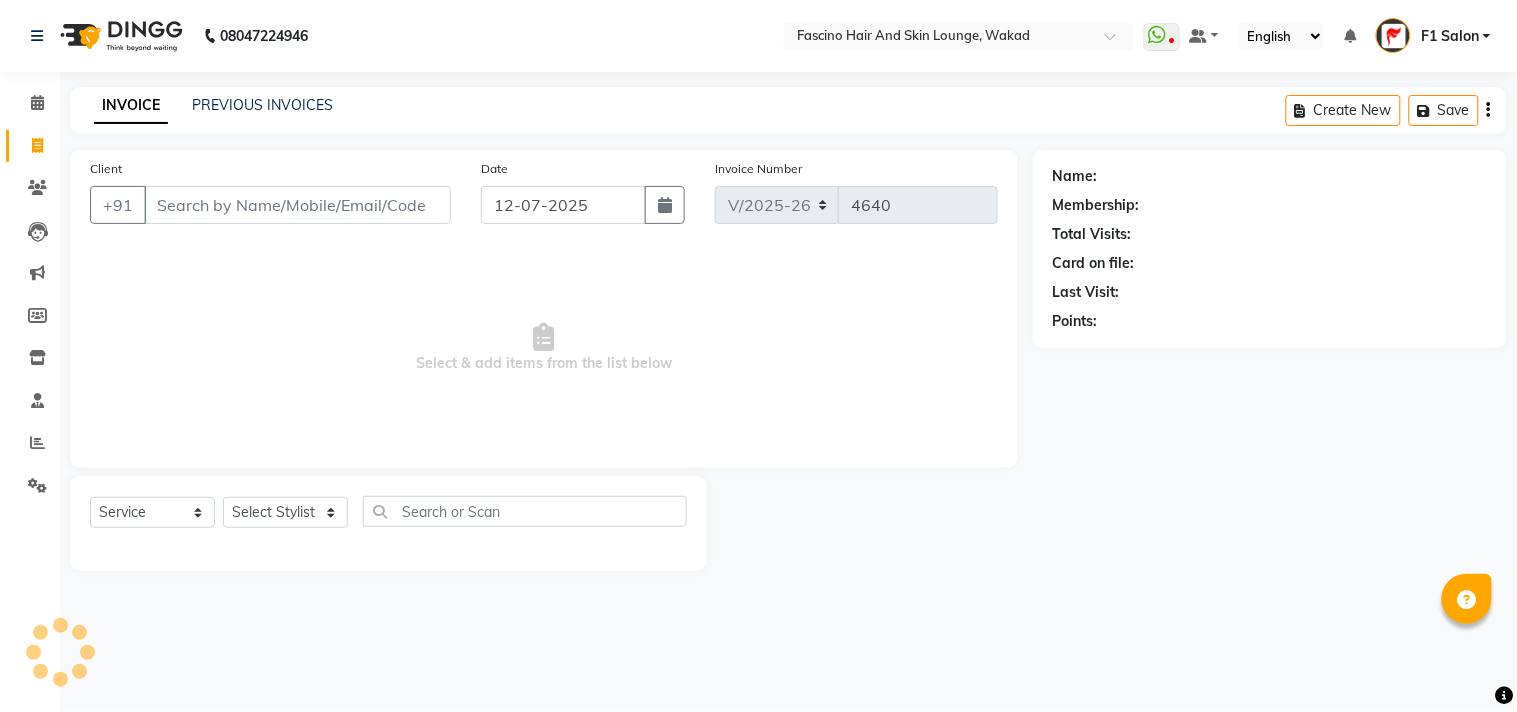 click on "Client" at bounding box center [297, 205] 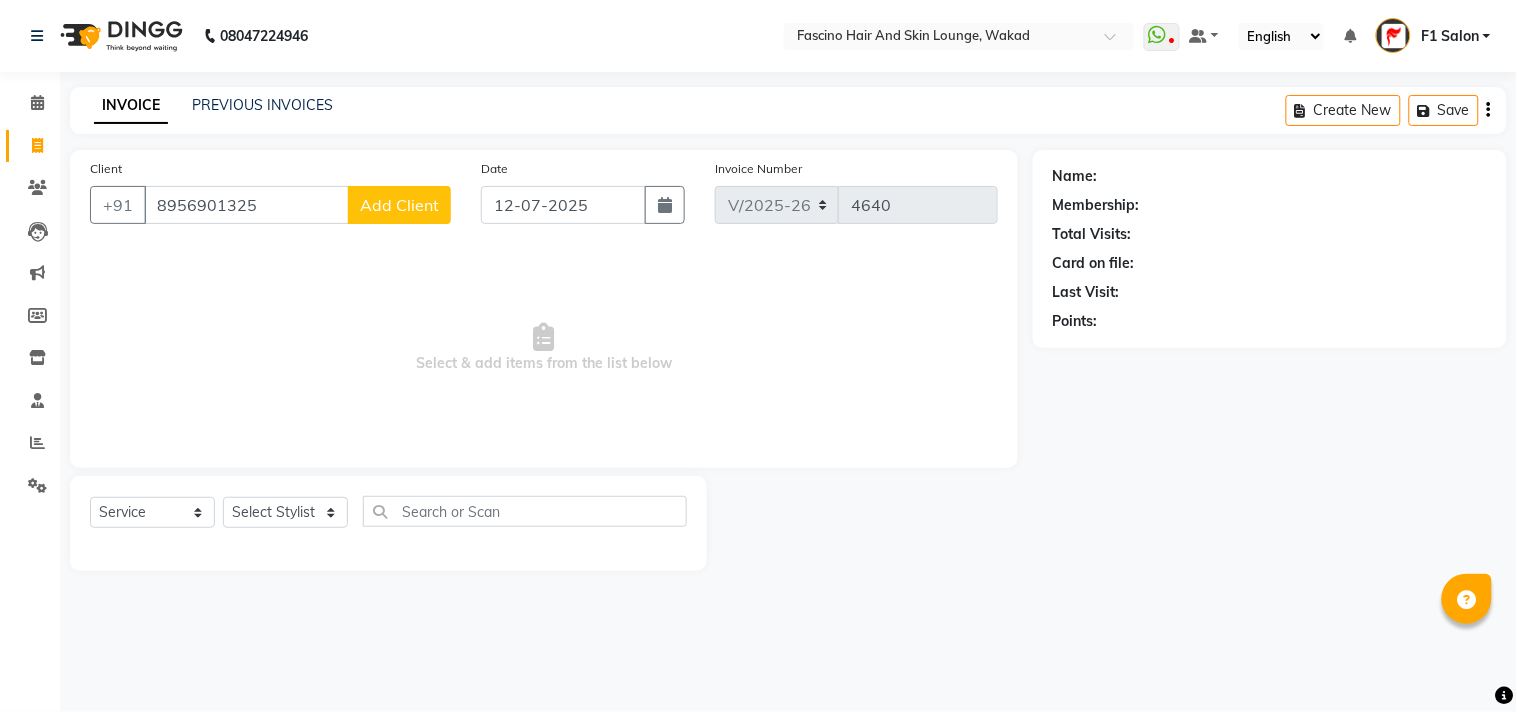 type on "8956901325" 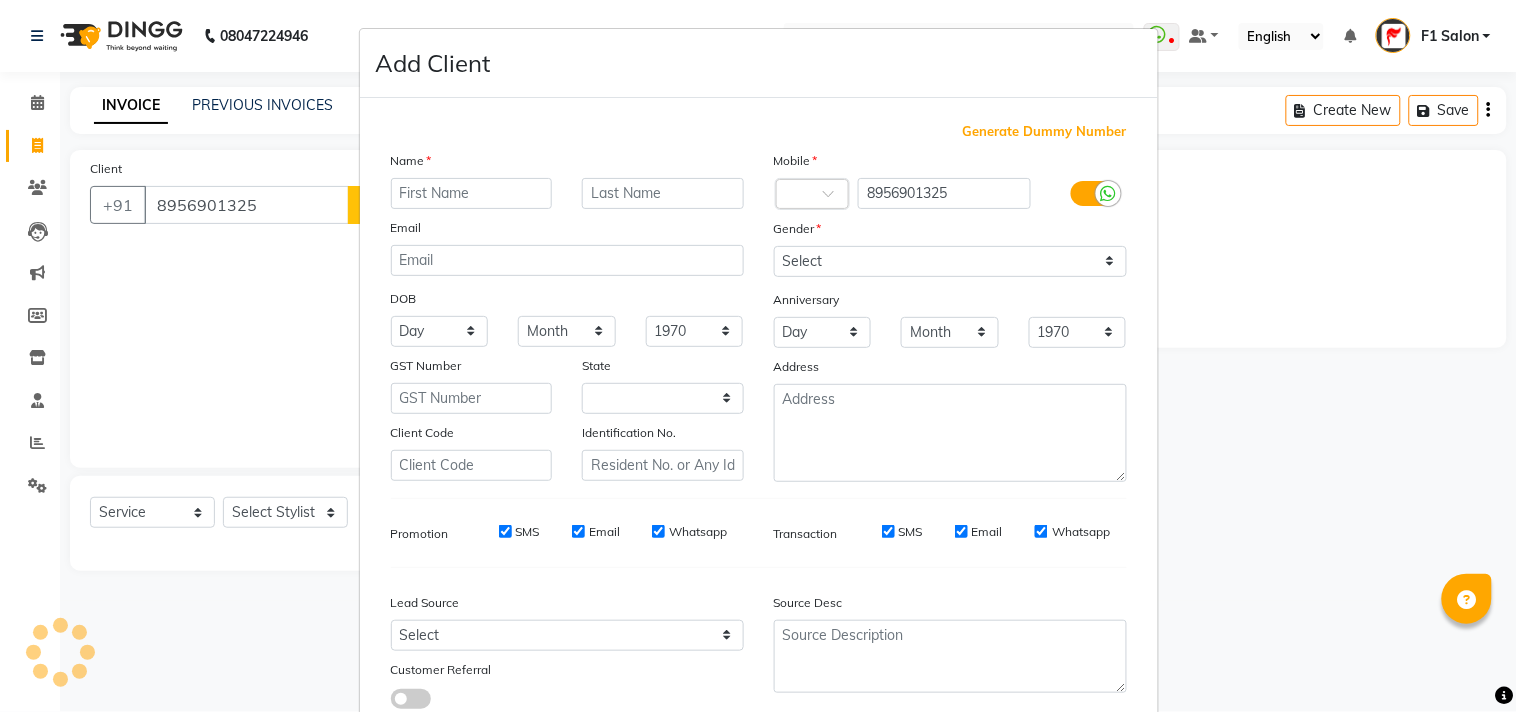 select on "22" 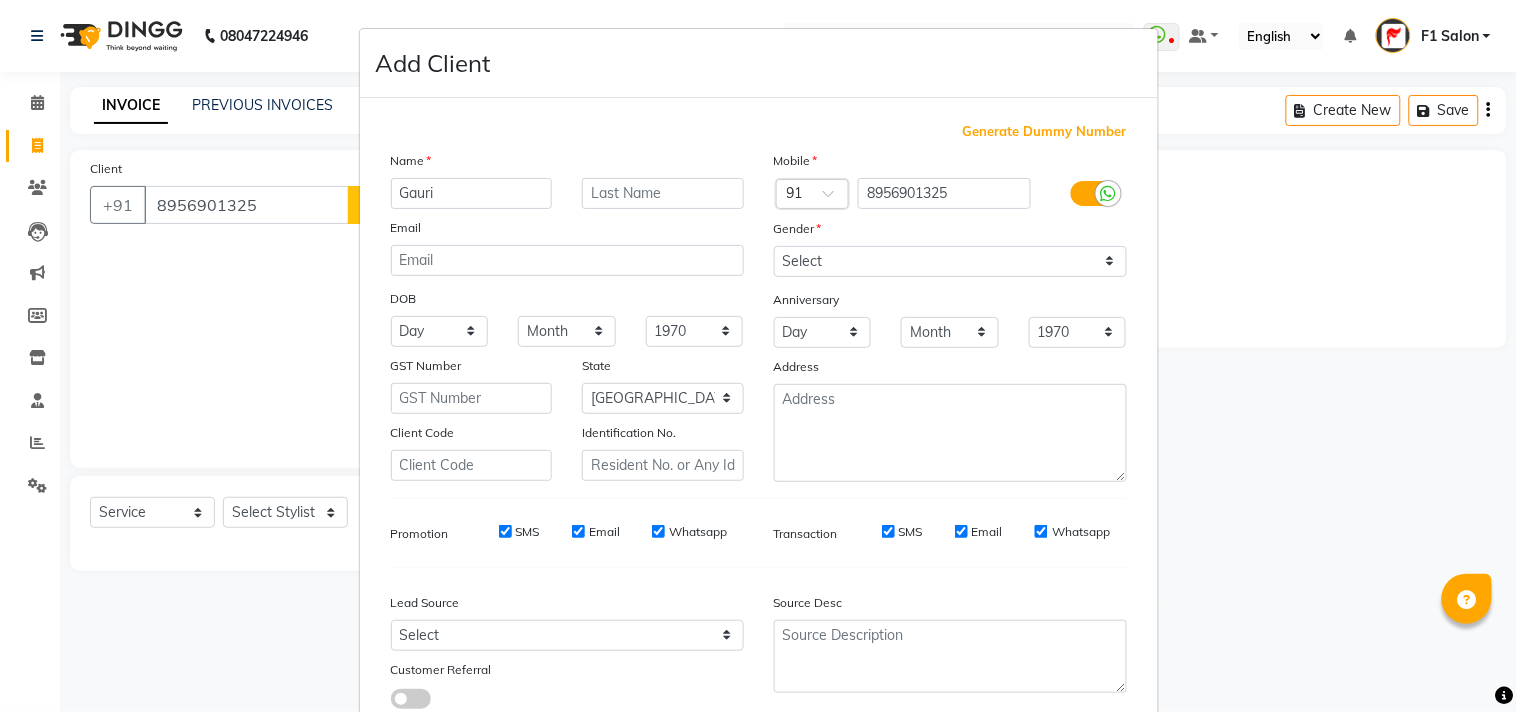 type on "Gauri" 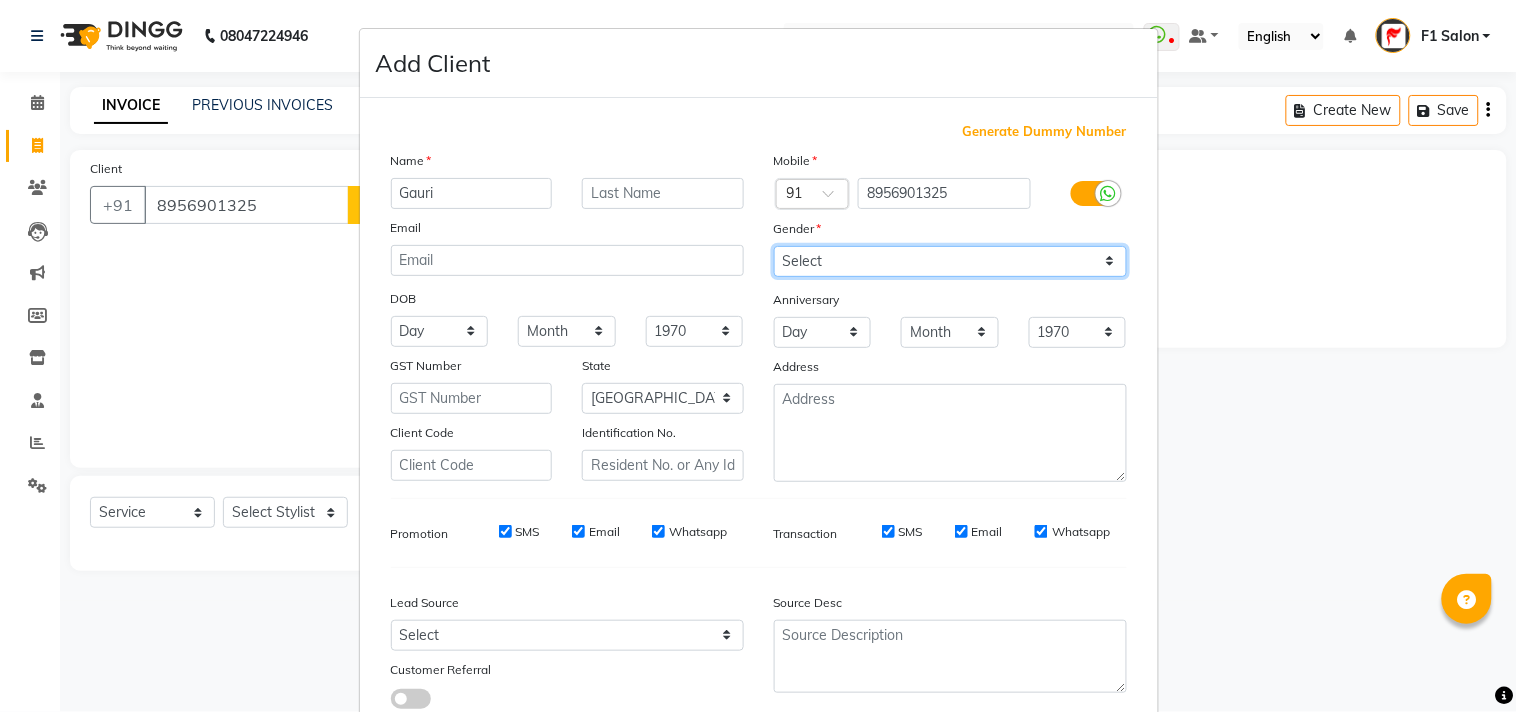 click on "Select Male Female Other Prefer Not To Say" at bounding box center (950, 261) 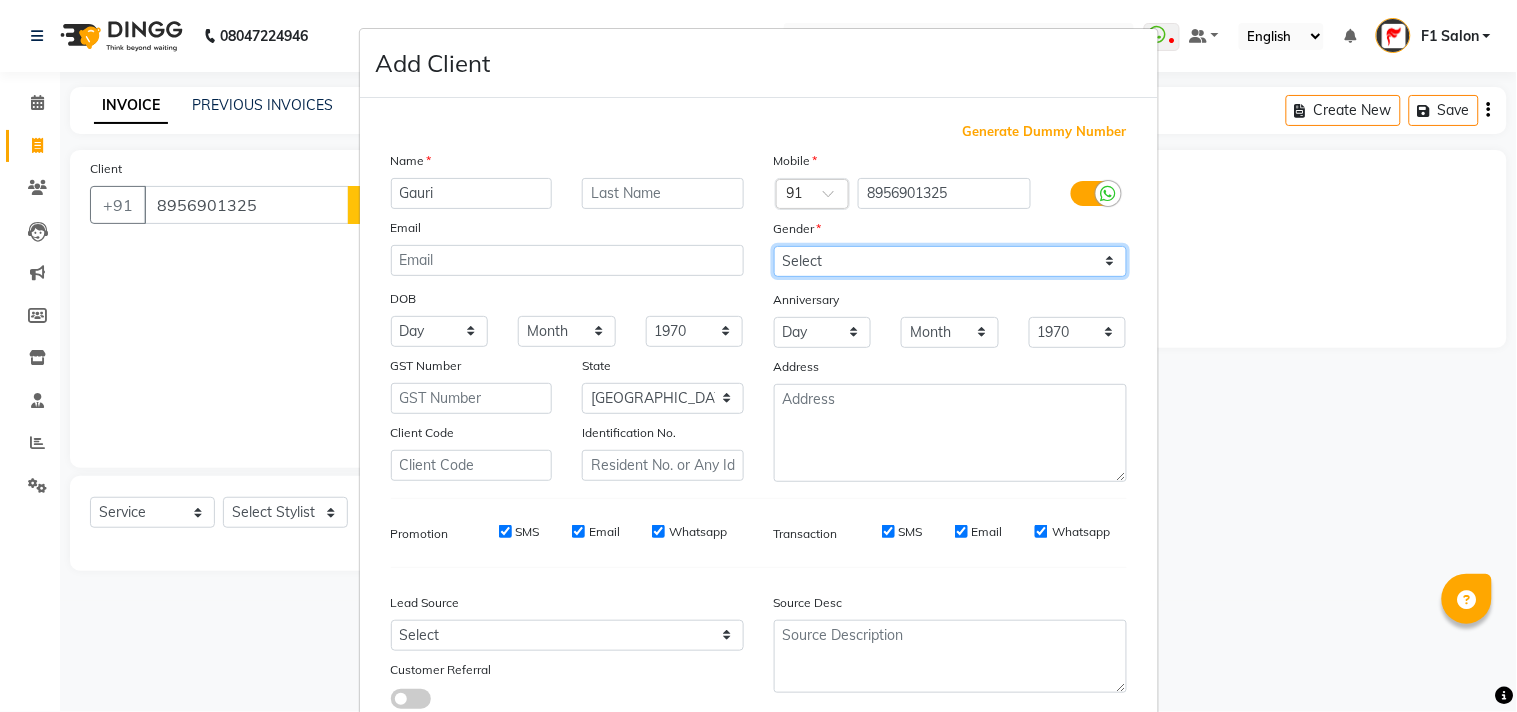 type 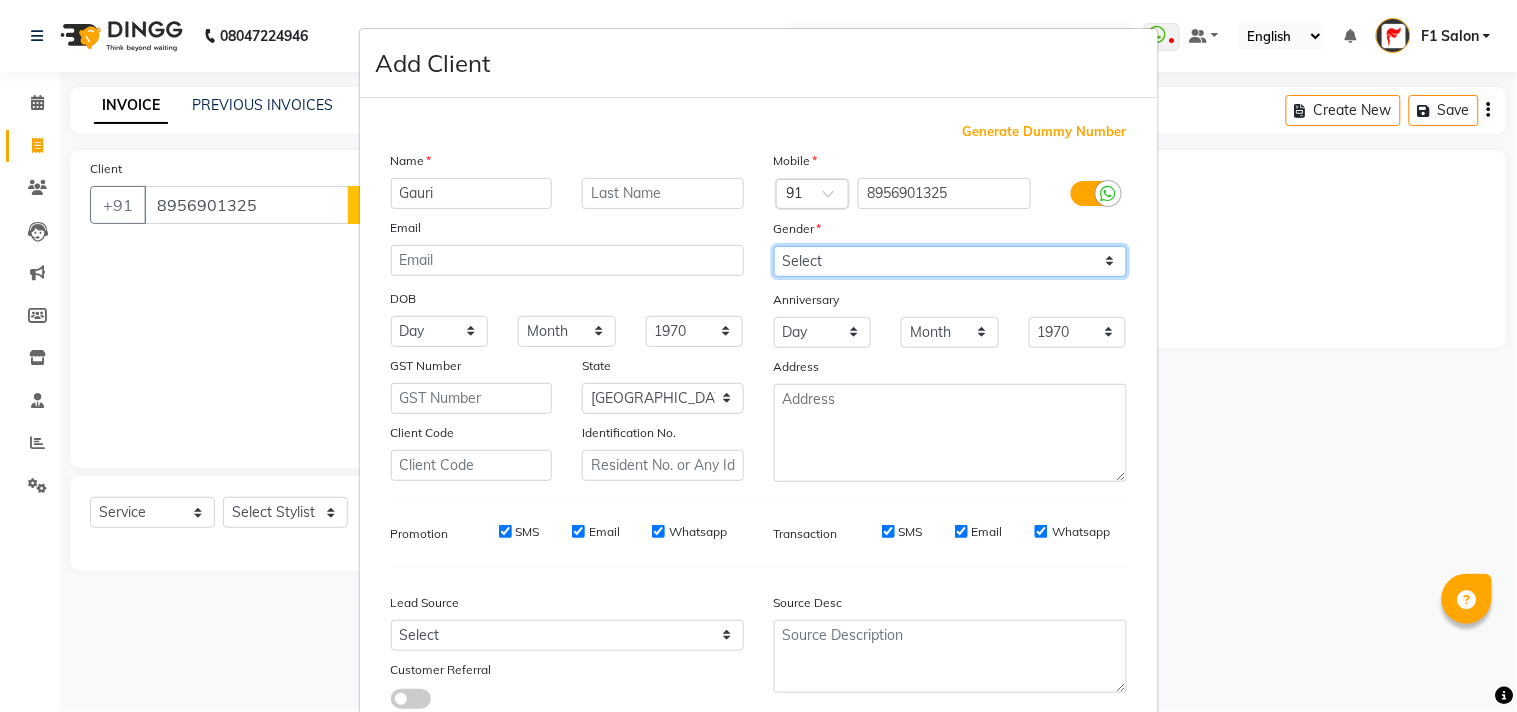 click on "Select Male Female Other Prefer Not To Say" at bounding box center (950, 261) 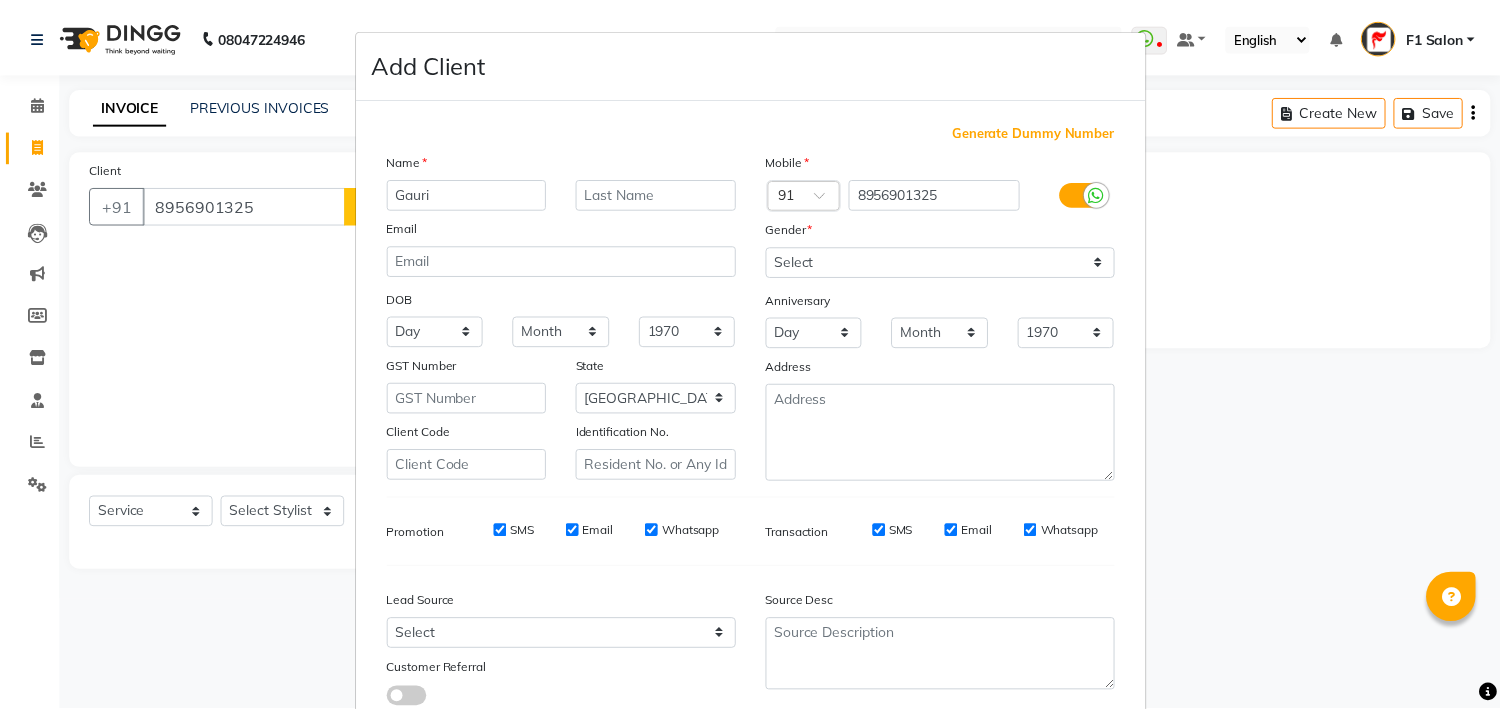 scroll, scrollTop: 138, scrollLeft: 0, axis: vertical 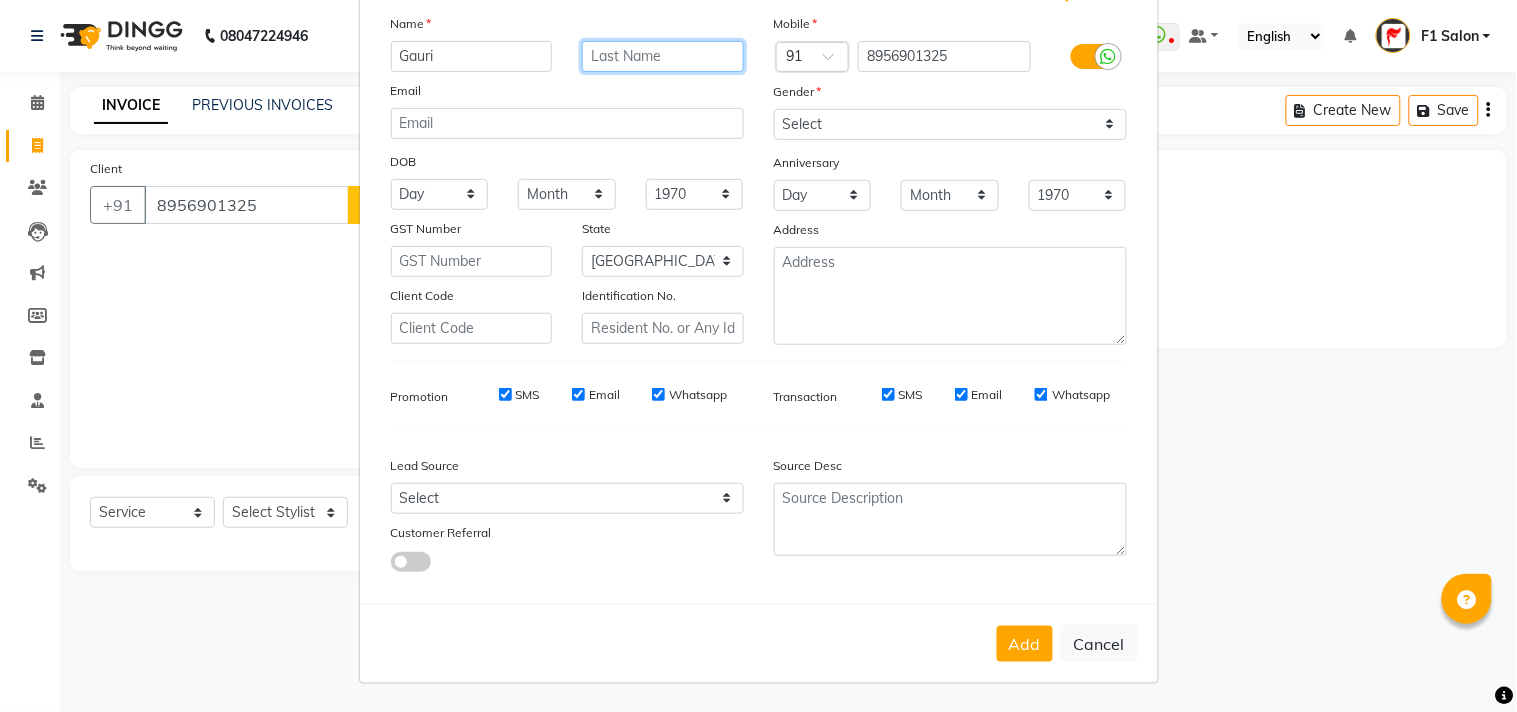 click at bounding box center [663, 56] 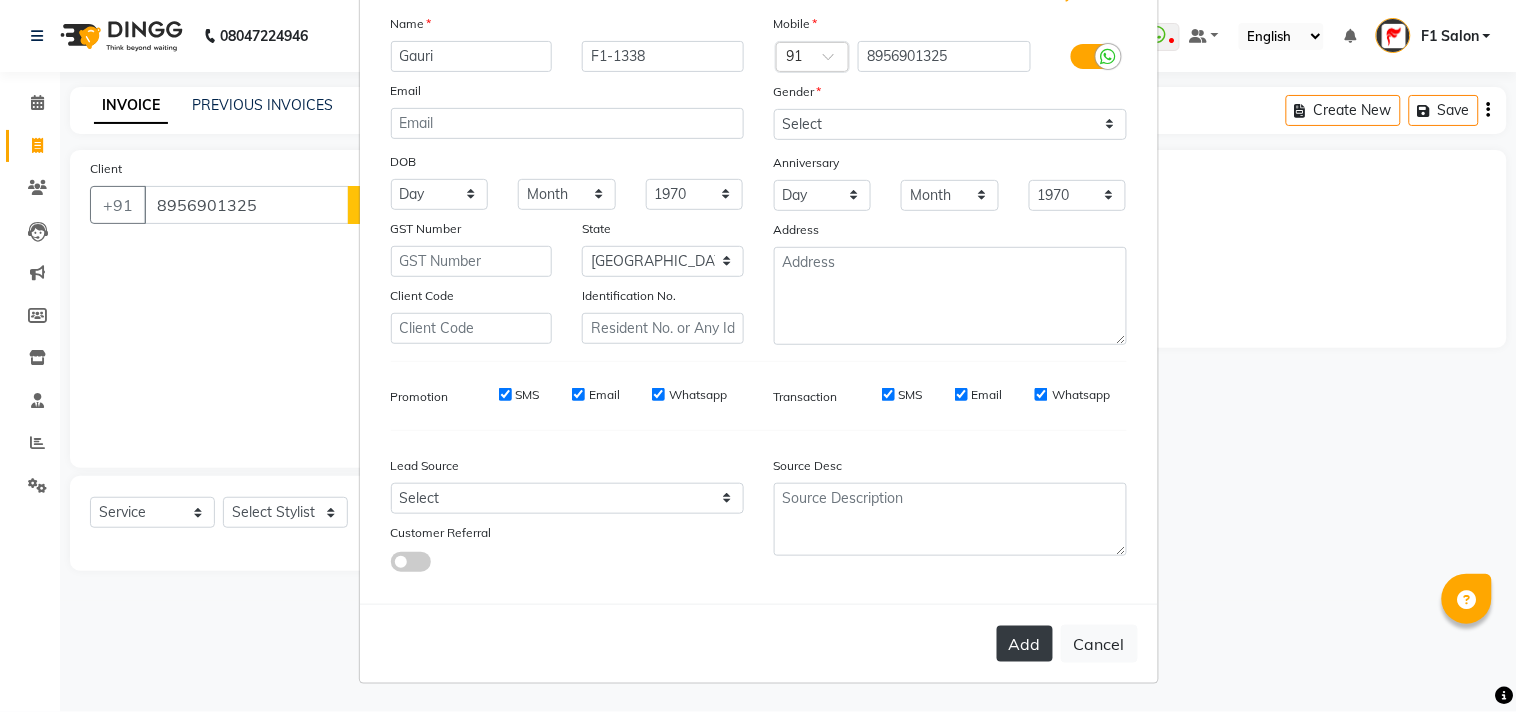 click on "Add" at bounding box center (1025, 644) 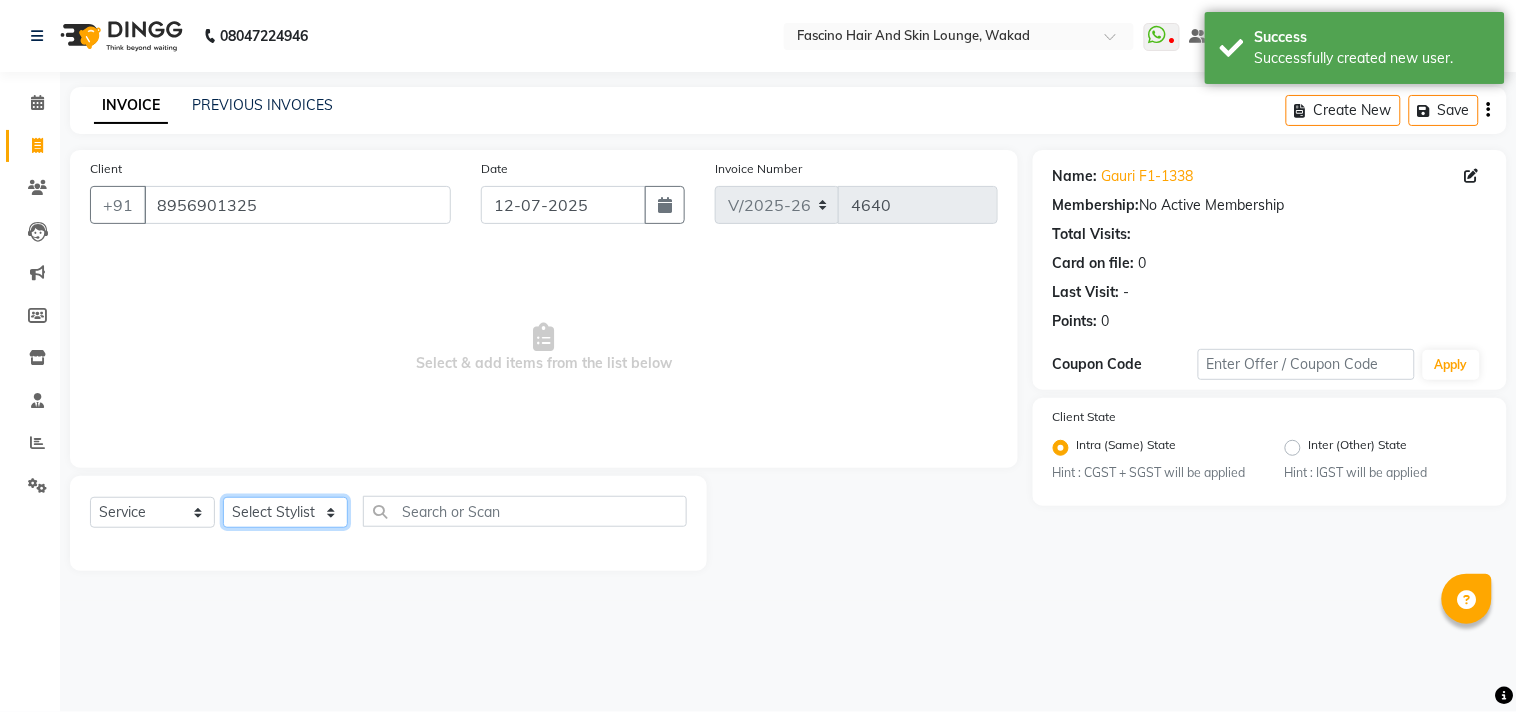 click on "Select Stylist 8805000650  Asif Shaikh Chimu Ingale F1 Salon  Ganesh F1 Gopal {JH} Govind (Jh ) Jadgdish Kajal  Omkar JH Pooja kate  Ram choudhry Sahil jh Sanjay muley Shree Siddu (F1) Sid (JH) Sukanya Sadiyan  Suraj F1 Tejal Beaution Usha Bhise Varsha F1 Veena" 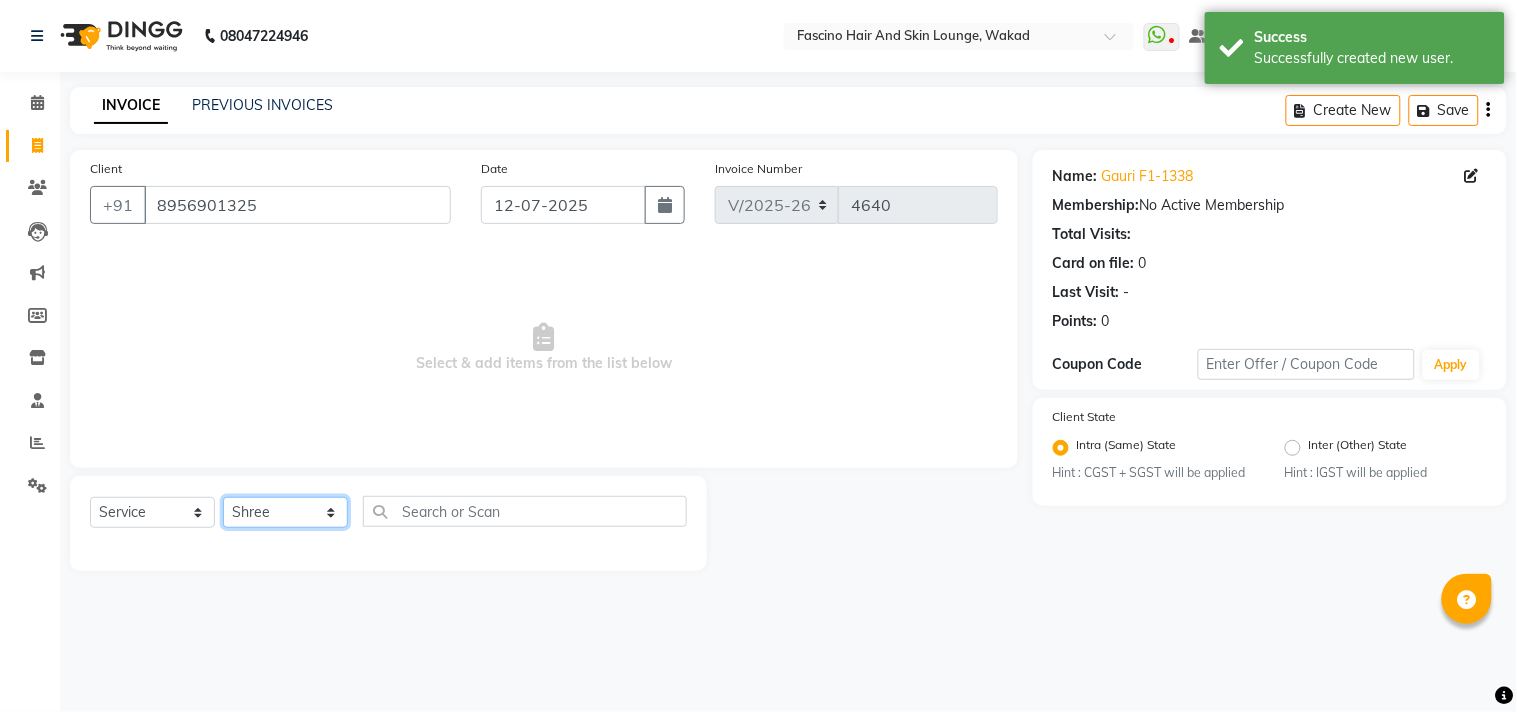click on "Select Stylist 8805000650  Asif Shaikh Chimu Ingale F1 Salon  Ganesh F1 Gopal {JH} Govind (Jh ) Jadgdish Kajal  Omkar JH Pooja kate  Ram choudhry Sahil jh Sanjay muley Shree Siddu (F1) Sid (JH) Sukanya Sadiyan  Suraj F1 Tejal Beaution Usha Bhise Varsha F1 Veena" 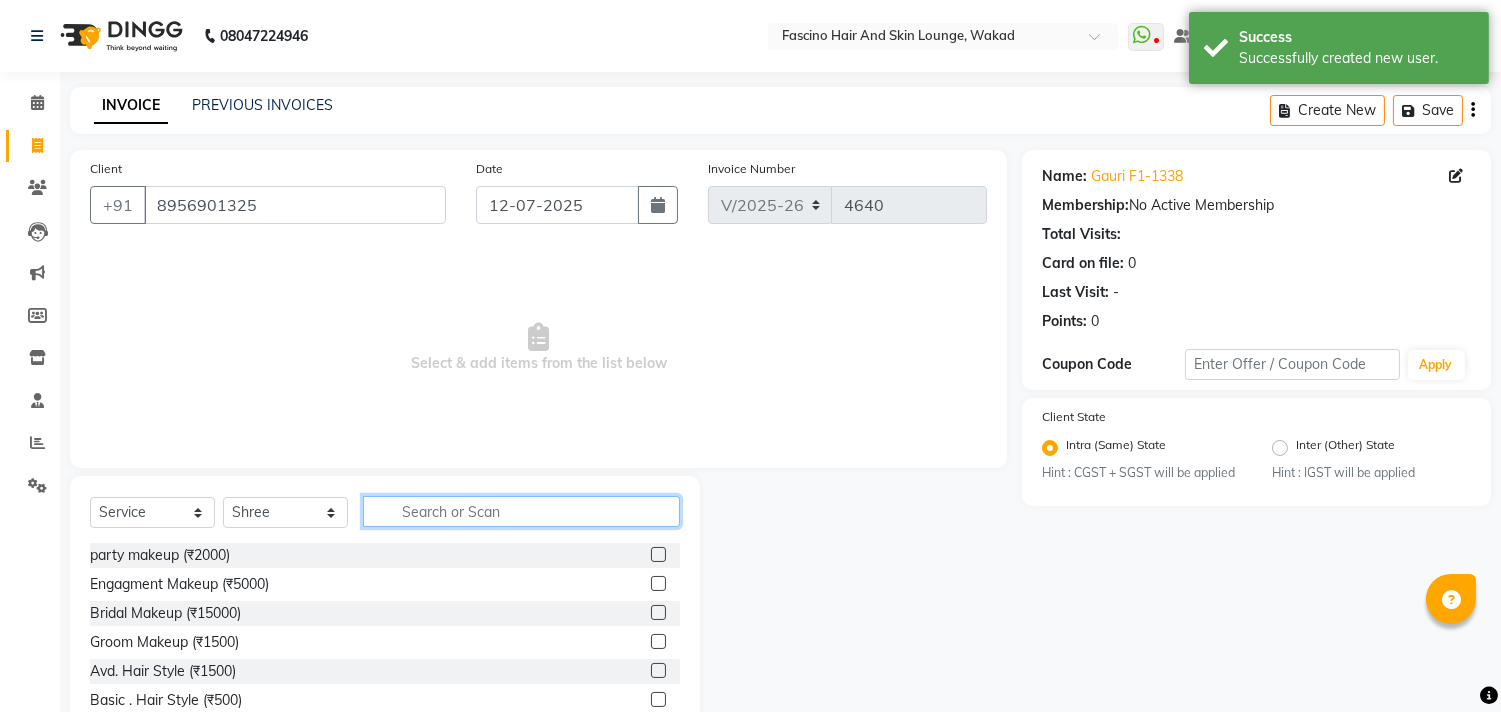 click 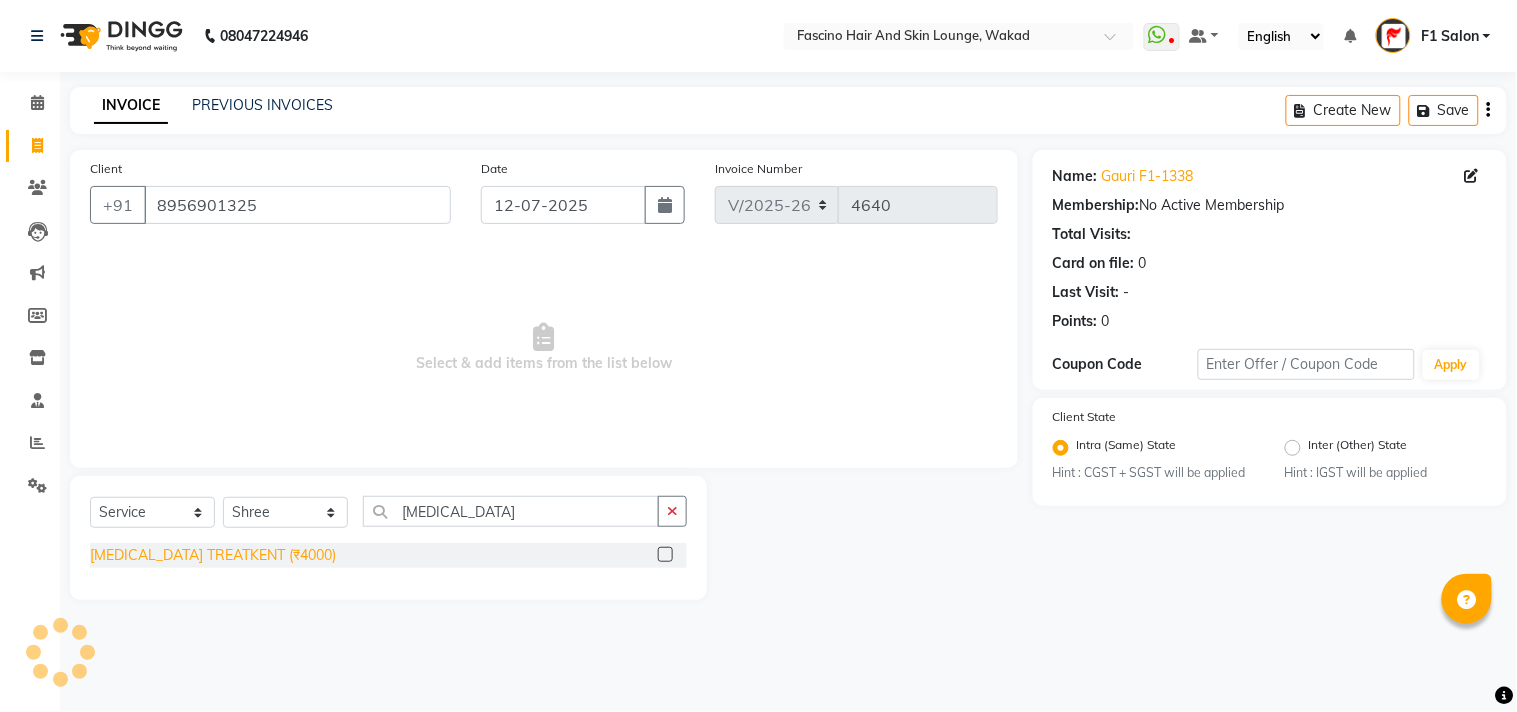 click on "Botox TREATKENT  (₹4000)" 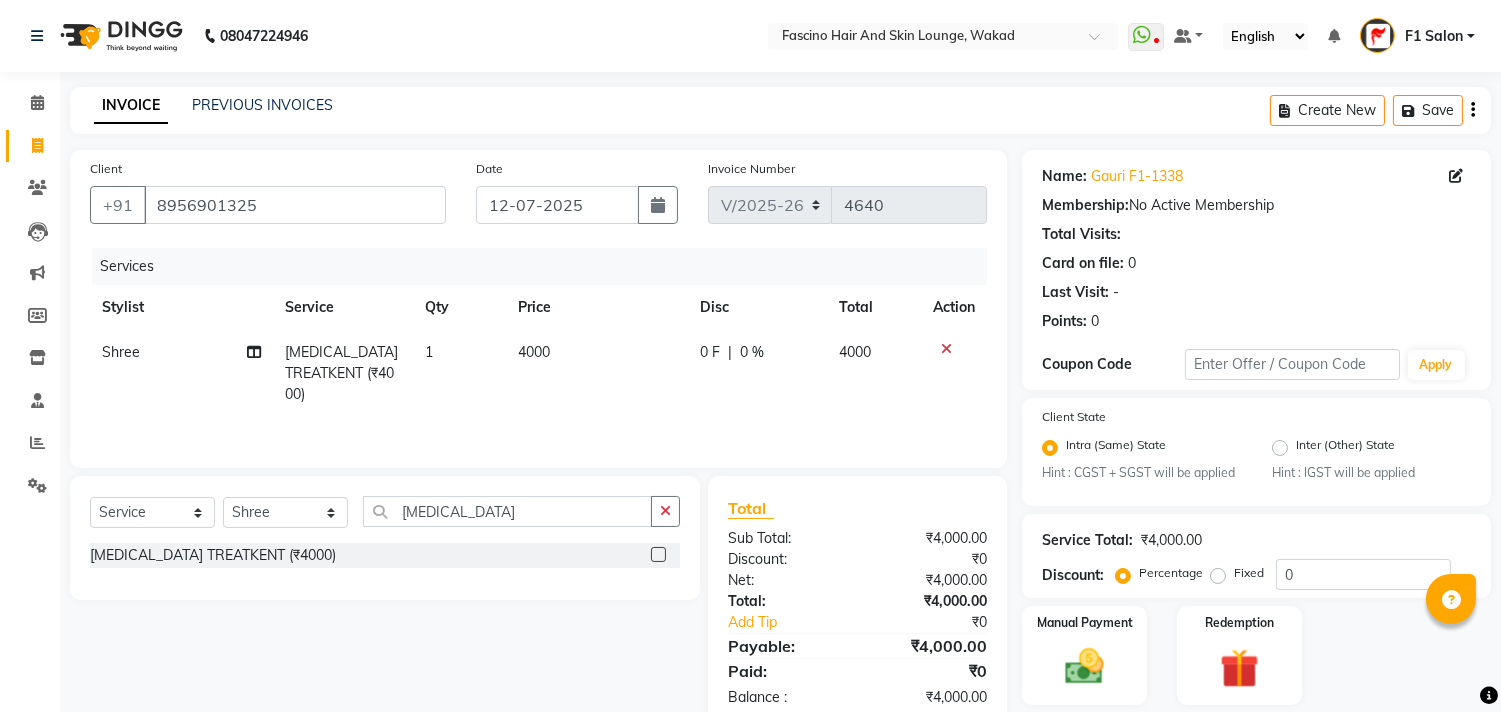 click on "4000" 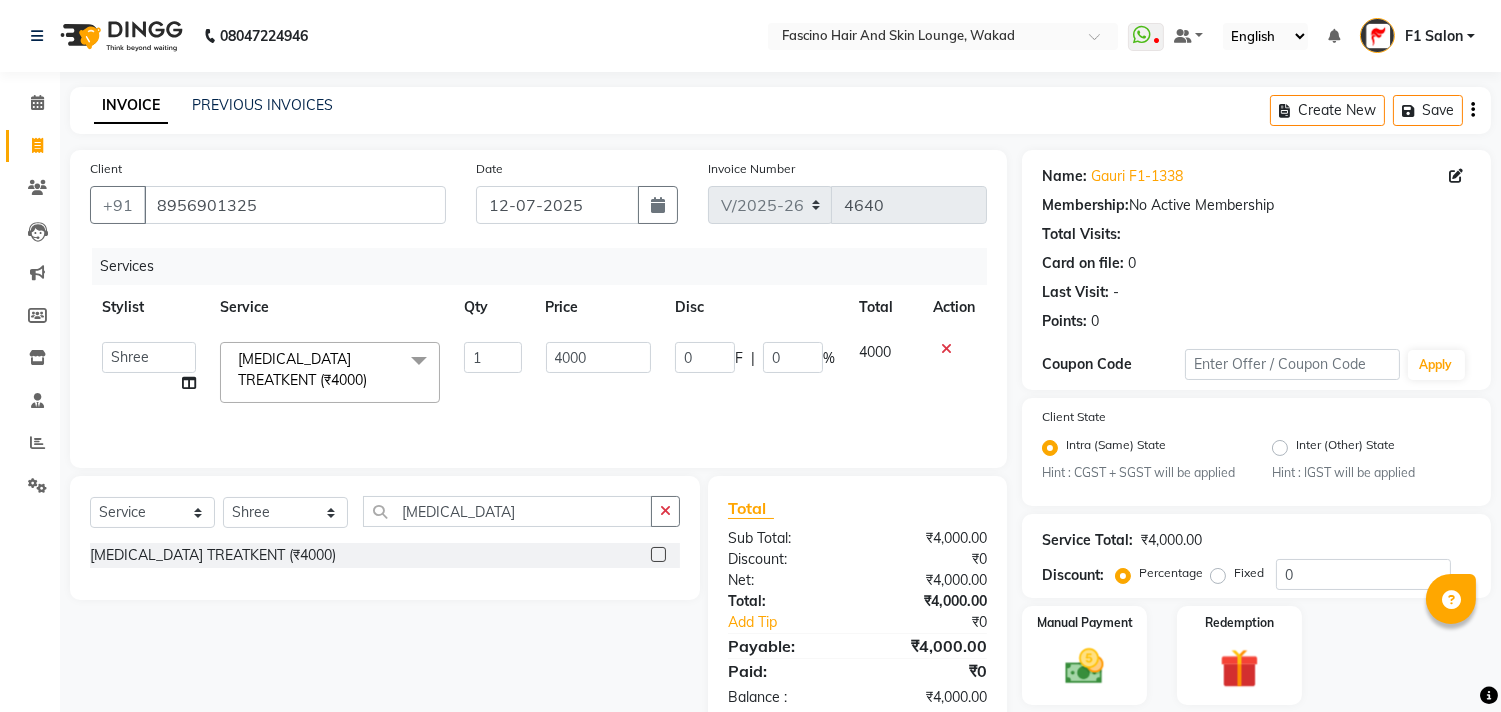 click on "4000" 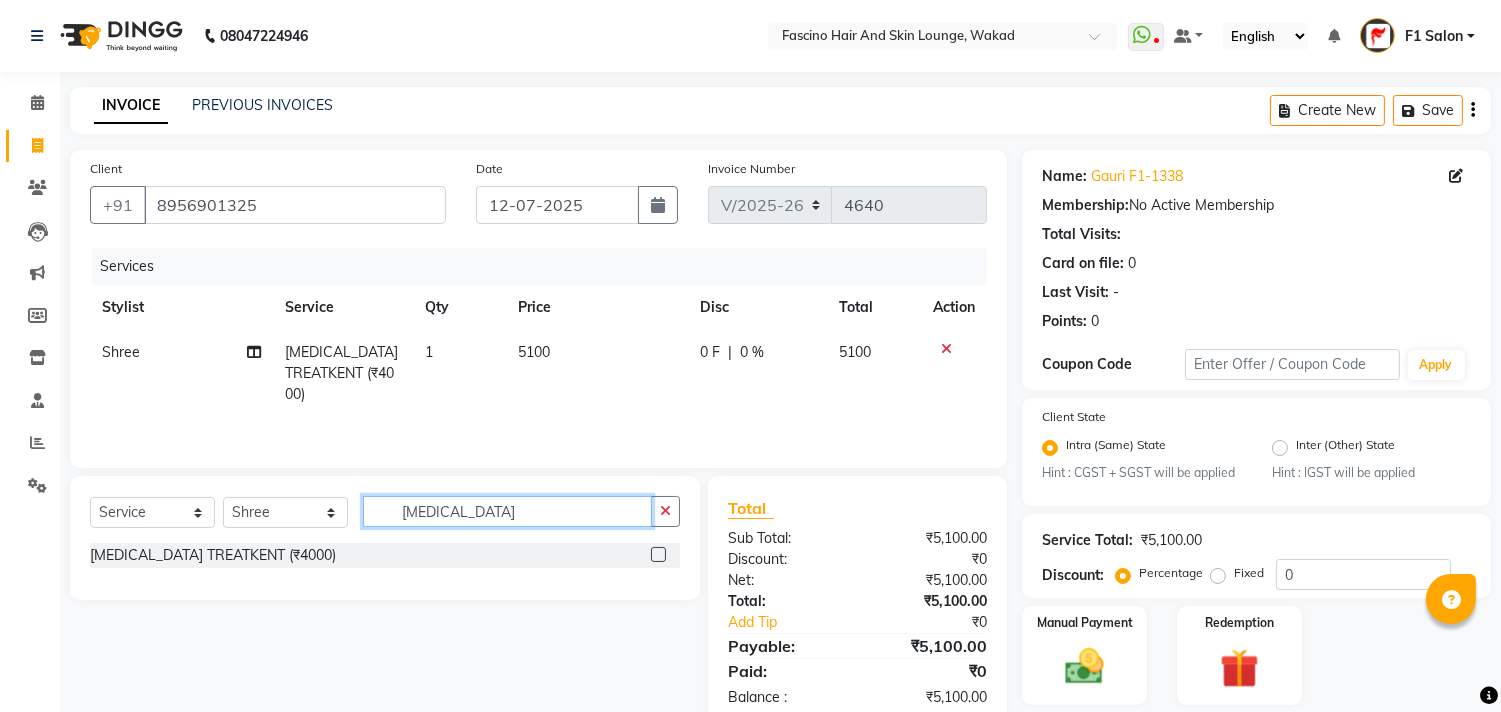 click on "botox" 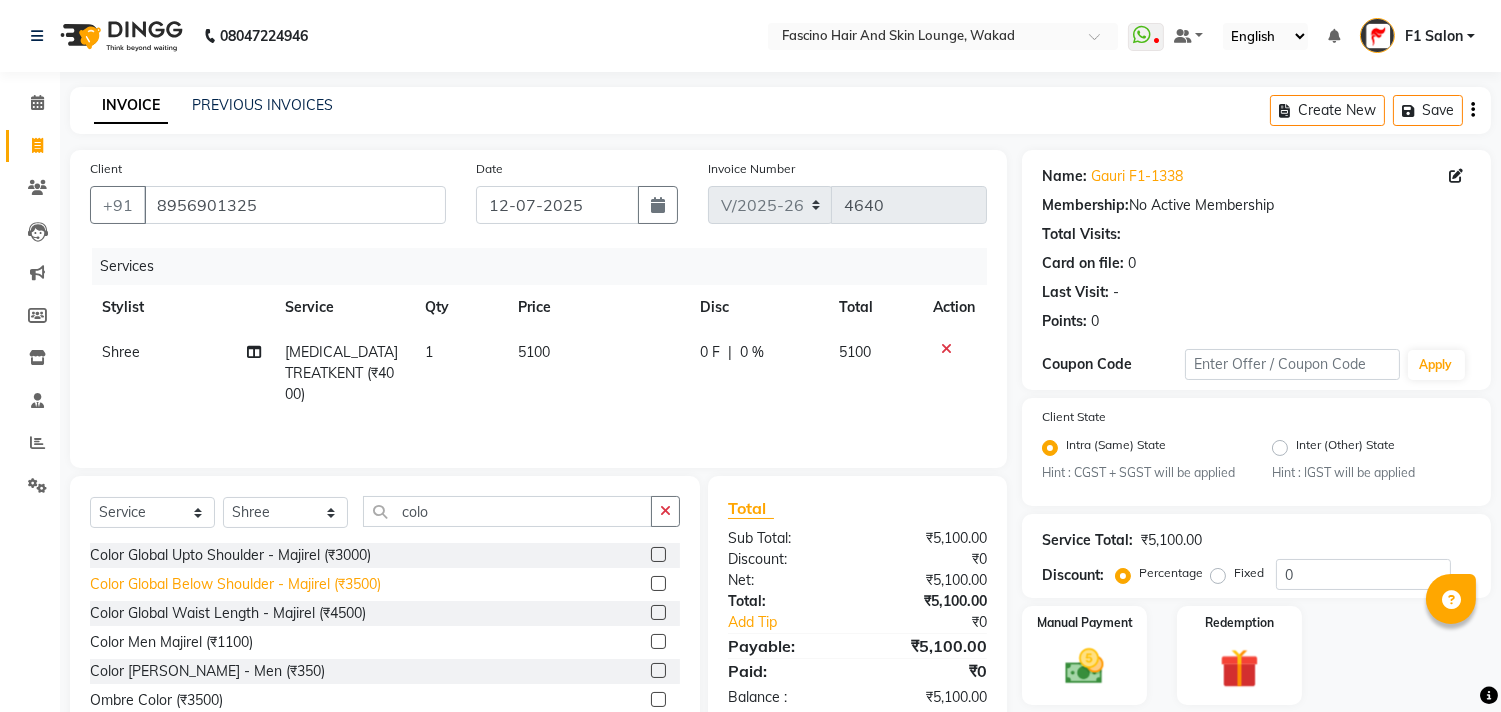 click on "Color Global Below Shoulder - Majirel (₹3500)" 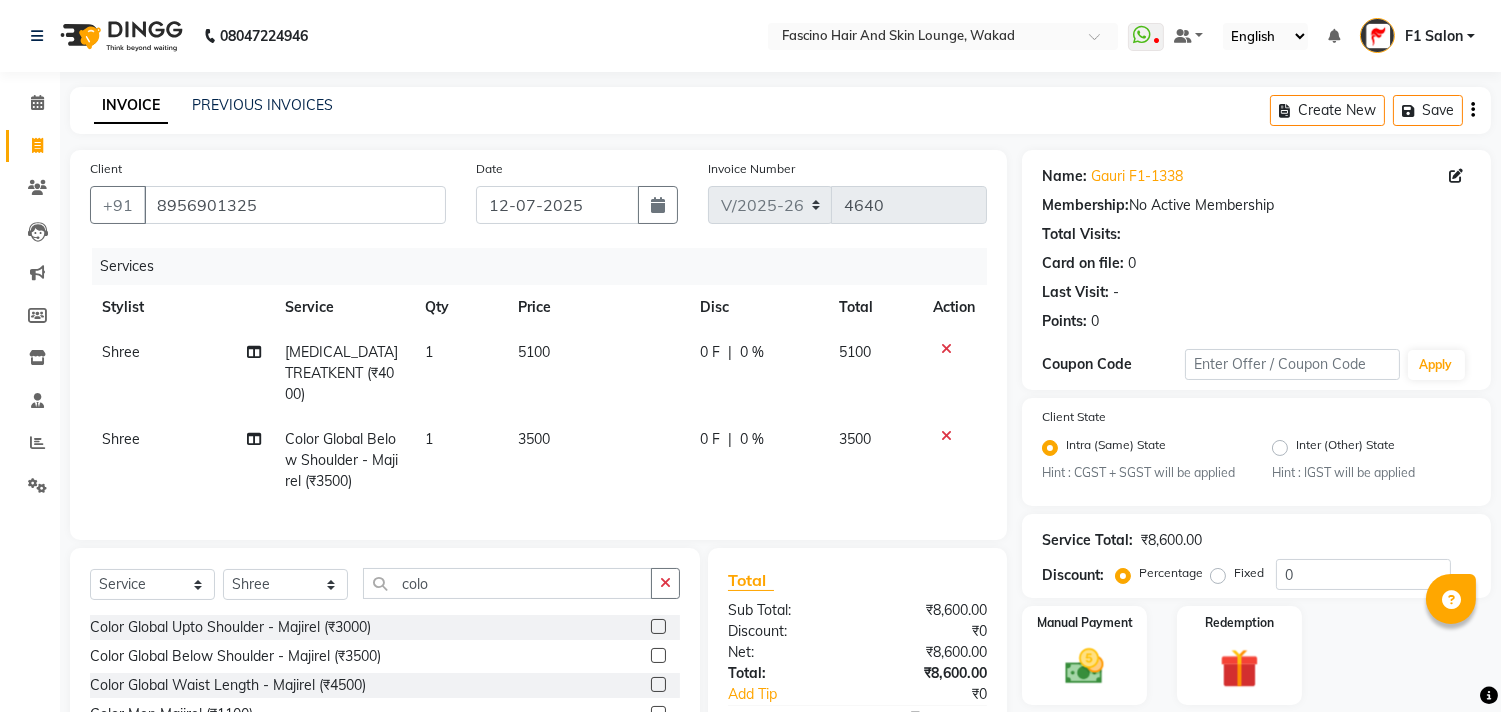 click on "3500" 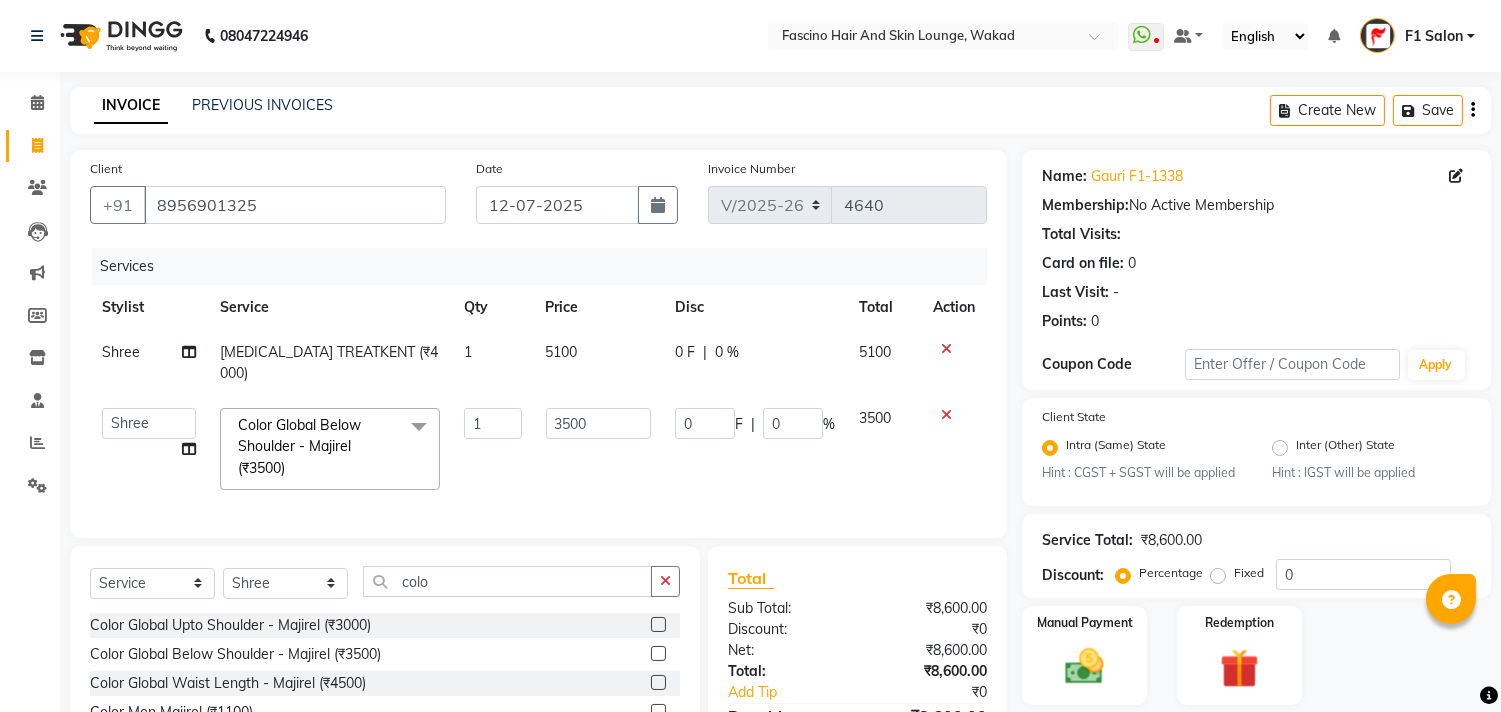 click on "3500" 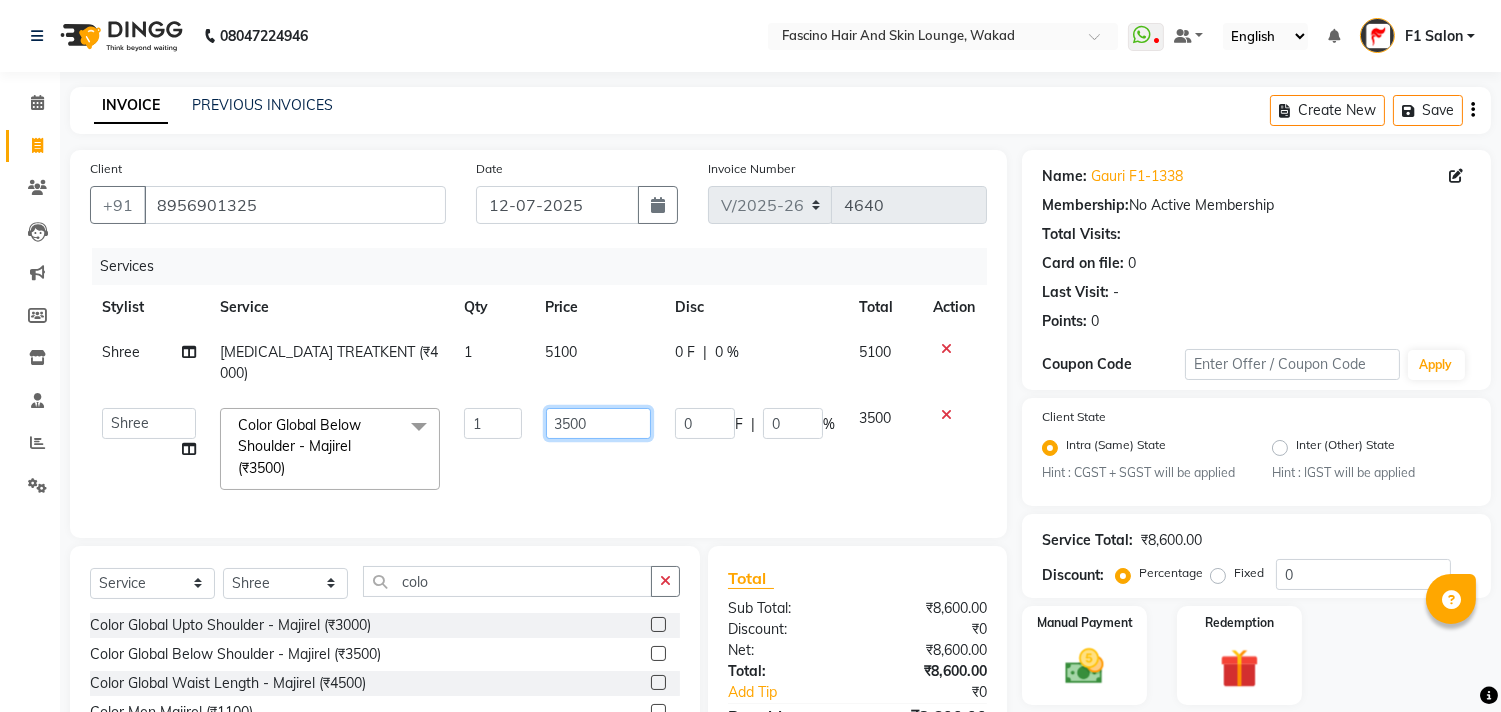 click on "3500" 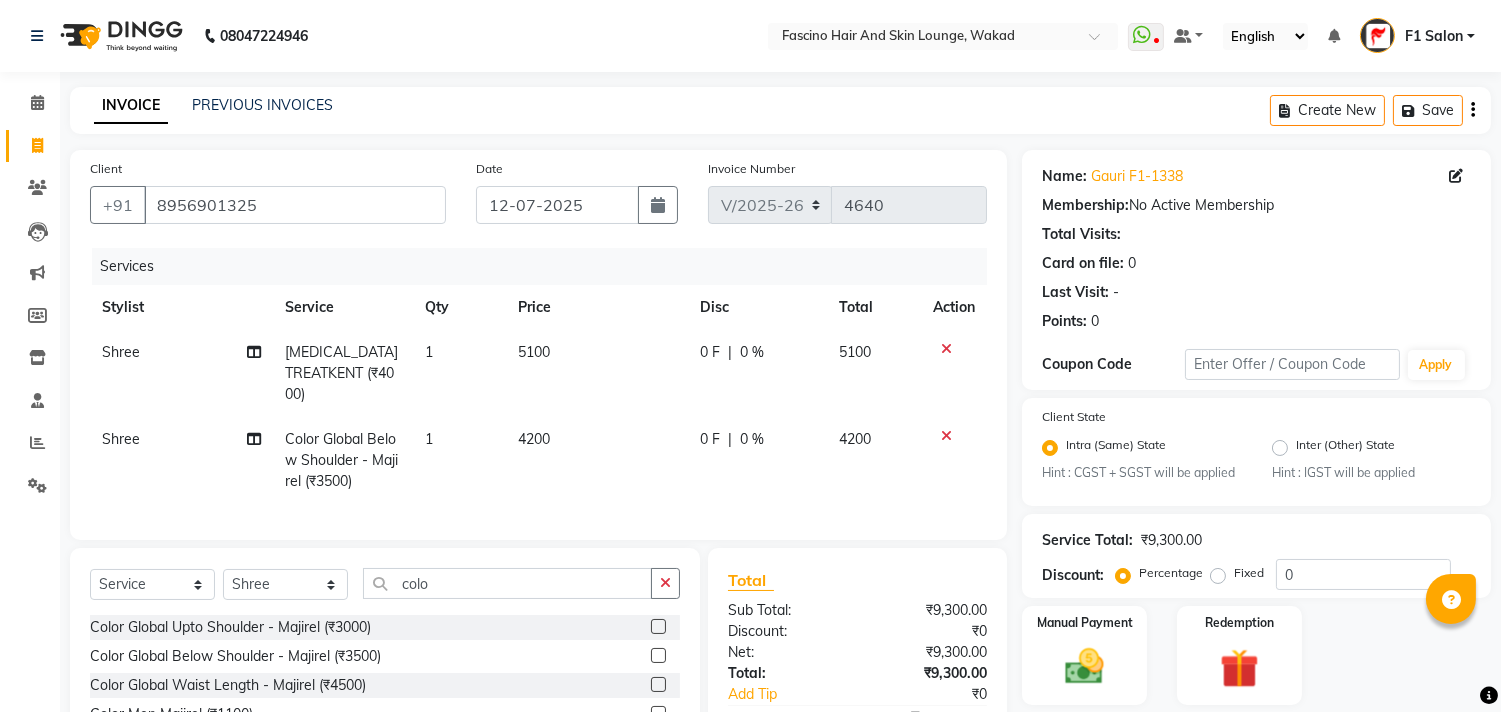 click on "4200" 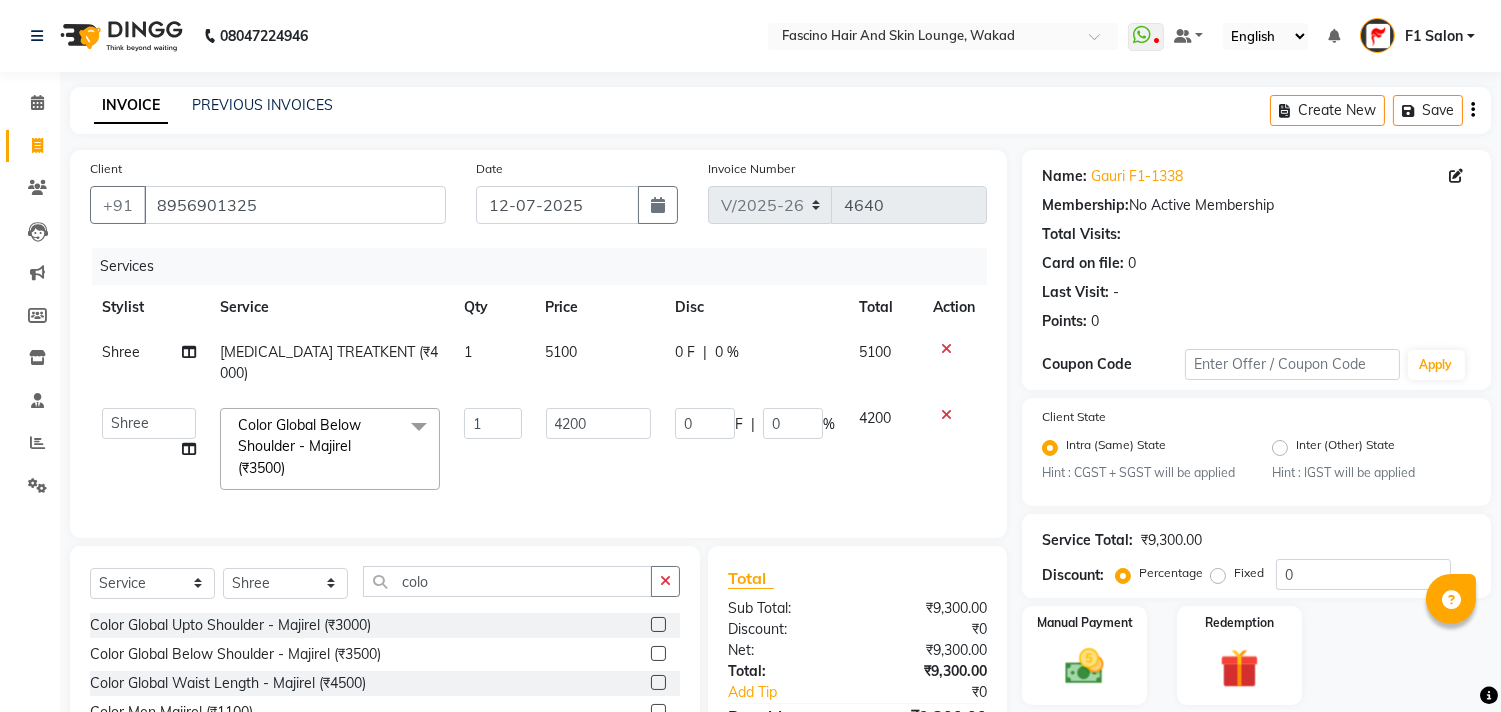 click on "5100" 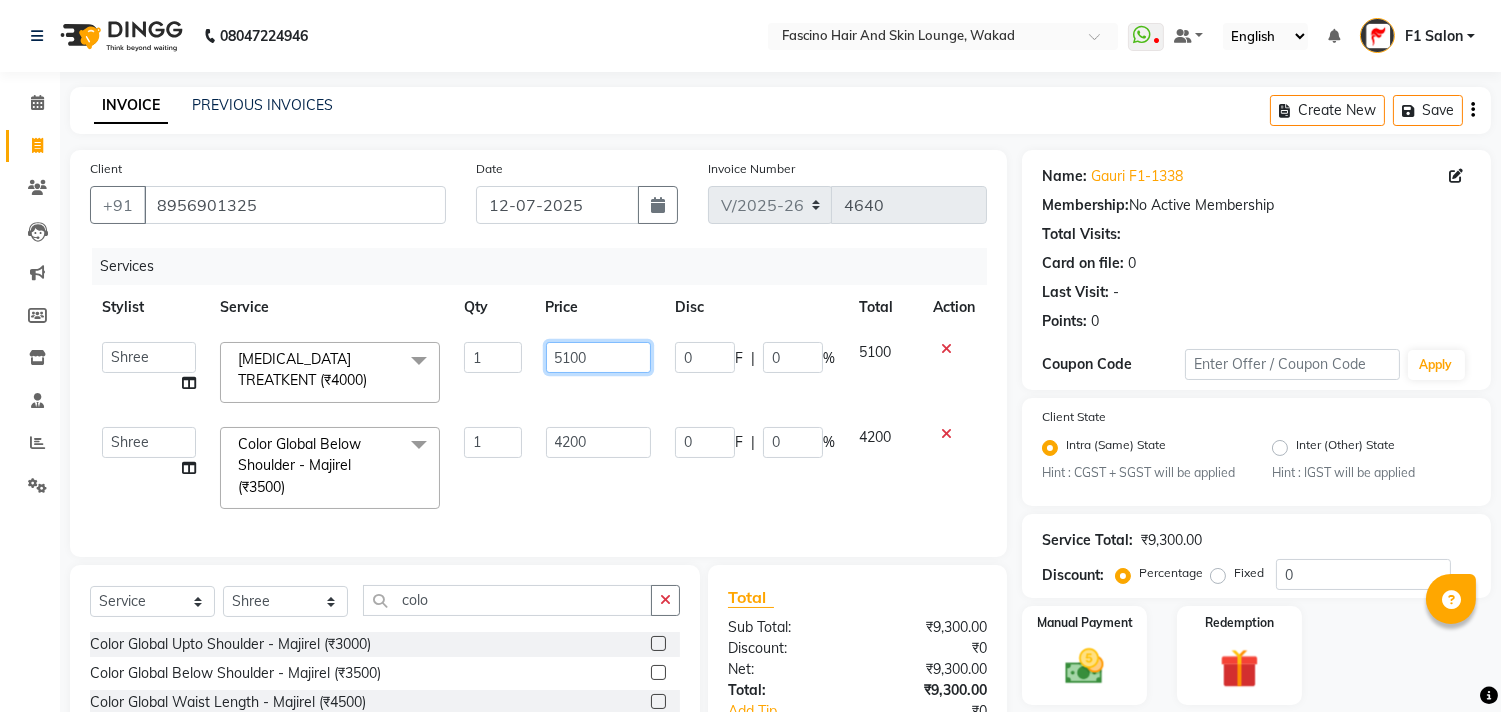 click on "5100" 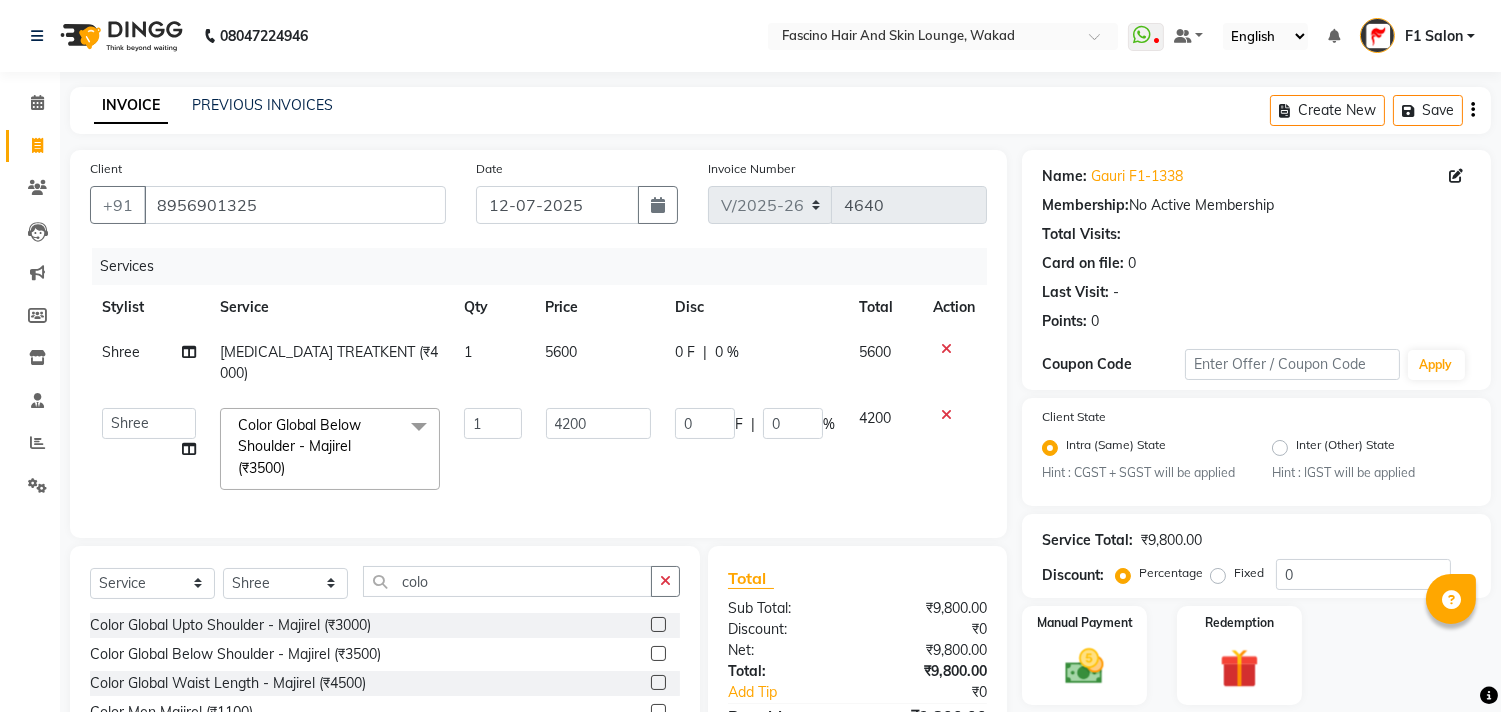 click on "Shree Botox TREATKENT  (₹4000) 1 5600 0 F | 0 % 5600  8805000650    Asif Shaikh   Chimu Ingale   F1 Salon    Ganesh F1   Gopal {JH}   Govind (Jh )   Jadgdish   Kajal    Omkar JH   Pooja kate    Ram choudhry   Sahil jh   Sanjay muley   Shree   Siddu (F1)   Sid (JH)   Sukanya Sadiyan    Suraj F1   Tejal Beaution   Usha Bhise   Varsha F1   Veena   Color Global Below Shoulder - Majirel (₹3500)  x party makeup (₹2000) Engagment Makeup (₹5000) Bridal Makeup  (₹15000) Groom Makeup (₹1500) Avd. Hair Style  (₹1500) Basic . Hair Style  (₹500) Saree Drape (₹400) UL/Forehead/Chin (₹40) Side Locks (₹70) Eyebrows (₹50) Beard Shape (₹120) Full Face (₹220) Rica Wax - Side Locks (₹100) Rica Wax - Underarms (₹120) Choclate Wax - Underarms (₹90) Brazilian Wax - Side Locks (₹150) Rica Wax - UL/Forehead/Chin (₹70) Brazilian Wax - UL/Forehead/Chin (₹100) Choclate Wax - Full Hands (₹350) Choclate Wax - Full Legs (₹600) Choclate Wax - Full Back (₹550) Choclate Wax - Full Body (₹2000)" 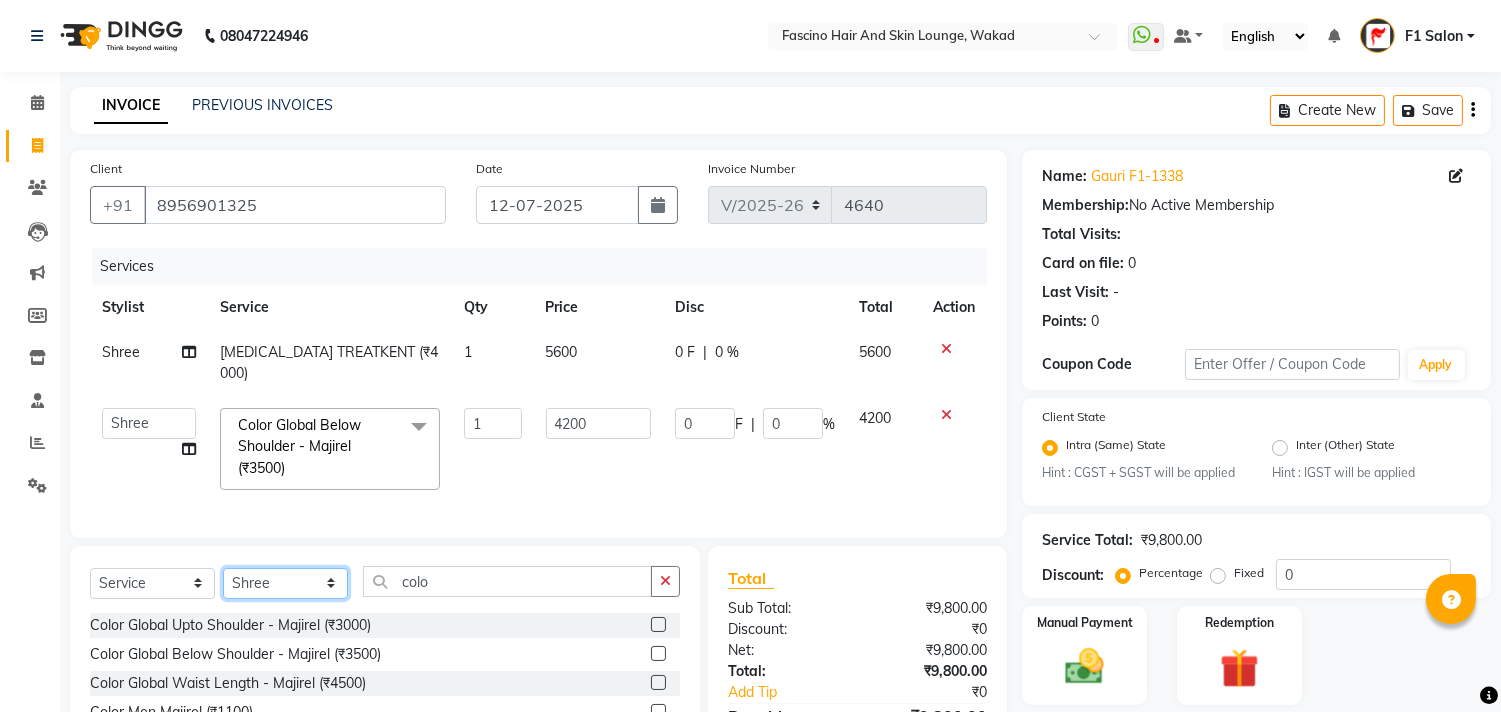 click on "Select Stylist 8805000650  Asif Shaikh Chimu Ingale F1 Salon  Ganesh F1 Gopal {JH} Govind (Jh ) Jadgdish Kajal  Omkar JH Pooja kate  Ram choudhry Sahil jh Sanjay muley Shree Siddu (F1) Sid (JH) Sukanya Sadiyan  Suraj F1 Tejal Beaution Usha Bhise Varsha F1 Veena" 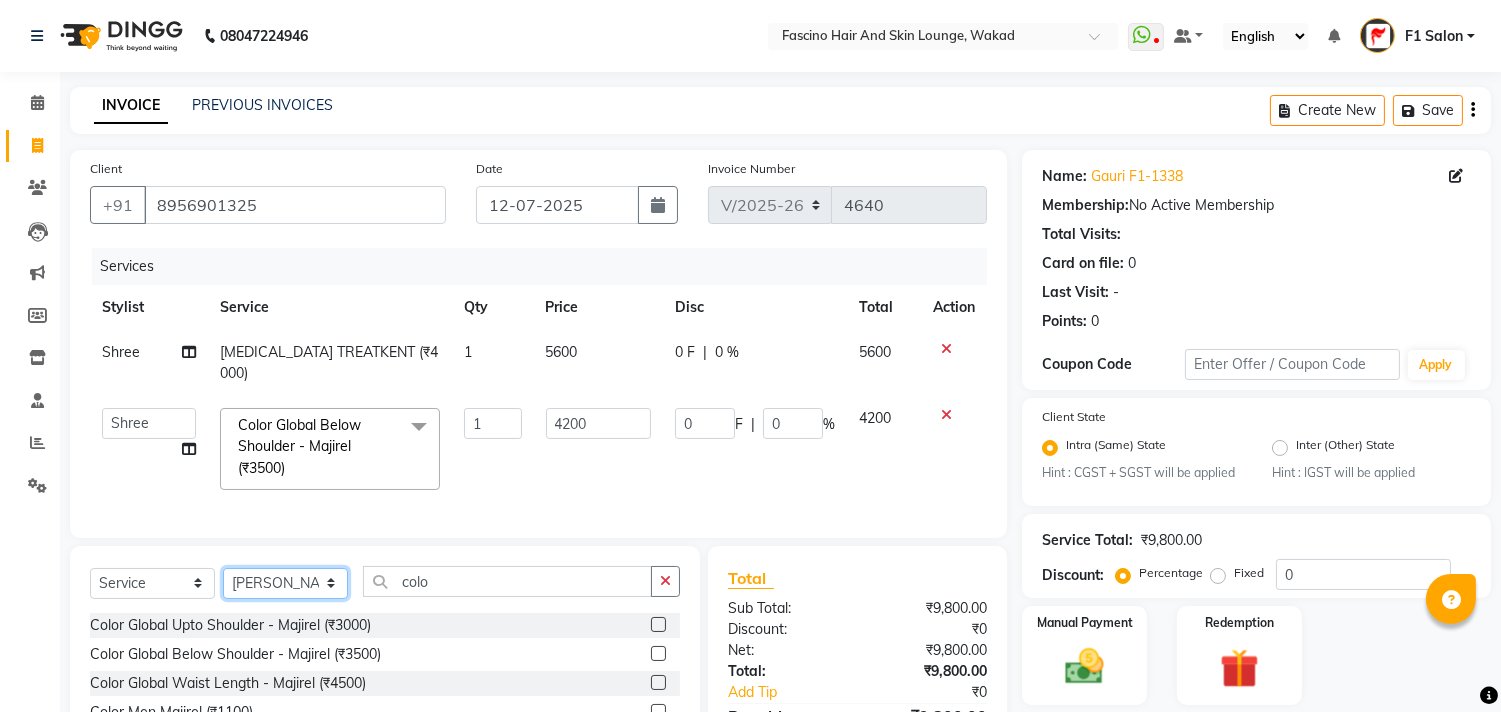 click on "Select Stylist 8805000650  Asif Shaikh Chimu Ingale F1 Salon  Ganesh F1 Gopal {JH} Govind (Jh ) Jadgdish Kajal  Omkar JH Pooja kate  Ram choudhry Sahil jh Sanjay muley Shree Siddu (F1) Sid (JH) Sukanya Sadiyan  Suraj F1 Tejal Beaution Usha Bhise Varsha F1 Veena" 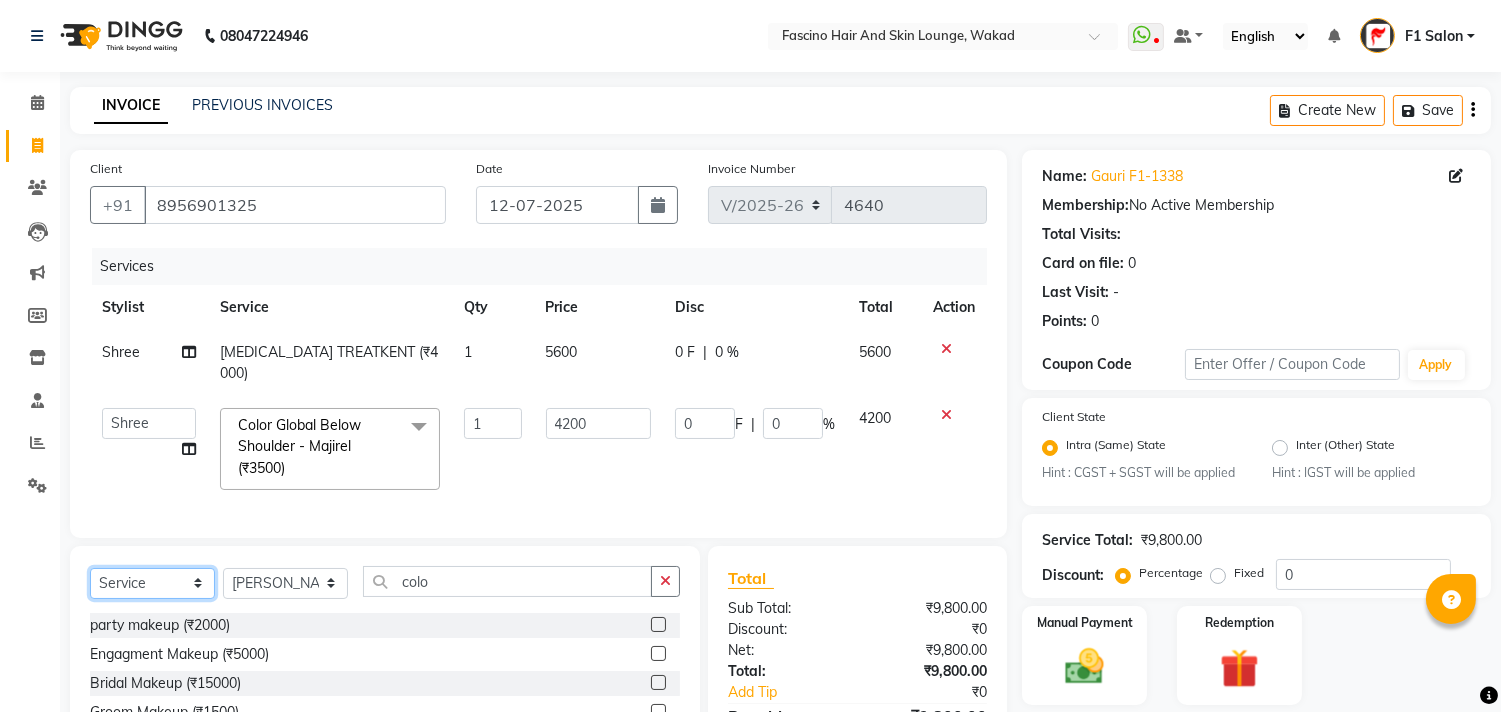 click on "Select  Service  Product  Membership  Package Voucher Prepaid Gift Card" 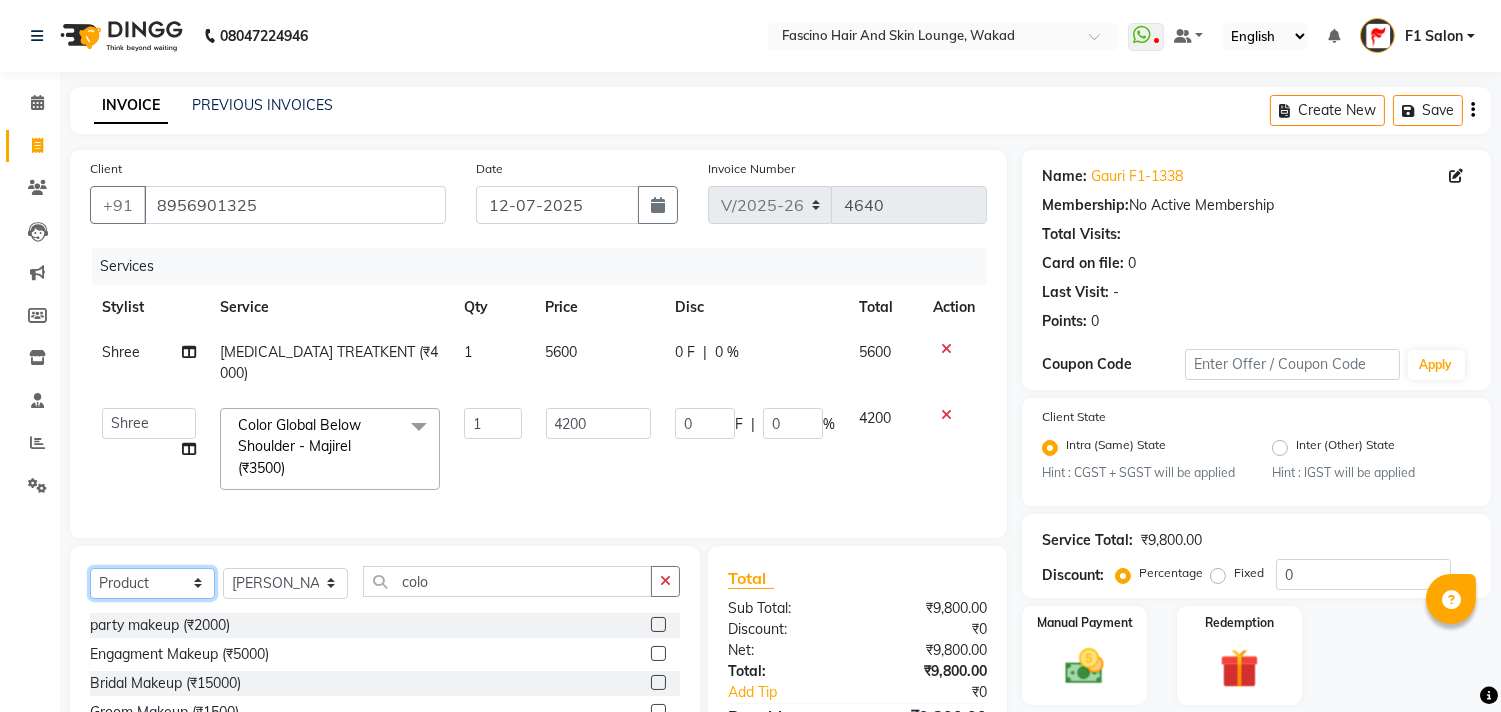 click on "Select  Service  Product  Membership  Package Voucher Prepaid Gift Card" 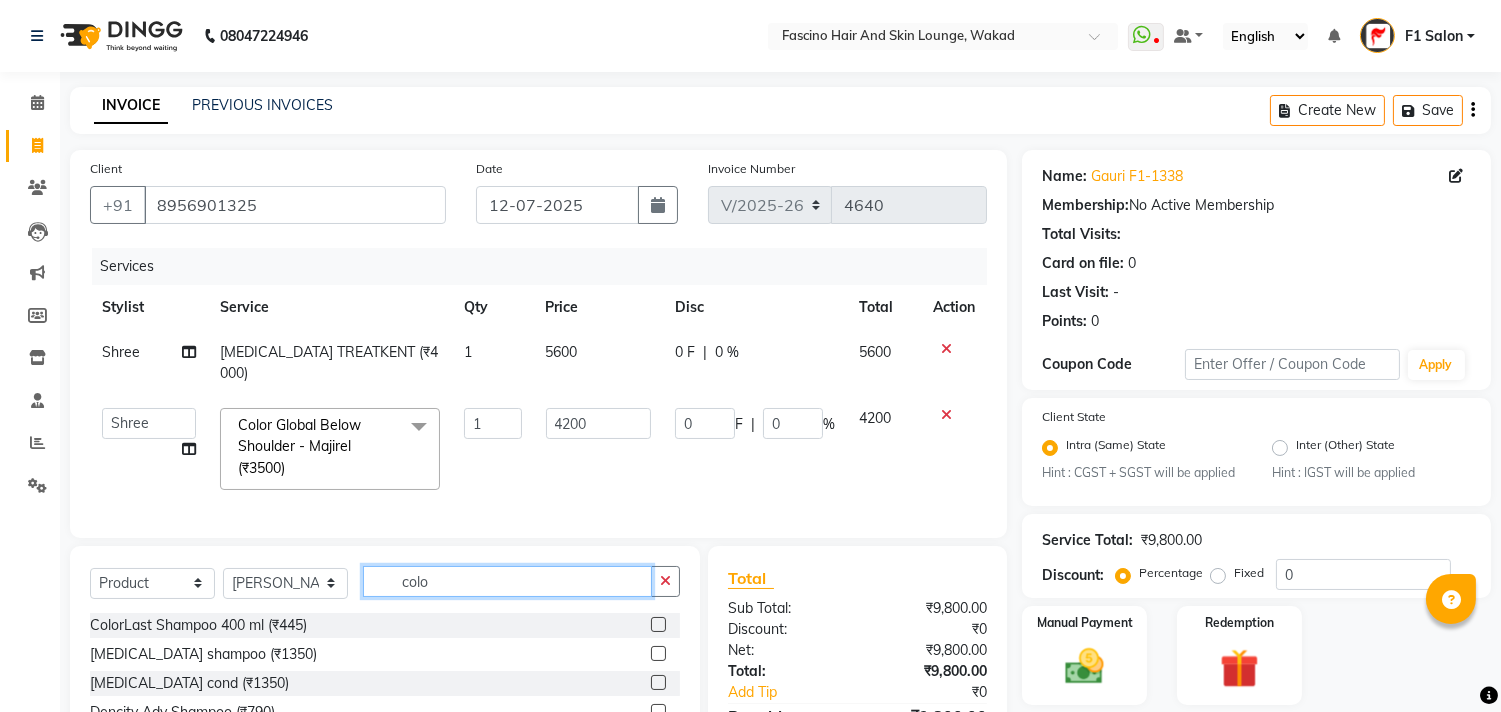 click on "colo" 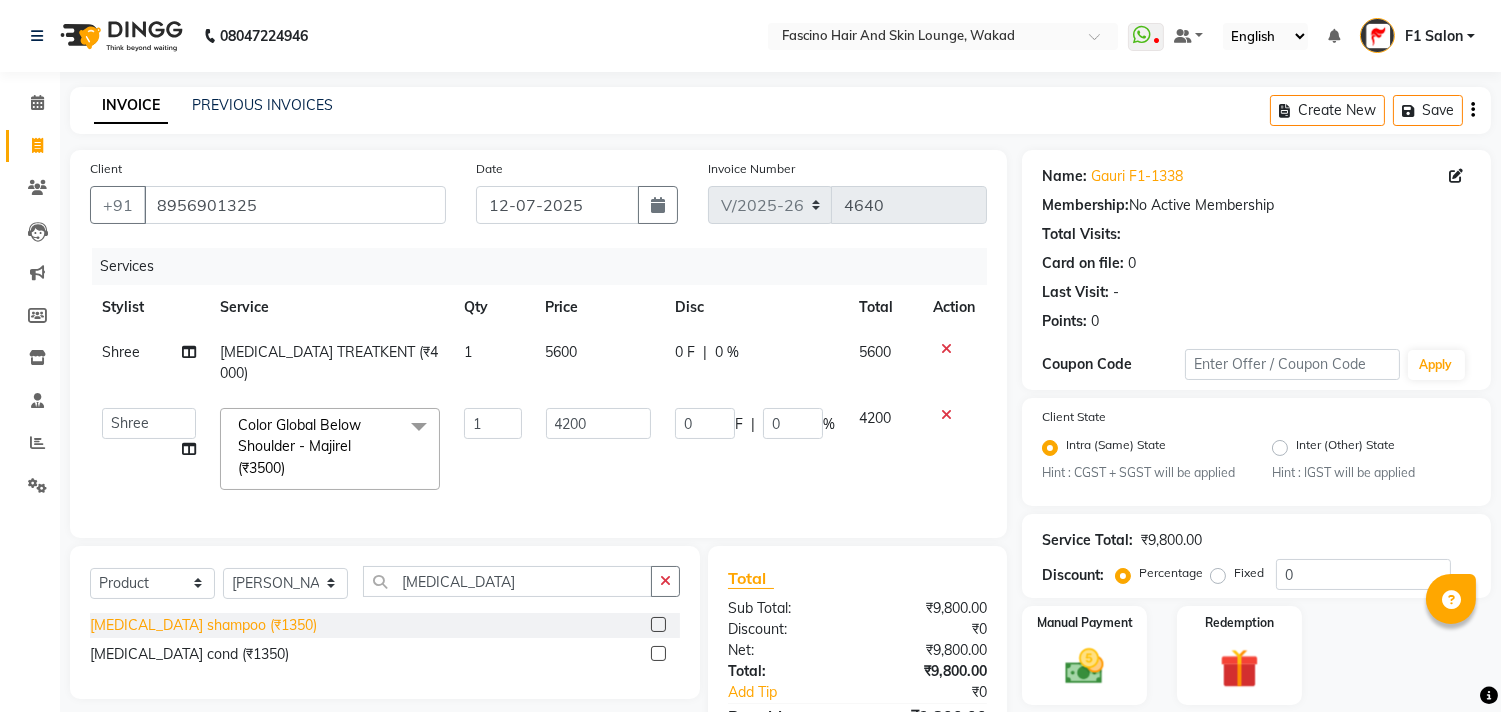 click on "Botox shampoo  (₹1350)" 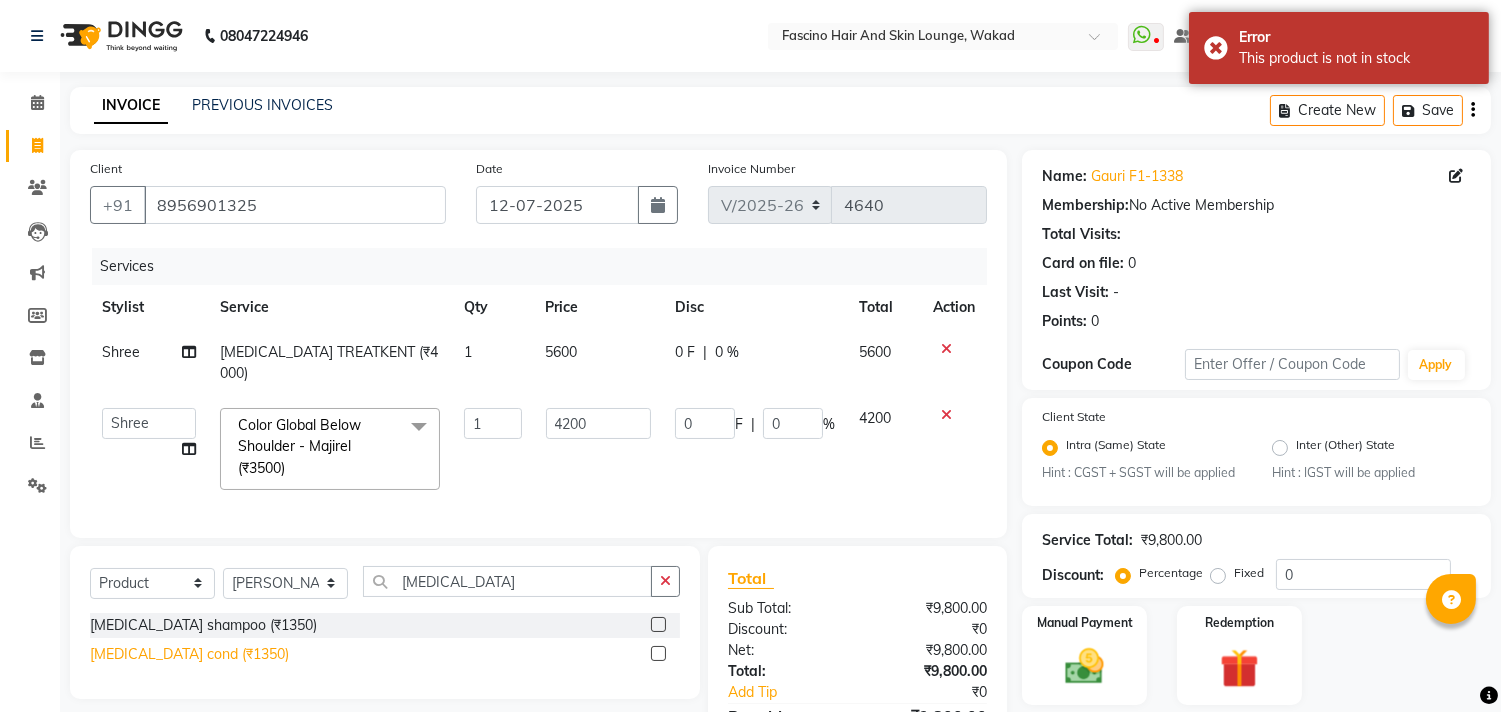 click on "Botox cond (₹1350)" 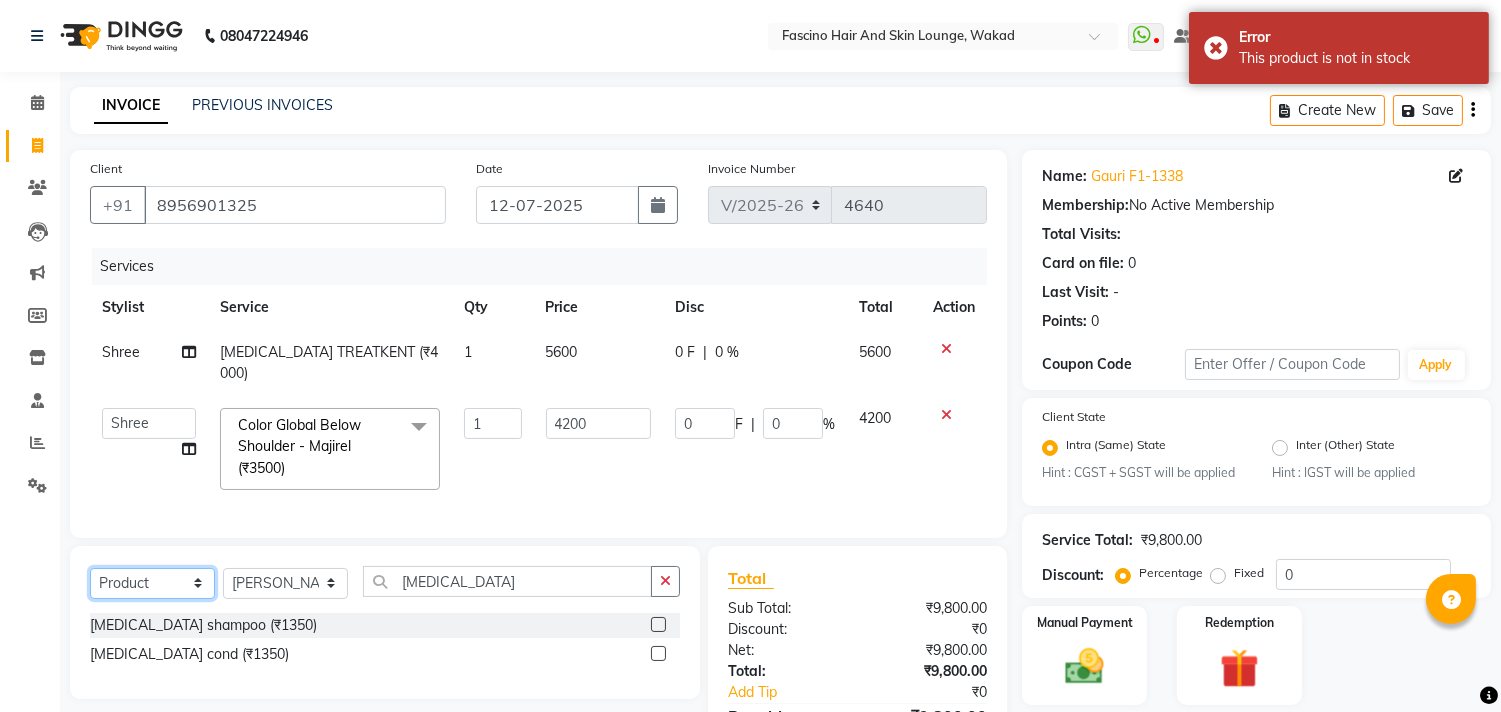 click on "Select  Service  Product  Membership  Package Voucher Prepaid Gift Card" 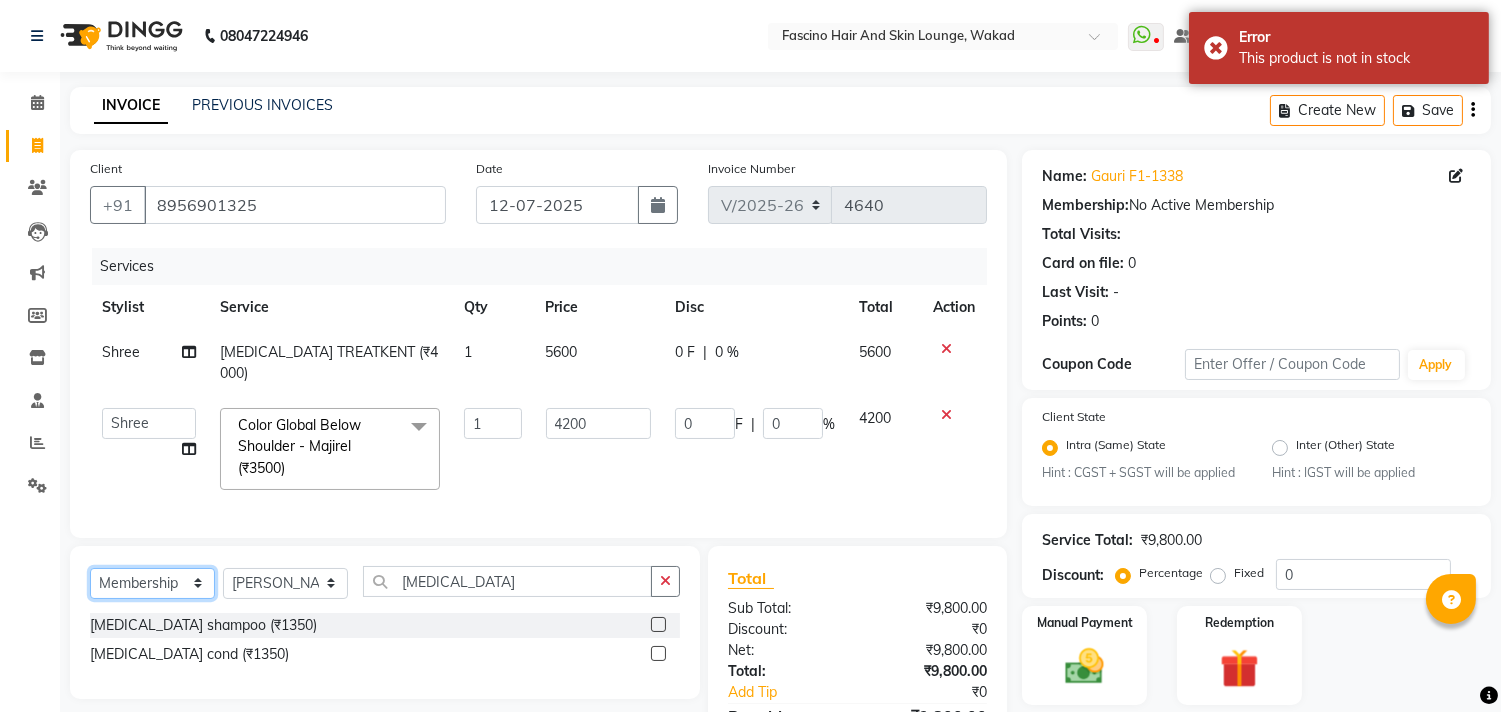 click on "Select  Service  Product  Membership  Package Voucher Prepaid Gift Card" 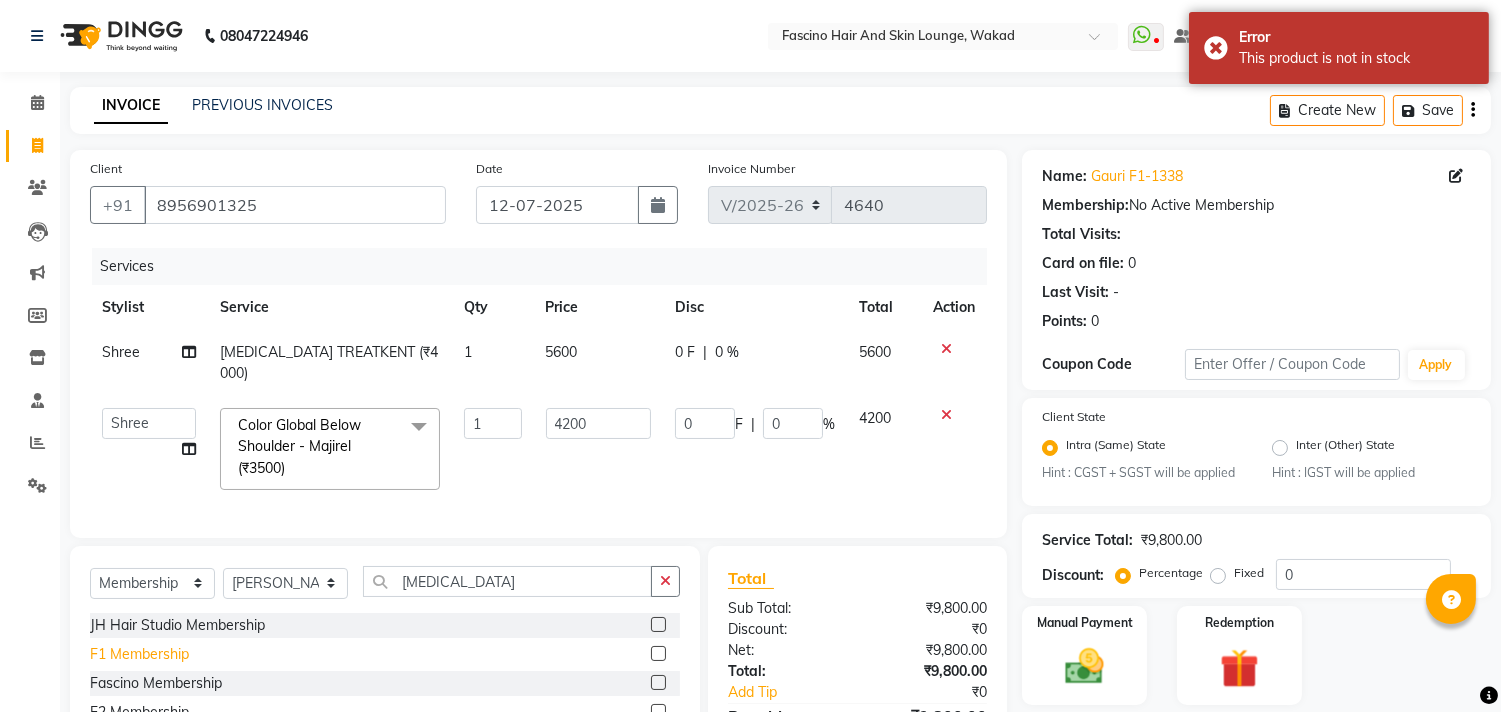 click on "F1 Membership" 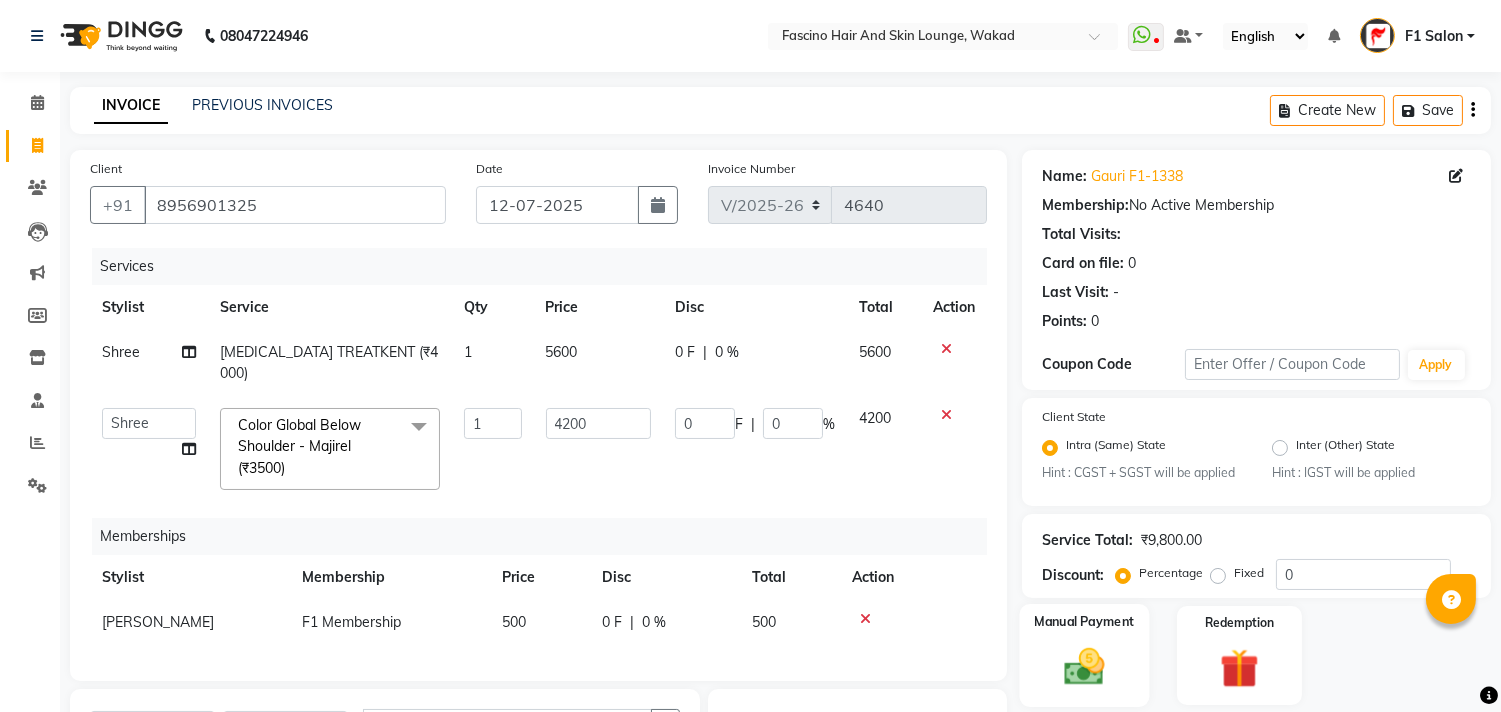 click 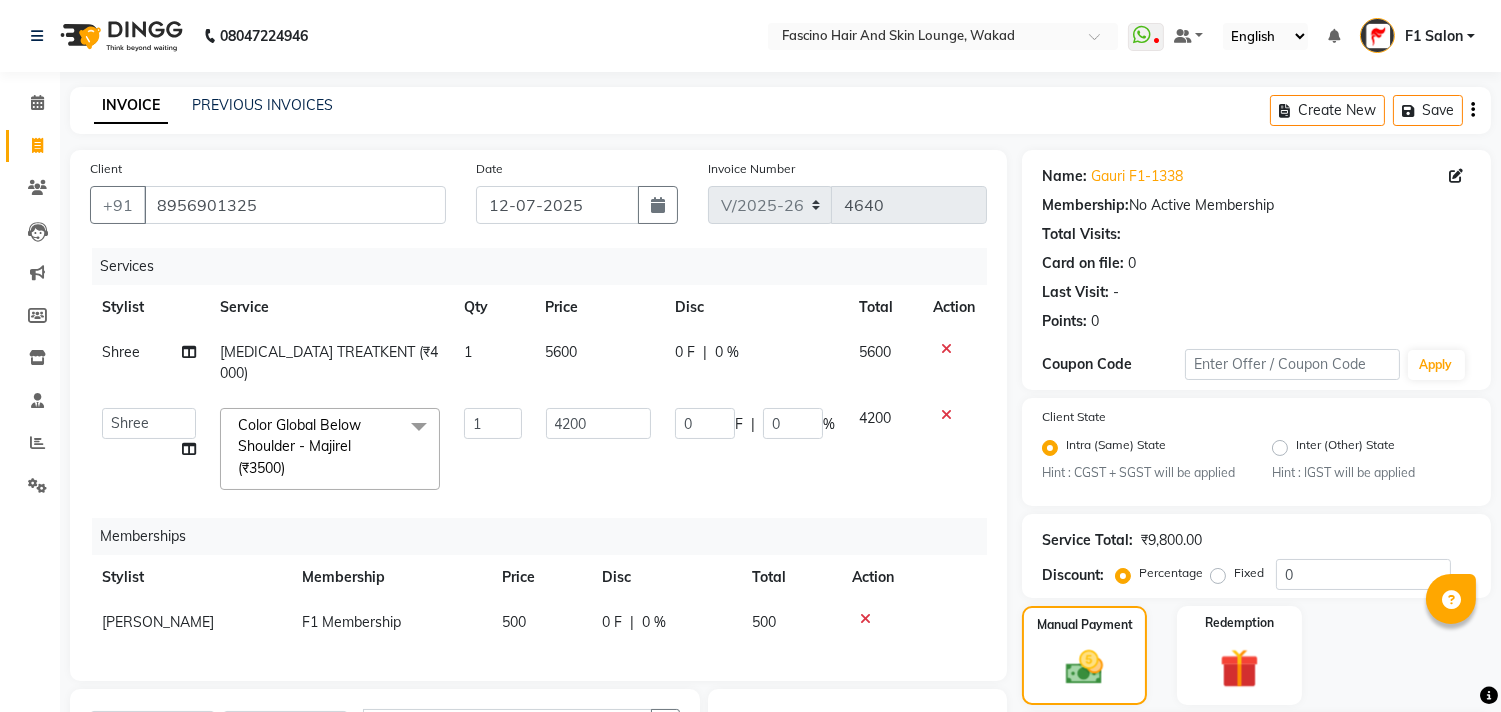 scroll, scrollTop: 255, scrollLeft: 0, axis: vertical 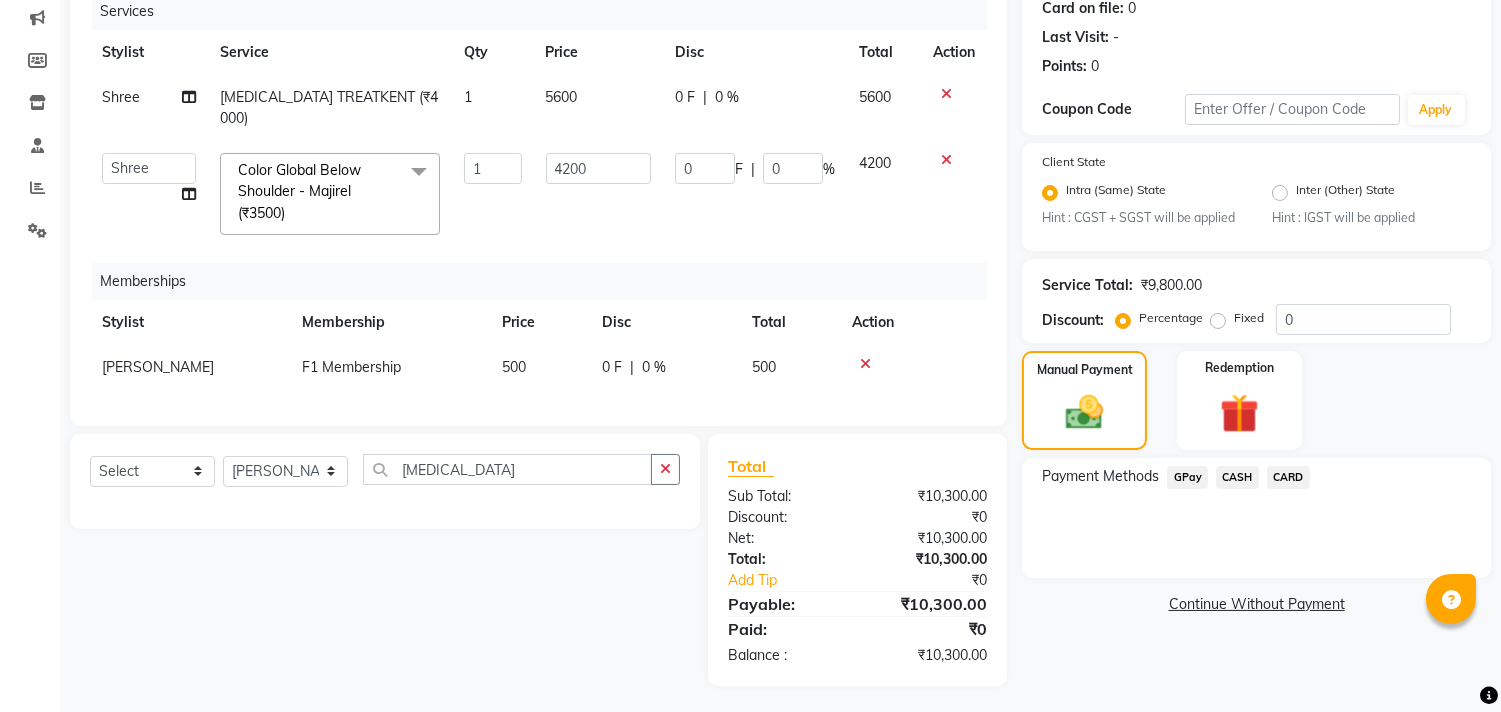click on "GPay" 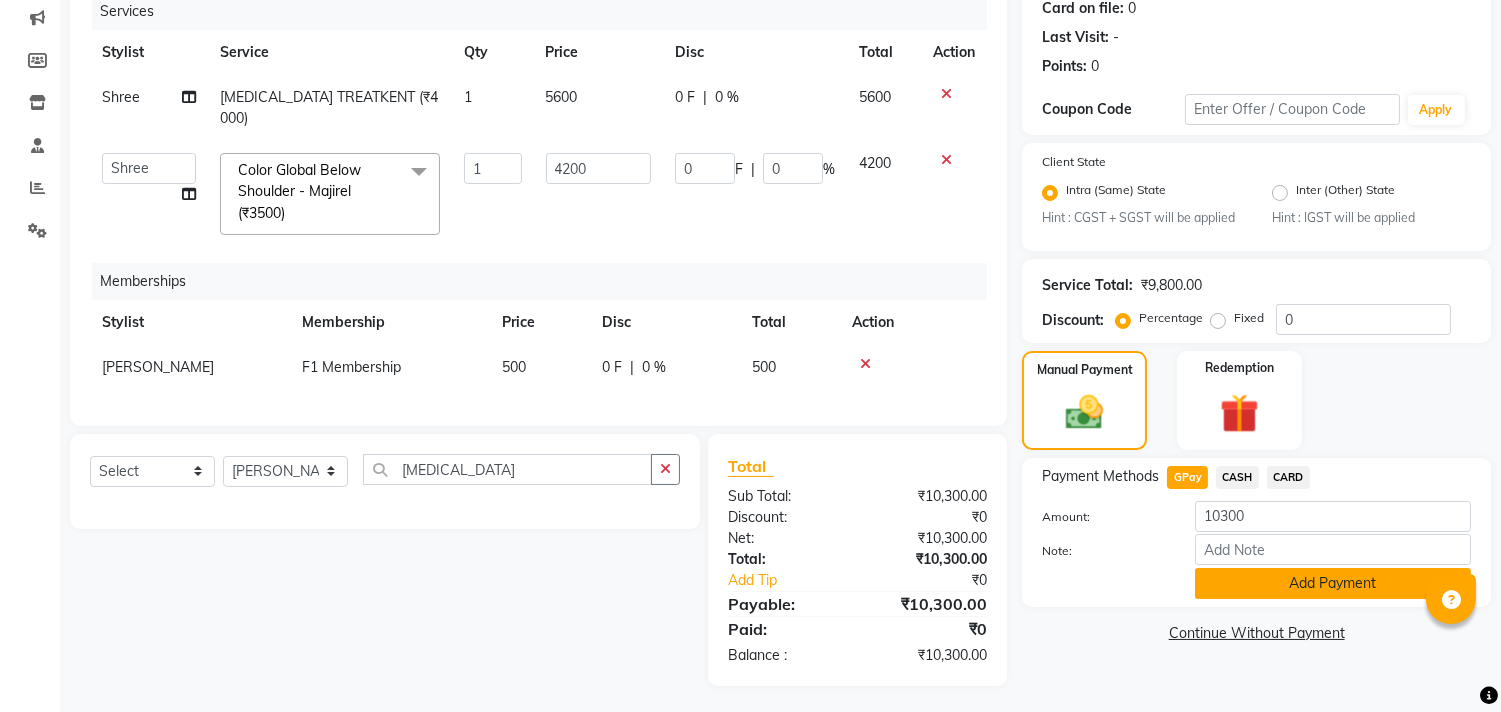 click on "Add Payment" 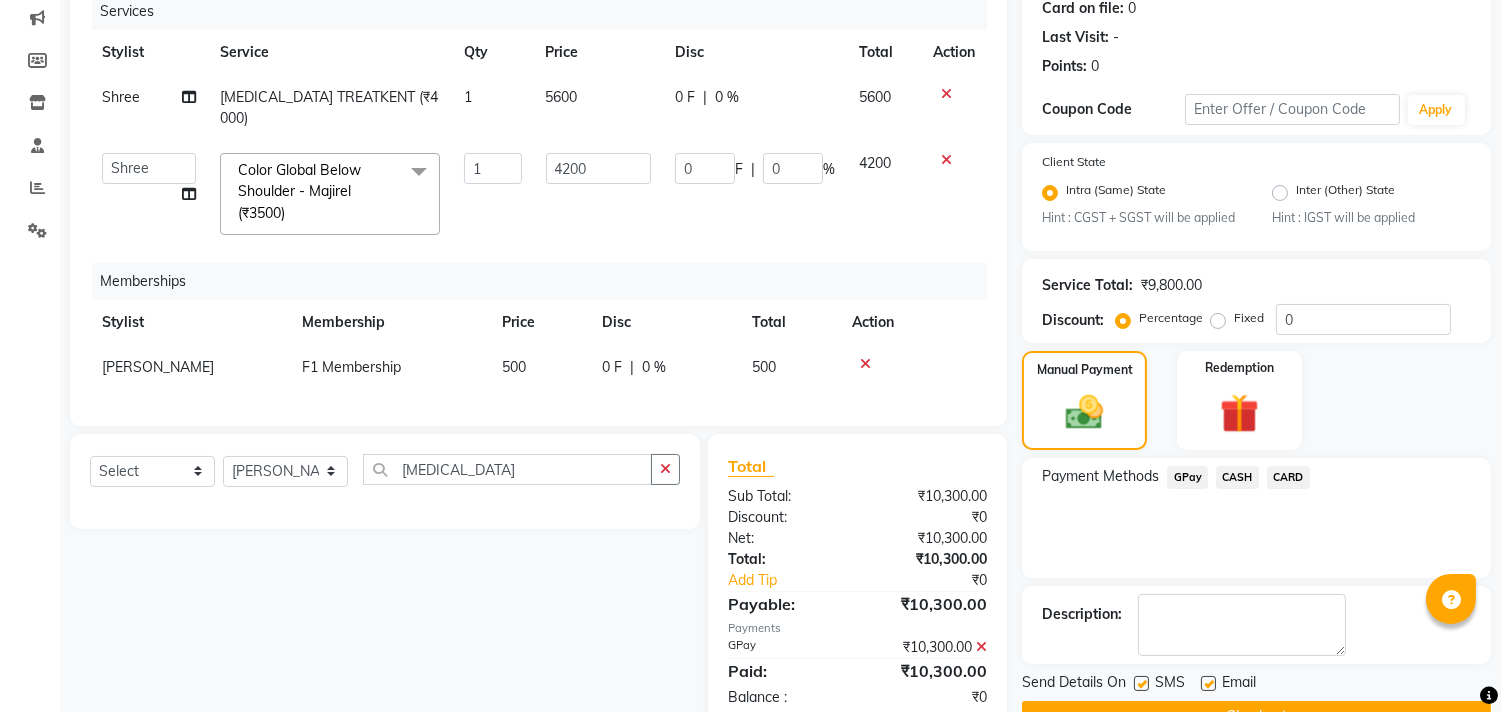 scroll, scrollTop: 305, scrollLeft: 0, axis: vertical 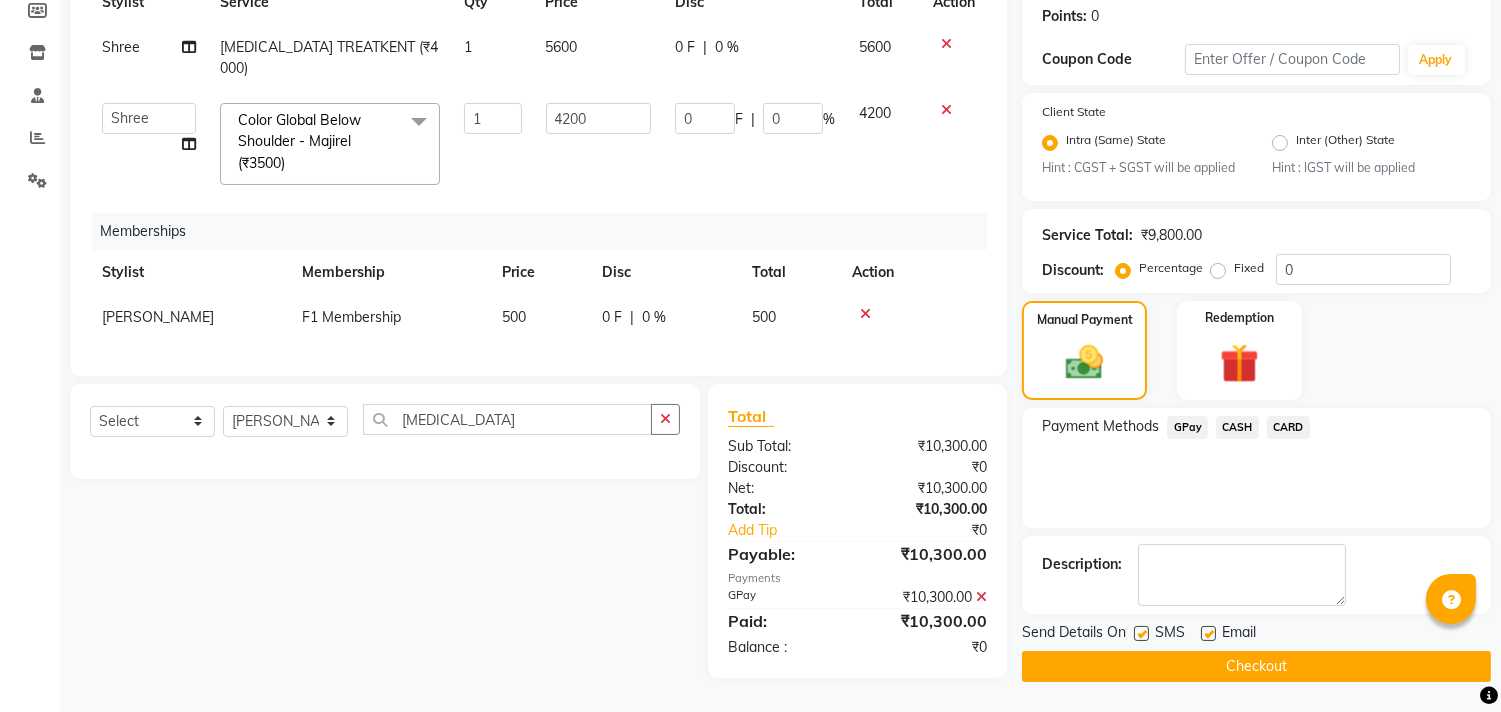 click 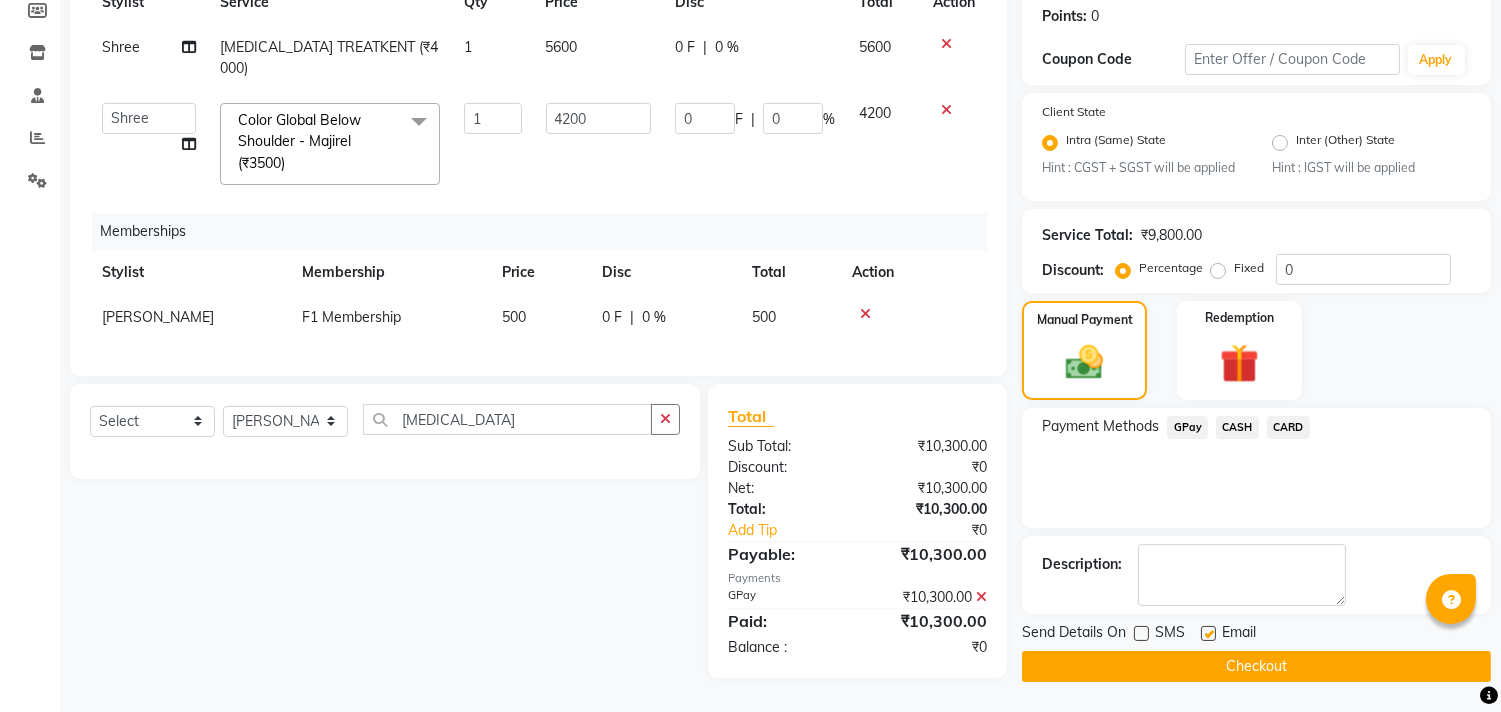 click on "Checkout" 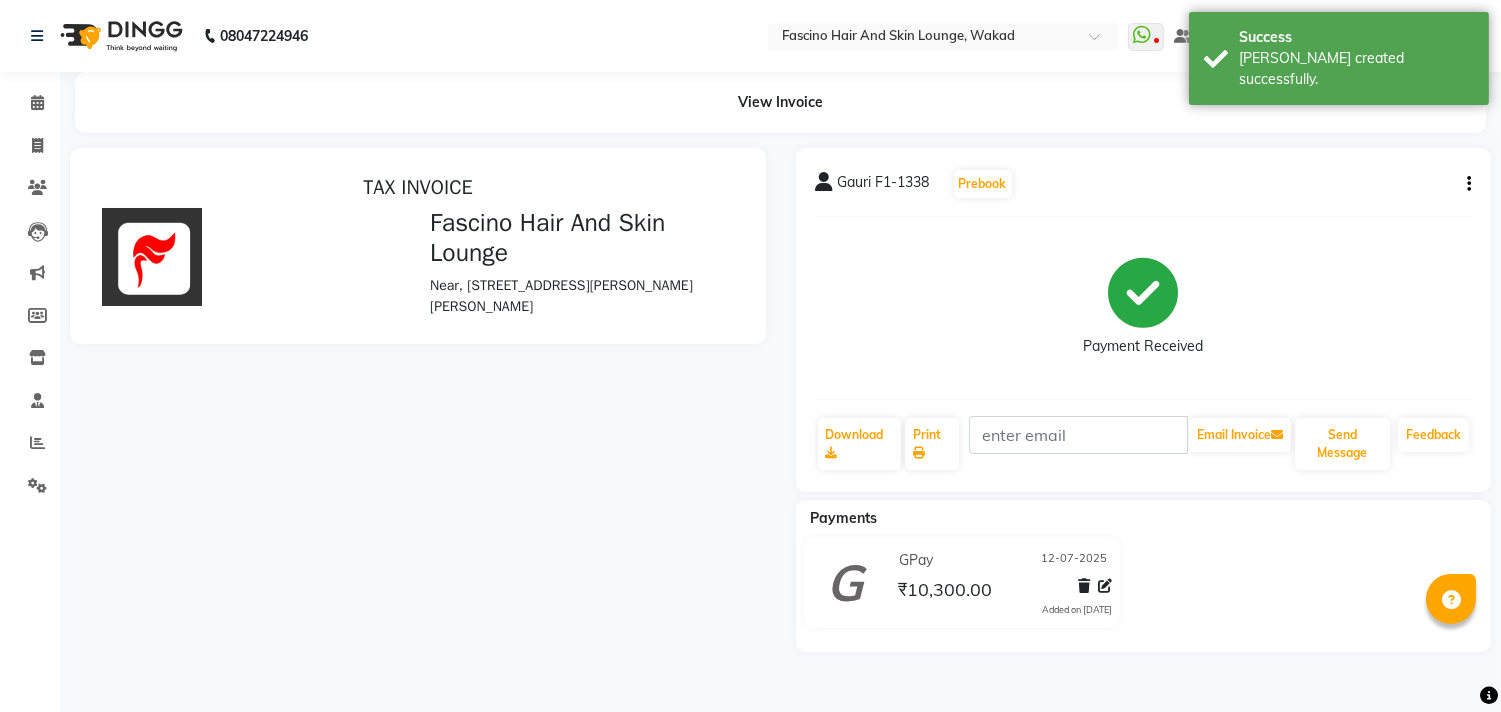 scroll, scrollTop: 0, scrollLeft: 0, axis: both 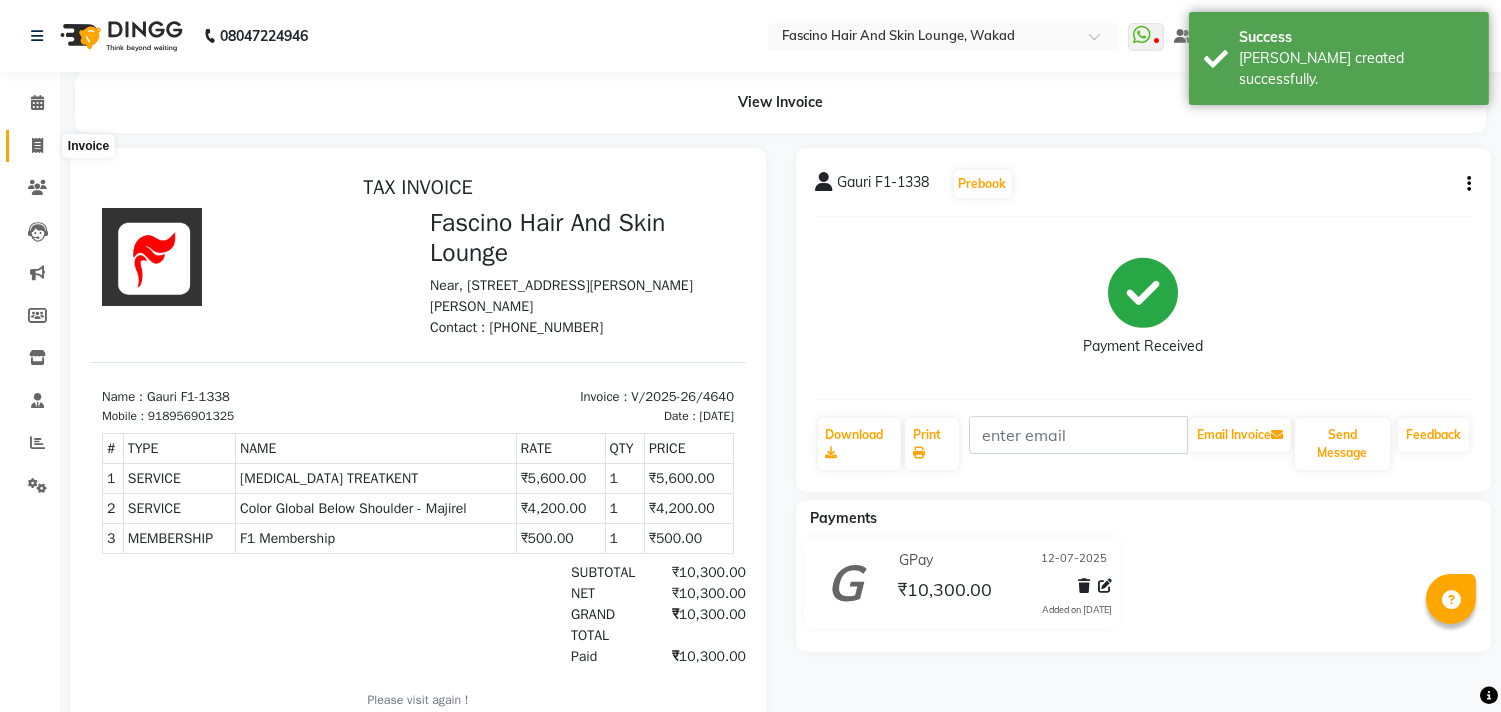 click 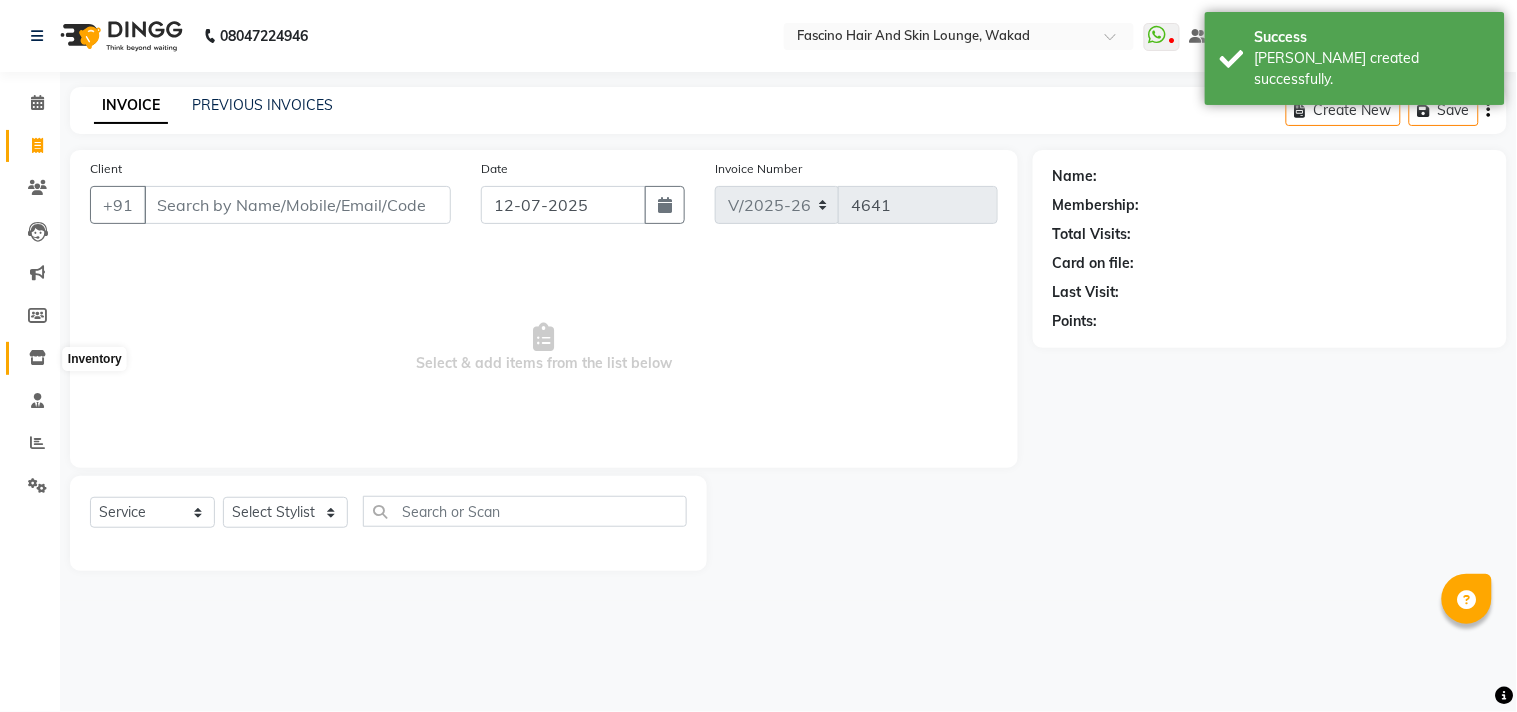 click 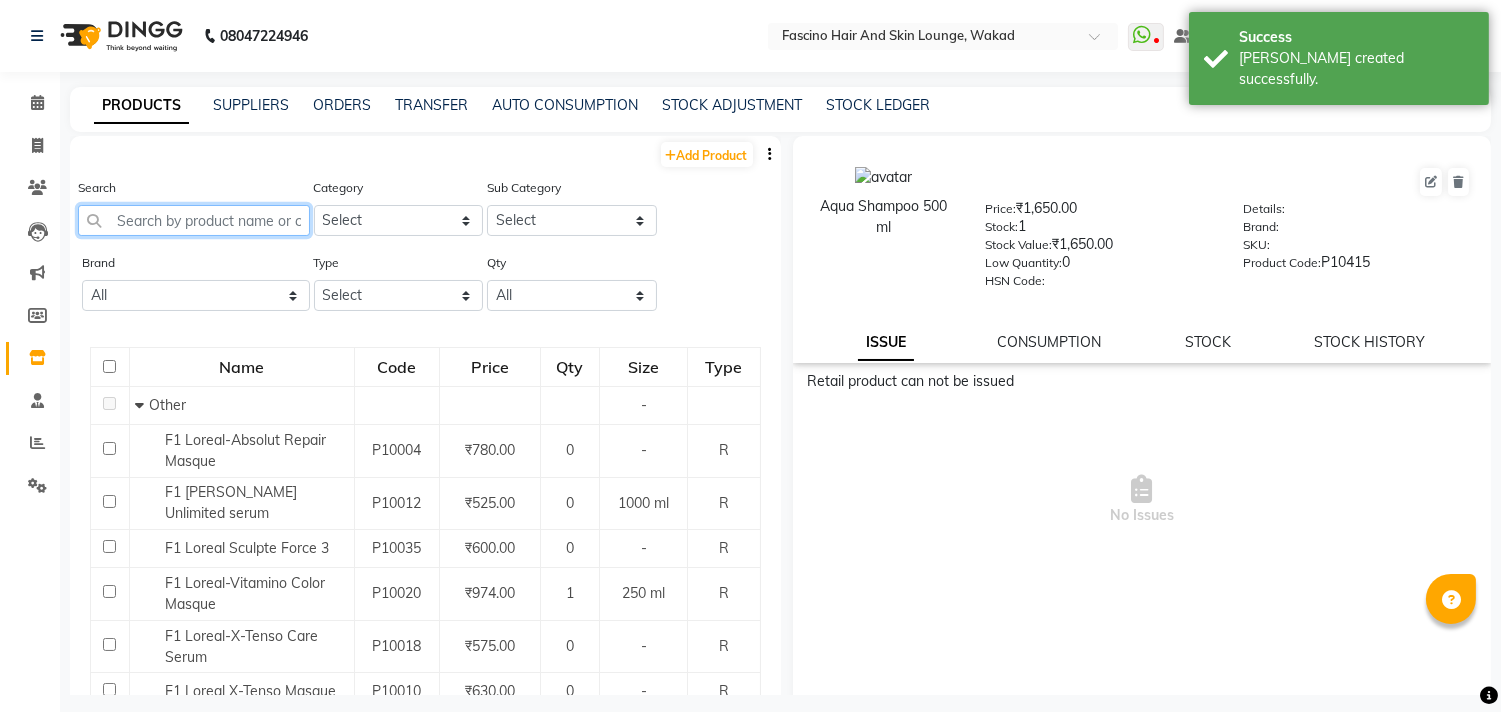 click 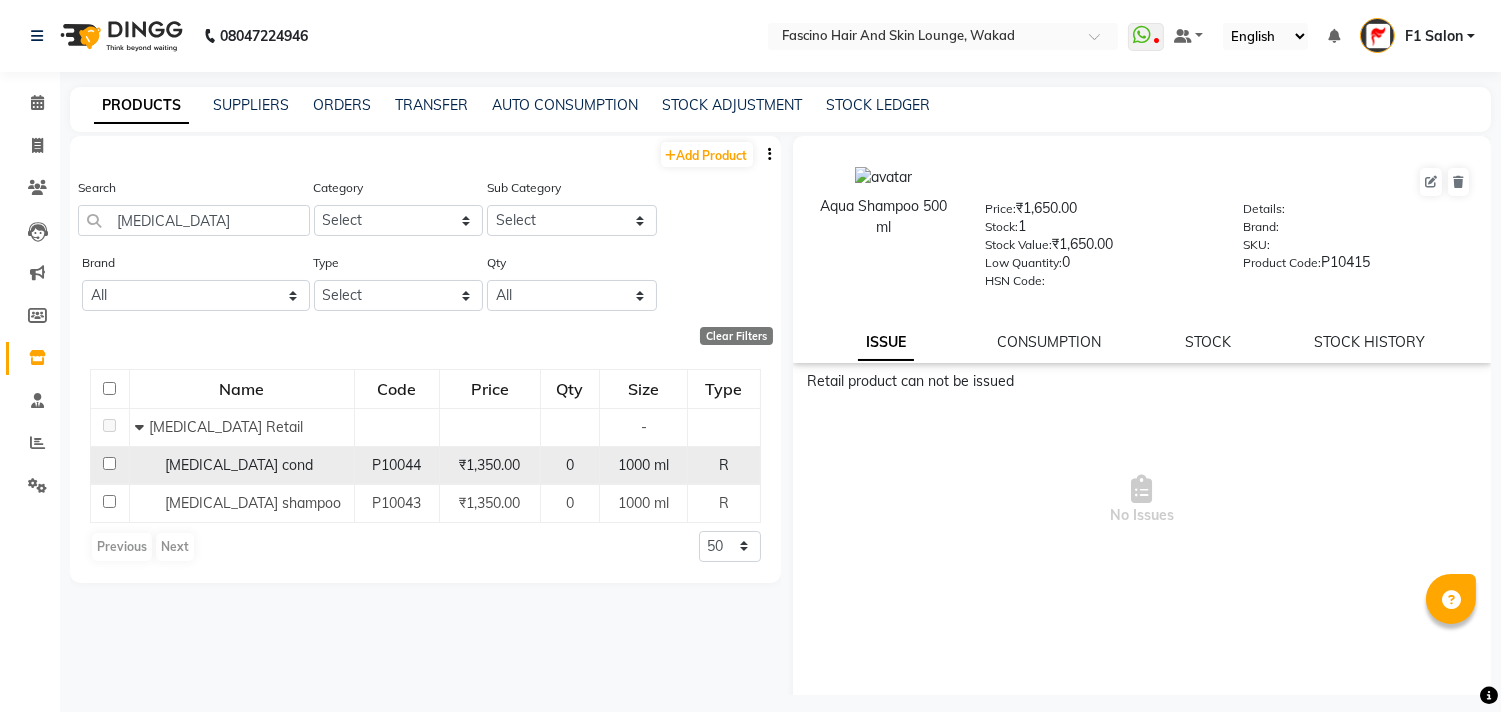 click on "Botox cond" 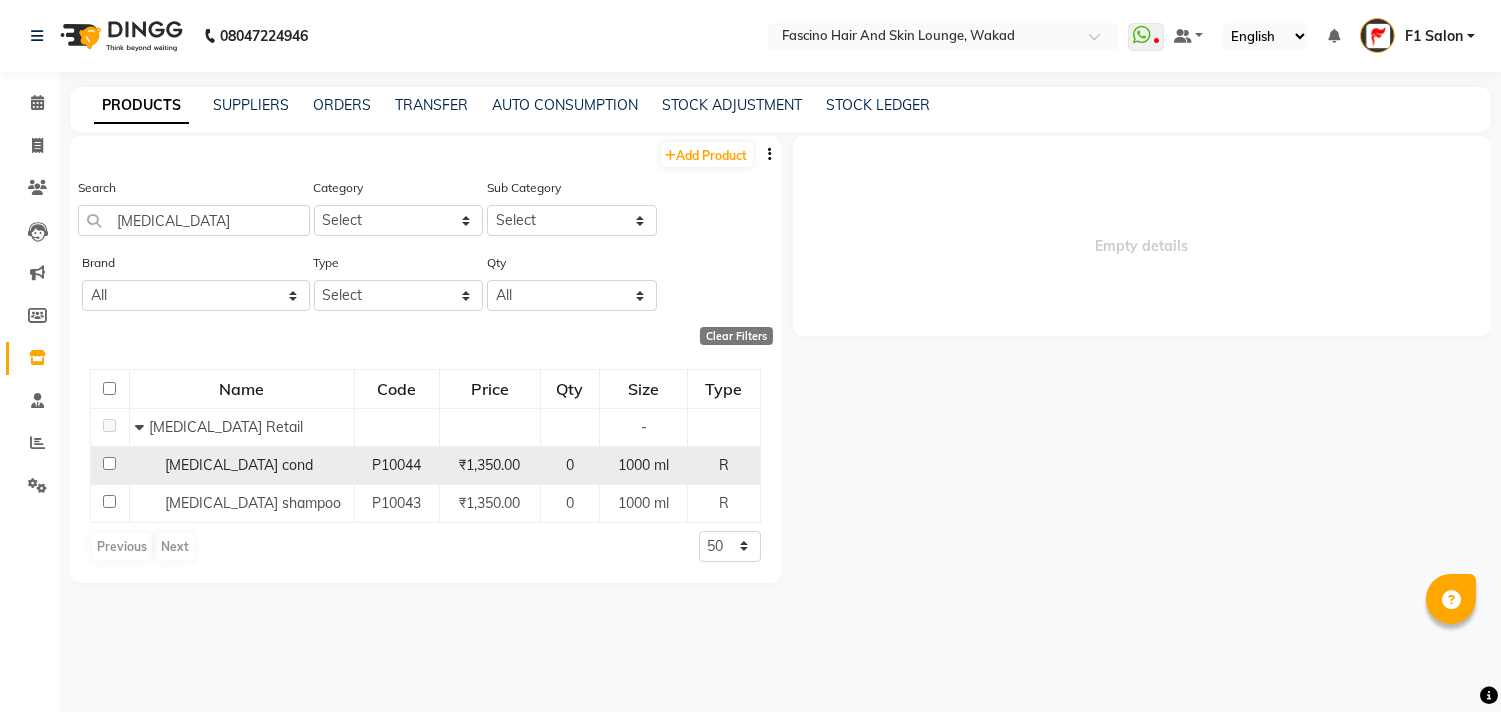 click on "Botox cond" 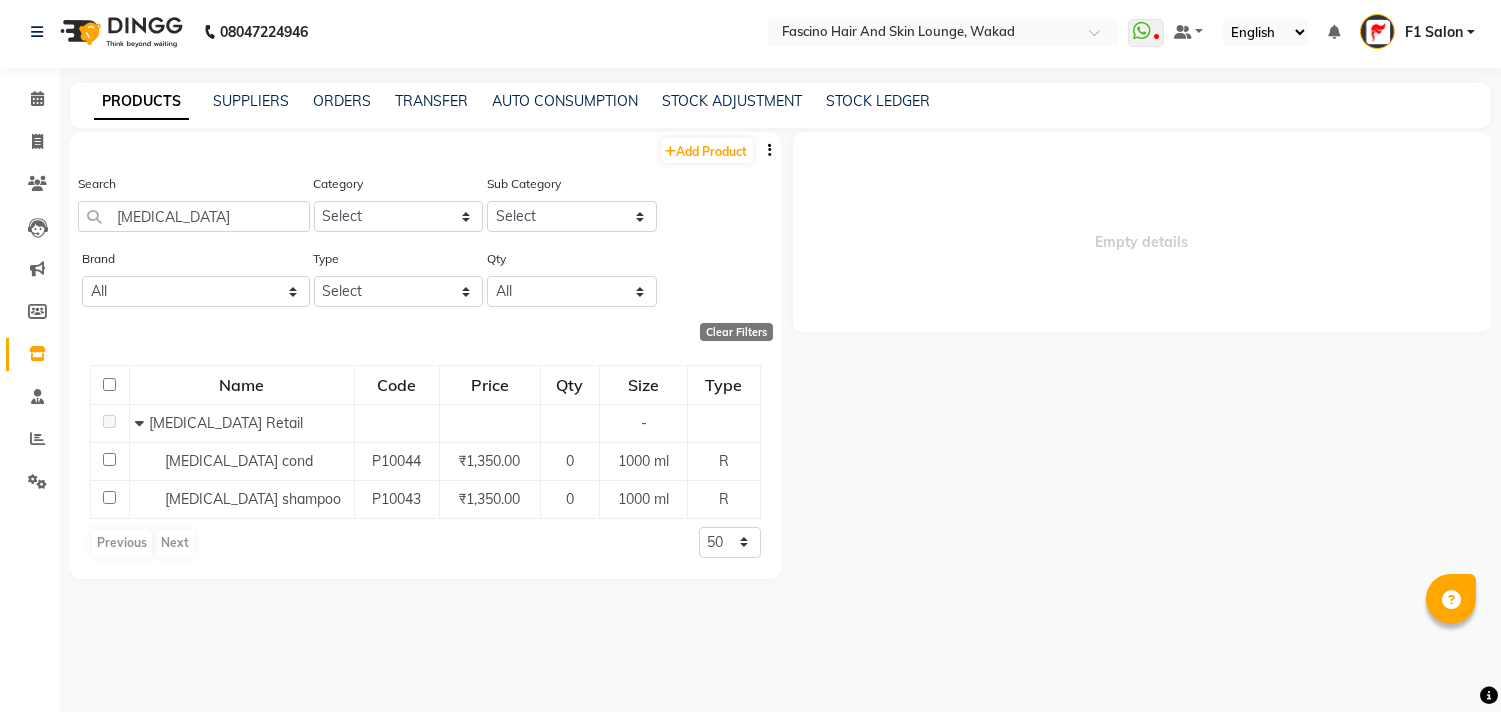 scroll, scrollTop: 0, scrollLeft: 0, axis: both 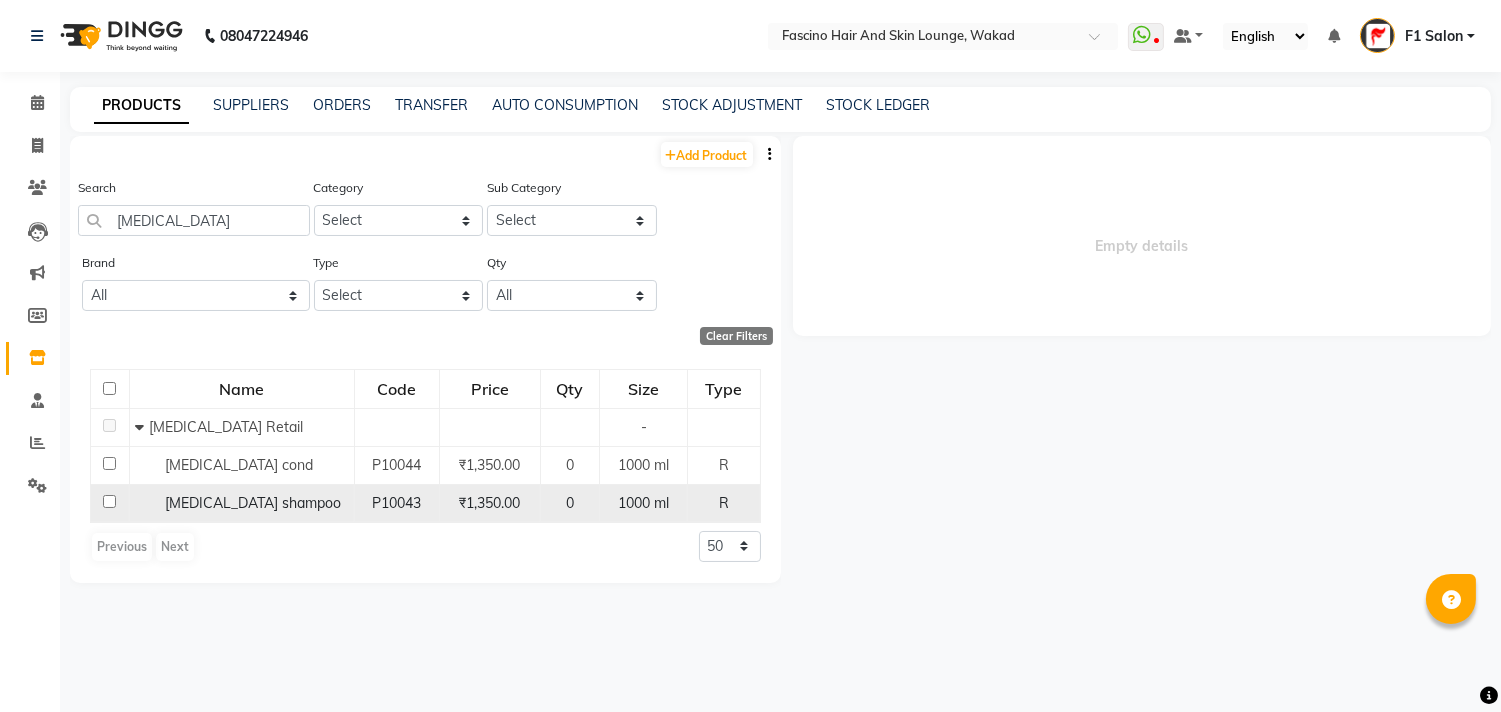 click on "Botox shampoo" 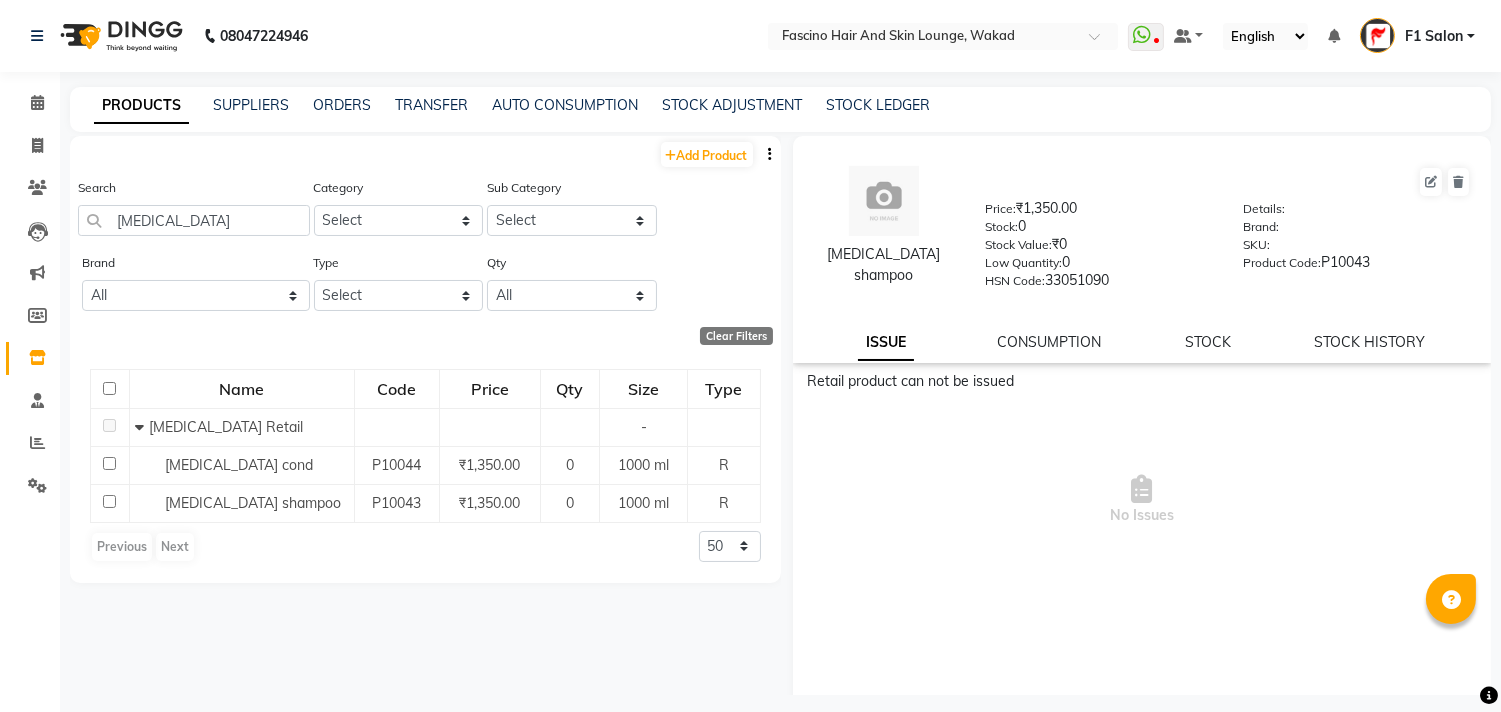 click on "STOCK HISTORY" 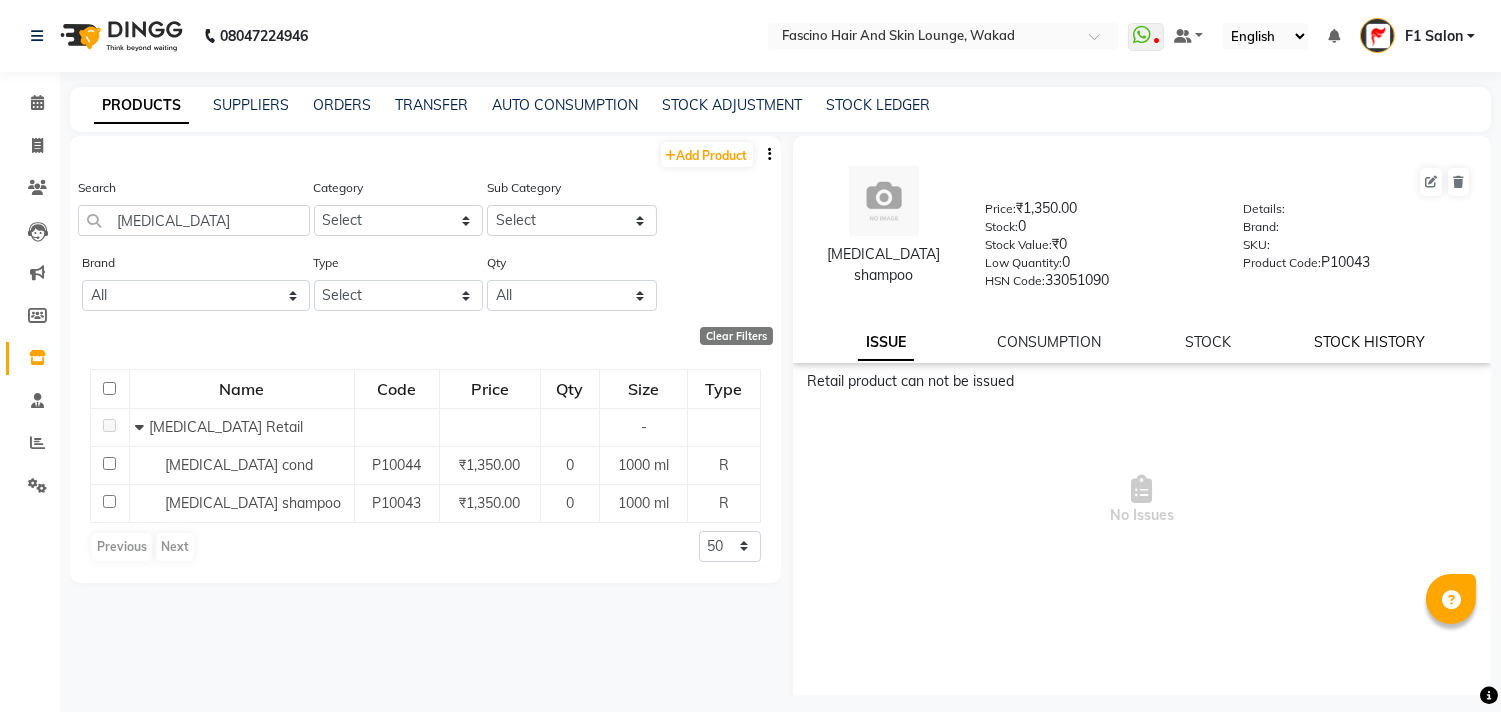 click on "STOCK HISTORY" 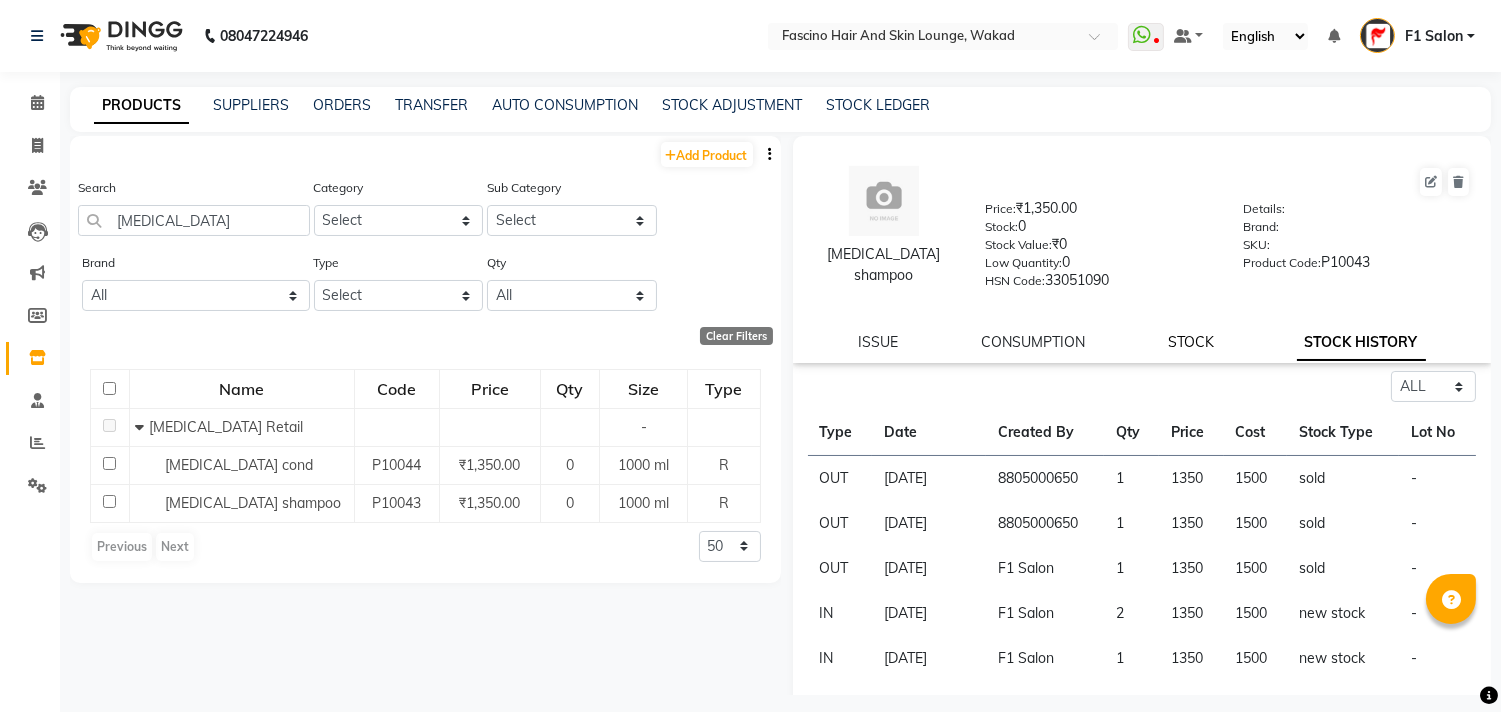 click on "STOCK" 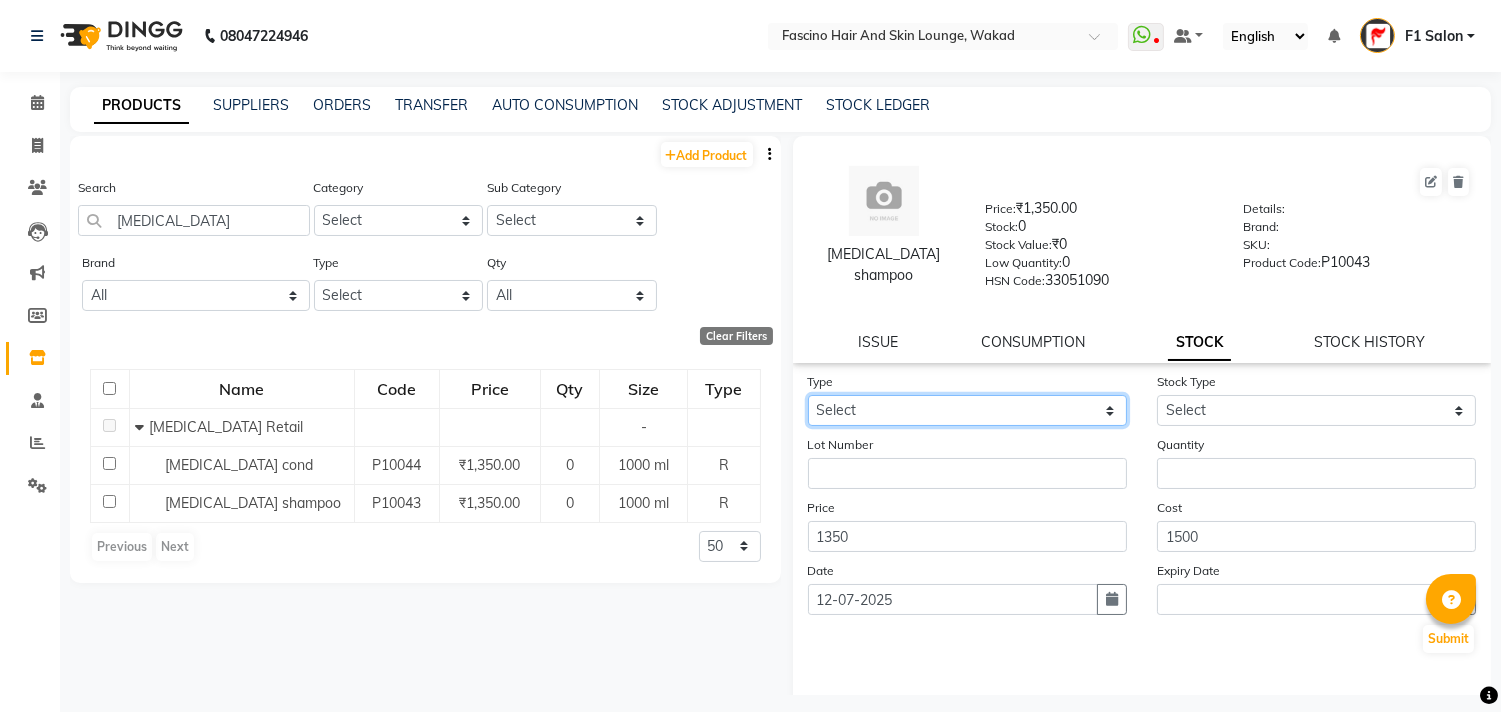 click on "Select In Out" 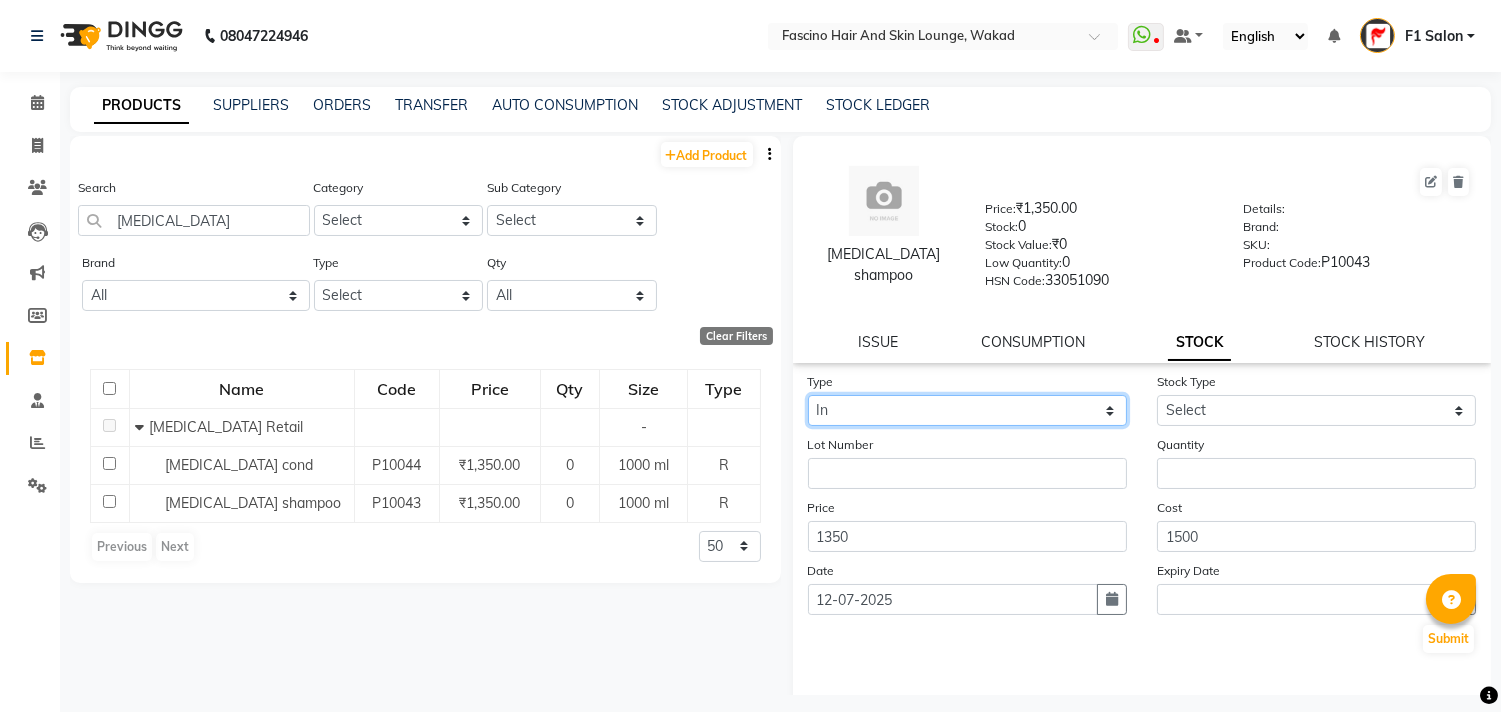 click on "Select In Out" 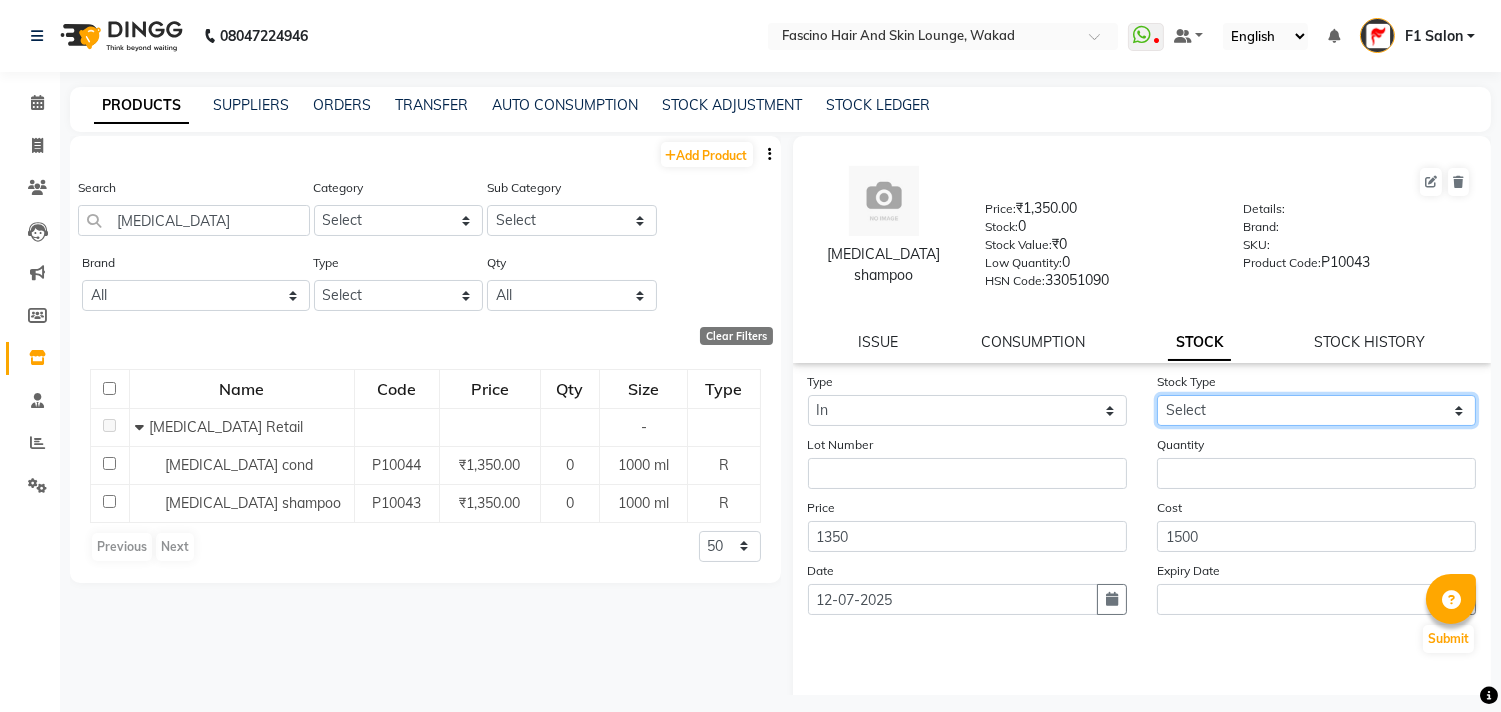click on "Select New Stock Adjustment Return Other" 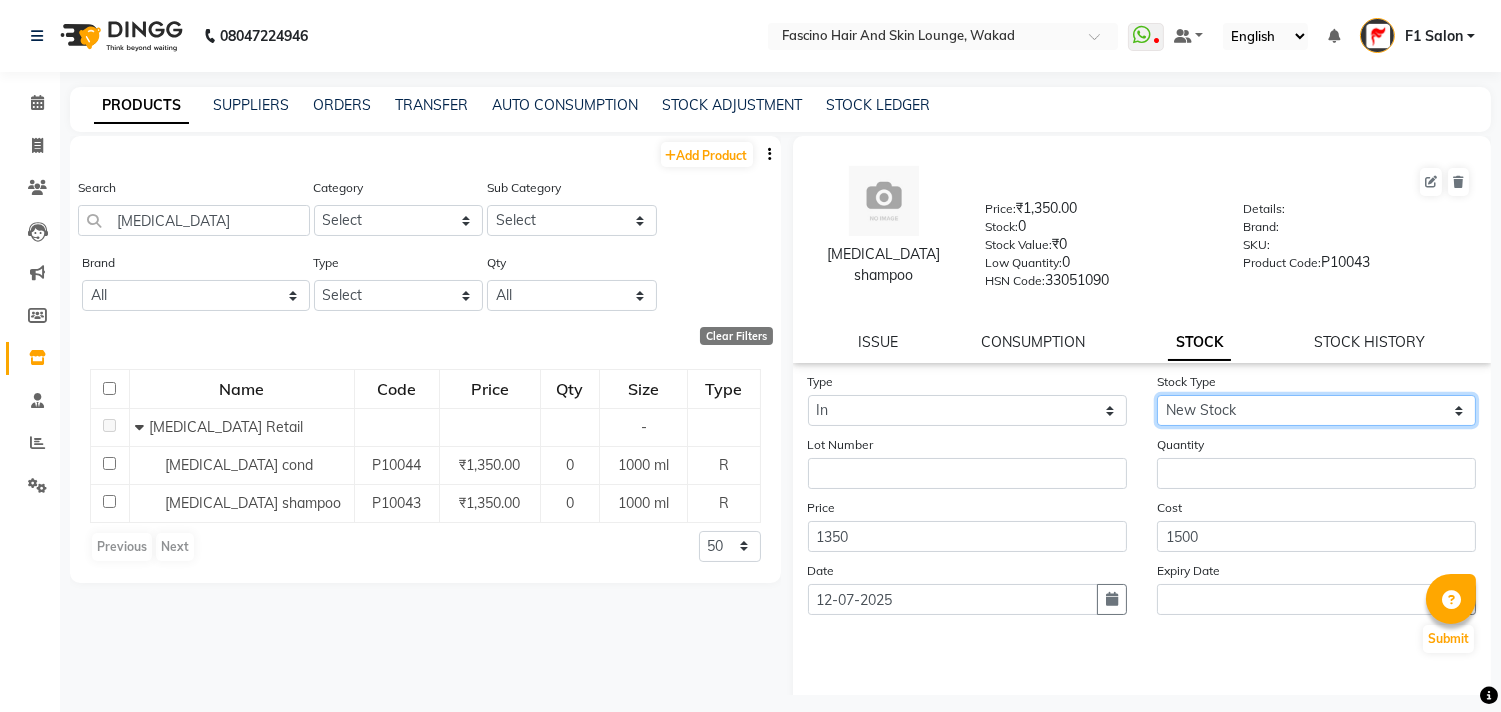 click on "Select New Stock Adjustment Return Other" 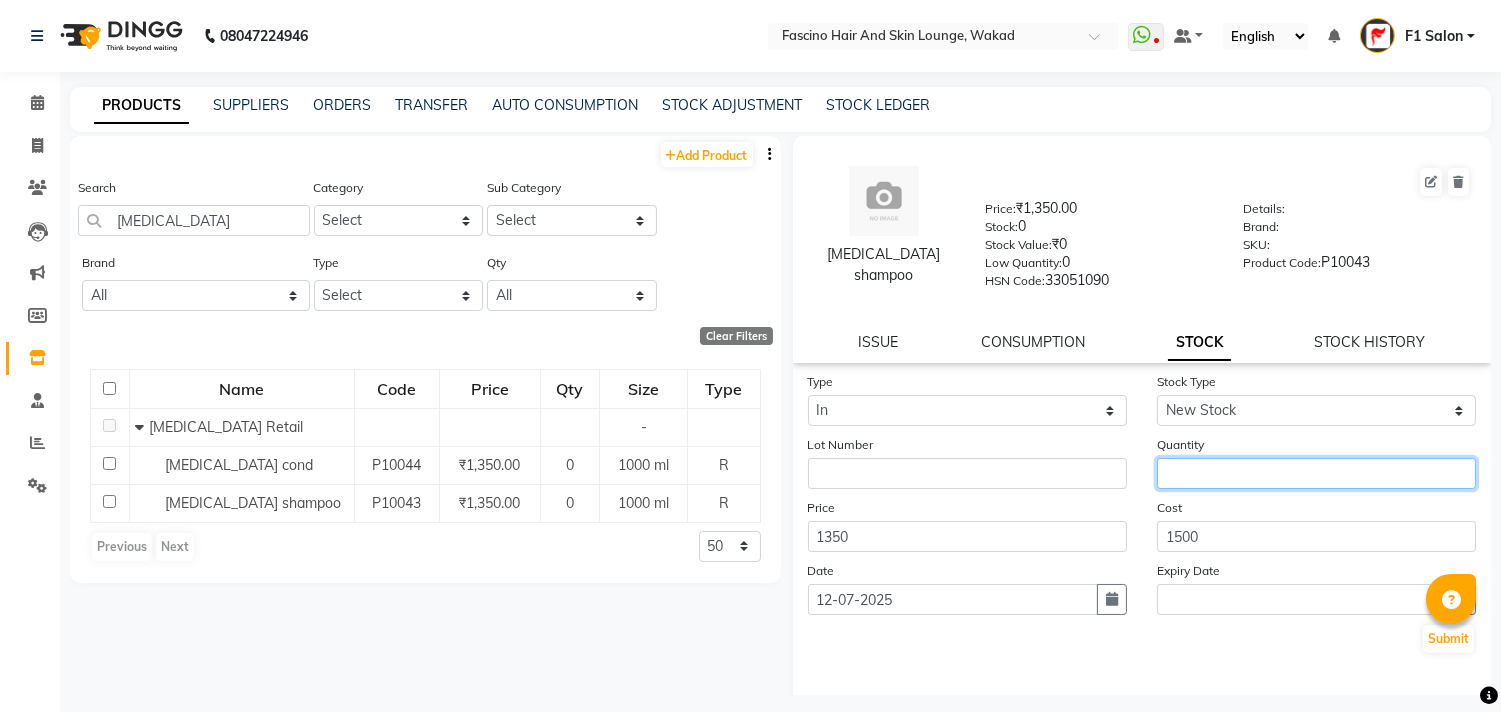 click 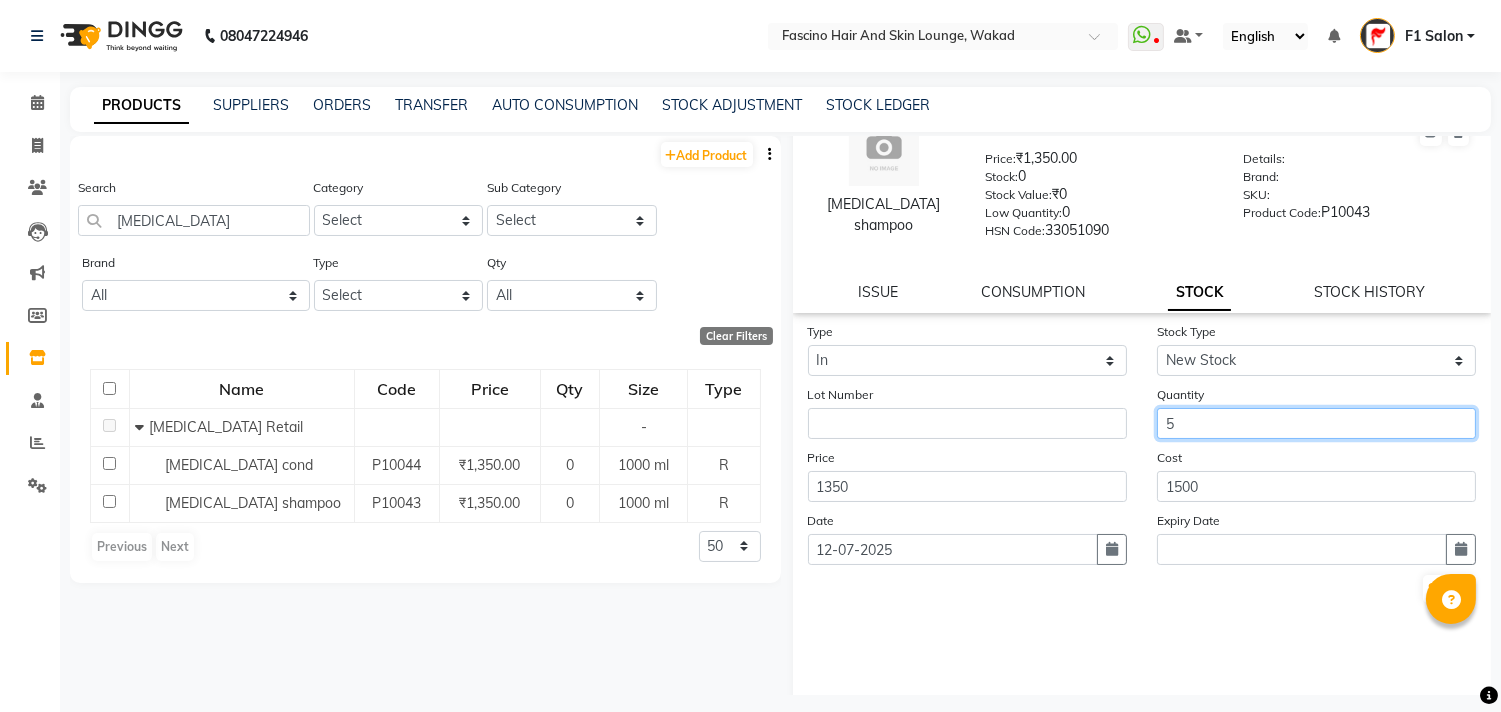 scroll, scrollTop: 76, scrollLeft: 0, axis: vertical 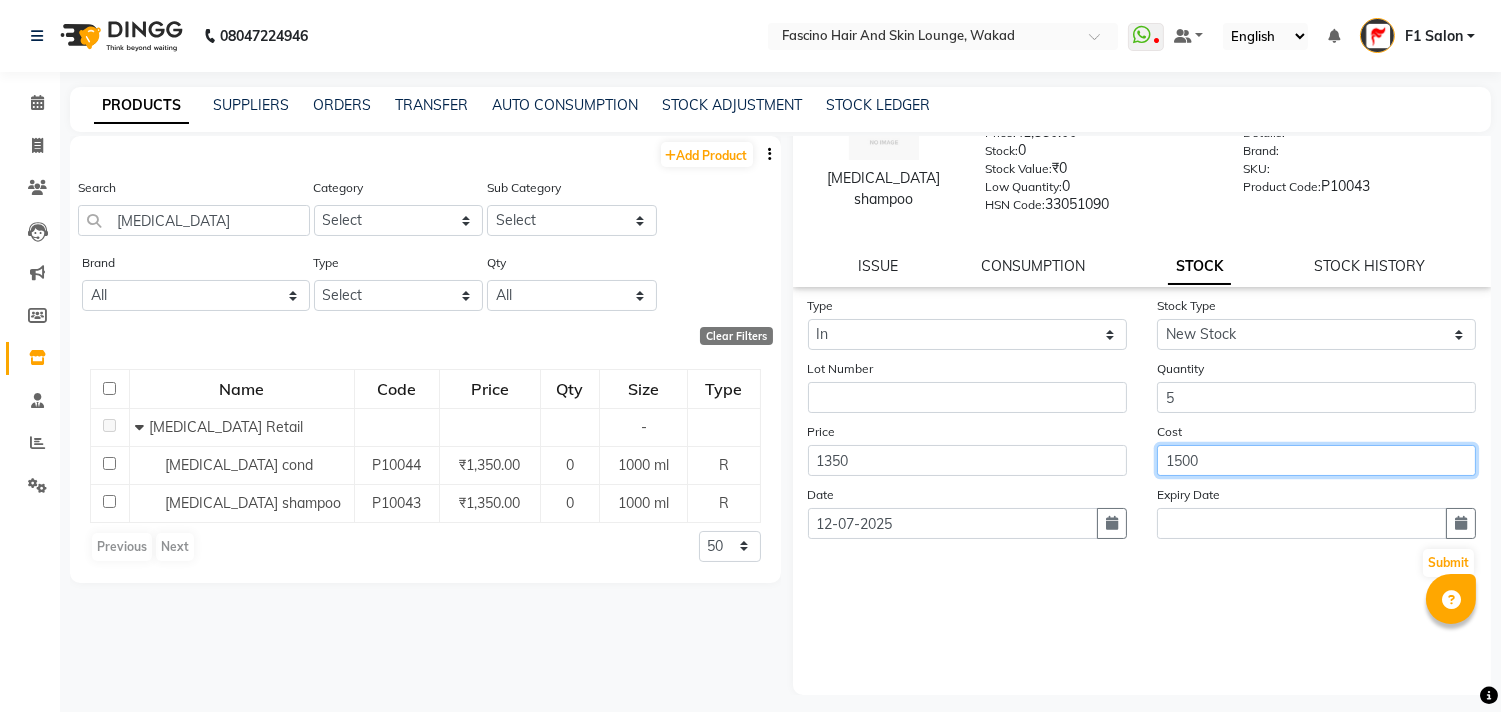 click on "1500" 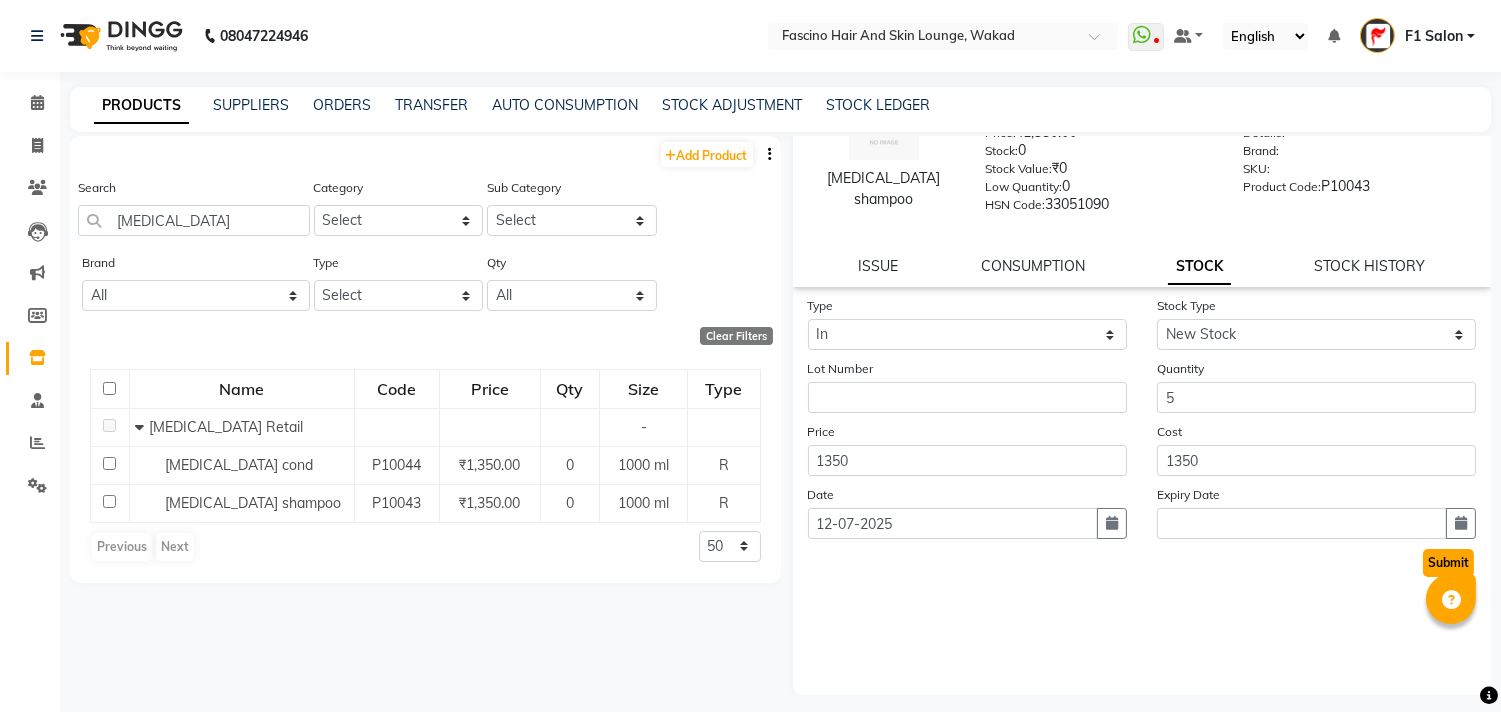 click on "Submit" 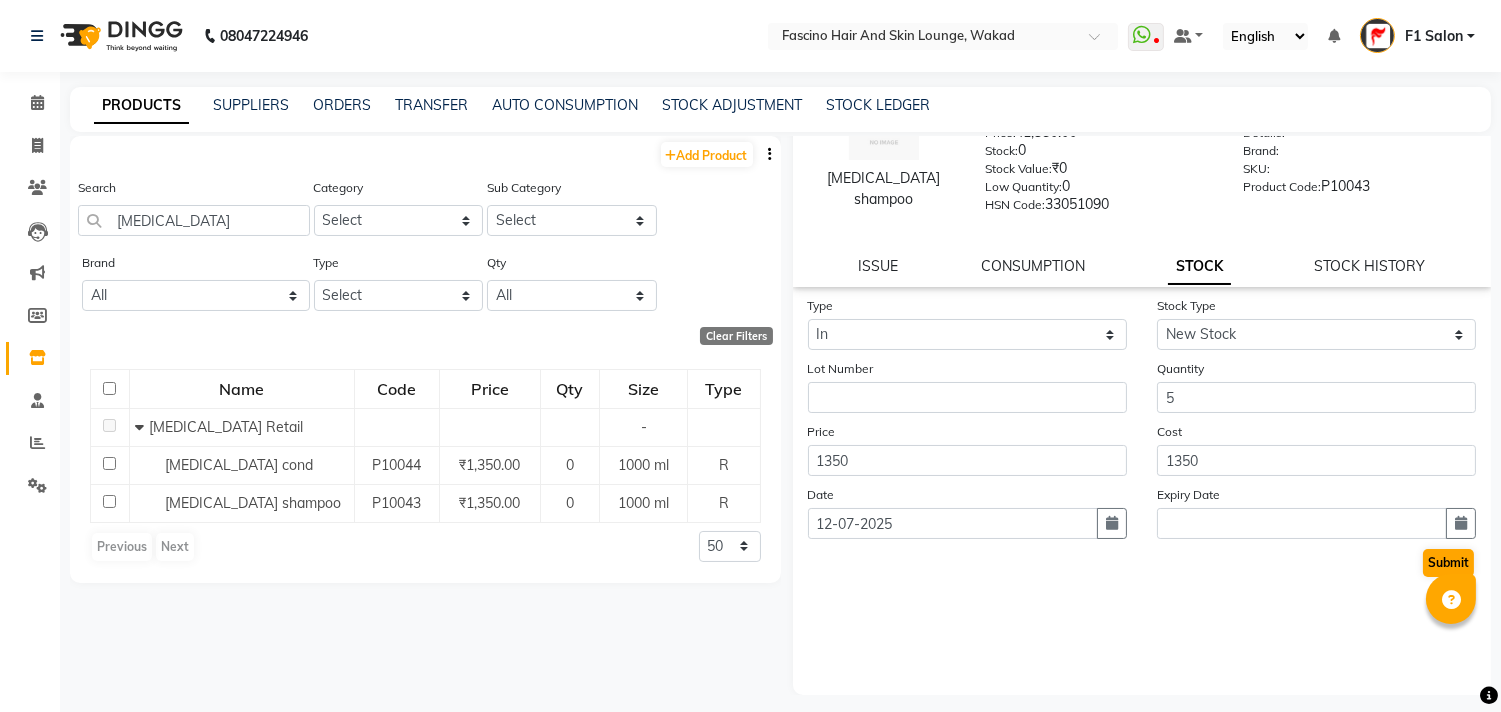 scroll, scrollTop: 0, scrollLeft: 0, axis: both 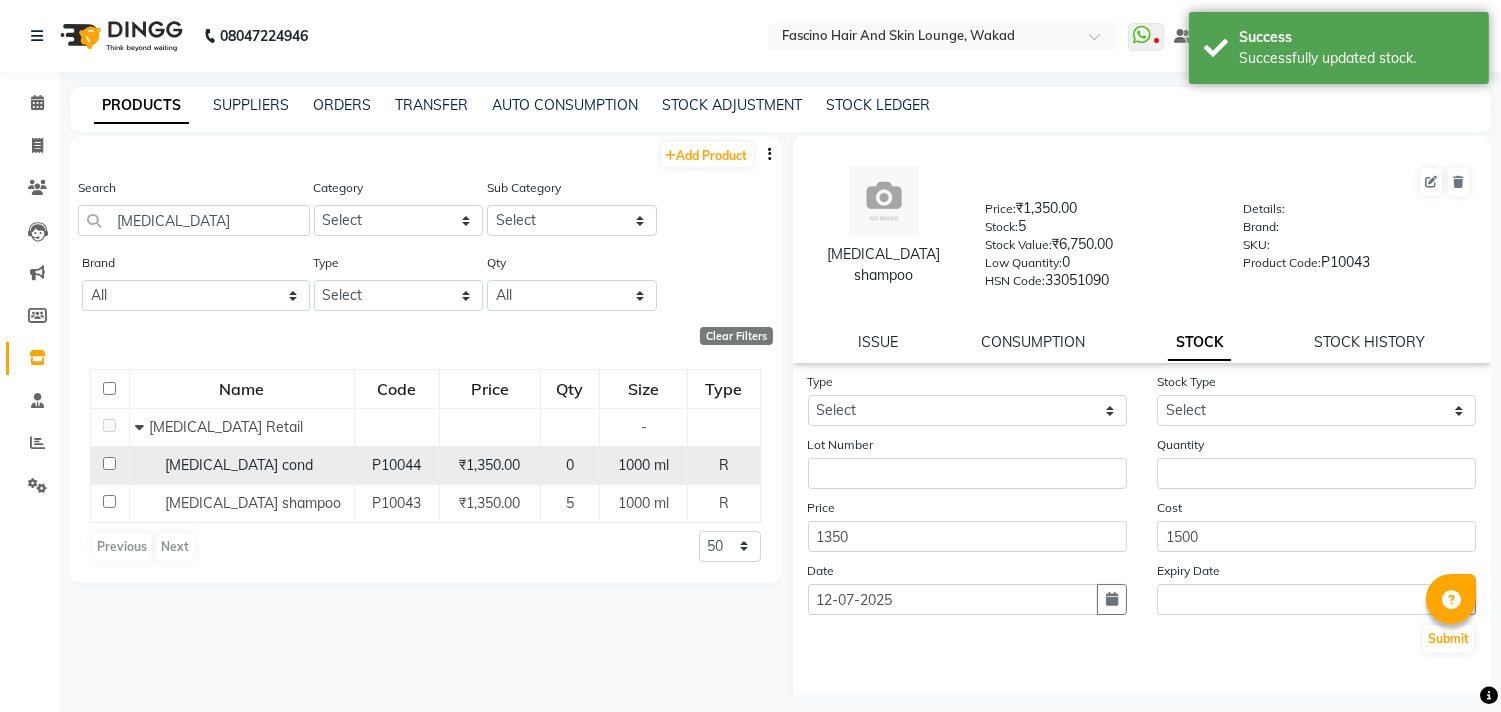 click on "Botox cond" 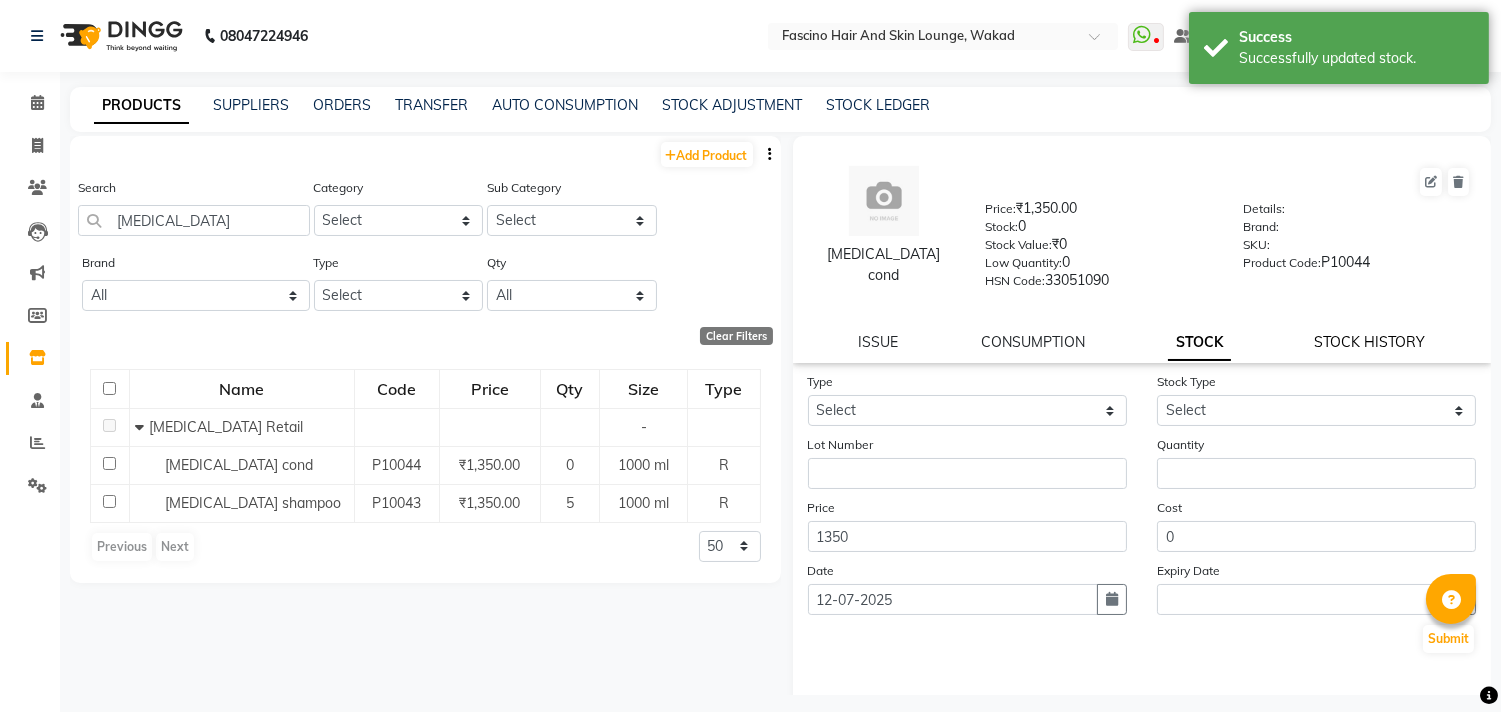 click on "STOCK HISTORY" 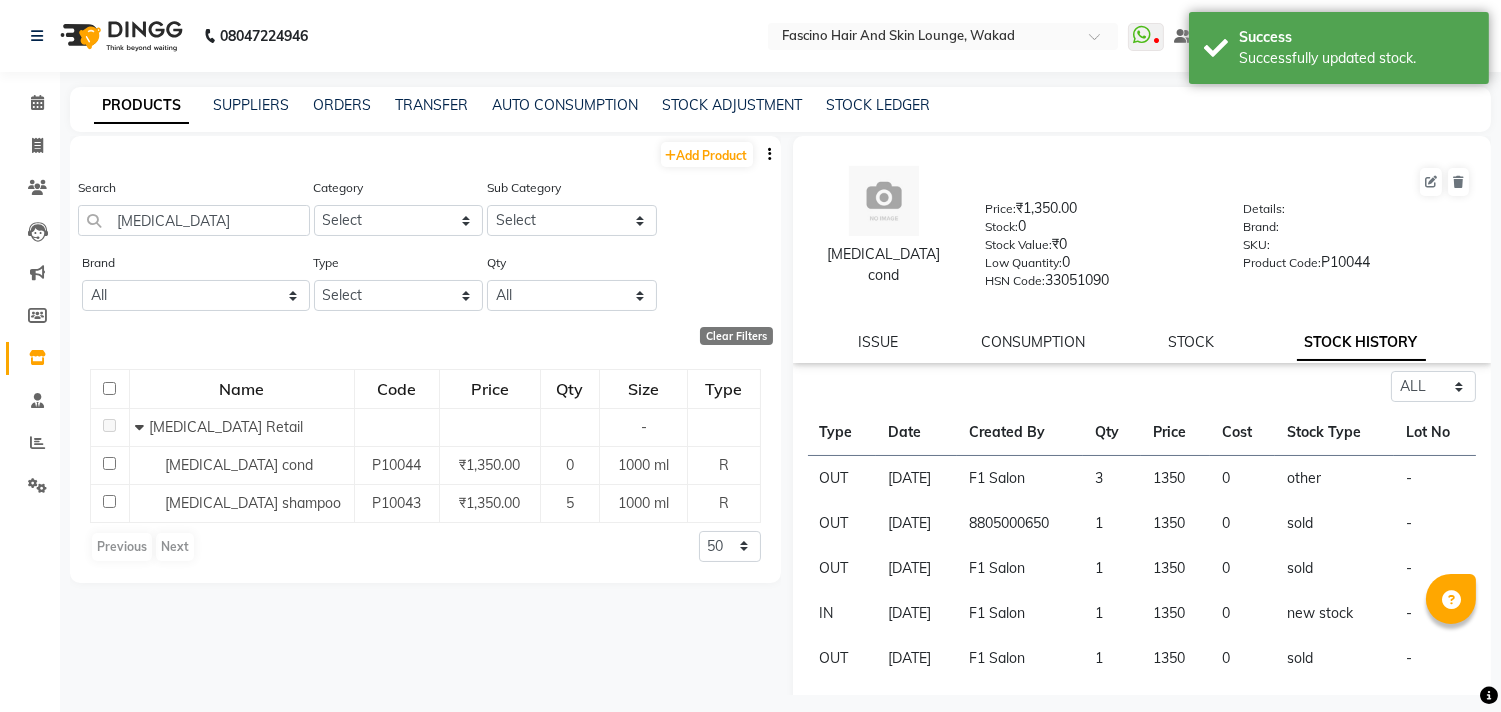 drag, startPoint x: 1087, startPoint y: 331, endPoint x: 1167, endPoint y: 332, distance: 80.00625 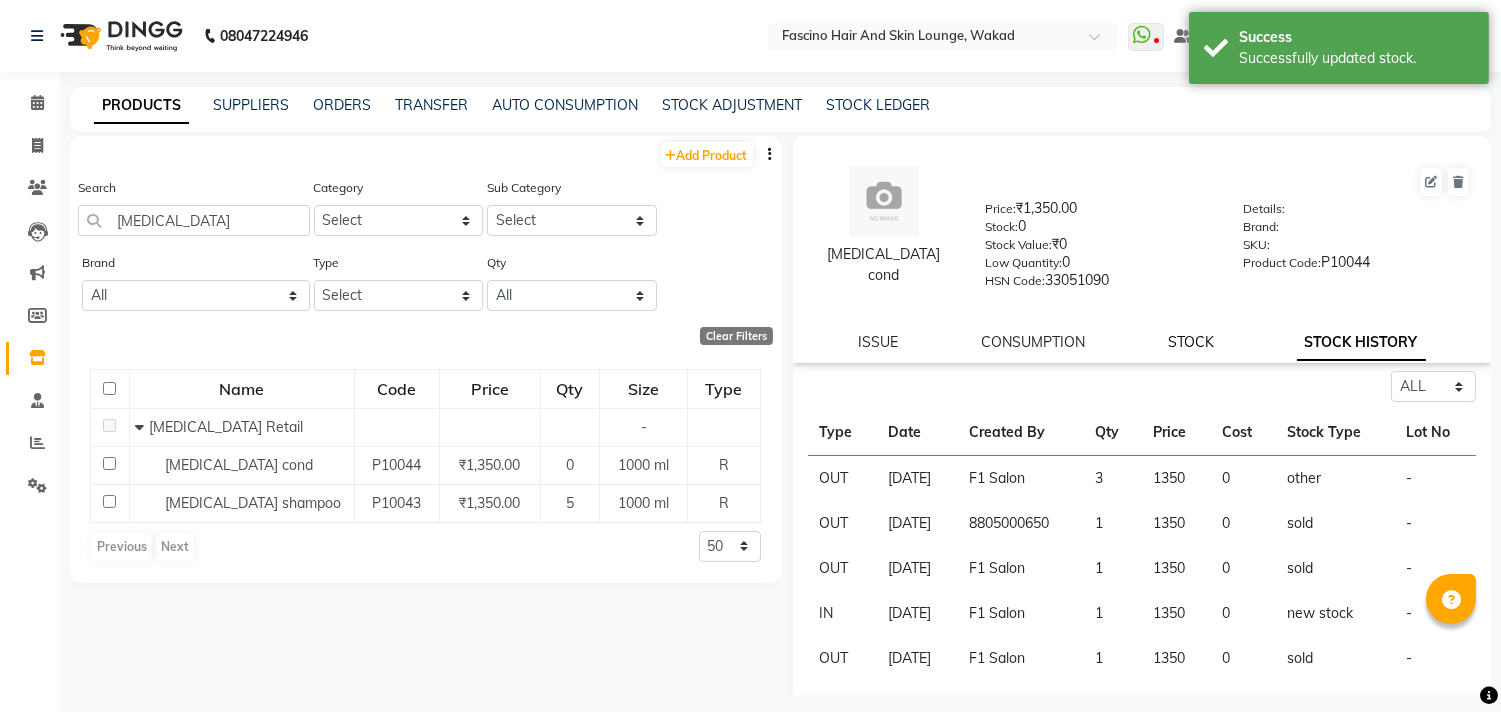 click on "STOCK" 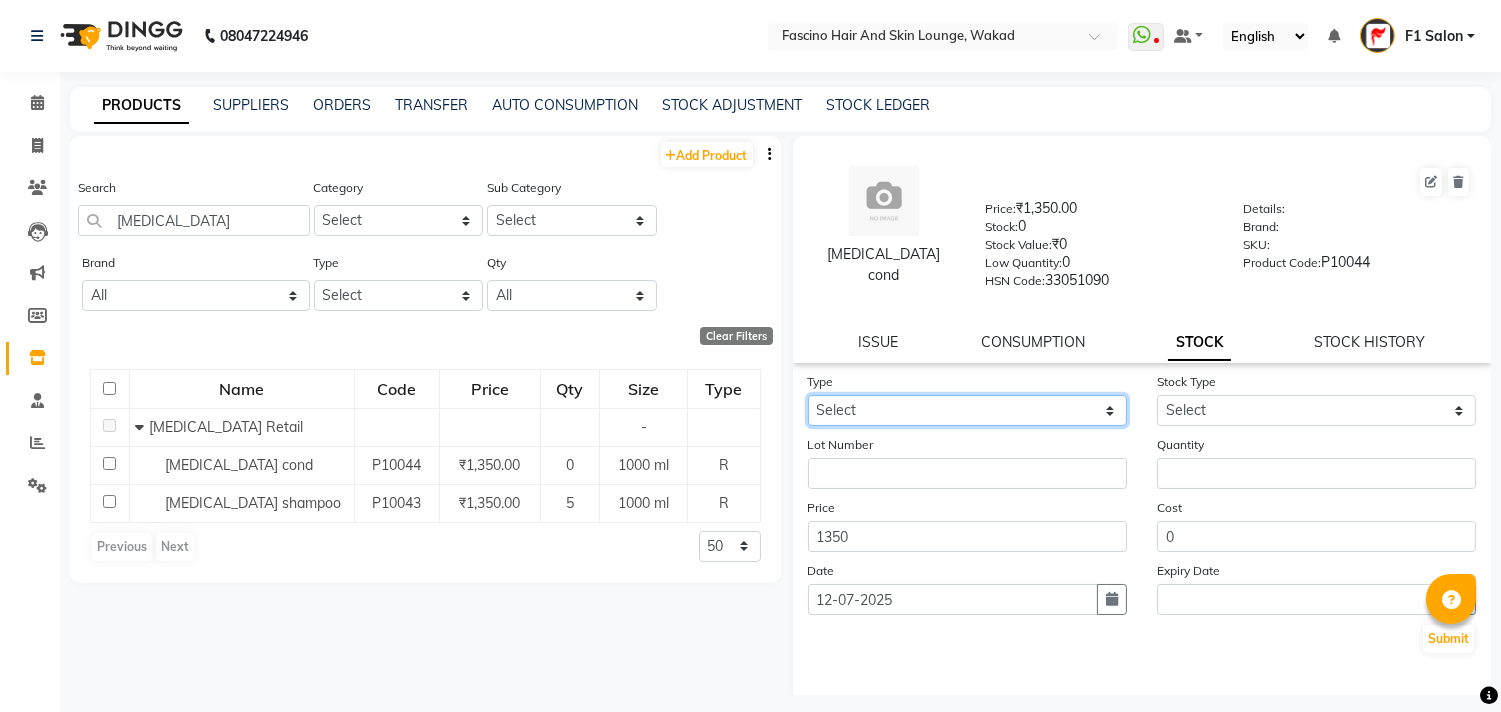 click on "Select In Out" 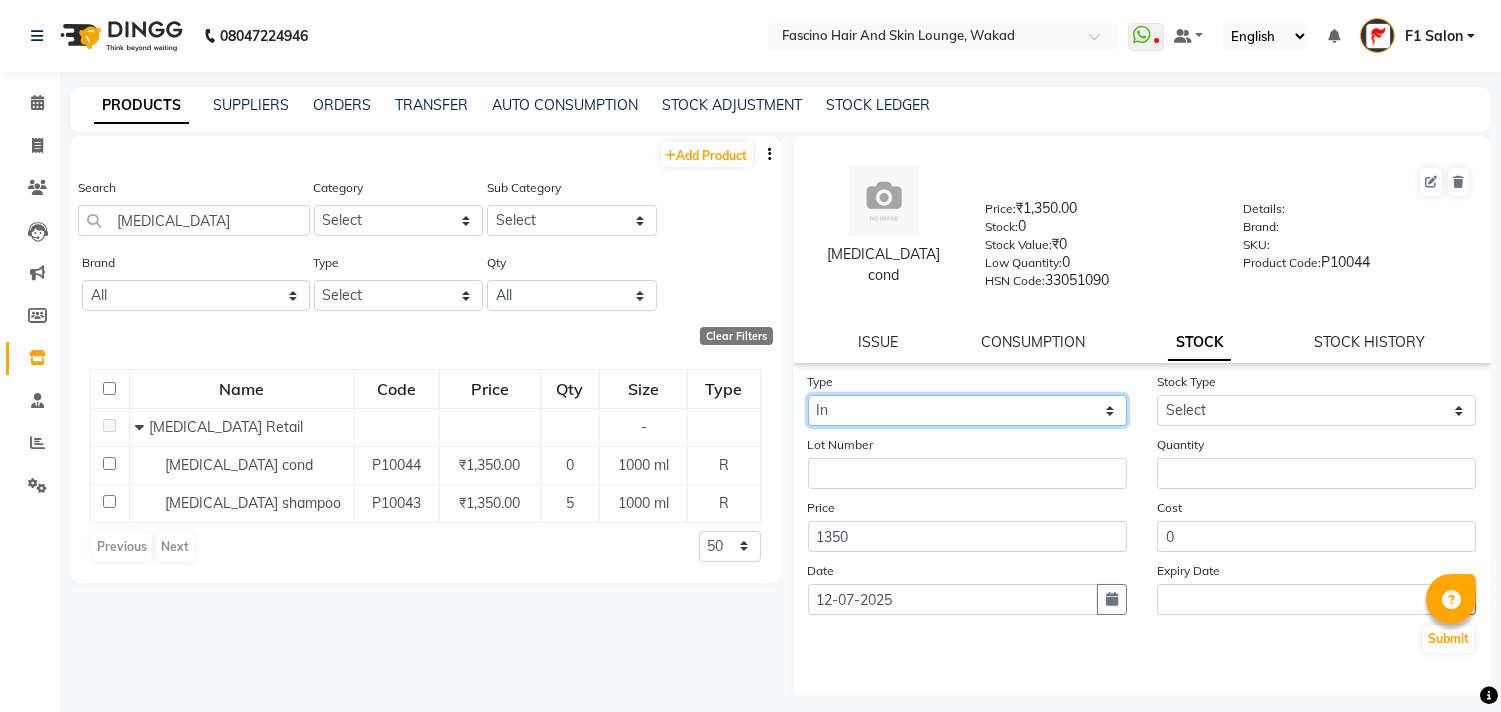 click on "Select In Out" 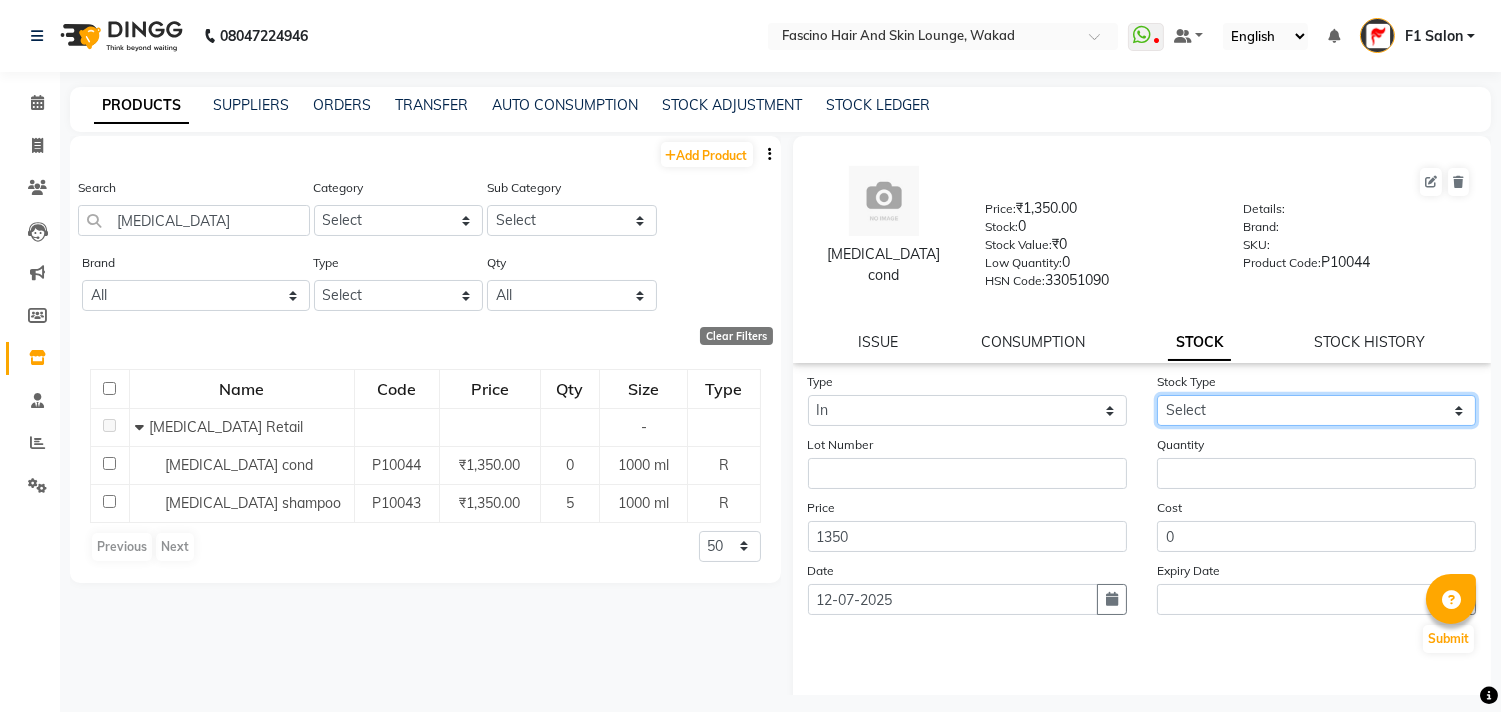 click on "Select New Stock Adjustment Return Other" 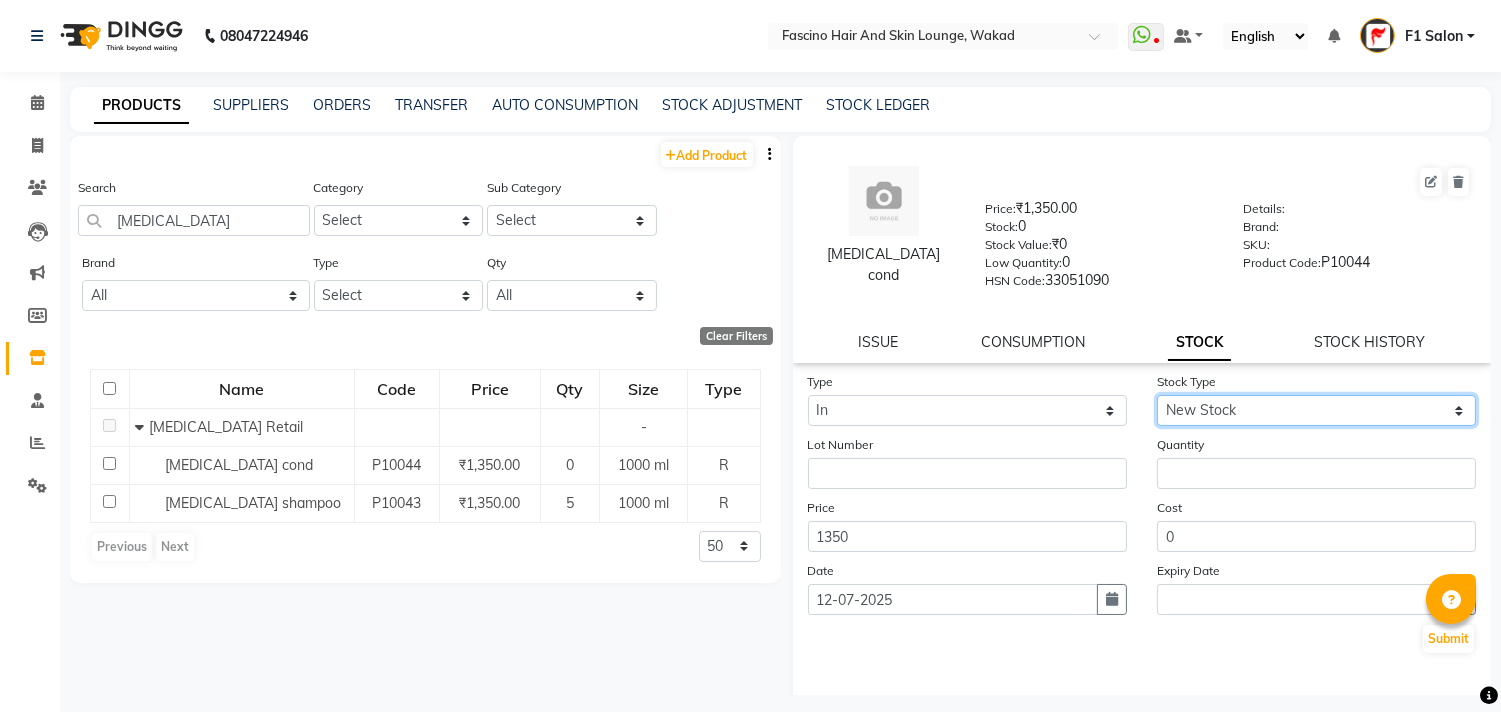 click on "Select New Stock Adjustment Return Other" 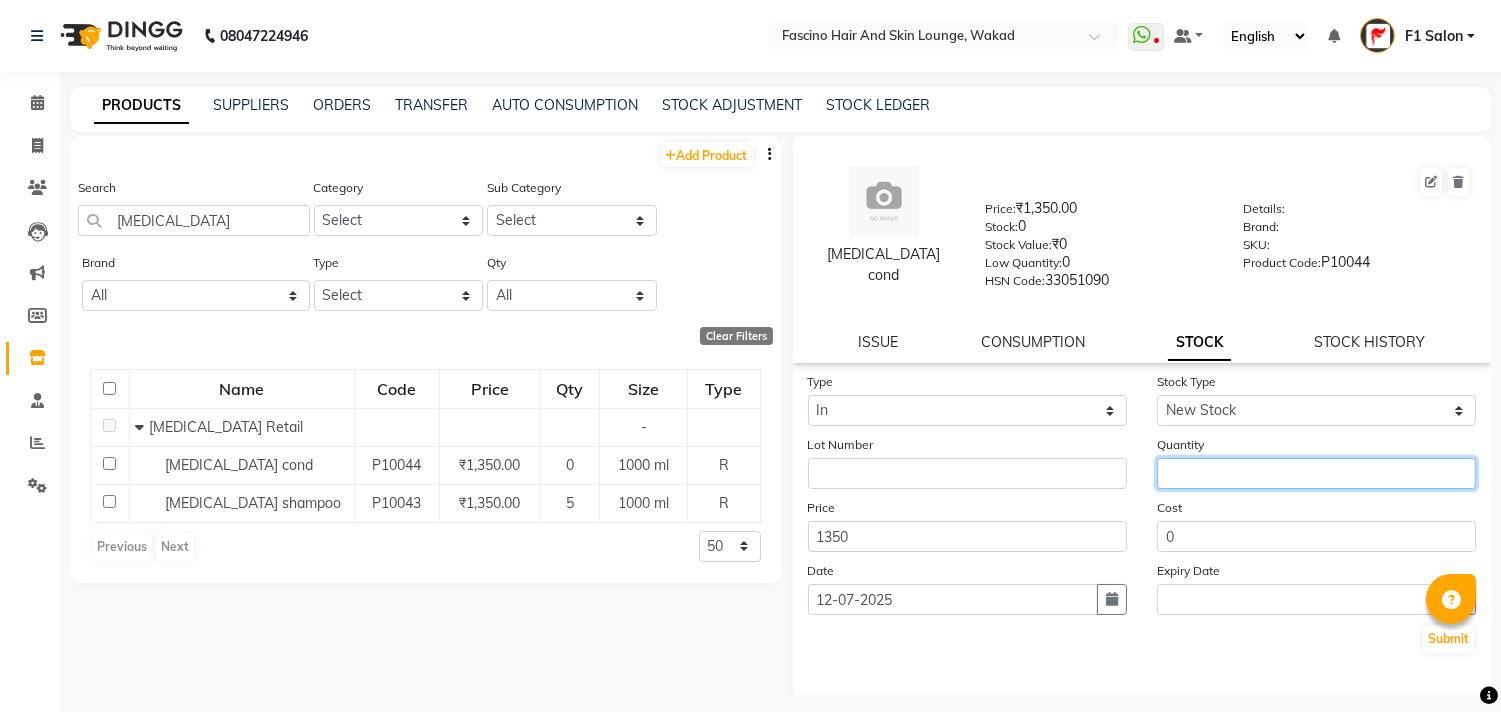 click 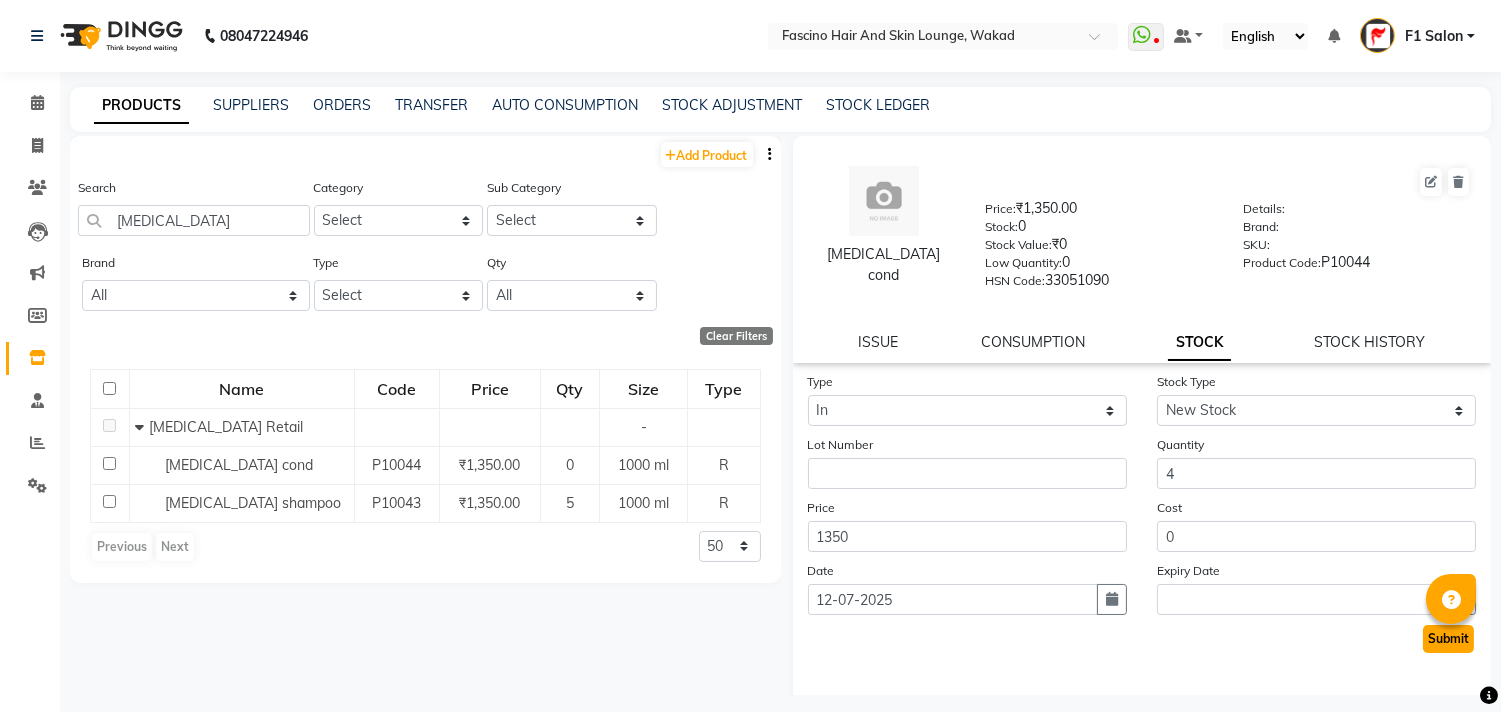 click on "Submit" 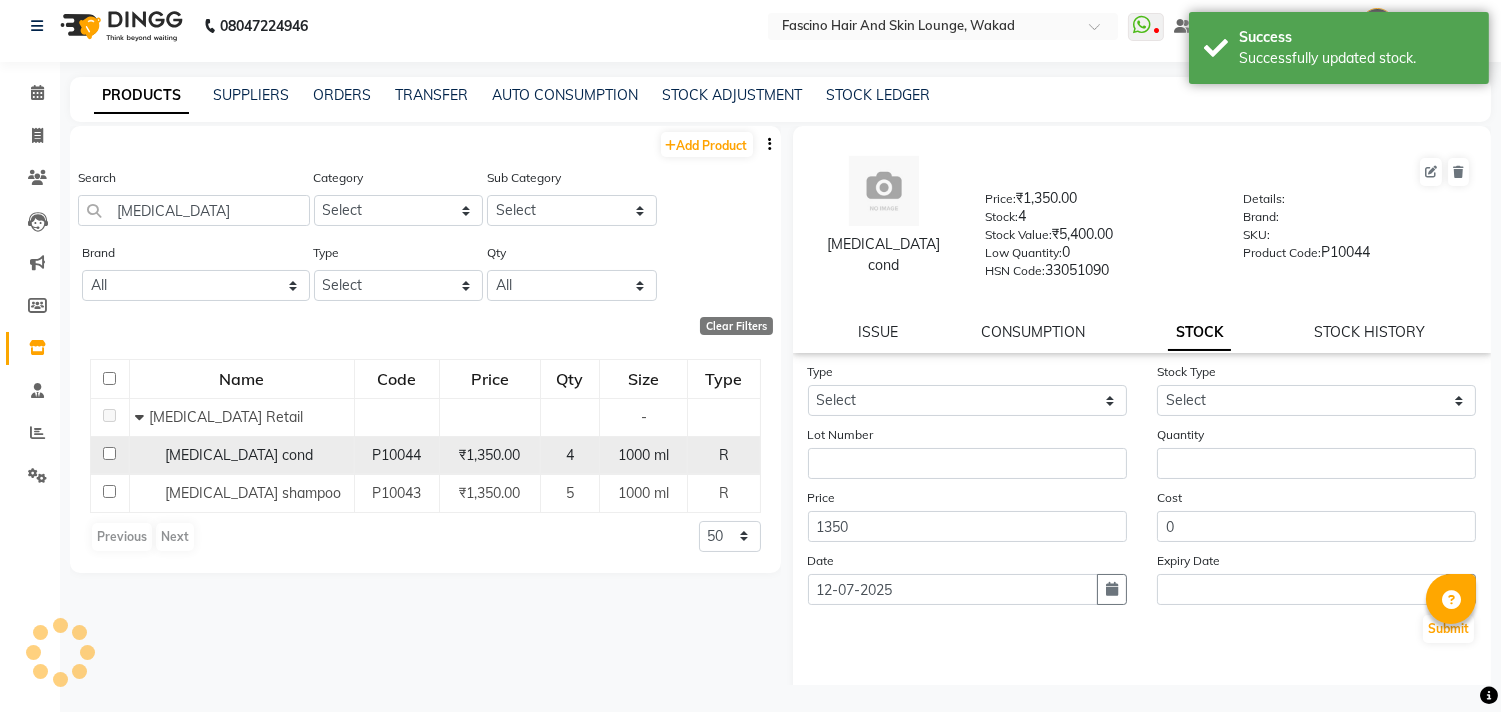 scroll, scrollTop: 12, scrollLeft: 0, axis: vertical 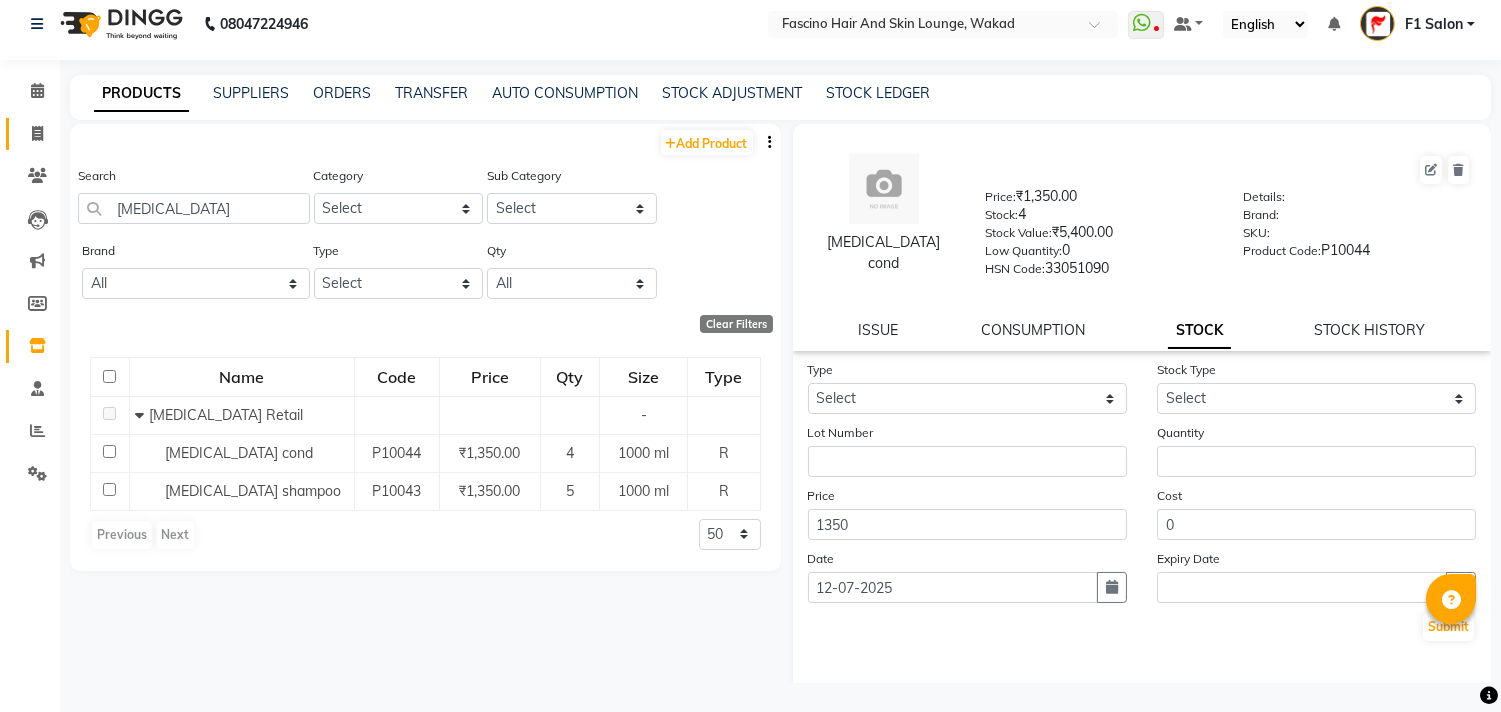 click on "Invoice" 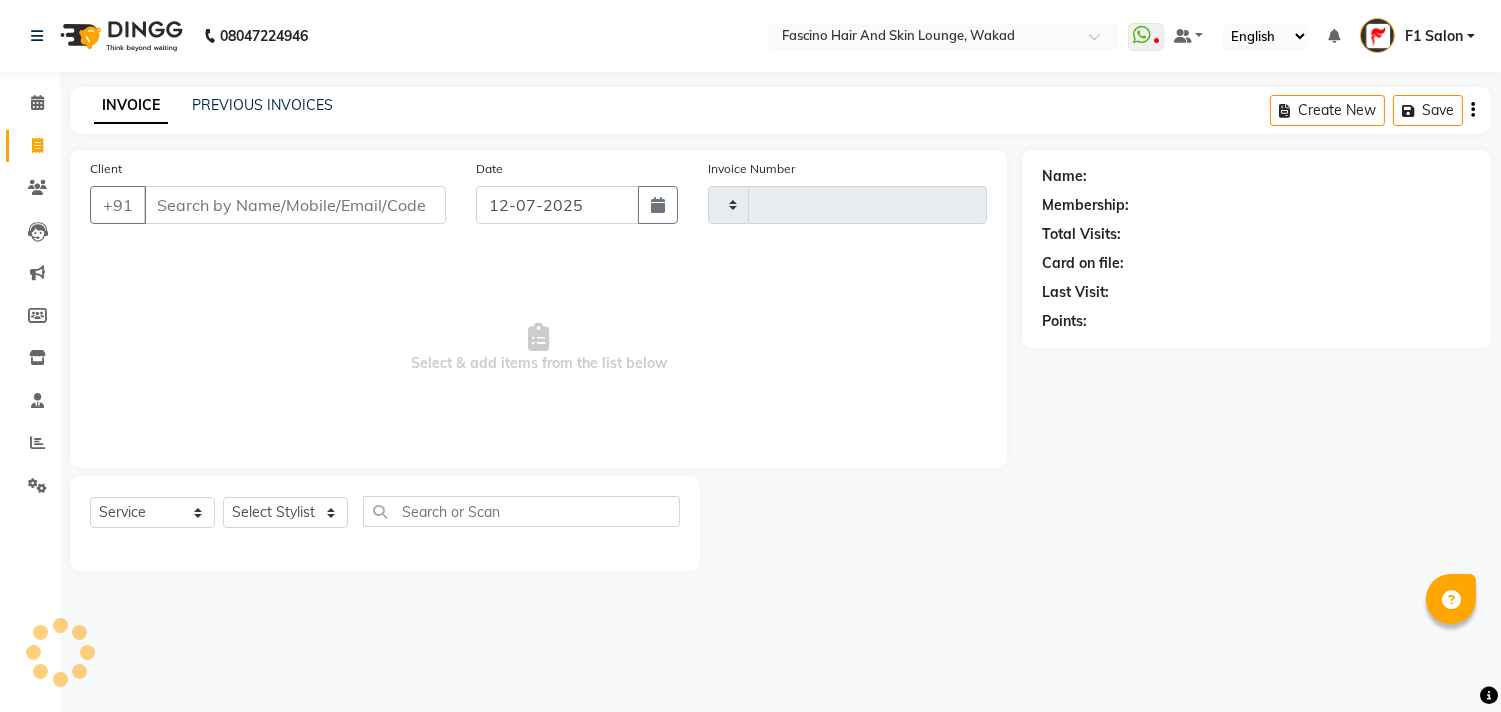 scroll, scrollTop: 0, scrollLeft: 0, axis: both 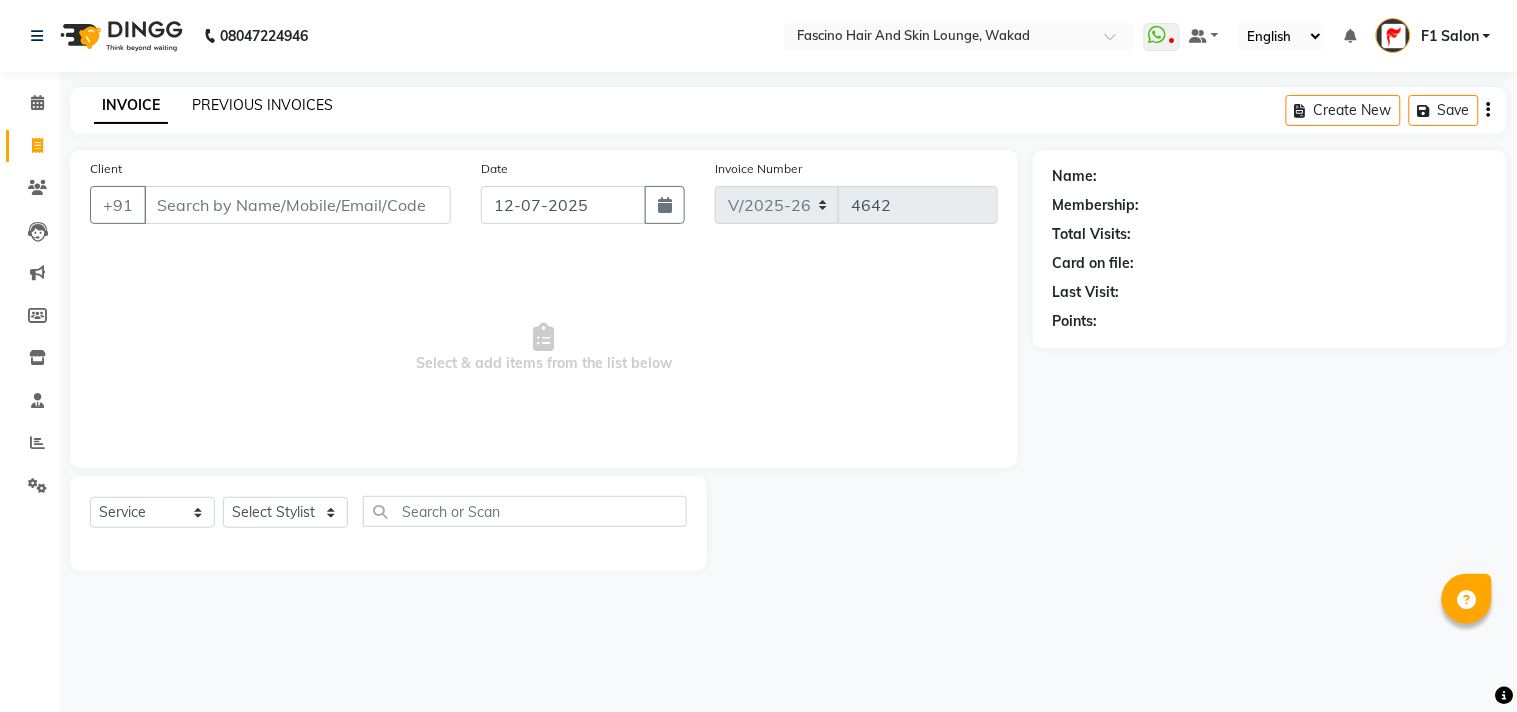 click on "PREVIOUS INVOICES" 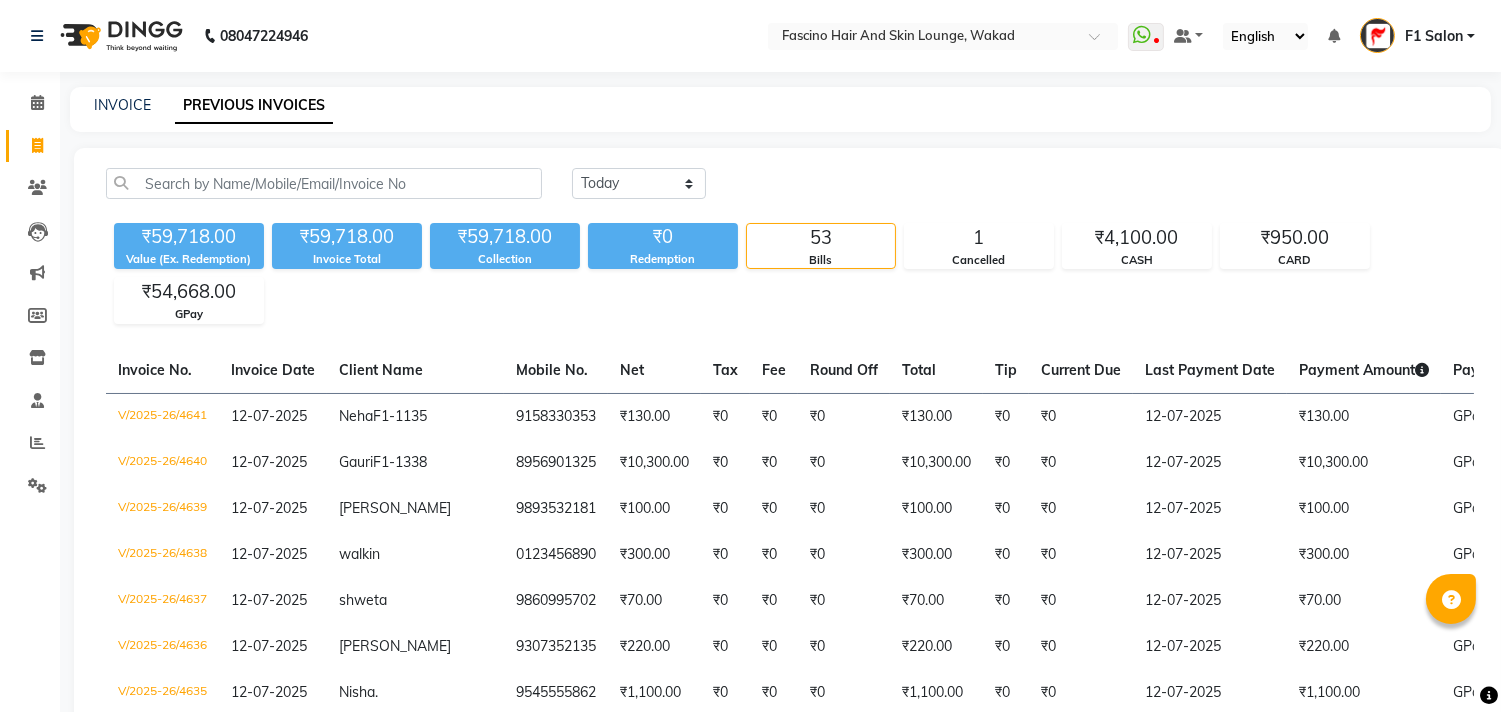 click on "INVOICE PREVIOUS INVOICES" 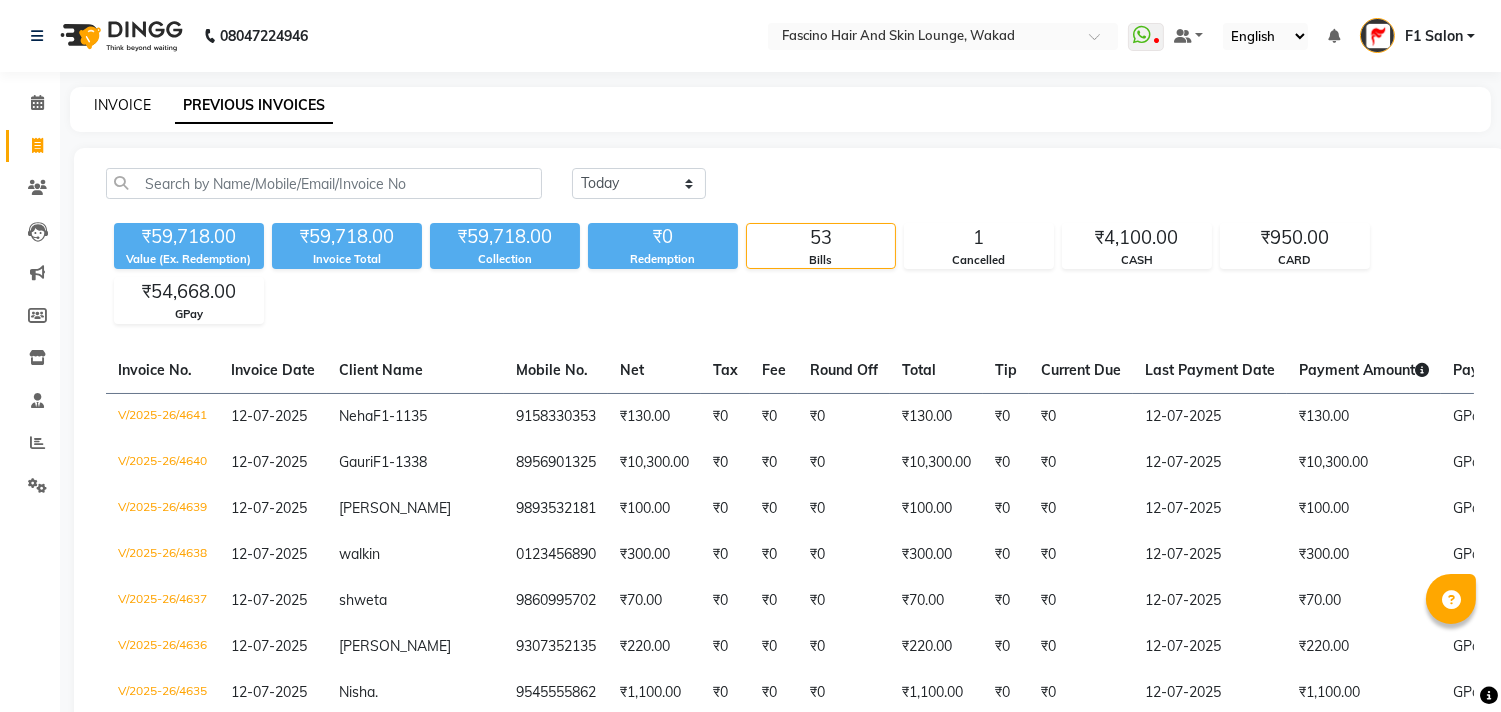 click on "INVOICE" 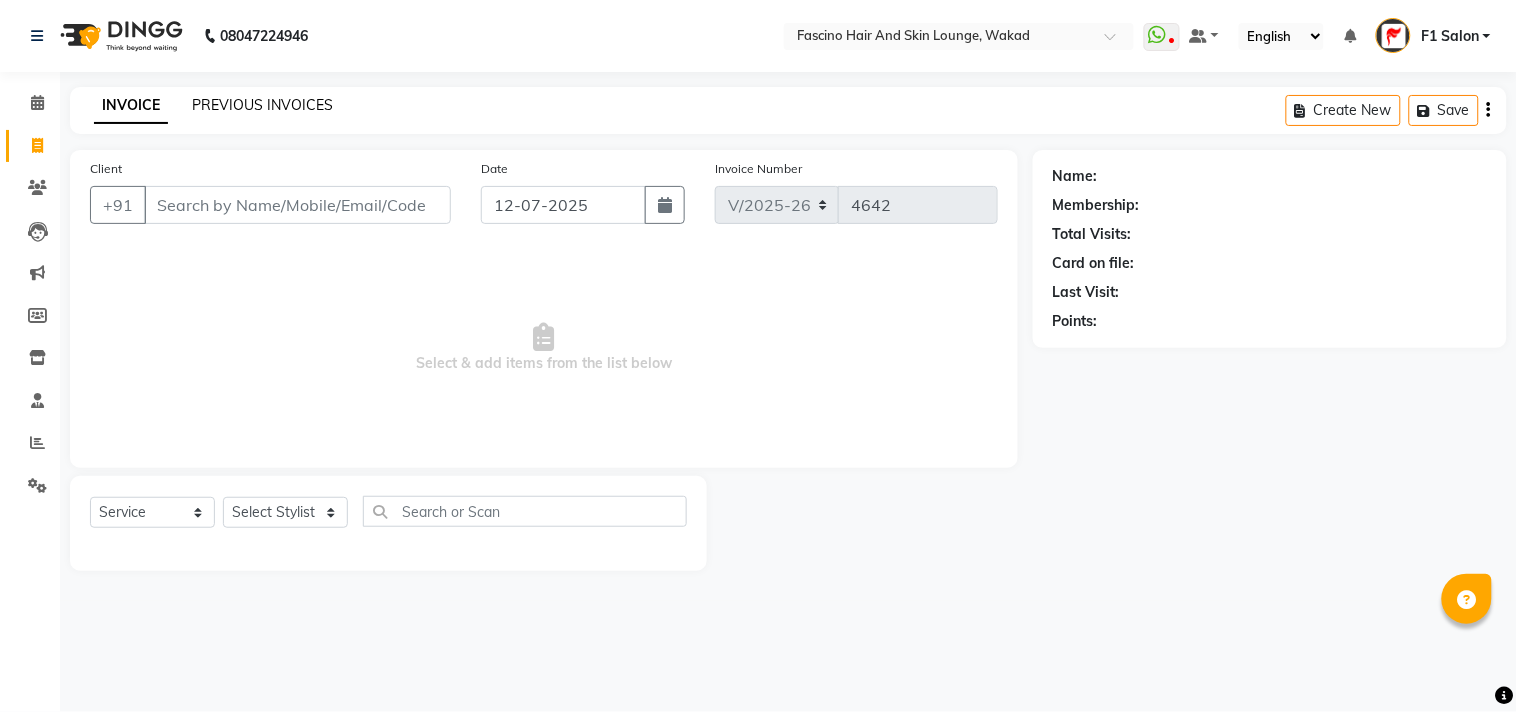 click on "PREVIOUS INVOICES" 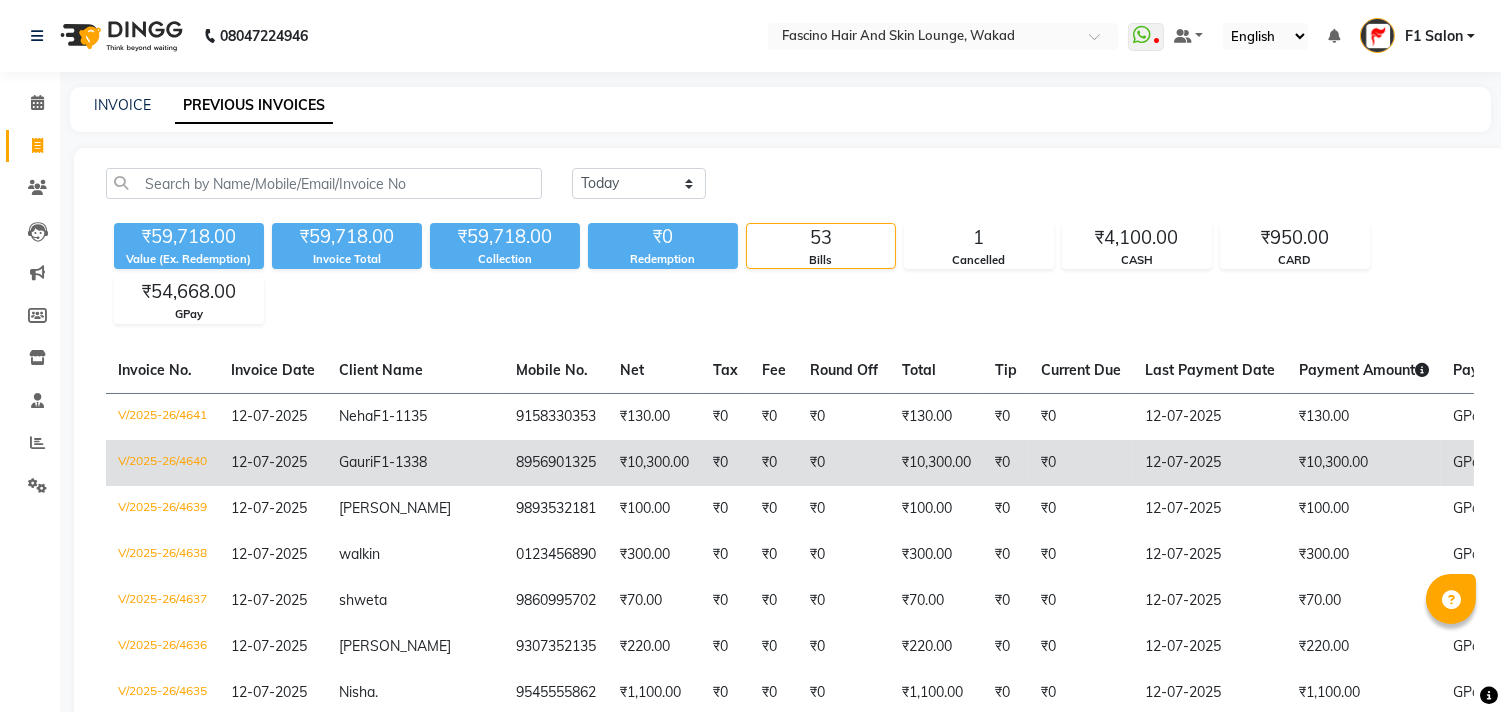 click on "8956901325" 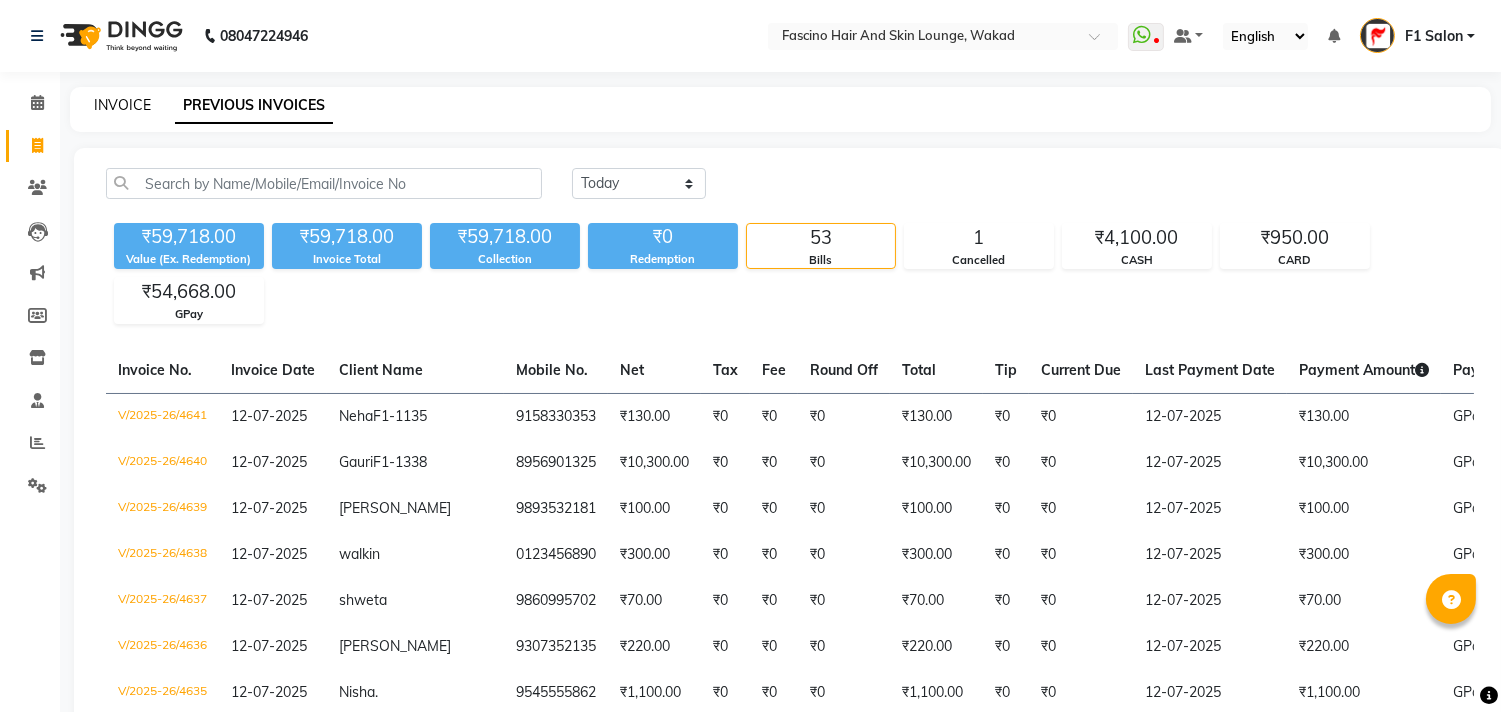 click on "INVOICE" 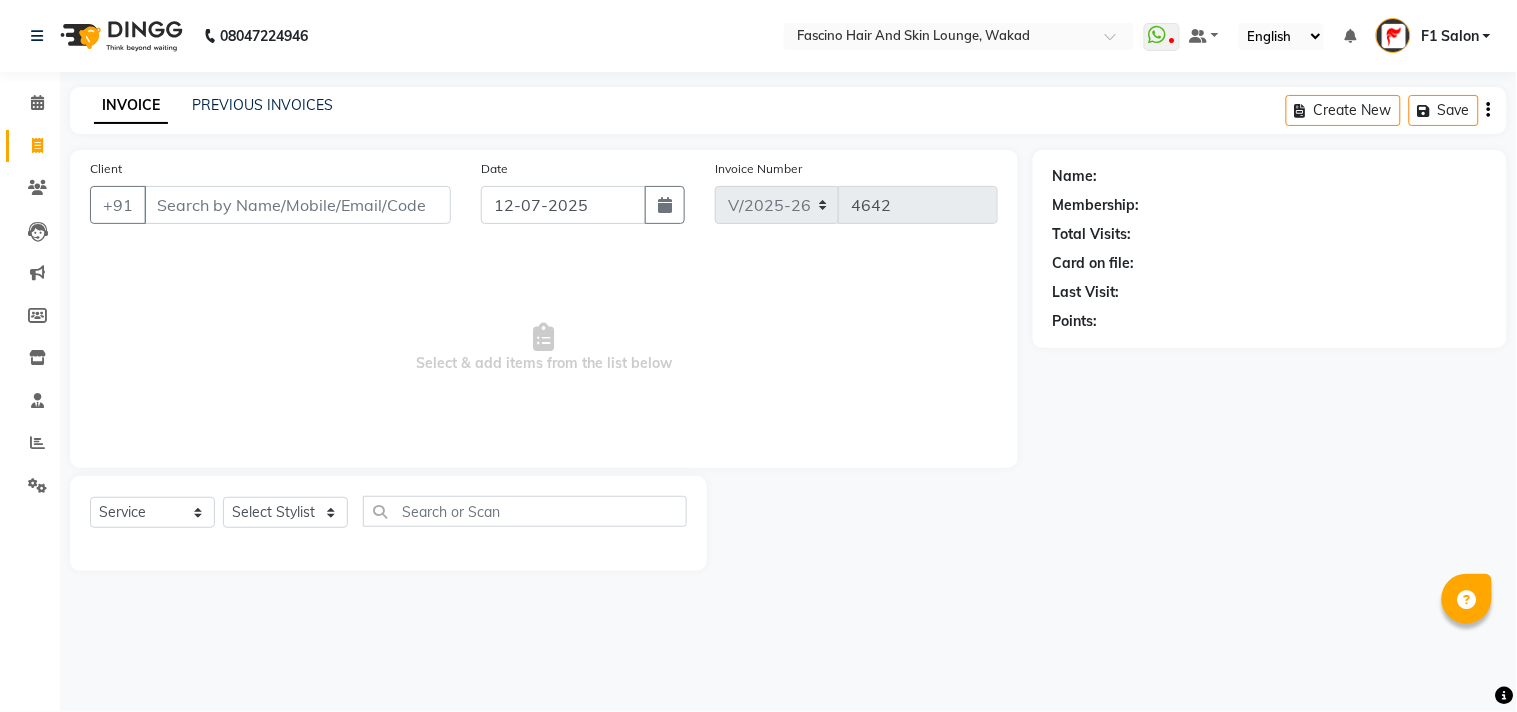 click on "Client" at bounding box center (297, 205) 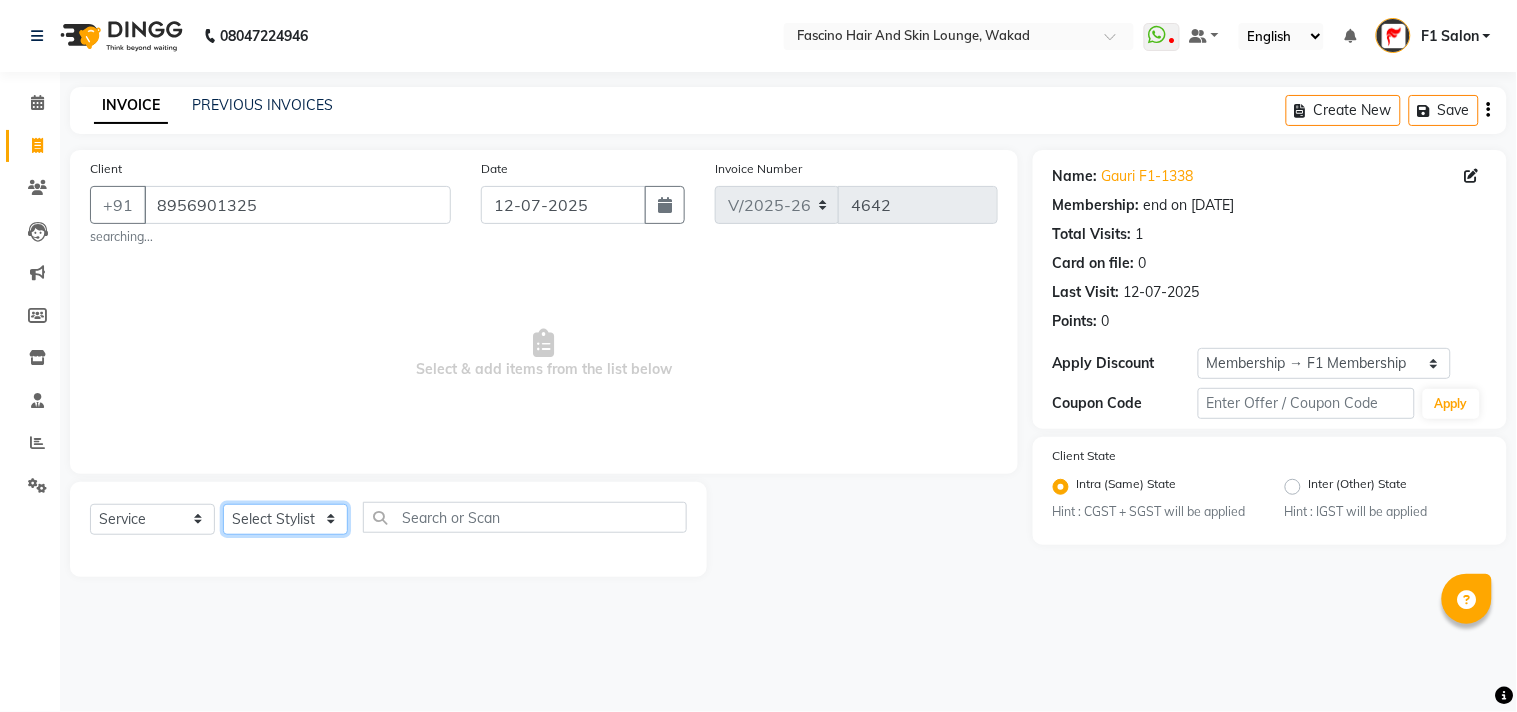 click on "Select Stylist 8805000650  Asif Shaikh Chimu Ingale F1 Salon  Ganesh F1 Gopal {JH} Govind (Jh ) Jadgdish Kajal  Omkar JH Pooja kate  Ram choudhry Sahil jh Sanjay muley Shree Siddu (F1) Sid (JH) Sukanya Sadiyan  Suraj F1 Tejal Beaution Usha Bhise Varsha F1 Veena" 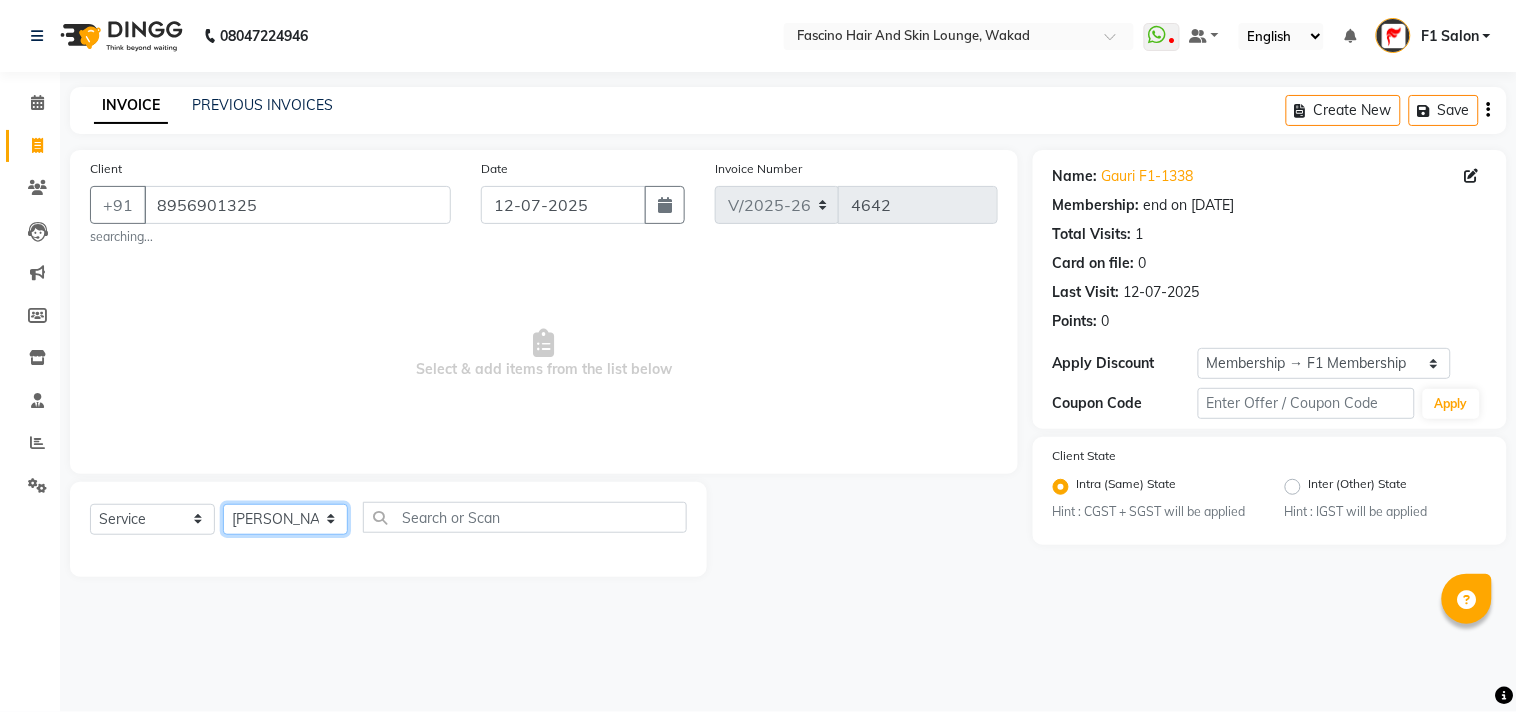 click on "Select Stylist 8805000650  Asif Shaikh Chimu Ingale F1 Salon  Ganesh F1 Gopal {JH} Govind (Jh ) Jadgdish Kajal  Omkar JH Pooja kate  Ram choudhry Sahil jh Sanjay muley Shree Siddu (F1) Sid (JH) Sukanya Sadiyan  Suraj F1 Tejal Beaution Usha Bhise Varsha F1 Veena" 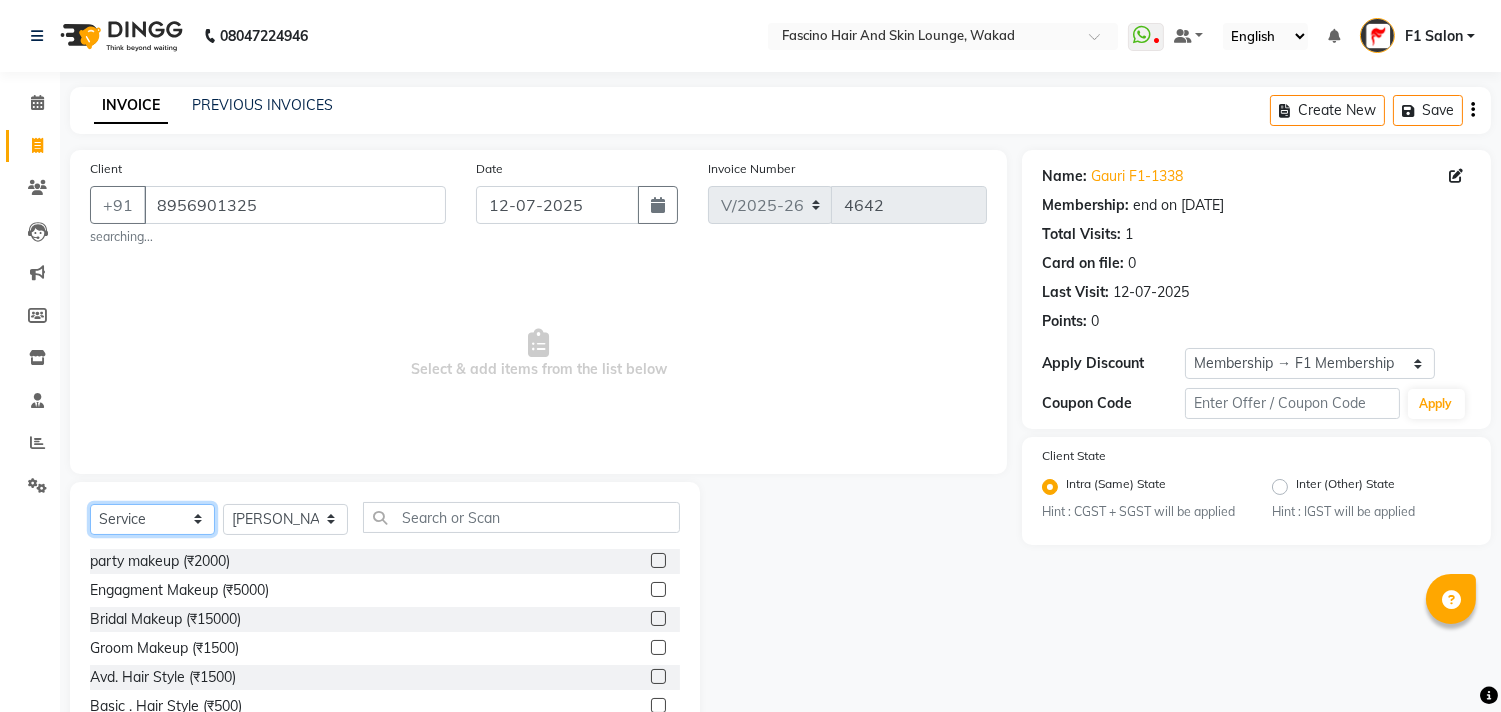 click on "Select  Service  Product  Membership  Package Voucher Prepaid Gift Card" 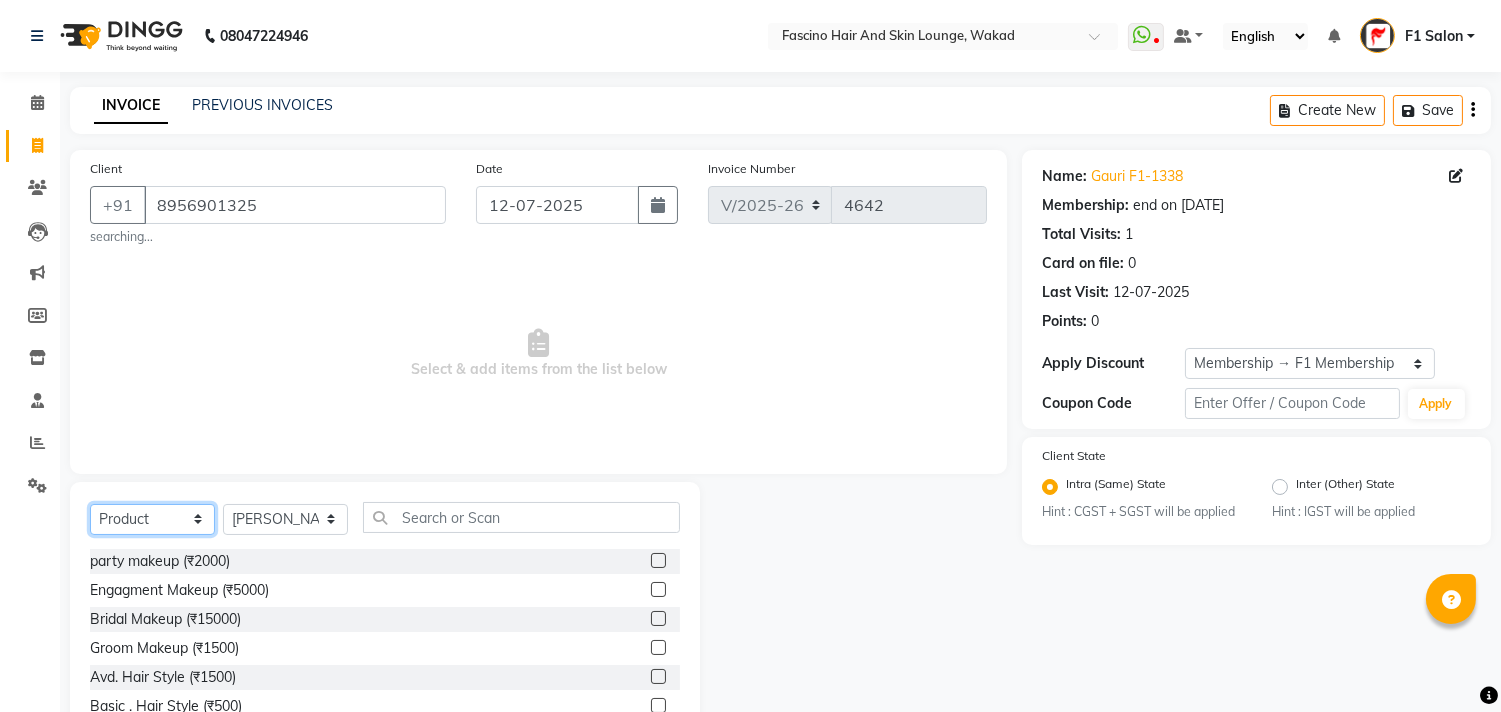 click on "Select  Service  Product  Membership  Package Voucher Prepaid Gift Card" 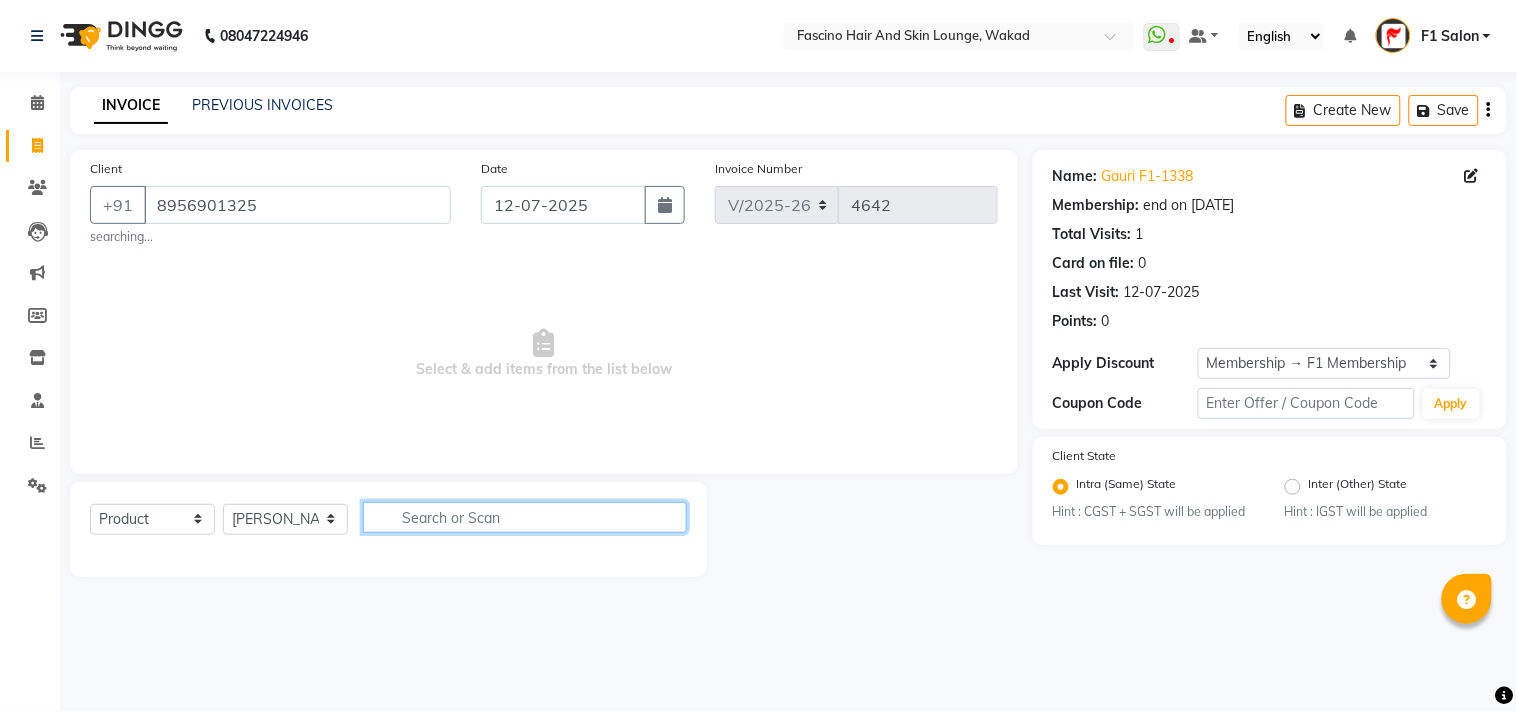 click 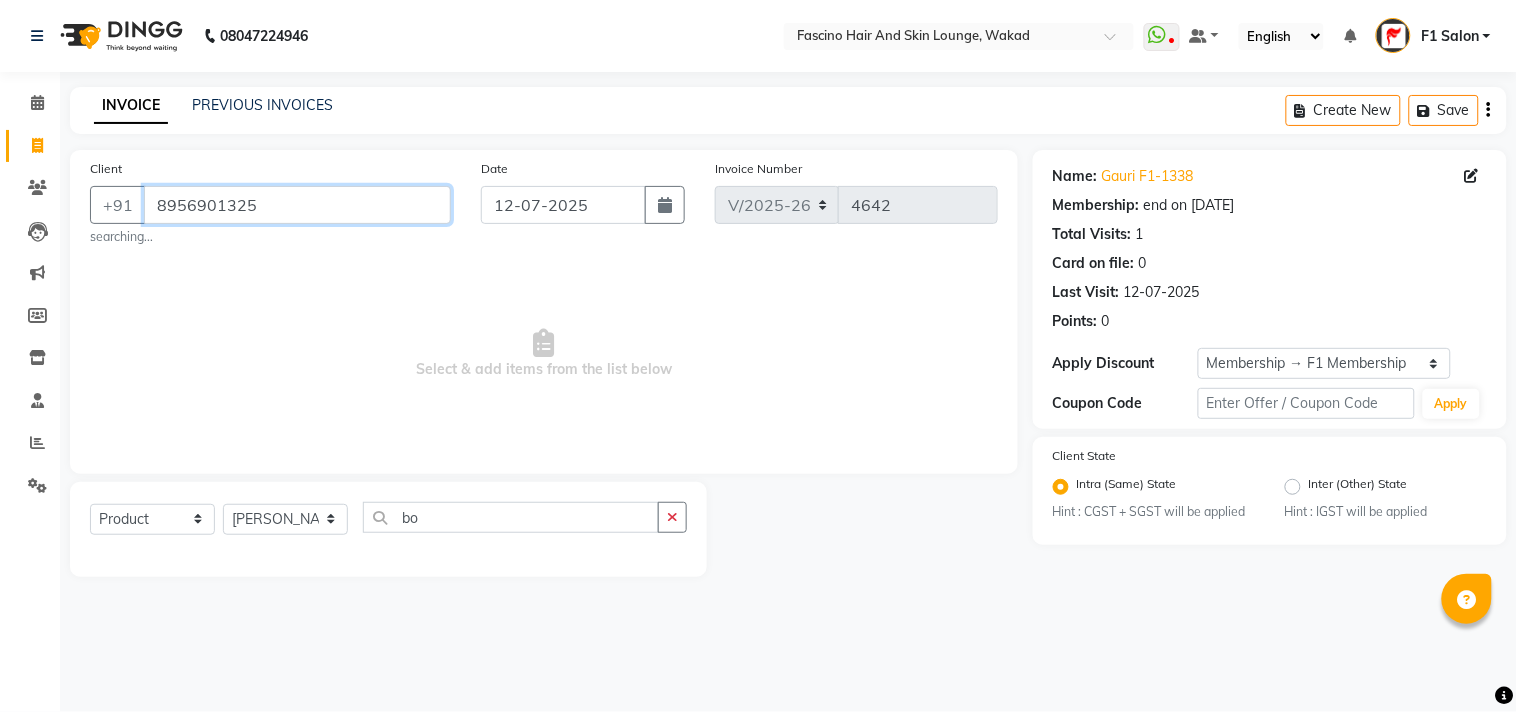 click on "8956901325" at bounding box center [297, 205] 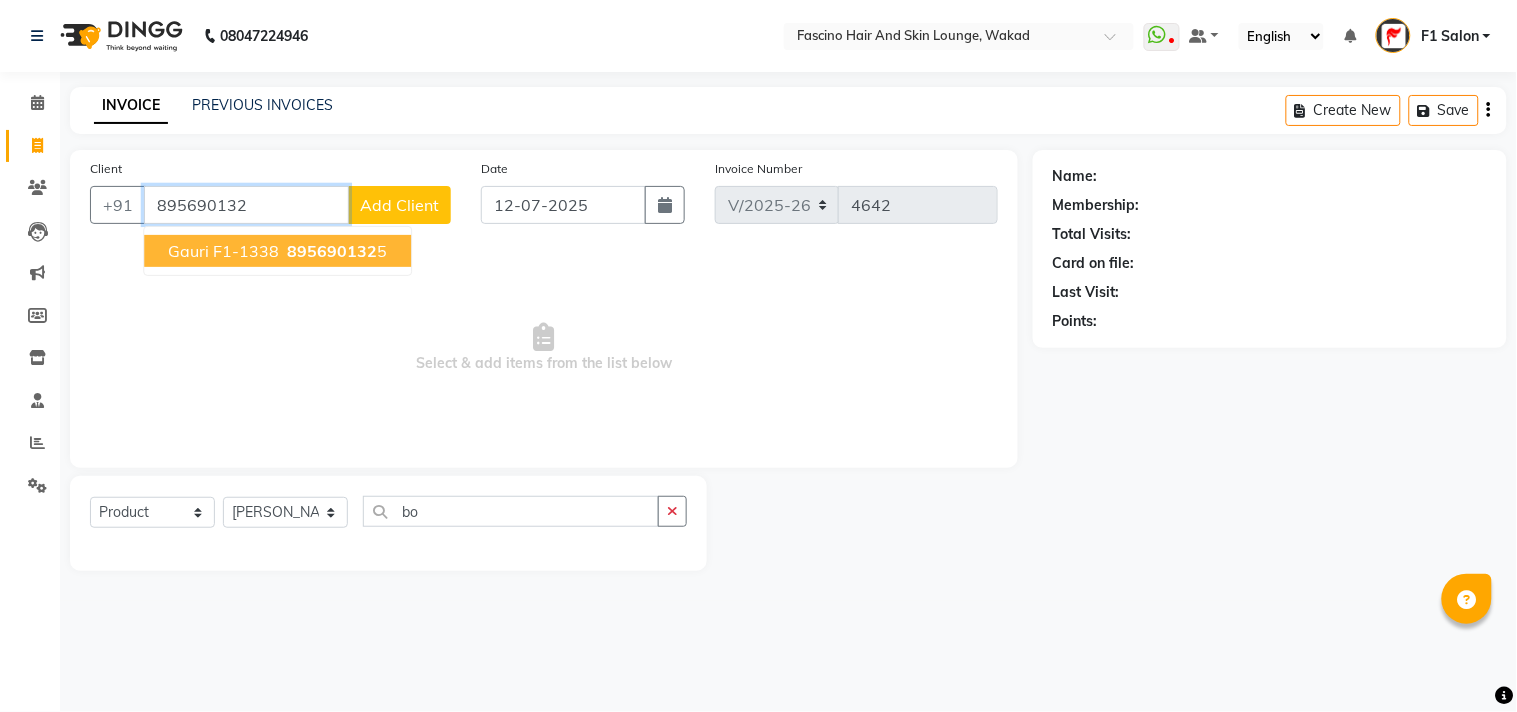 click on "Gauri F1-1338   895690132 5" at bounding box center (277, 251) 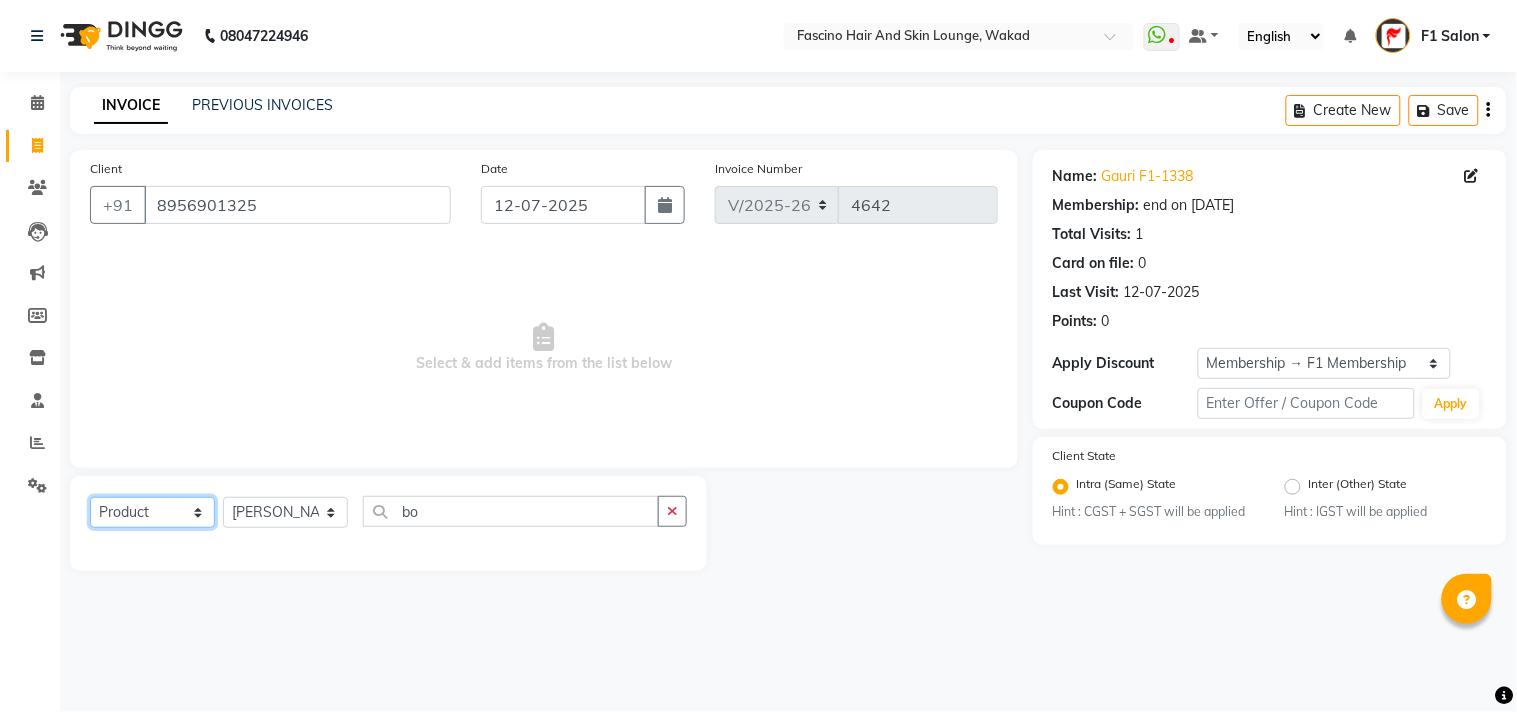click on "Select  Service  Product  Membership  Package Voucher Prepaid Gift Card" 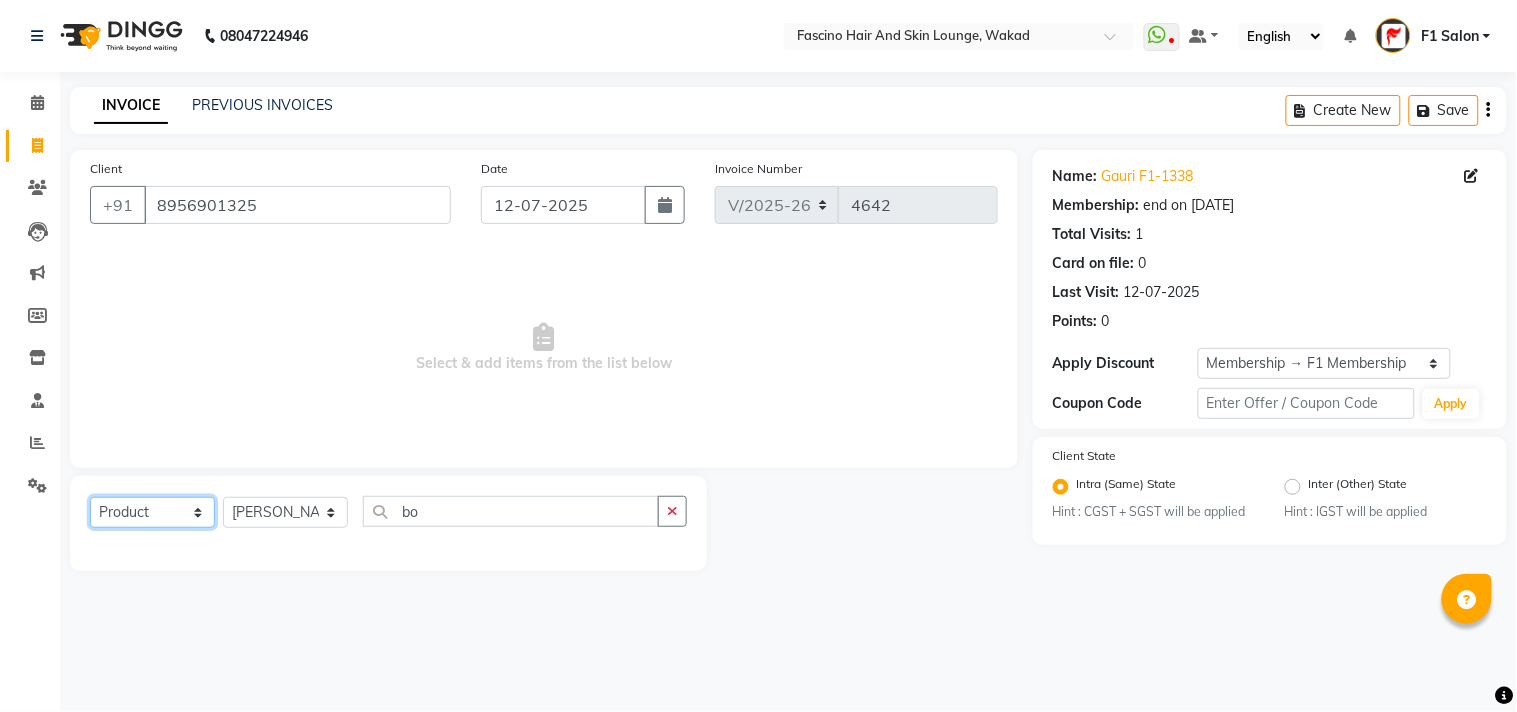 click on "Select  Service  Product  Membership  Package Voucher Prepaid Gift Card" 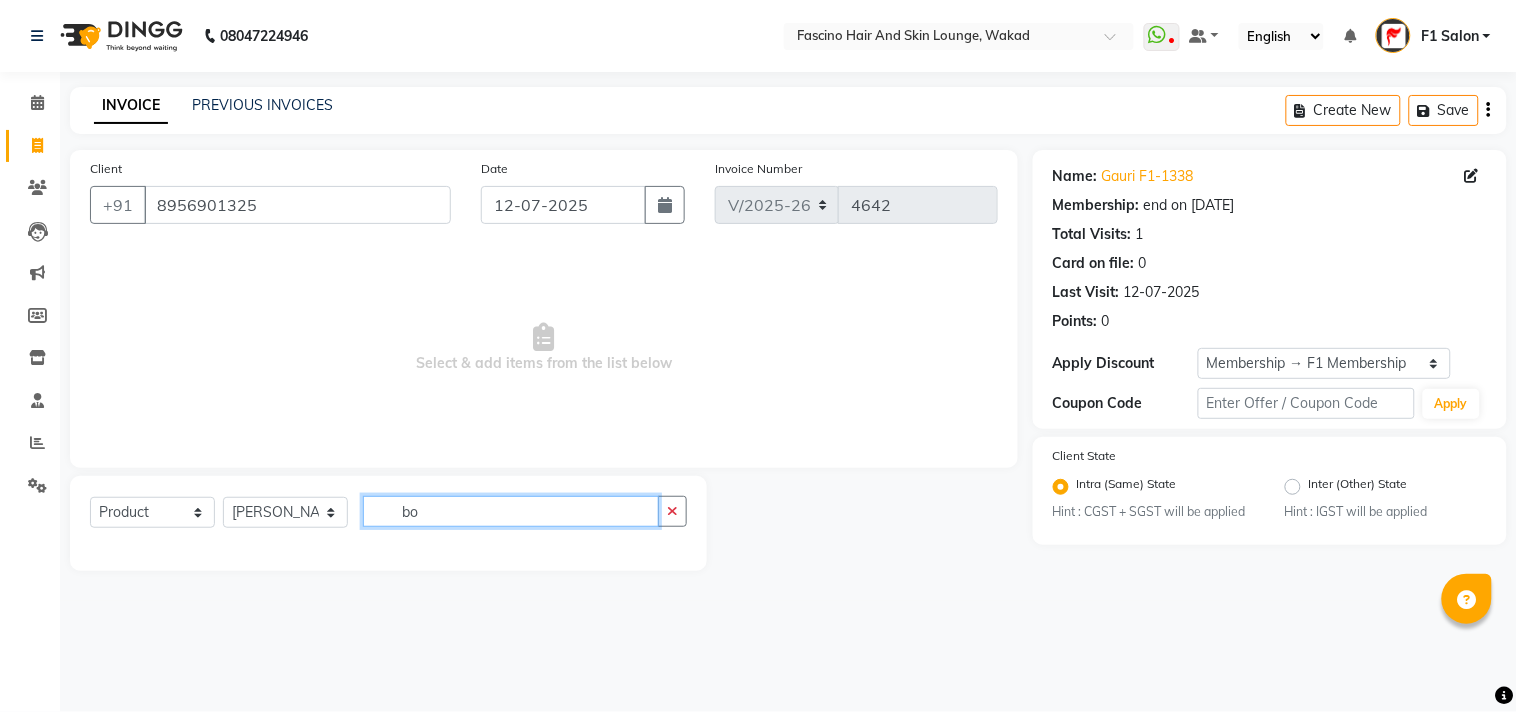 click on "bo" 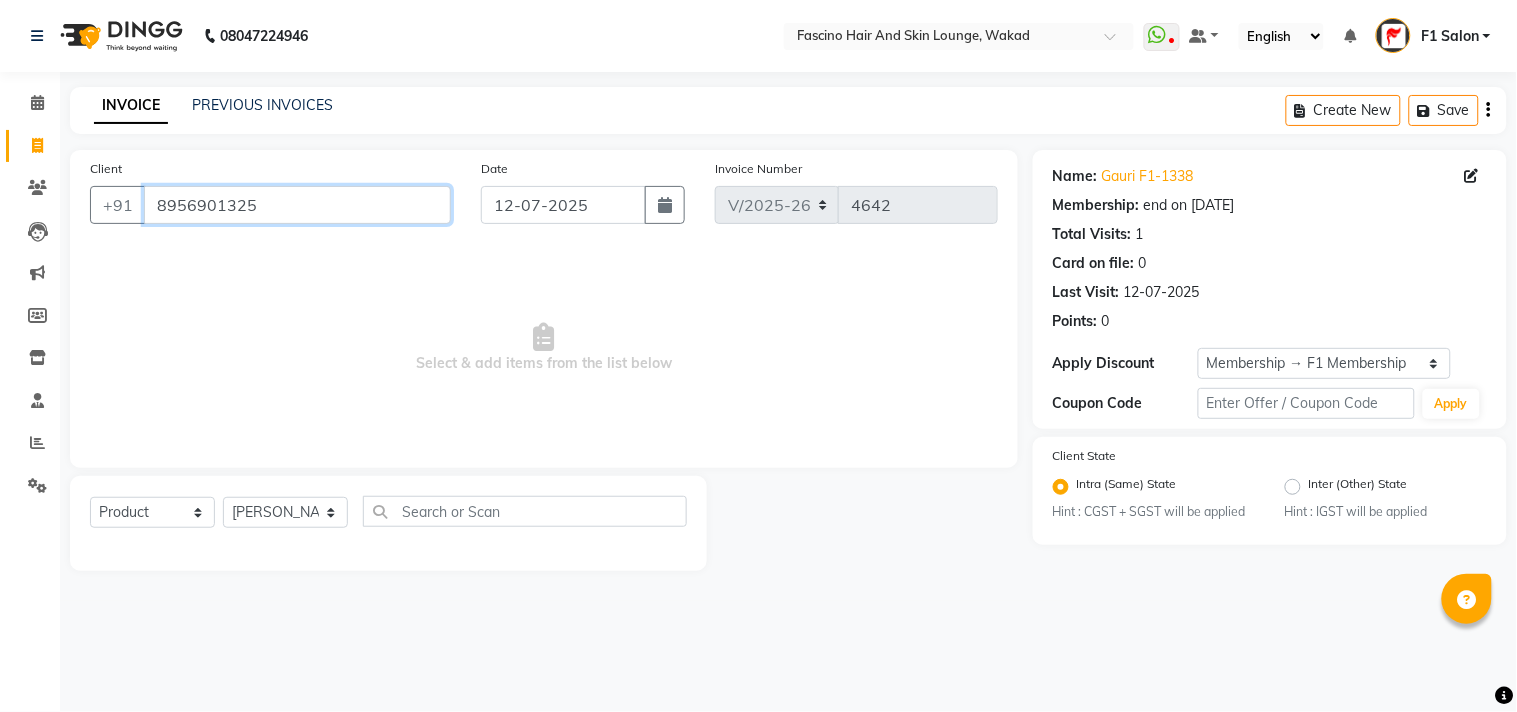 click on "8956901325" at bounding box center (297, 205) 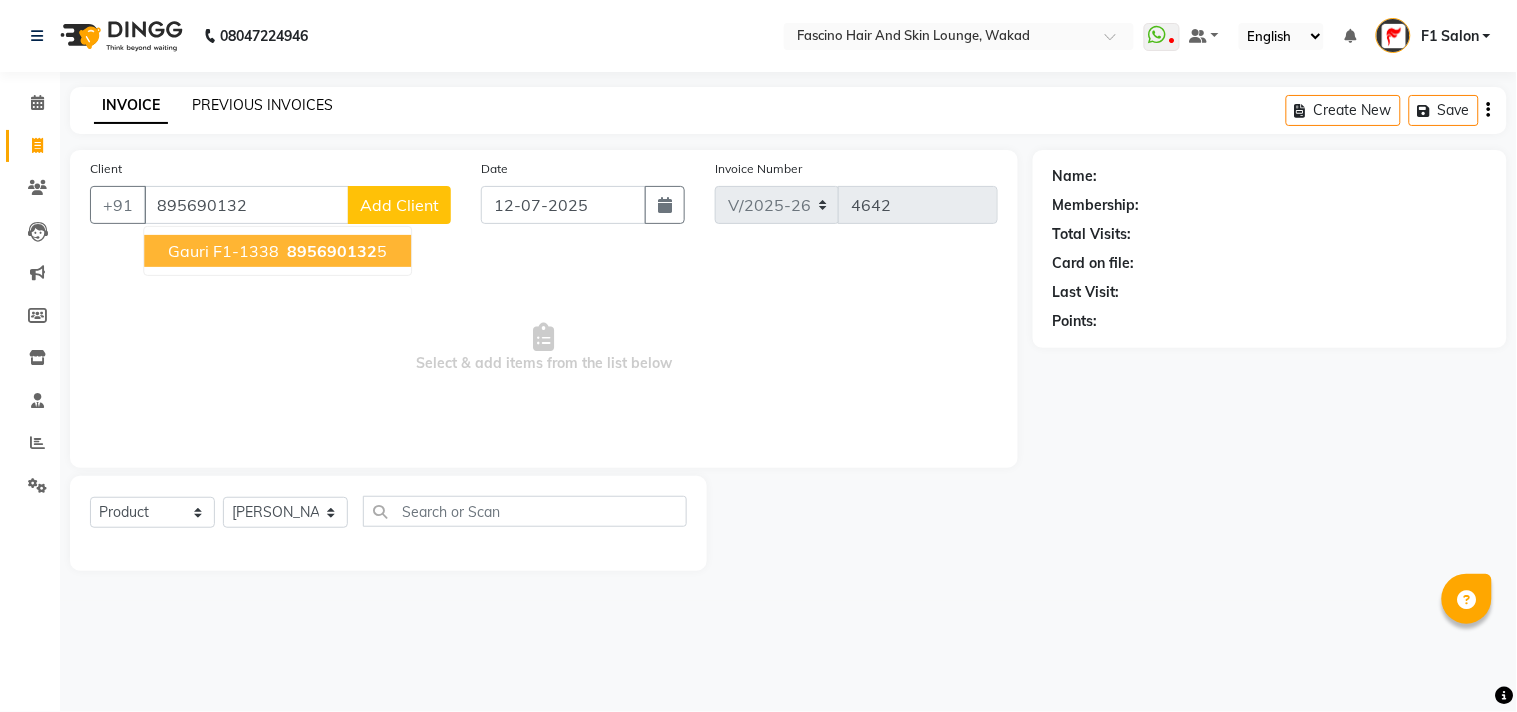 click on "PREVIOUS INVOICES" 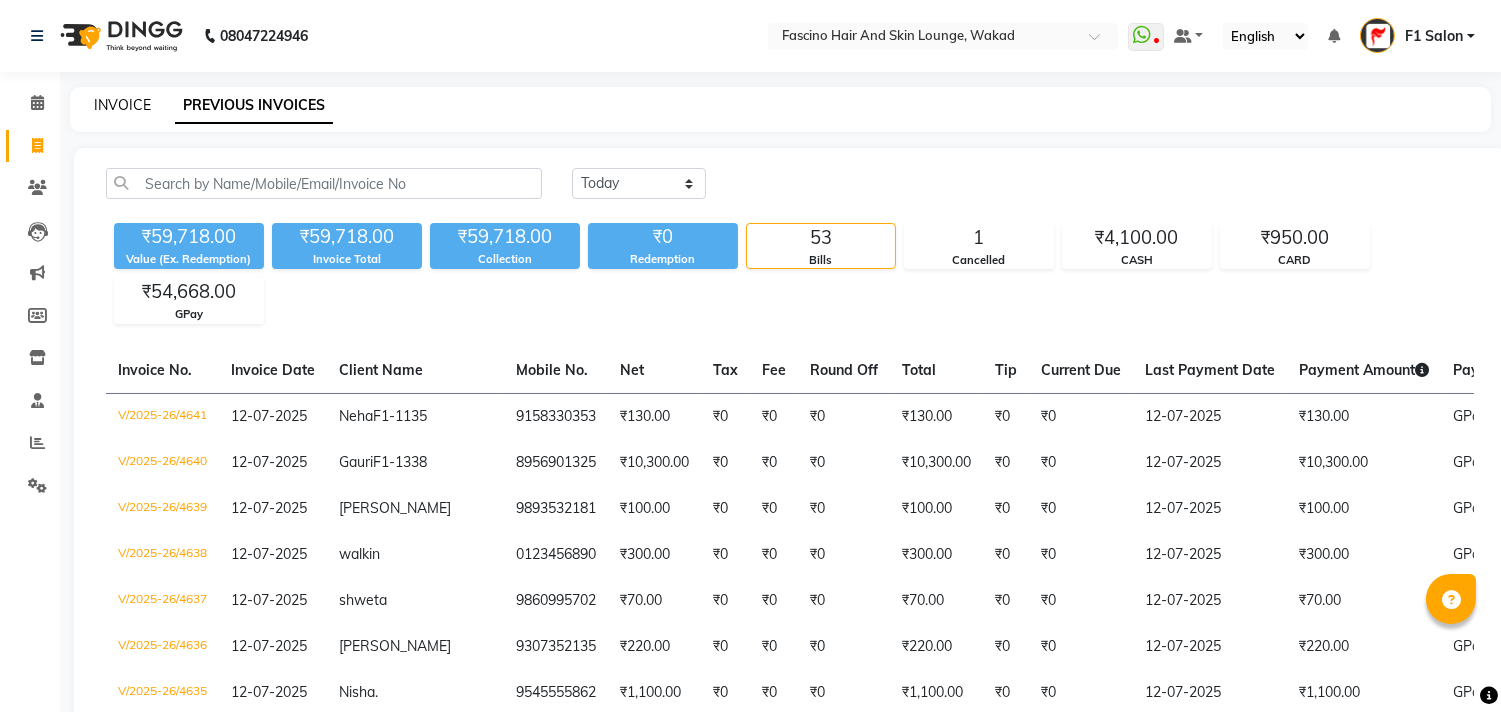 click on "INVOICE" 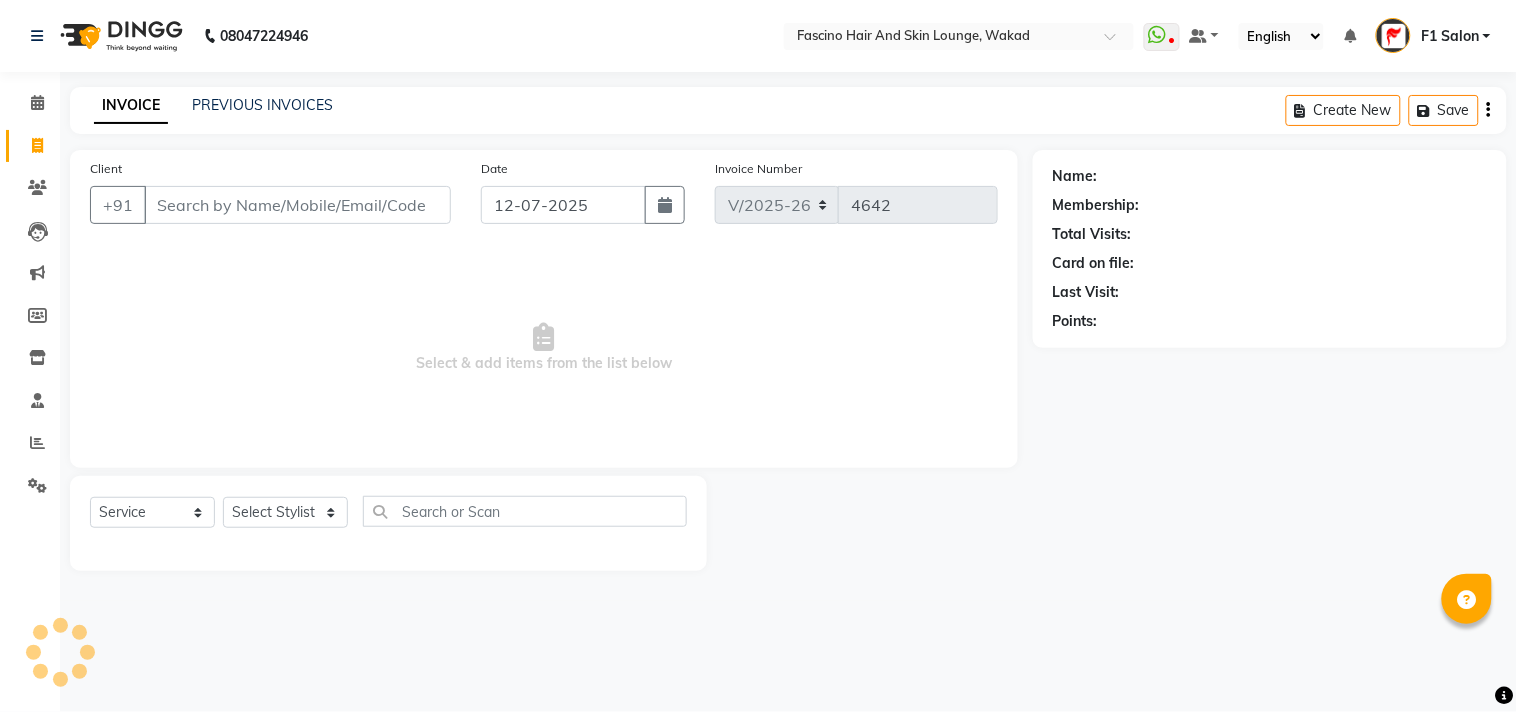 click on "Client" at bounding box center (297, 205) 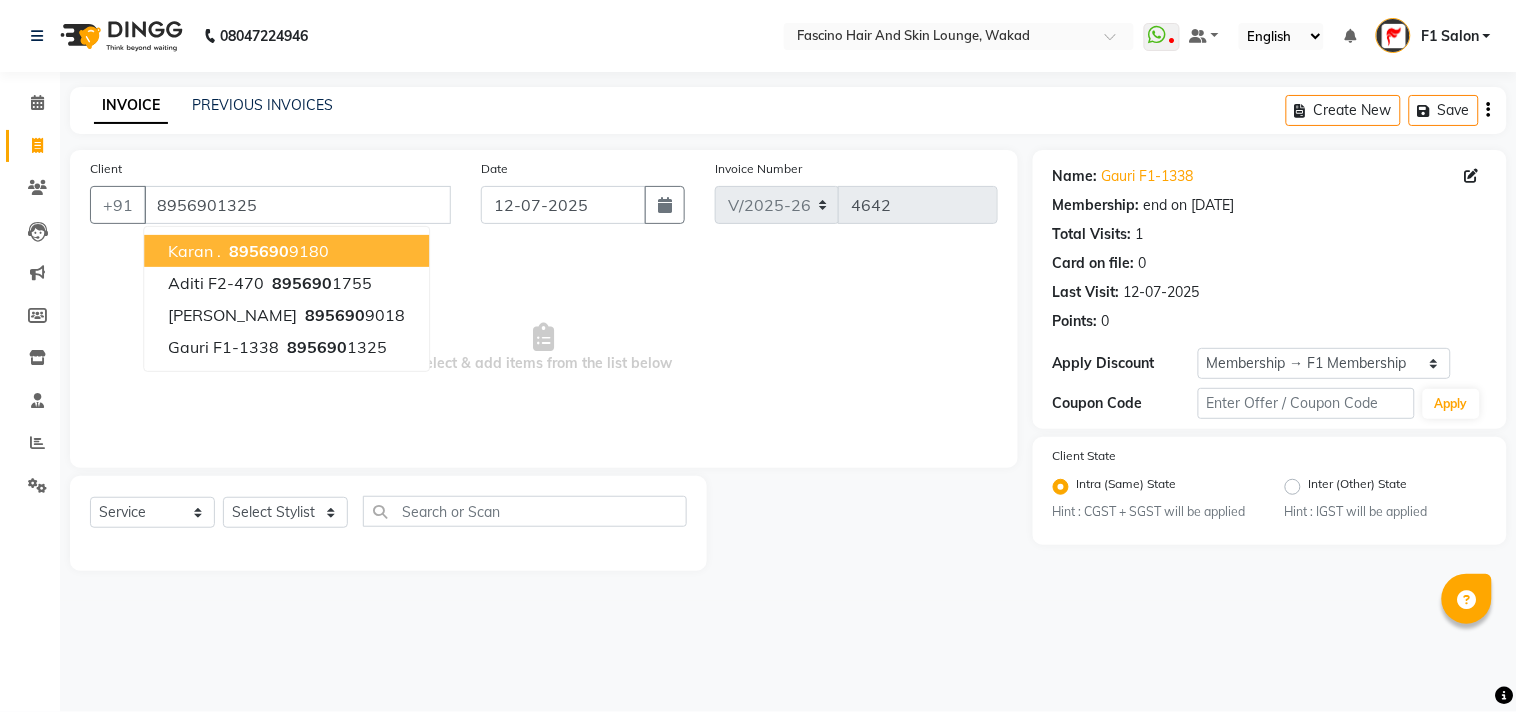 click on "Select & add items from the list below" at bounding box center (544, 348) 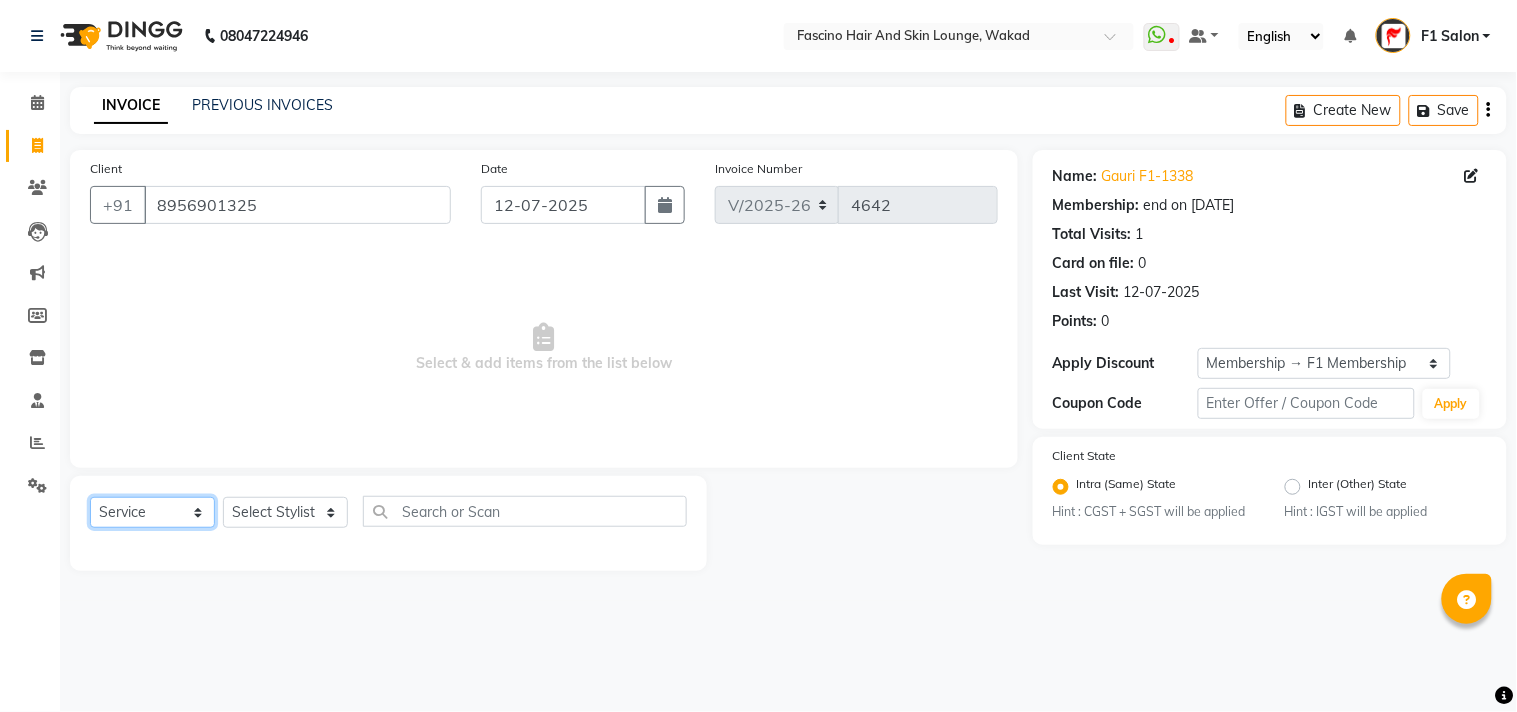click on "Select  Service  Product  Membership  Package Voucher Prepaid Gift Card" 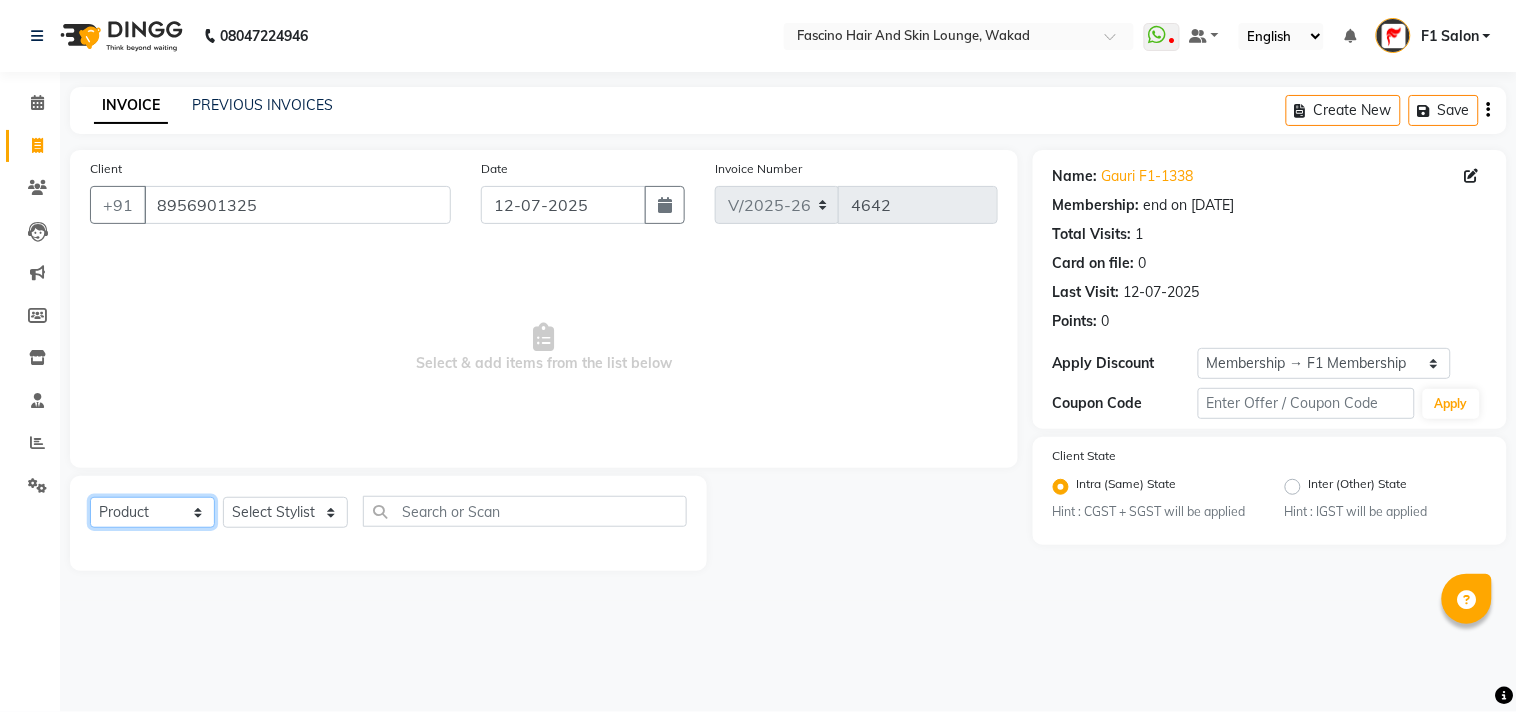 click on "Select  Service  Product  Membership  Package Voucher Prepaid Gift Card" 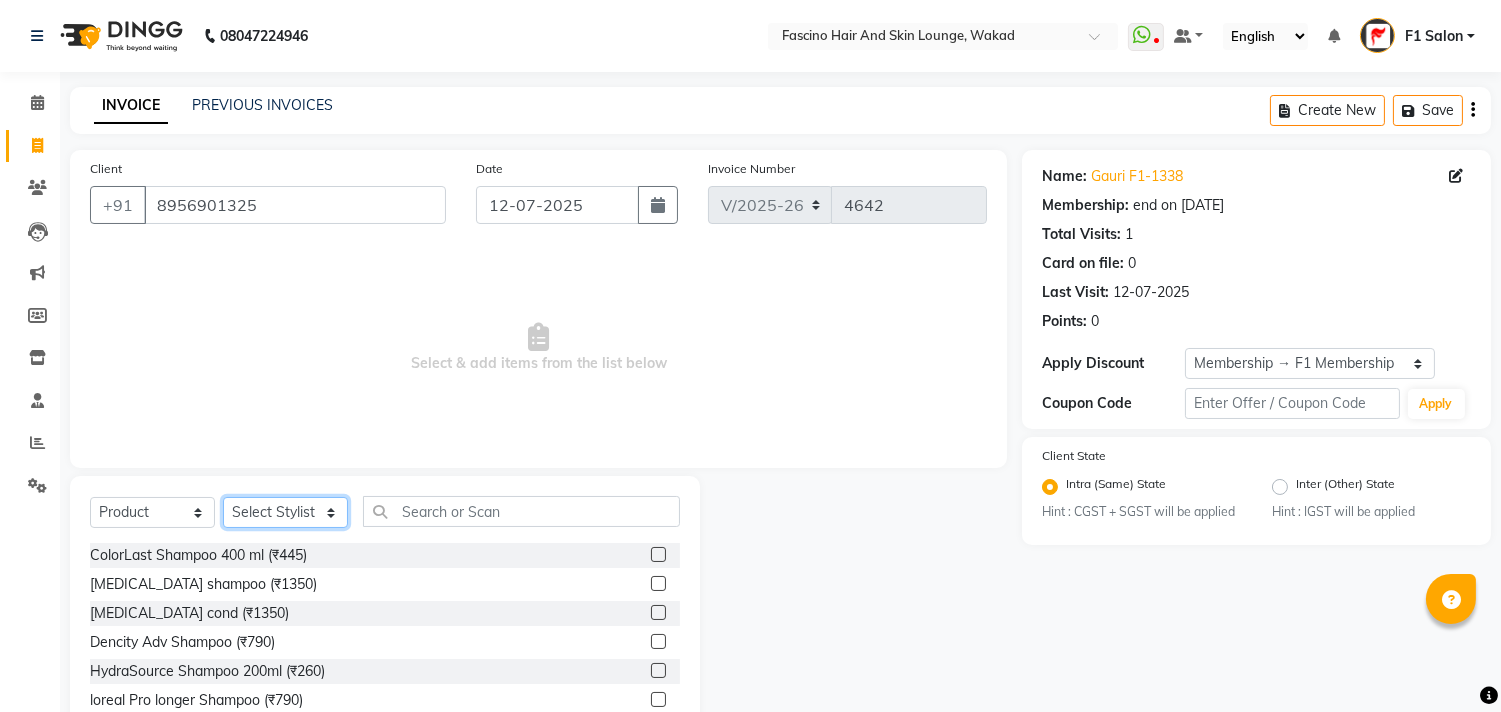 click on "Select Stylist 8805000650  Asif Shaikh Chimu Ingale F1 Salon  Ganesh F1 Gopal {JH} Govind (Jh ) Jadgdish Kajal  Omkar JH Pooja kate  Ram choudhry Sahil jh Sanjay muley Shree Siddu (F1) Sid (JH) Sukanya Sadiyan  Suraj F1 Tejal Beaution Usha Bhise Varsha F1 Veena" 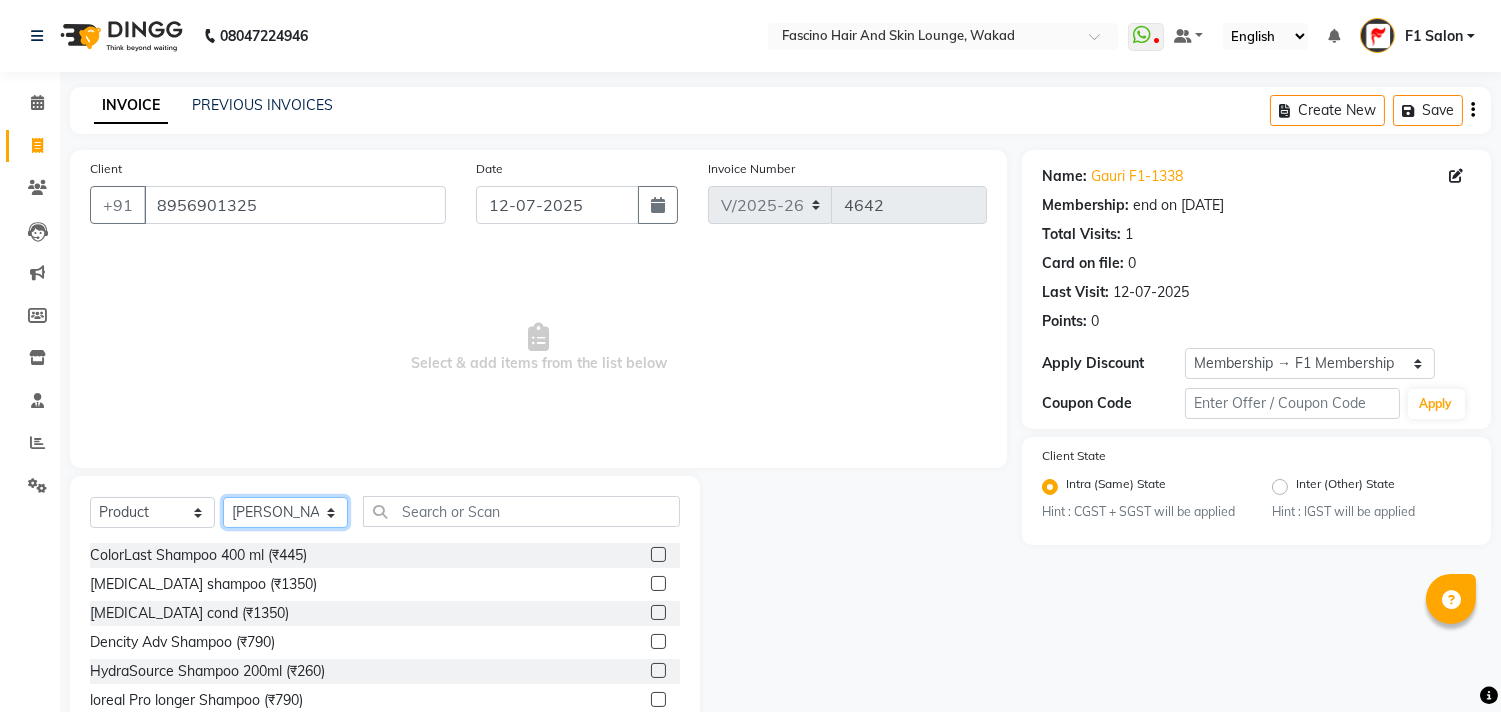 click on "Select Stylist 8805000650  Asif Shaikh Chimu Ingale F1 Salon  Ganesh F1 Gopal {JH} Govind (Jh ) Jadgdish Kajal  Omkar JH Pooja kate  Ram choudhry Sahil jh Sanjay muley Shree Siddu (F1) Sid (JH) Sukanya Sadiyan  Suraj F1 Tejal Beaution Usha Bhise Varsha F1 Veena" 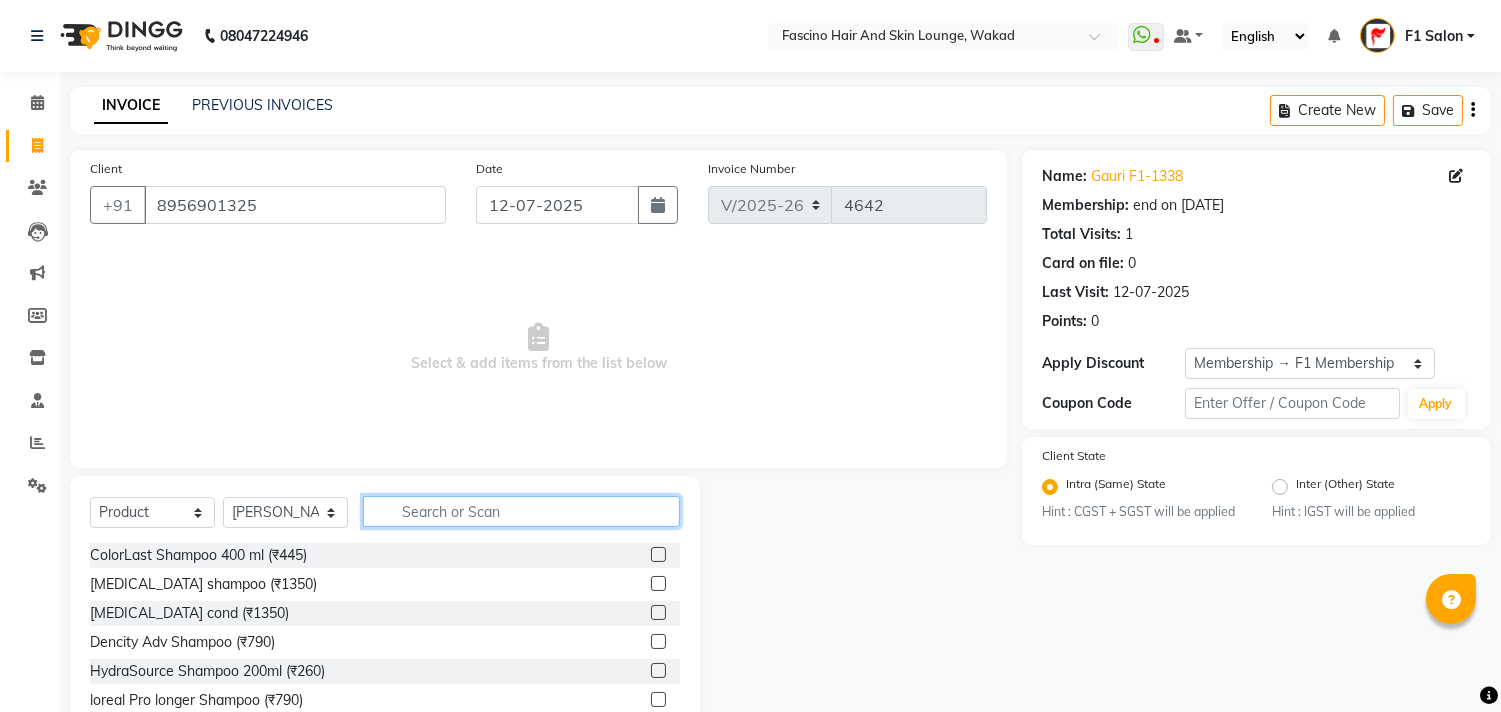 click 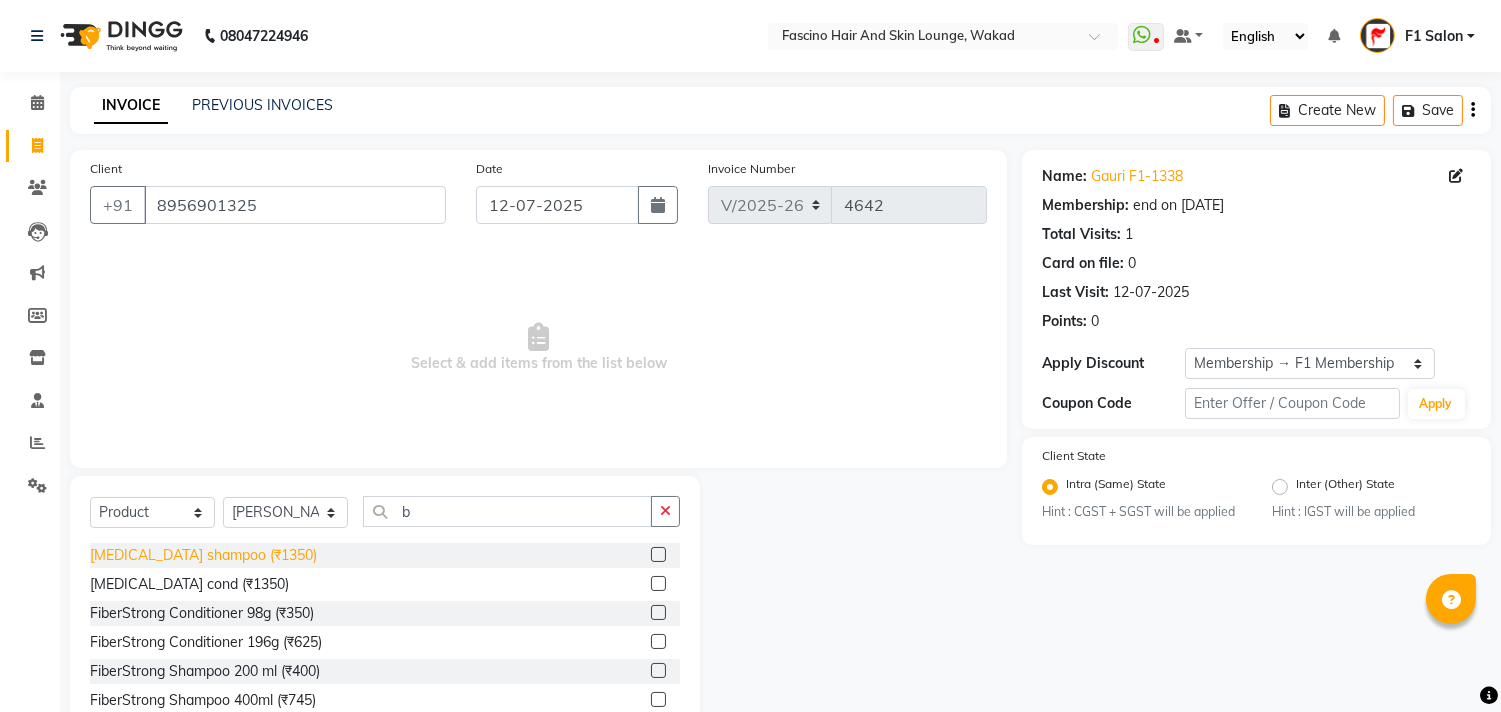 click on "Botox shampoo  (₹1350)" 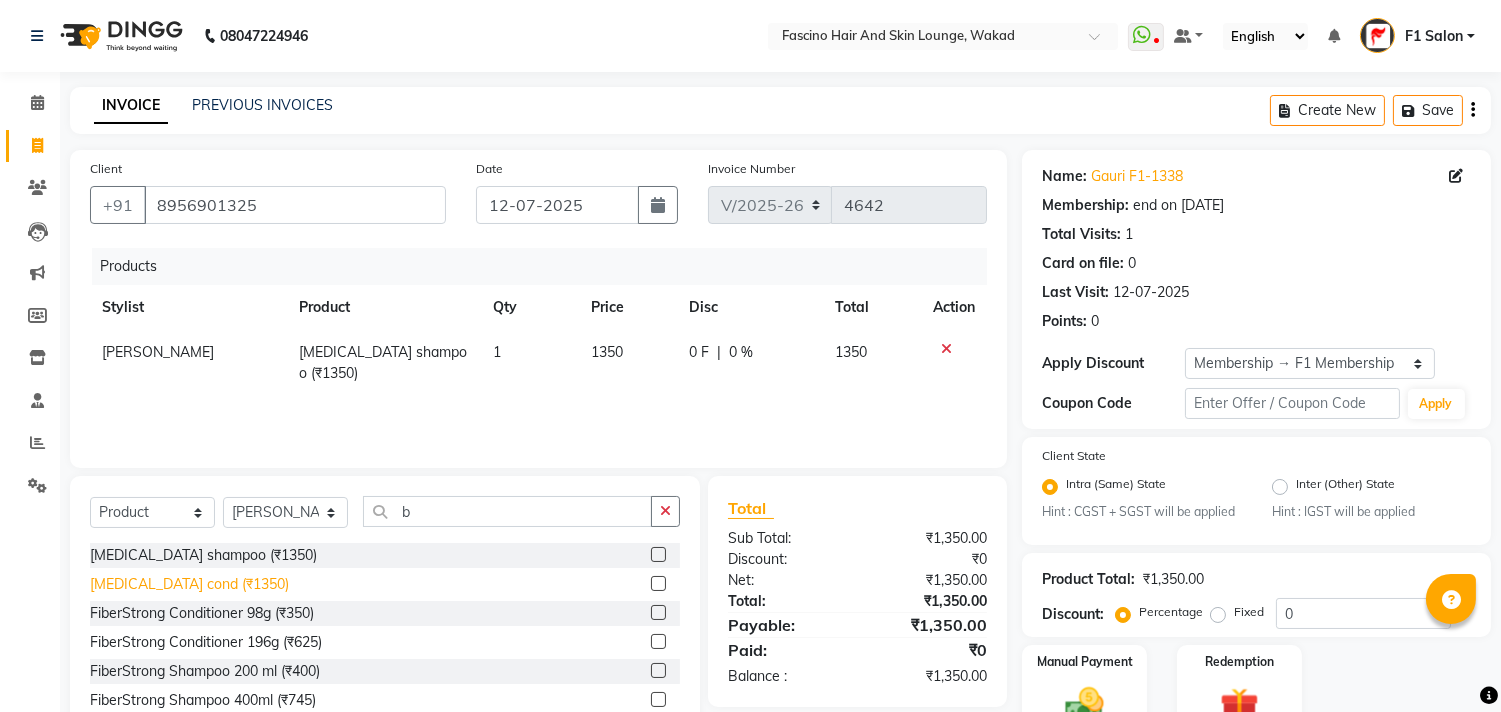 click on "Botox cond (₹1350)" 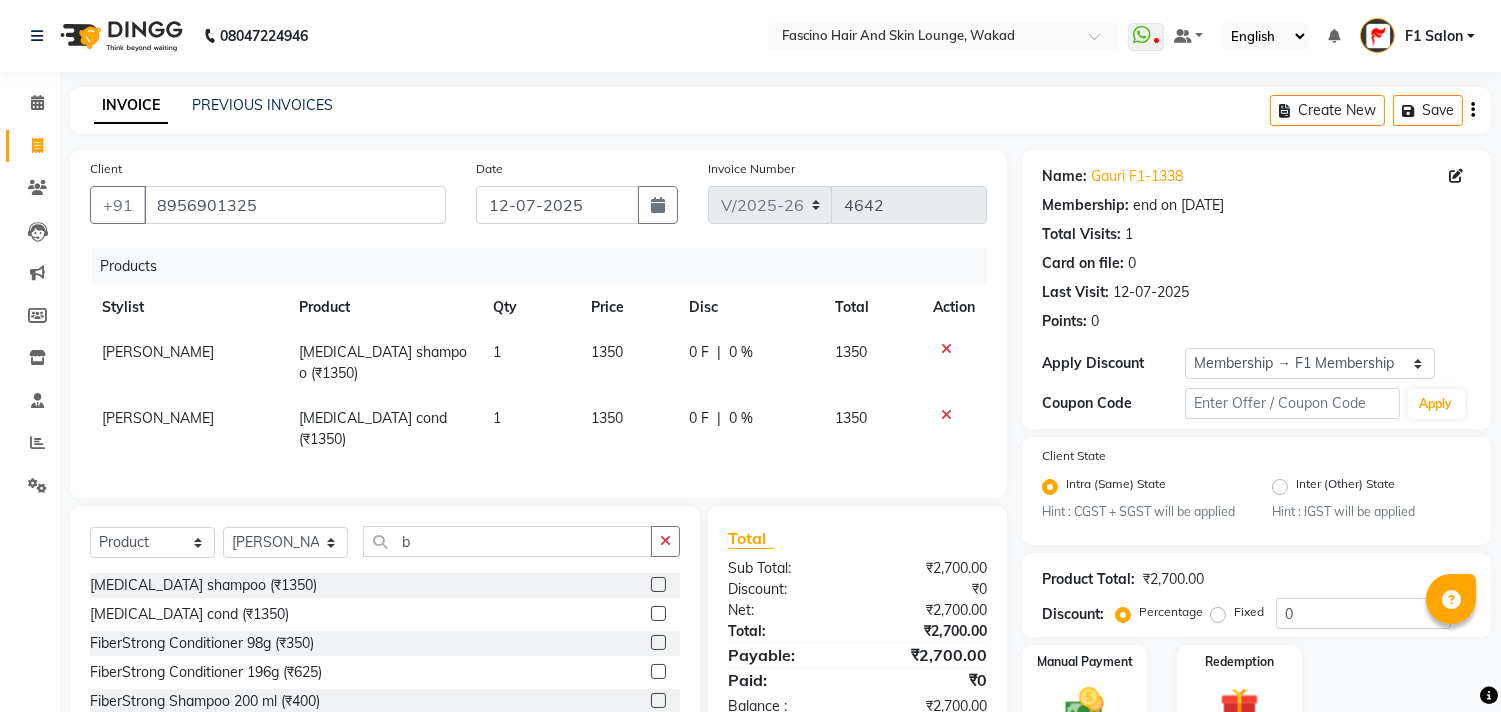 click on "Product Total:  ₹2,700.00" 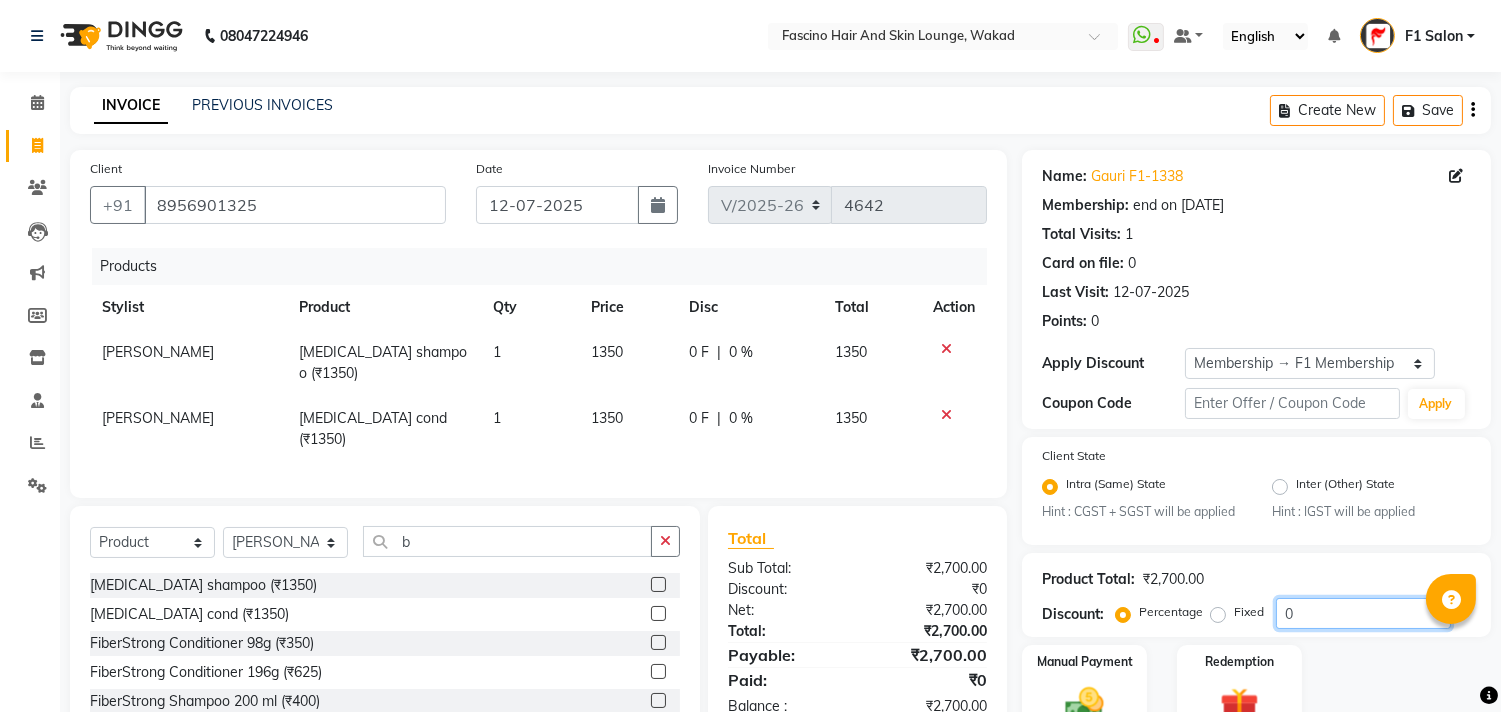 click on "0" 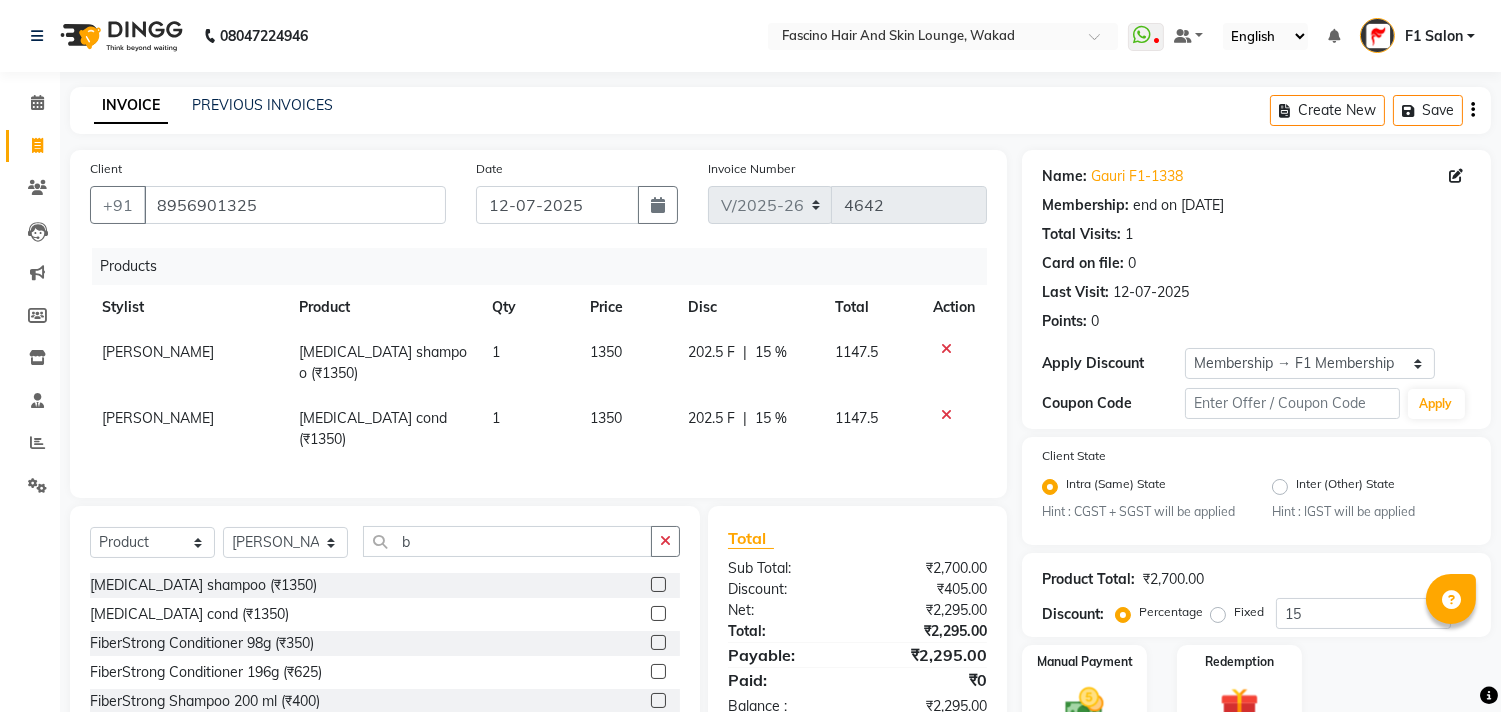 click on "Paid:" 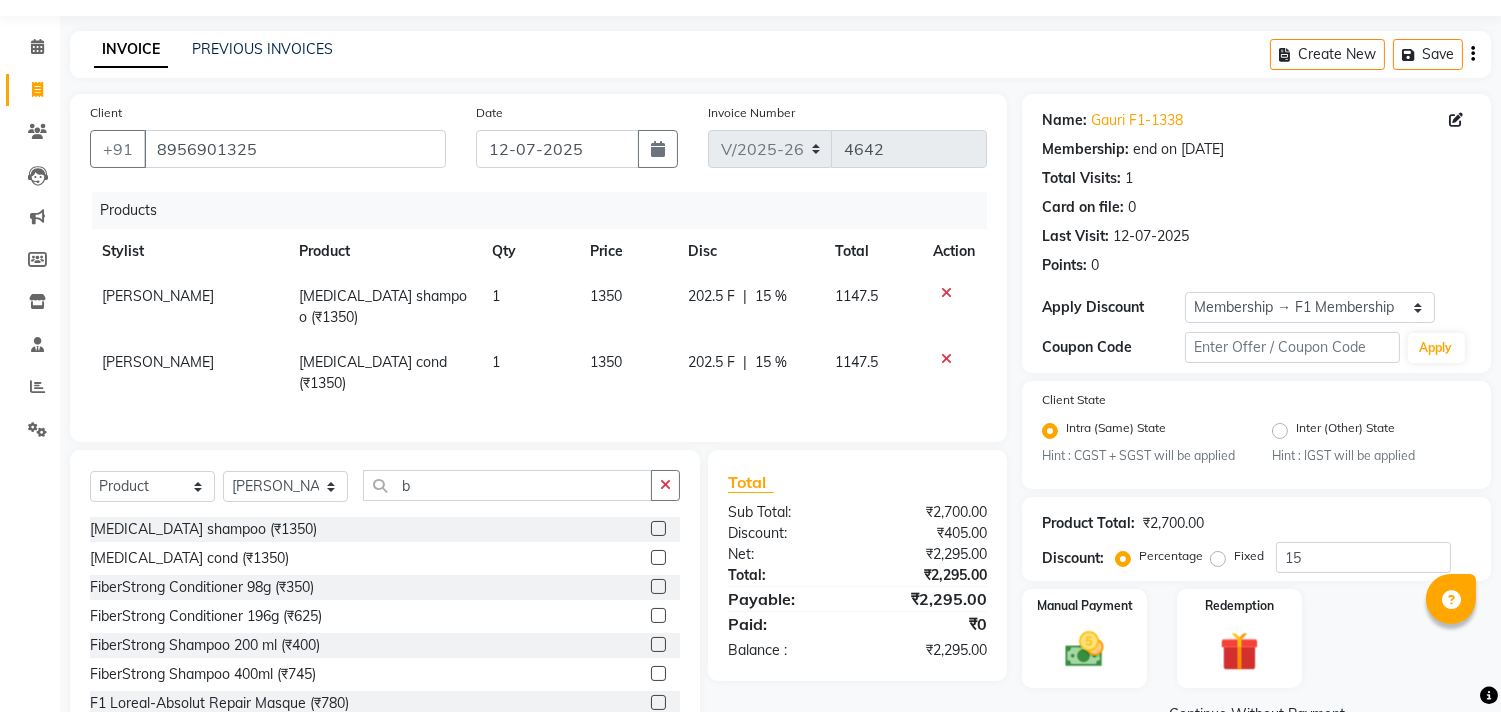 scroll, scrollTop: 102, scrollLeft: 0, axis: vertical 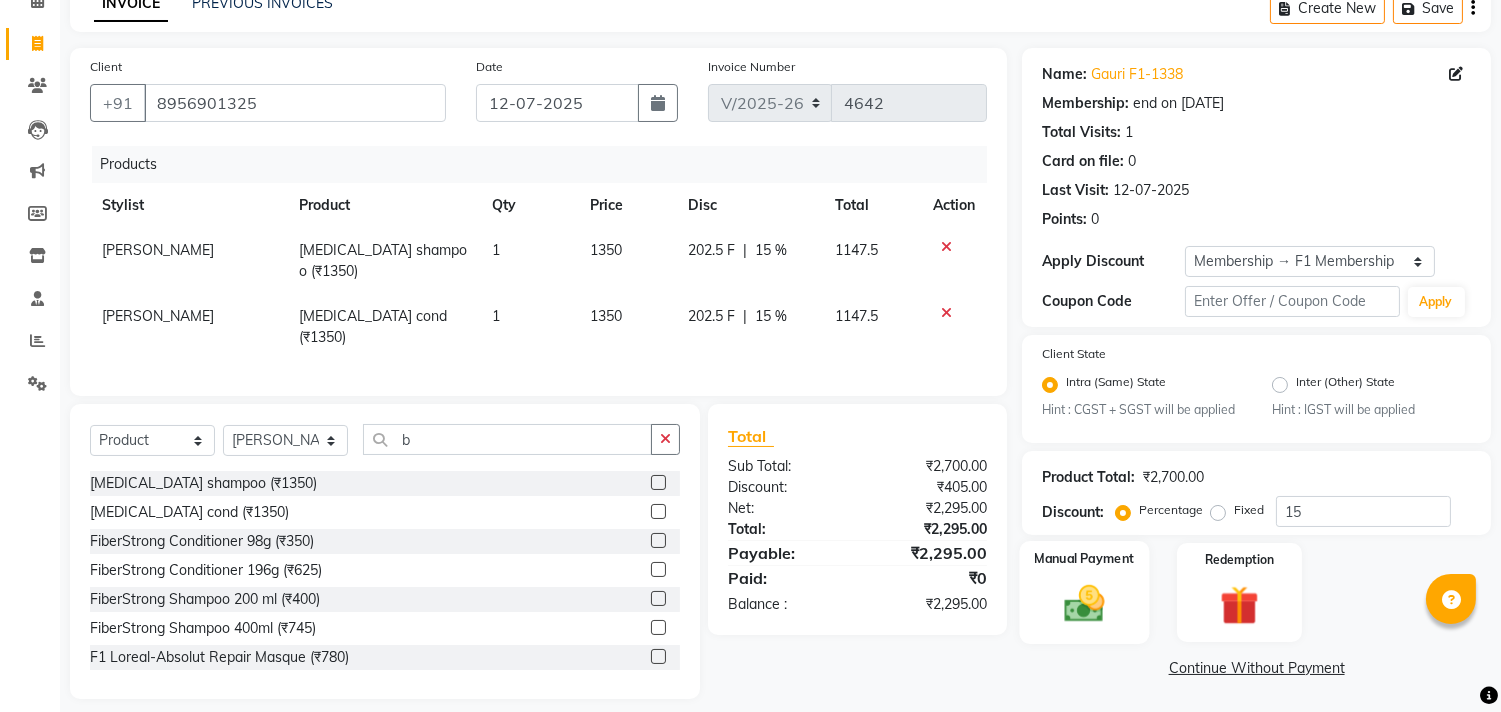 click 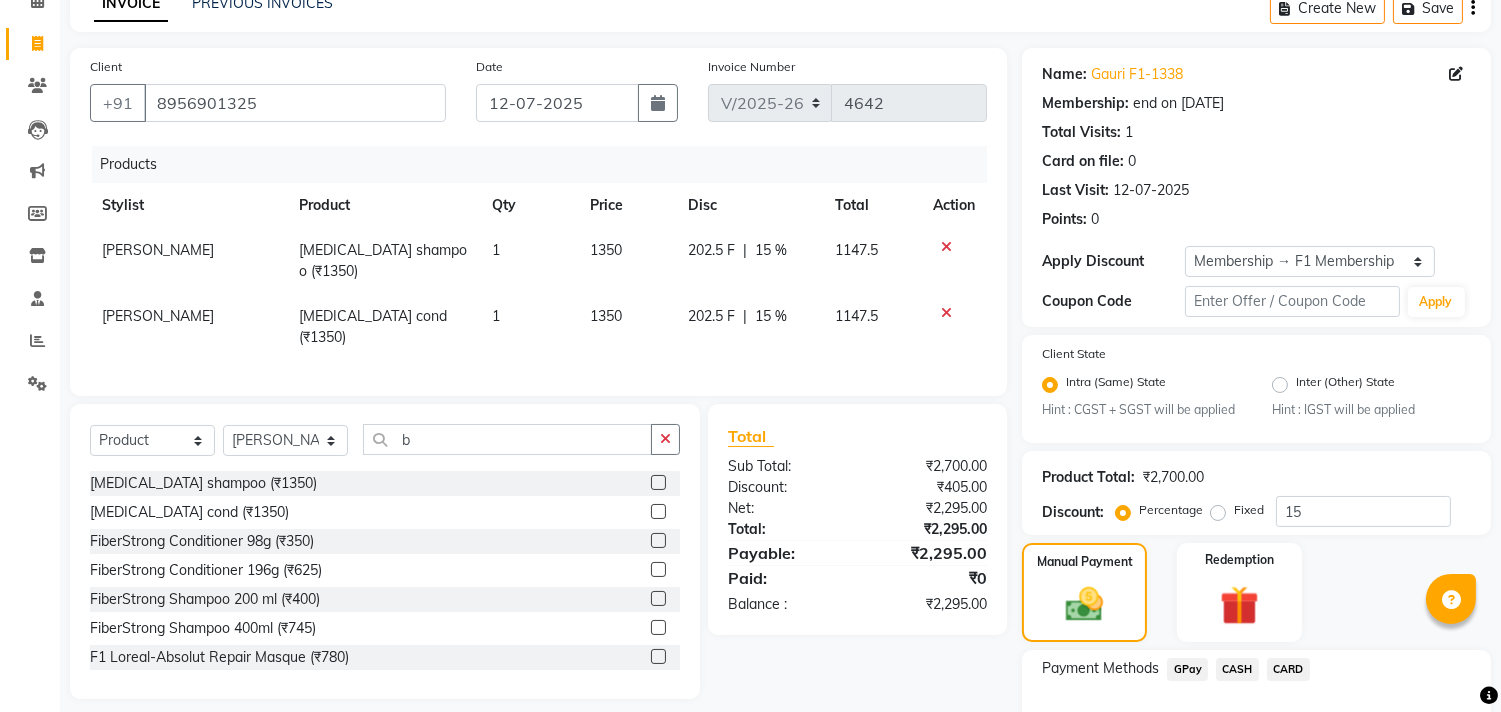 click on "GPay" 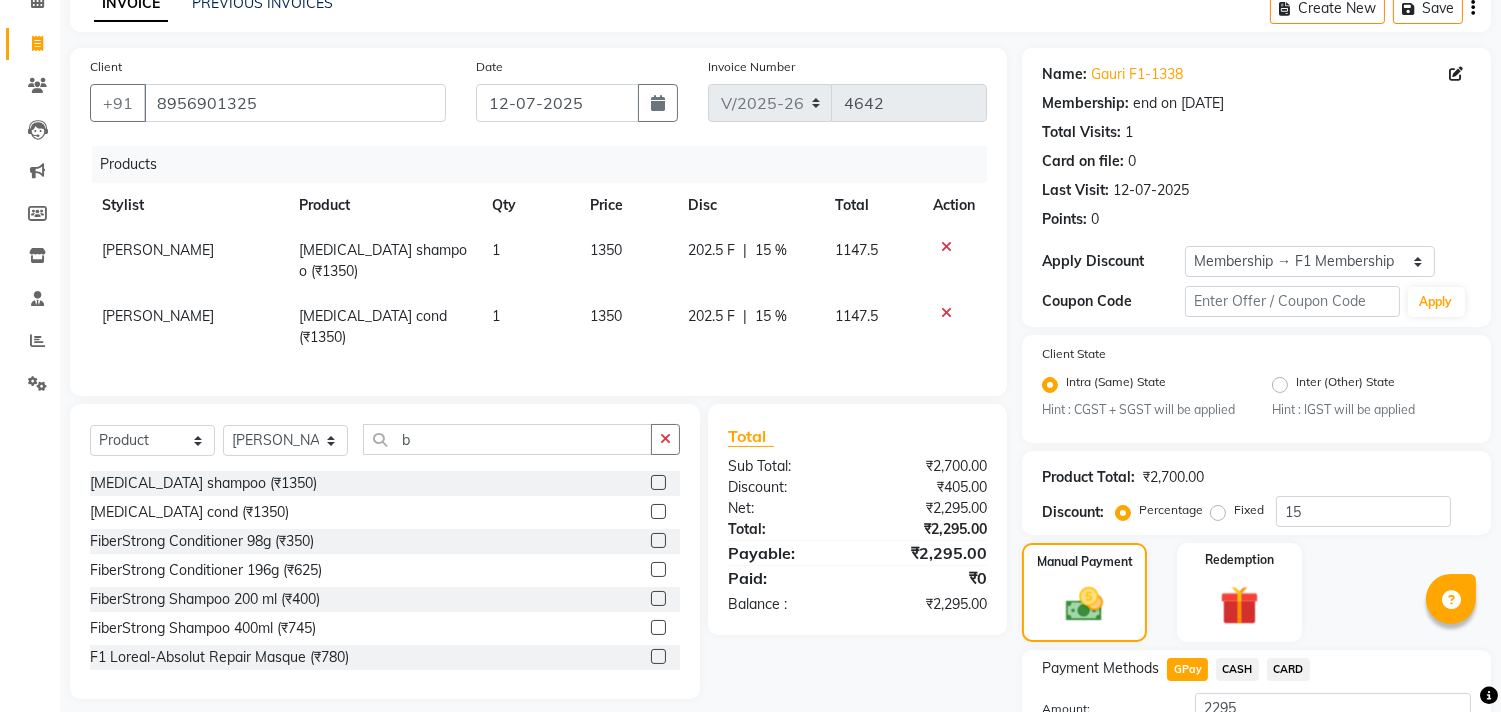 scroll, scrollTop: 260, scrollLeft: 0, axis: vertical 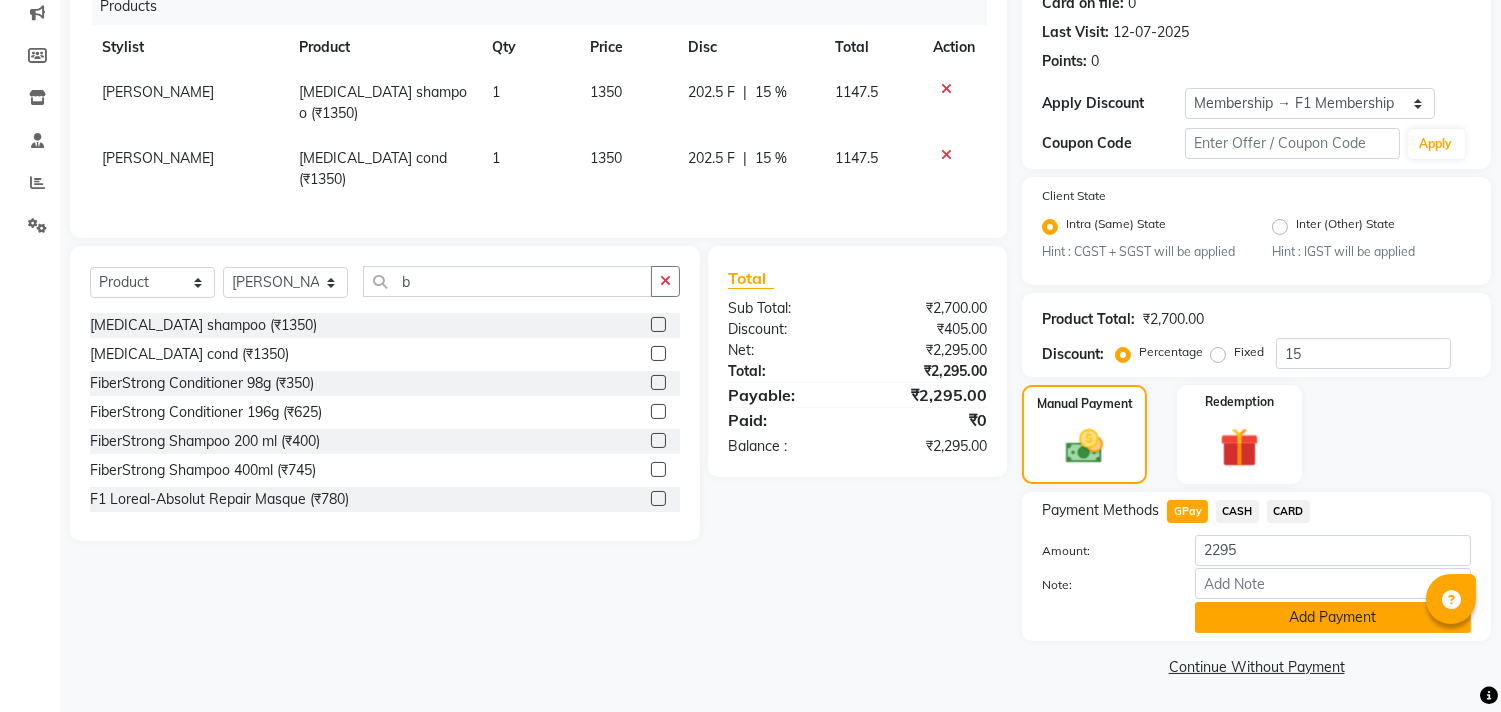 click on "Add Payment" 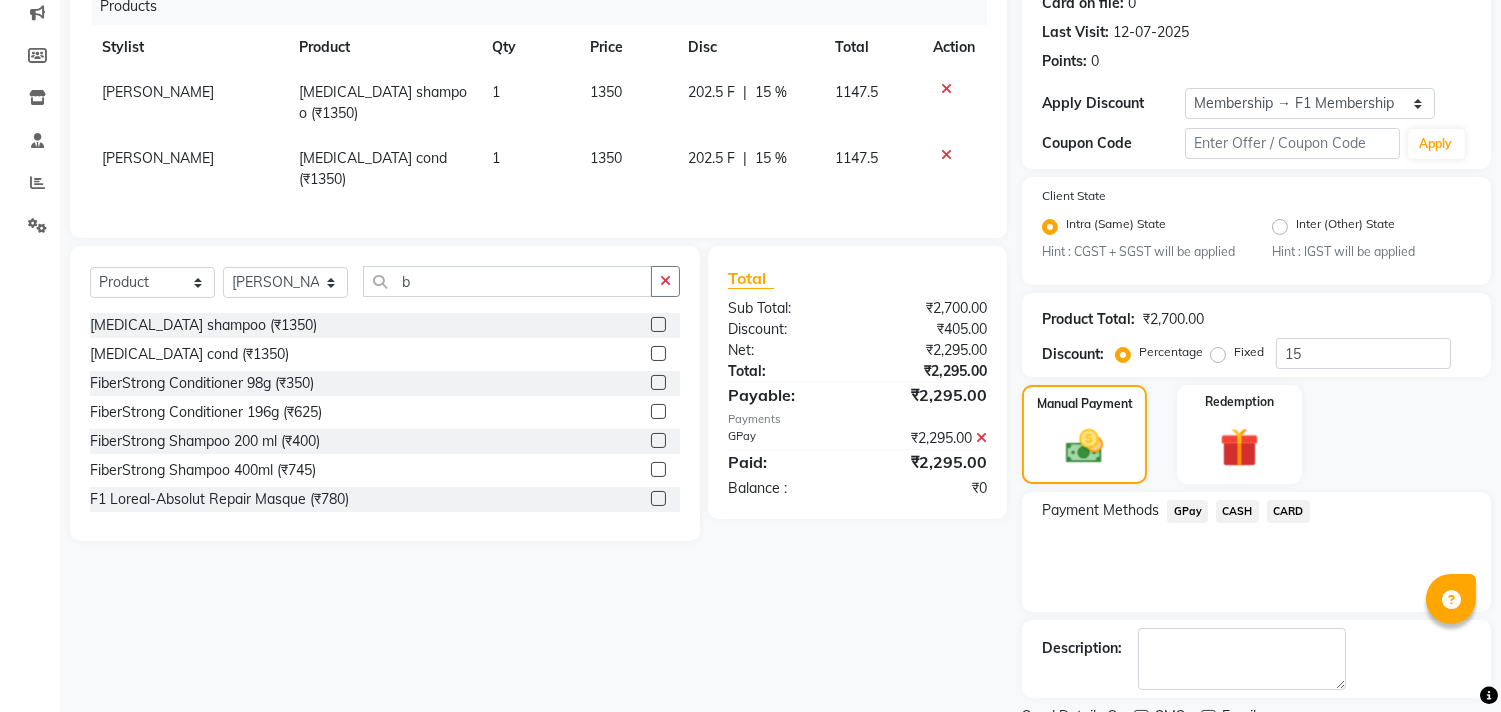 scroll, scrollTop: 344, scrollLeft: 0, axis: vertical 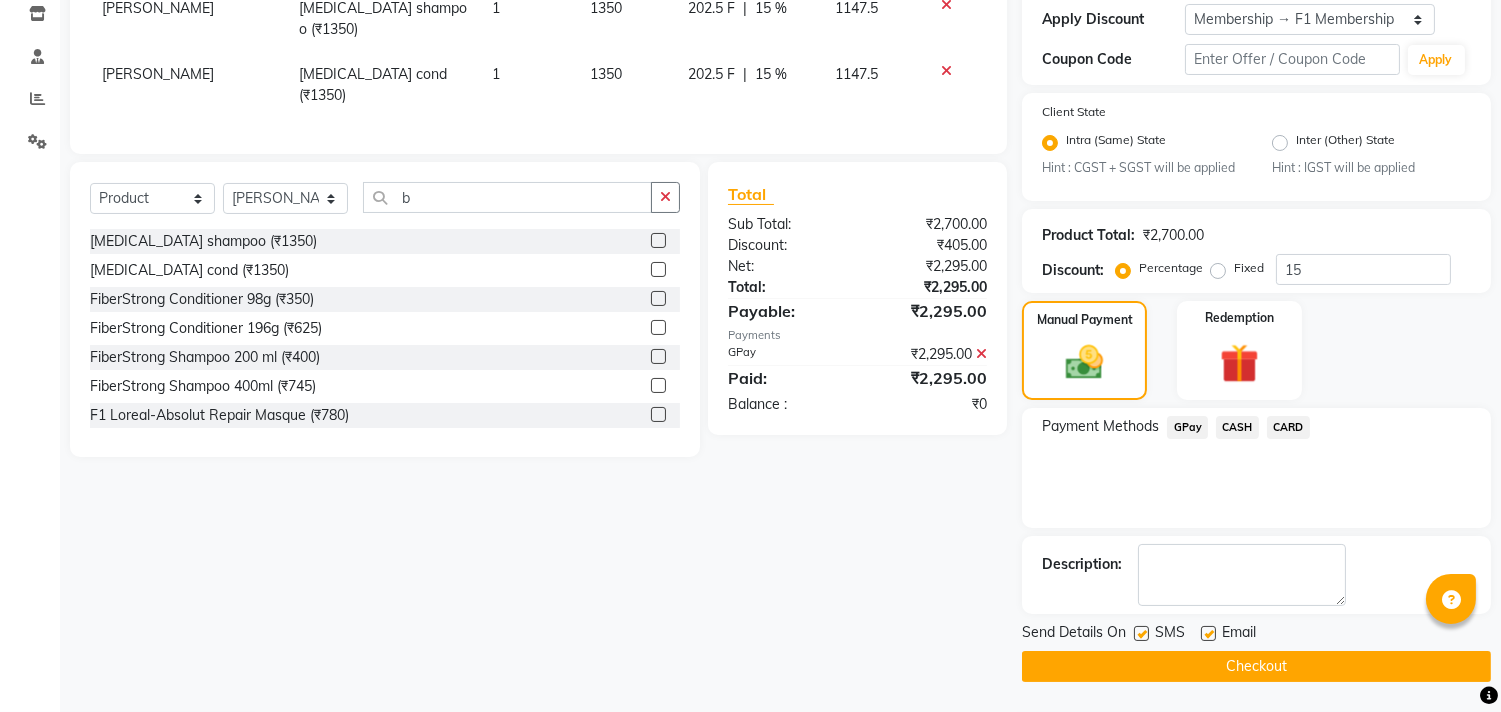 click 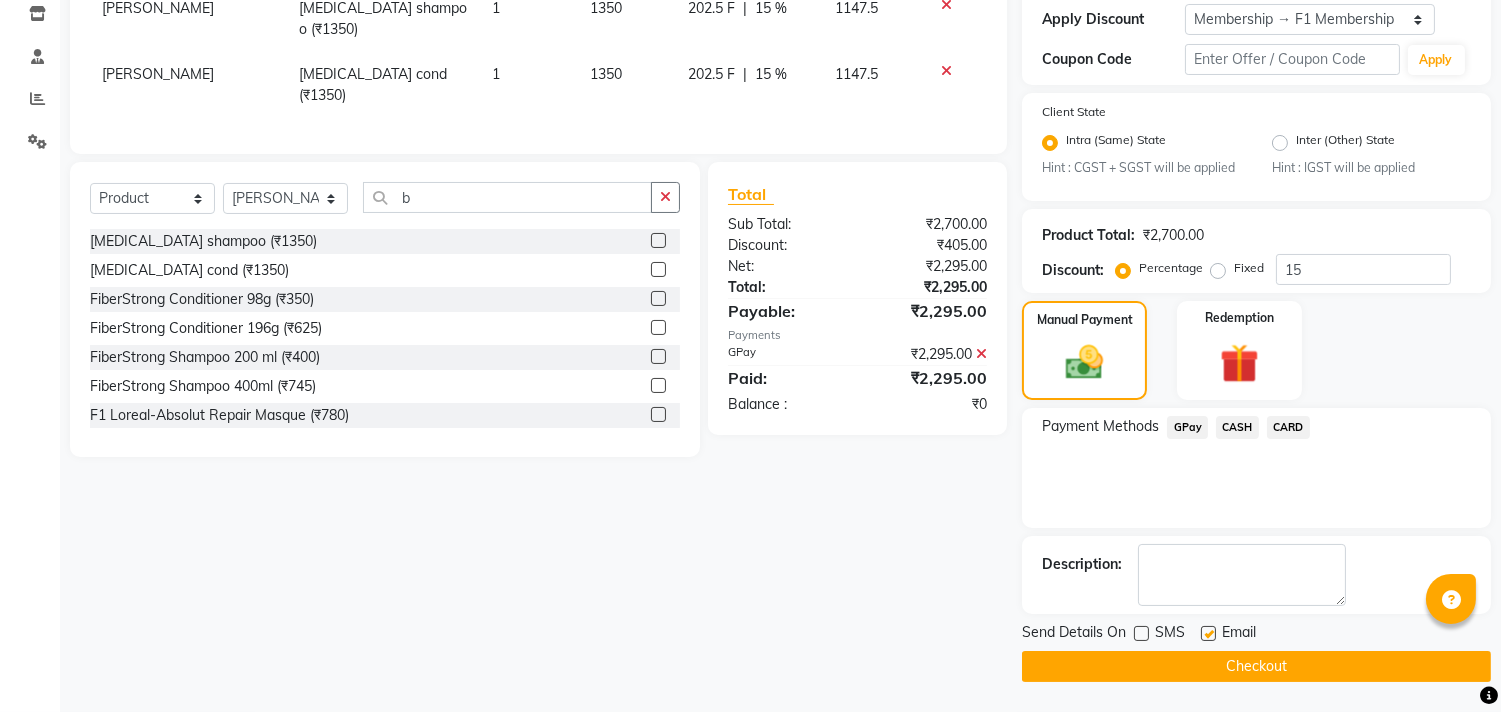 click on "Checkout" 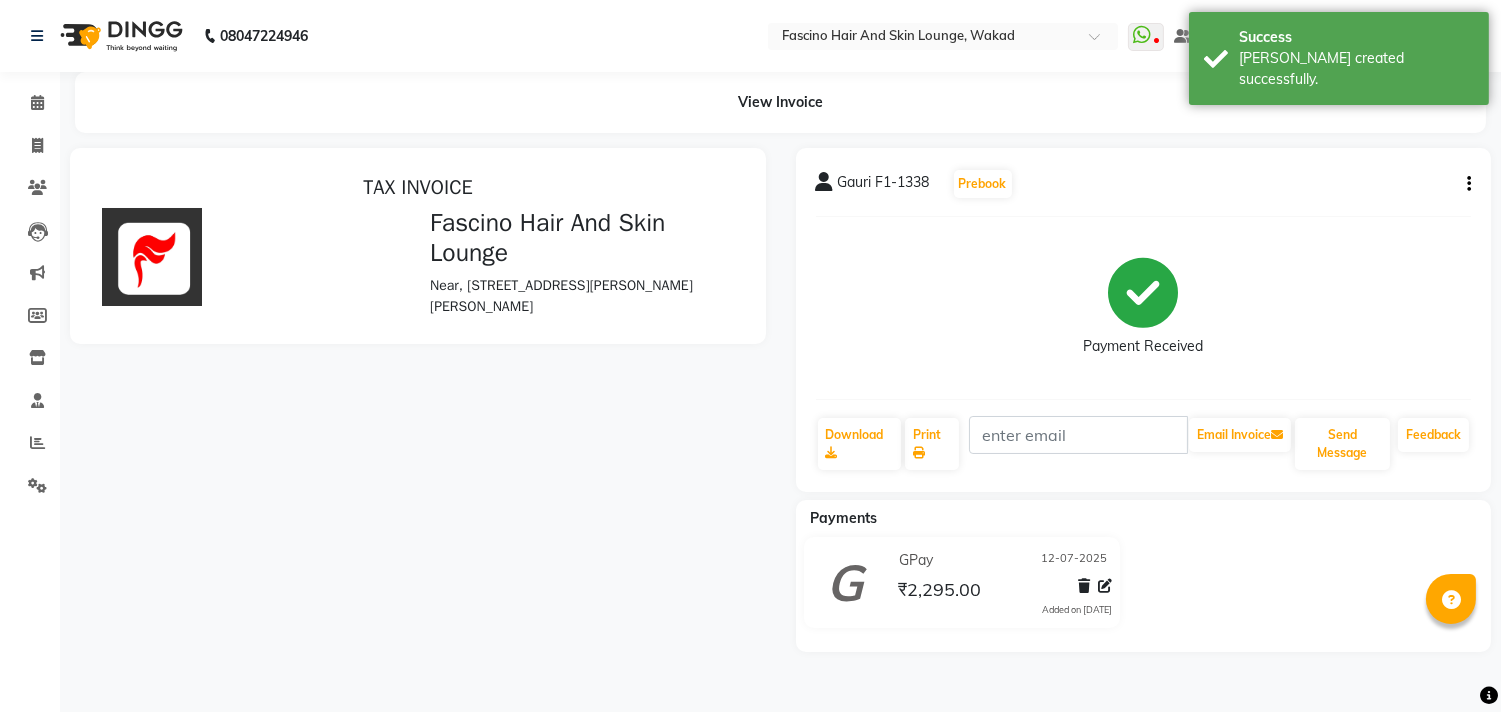 scroll, scrollTop: 0, scrollLeft: 0, axis: both 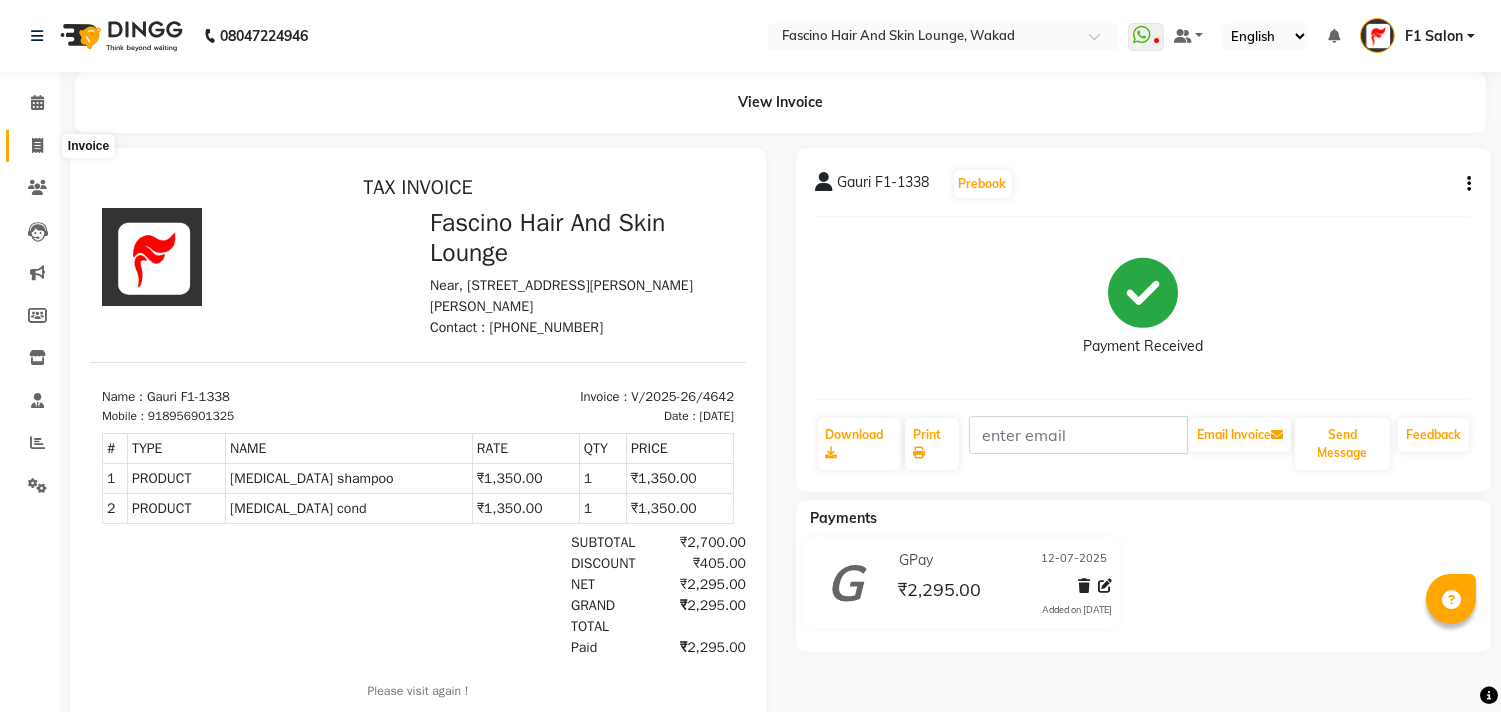 click 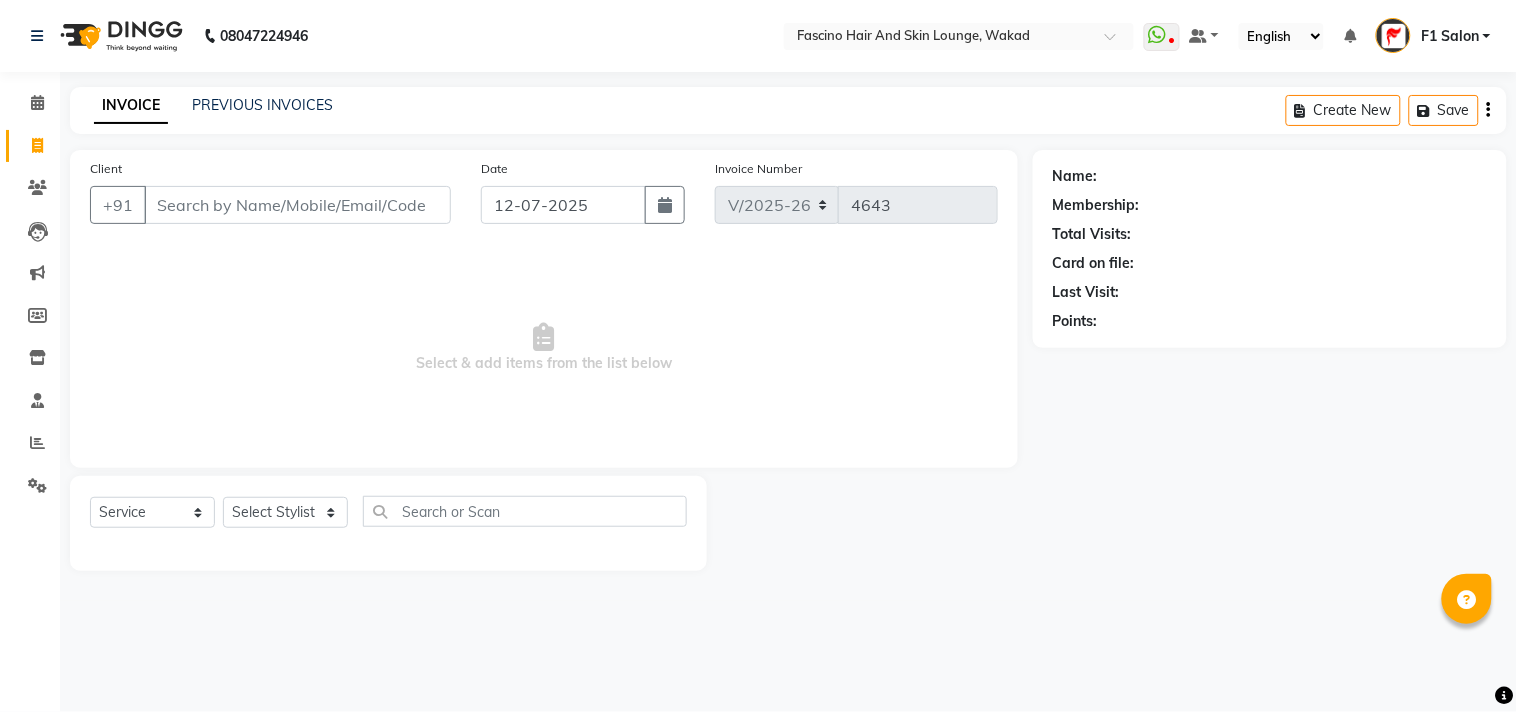 click on "Client" at bounding box center [297, 205] 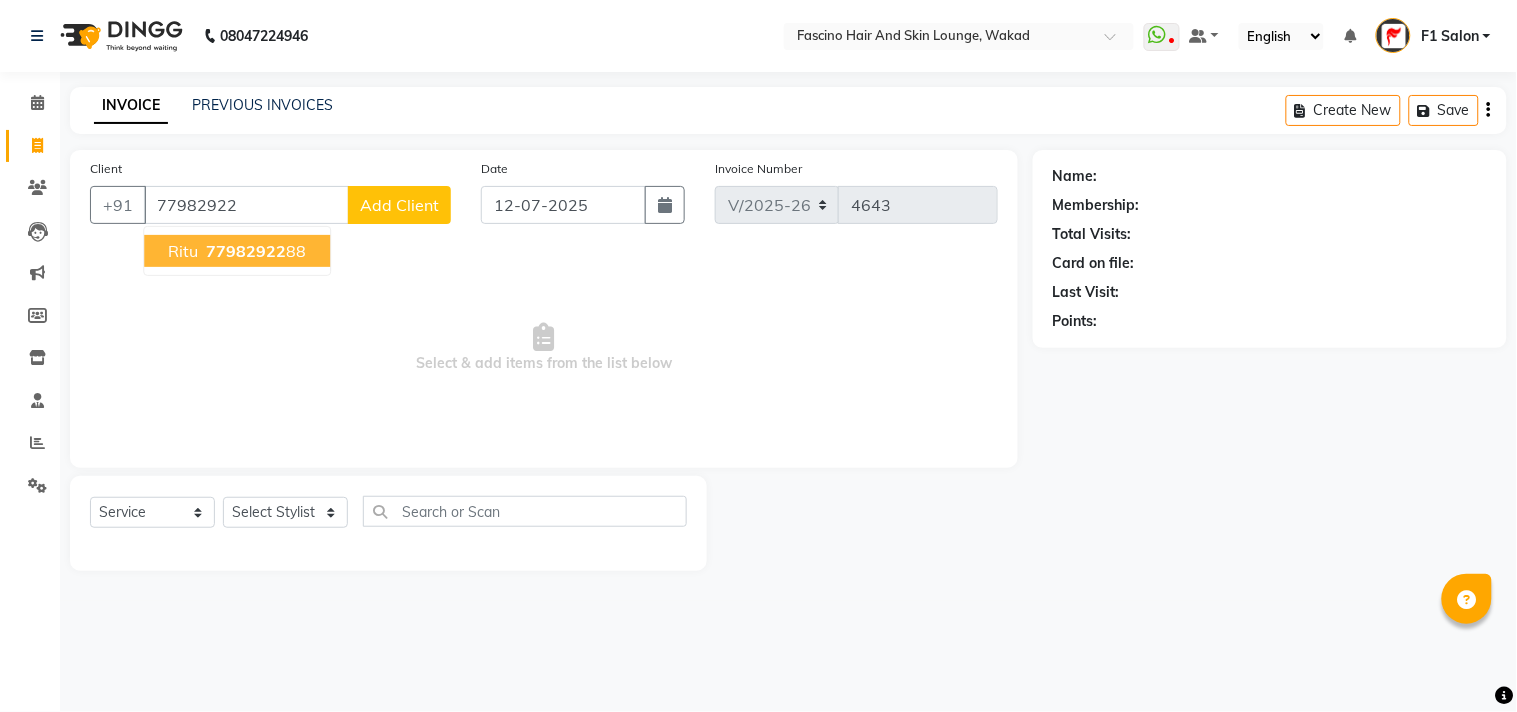 click on "77982922" at bounding box center [246, 251] 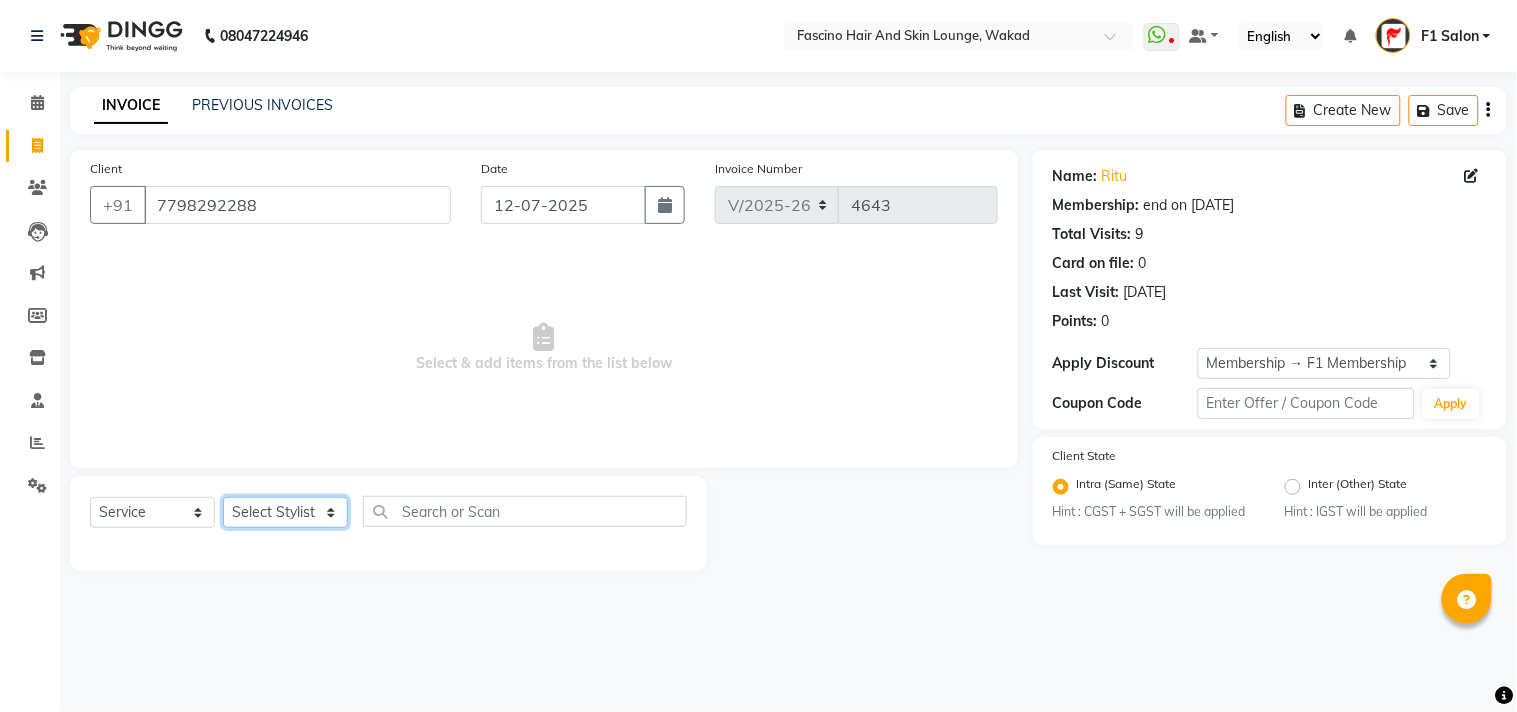 click on "Select Stylist 8805000650  Asif Shaikh Chimu Ingale F1 Salon  Ganesh F1 Gopal {JH} Govind (Jh ) Jadgdish Kajal  Omkar JH Pooja kate  Ram choudhry Sahil jh Sanjay muley Shree Siddu (F1) Sid (JH) Sukanya Sadiyan  Suraj F1 Tejal Beaution Usha Bhise Varsha F1 Veena" 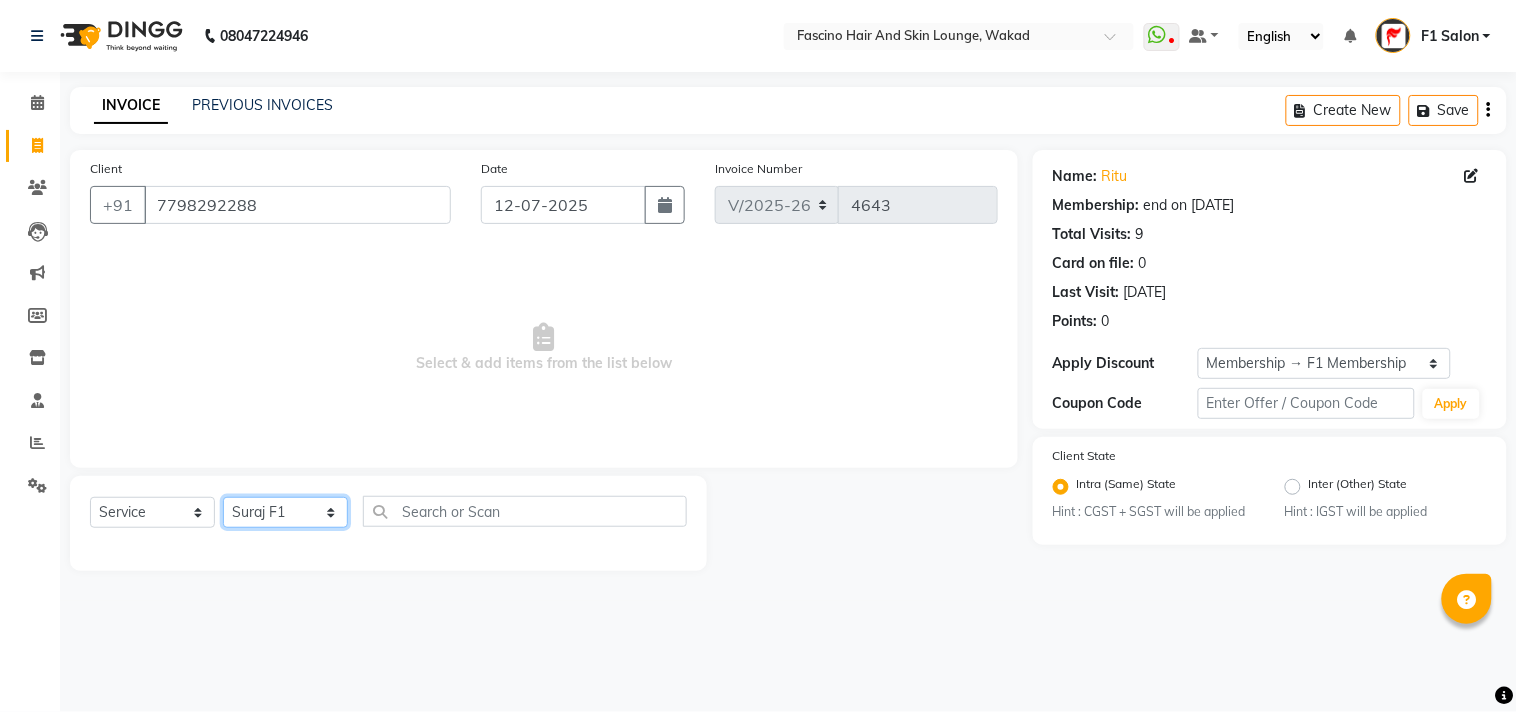 click on "Select Stylist 8805000650  Asif Shaikh Chimu Ingale F1 Salon  Ganesh F1 Gopal {JH} Govind (Jh ) Jadgdish Kajal  Omkar JH Pooja kate  Ram choudhry Sahil jh Sanjay muley Shree Siddu (F1) Sid (JH) Sukanya Sadiyan  Suraj F1 Tejal Beaution Usha Bhise Varsha F1 Veena" 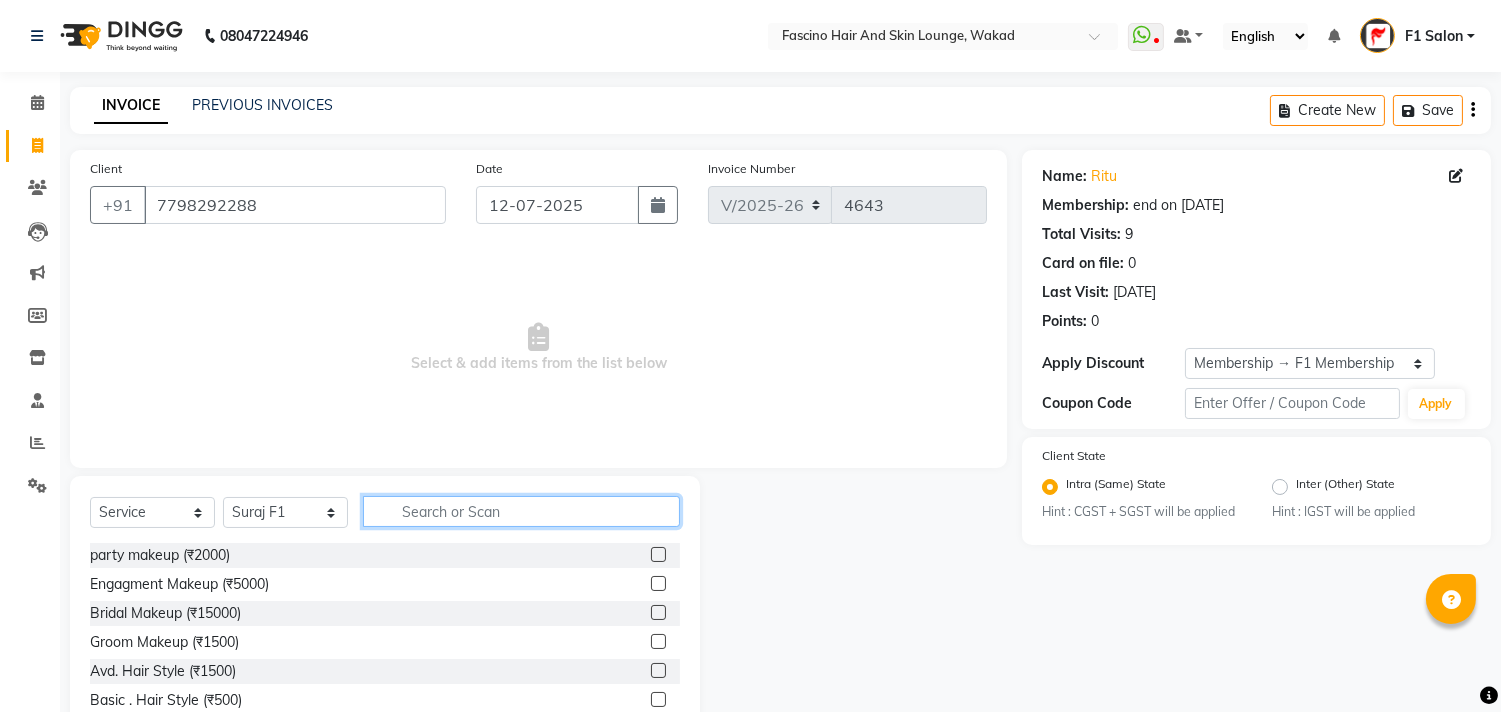 click 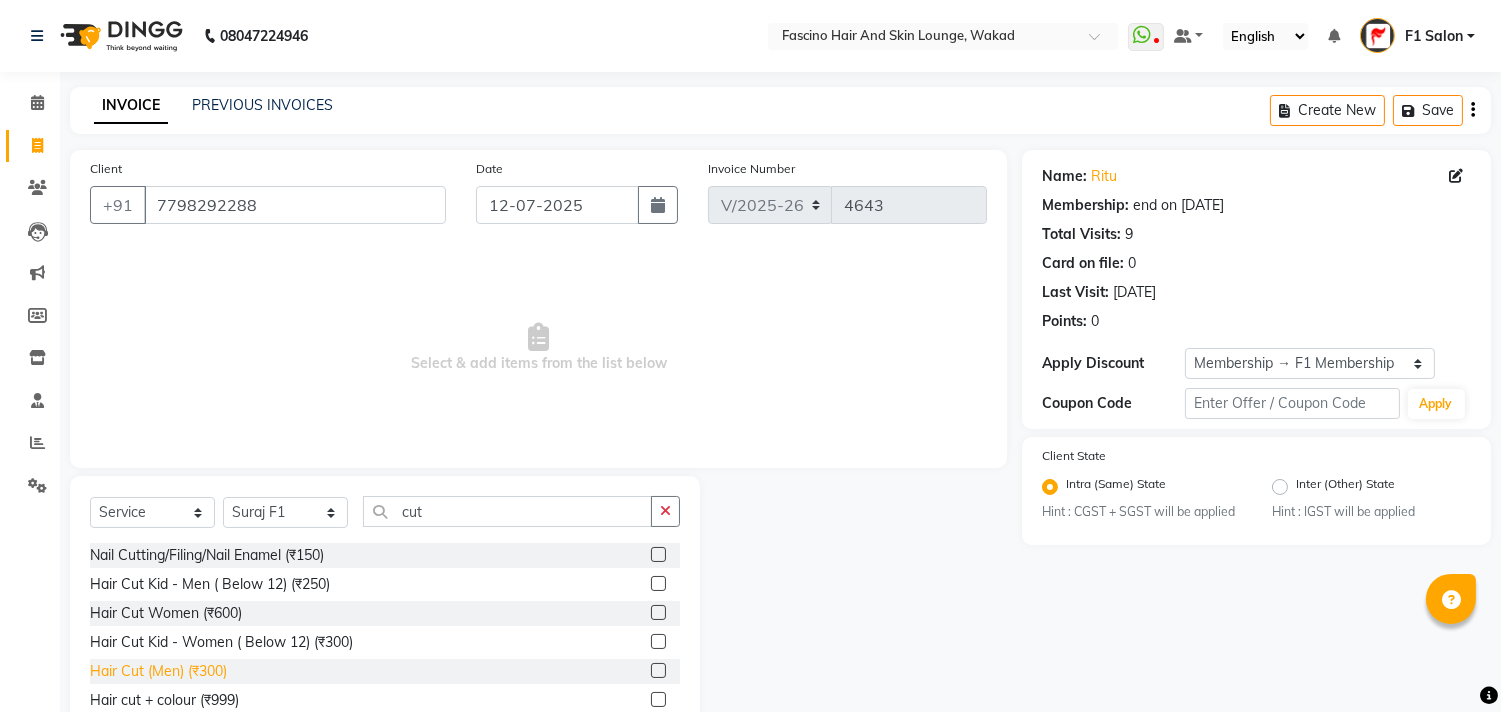 click on "Hair Cut (Men) (₹300)" 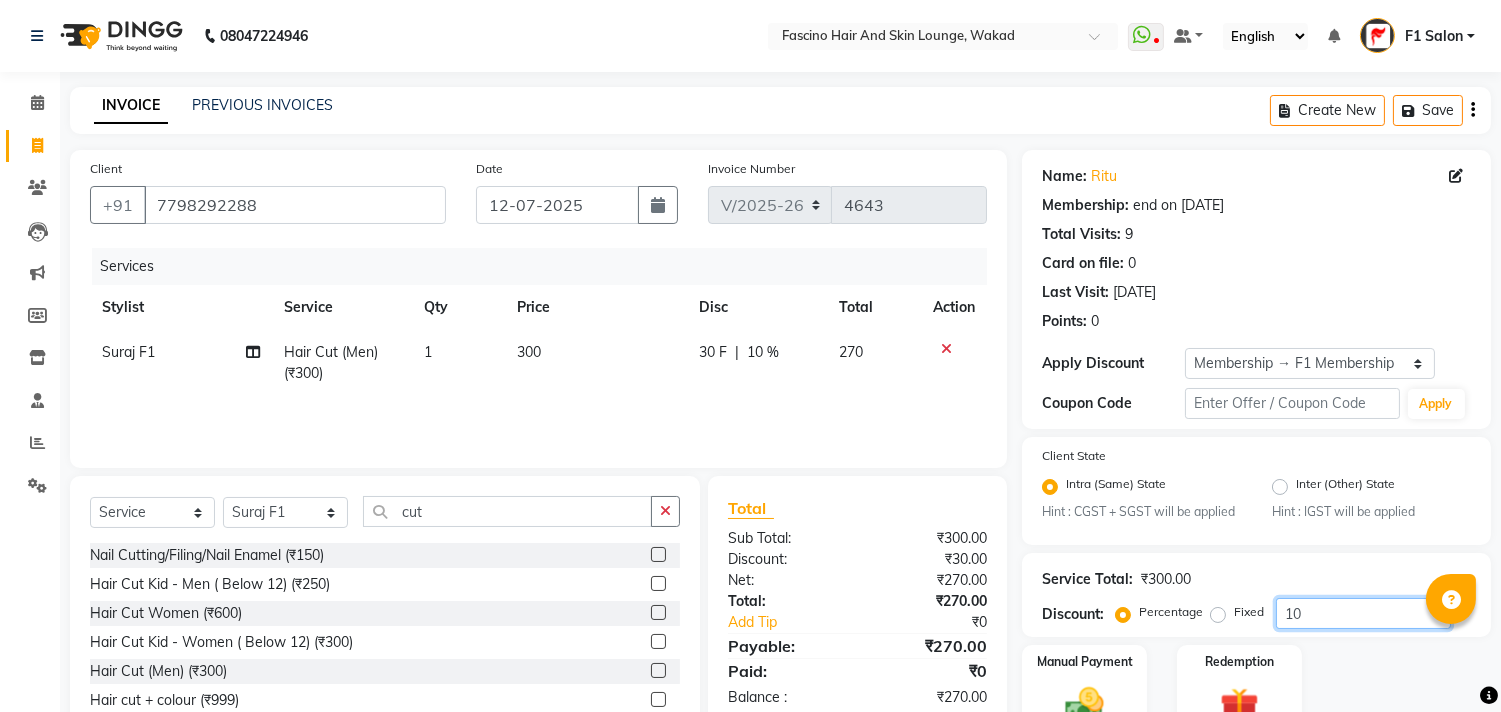 click on "10" 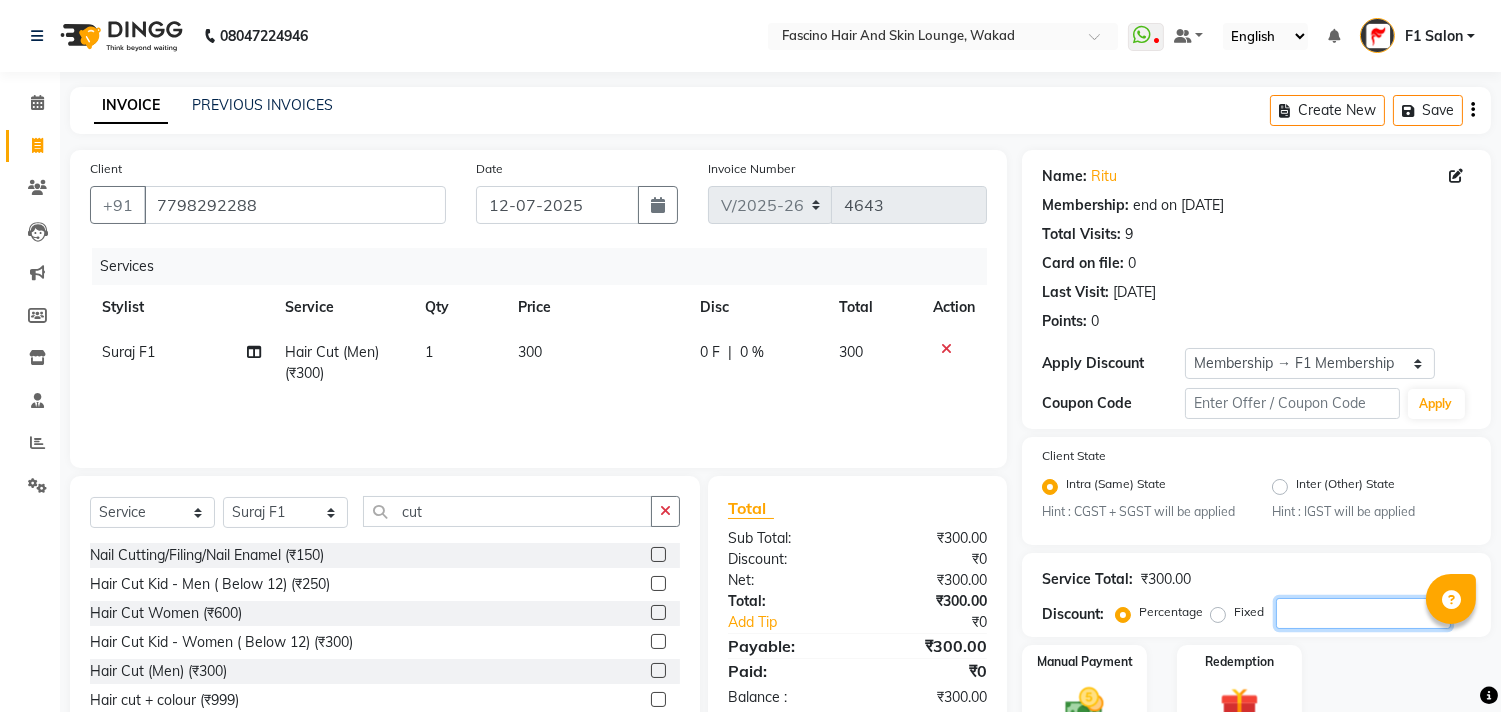scroll, scrollTop: 102, scrollLeft: 0, axis: vertical 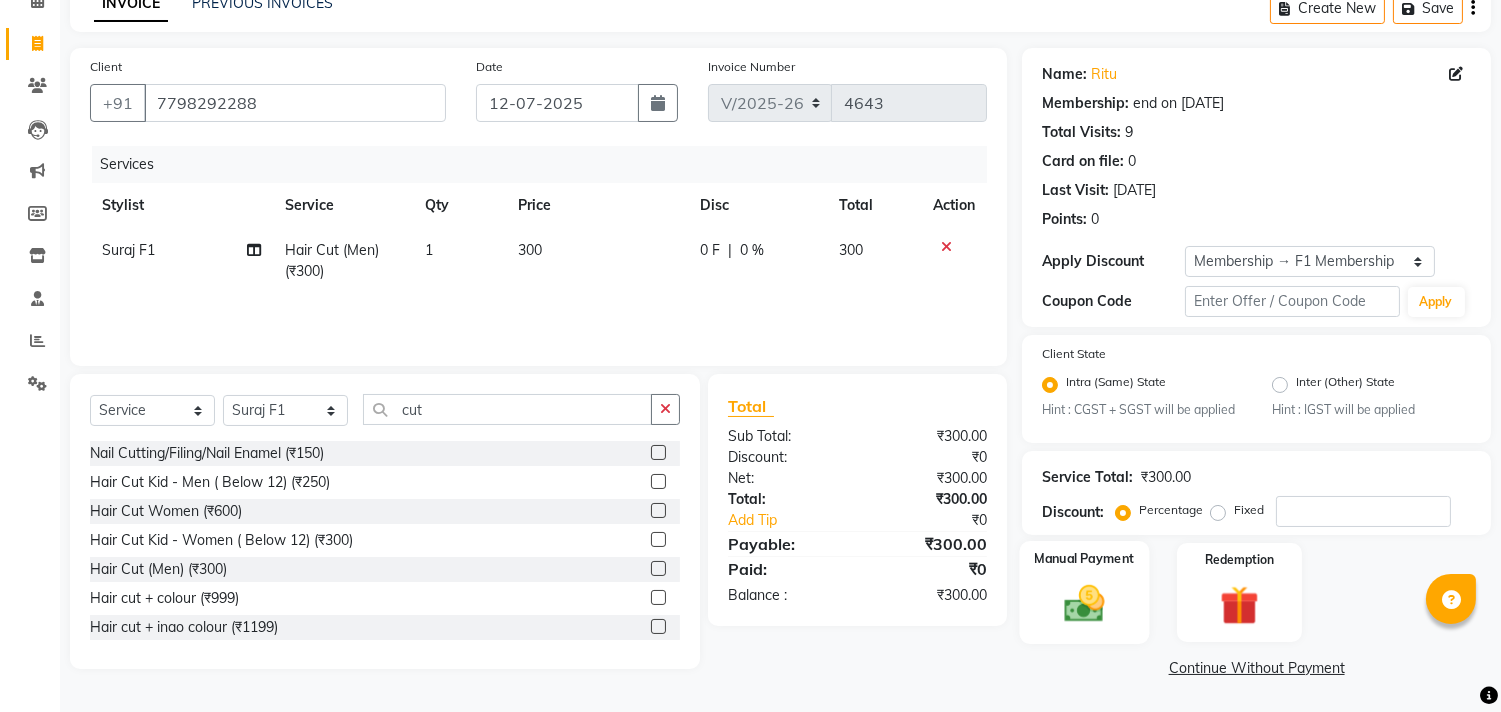 click 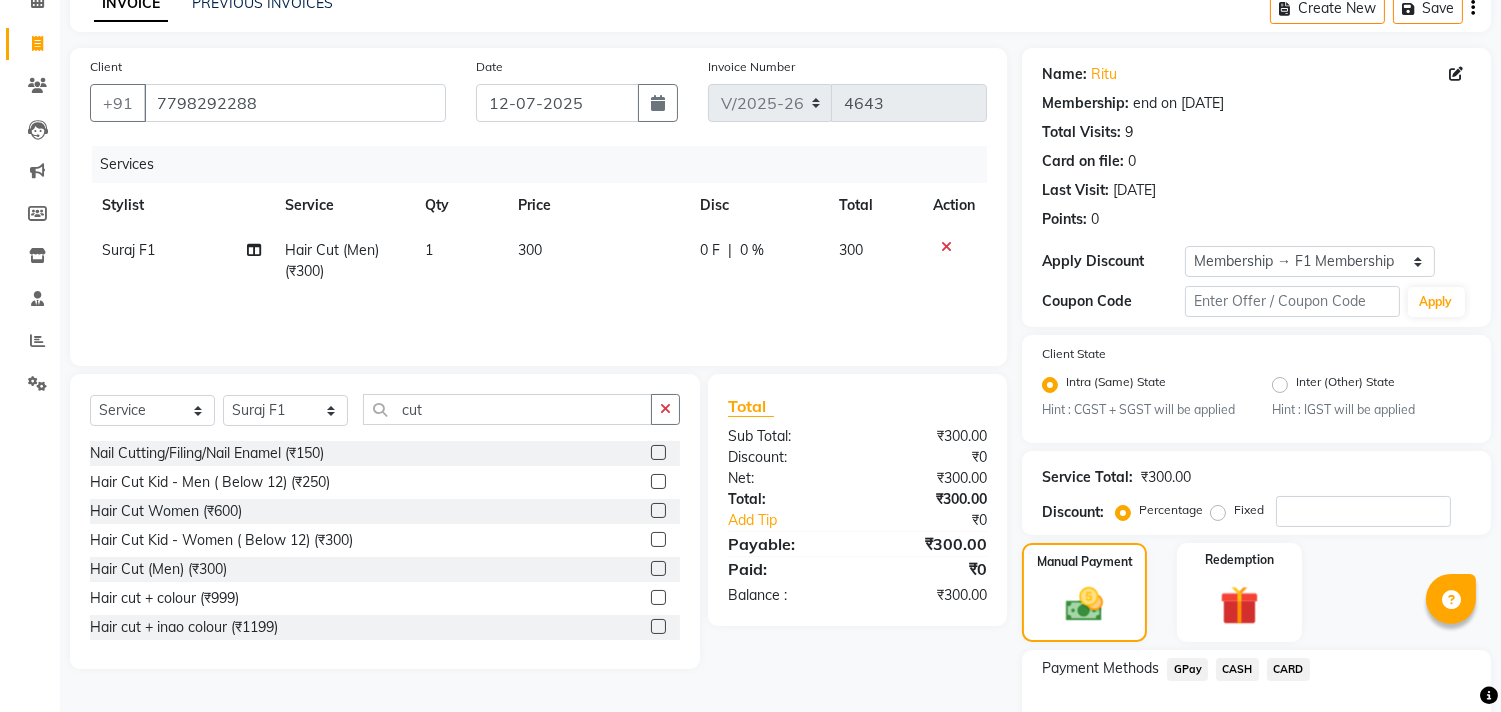 click on "GPay" 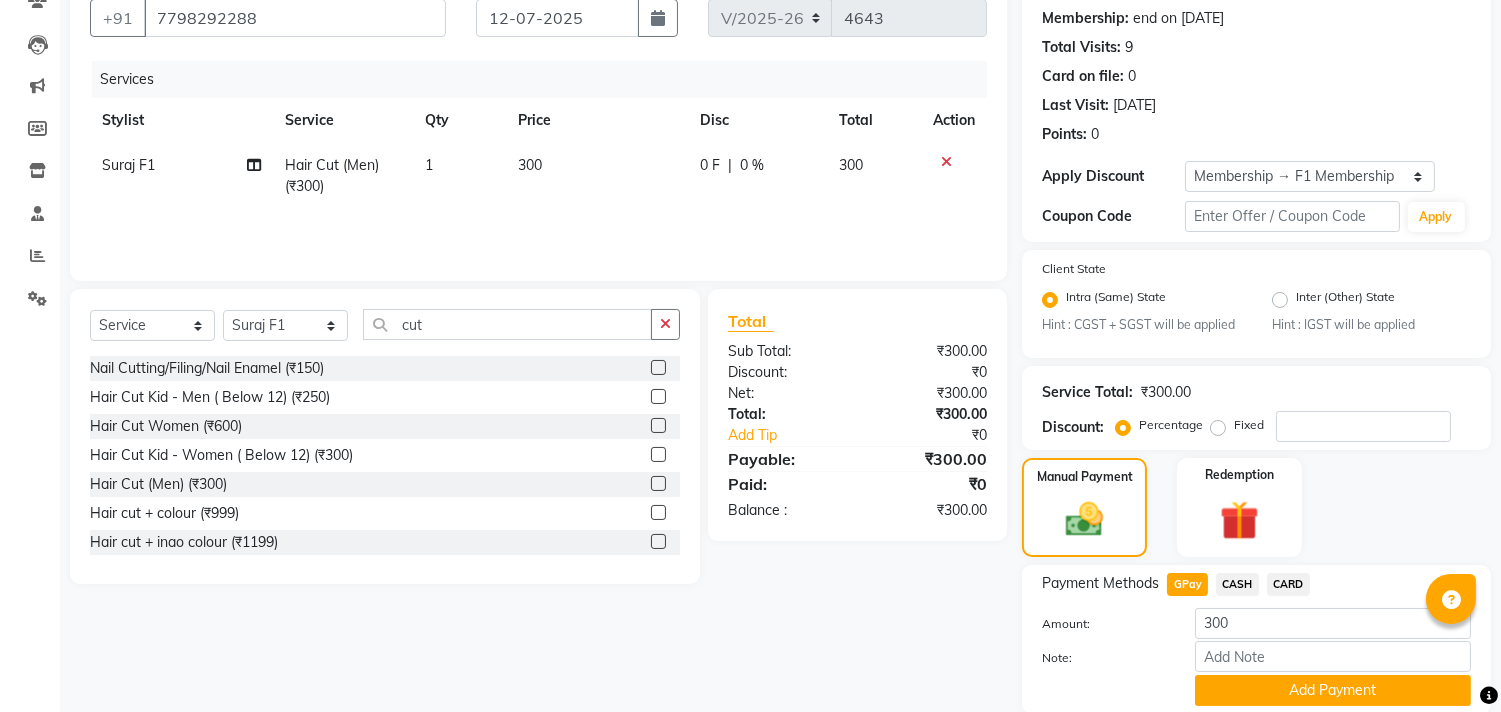 scroll, scrollTop: 260, scrollLeft: 0, axis: vertical 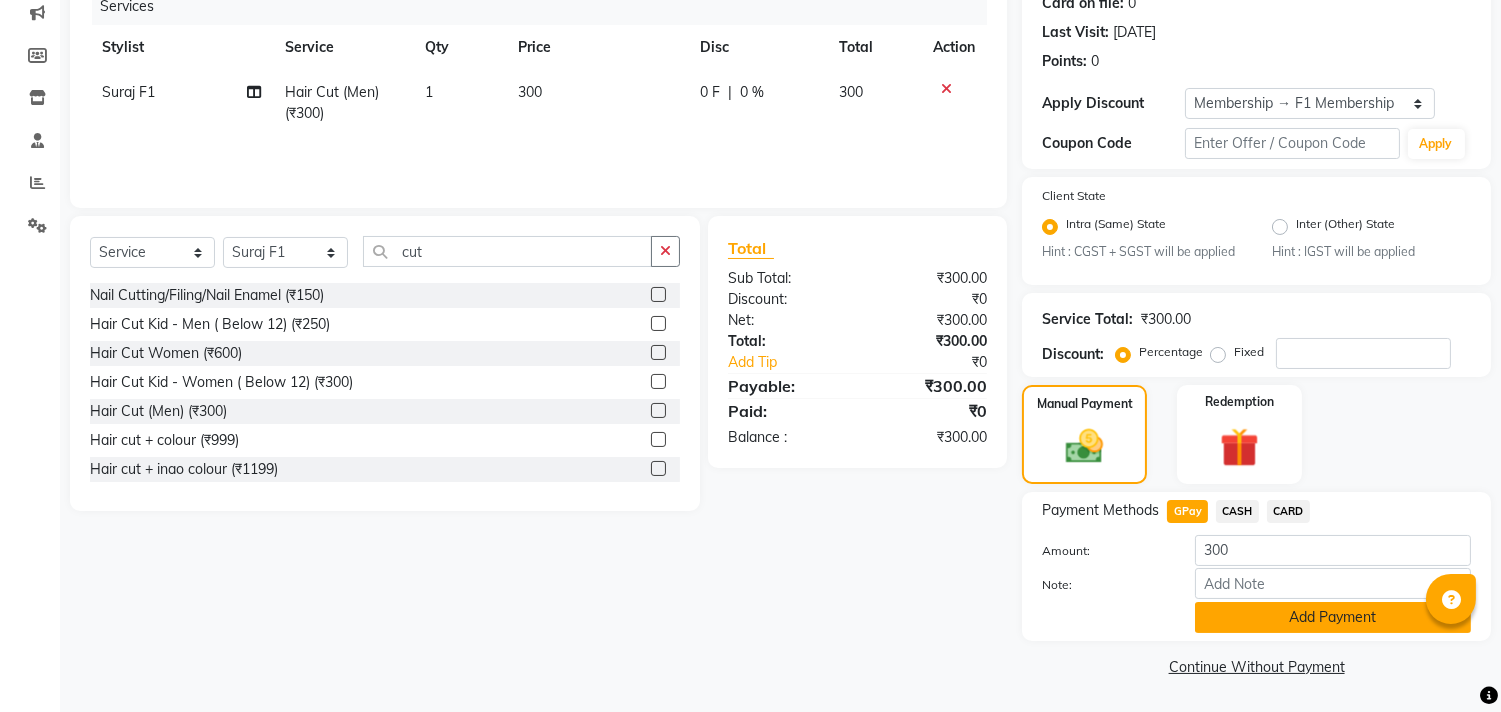 click on "Add Payment" 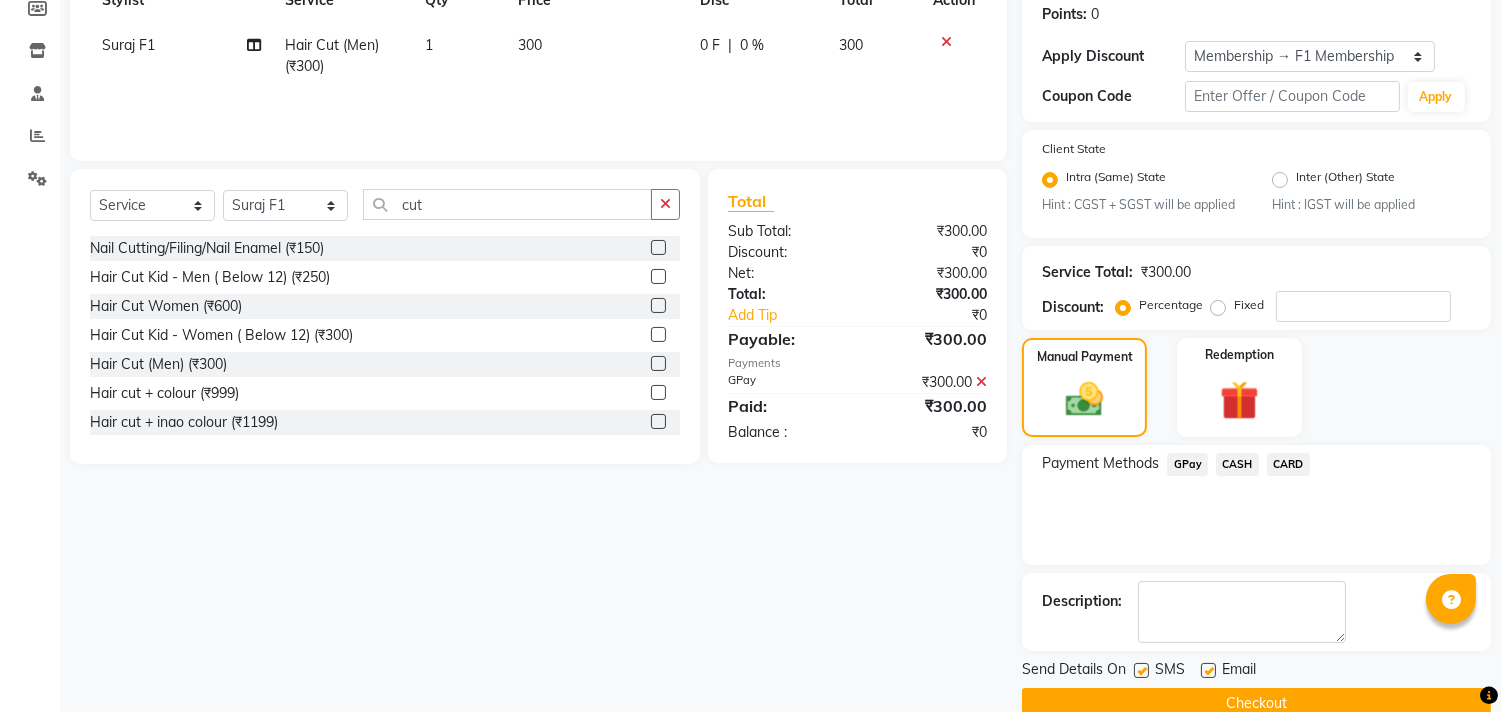 scroll, scrollTop: 344, scrollLeft: 0, axis: vertical 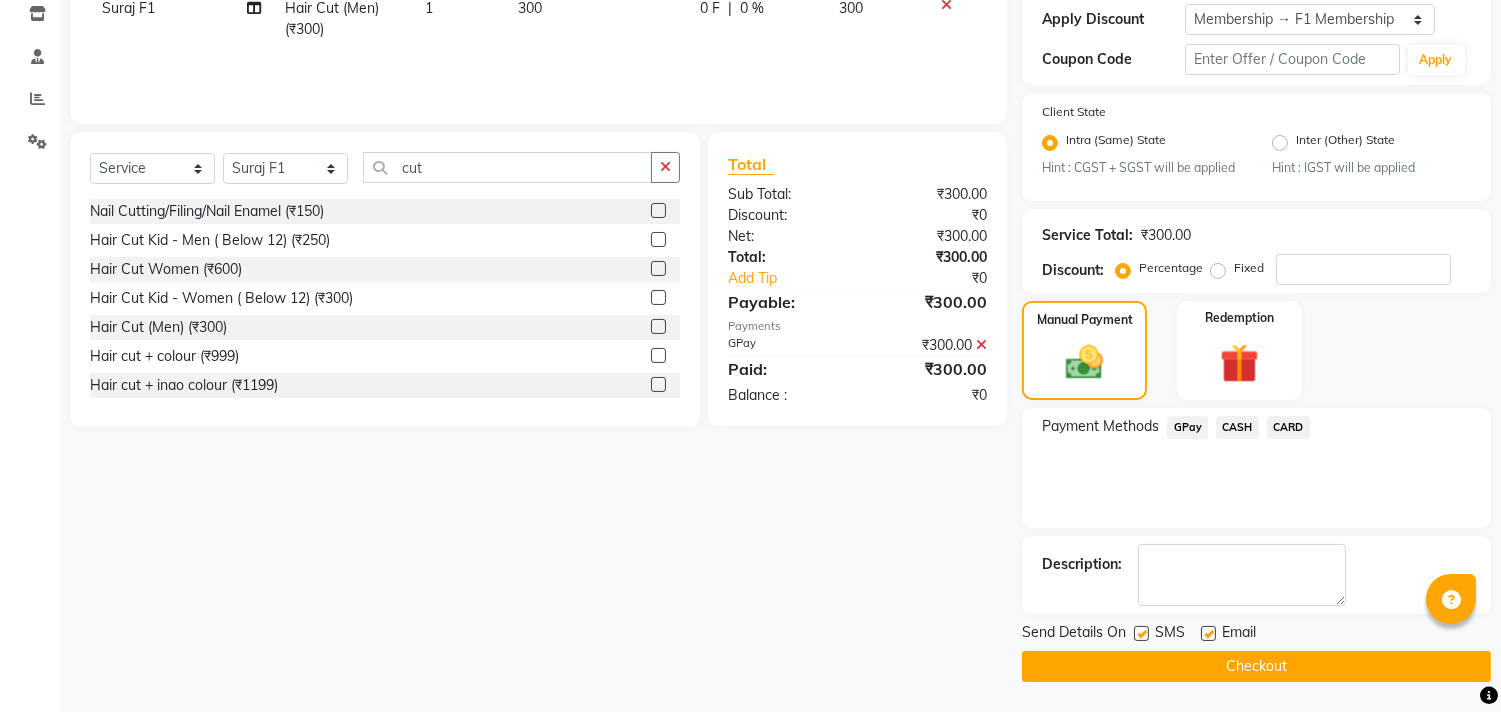 drag, startPoint x: 1138, startPoint y: 627, endPoint x: 1152, endPoint y: 635, distance: 16.124516 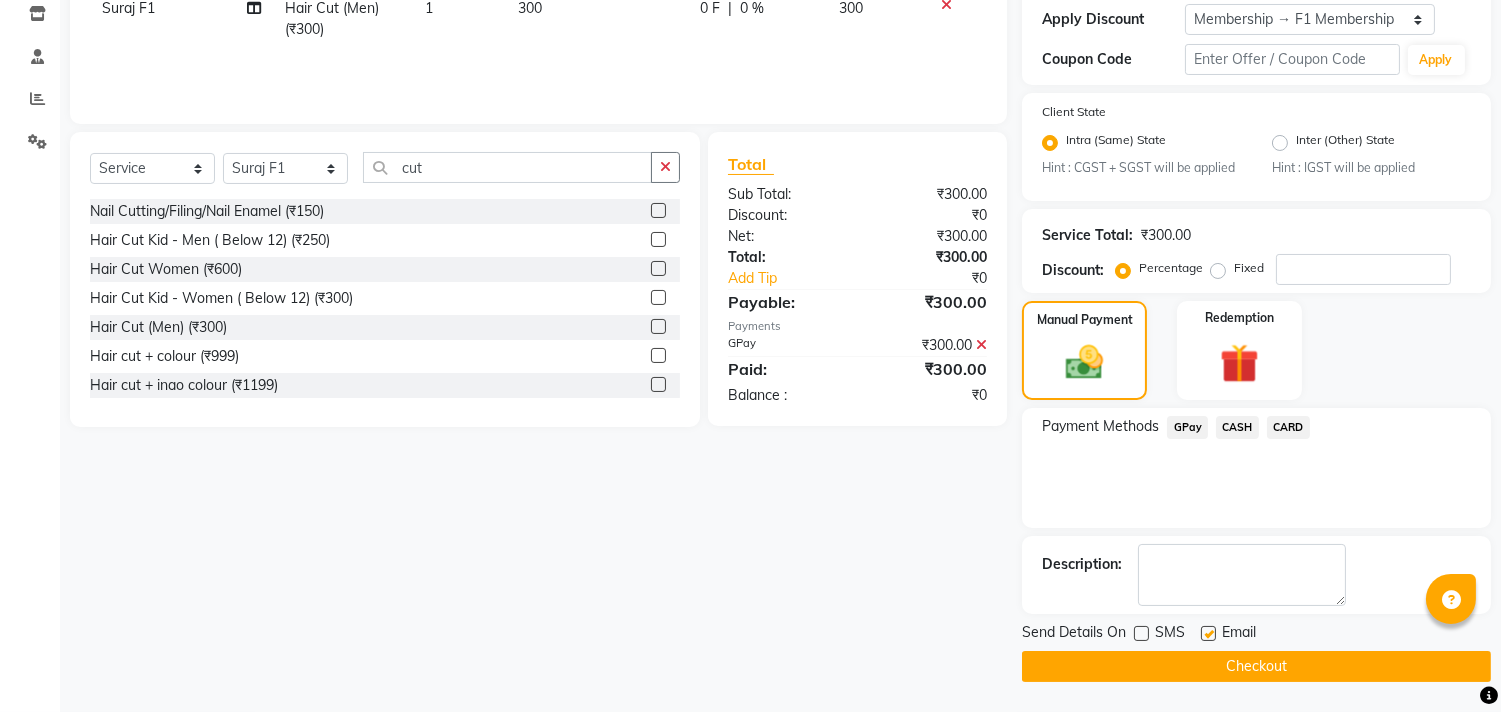 click on "Checkout" 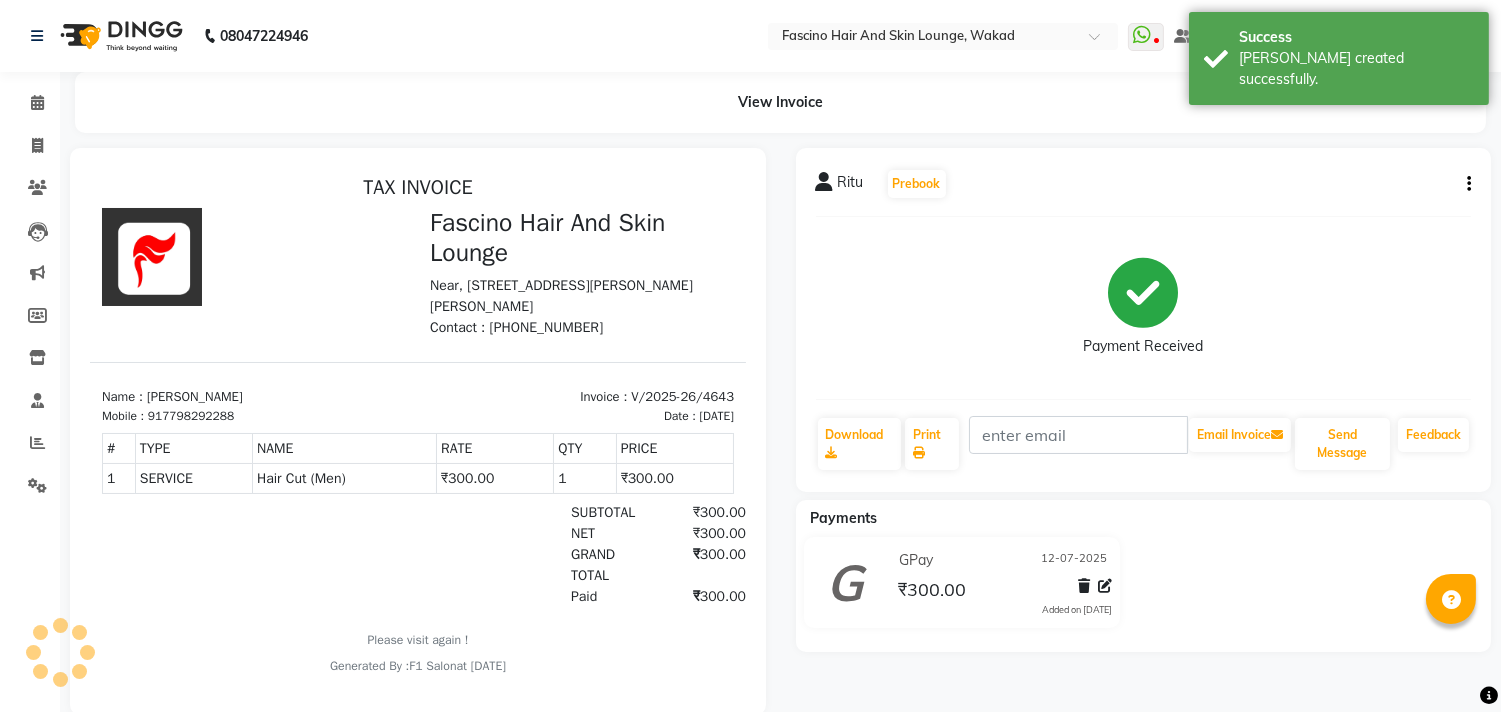 scroll, scrollTop: 0, scrollLeft: 0, axis: both 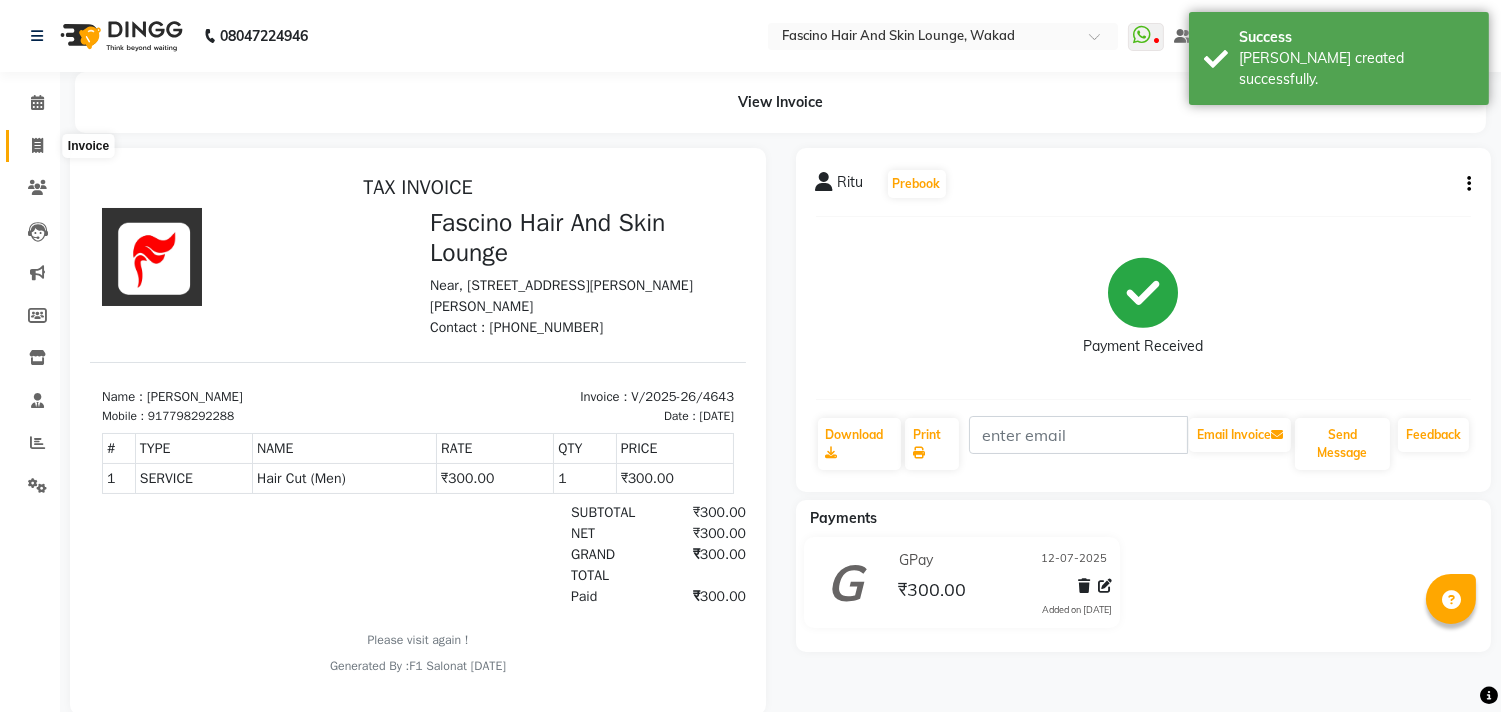 click 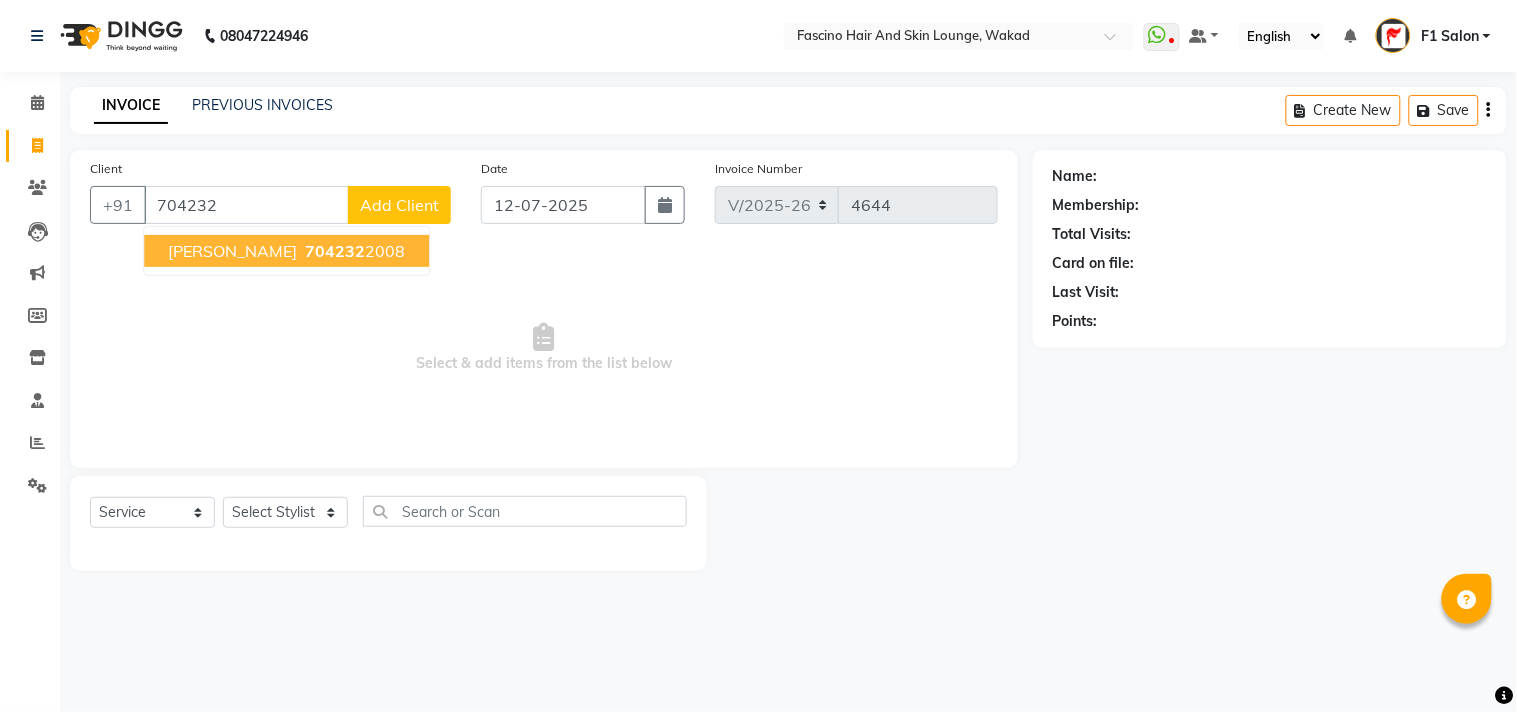 click on "Sanchita Gupta   704232 2008" at bounding box center (286, 251) 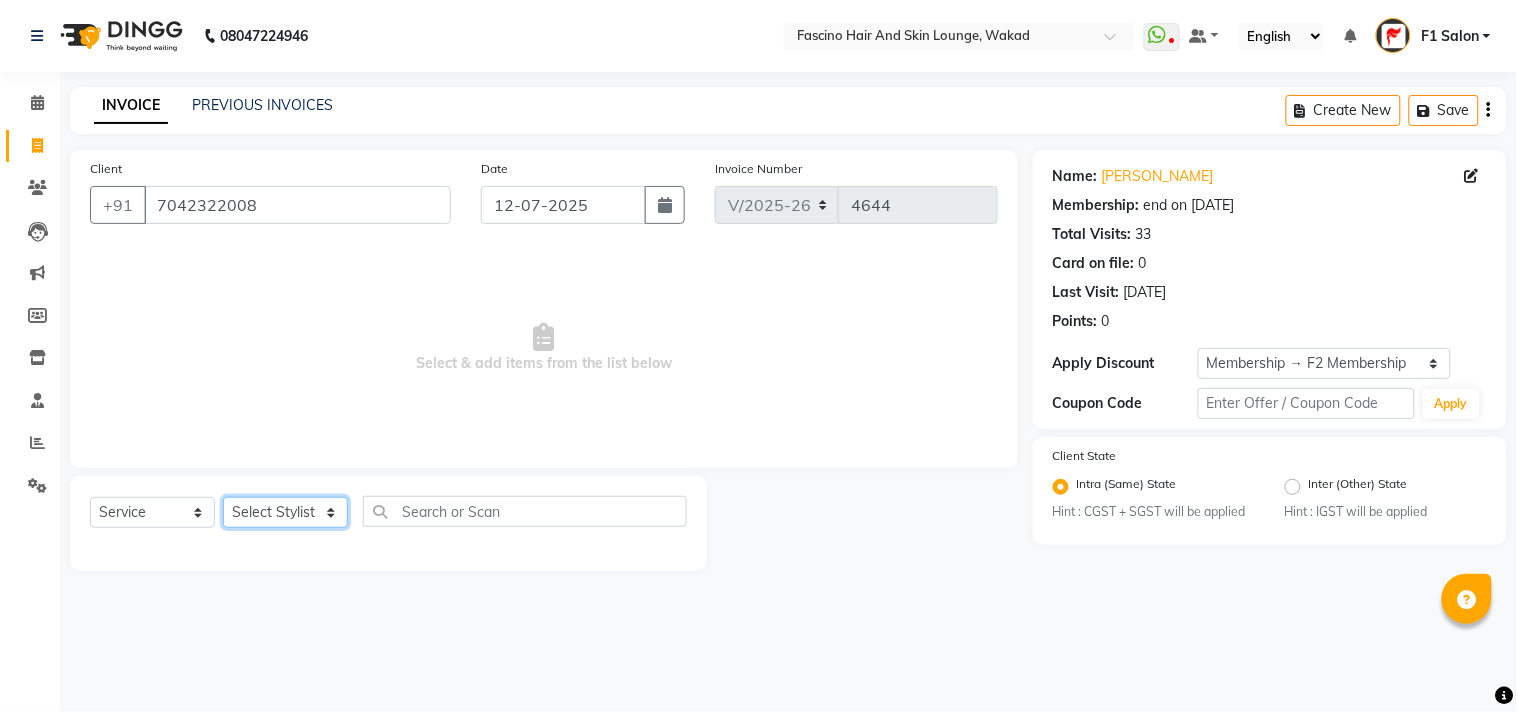 click on "Select Stylist 8805000650  Asif Shaikh Chimu Ingale F1 Salon  Ganesh F1 Gopal {JH} Govind (Jh ) Jadgdish Kajal  Omkar JH Pooja kate  Ram choudhry Sahil jh Sanjay muley Shree Siddu (F1) Sid (JH) Sukanya Sadiyan  Suraj F1 Tejal Beaution Usha Bhise Varsha F1 Veena" 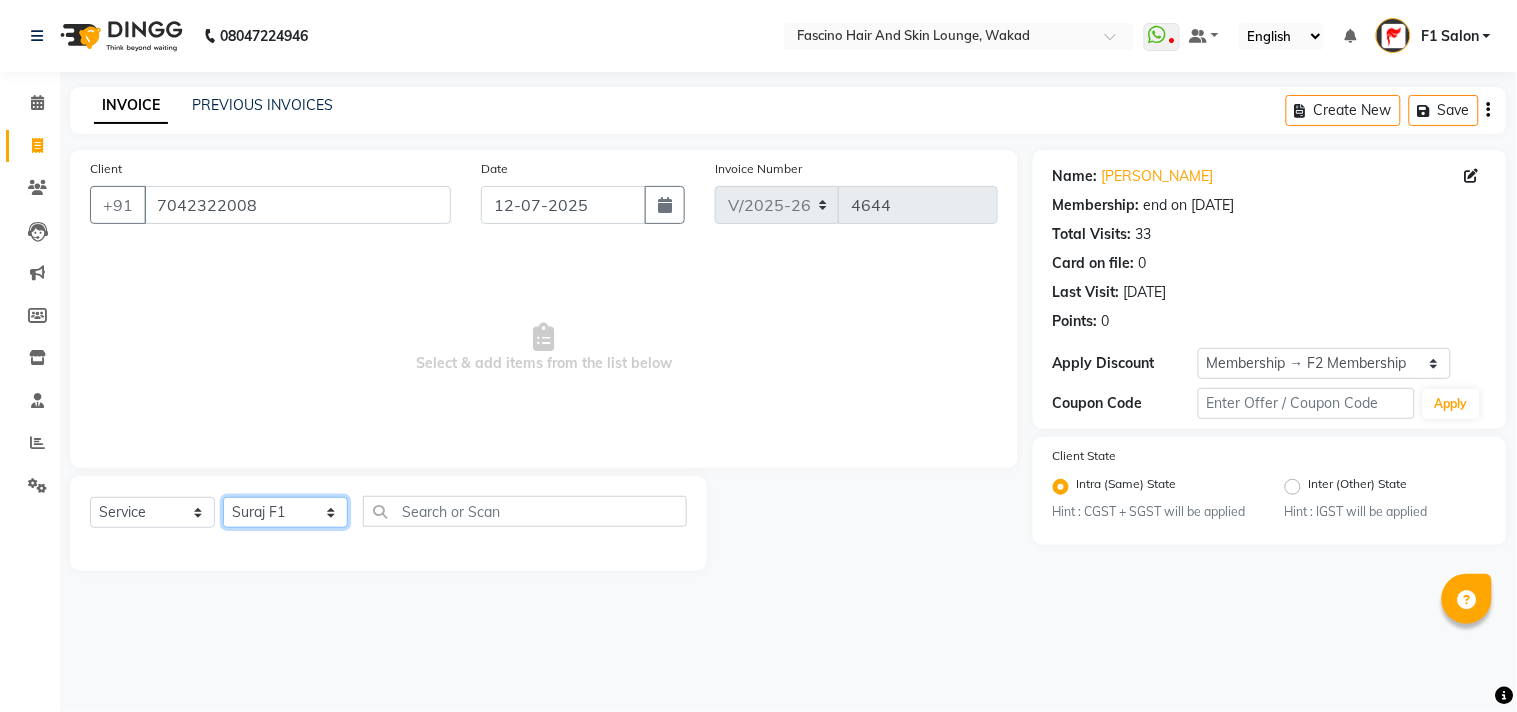 click on "Select Stylist 8805000650  Asif Shaikh Chimu Ingale F1 Salon  Ganesh F1 Gopal {JH} Govind (Jh ) Jadgdish Kajal  Omkar JH Pooja kate  Ram choudhry Sahil jh Sanjay muley Shree Siddu (F1) Sid (JH) Sukanya Sadiyan  Suraj F1 Tejal Beaution Usha Bhise Varsha F1 Veena" 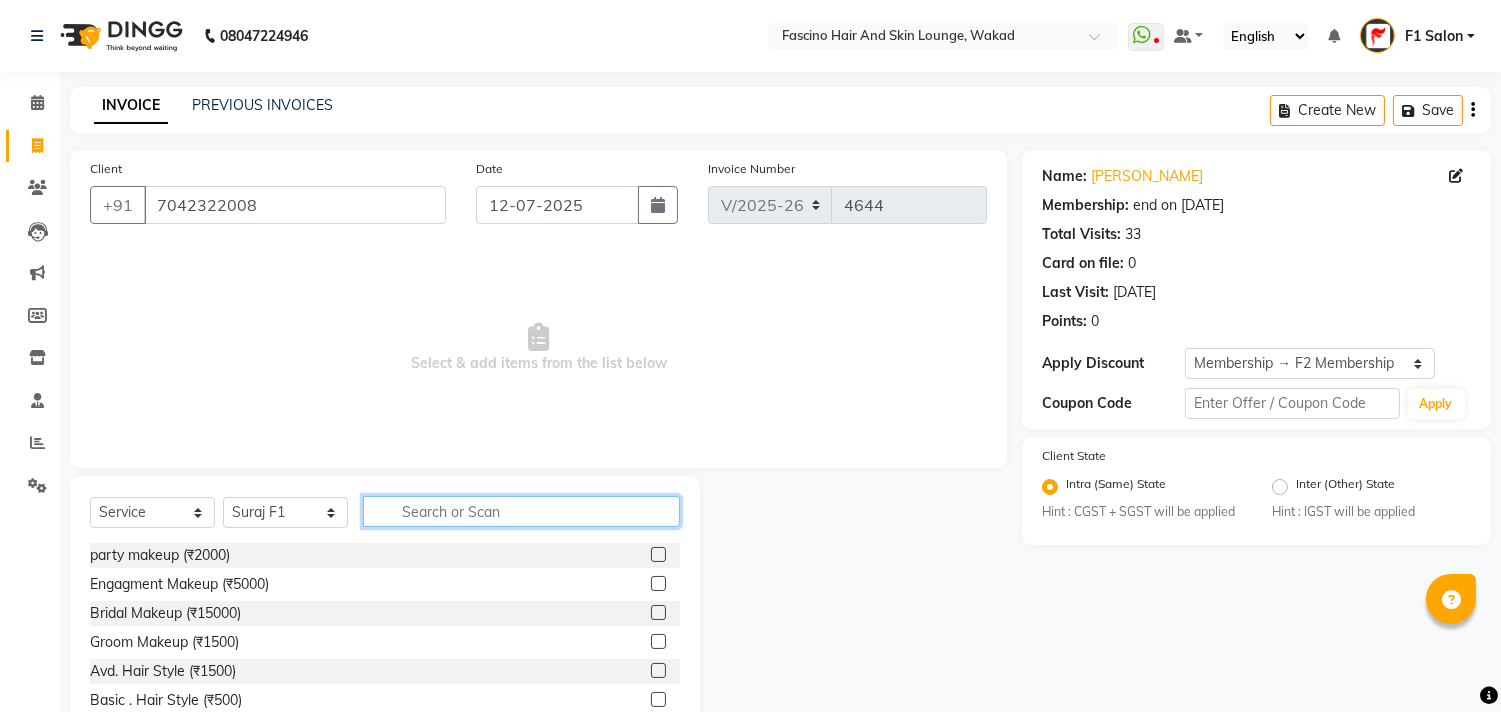 click 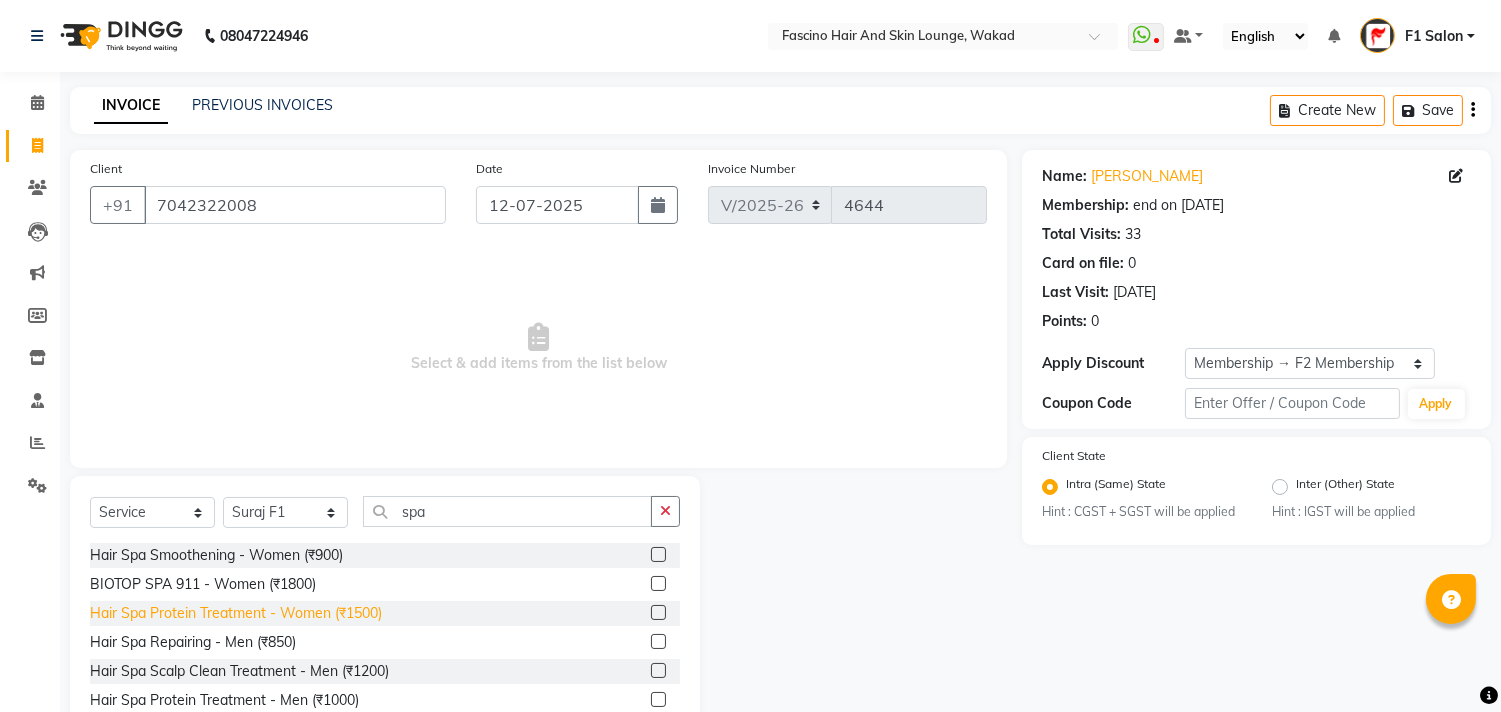 click on "Hair Spa Protein Treatment - Women (₹1500)" 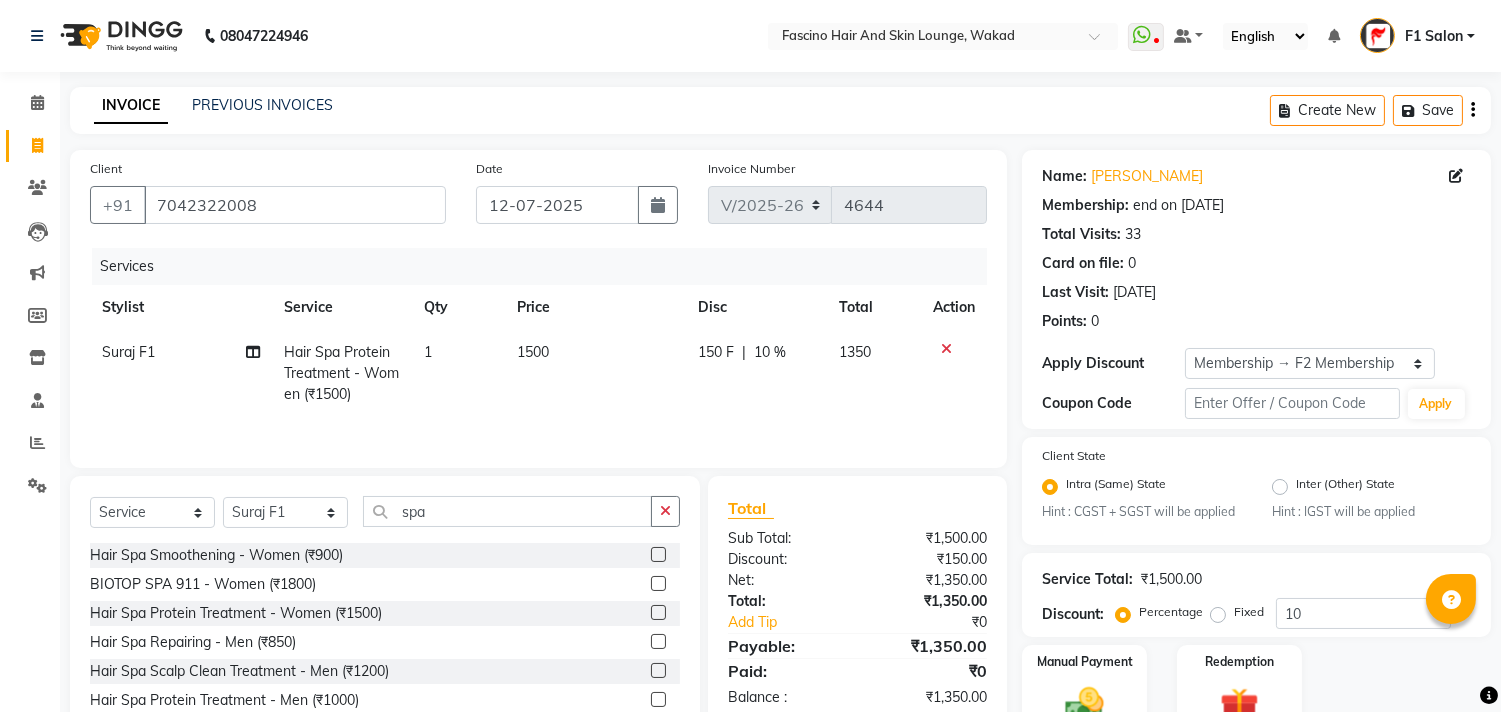 click on "1500" 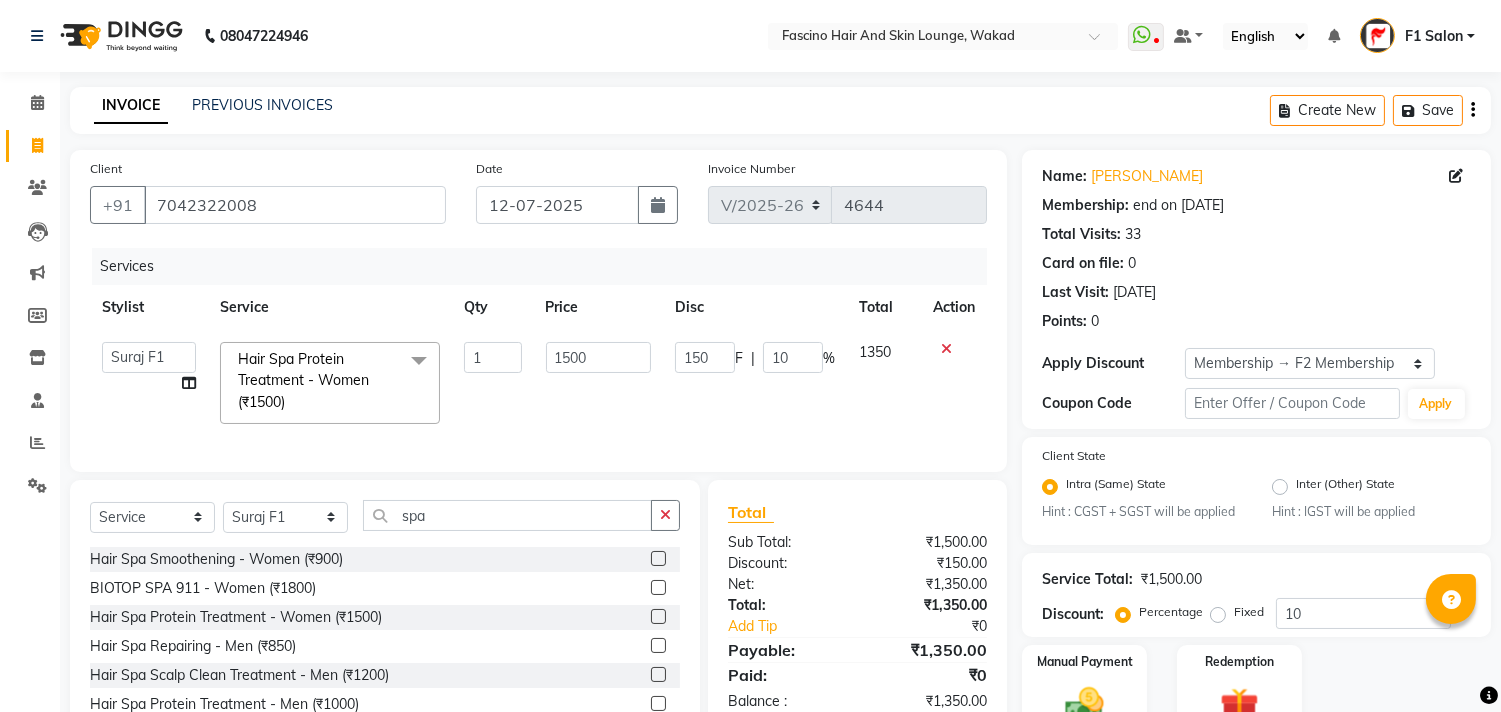 click on "1500" 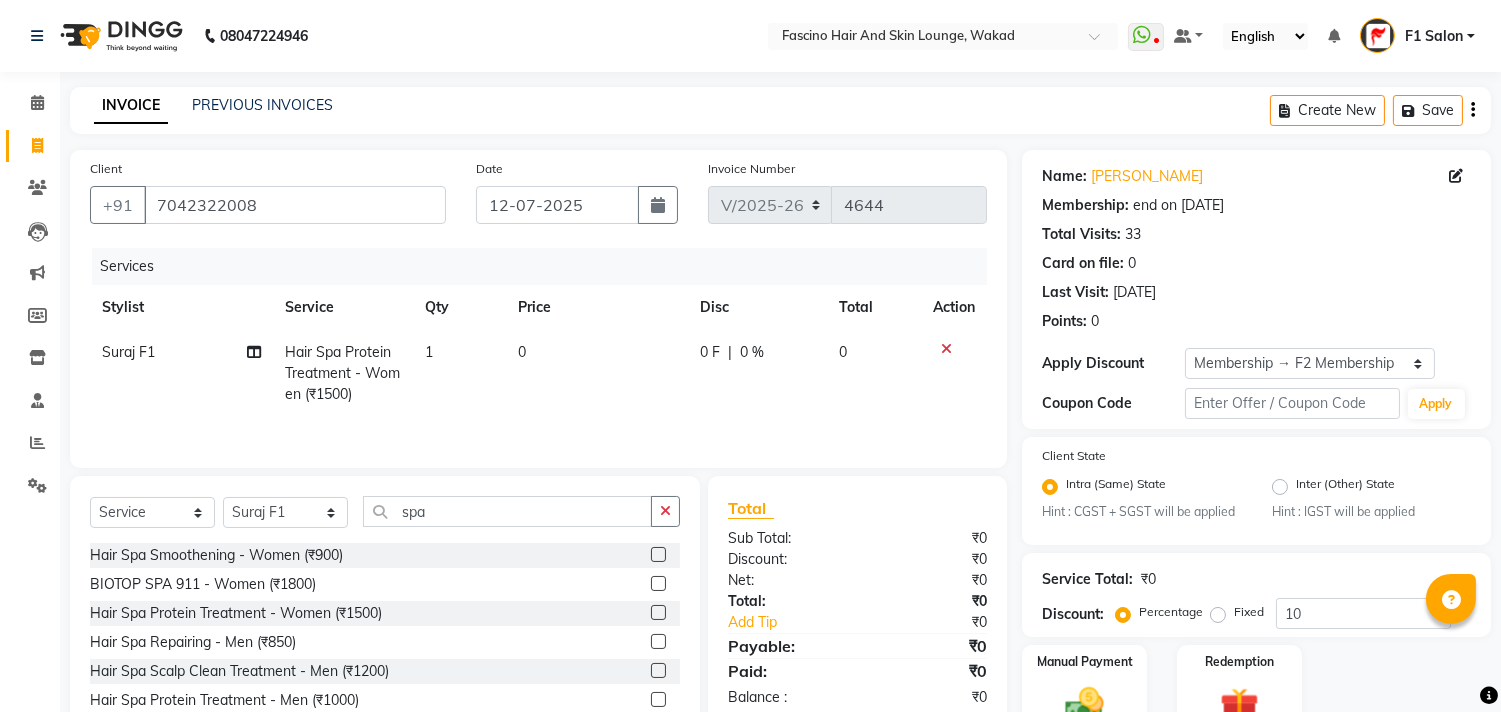 click 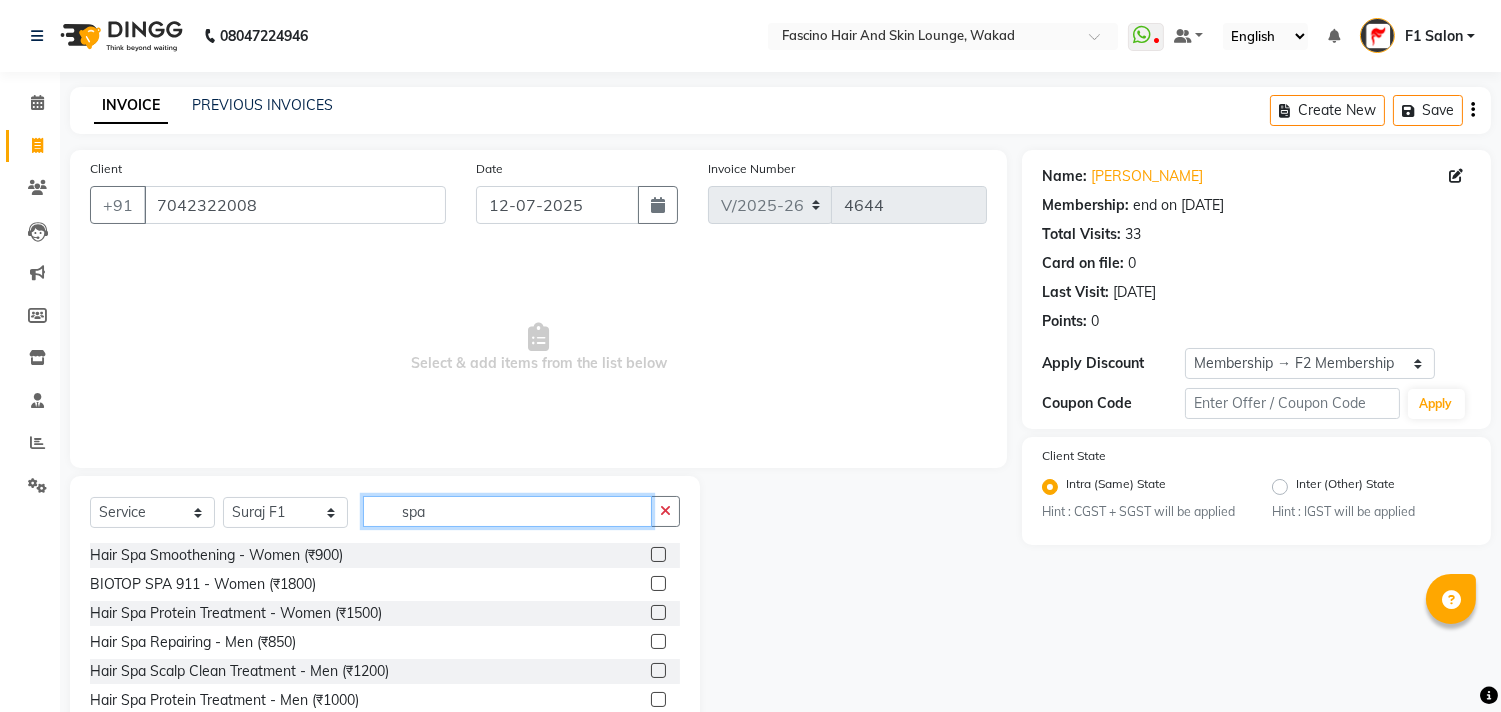 click on "spa" 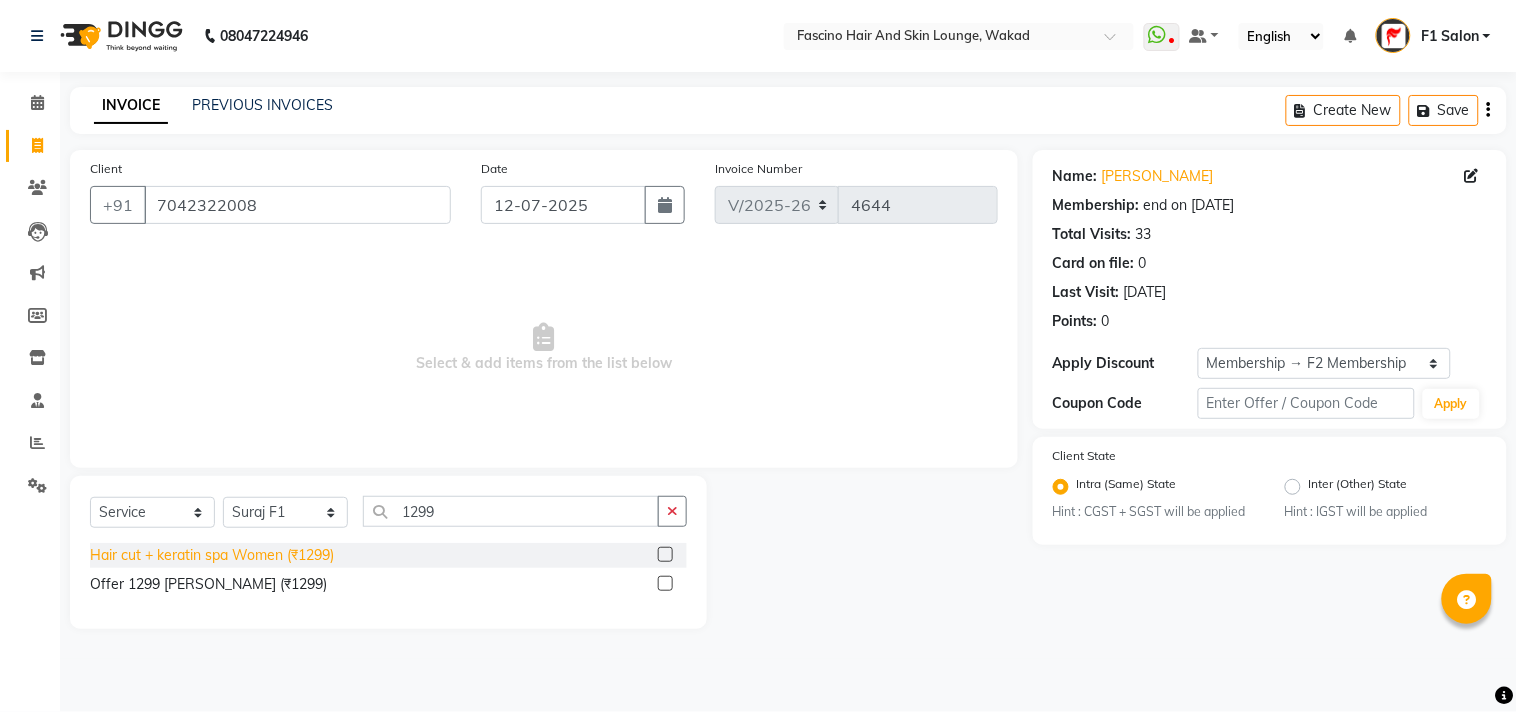 click on "Hair cut + keratin spa Women (₹1299)" 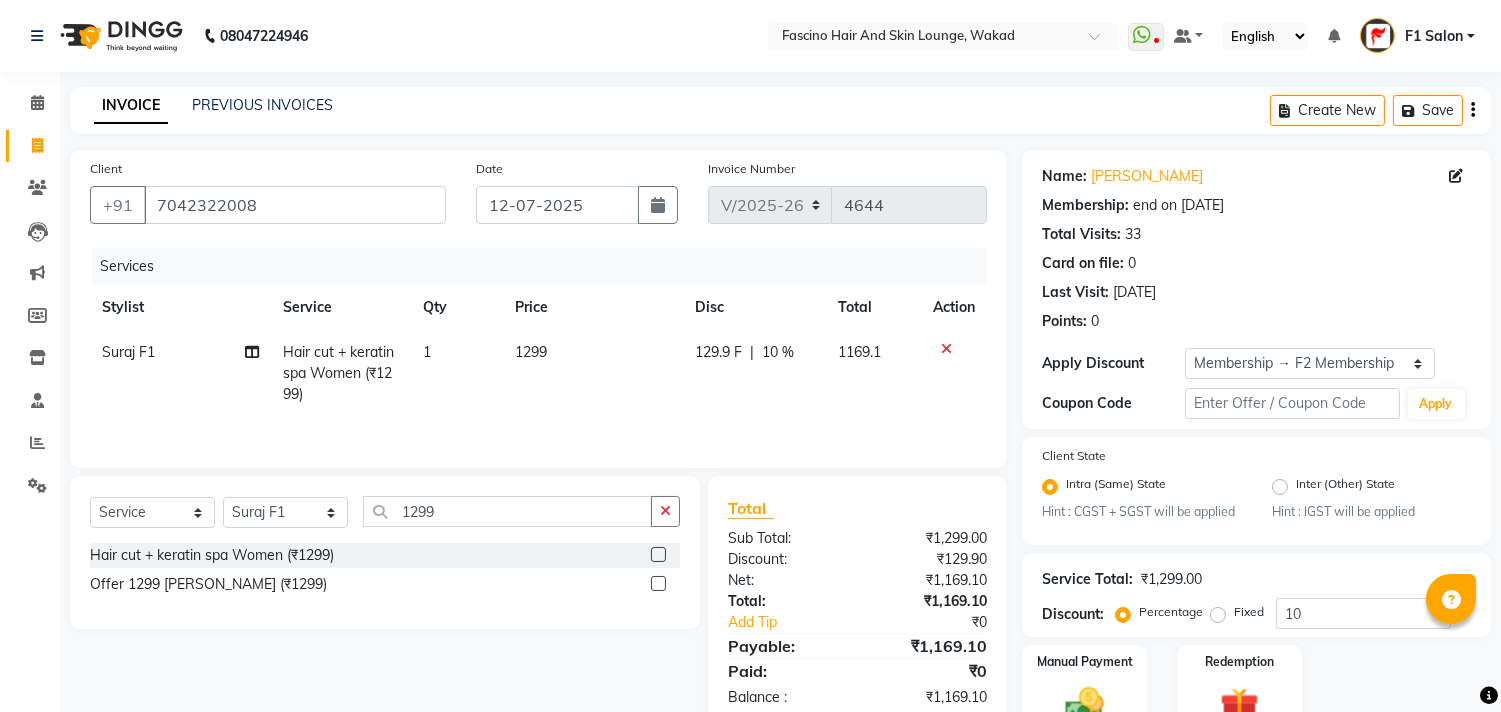 click on "1299" 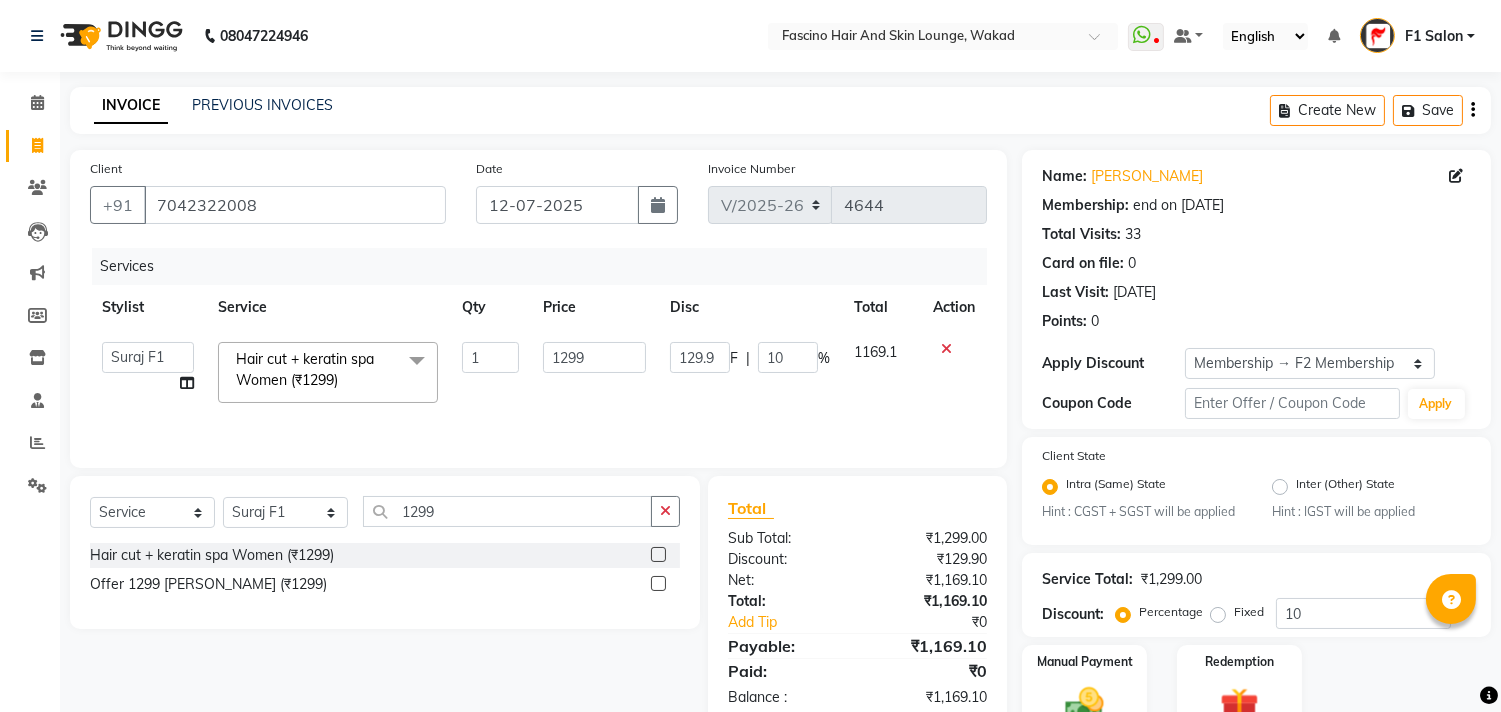 click on "1299" 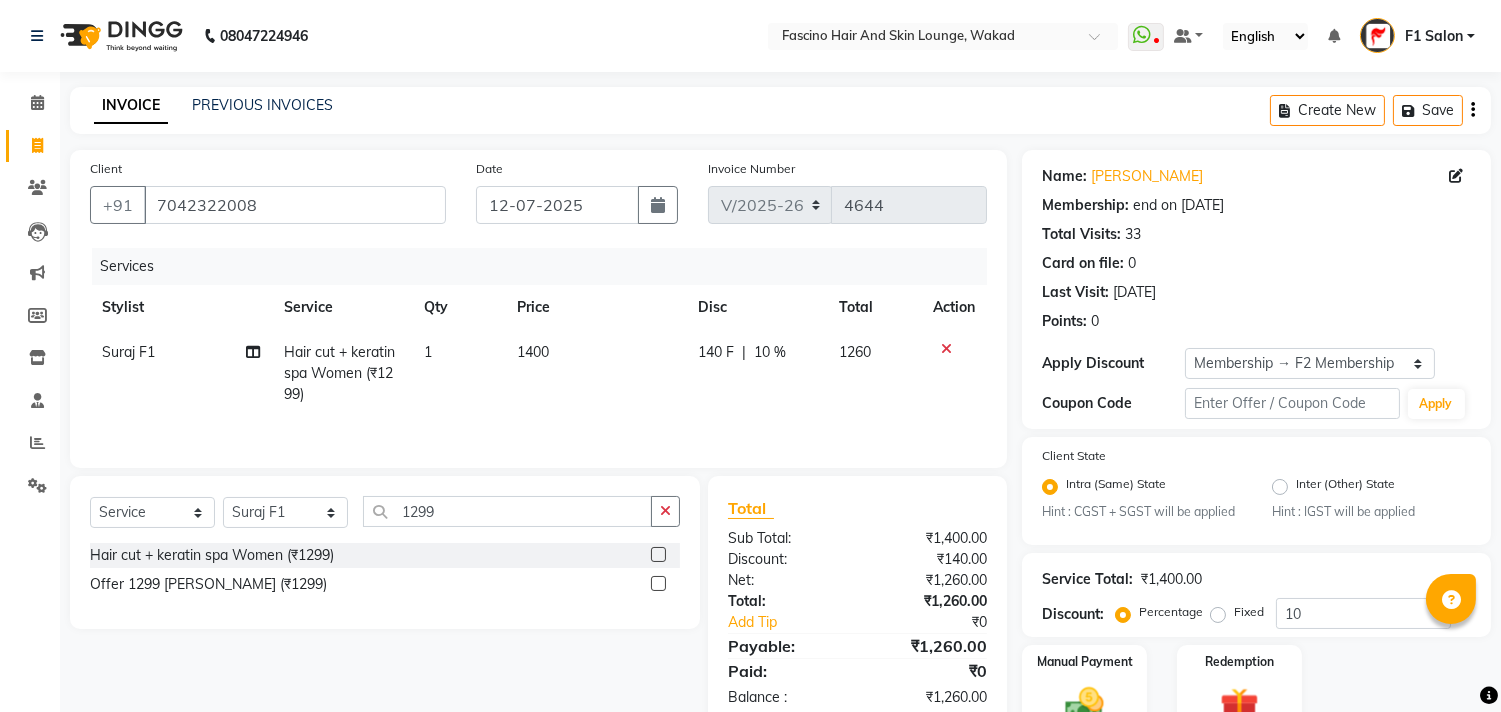 click on "Services Stylist Service Qty Price Disc Total Action Suraj F1 Hair cut + keratin spa Women (₹1299) 1 1400 140 F | 10 % 1260" 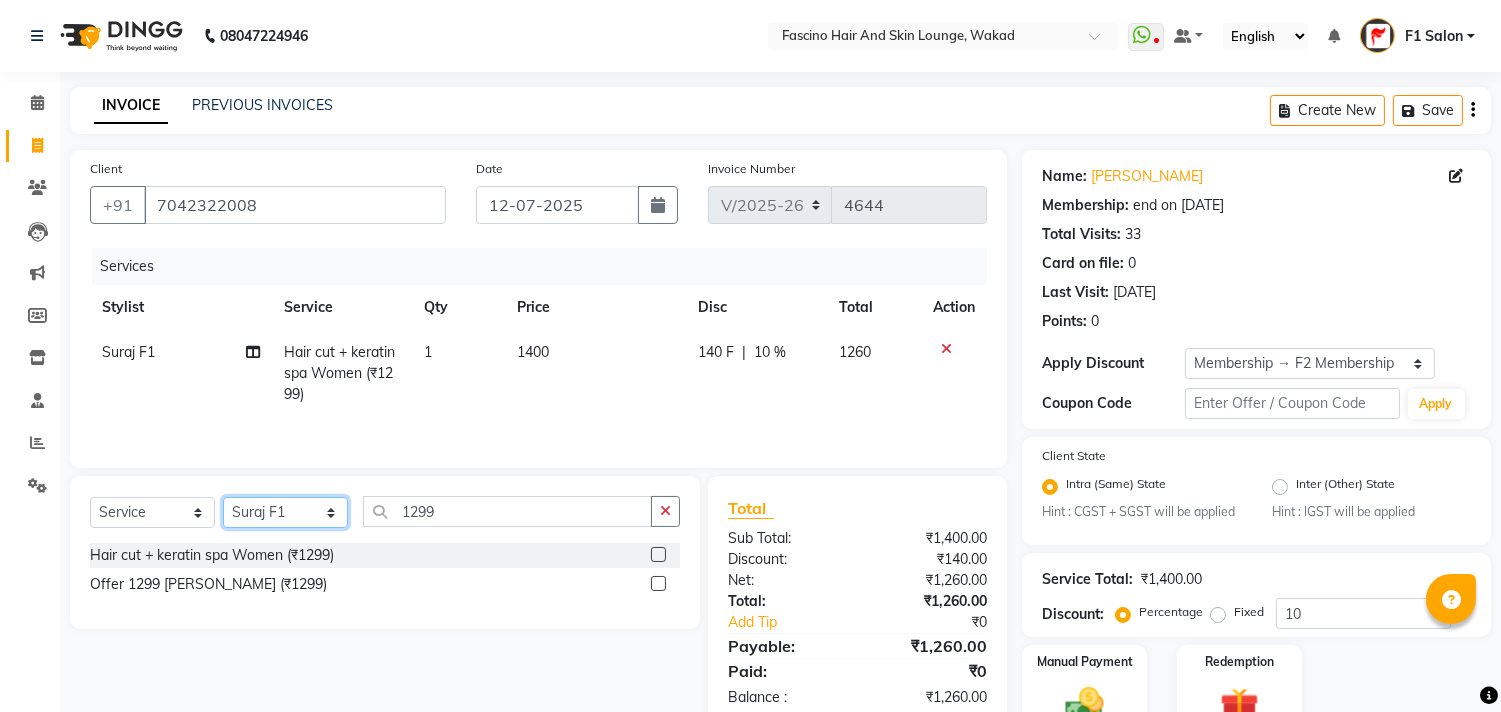 click on "Select Stylist 8805000650  Asif Shaikh Chimu Ingale F1 Salon  Ganesh F1 Gopal {JH} Govind (Jh ) Jadgdish Kajal  Omkar JH Pooja kate  Ram choudhry Sahil jh Sanjay muley Shree Siddu (F1) Sid (JH) Sukanya Sadiyan  Suraj F1 Tejal Beaution Usha Bhise Varsha F1 Veena" 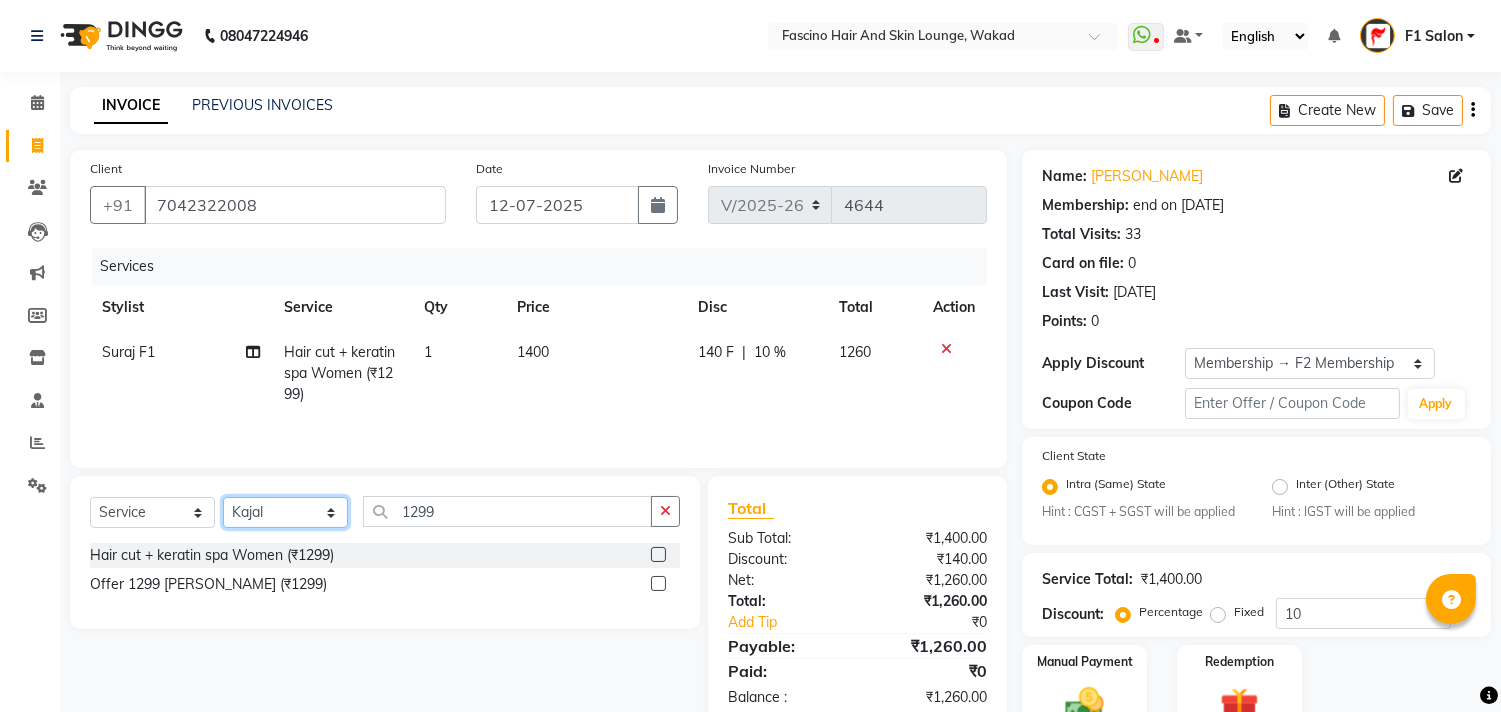 click on "Select Stylist 8805000650  Asif Shaikh Chimu Ingale F1 Salon  Ganesh F1 Gopal {JH} Govind (Jh ) Jadgdish Kajal  Omkar JH Pooja kate  Ram choudhry Sahil jh Sanjay muley Shree Siddu (F1) Sid (JH) Sukanya Sadiyan  Suraj F1 Tejal Beaution Usha Bhise Varsha F1 Veena" 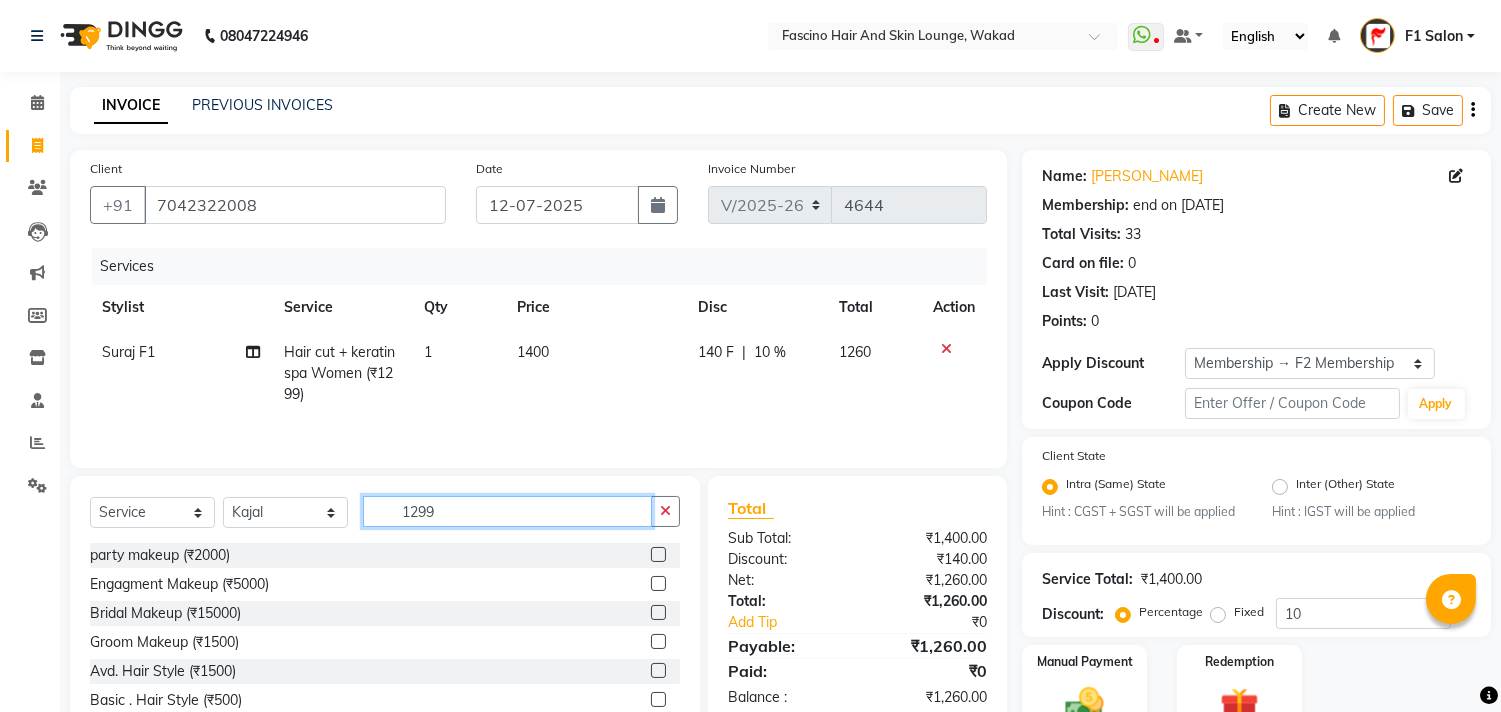 click on "1299" 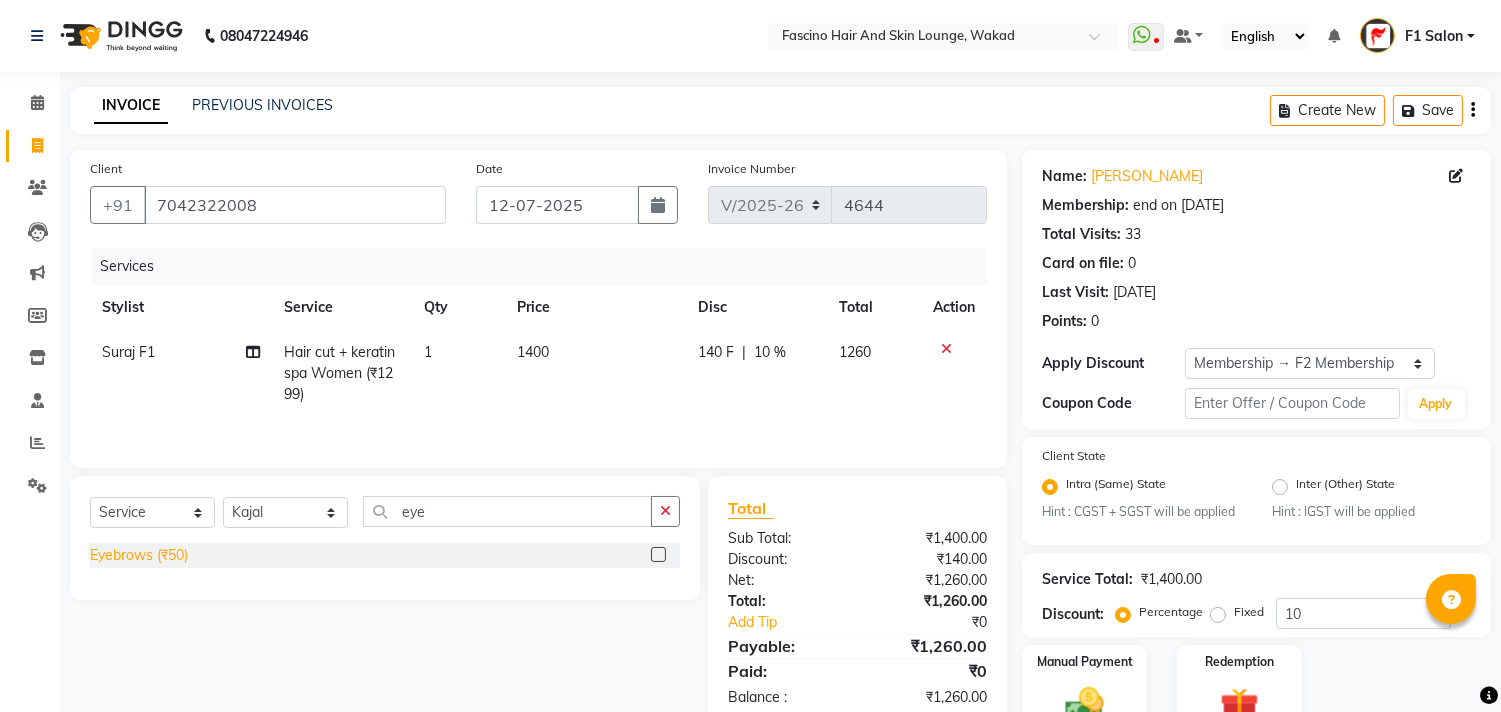 click on "Eyebrows (₹50)" 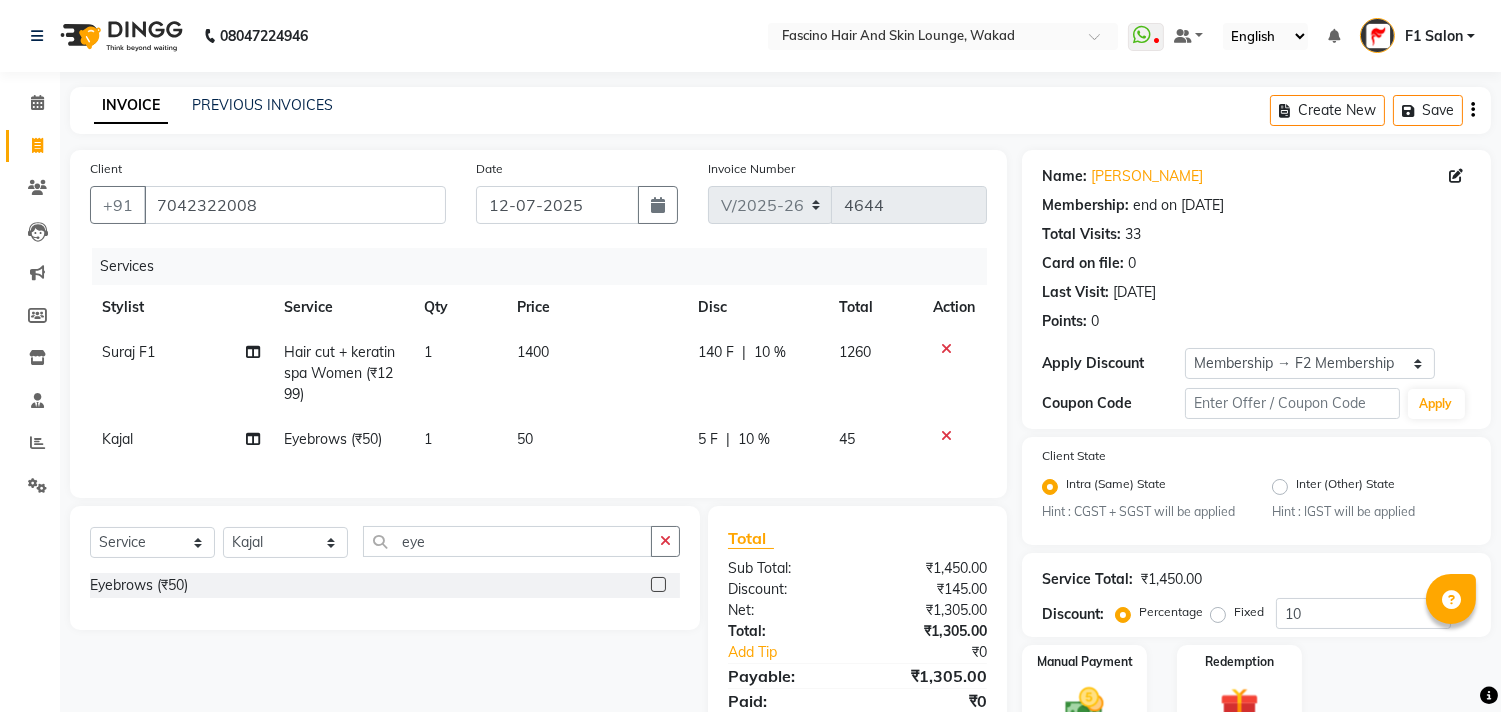 click on "50" 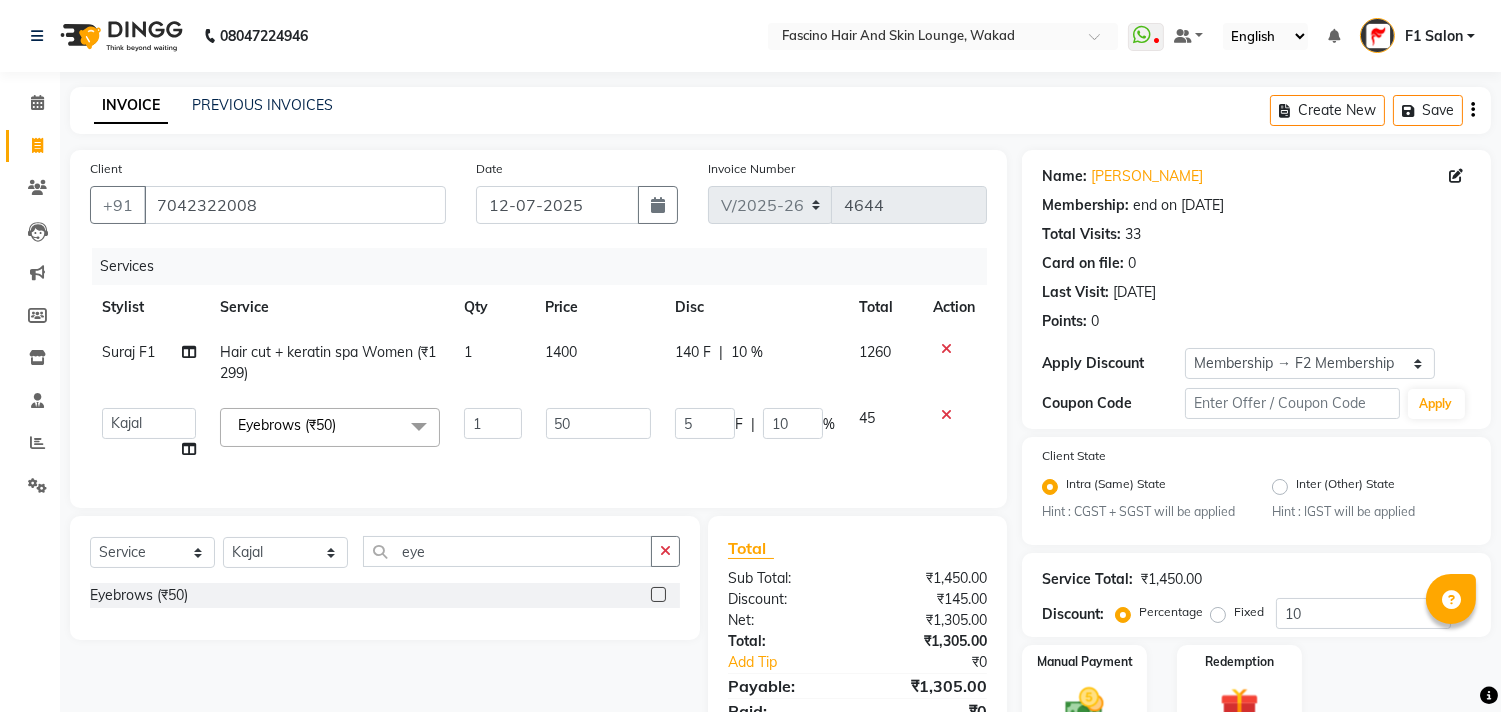 click on "50" 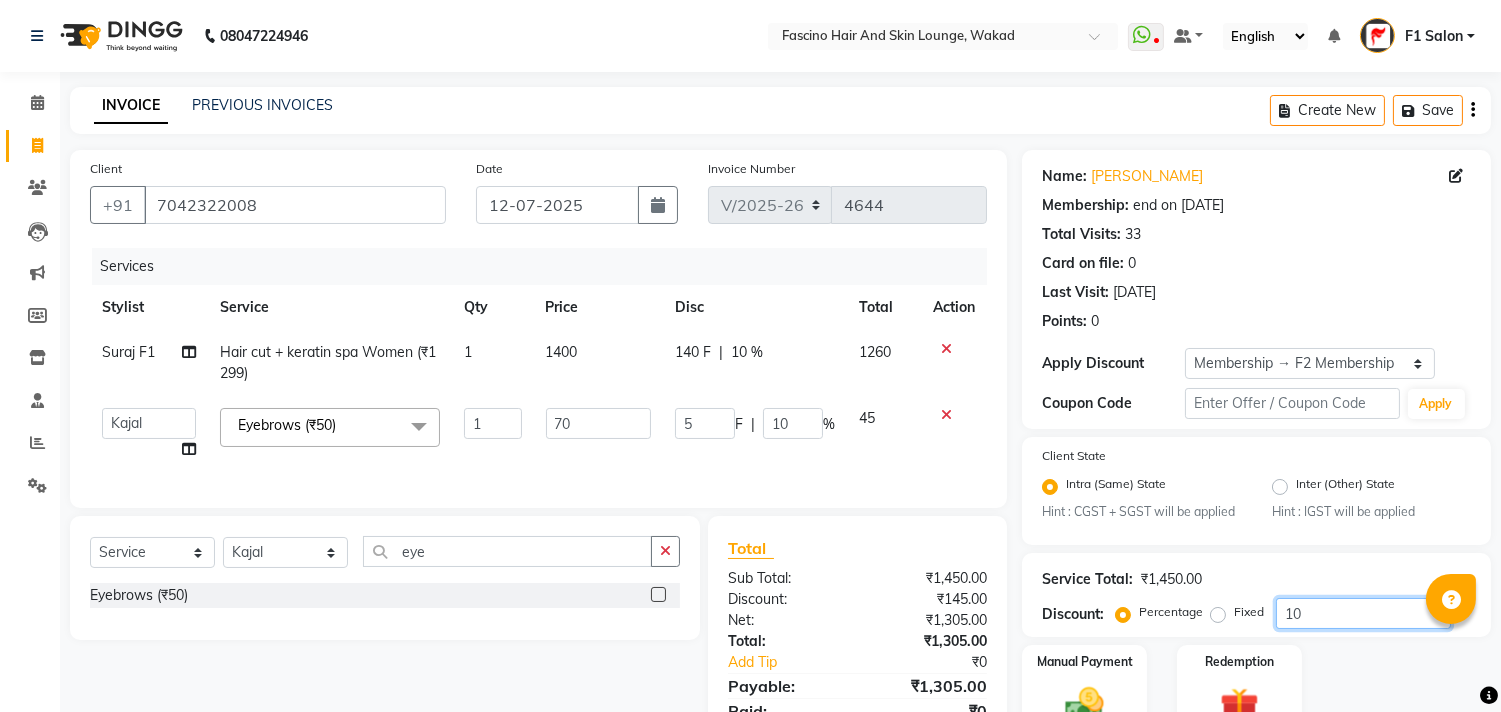 click on "10" 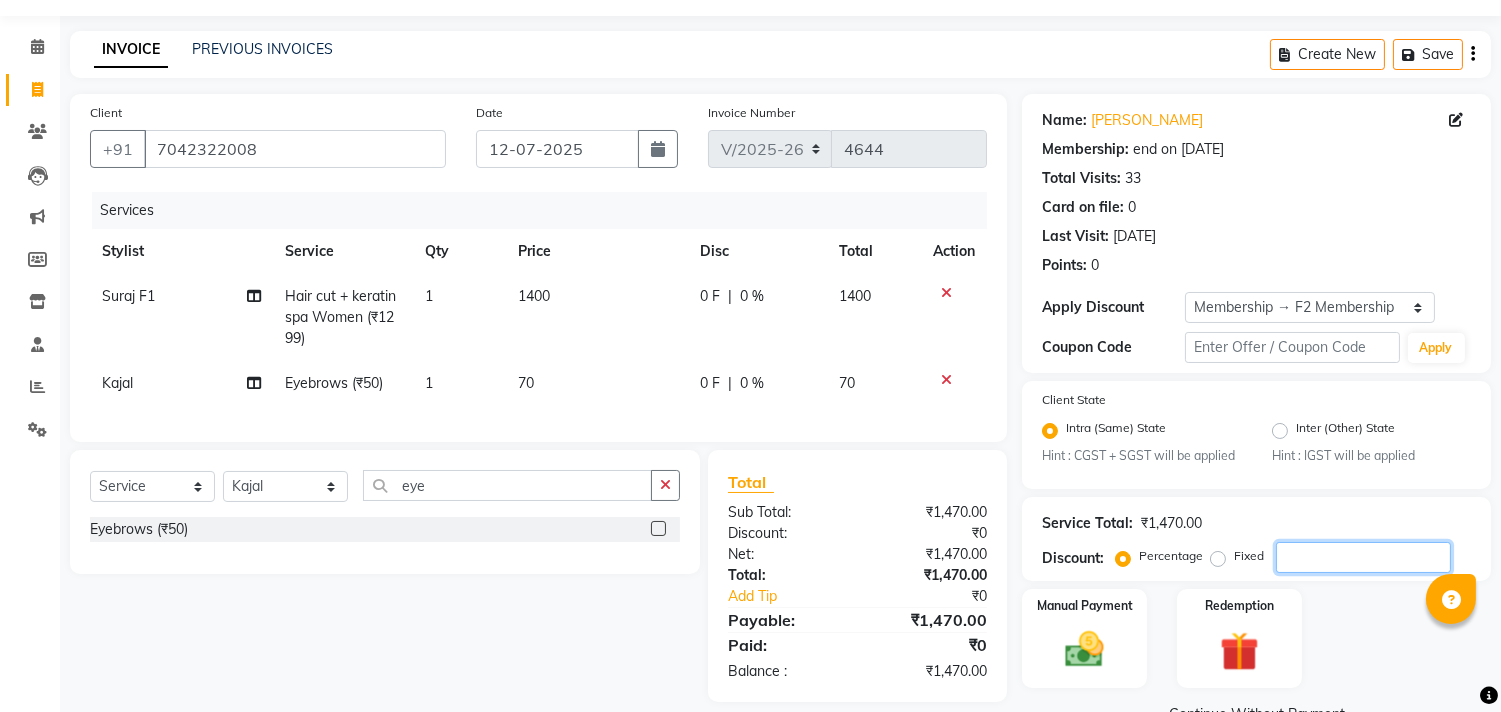 scroll, scrollTop: 102, scrollLeft: 0, axis: vertical 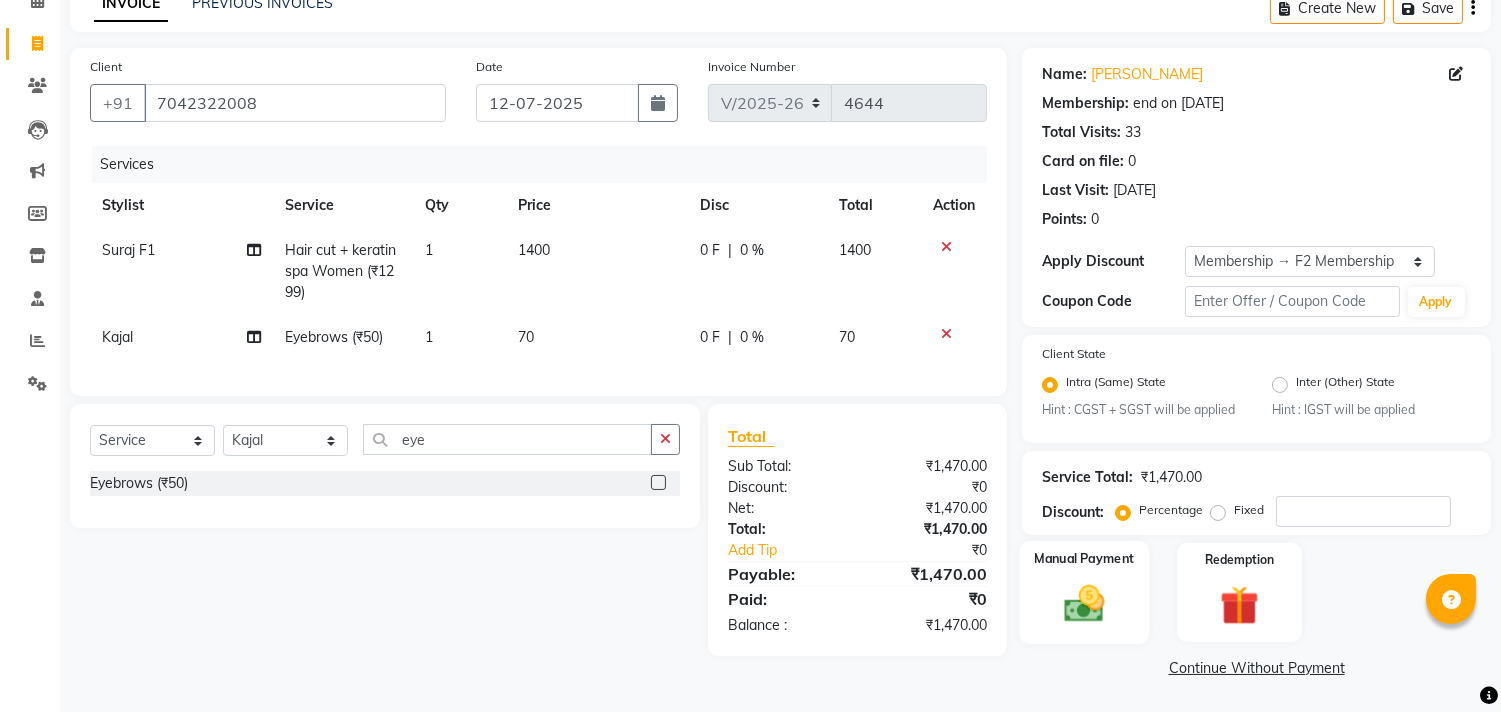 click 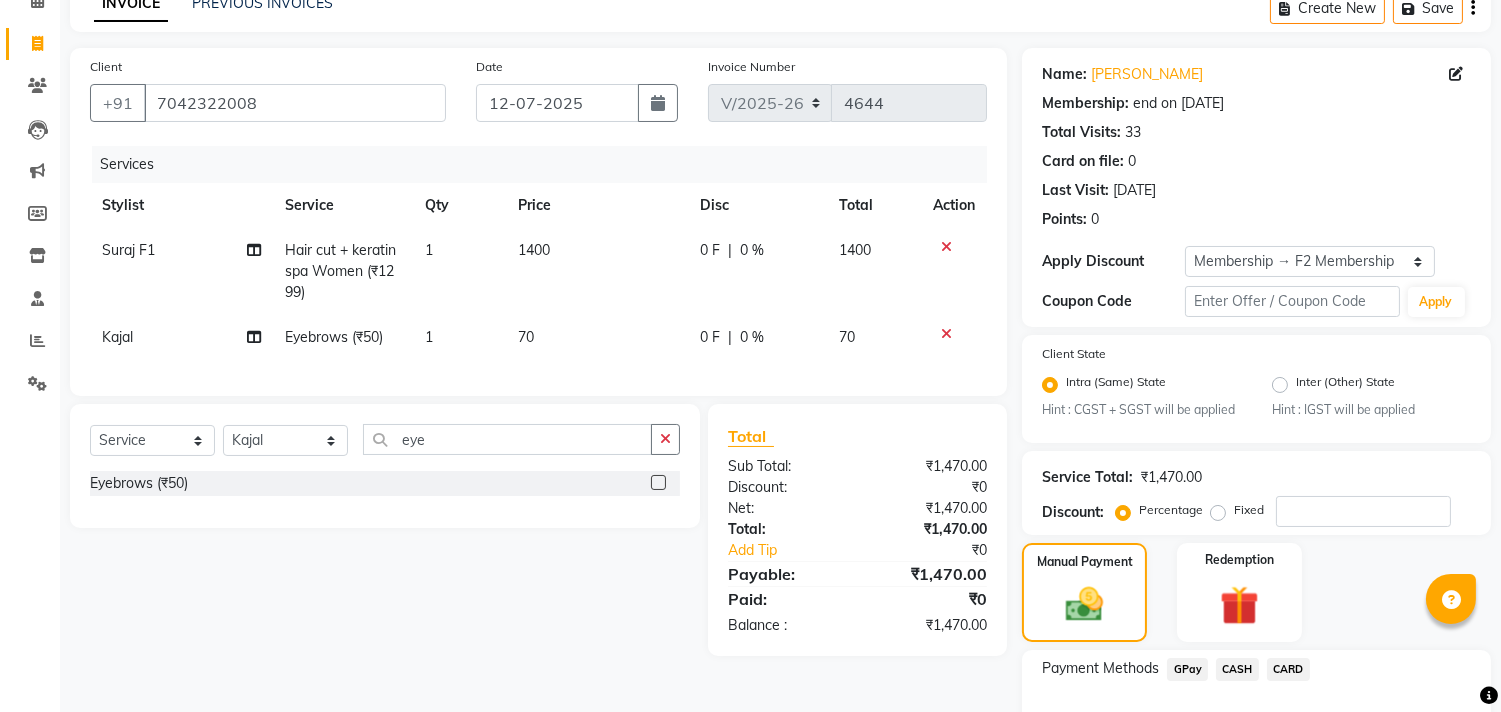 click on "GPay" 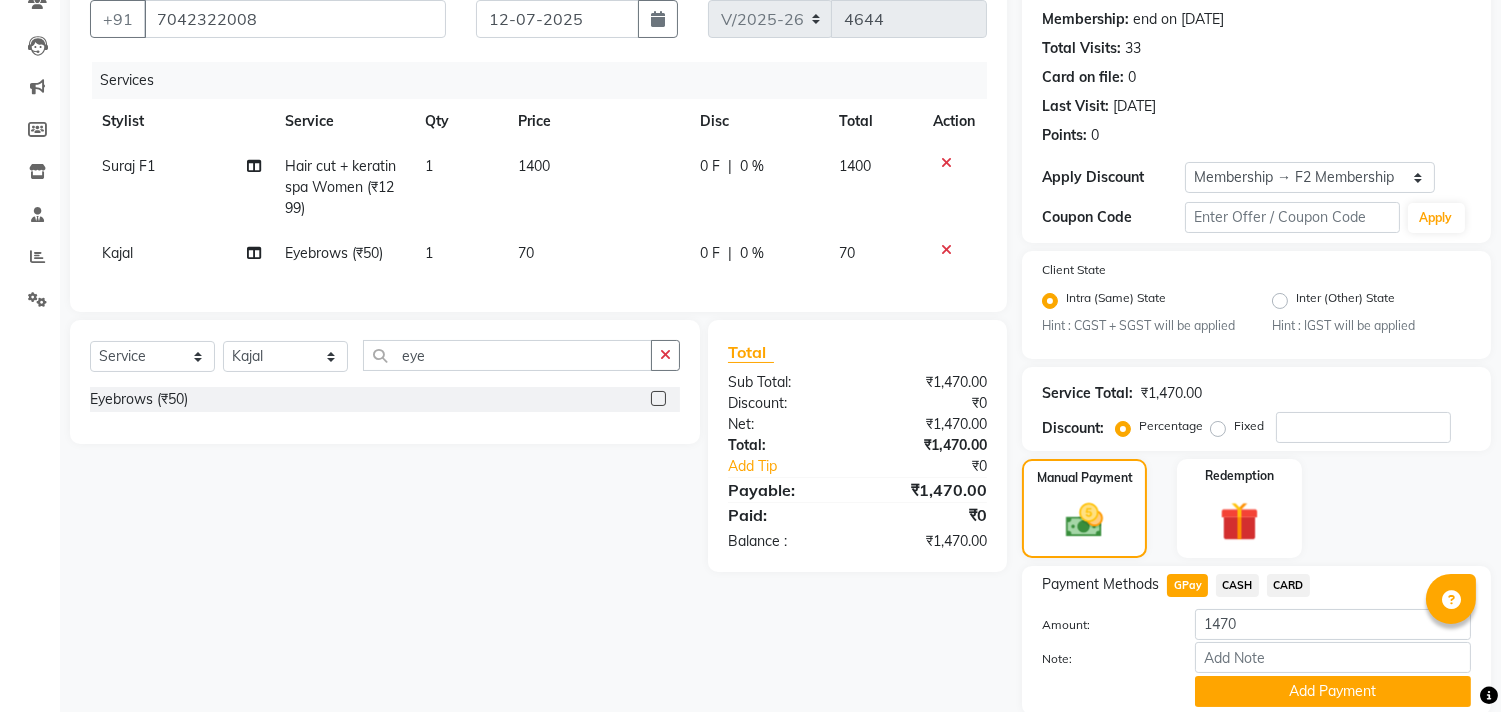 scroll, scrollTop: 260, scrollLeft: 0, axis: vertical 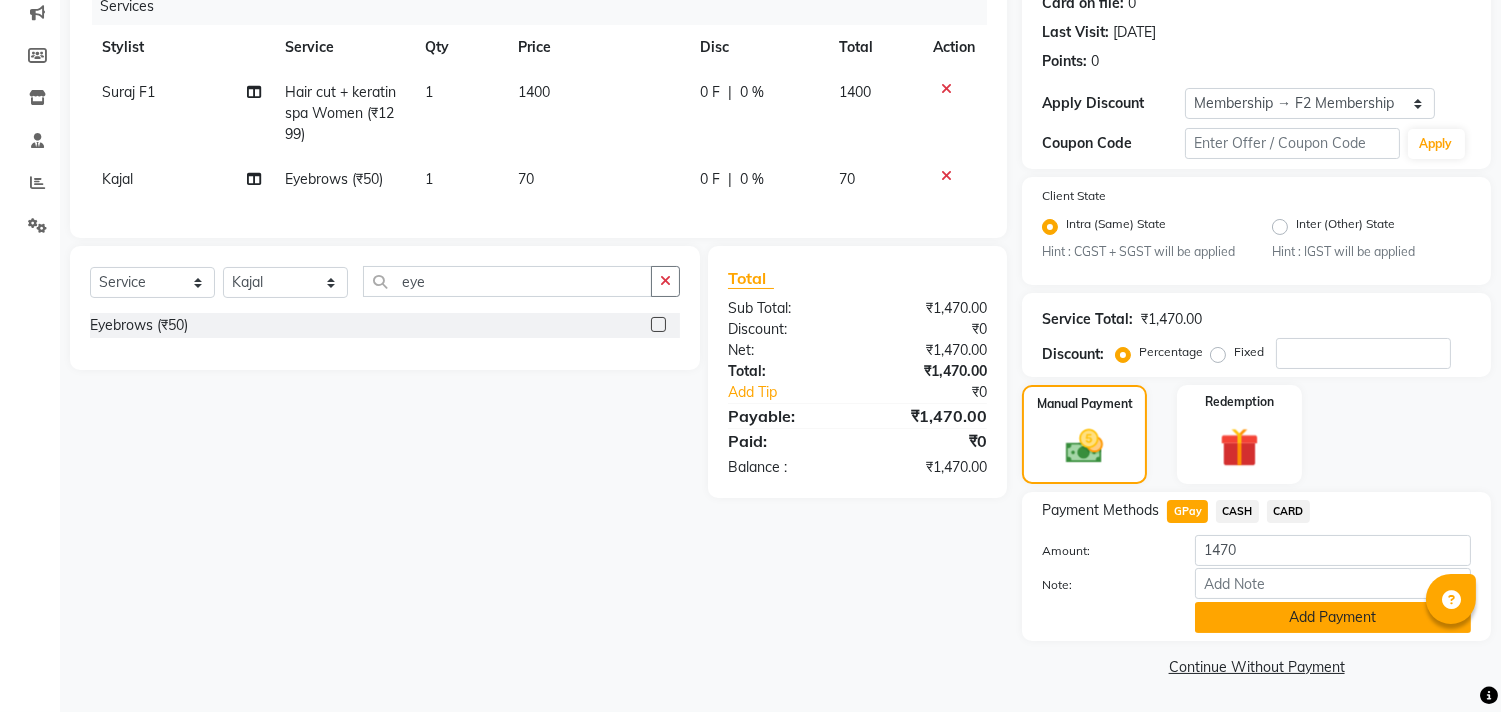 click on "Add Payment" 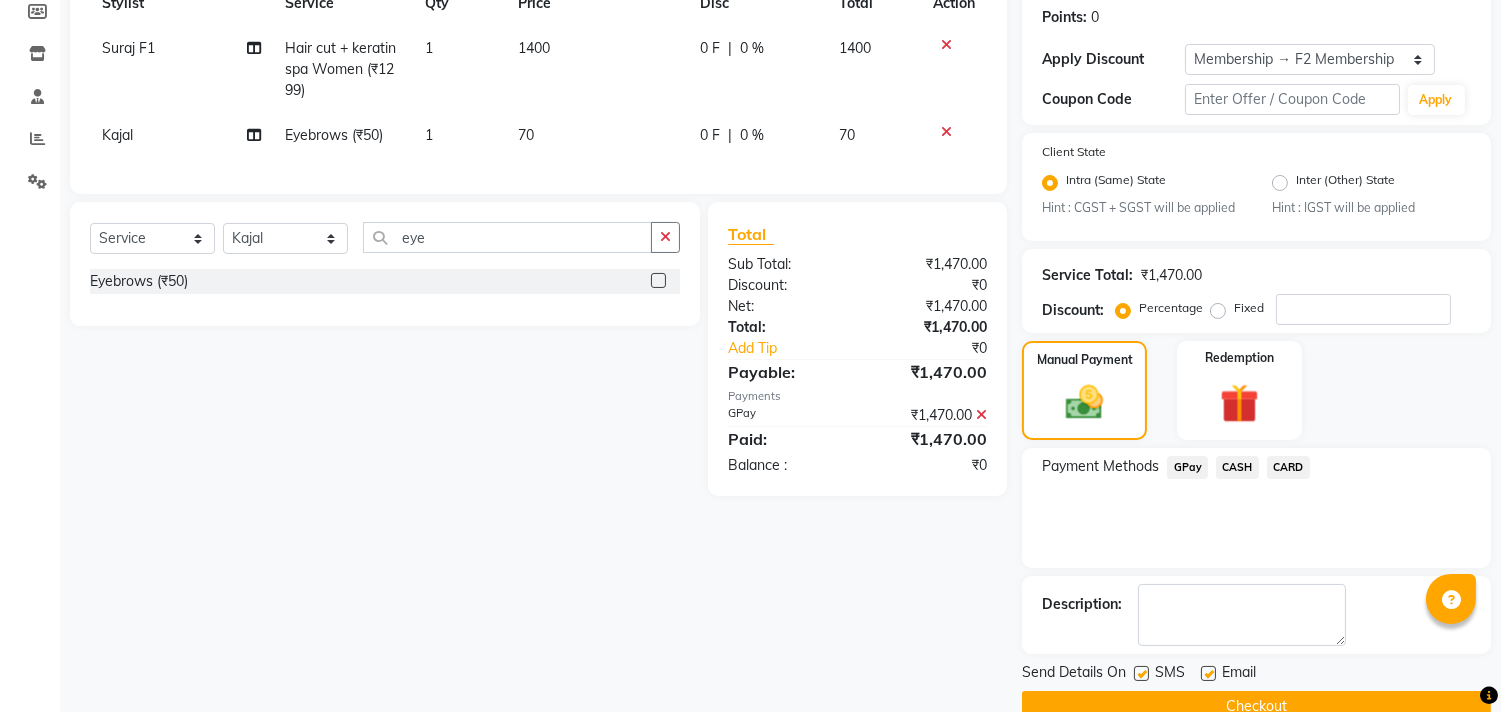 scroll, scrollTop: 344, scrollLeft: 0, axis: vertical 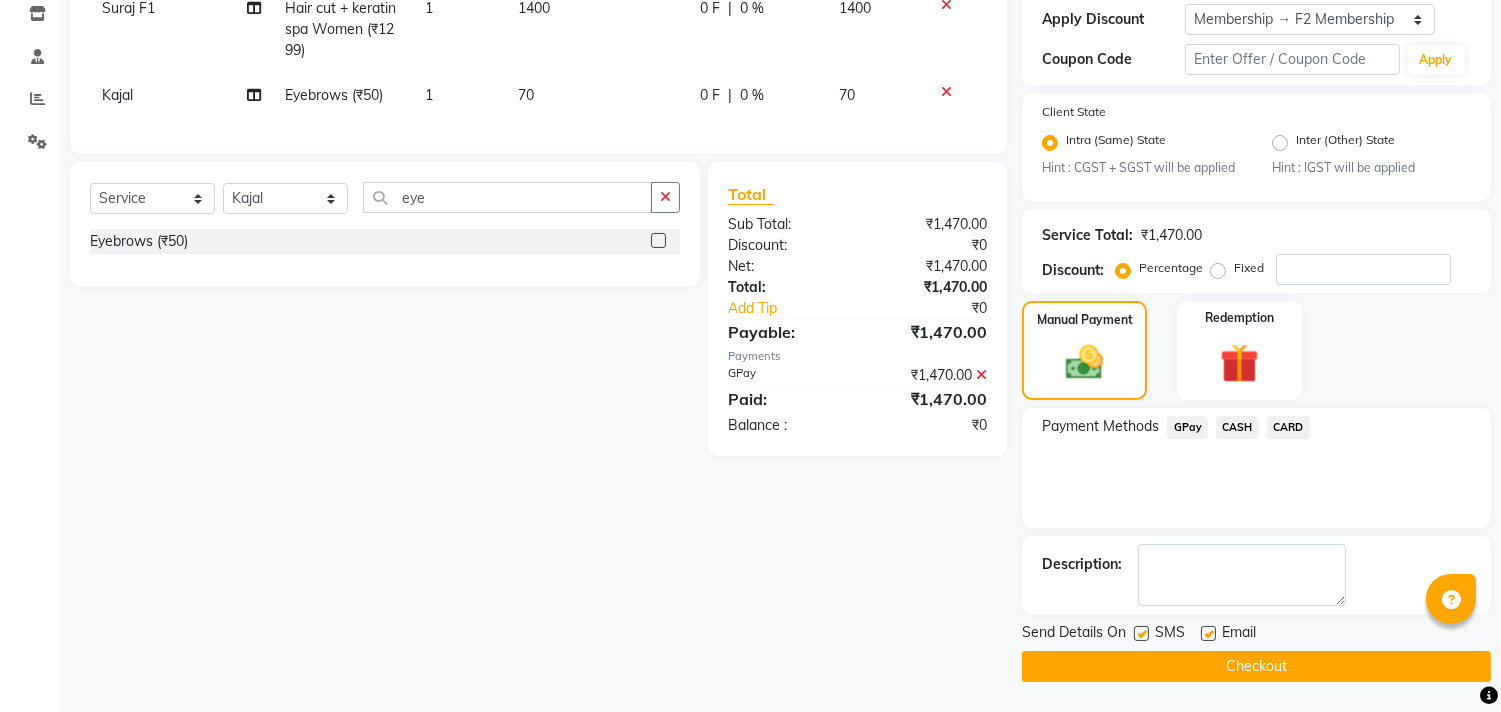 click 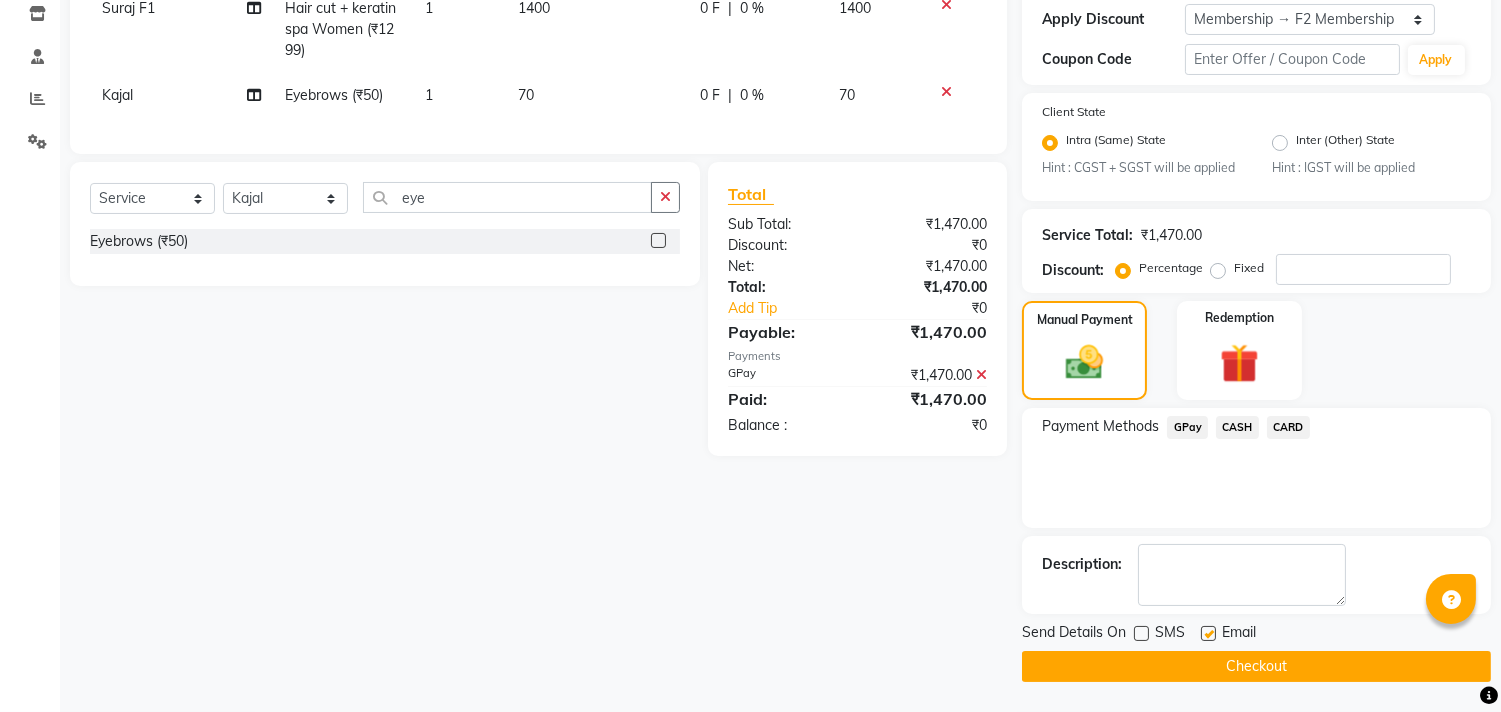 click on "Checkout" 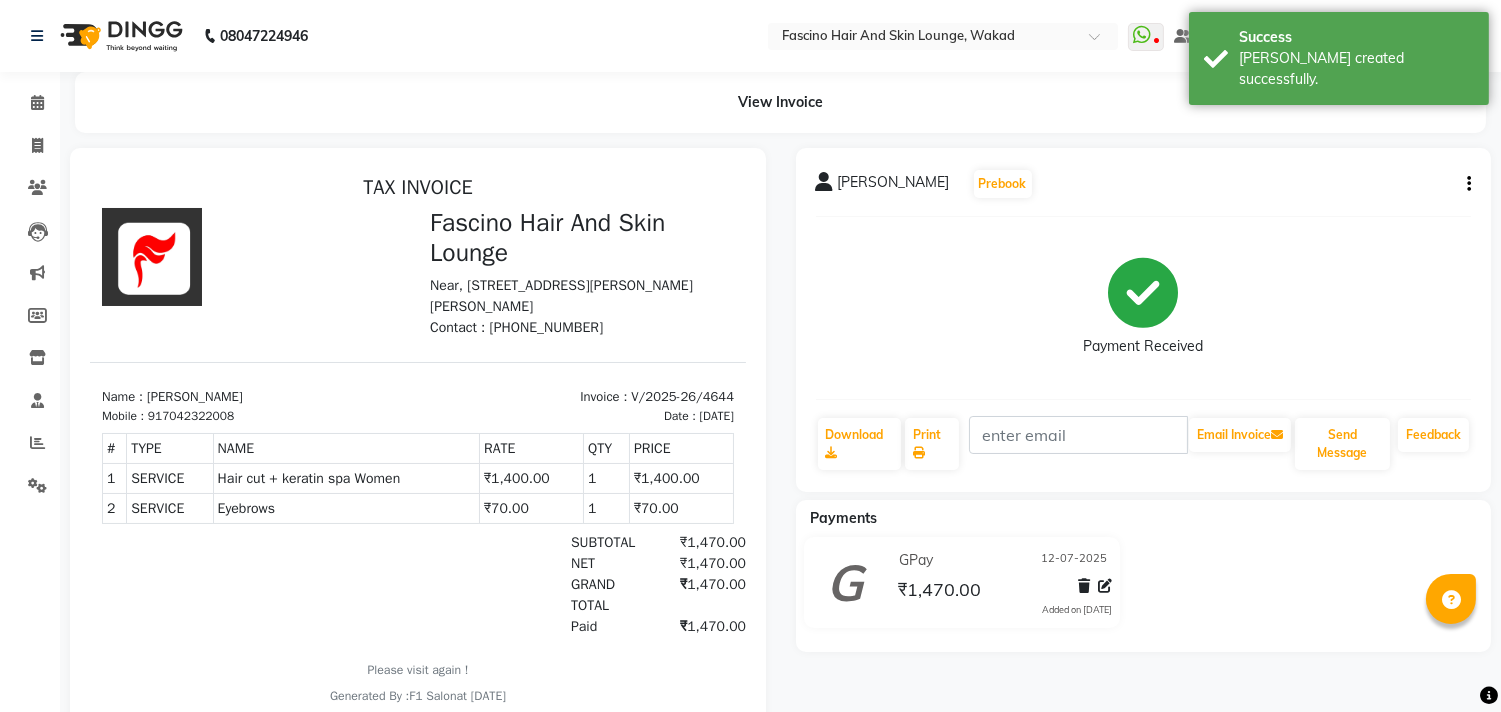 scroll, scrollTop: 0, scrollLeft: 0, axis: both 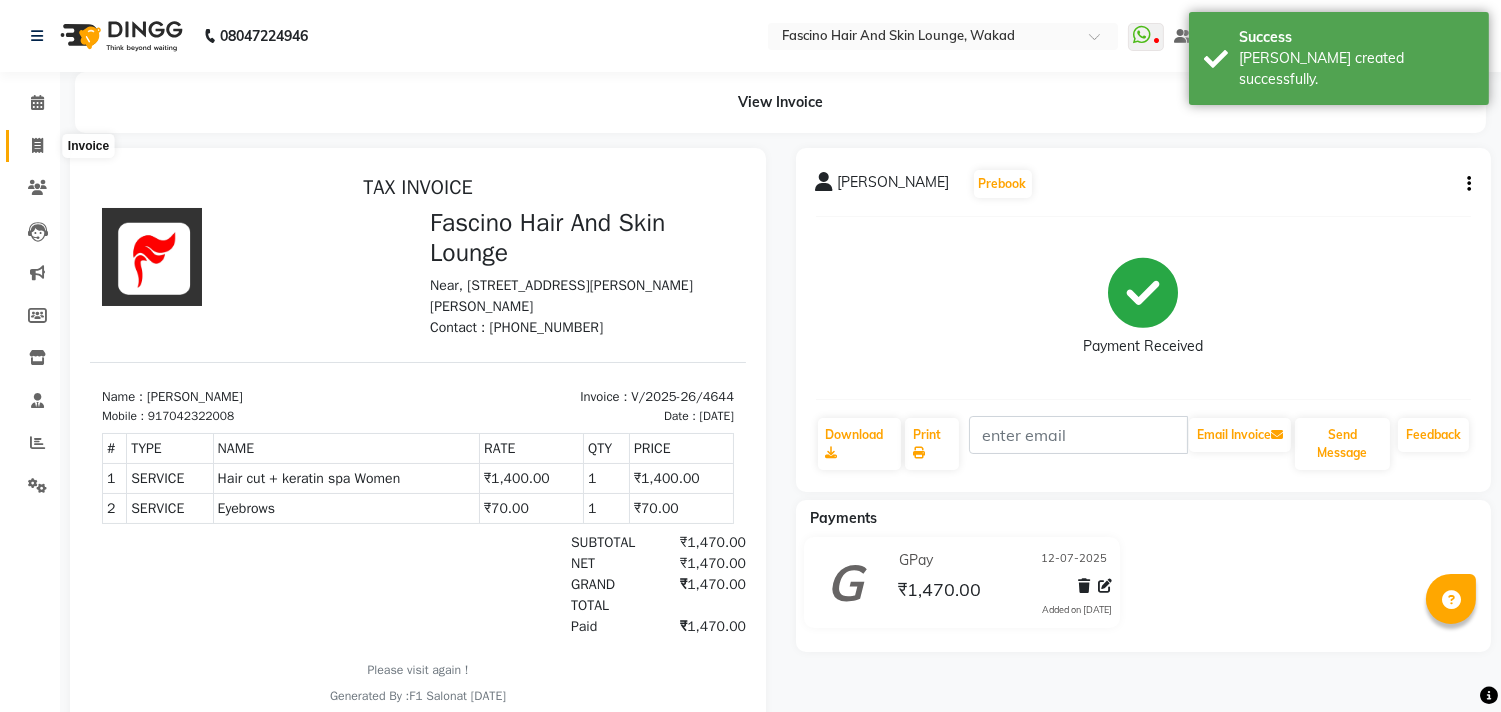 click 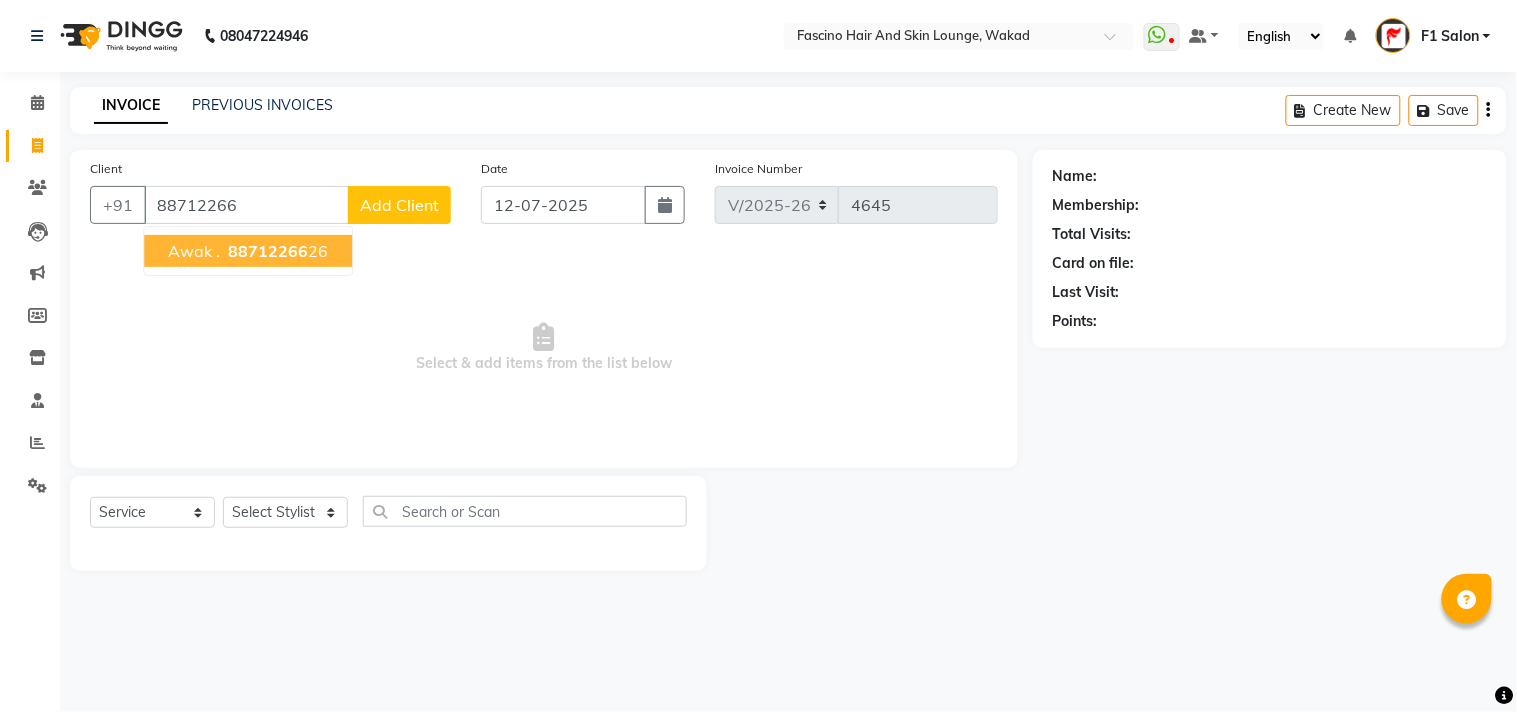 click on "88712266" at bounding box center (268, 251) 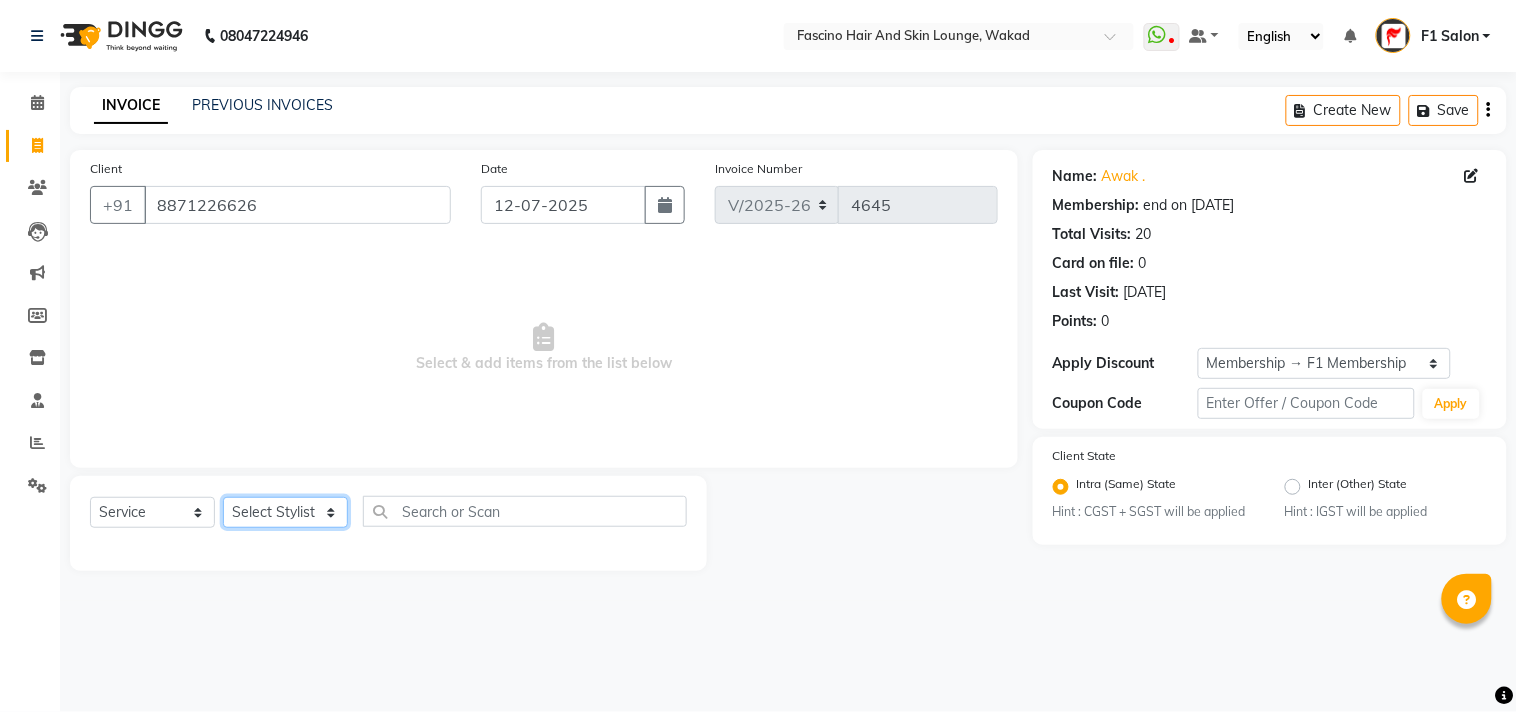 click on "Select Stylist 8805000650  Asif Shaikh Chimu Ingale F1 Salon  Ganesh F1 Gopal {JH} Govind (Jh ) Jadgdish Kajal  Omkar JH Pooja kate  Ram choudhry Sahil jh Sanjay muley Shree Siddu (F1) Sid (JH) Sukanya Sadiyan  Suraj F1 Tejal Beaution Usha Bhise Varsha F1 Veena" 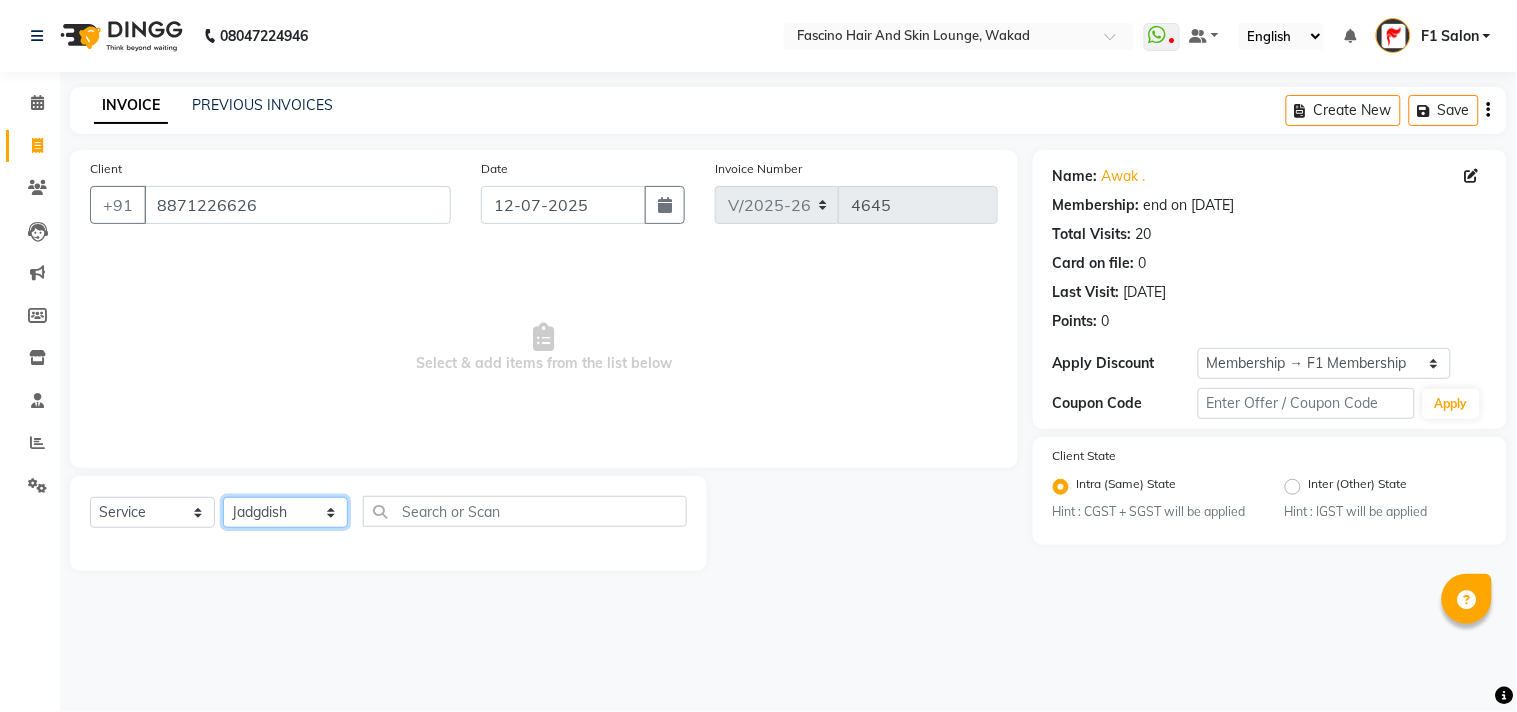 click on "Select Stylist 8805000650  Asif Shaikh Chimu Ingale F1 Salon  Ganesh F1 Gopal {JH} Govind (Jh ) Jadgdish Kajal  Omkar JH Pooja kate  Ram choudhry Sahil jh Sanjay muley Shree Siddu (F1) Sid (JH) Sukanya Sadiyan  Suraj F1 Tejal Beaution Usha Bhise Varsha F1 Veena" 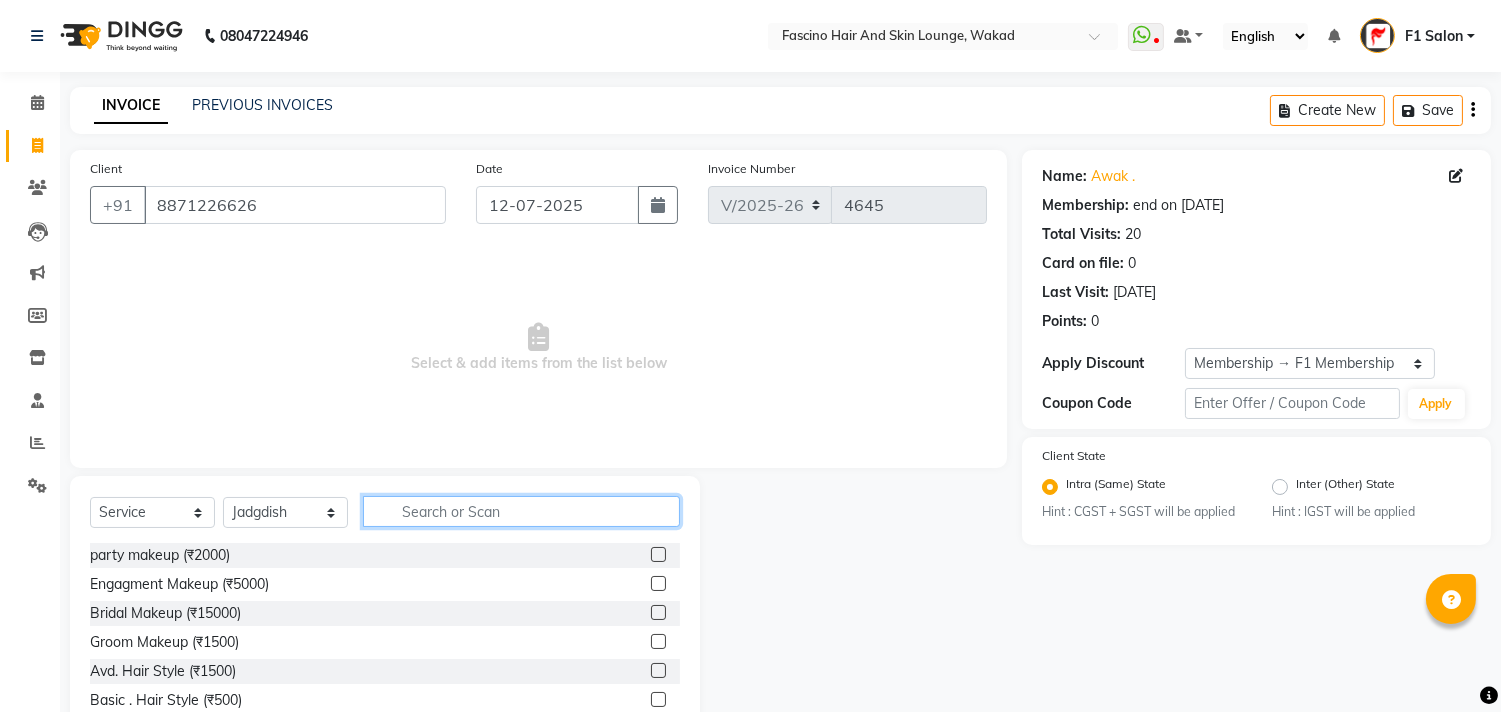 click 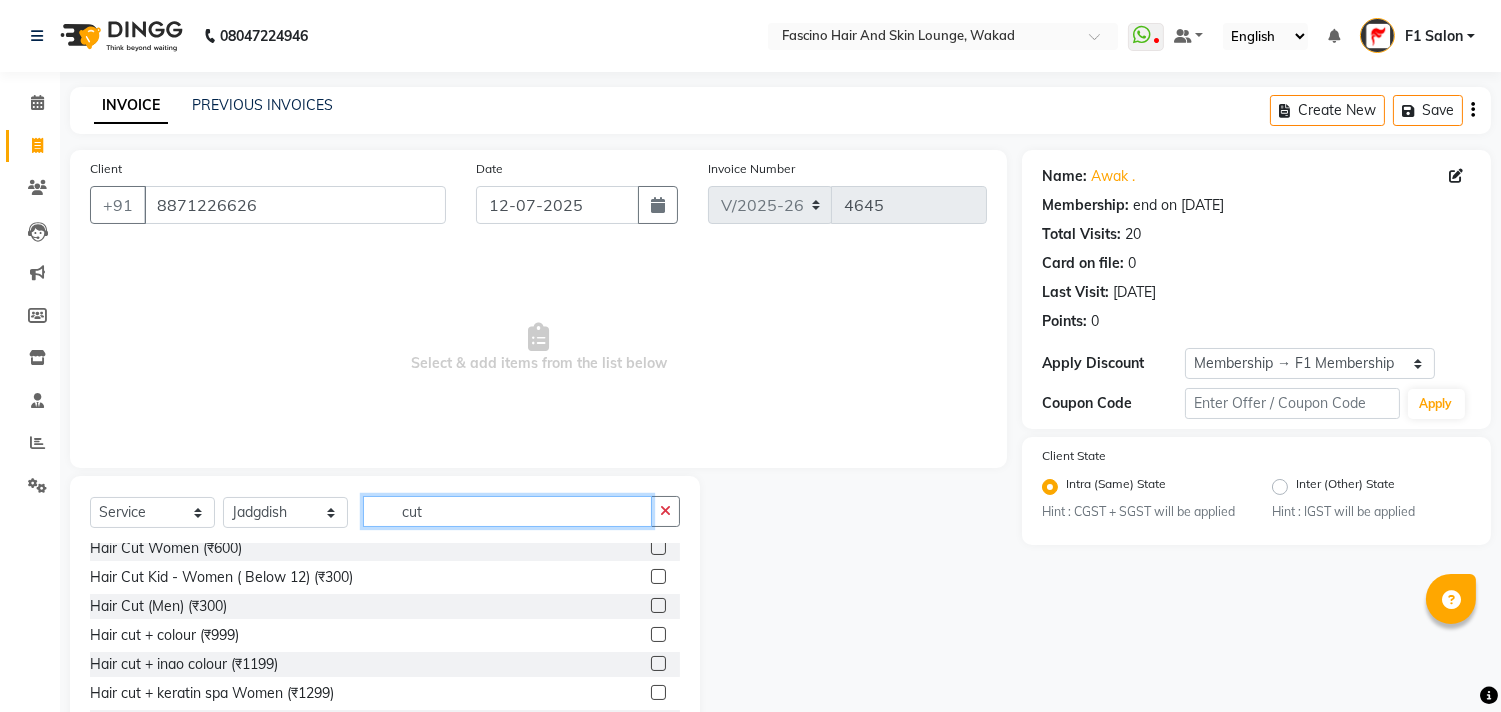 scroll, scrollTop: 118, scrollLeft: 0, axis: vertical 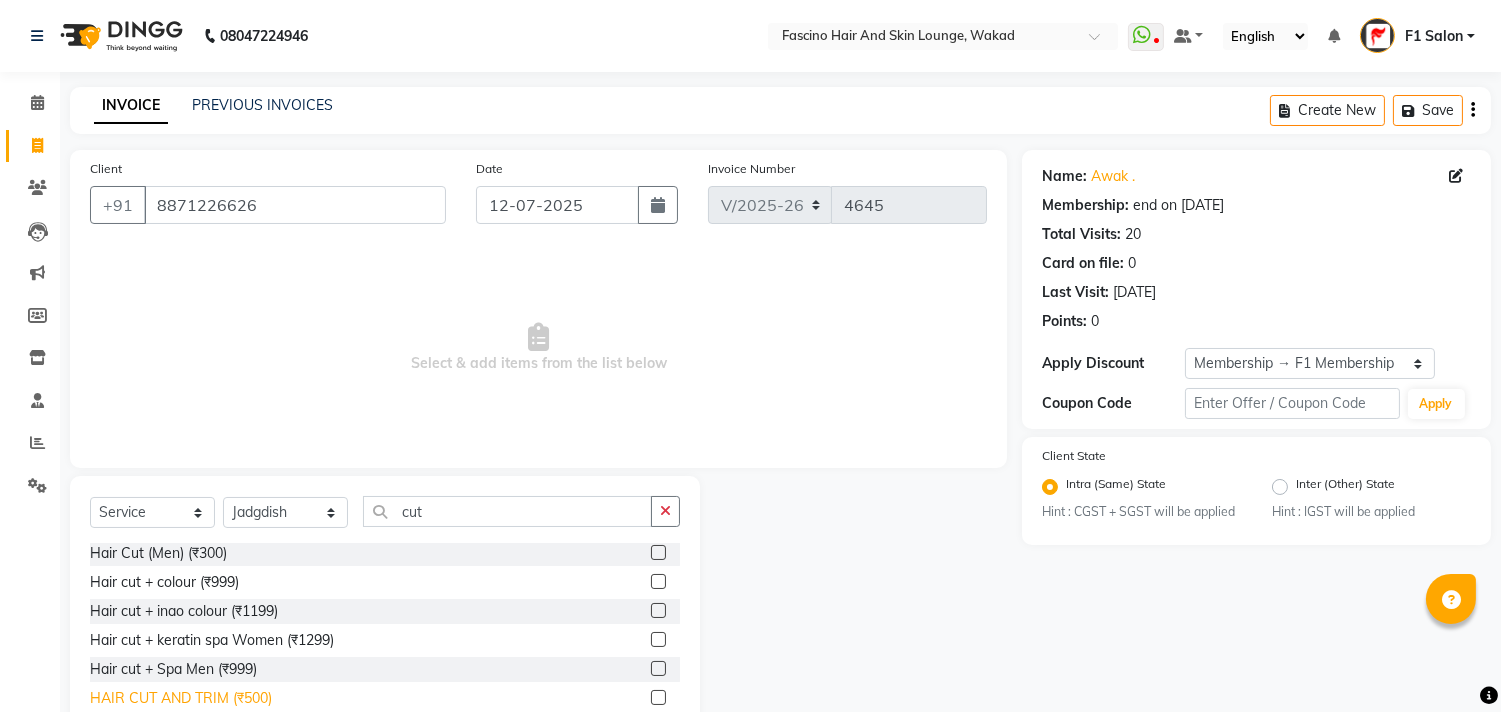 click on "HAIR CUT AND TRIM  (₹500)" 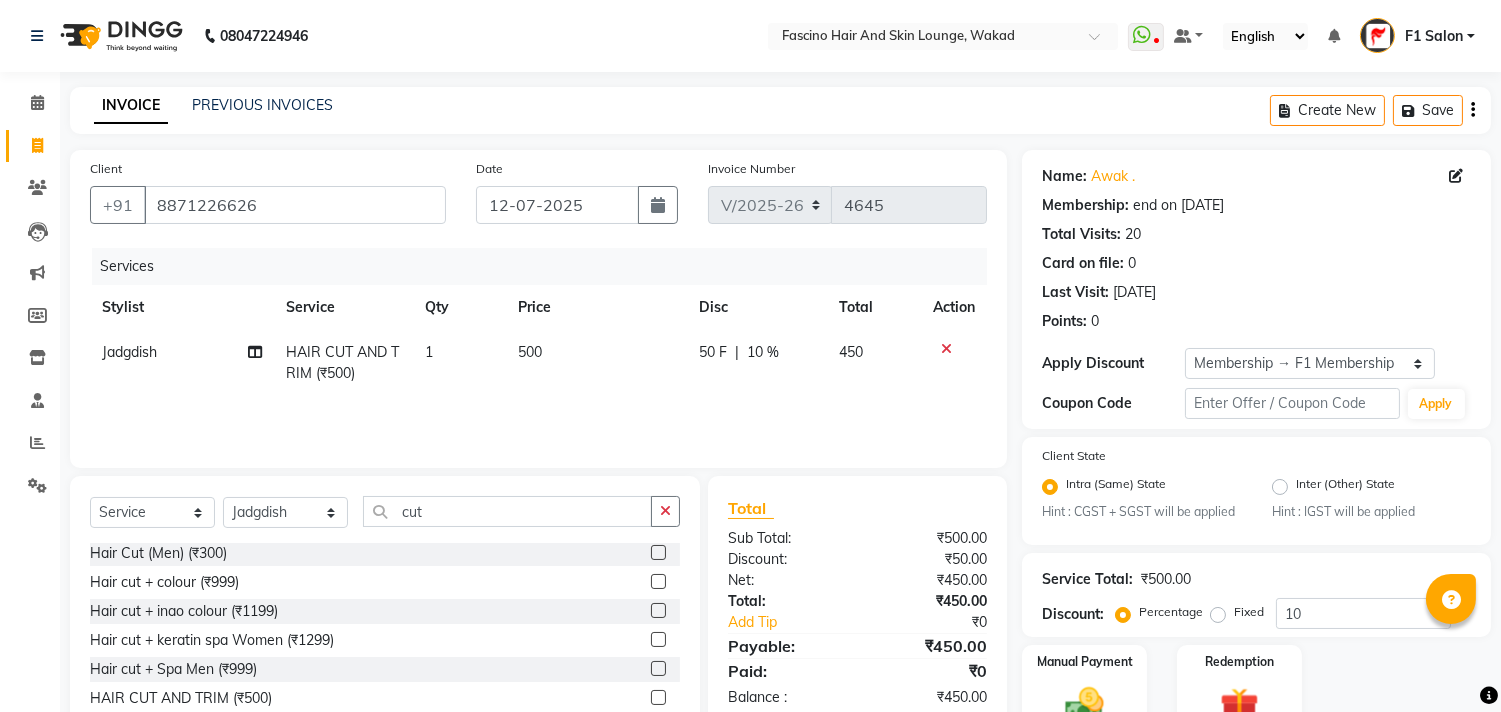 click on "500" 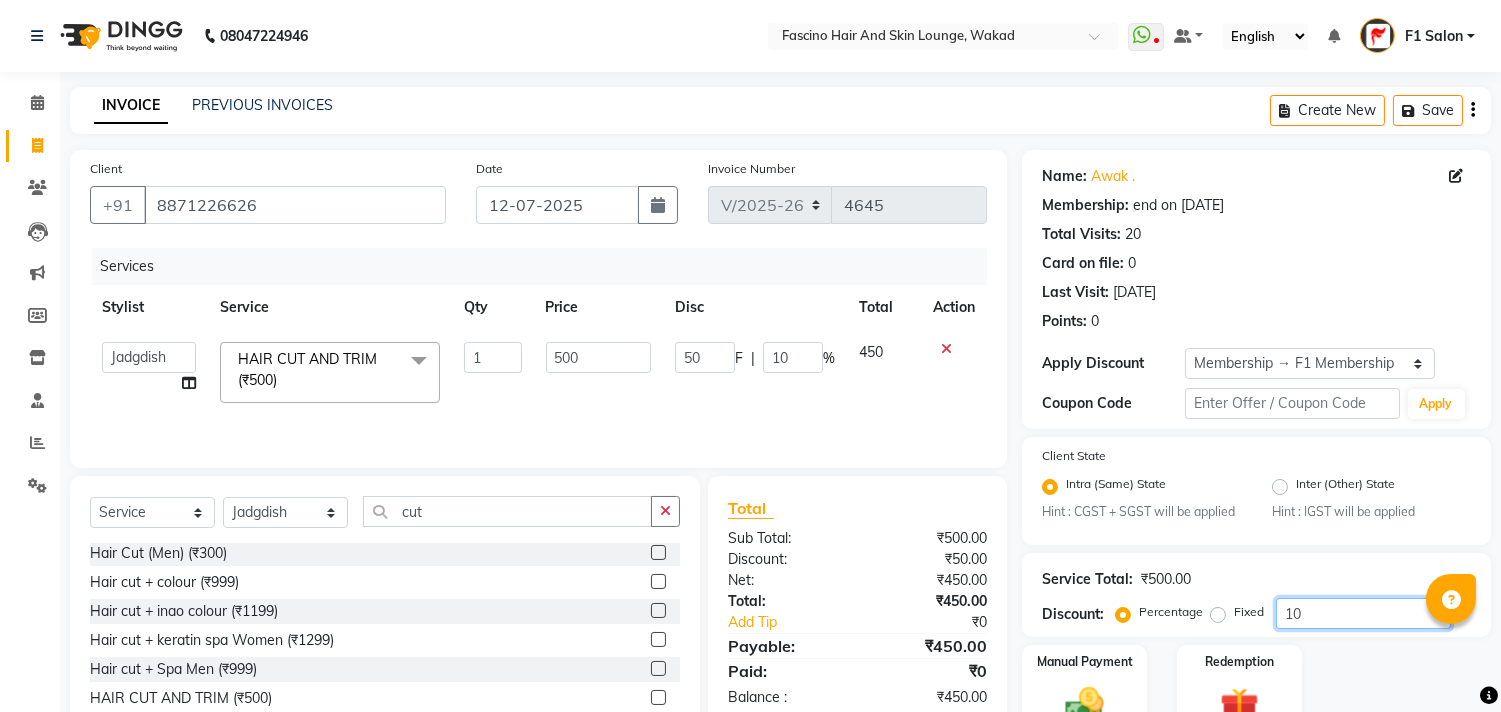 click on "10" 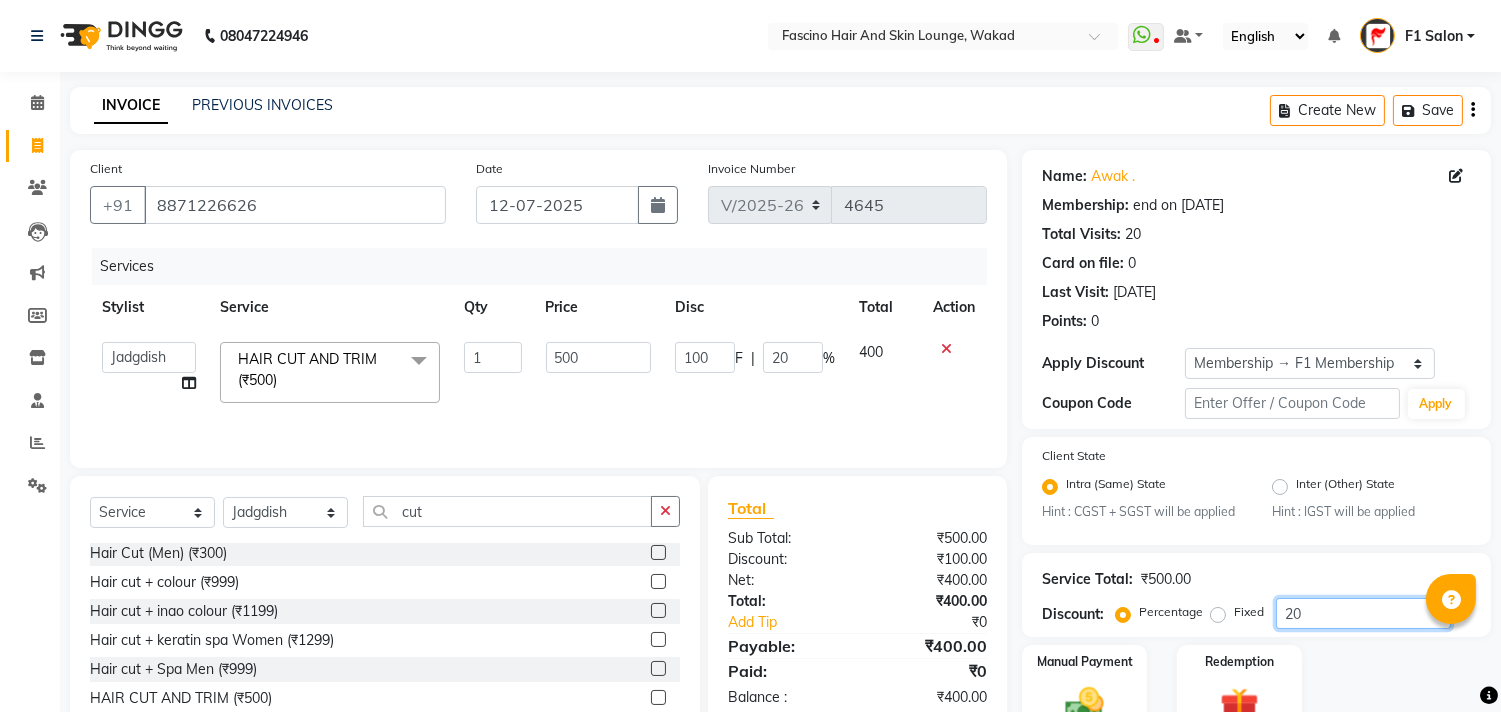 scroll, scrollTop: 102, scrollLeft: 0, axis: vertical 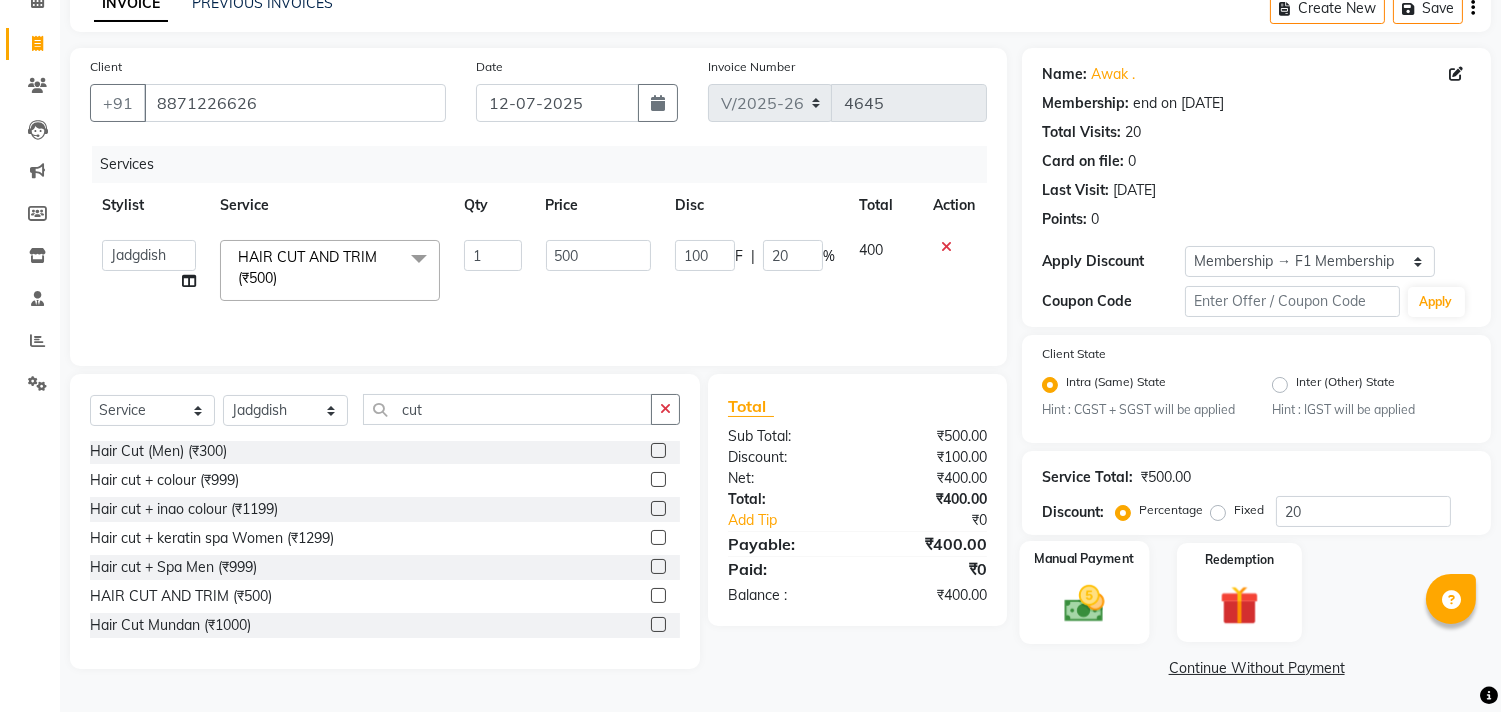 click 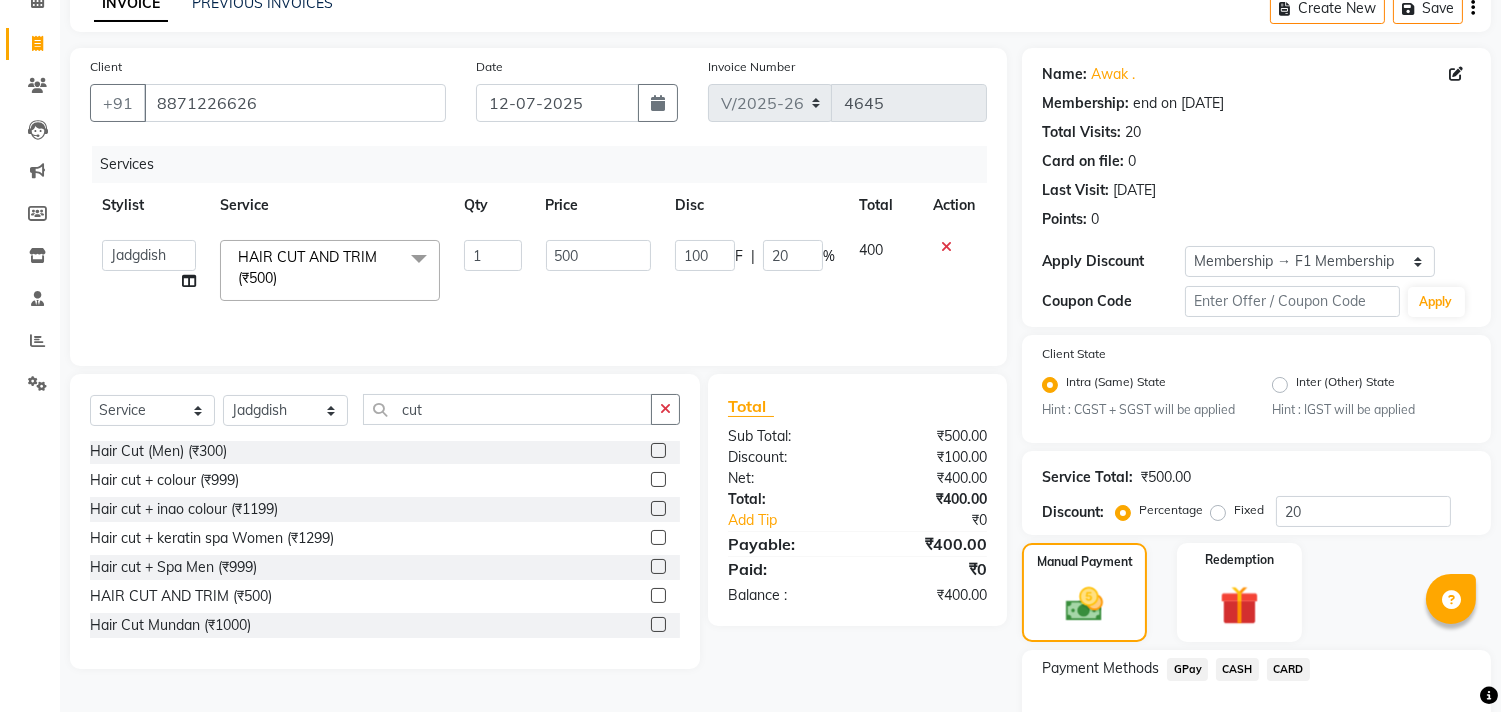 click on "GPay" 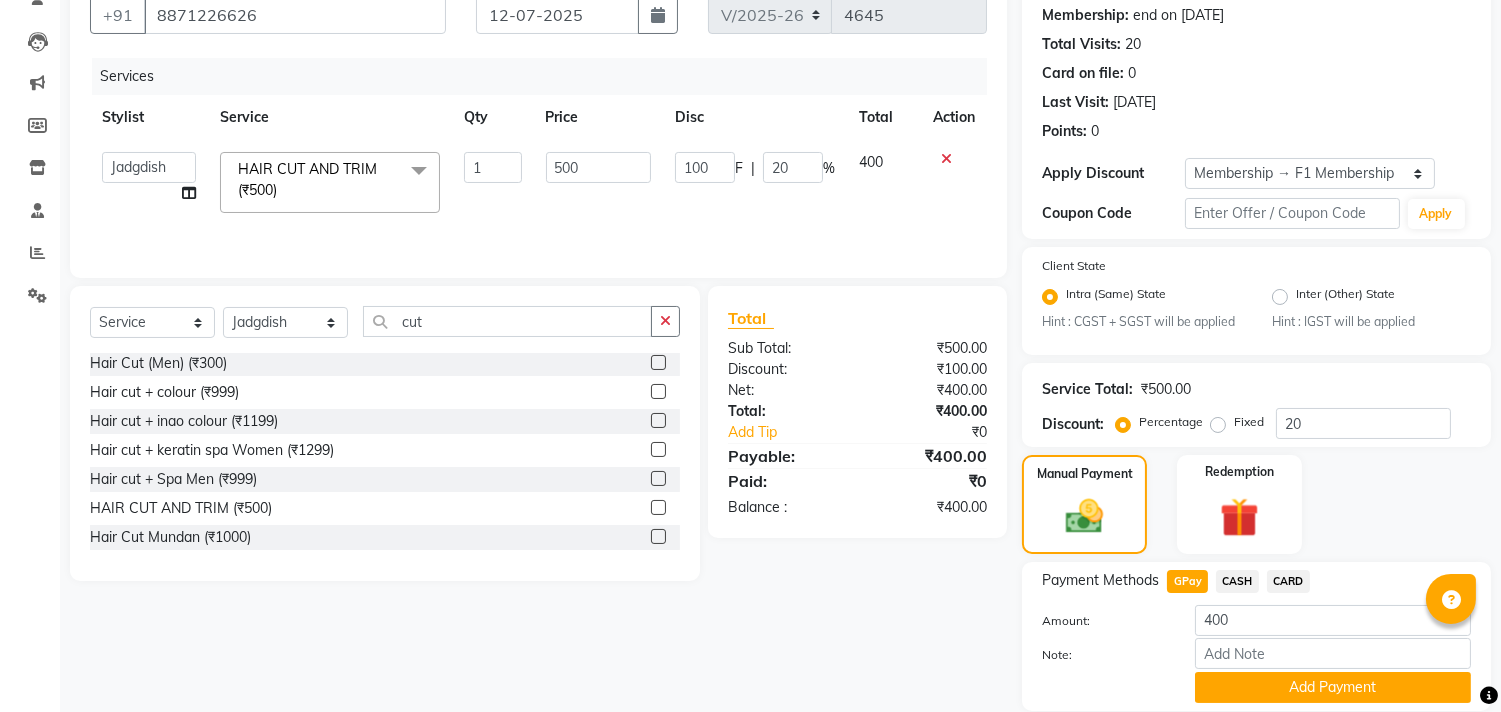 scroll, scrollTop: 260, scrollLeft: 0, axis: vertical 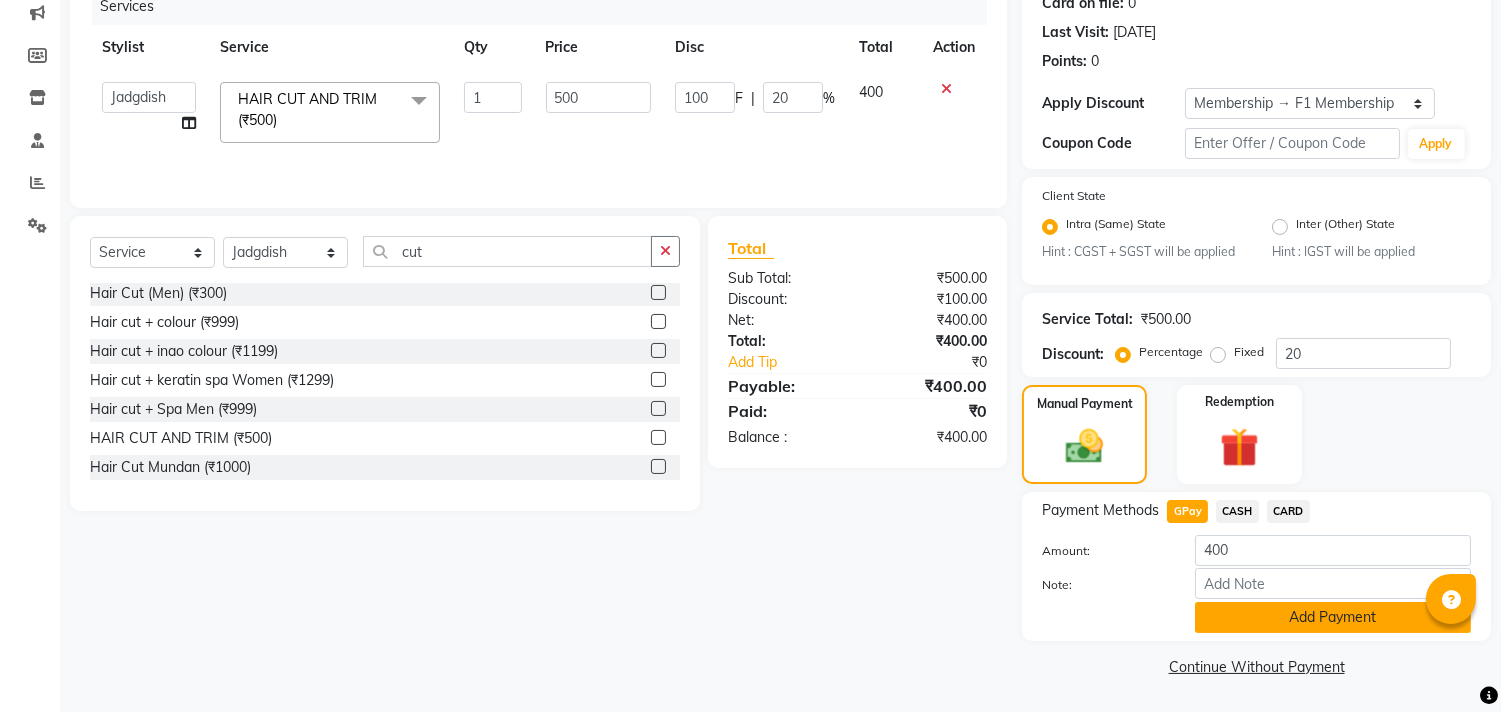 click on "Add Payment" 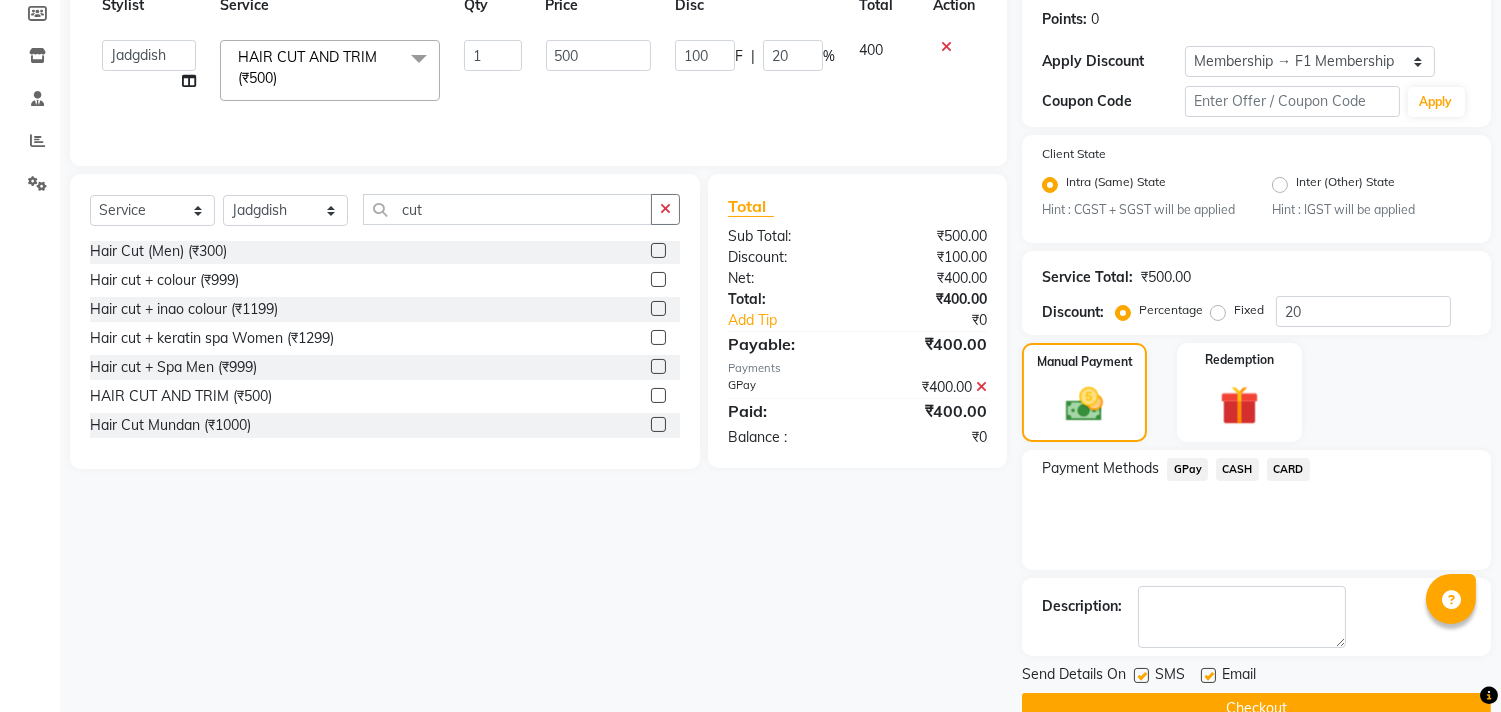 scroll, scrollTop: 344, scrollLeft: 0, axis: vertical 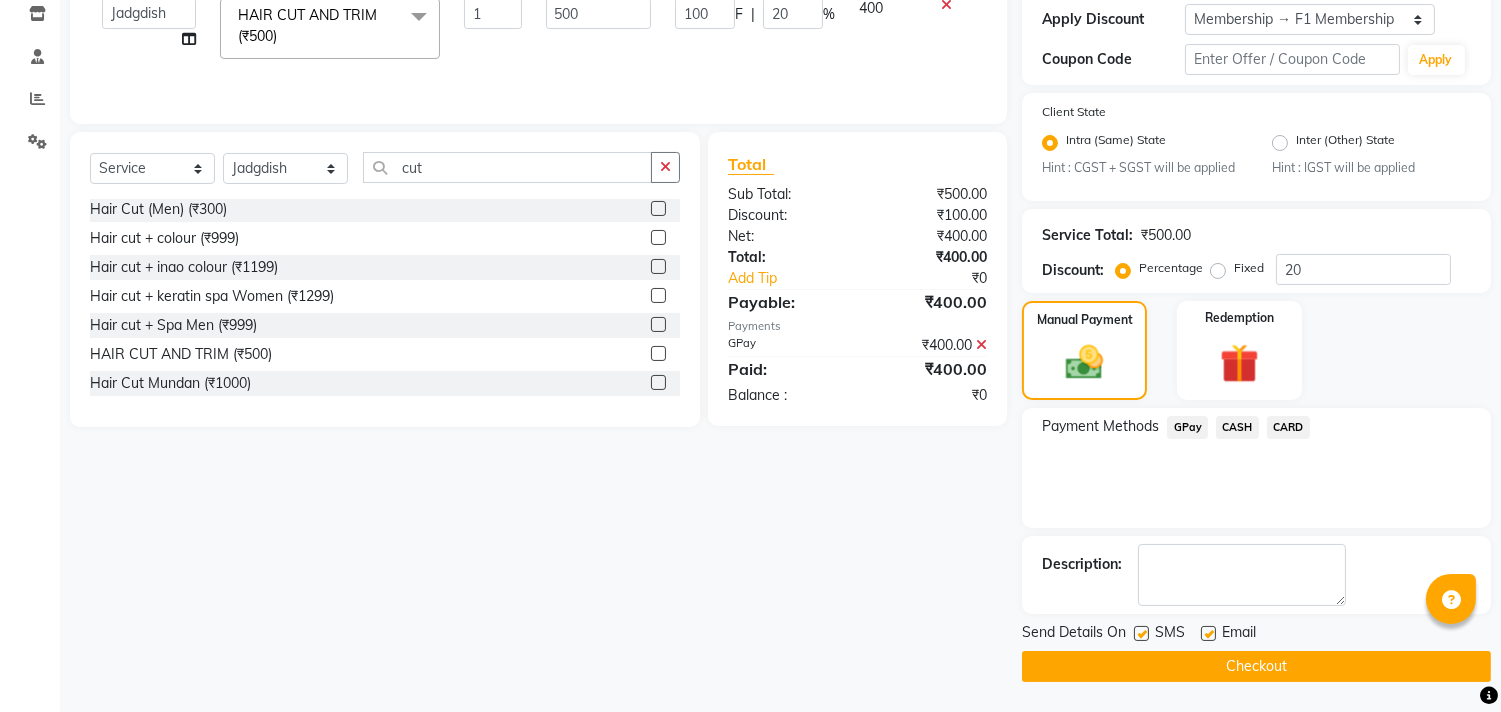 click 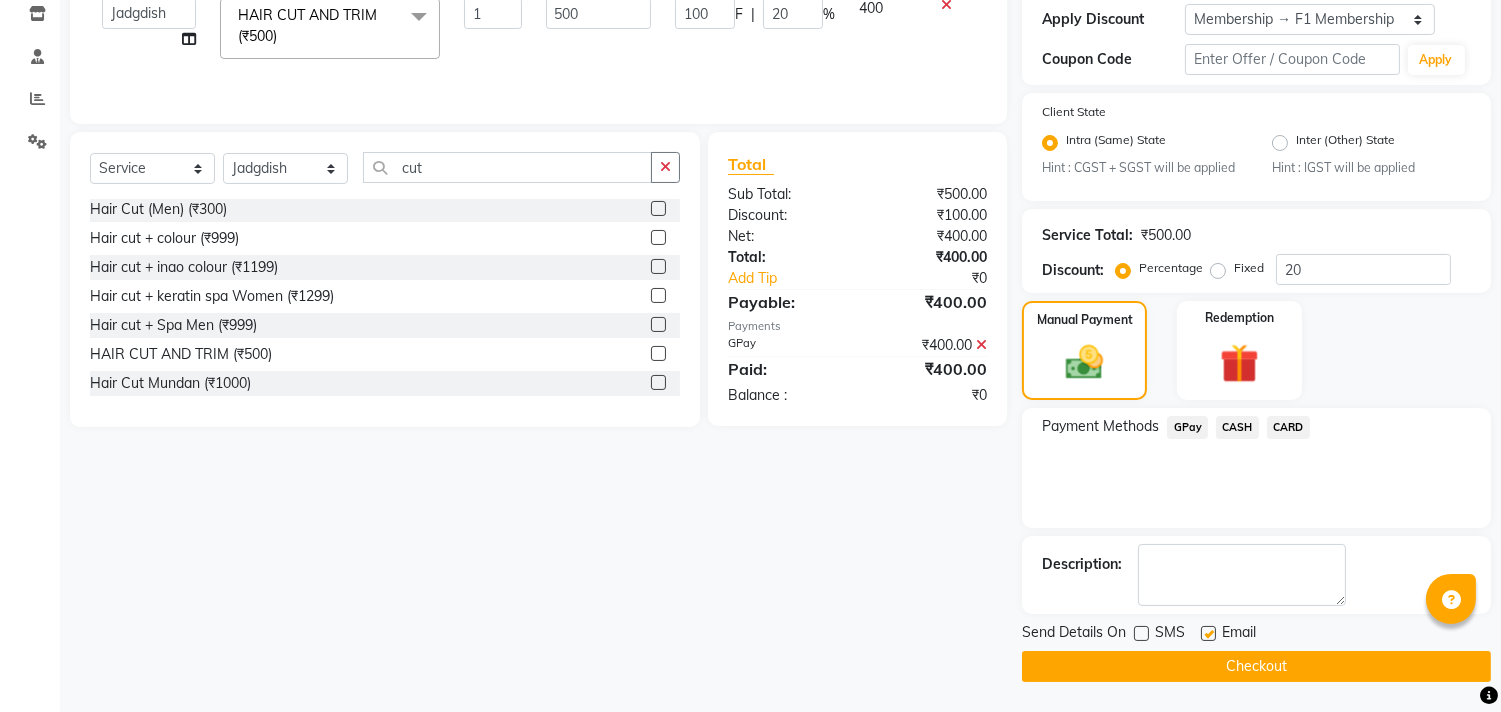 click on "Checkout" 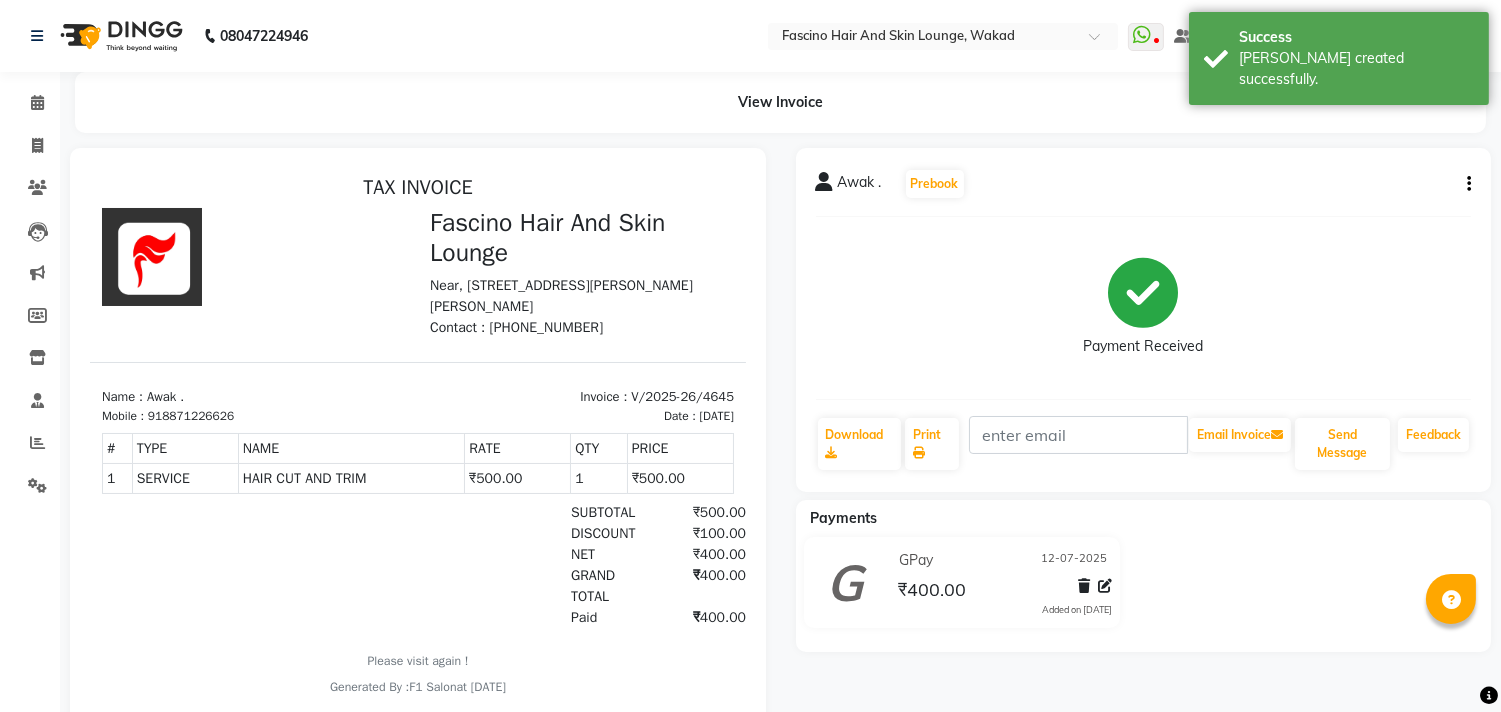 scroll, scrollTop: 0, scrollLeft: 0, axis: both 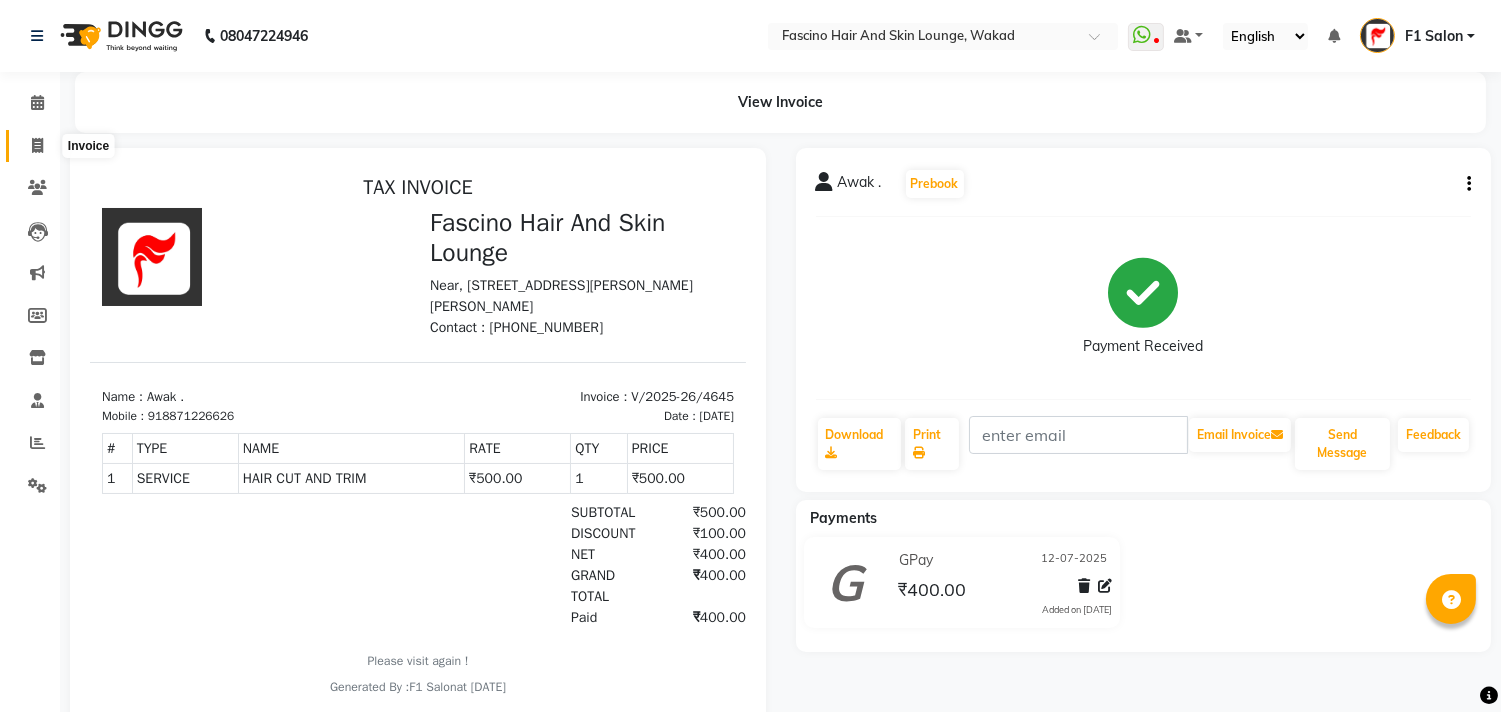 click 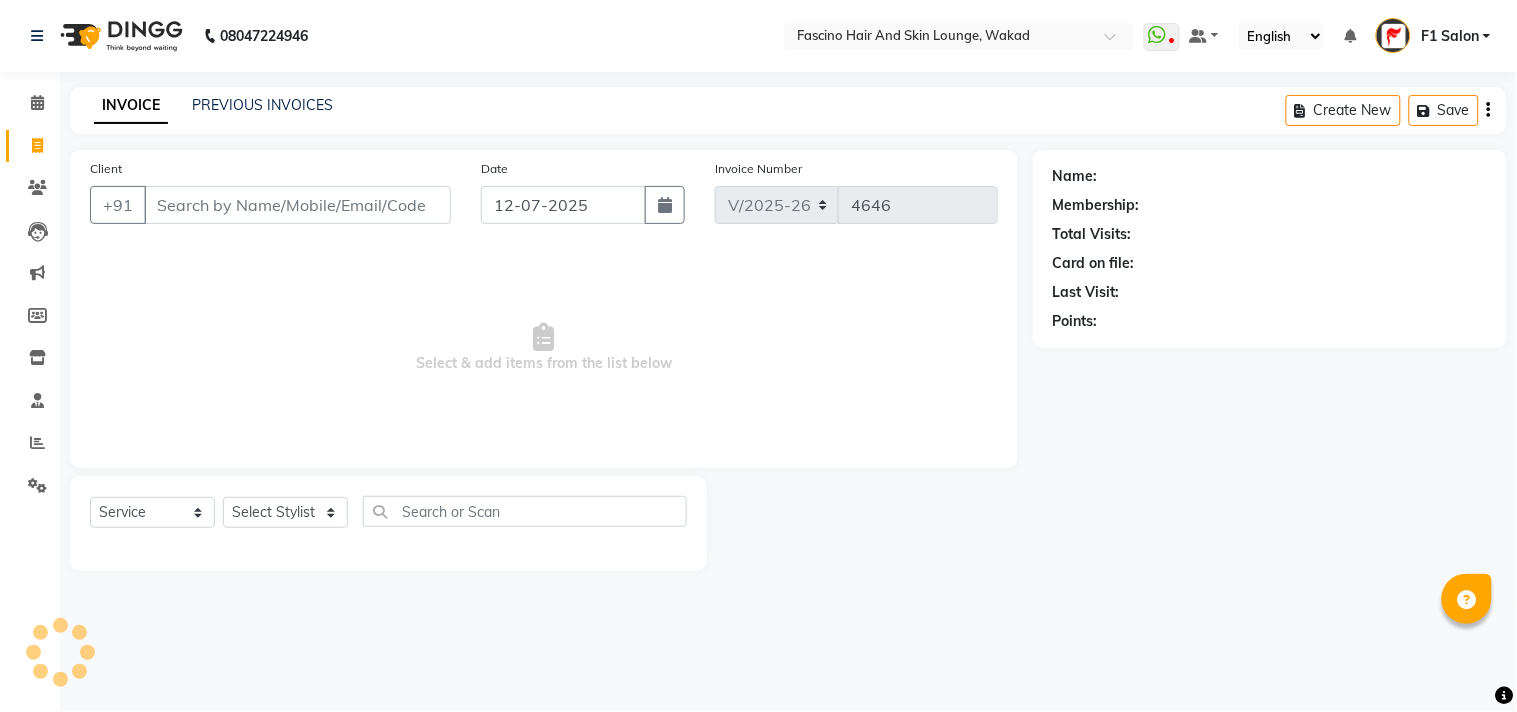 click on "Client" at bounding box center (297, 205) 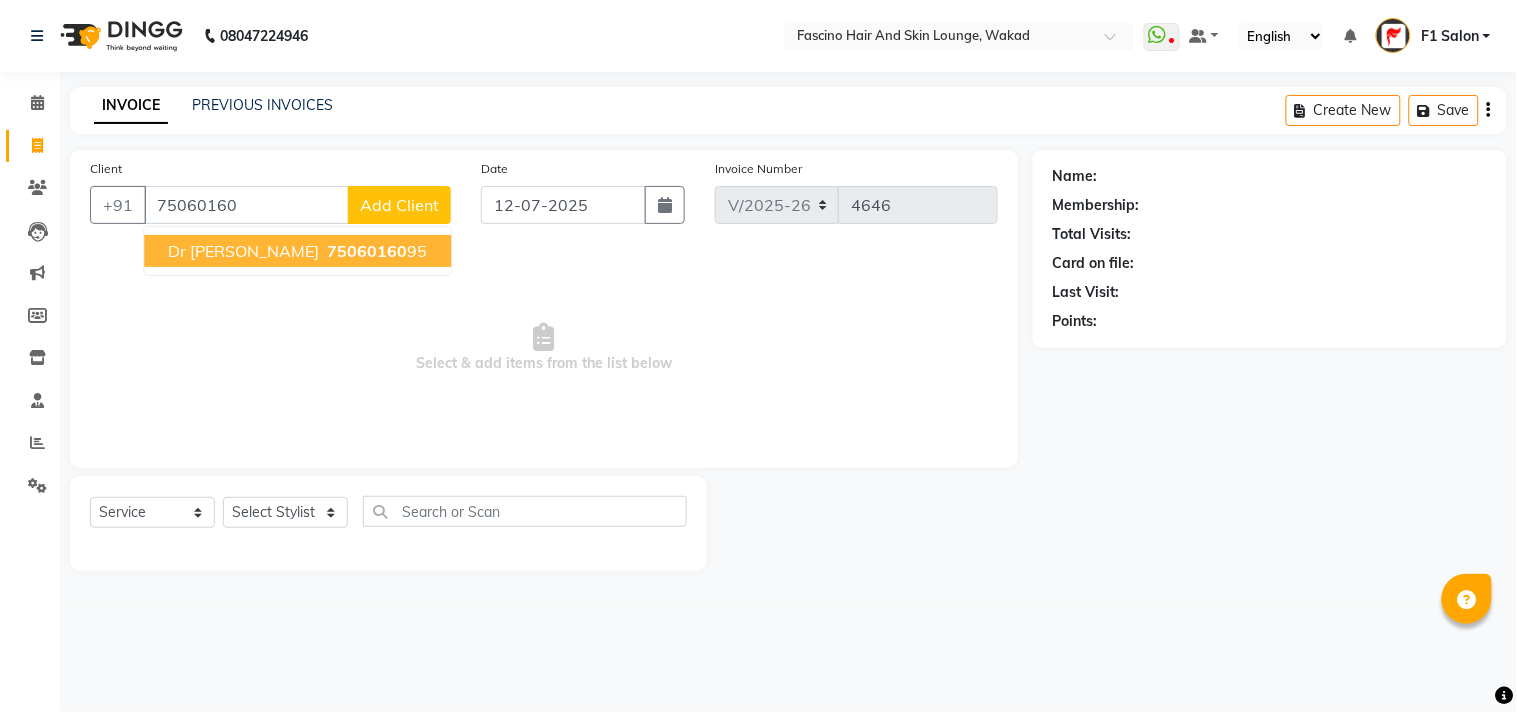 click on "dr [PERSON_NAME]" at bounding box center [243, 251] 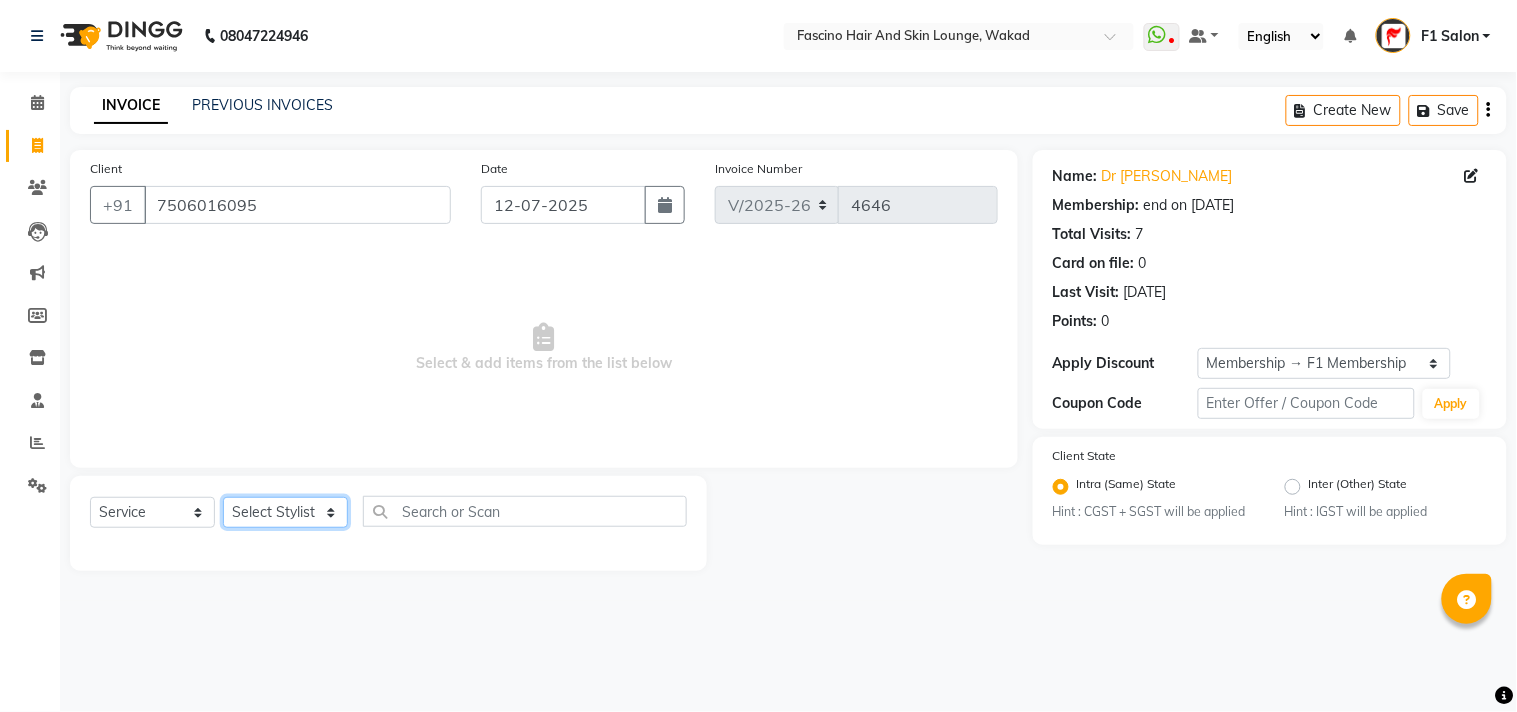 click on "Select Stylist 8805000650  Asif Shaikh Chimu Ingale F1 Salon  Ganesh F1 Gopal {JH} Govind (Jh ) Jadgdish Kajal  Omkar JH Pooja kate  Ram choudhry Sahil jh Sanjay muley Shree Siddu (F1) Sid (JH) Sukanya Sadiyan  Suraj F1 Tejal Beaution Usha Bhise Varsha F1 Veena" 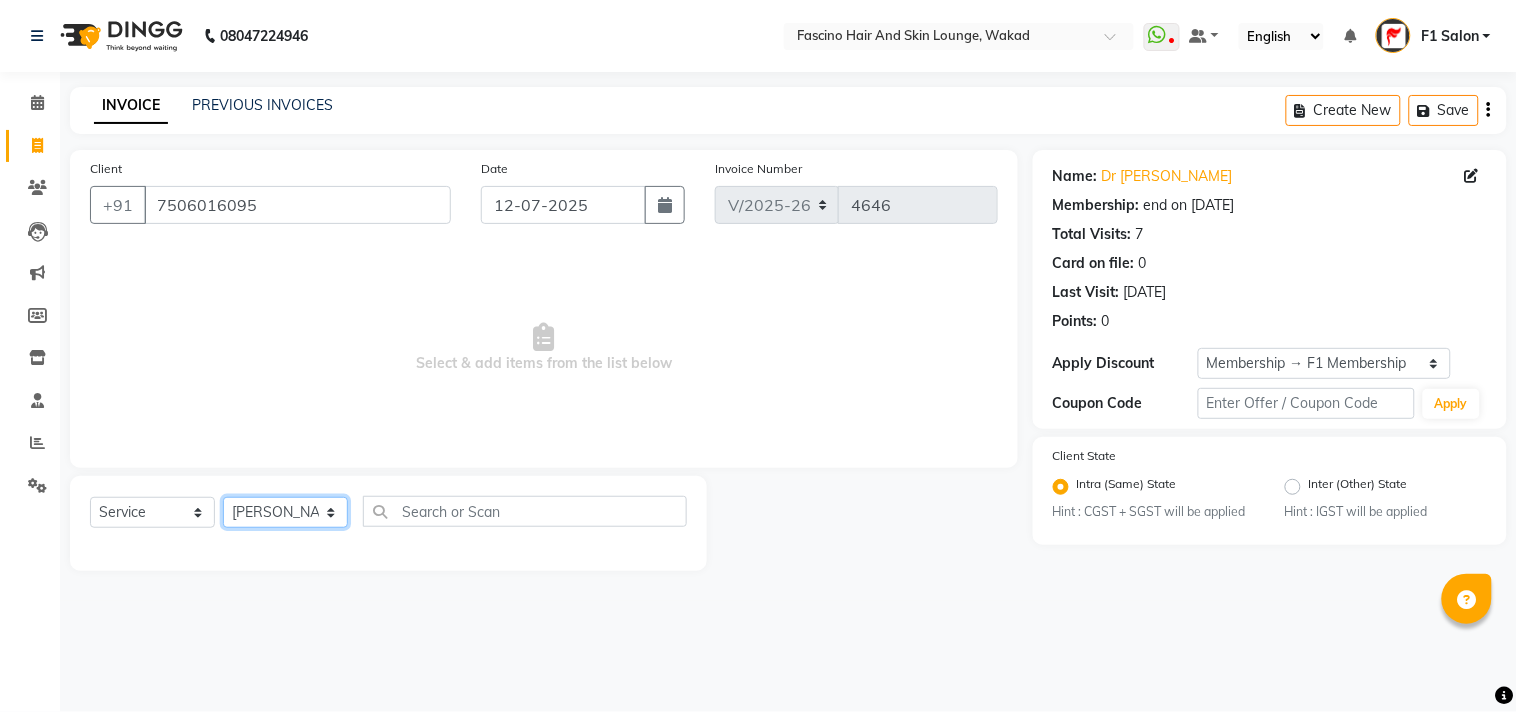 click on "Select Stylist 8805000650  Asif Shaikh Chimu Ingale F1 Salon  Ganesh F1 Gopal {JH} Govind (Jh ) Jadgdish Kajal  Omkar JH Pooja kate  Ram choudhry Sahil jh Sanjay muley Shree Siddu (F1) Sid (JH) Sukanya Sadiyan  Suraj F1 Tejal Beaution Usha Bhise Varsha F1 Veena" 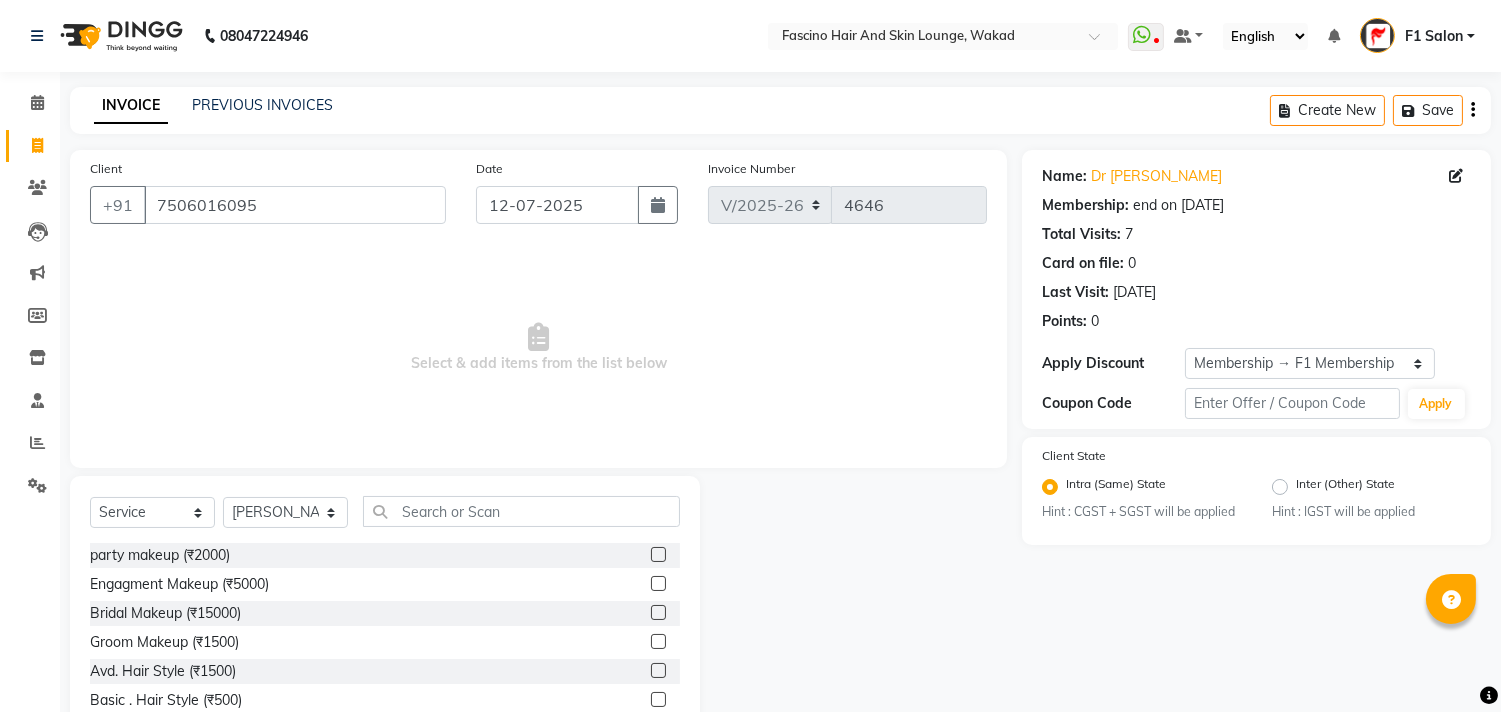 click on "Select  Service  Product  Membership  Package Voucher Prepaid Gift Card  Select Stylist 8805000650  Asif Shaikh Chimu Ingale F1 Salon  Ganesh F1 Gopal {JH} Govind (Jh ) Jadgdish Kajal  Omkar JH Pooja kate  Ram choudhry Sahil jh Sanjay muley Shree Siddu (F1) Sid (JH) Sukanya Sadiyan  Suraj F1 Tejal Beaution Usha Bhise Varsha F1 Veena" 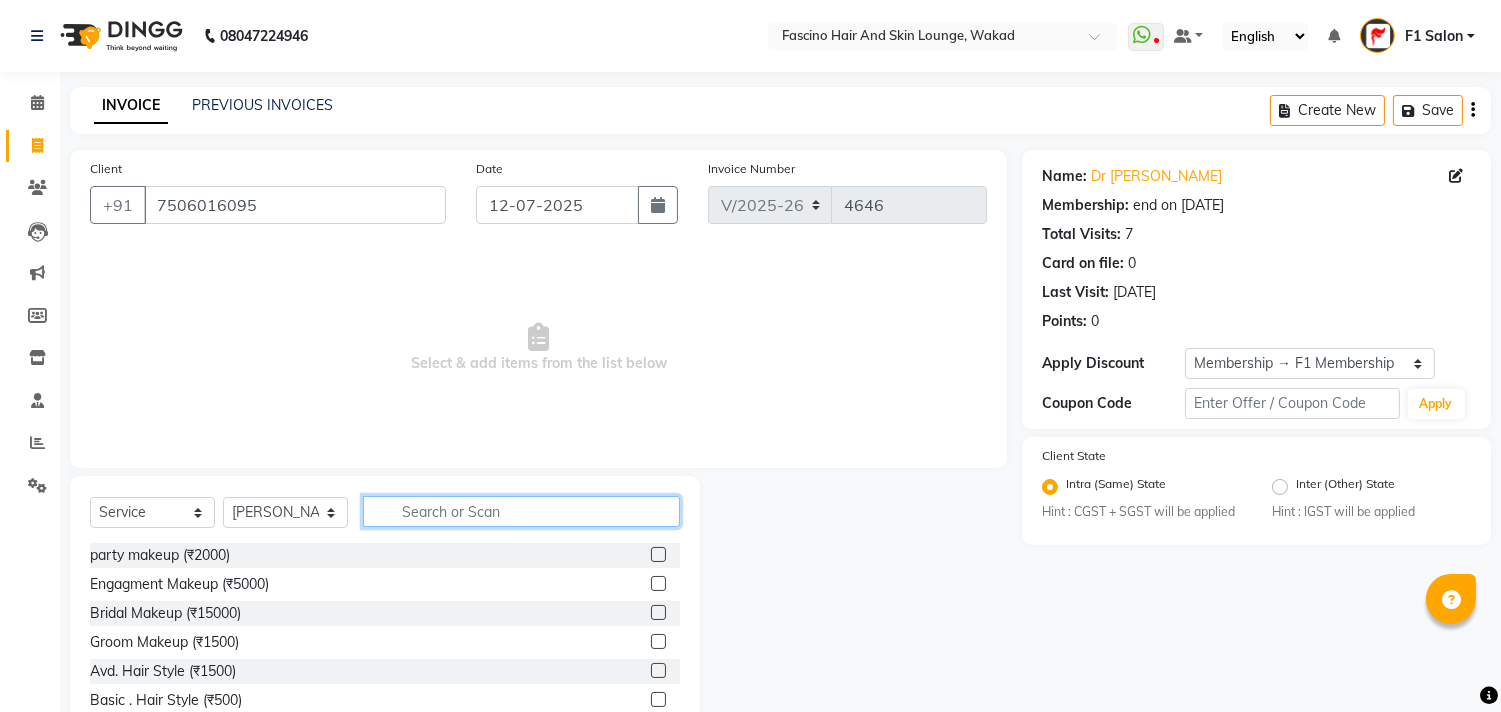 click 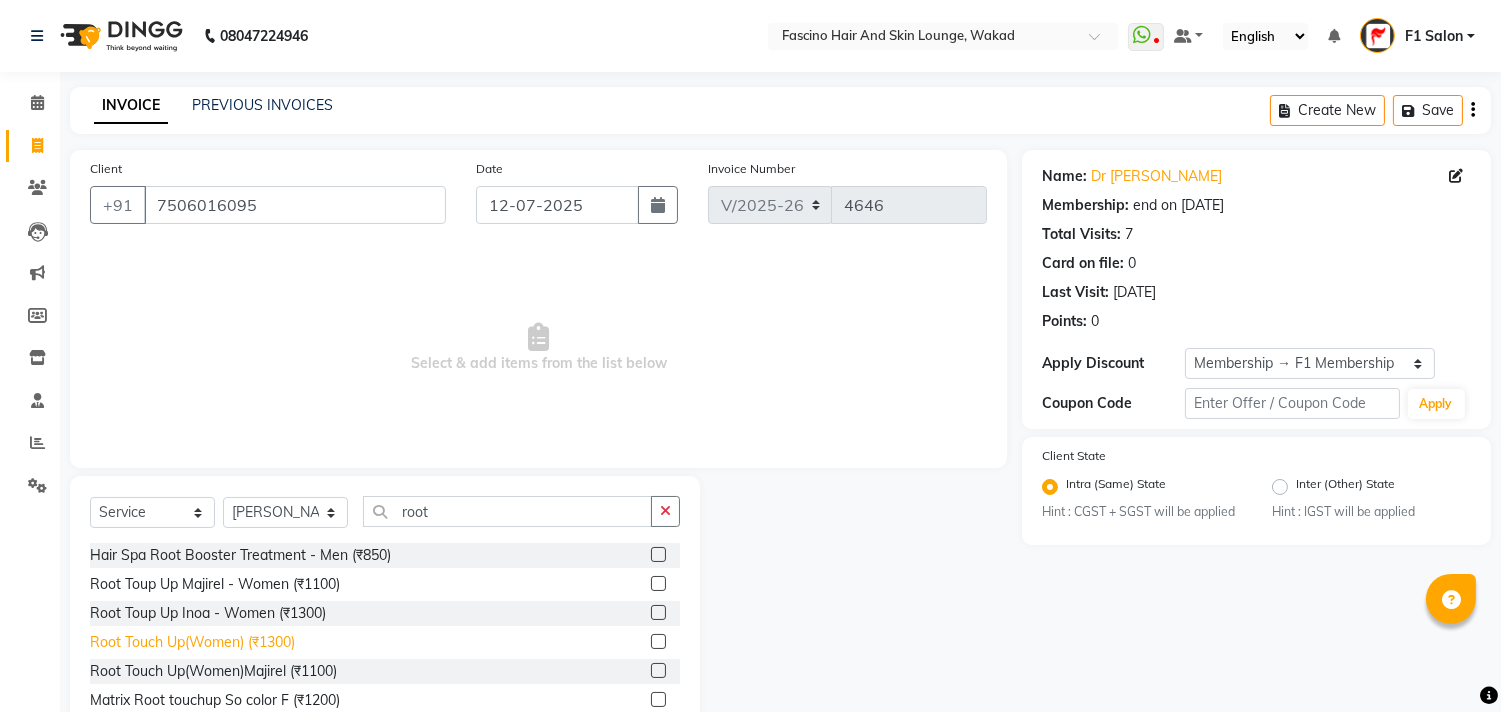 click on "Root Touch Up(Women) (₹1300)" 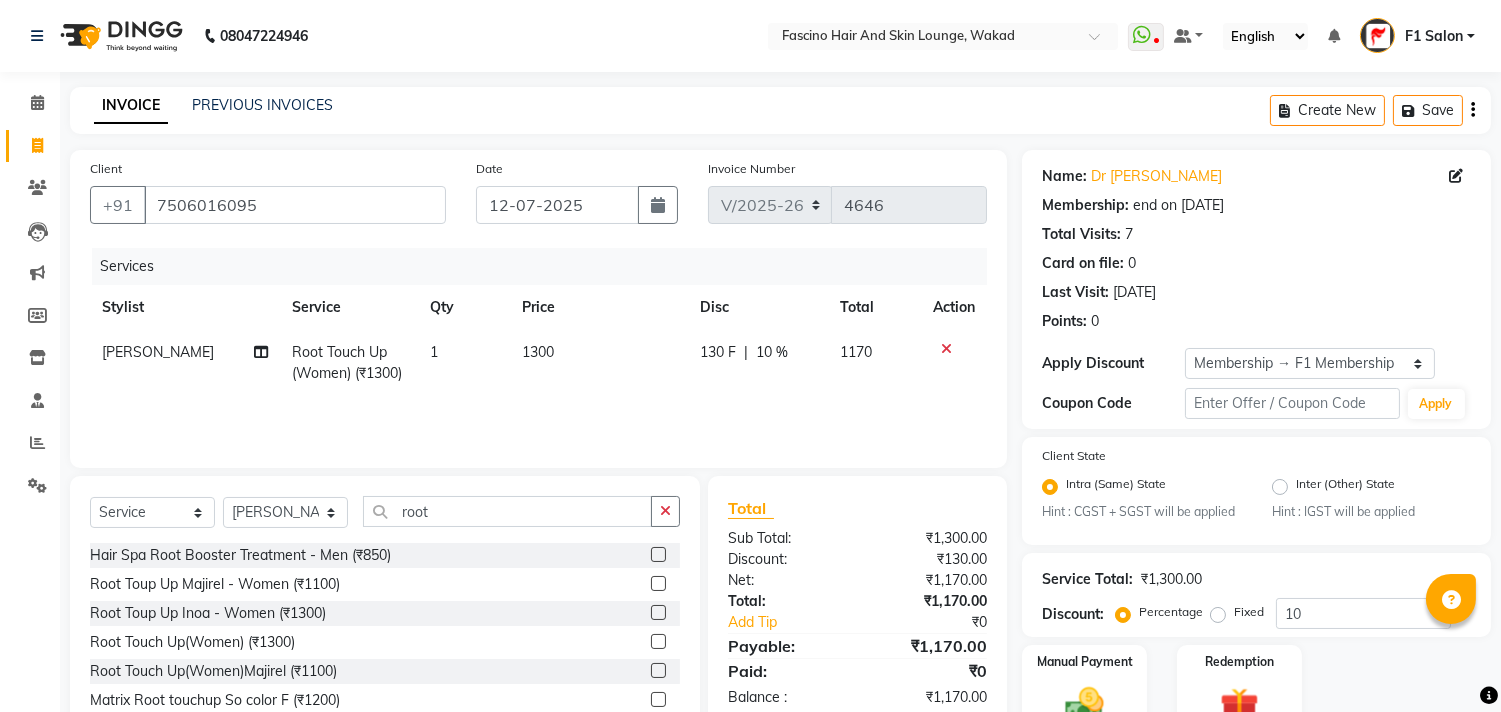 click on "1300" 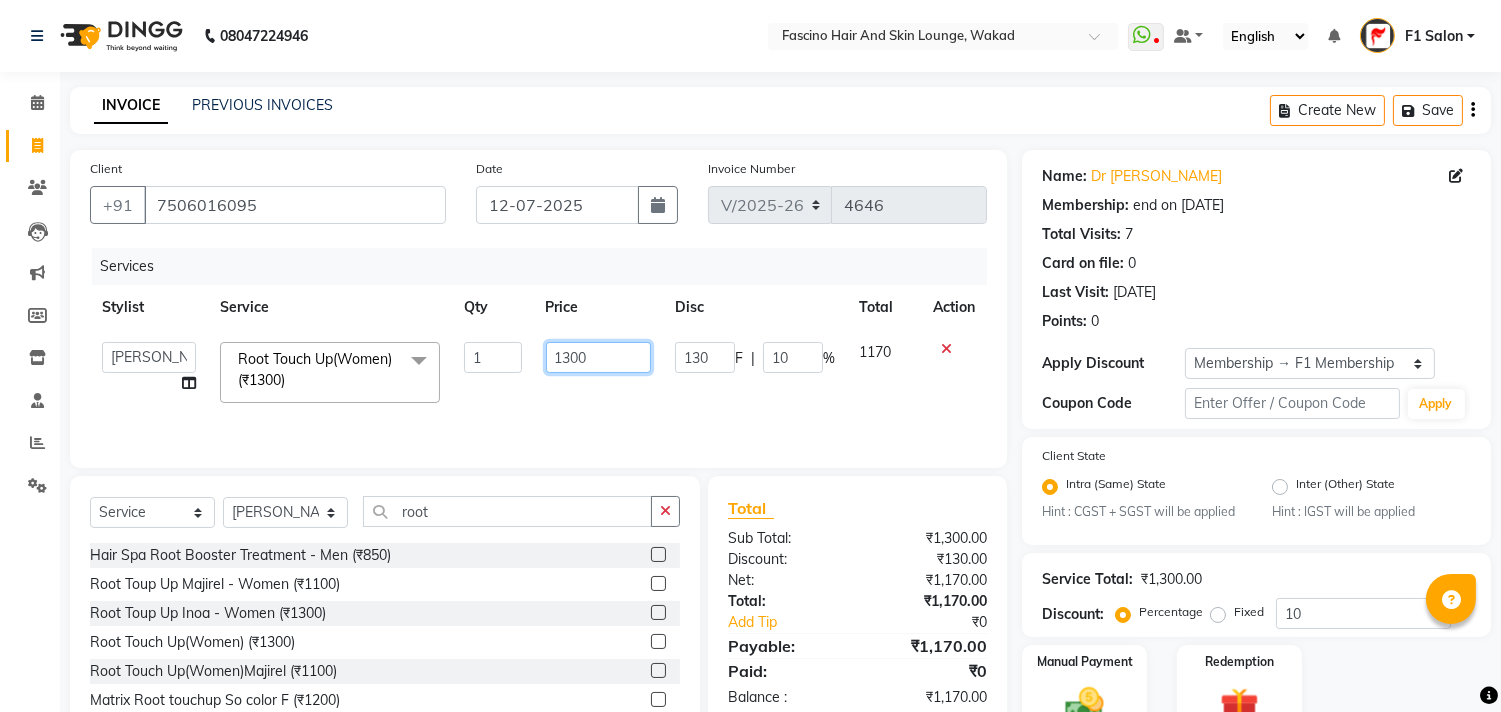 click on "1300" 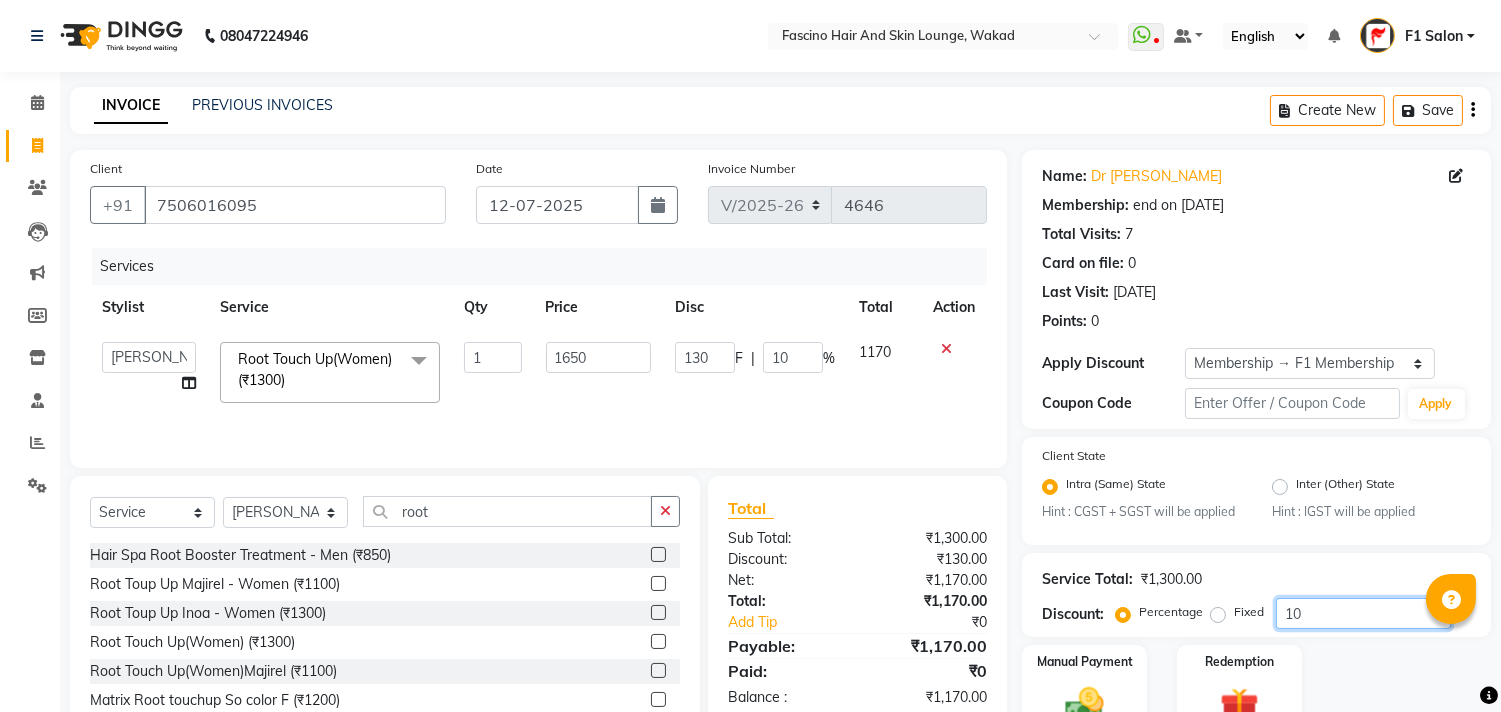 click on "10" 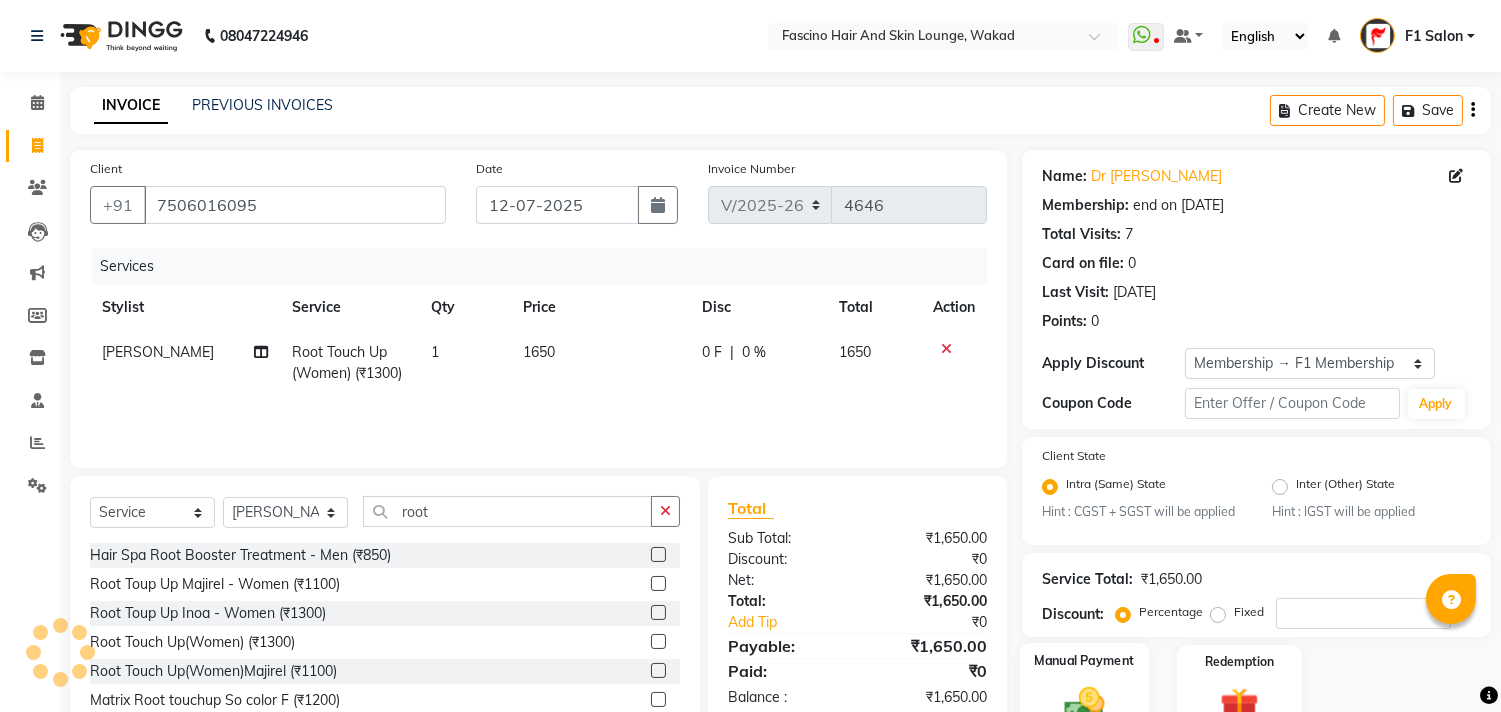 click 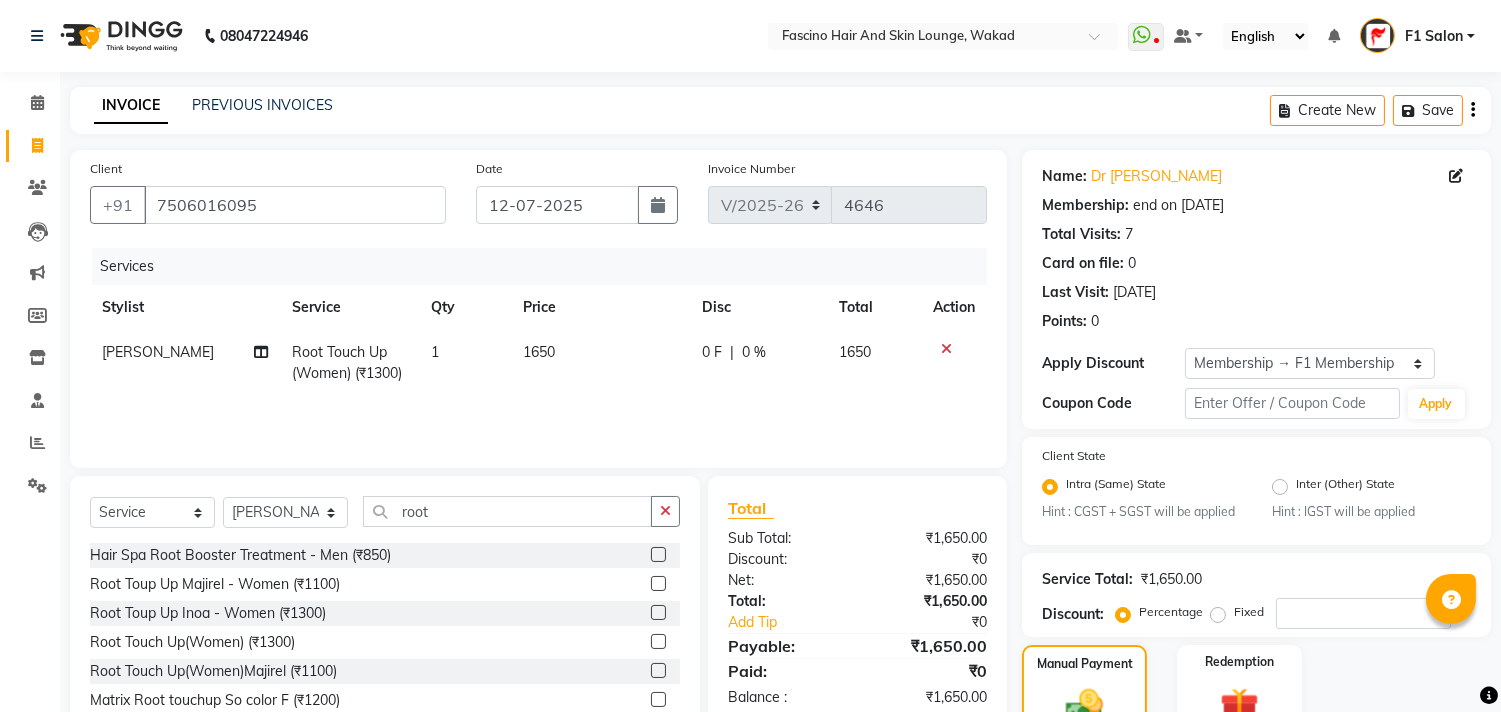 scroll, scrollTop: 231, scrollLeft: 0, axis: vertical 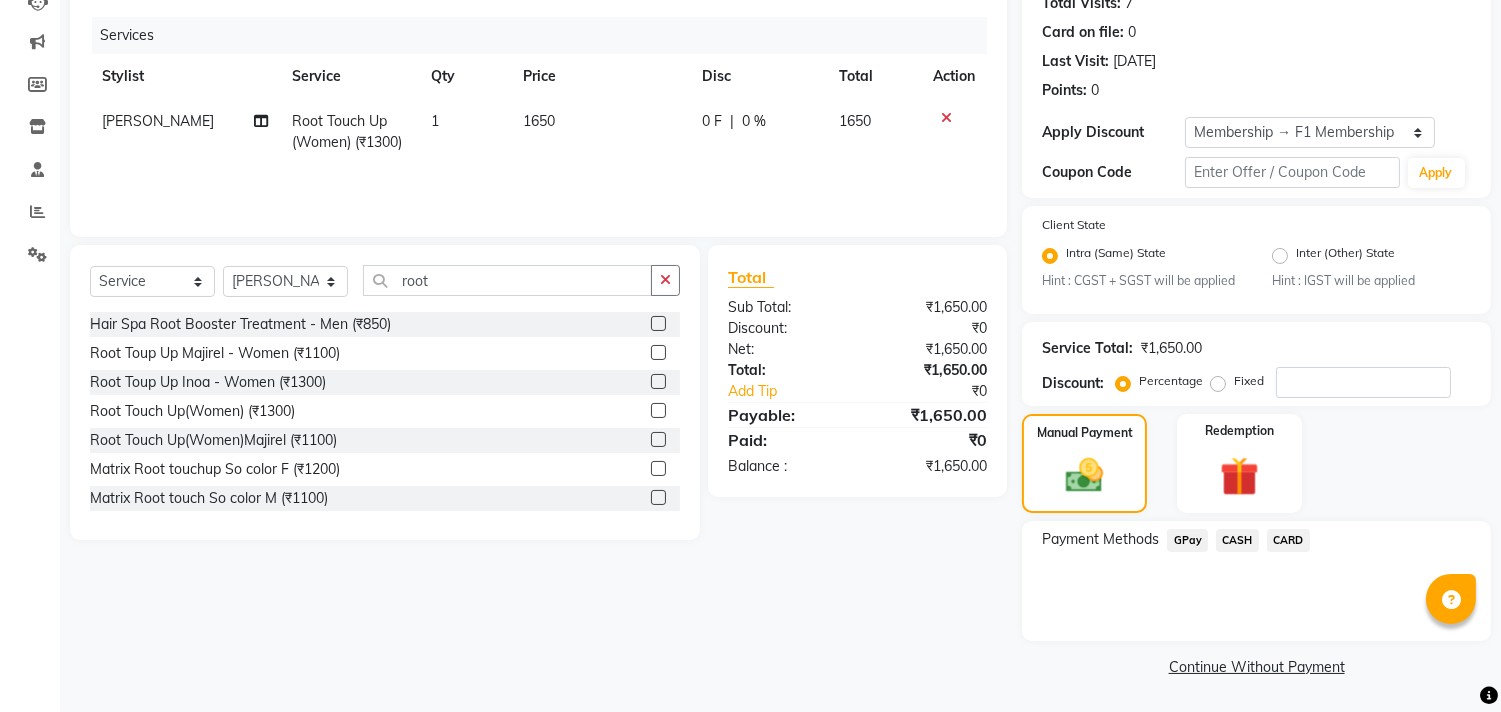 click on "GPay" 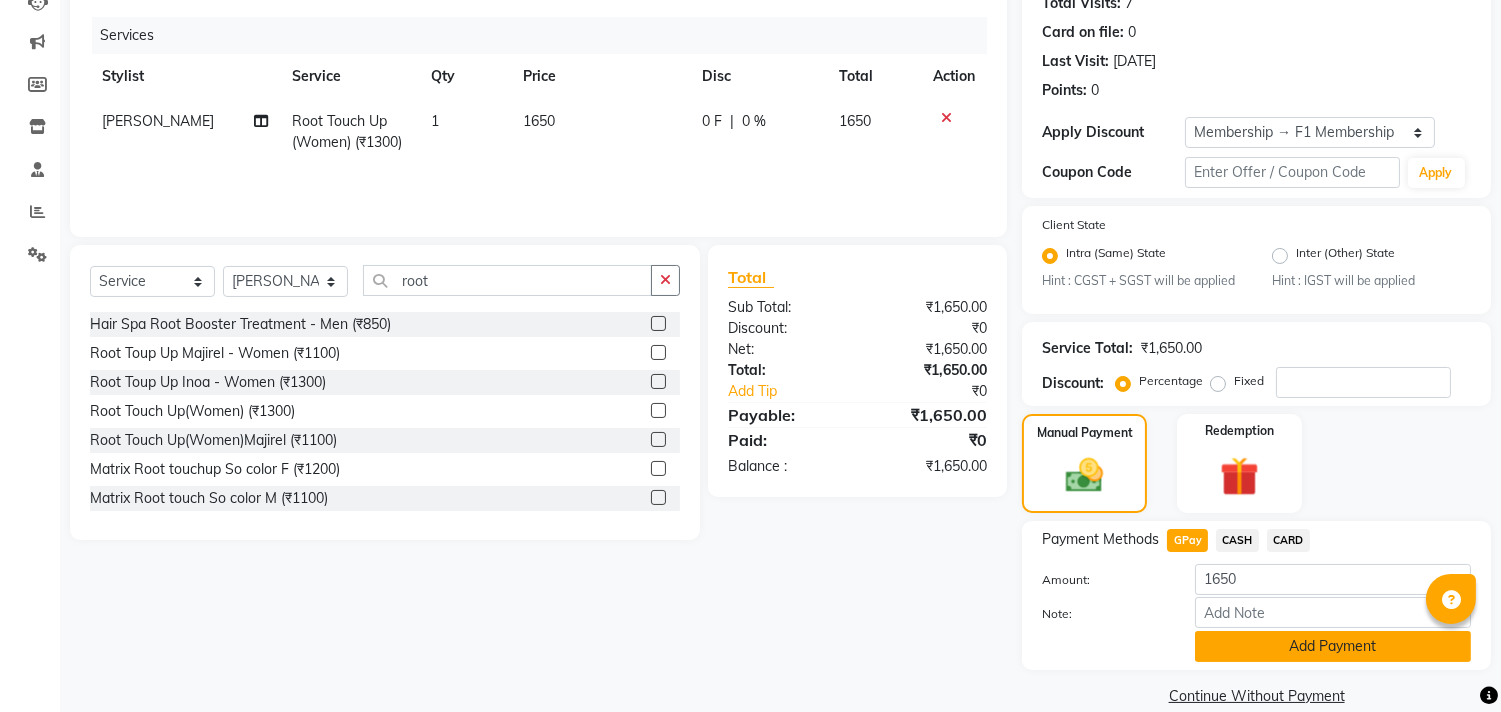 click on "Add Payment" 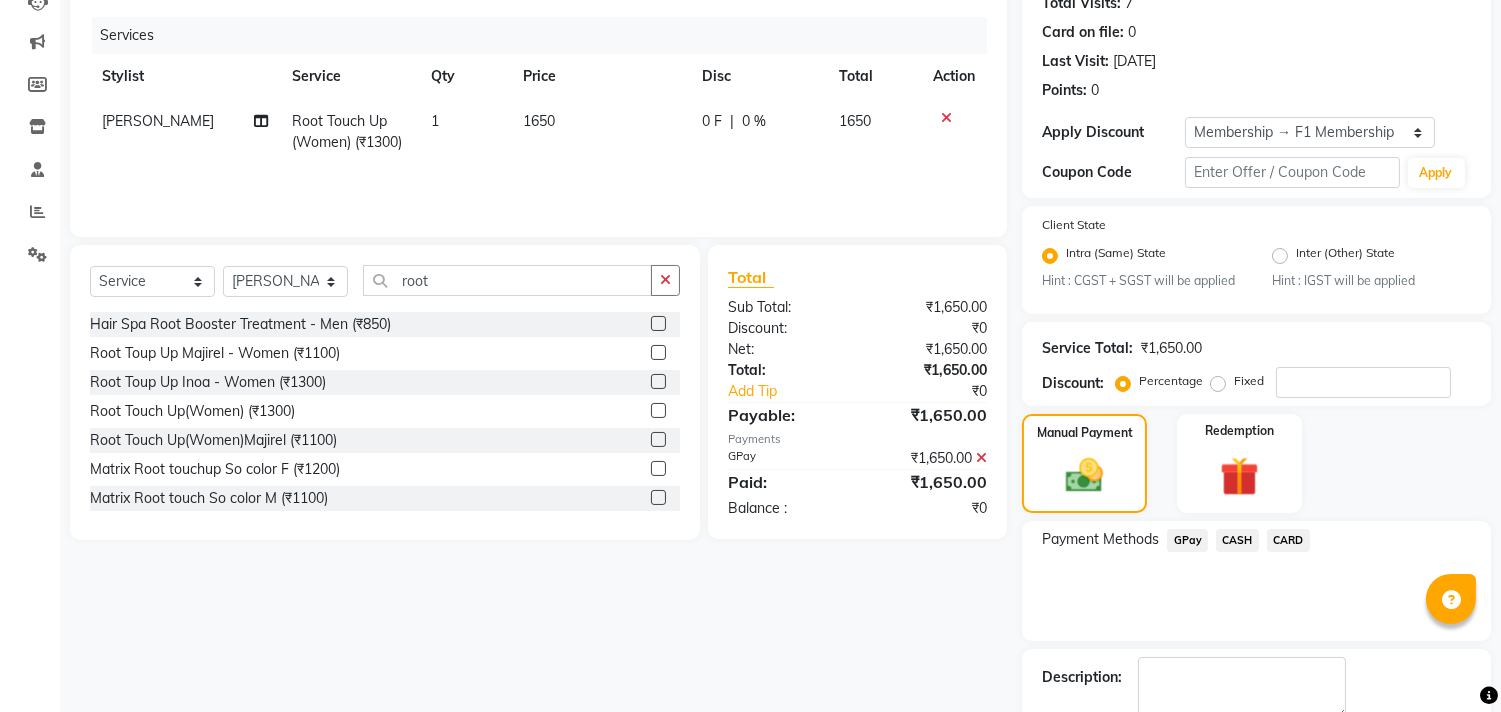 click on "GPay" 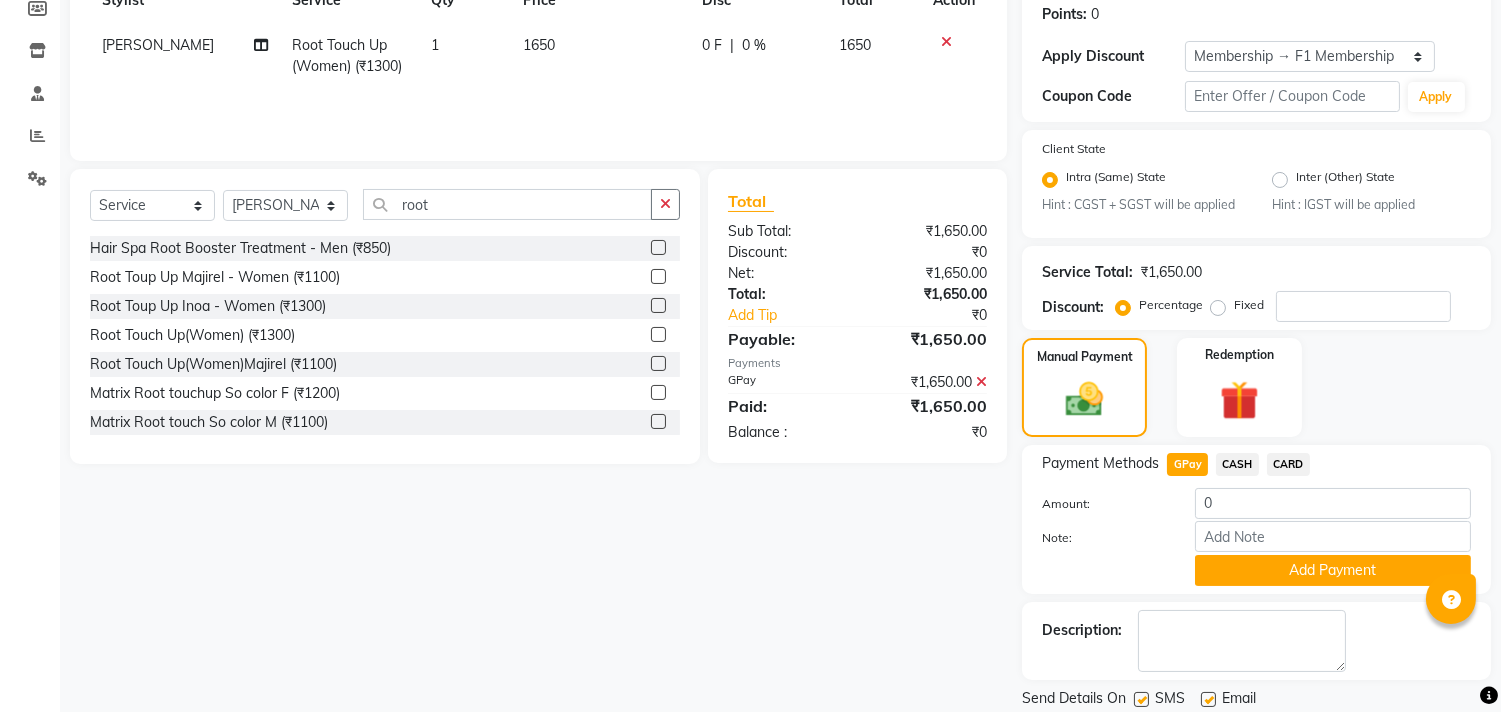 scroll, scrollTop: 373, scrollLeft: 0, axis: vertical 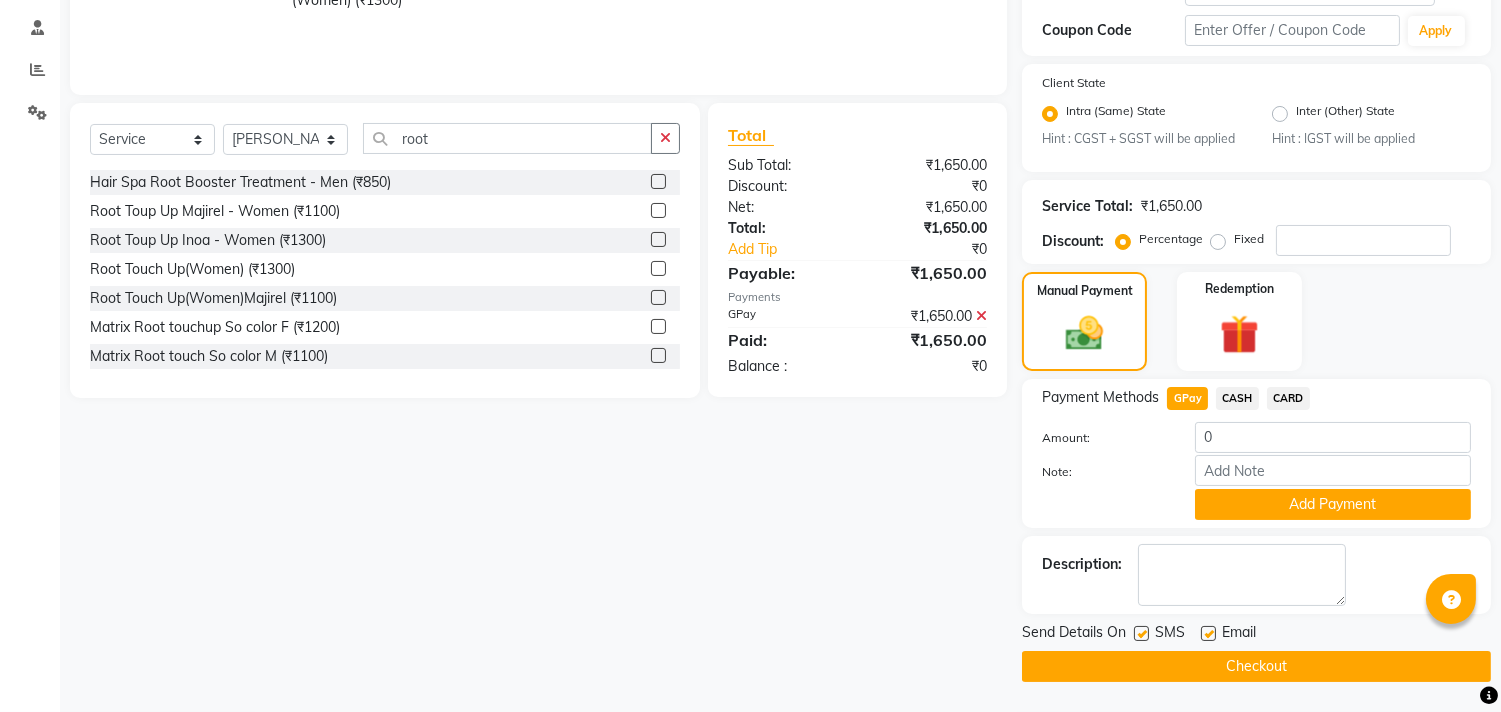 click 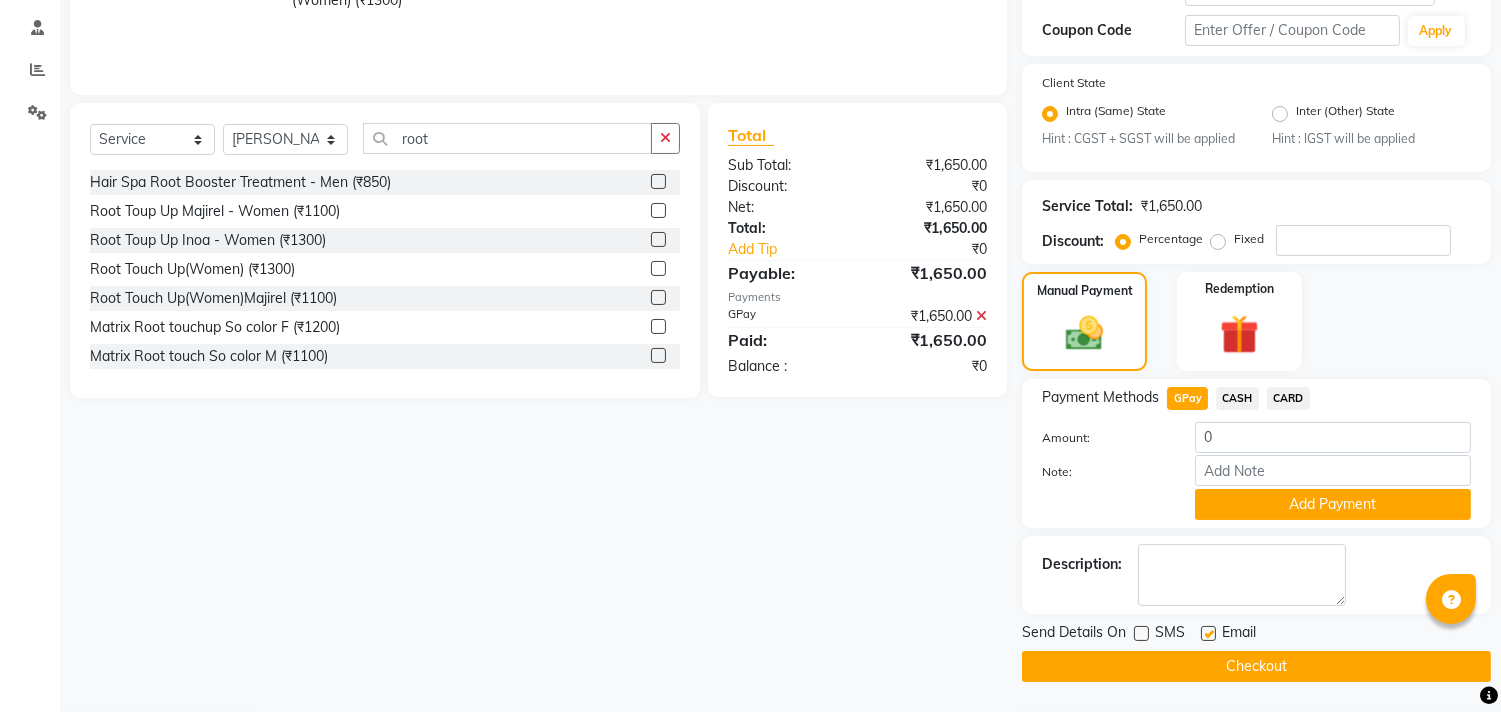 click on "Checkout" 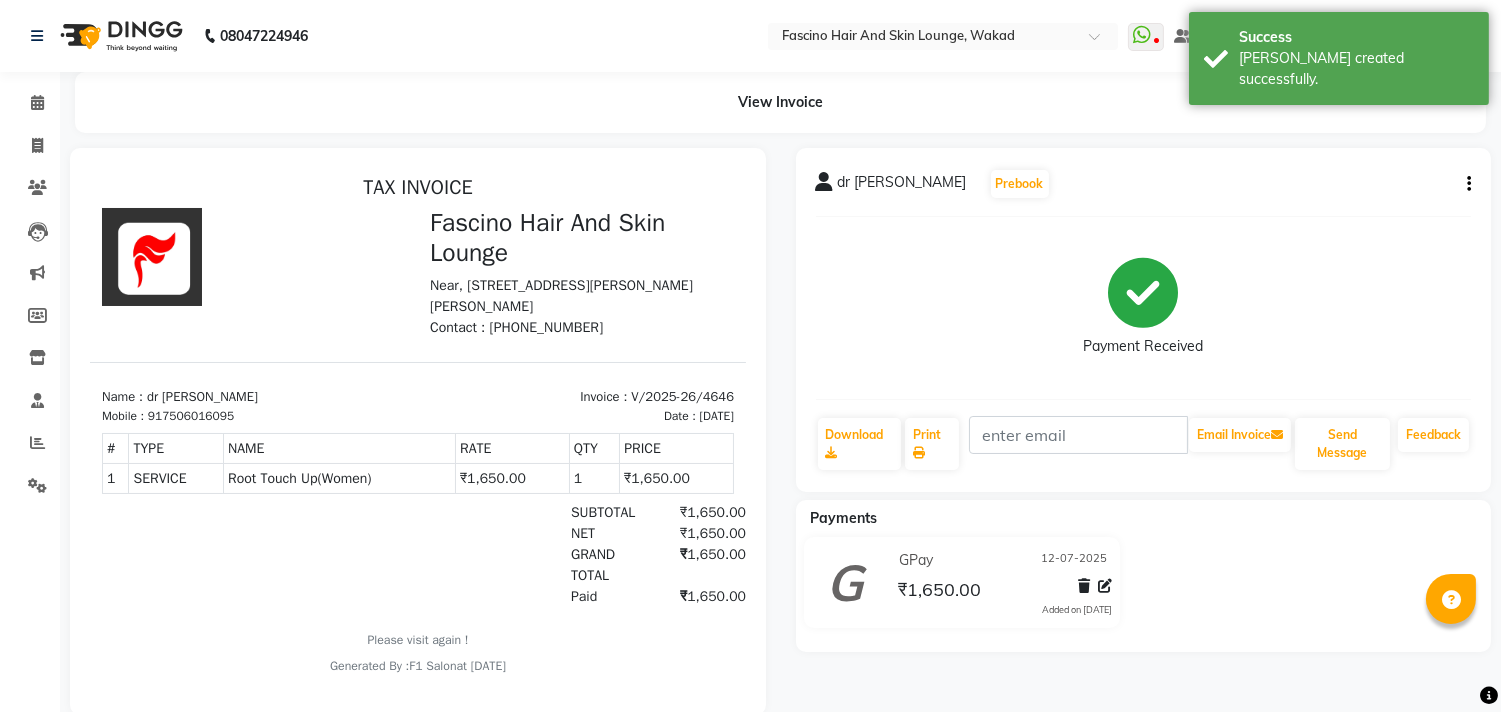 scroll, scrollTop: 0, scrollLeft: 0, axis: both 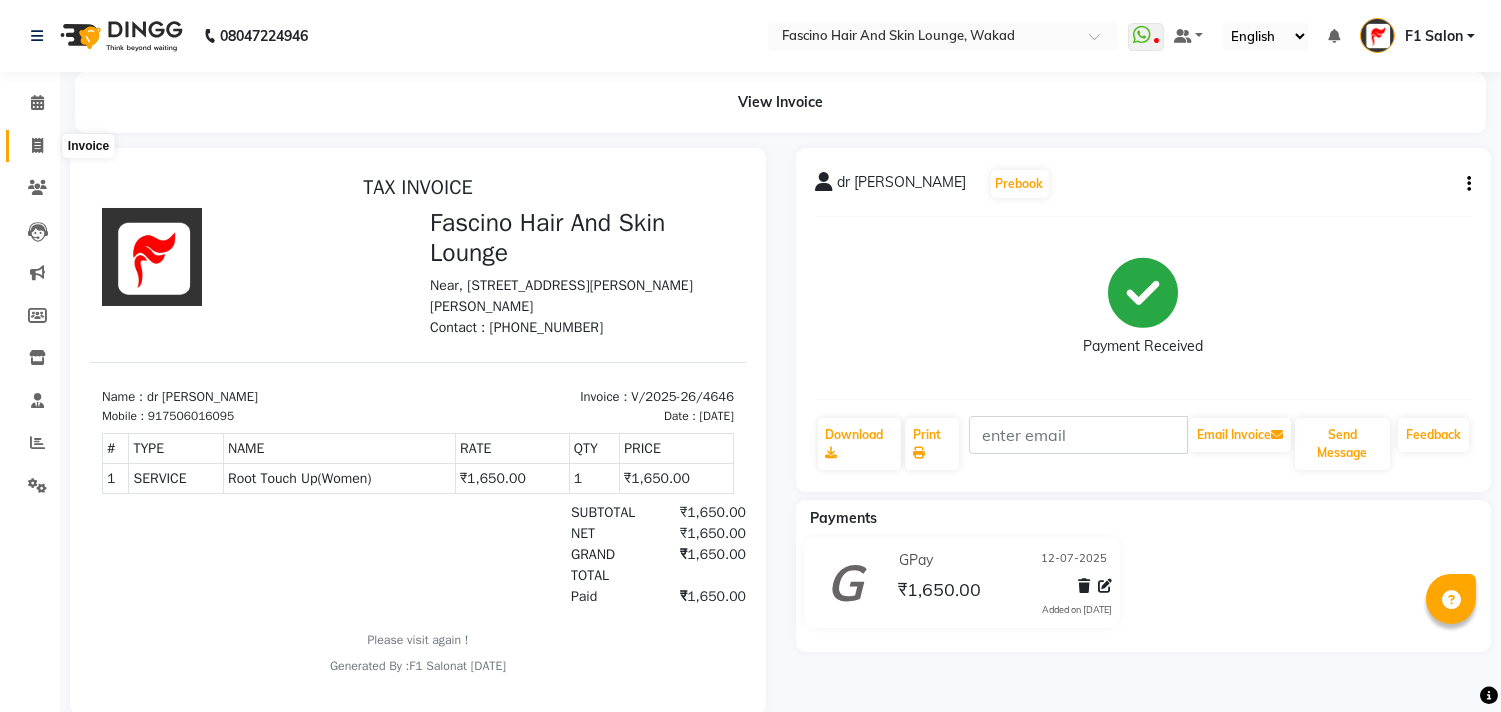 click 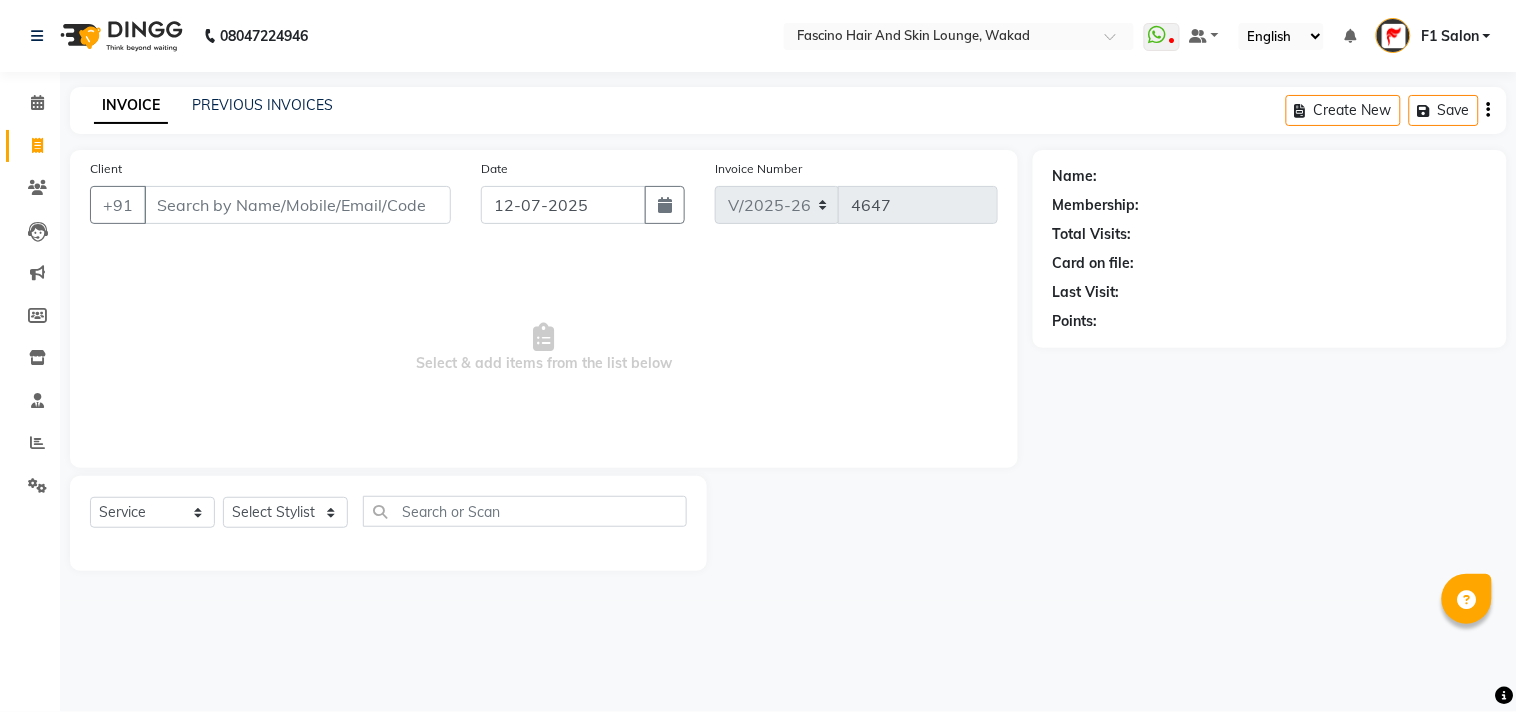 click on "Client" at bounding box center [297, 205] 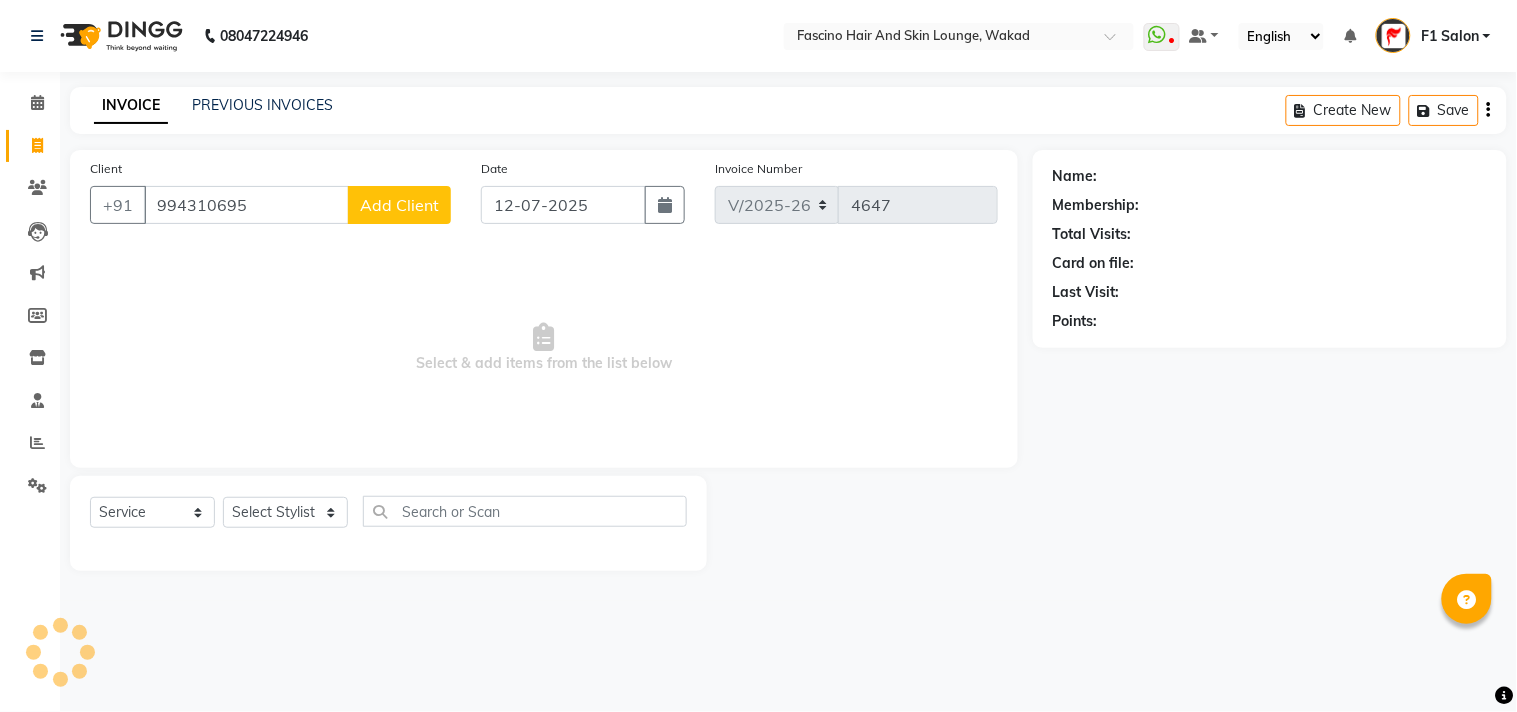click on "994310695" at bounding box center [246, 205] 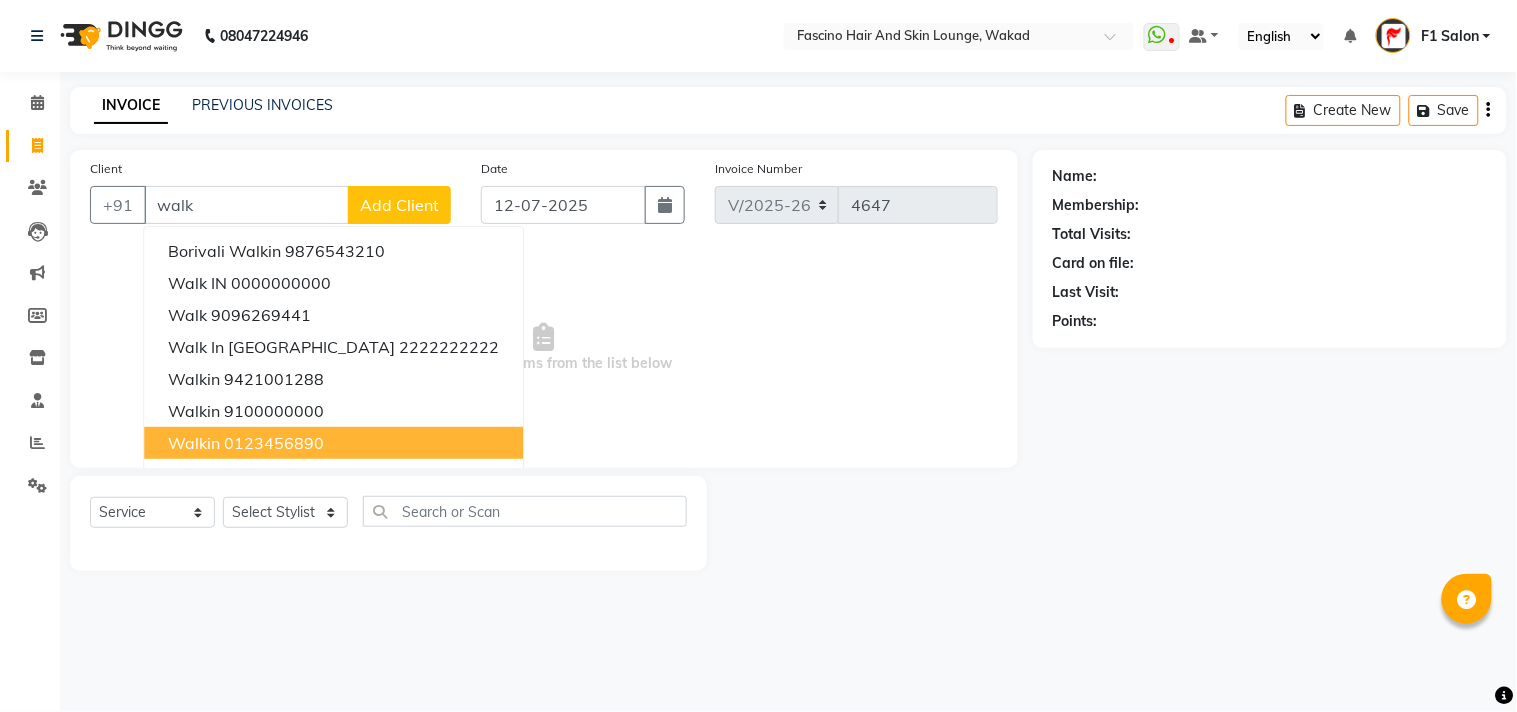 click on "0123456890" at bounding box center (274, 443) 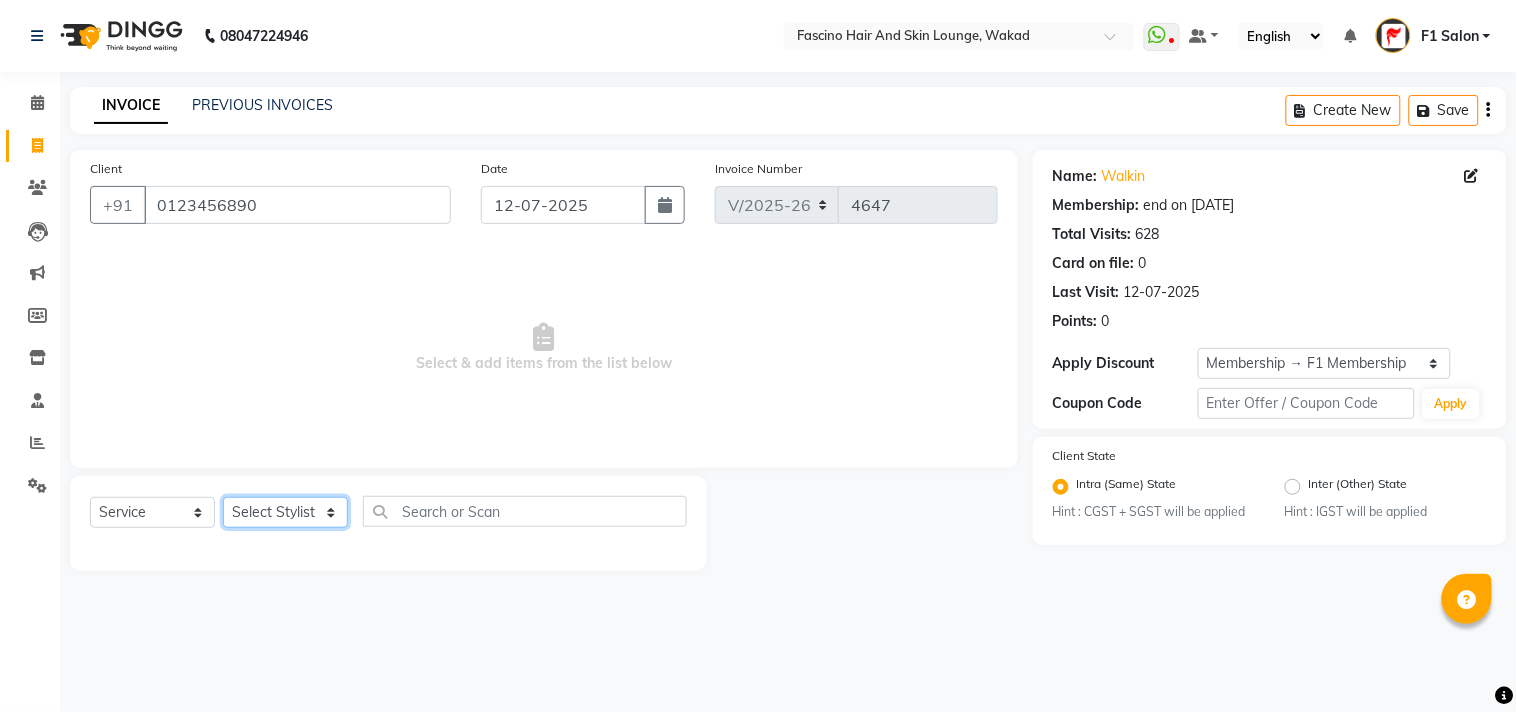 click on "Select Stylist 8805000650  Asif Shaikh Chimu Ingale F1 Salon  Ganesh F1 Gopal {JH} Govind (Jh ) Jadgdish Kajal  Omkar JH Pooja kate  Ram choudhry Sahil jh Sanjay muley Shree Siddu (F1) Sid (JH) Sukanya Sadiyan  Suraj F1 Tejal Beaution Usha Bhise Varsha F1 Veena" 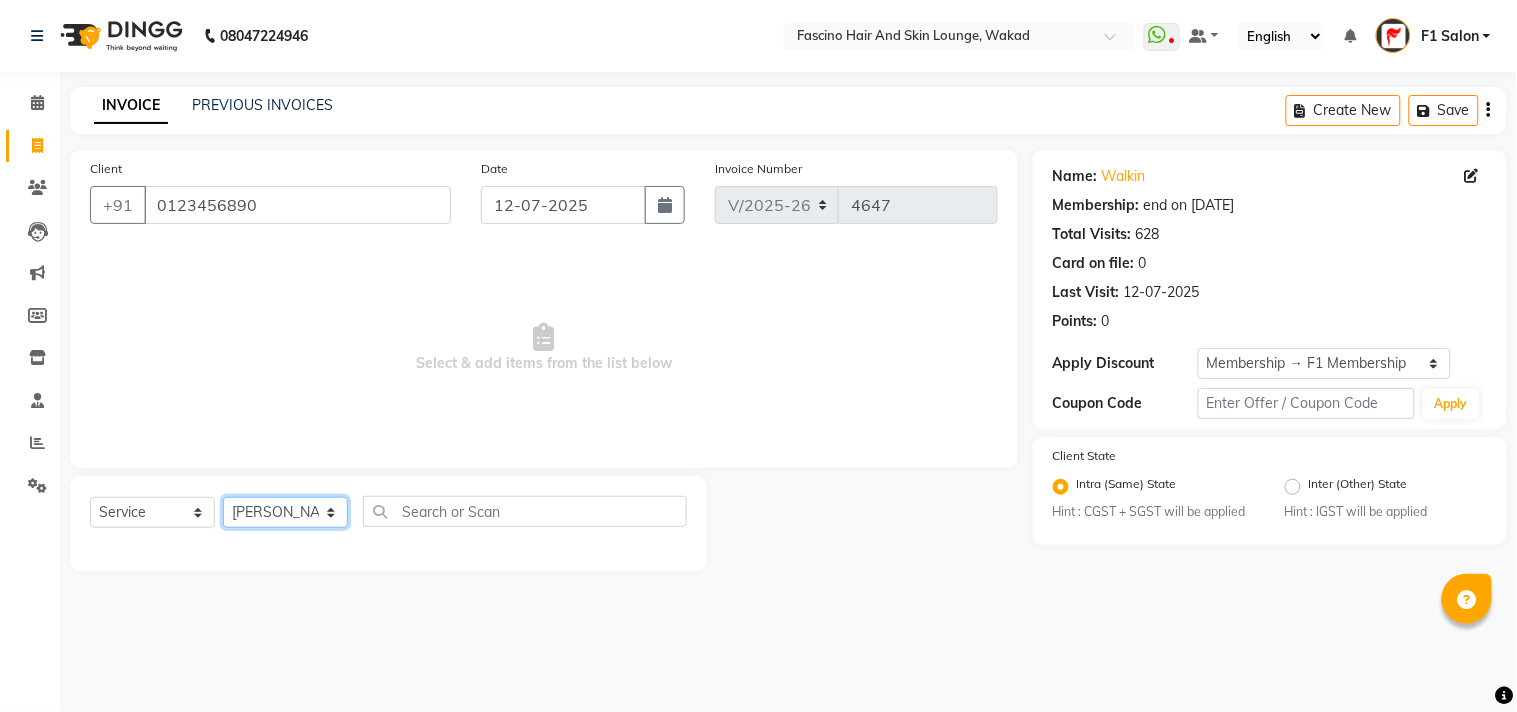 click on "Select Stylist 8805000650  Asif Shaikh Chimu Ingale F1 Salon  Ganesh F1 Gopal {JH} Govind (Jh ) Jadgdish Kajal  Omkar JH Pooja kate  Ram choudhry Sahil jh Sanjay muley Shree Siddu (F1) Sid (JH) Sukanya Sadiyan  Suraj F1 Tejal Beaution Usha Bhise Varsha F1 Veena" 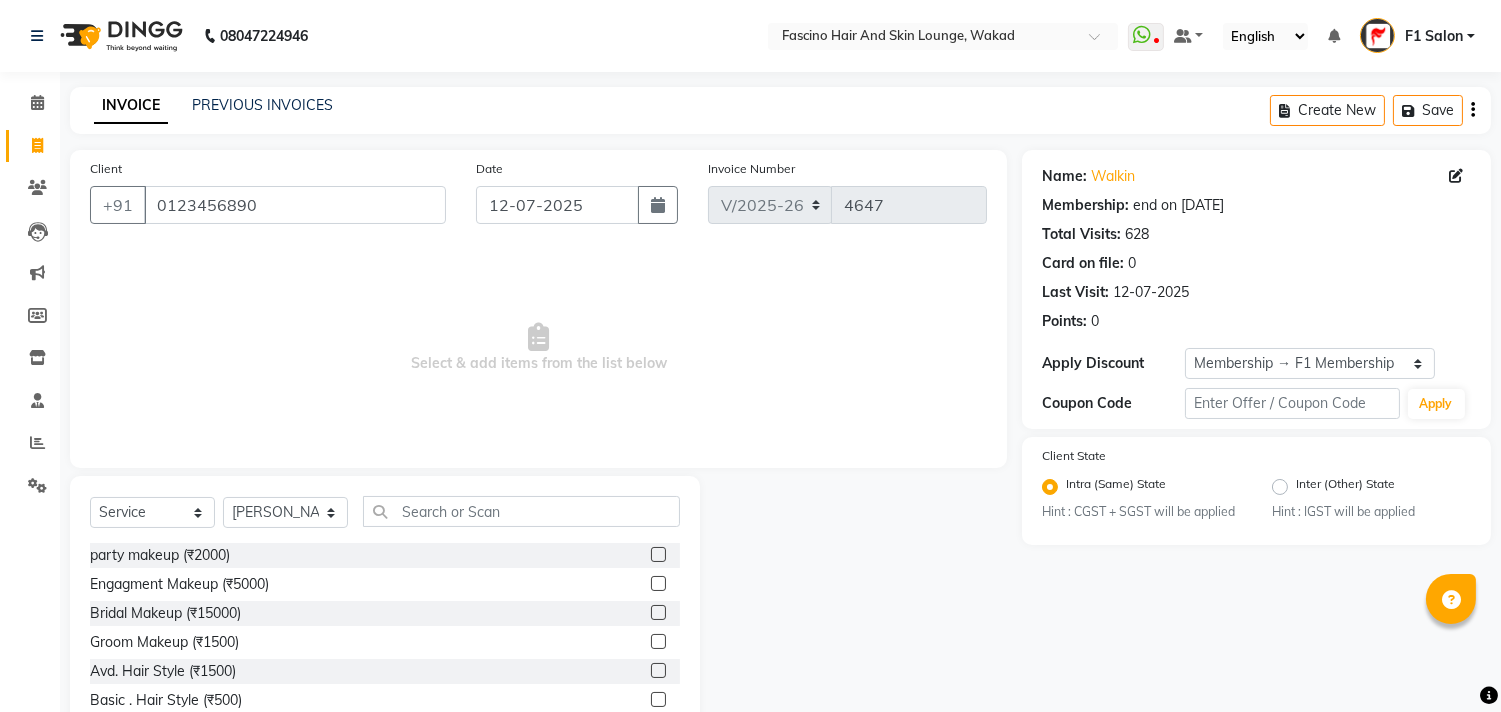click on "Client +91 0123456890 Date 12-07-2025 Invoice Number V/2025 V/2025-26 4647  Select & add items from the list below" 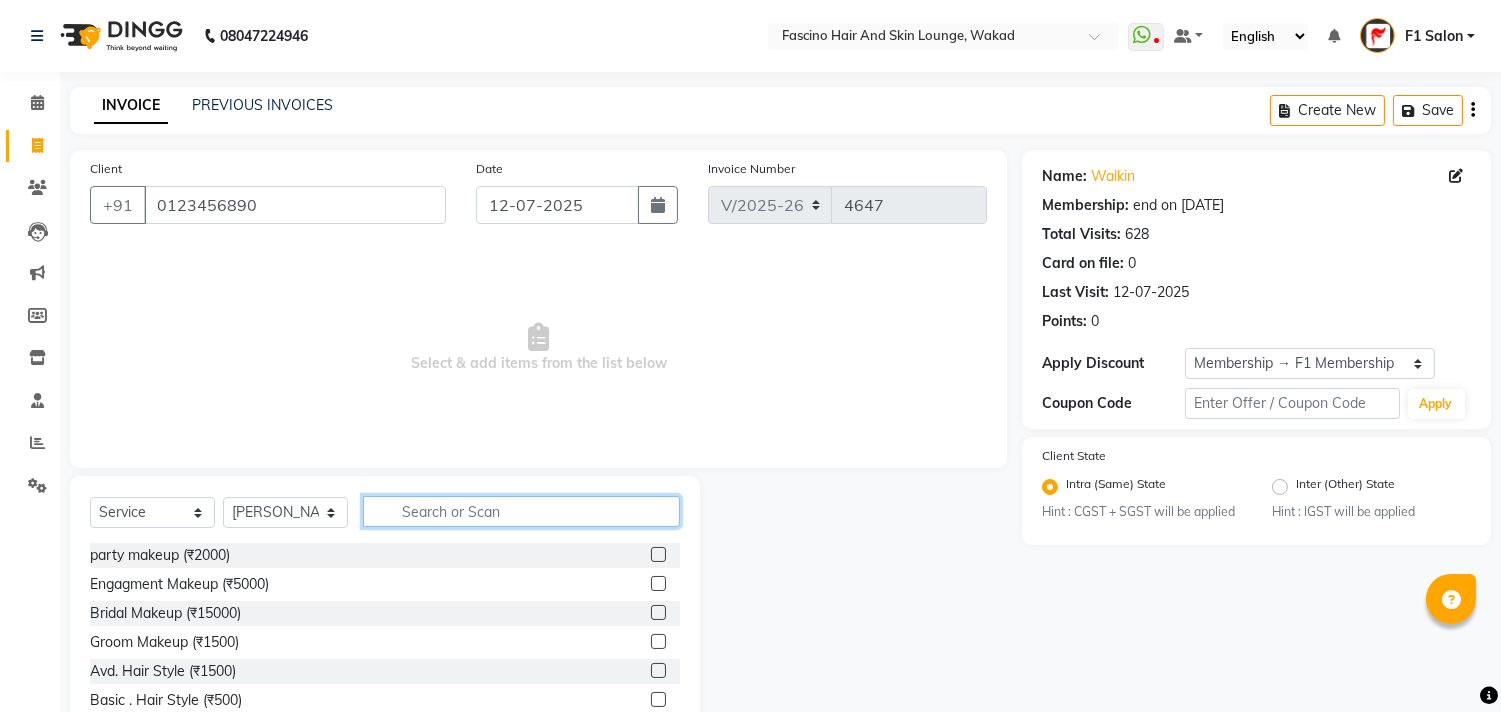 click 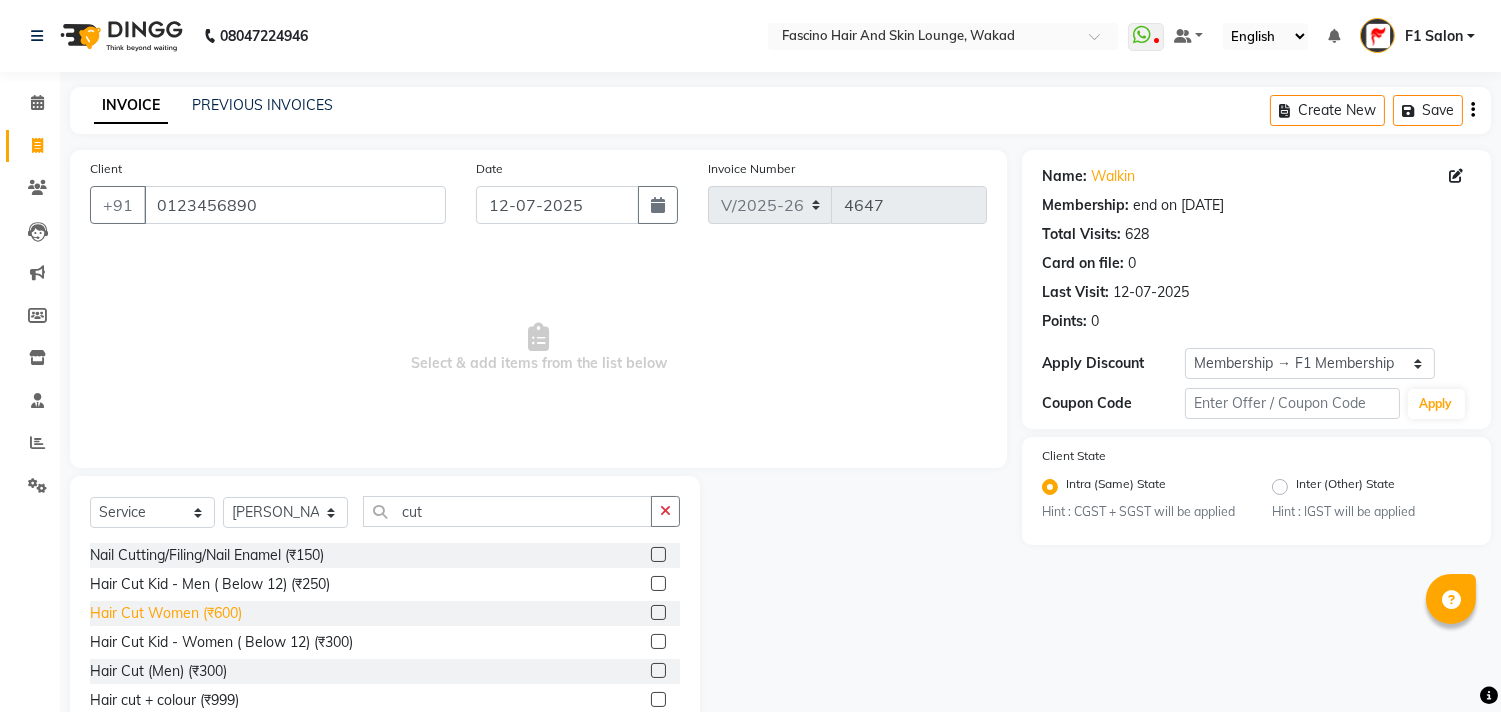 click on "Hair Cut Women (₹600)" 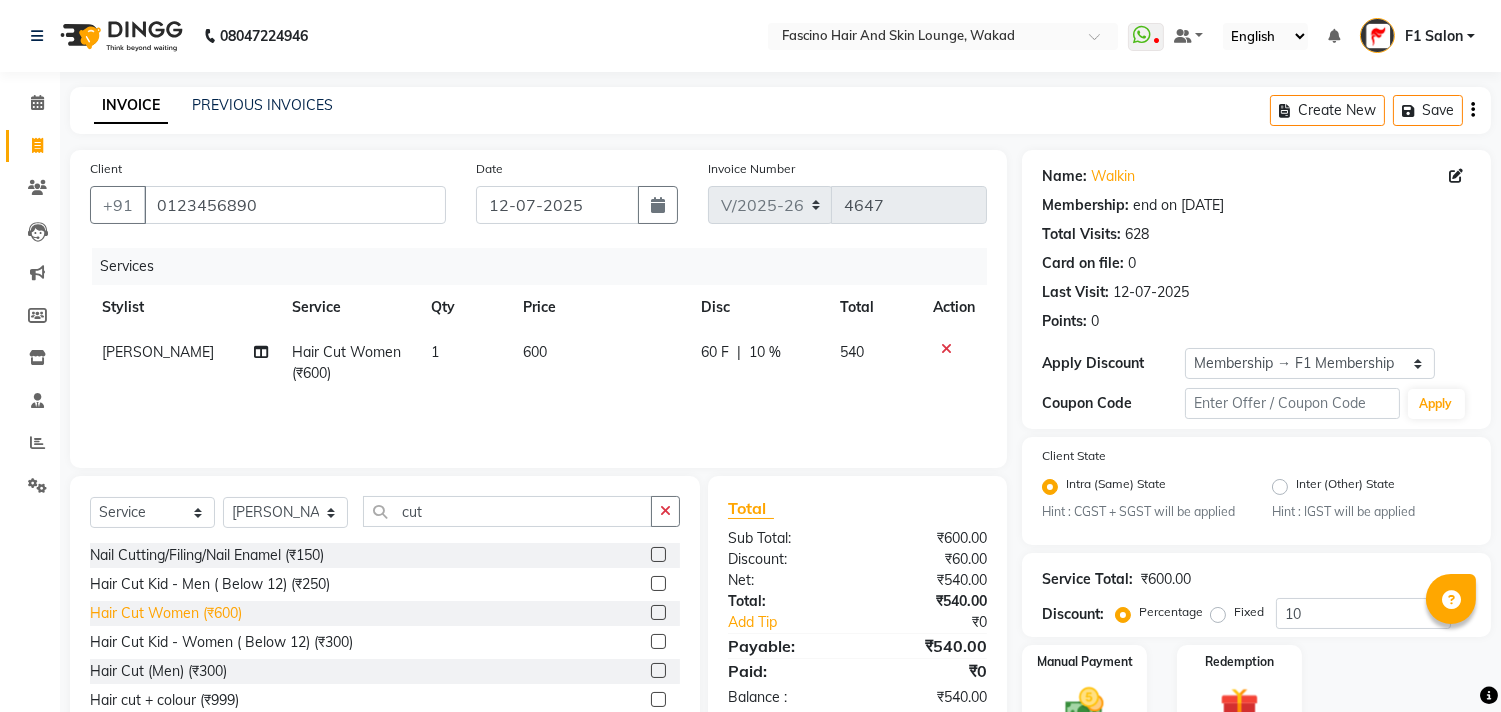 click on "Hair Cut Women (₹600)" 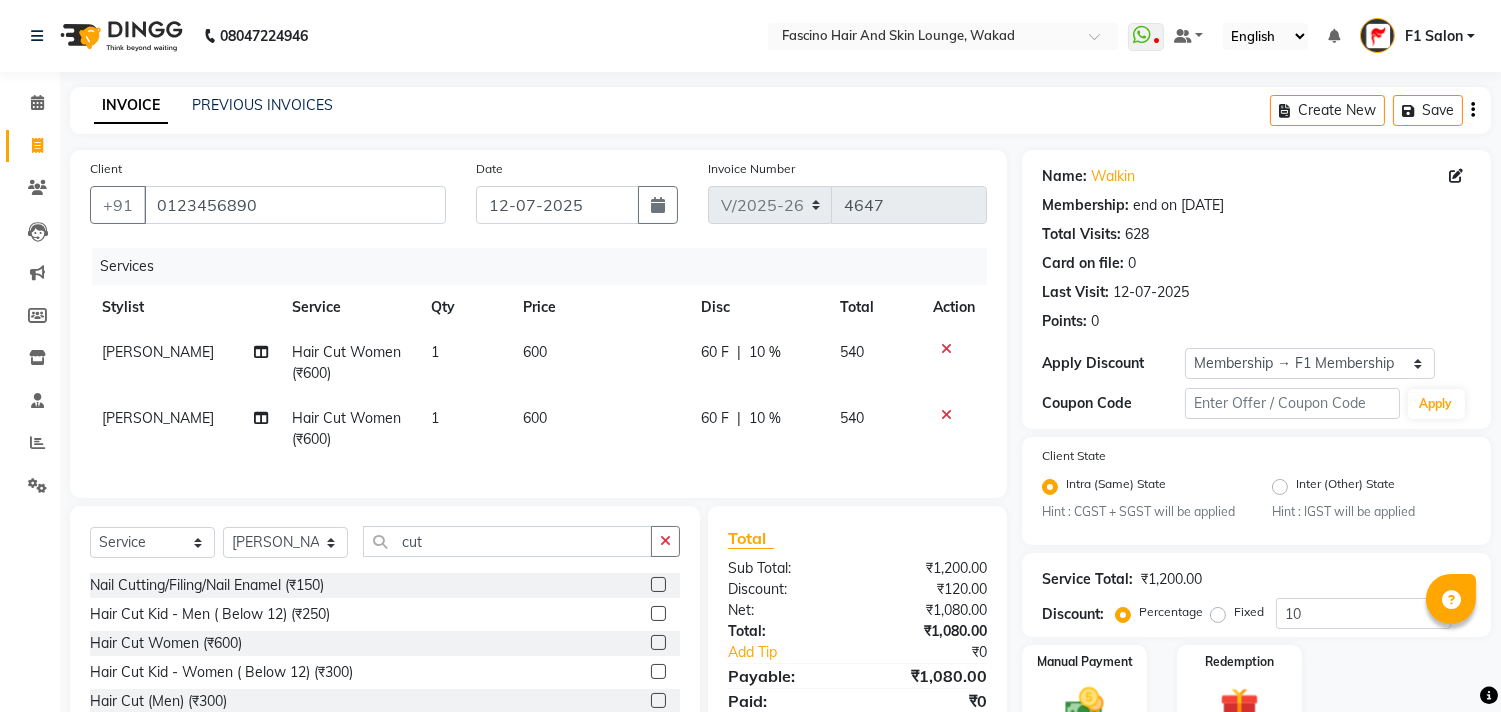 click on "600" 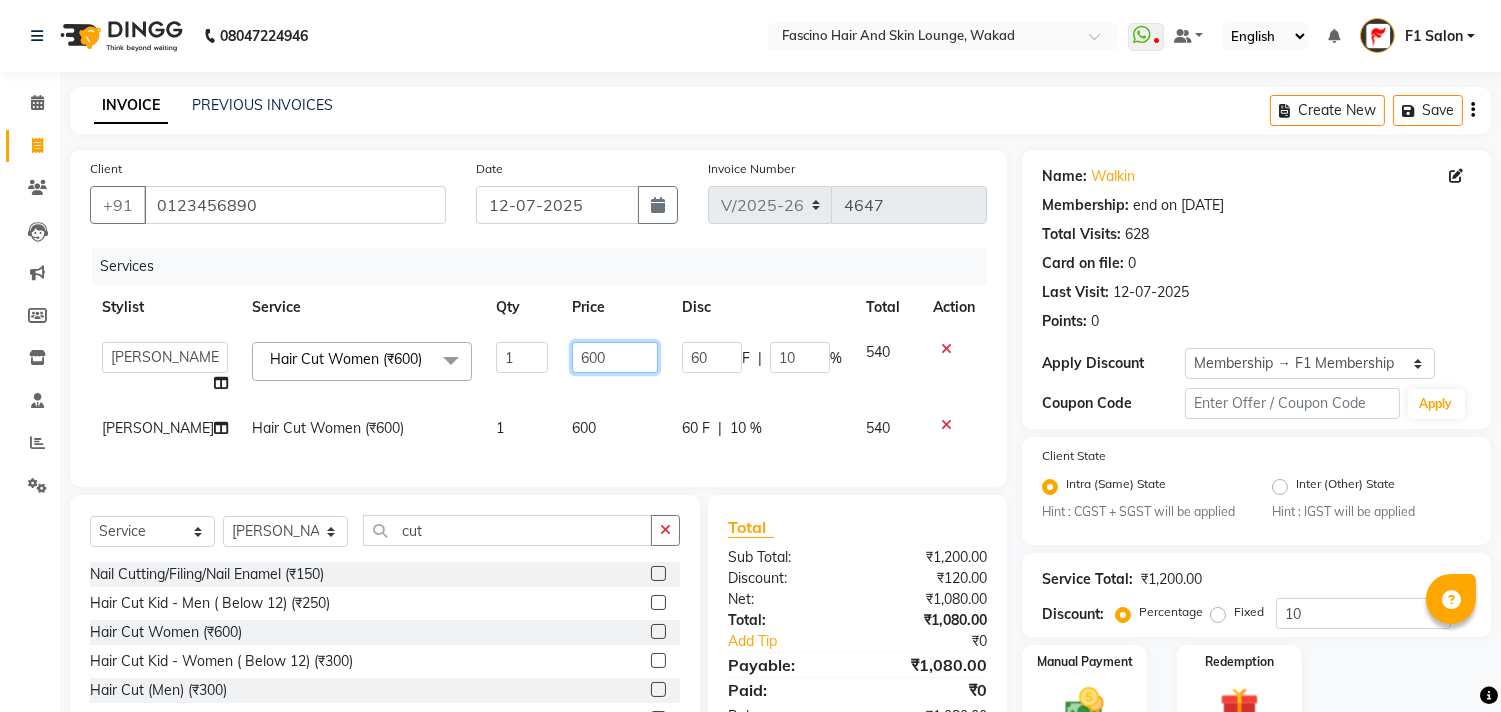 click on "600" 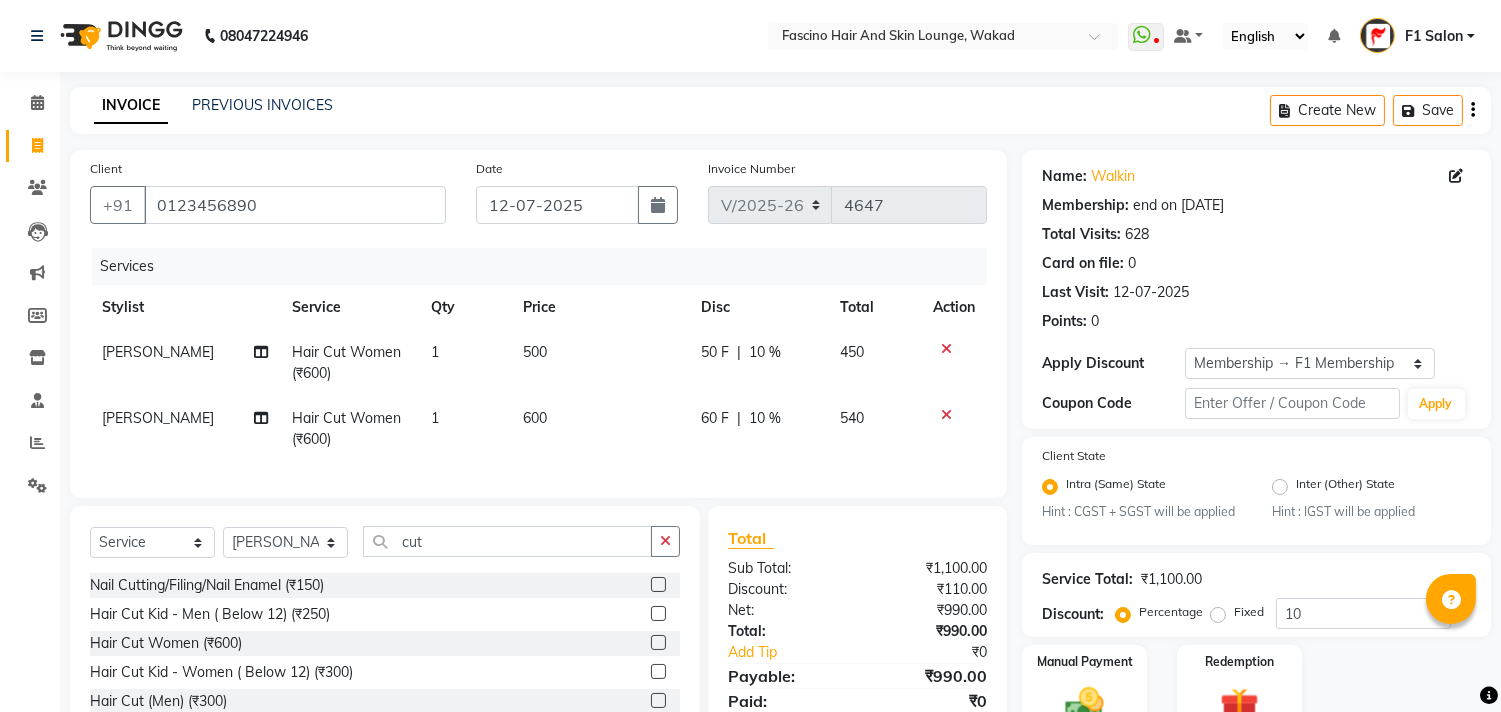 click on "600" 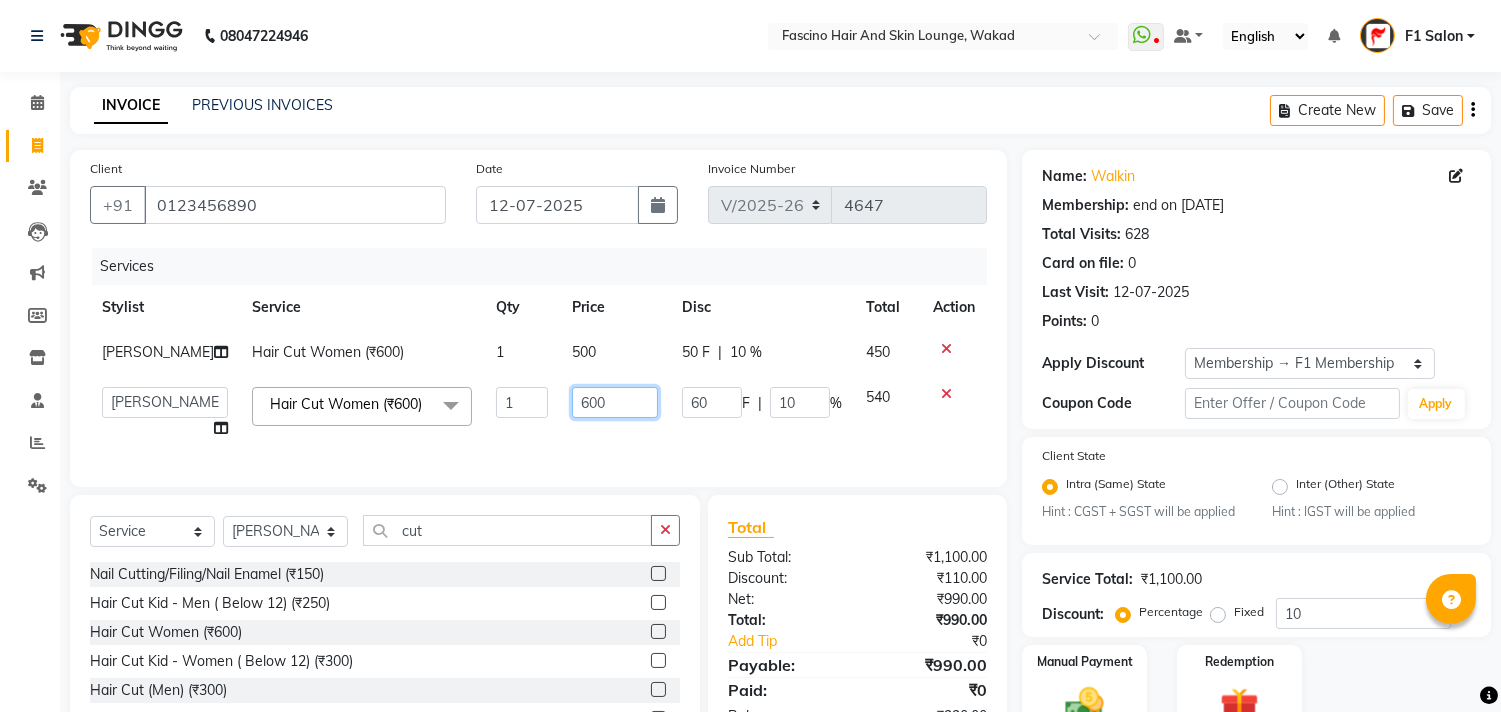 click on "600" 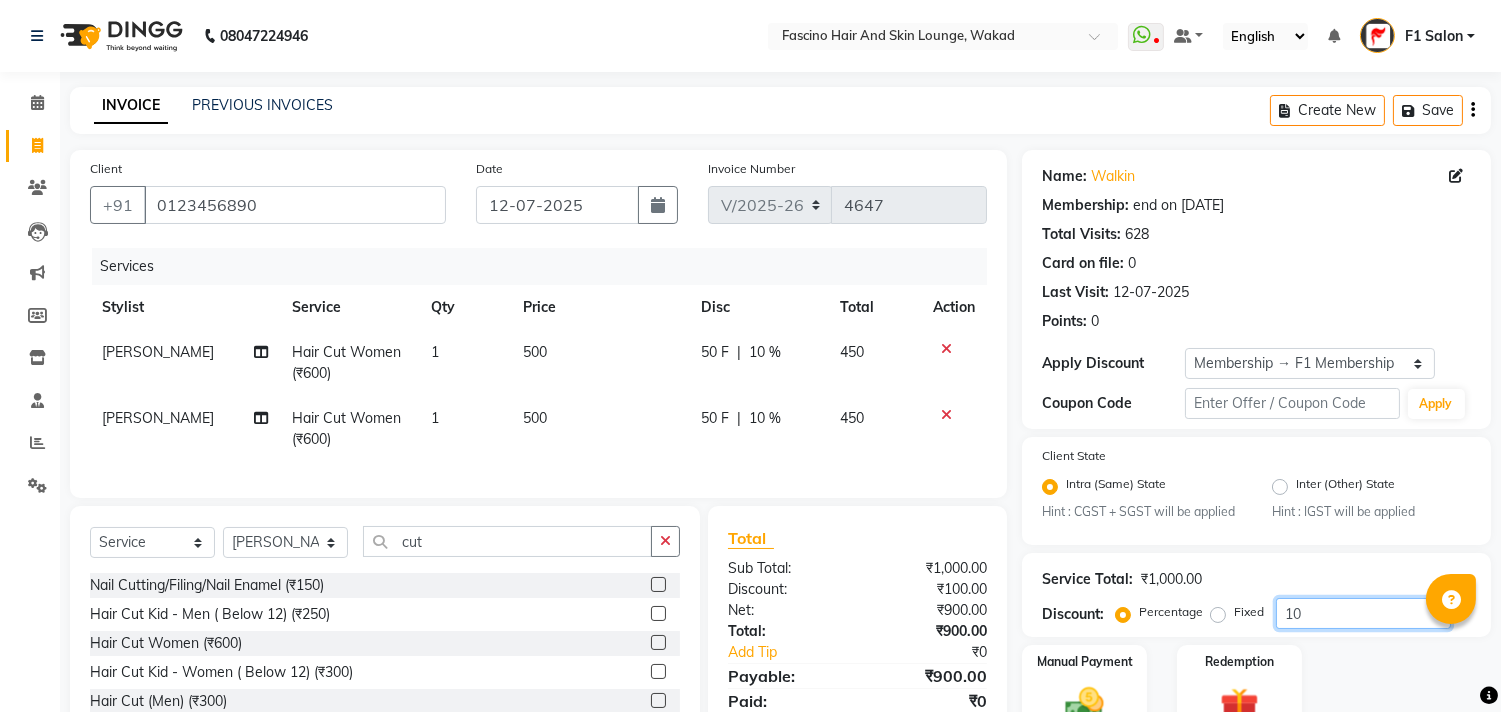 click on "10" 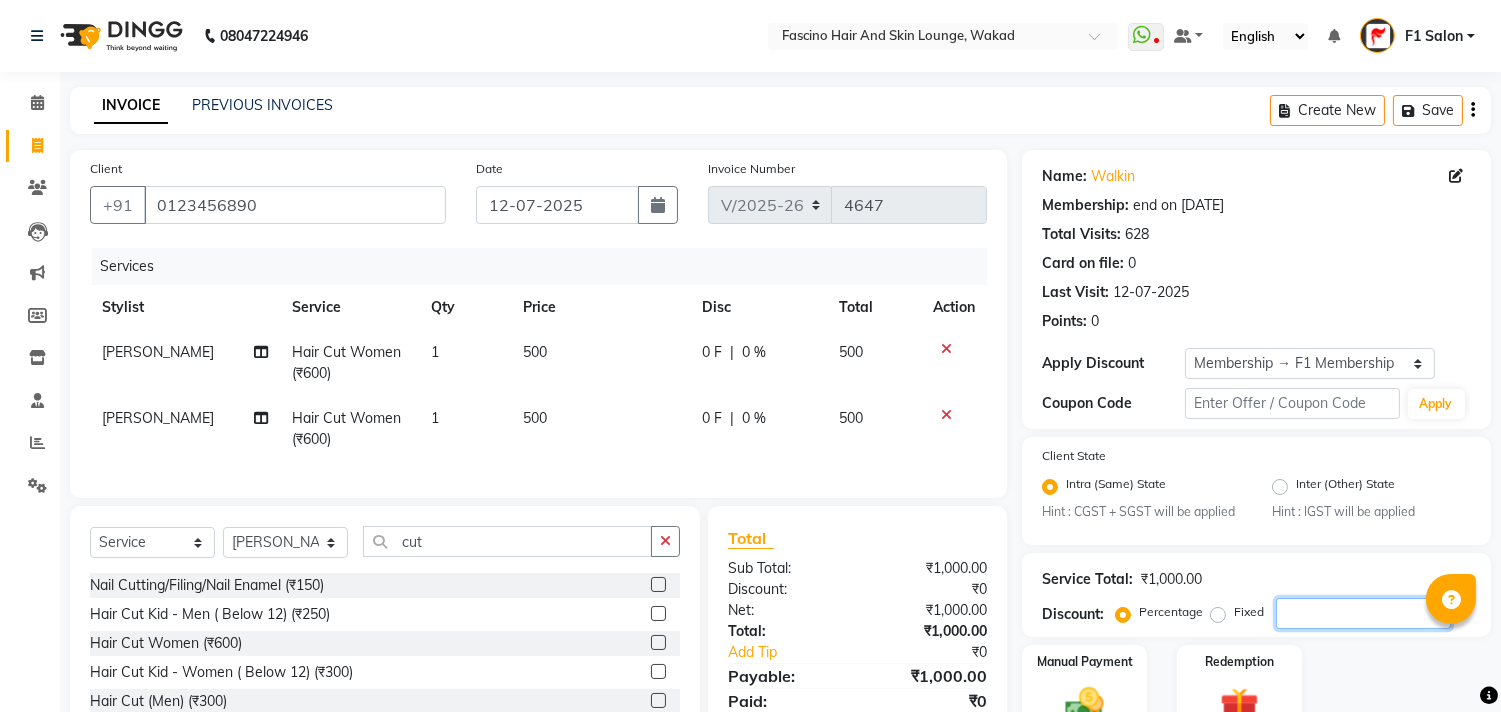 scroll, scrollTop: 135, scrollLeft: 0, axis: vertical 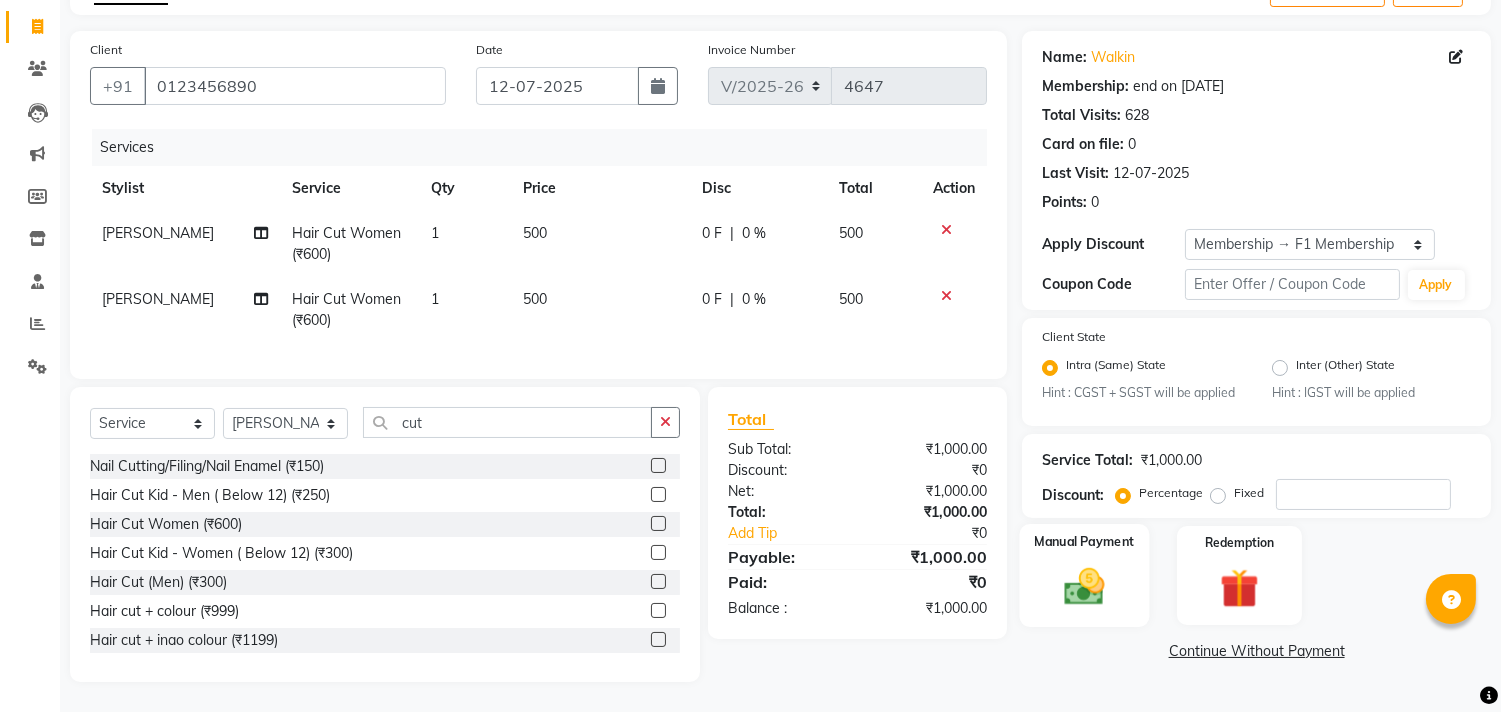click 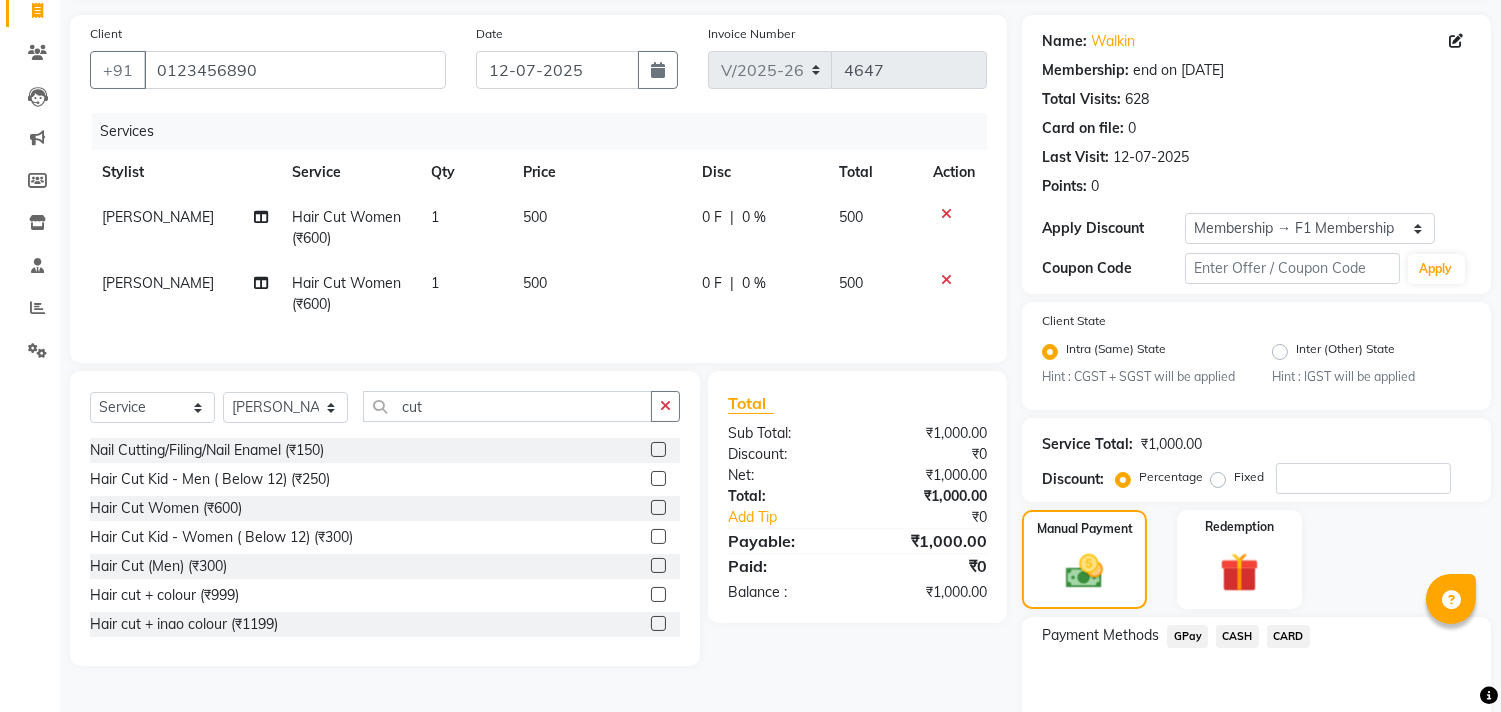 click on "CASH" 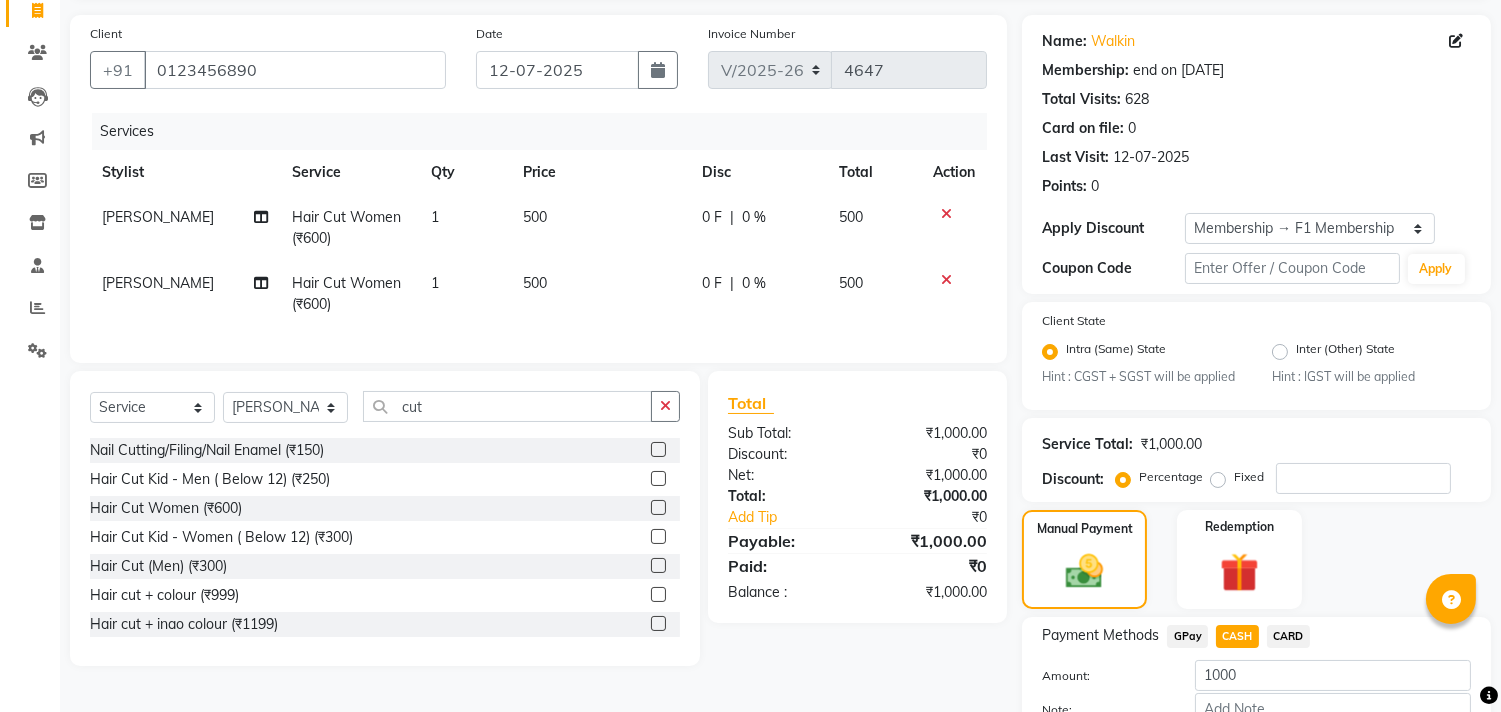 scroll, scrollTop: 260, scrollLeft: 0, axis: vertical 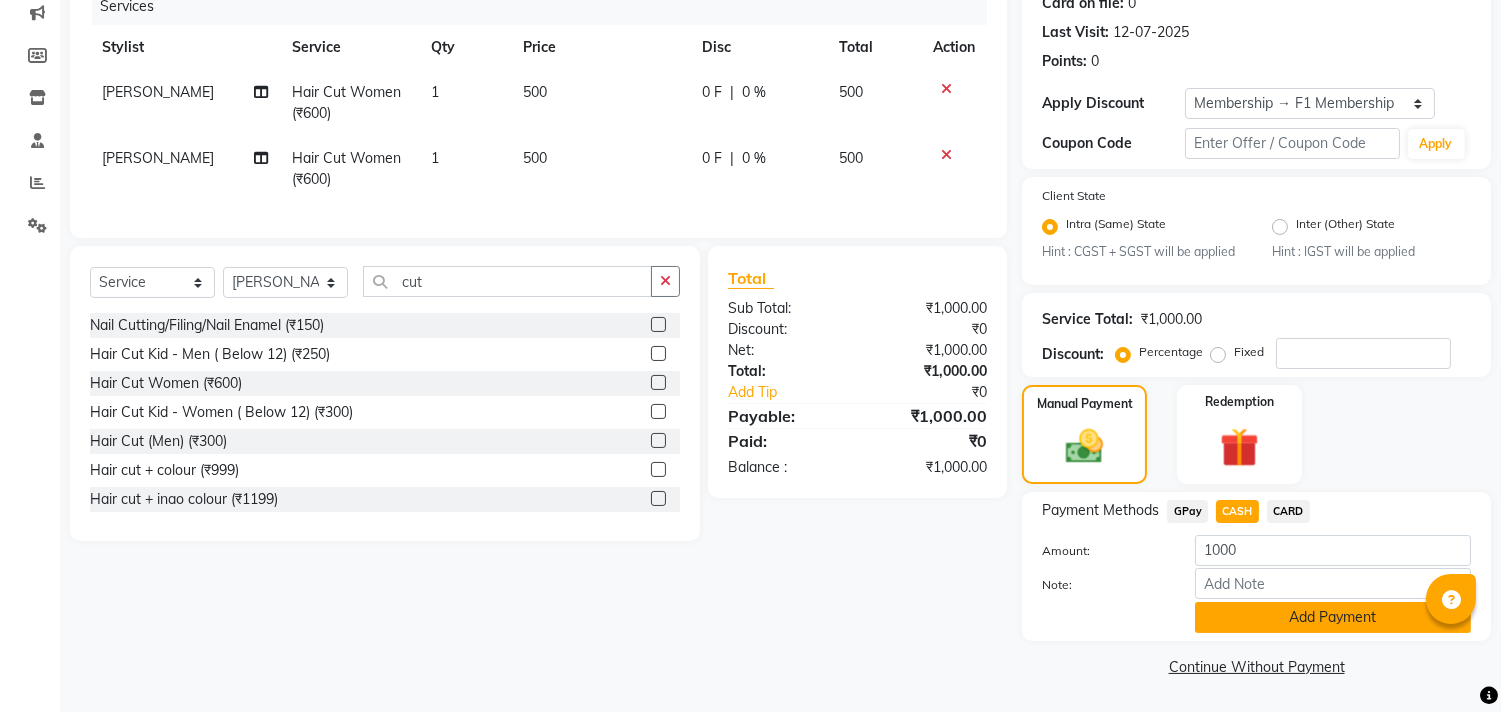 click on "Add Payment" 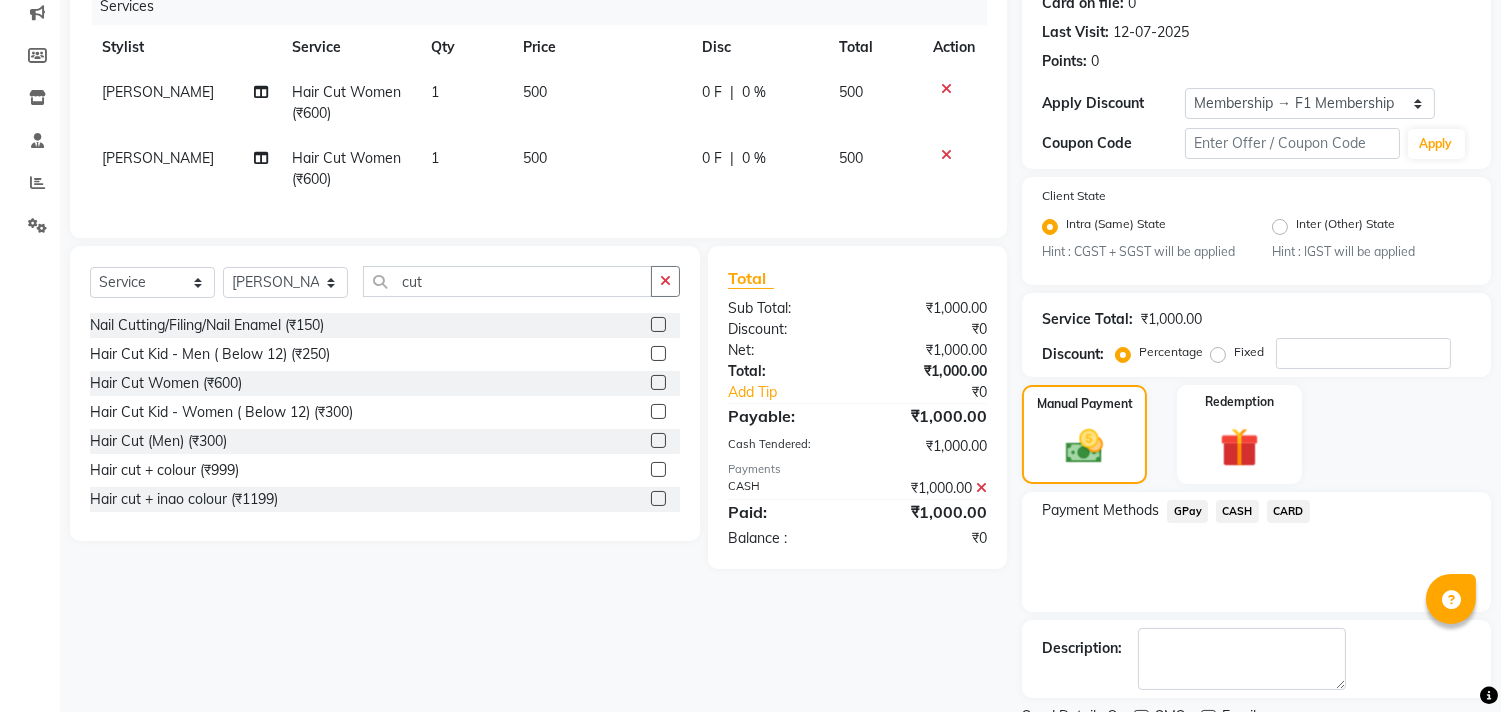 scroll, scrollTop: 344, scrollLeft: 0, axis: vertical 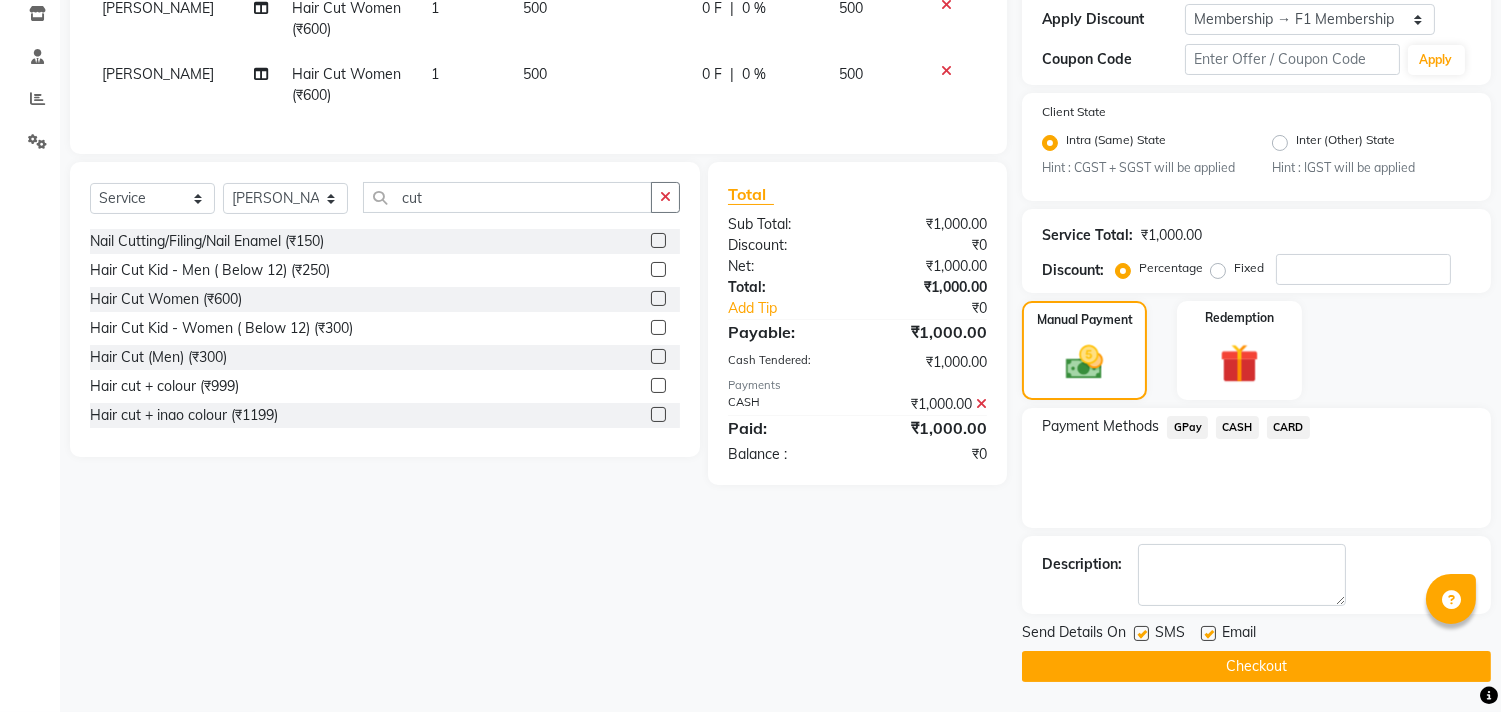 click 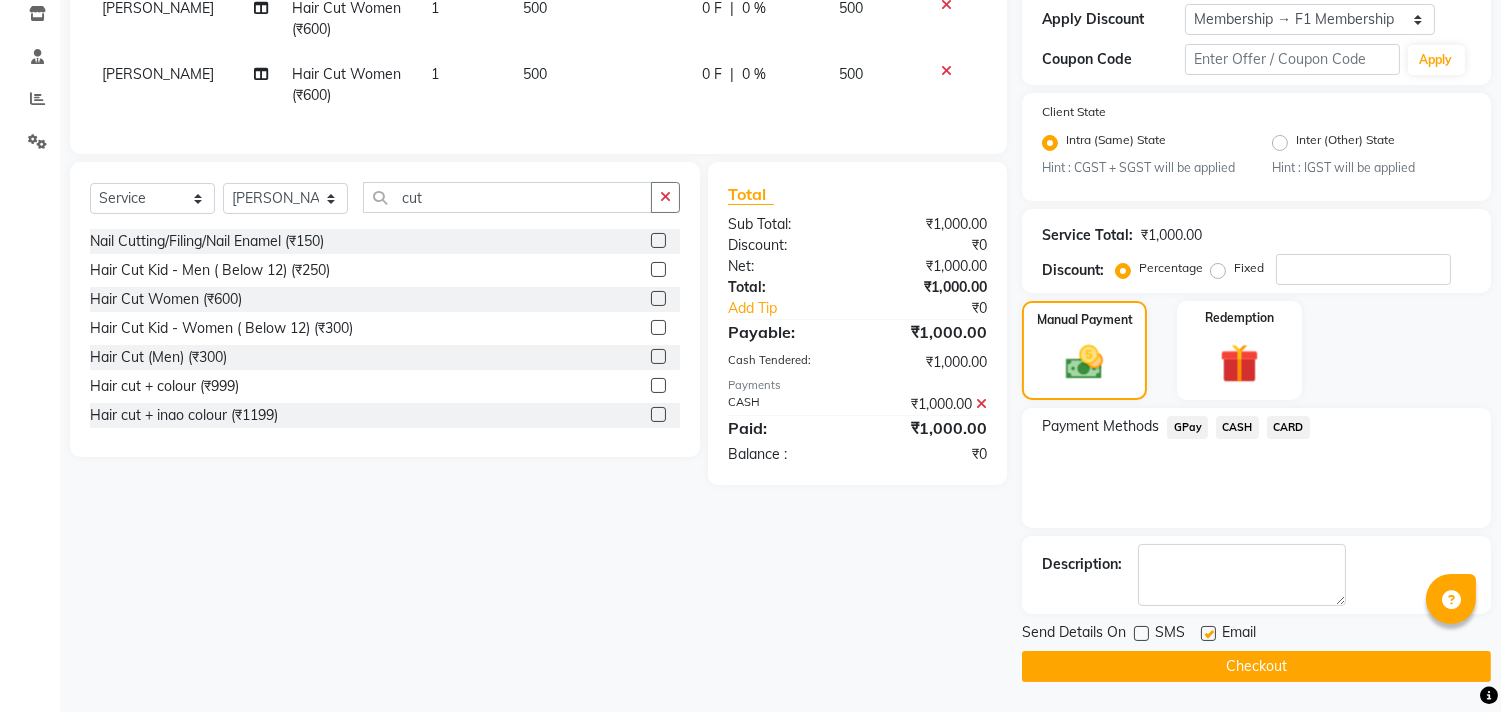 click on "Checkout" 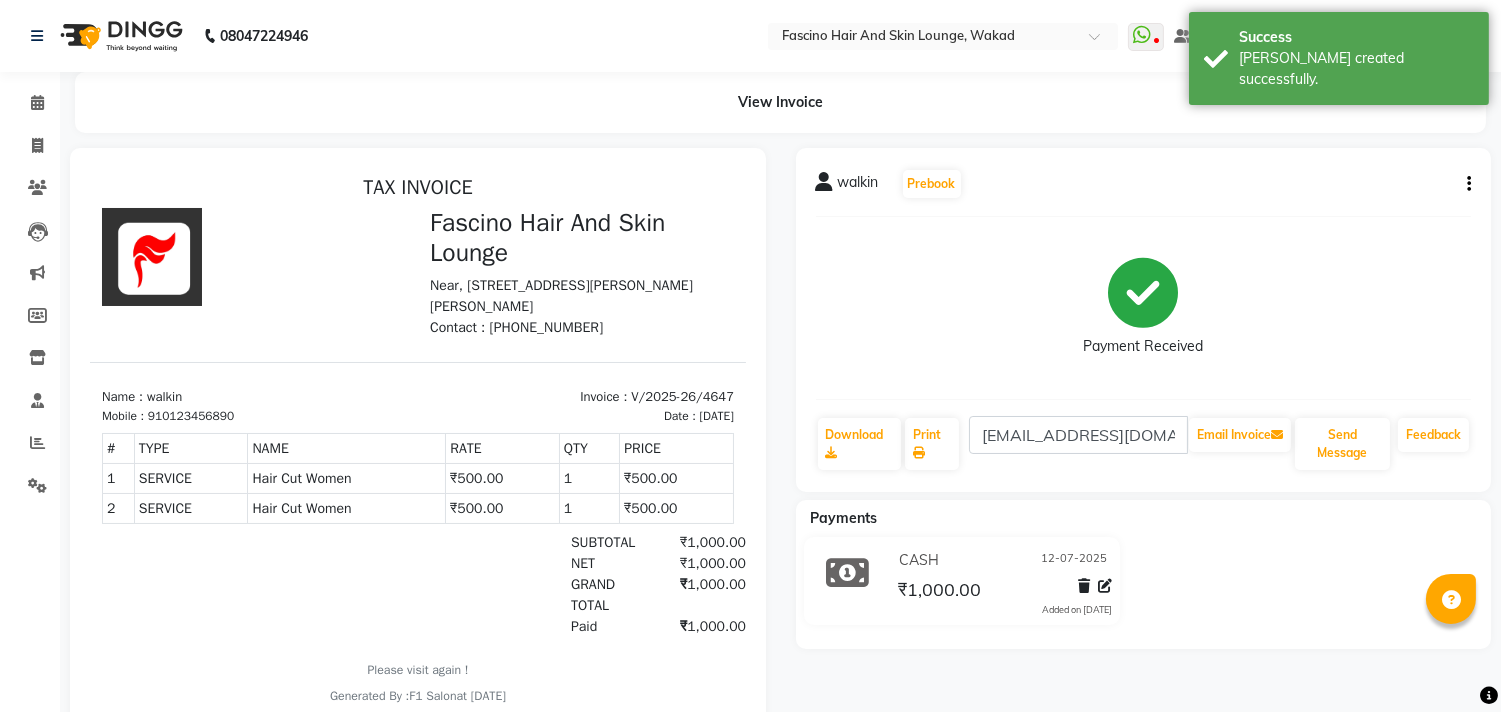 scroll, scrollTop: 0, scrollLeft: 0, axis: both 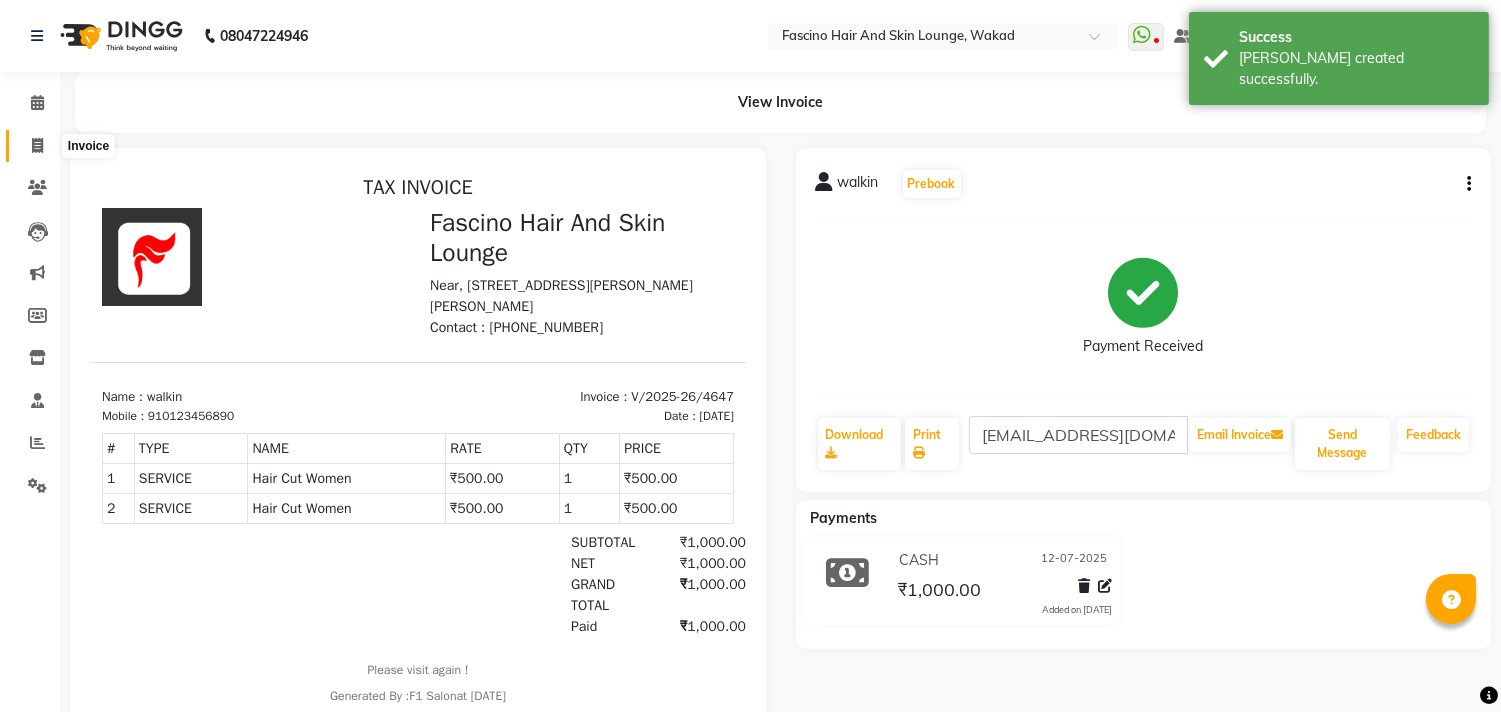 click 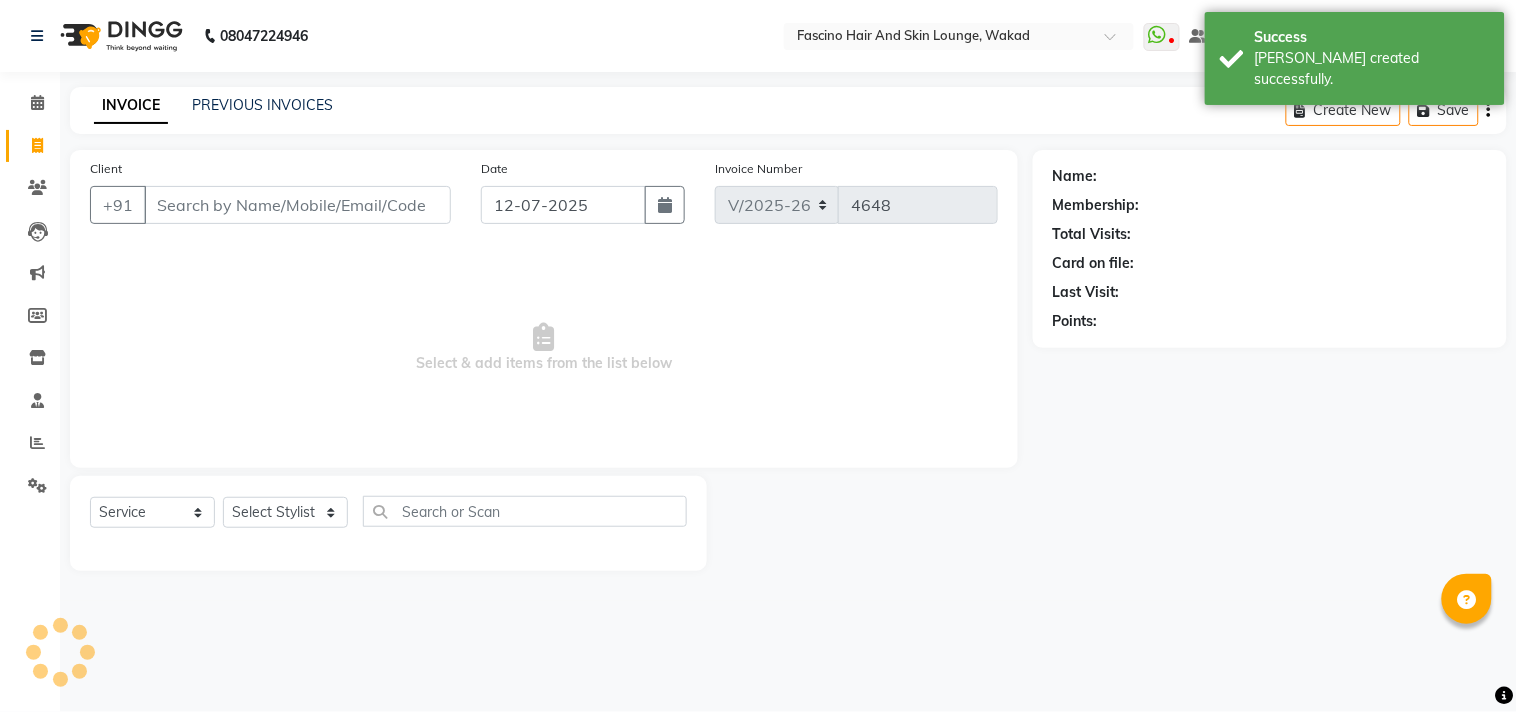 click on "Client" at bounding box center (297, 205) 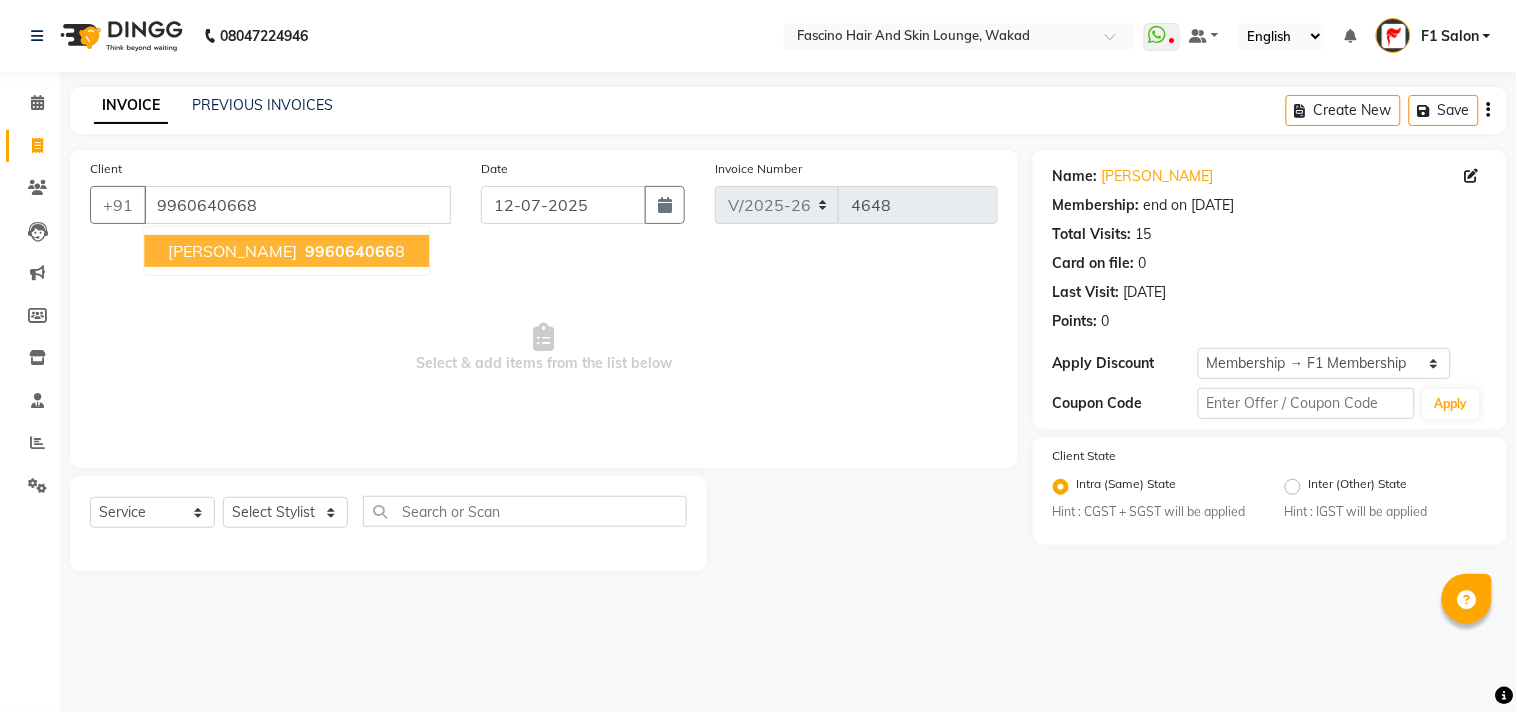 click on "sujata Dagwade" at bounding box center [232, 251] 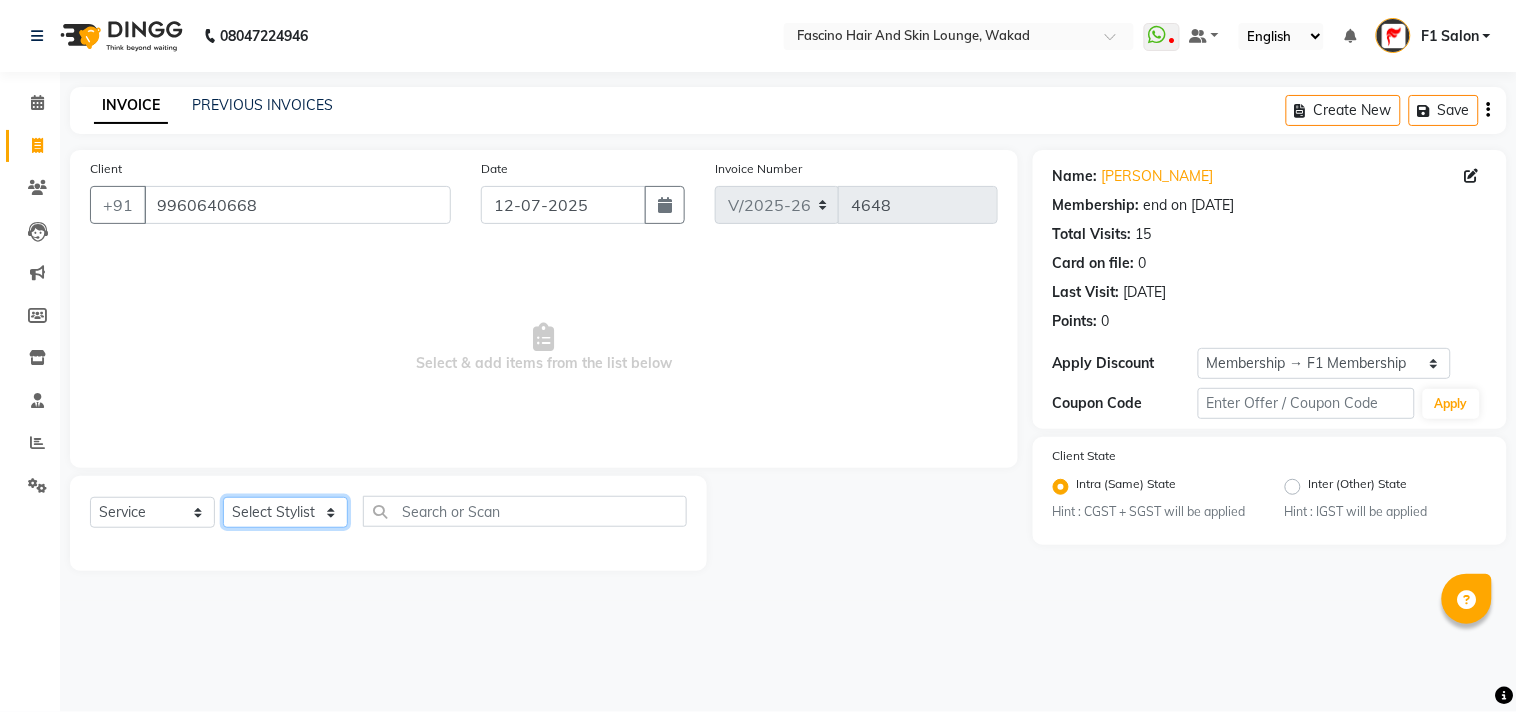 click on "Select Stylist 8805000650  Asif Shaikh Chimu Ingale F1 Salon  Ganesh F1 Gopal {JH} Govind (Jh ) Jadgdish Kajal  Omkar JH Pooja kate  Ram choudhry Sahil jh Sanjay muley Shree Siddu (F1) Sid (JH) Sukanya Sadiyan  Suraj F1 Tejal Beaution Usha Bhise Varsha F1 Veena" 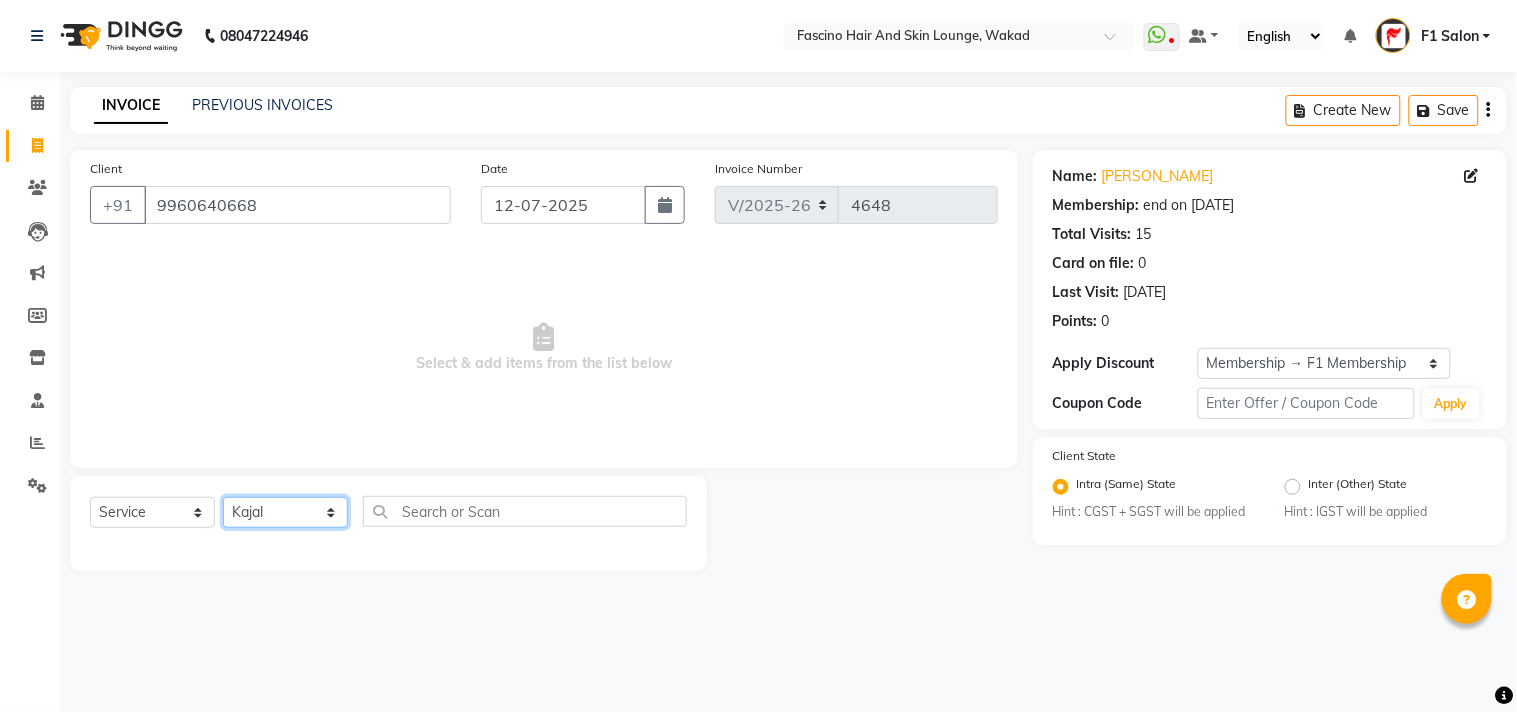 click on "Select Stylist 8805000650  Asif Shaikh Chimu Ingale F1 Salon  Ganesh F1 Gopal {JH} Govind (Jh ) Jadgdish Kajal  Omkar JH Pooja kate  Ram choudhry Sahil jh Sanjay muley Shree Siddu (F1) Sid (JH) Sukanya Sadiyan  Suraj F1 Tejal Beaution Usha Bhise Varsha F1 Veena" 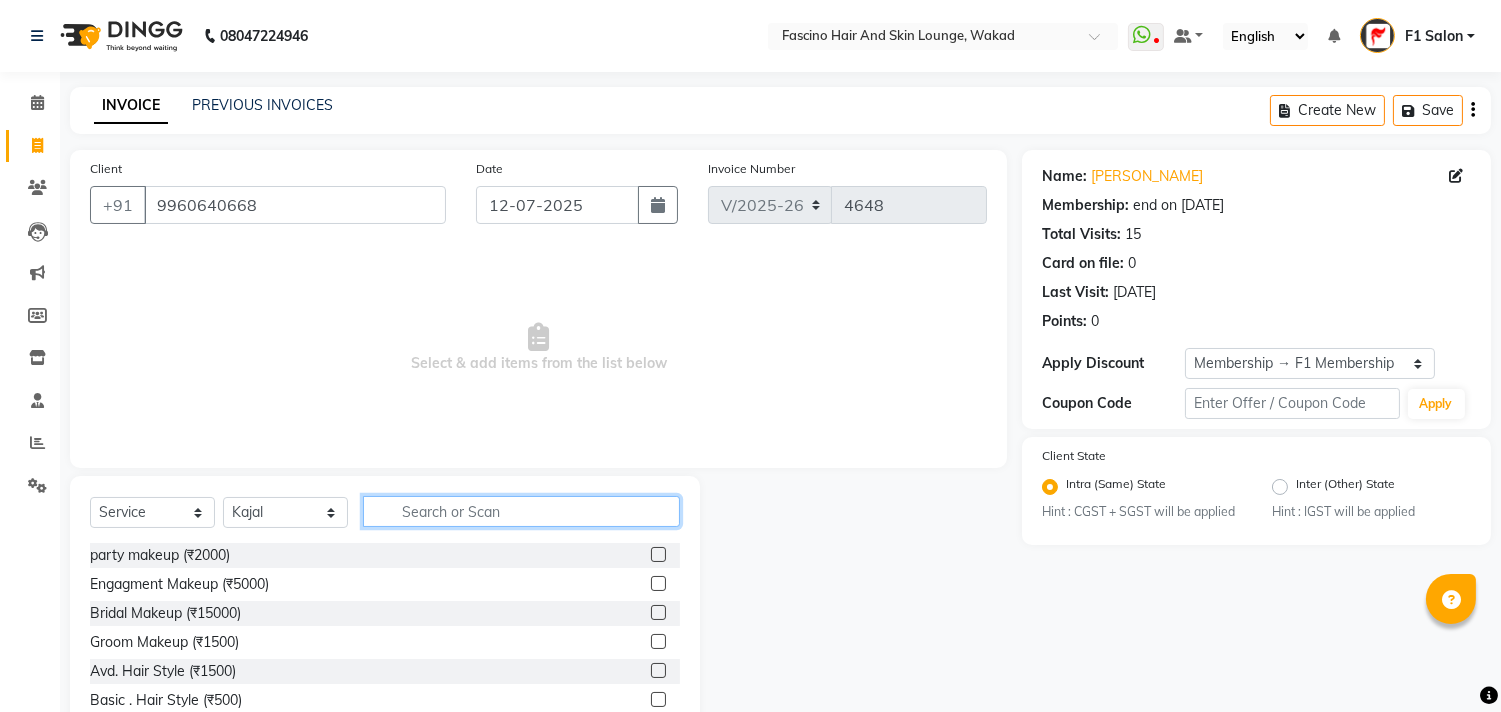 click 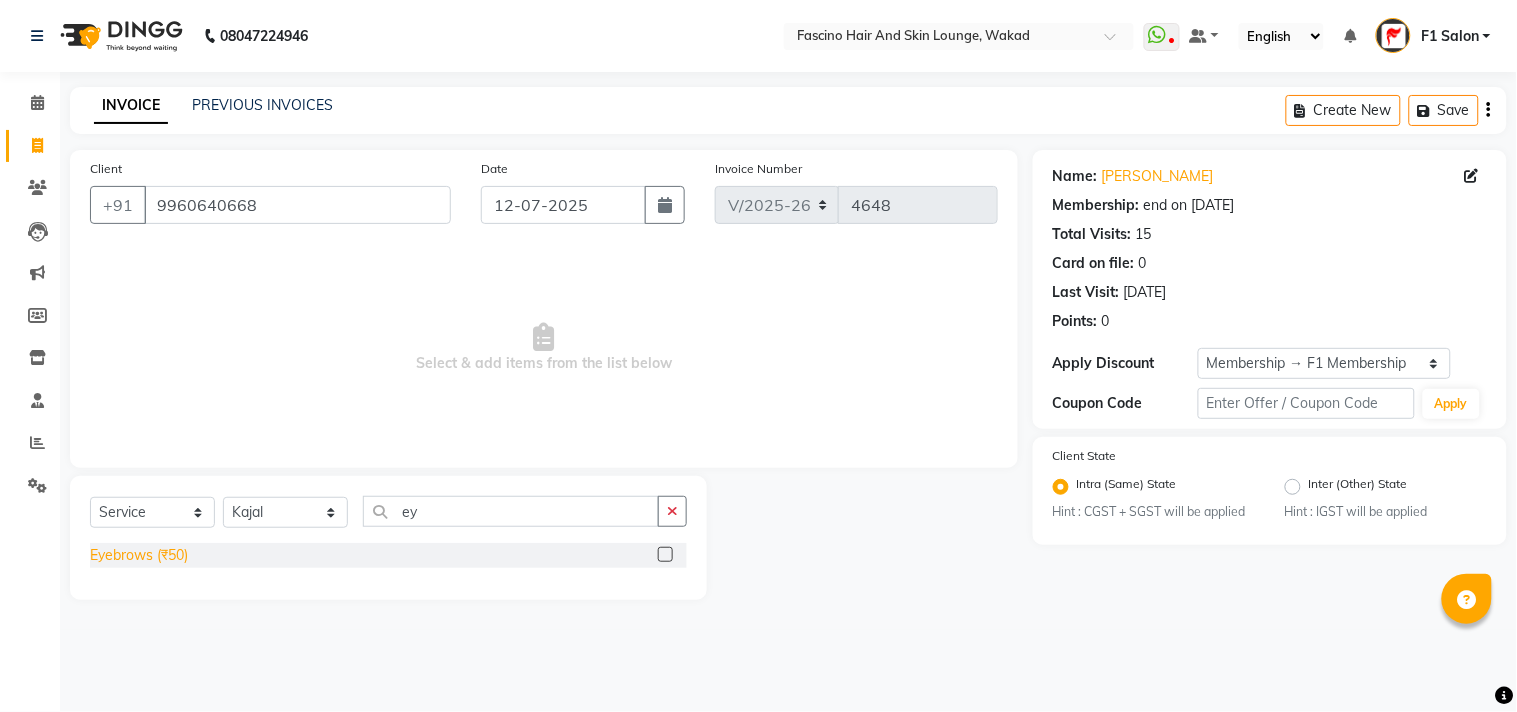 click on "Eyebrows (₹50)" 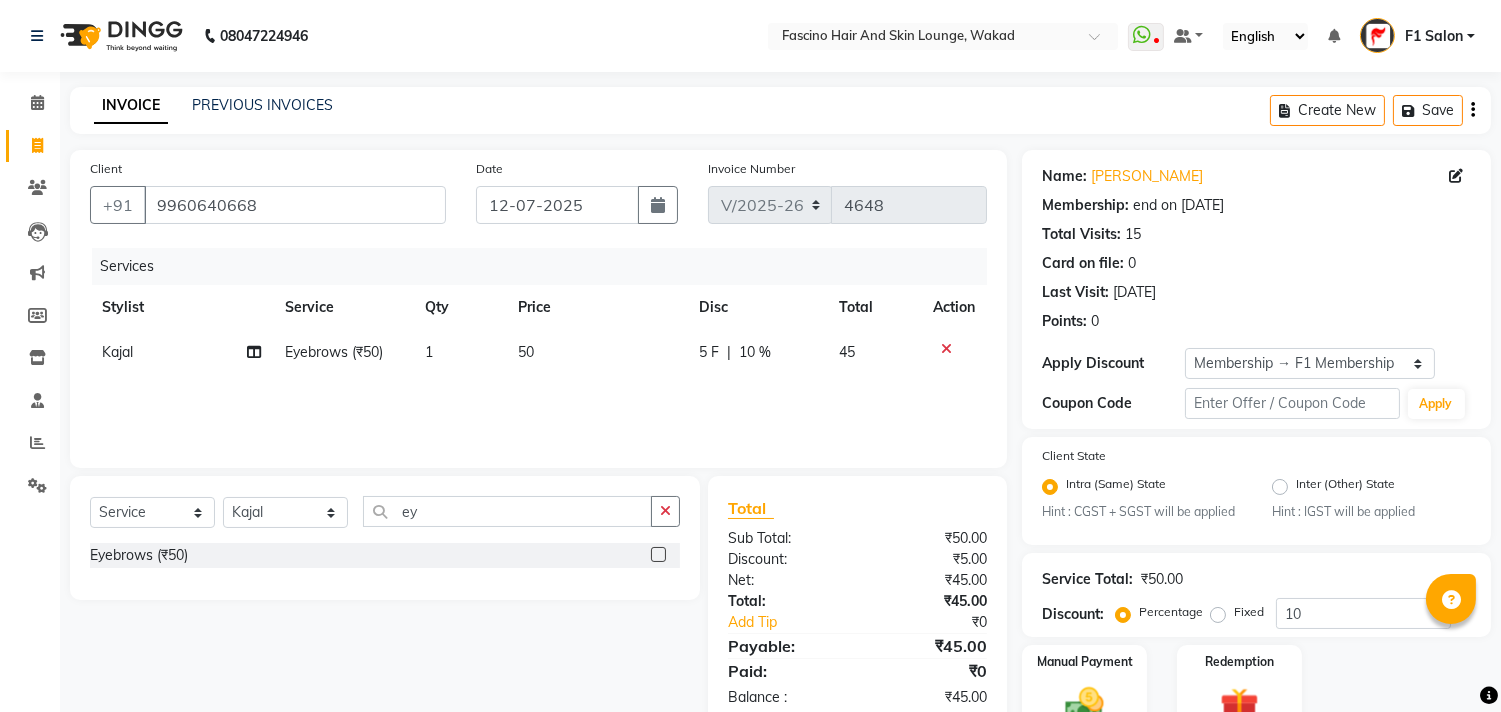 click on "50" 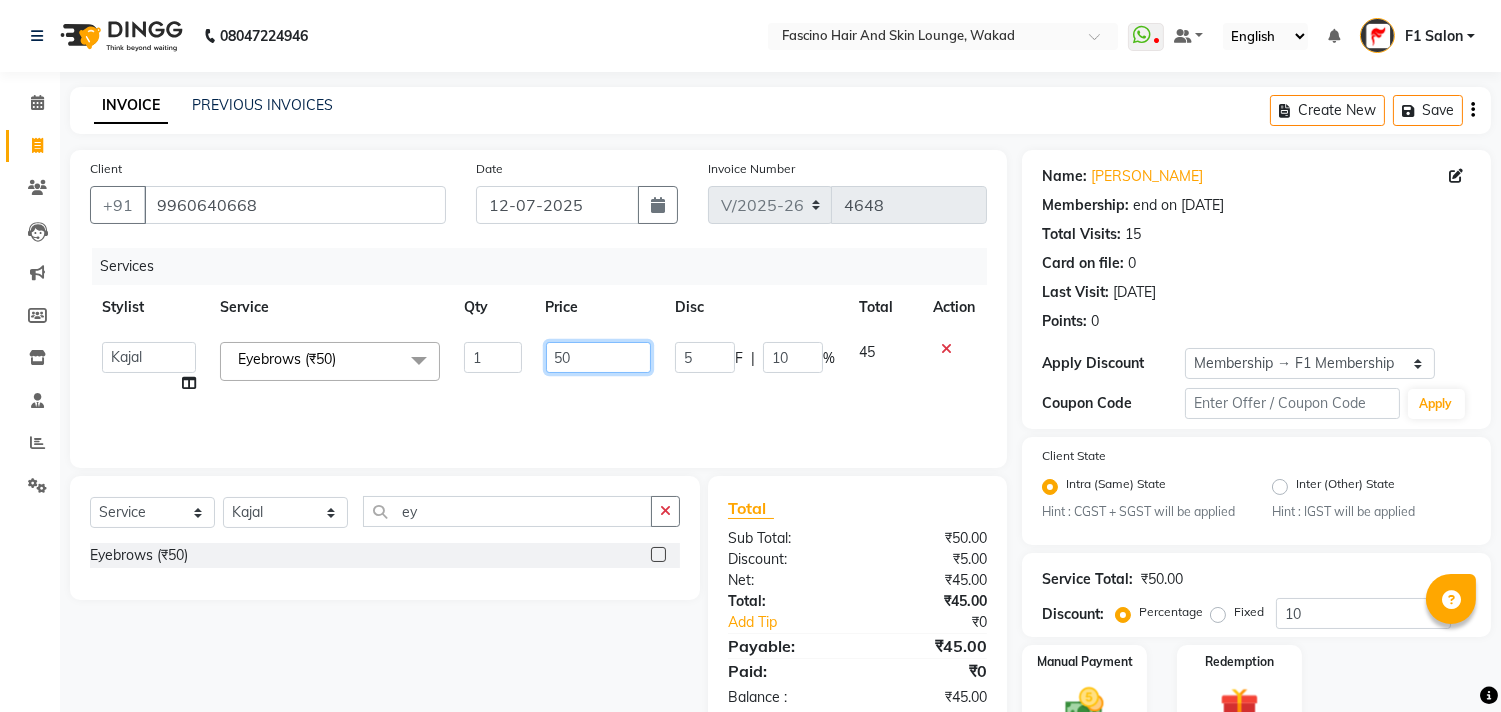click on "50" 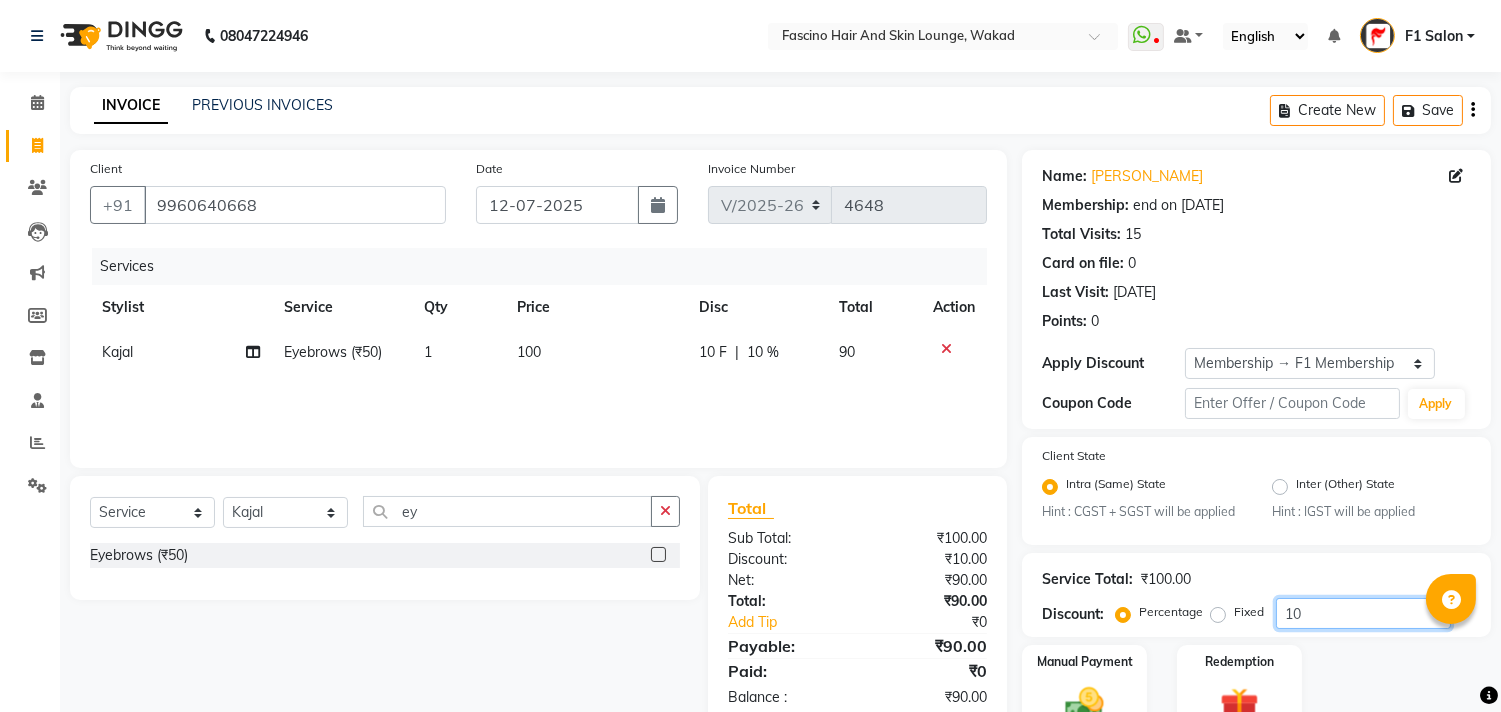 click on "10" 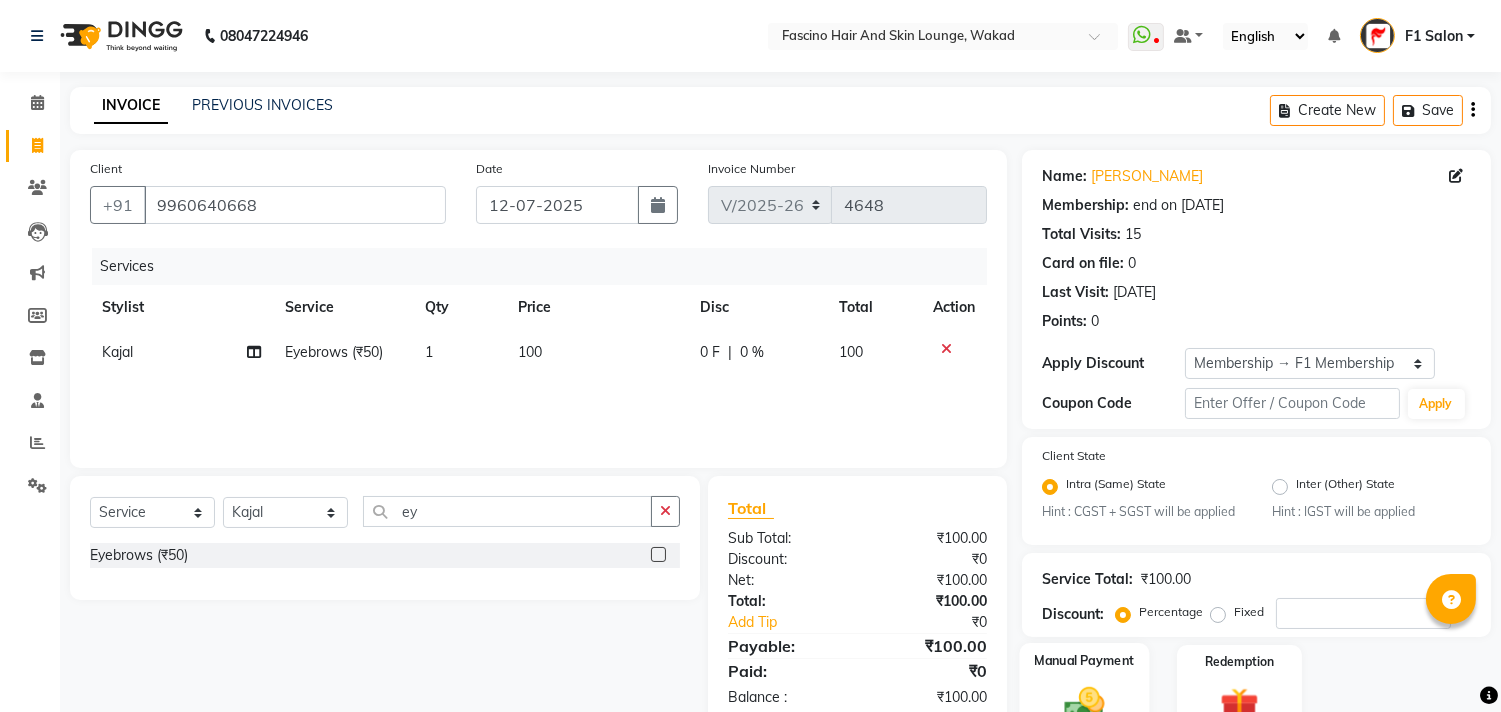 click on "Manual Payment" 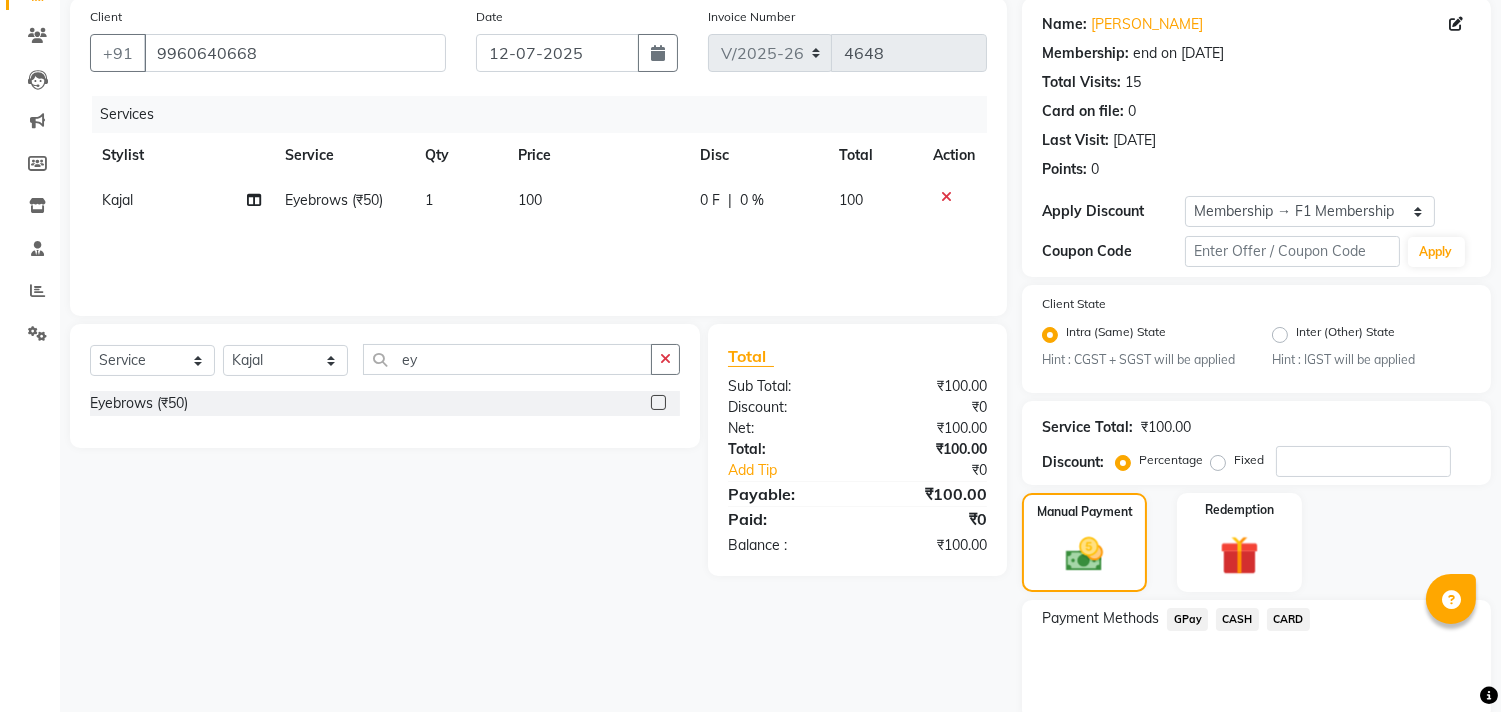 scroll, scrollTop: 231, scrollLeft: 0, axis: vertical 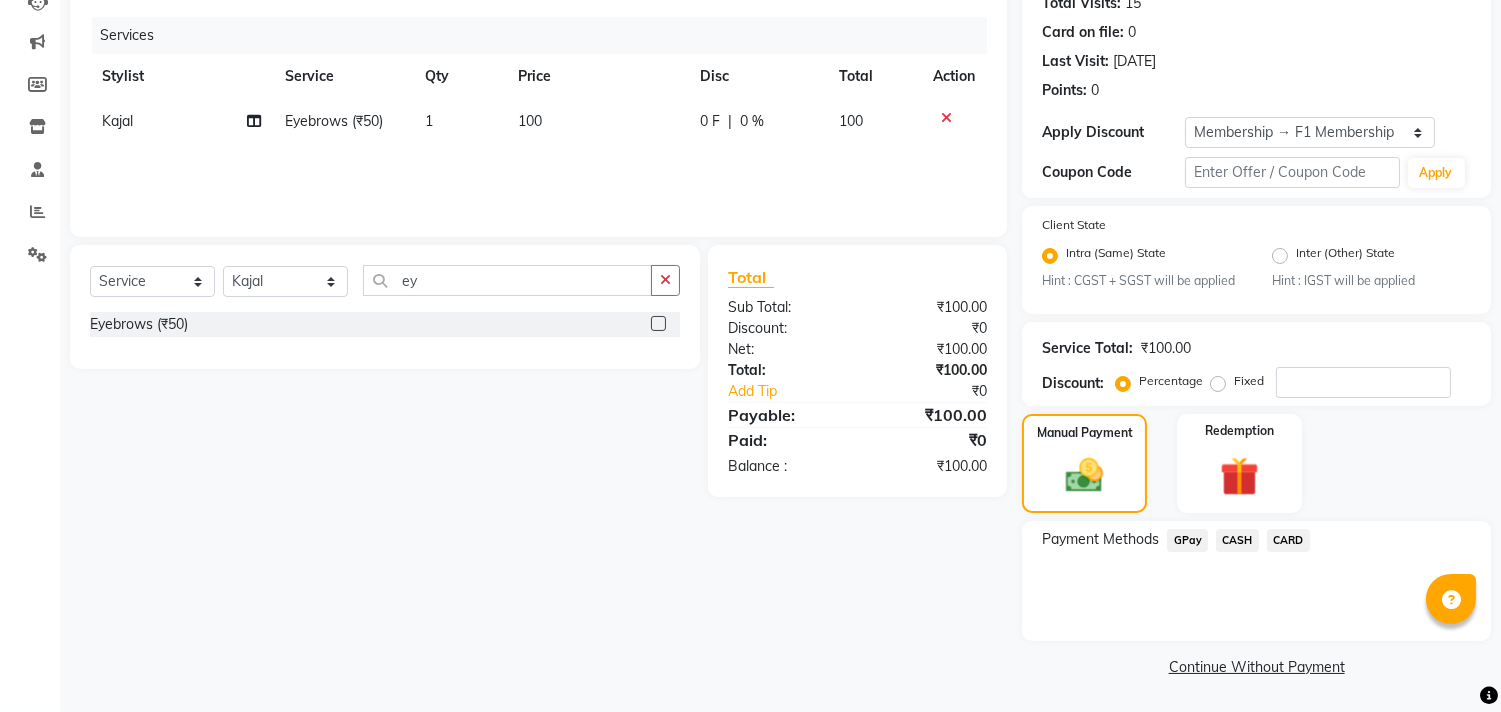 click on "CASH" 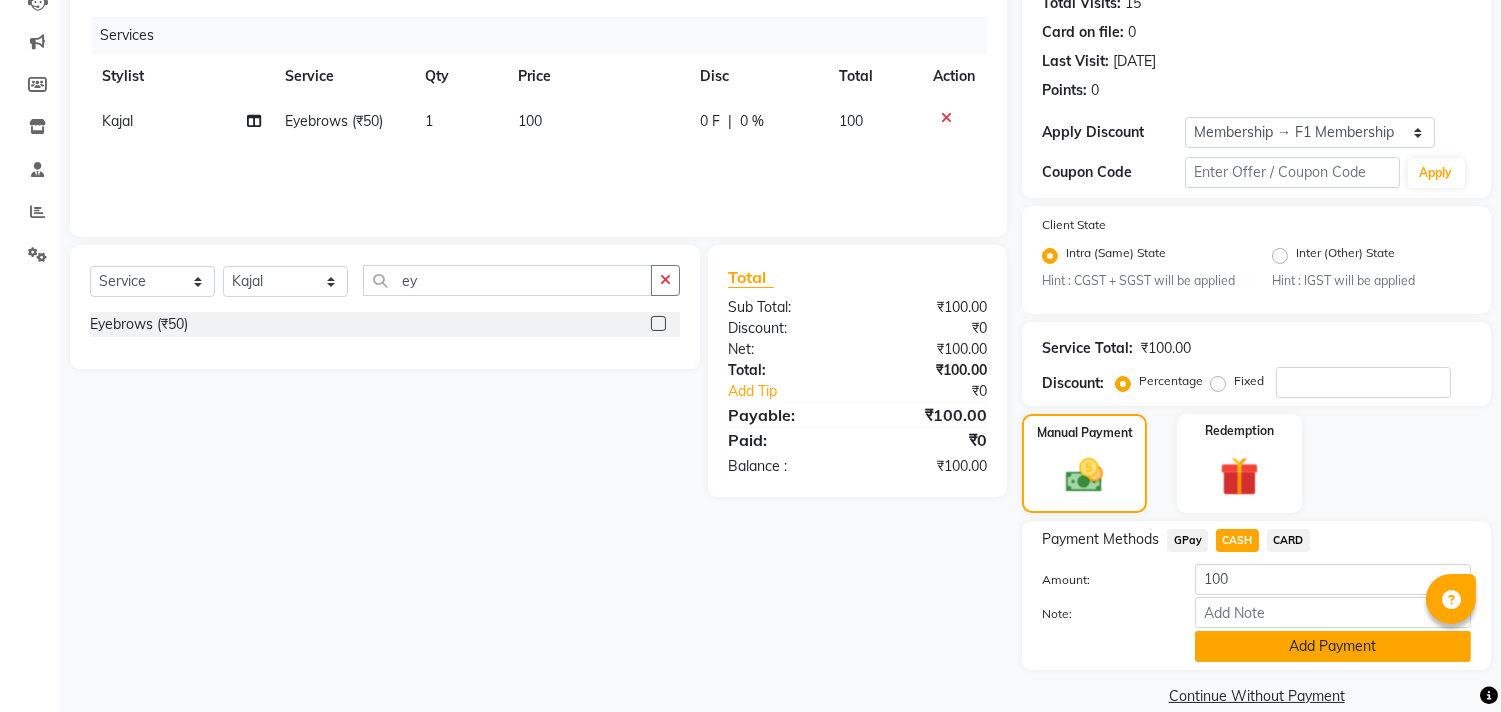 click on "Add Payment" 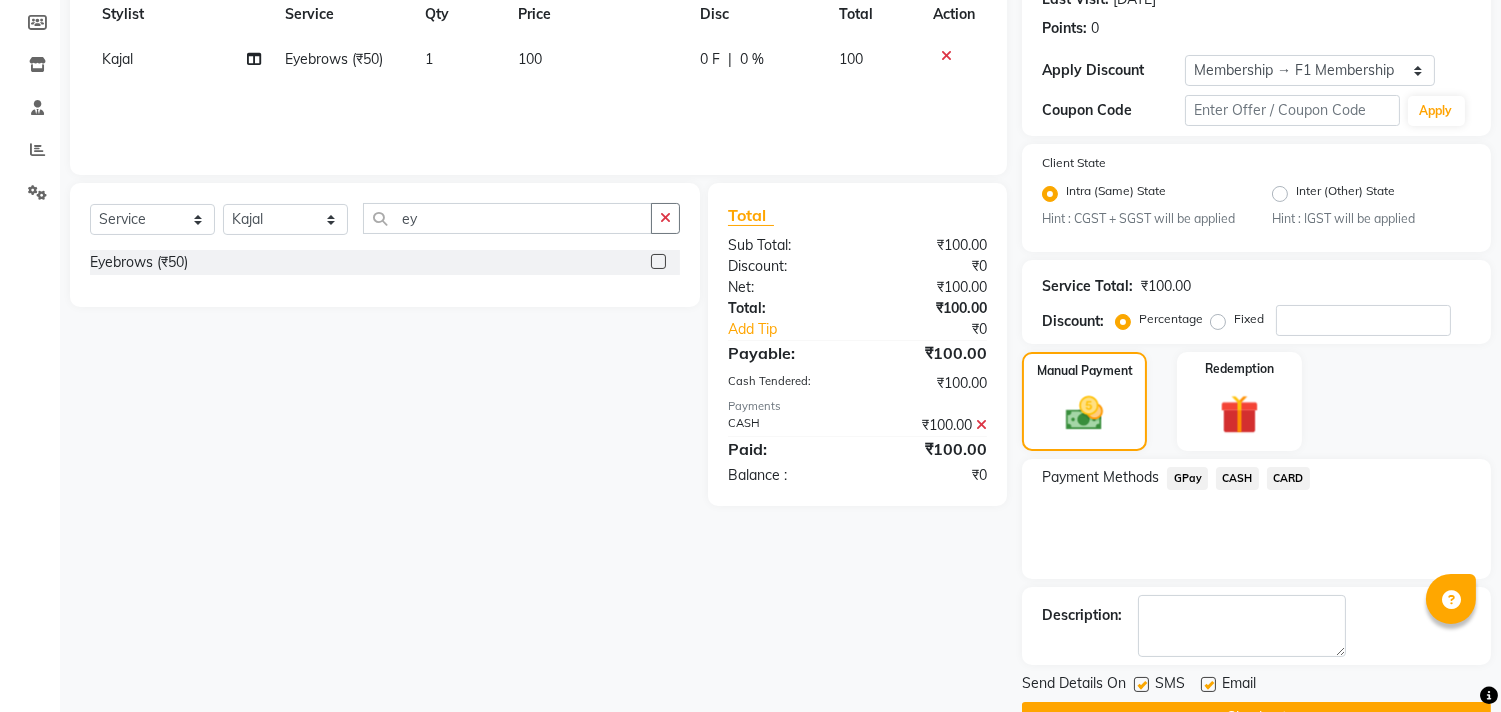 scroll, scrollTop: 344, scrollLeft: 0, axis: vertical 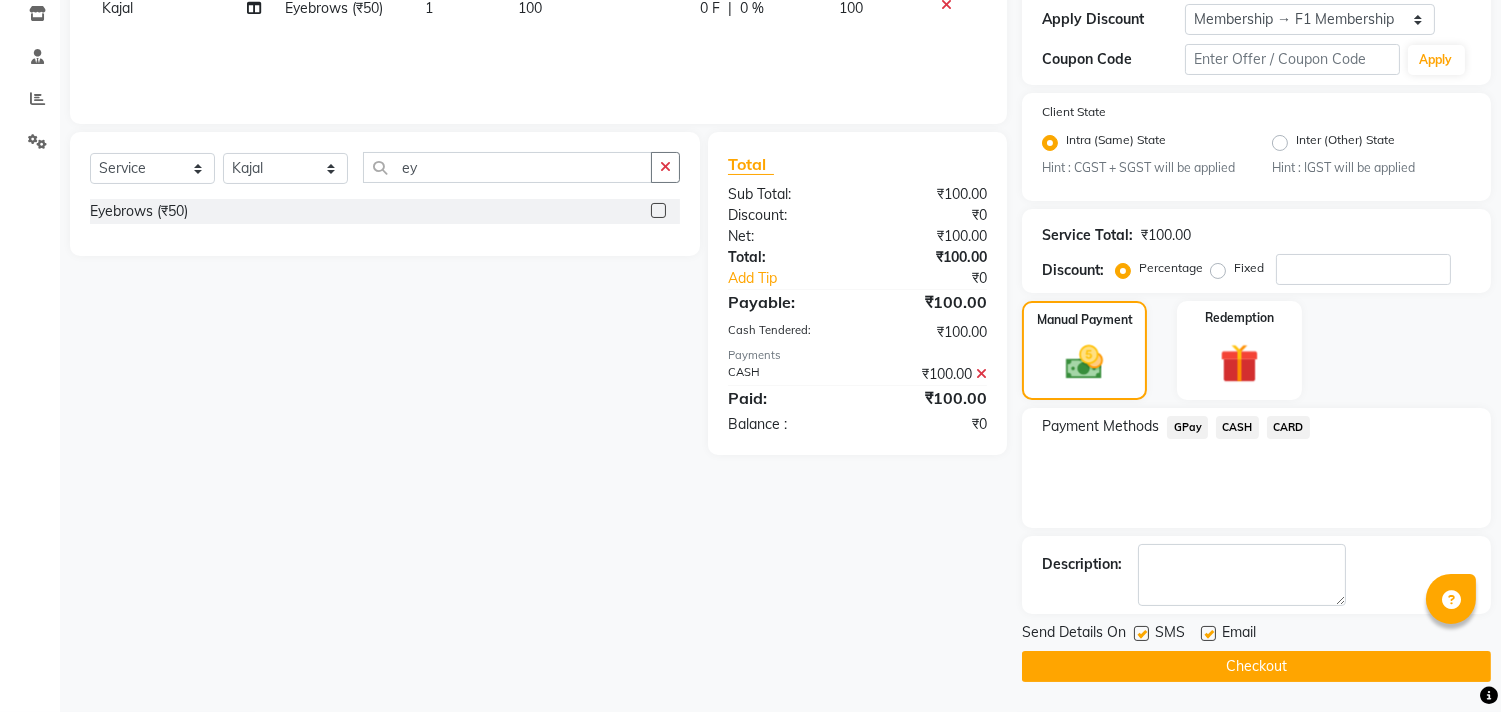 click 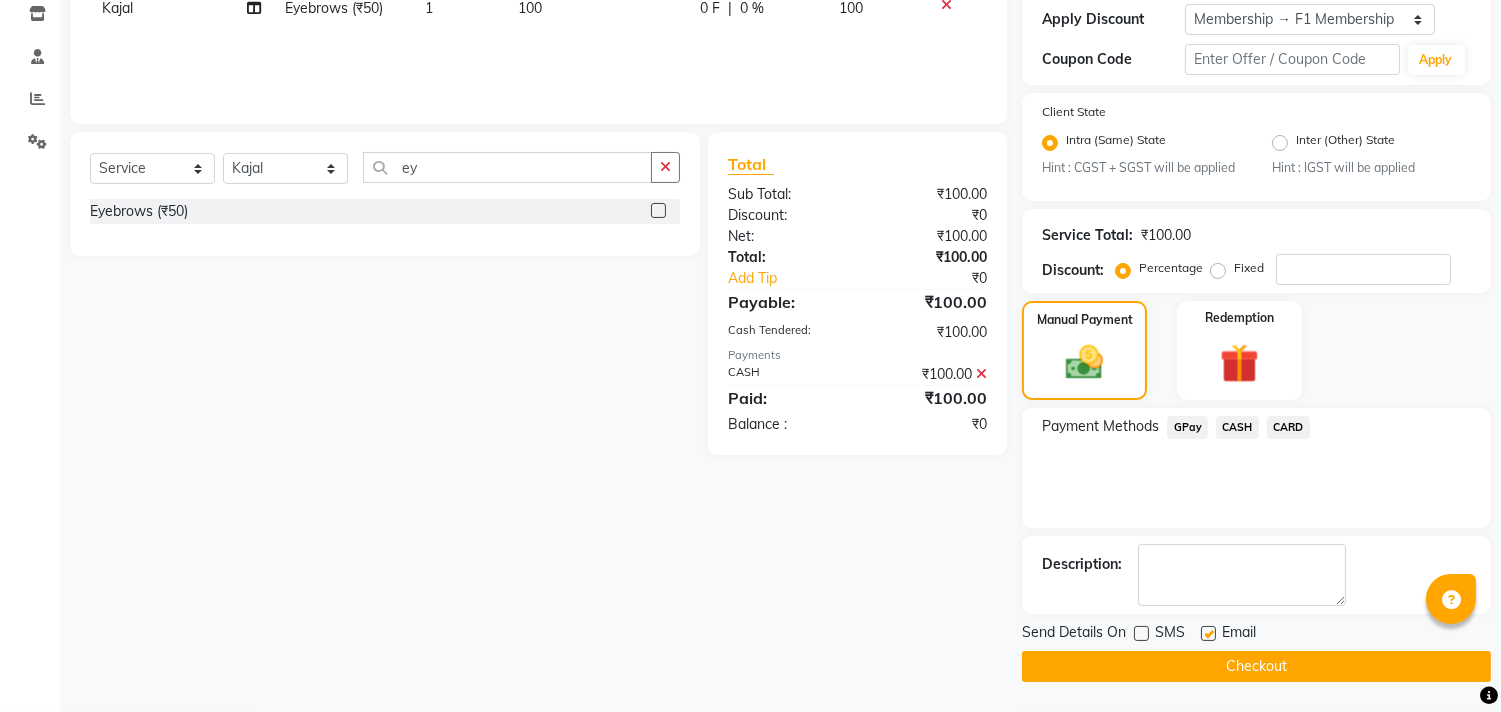 click on "Checkout" 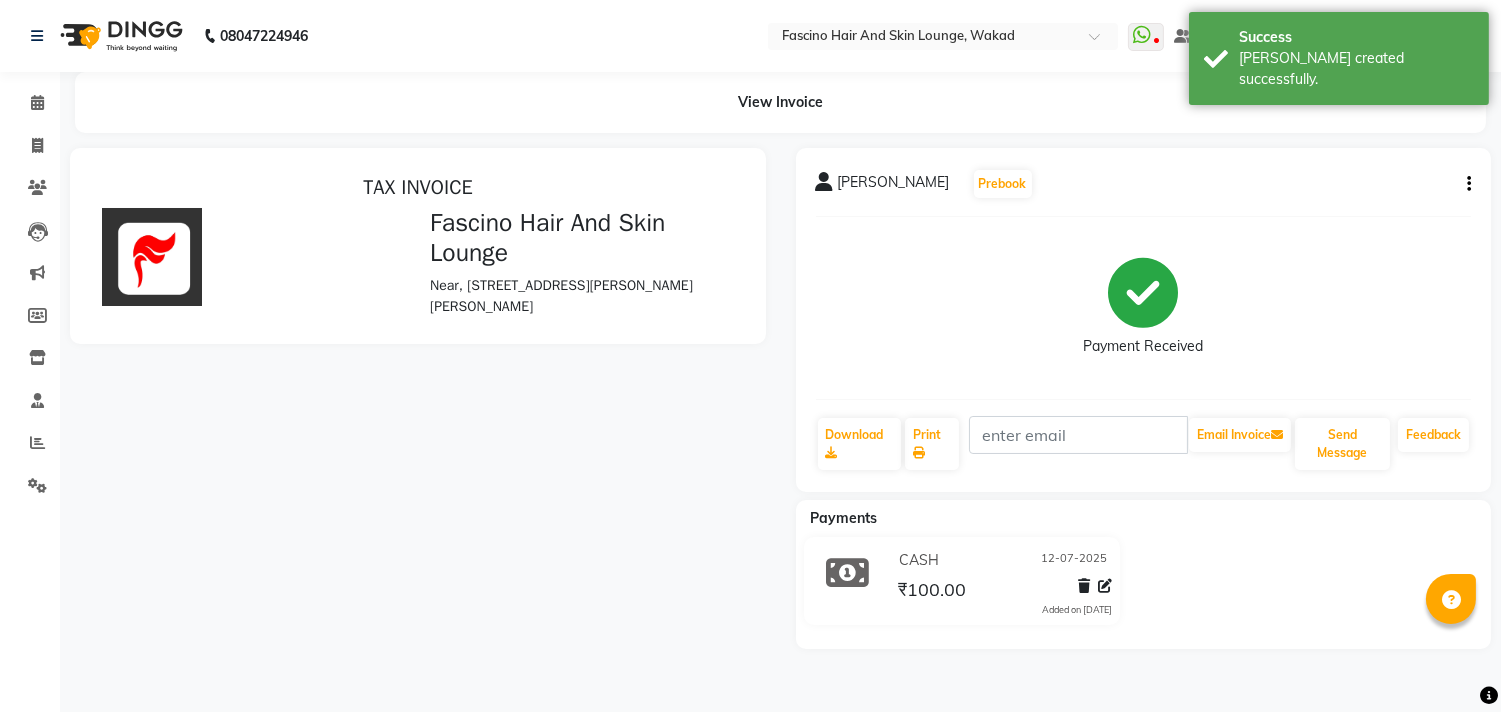 scroll, scrollTop: 0, scrollLeft: 0, axis: both 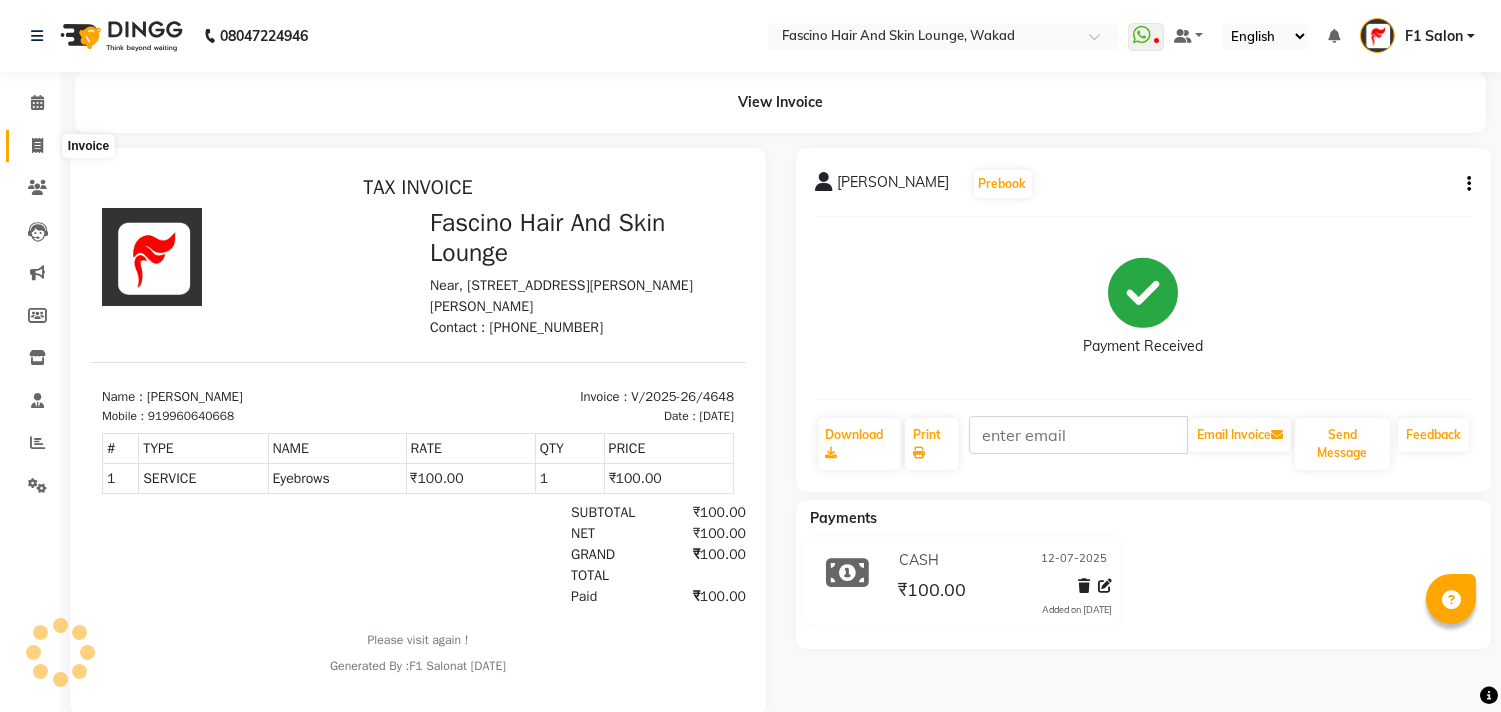 click 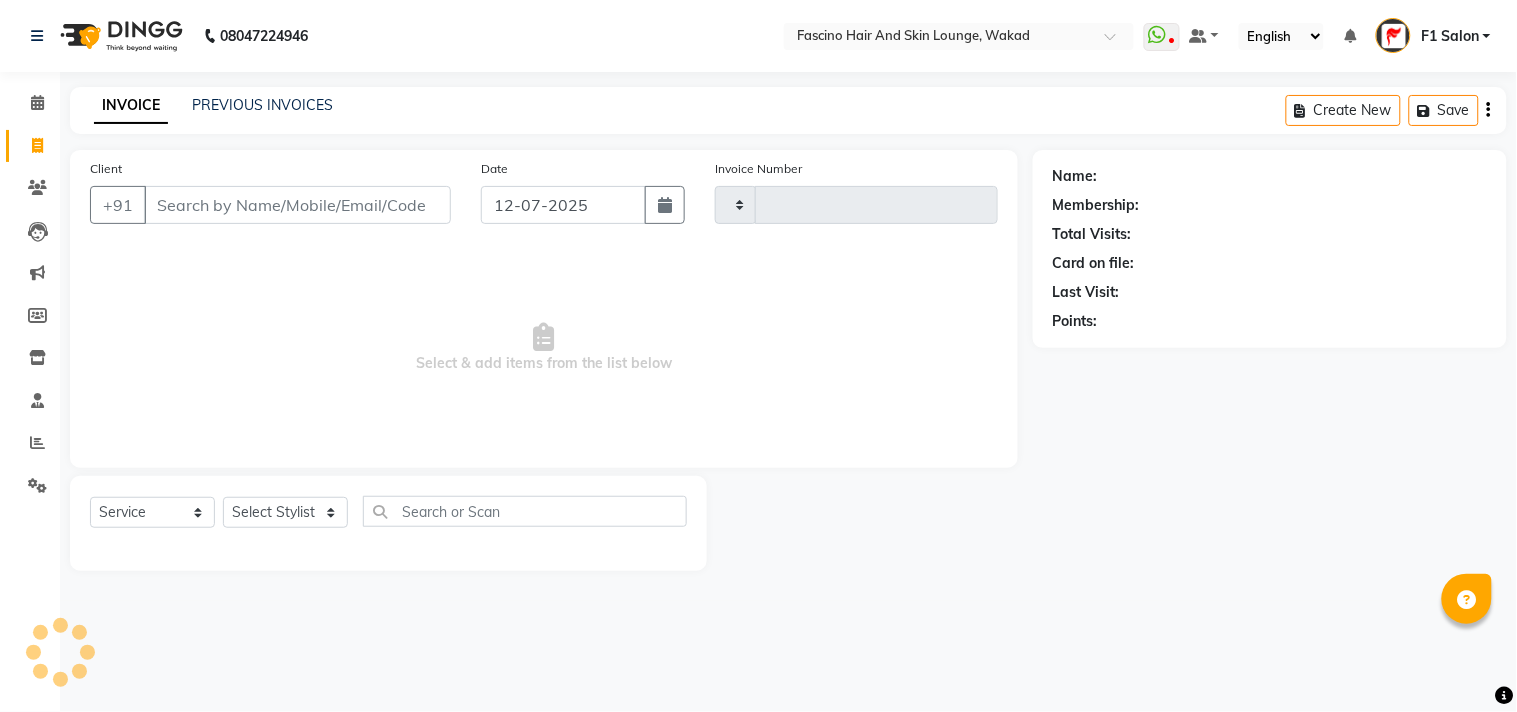 click on "Client +91" 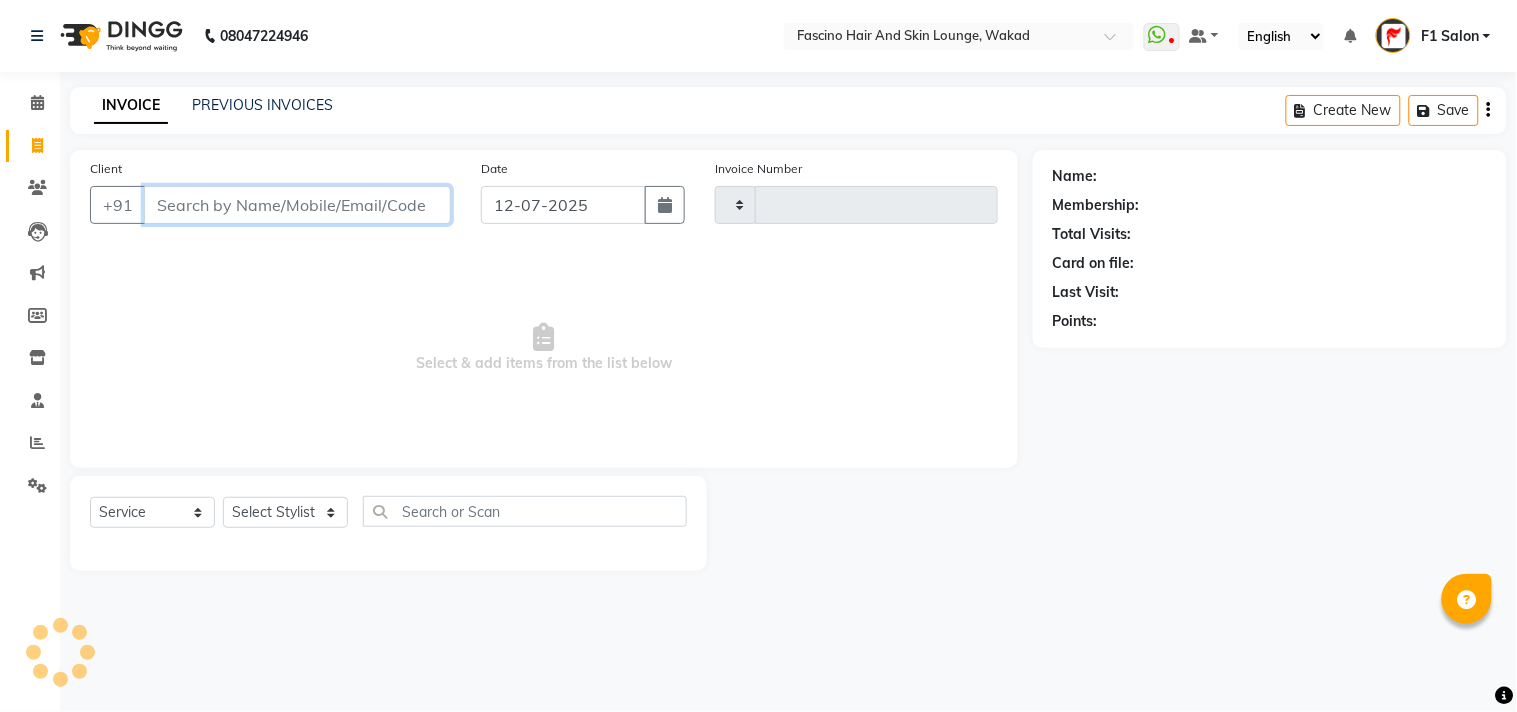 click on "Client" at bounding box center (297, 205) 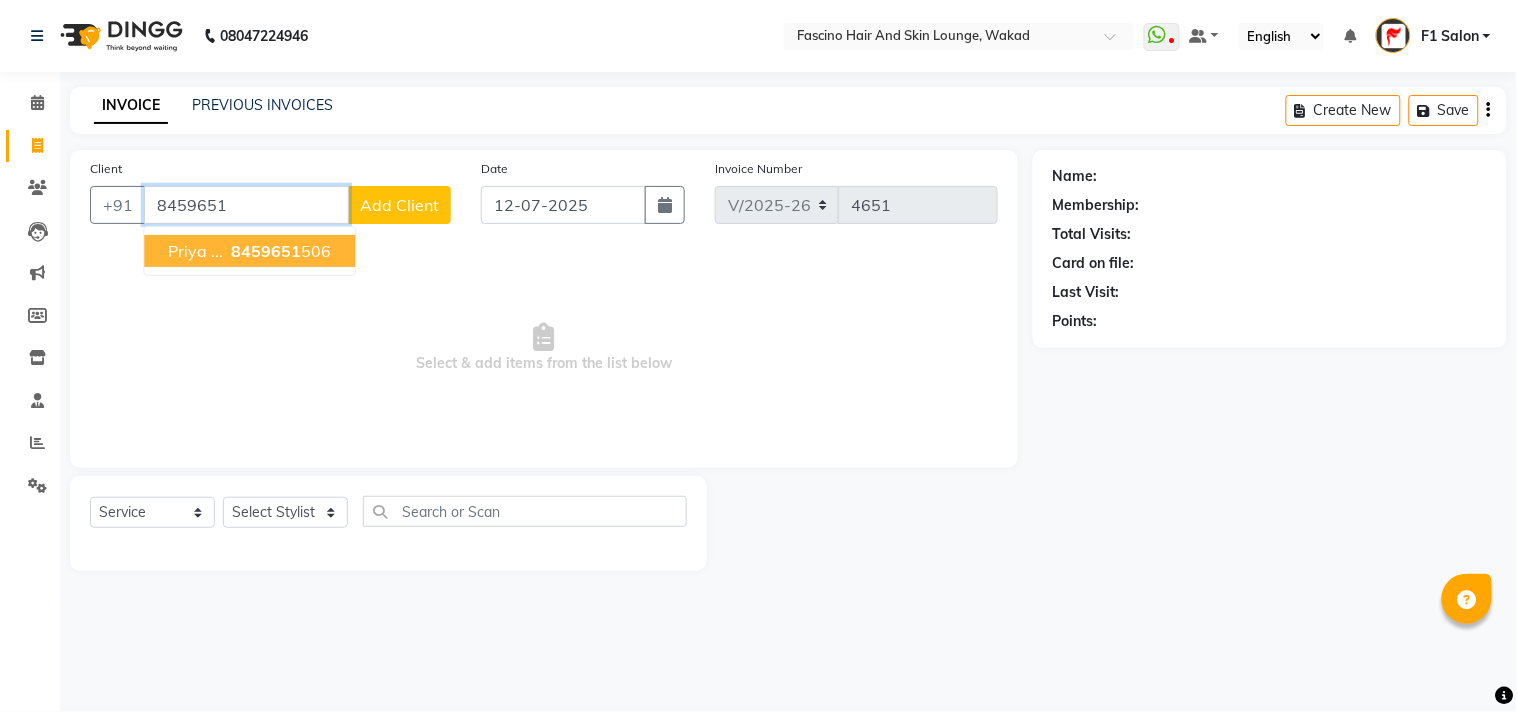 click on "Priya ..." at bounding box center (195, 251) 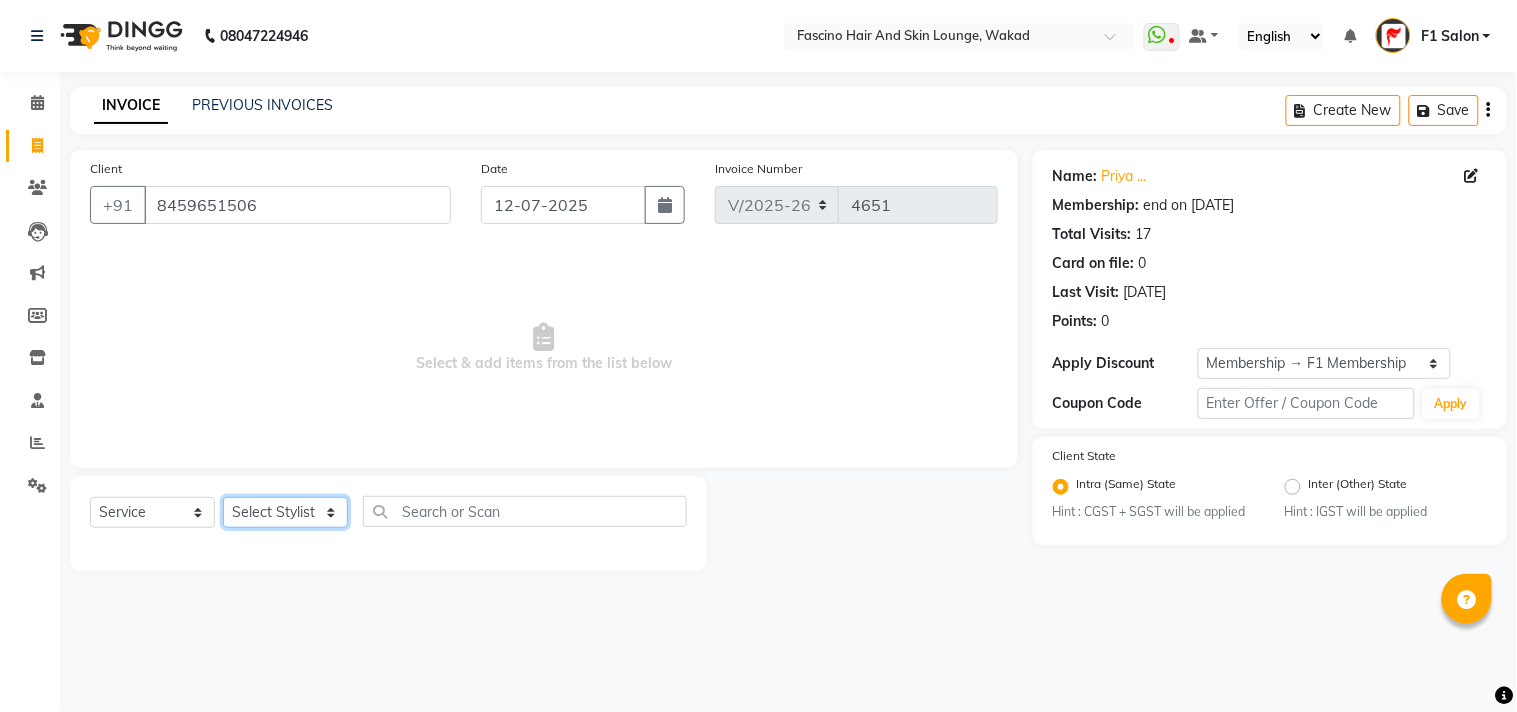 drag, startPoint x: 311, startPoint y: 513, endPoint x: 313, endPoint y: 500, distance: 13.152946 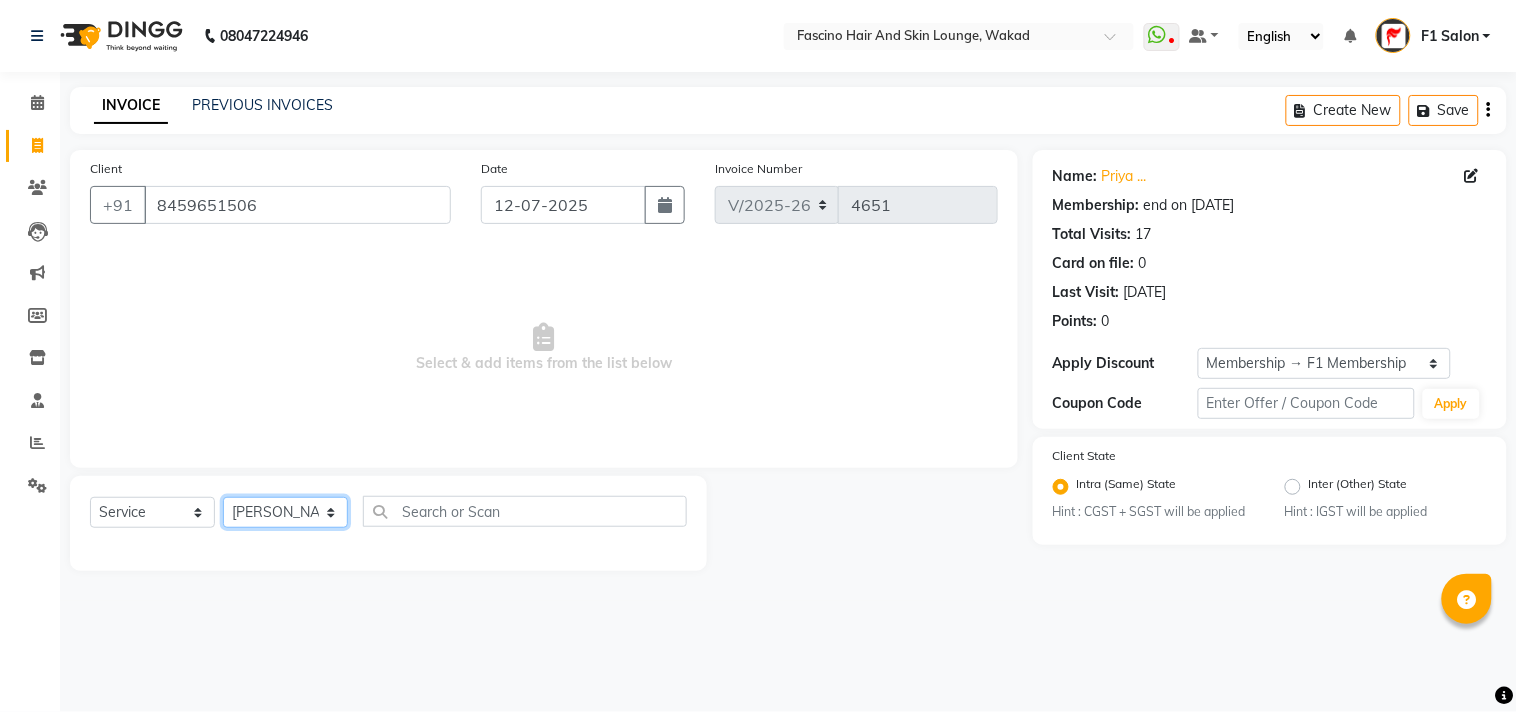 click on "Select Stylist 8805000650  Asif Shaikh Chimu Ingale F1 Salon  Ganesh F1 Gopal {JH} Govind (Jh ) Jadgdish Kajal  Omkar JH Pooja kate  Ram choudhry Sahil jh Sanjay muley Shree Siddu (F1) Sid (JH) Sukanya Sadiyan  Suraj F1 Tejal Beaution Usha Bhise Varsha F1 Veena" 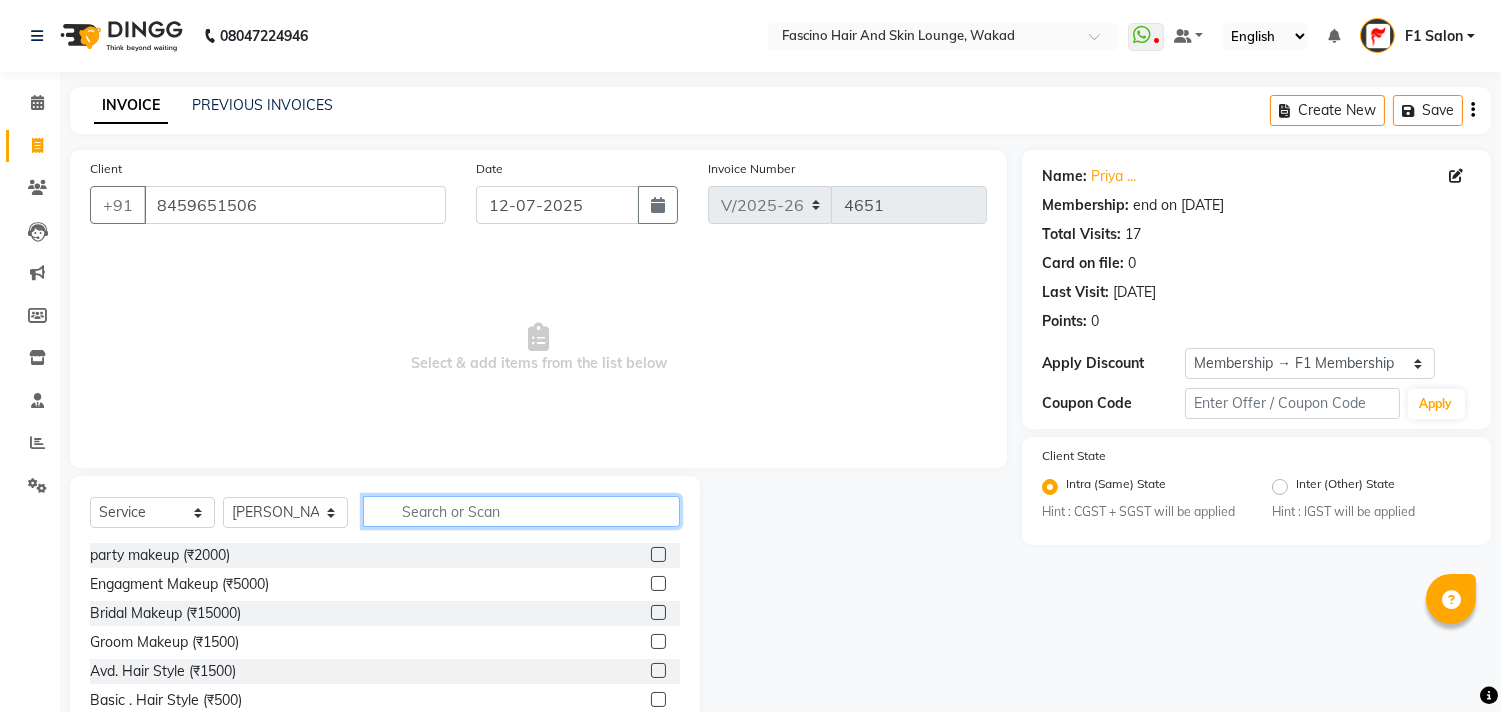 click 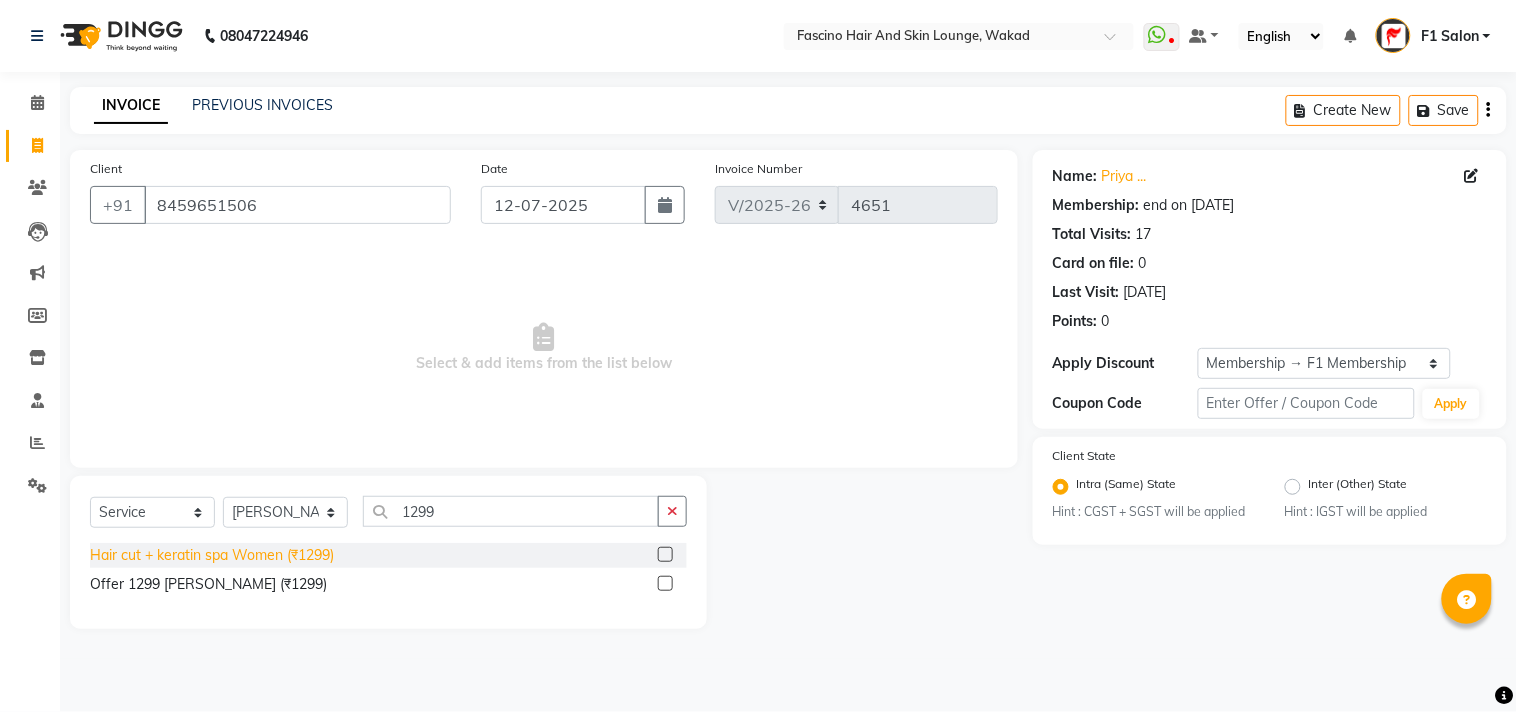 click on "Hair cut + keratin spa Women (₹1299)" 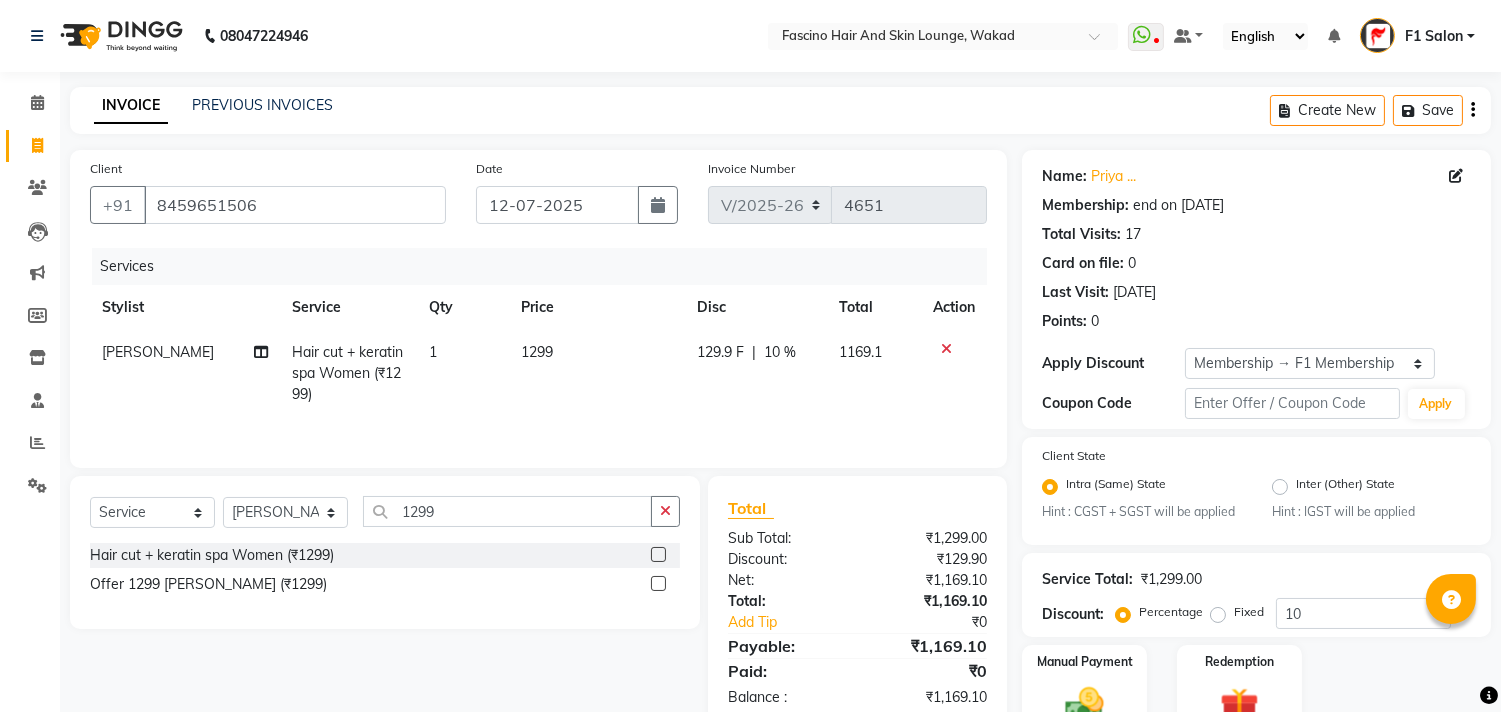 click on "1299" 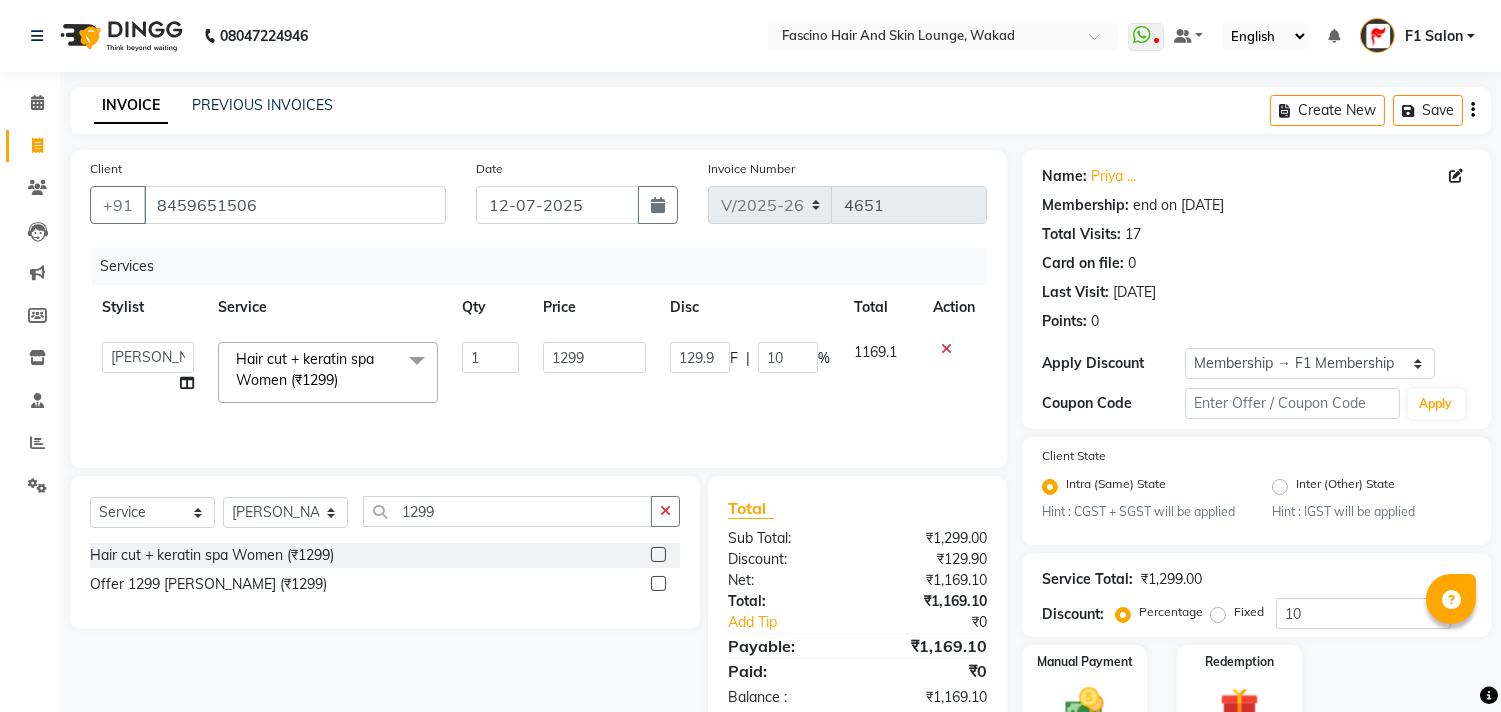 click on "1299" 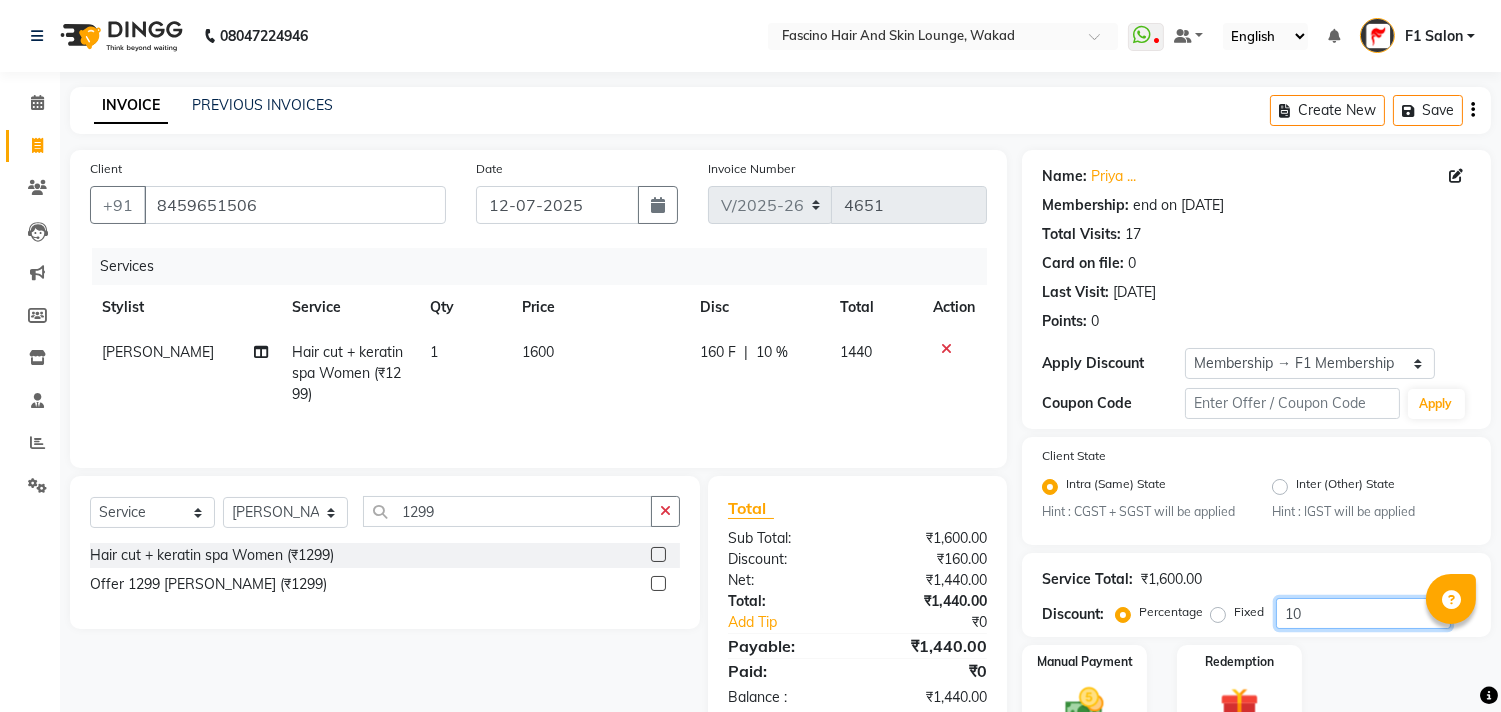 click on "10" 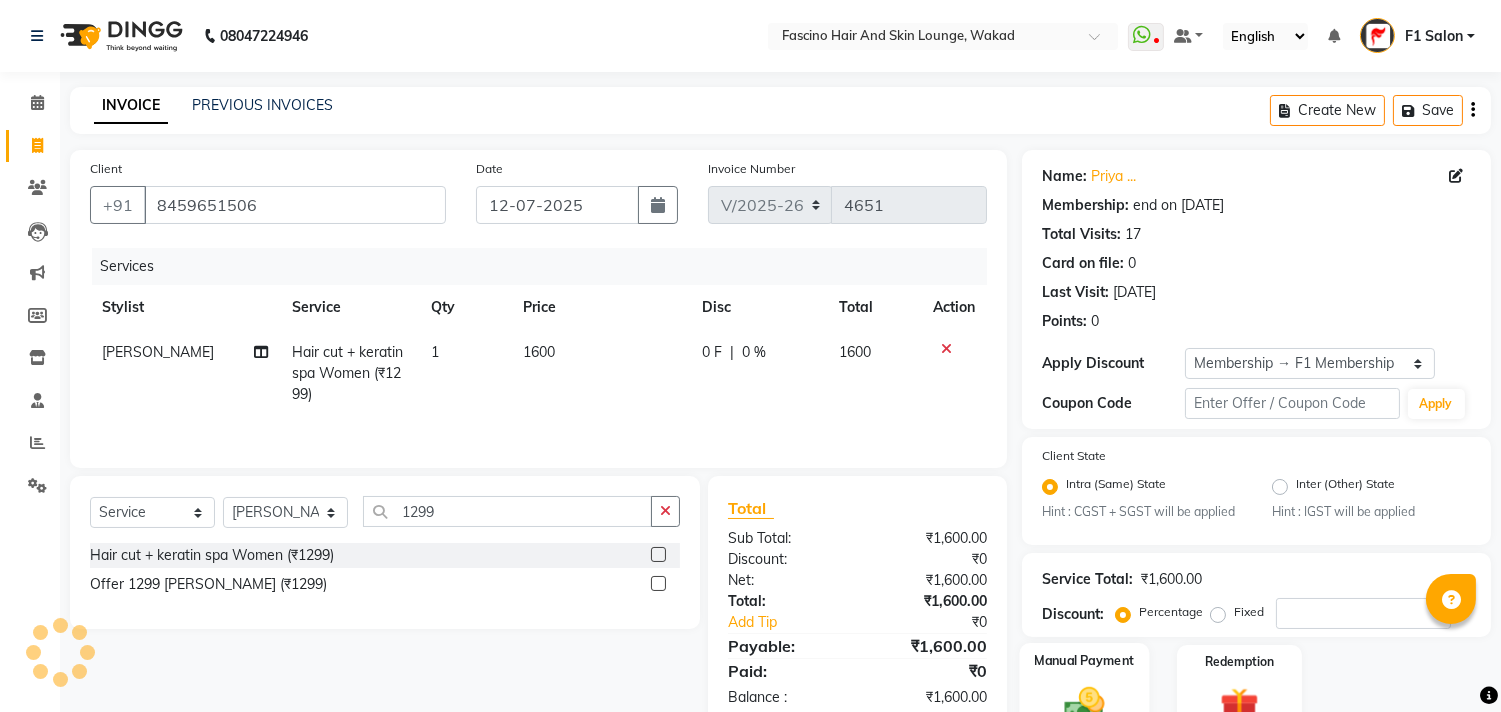 click 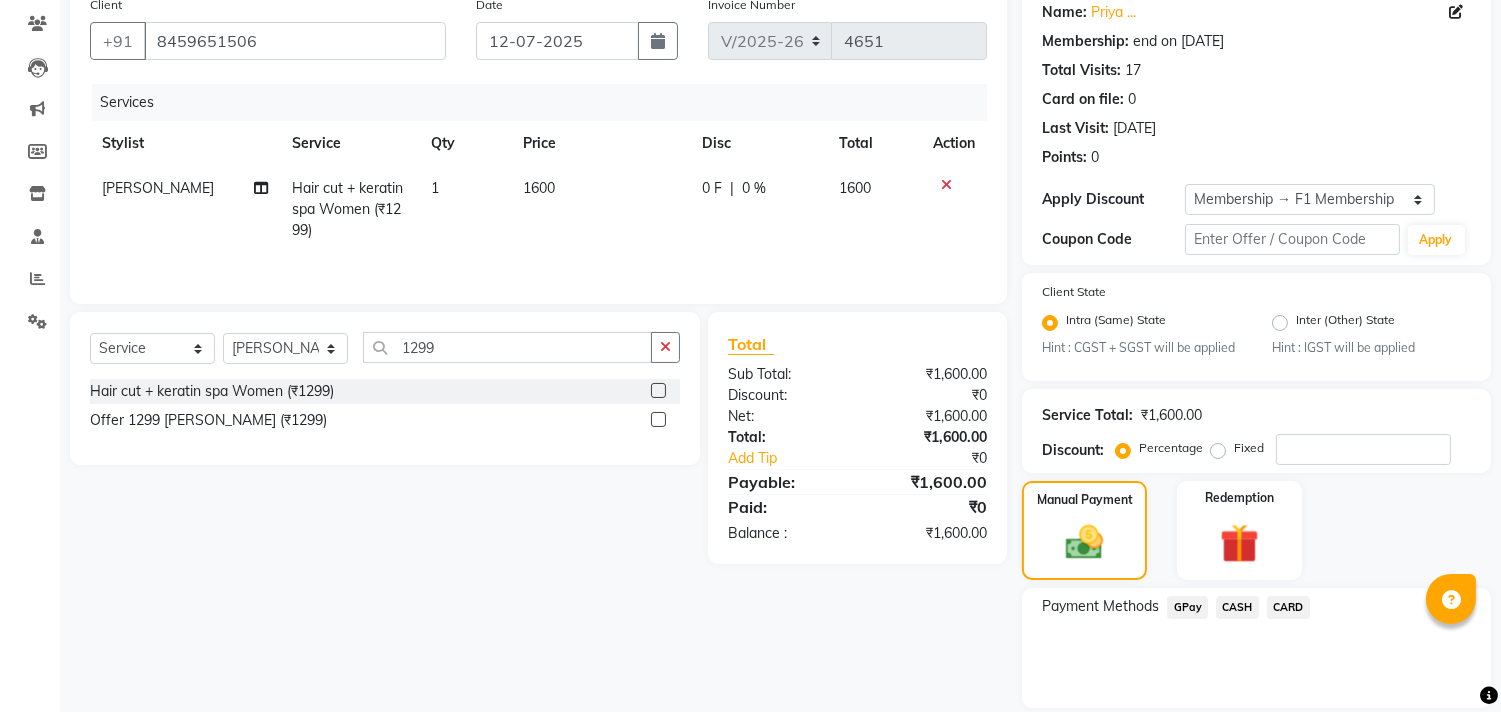 scroll, scrollTop: 231, scrollLeft: 0, axis: vertical 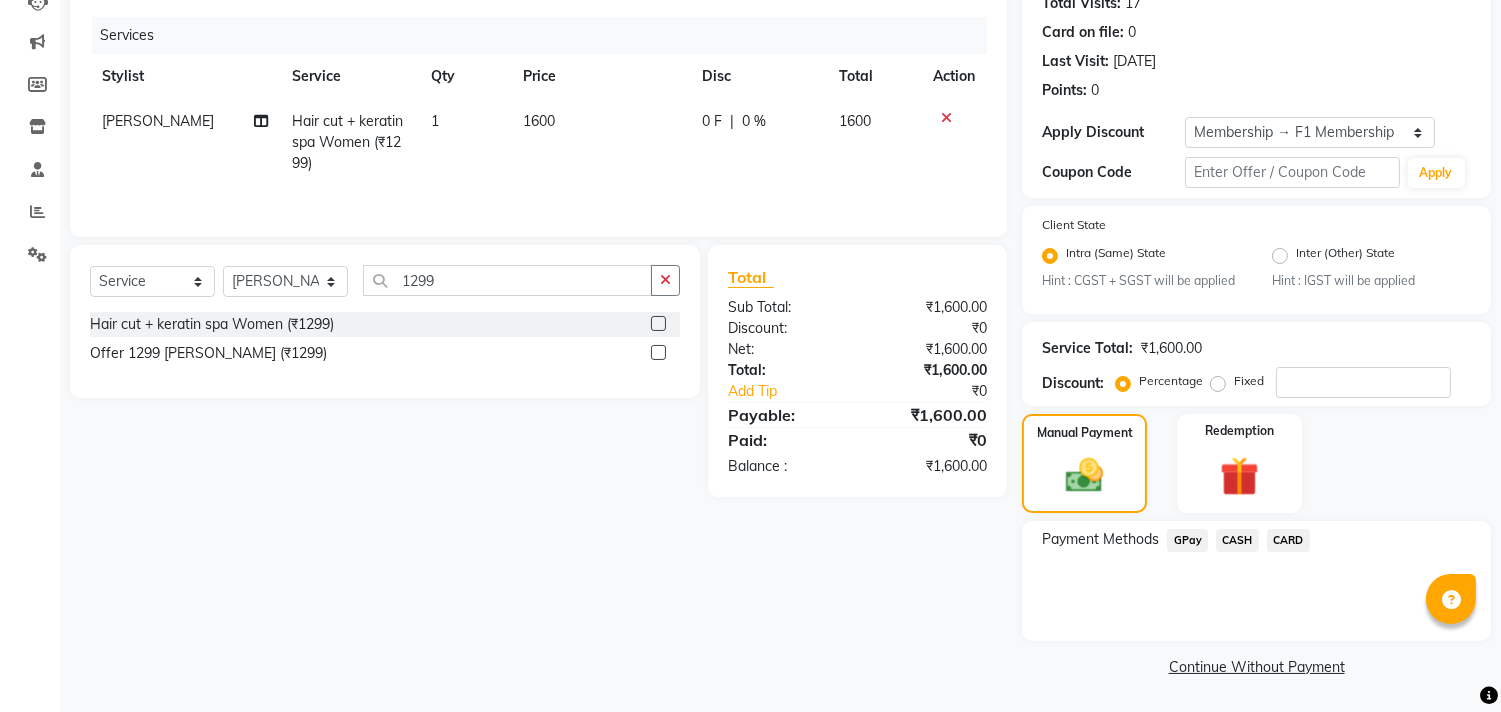 click on "GPay" 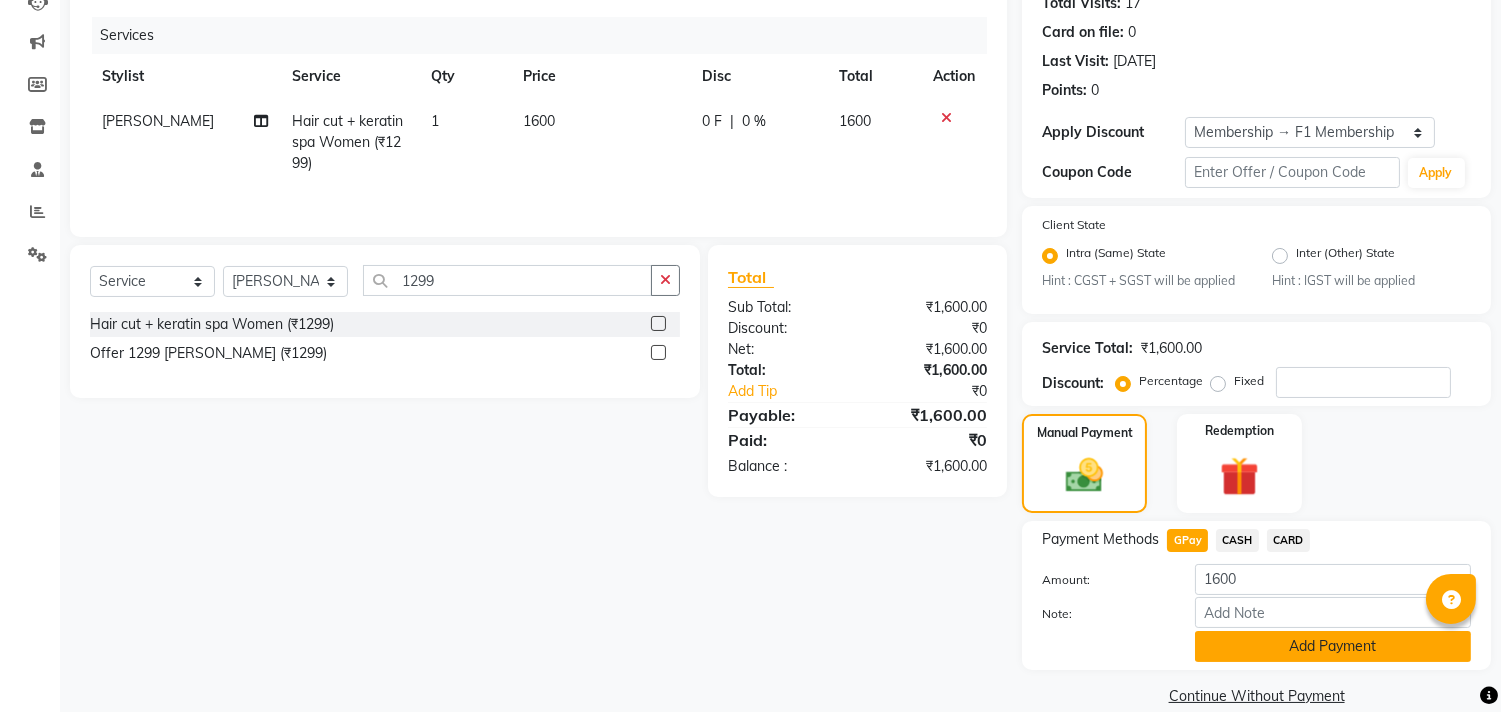 click on "Add Payment" 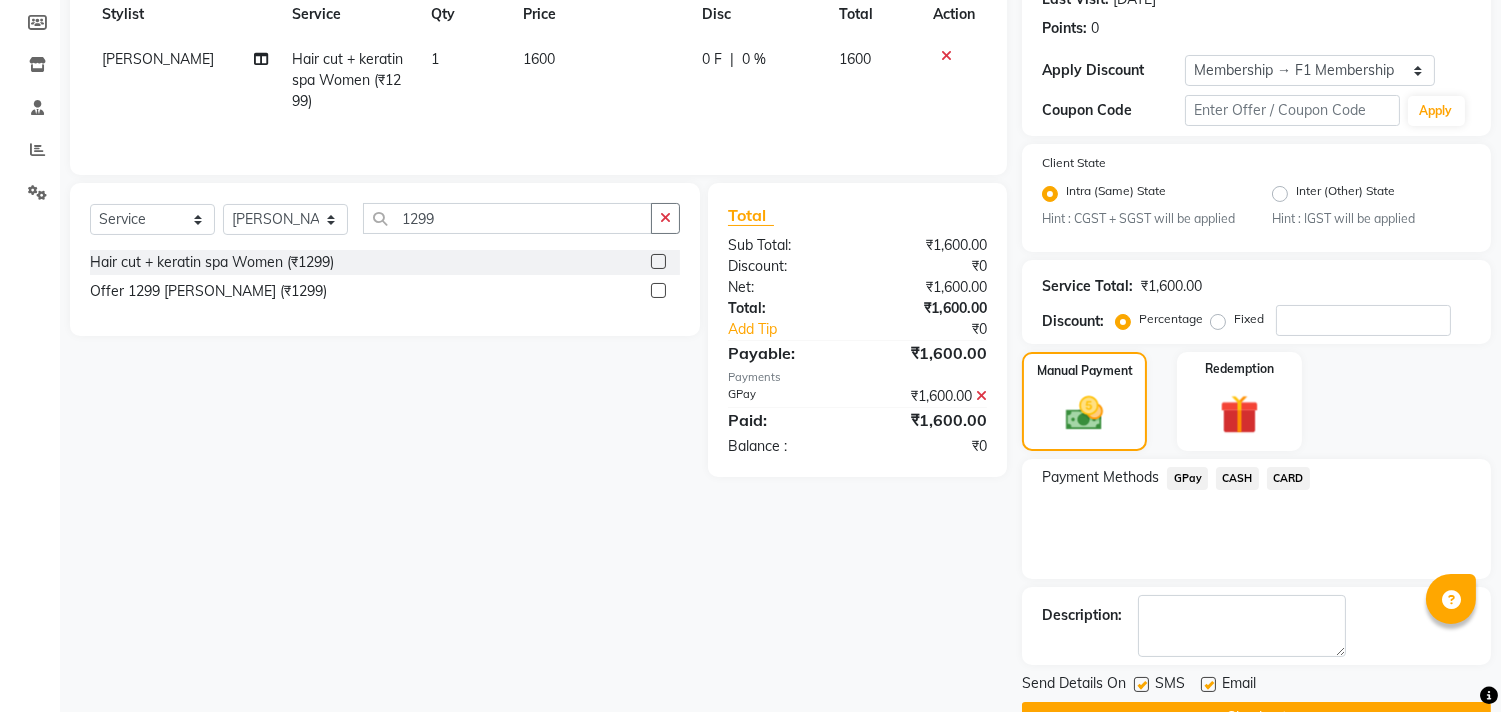 scroll, scrollTop: 344, scrollLeft: 0, axis: vertical 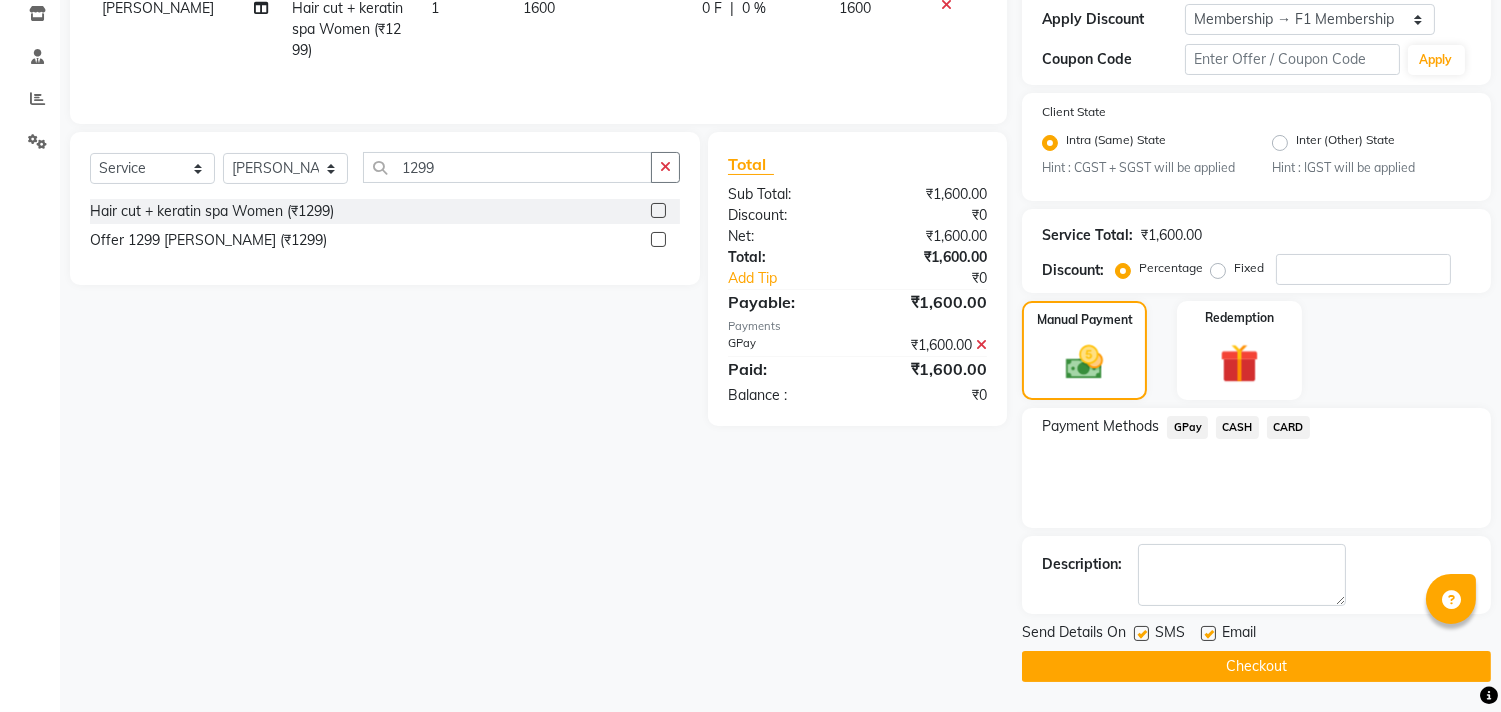 click 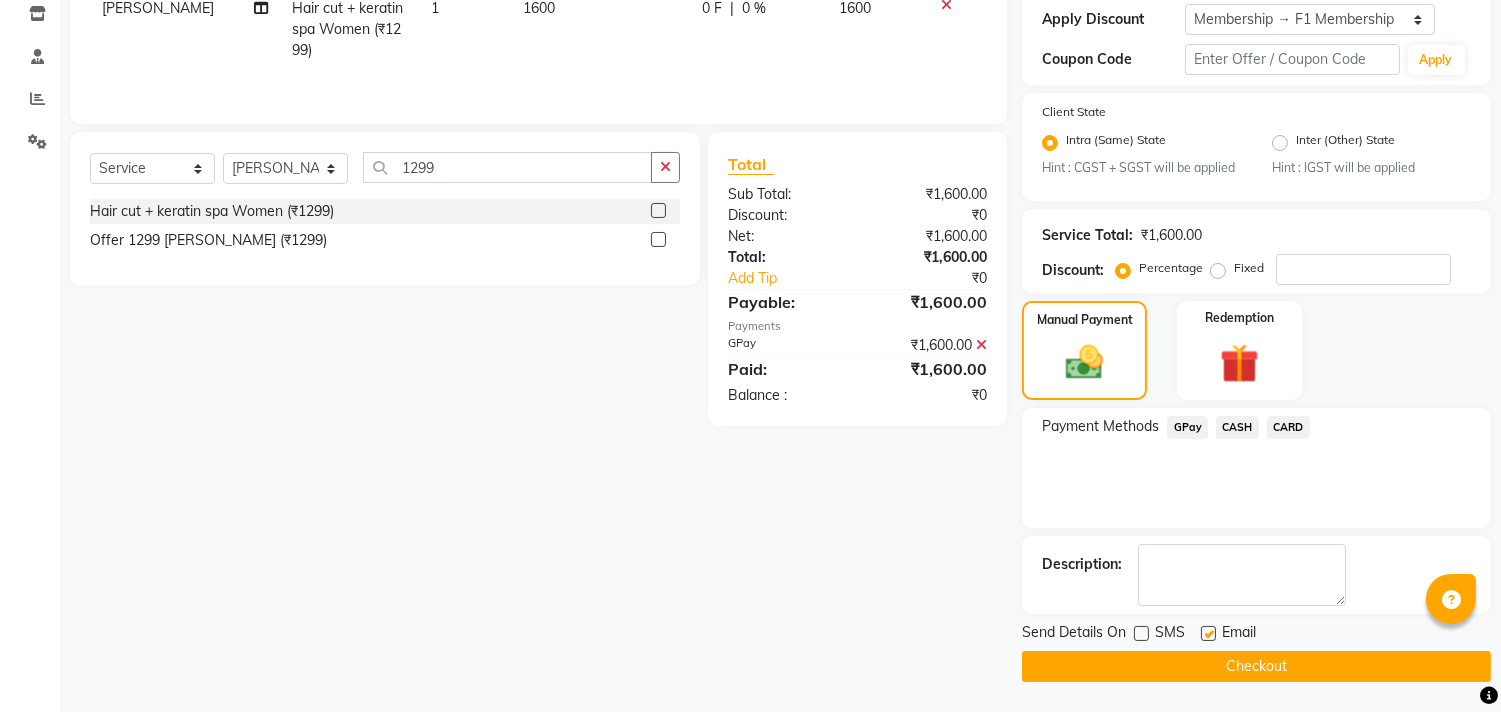 click on "Checkout" 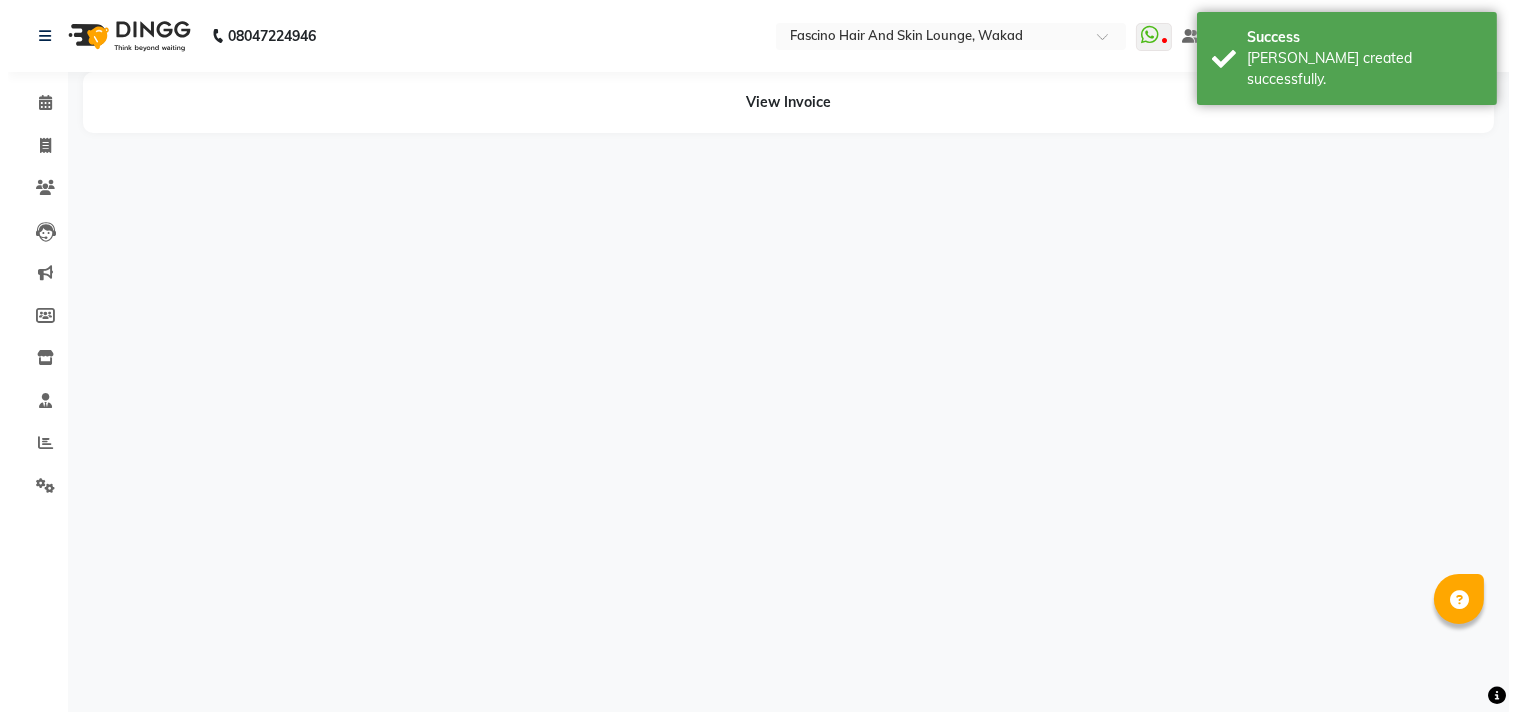 scroll, scrollTop: 0, scrollLeft: 0, axis: both 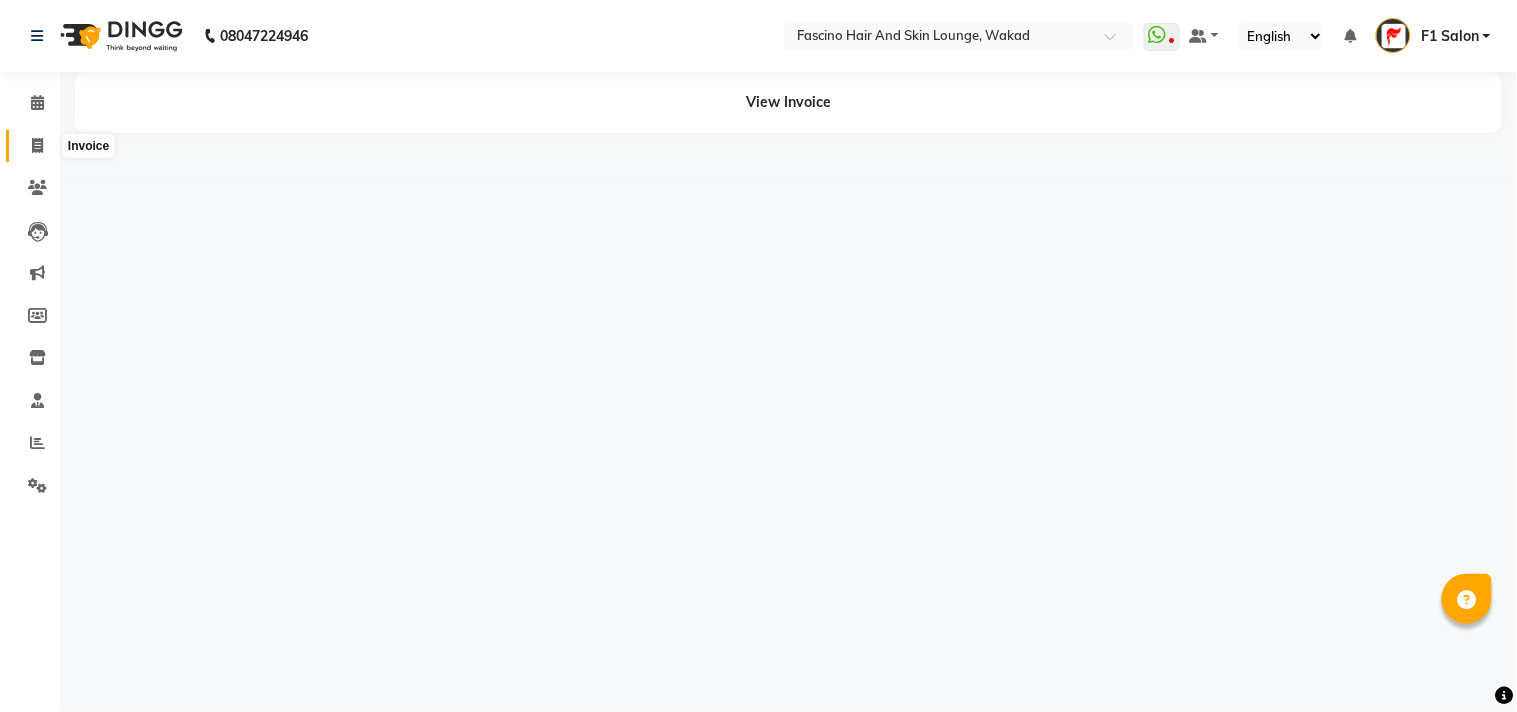 click 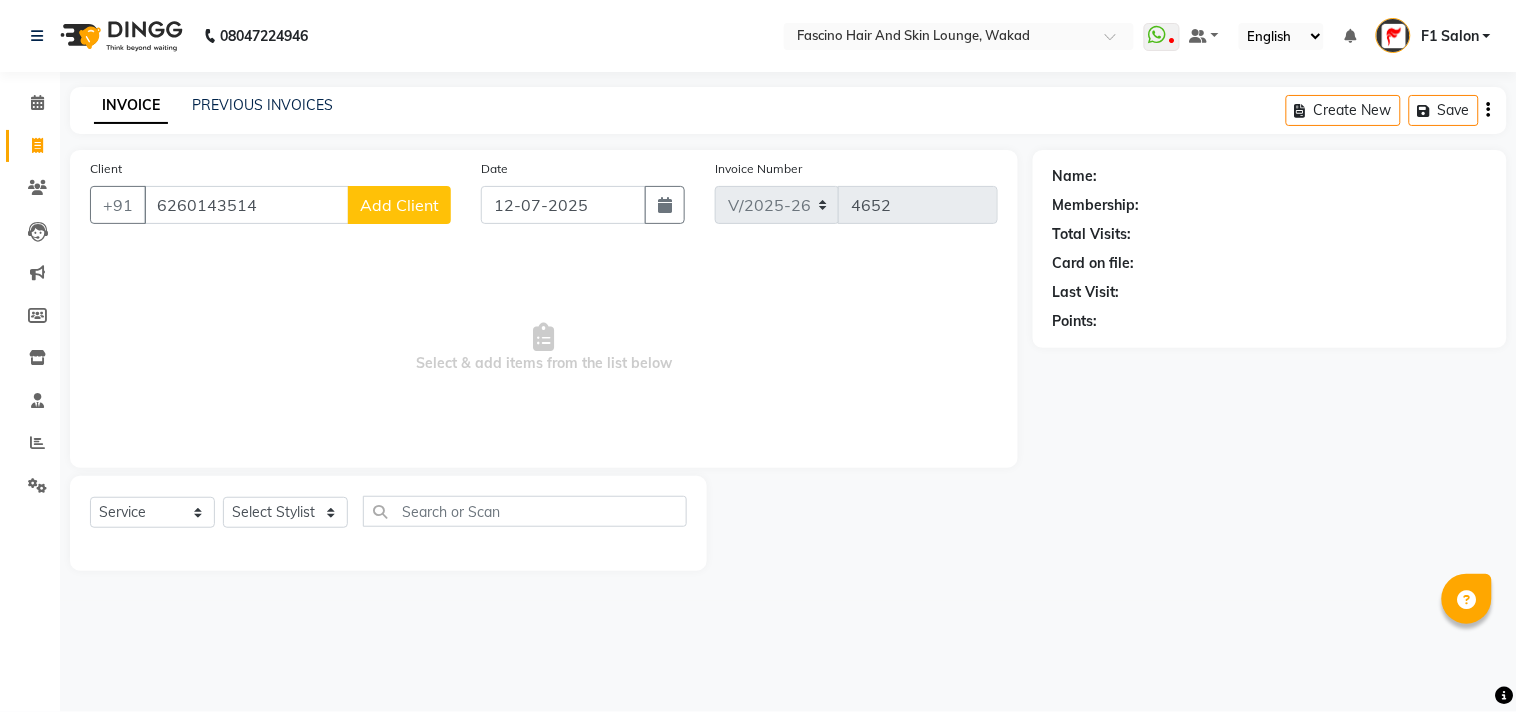 click on "Add Client" 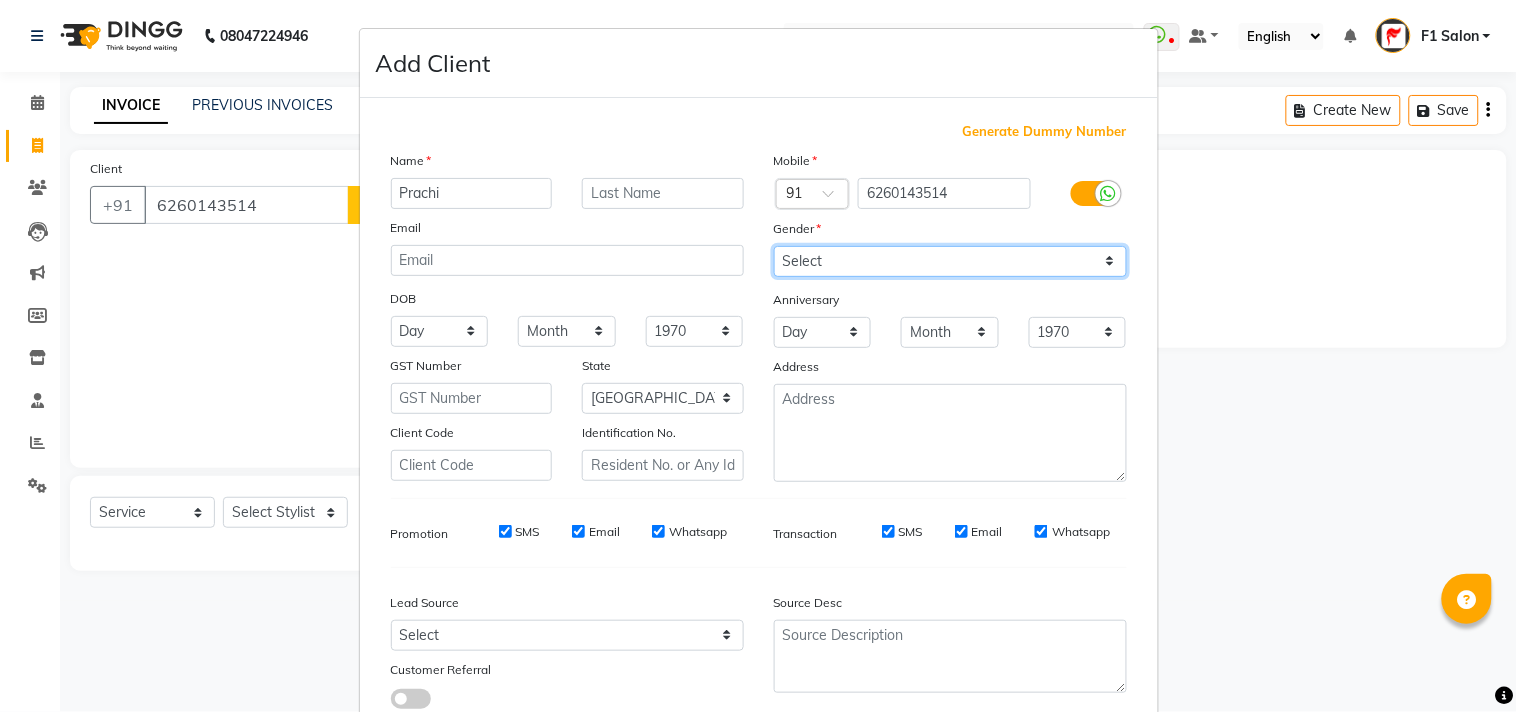 click on "Select Male Female Other Prefer Not To Say" at bounding box center [950, 261] 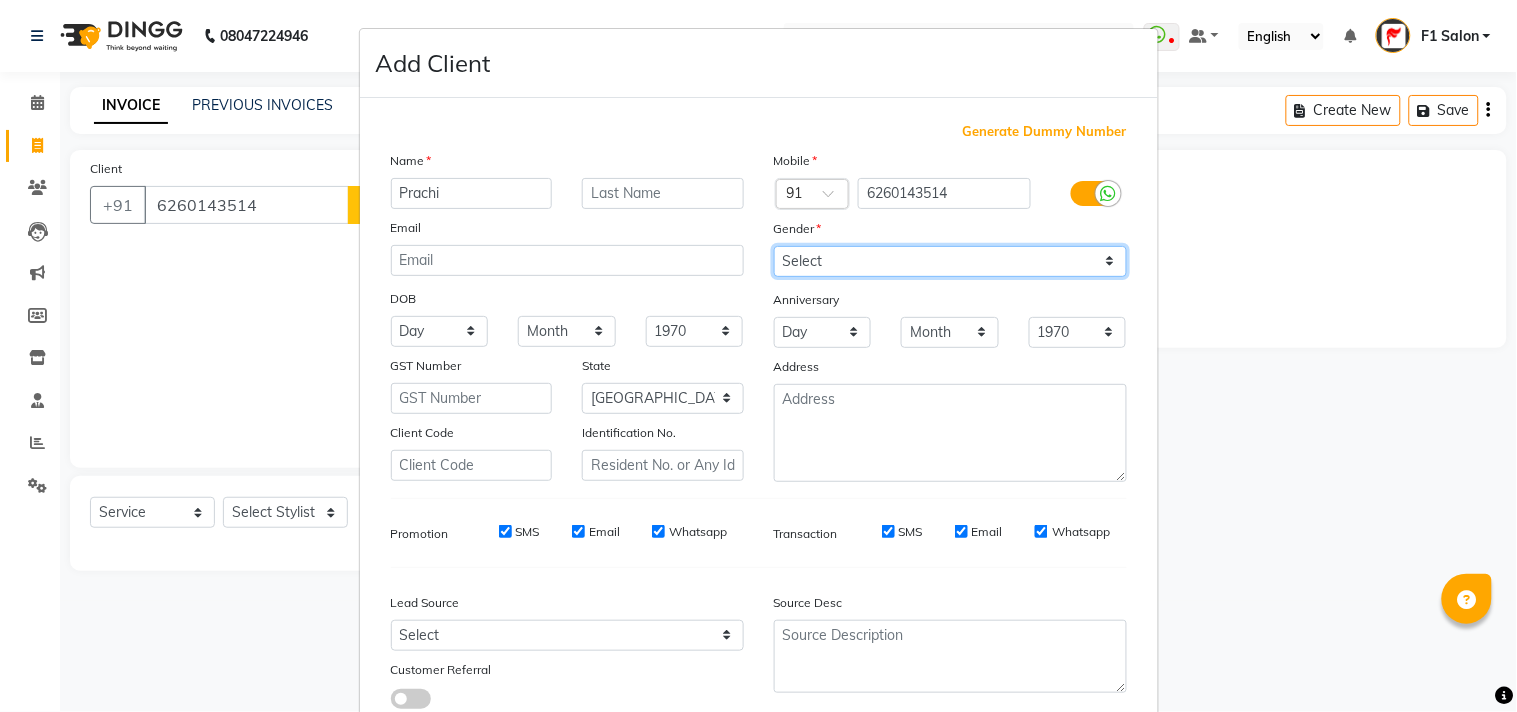 click on "Select Male Female Other Prefer Not To Say" at bounding box center [950, 261] 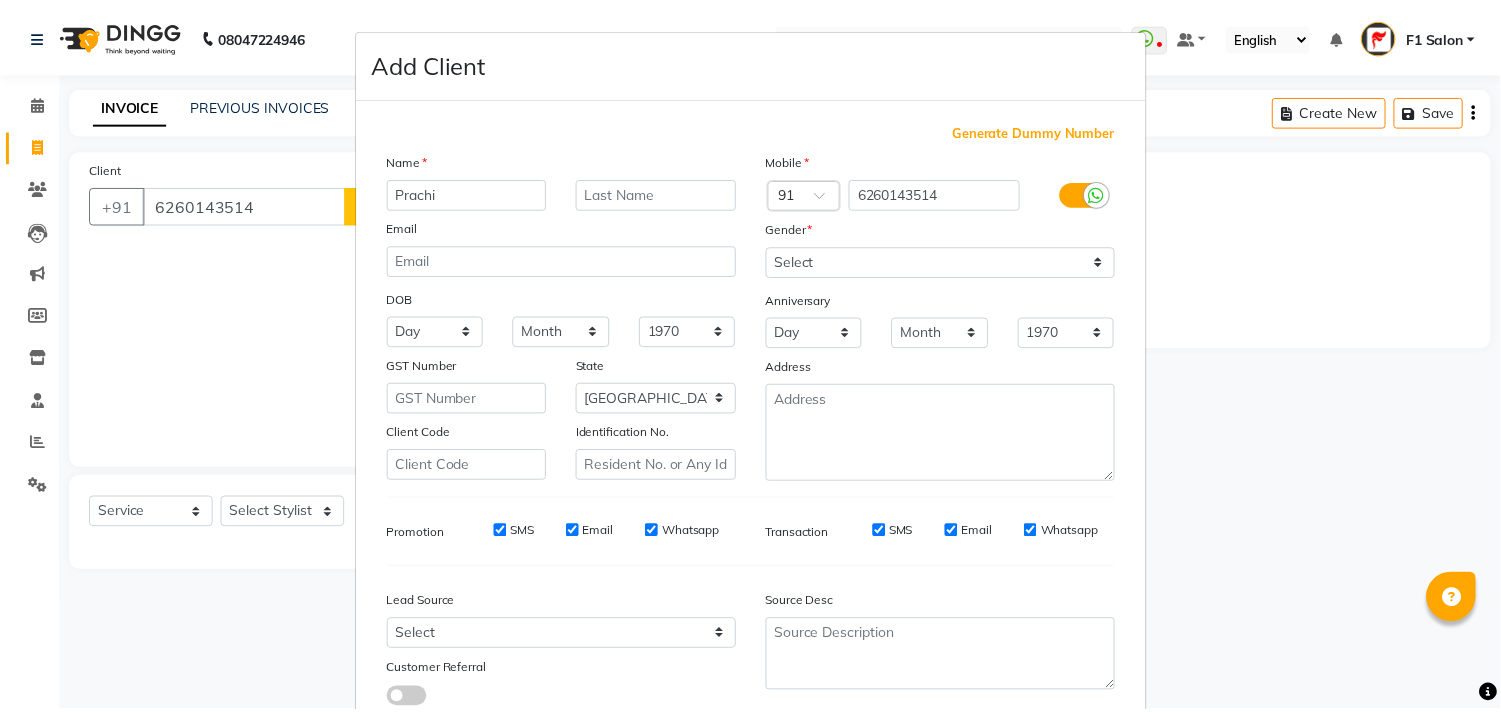scroll, scrollTop: 138, scrollLeft: 0, axis: vertical 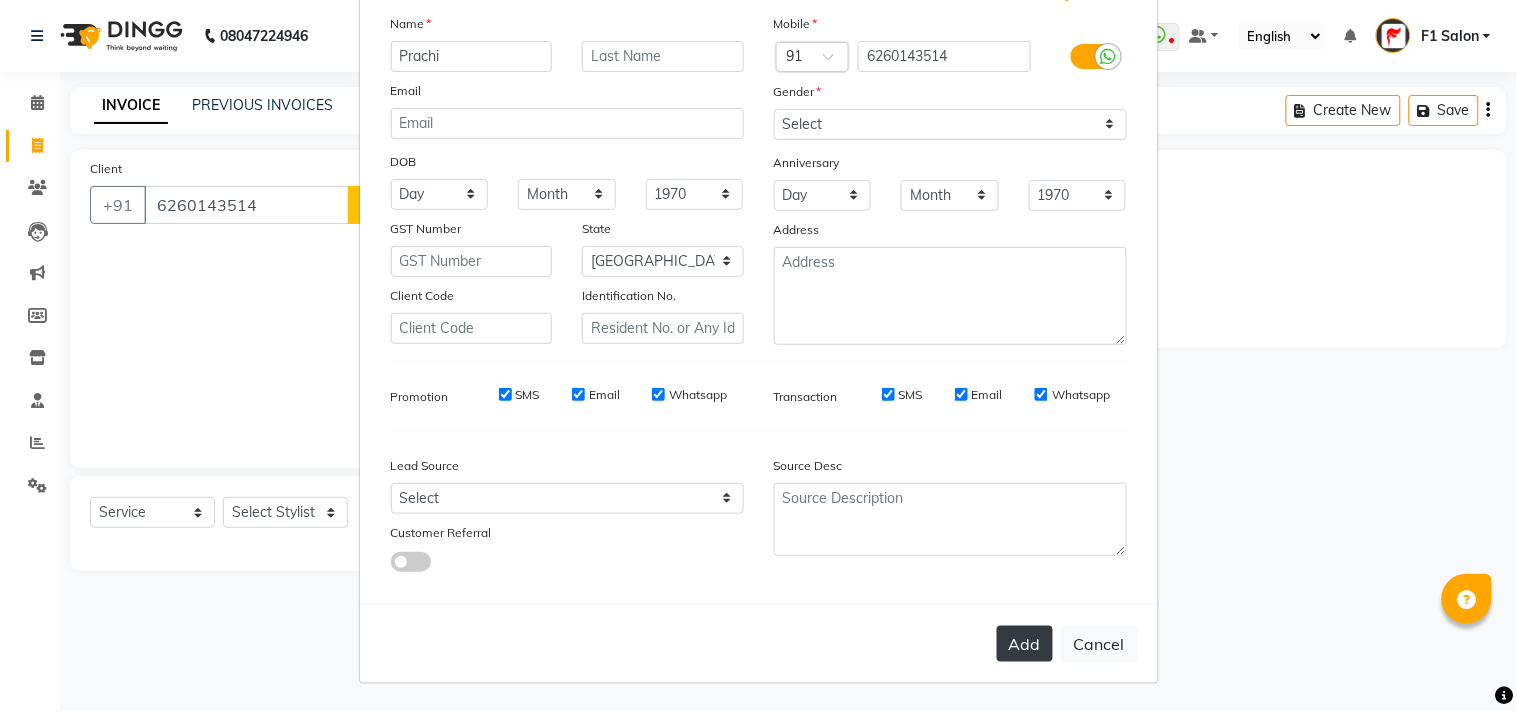 click on "Add" at bounding box center (1025, 644) 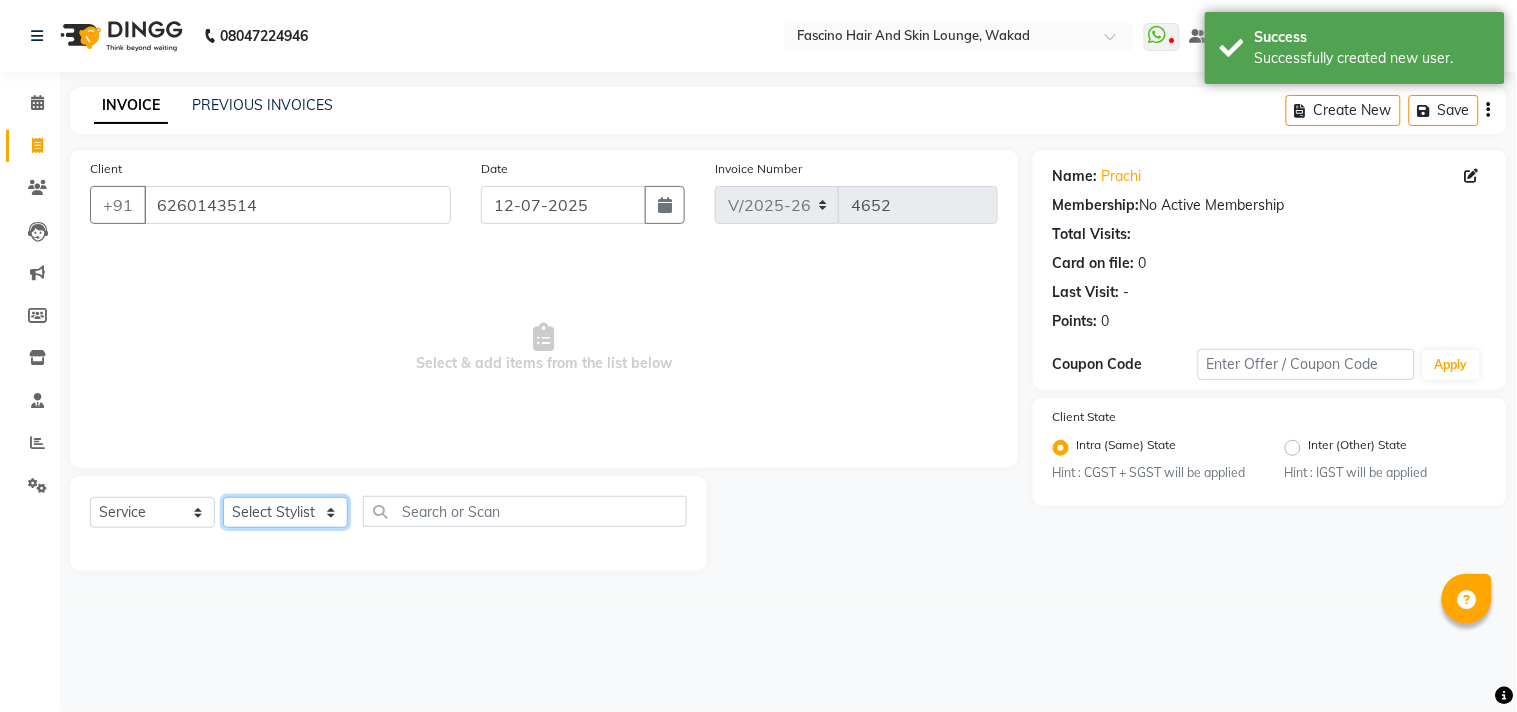 click on "Select Stylist 8805000650  Asif Shaikh Chimu Ingale F1 Salon  Ganesh F1 Gopal {JH} Govind (Jh ) Jadgdish Kajal  Omkar JH Pooja kate  Ram choudhry Sahil jh Sanjay muley Shree Siddu (F1) Sid (JH) Sukanya Sadiyan  Suraj F1 Tejal Beaution Usha Bhise Varsha F1 Veena" 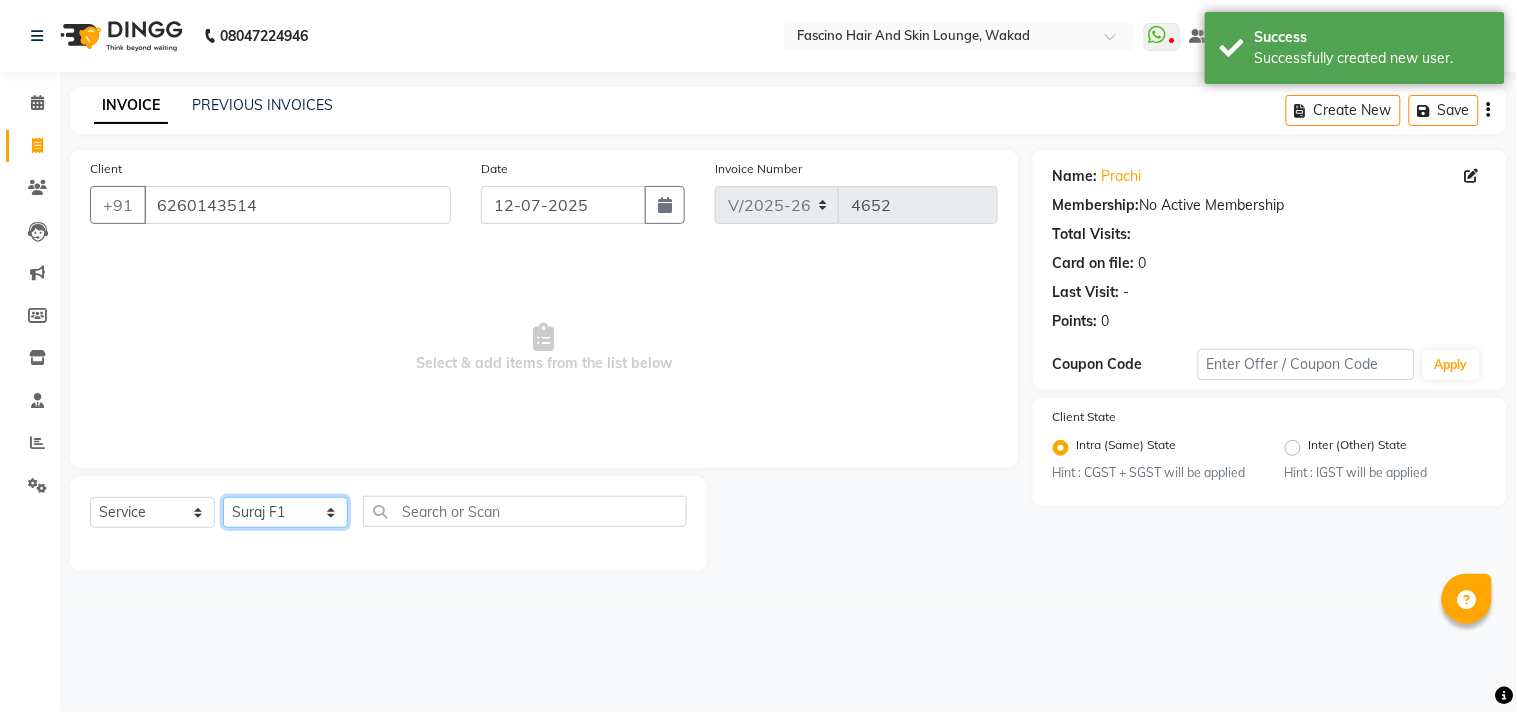 click on "Select Stylist 8805000650  Asif Shaikh Chimu Ingale F1 Salon  Ganesh F1 Gopal {JH} Govind (Jh ) Jadgdish Kajal  Omkar JH Pooja kate  Ram choudhry Sahil jh Sanjay muley Shree Siddu (F1) Sid (JH) Sukanya Sadiyan  Suraj F1 Tejal Beaution Usha Bhise Varsha F1 Veena" 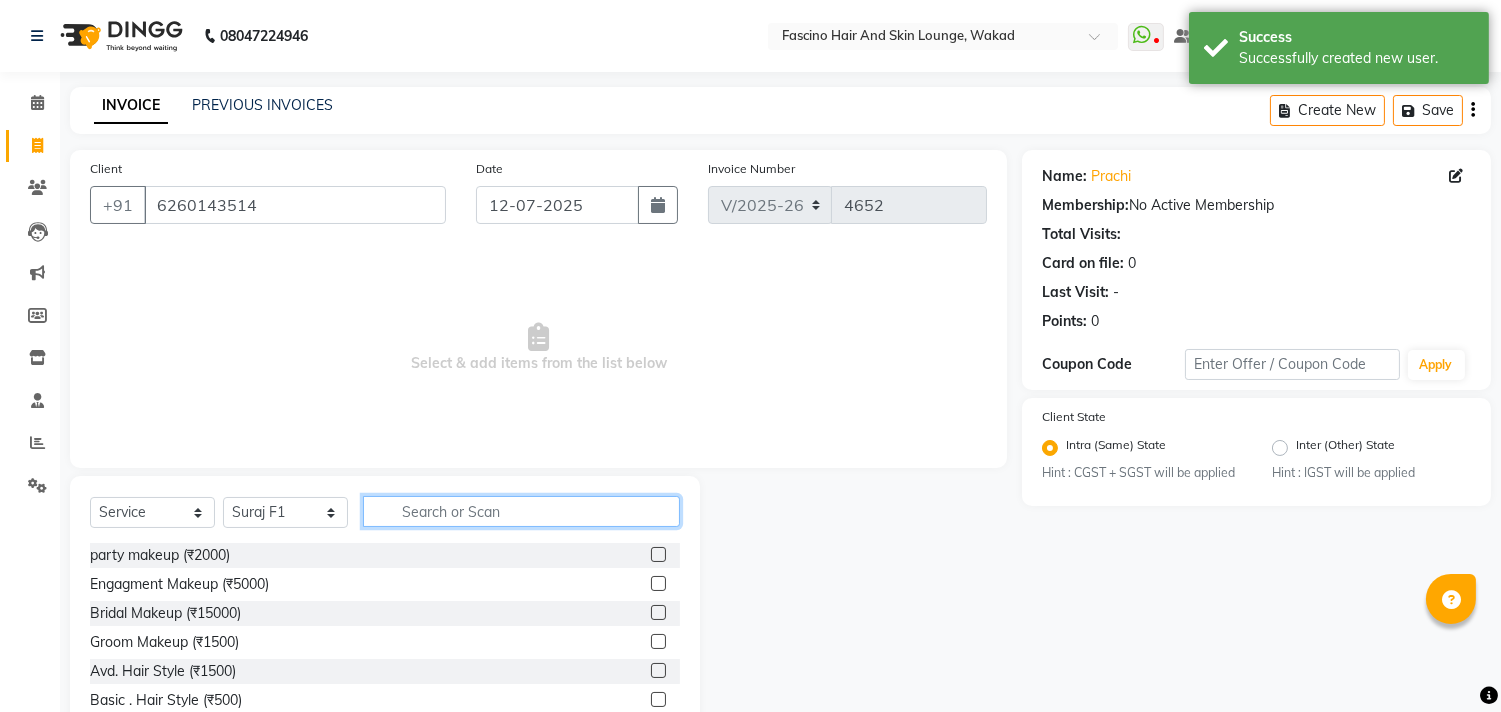 click 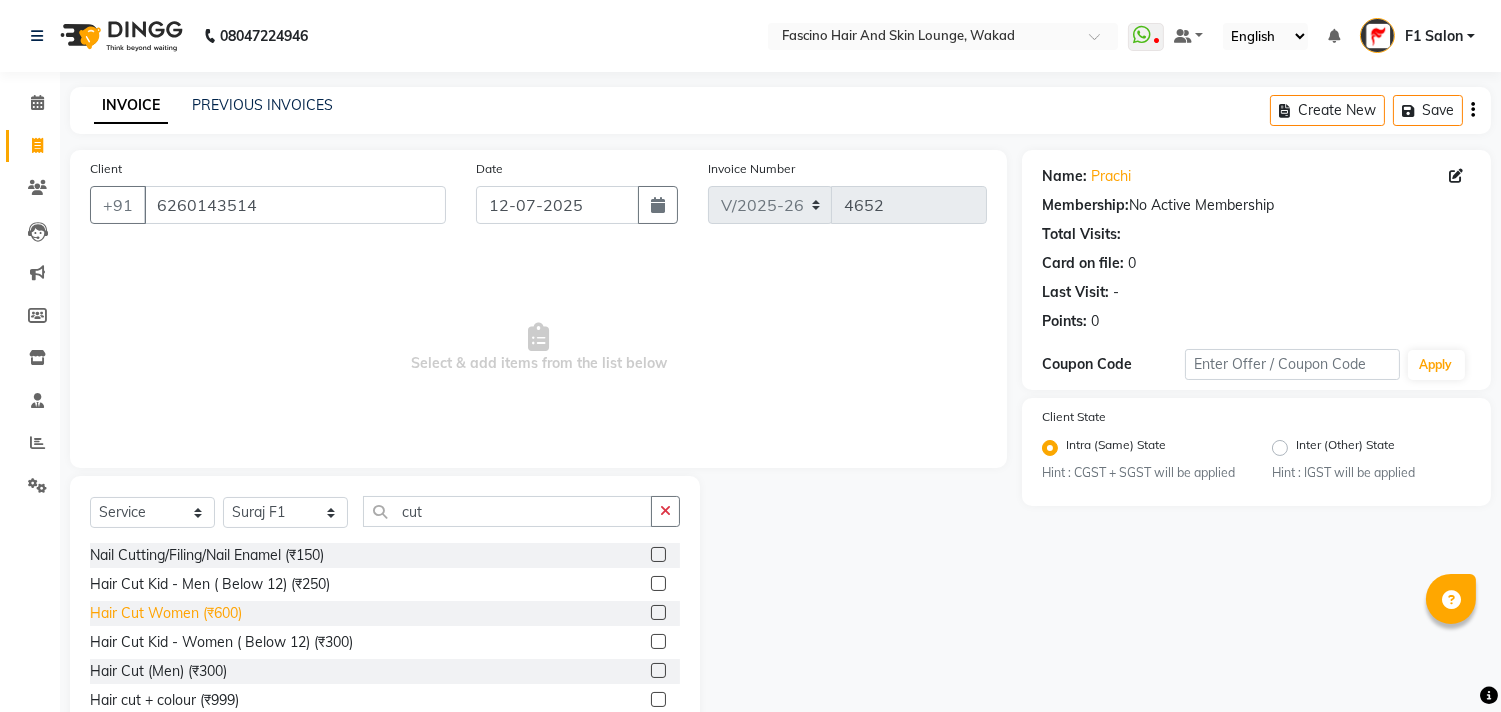 click on "Hair Cut Women (₹600)" 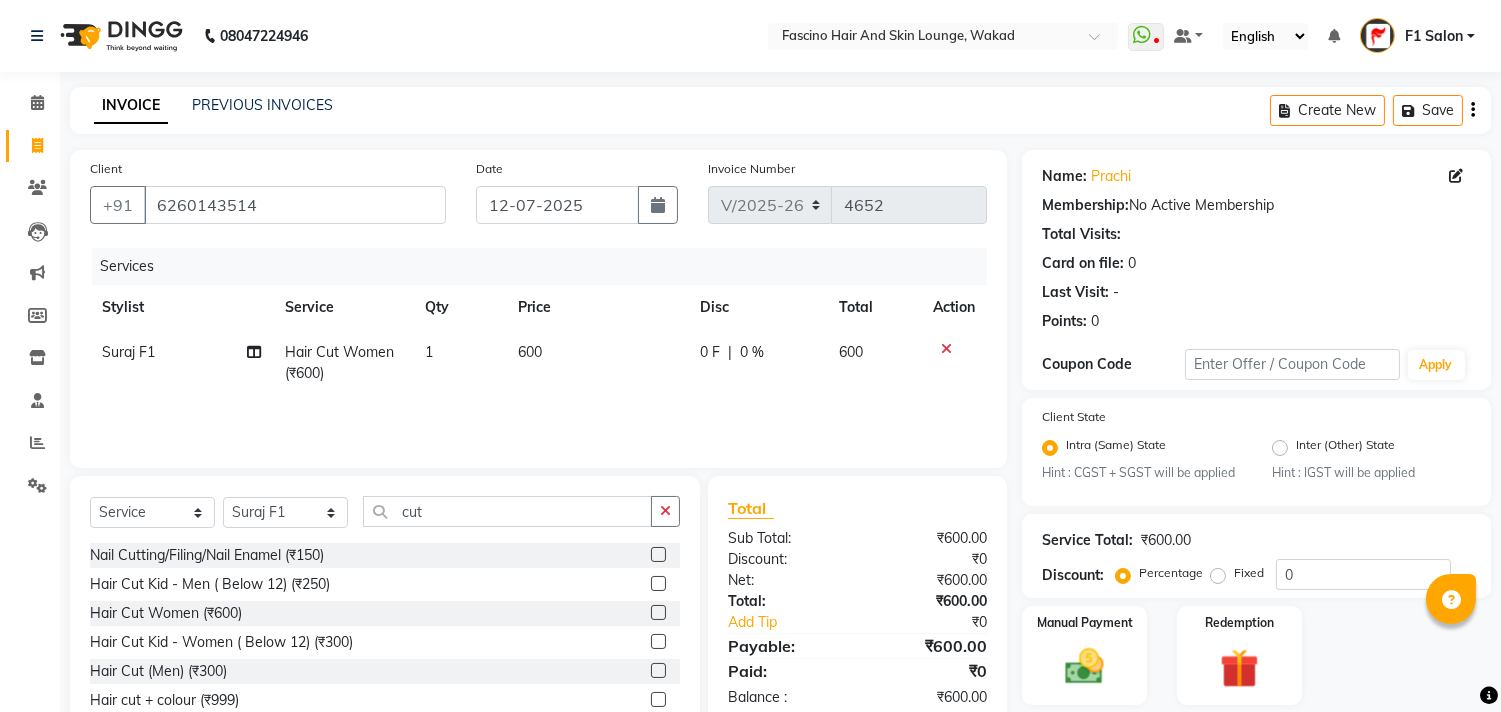 scroll, scrollTop: 88, scrollLeft: 0, axis: vertical 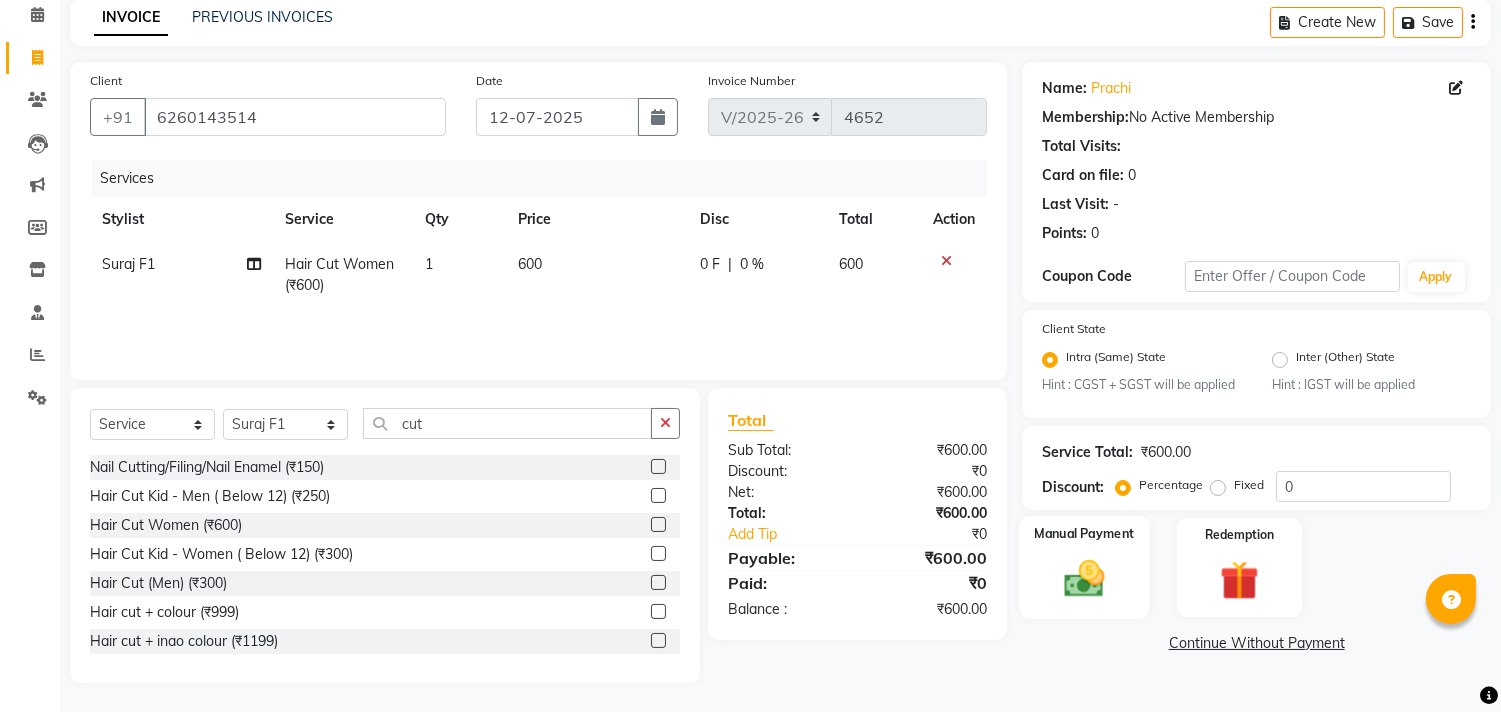 click 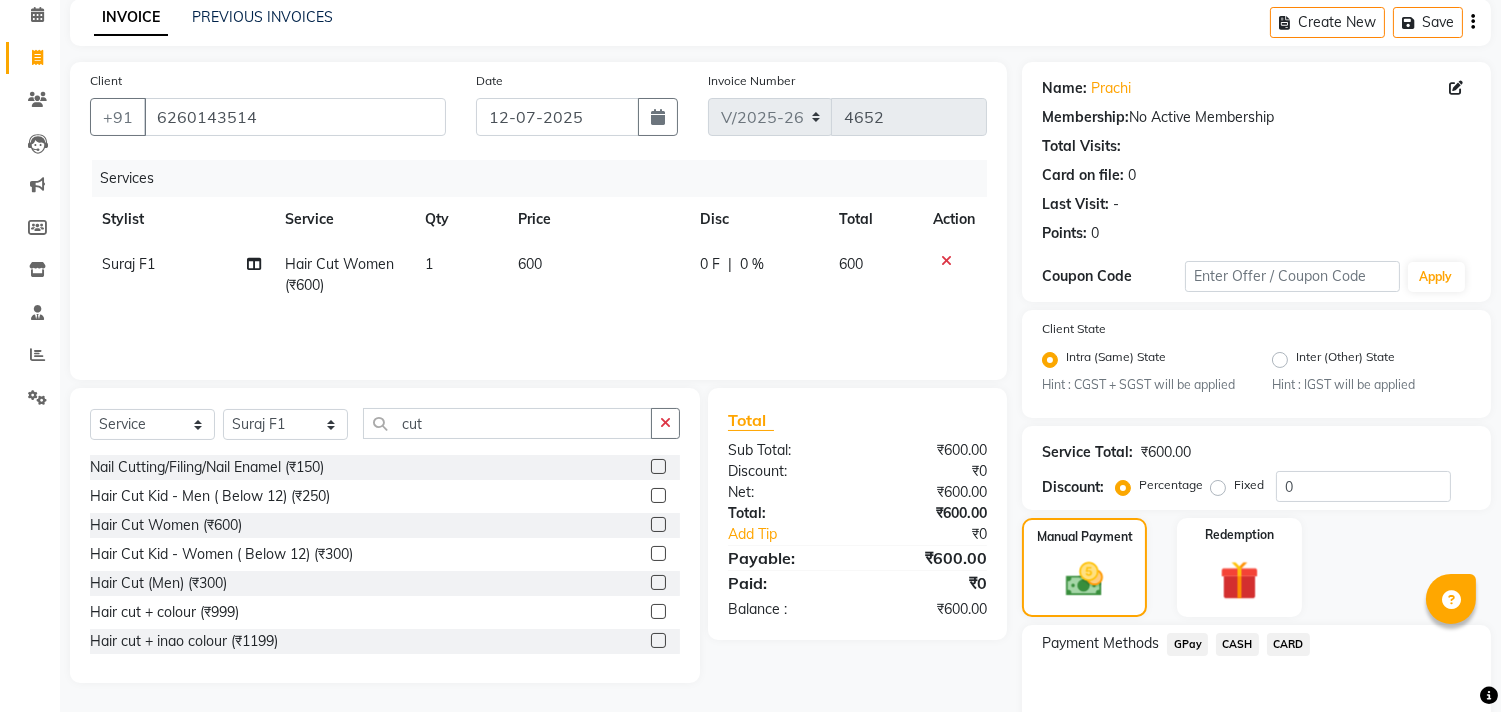 click on "GPay" 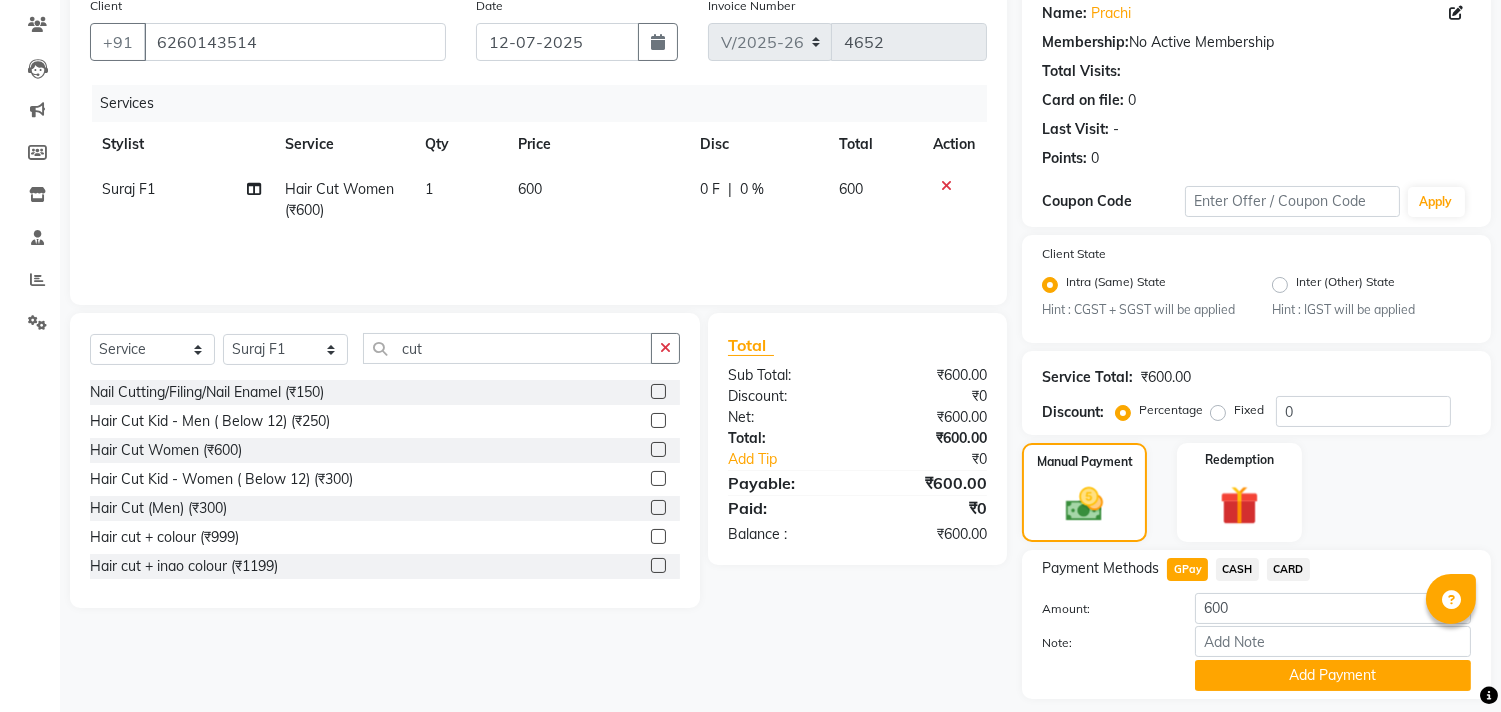 scroll, scrollTop: 221, scrollLeft: 0, axis: vertical 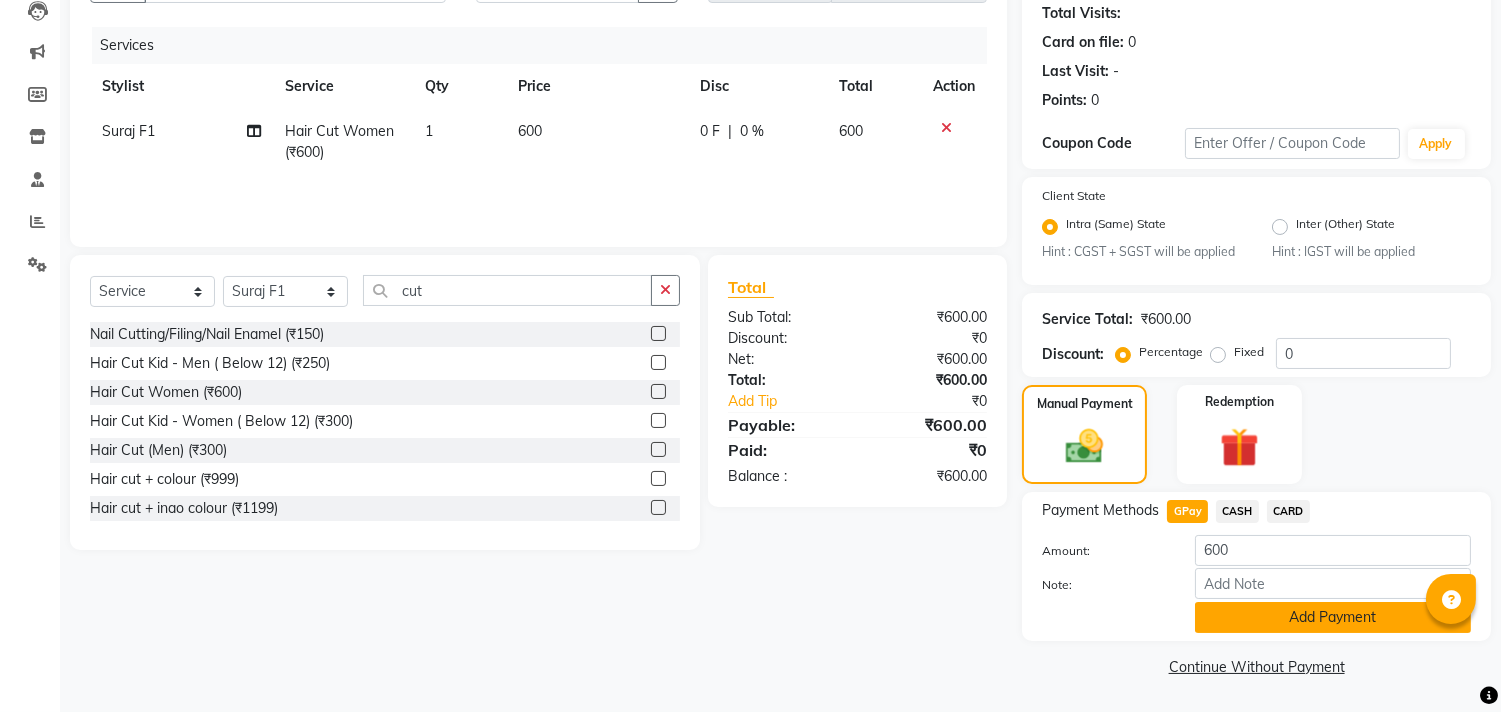 click on "Add Payment" 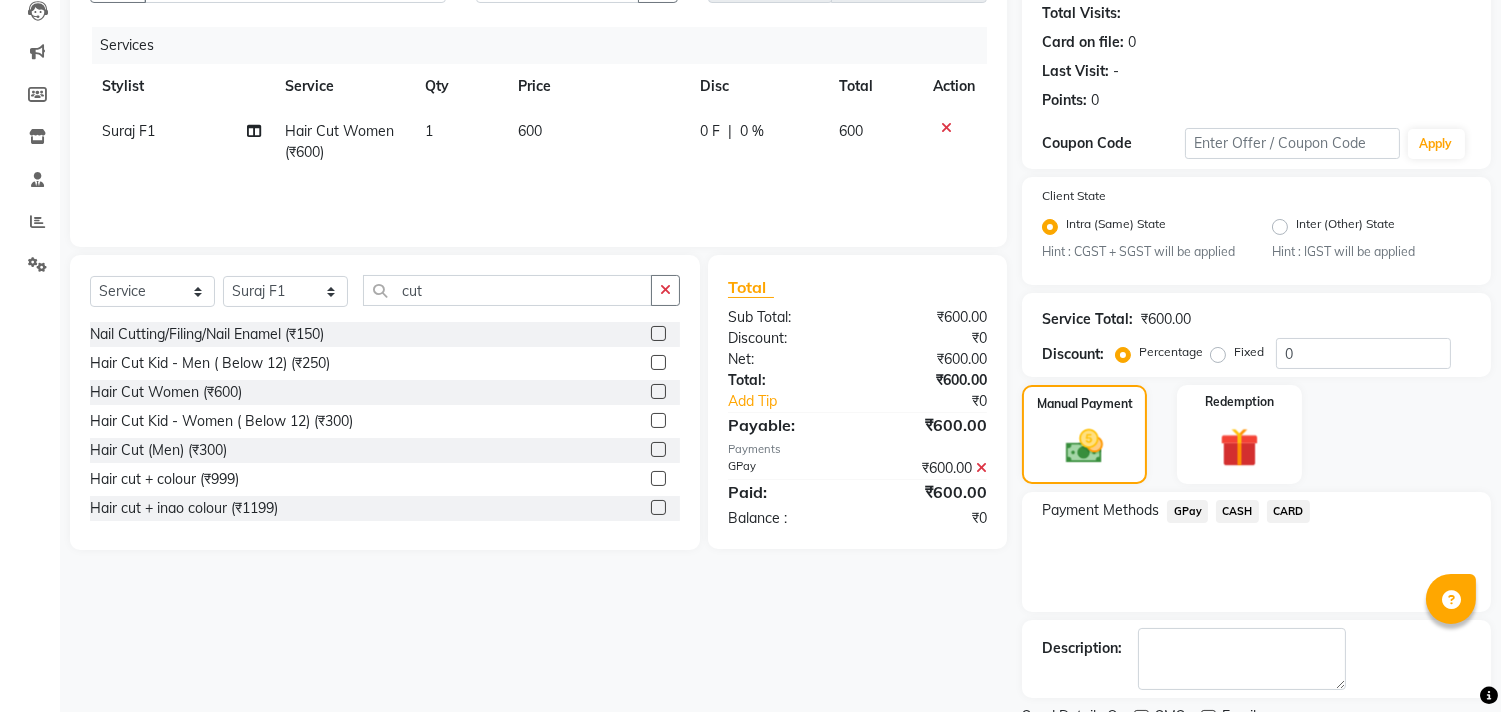 scroll, scrollTop: 305, scrollLeft: 0, axis: vertical 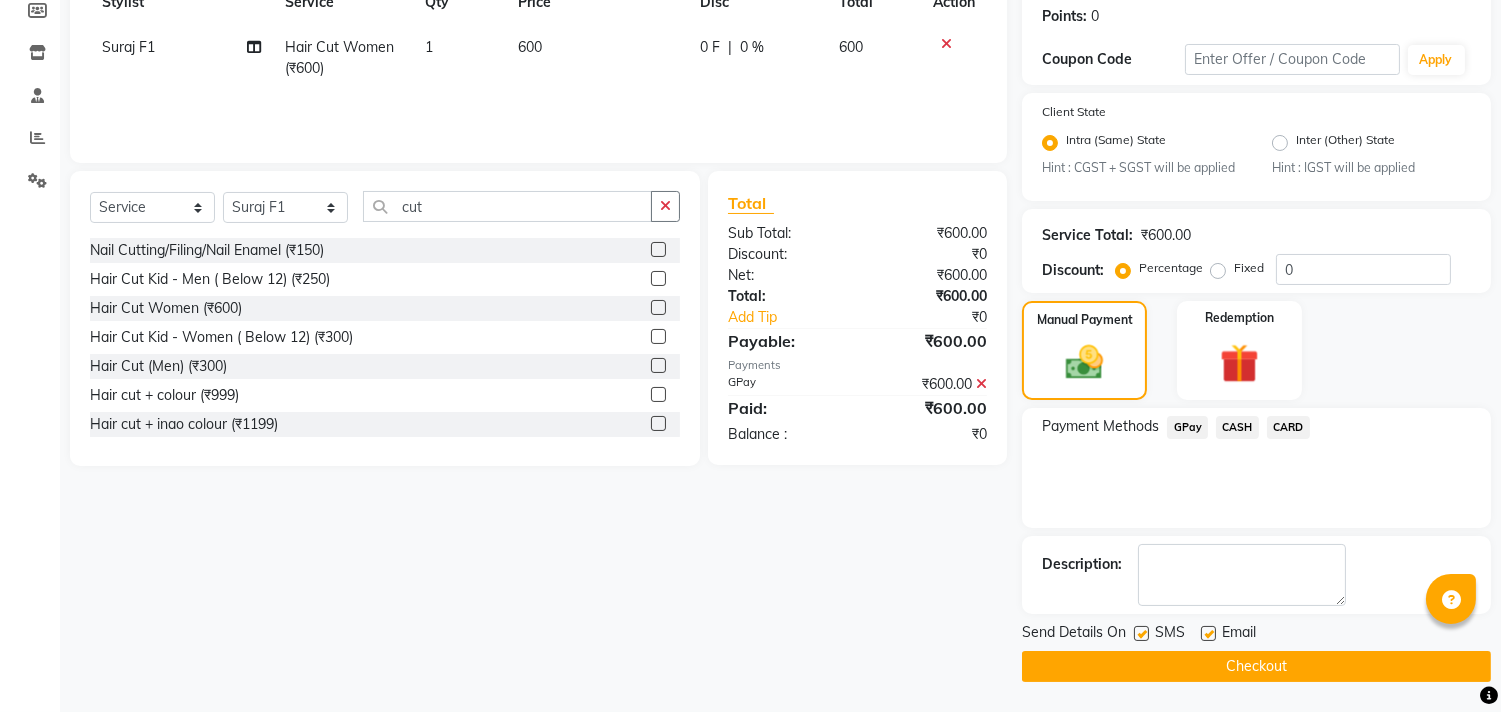 click 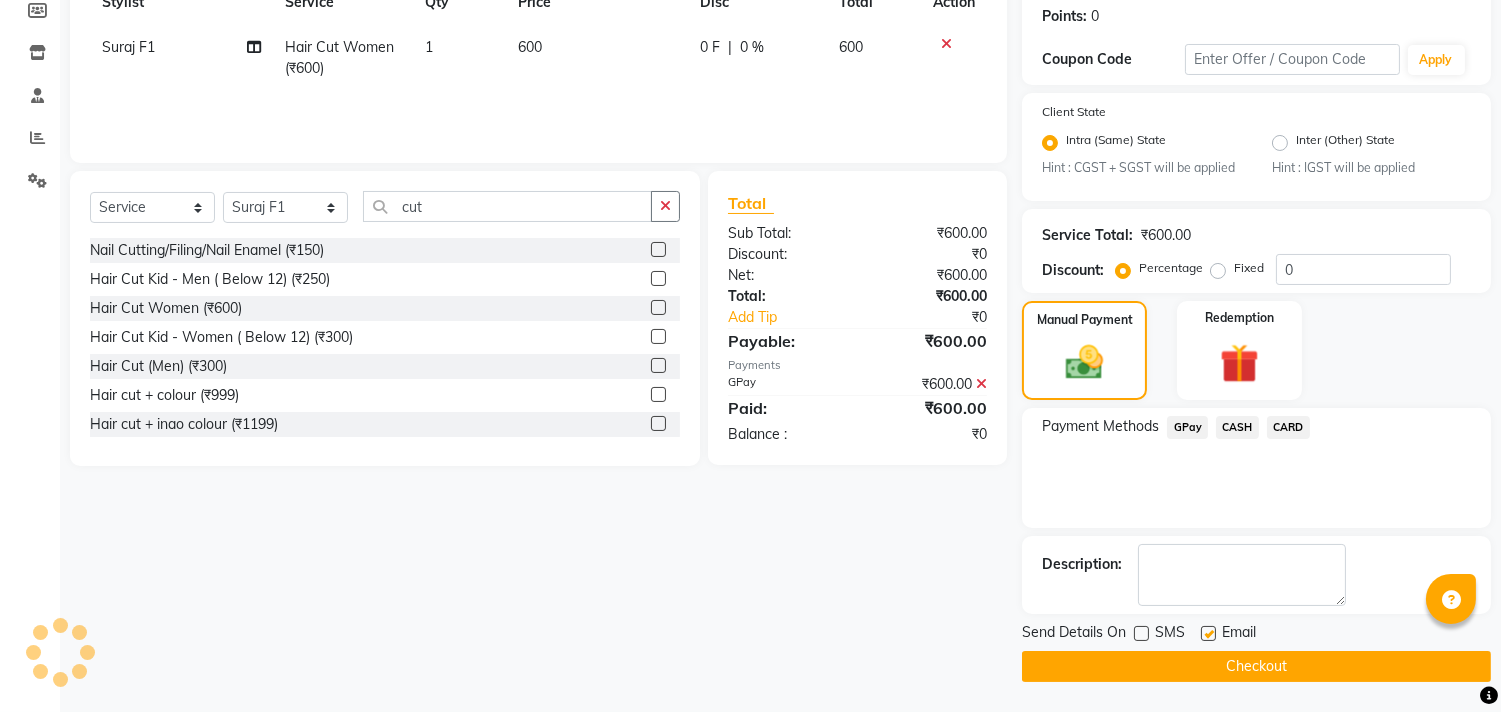 click on "Checkout" 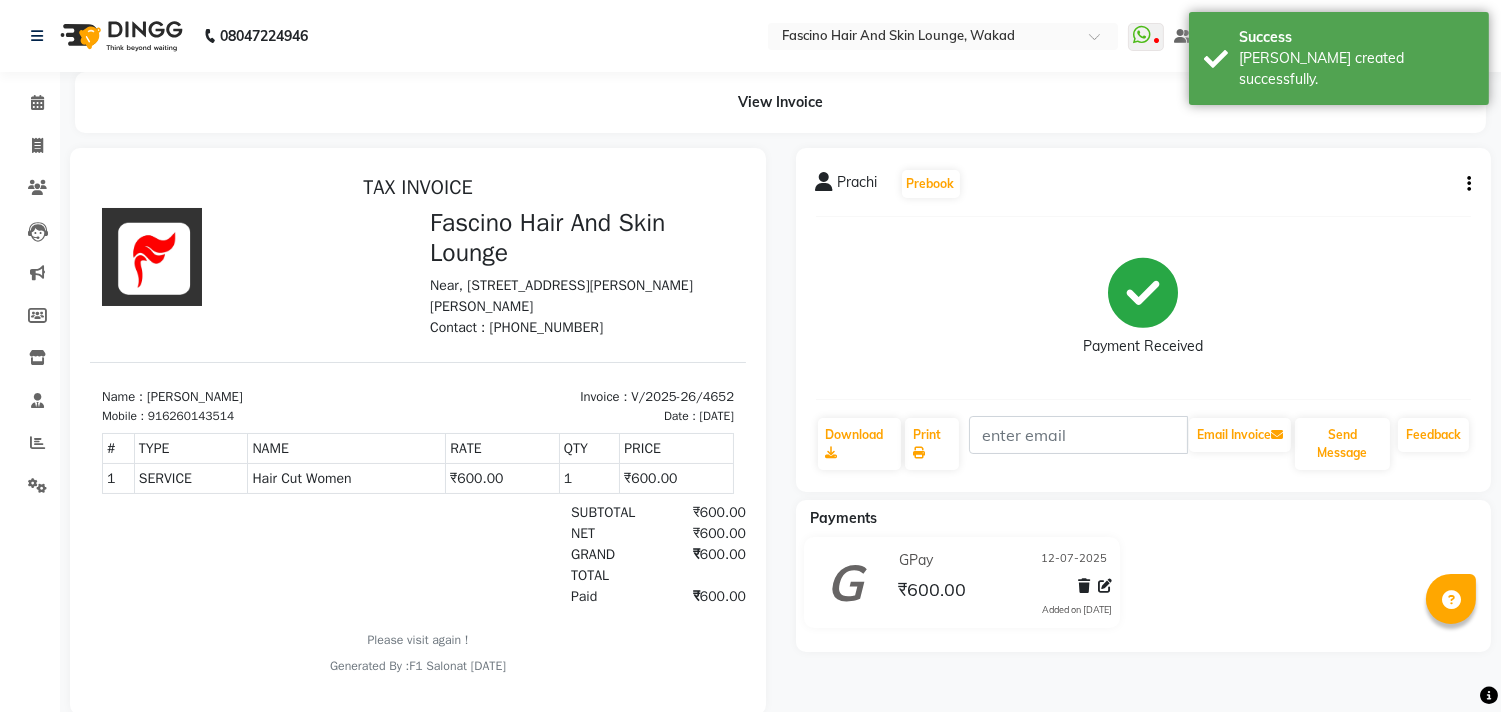 scroll, scrollTop: 0, scrollLeft: 0, axis: both 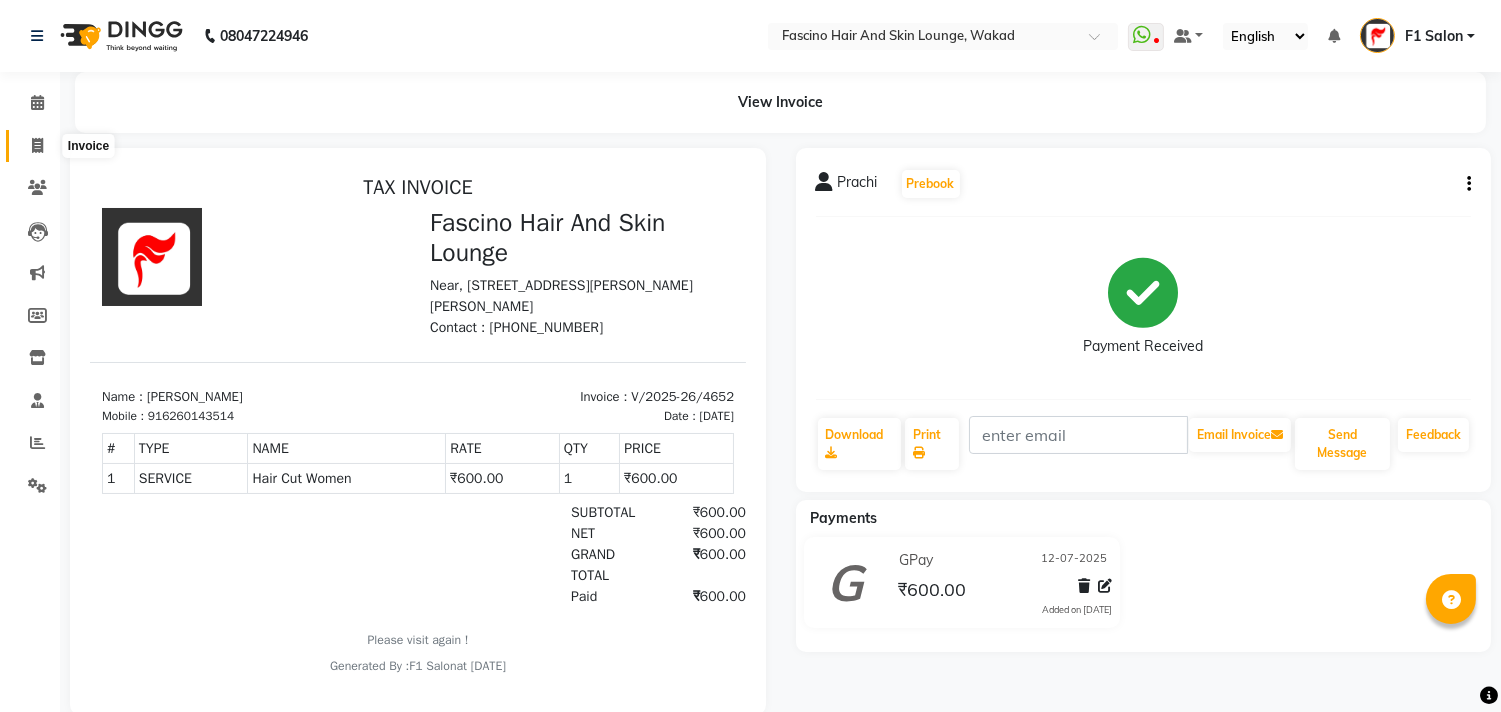 click 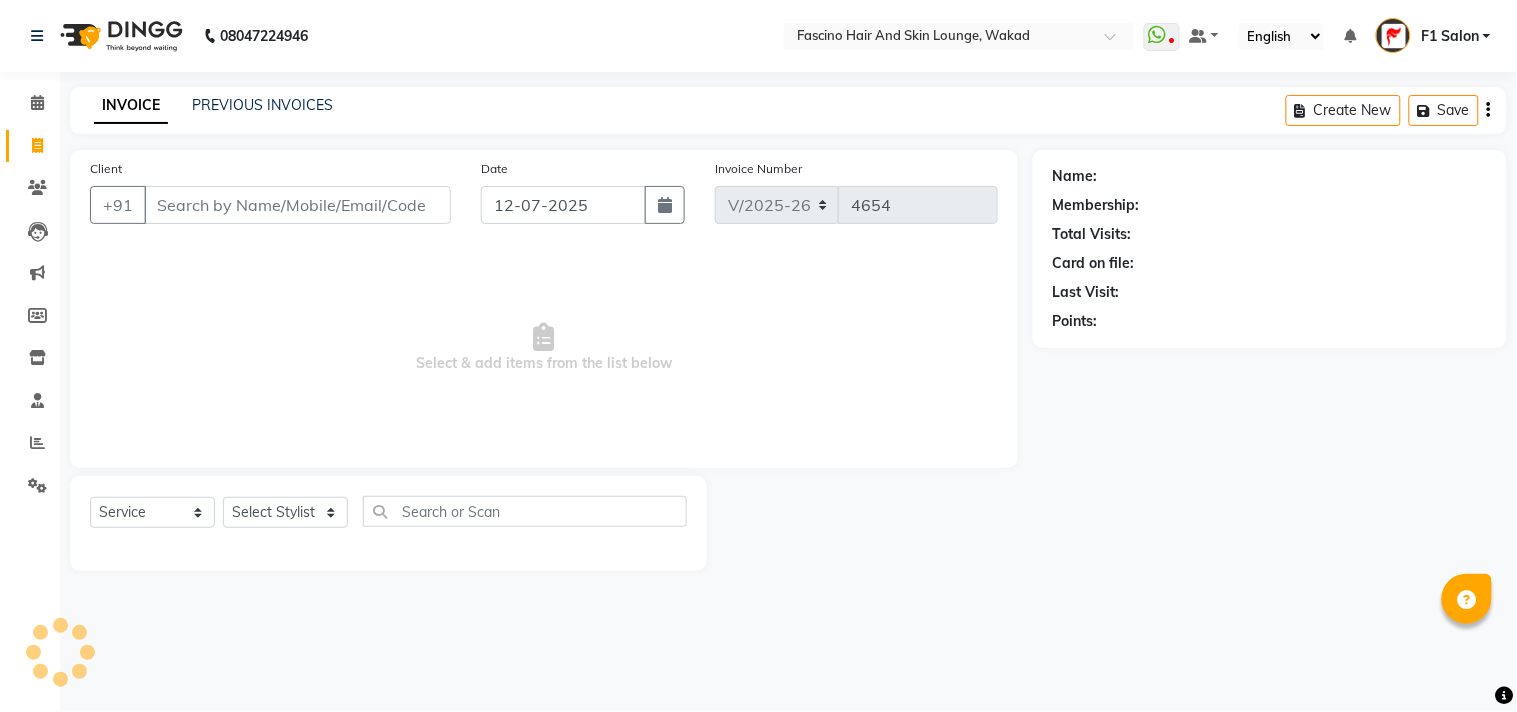 click on "Client +91" 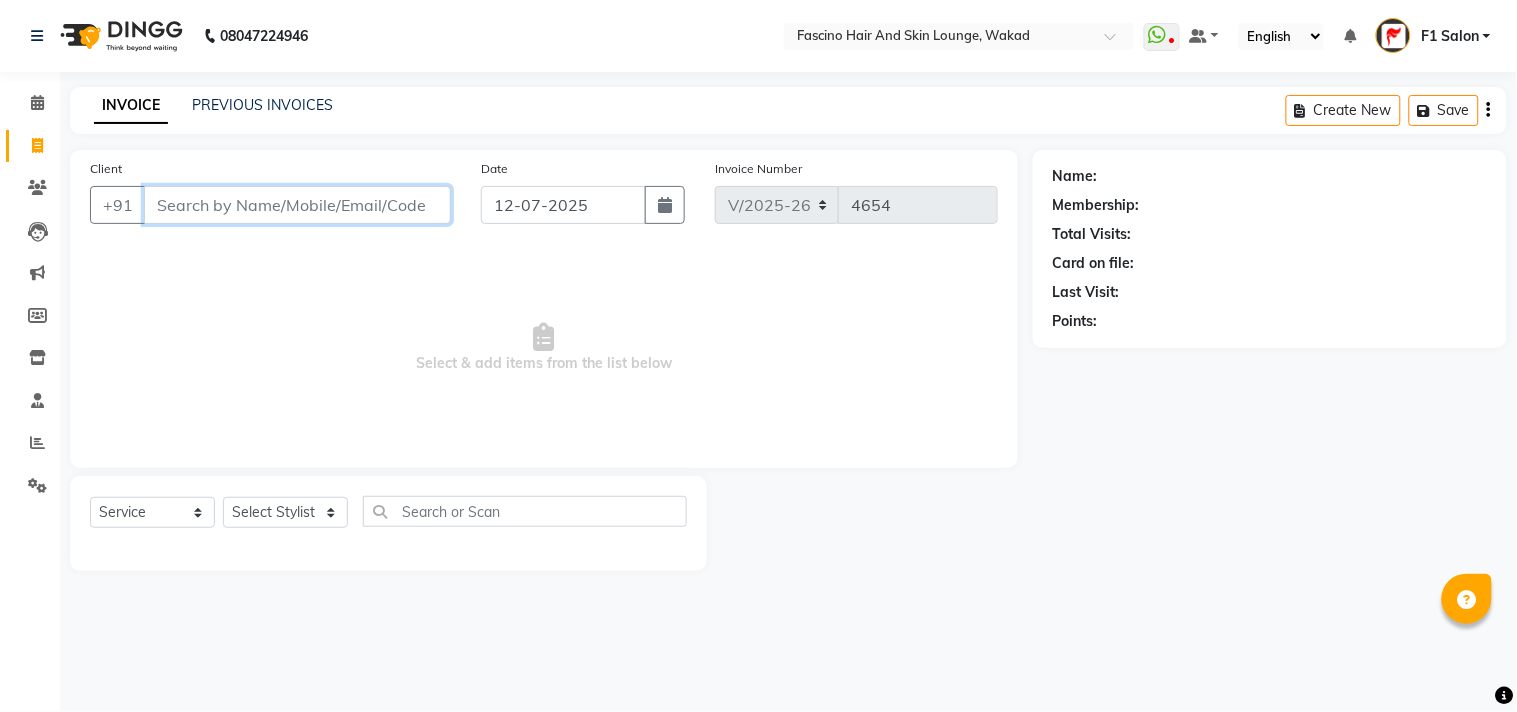 click on "Client" at bounding box center (297, 205) 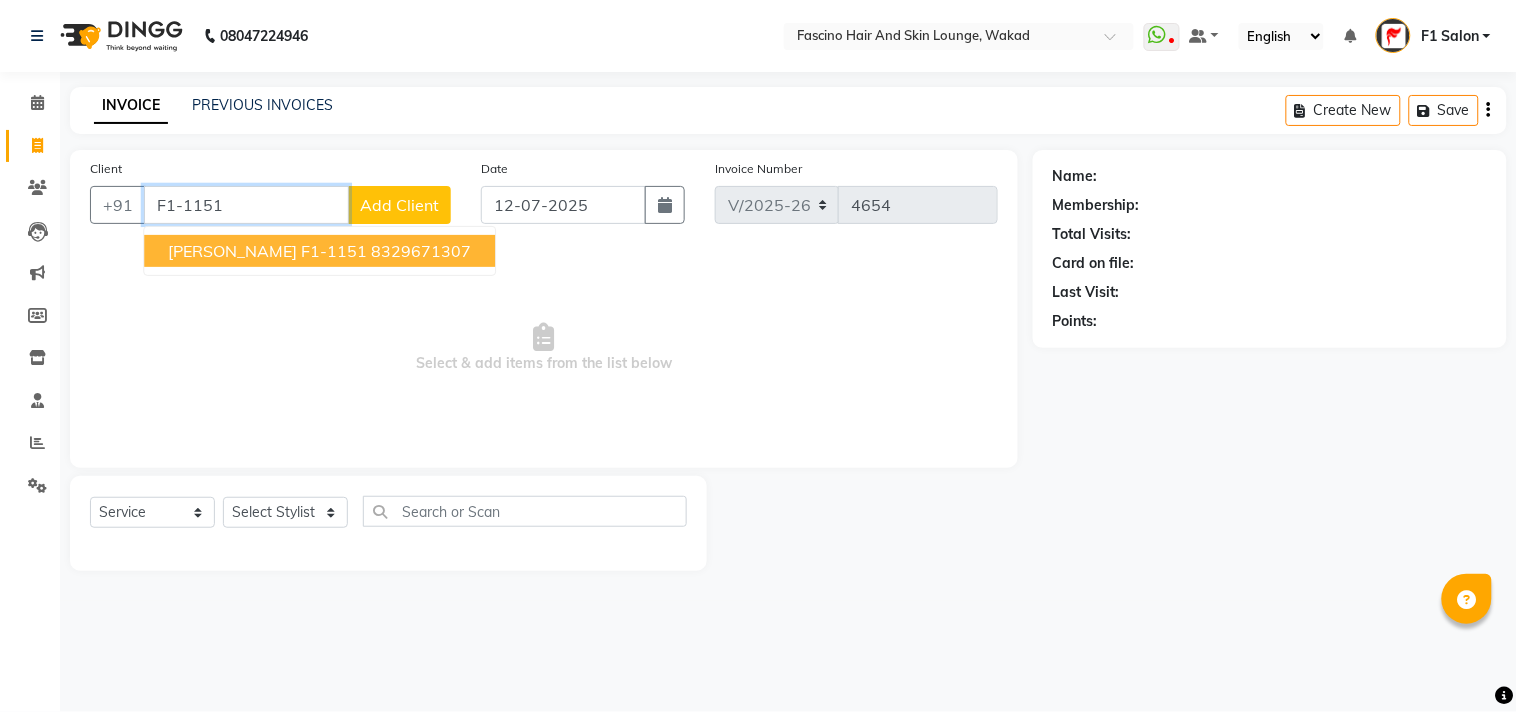 click on "Shridhar F1-1151" at bounding box center [267, 251] 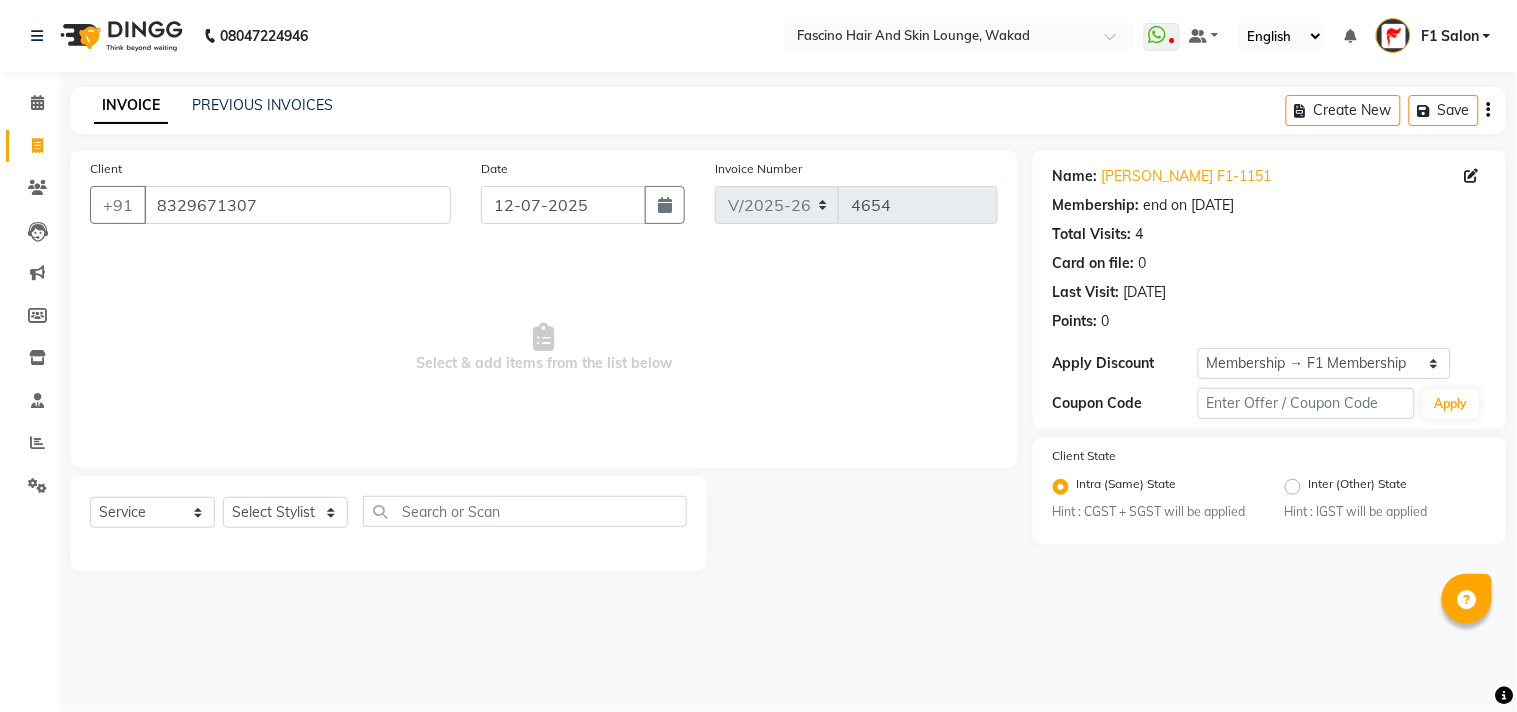 click on "Select & add items from the list below" at bounding box center [544, 348] 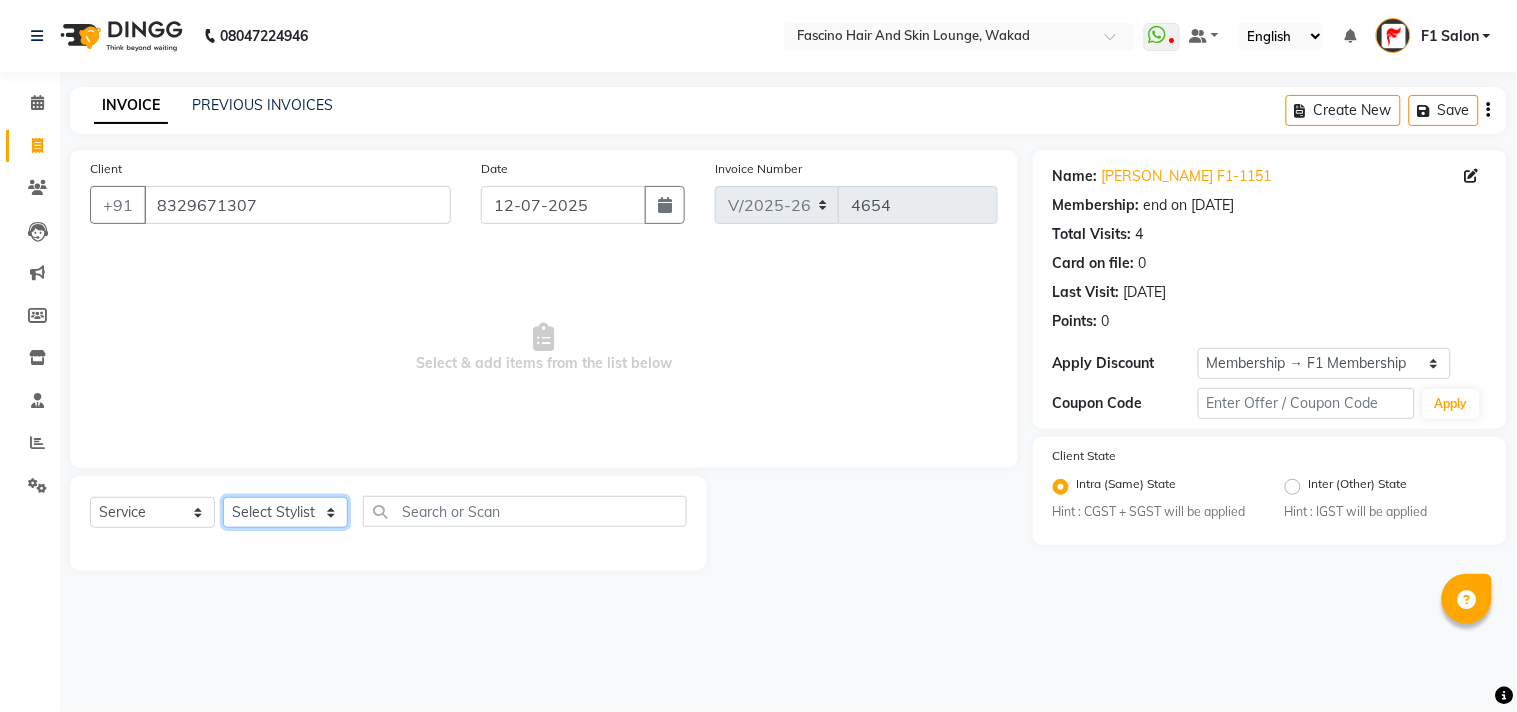 click on "Select Stylist 8805000650  Asif Shaikh Chimu Ingale F1 Salon  Ganesh F1 Gopal {JH} Govind (Jh ) Jadgdish Kajal  Omkar JH Pooja kate  Ram choudhry Sahil jh Sanjay muley Shree Siddu (F1) Sid (JH) Sukanya Sadiyan  Suraj F1 Tejal Beaution Usha Bhise Varsha F1 Veena" 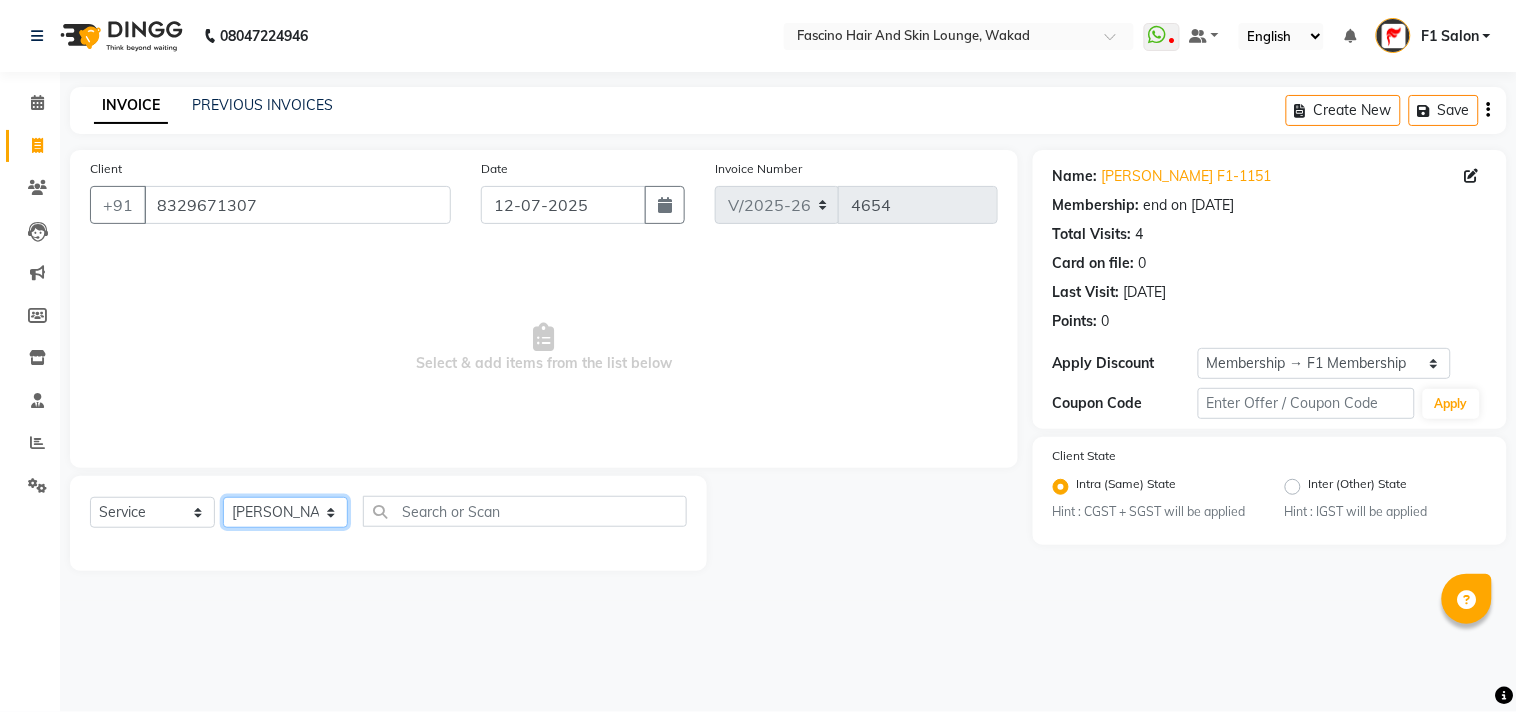 click on "Select Stylist 8805000650  Asif Shaikh Chimu Ingale F1 Salon  Ganesh F1 Gopal {JH} Govind (Jh ) Jadgdish Kajal  Omkar JH Pooja kate  Ram choudhry Sahil jh Sanjay muley Shree Siddu (F1) Sid (JH) Sukanya Sadiyan  Suraj F1 Tejal Beaution Usha Bhise Varsha F1 Veena" 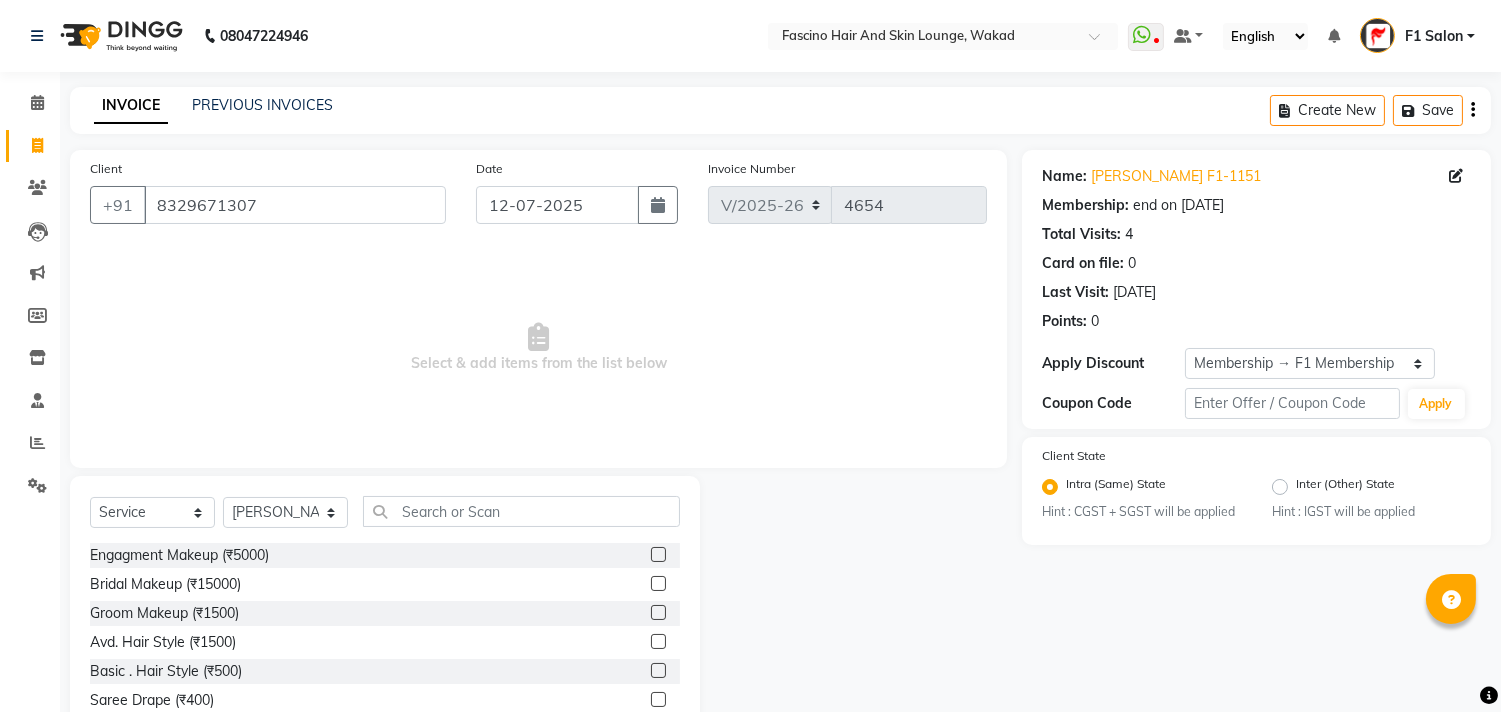 click on "Select  Service  Product  Membership  Package Voucher Prepaid Gift Card  Select Stylist 8805000650  Asif Shaikh Chimu Ingale F1 Salon  Ganesh F1 Gopal {JH} Govind (Jh ) Jadgdish Kajal  Omkar JH Pooja kate  Ram choudhry Sahil jh Sanjay muley Shree Siddu (F1) Sid (JH) Sukanya Sadiyan  Suraj F1 Tejal Beaution Usha Bhise Varsha F1 Veena  Engagment Makeup (₹5000)  Bridal Makeup  (₹15000)  Groom Makeup (₹1500)  Avd. Hair Style  (₹1500)  Basic . Hair Style  (₹500)  Saree Drape (₹400)  Rica wax FH+FL+UA (₹999)  Pedi smooth (₹300)  Fascino Signature Pedicure (₹2500)  Fascino Signature Manicure  (₹2400)  Luxurious Crystal Manicure (₹1500)  Ice Cream pedi (₹1500)  Ice Cream manicure  (₹1400)  Beard Trim (₹150)  Hair Wash Men (₹100)  Hair Cut Kid - Men ( Below 12) (₹250)  Hair Wash Keratin Women (₹250)  Hair Cut Women (₹600)  Hair Cut Kid - Women ( Below 12) (₹300)  Hair Spa Smoothening - Women (₹900)  BIOTOP SPA 911 - Women (₹1800)  BIOTOP 02 Treatment - Women (₹1500)" 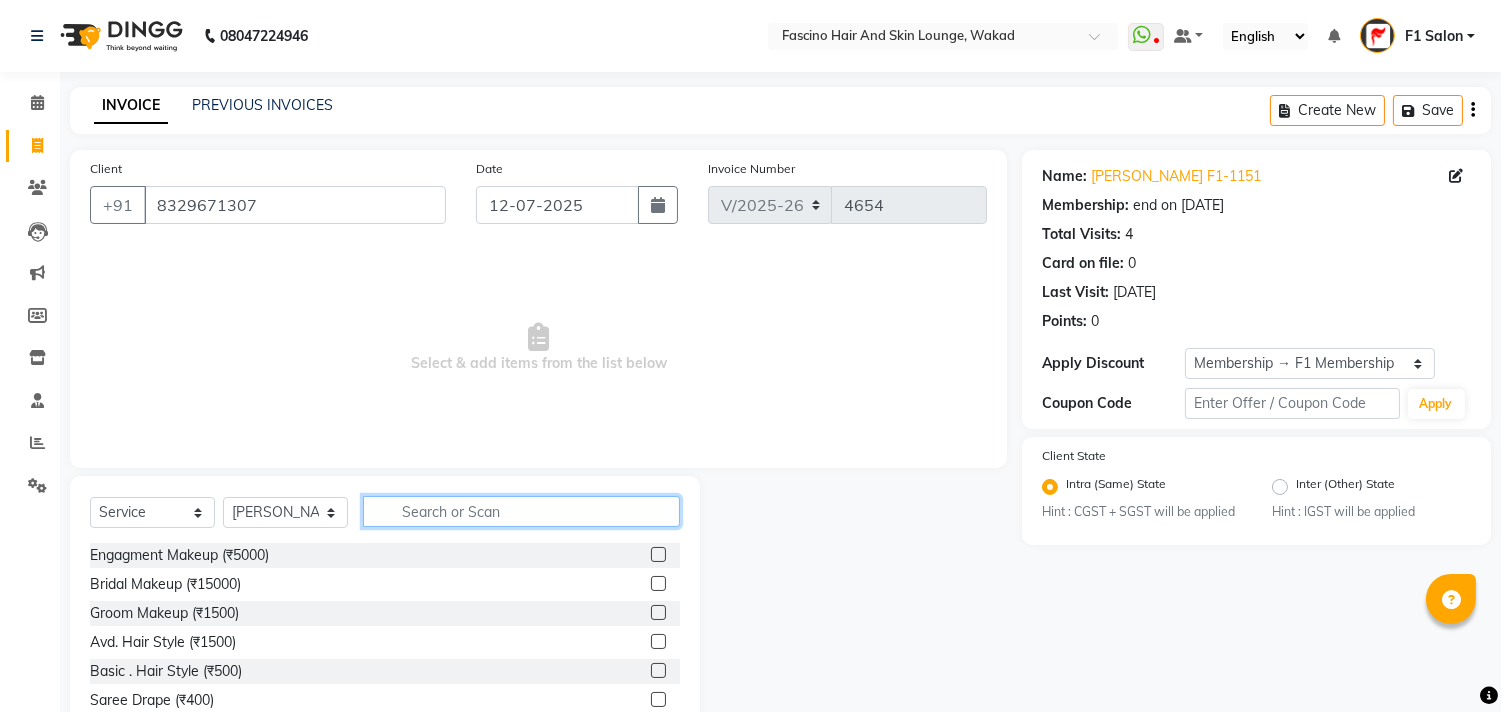 click 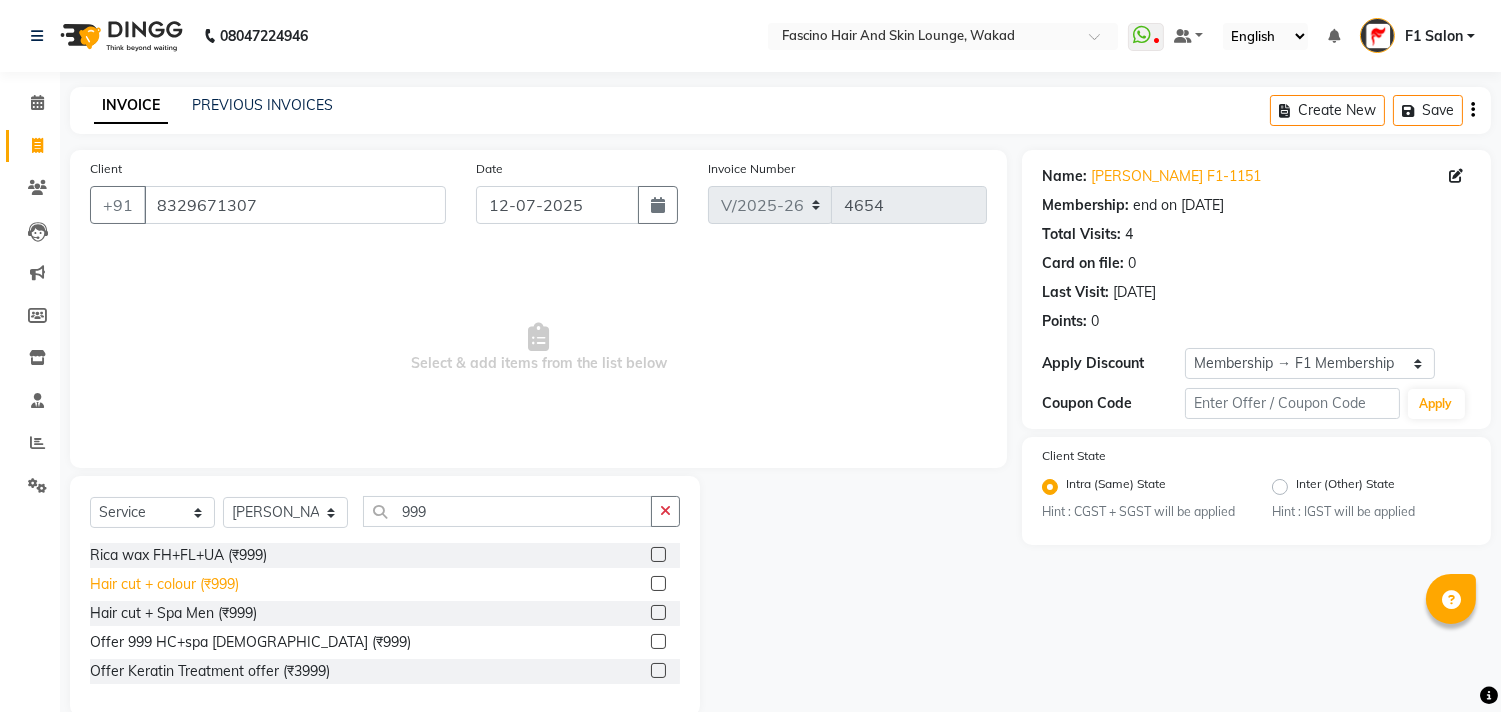 click on "Hair cut + colour (₹999)" 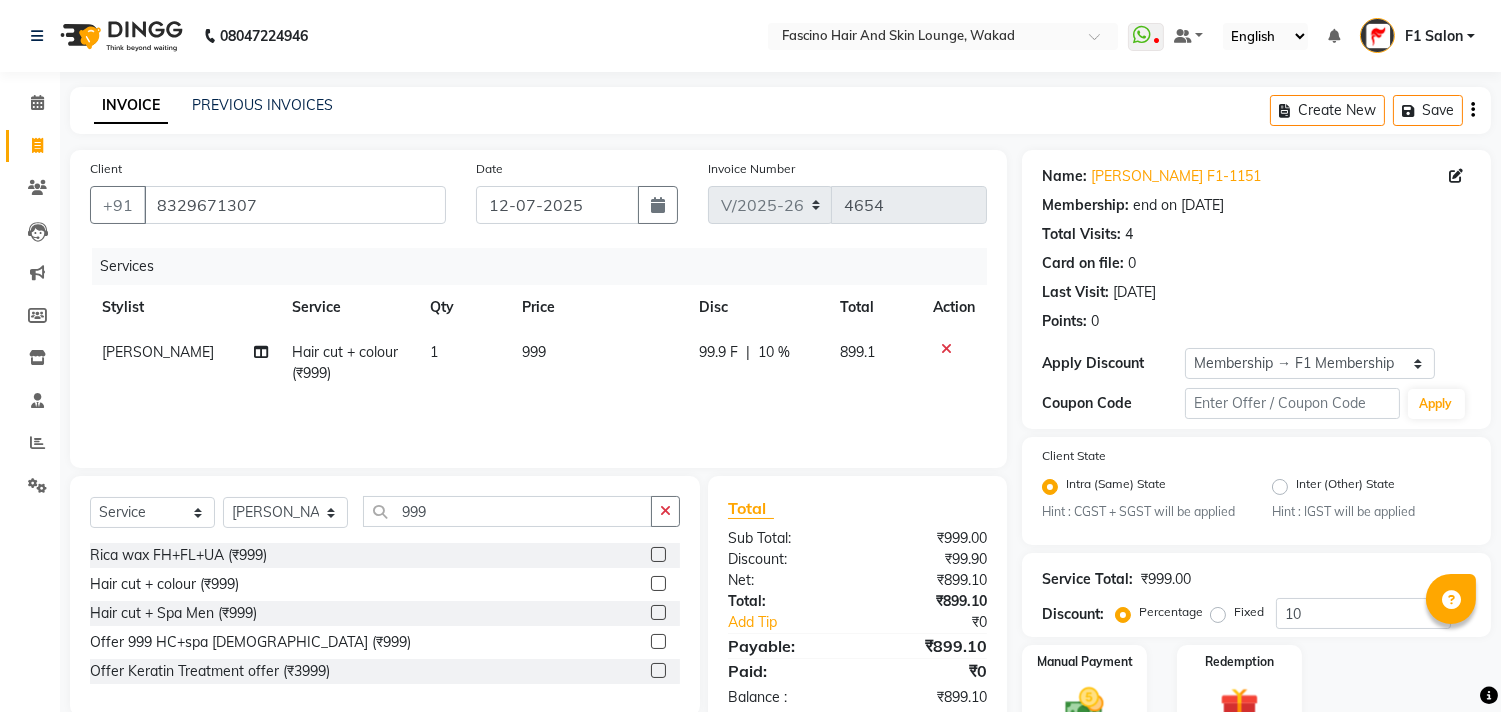 click on "999" 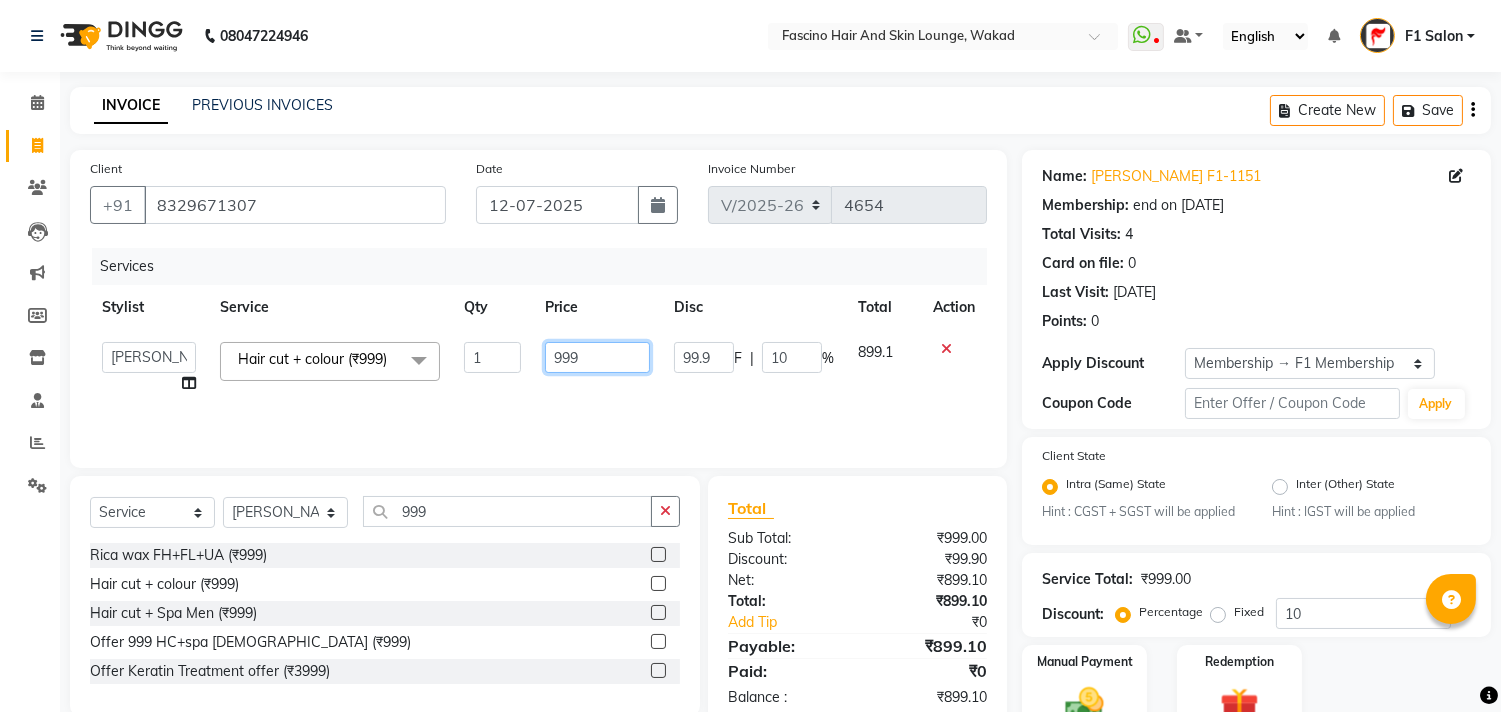 click on "999" 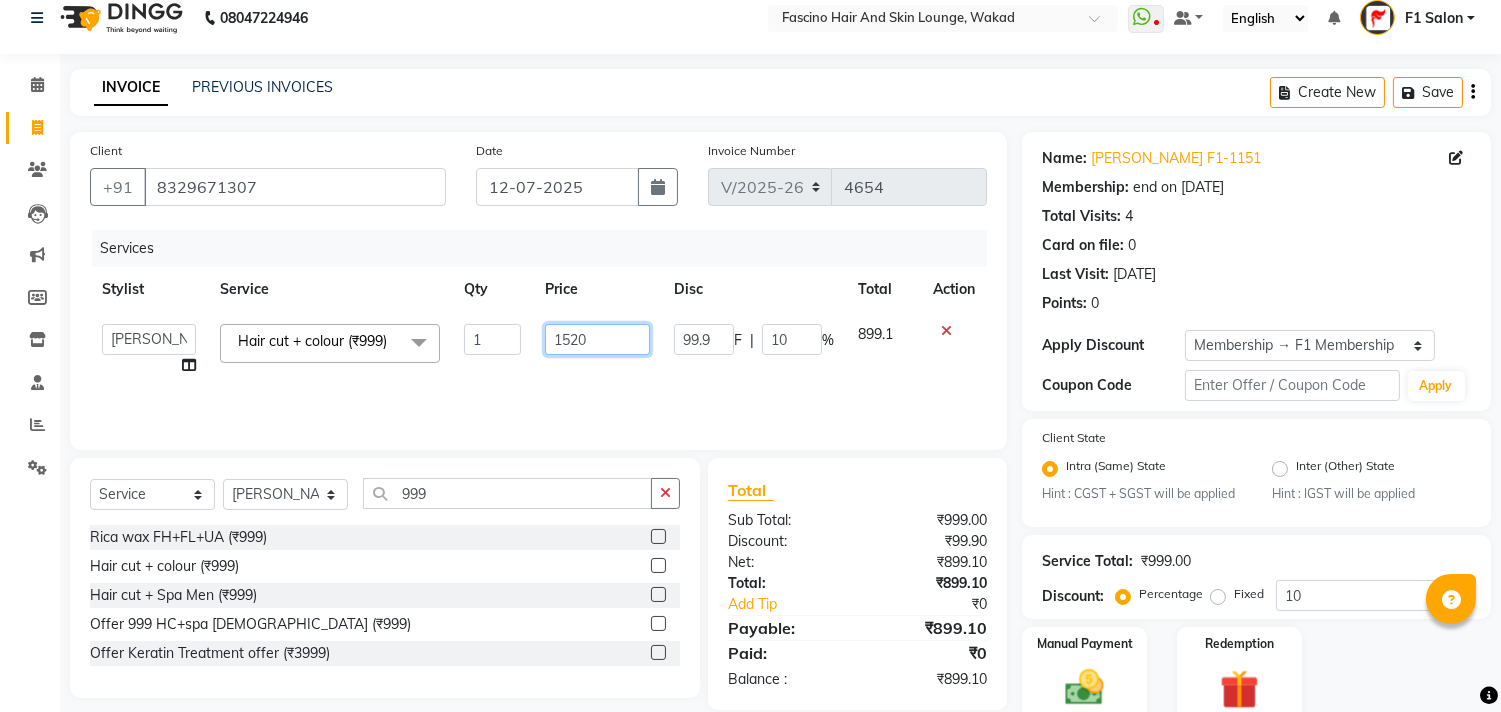 scroll, scrollTop: 0, scrollLeft: 0, axis: both 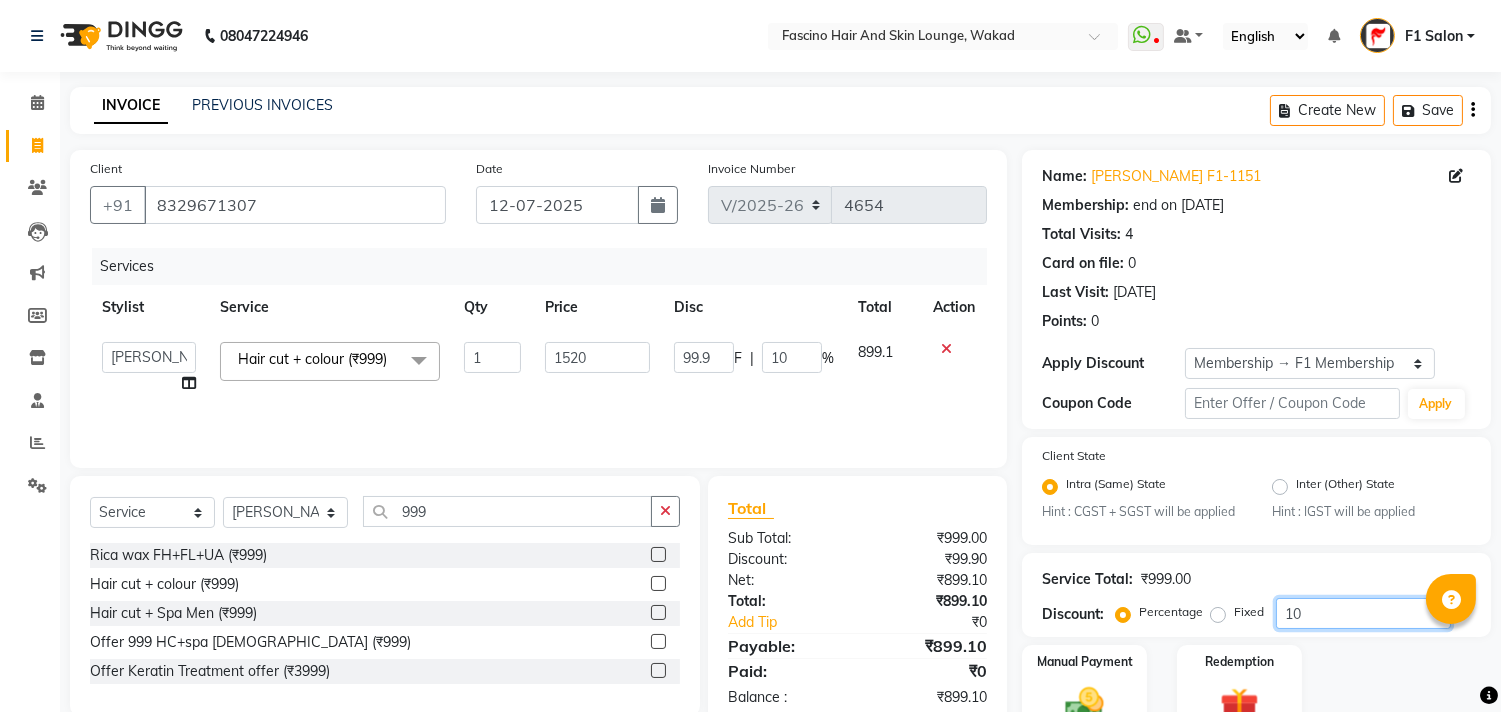 click on "10" 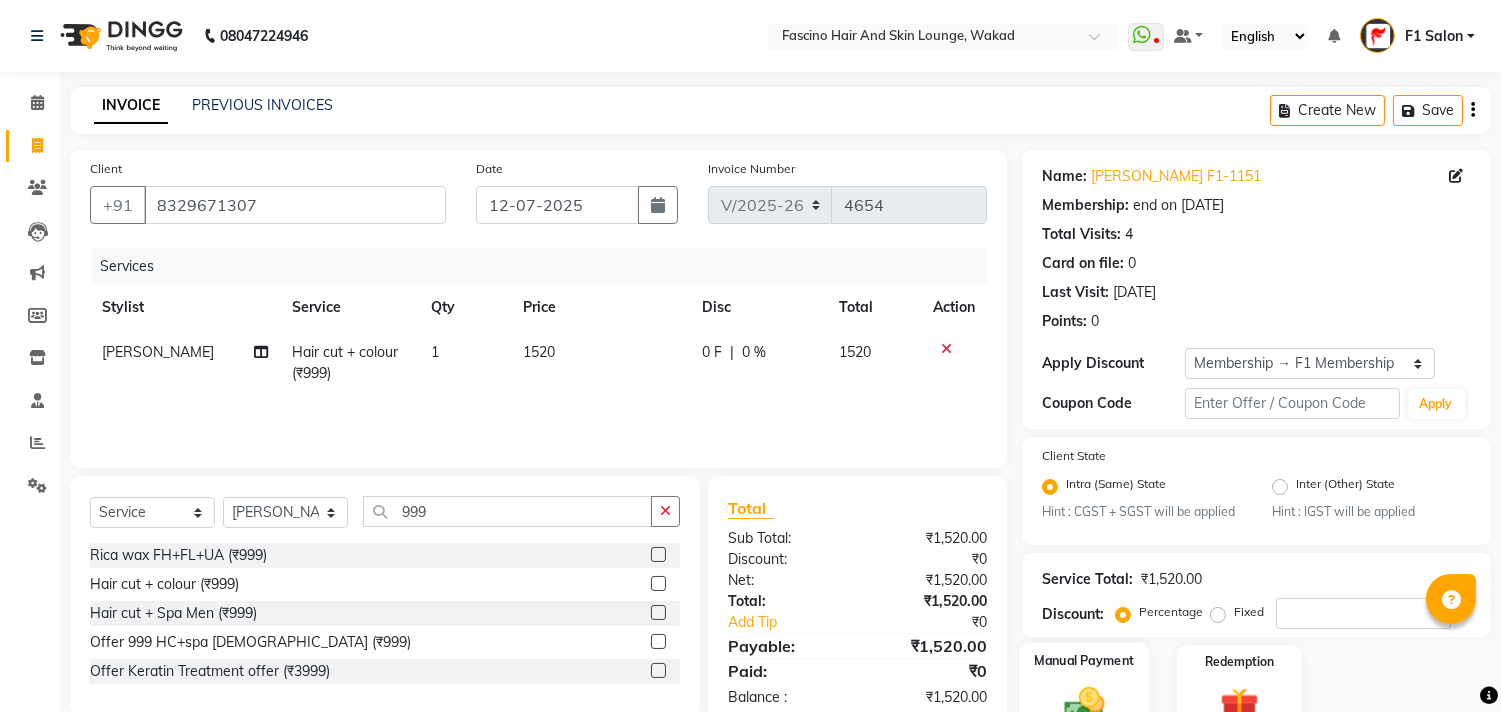 click 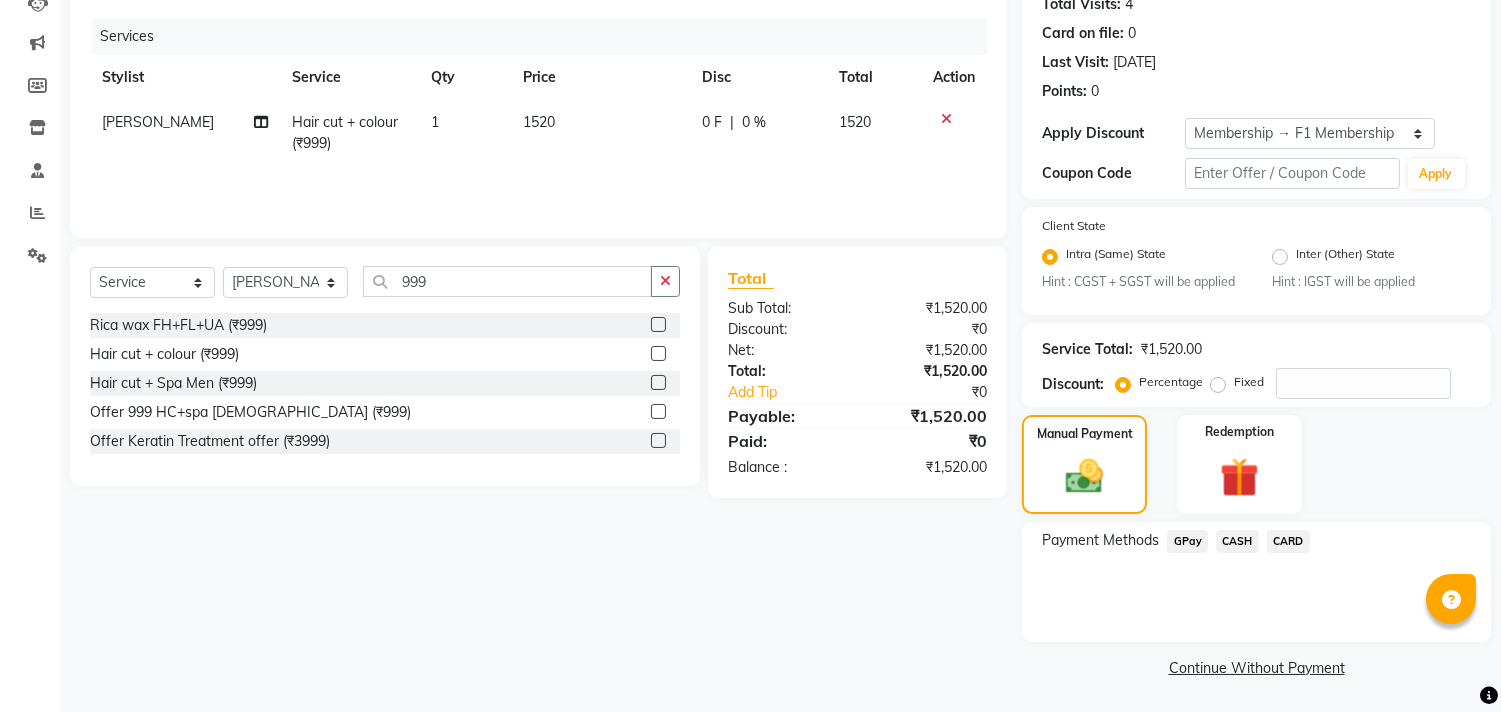 scroll, scrollTop: 231, scrollLeft: 0, axis: vertical 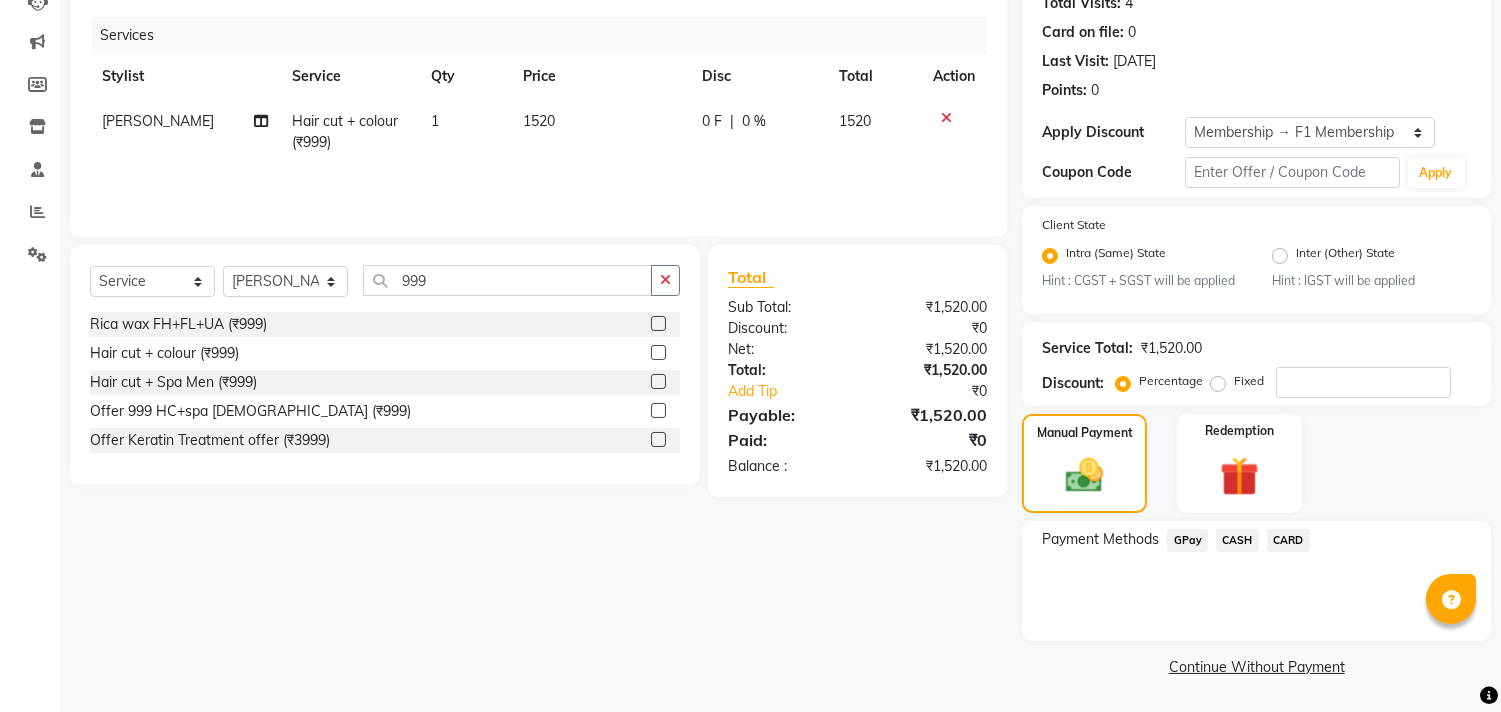click on "GPay" 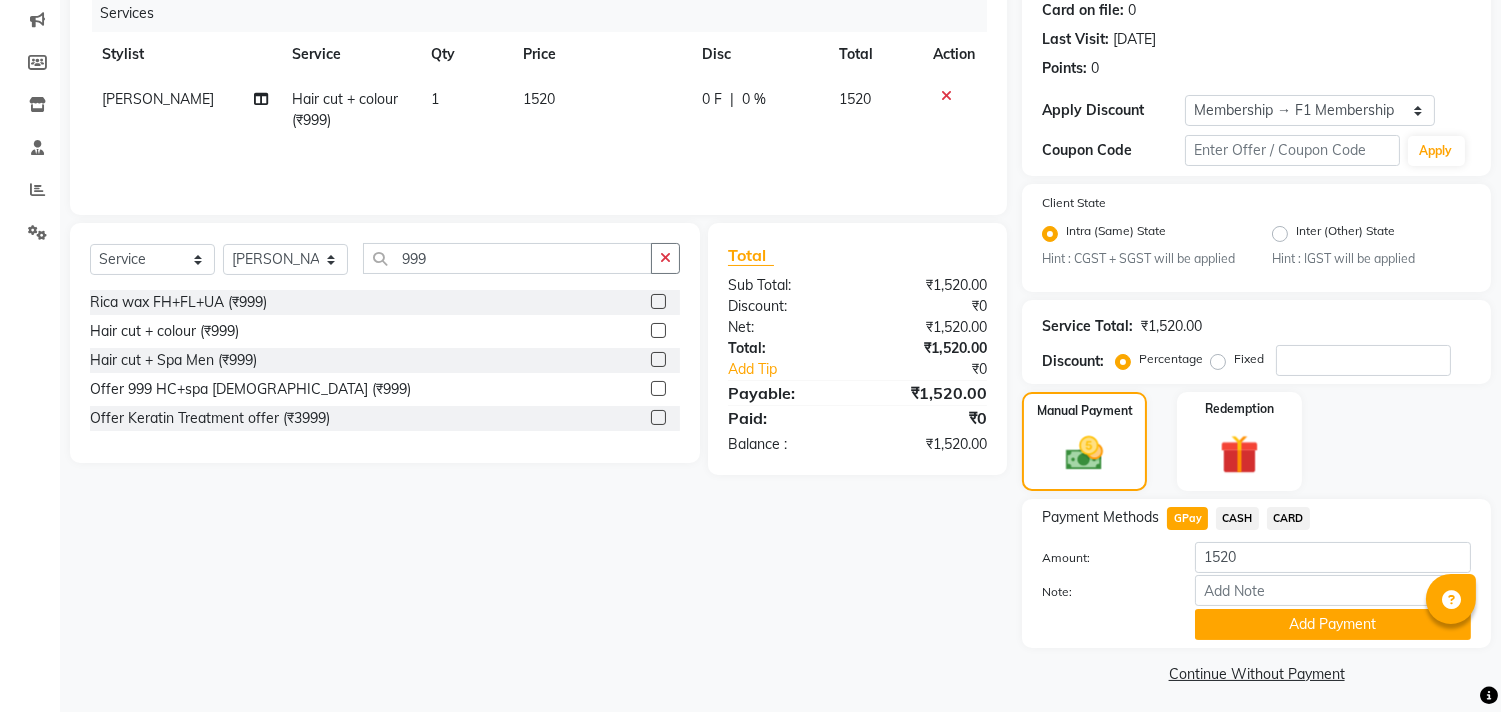 scroll, scrollTop: 260, scrollLeft: 0, axis: vertical 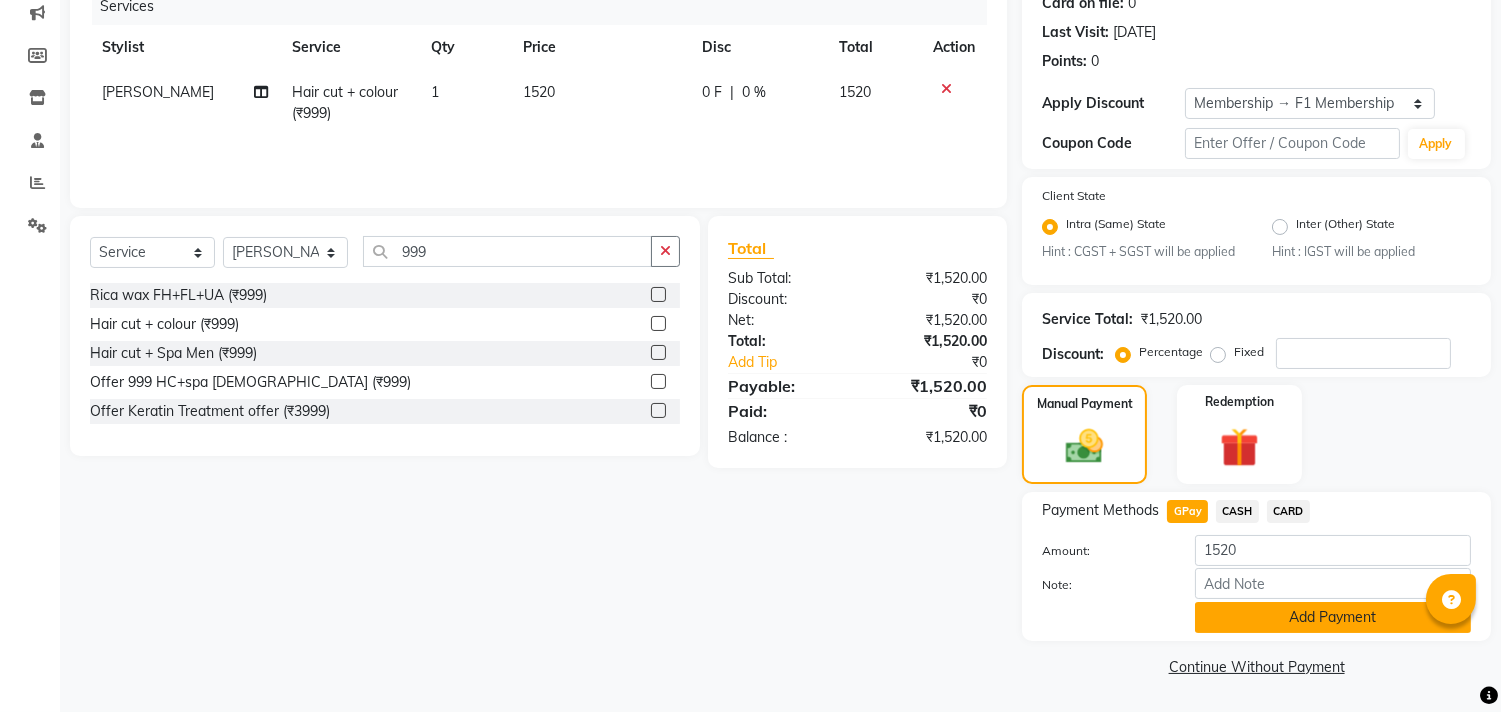 click on "Add Payment" 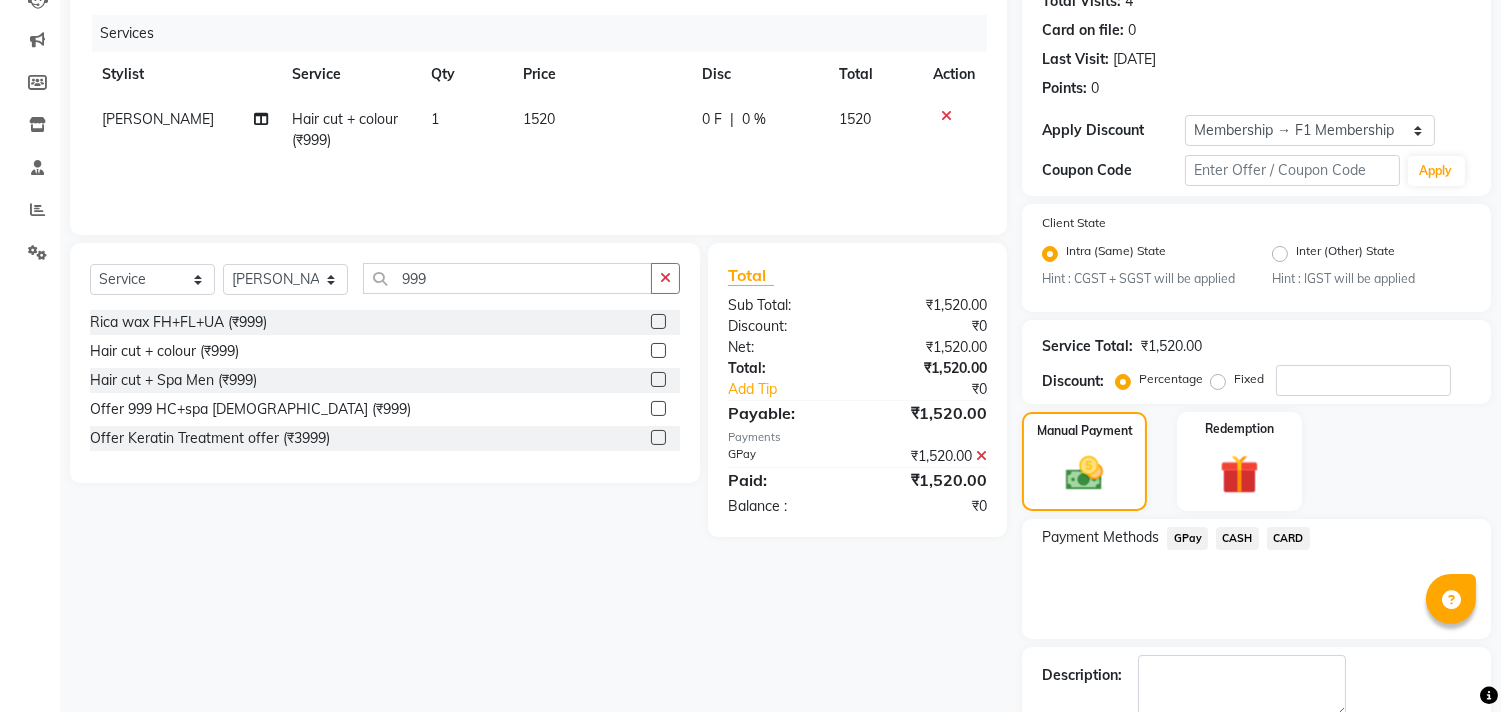 scroll, scrollTop: 344, scrollLeft: 0, axis: vertical 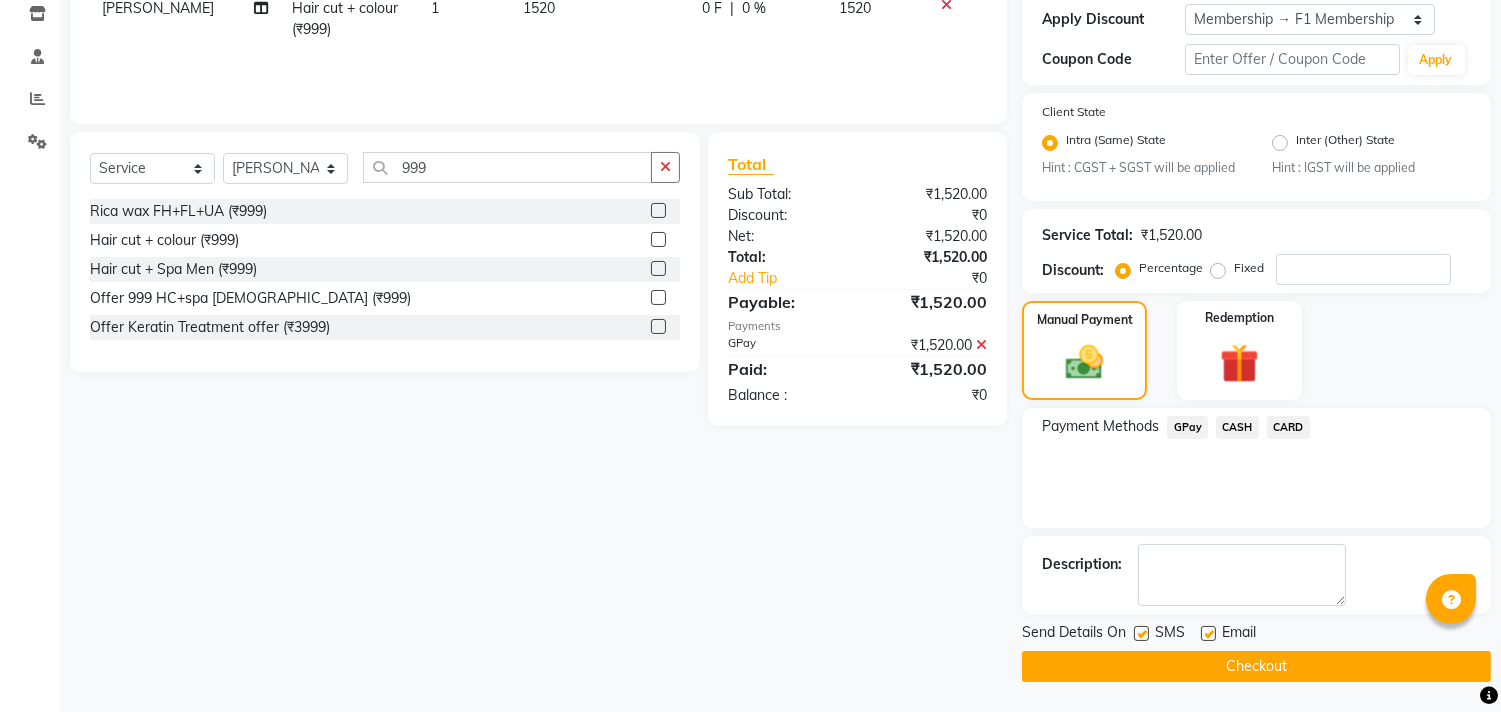 click 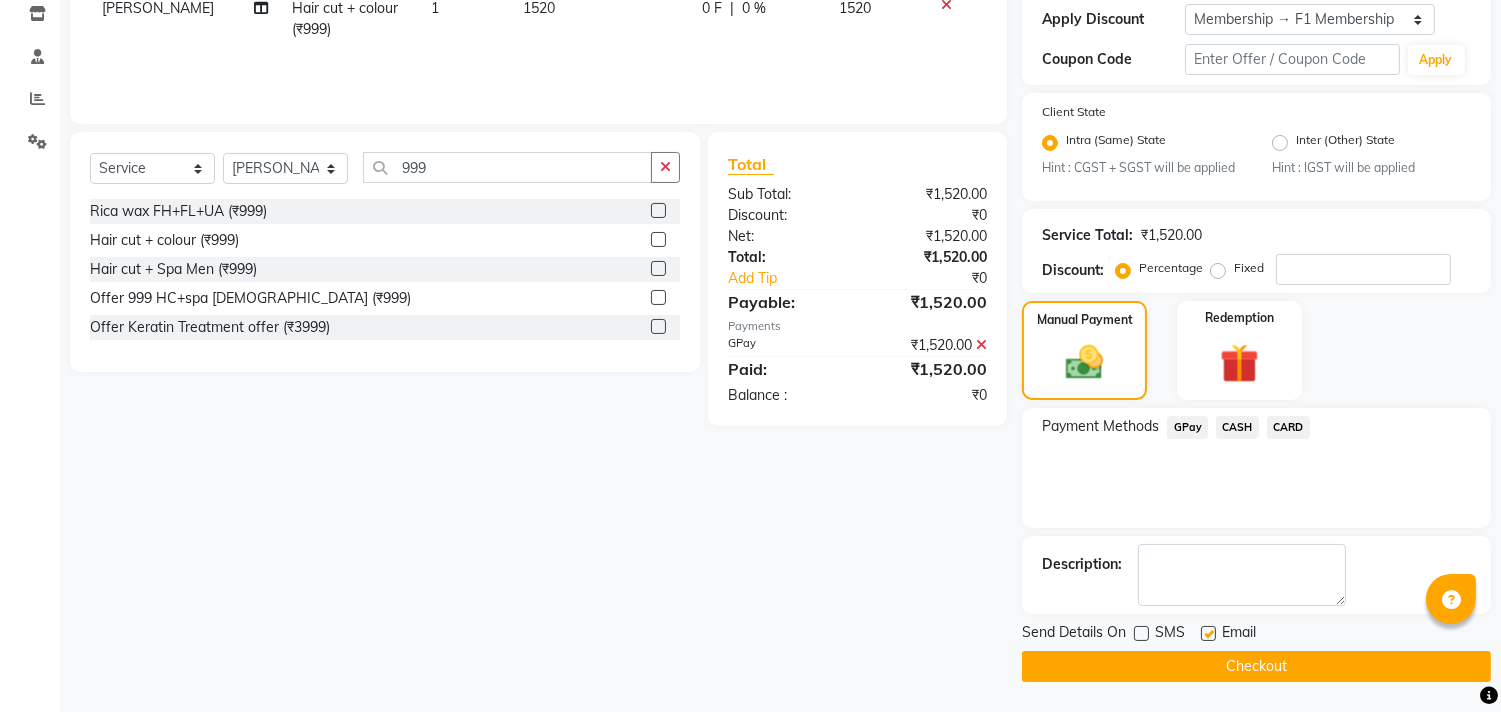 click 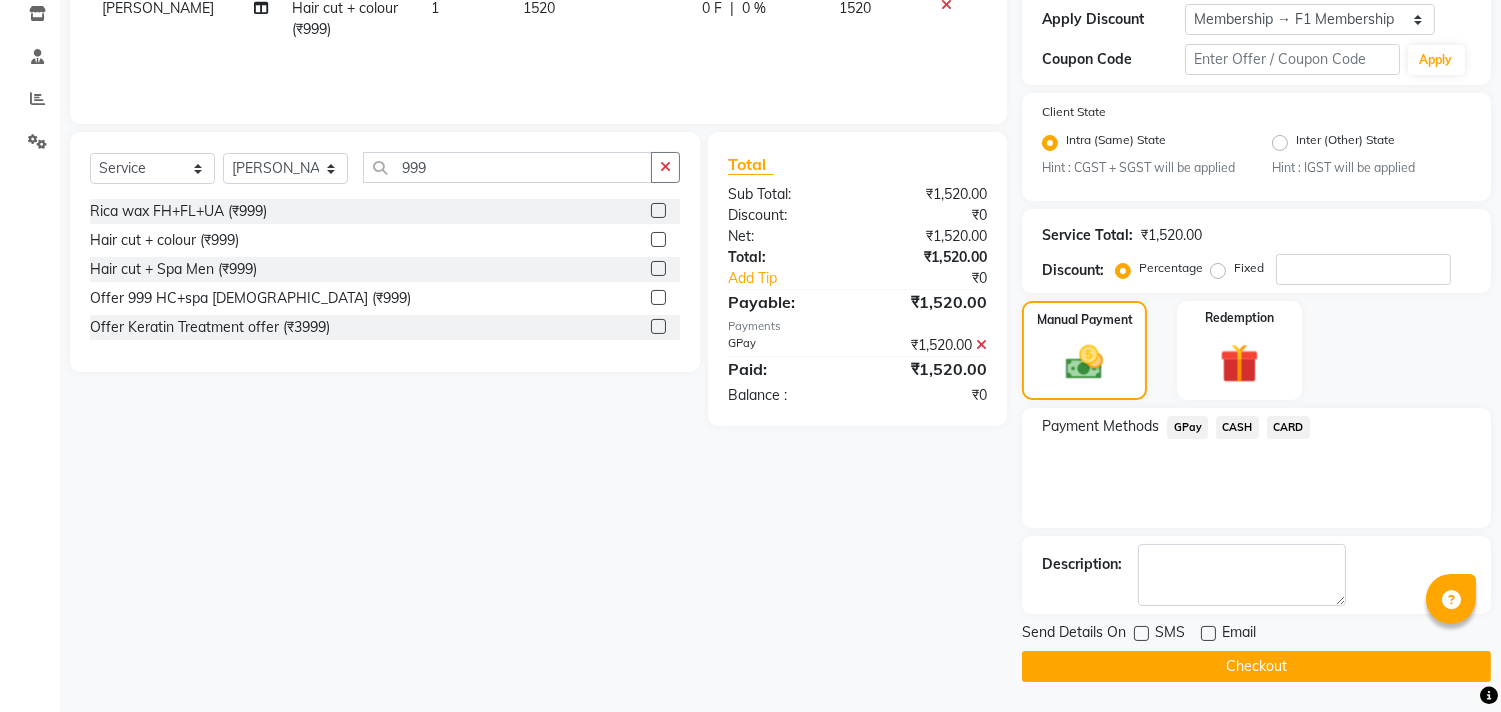click on "Checkout" 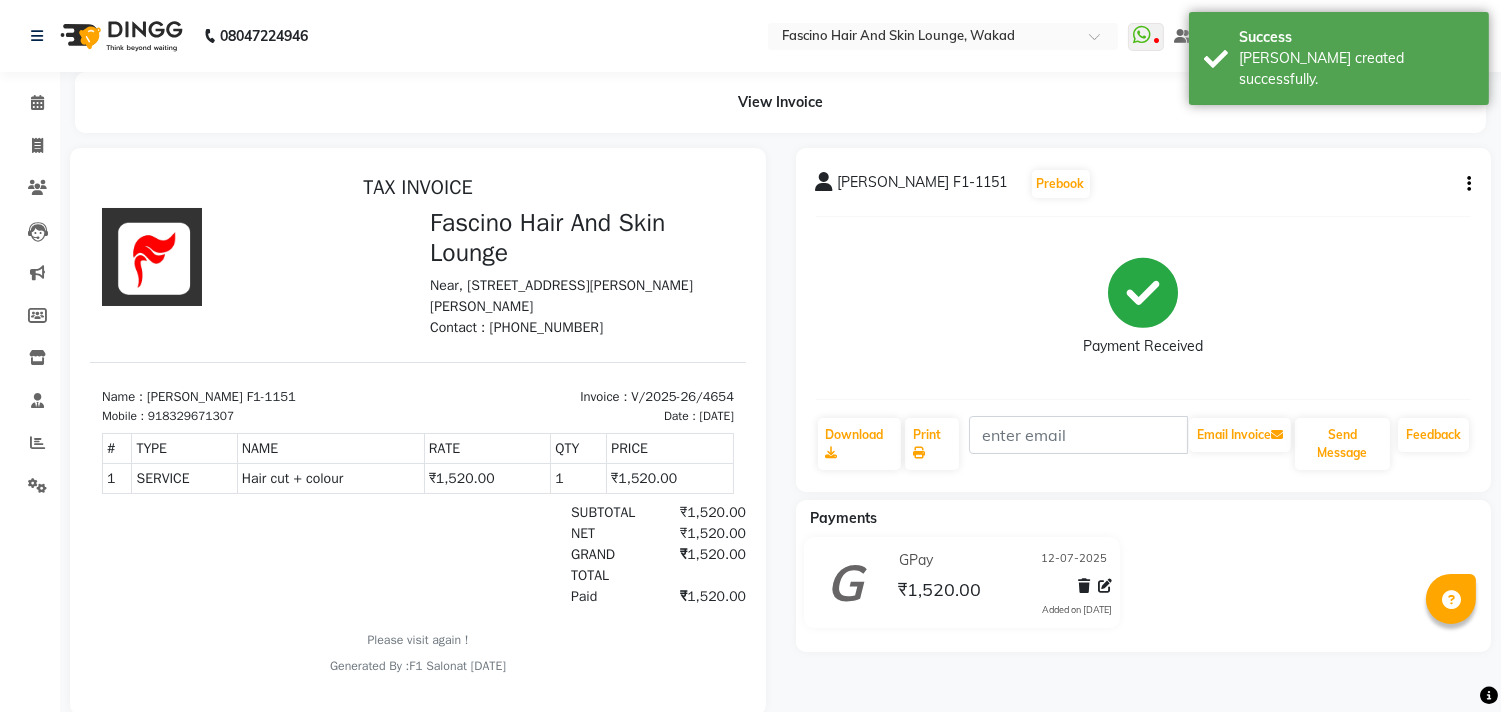 scroll, scrollTop: 0, scrollLeft: 0, axis: both 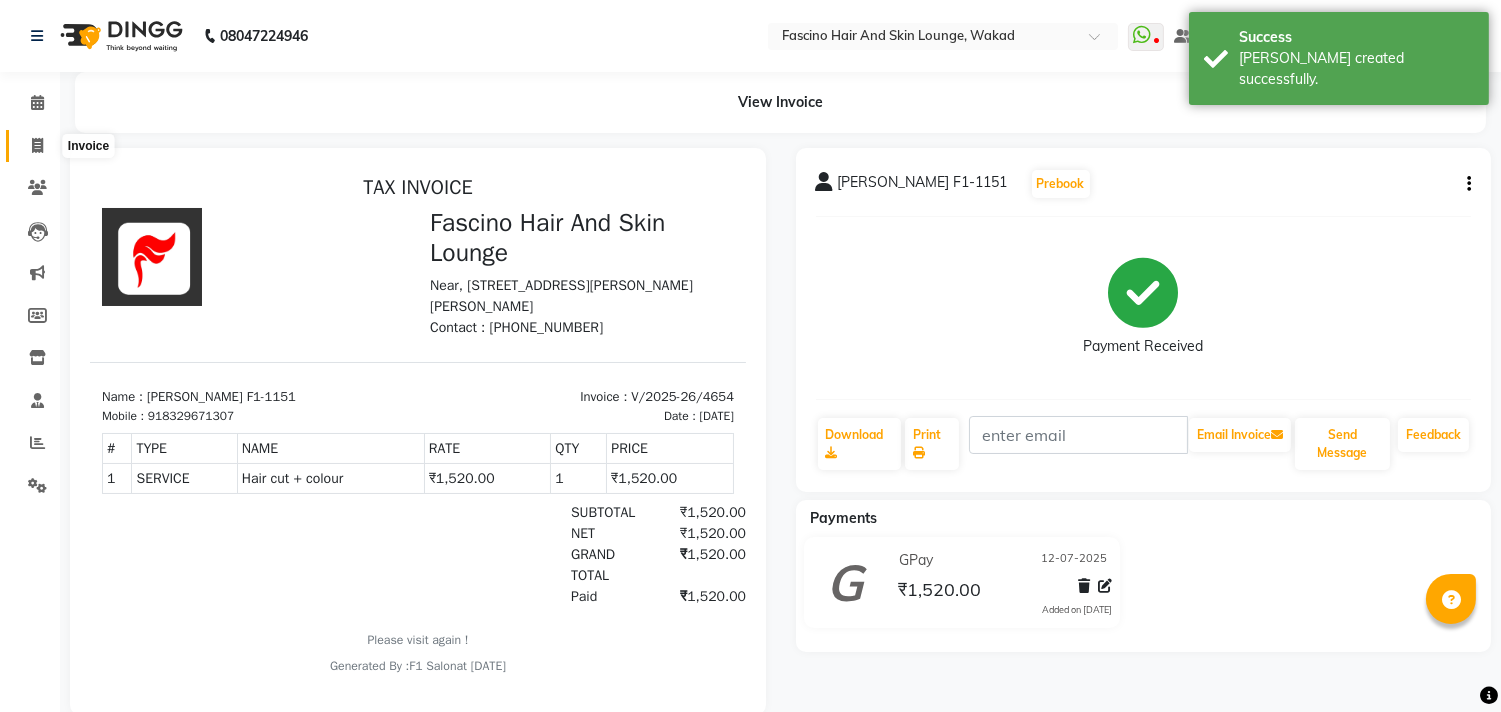 click 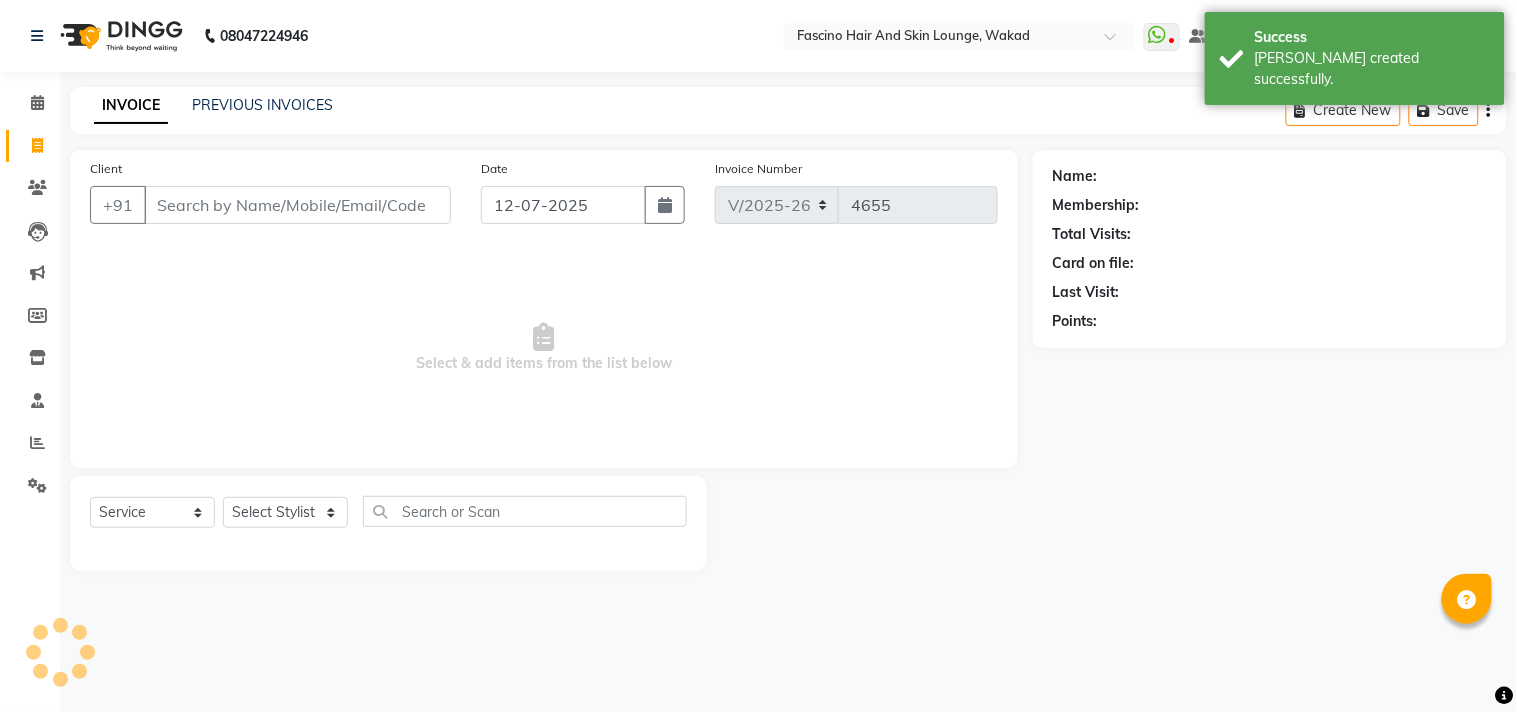 click on "Client" at bounding box center [297, 205] 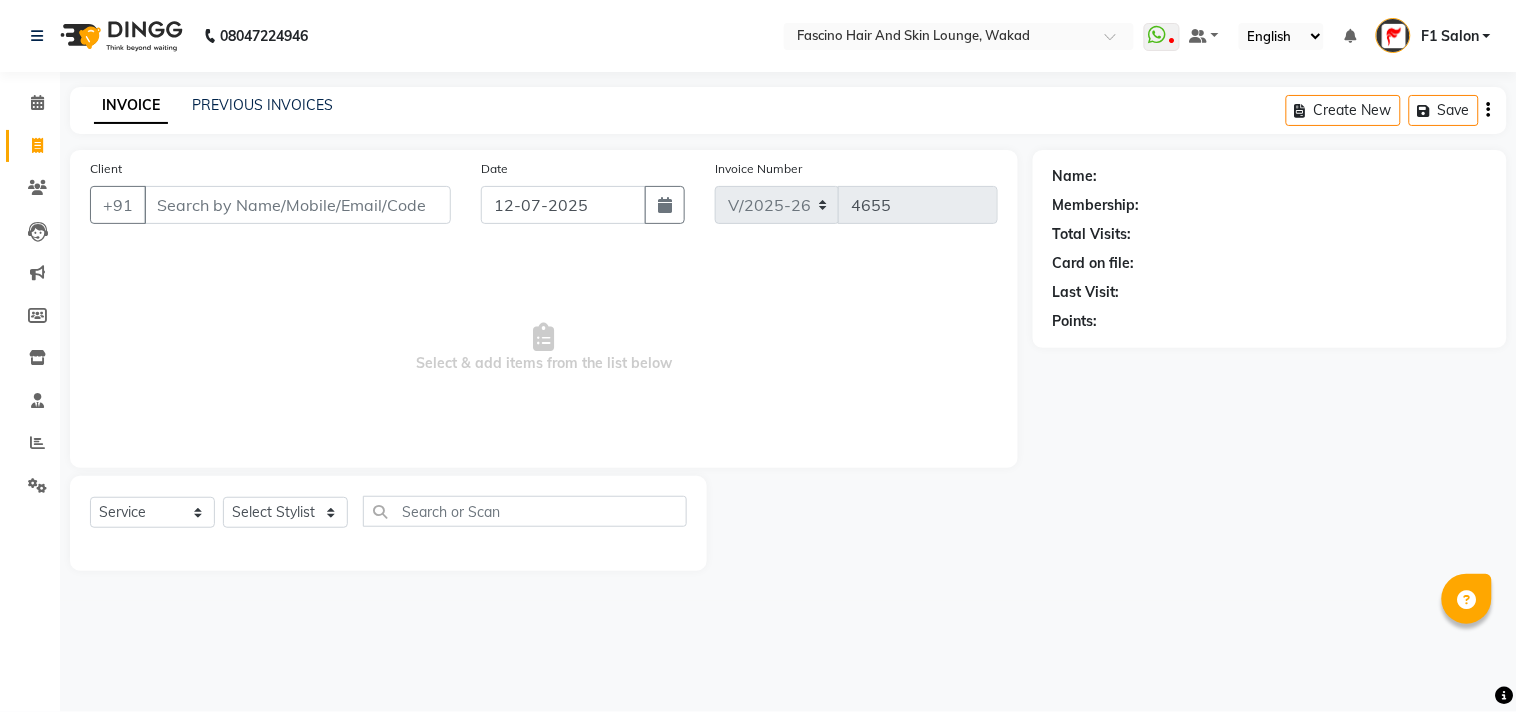 click on "Client" at bounding box center (297, 205) 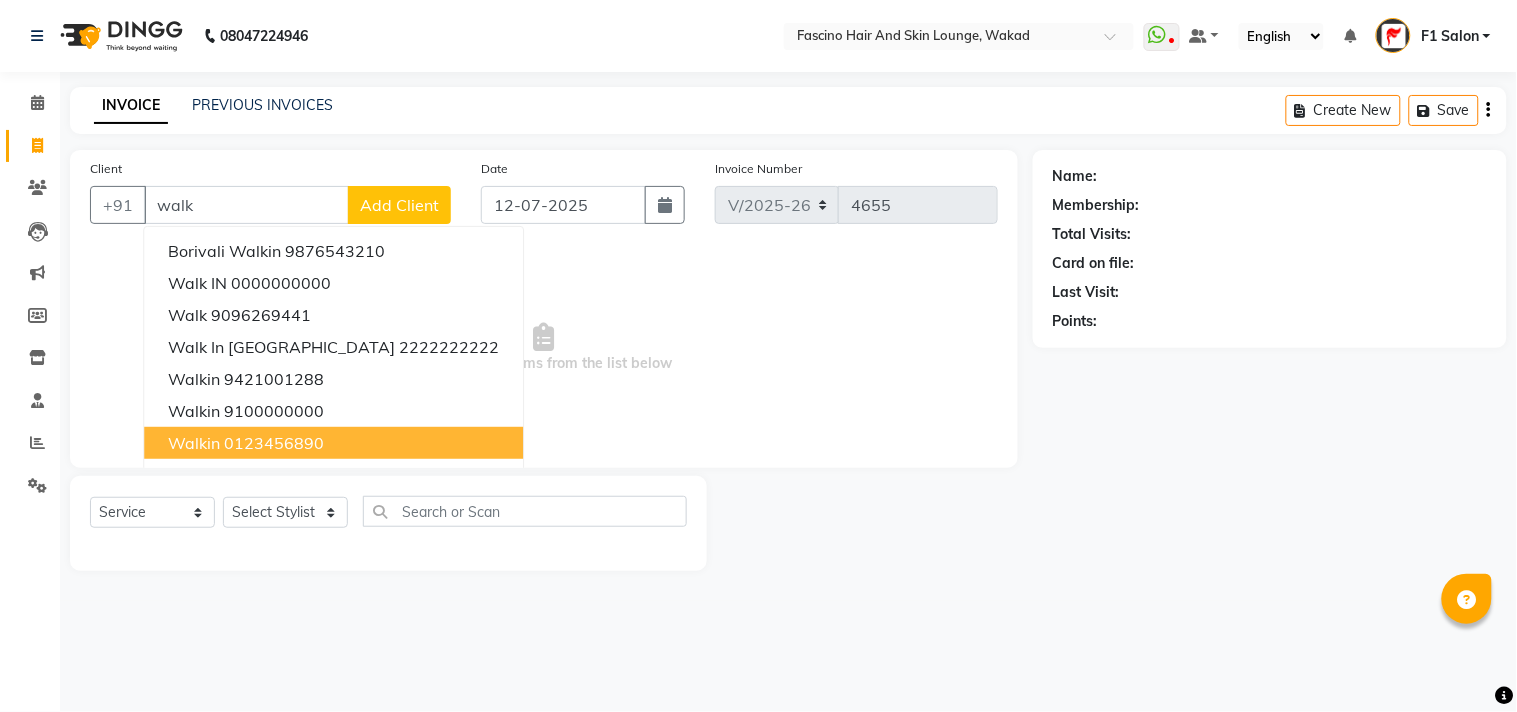 click on "0123456890" at bounding box center [274, 443] 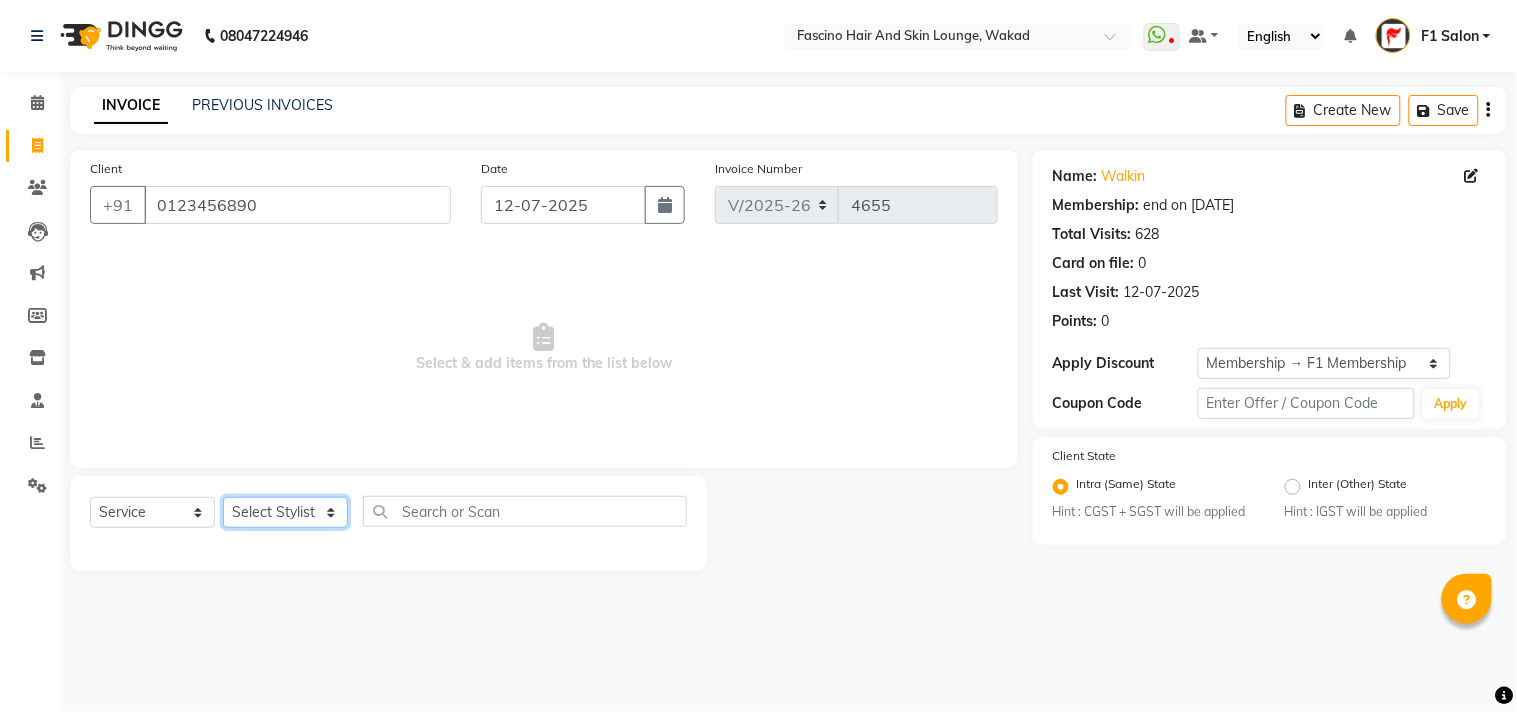 drag, startPoint x: 291, startPoint y: 518, endPoint x: 286, endPoint y: 502, distance: 16.763054 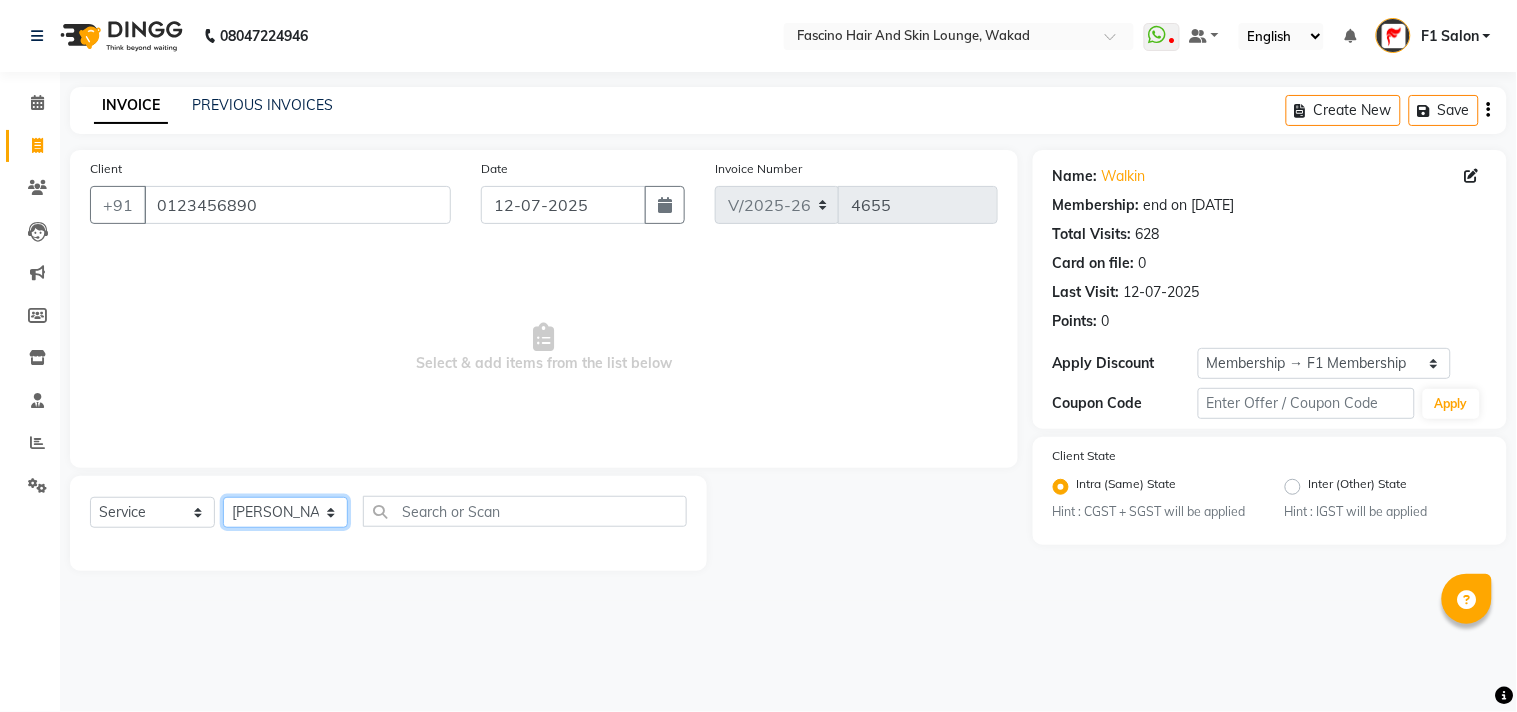click on "Select Stylist 8805000650  Asif Shaikh Chimu Ingale F1 Salon  Ganesh F1 Gopal {JH} Govind (Jh ) Jadgdish Kajal  Omkar JH Pooja kate  Ram choudhry Sahil jh Sanjay muley Shree Siddu (F1) Sid (JH) Sukanya Sadiyan  Suraj F1 Tejal Beaution Usha Bhise Varsha F1 Veena" 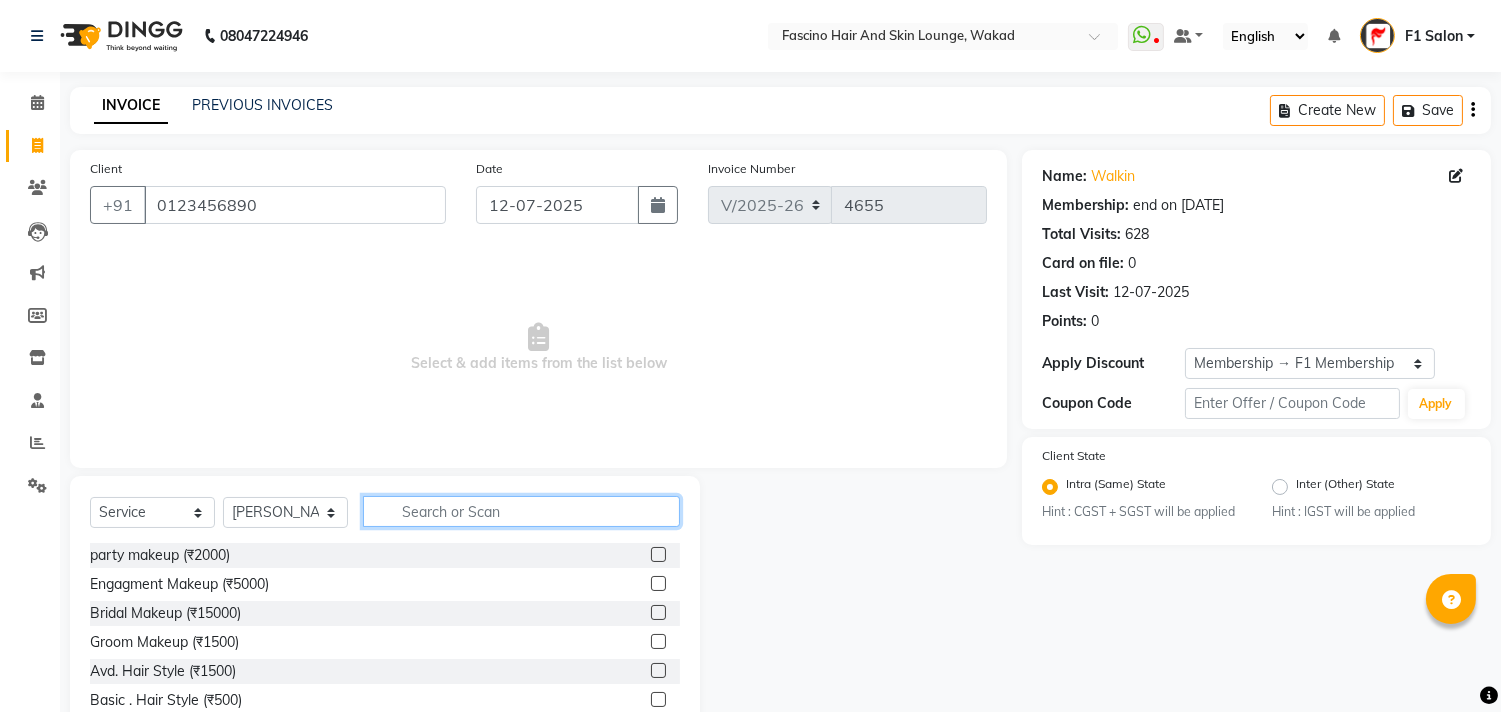 click 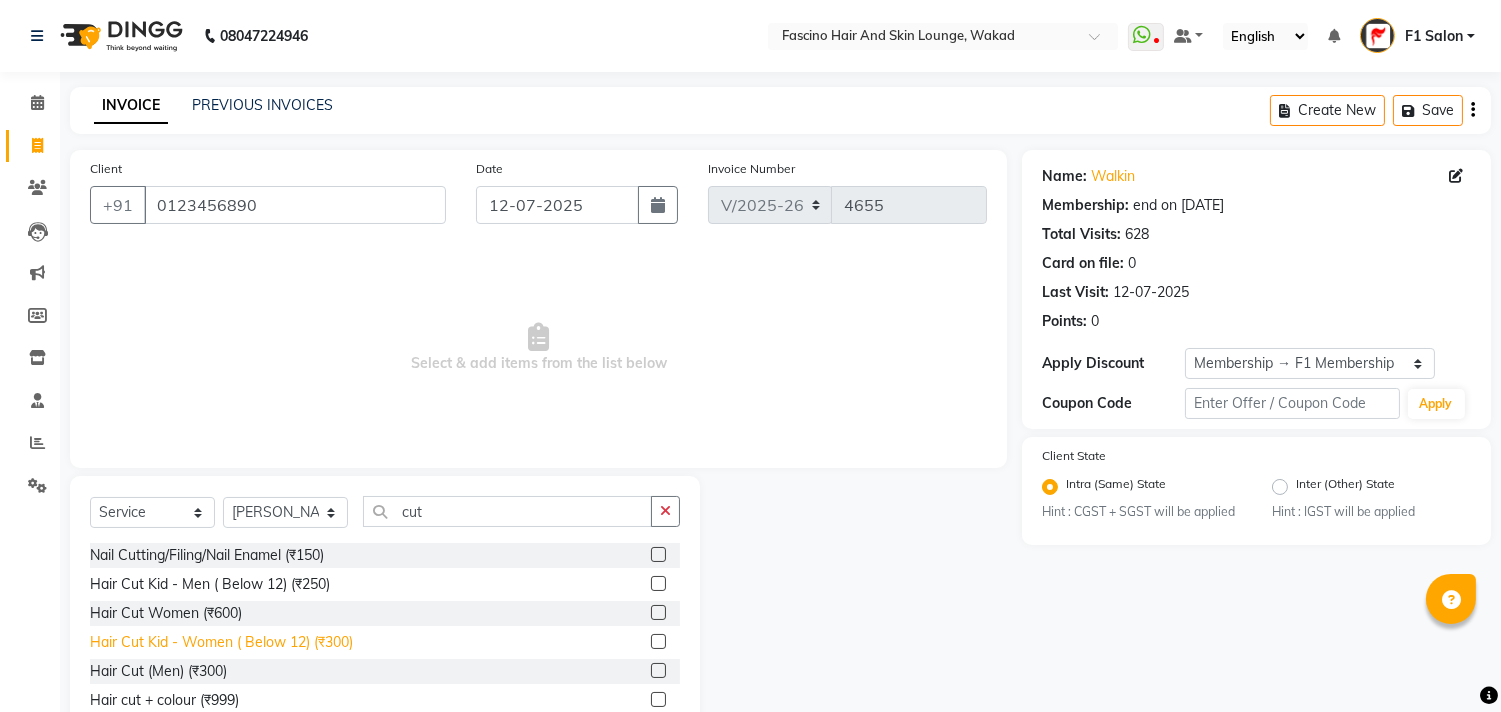 click on "Hair Cut Kid - Women ( Below 12) (₹300)" 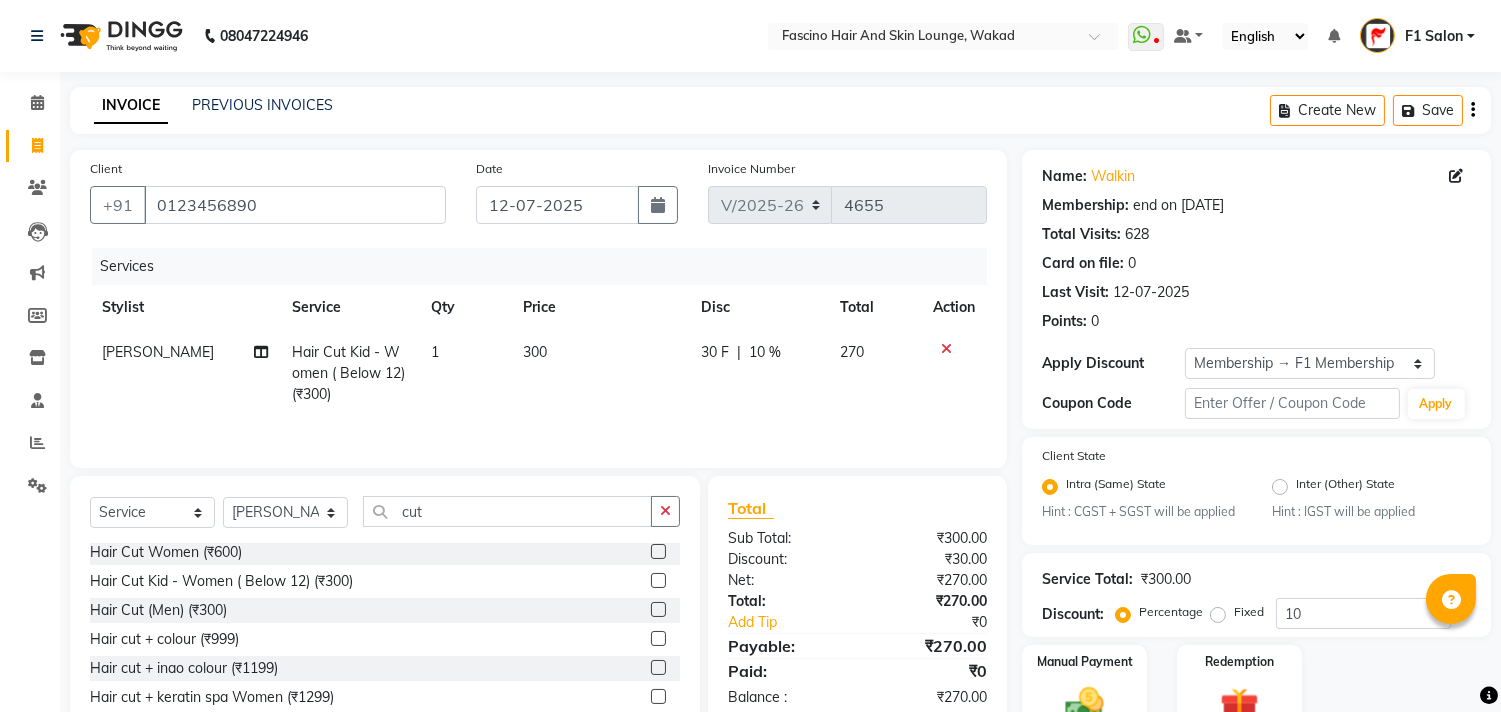 scroll, scrollTop: 6, scrollLeft: 0, axis: vertical 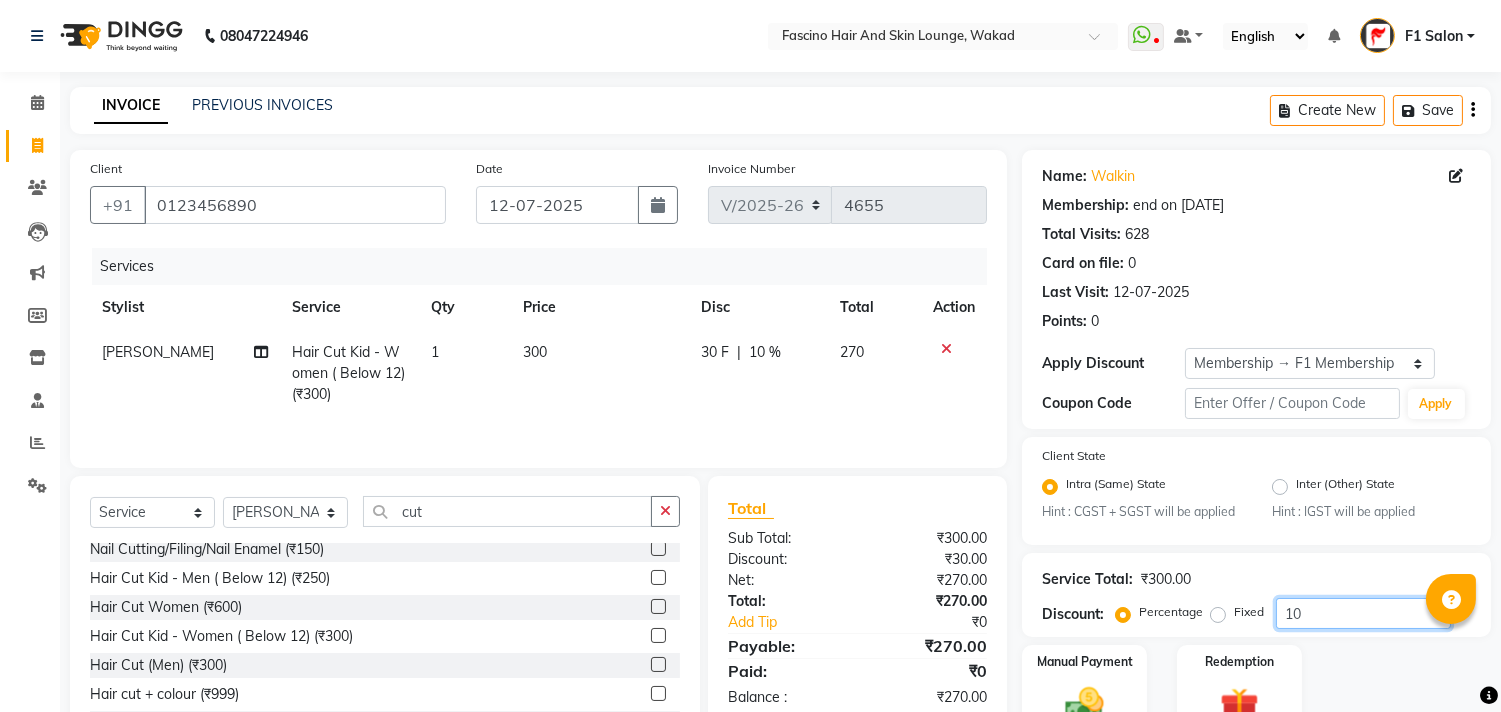 click on "10" 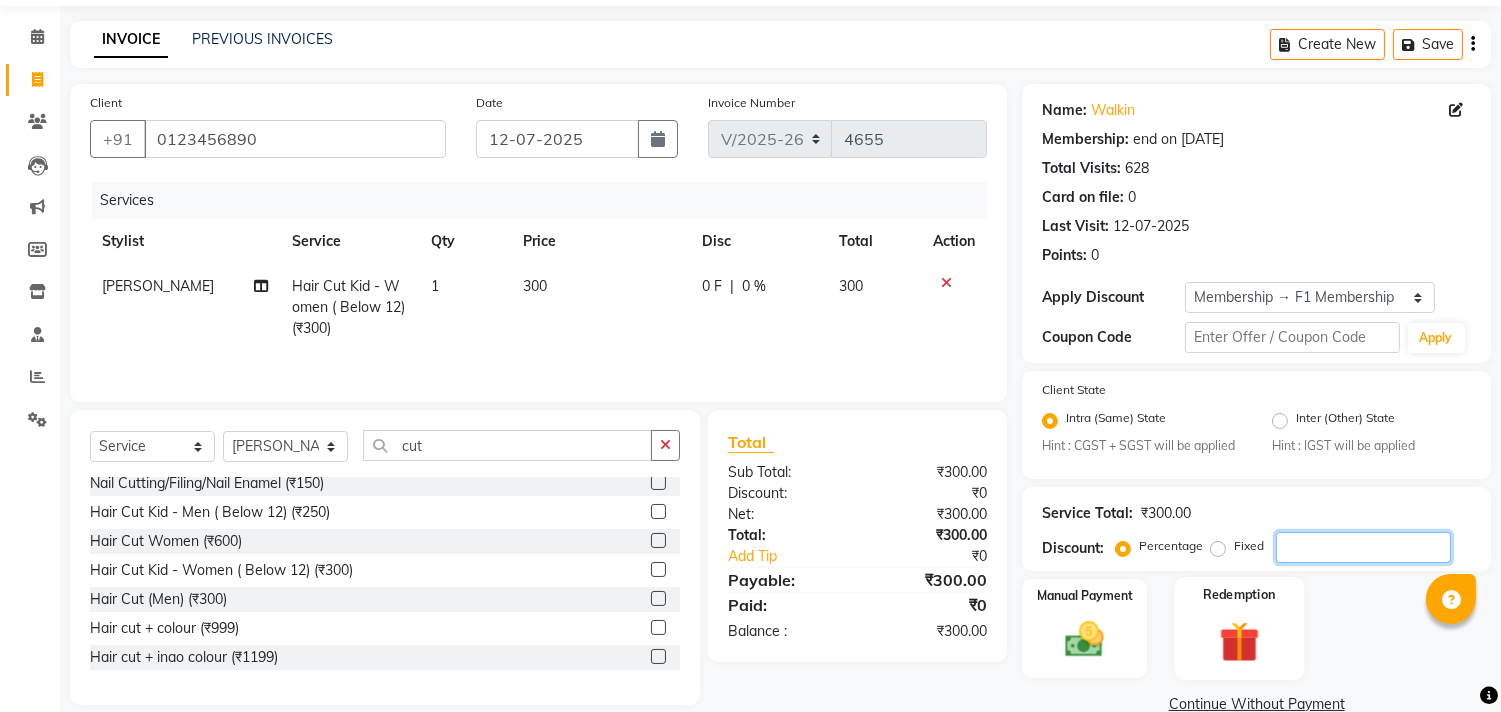 scroll, scrollTop: 102, scrollLeft: 0, axis: vertical 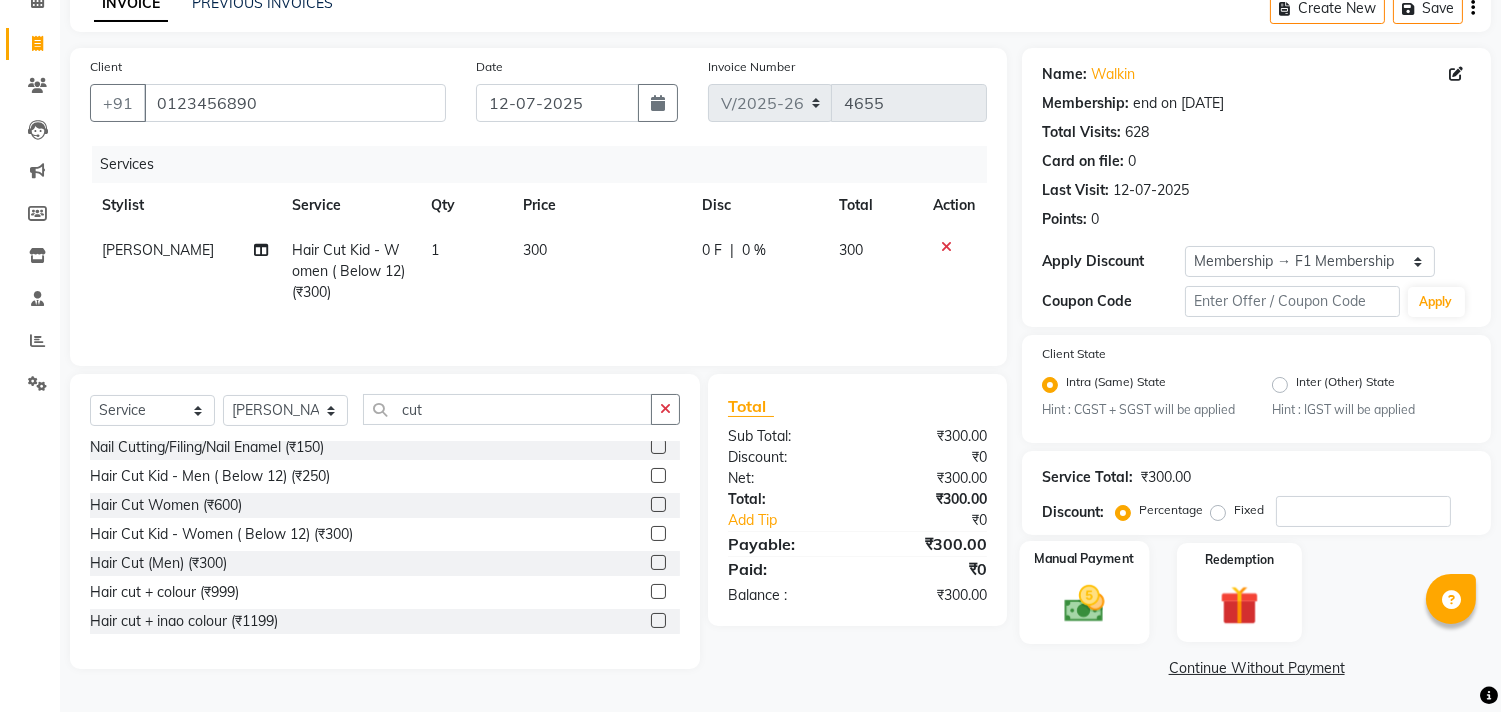 click 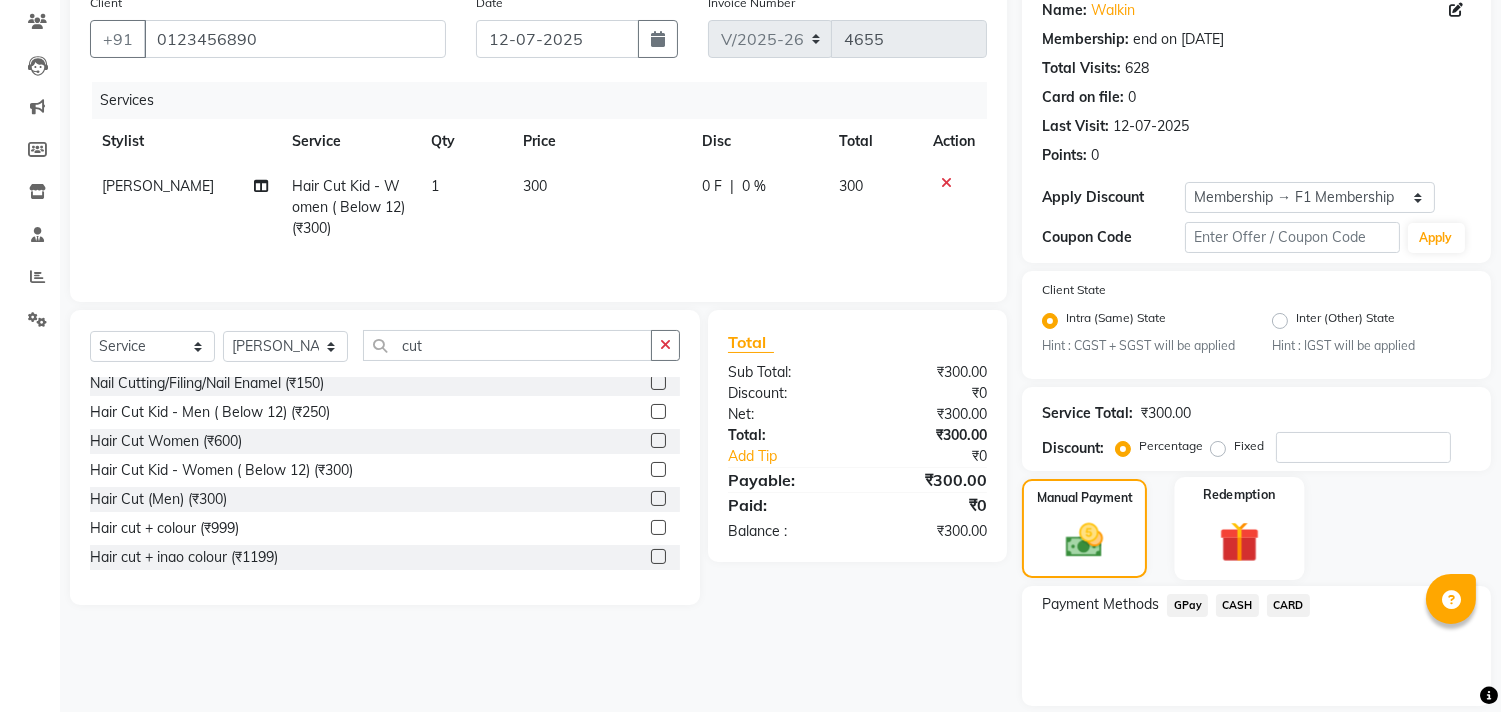 scroll, scrollTop: 231, scrollLeft: 0, axis: vertical 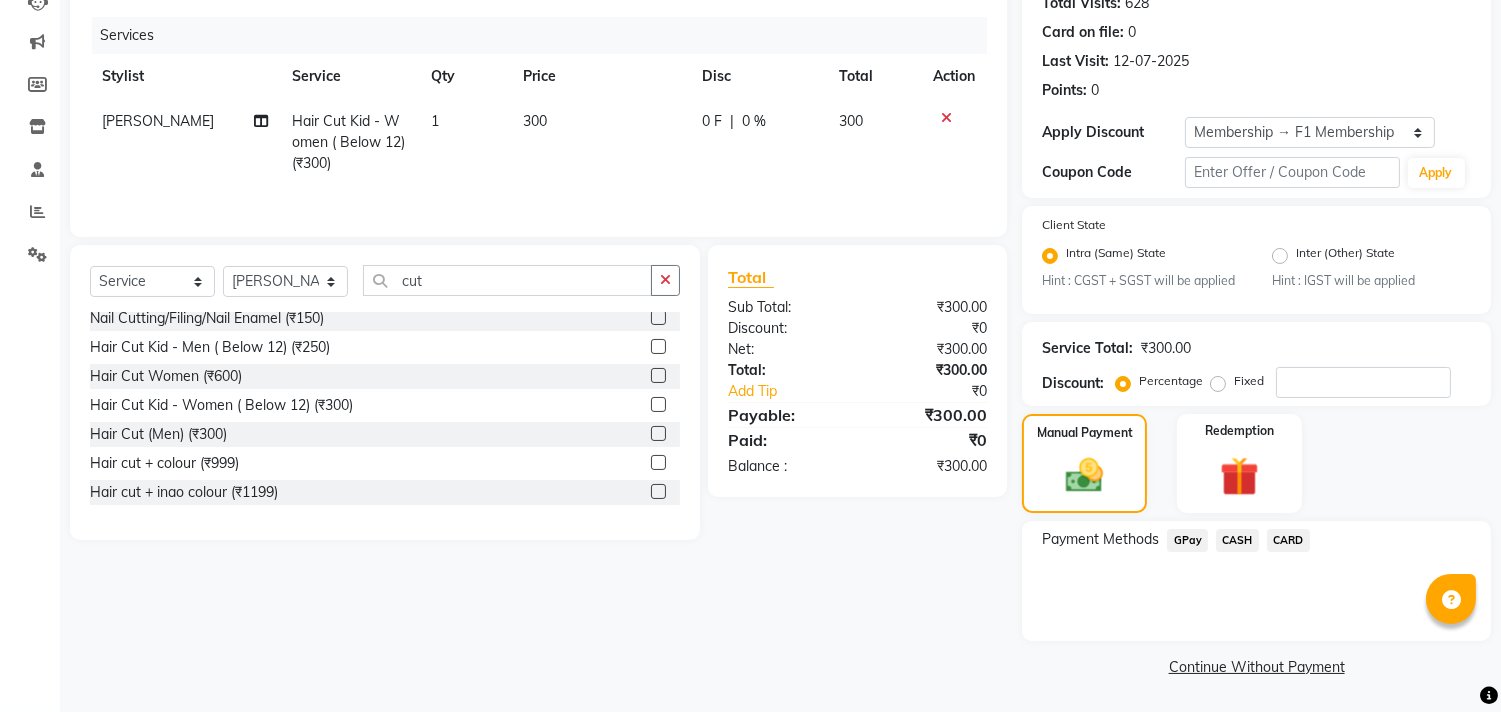 click on "CARD" 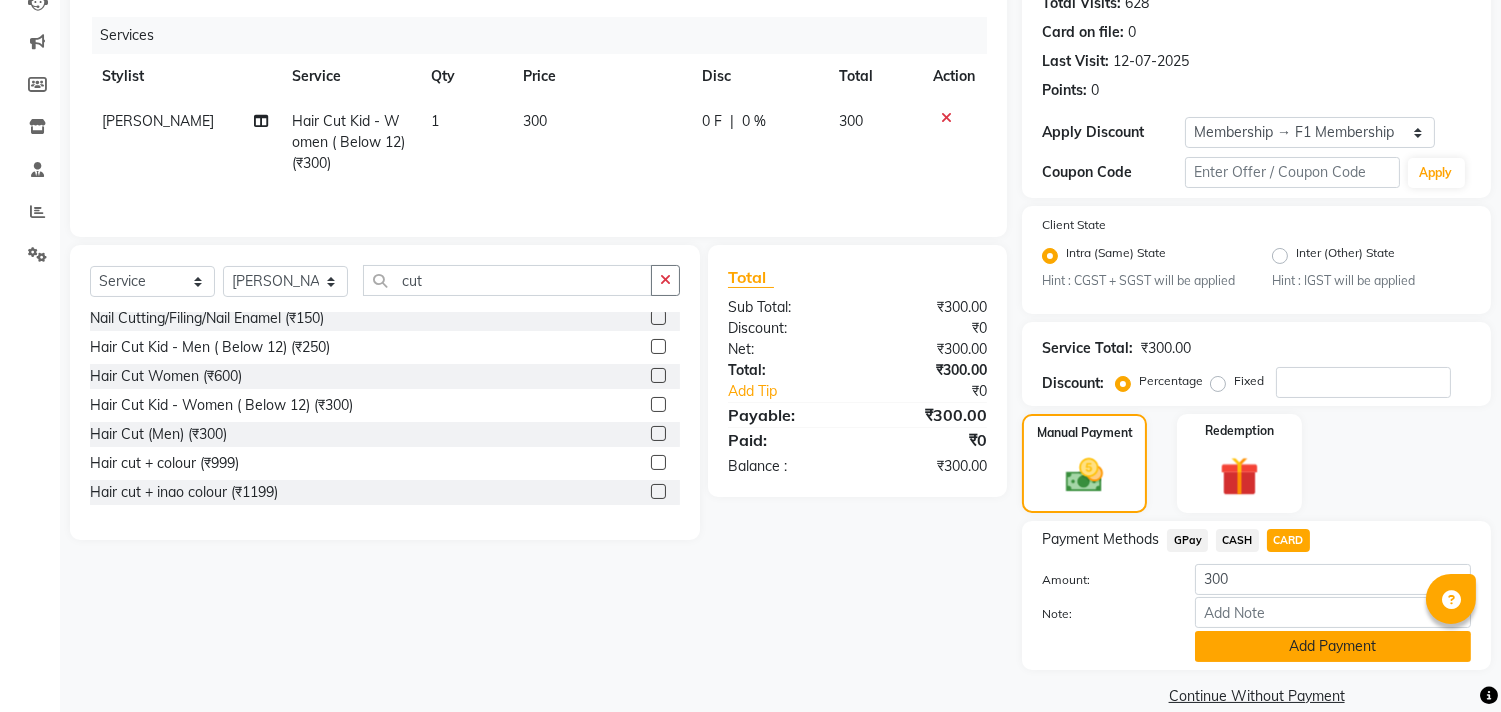 click on "Add Payment" 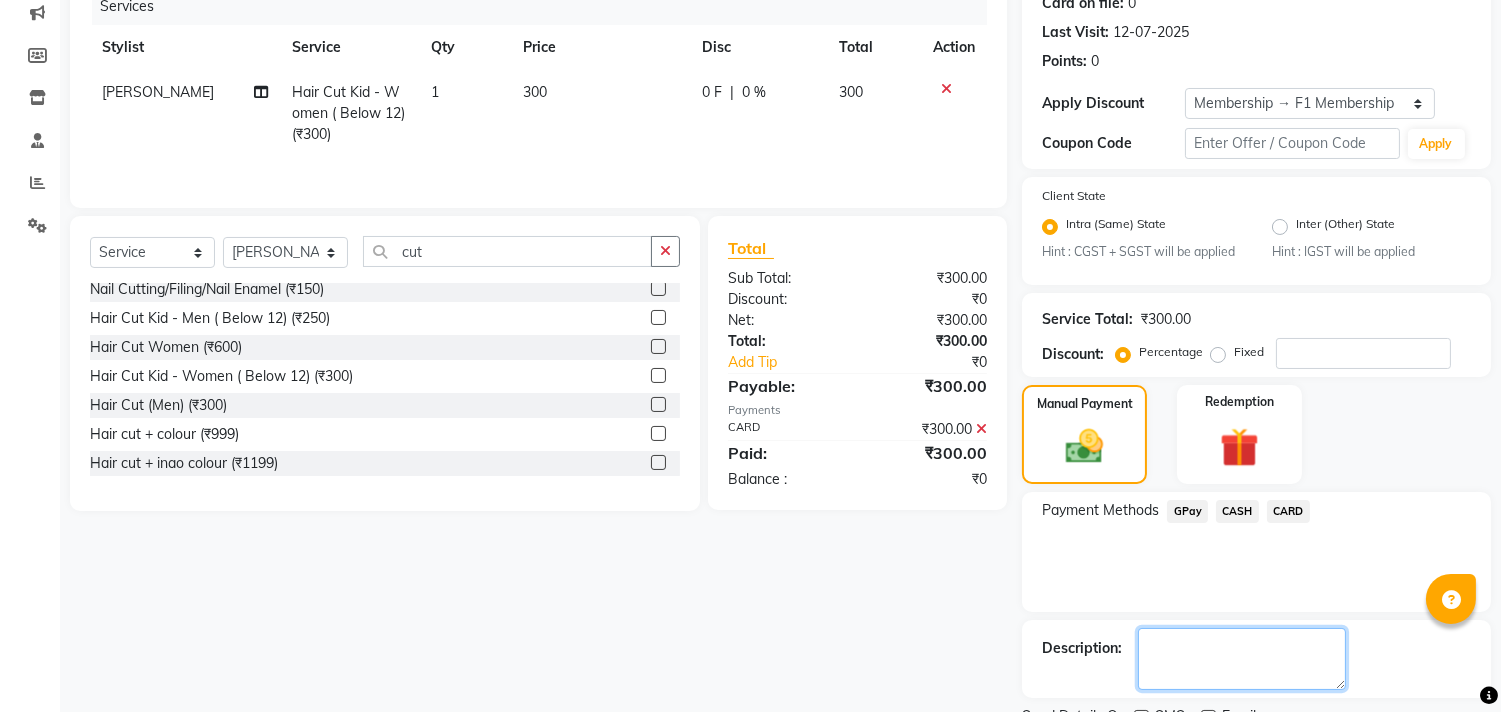 click 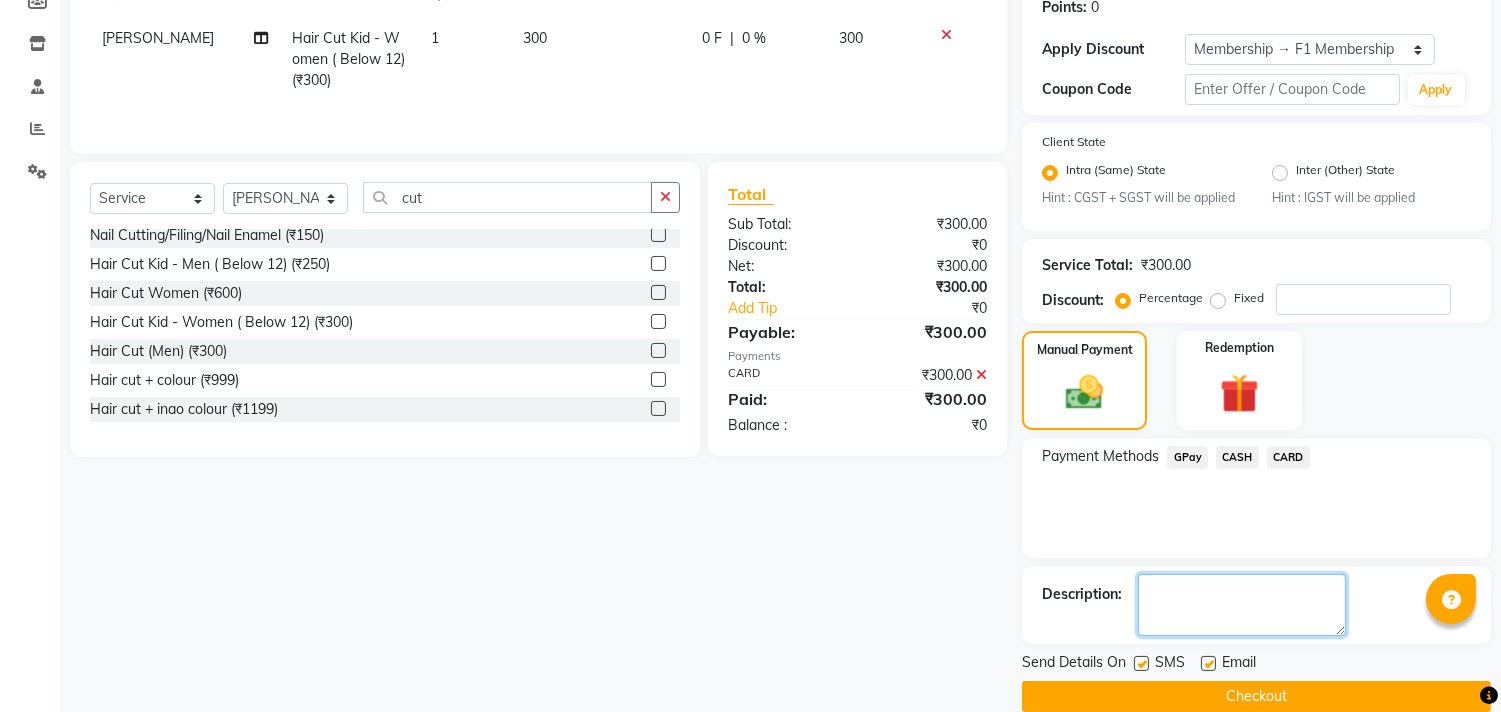 scroll, scrollTop: 344, scrollLeft: 0, axis: vertical 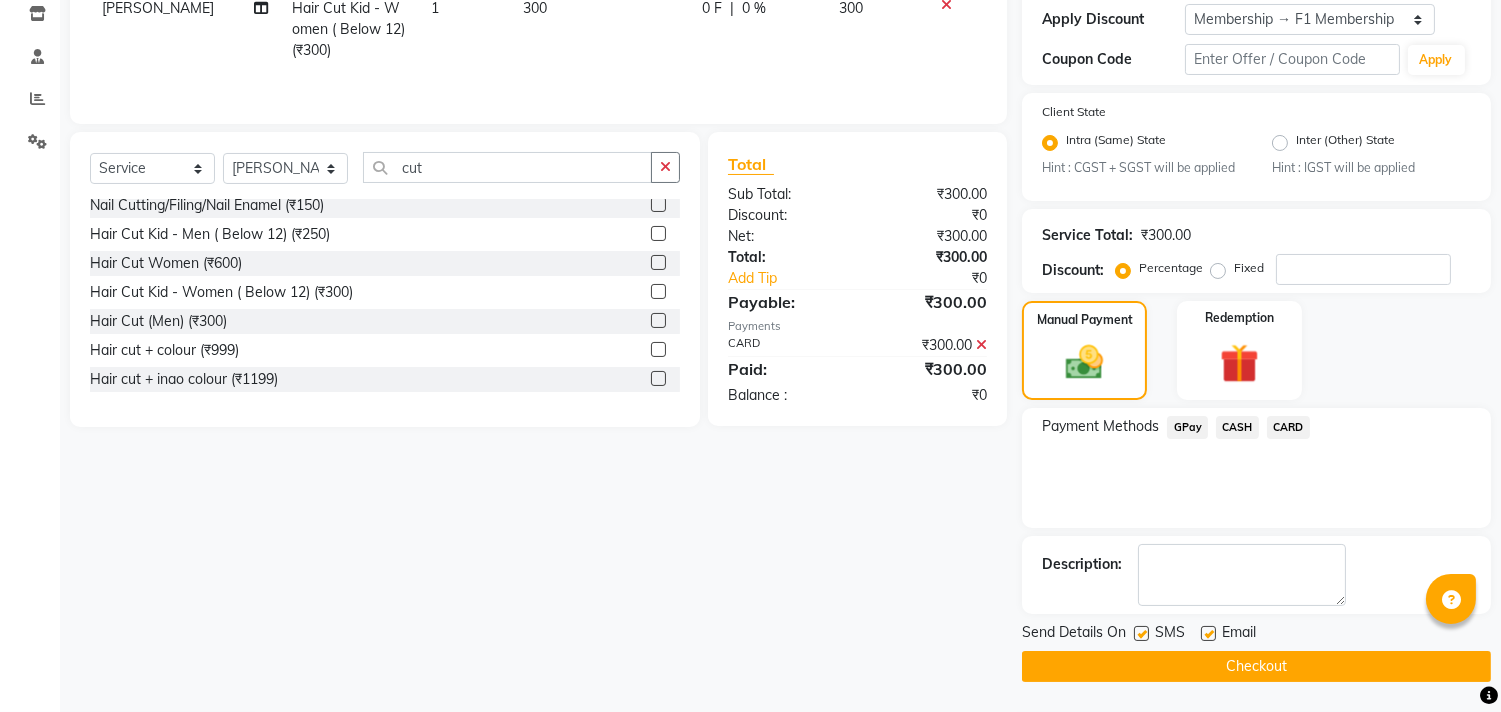 drag, startPoint x: 1136, startPoint y: 634, endPoint x: 1145, endPoint y: 645, distance: 14.21267 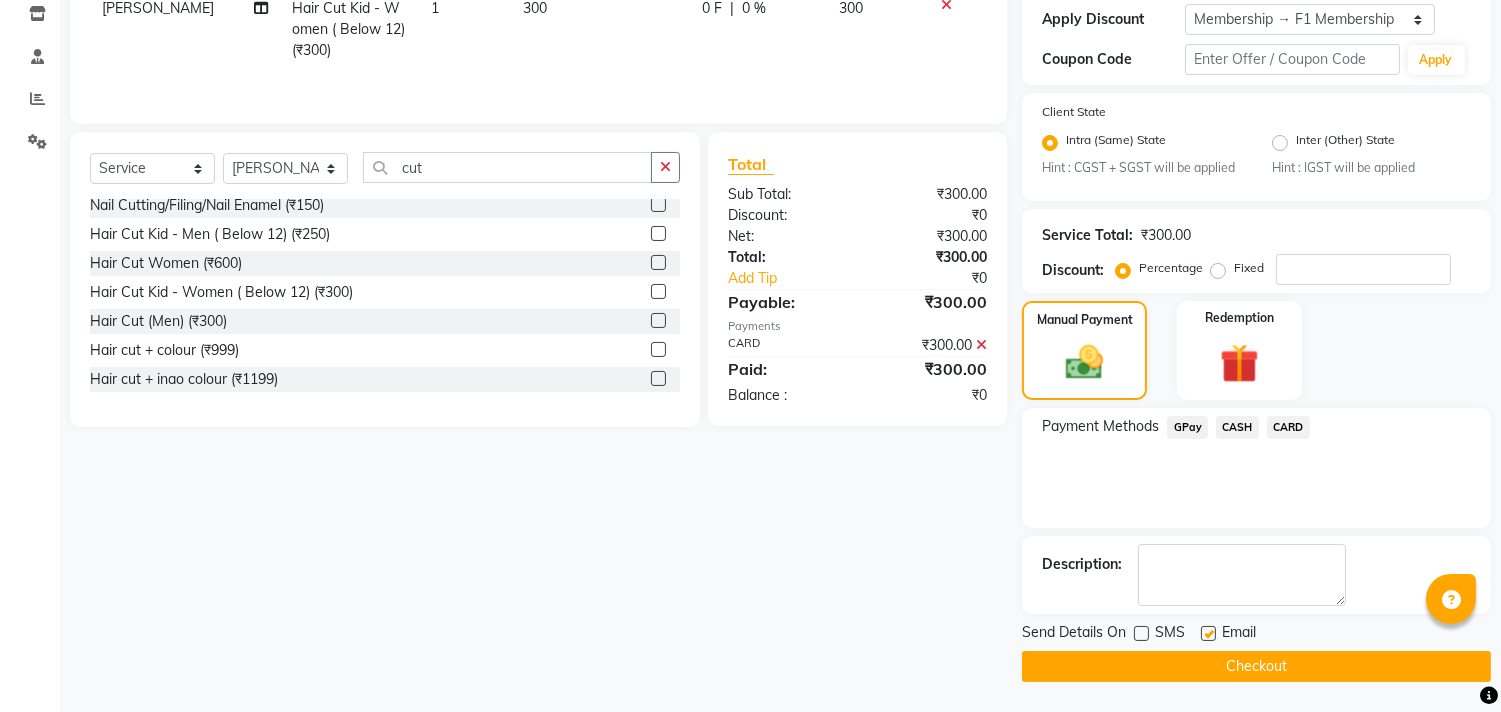 click on "Checkout" 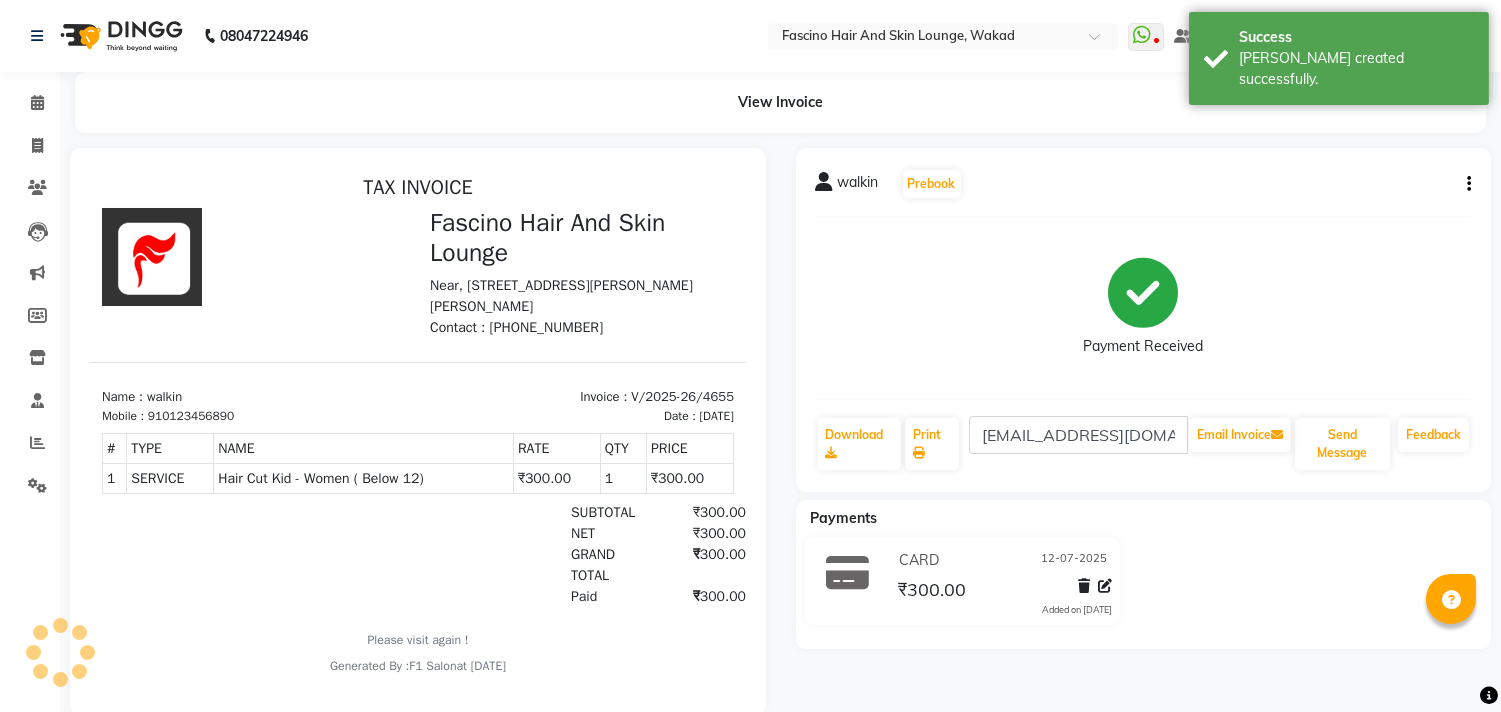 scroll, scrollTop: 0, scrollLeft: 0, axis: both 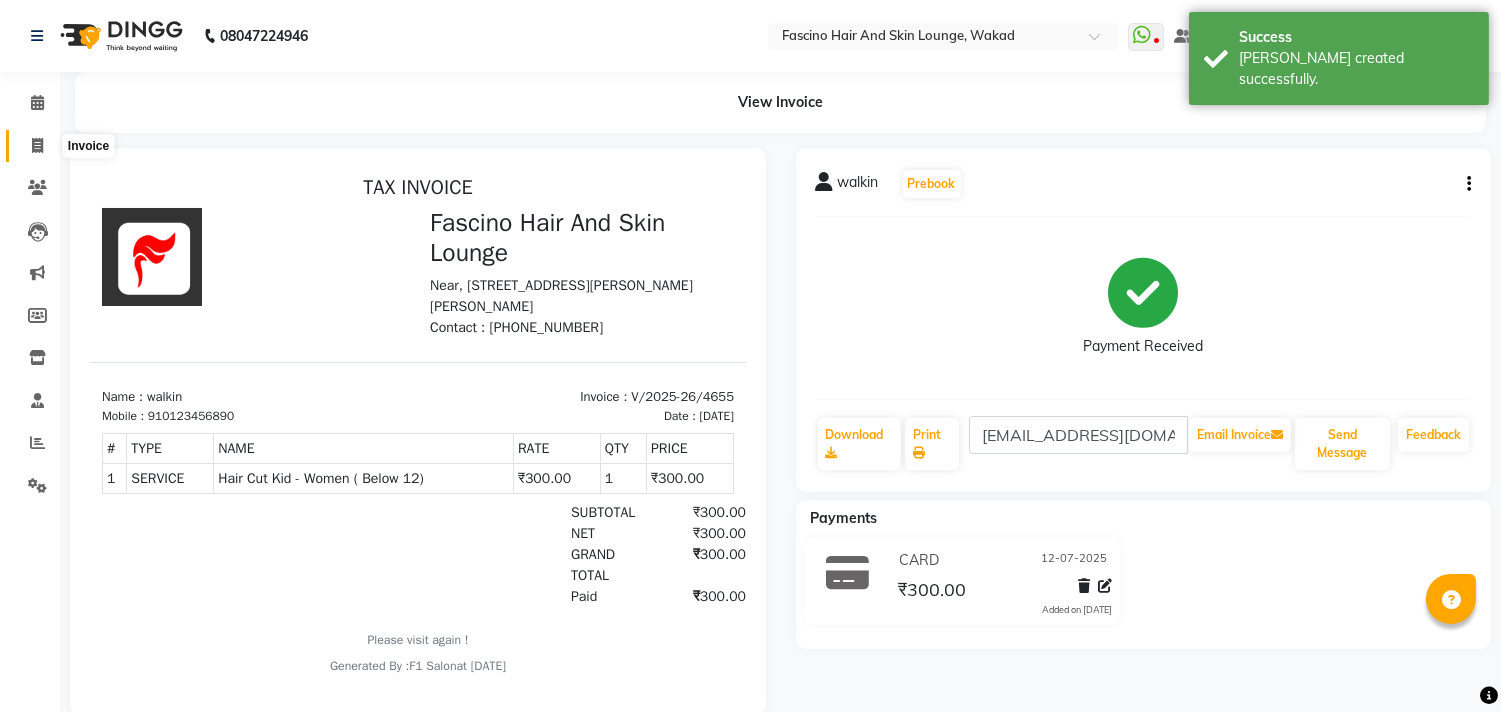 click 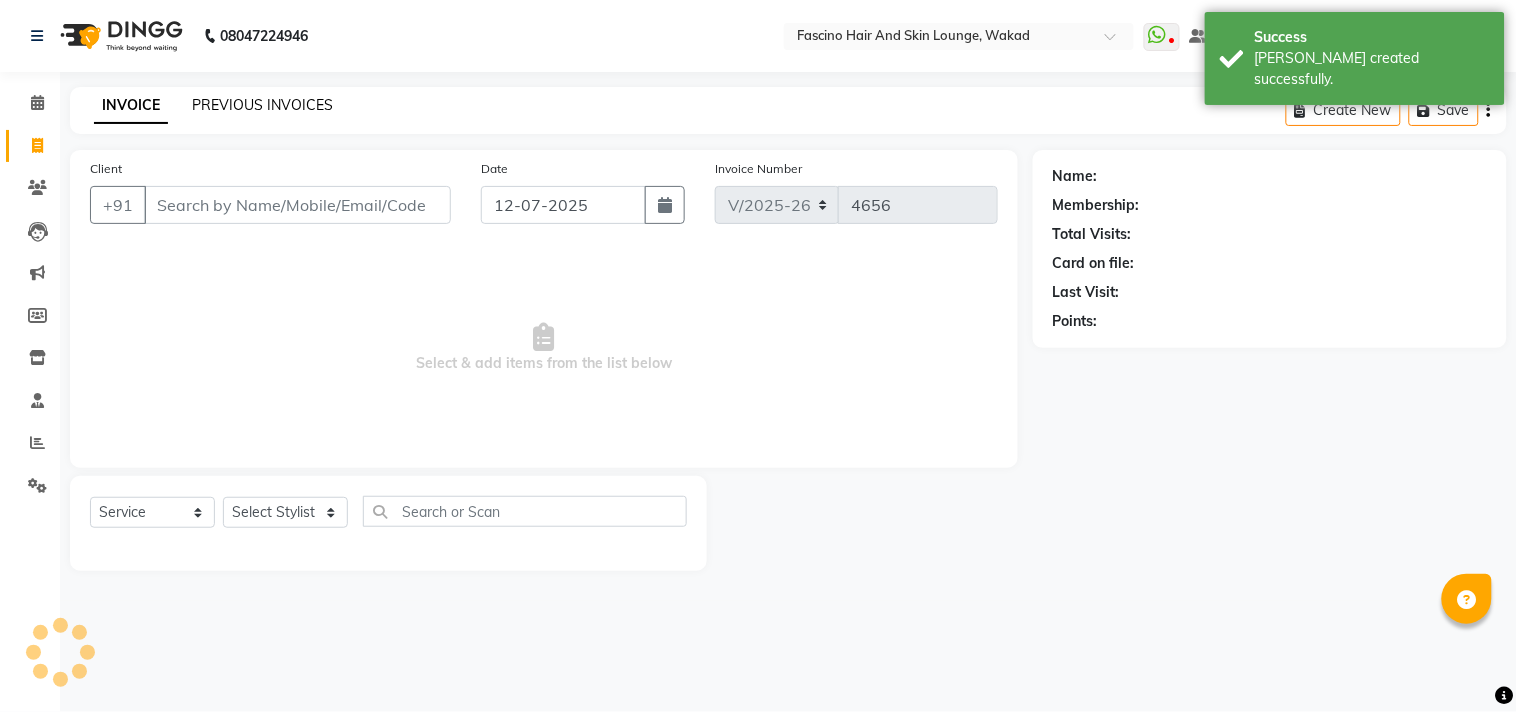 click on "PREVIOUS INVOICES" 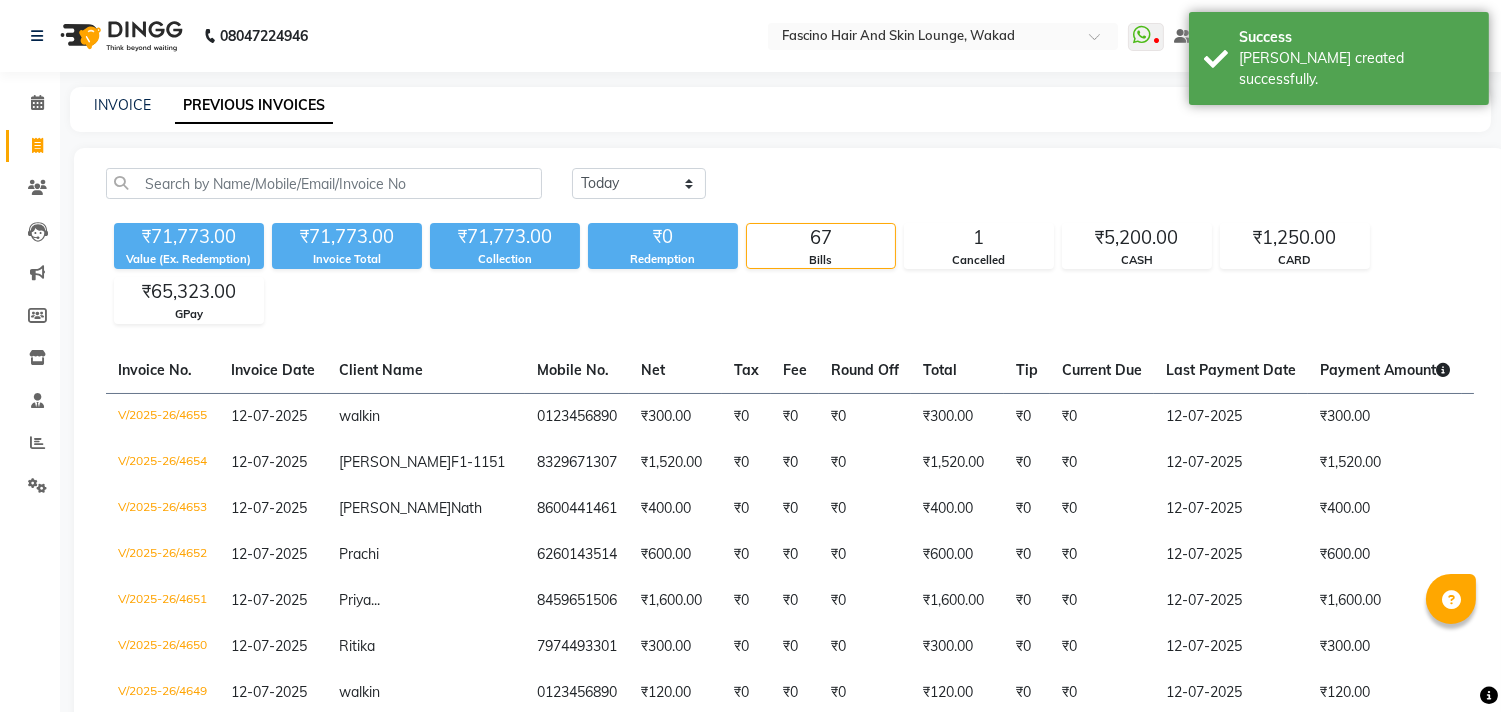 click on "Today Yesterday Custom Range" 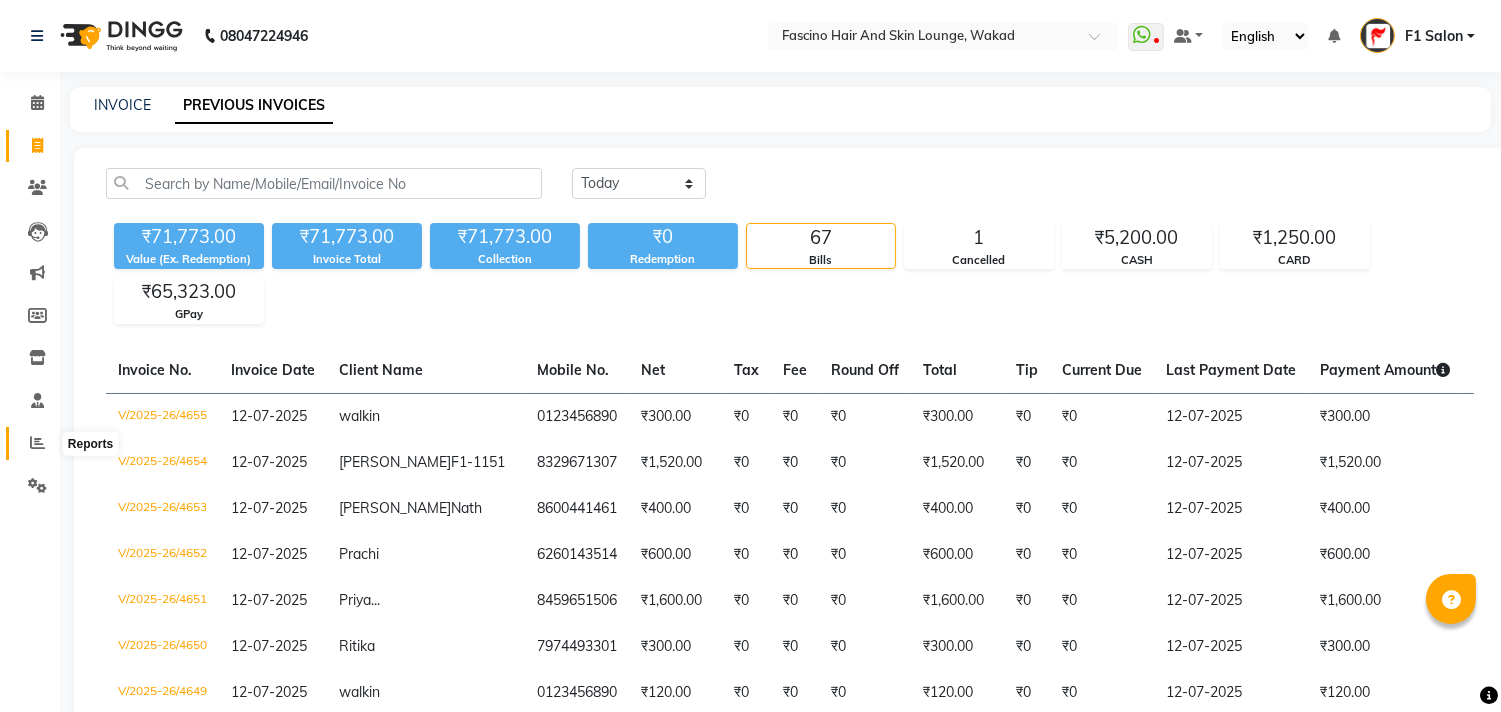 click 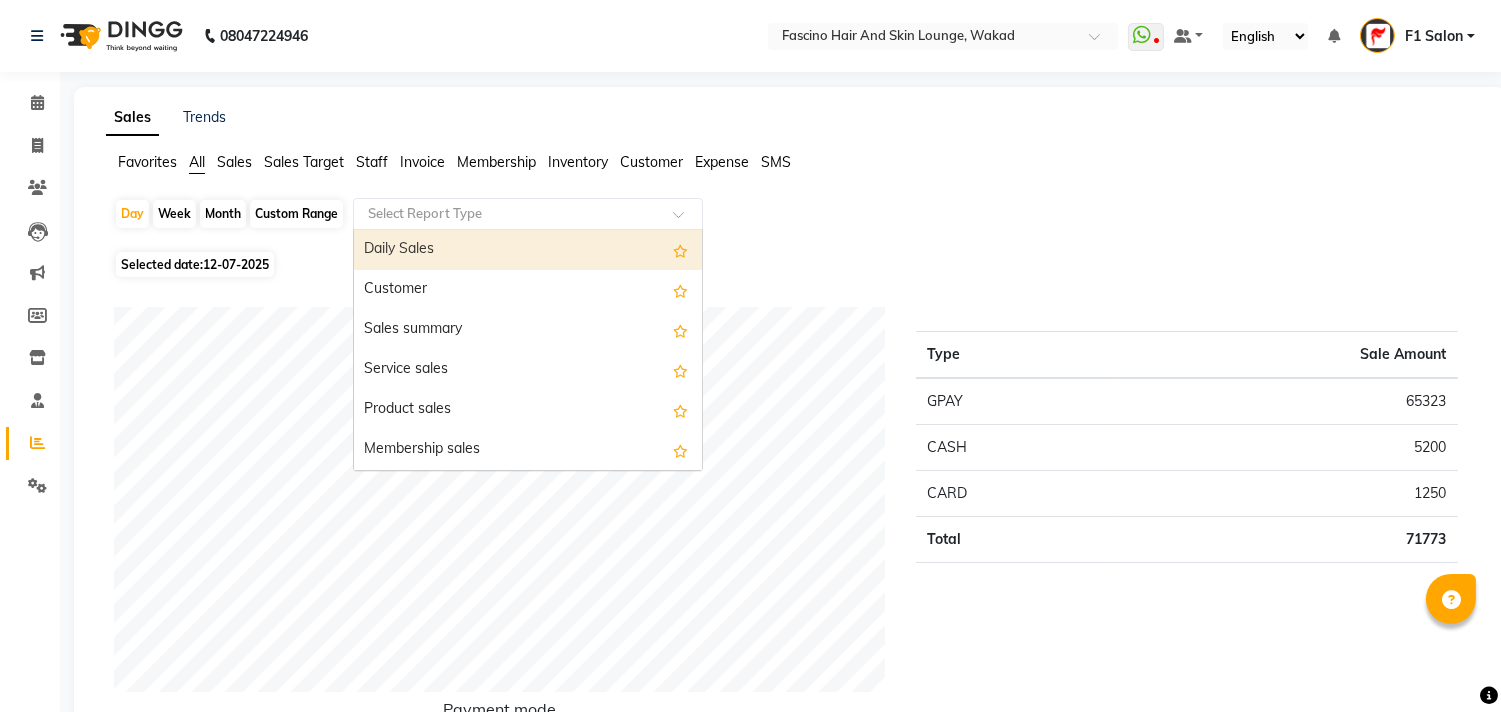 drag, startPoint x: 366, startPoint y: 220, endPoint x: 441, endPoint y: 214, distance: 75.23962 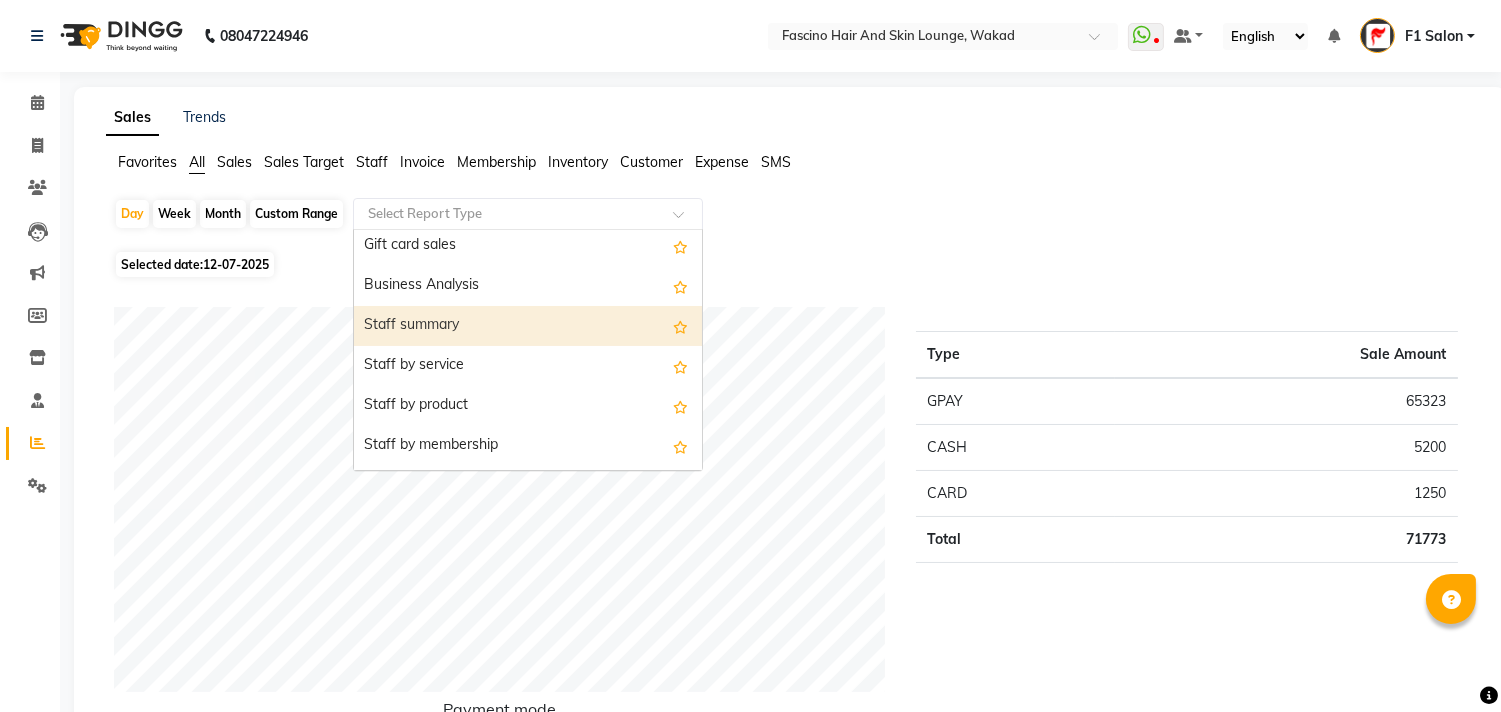 scroll, scrollTop: 555, scrollLeft: 0, axis: vertical 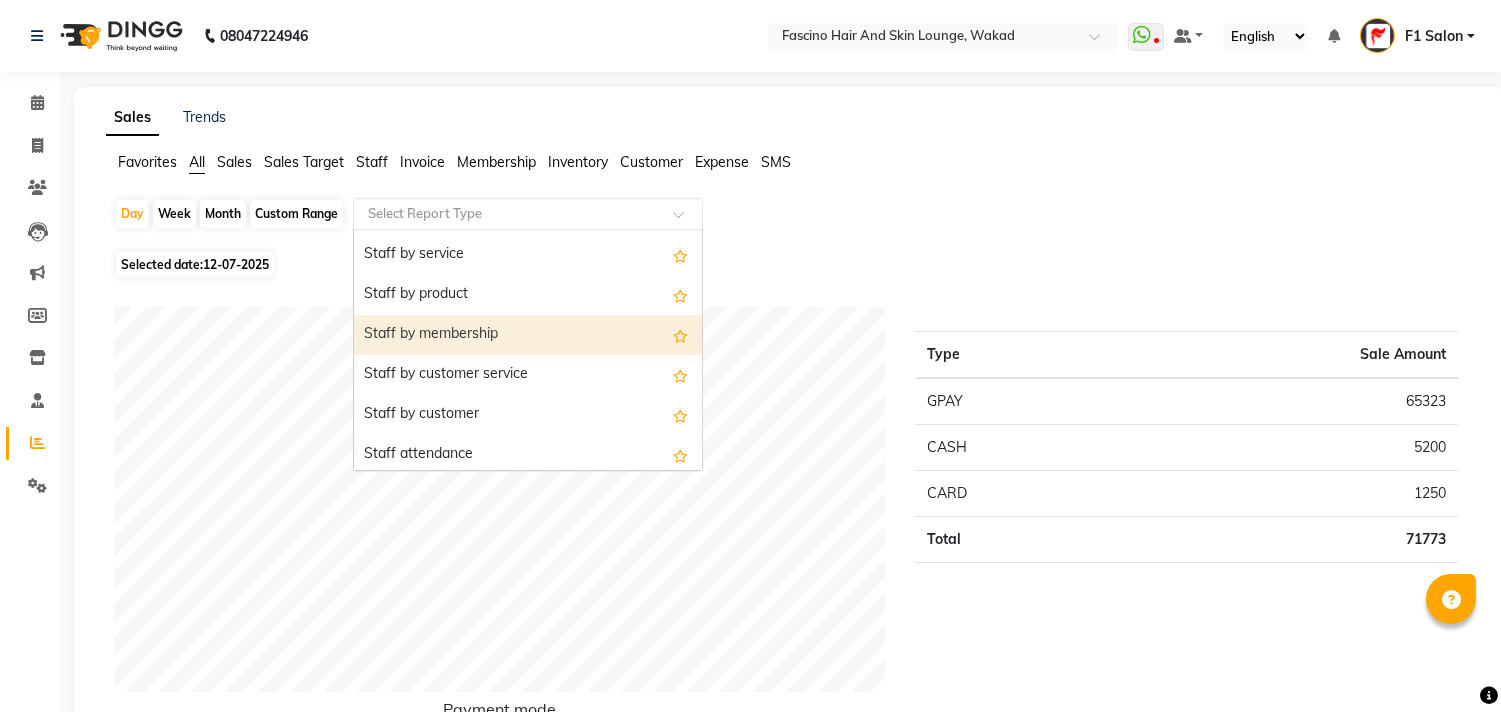 click on "Staff by membership" at bounding box center [528, 335] 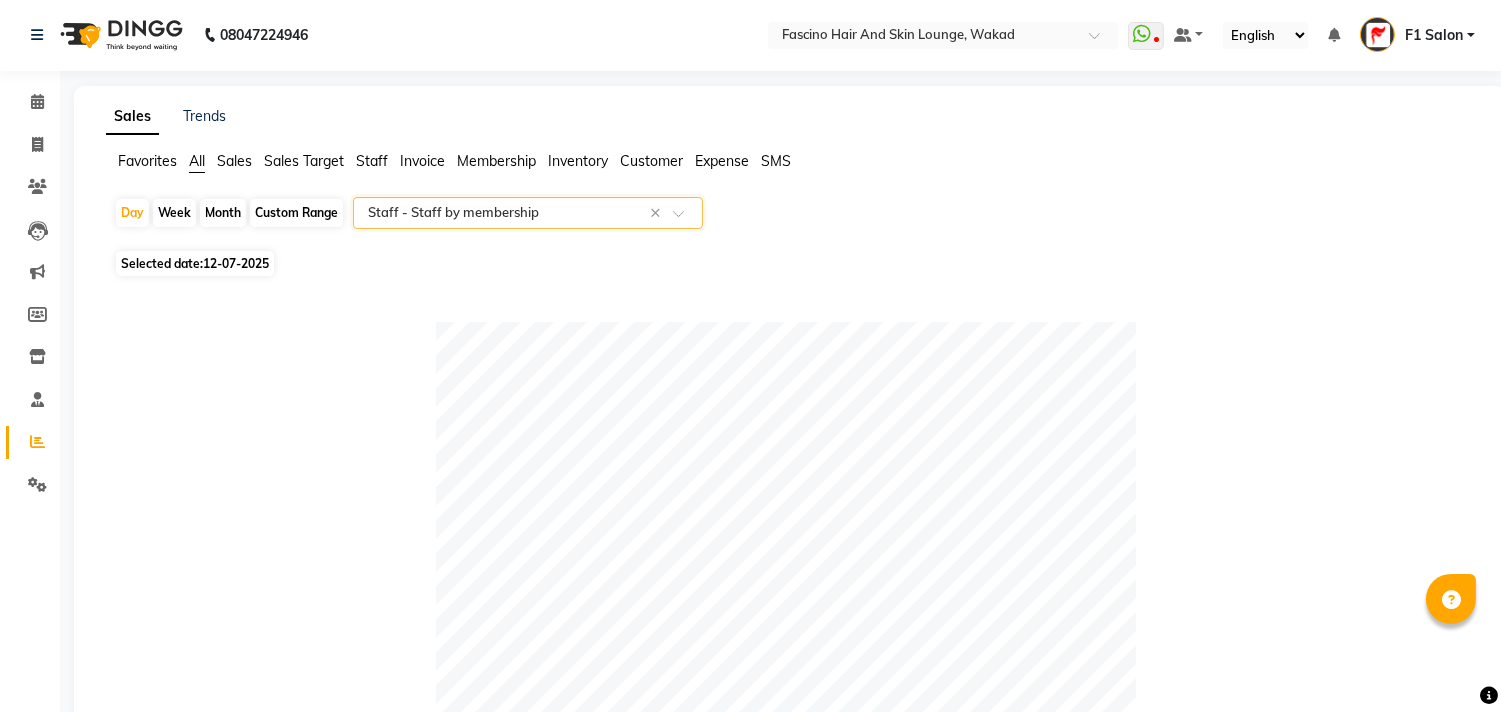 scroll, scrollTop: 0, scrollLeft: 0, axis: both 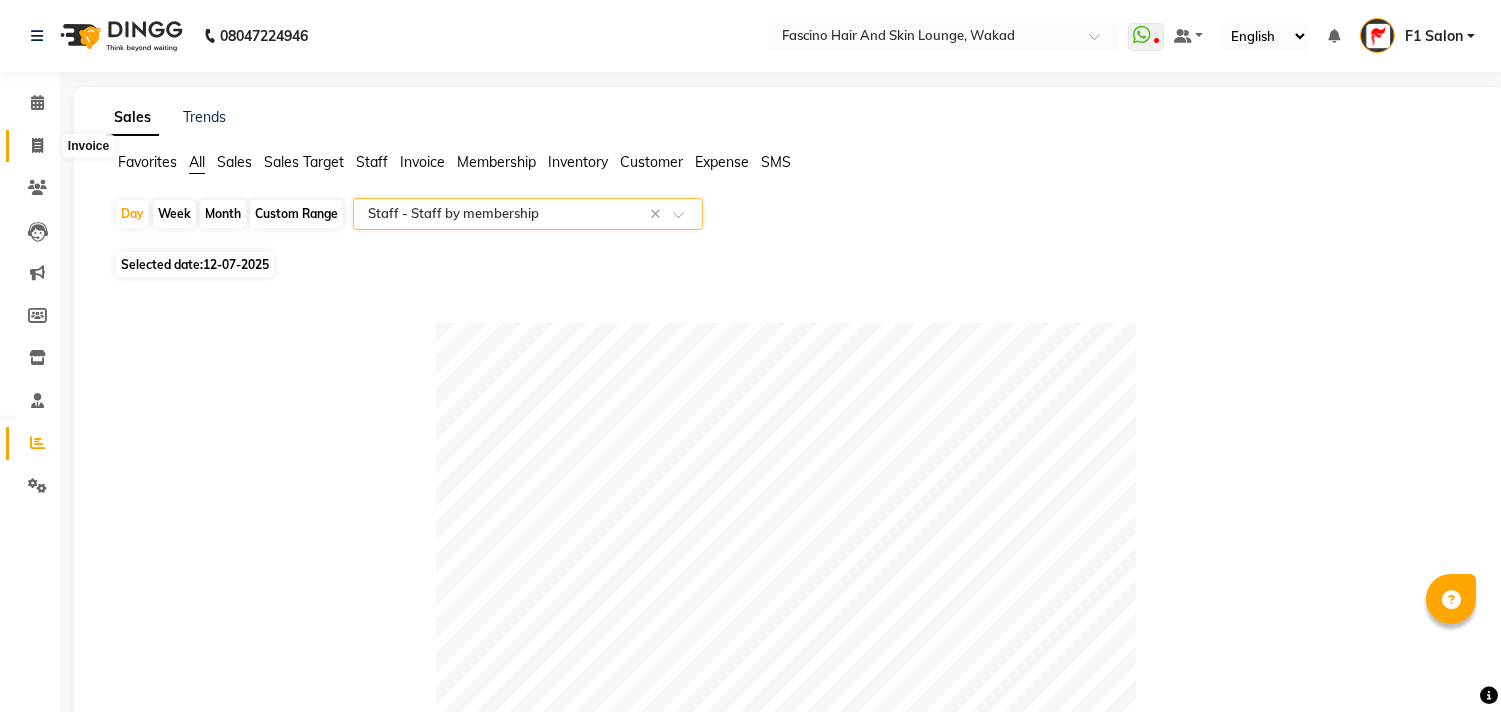click 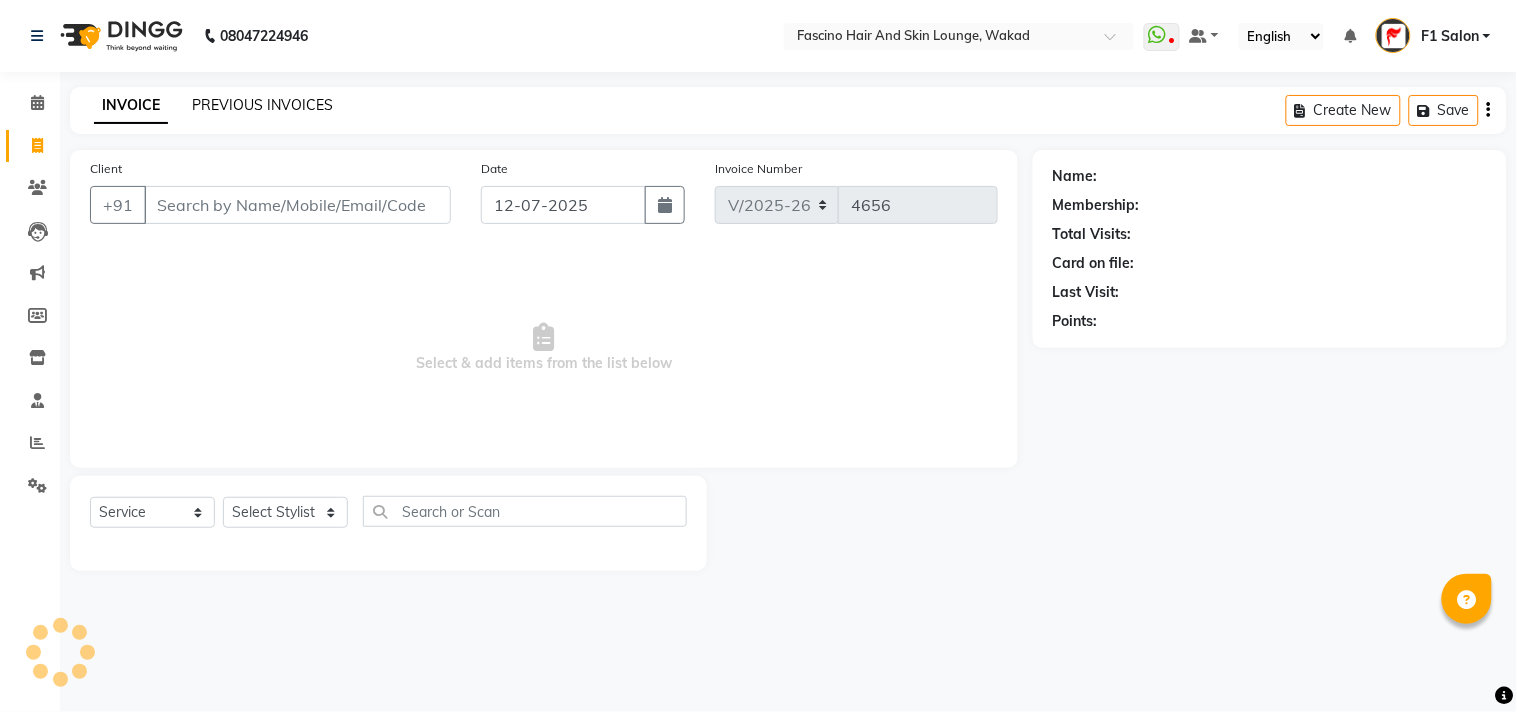 click on "PREVIOUS INVOICES" 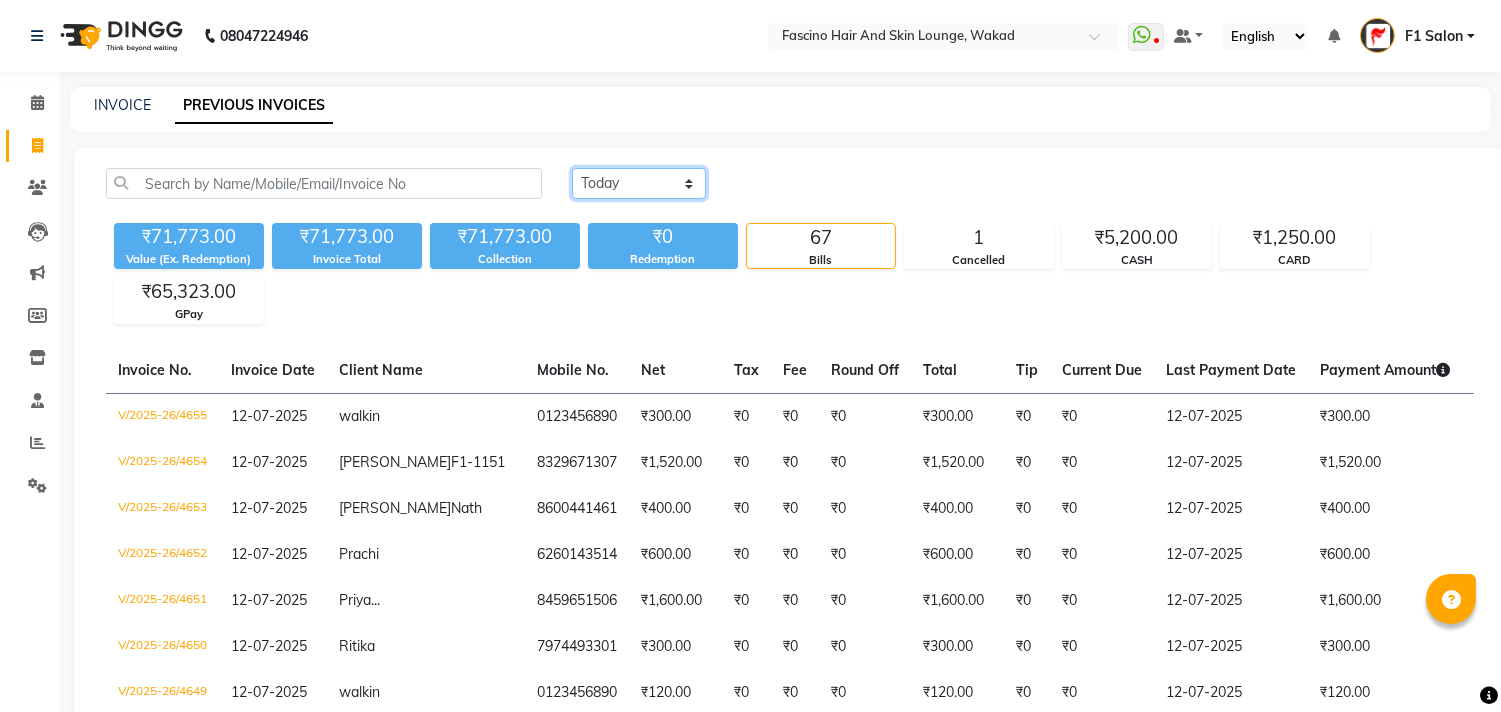 click on "Today Yesterday Custom Range" 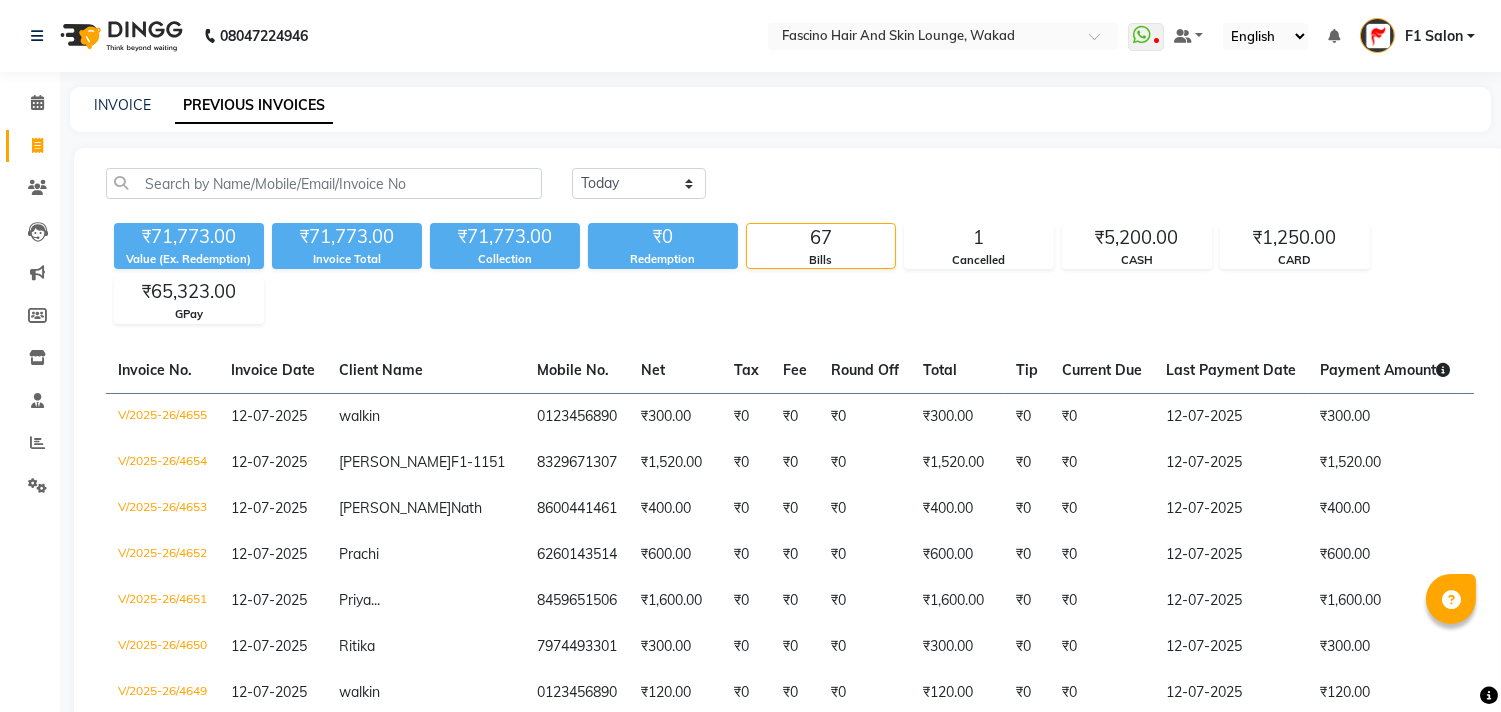 click on "INVOICE PREVIOUS INVOICES" 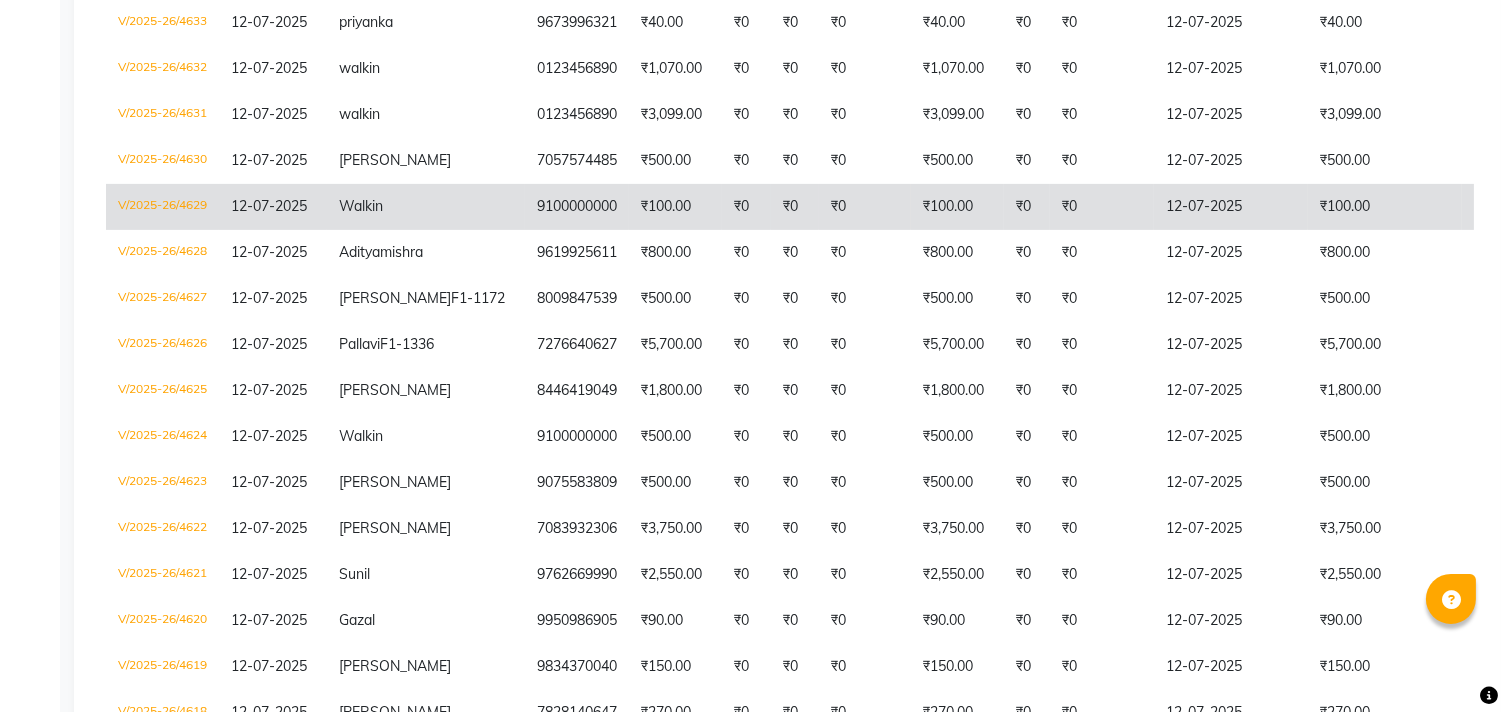 scroll, scrollTop: 1444, scrollLeft: 0, axis: vertical 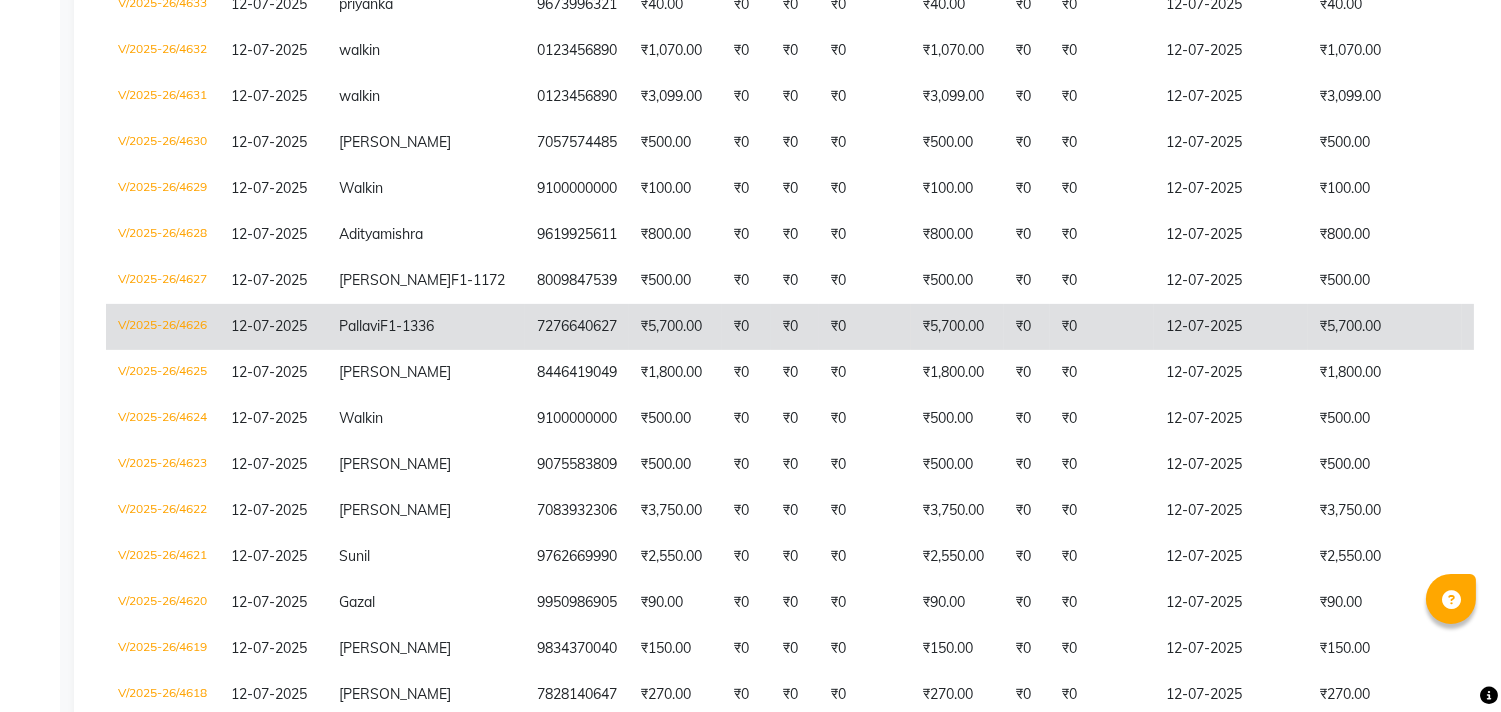 click on "V/2025-26/4626" 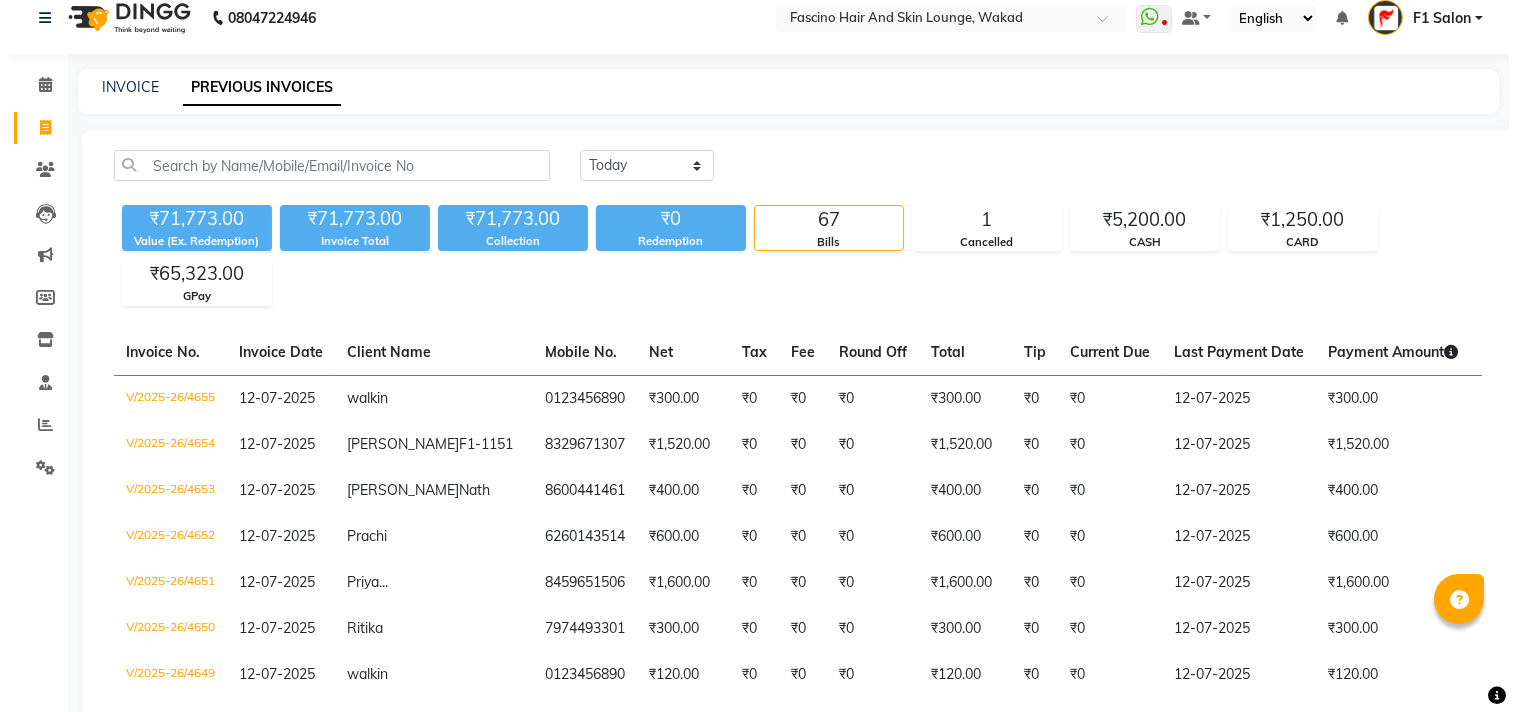 scroll, scrollTop: 0, scrollLeft: 0, axis: both 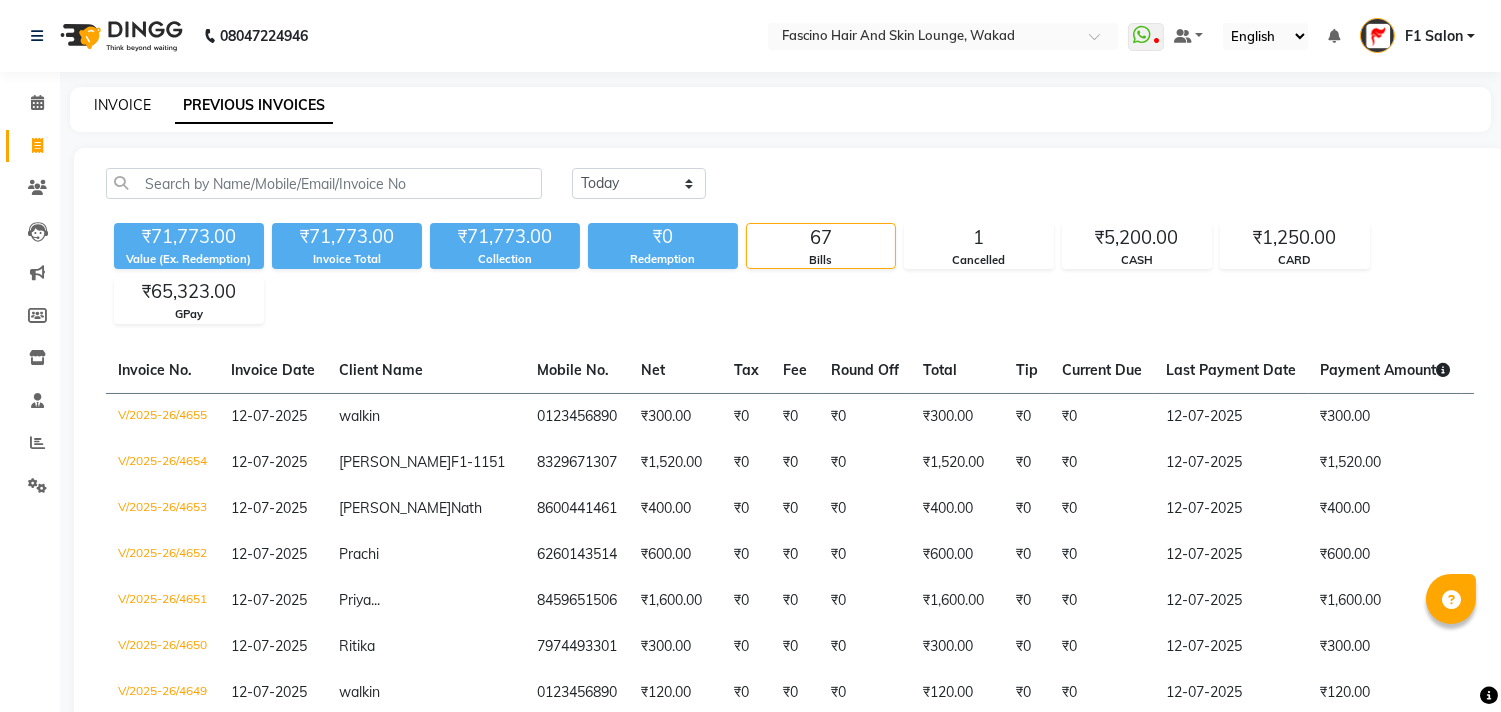 click on "INVOICE" 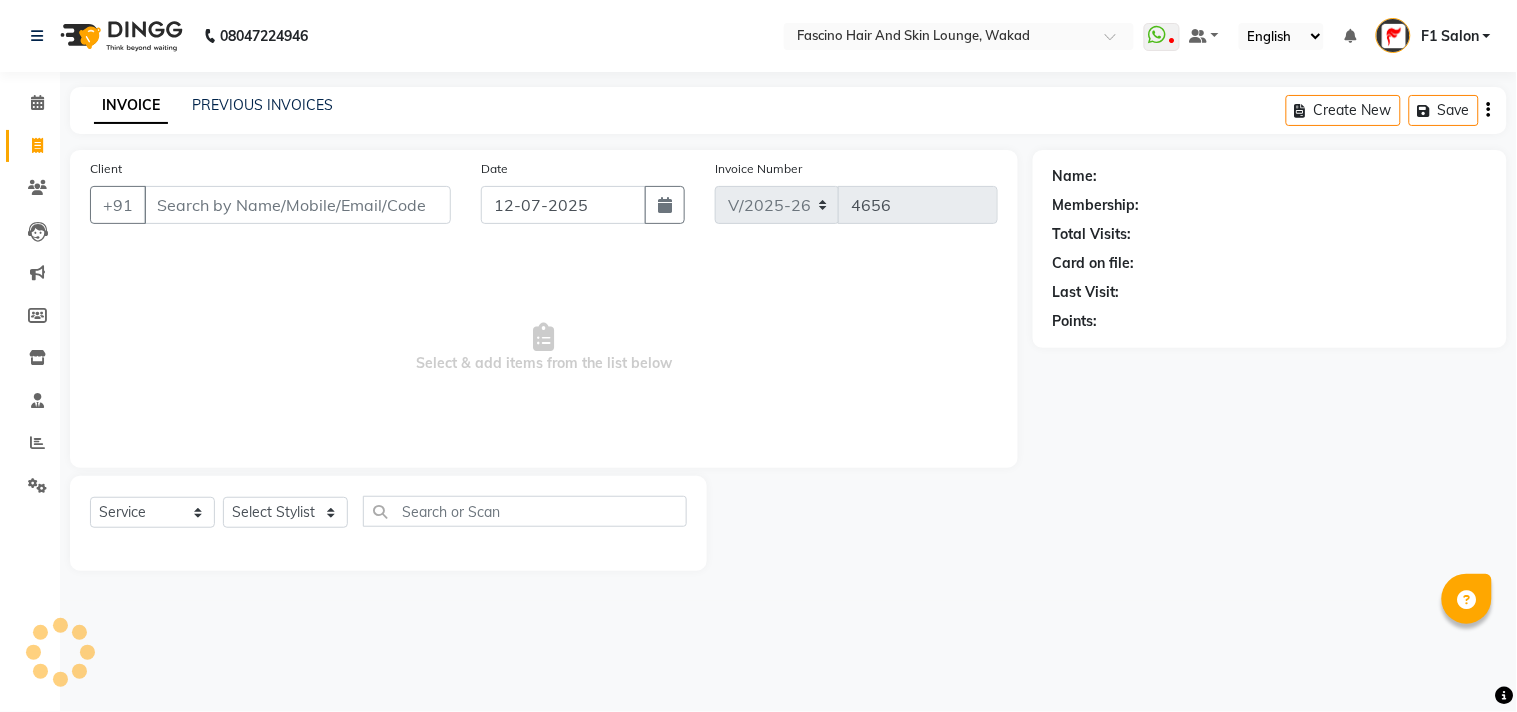 click on "Client" at bounding box center (297, 205) 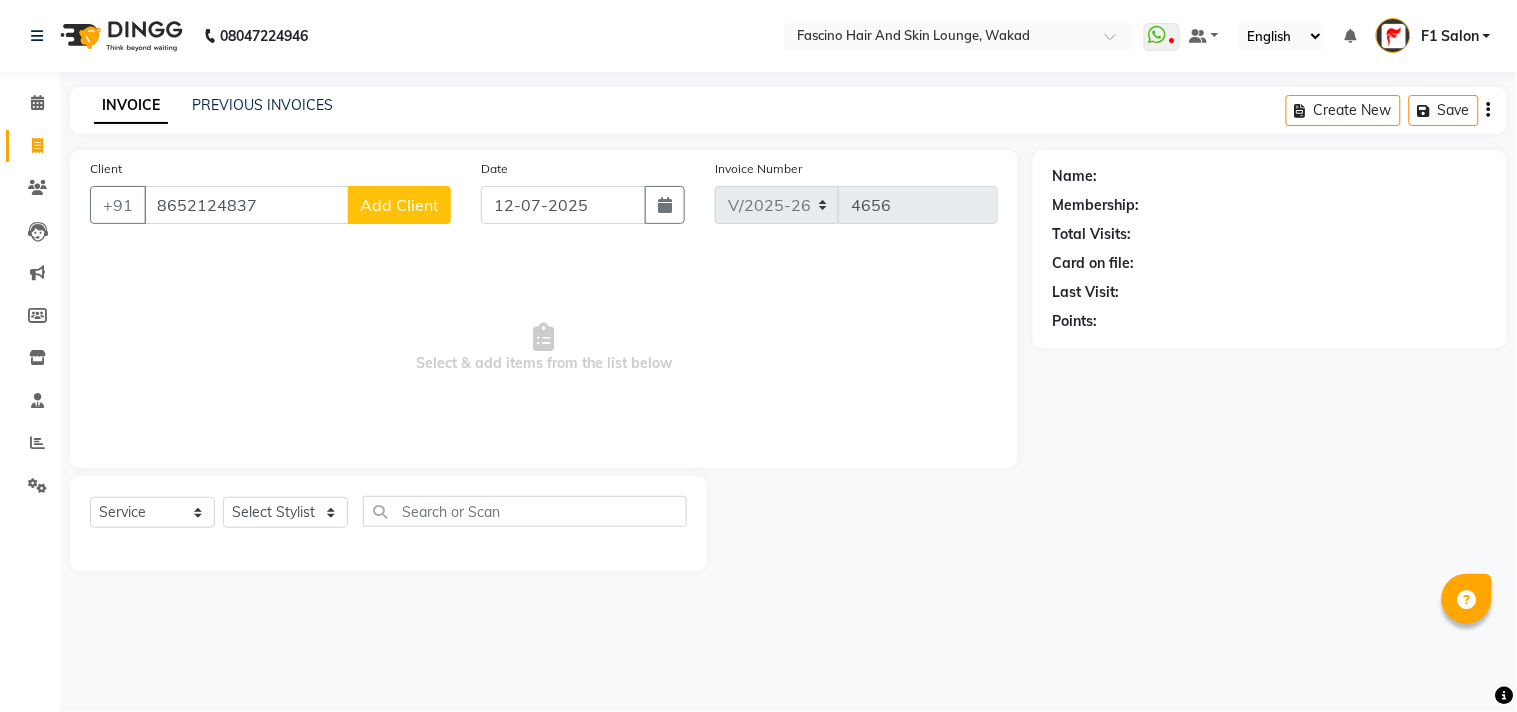 click on "Add Client" 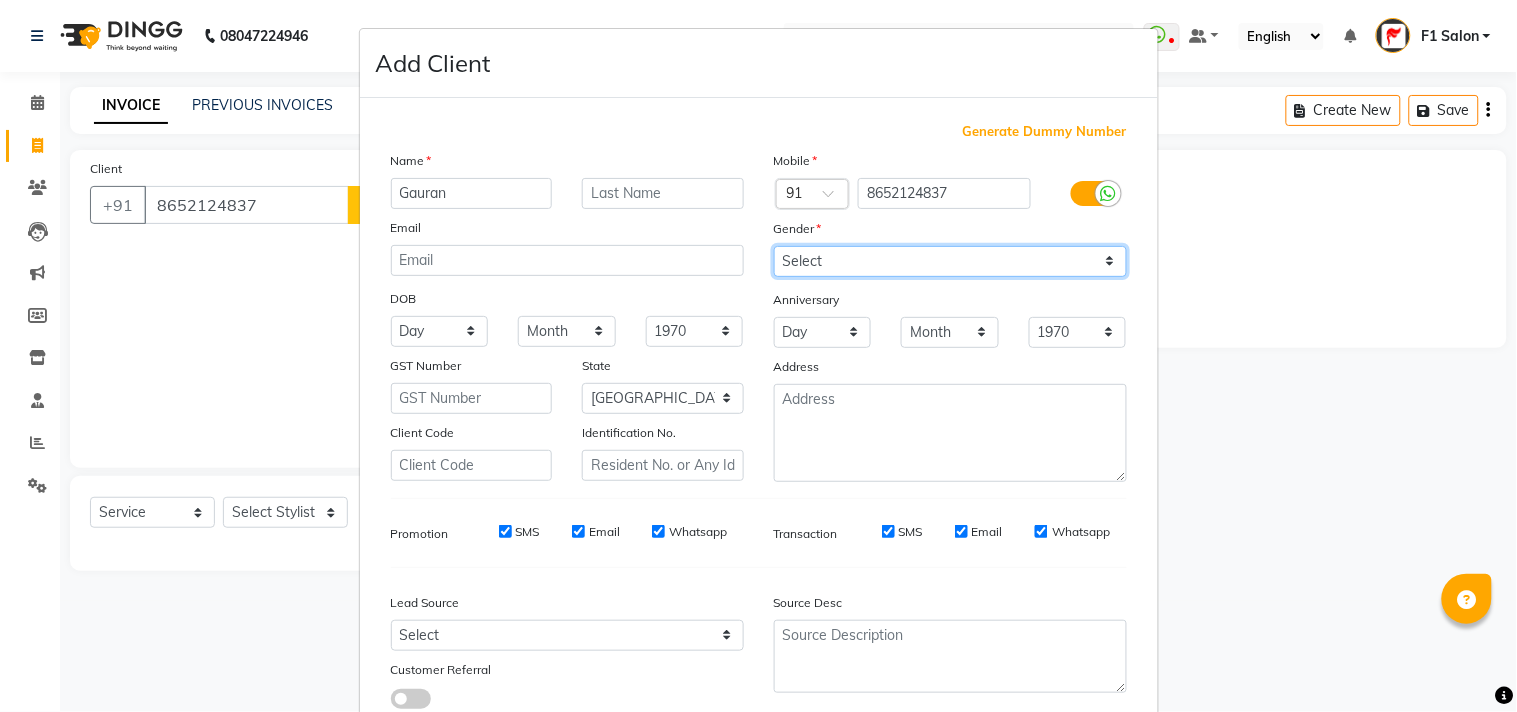 click on "Select Male Female Other Prefer Not To Say" at bounding box center (950, 261) 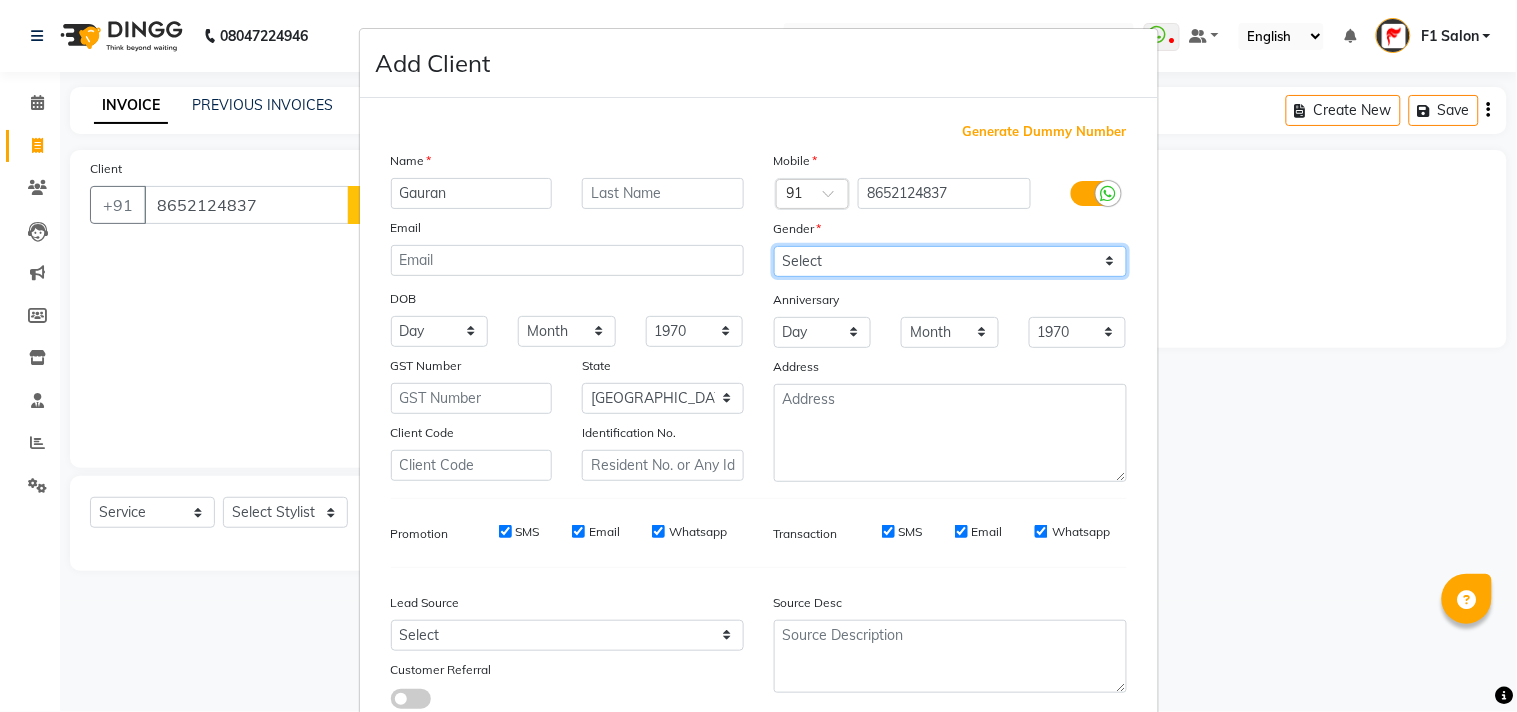 click on "Select Male Female Other Prefer Not To Say" at bounding box center [950, 261] 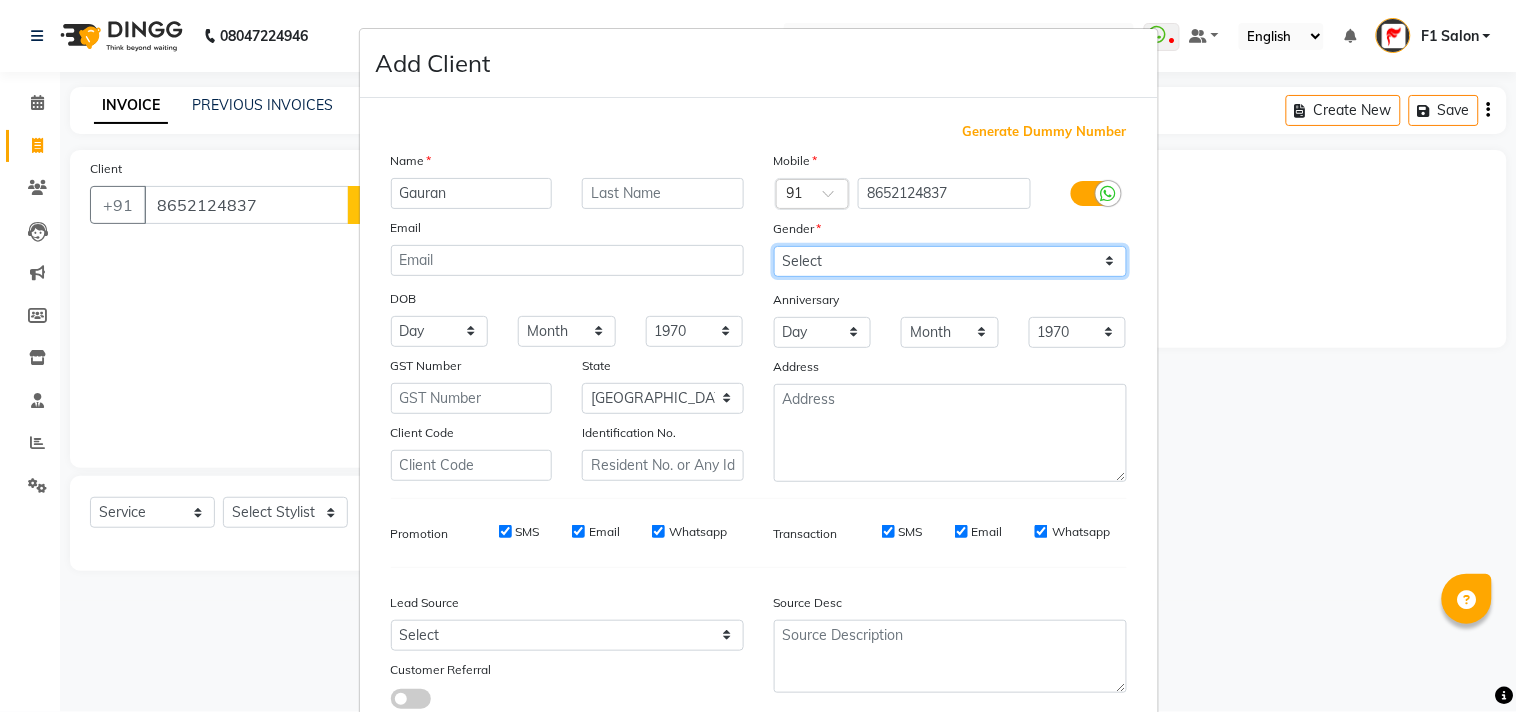 click on "Select Male Female Other Prefer Not To Say" at bounding box center (950, 261) 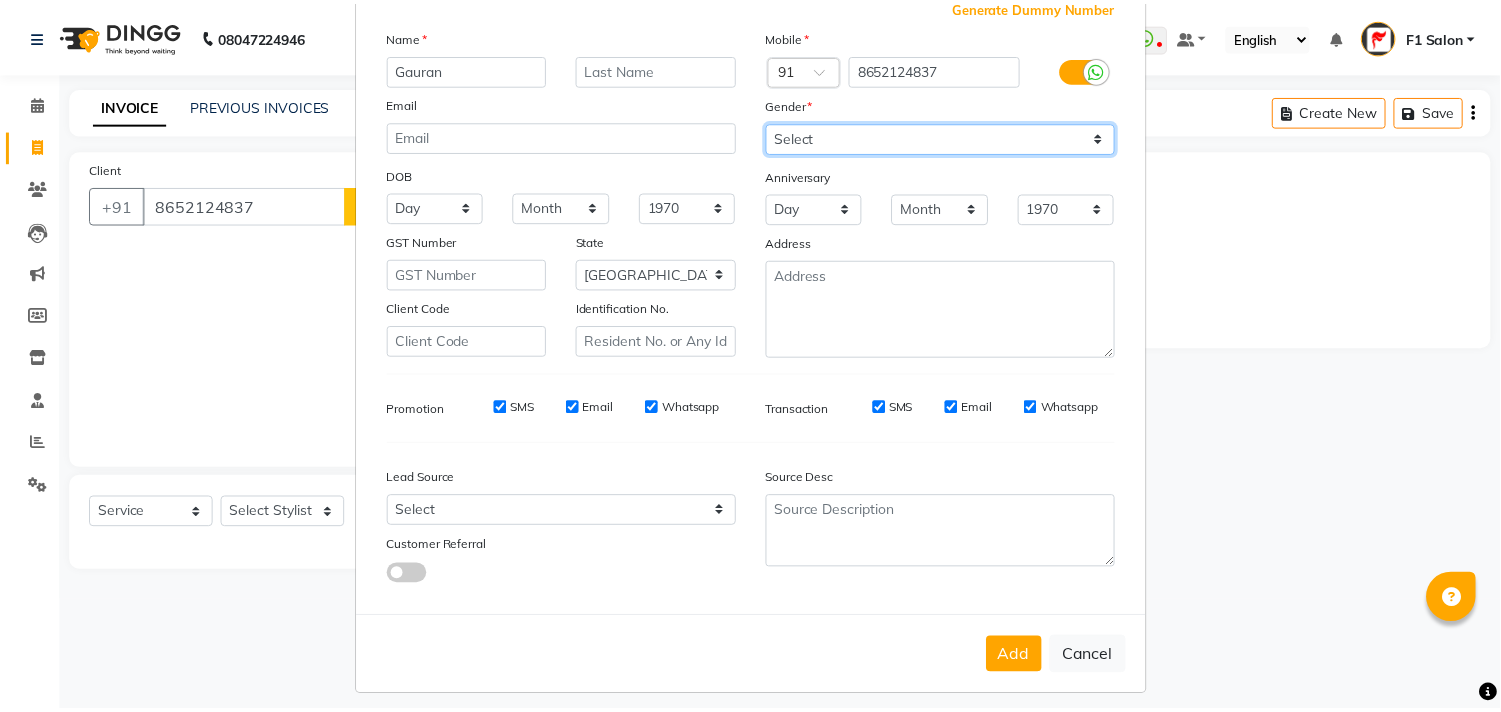 scroll, scrollTop: 138, scrollLeft: 0, axis: vertical 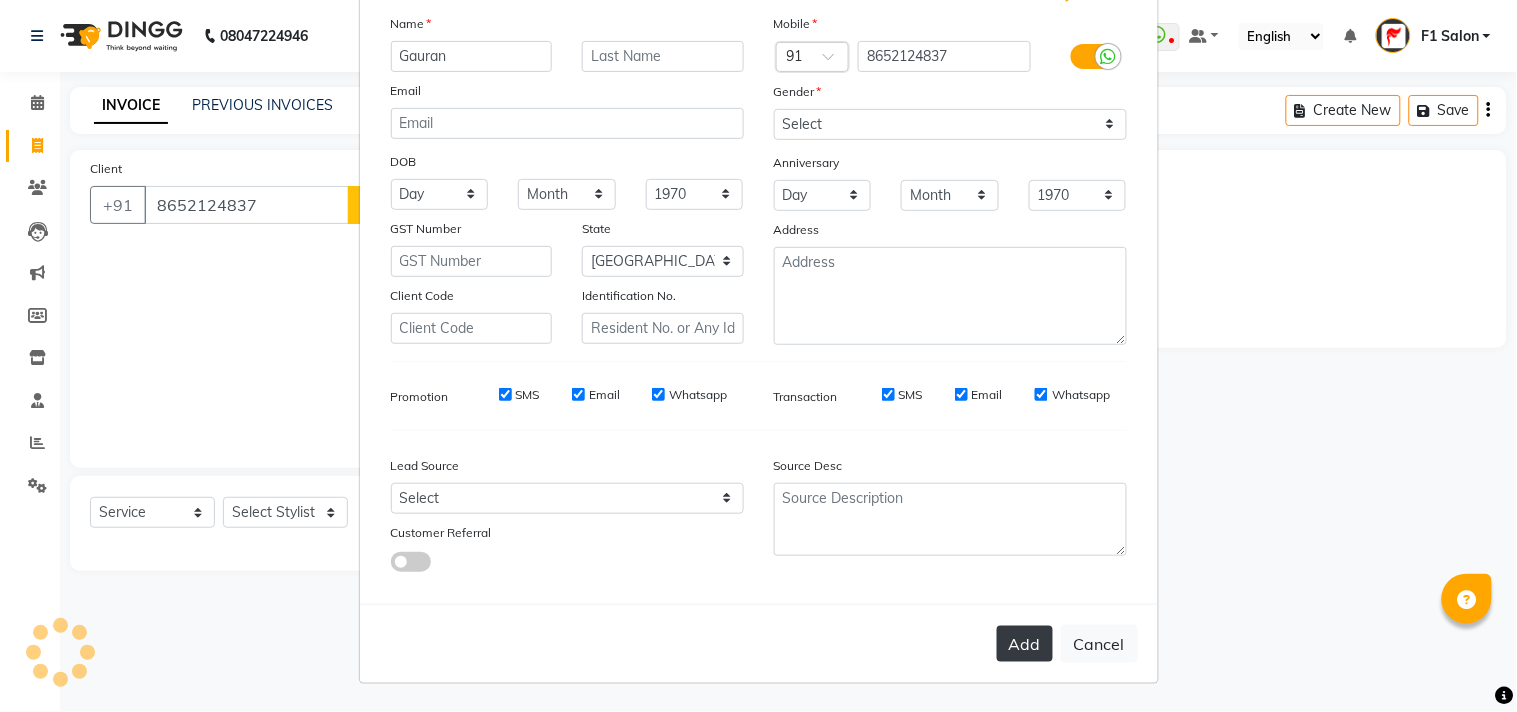 click on "Add" at bounding box center (1025, 644) 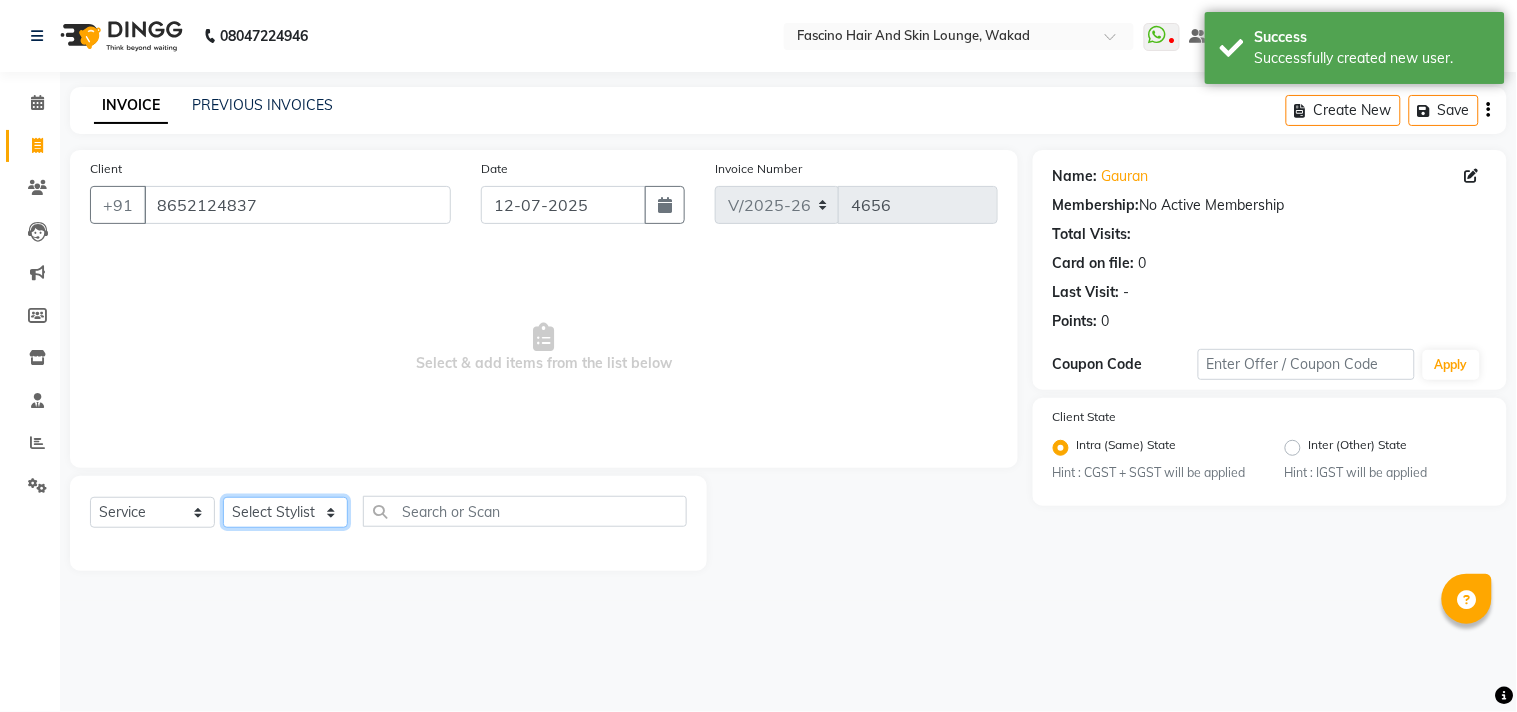 drag, startPoint x: 280, startPoint y: 516, endPoint x: 287, endPoint y: 508, distance: 10.630146 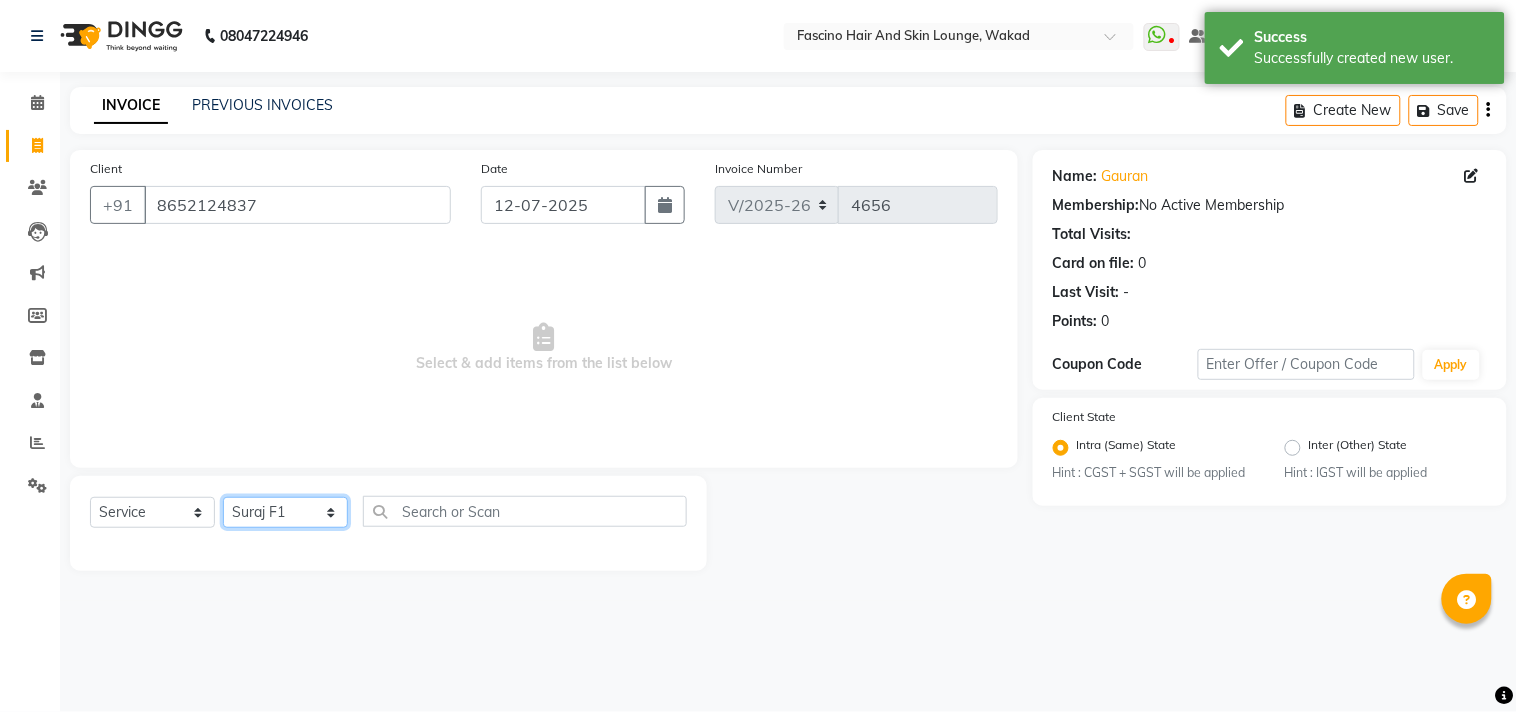 click on "Select Stylist 8805000650  Asif Shaikh Chimu Ingale F1 Salon  Ganesh F1 Gopal {JH} Govind (Jh ) Jadgdish Kajal  Omkar JH Pooja kate  Ram choudhry Sahil jh Sanjay muley Shree Siddu (F1) Sid (JH) Sukanya Sadiyan  Suraj F1 Tejal Beaution Usha Bhise Varsha F1 Veena" 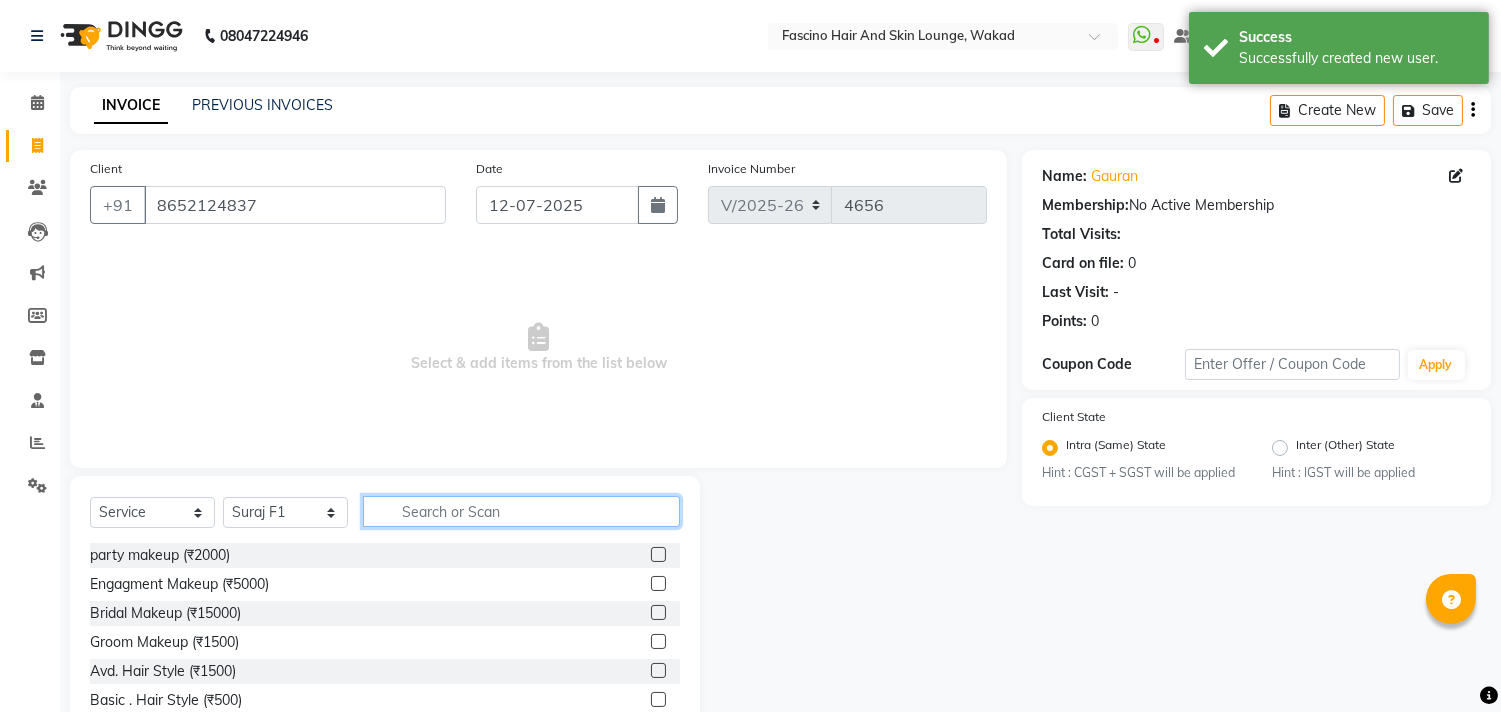 click 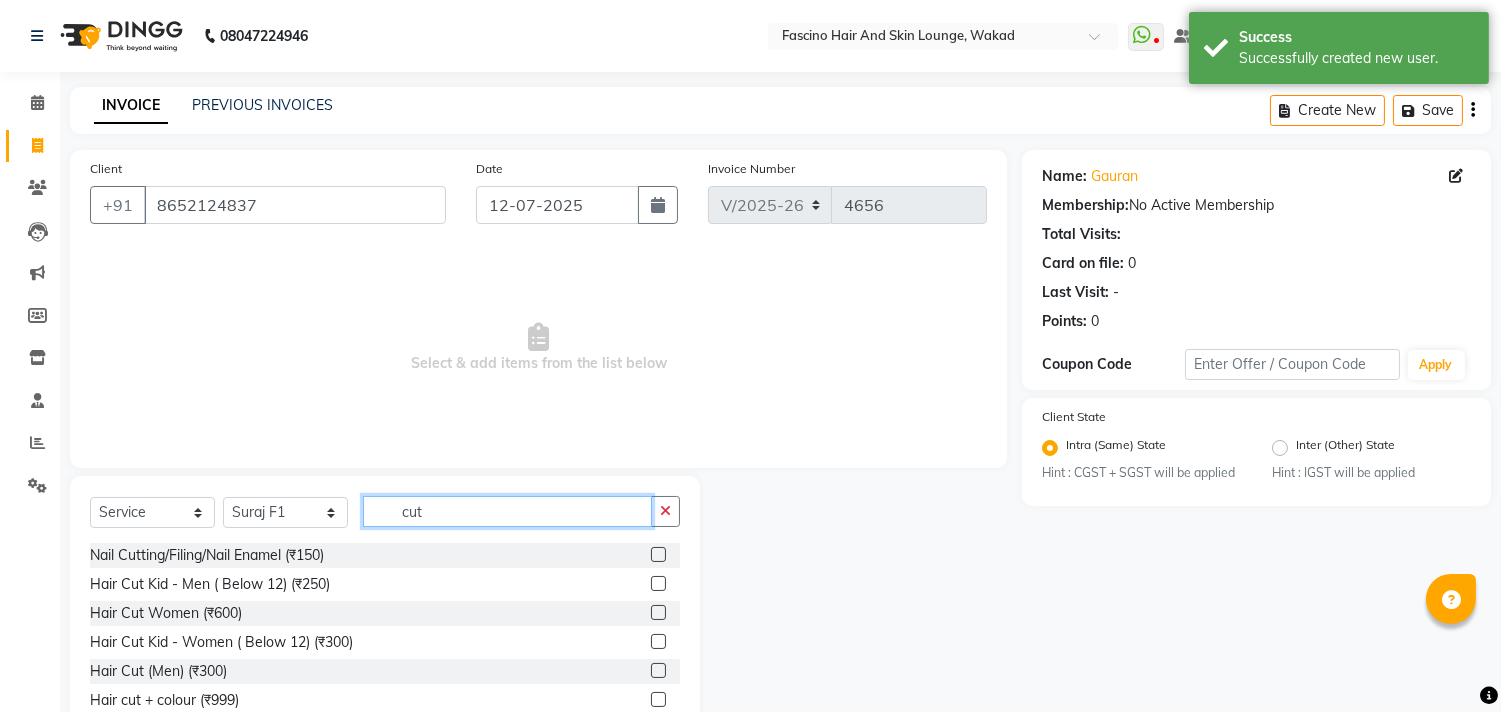 scroll, scrollTop: 118, scrollLeft: 0, axis: vertical 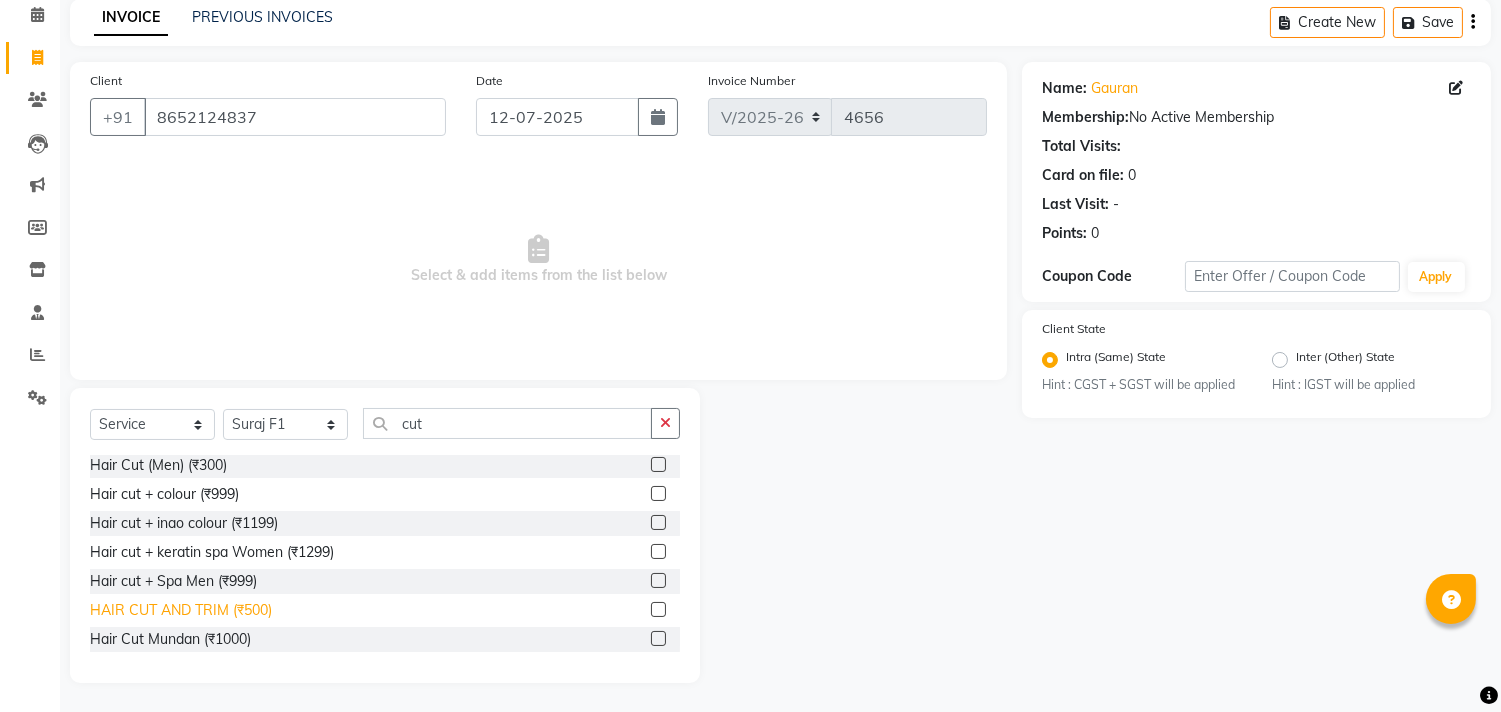 drag, startPoint x: 166, startPoint y: 604, endPoint x: 243, endPoint y: 603, distance: 77.00649 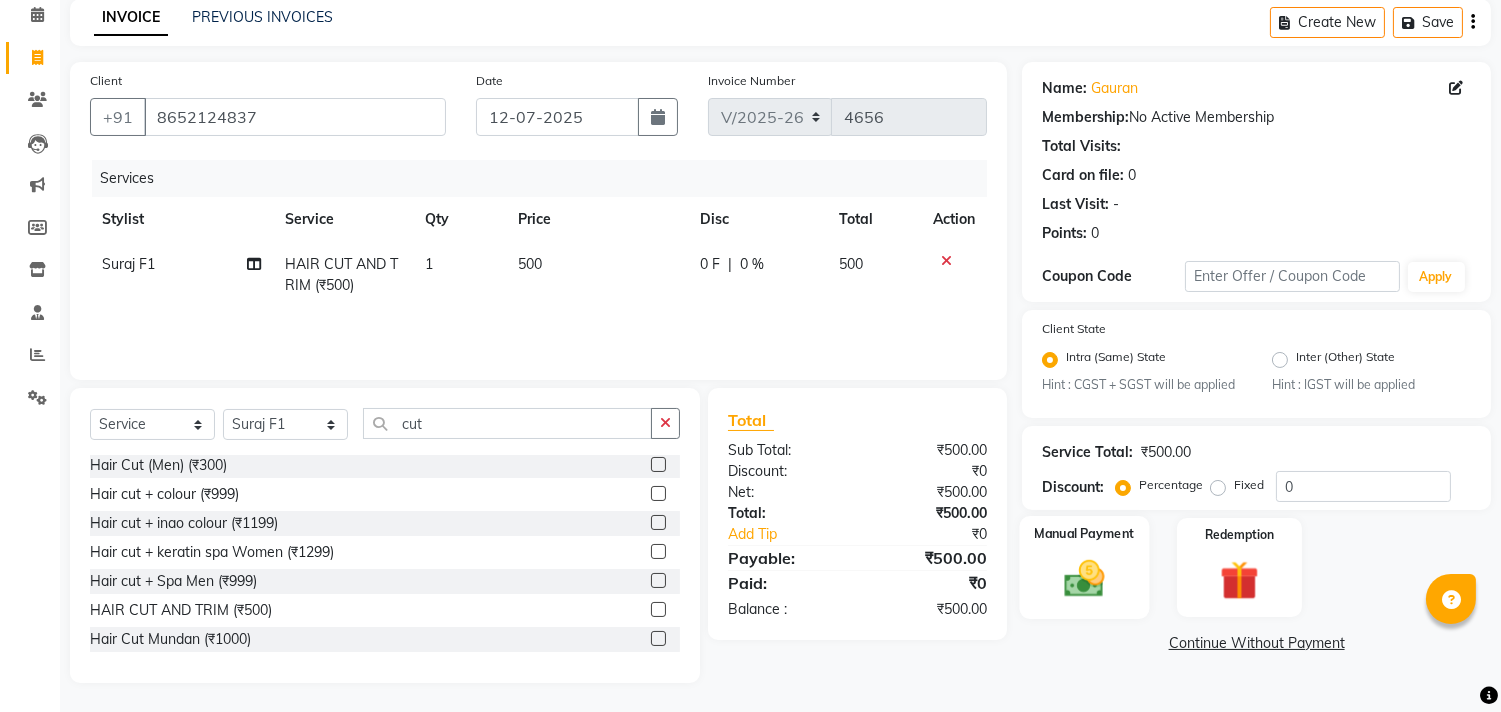 click 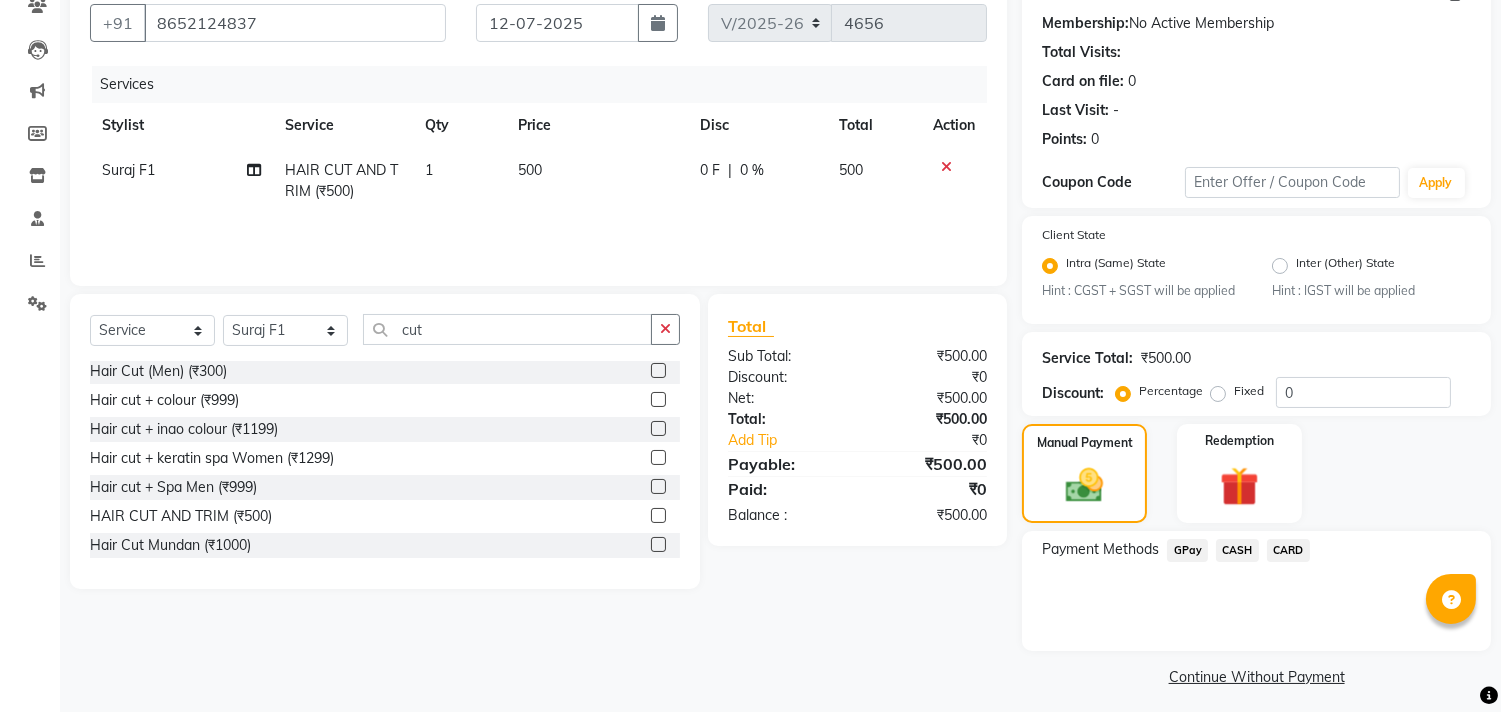 scroll, scrollTop: 192, scrollLeft: 0, axis: vertical 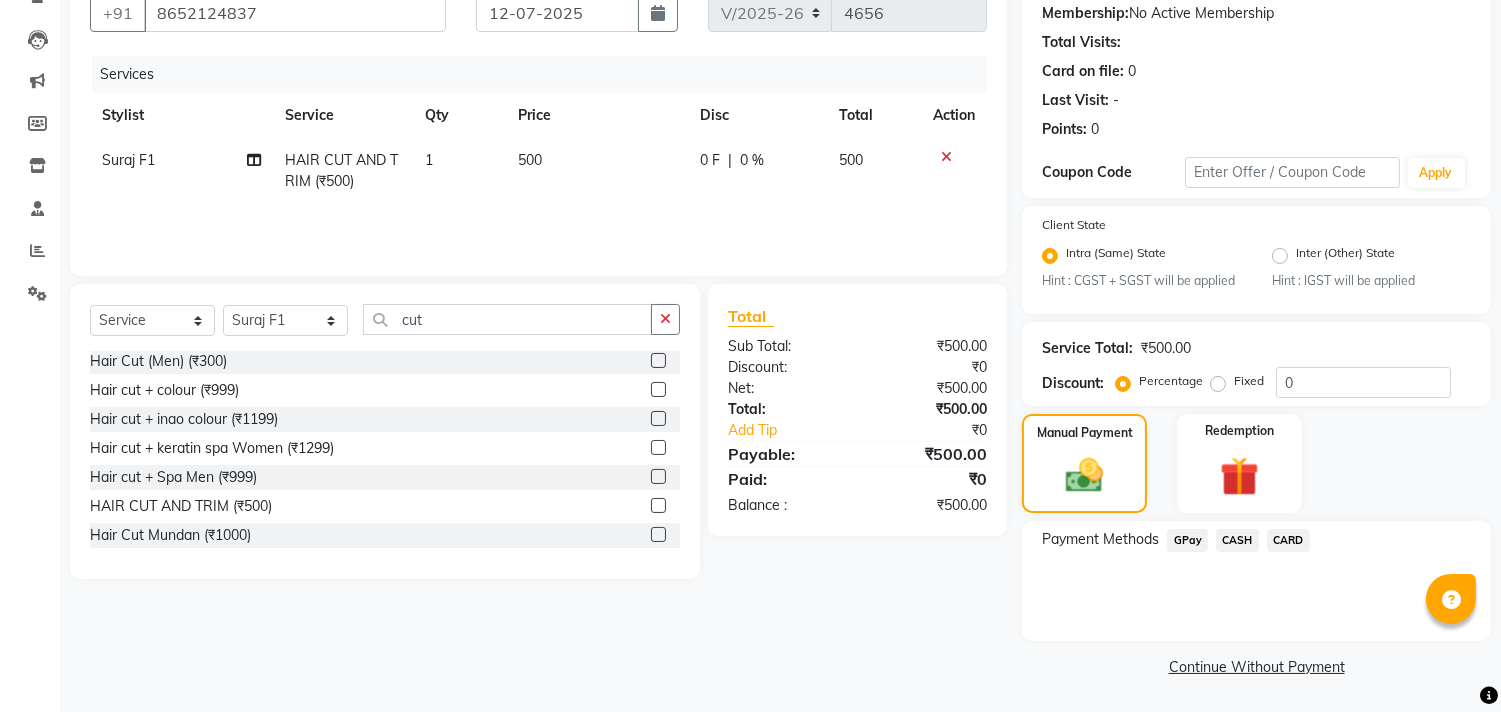 click on "GPay" 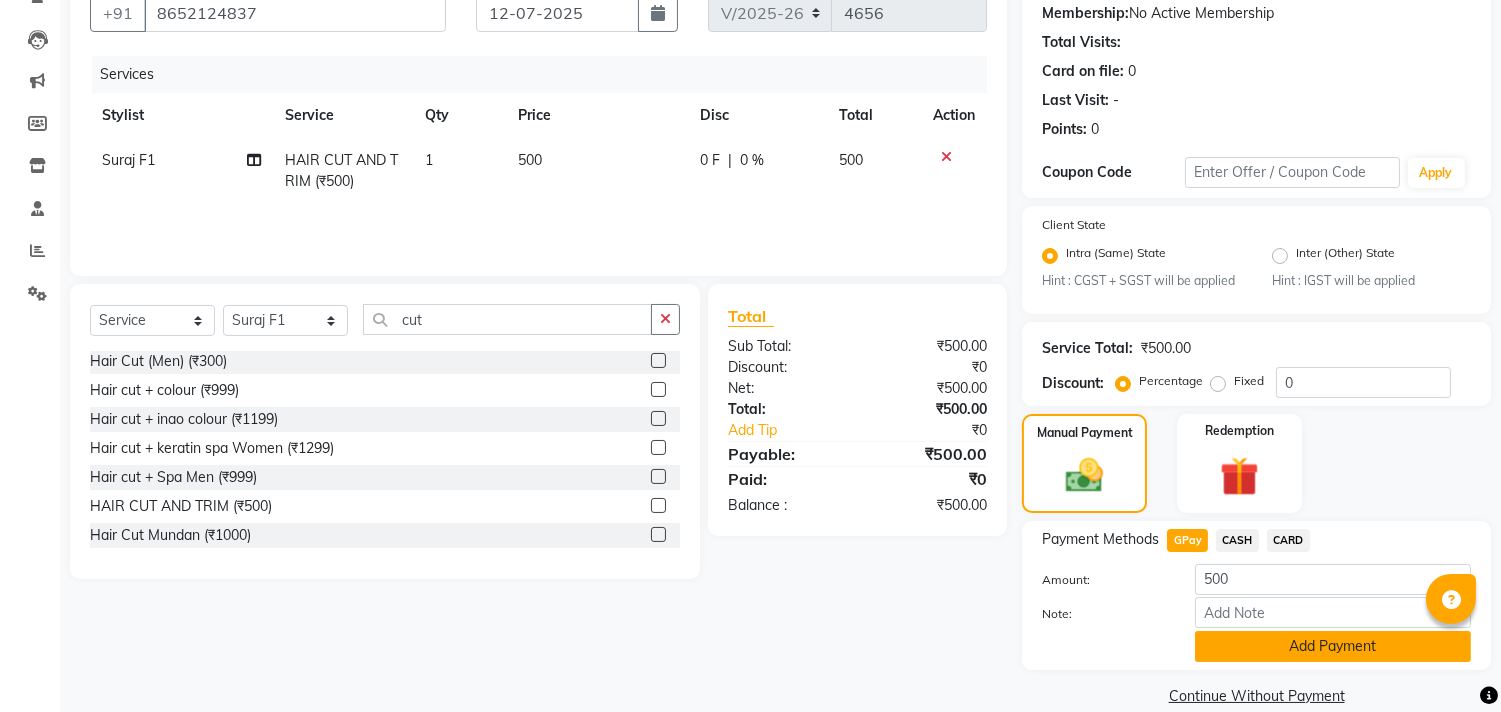 click on "Add Payment" 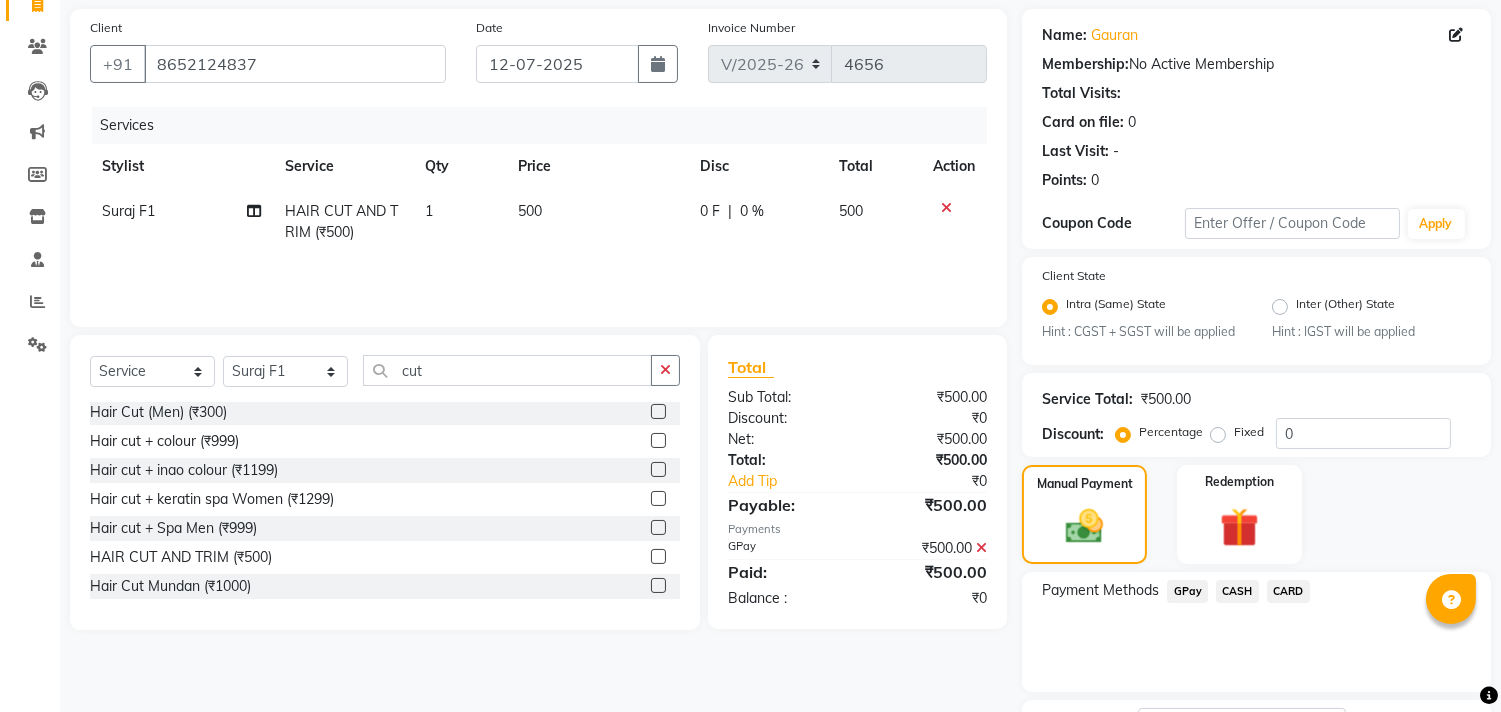 scroll, scrollTop: 305, scrollLeft: 0, axis: vertical 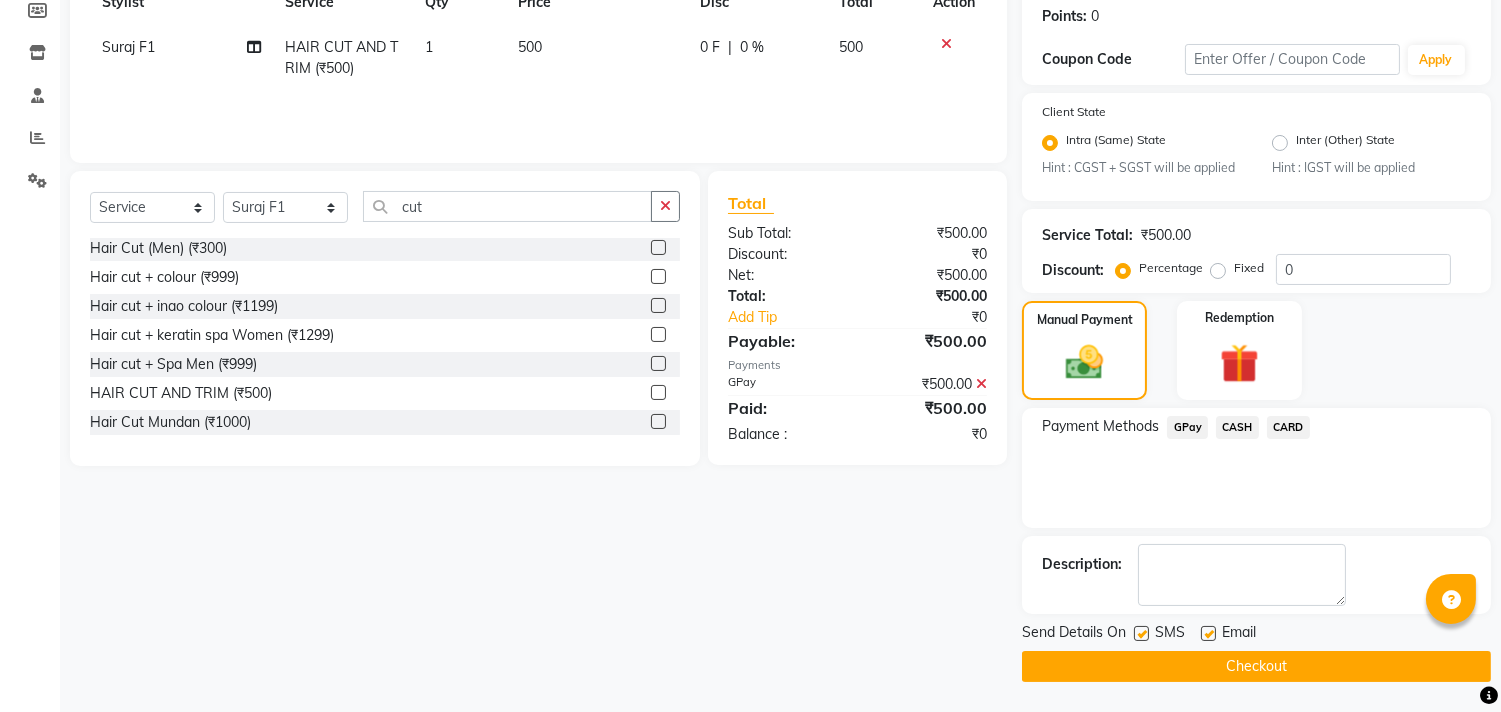 drag, startPoint x: 1141, startPoint y: 626, endPoint x: 1142, endPoint y: 676, distance: 50.01 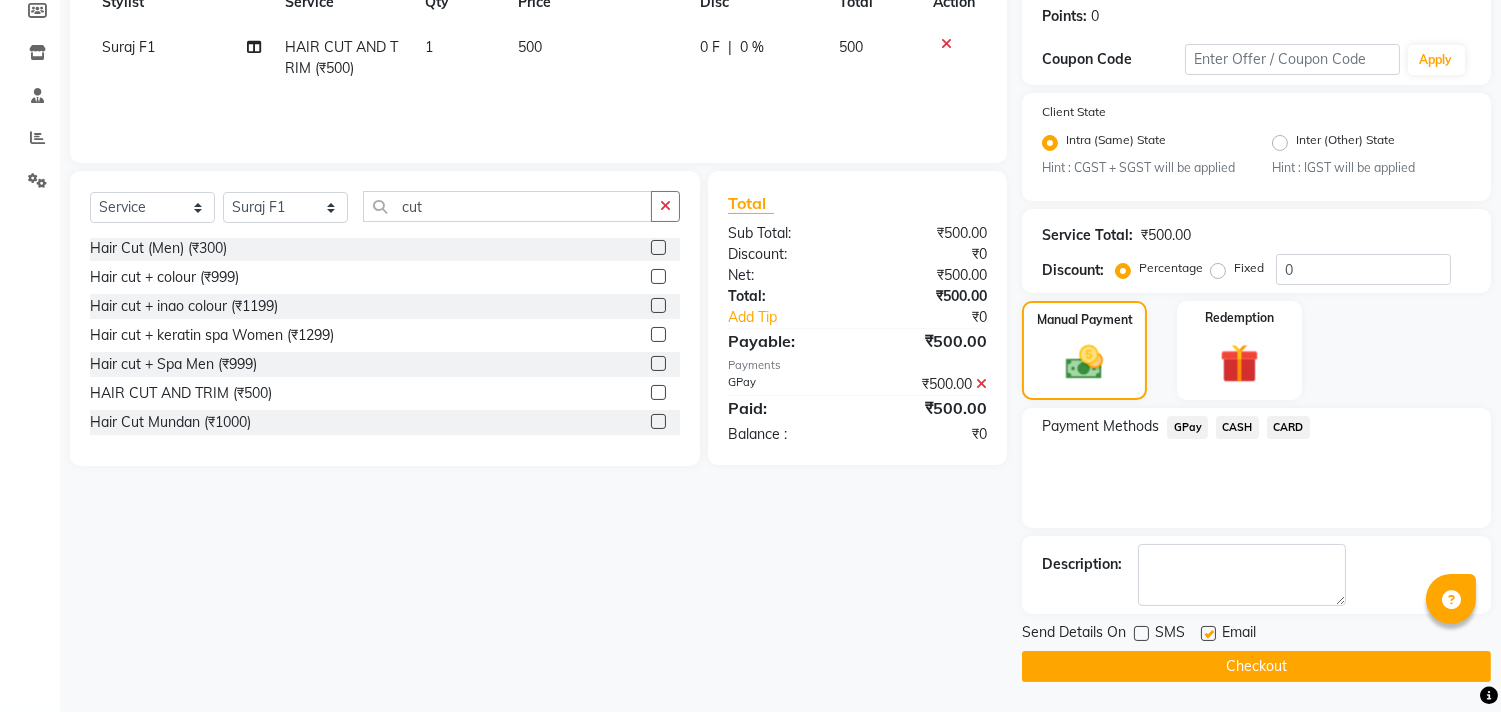 click on "Checkout" 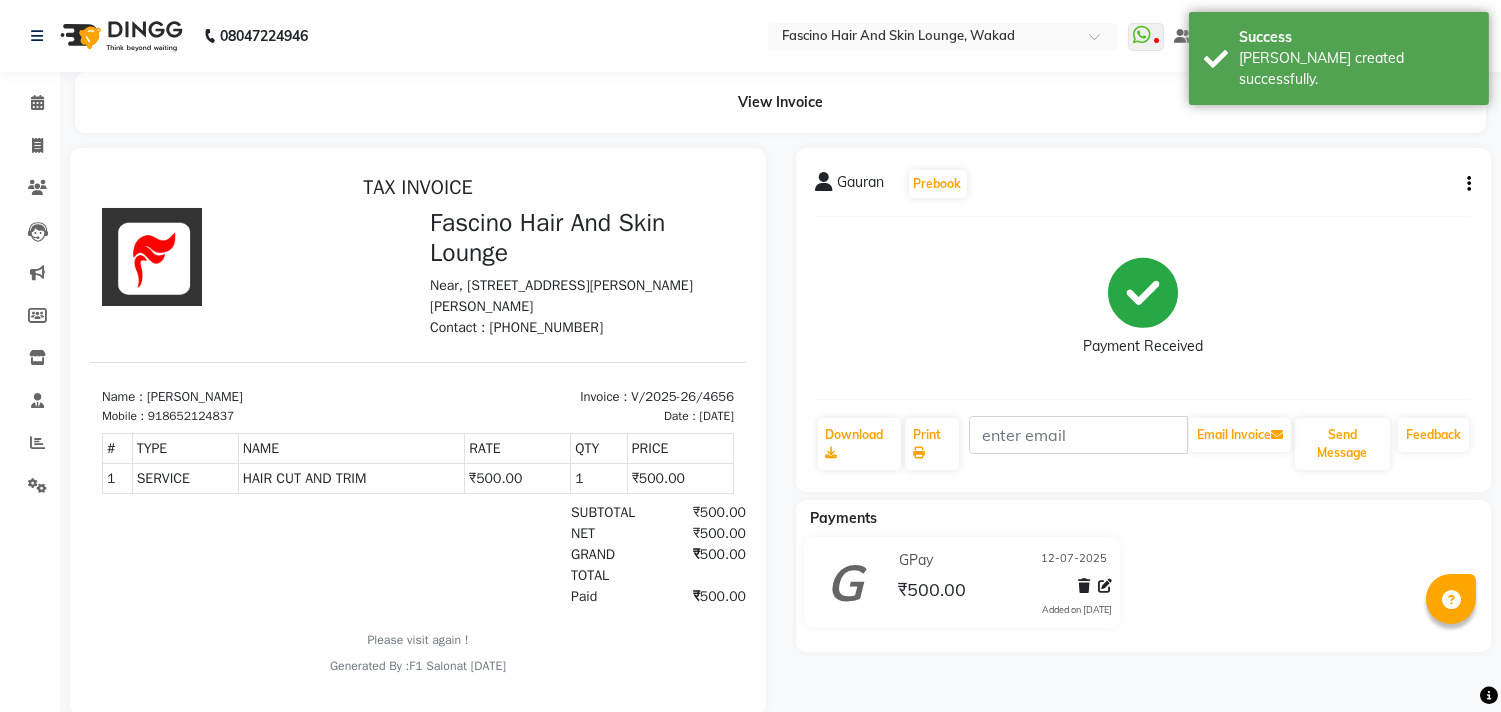 scroll, scrollTop: 0, scrollLeft: 0, axis: both 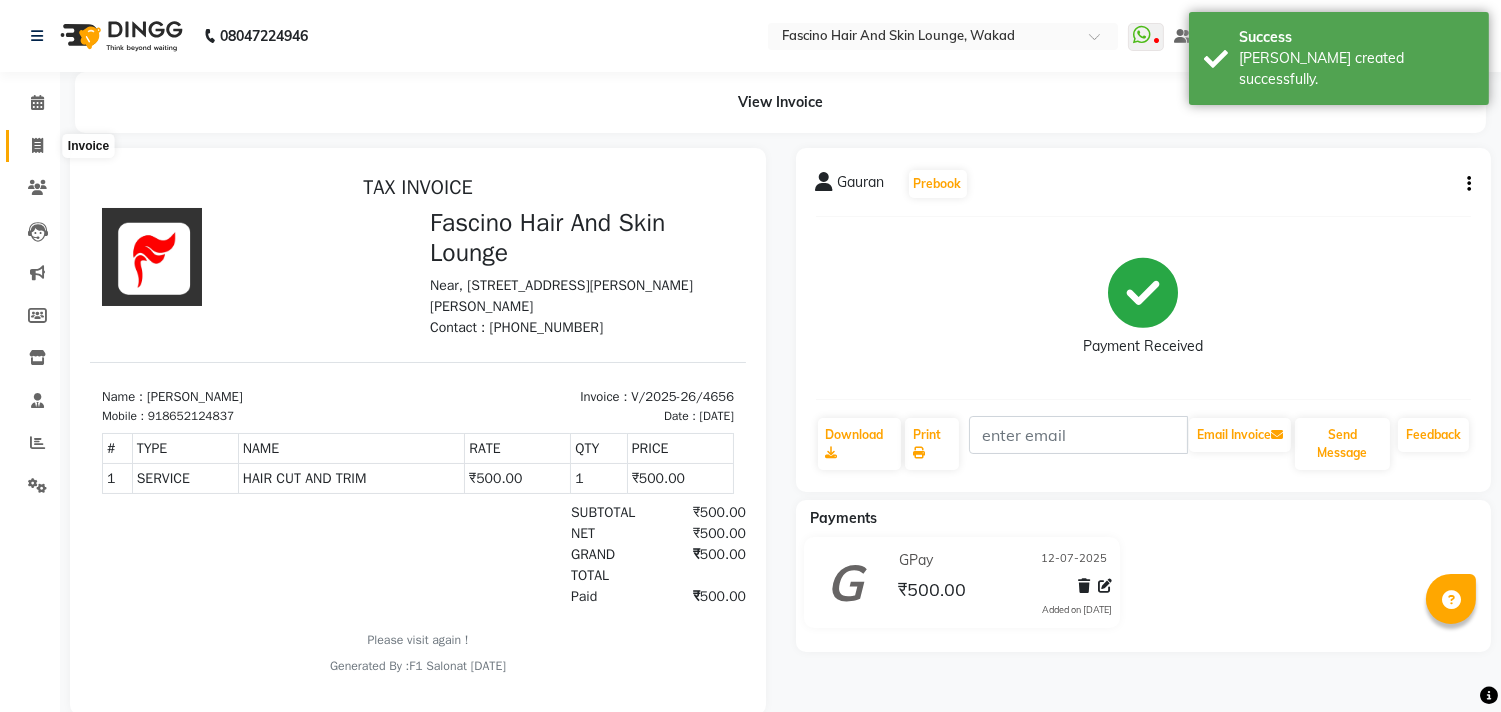 click 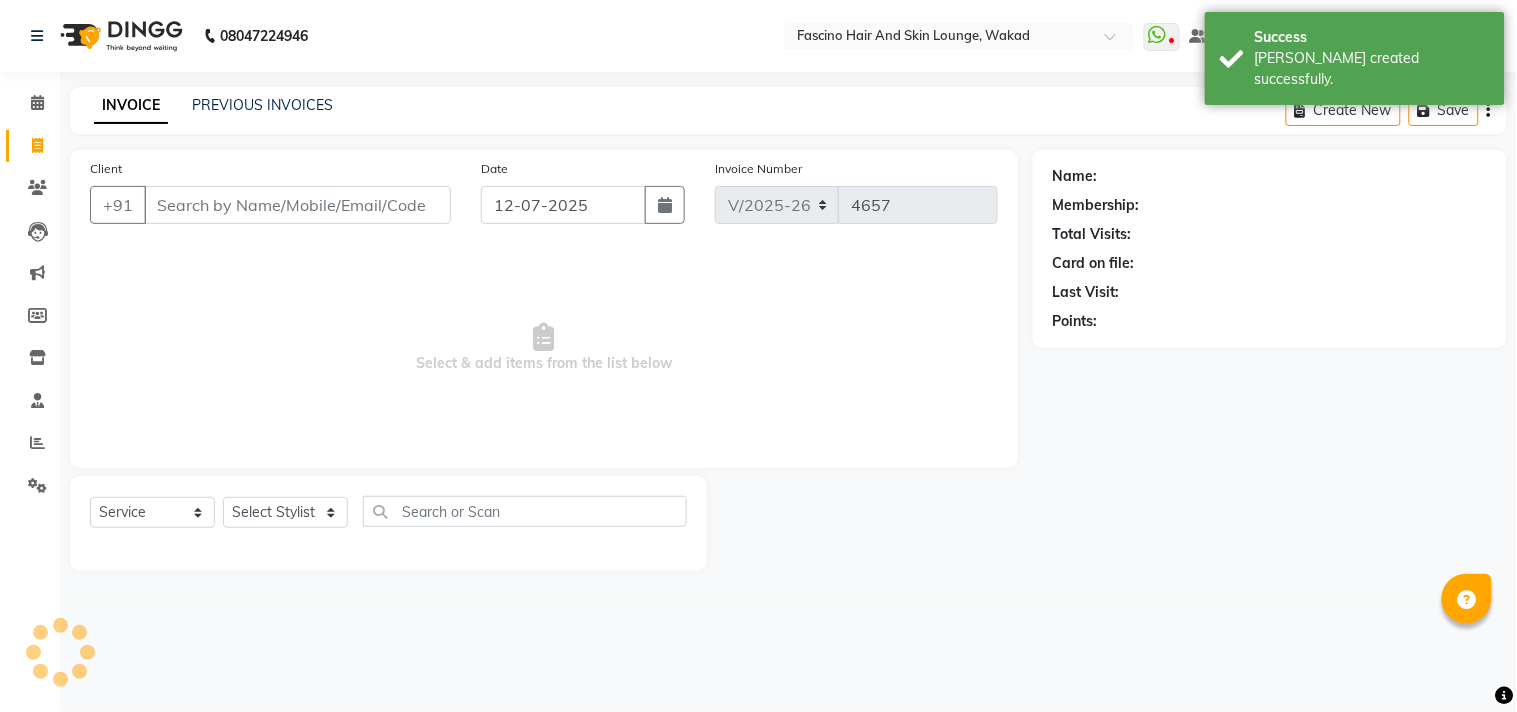 click on "Client" at bounding box center [297, 205] 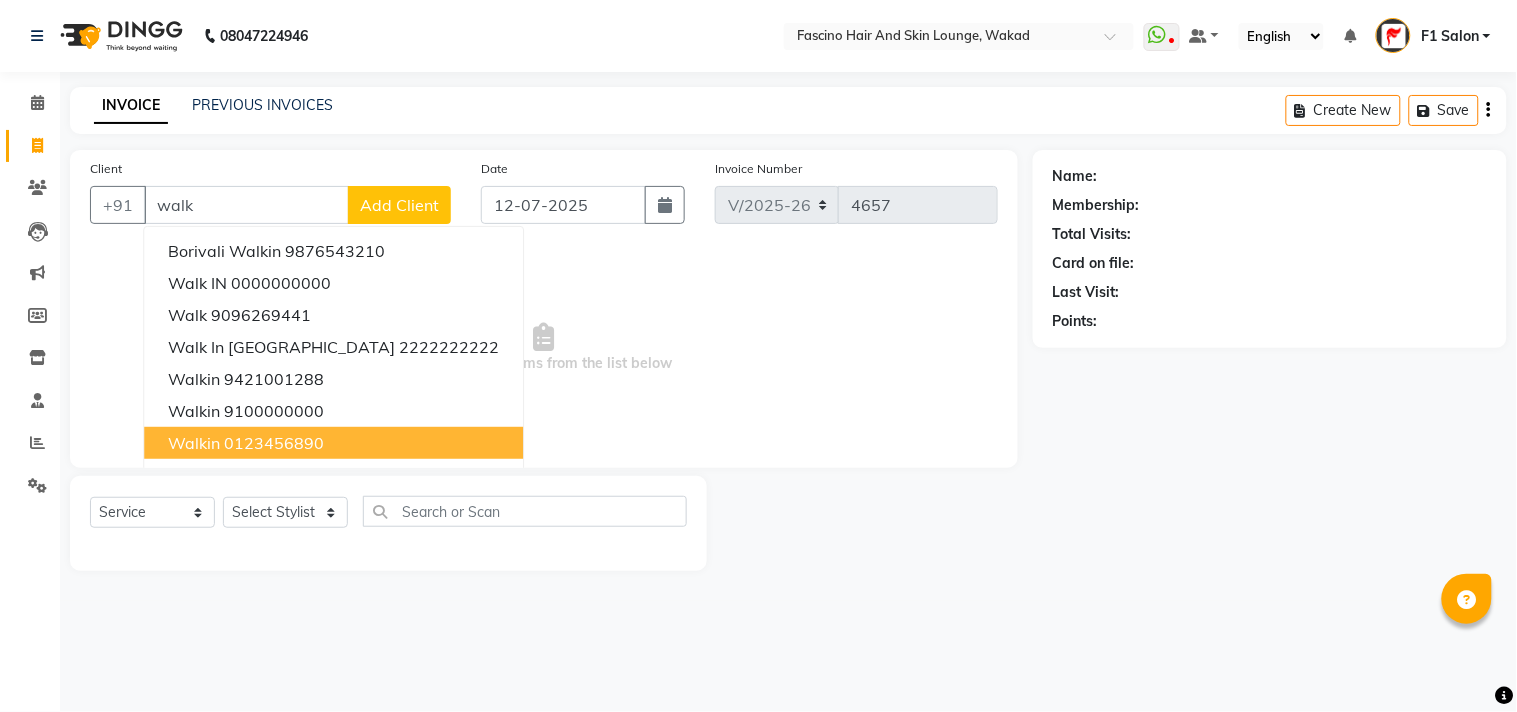 click on "walkin" at bounding box center (194, 443) 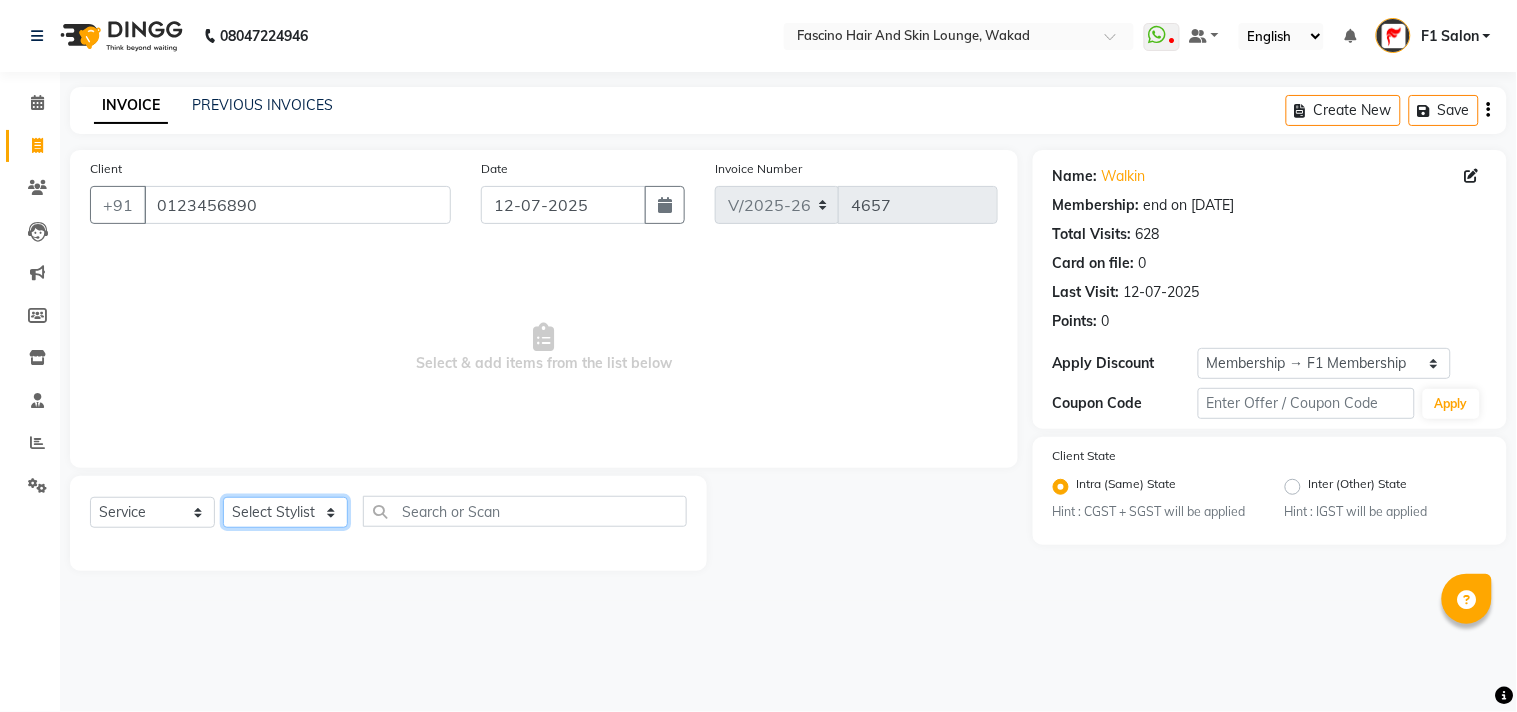 click on "Select Stylist 8805000650  Asif Shaikh Chimu Ingale F1 Salon  Ganesh F1 Gopal {JH} Govind (Jh ) Jadgdish Kajal  Omkar JH Pooja kate  Ram choudhry Sahil jh Sanjay muley Shree Siddu (F1) Sid (JH) Sukanya Sadiyan  Suraj F1 Tejal Beaution Usha Bhise Varsha F1 Veena" 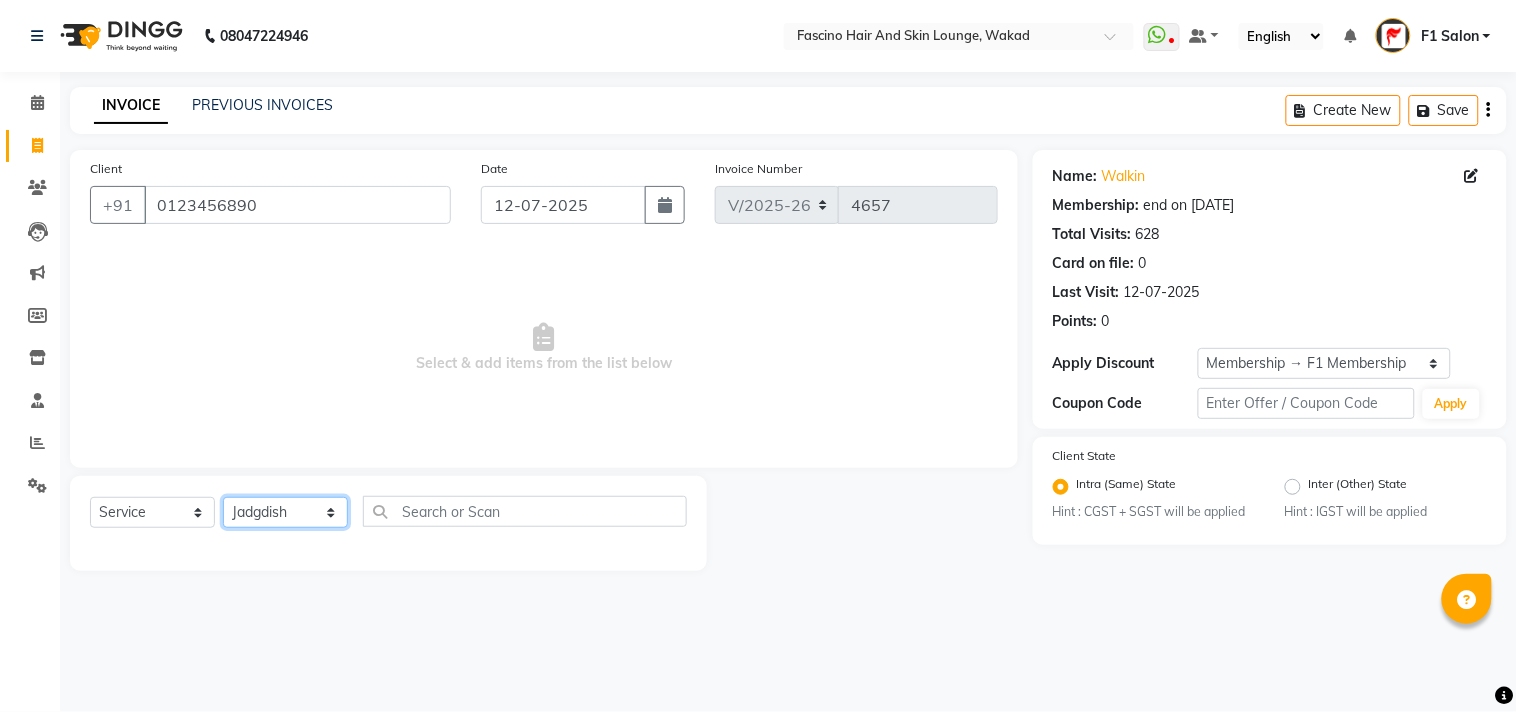 click on "Select Stylist 8805000650  Asif Shaikh Chimu Ingale F1 Salon  Ganesh F1 Gopal {JH} Govind (Jh ) Jadgdish Kajal  Omkar JH Pooja kate  Ram choudhry Sahil jh Sanjay muley Shree Siddu (F1) Sid (JH) Sukanya Sadiyan  Suraj F1 Tejal Beaution Usha Bhise Varsha F1 Veena" 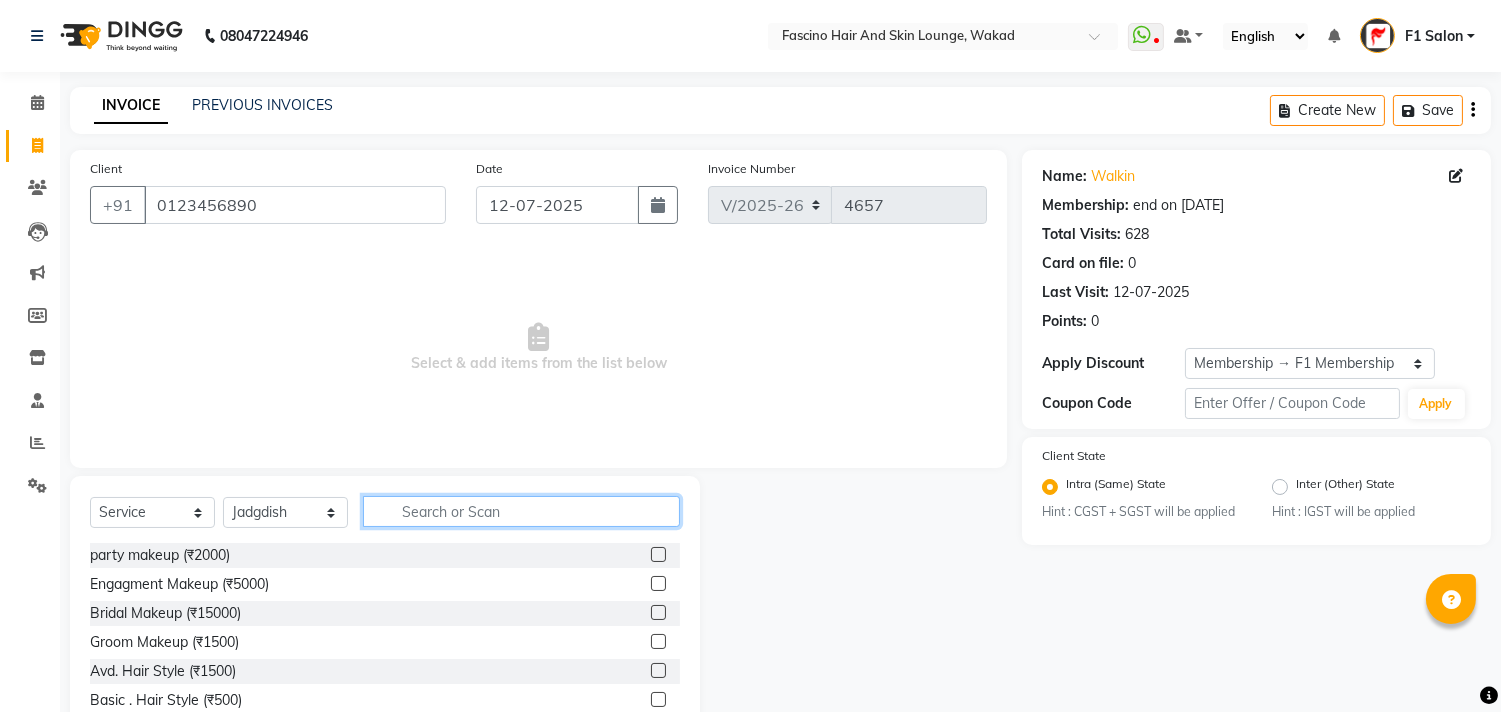 click 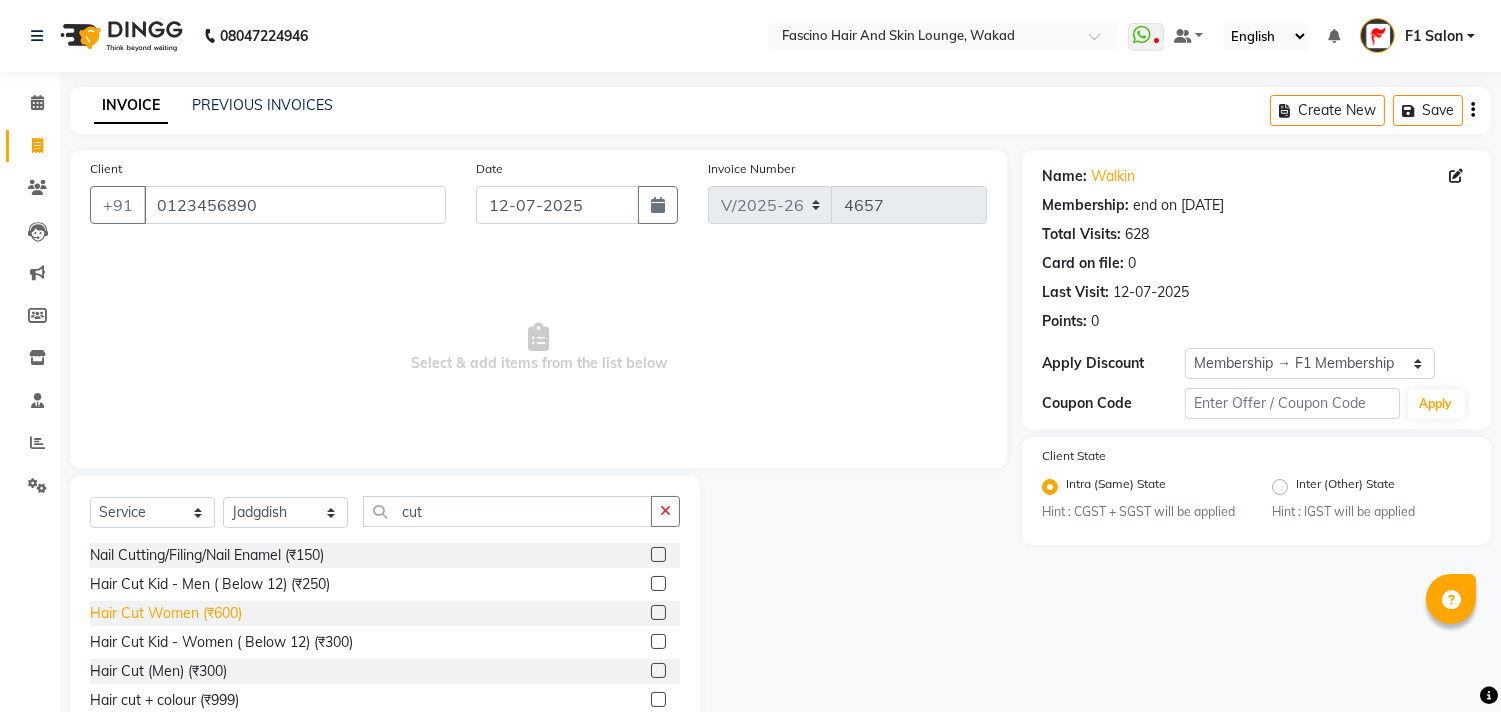 click on "Hair Cut Women (₹600)" 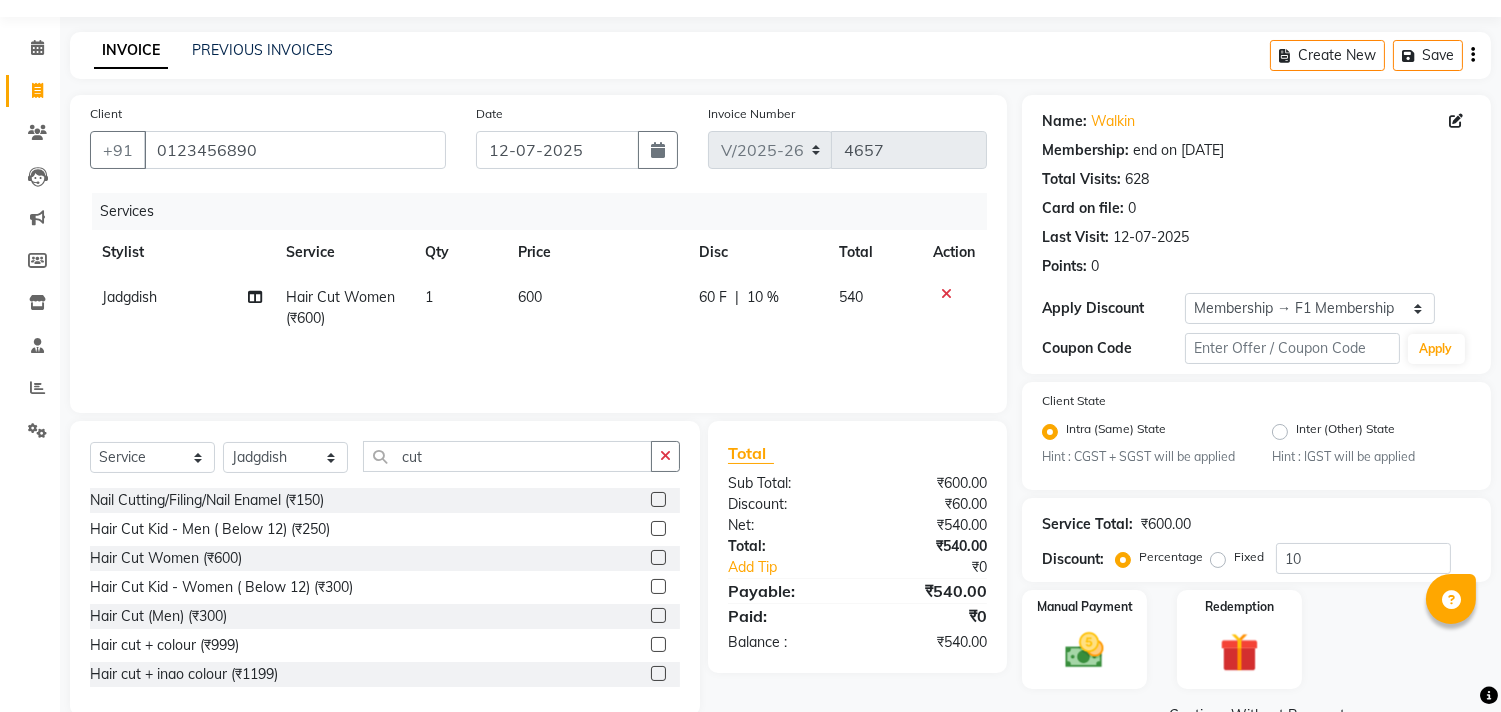 scroll, scrollTop: 102, scrollLeft: 0, axis: vertical 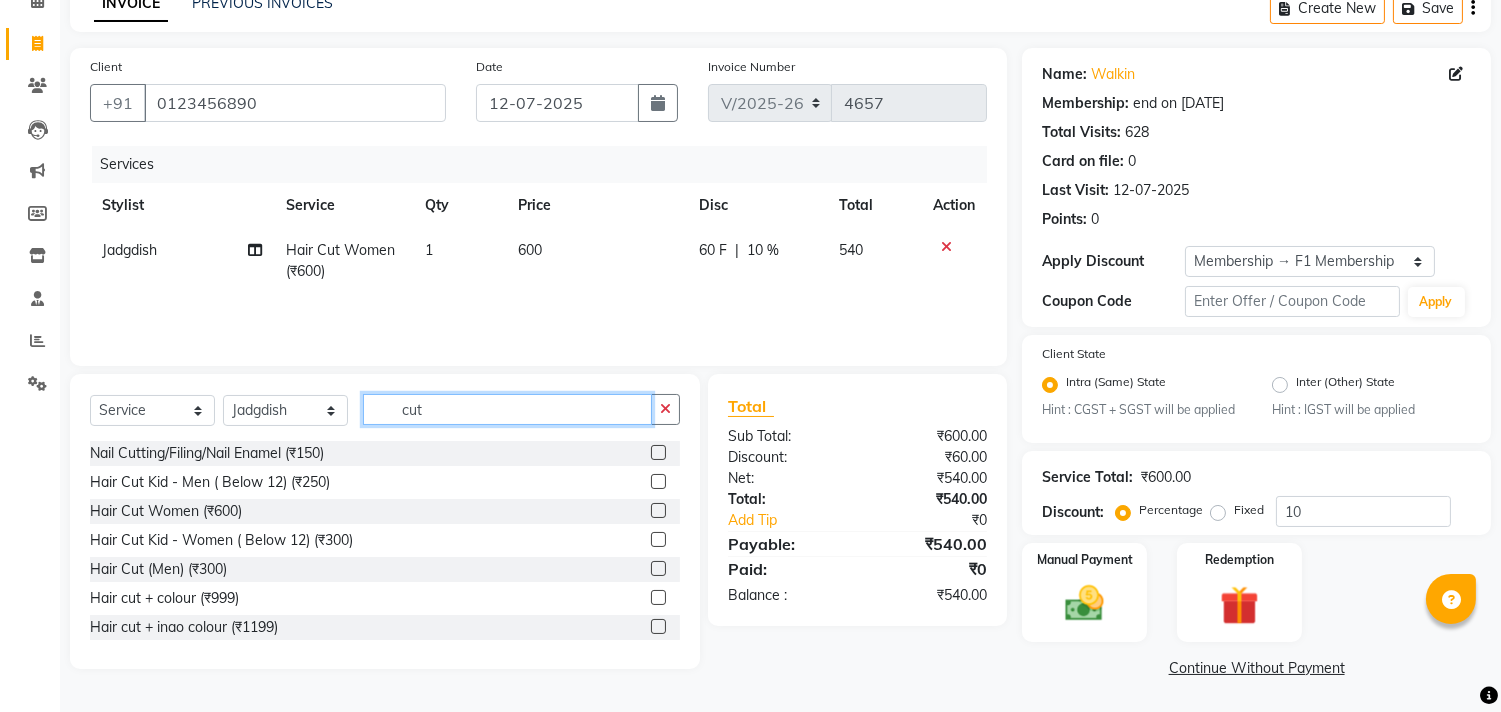 click on "cut" 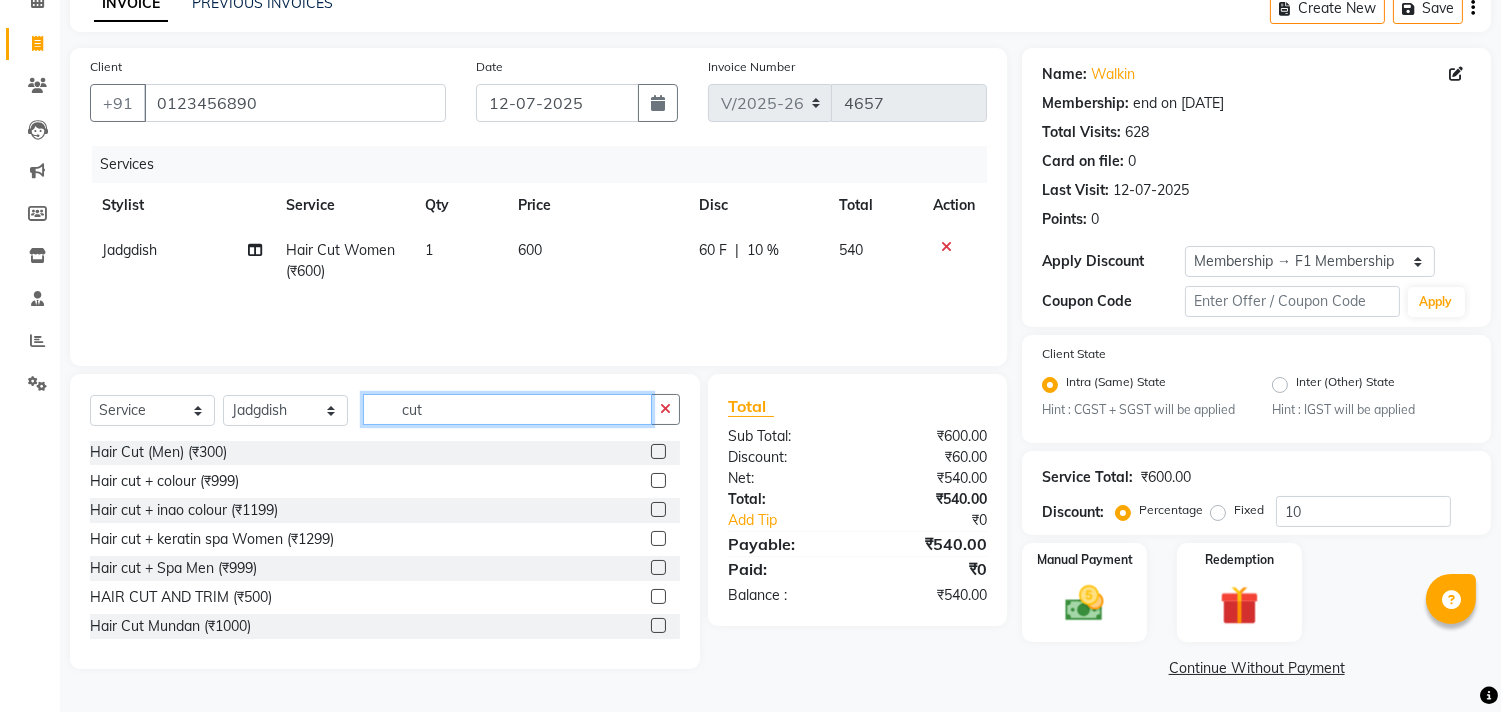 scroll, scrollTop: 118, scrollLeft: 0, axis: vertical 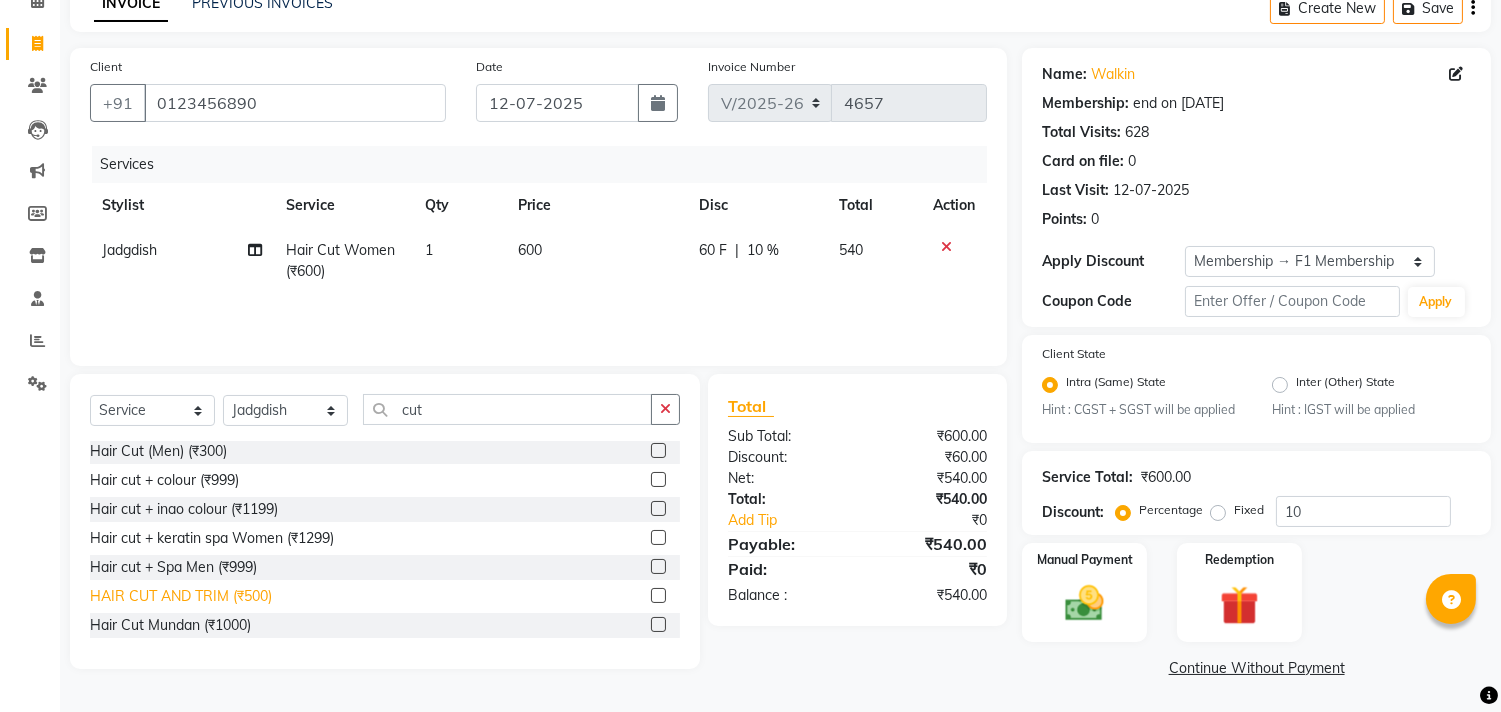 click on "HAIR CUT AND TRIM  (₹500)" 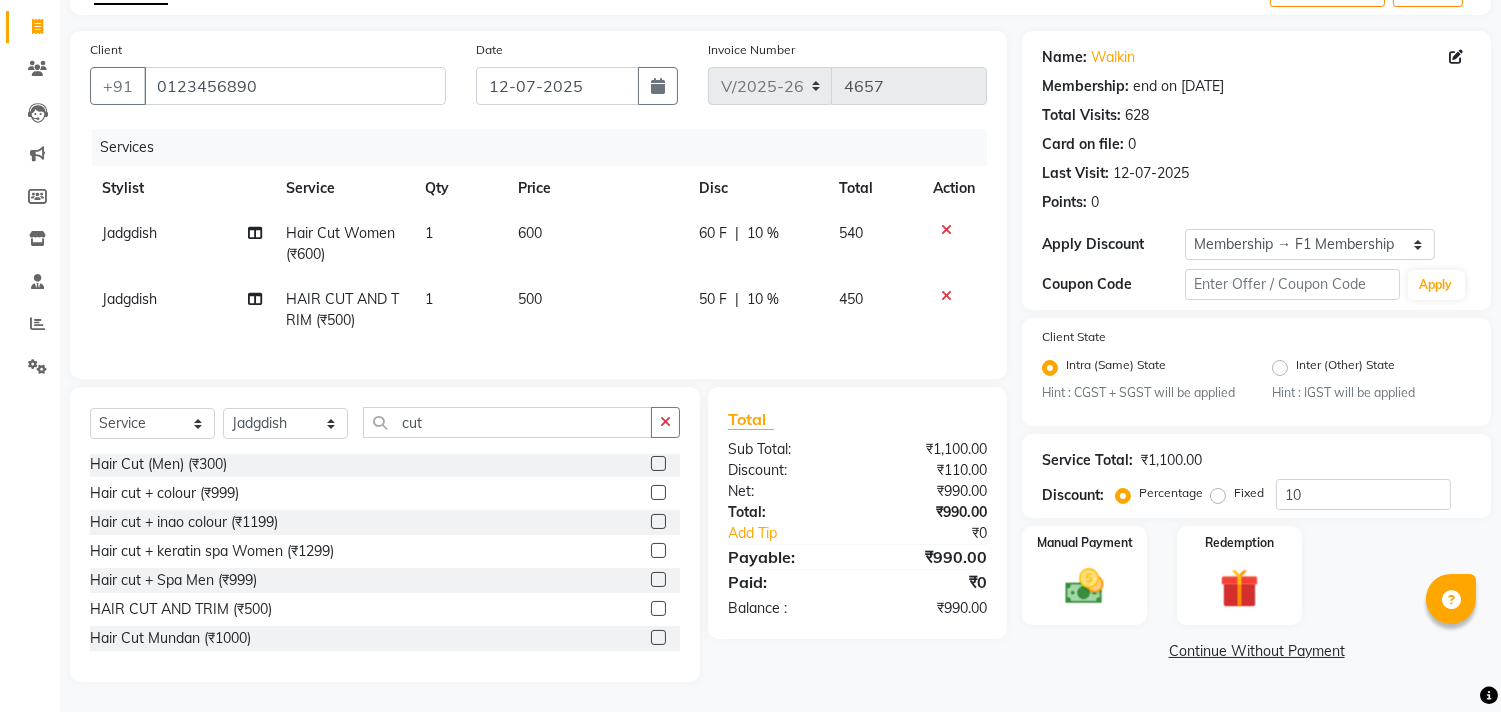 scroll, scrollTop: 135, scrollLeft: 0, axis: vertical 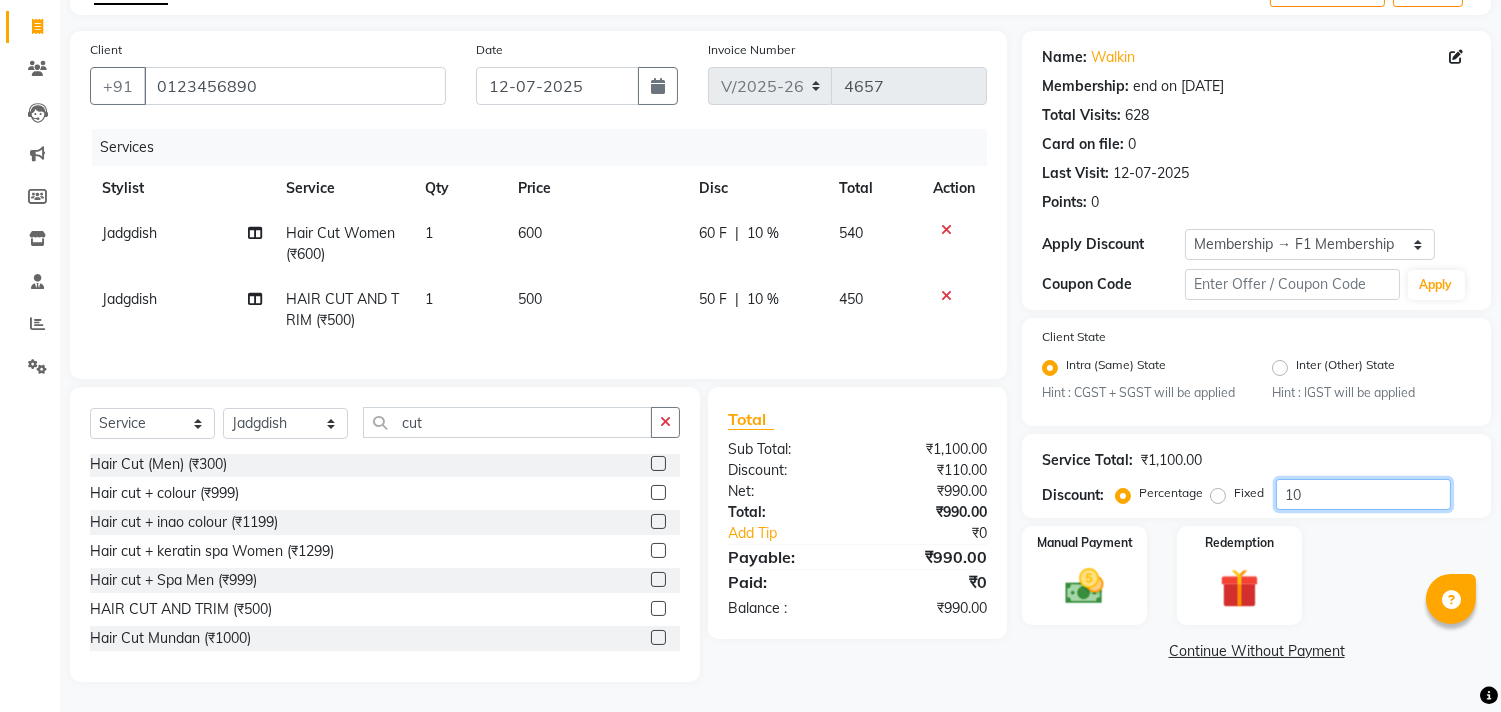 click on "10" 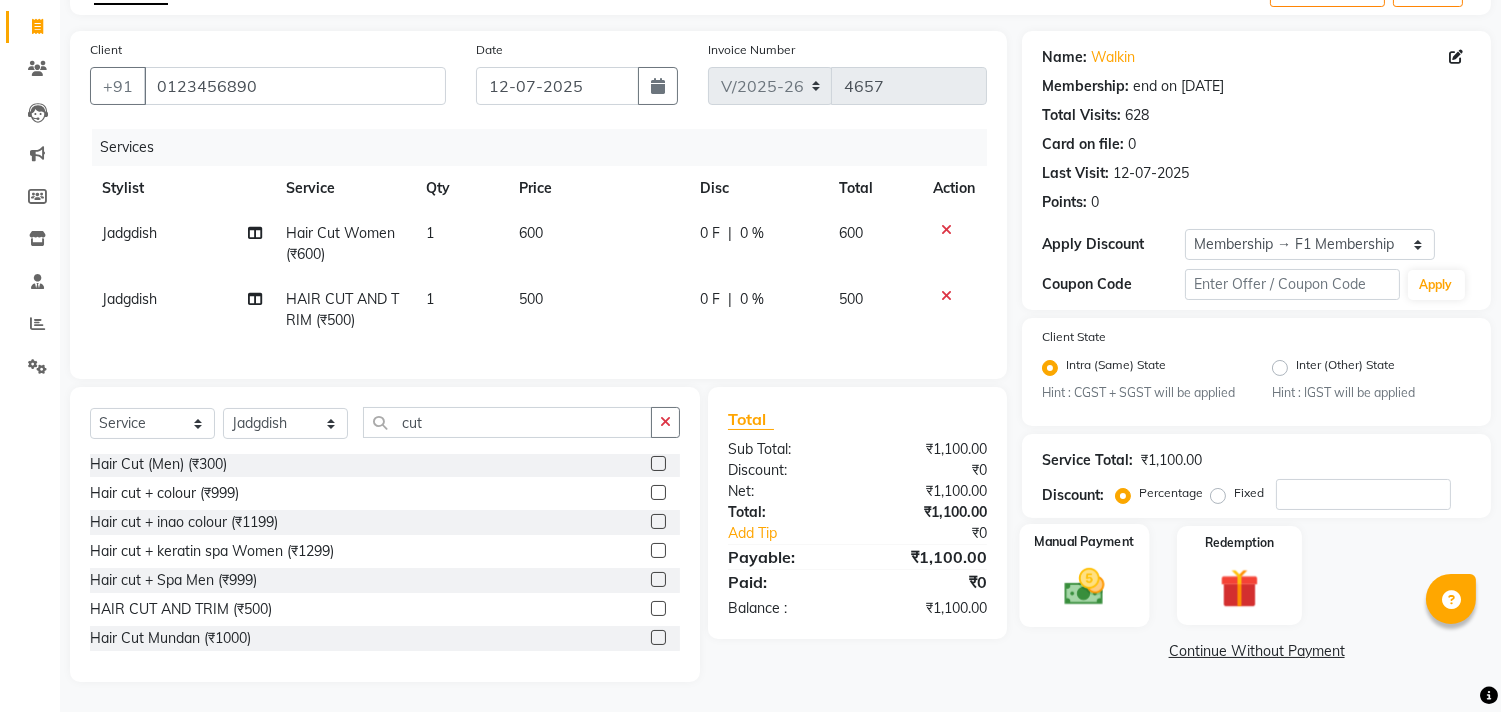 click 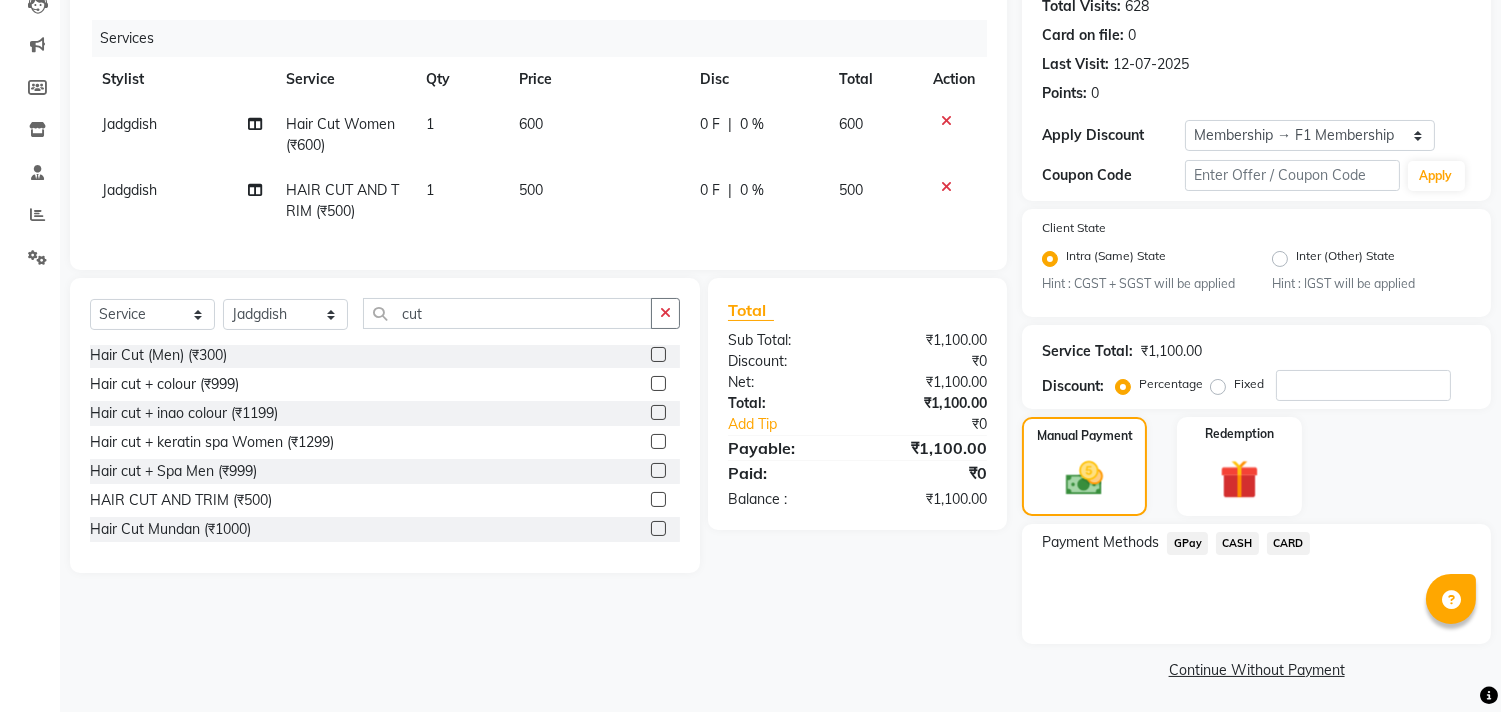 scroll, scrollTop: 231, scrollLeft: 0, axis: vertical 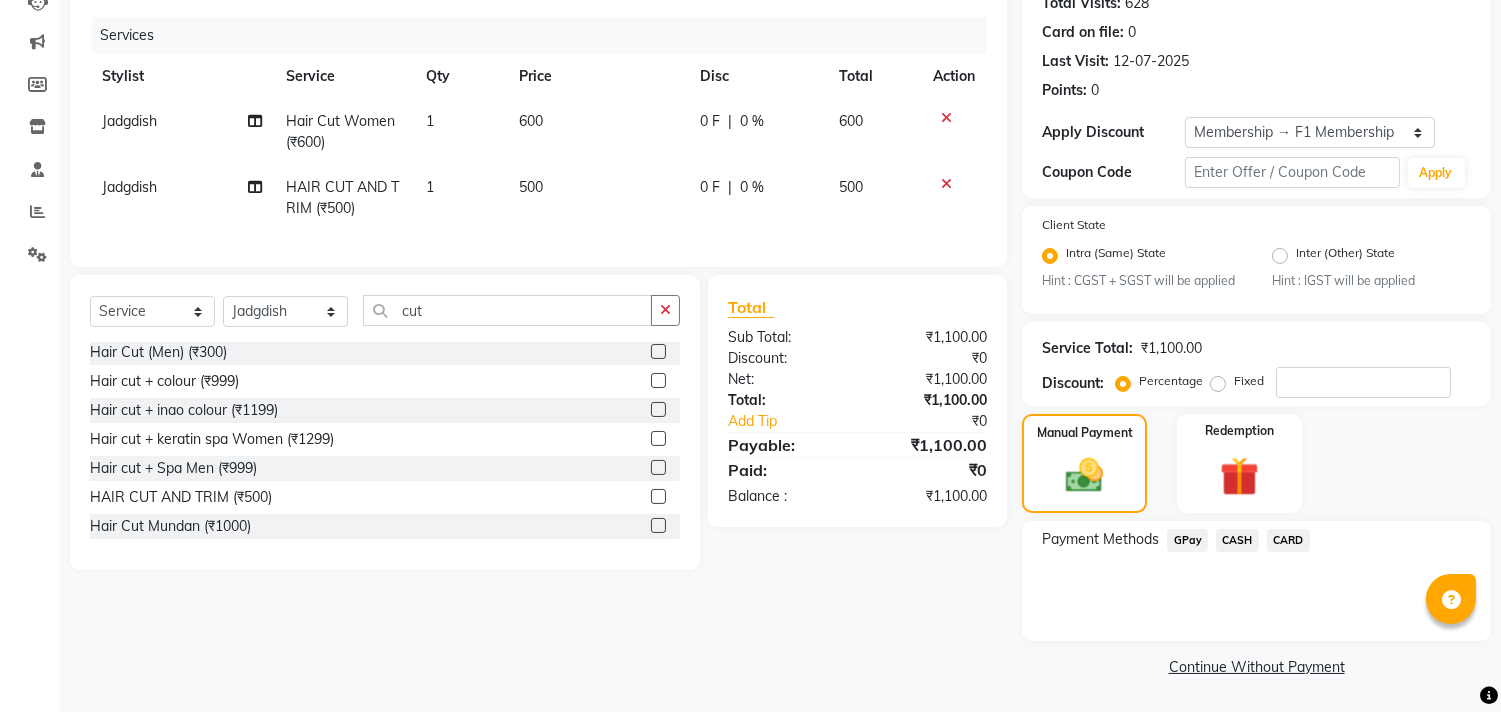 click on "GPay" 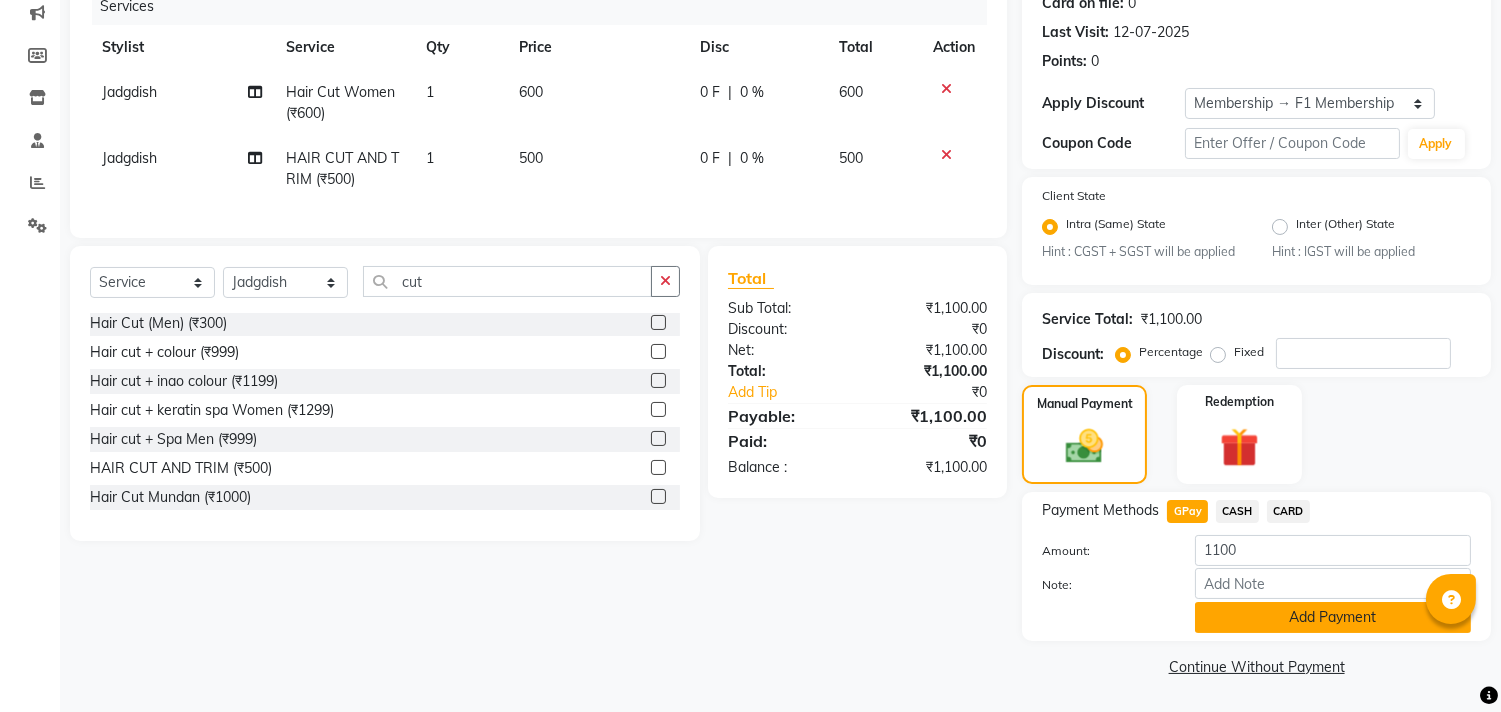 click on "Add Payment" 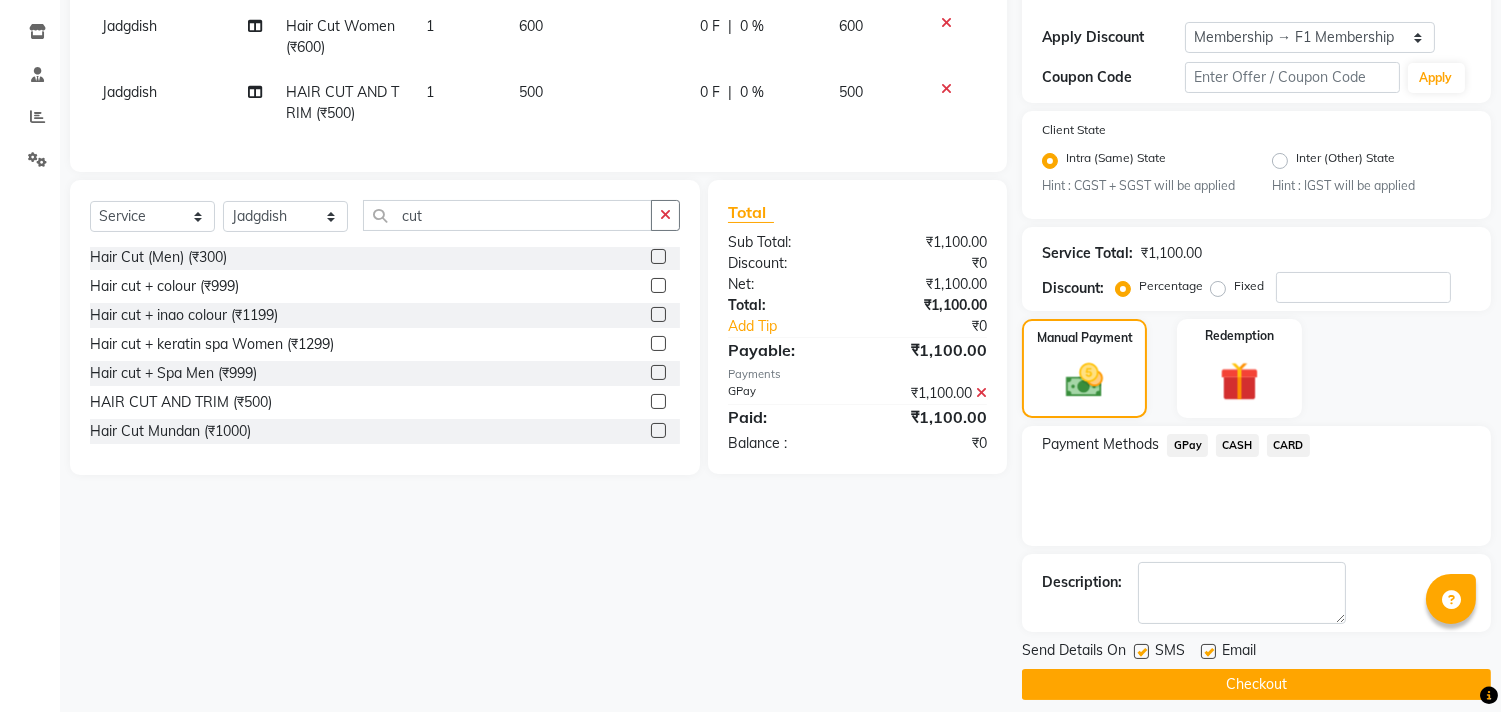 scroll, scrollTop: 344, scrollLeft: 0, axis: vertical 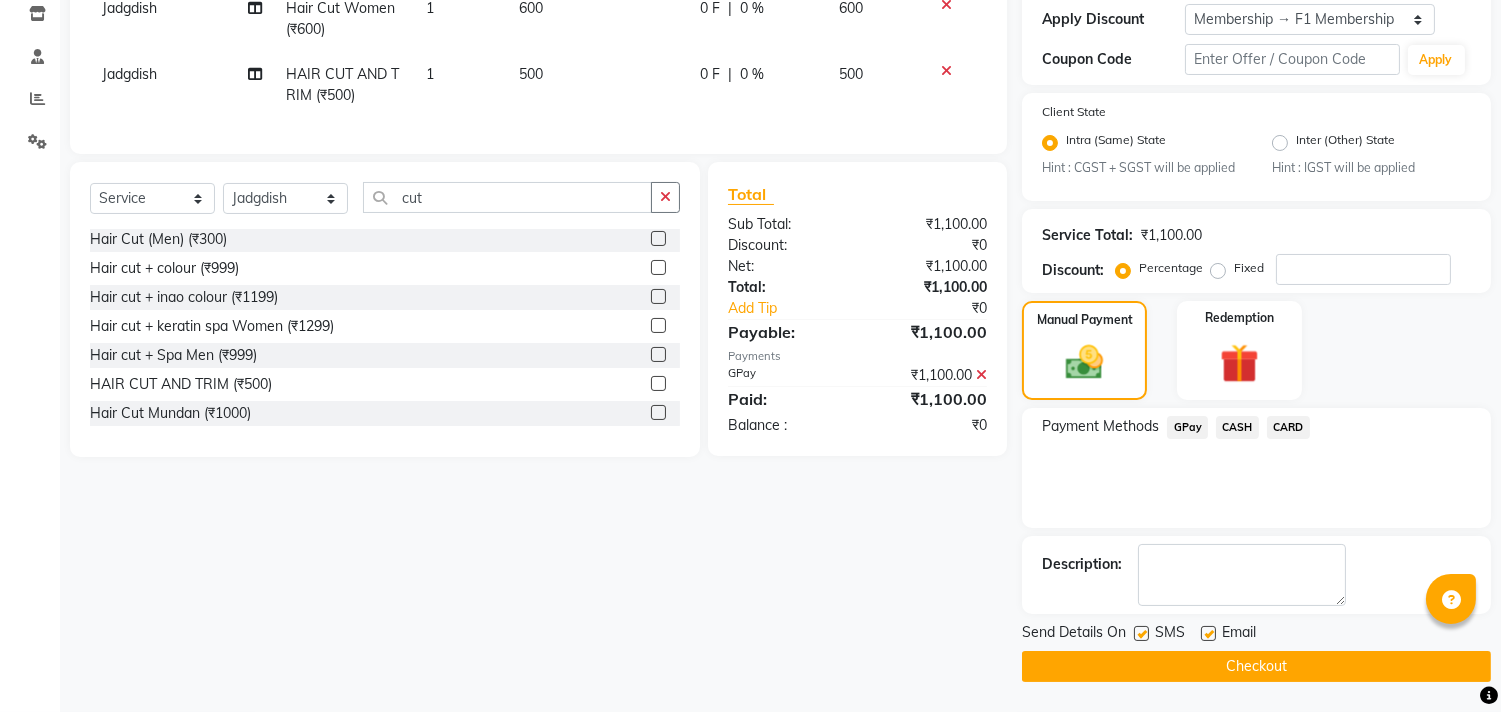 click 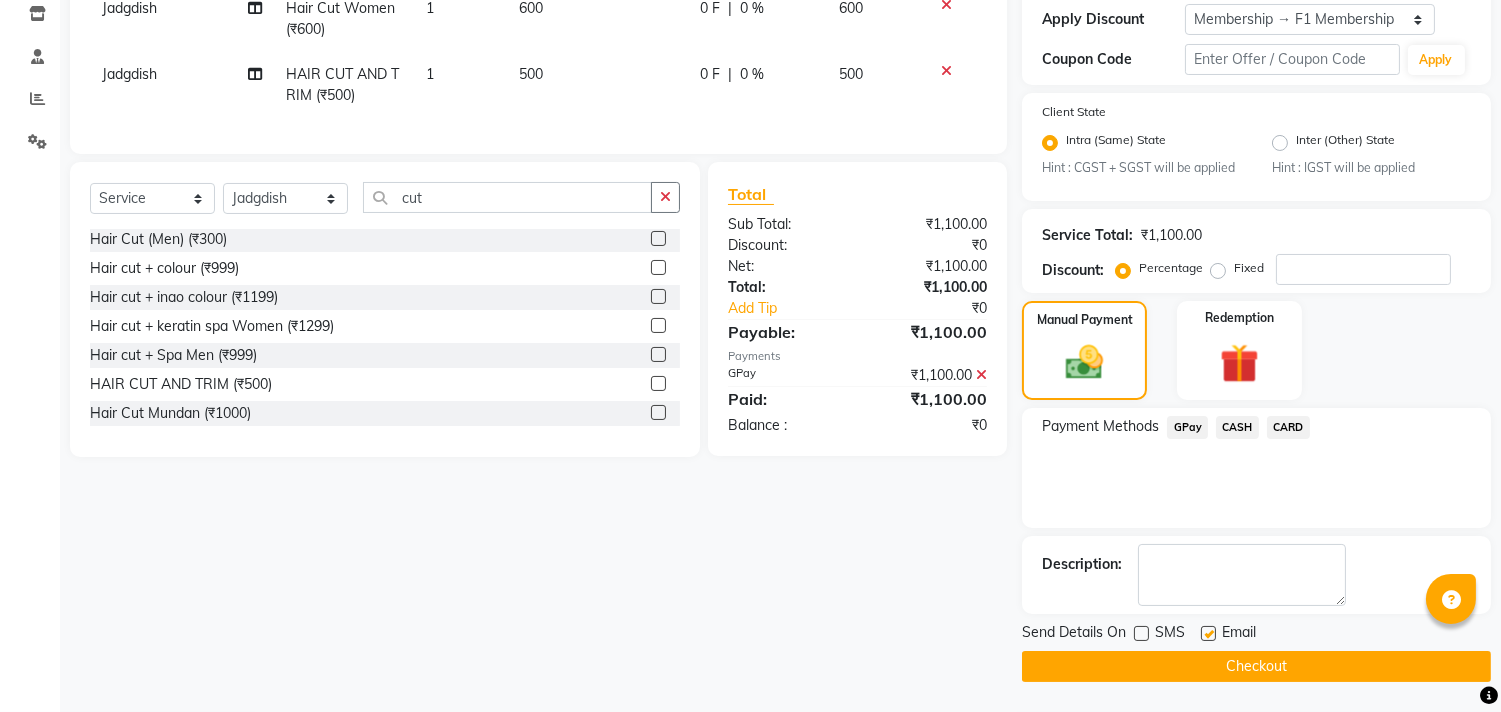 click 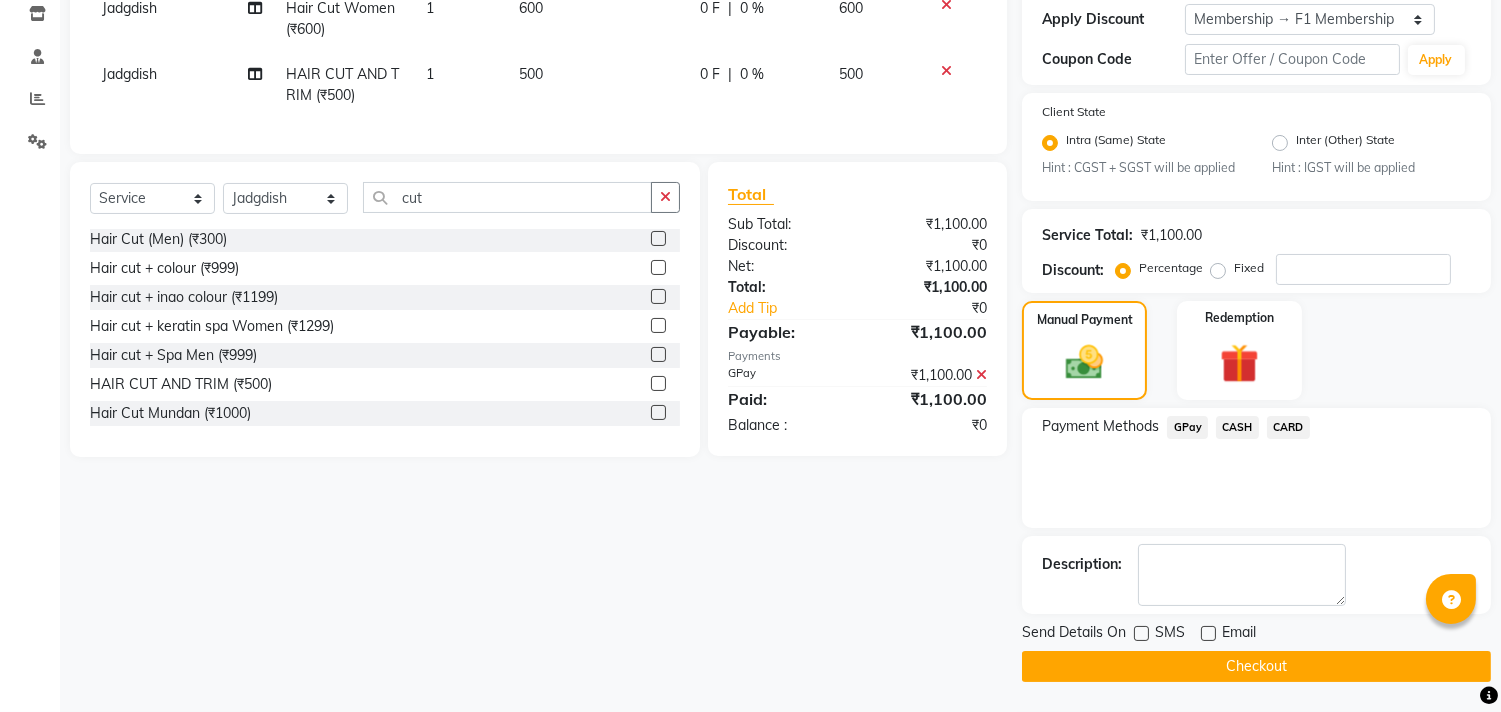 click on "Checkout" 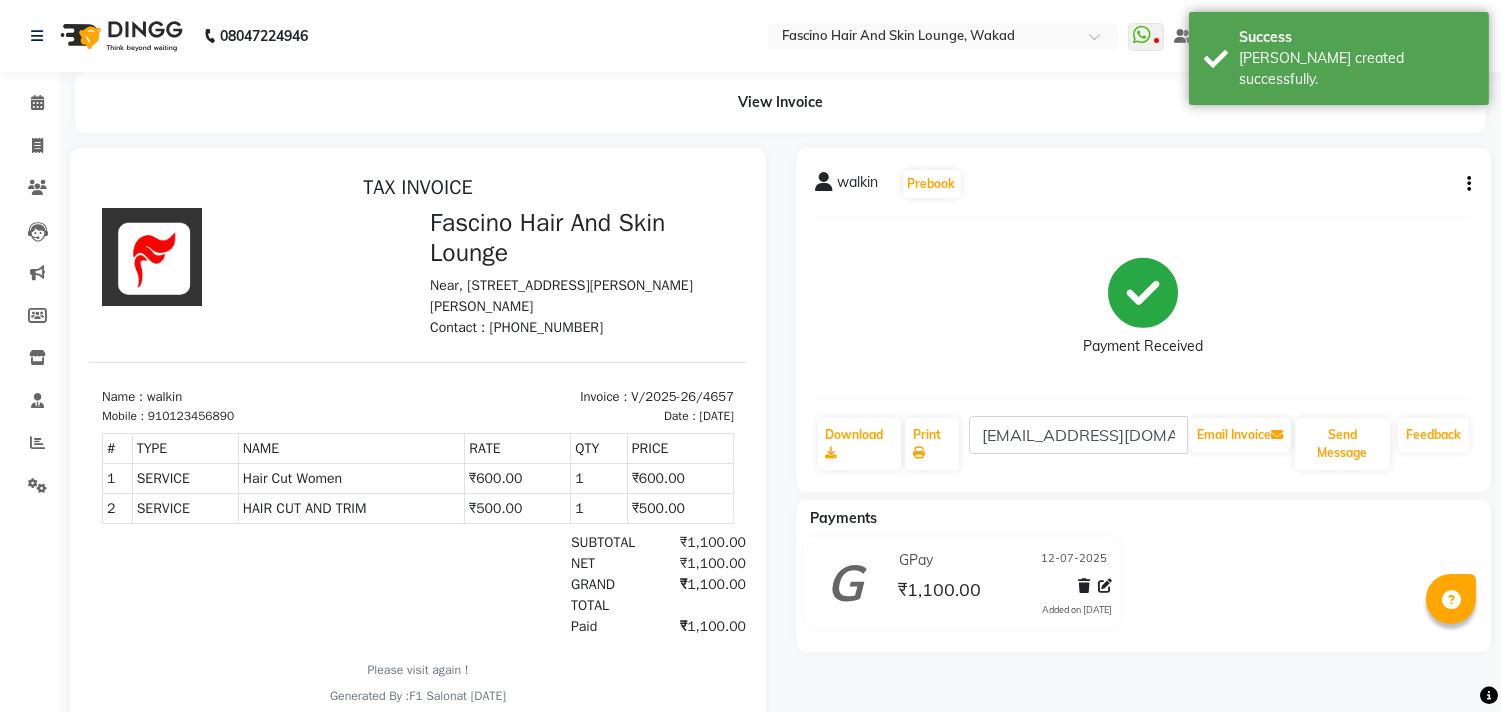 scroll, scrollTop: 0, scrollLeft: 0, axis: both 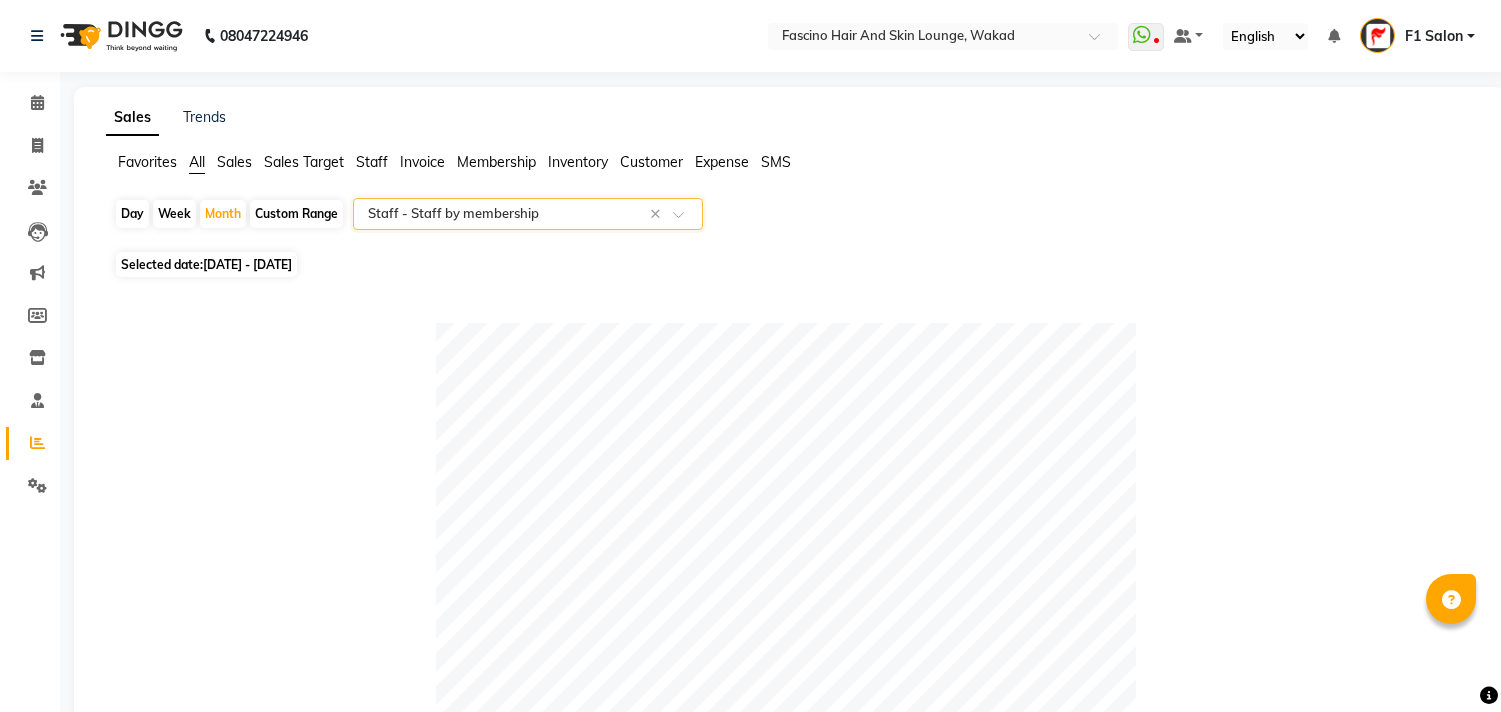 select on "csv" 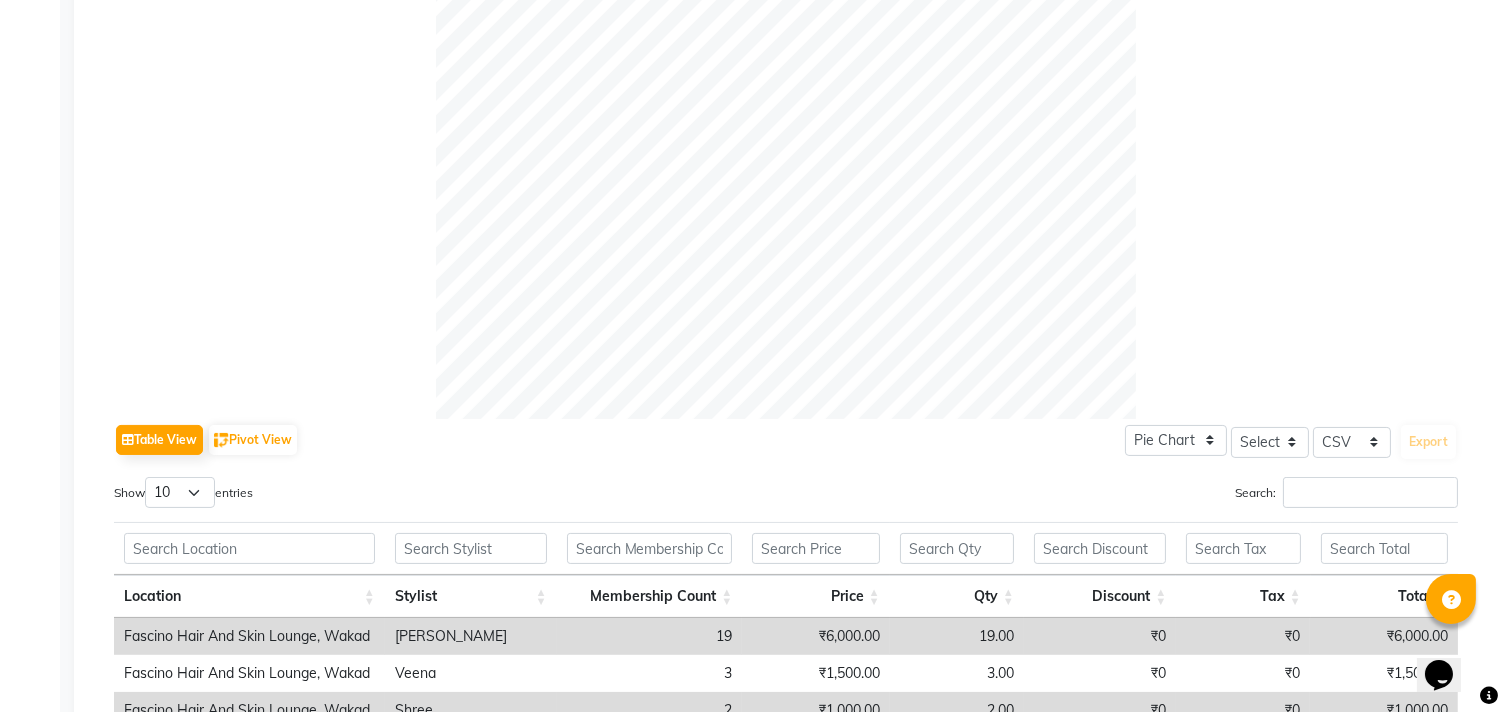 scroll, scrollTop: 0, scrollLeft: 0, axis: both 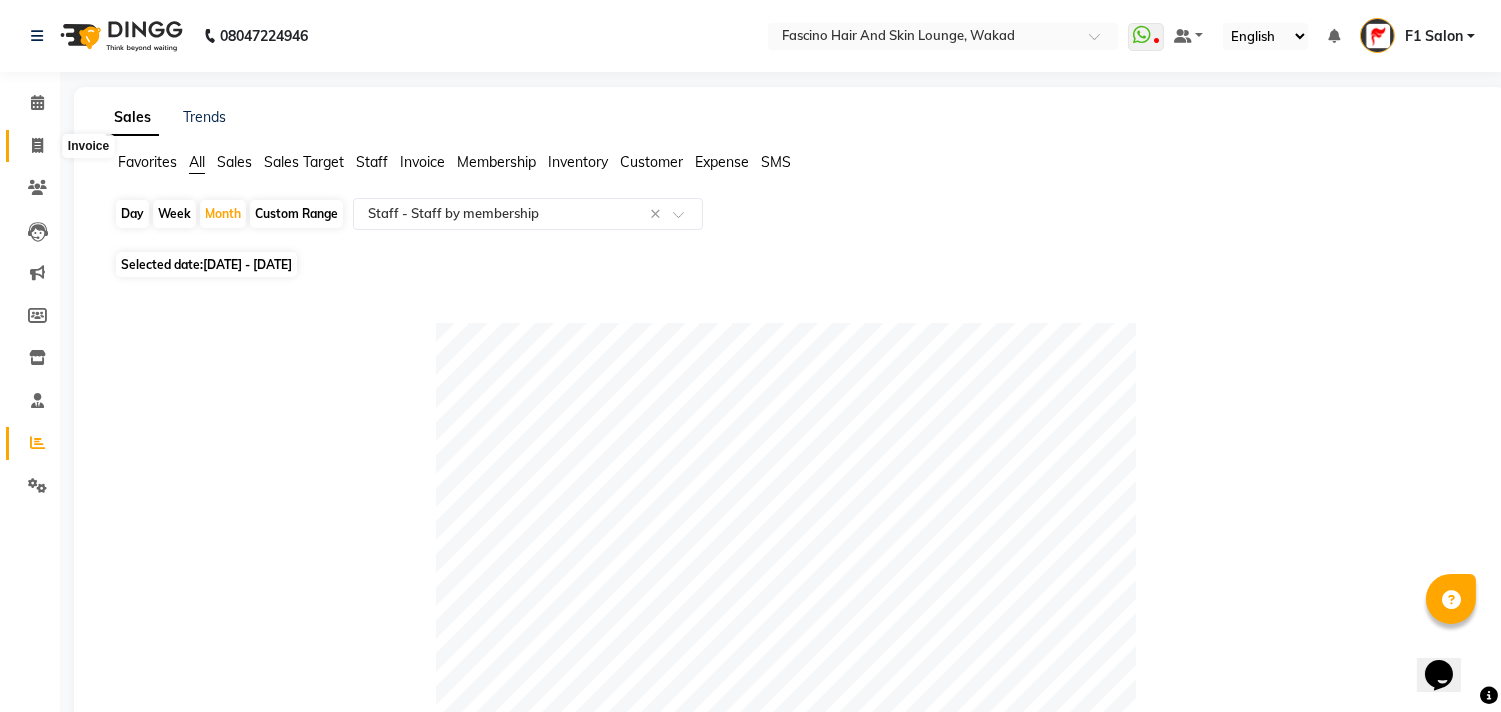 click 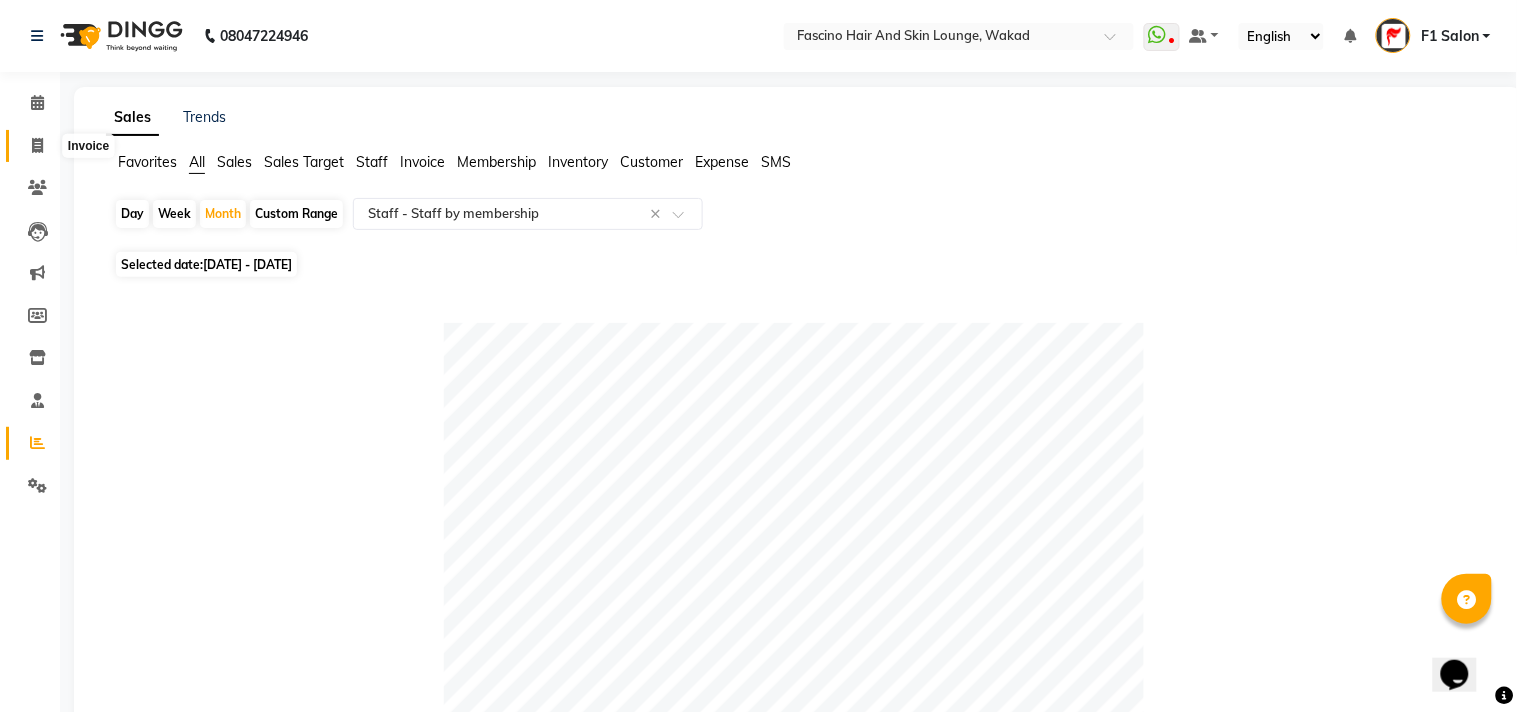 select on "service" 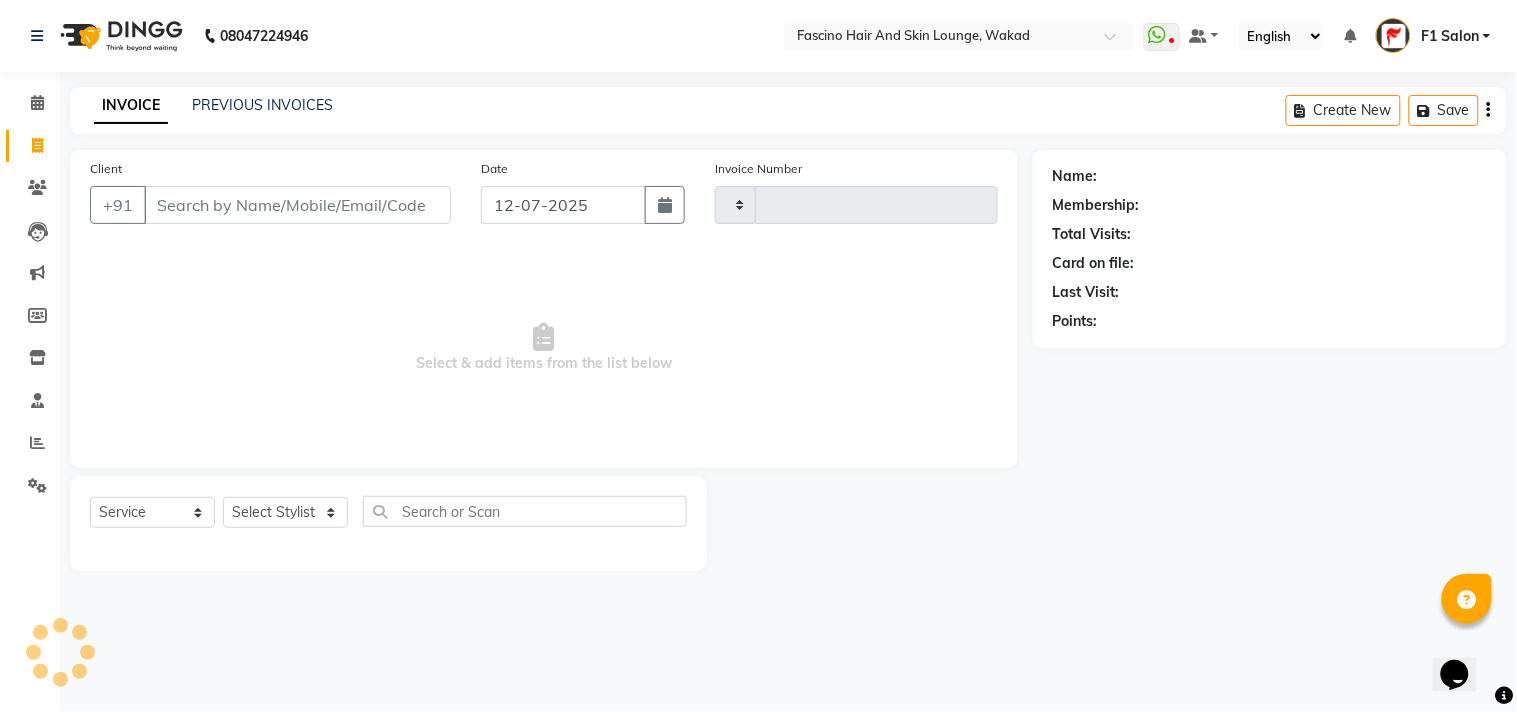 type on "4629" 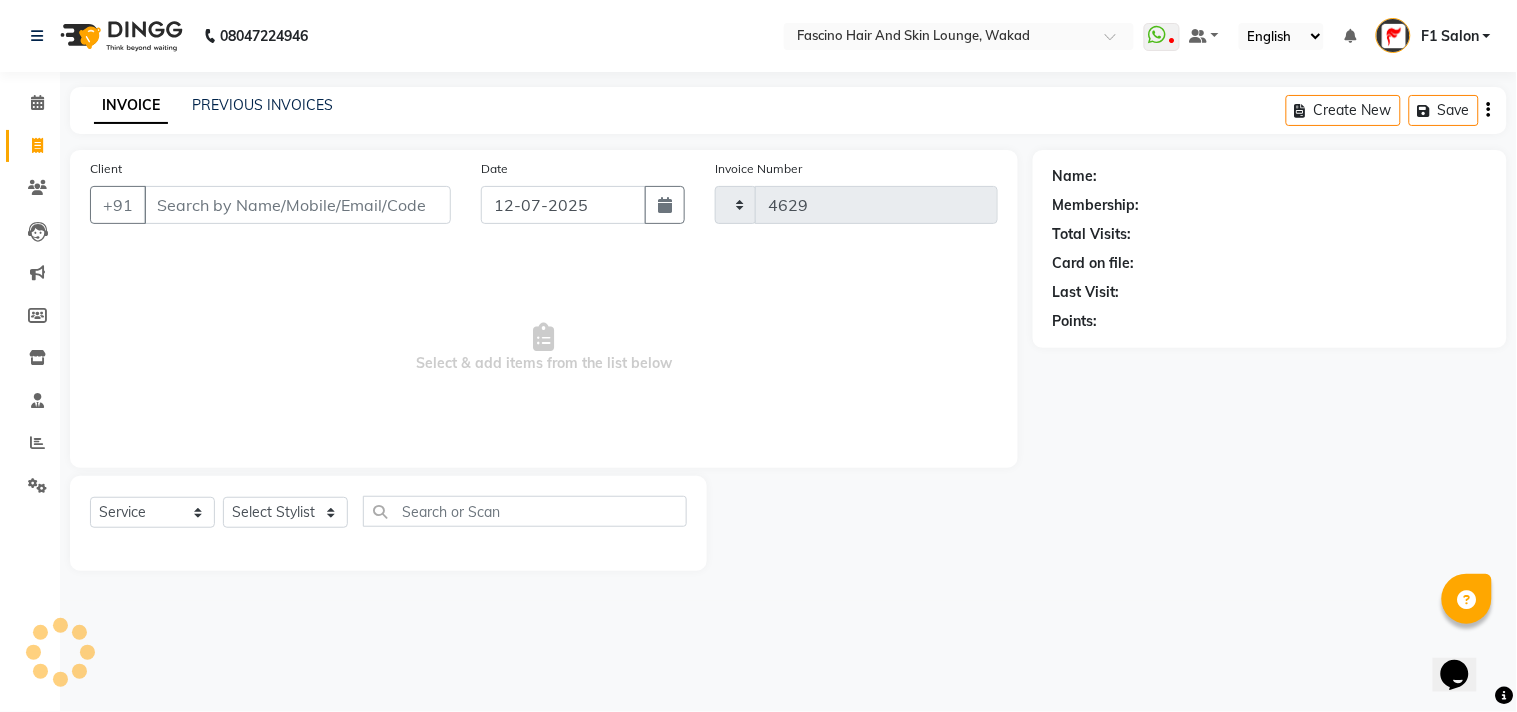 select on "126" 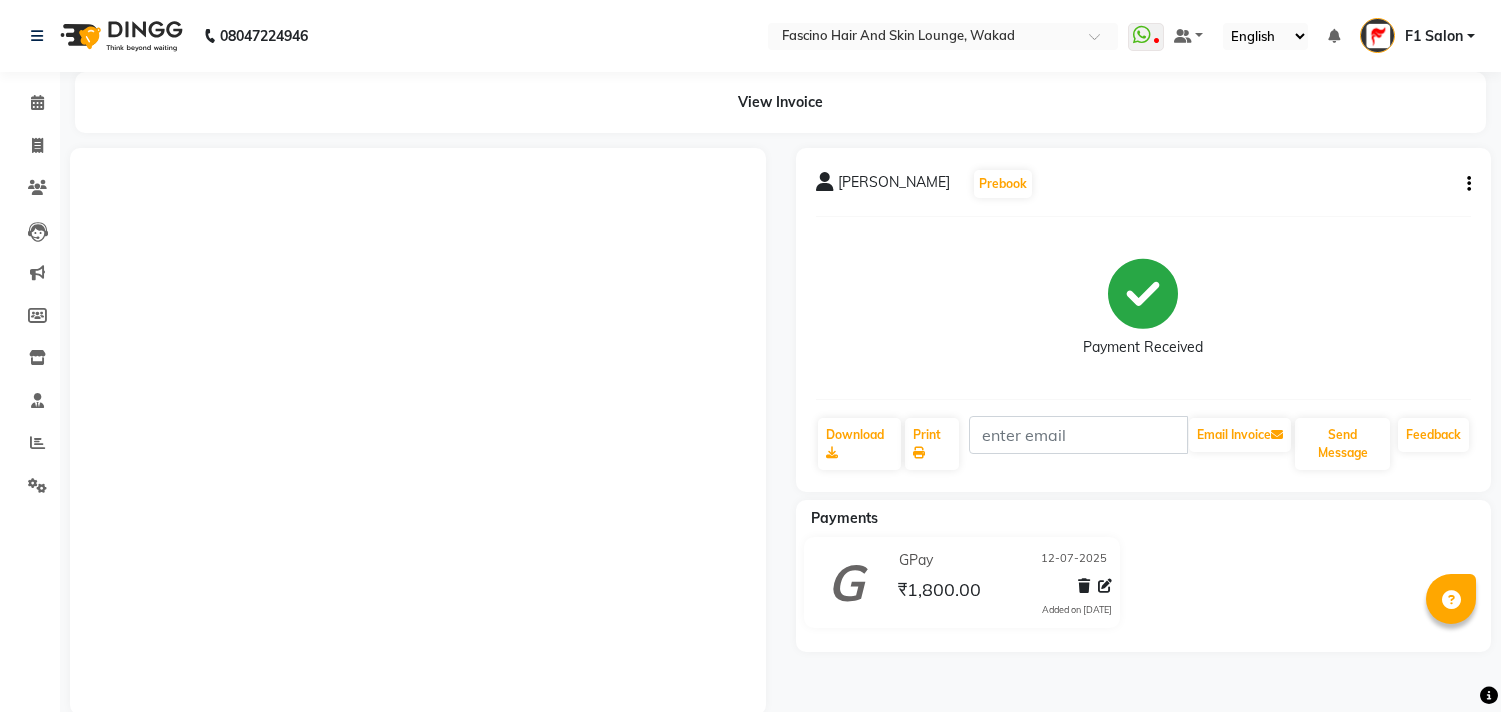 scroll, scrollTop: 0, scrollLeft: 0, axis: both 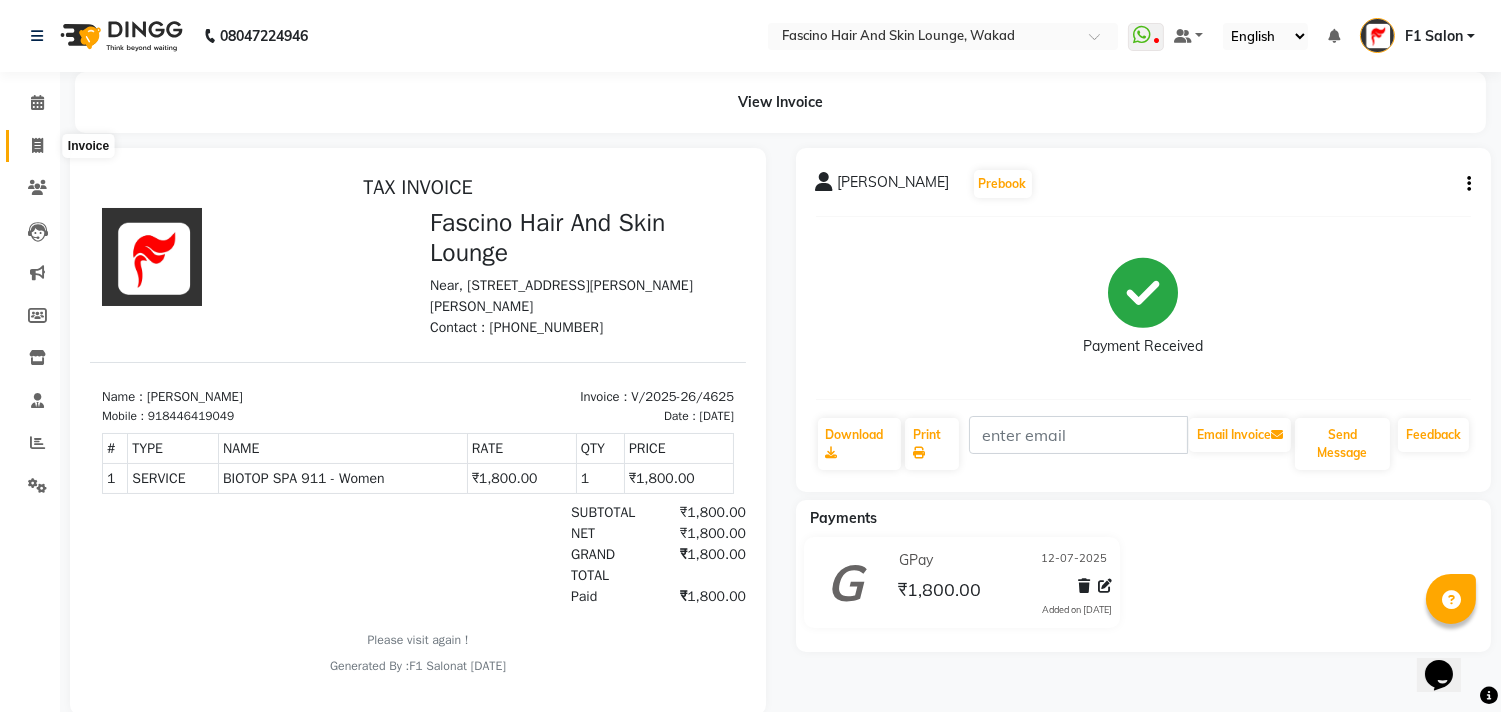 click 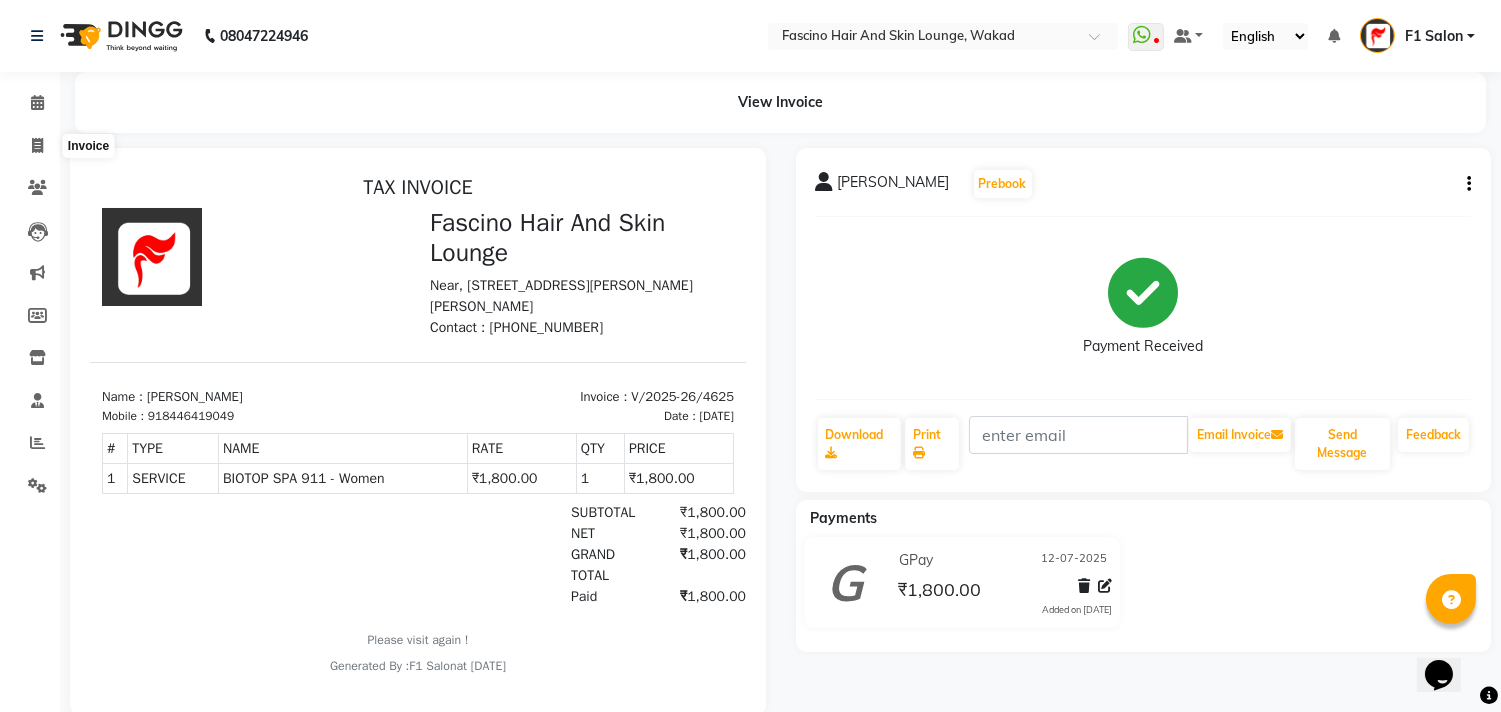 select on "service" 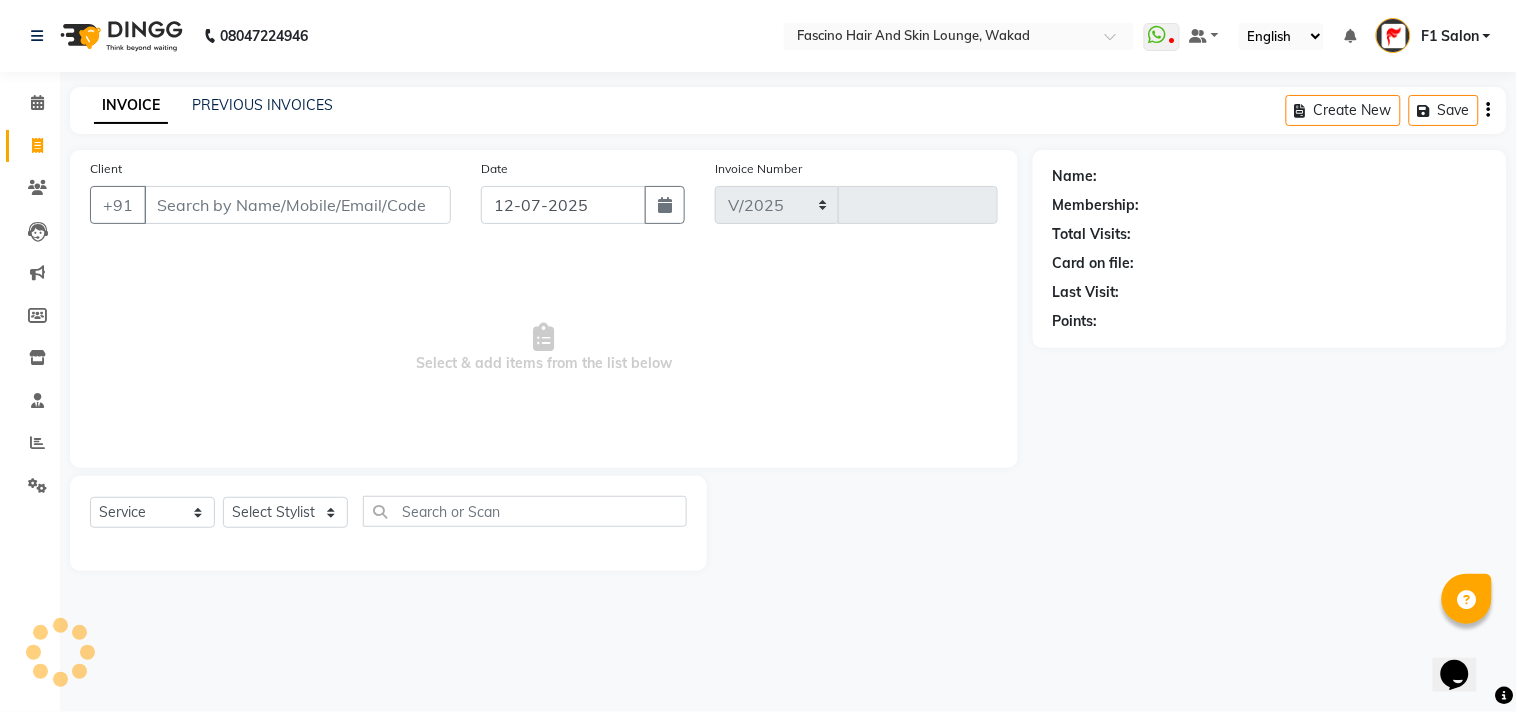 select on "126" 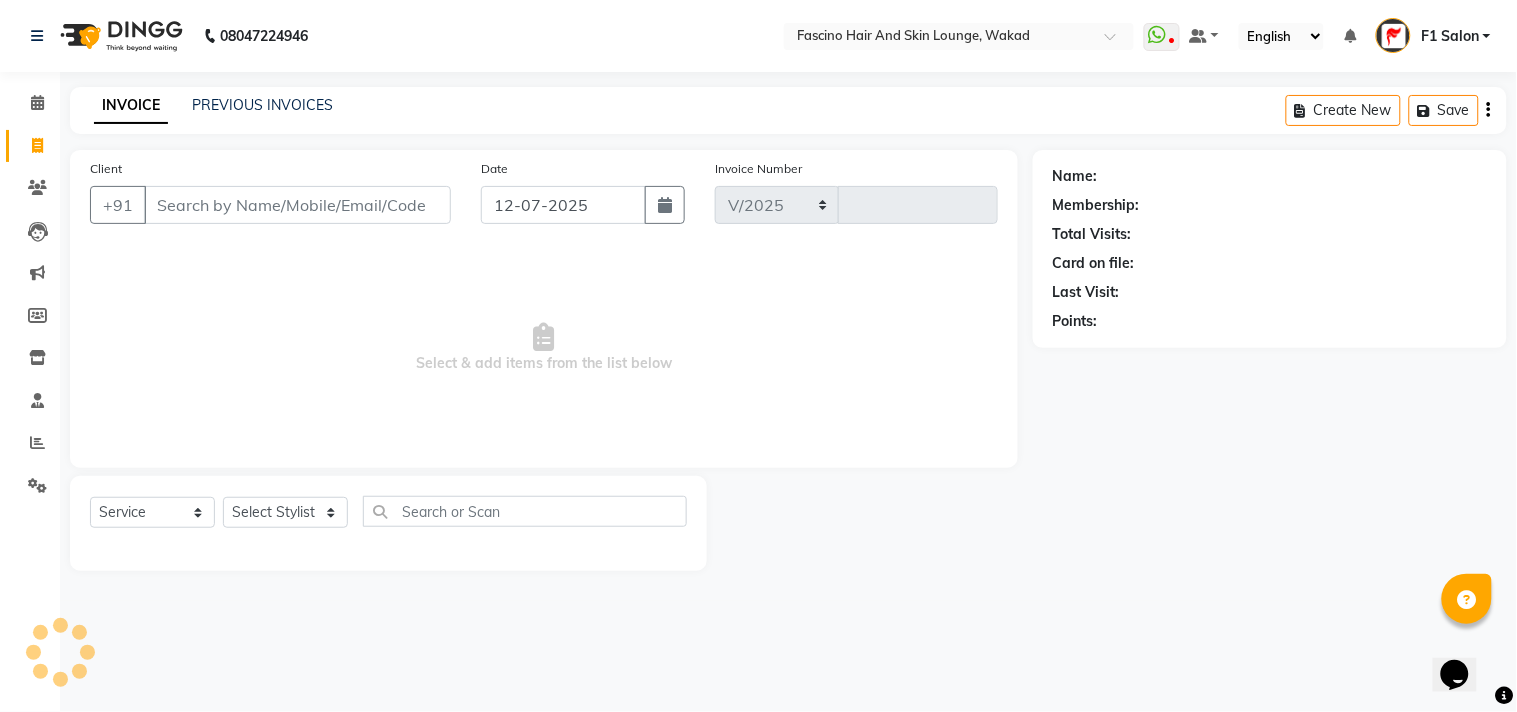 type on "4629" 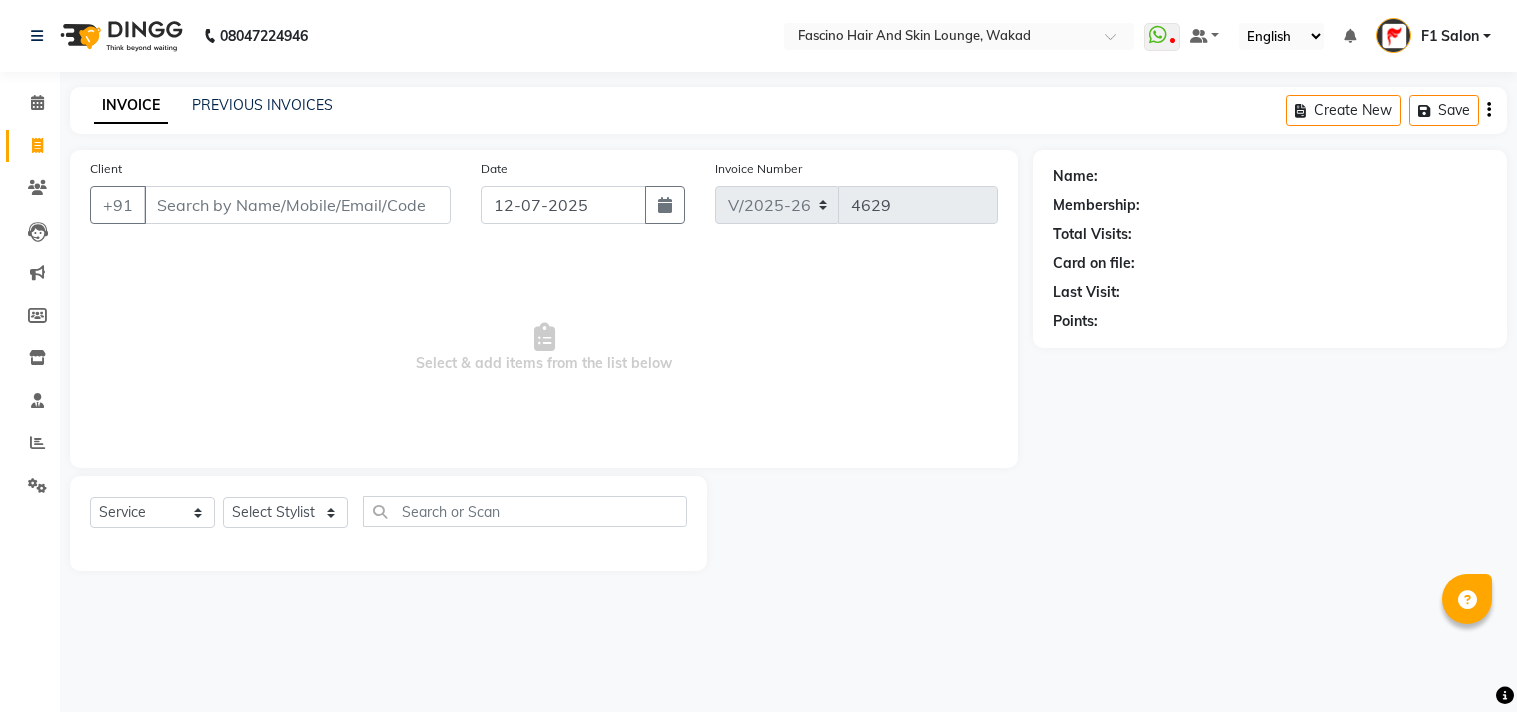 select on "126" 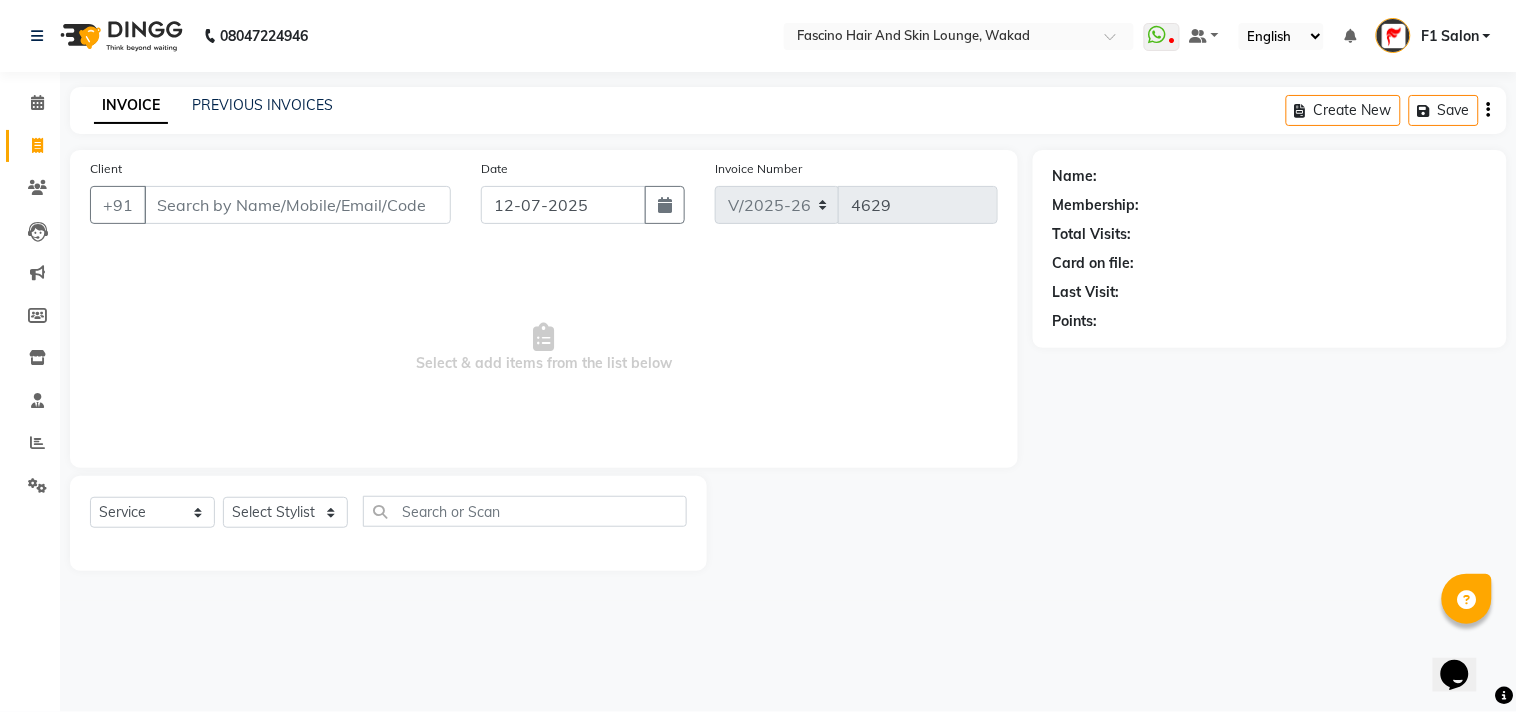 scroll, scrollTop: 0, scrollLeft: 0, axis: both 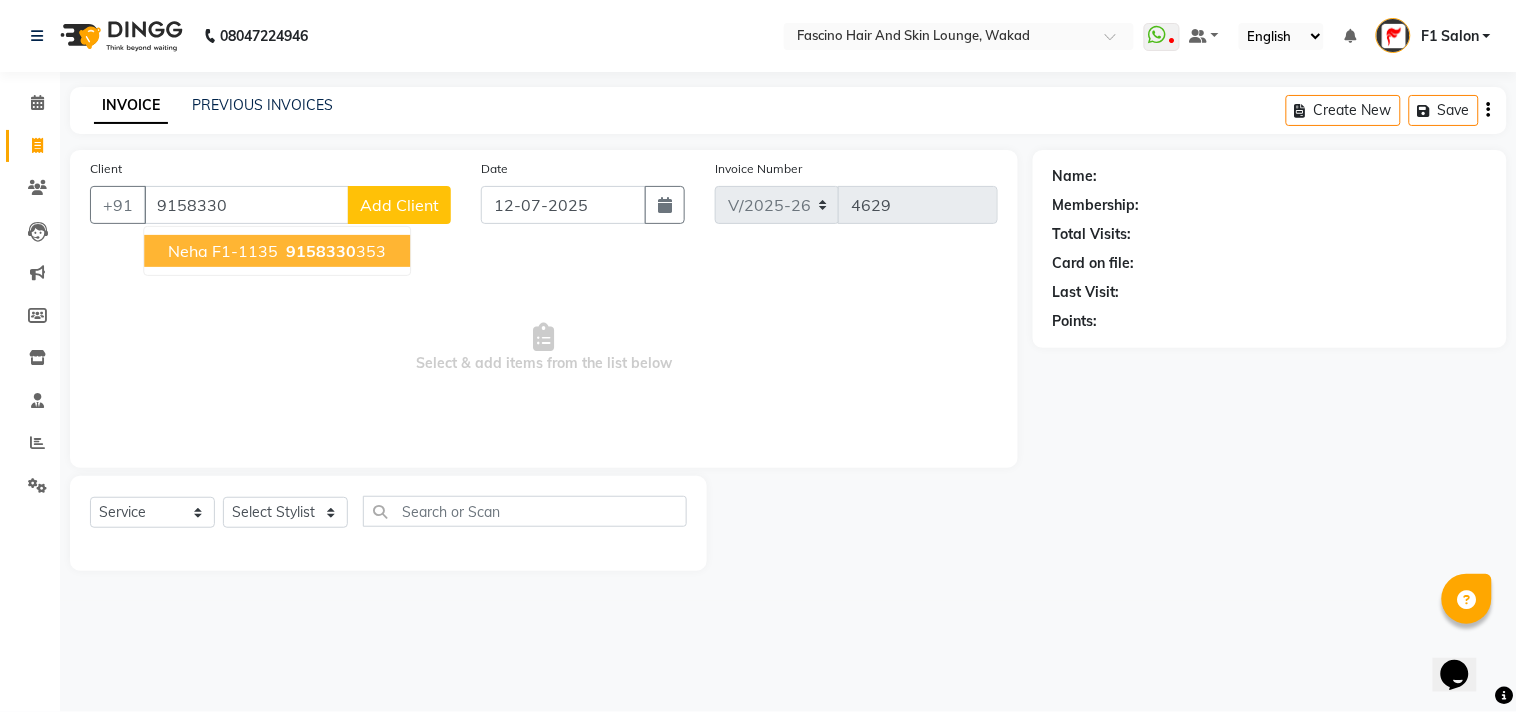 click on "Neha F1-1135" at bounding box center (223, 251) 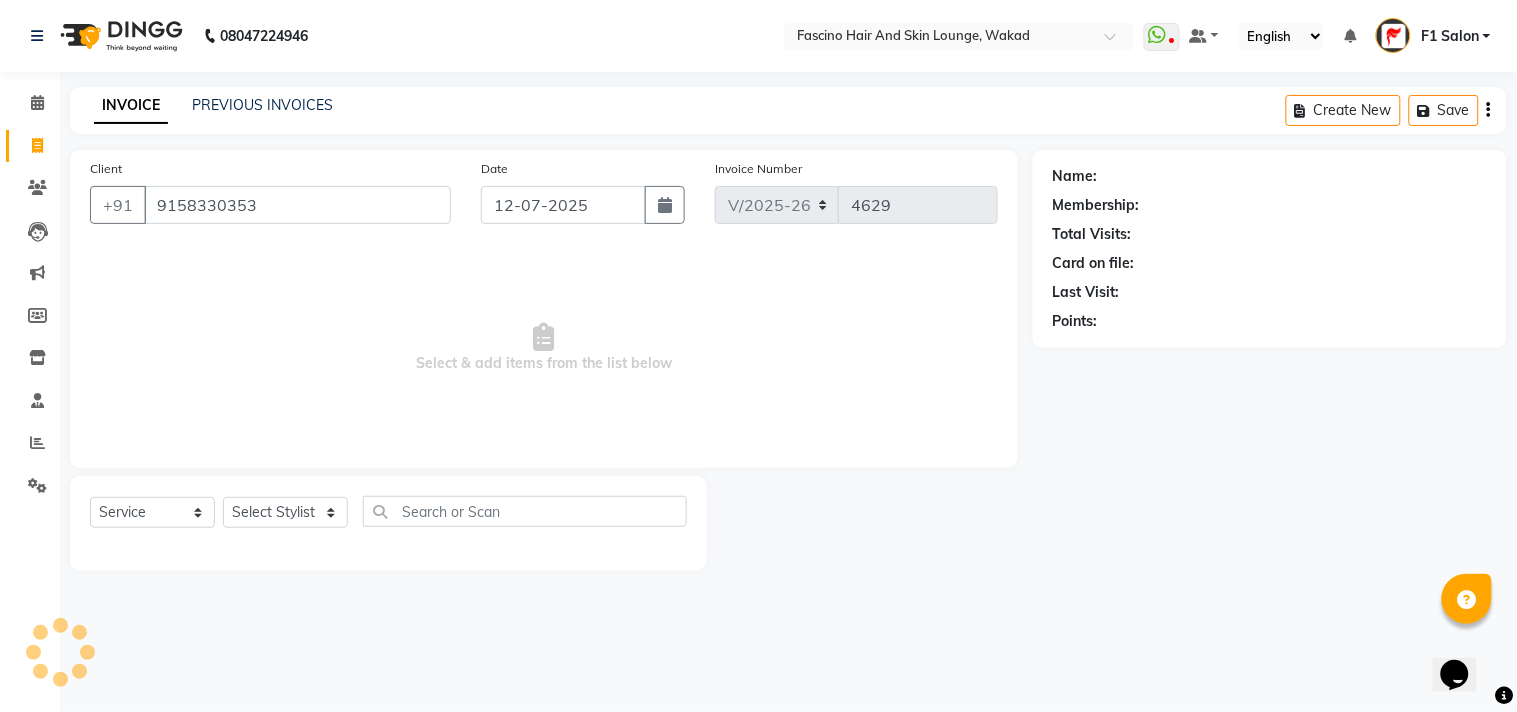 type on "9158330353" 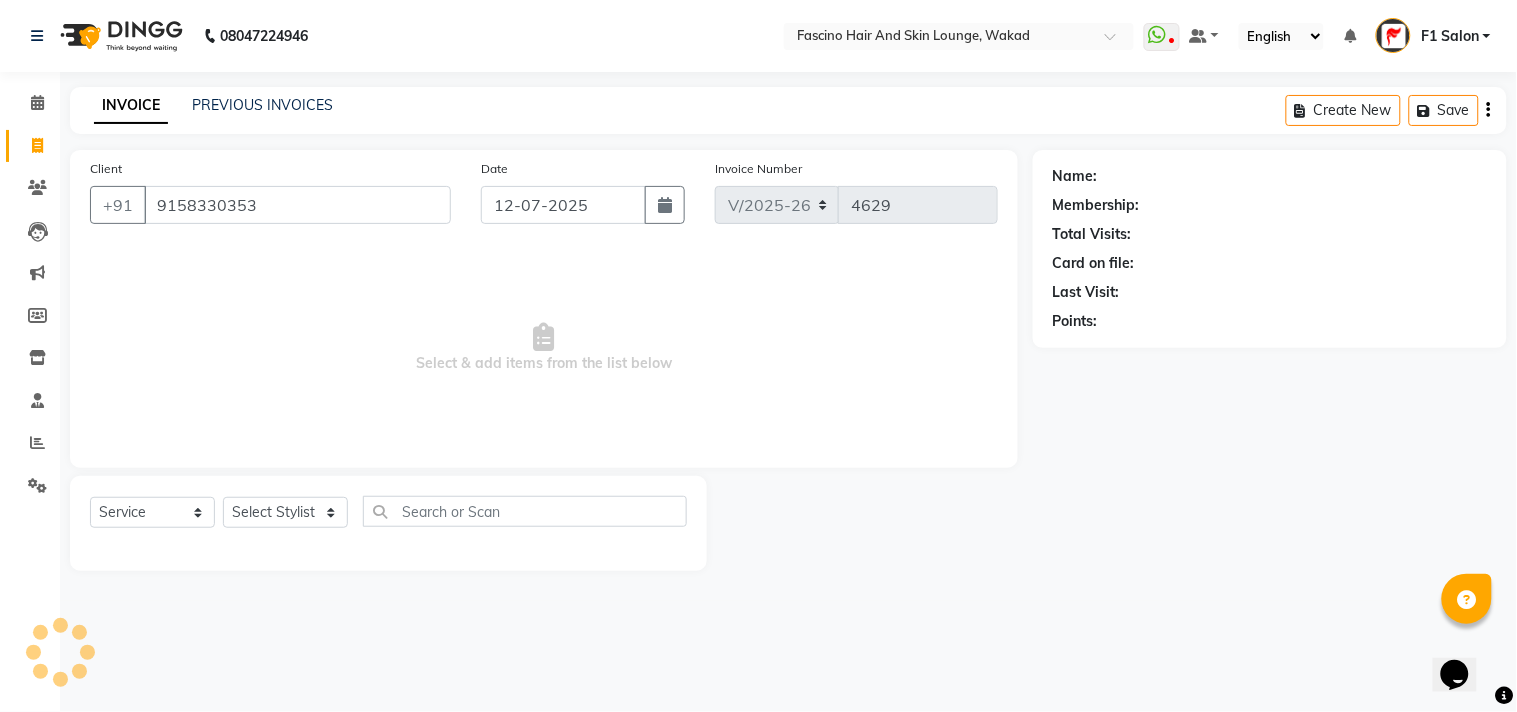 select on "1: Object" 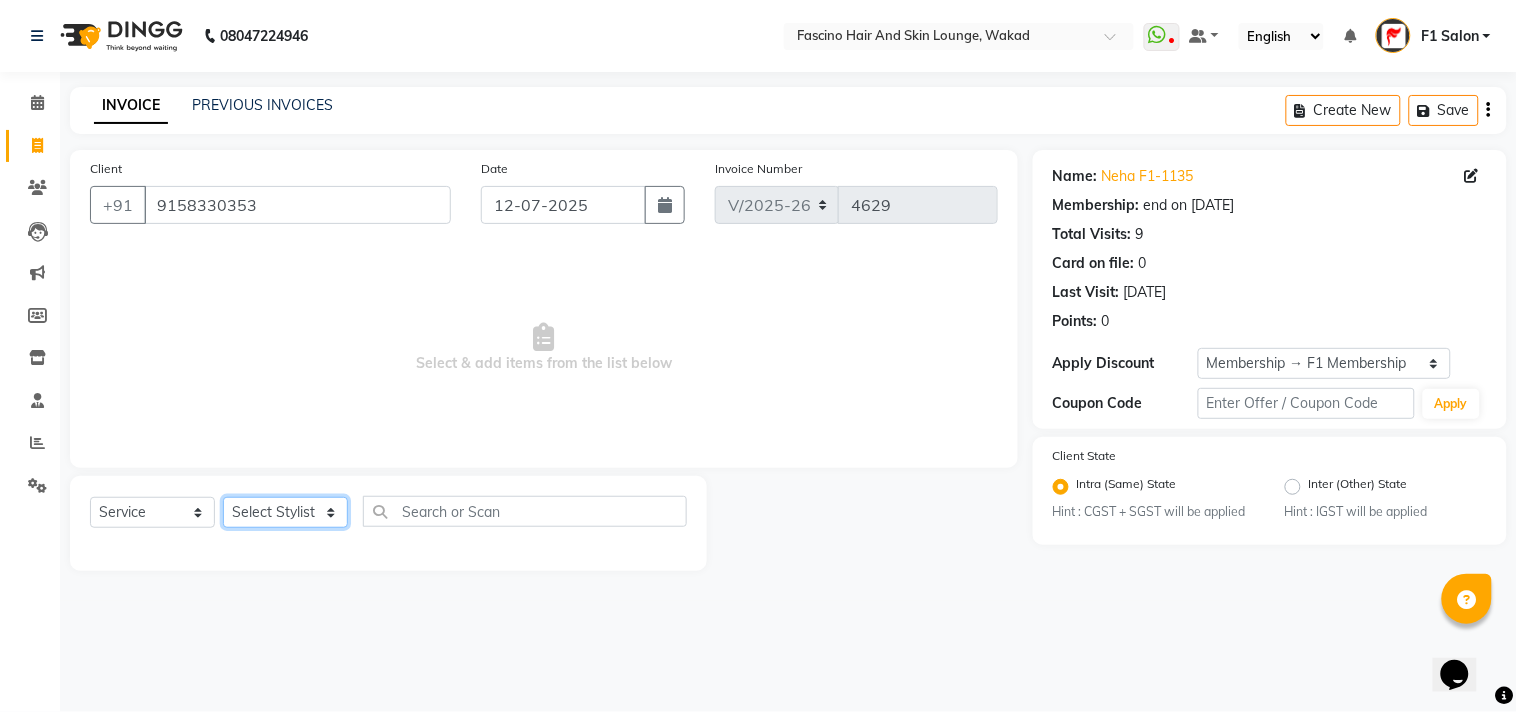 click on "Select Stylist 8805000650  Asif Shaikh Chimu Ingale F1 Salon  Ganesh F1 Gopal {JH} Govind (Jh ) Jadgdish Kajal  Omkar JH Pooja kate  Ram choudhry Sahil jh Sanjay muley Shree Siddu (F1) Sid (JH) Sukanya Sadiyan  Suraj F1 Tejal Beaution Usha Bhise Varsha F1 Veena" 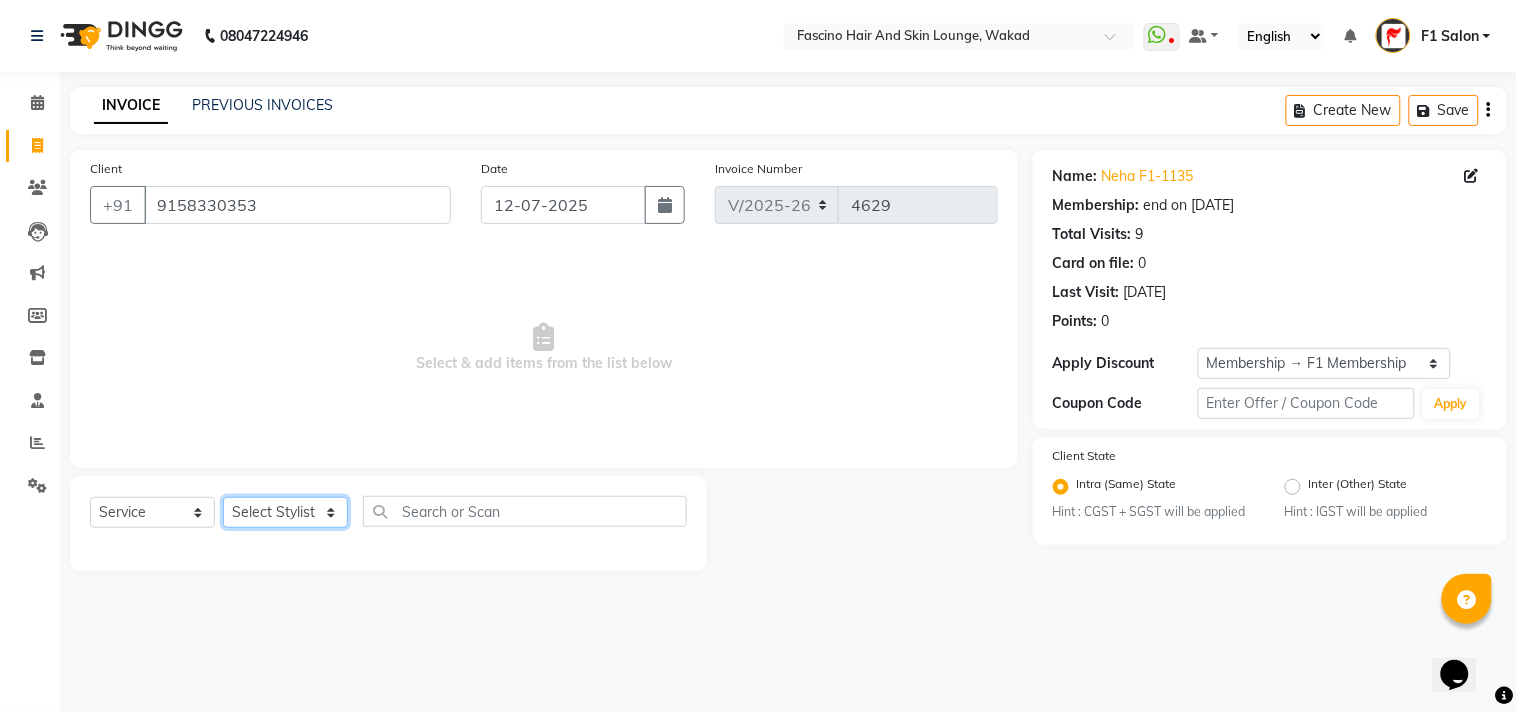 select on "23131" 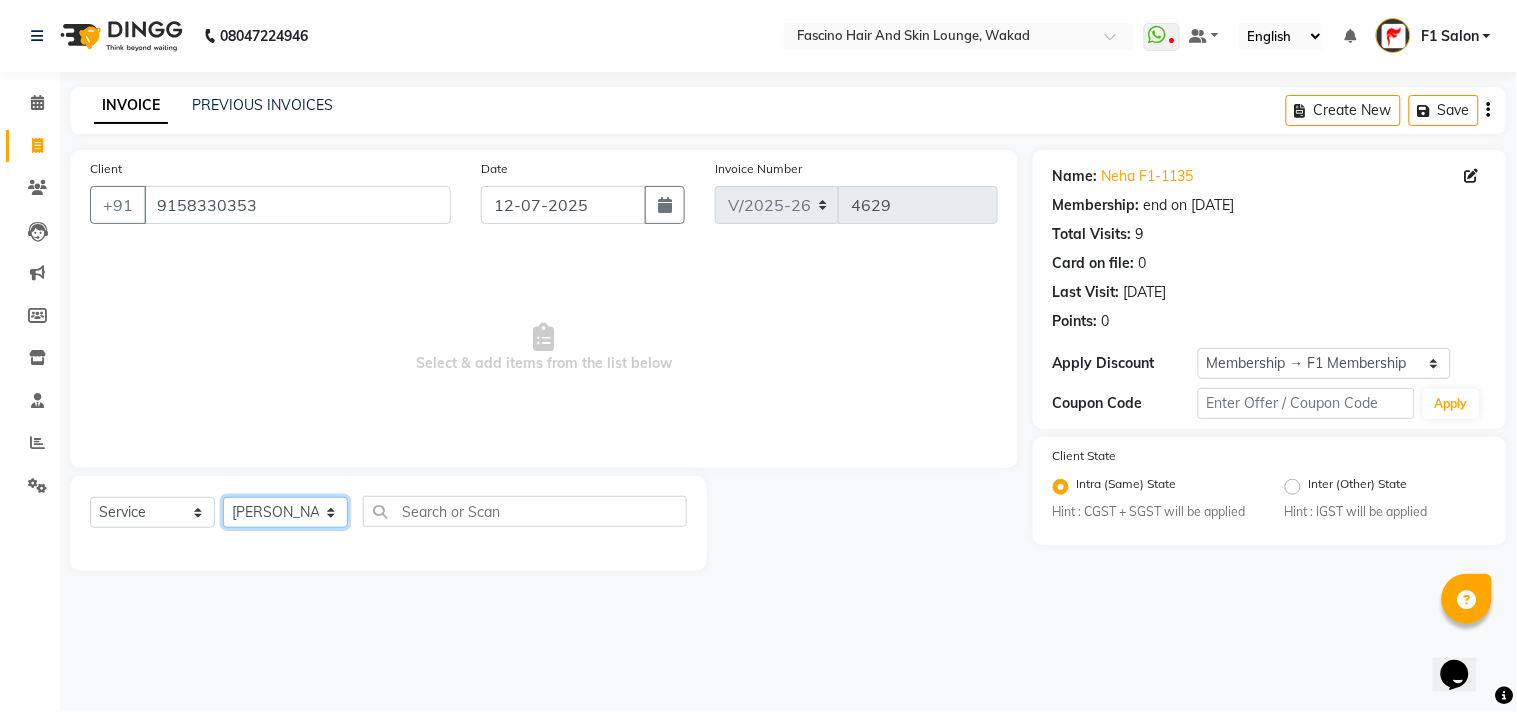click on "Select Stylist 8805000650  Asif Shaikh Chimu Ingale F1 Salon  Ganesh F1 Gopal {JH} Govind (Jh ) Jadgdish Kajal  Omkar JH Pooja kate  Ram choudhry Sahil jh Sanjay muley Shree Siddu (F1) Sid (JH) Sukanya Sadiyan  Suraj F1 Tejal Beaution Usha Bhise Varsha F1 Veena" 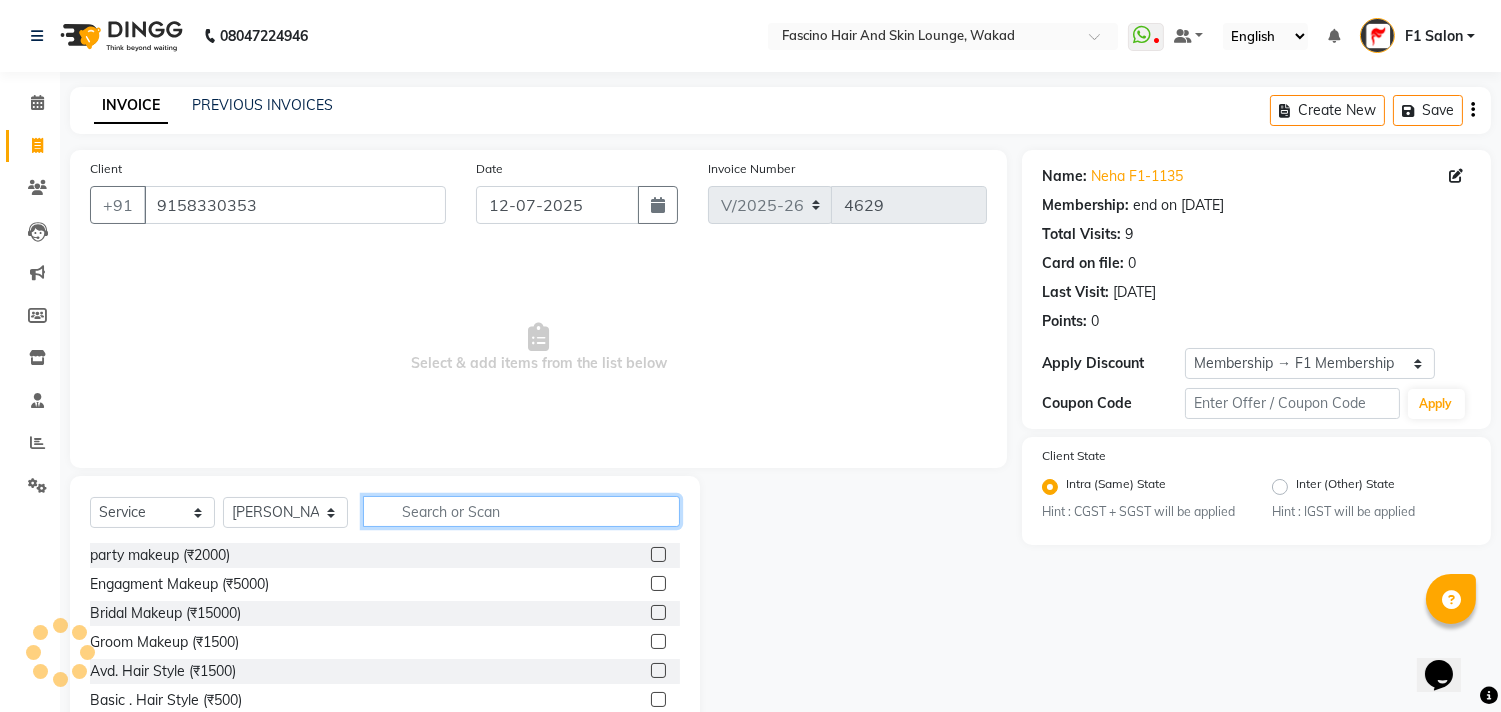 click 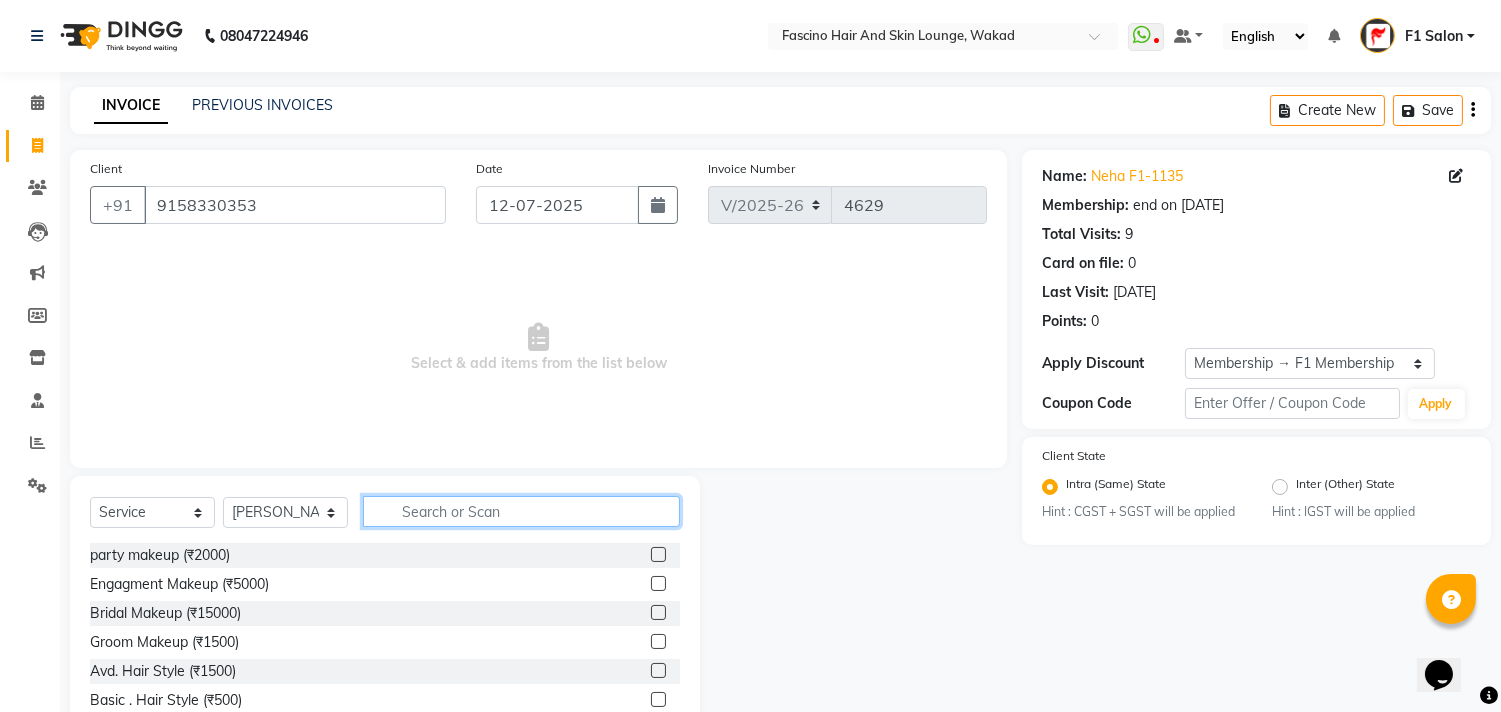 click 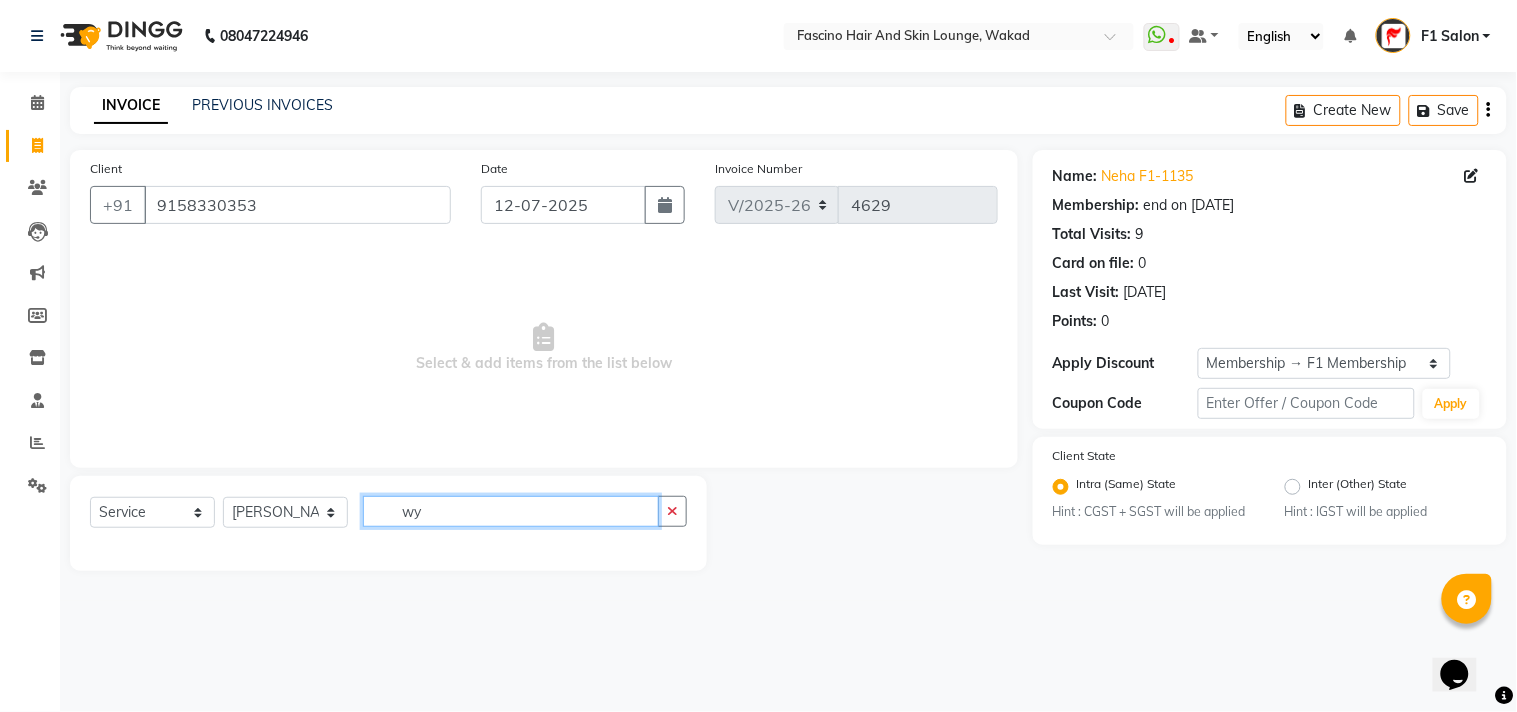 type on "w" 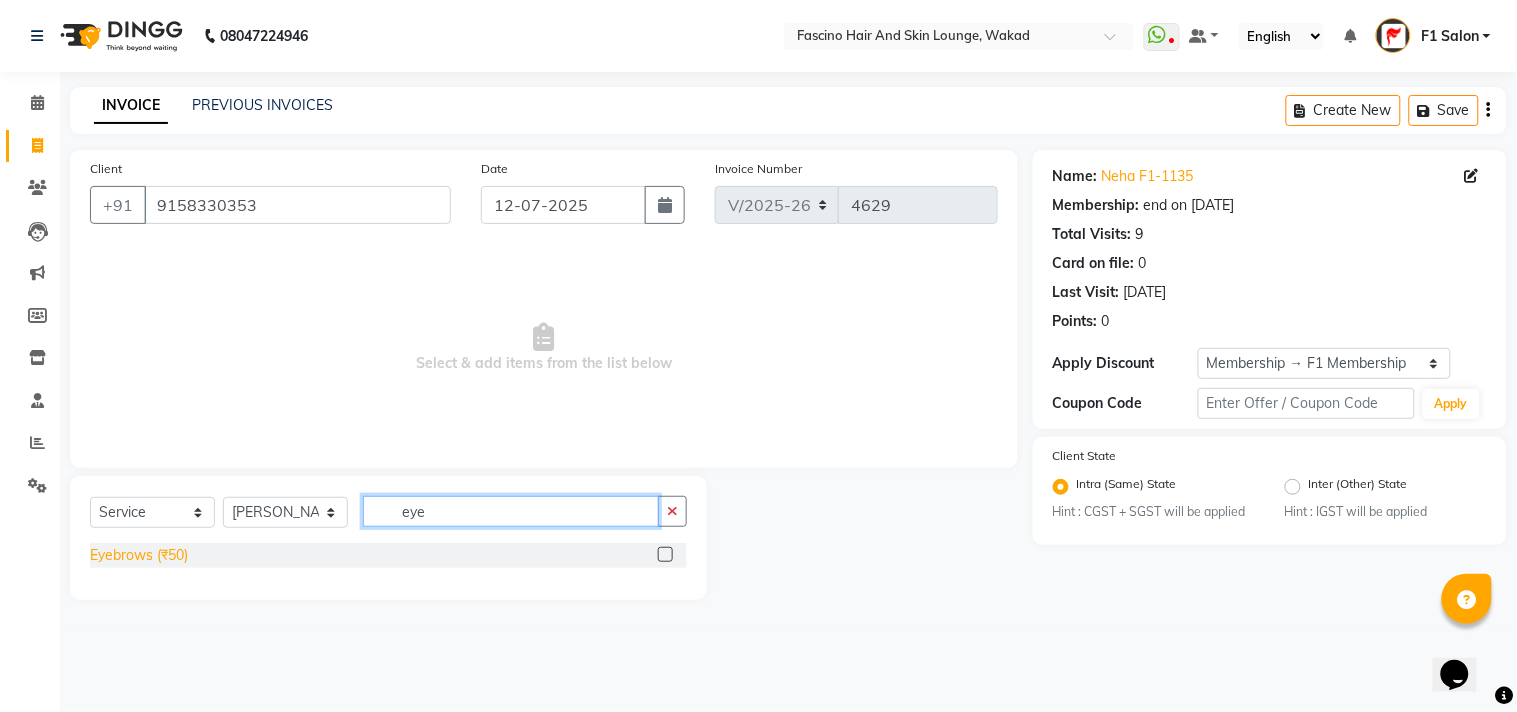 type on "eye" 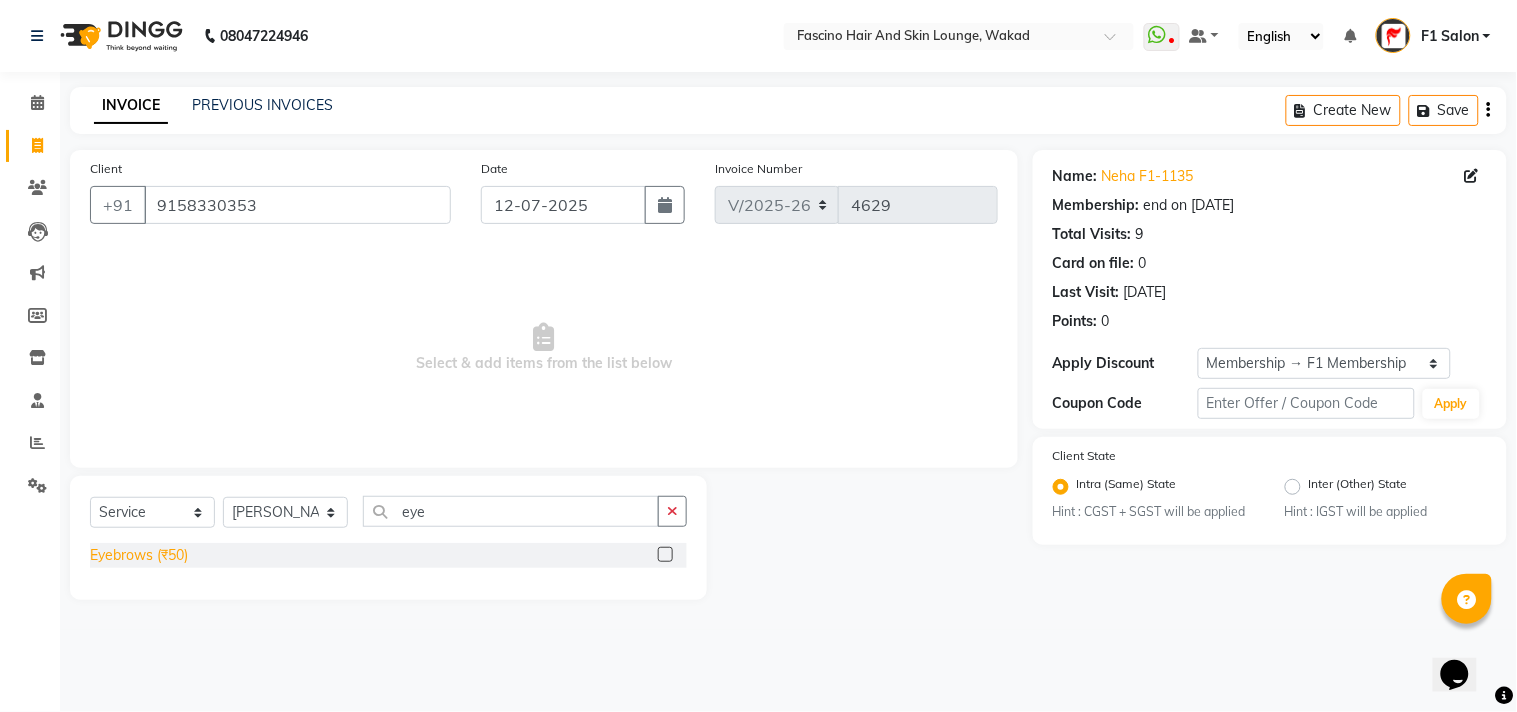 click on "Eyebrows (₹50)" 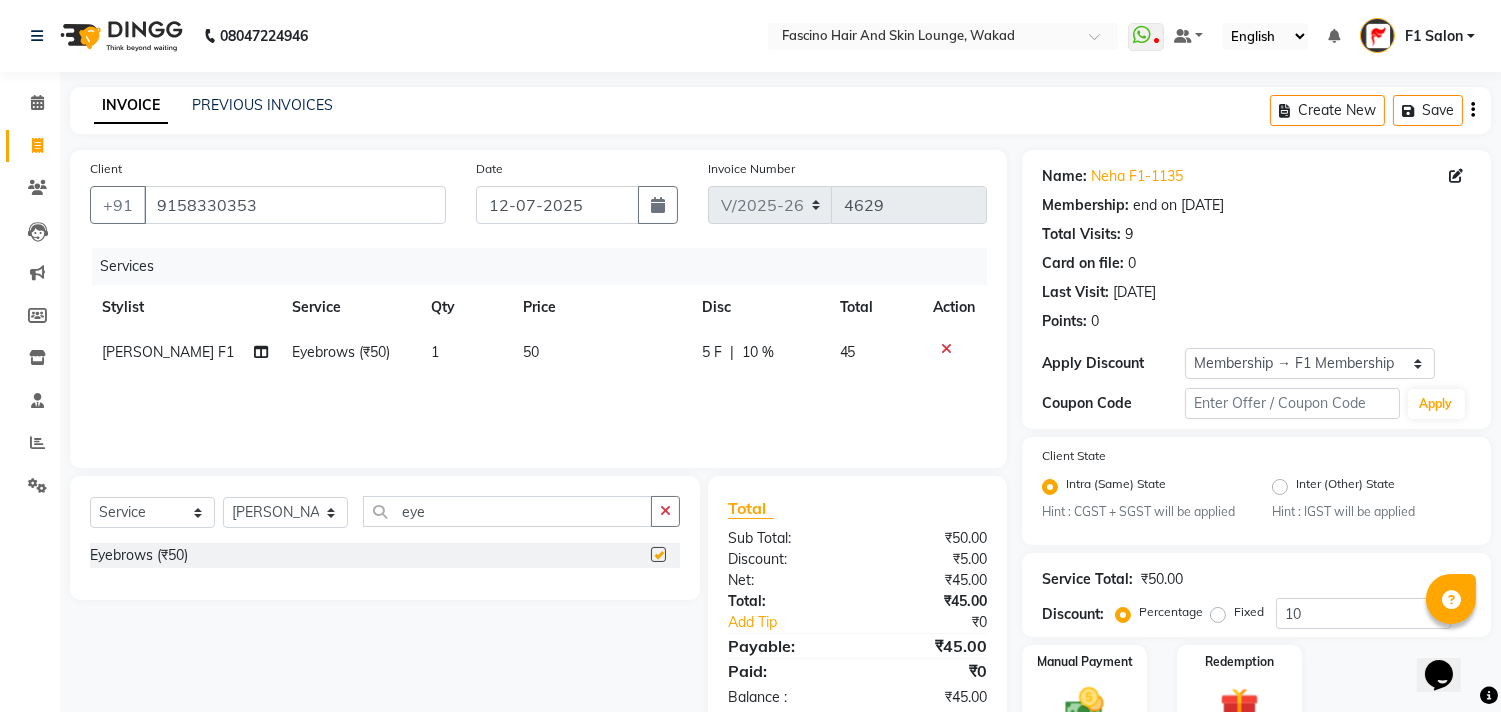 checkbox on "false" 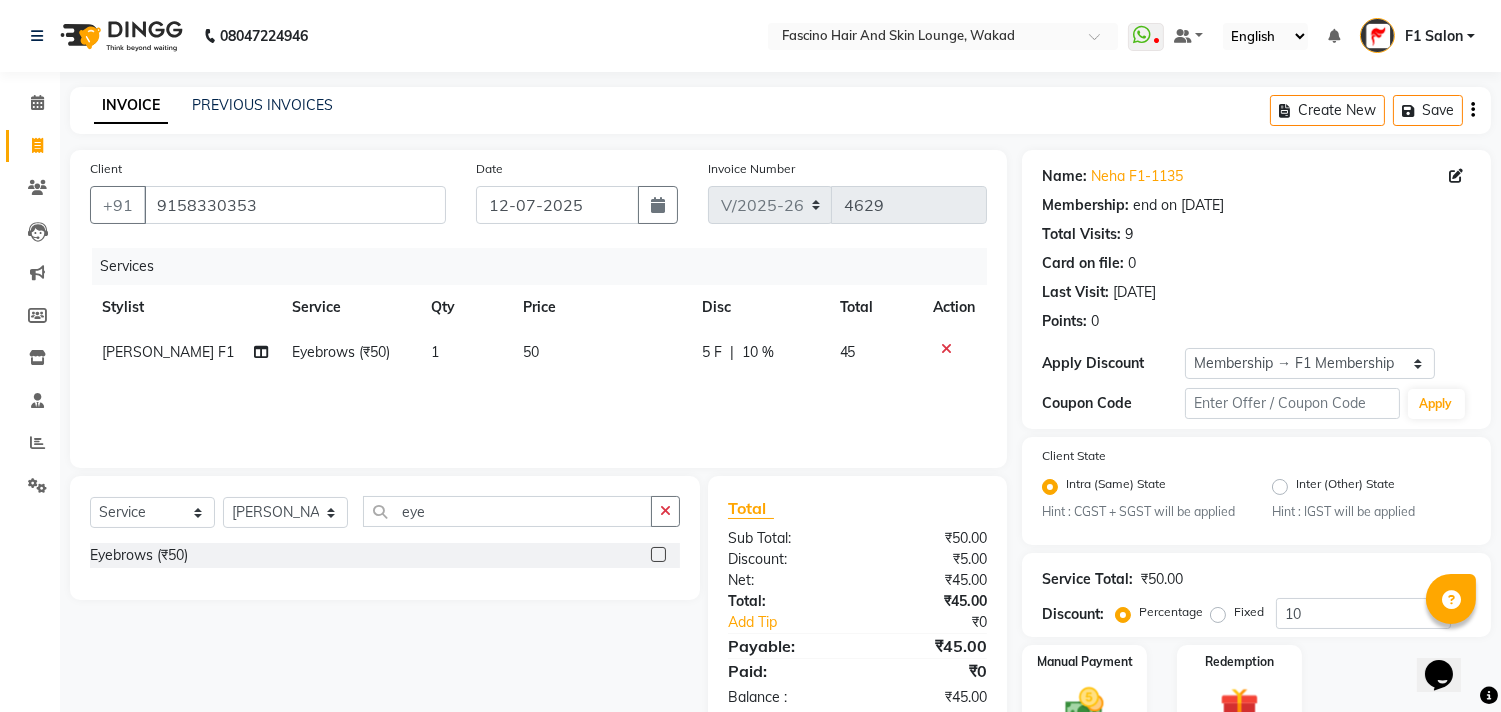 click on "50" 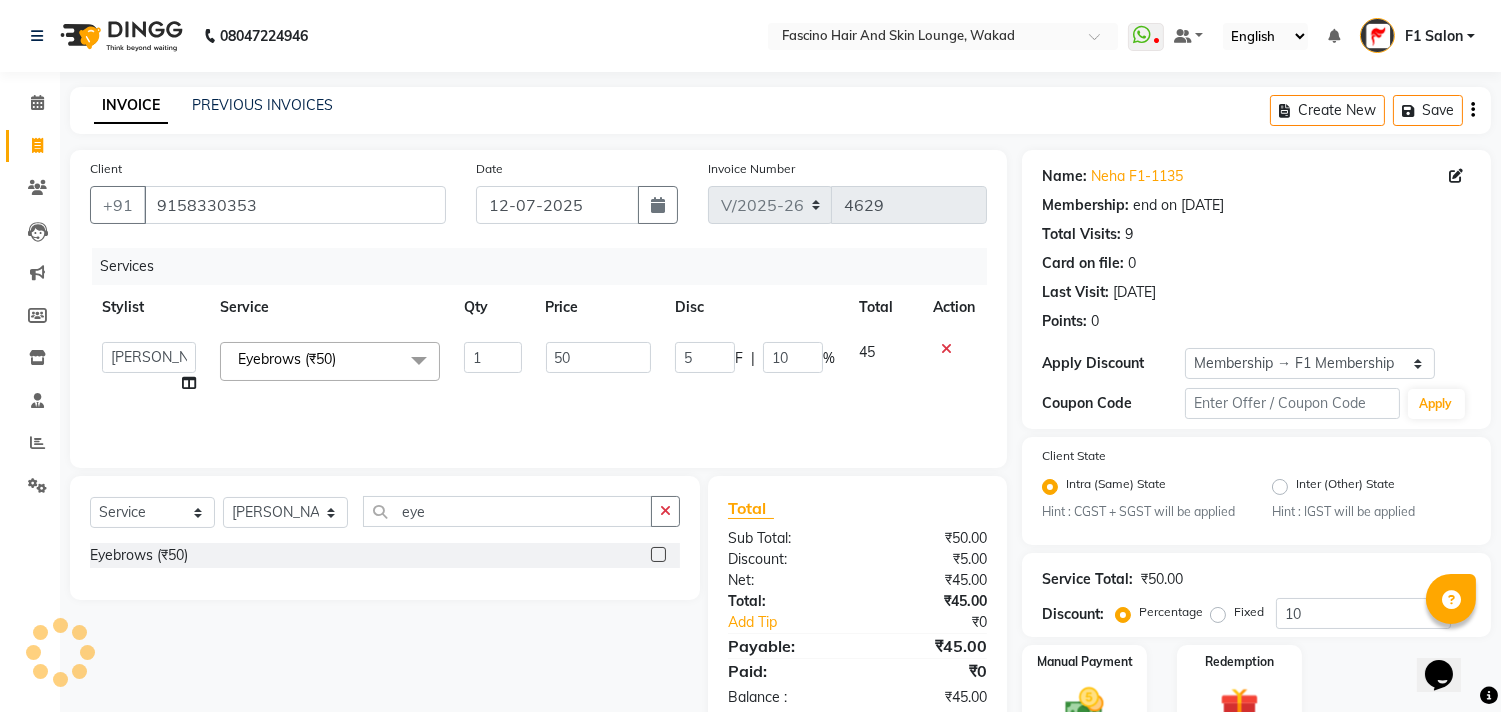 click on "50" 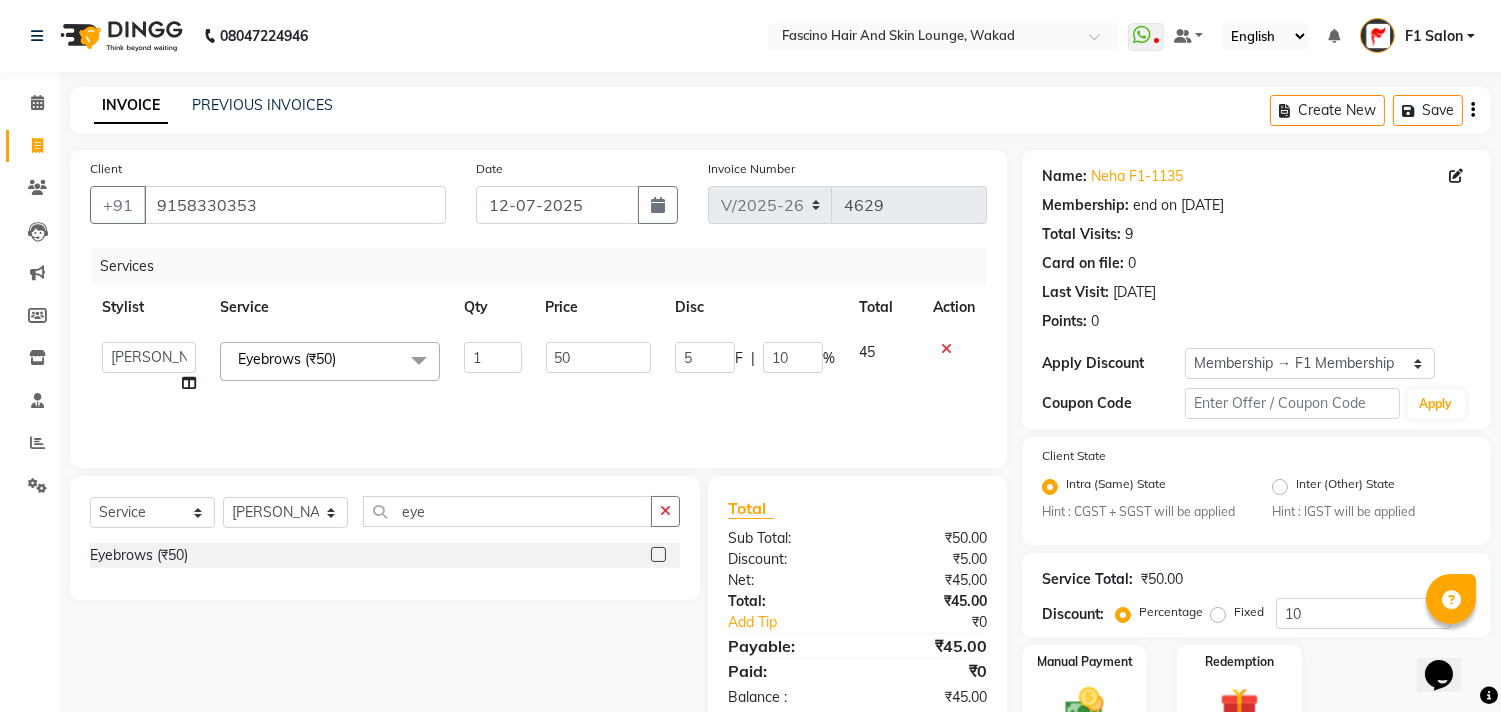 type on "5" 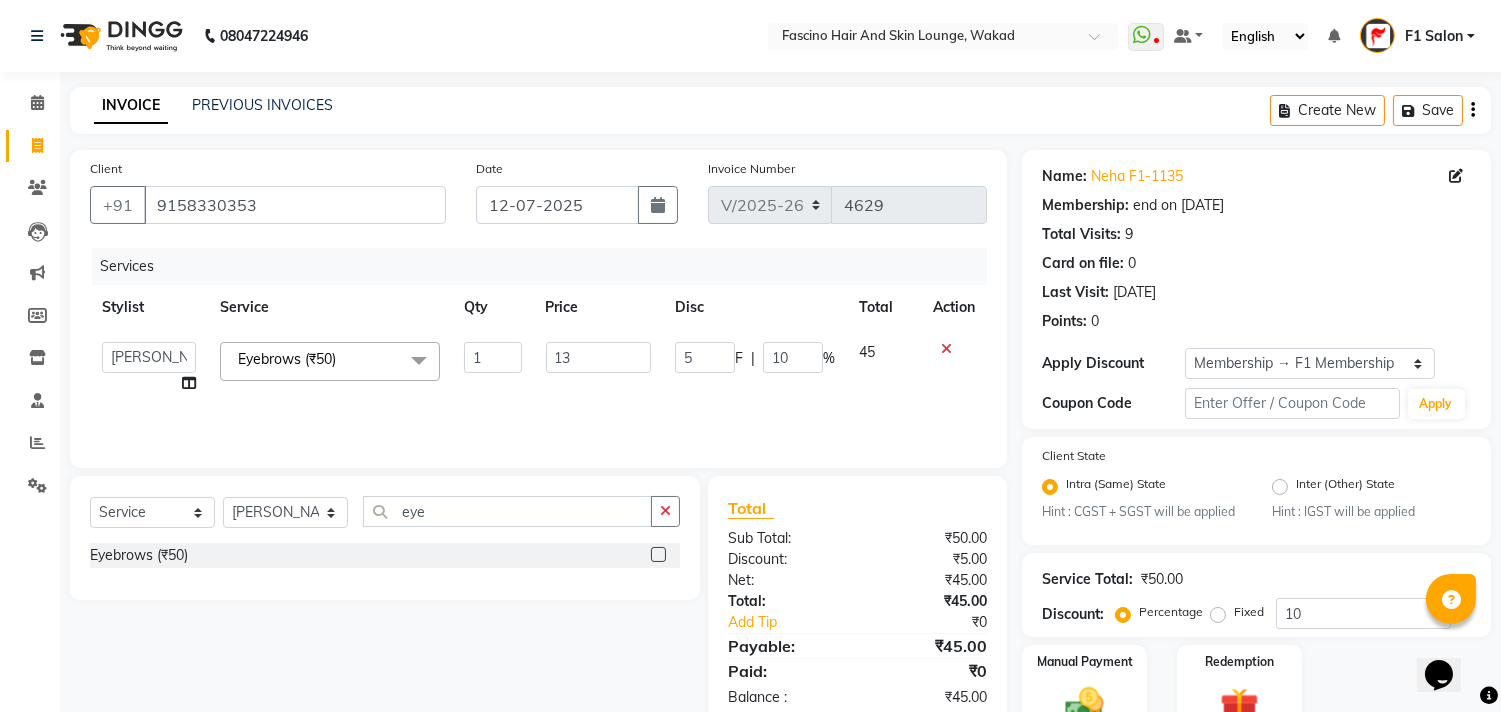 type on "130" 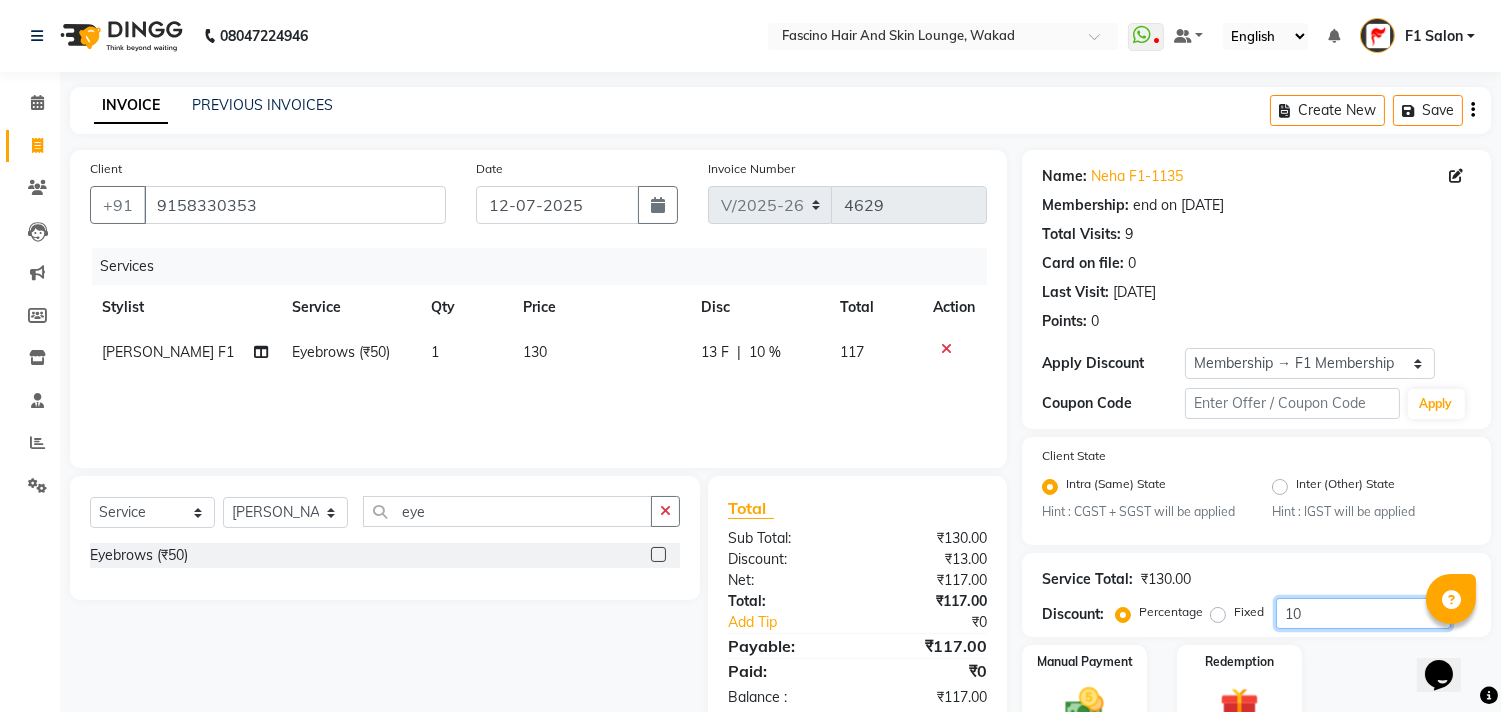 click on "10" 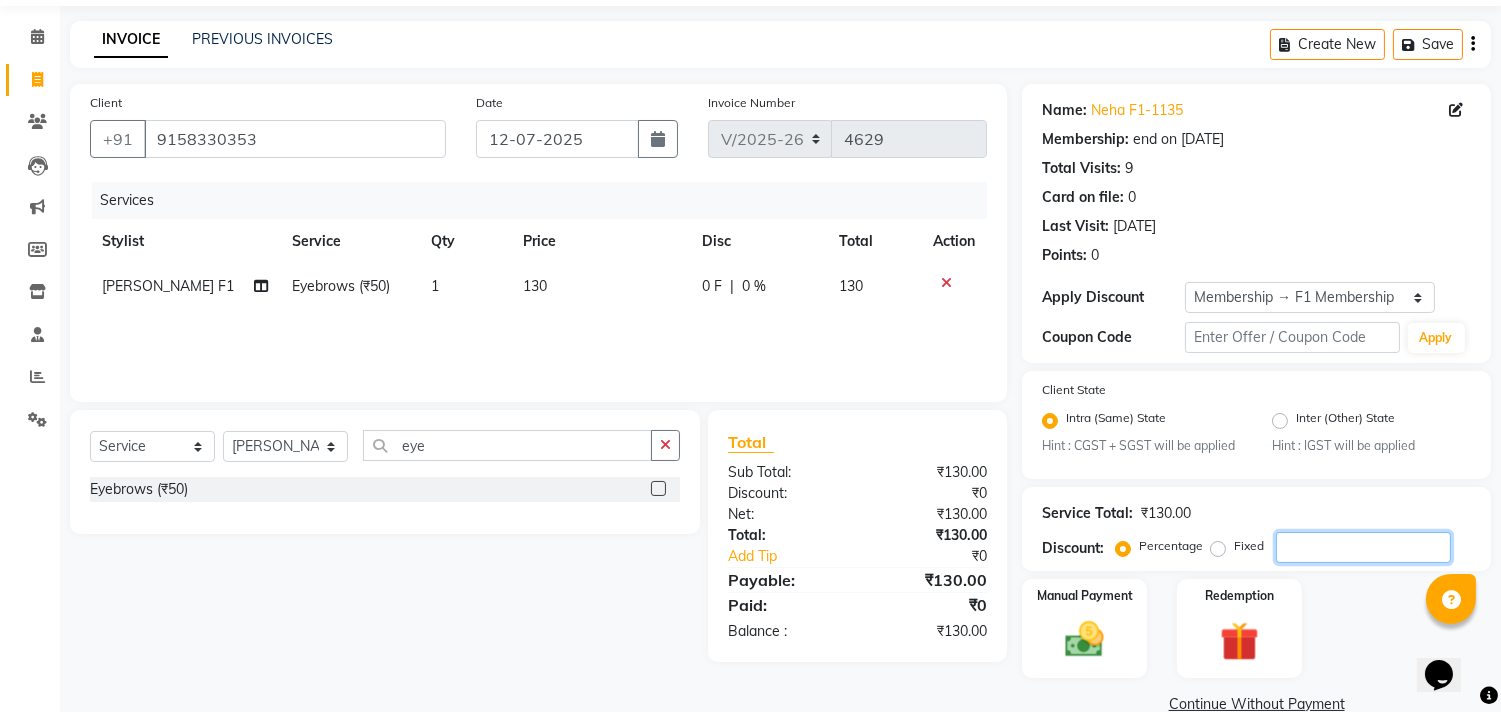 scroll, scrollTop: 102, scrollLeft: 0, axis: vertical 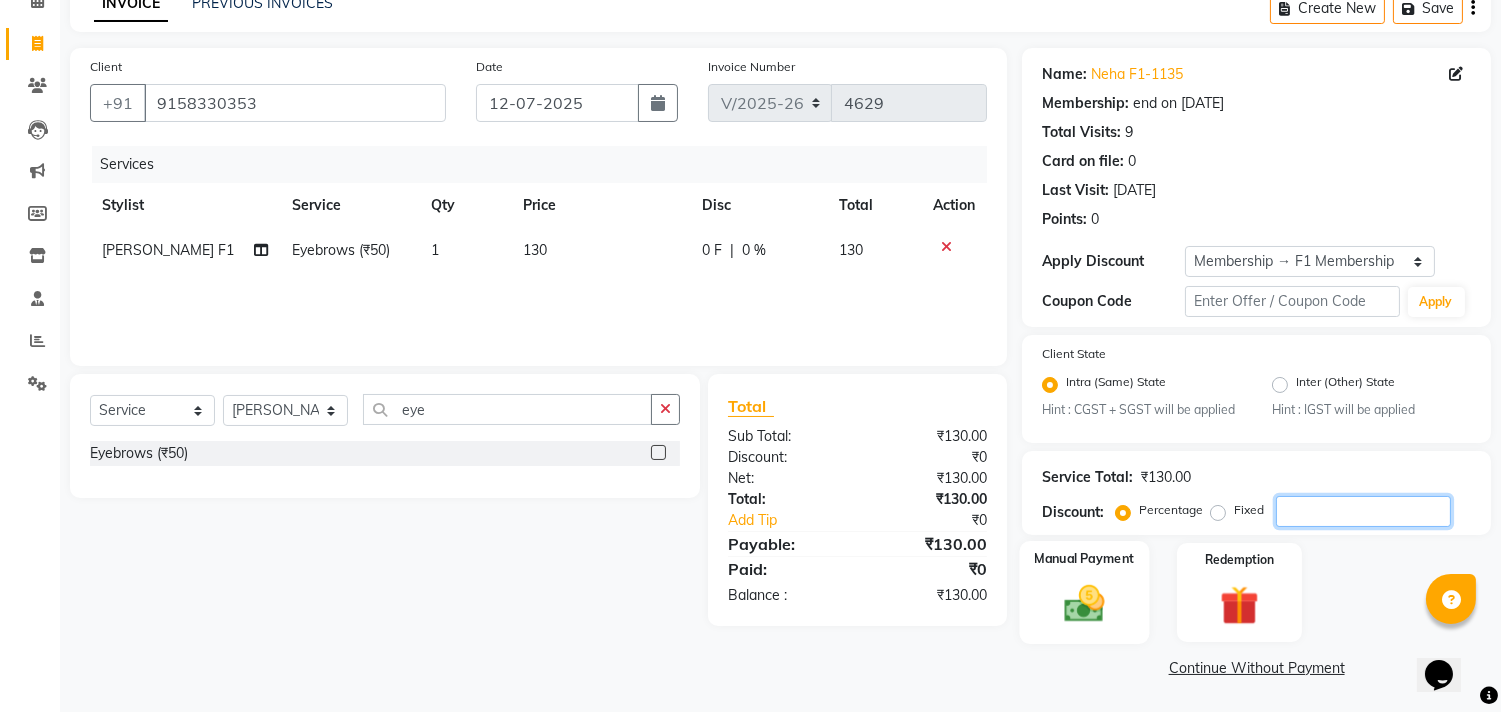 type 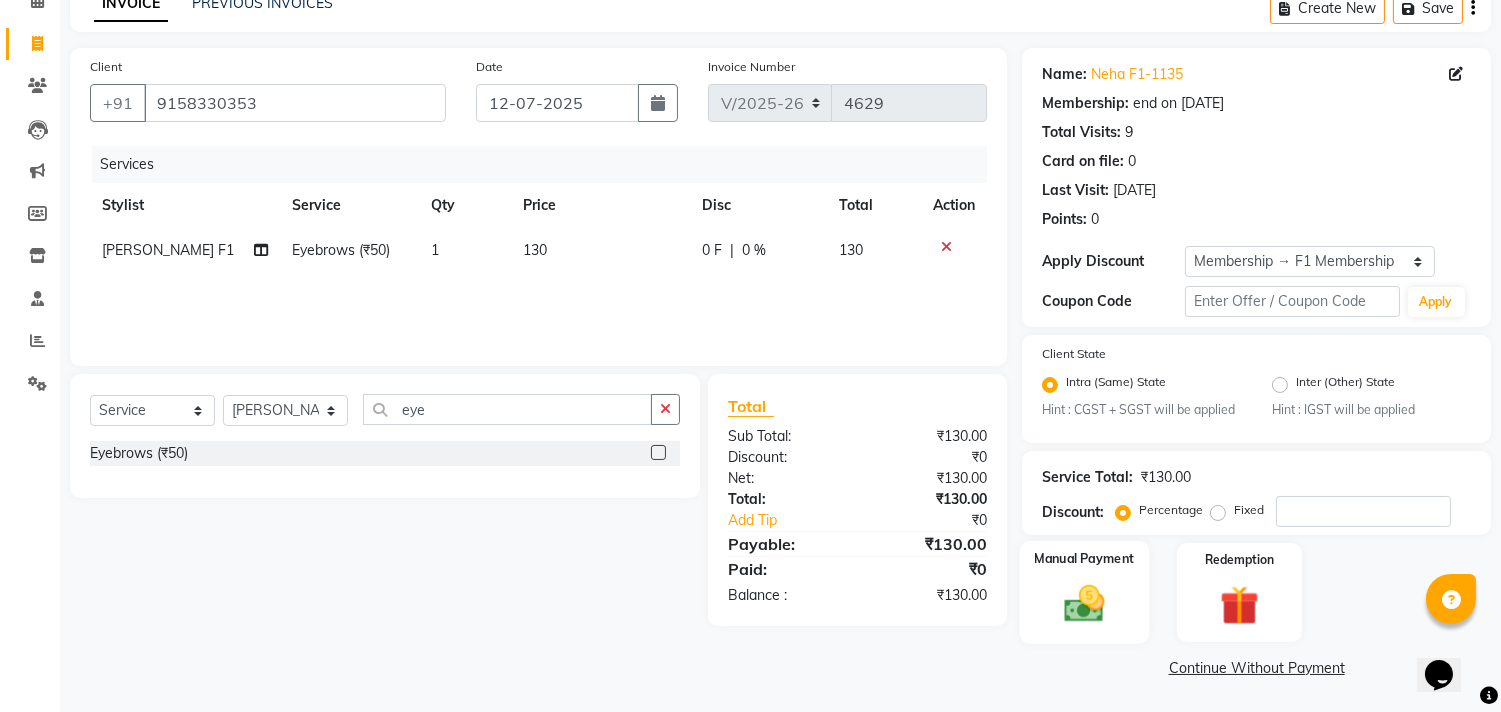 click 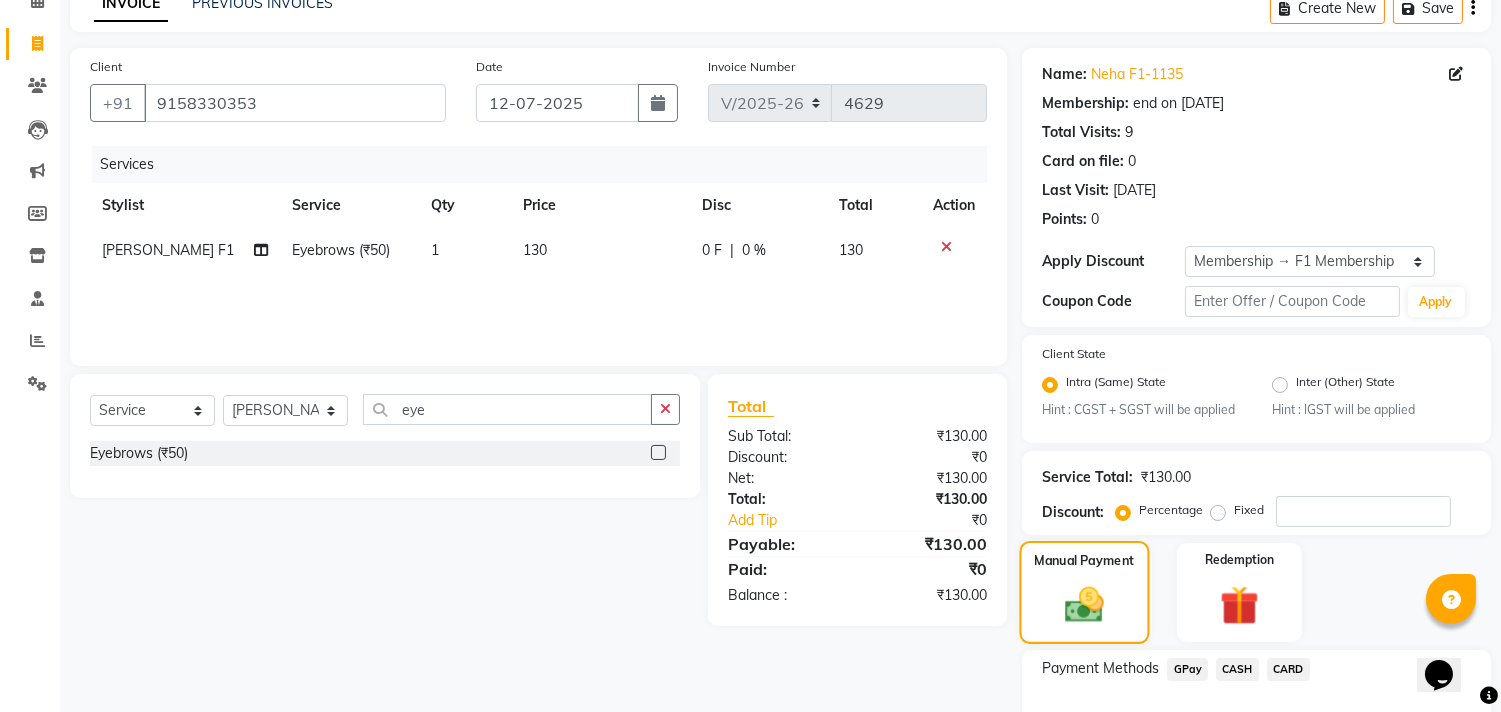 click 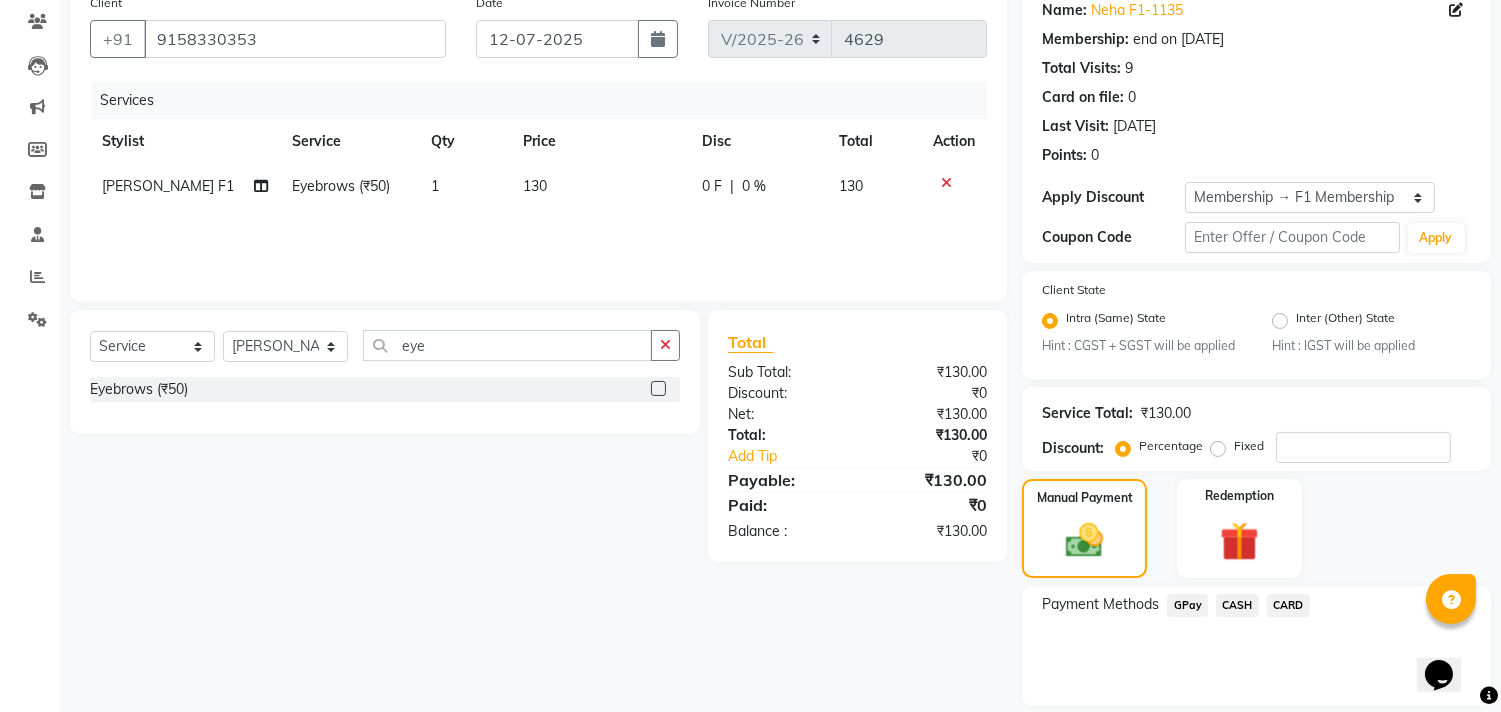 scroll, scrollTop: 231, scrollLeft: 0, axis: vertical 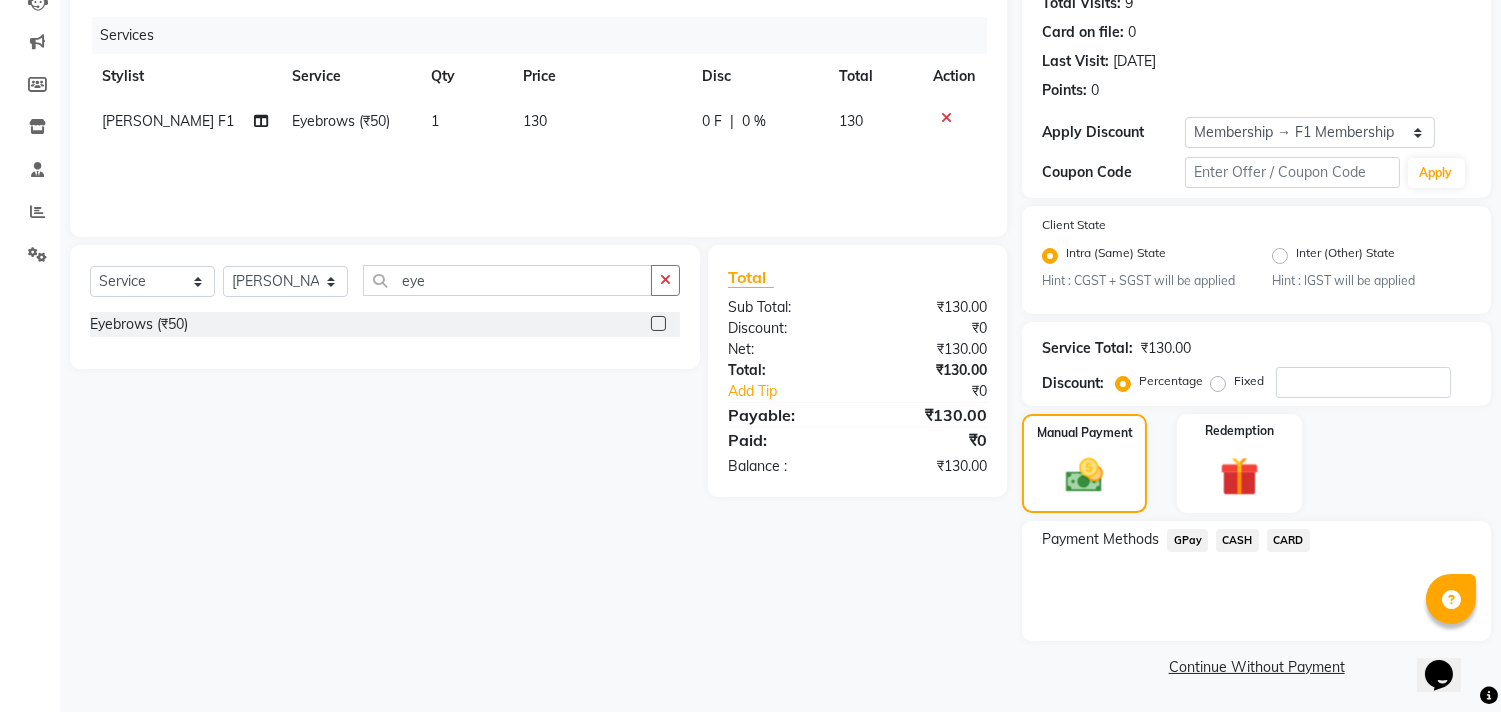 click on "GPay" 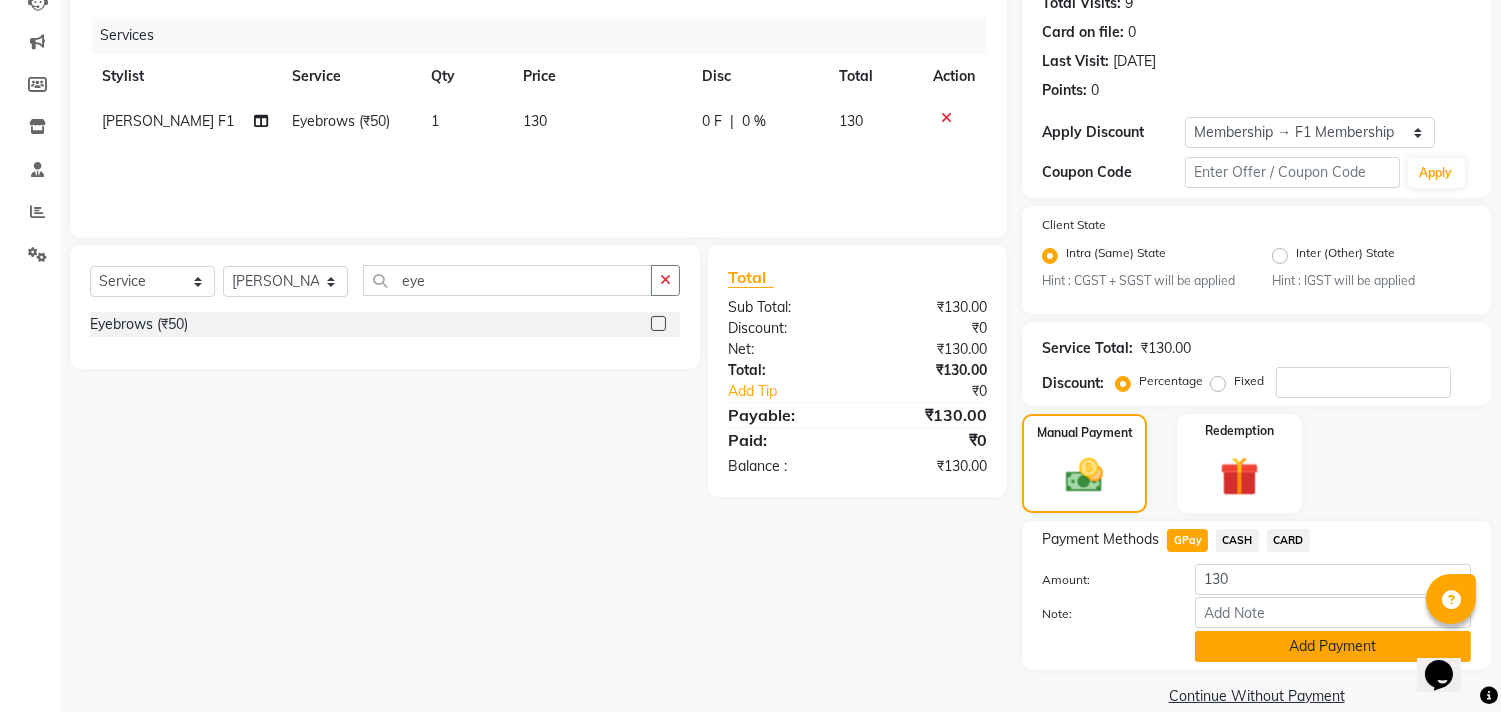 click on "Add Payment" 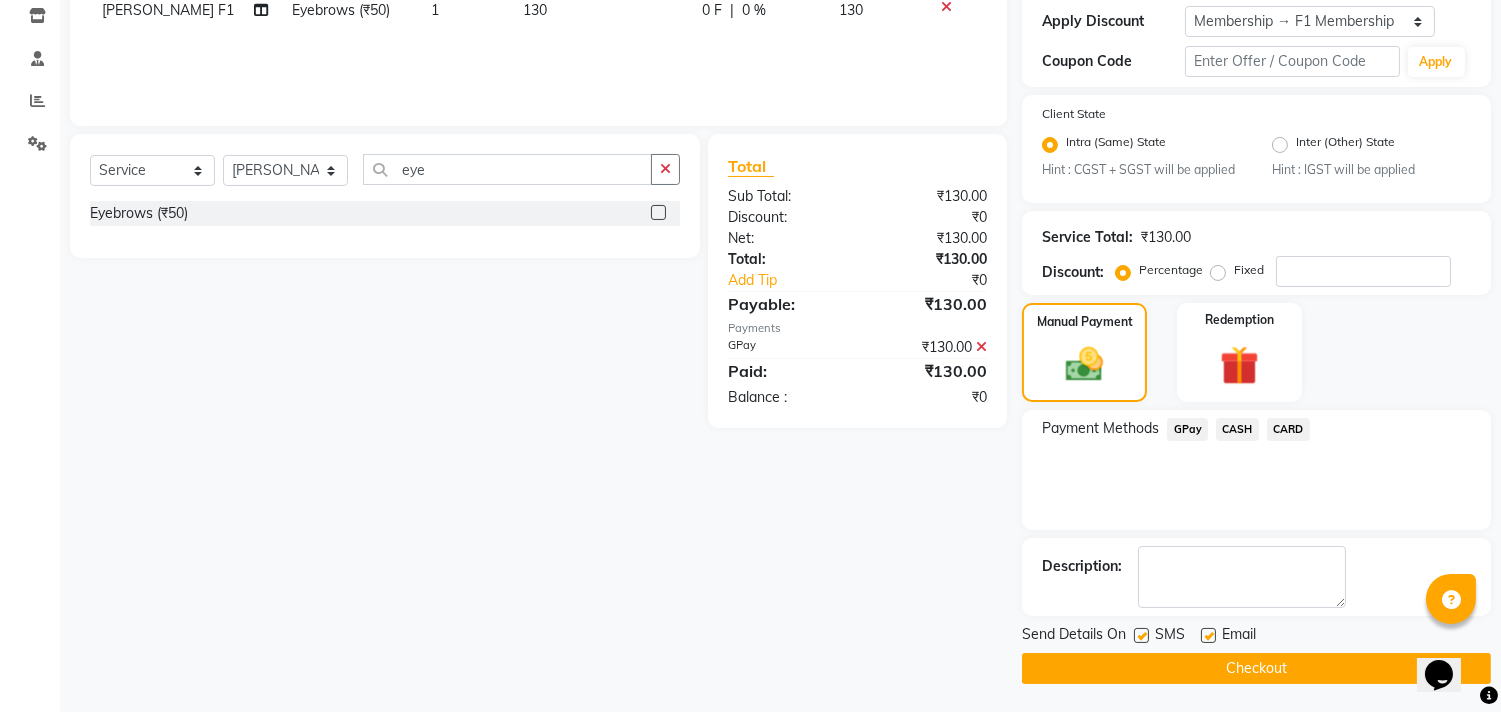 scroll, scrollTop: 344, scrollLeft: 0, axis: vertical 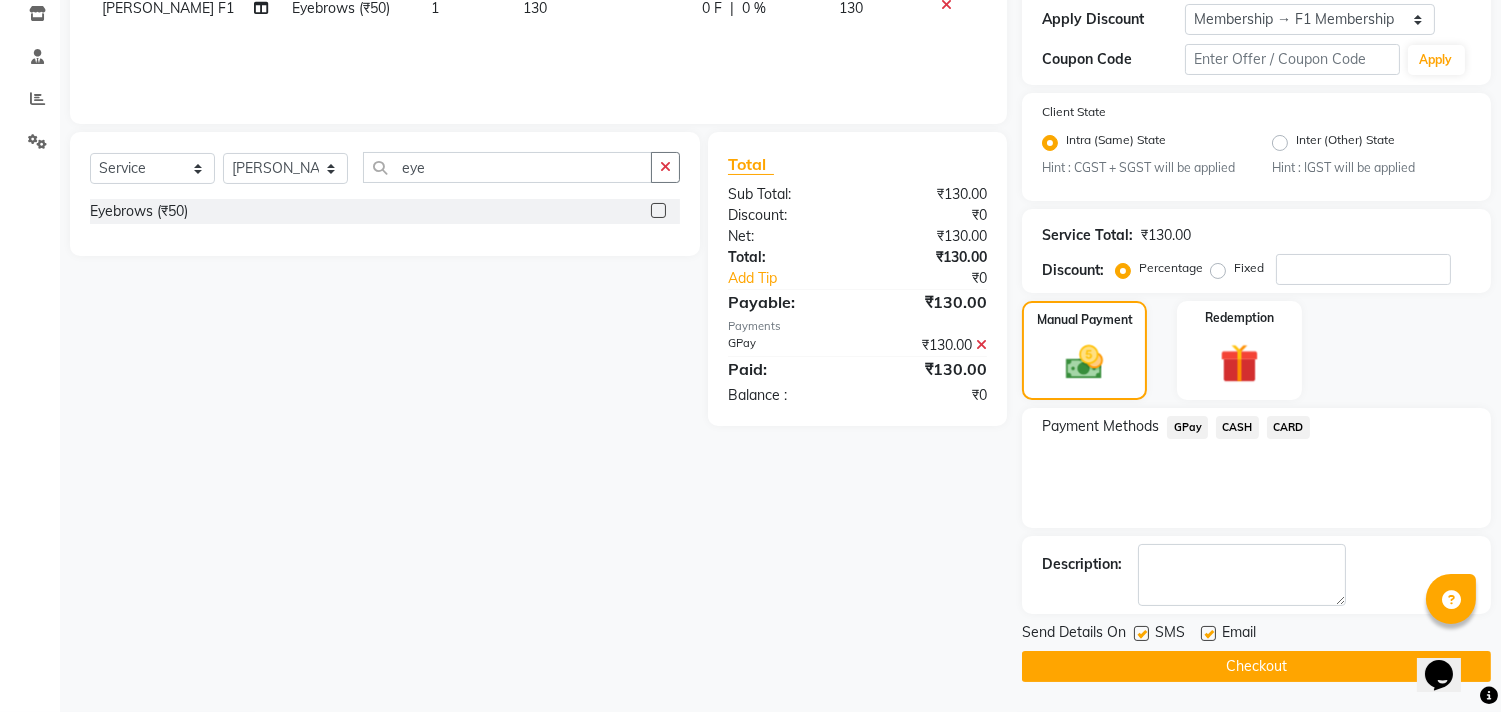 click 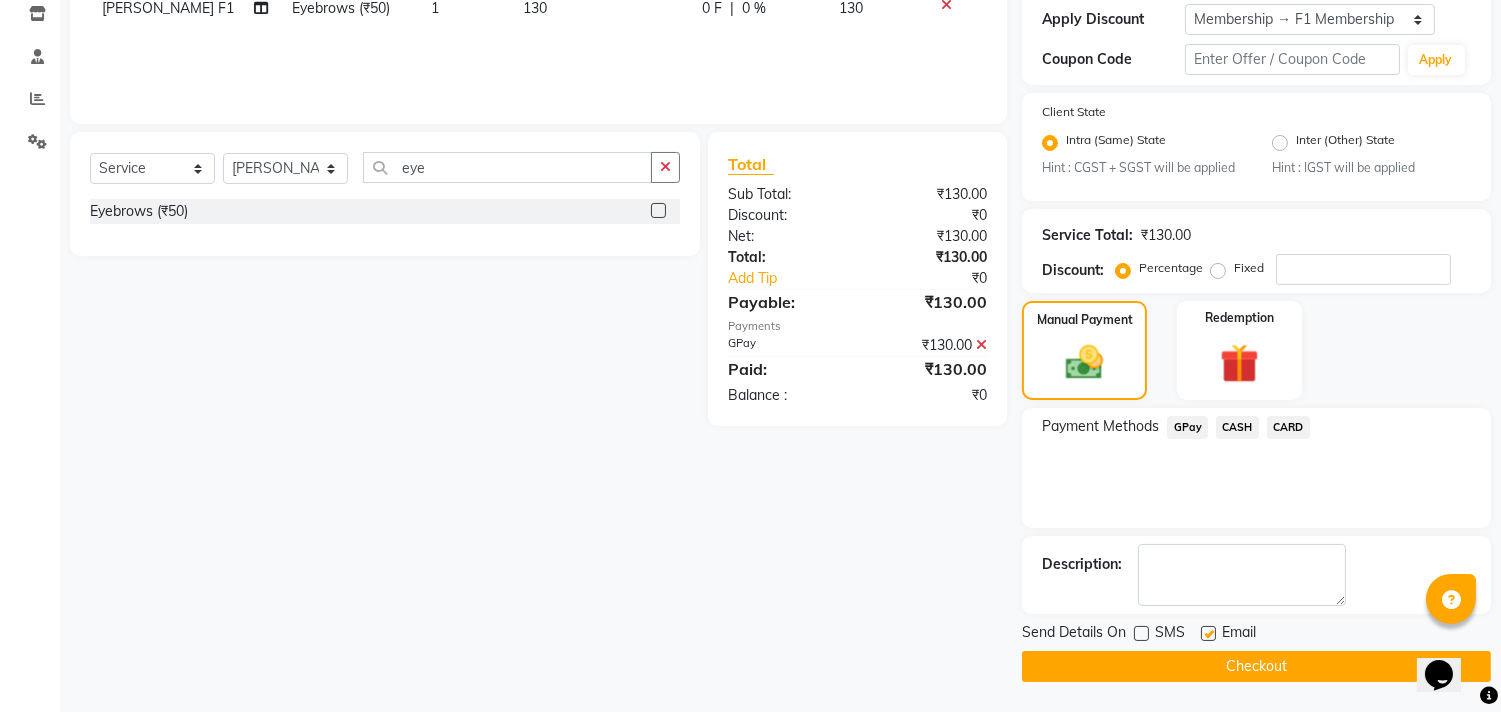 click on "Checkout" 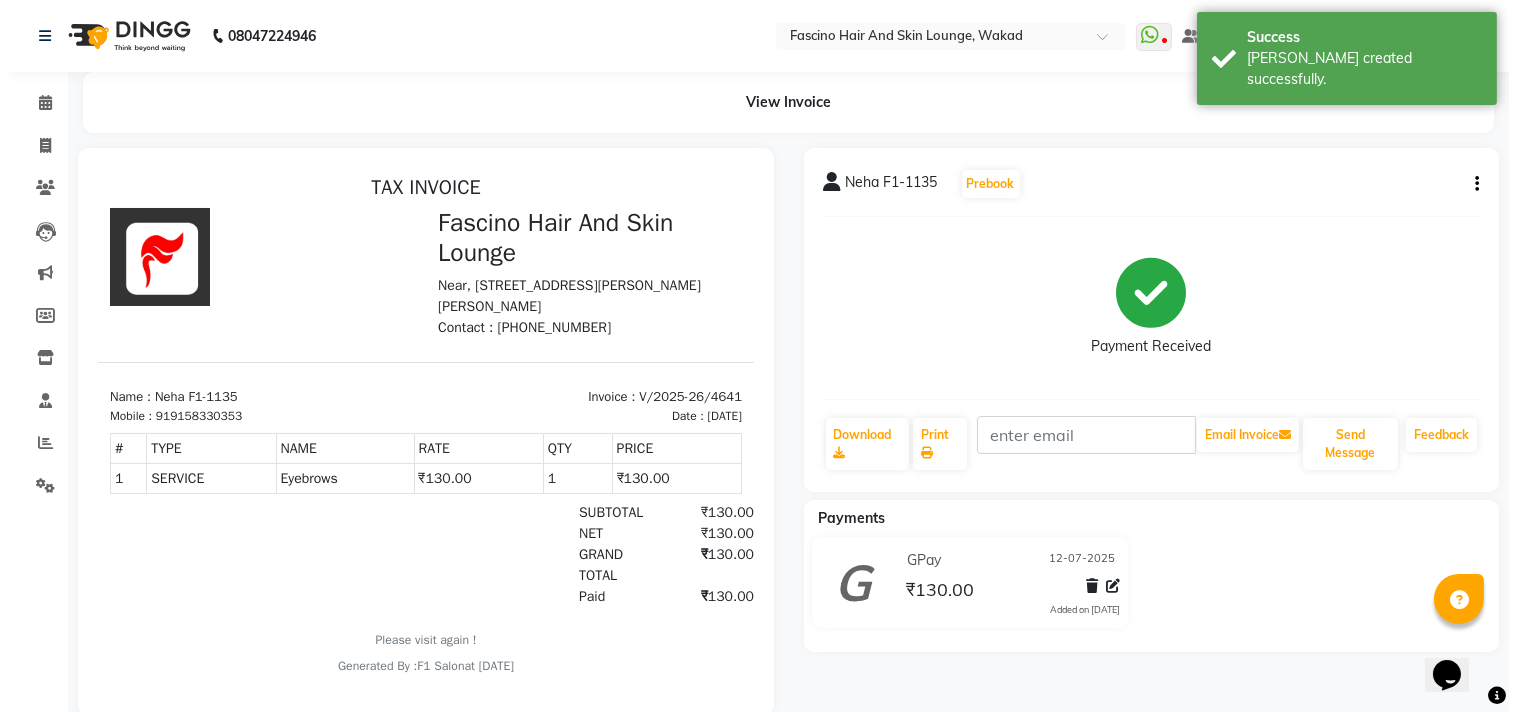 scroll, scrollTop: 0, scrollLeft: 0, axis: both 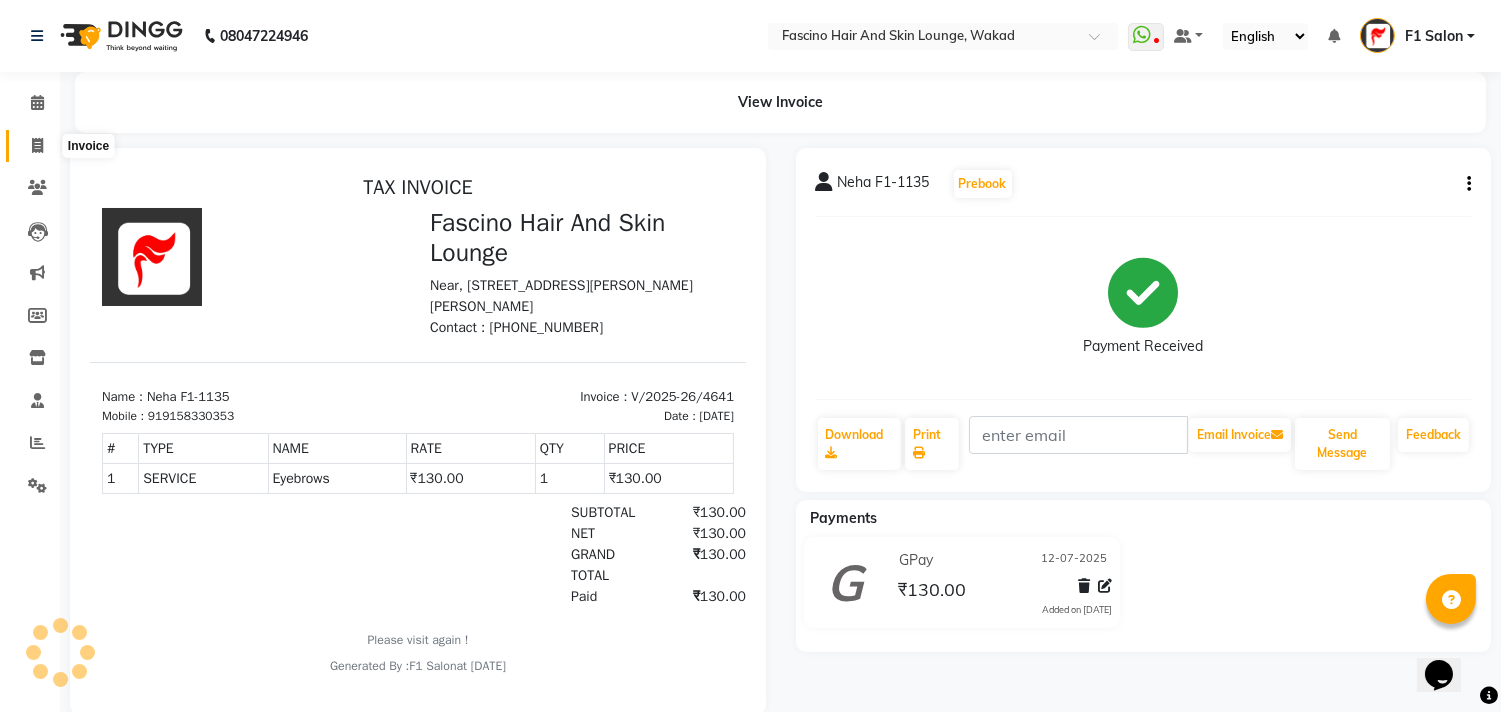 click 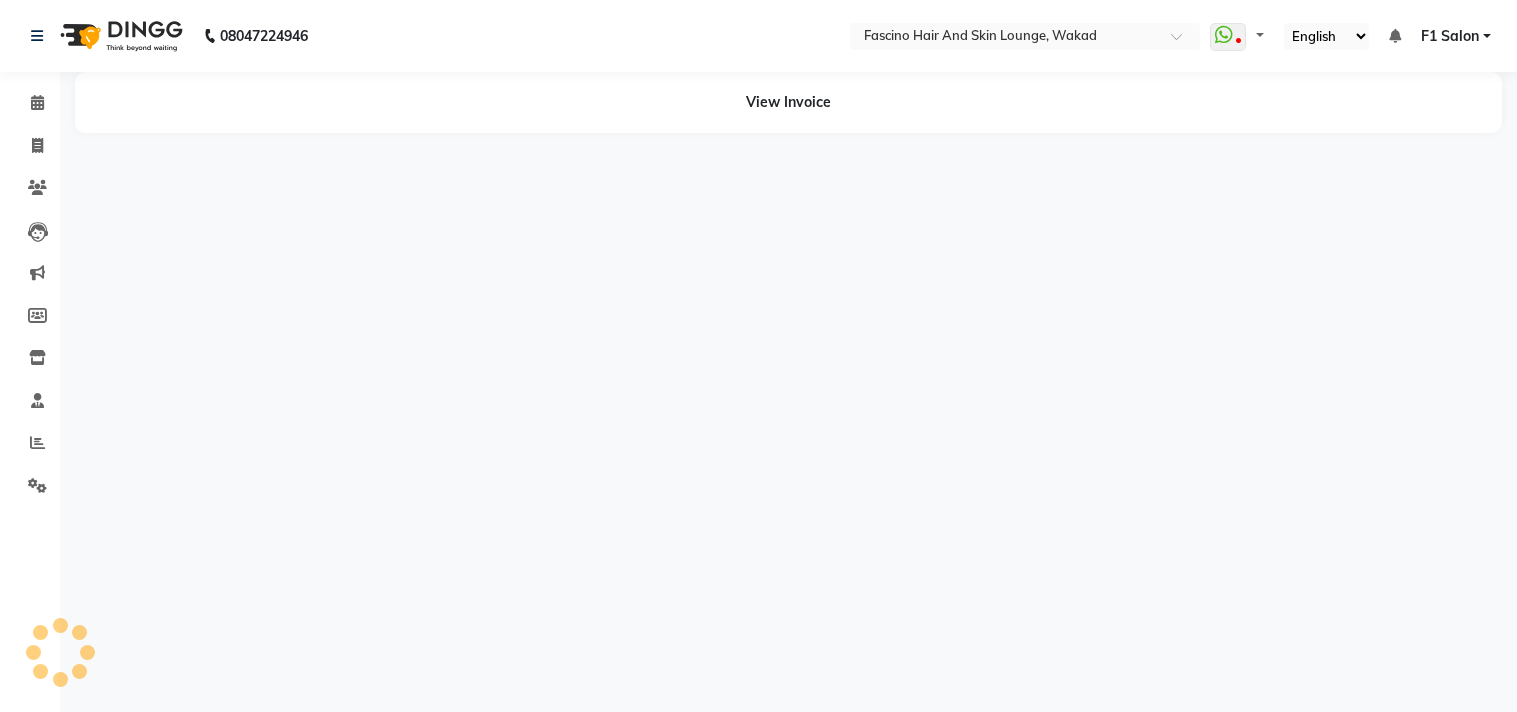scroll, scrollTop: 0, scrollLeft: 0, axis: both 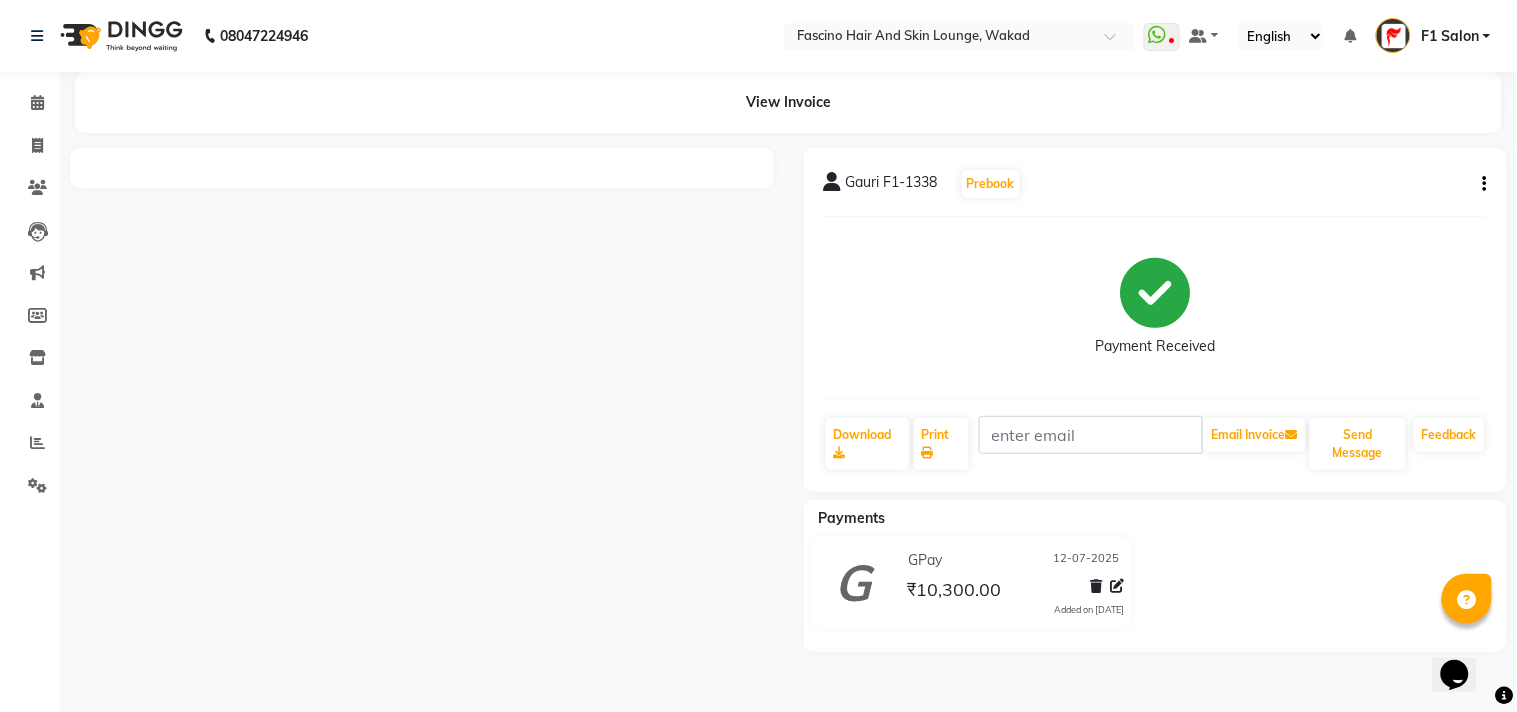 click at bounding box center (422, 400) 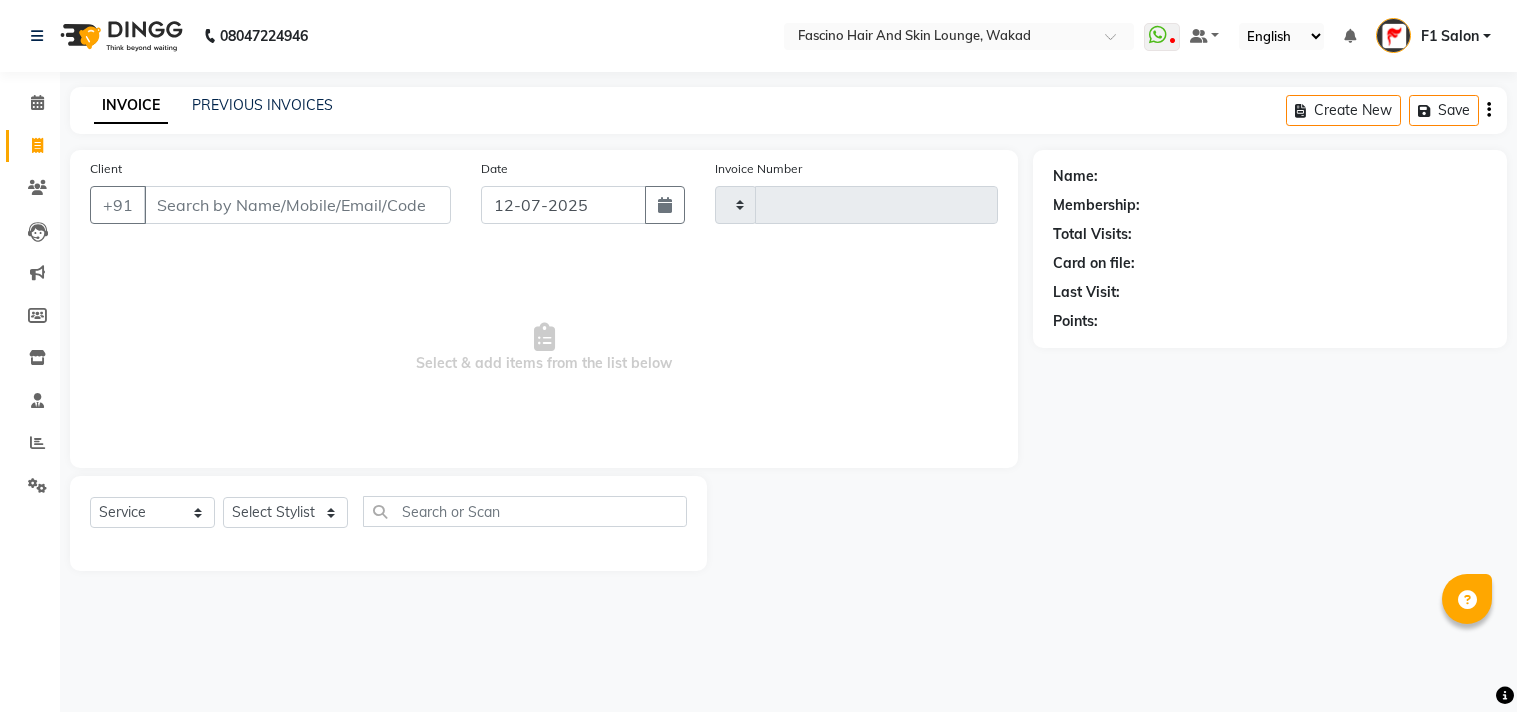 select on "service" 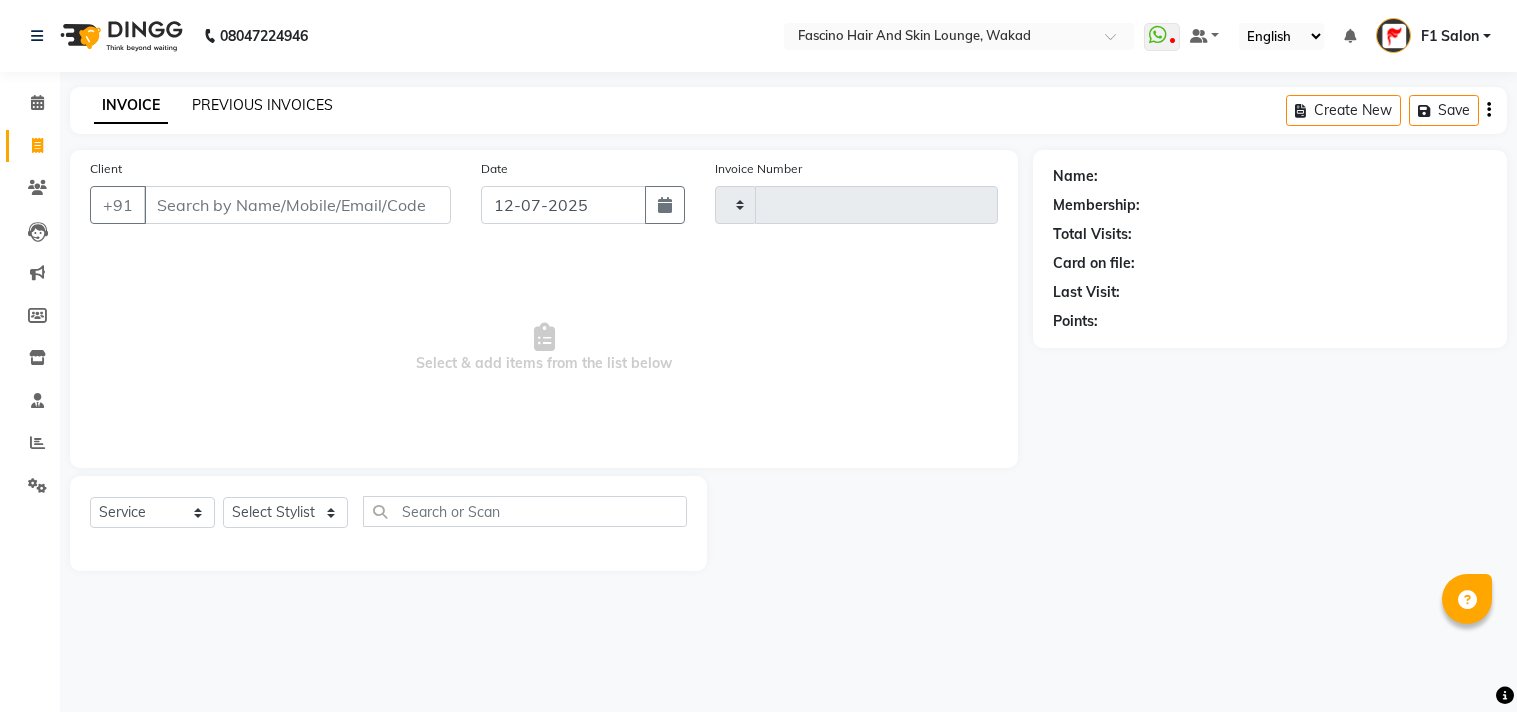 scroll, scrollTop: 0, scrollLeft: 0, axis: both 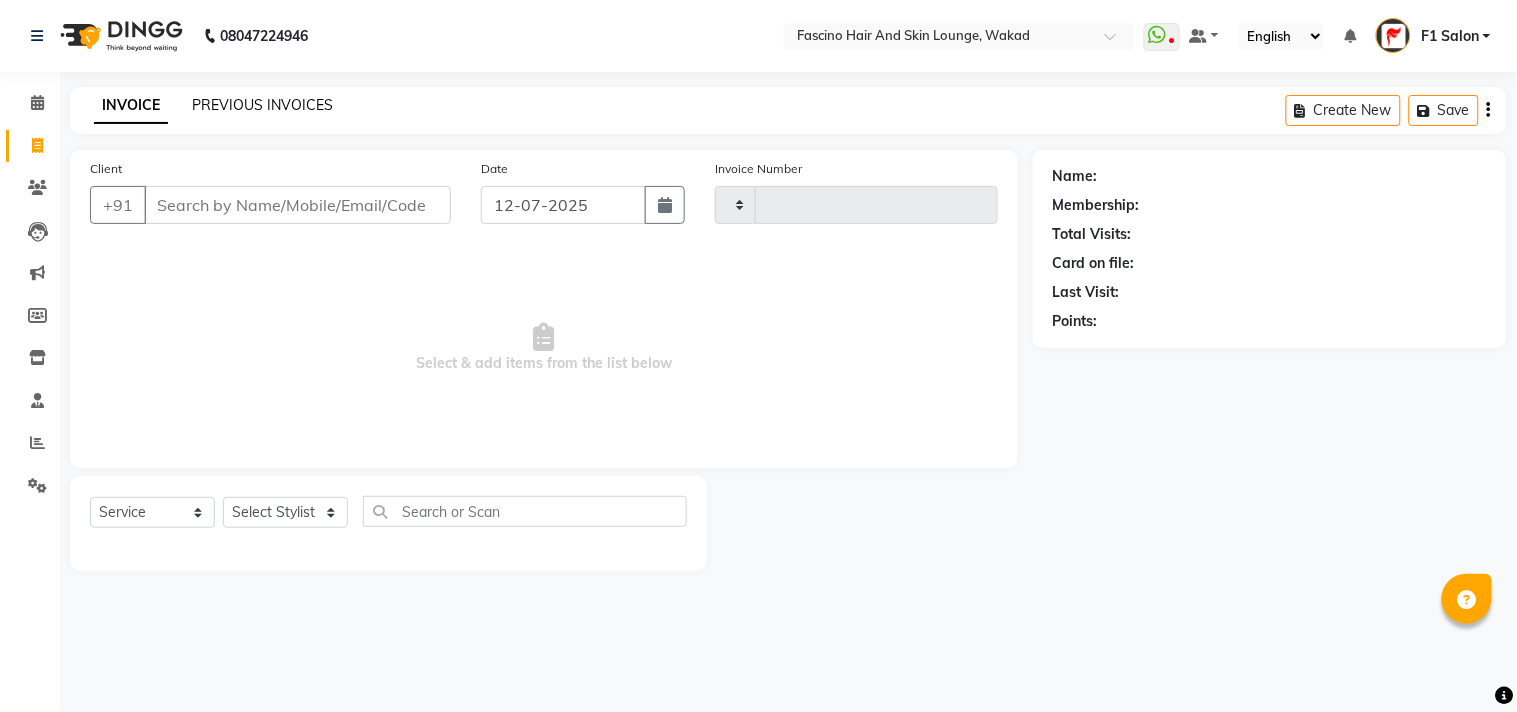 click on "PREVIOUS INVOICES" 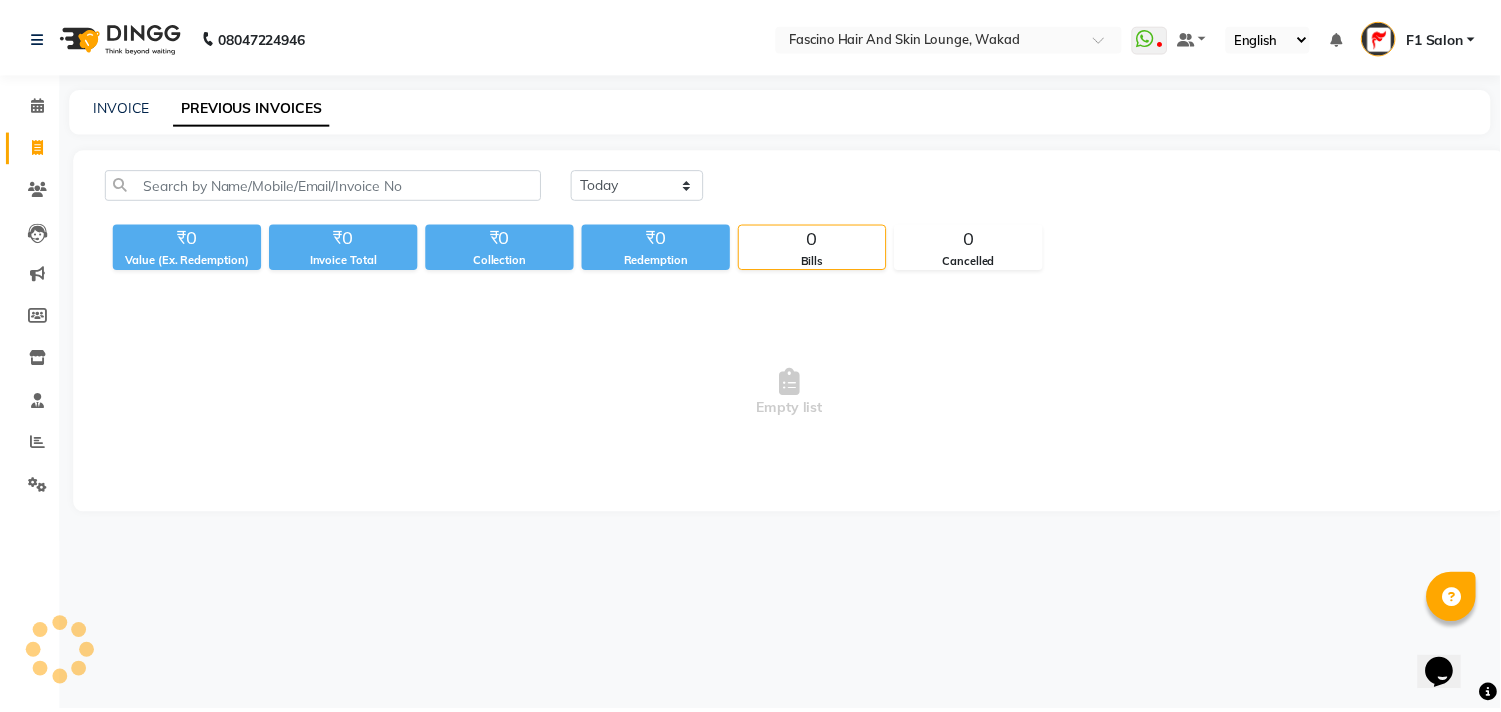 scroll, scrollTop: 0, scrollLeft: 0, axis: both 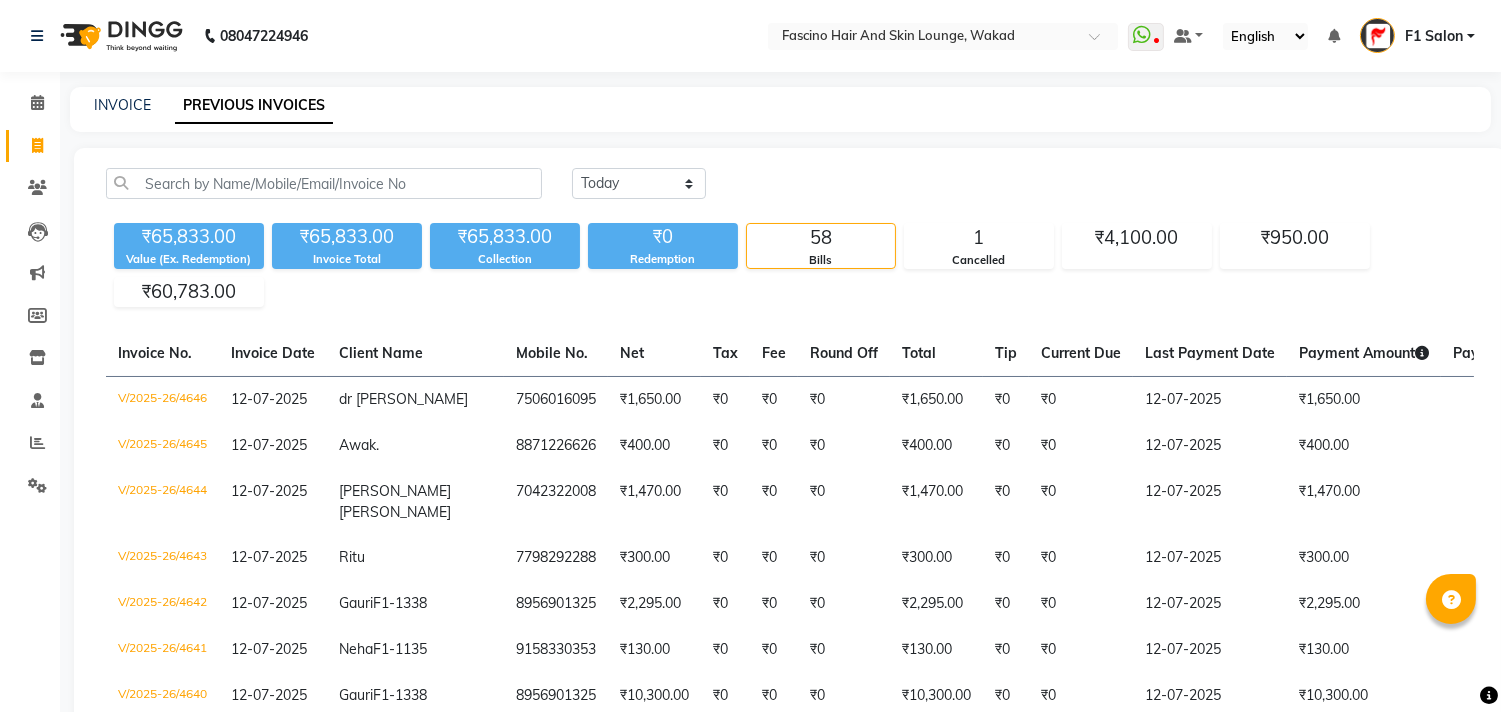 click on "[DATE] [DATE] Custom Range ₹65,833.00 Value (Ex. Redemption) ₹65,833.00 Invoice Total  ₹65,833.00 Collection ₹0 Redemption 58 Bills 1 Cancelled ₹4,100.00 ₹950.00 ₹60,783.00  Invoice No.   Invoice Date   Client Name   Mobile No.   Net   Tax   Fee   Round Off   Total   Tip   Current Due   Last Payment Date   Payment Amount   Payment Methods   Cancel Reason   Status   V/2025-26/4646  [DATE] dr [PERSON_NAME]   7506016095 ₹1,650.00 ₹0  ₹0  ₹0 ₹1,650.00 ₹0 ₹0 [DATE] ₹1,650.00  - PAID  V/2025-26/4645  [DATE] Awak  . 8871226626 ₹400.00 ₹0  ₹0  ₹0 ₹400.00 ₹0 ₹0 [DATE] ₹400.00  - PAID  V/2025-26/4644  [DATE] [PERSON_NAME] 7042322008 ₹1,470.00 ₹0  ₹0  ₹0 ₹1,470.00 ₹0 ₹0 [DATE] ₹1,470.00  - PAID  V/2025-26/4643  [DATE] Ritu   7798292288 ₹300.00 ₹0  ₹0  ₹0 ₹300.00 ₹0 ₹0 [DATE] ₹300.00  - PAID  V/2025-26/4642  [DATE] Gauri  F1-1338 8956901325 ₹2,295.00 ₹0  ₹0  ₹0 ₹2,295.00 ₹0 ₹0 [DATE] - PAID - -" 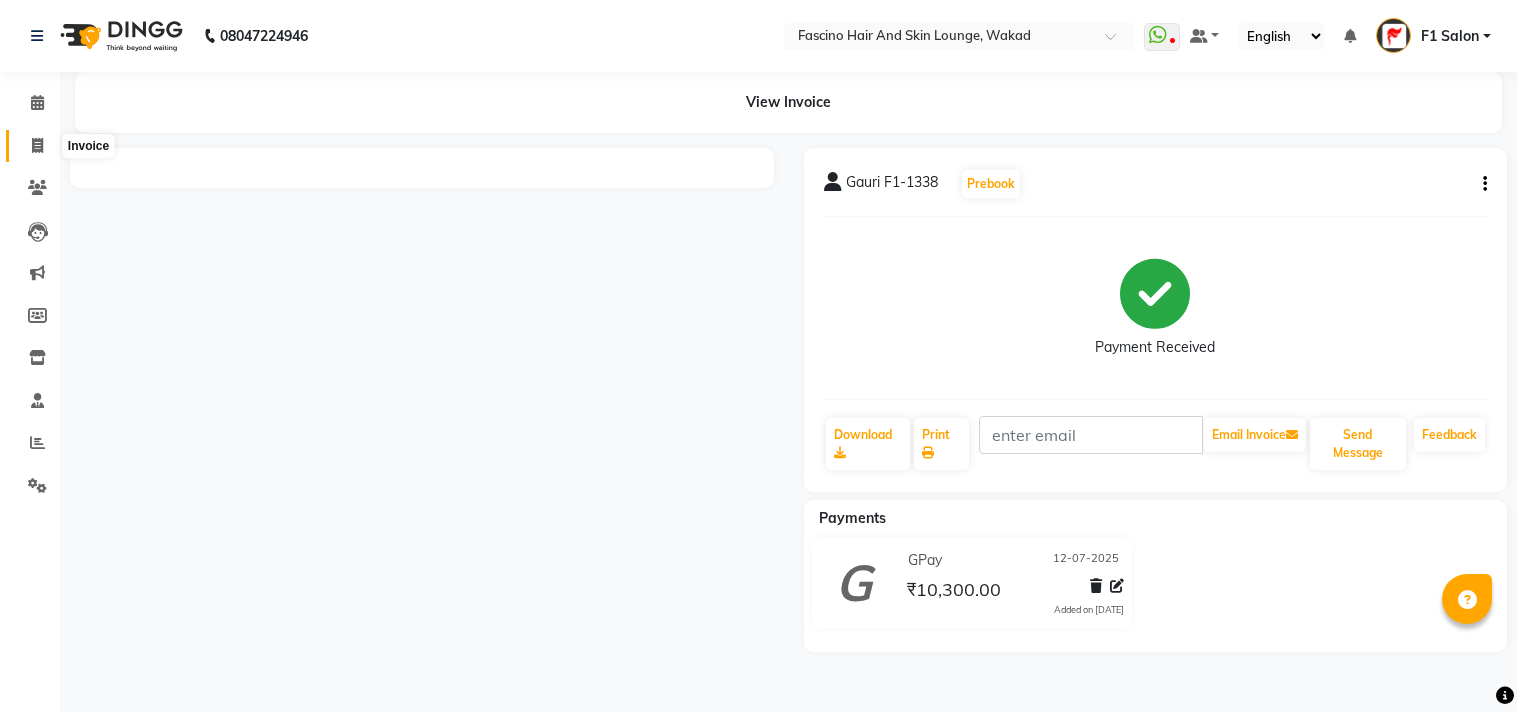 scroll, scrollTop: 0, scrollLeft: 0, axis: both 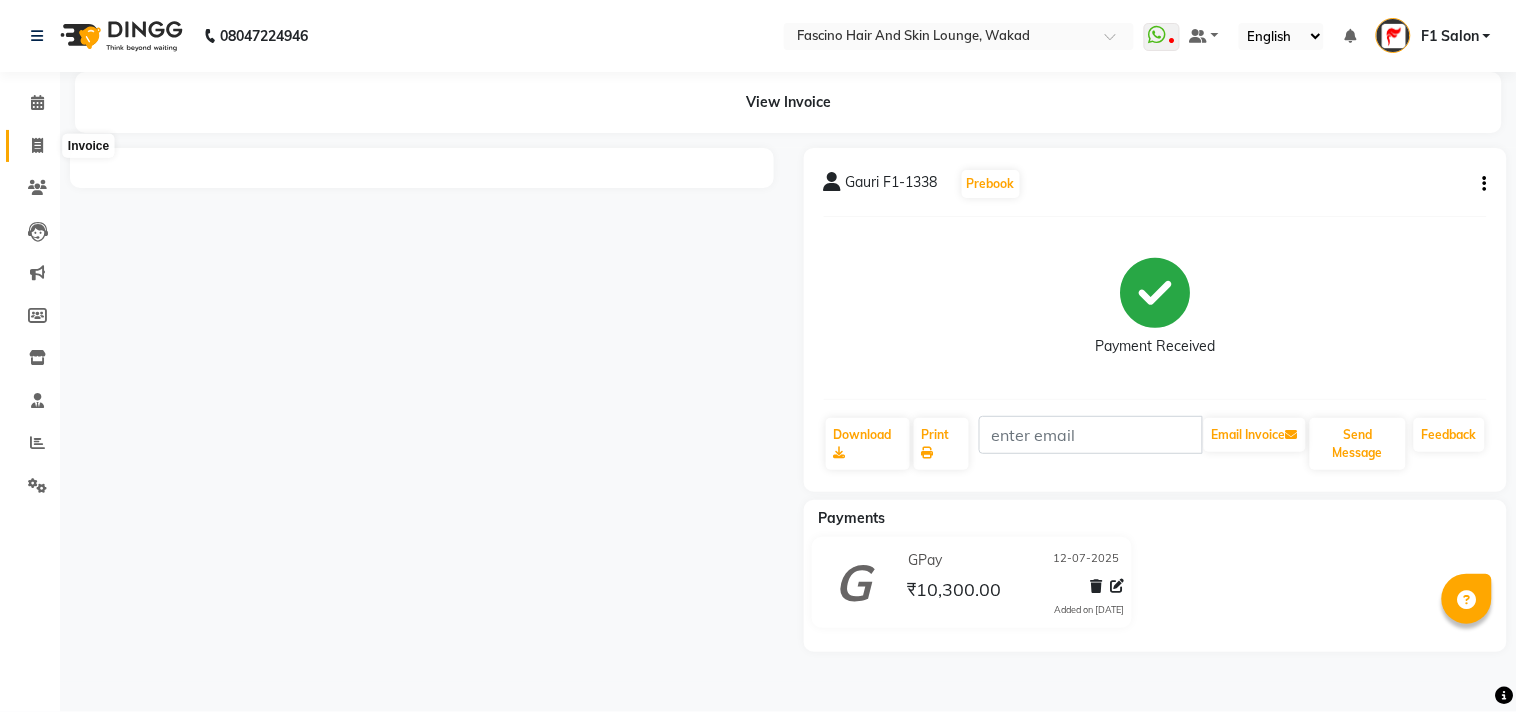 click 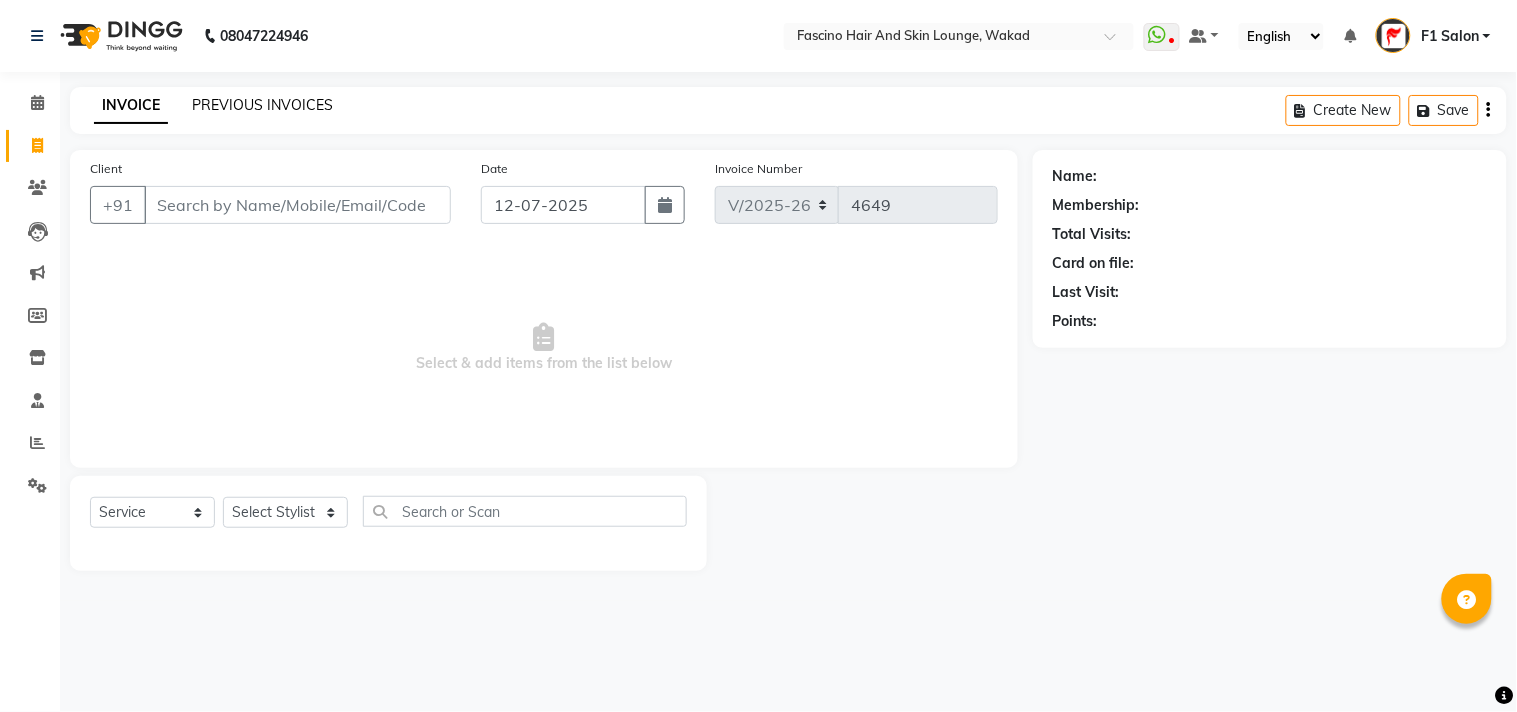 click on "PREVIOUS INVOICES" 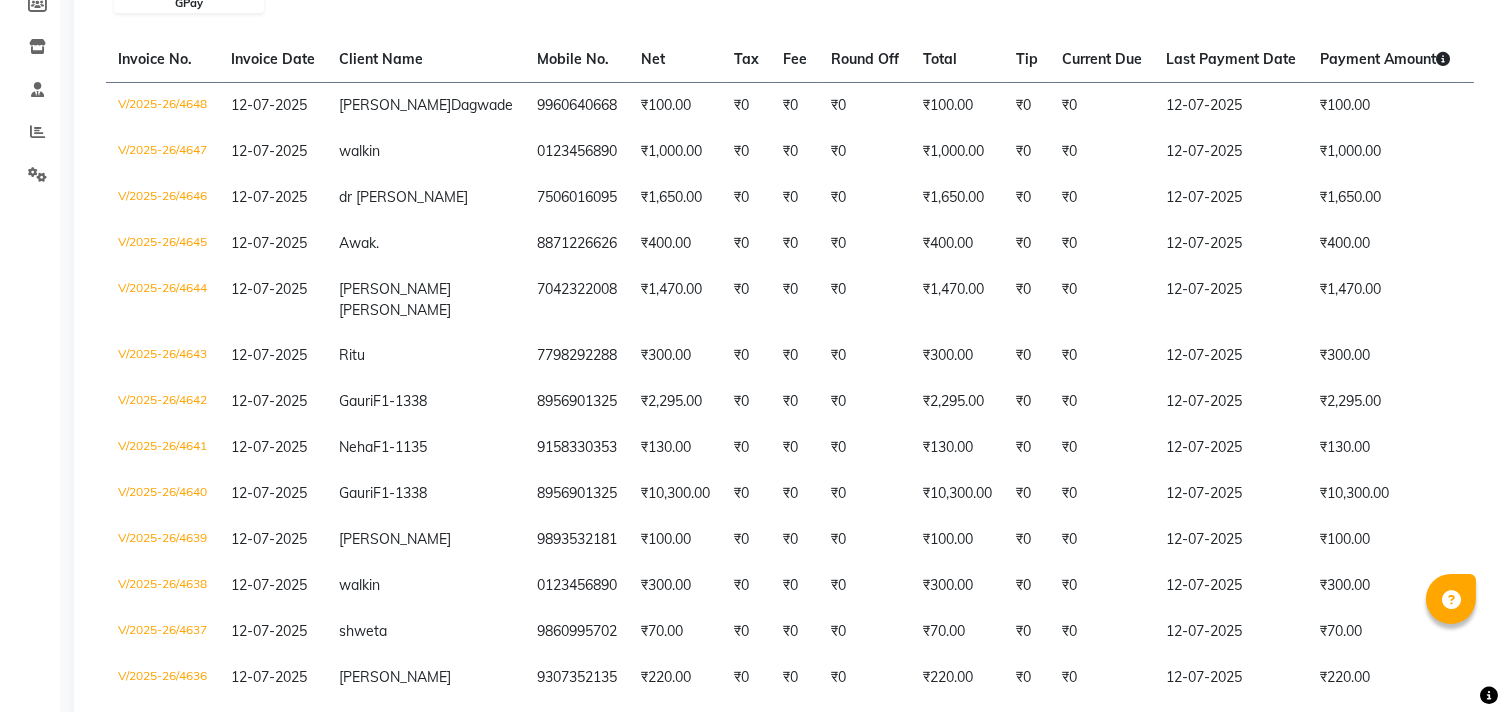 scroll, scrollTop: 355, scrollLeft: 0, axis: vertical 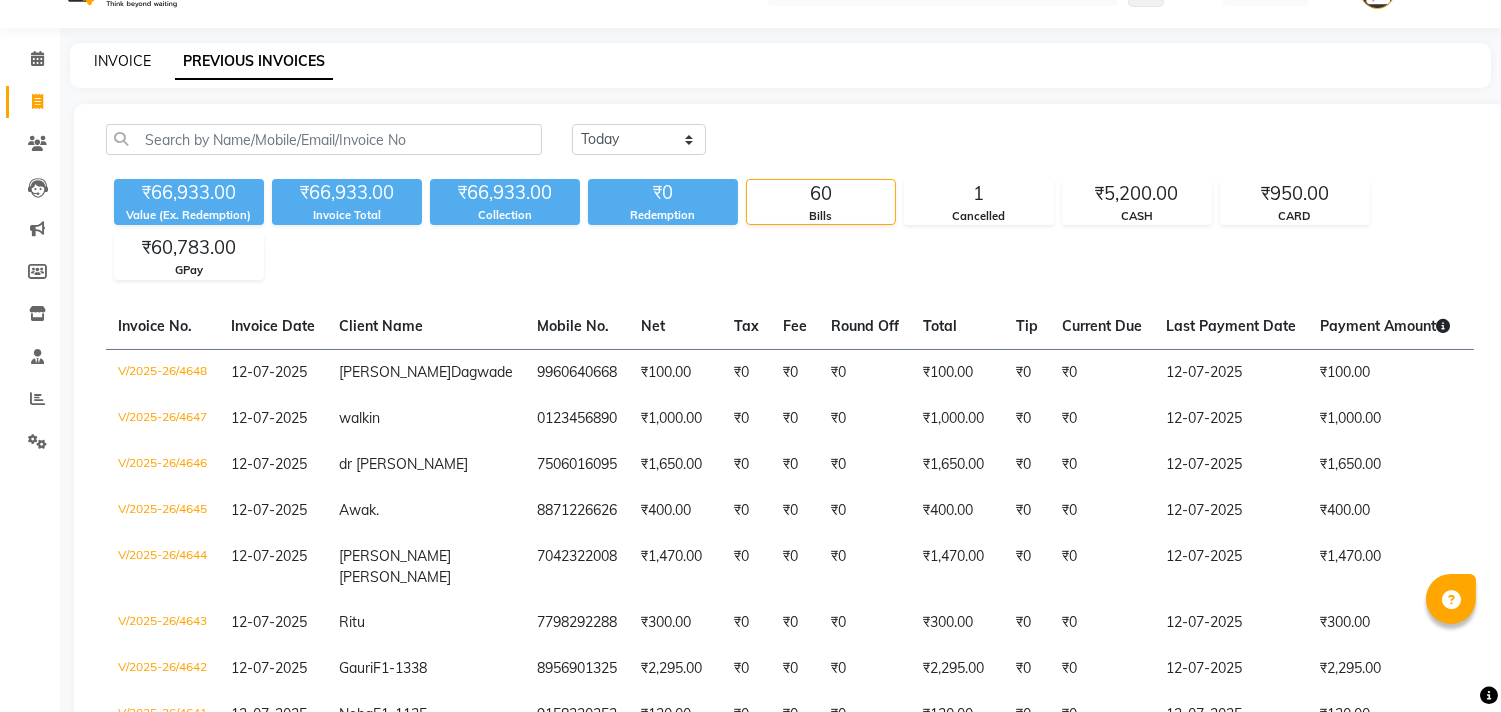 click on "INVOICE" 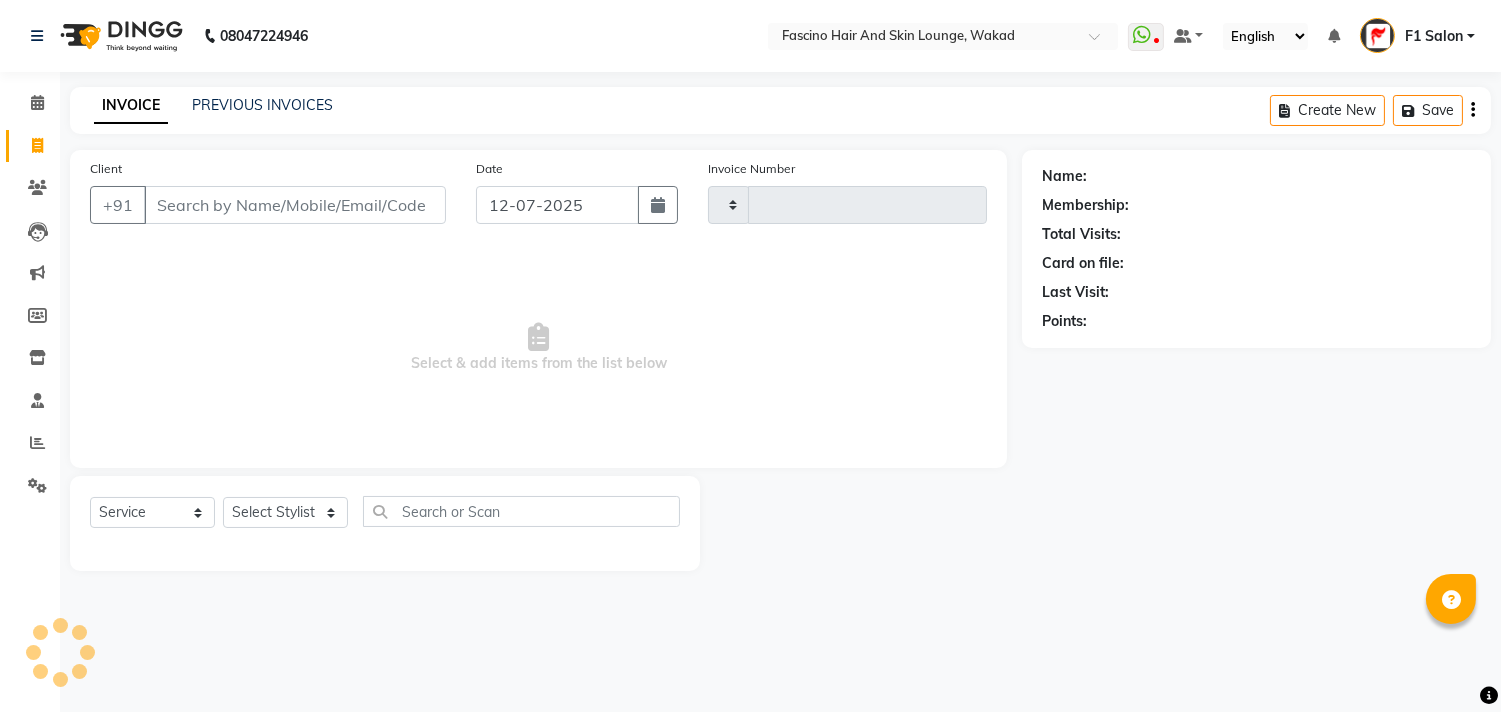 scroll, scrollTop: 0, scrollLeft: 0, axis: both 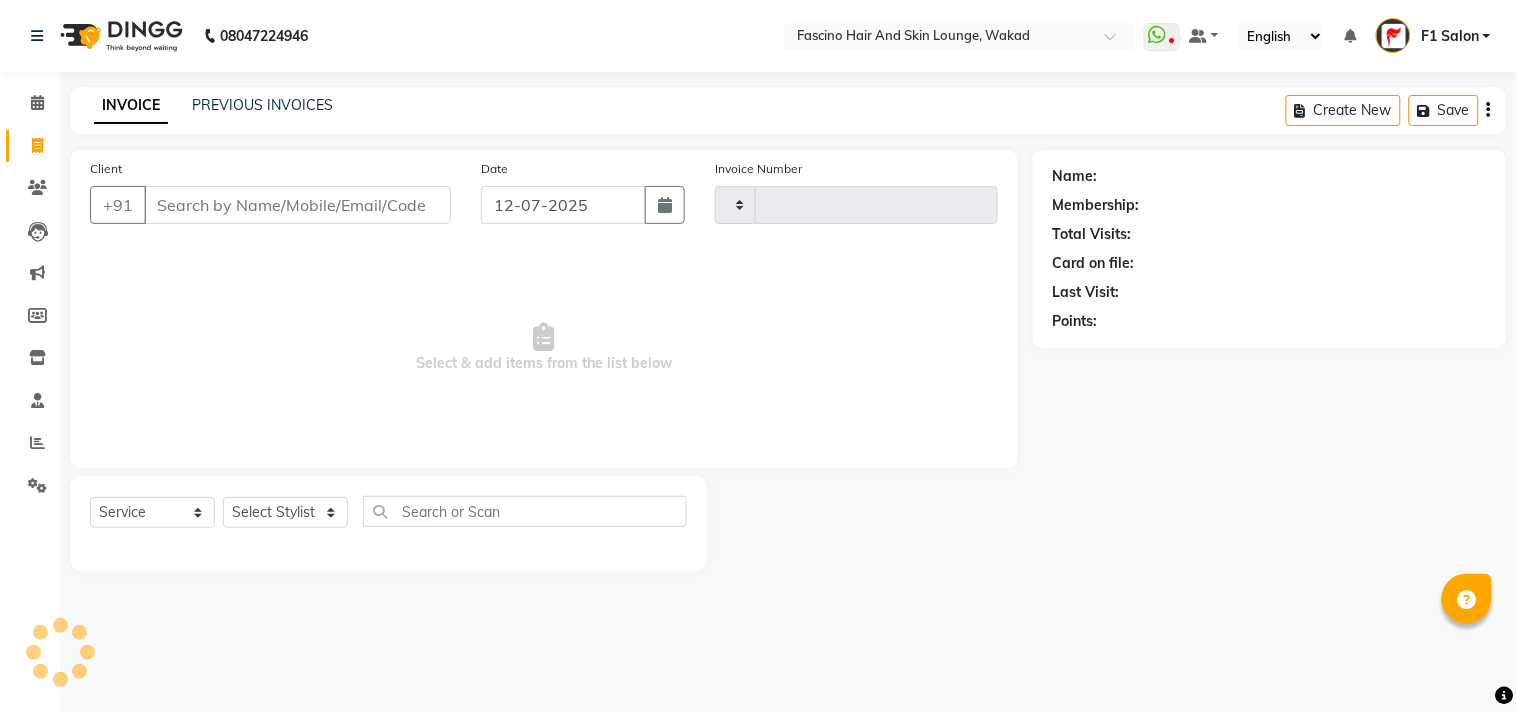 click on "Client" at bounding box center [297, 205] 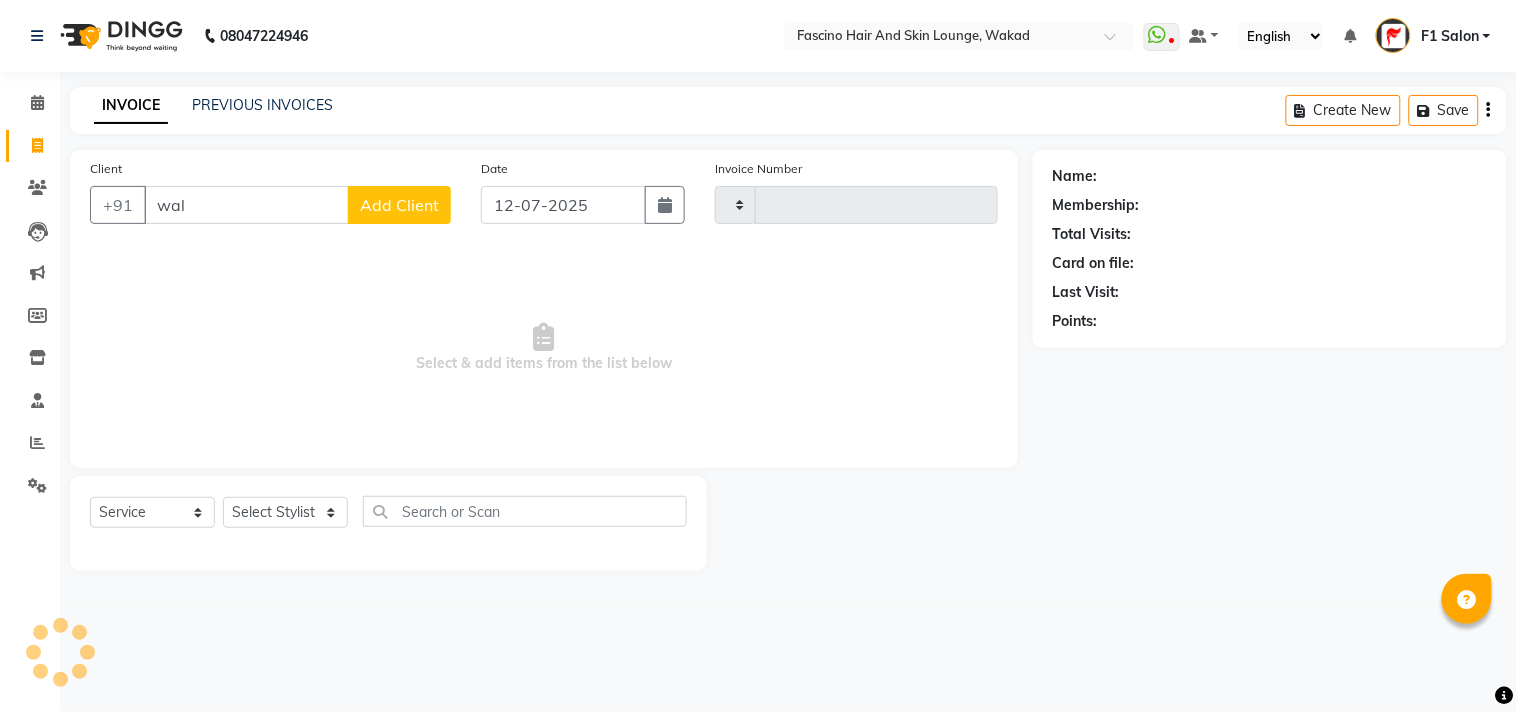 type on "walk" 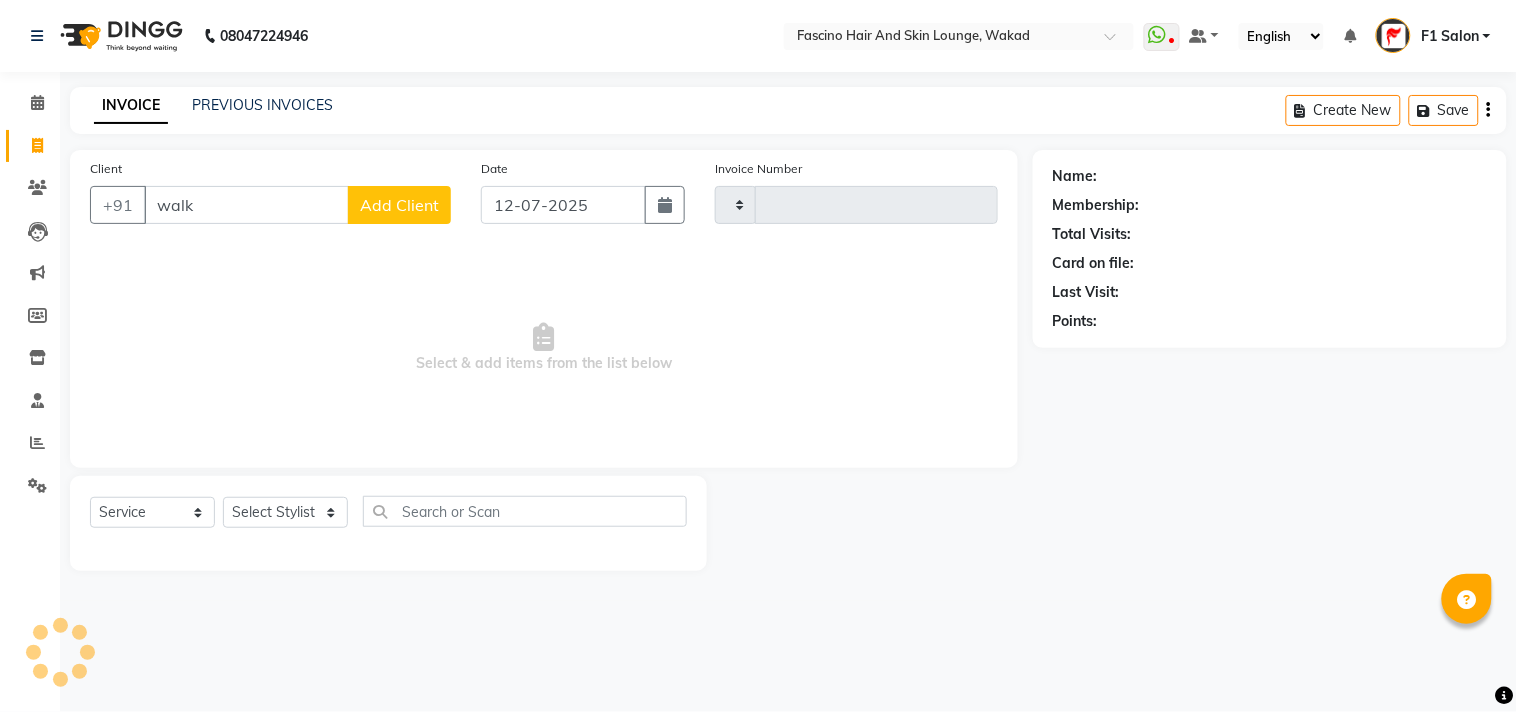 type on "4649" 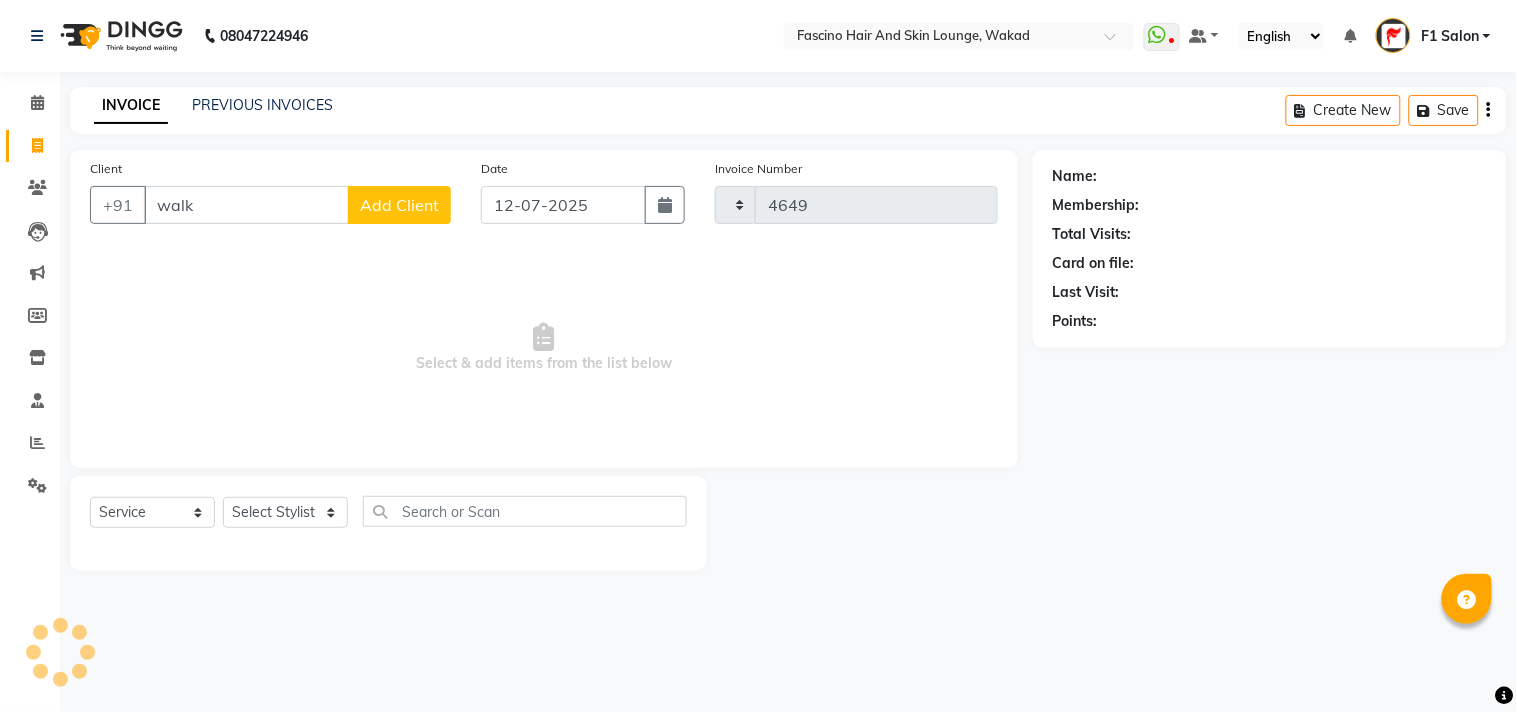 select on "126" 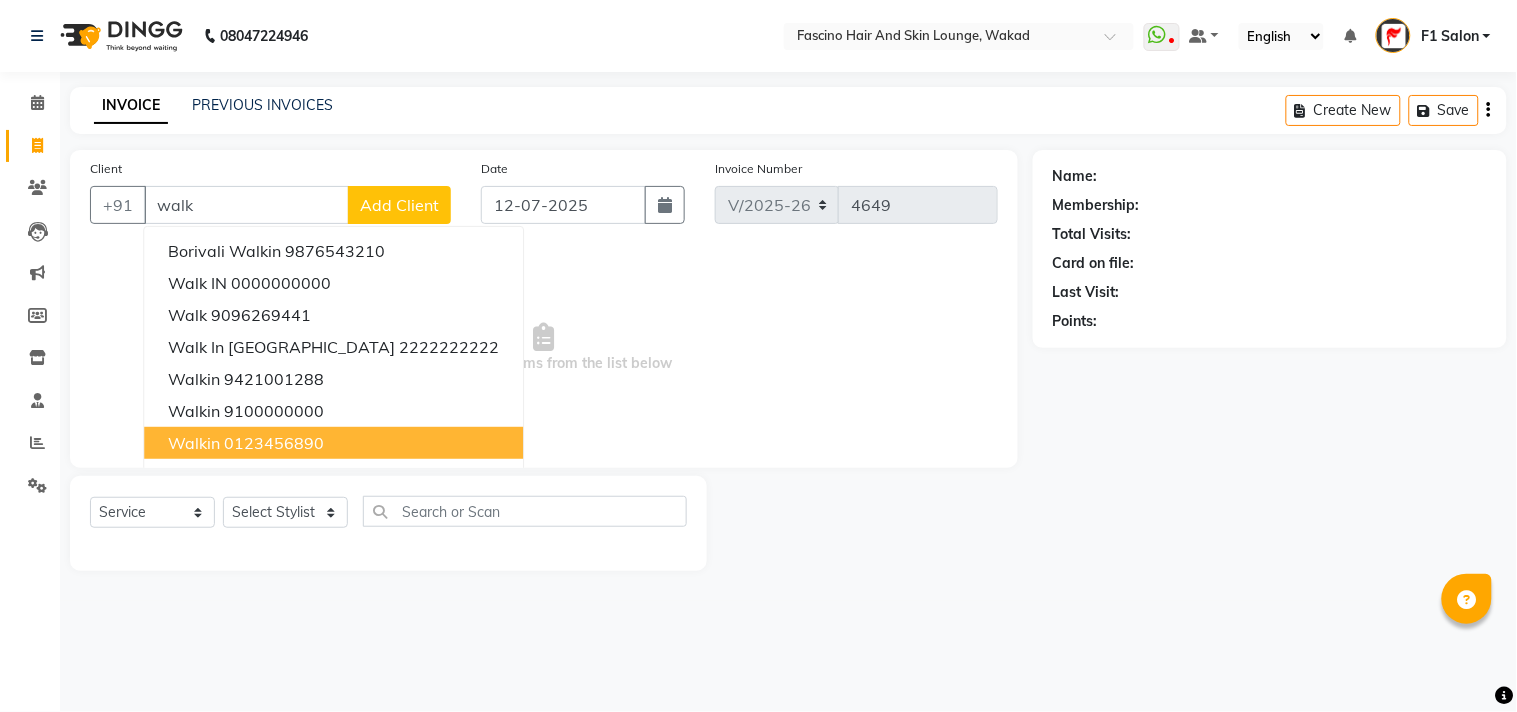 click on "walkin  0123456890" at bounding box center (333, 443) 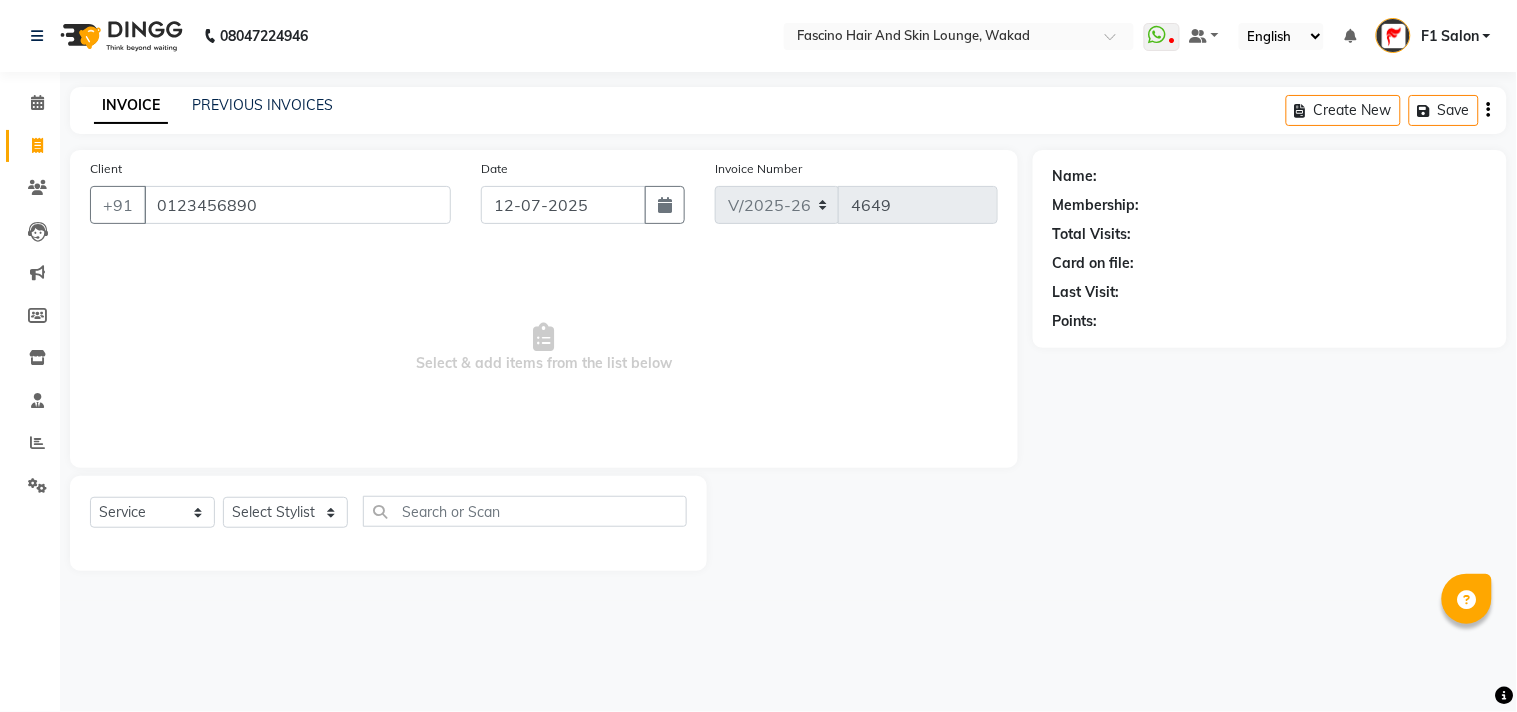 type on "0123456890" 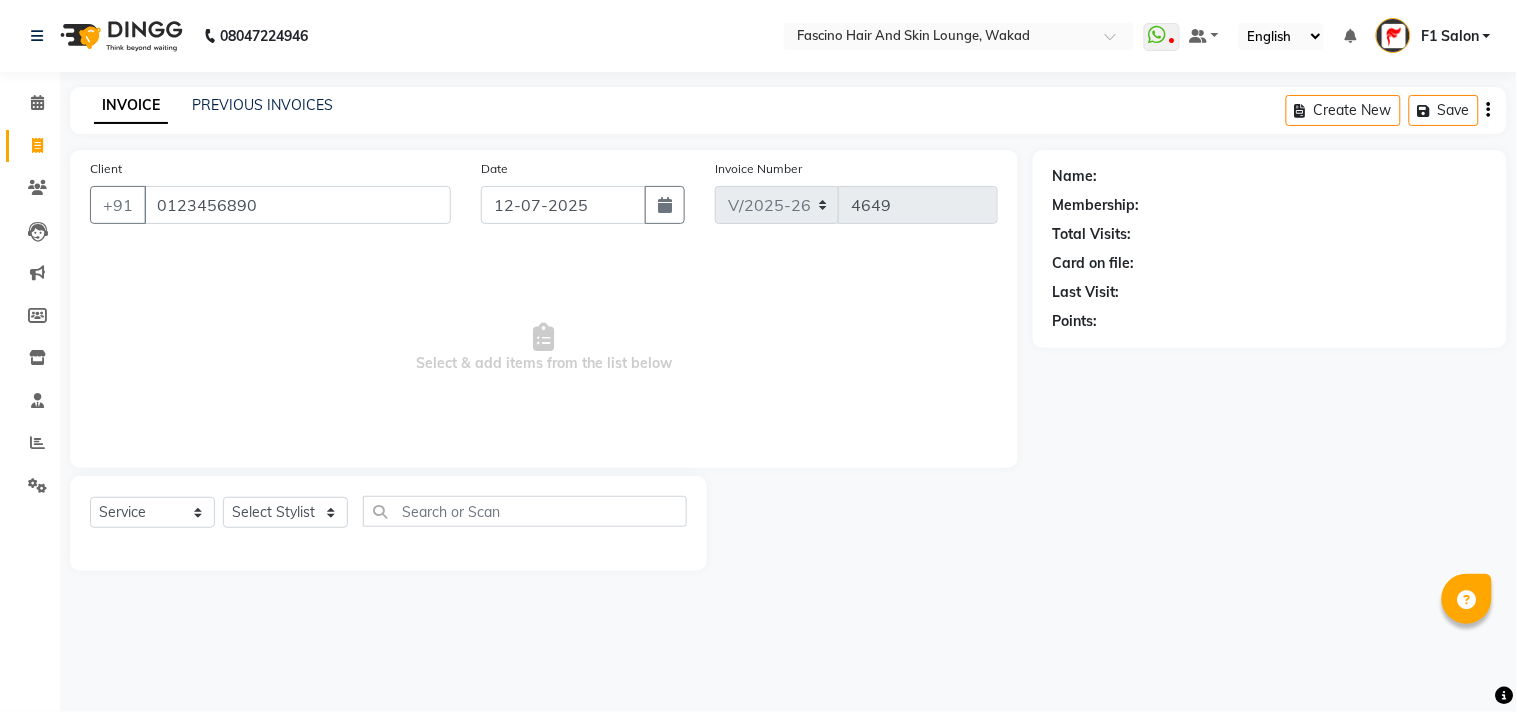 select on "1: Object" 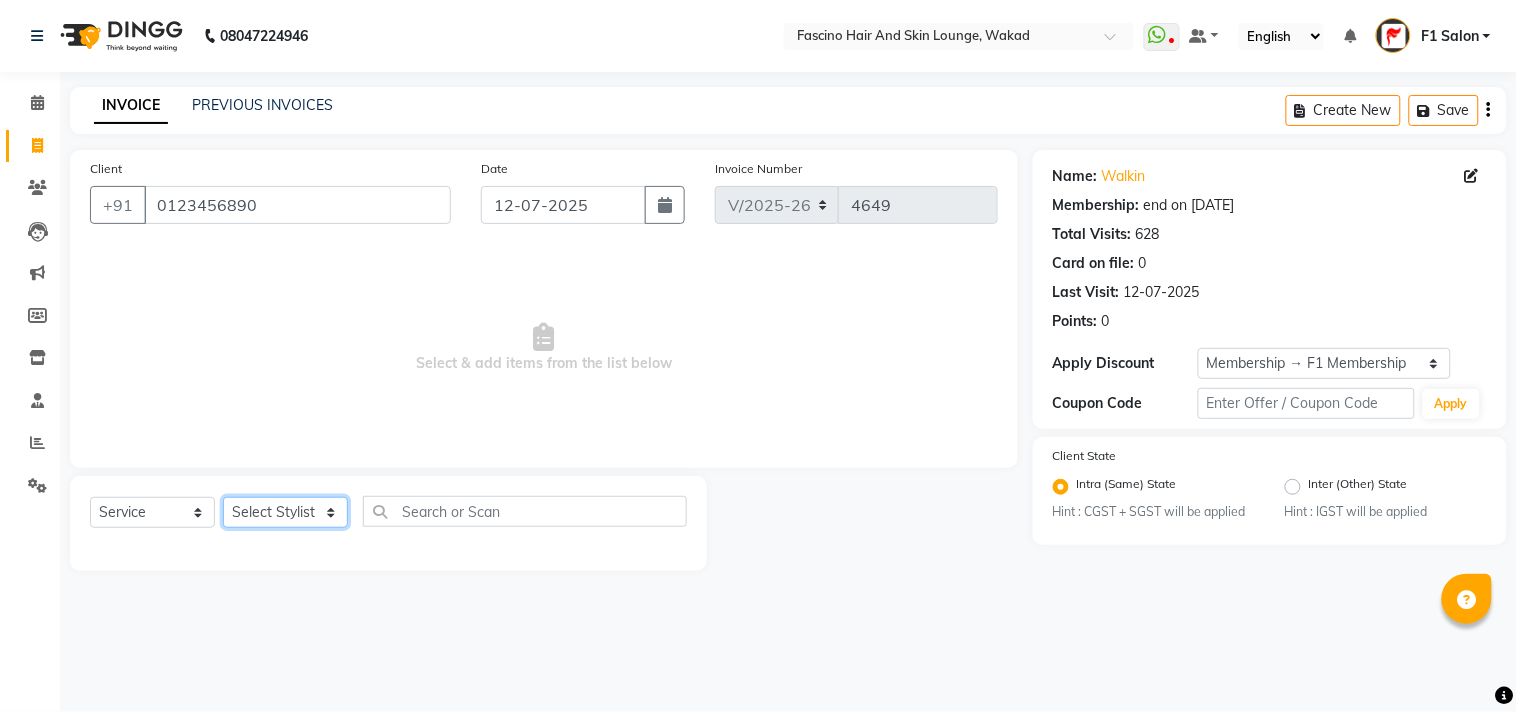 click on "Select Stylist 8805000650  Asif Shaikh Chimu Ingale F1 Salon  Ganesh F1 Gopal {JH} Govind (Jh ) Jadgdish Kajal  Omkar JH Pooja kate  Ram choudhry Sahil jh Sanjay muley Shree Siddu (F1) Sid (JH) Sukanya Sadiyan  Suraj F1 Tejal Beaution Usha Bhise Varsha F1 Veena" 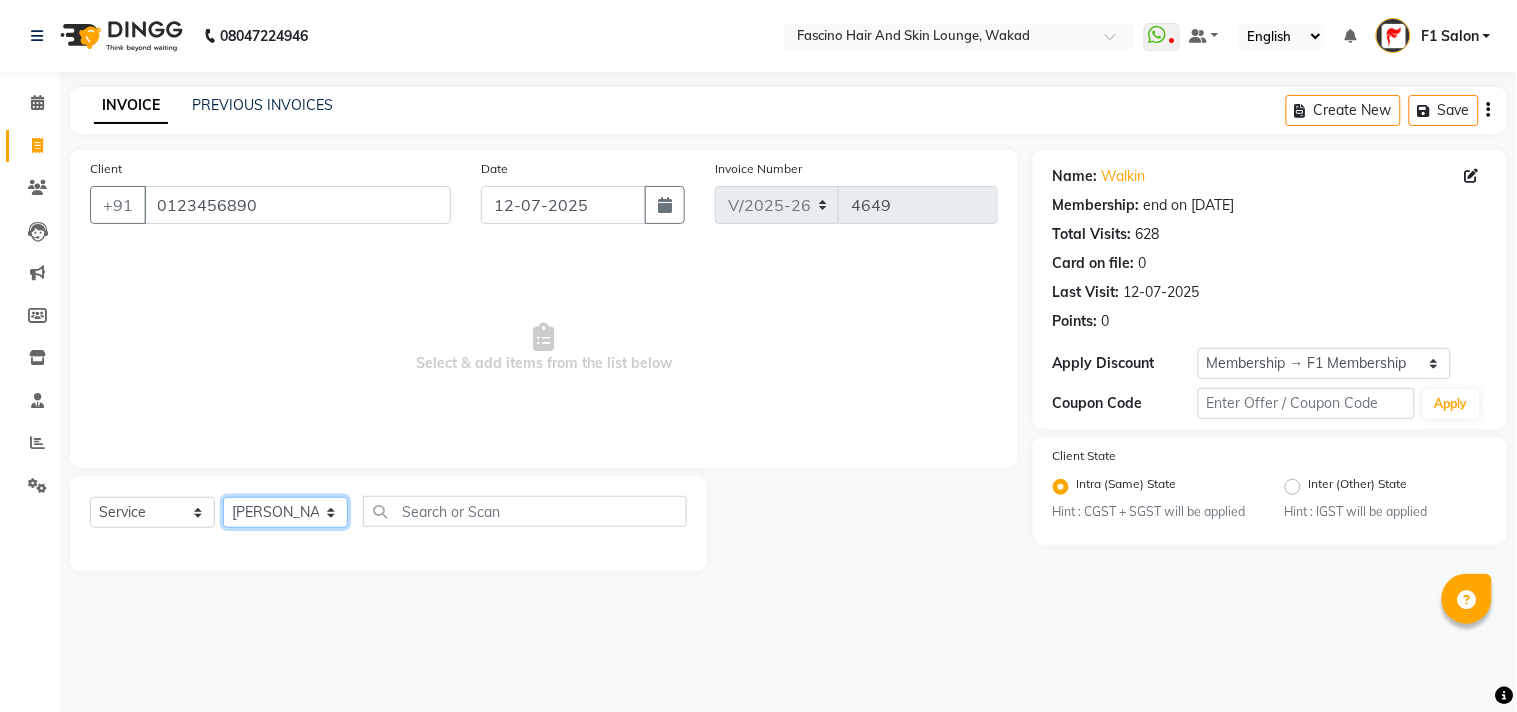 click on "Select Stylist 8805000650  Asif Shaikh Chimu Ingale F1 Salon  Ganesh F1 Gopal {JH} Govind (Jh ) Jadgdish Kajal  Omkar JH Pooja kate  Ram choudhry Sahil jh Sanjay muley Shree Siddu (F1) Sid (JH) Sukanya Sadiyan  Suraj F1 Tejal Beaution Usha Bhise Varsha F1 Veena" 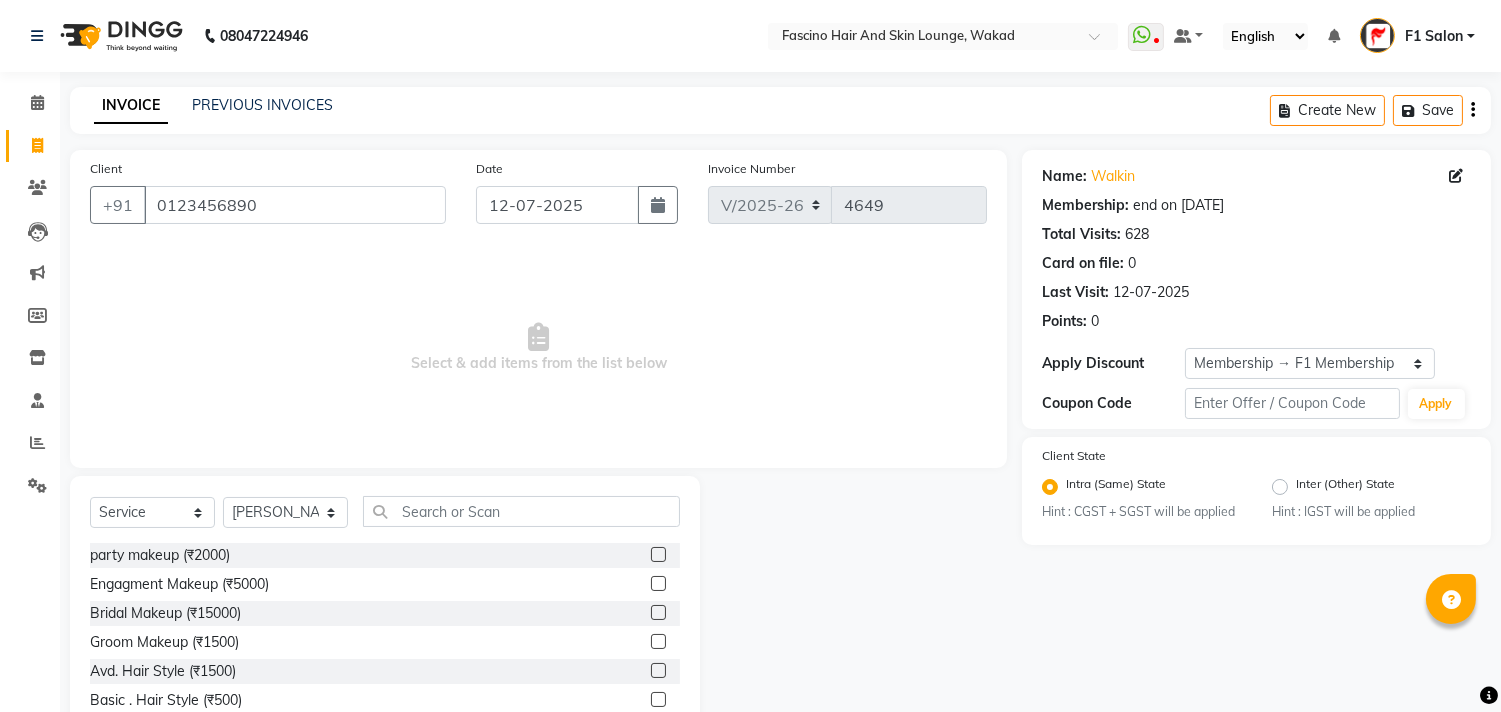 drag, startPoint x: 538, startPoint y: 530, endPoint x: 535, endPoint y: 516, distance: 14.3178215 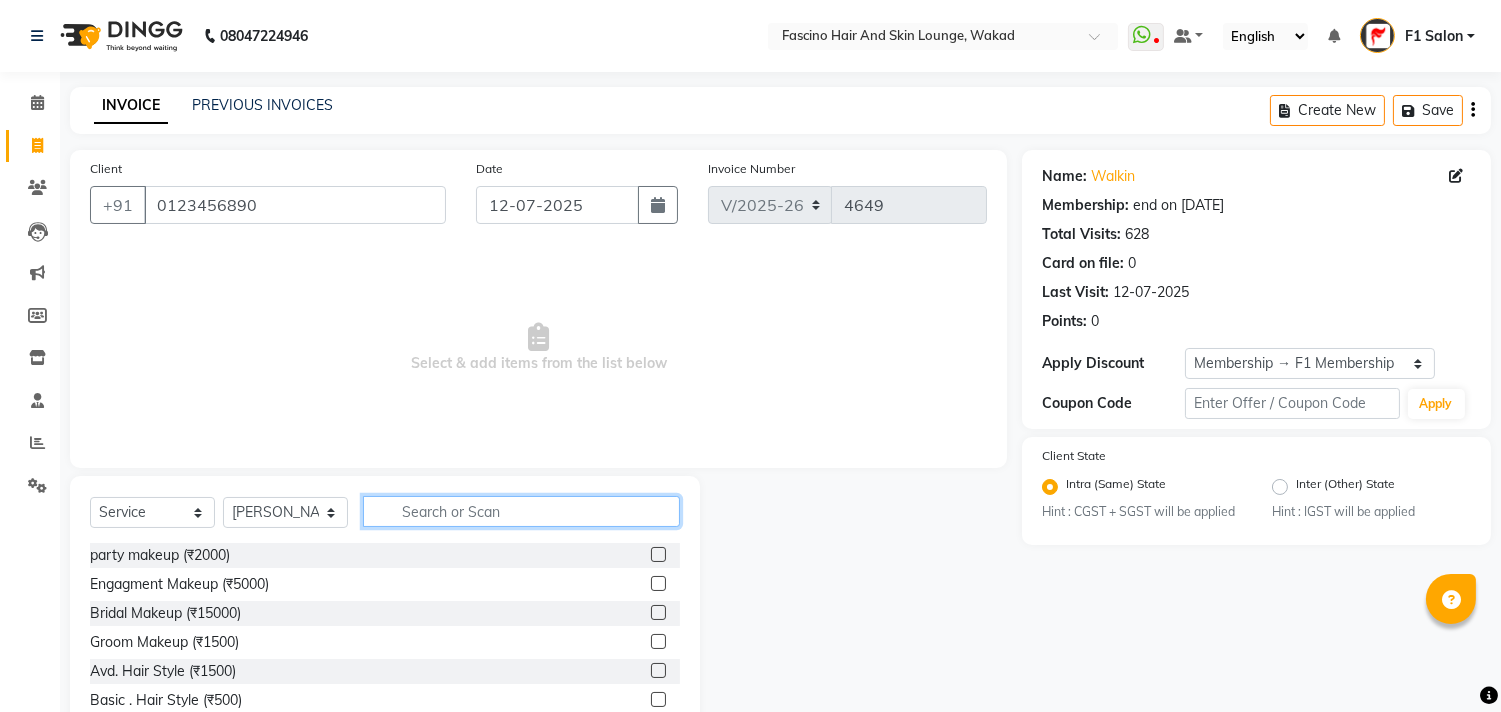 click 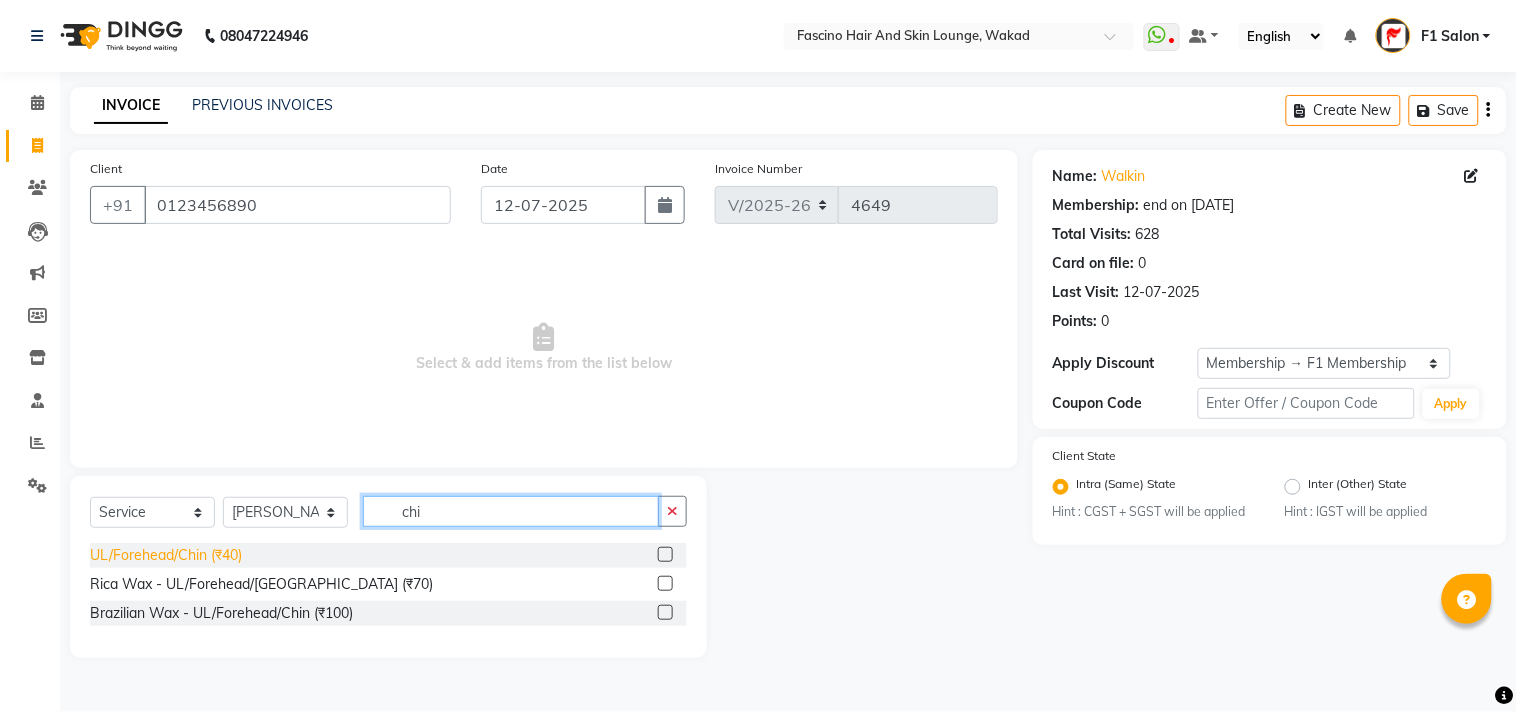 type on "chi" 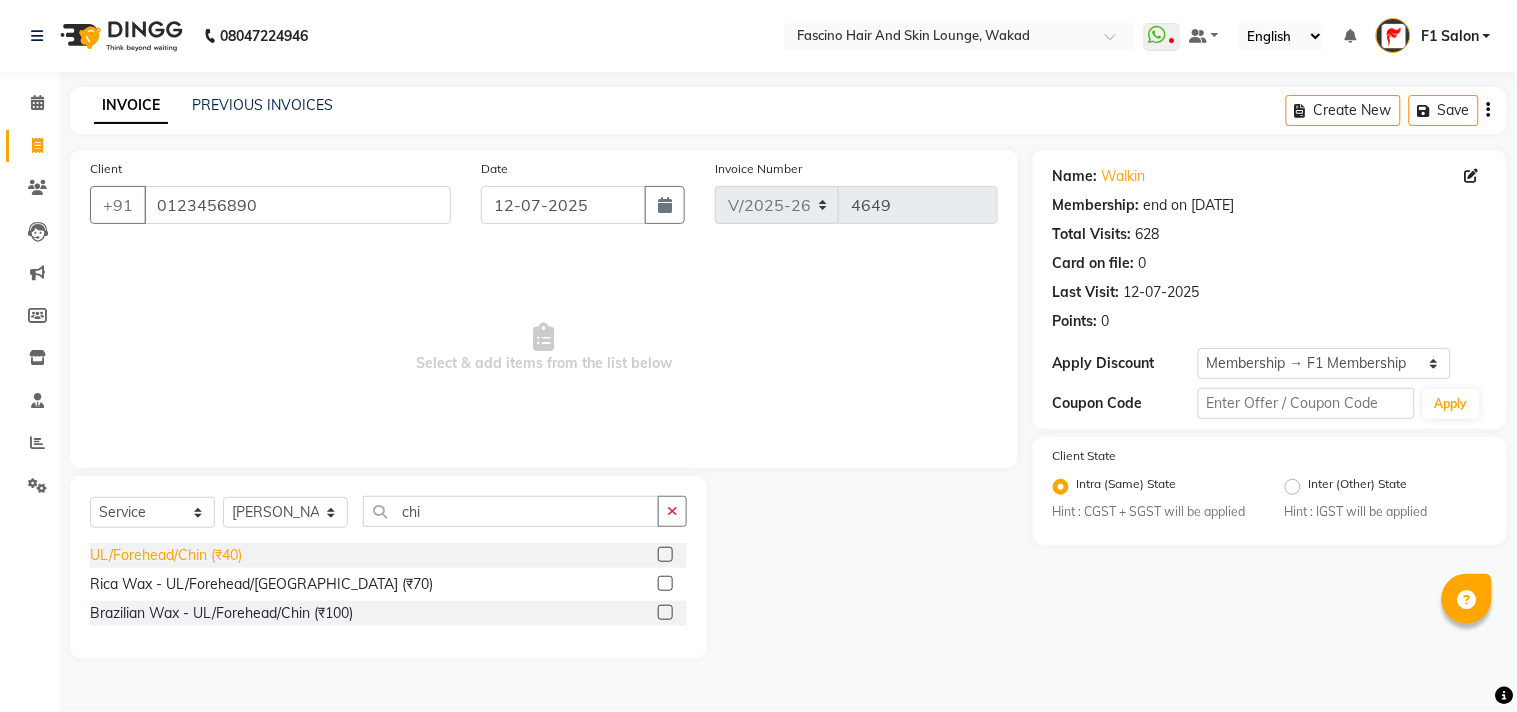 click on "UL/Forehead/Chin (₹40)" 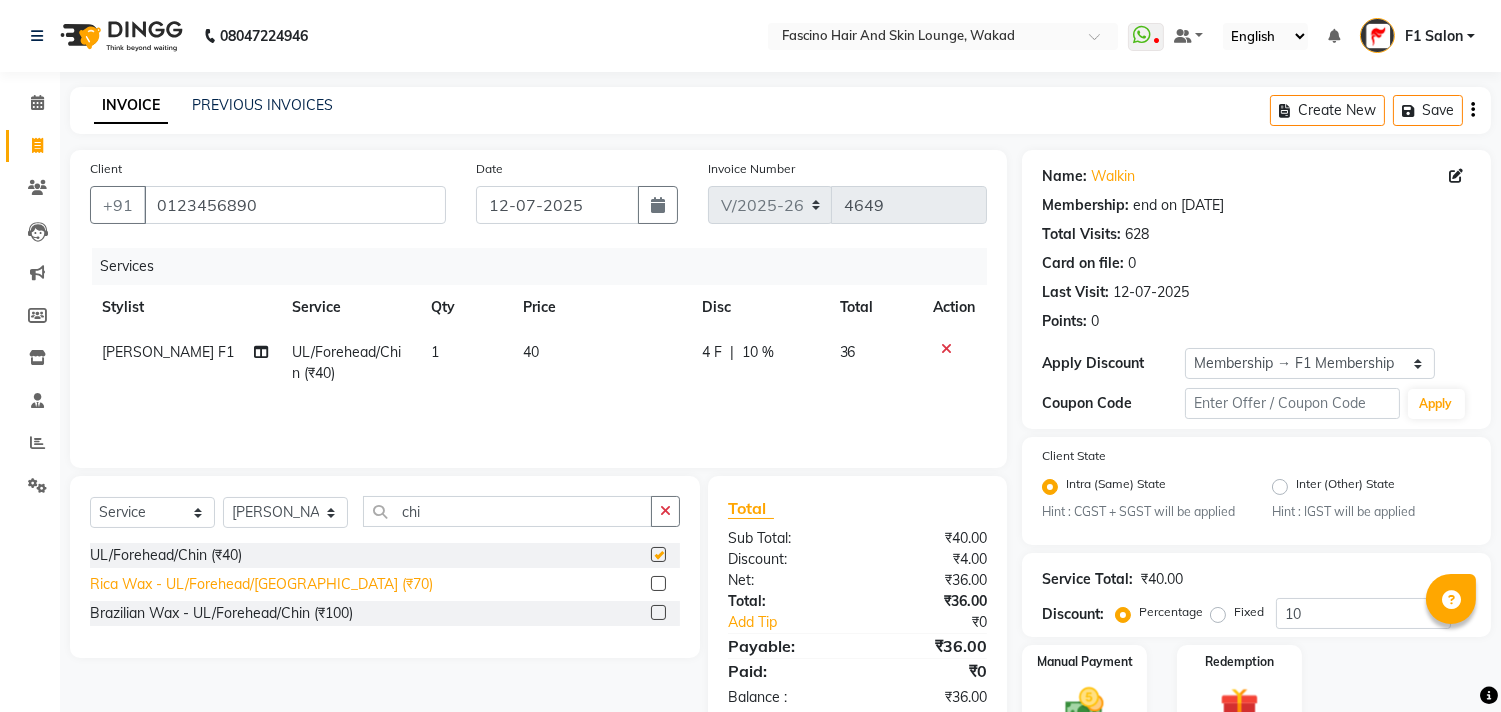 checkbox on "false" 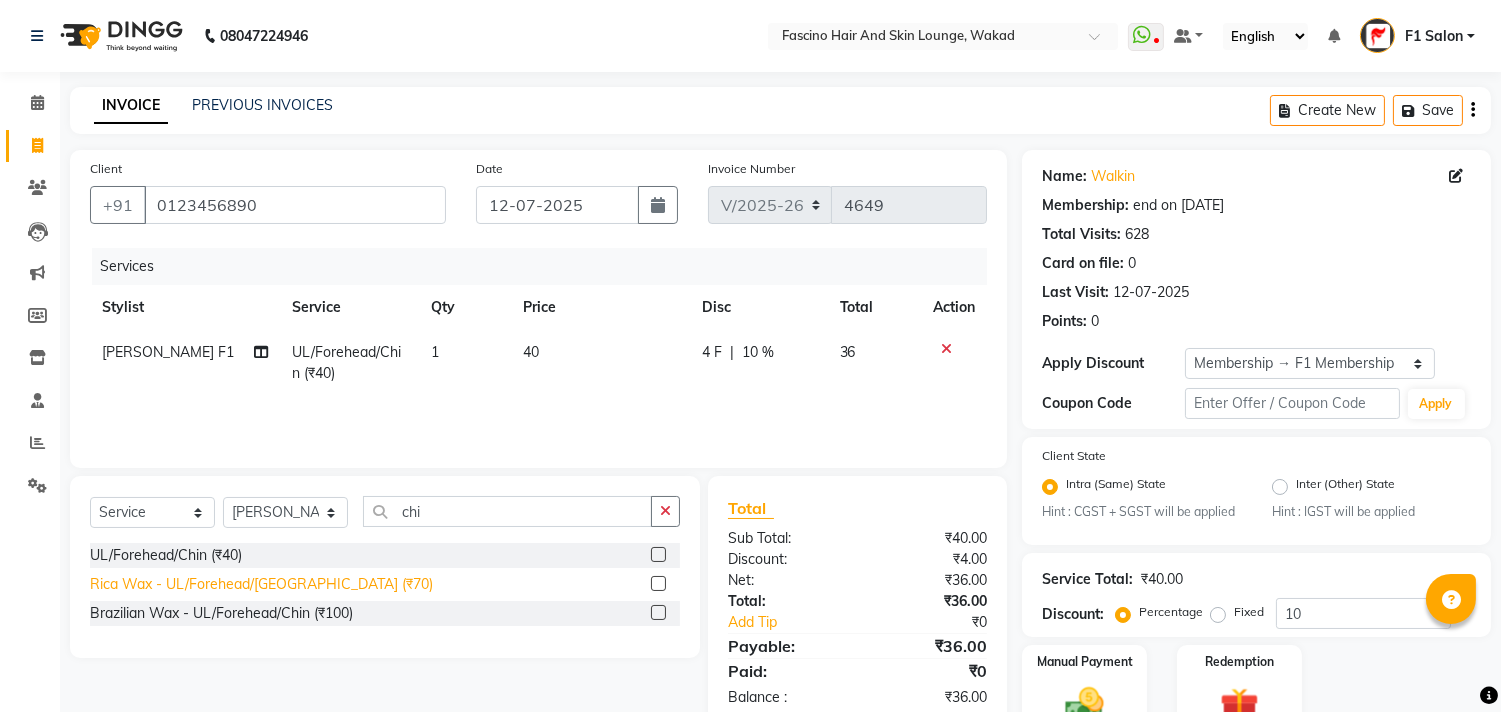 click on "Rica Wax - UL/Forehead/Chin (₹70)" 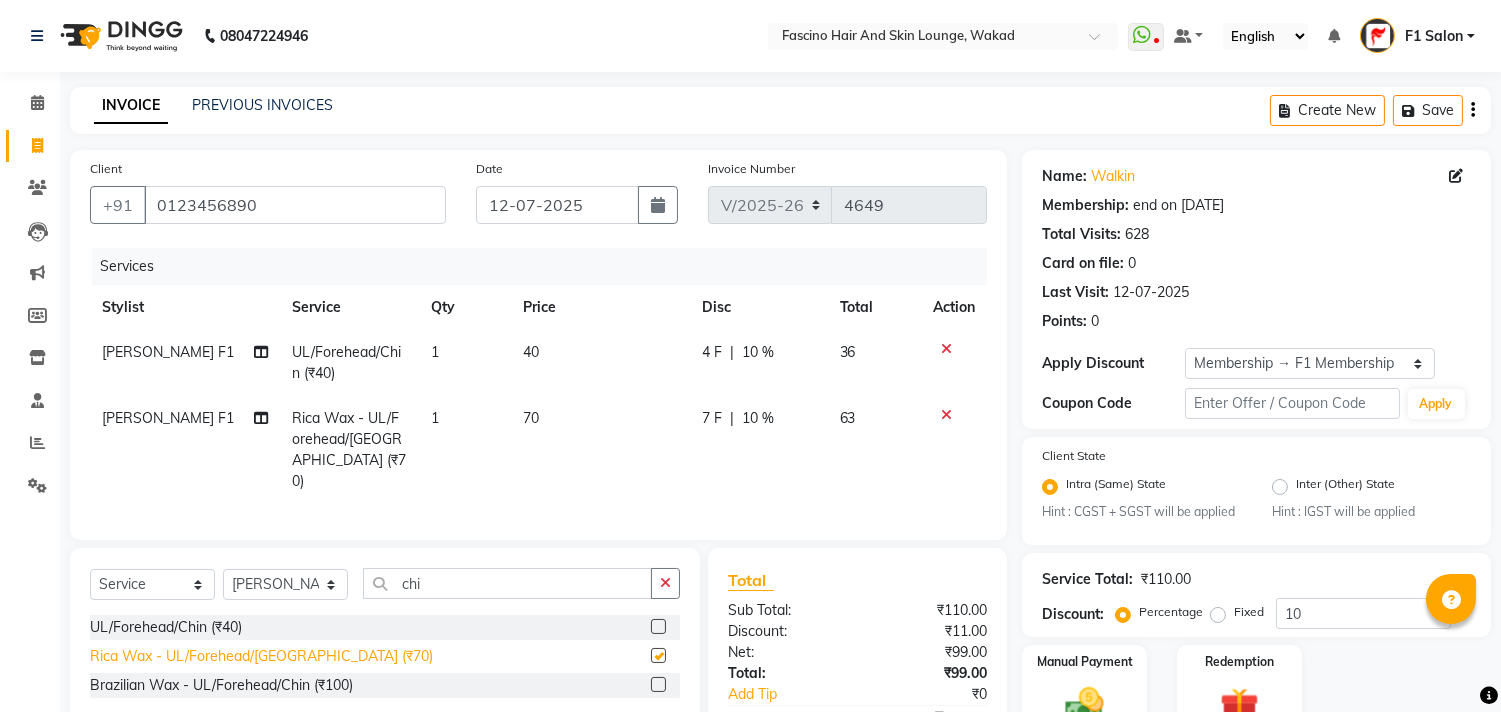 checkbox on "false" 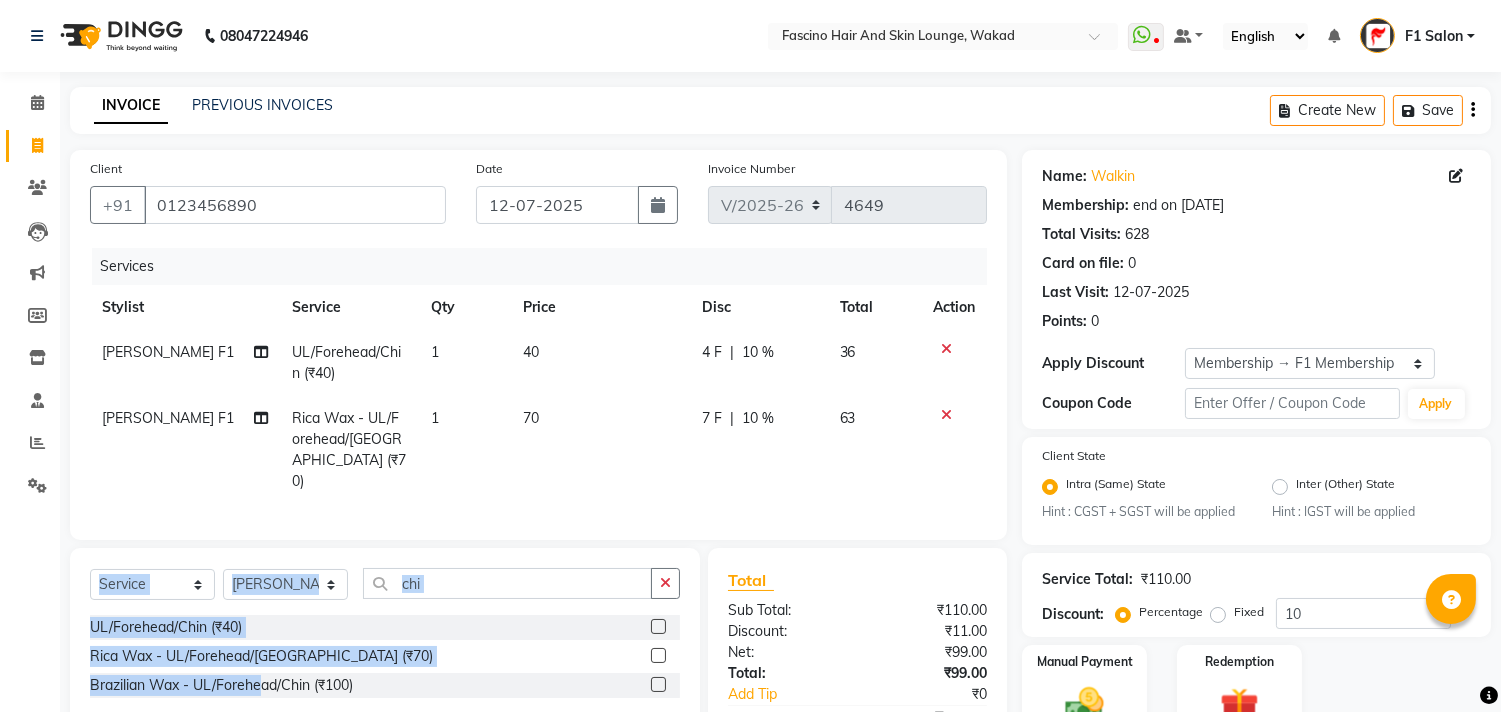 drag, startPoint x: 261, startPoint y: 692, endPoint x: 876, endPoint y: 445, distance: 662.7473 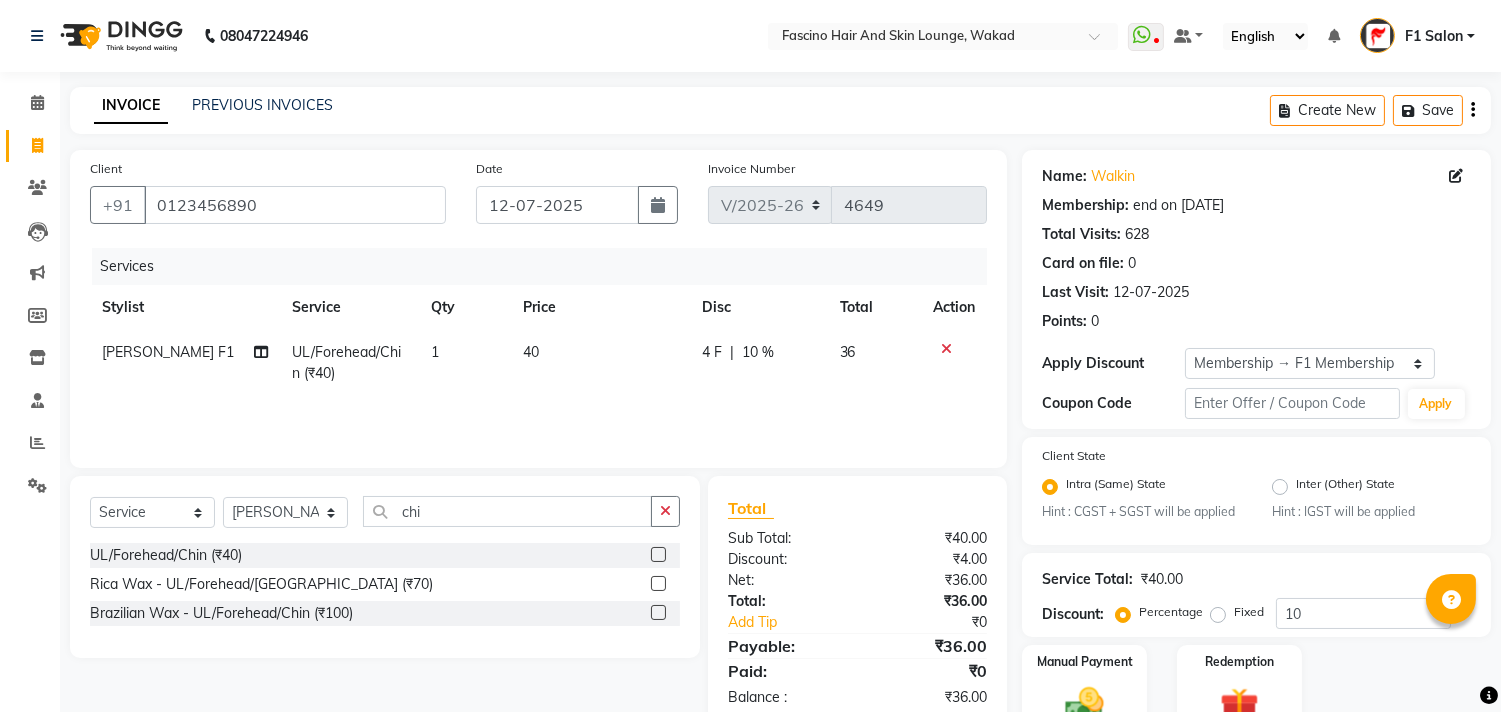 click on "40" 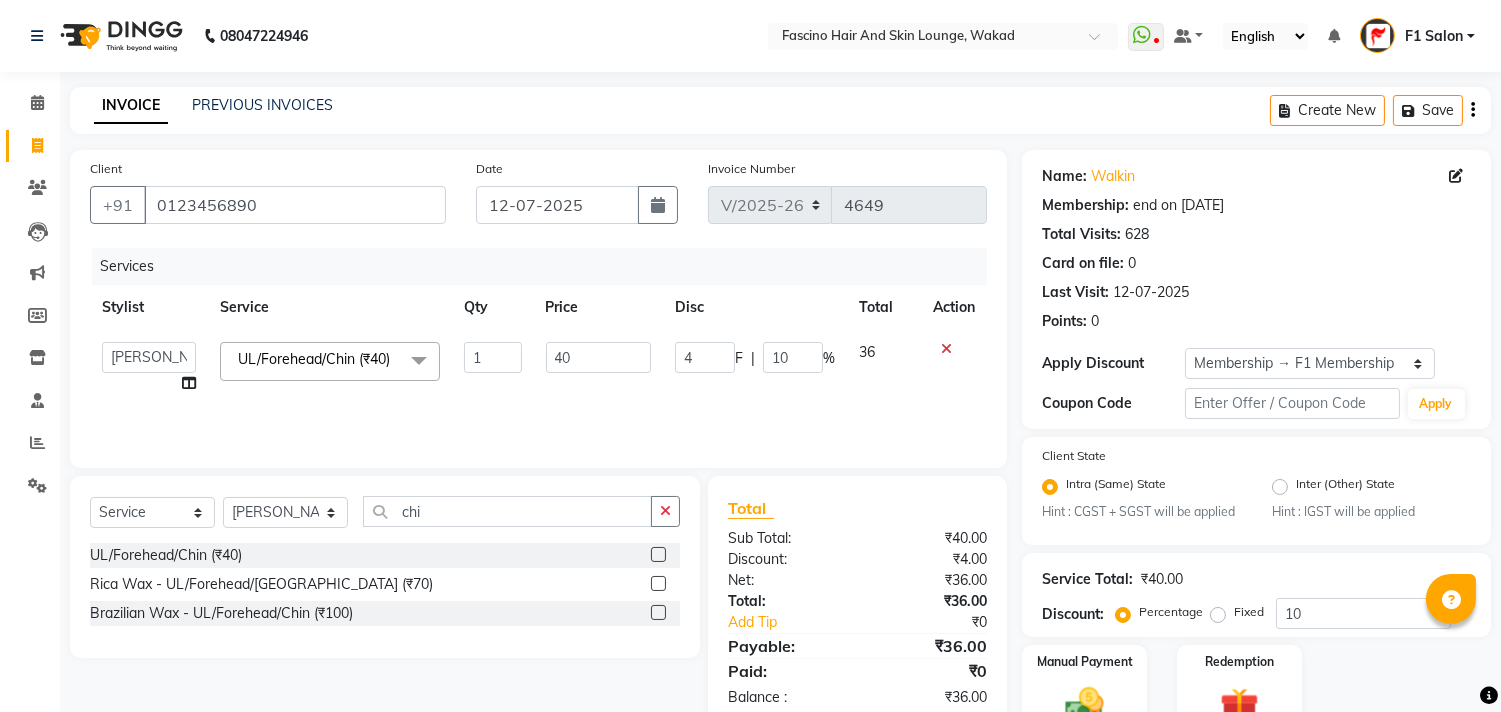 click on "40" 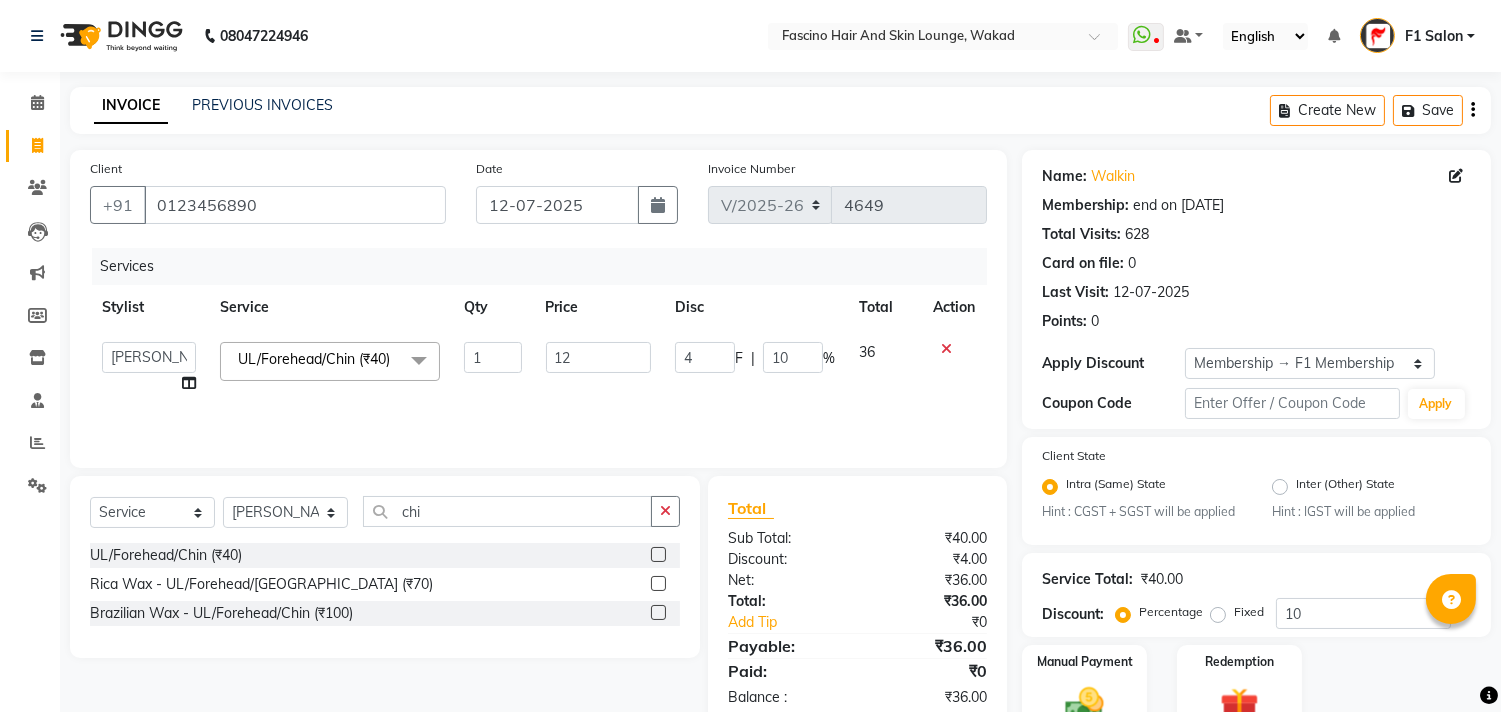type on "120" 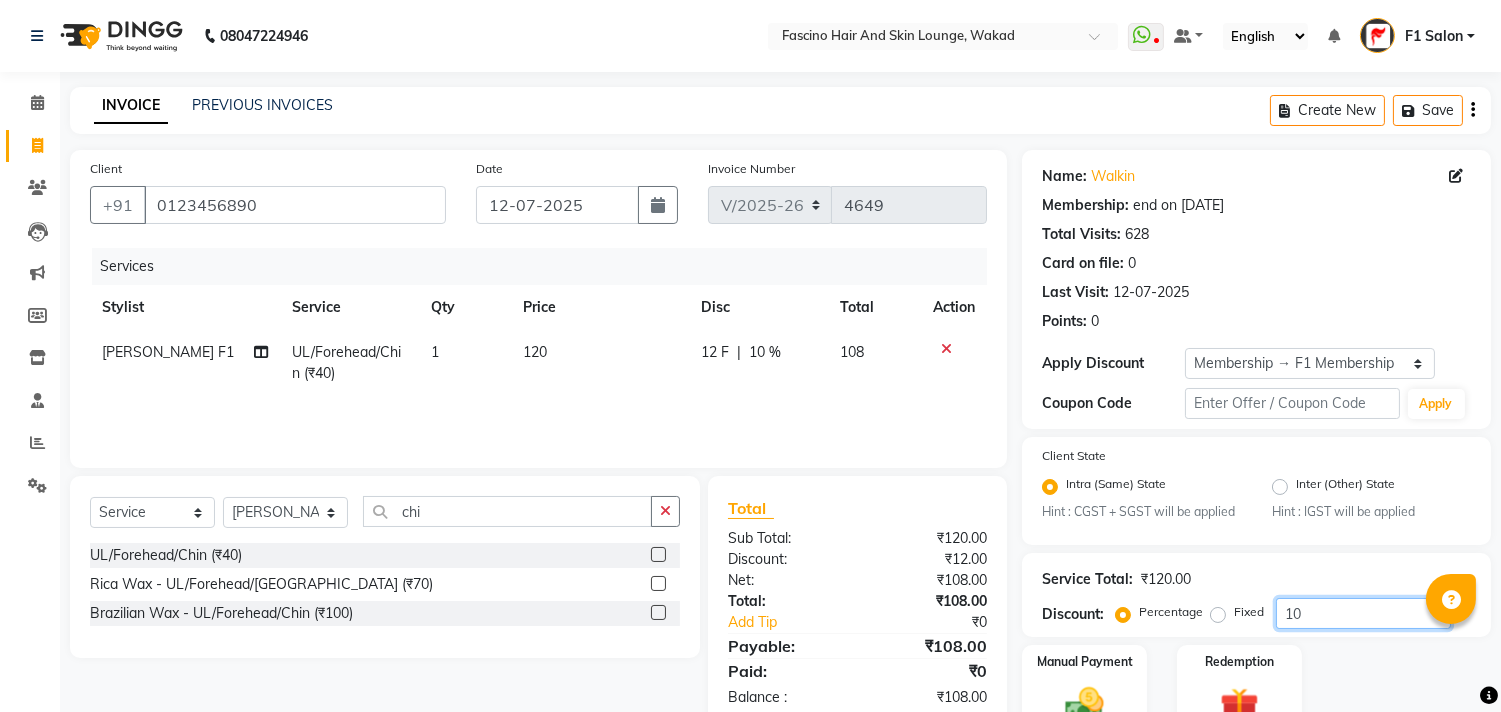 click on "10" 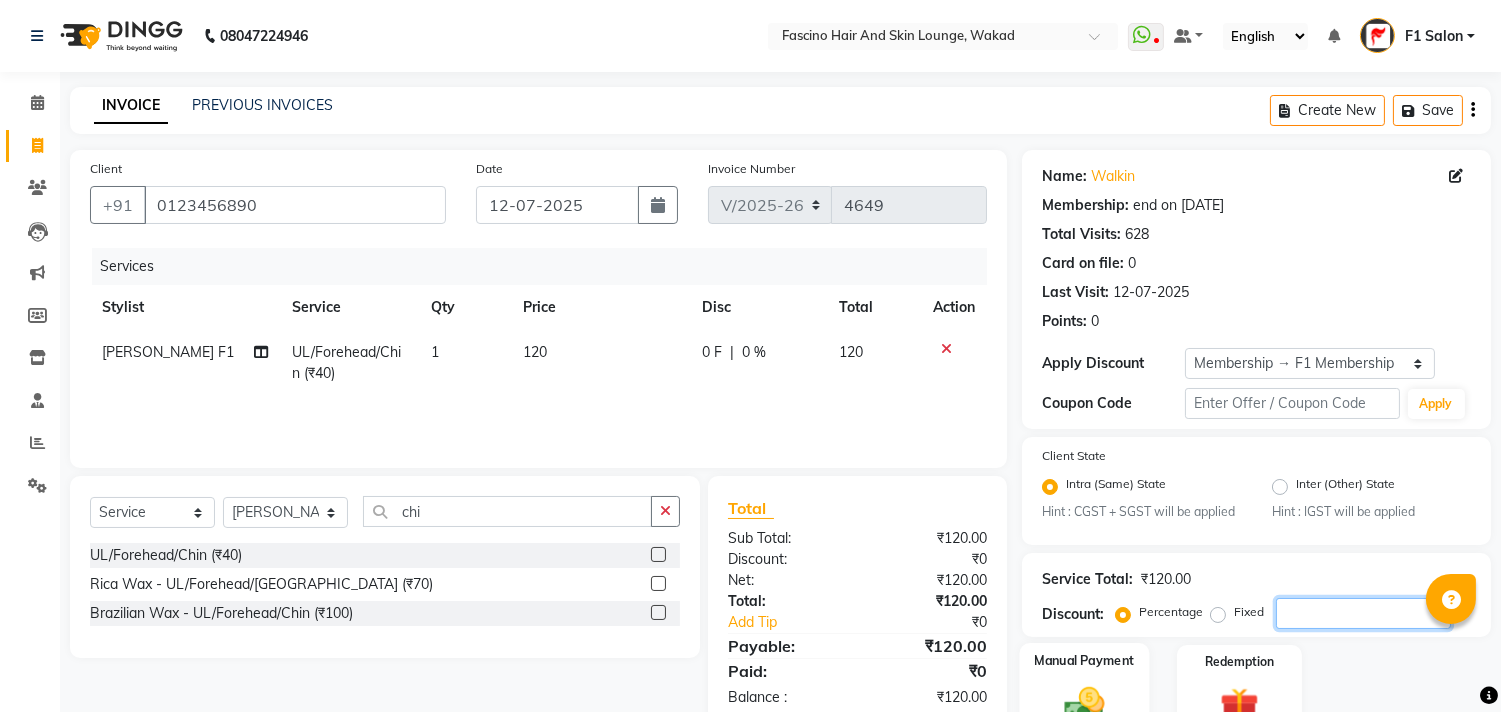 type 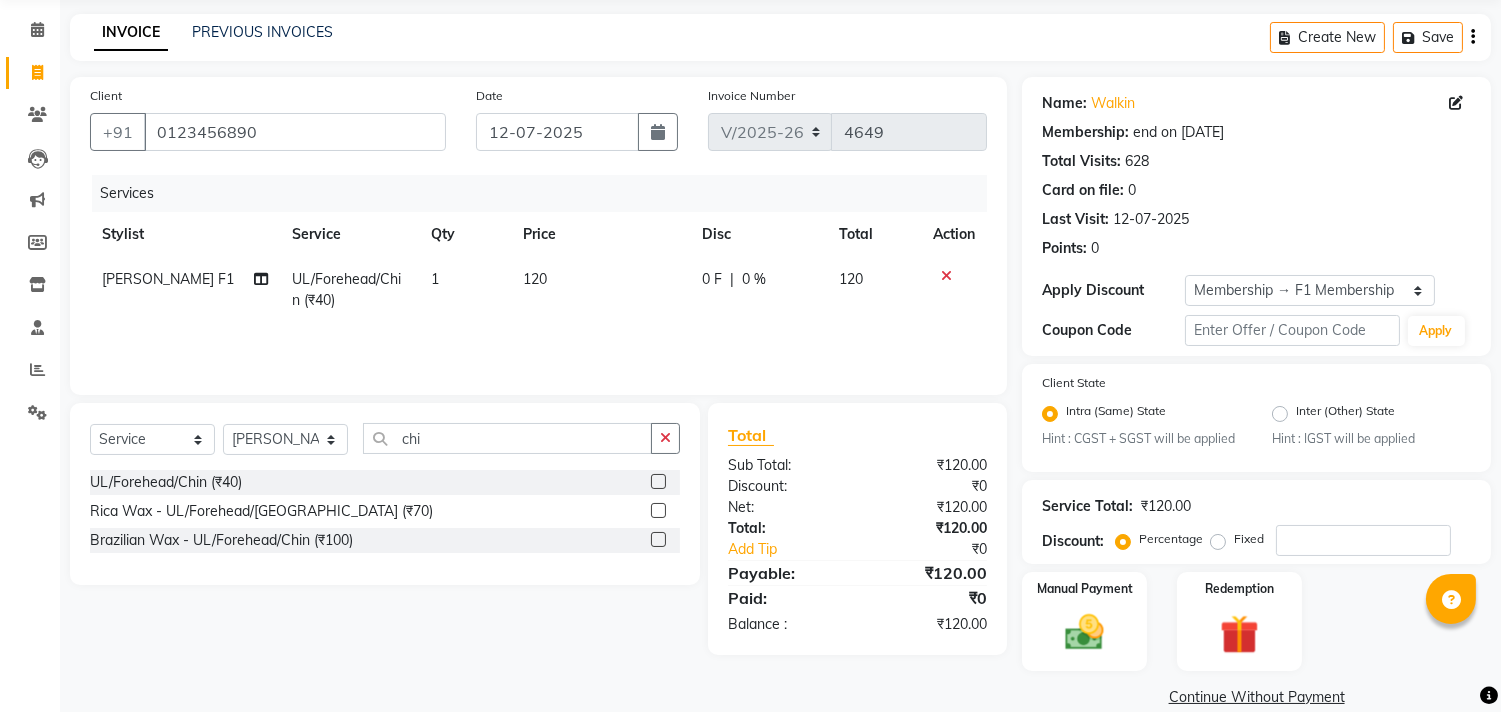 scroll, scrollTop: 102, scrollLeft: 0, axis: vertical 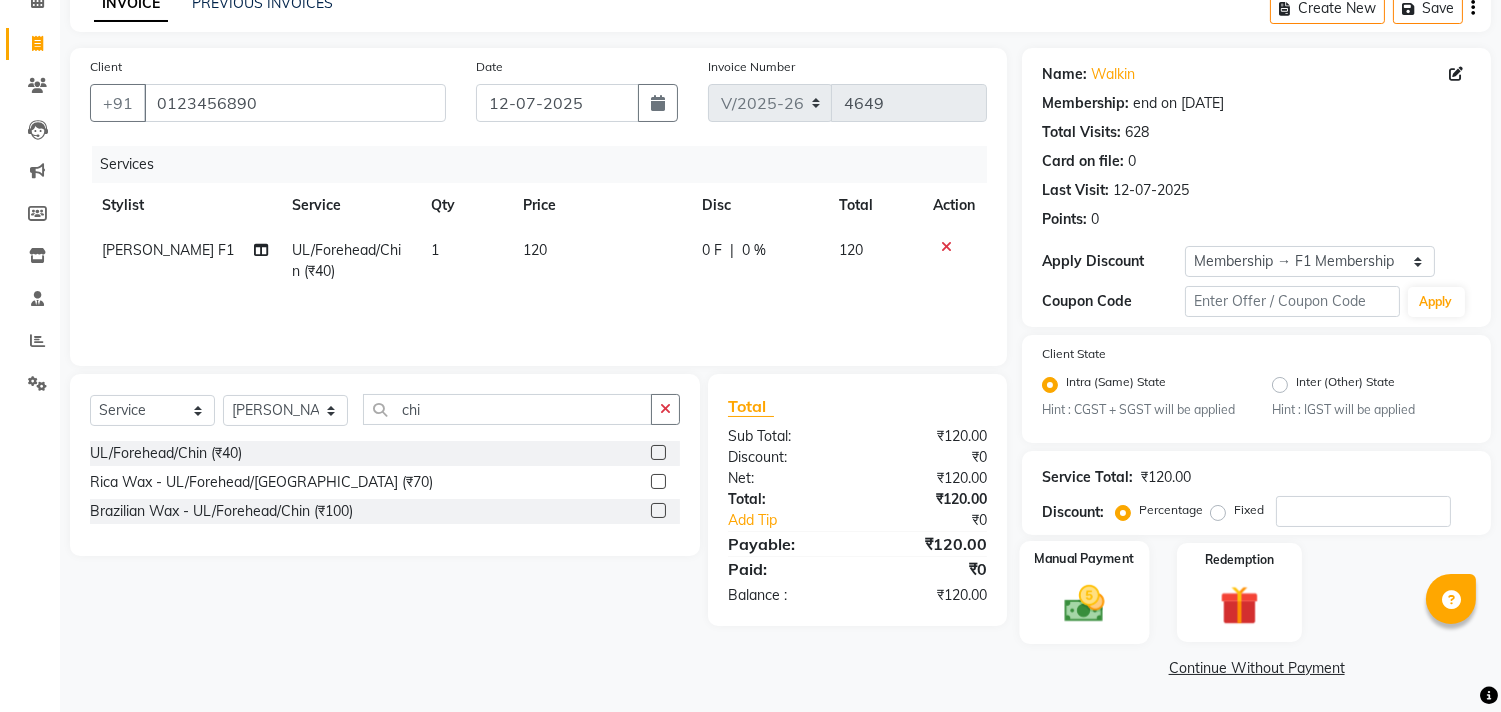 click 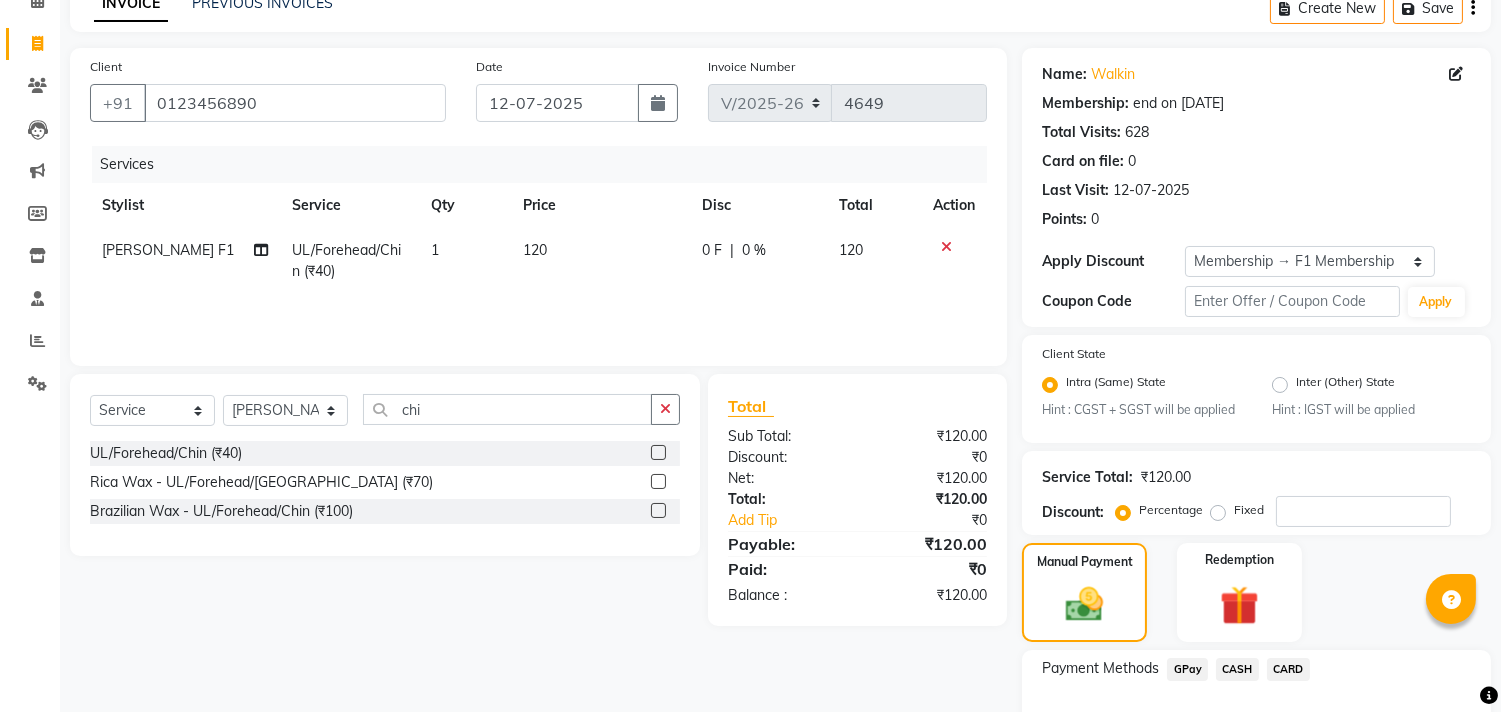 click on "GPay" 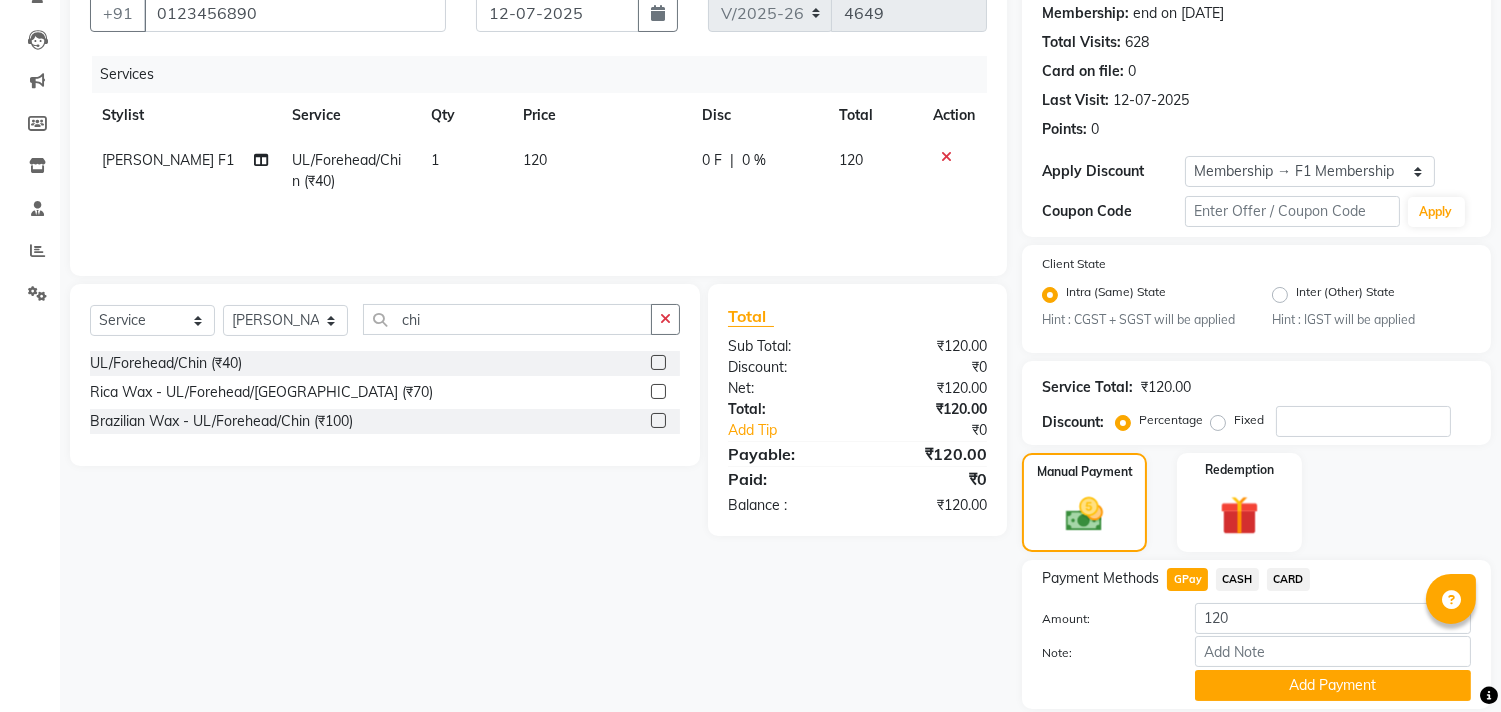 scroll, scrollTop: 260, scrollLeft: 0, axis: vertical 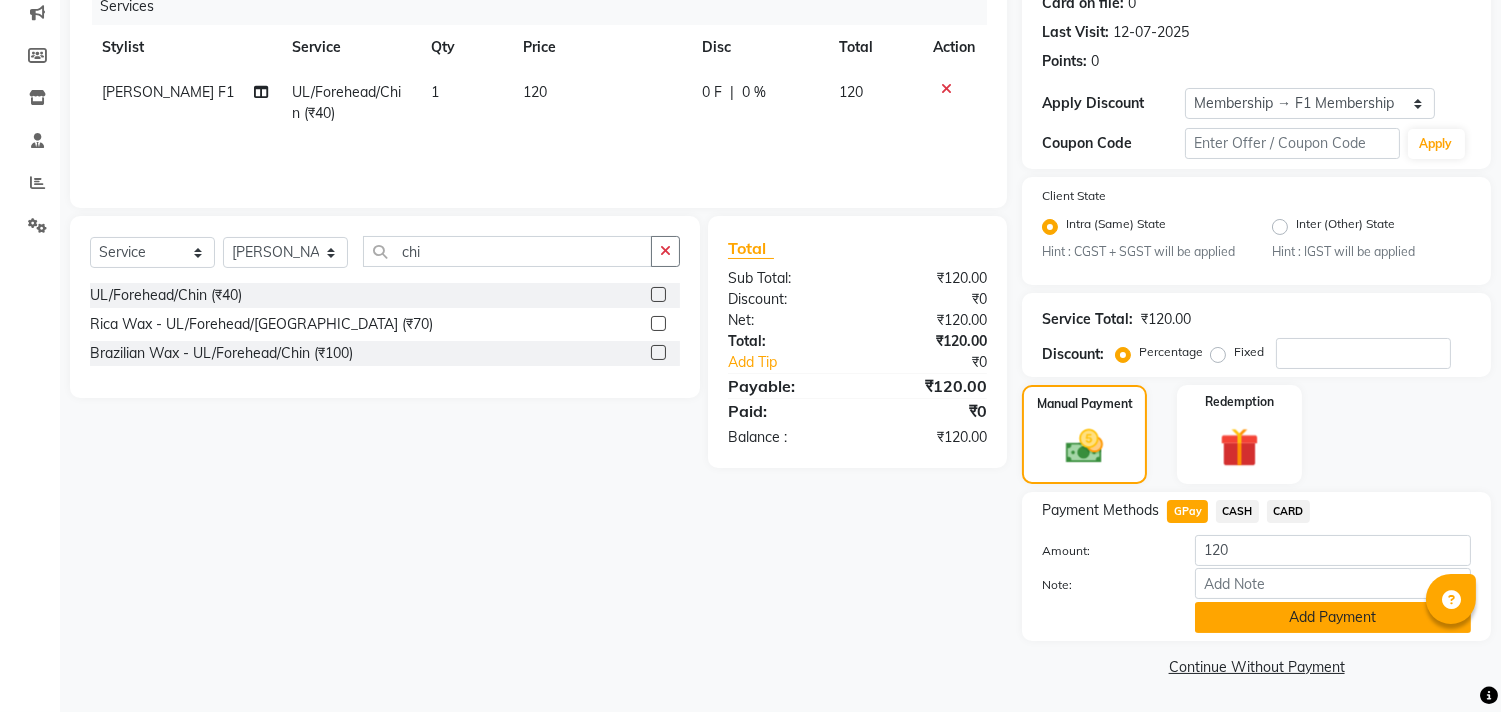 click on "Add Payment" 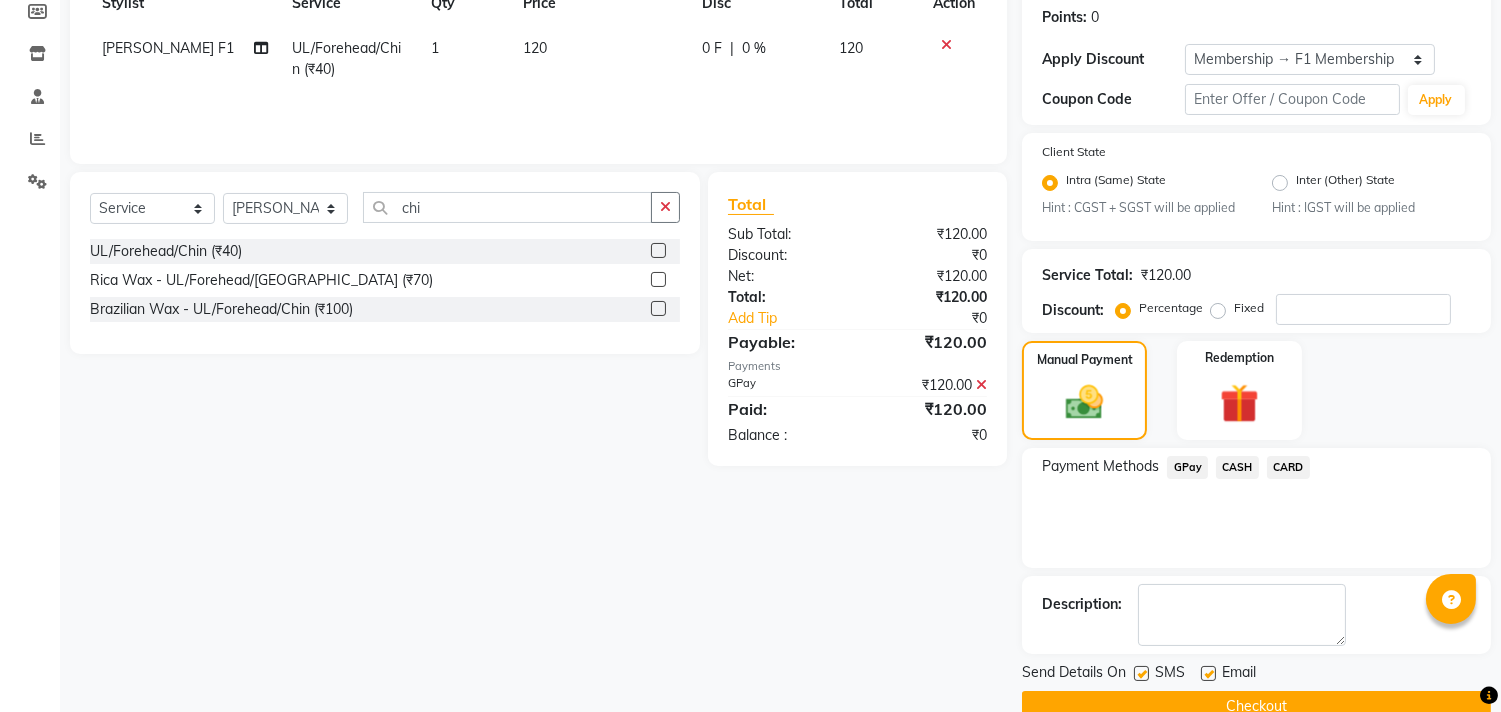 scroll, scrollTop: 344, scrollLeft: 0, axis: vertical 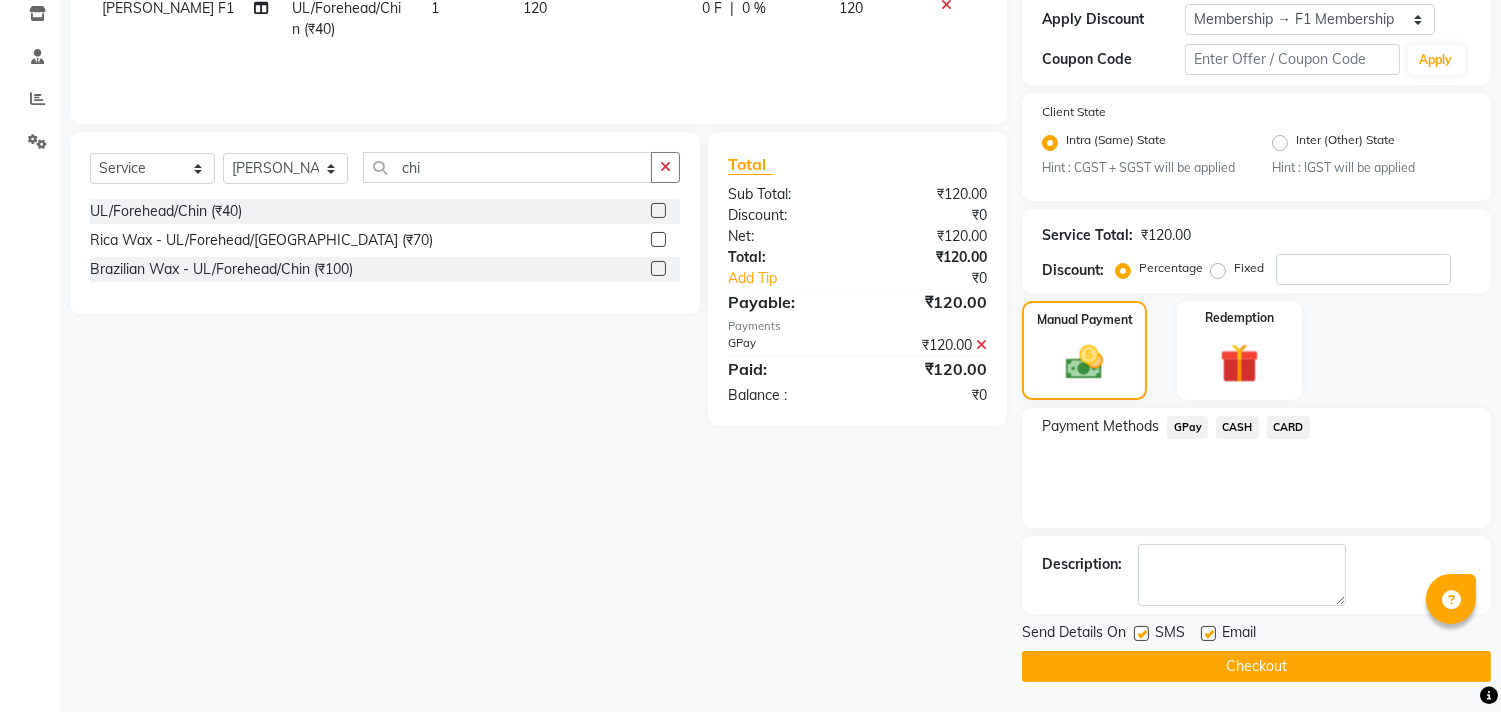 click 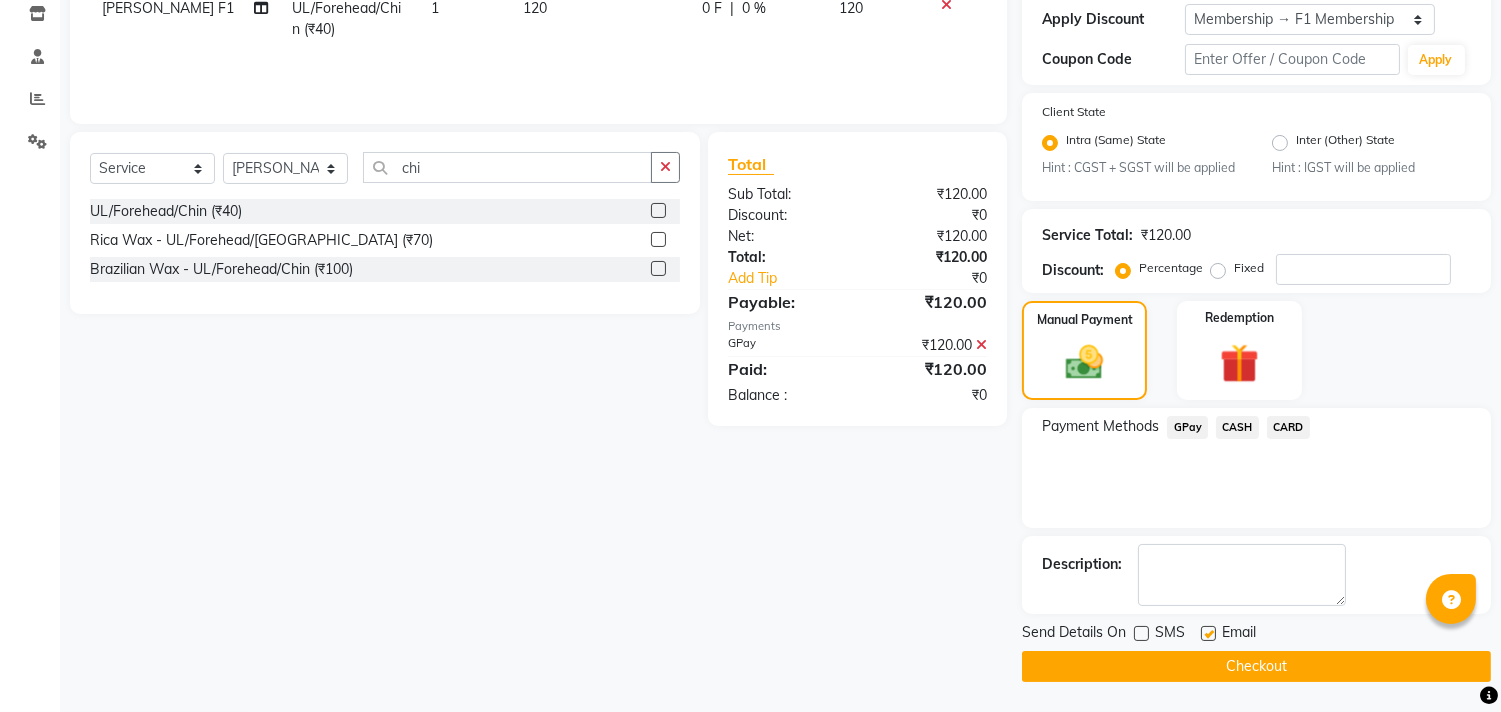 click on "Checkout" 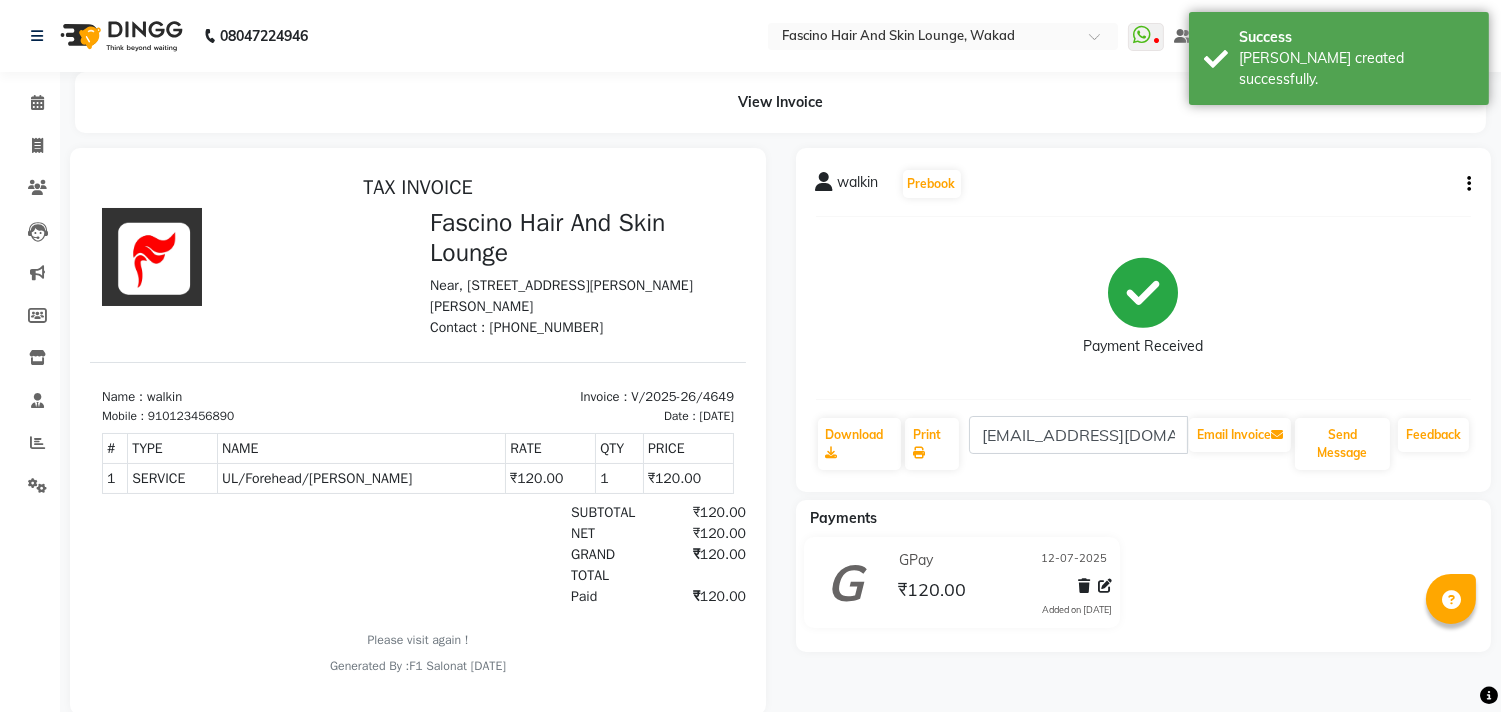 scroll, scrollTop: 0, scrollLeft: 0, axis: both 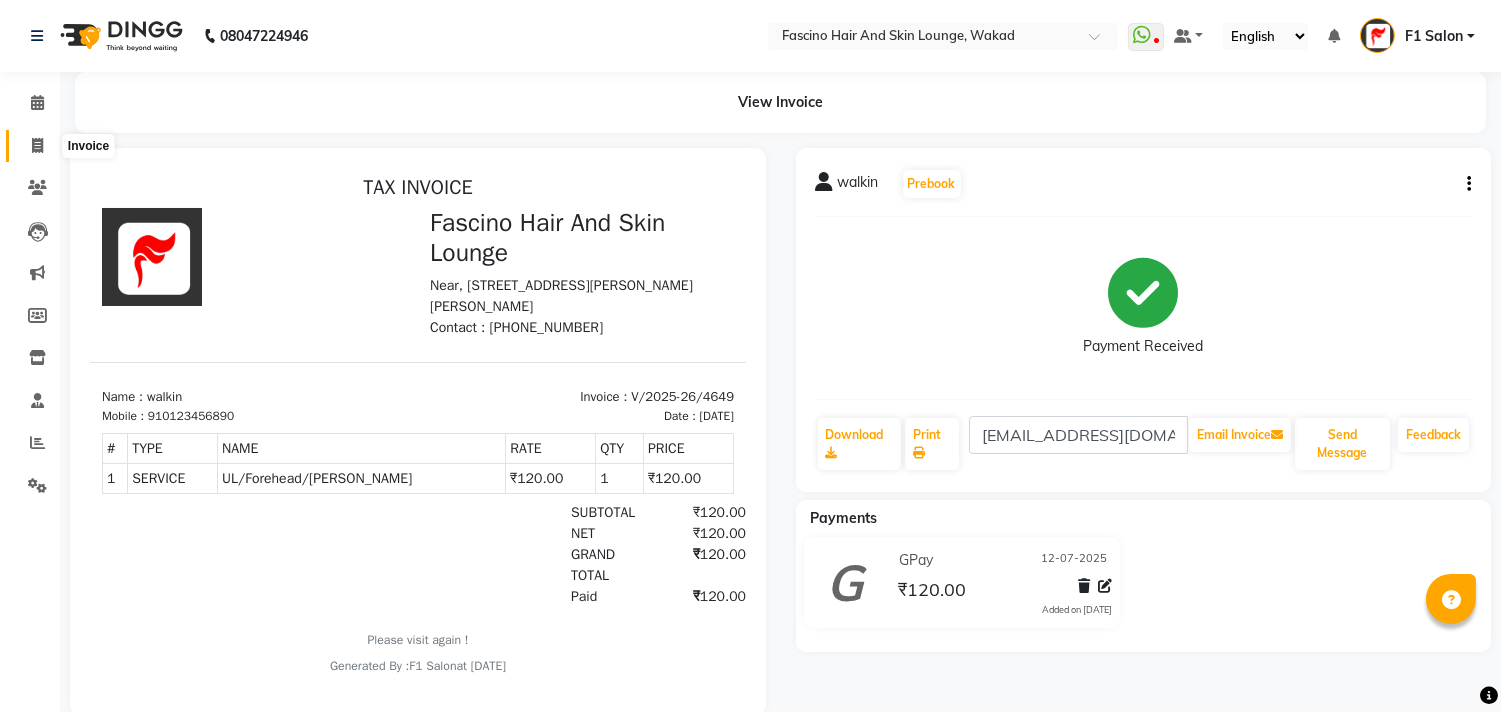 click 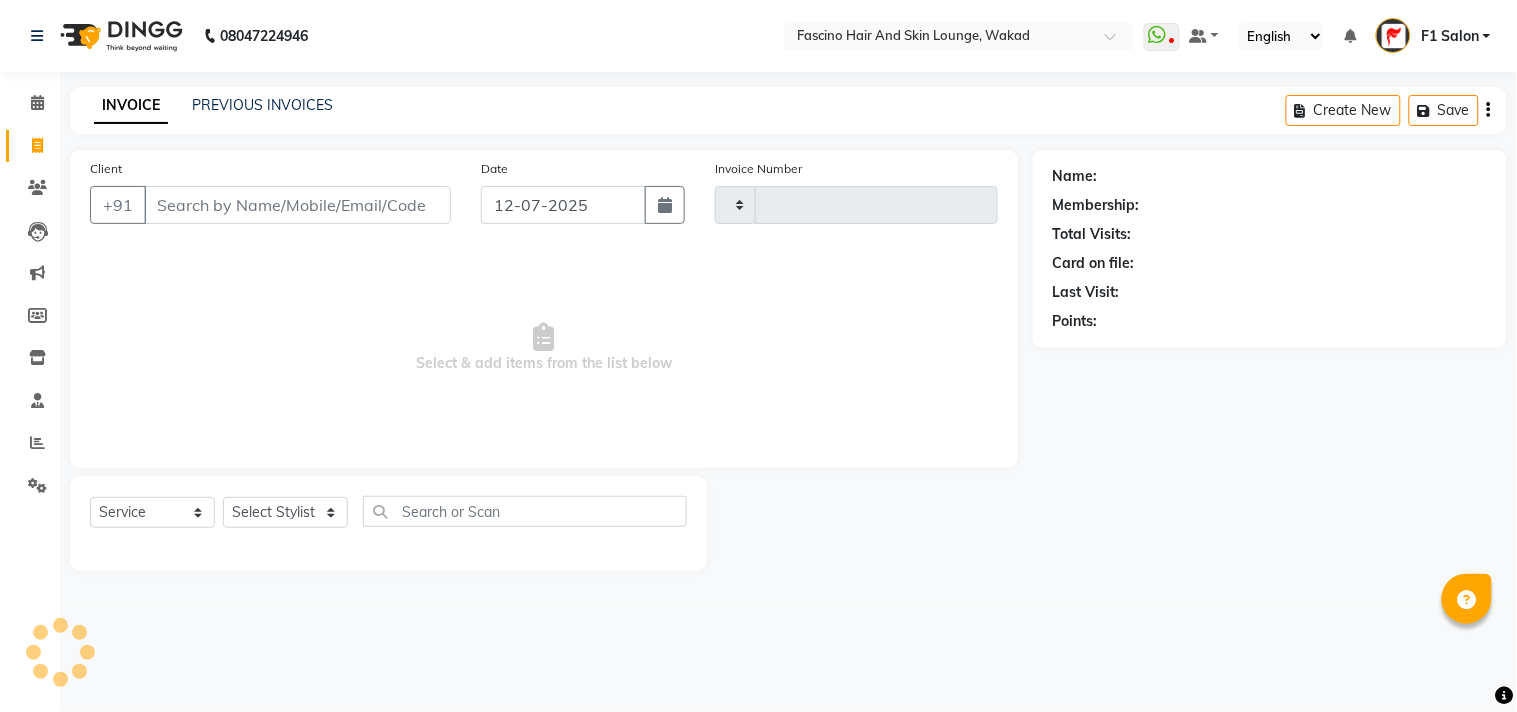 type on "4650" 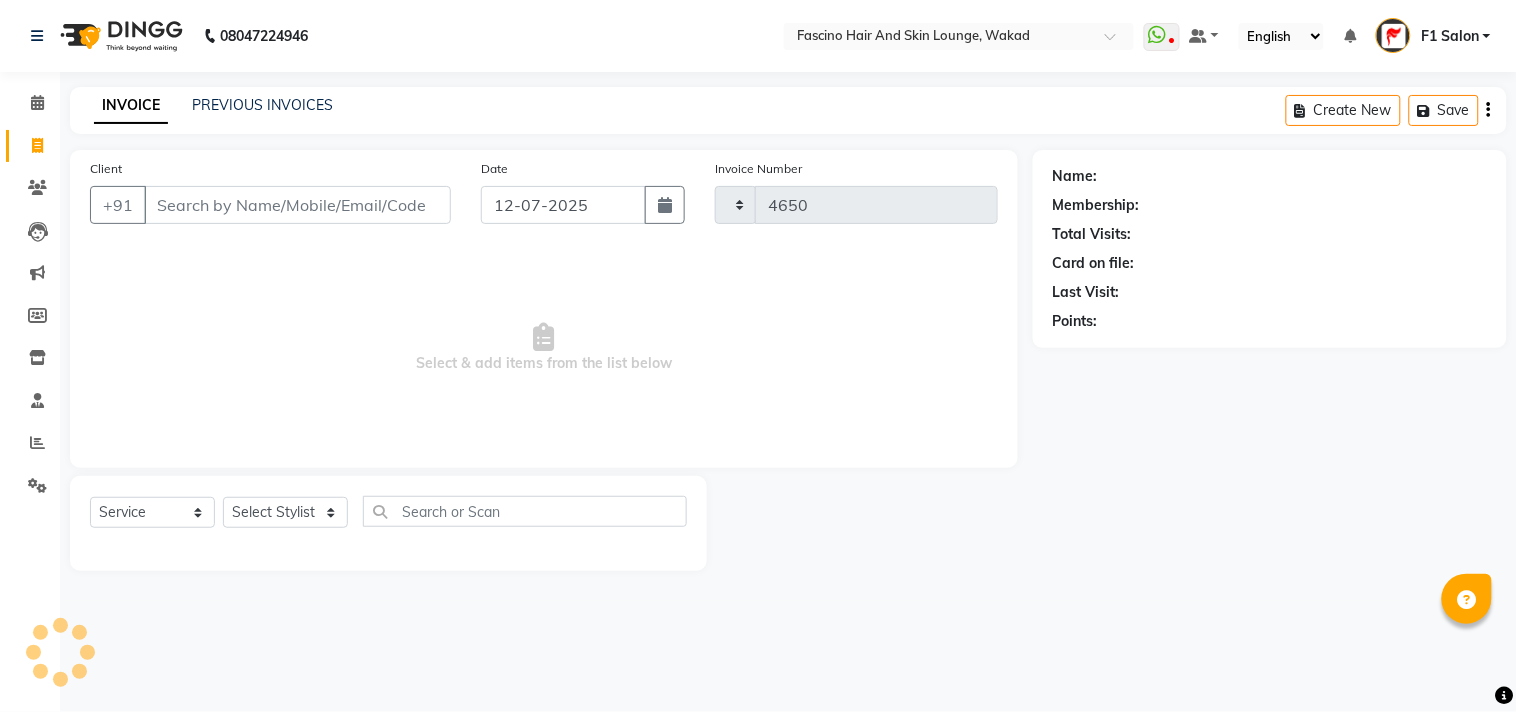 select on "126" 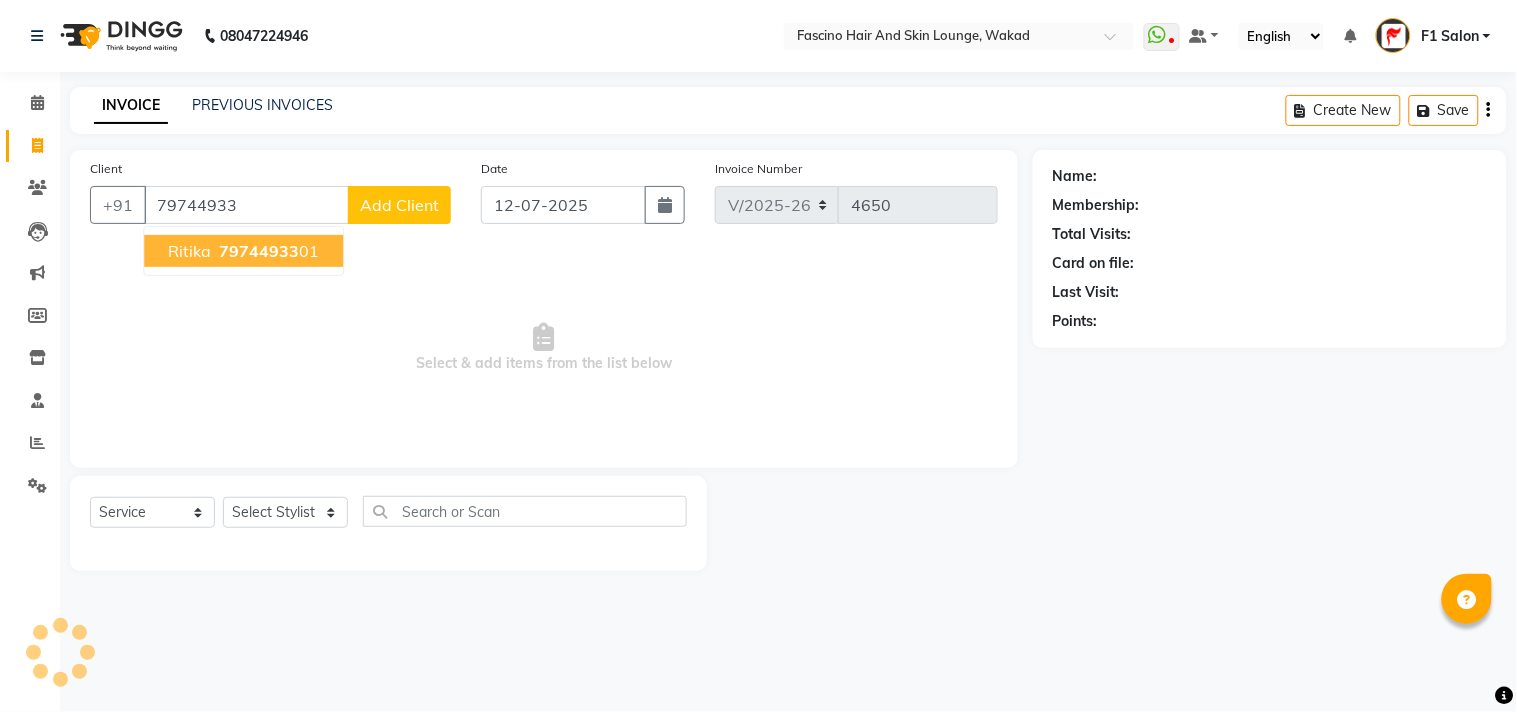 click on "Ritika   79744933 01" at bounding box center [243, 251] 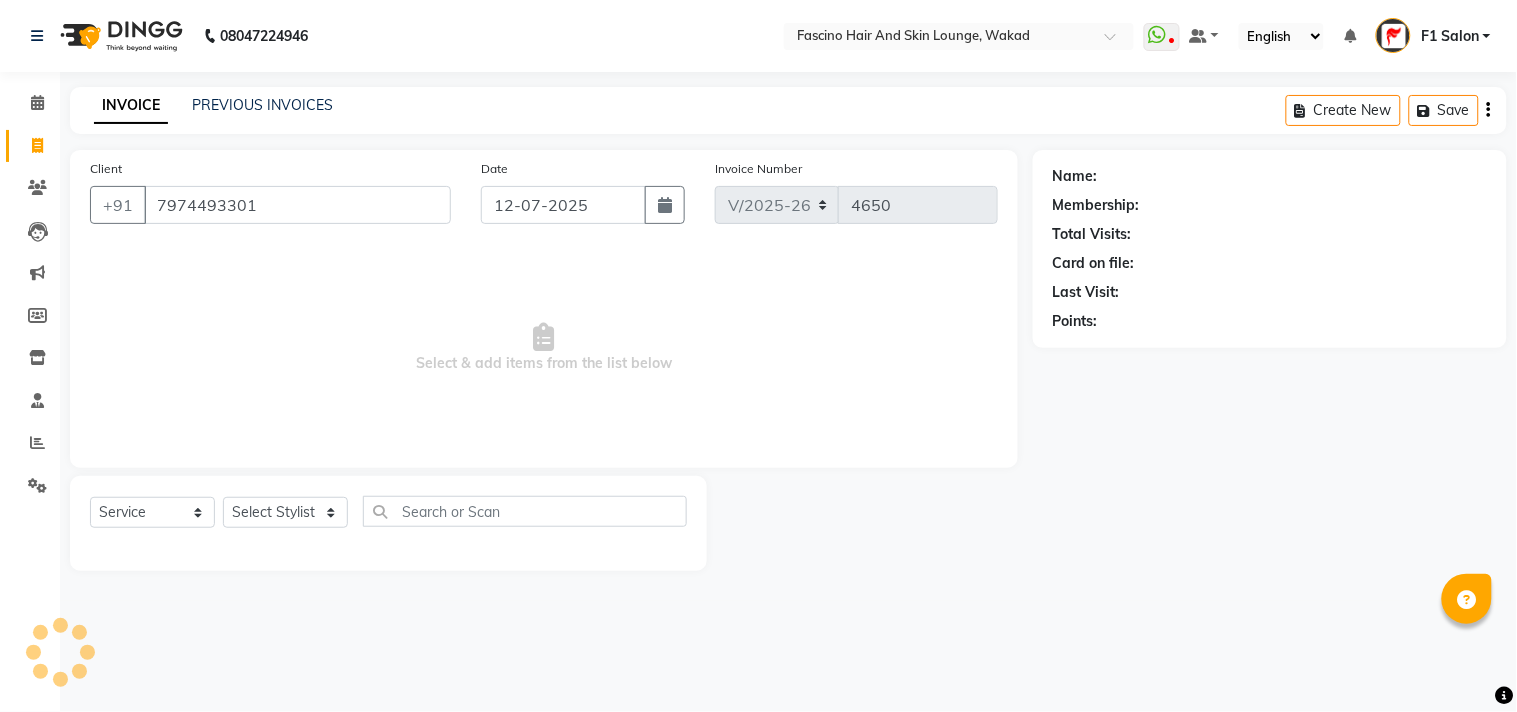 type on "7974493301" 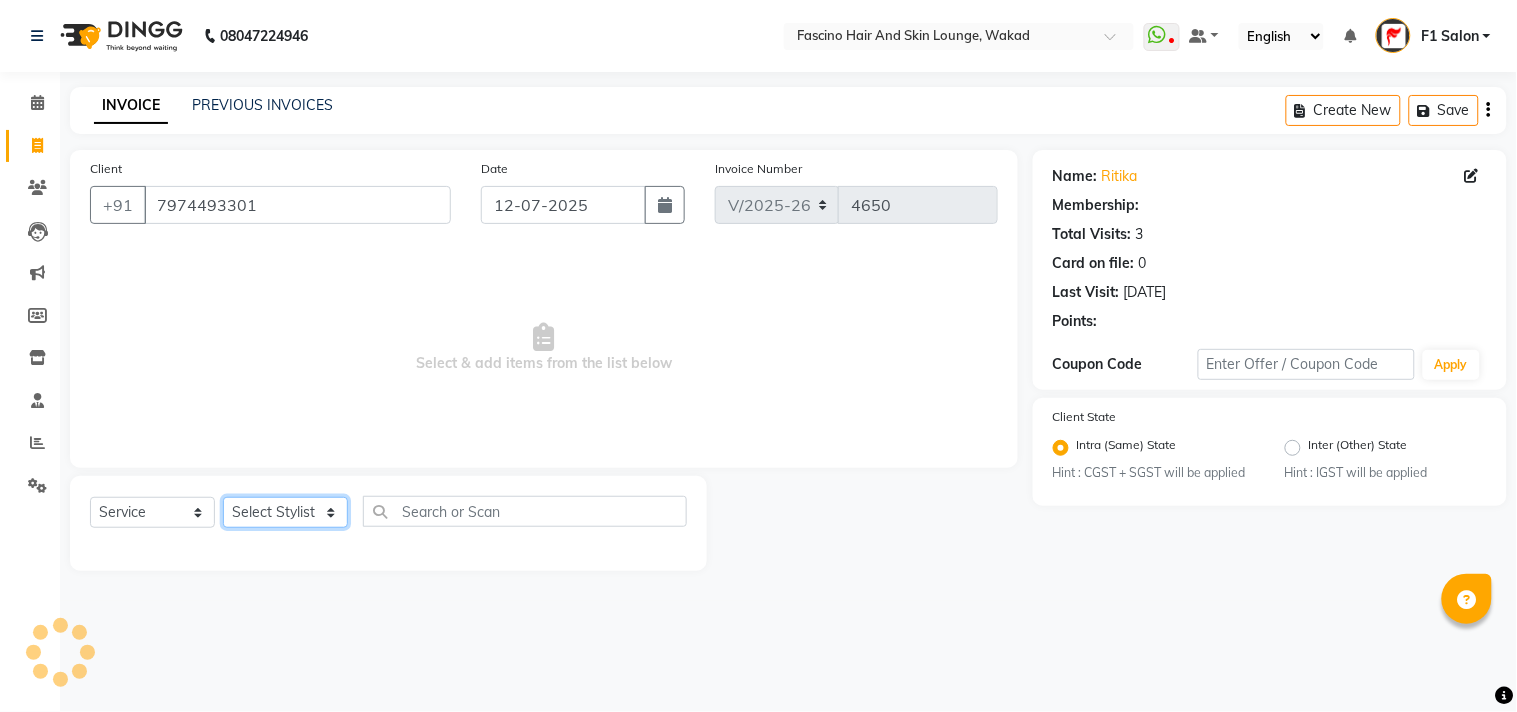 click on "Select Stylist 8805000650  Asif Shaikh Chimu Ingale F1 Salon  Ganesh F1 Gopal {JH} Govind (Jh ) Jadgdish Kajal  Omkar JH Pooja kate  Ram choudhry Sahil jh Sanjay muley Shree Siddu (F1) Sid (JH) Sukanya Sadiyan  Suraj F1 Tejal Beaution Usha Bhise Varsha F1 Veena" 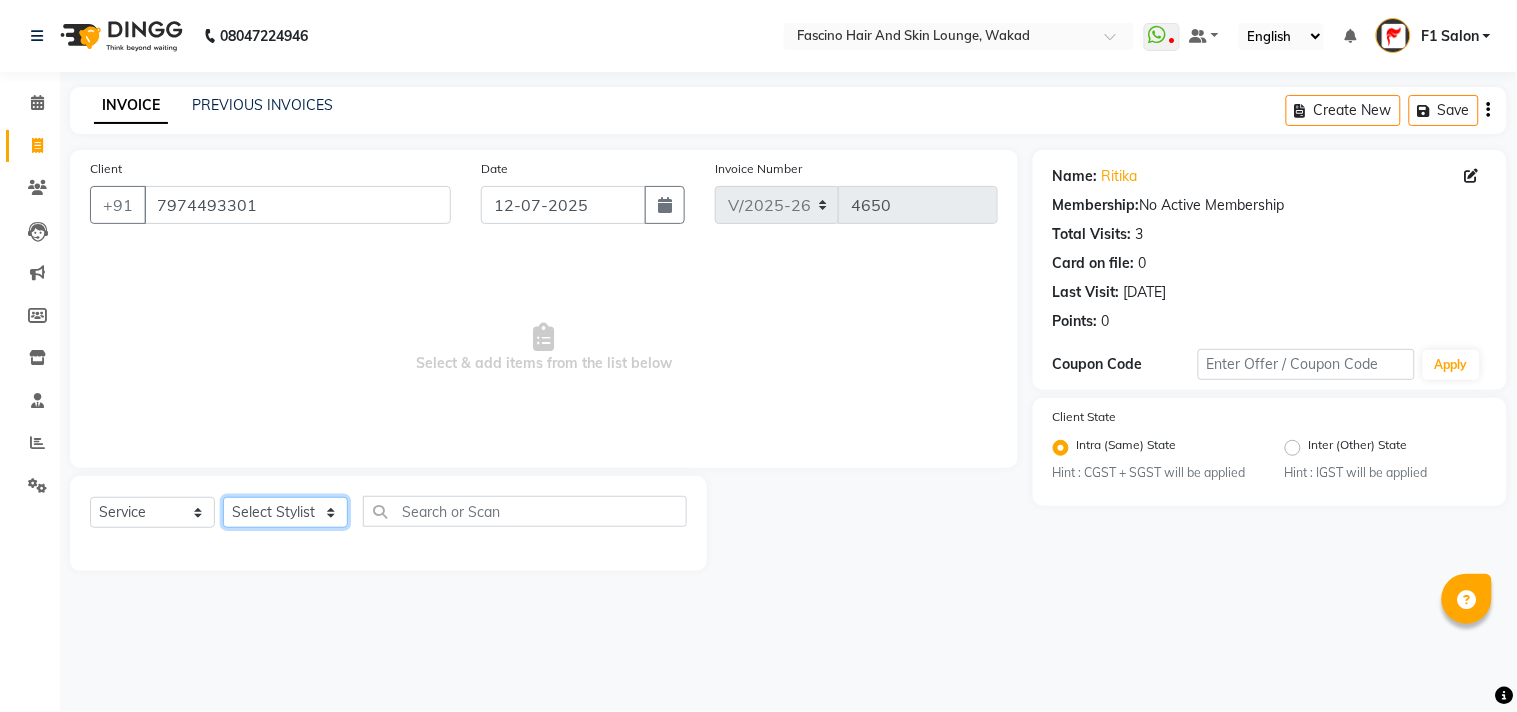 select on "15980" 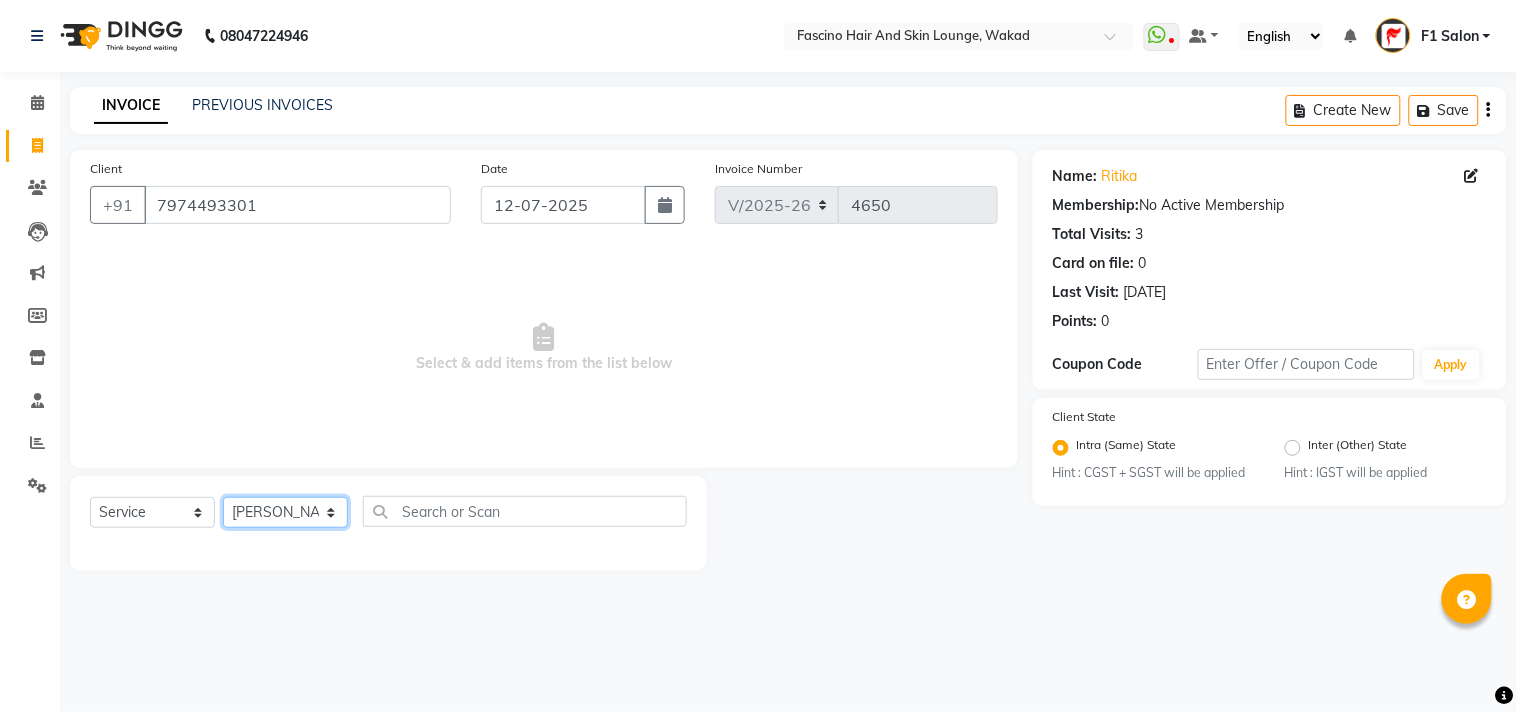 click on "Select Stylist 8805000650  Asif Shaikh Chimu Ingale F1 Salon  Ganesh F1 Gopal {JH} Govind (Jh ) Jadgdish Kajal  Omkar JH Pooja kate  Ram choudhry Sahil jh Sanjay muley Shree Siddu (F1) Sid (JH) Sukanya Sadiyan  Suraj F1 Tejal Beaution Usha Bhise Varsha F1 Veena" 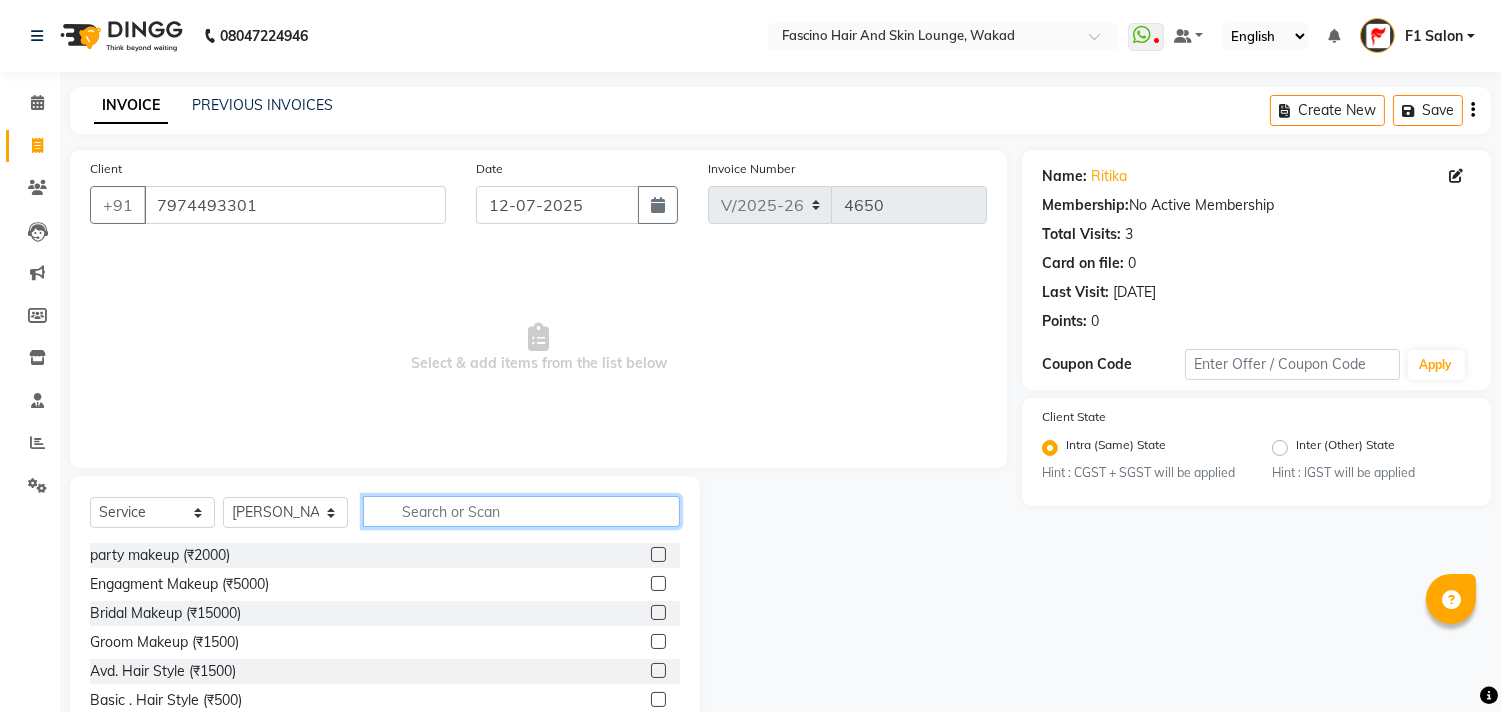 click 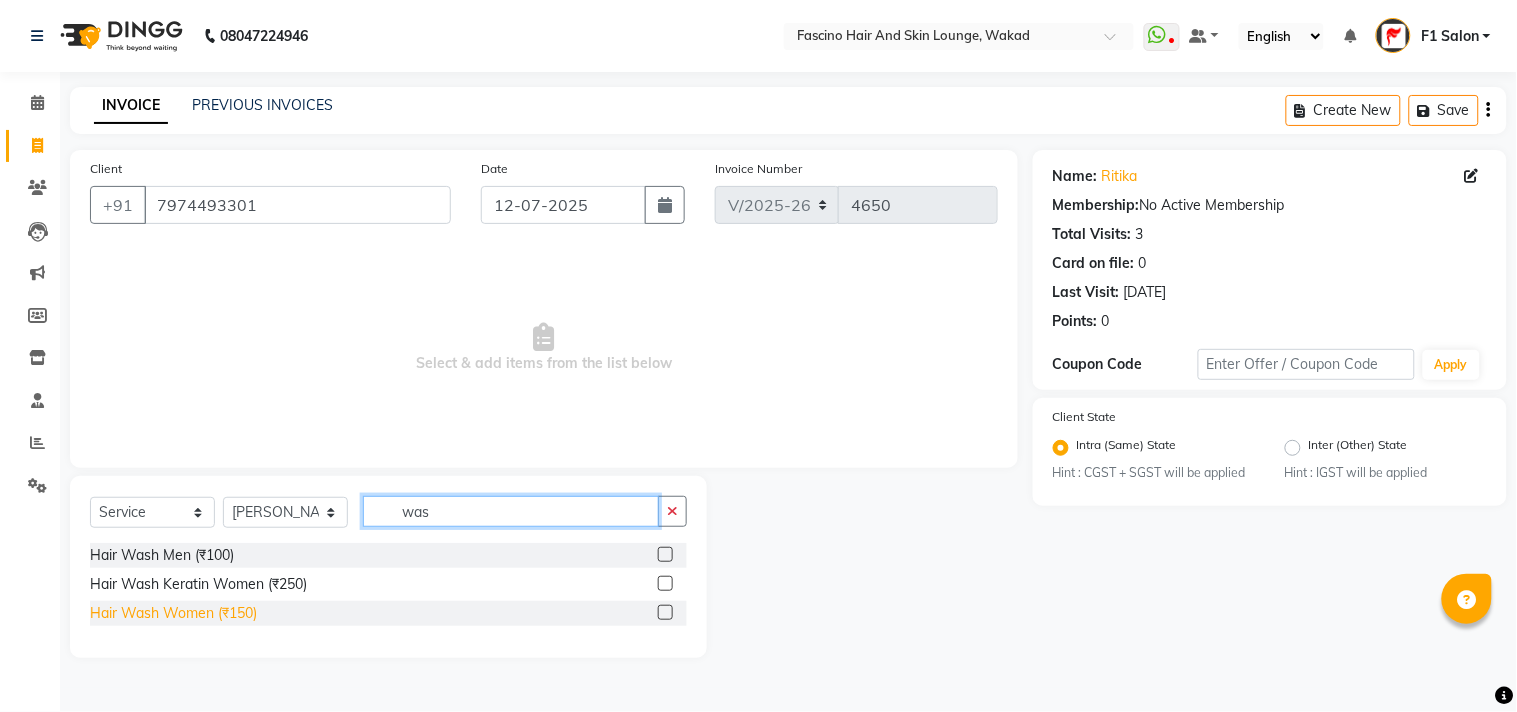 type on "was" 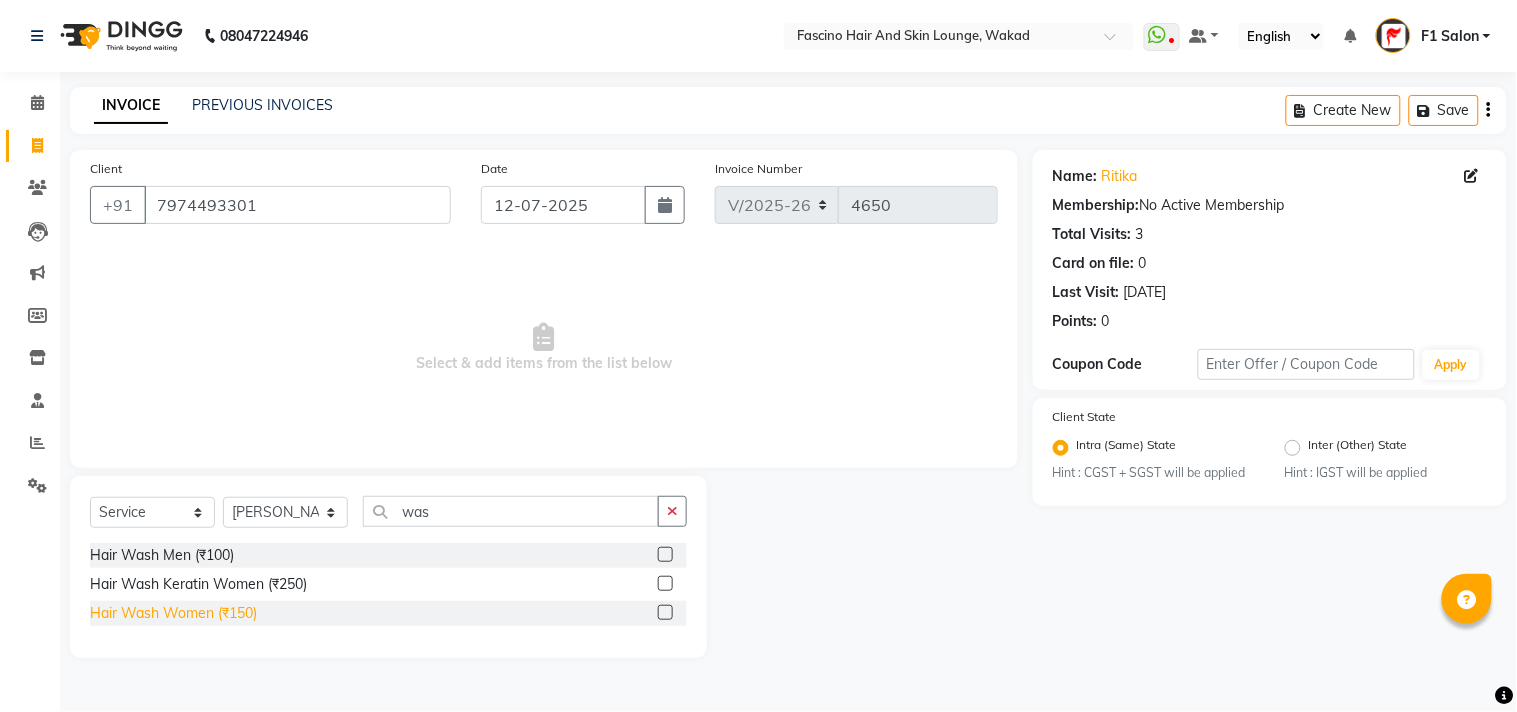click on "Hair Wash Women (₹150)" 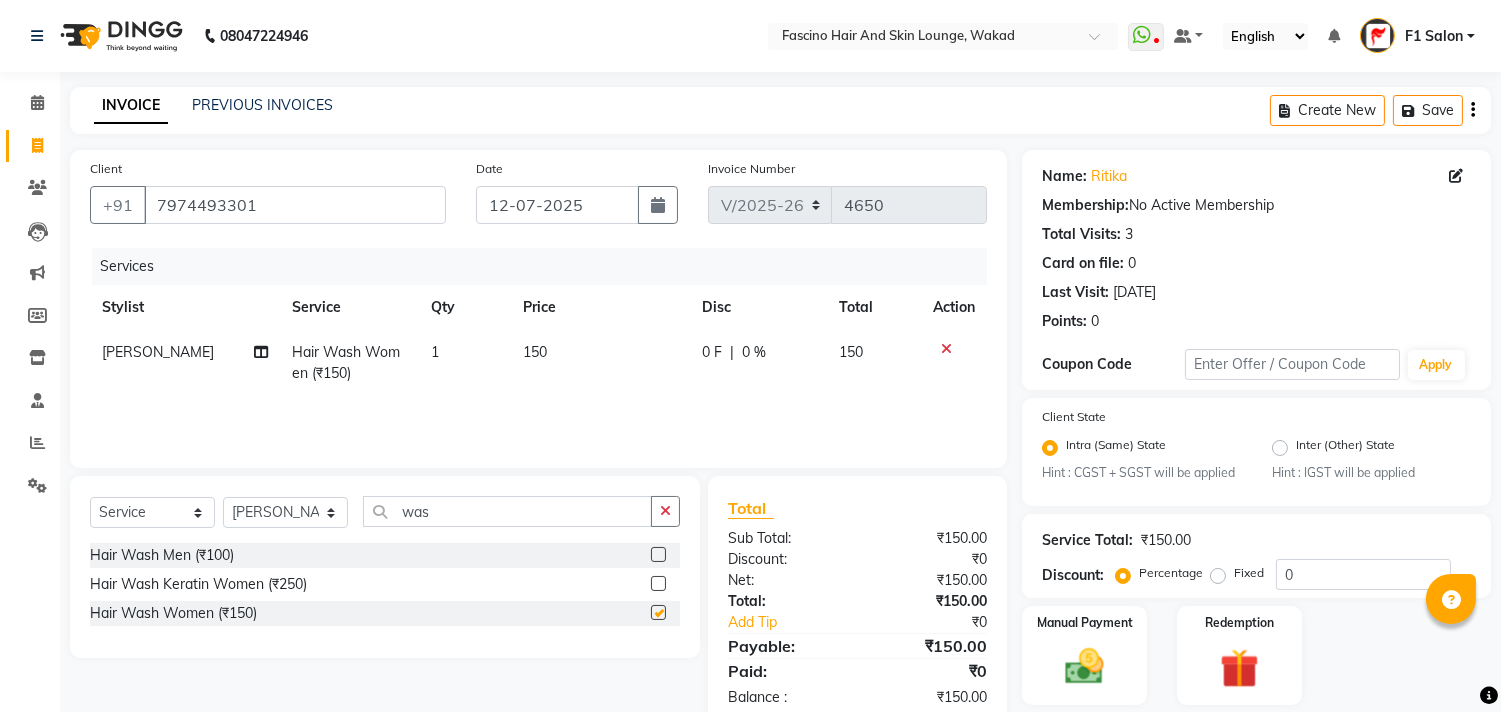 checkbox on "false" 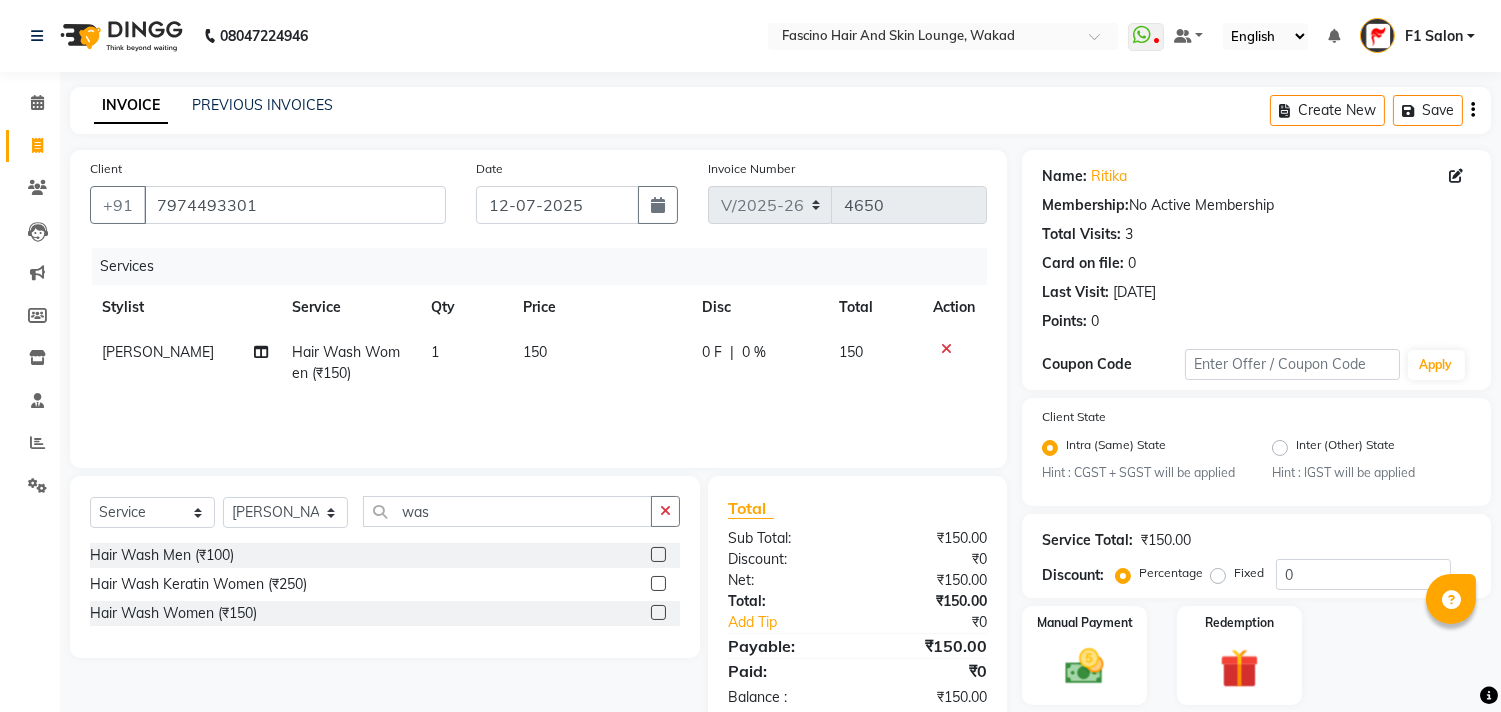 click on "150" 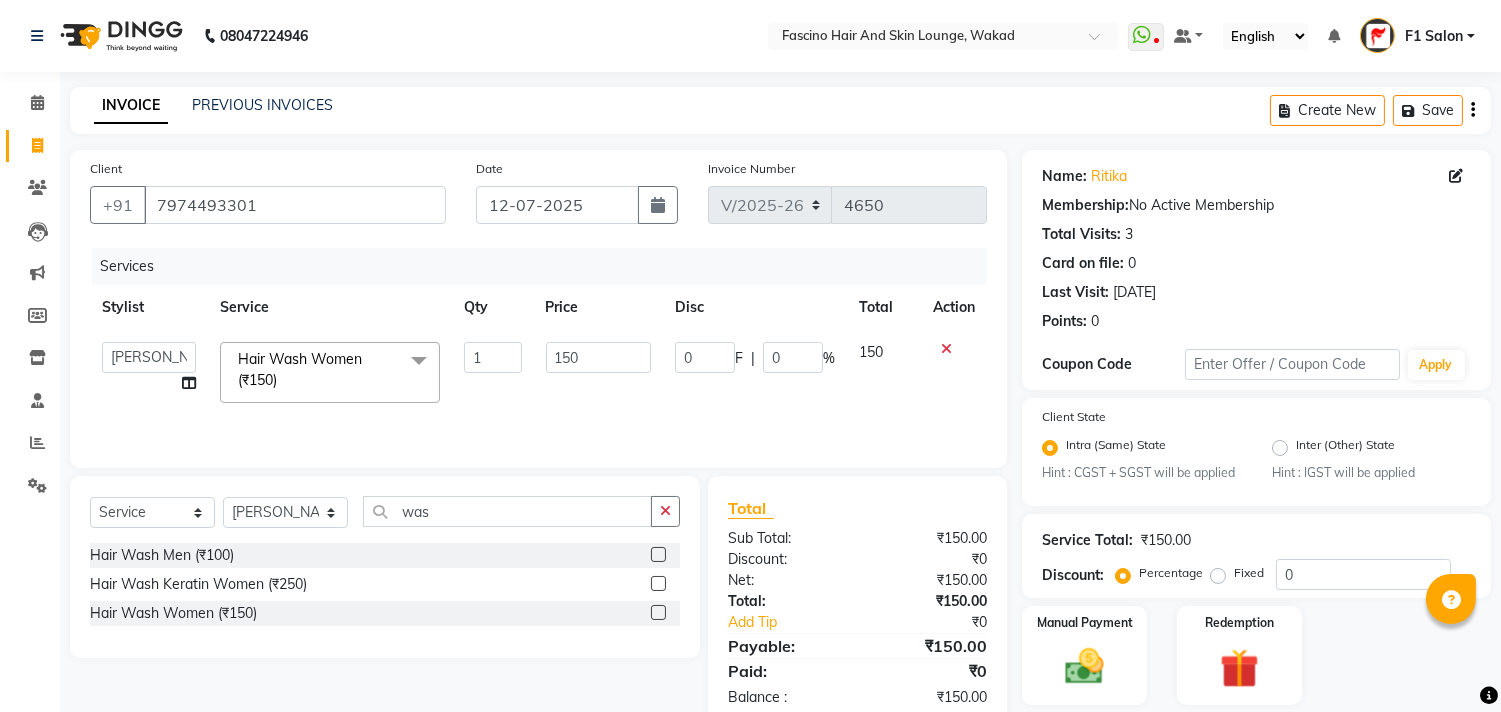click on "150" 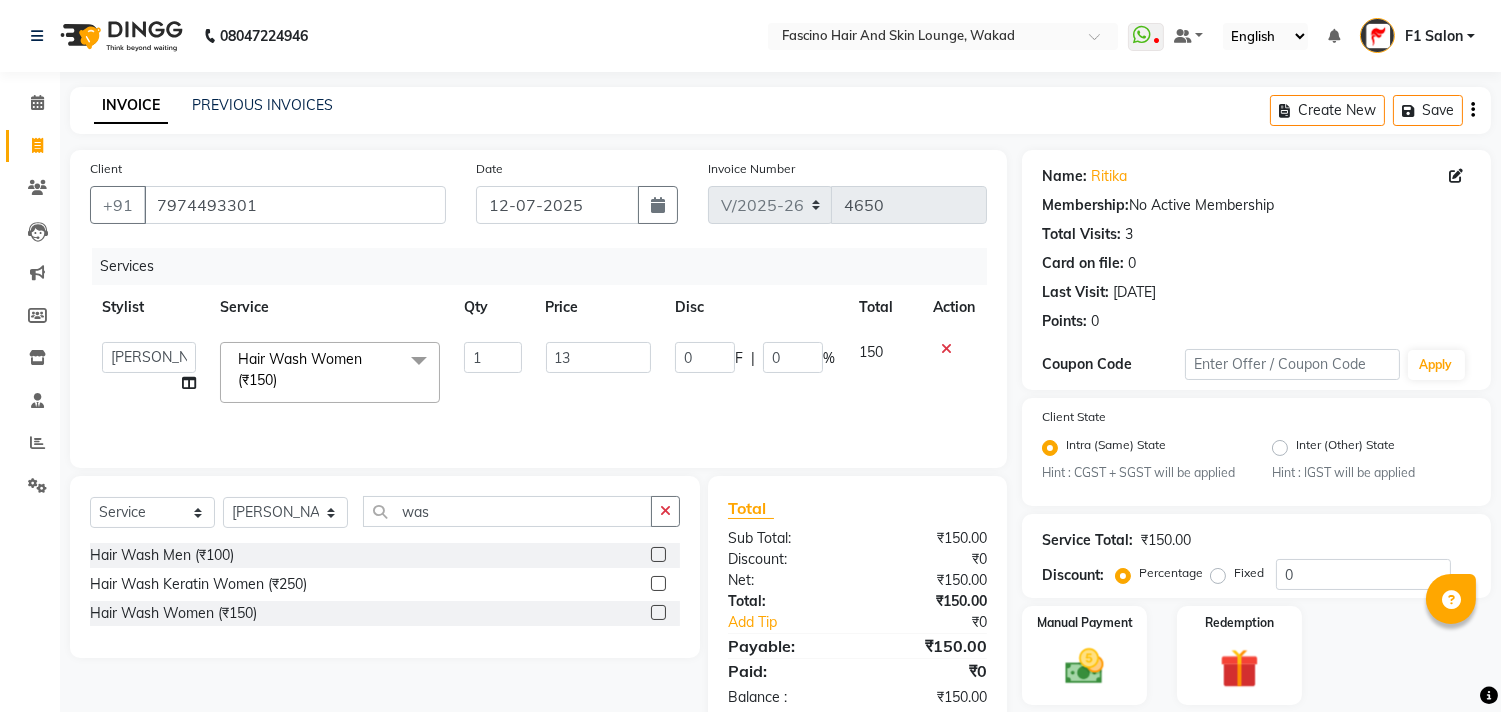 type on "1" 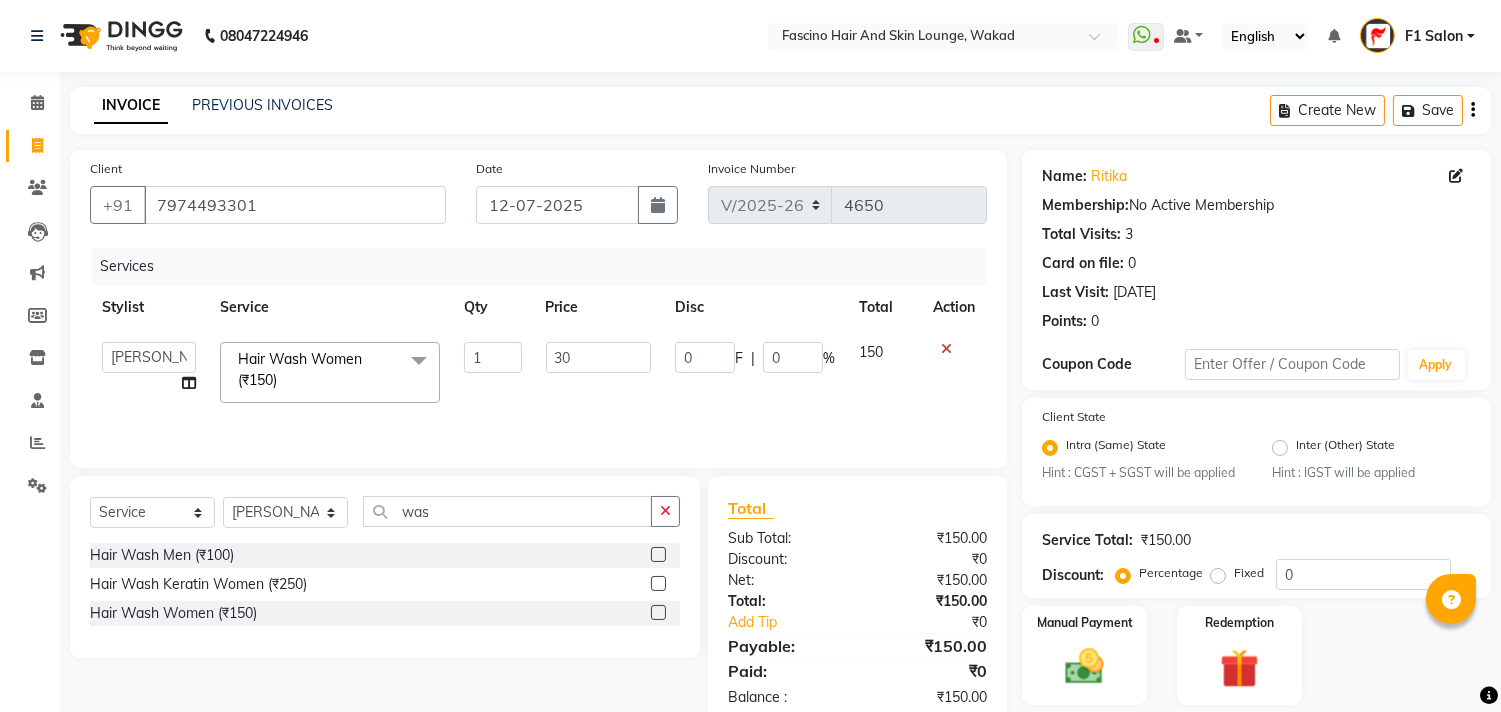 type on "300" 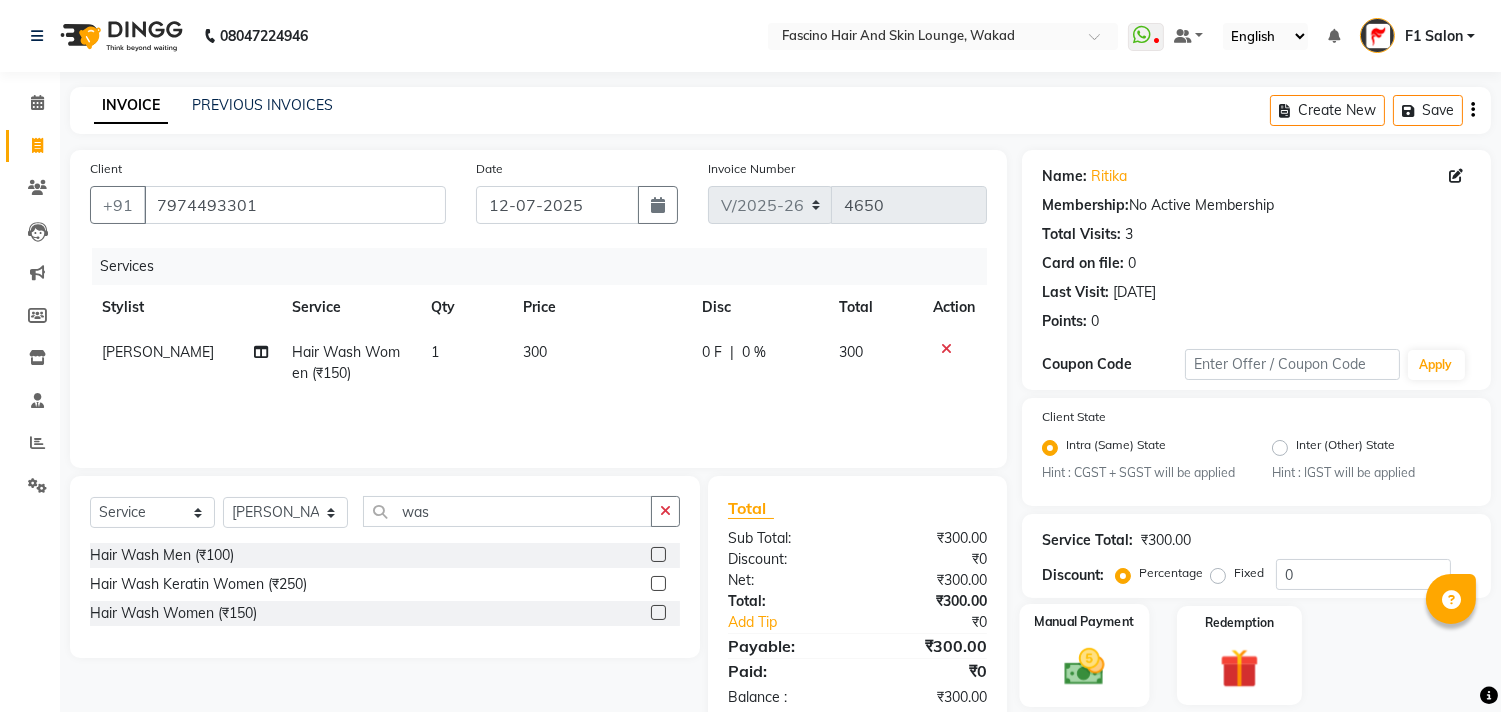 click 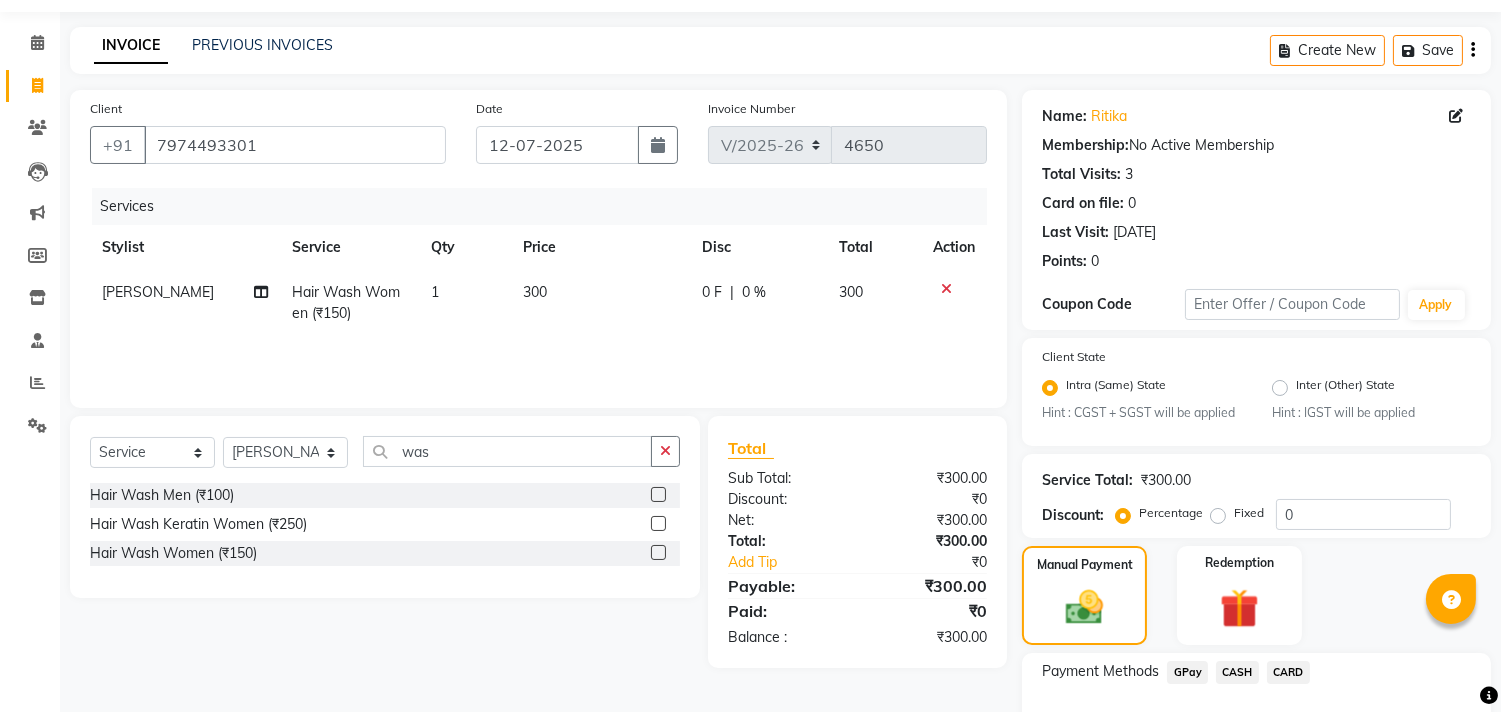 scroll, scrollTop: 111, scrollLeft: 0, axis: vertical 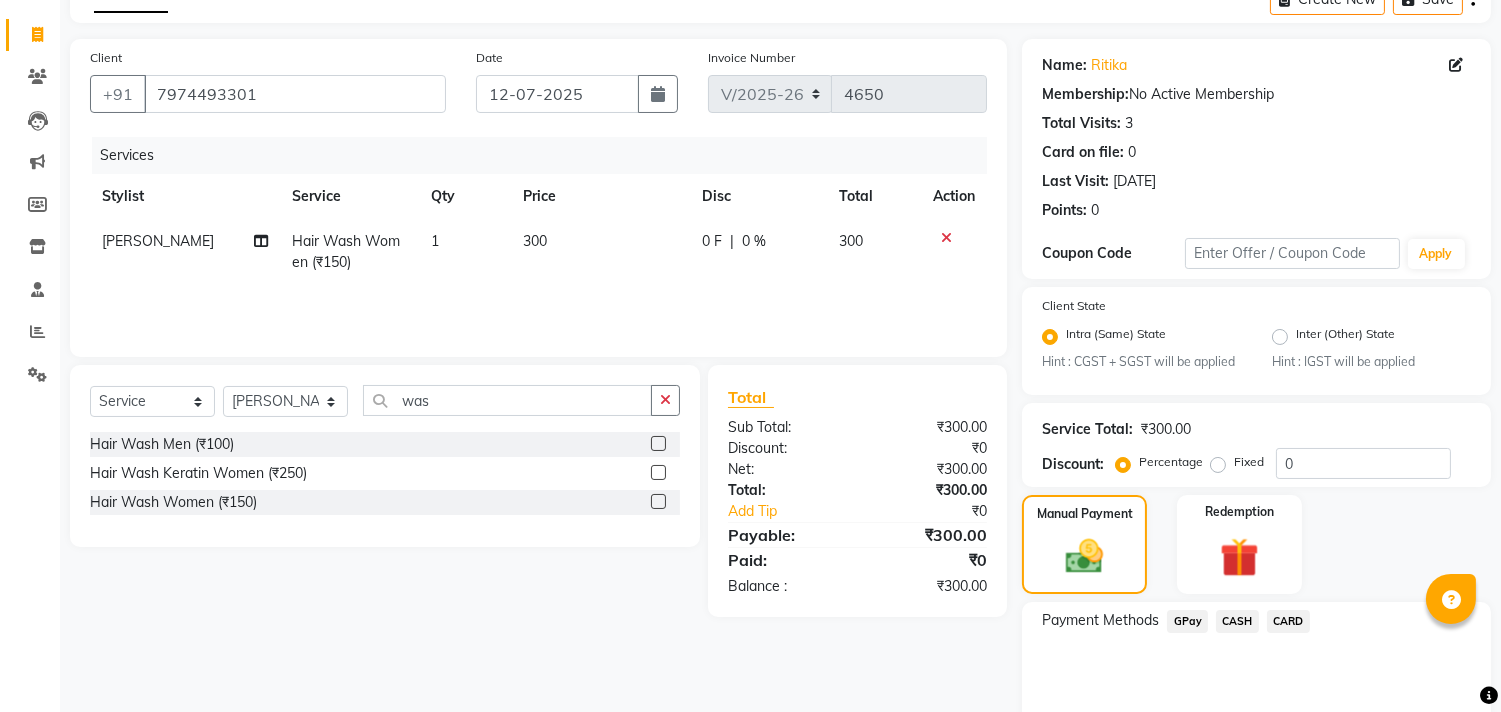 click on "GPay" 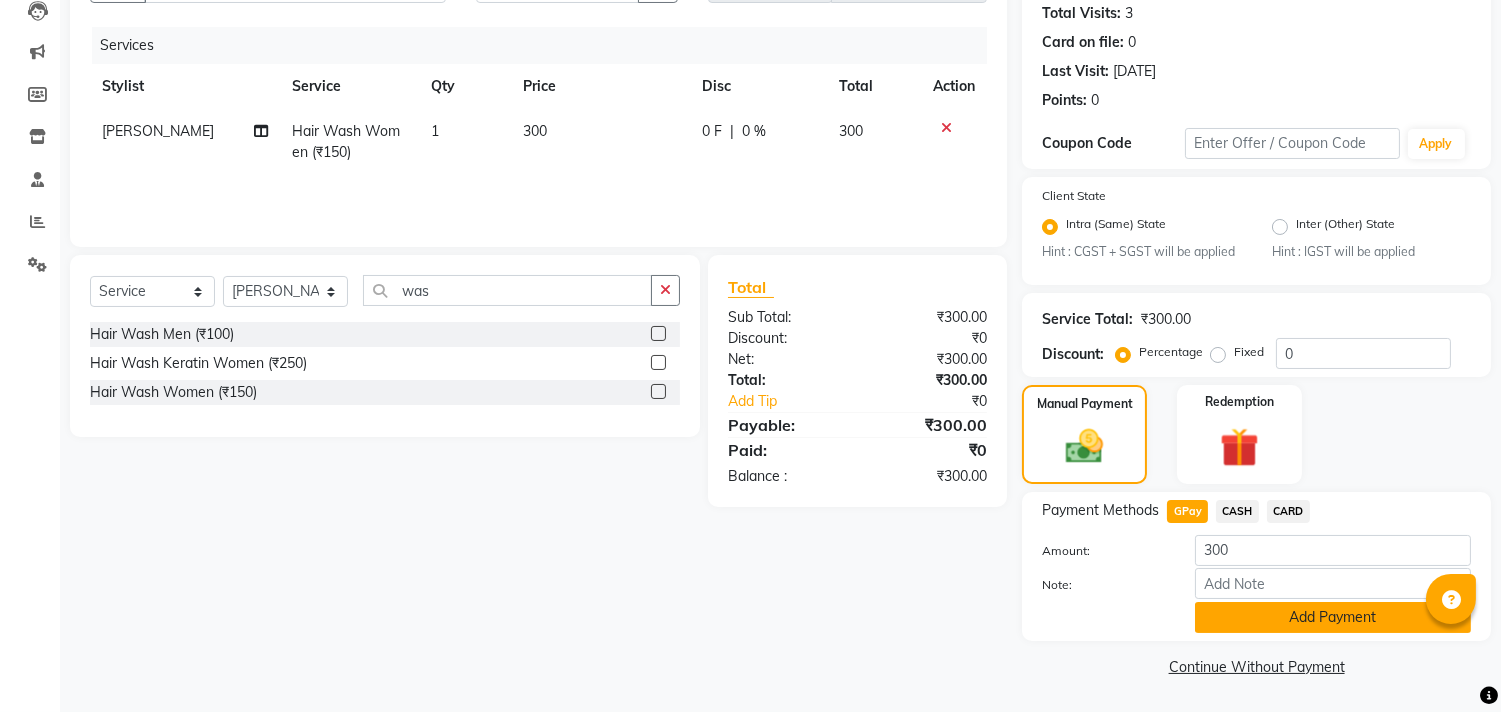 click on "Add Payment" 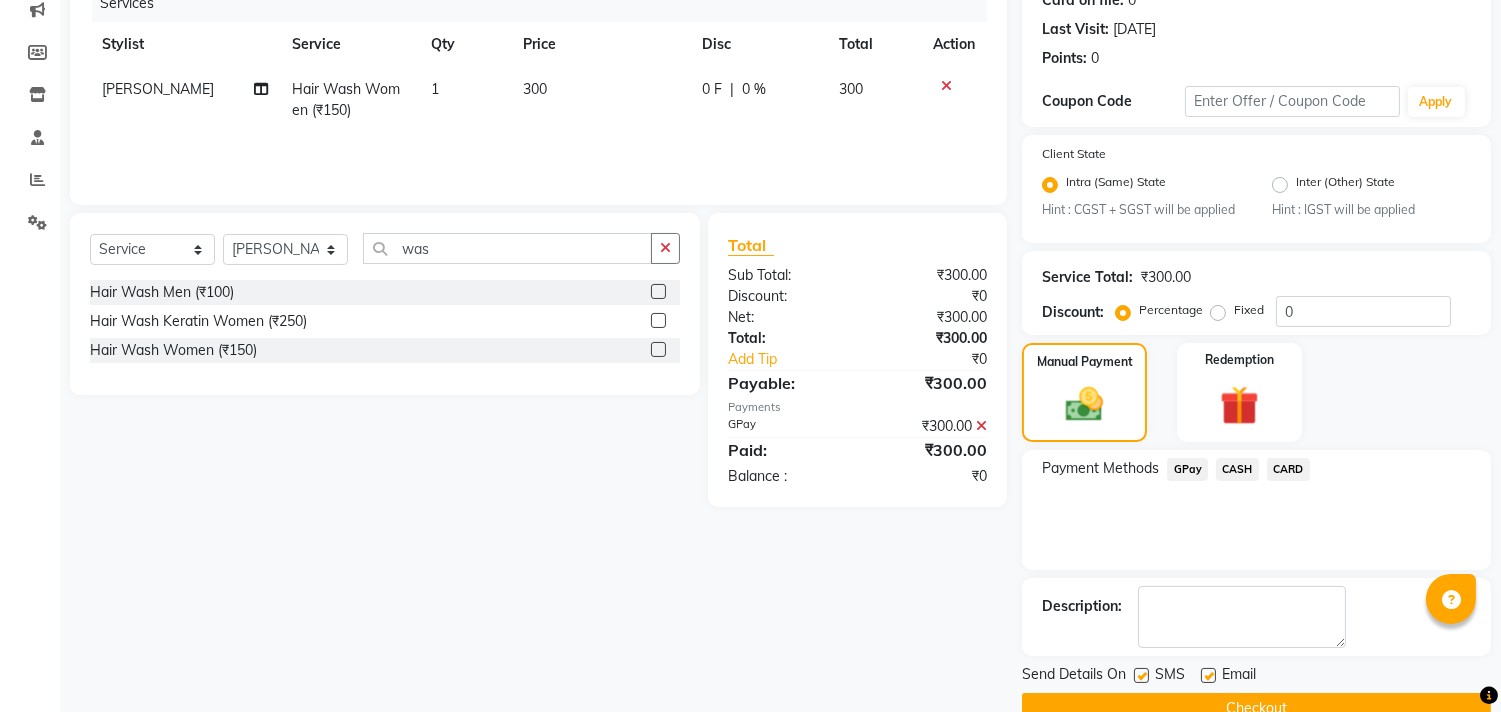 scroll, scrollTop: 305, scrollLeft: 0, axis: vertical 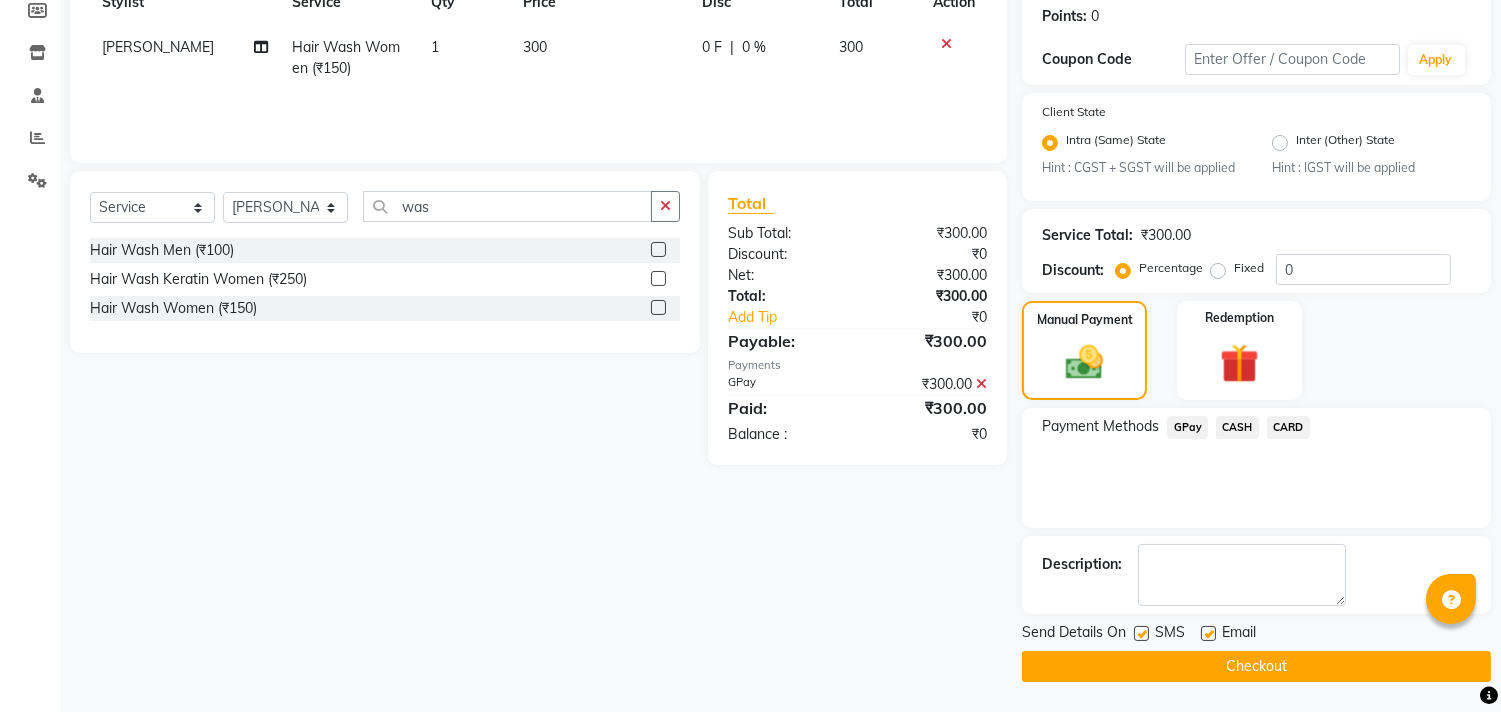 click 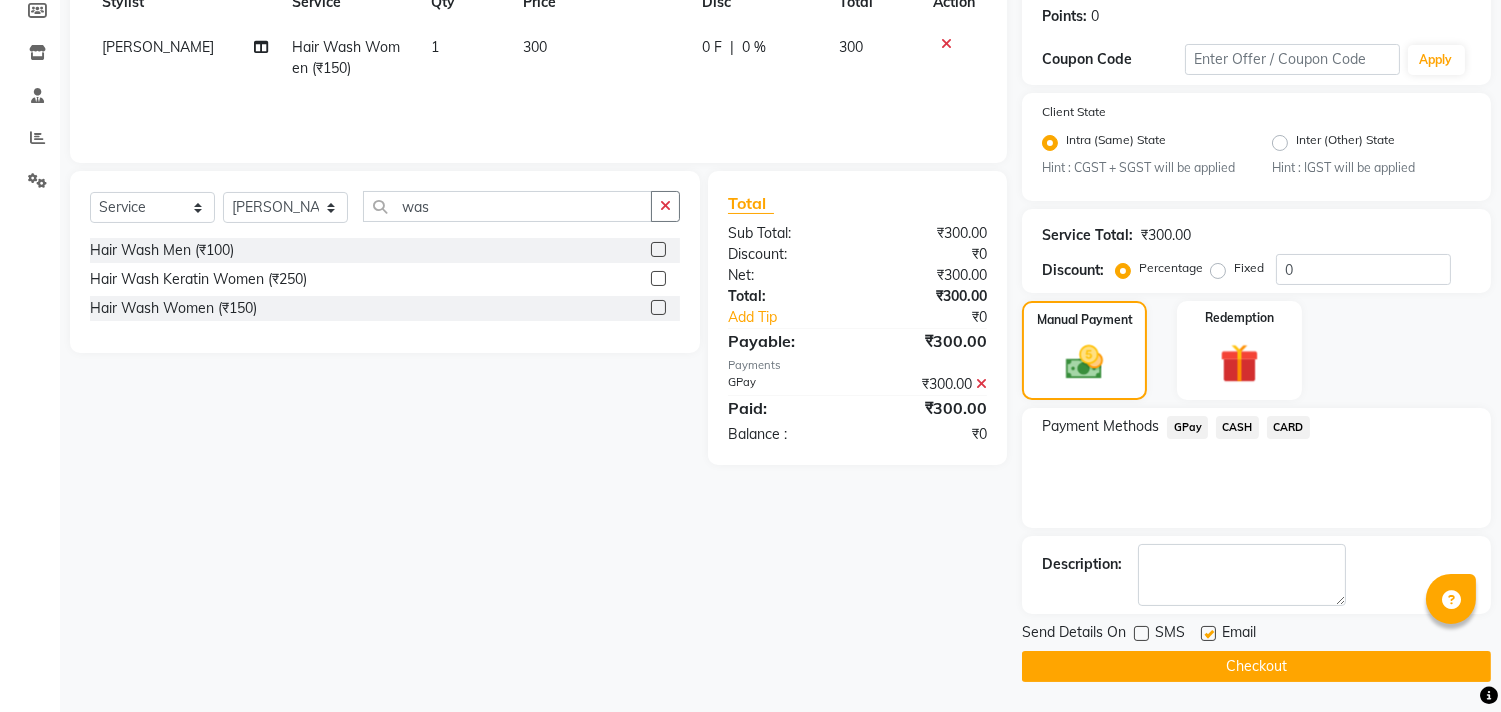 click on "Checkout" 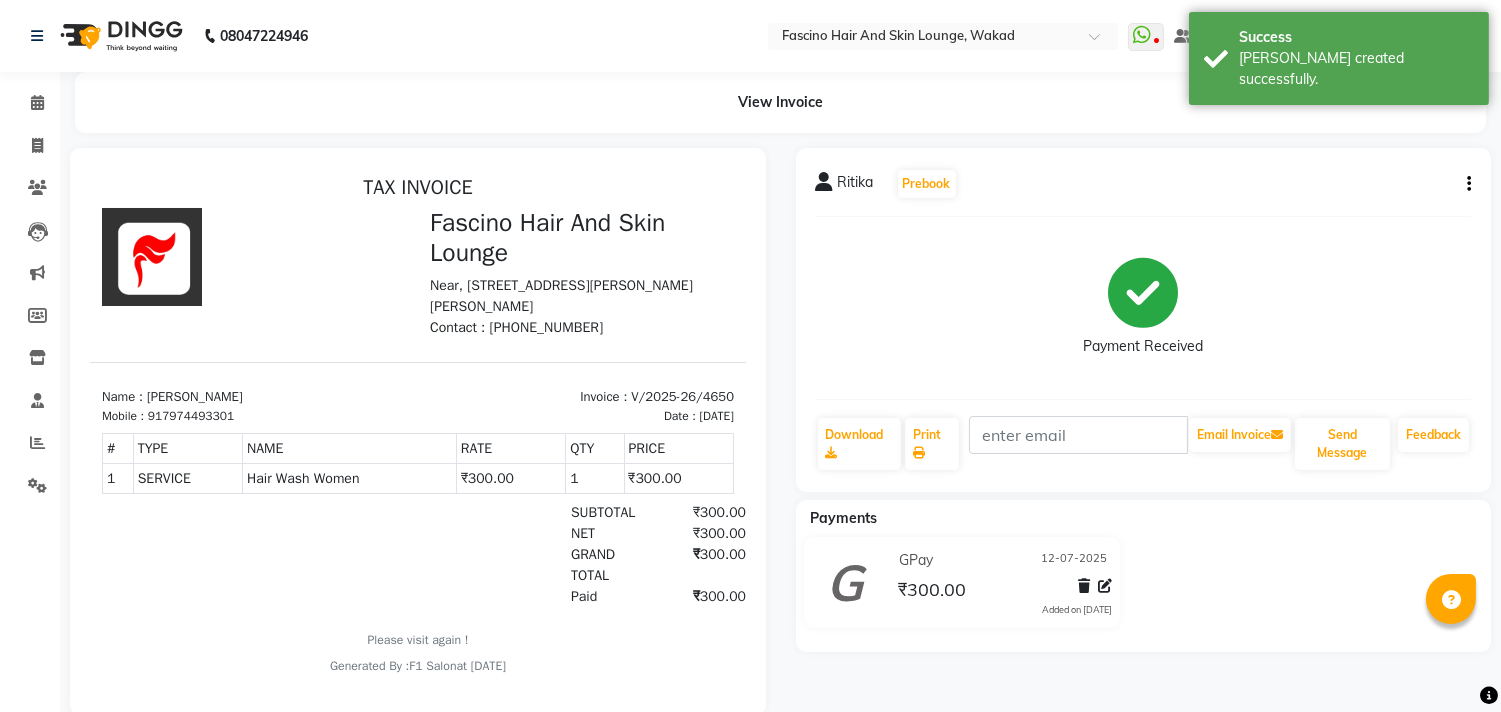 scroll, scrollTop: 0, scrollLeft: 0, axis: both 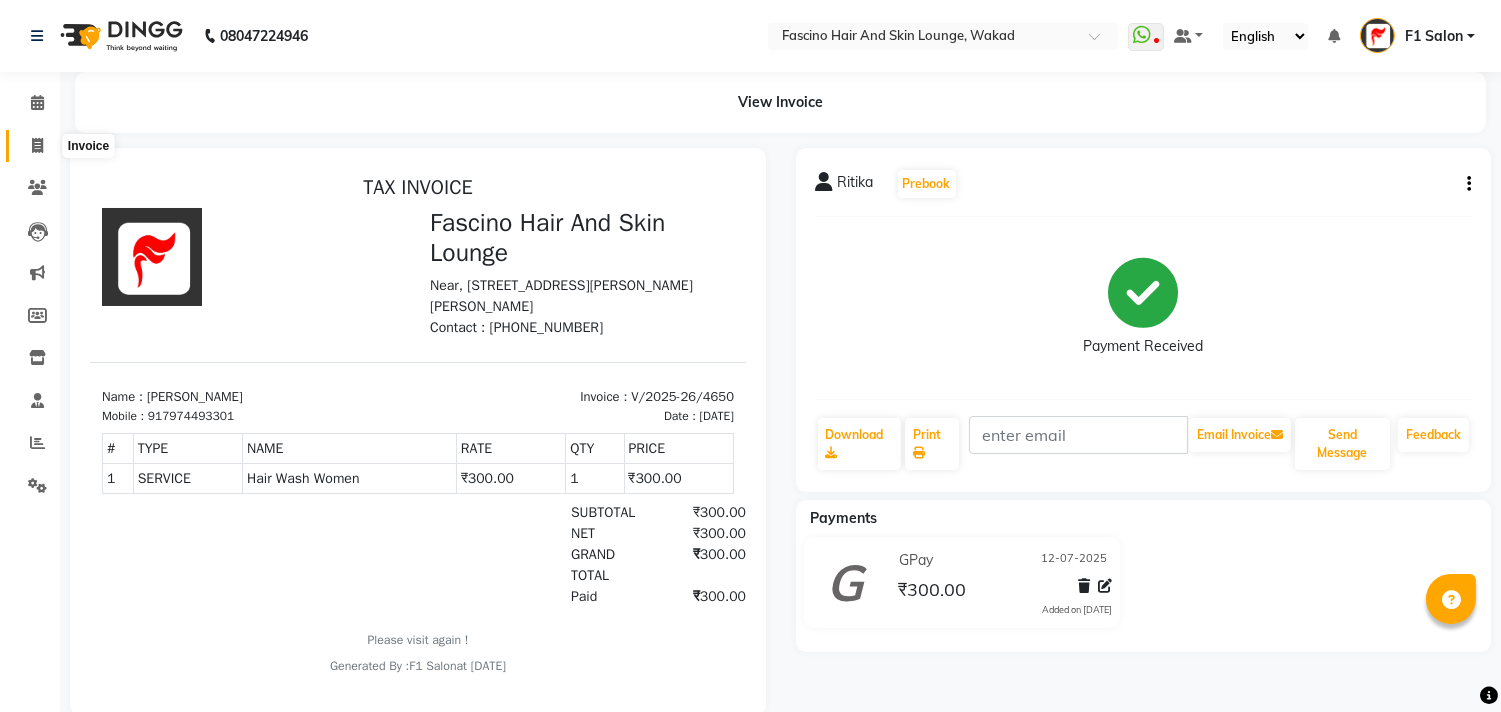 click 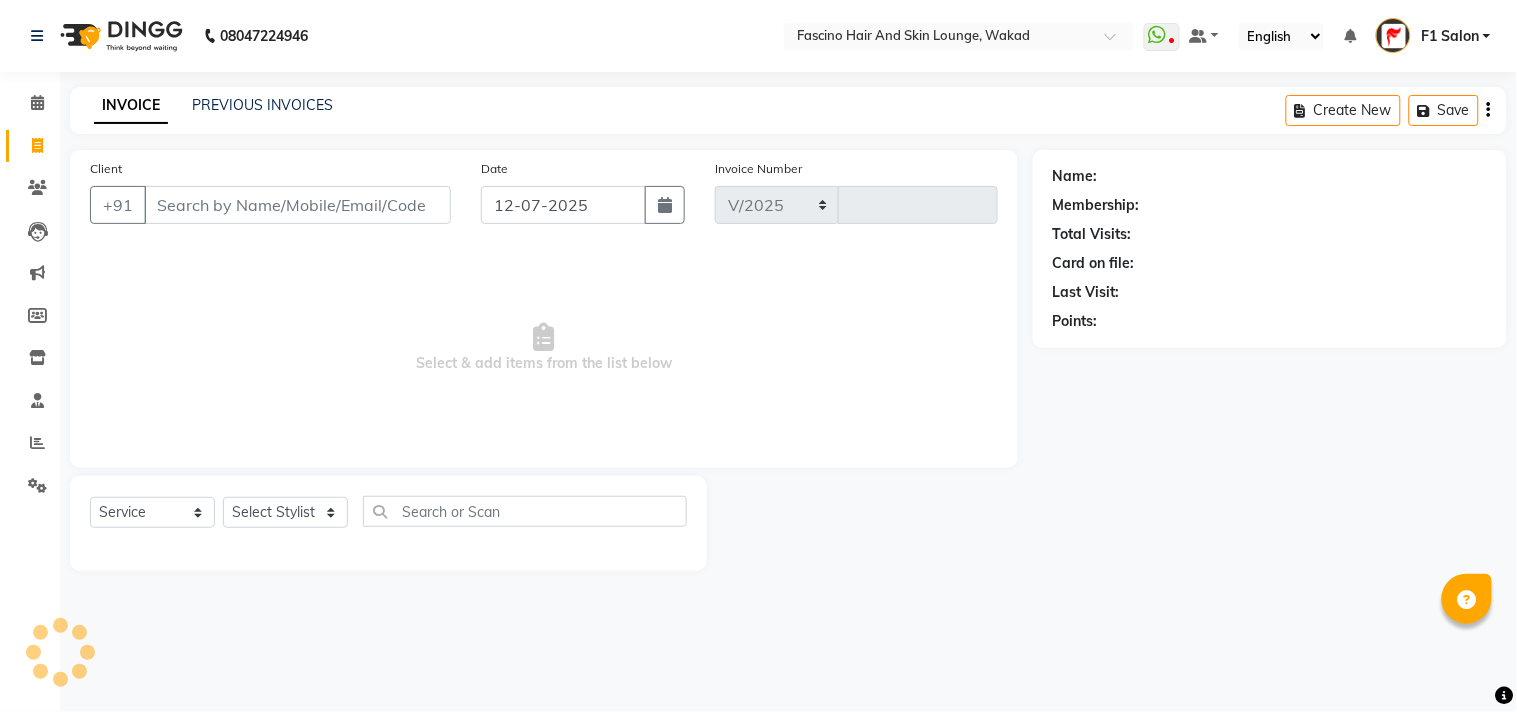 select on "126" 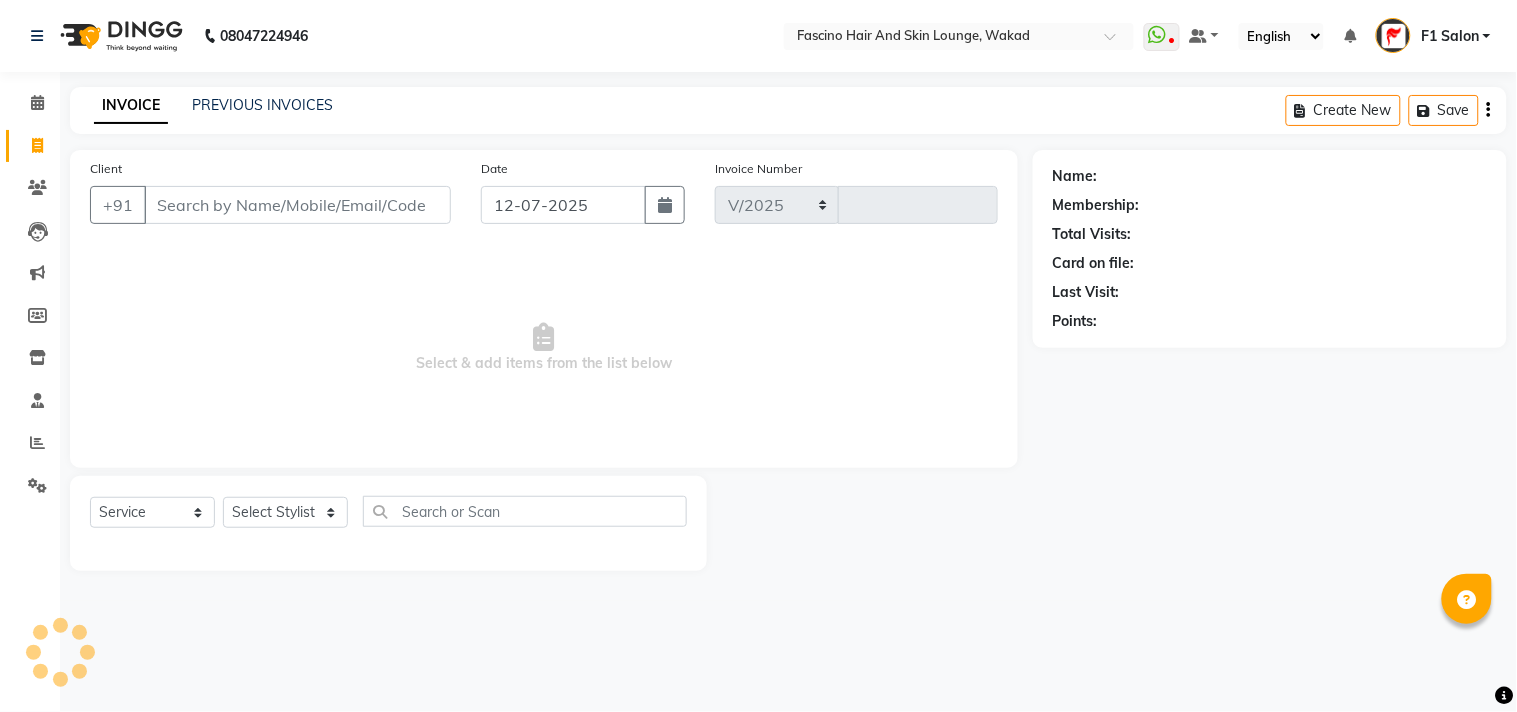 type on "4653" 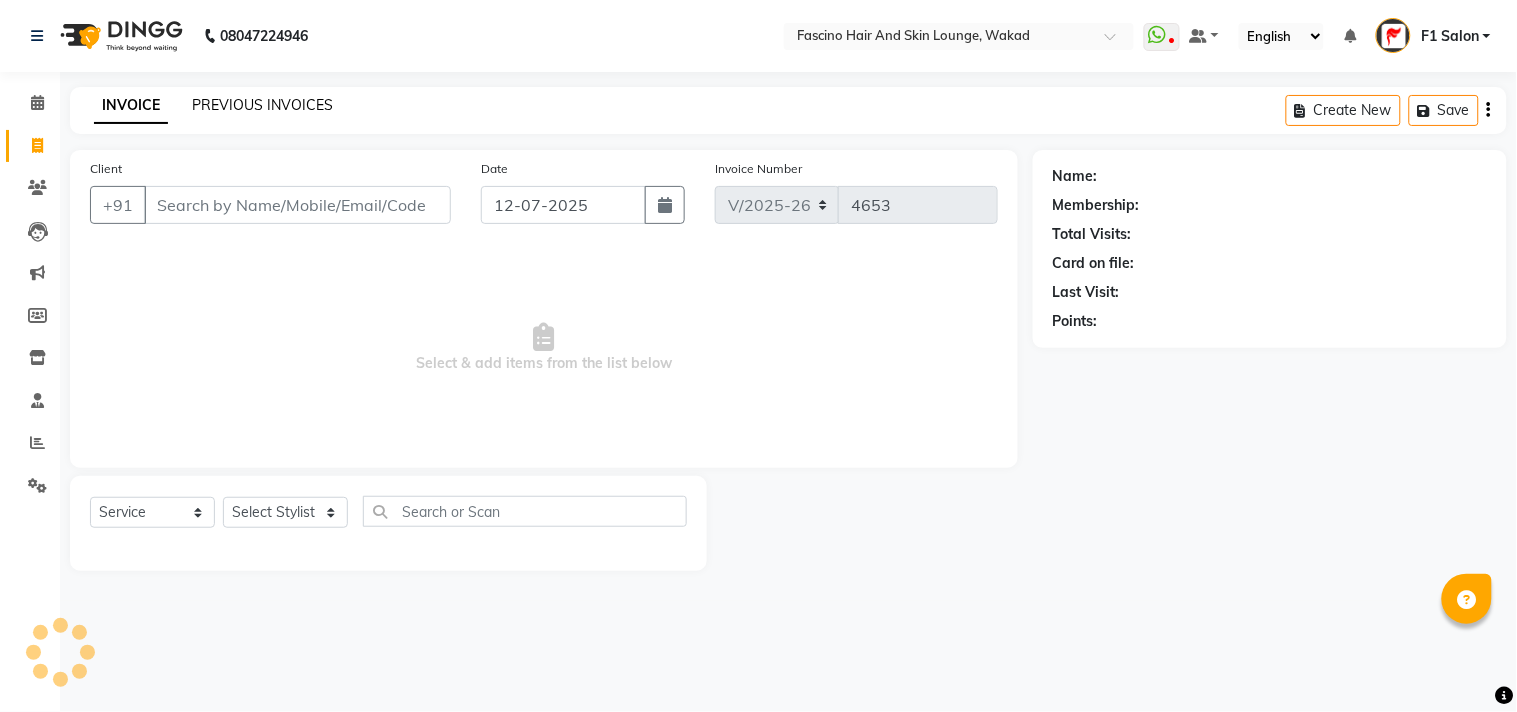 click on "PREVIOUS INVOICES" 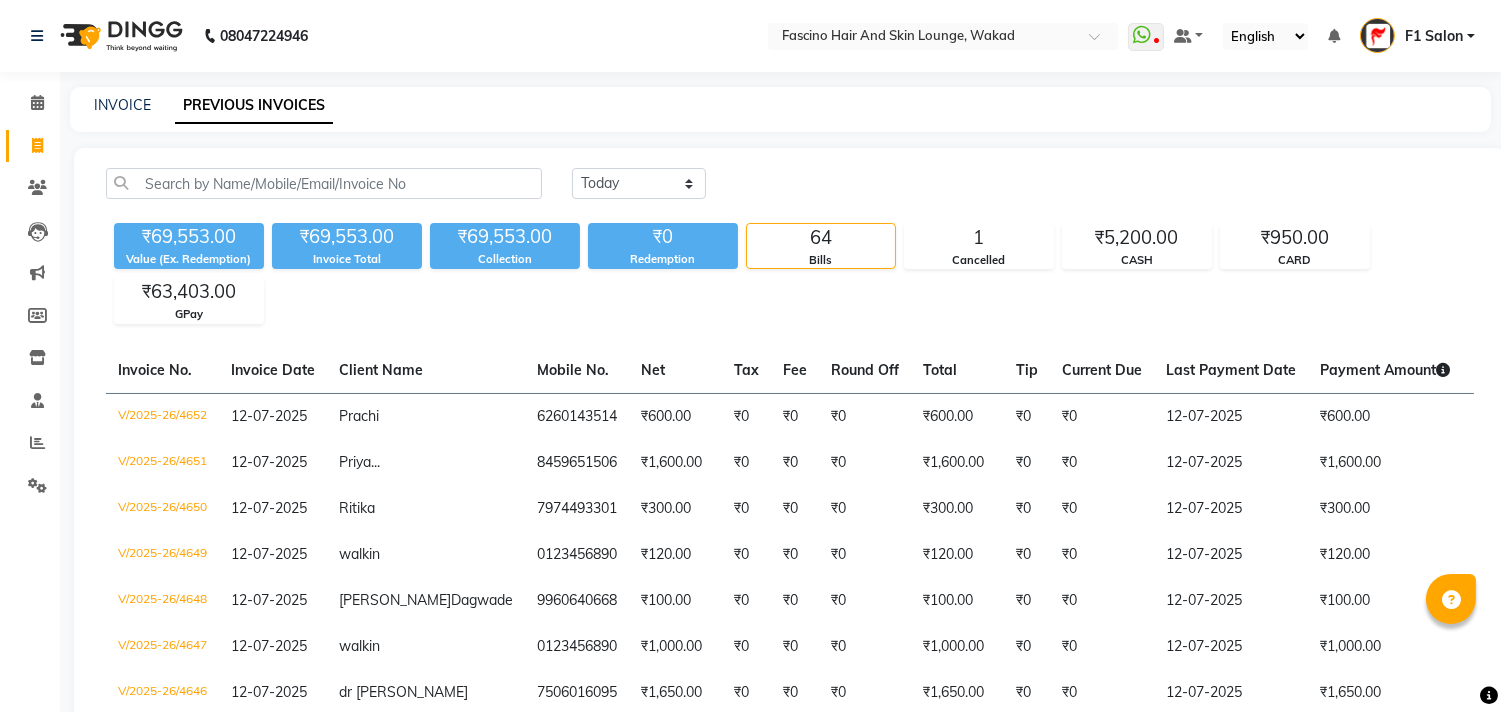 drag, startPoint x: 1046, startPoint y: 188, endPoint x: 1050, endPoint y: 200, distance: 12.649111 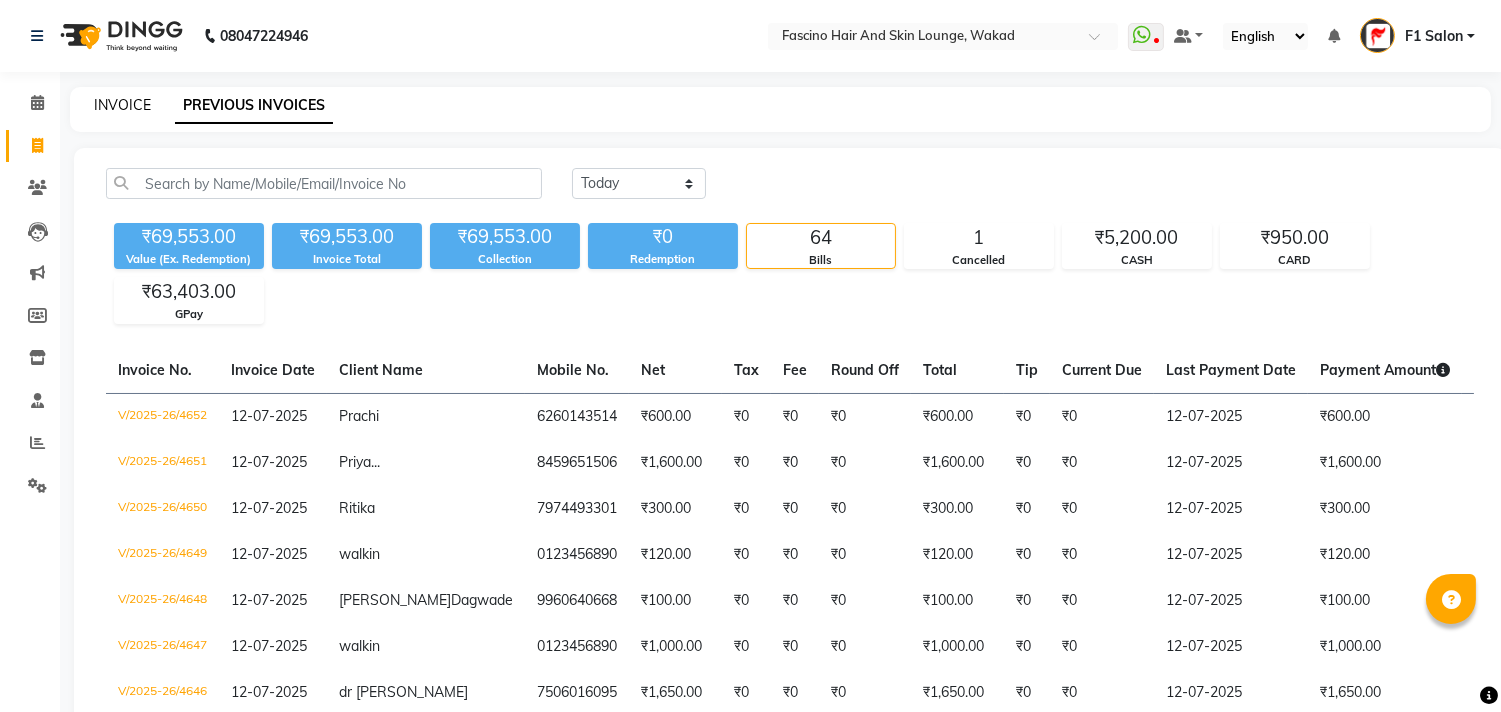 click on "INVOICE" 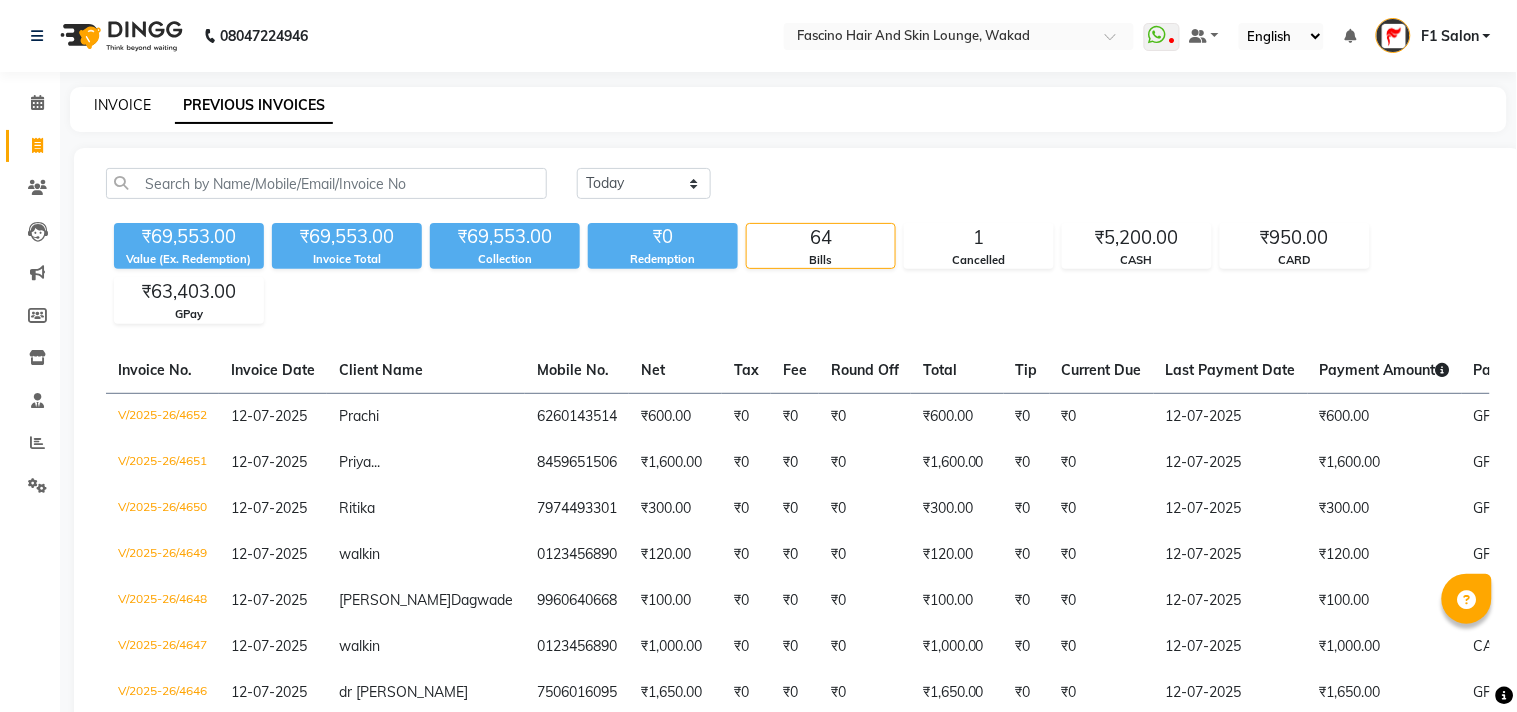 select on "service" 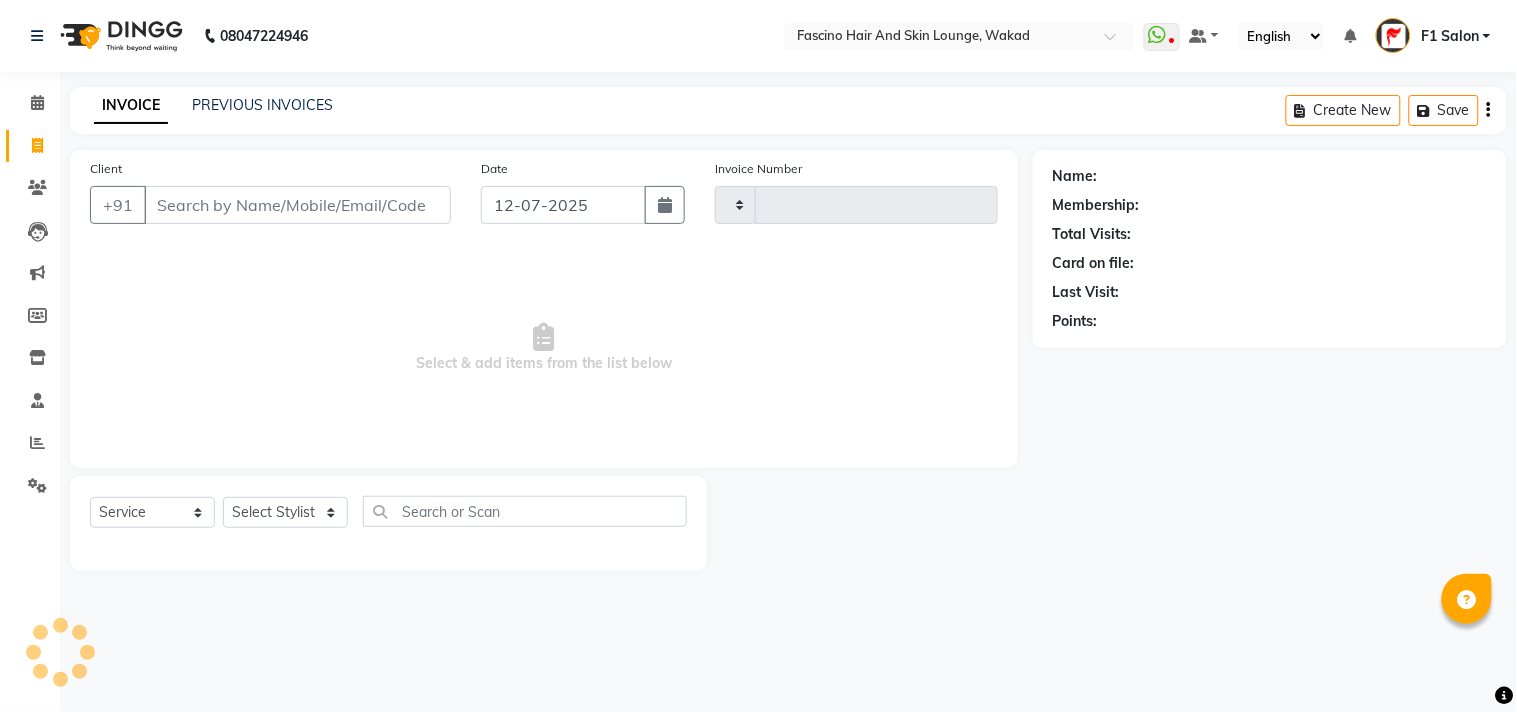 type on "4653" 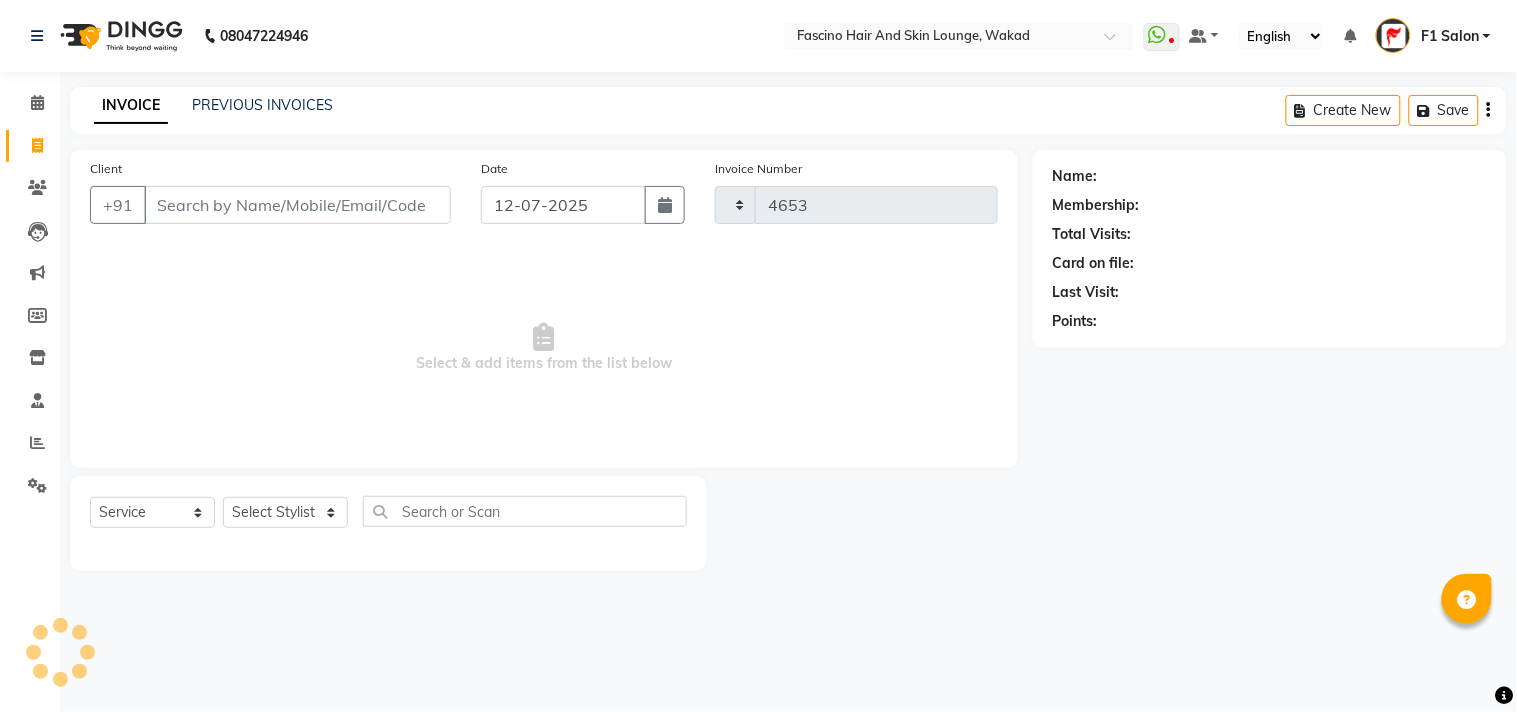 select on "126" 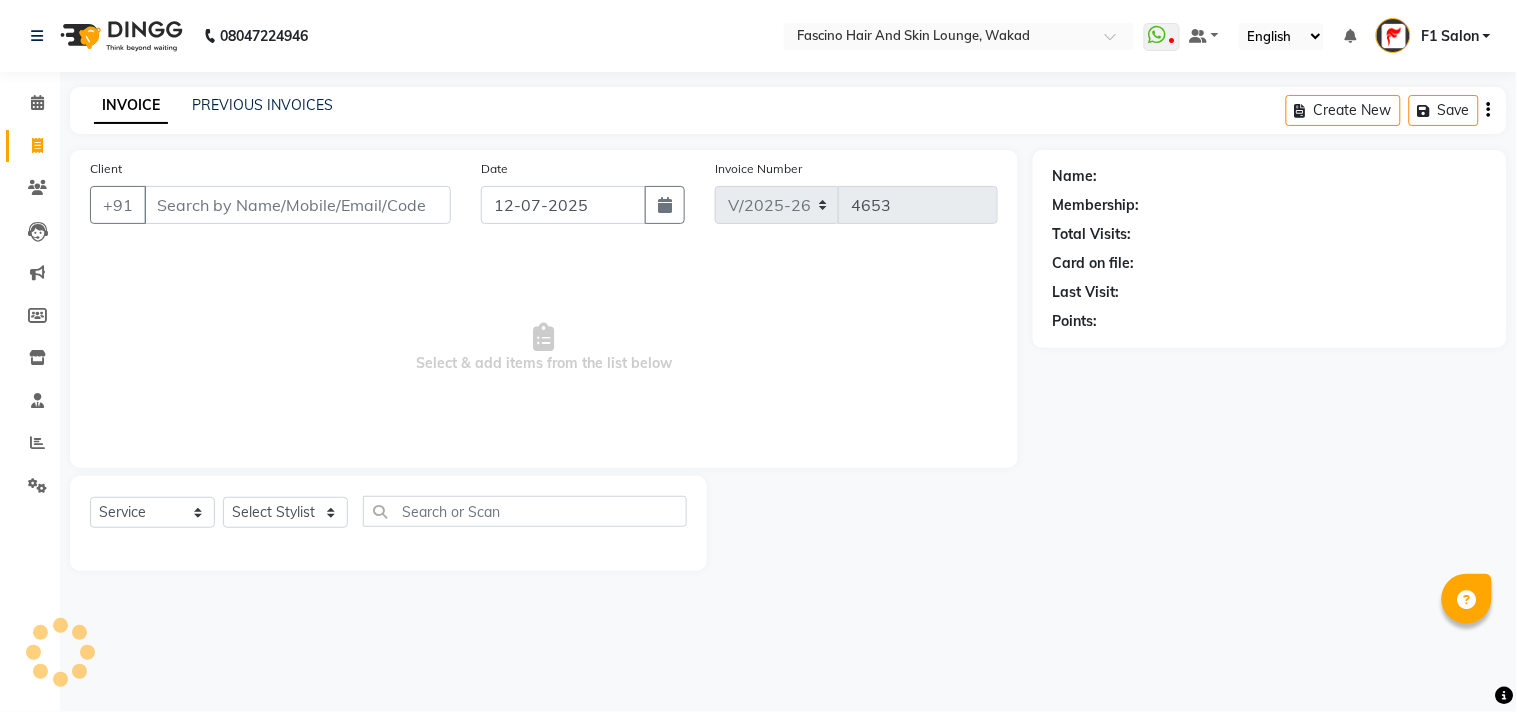 click on "Client" at bounding box center [297, 205] 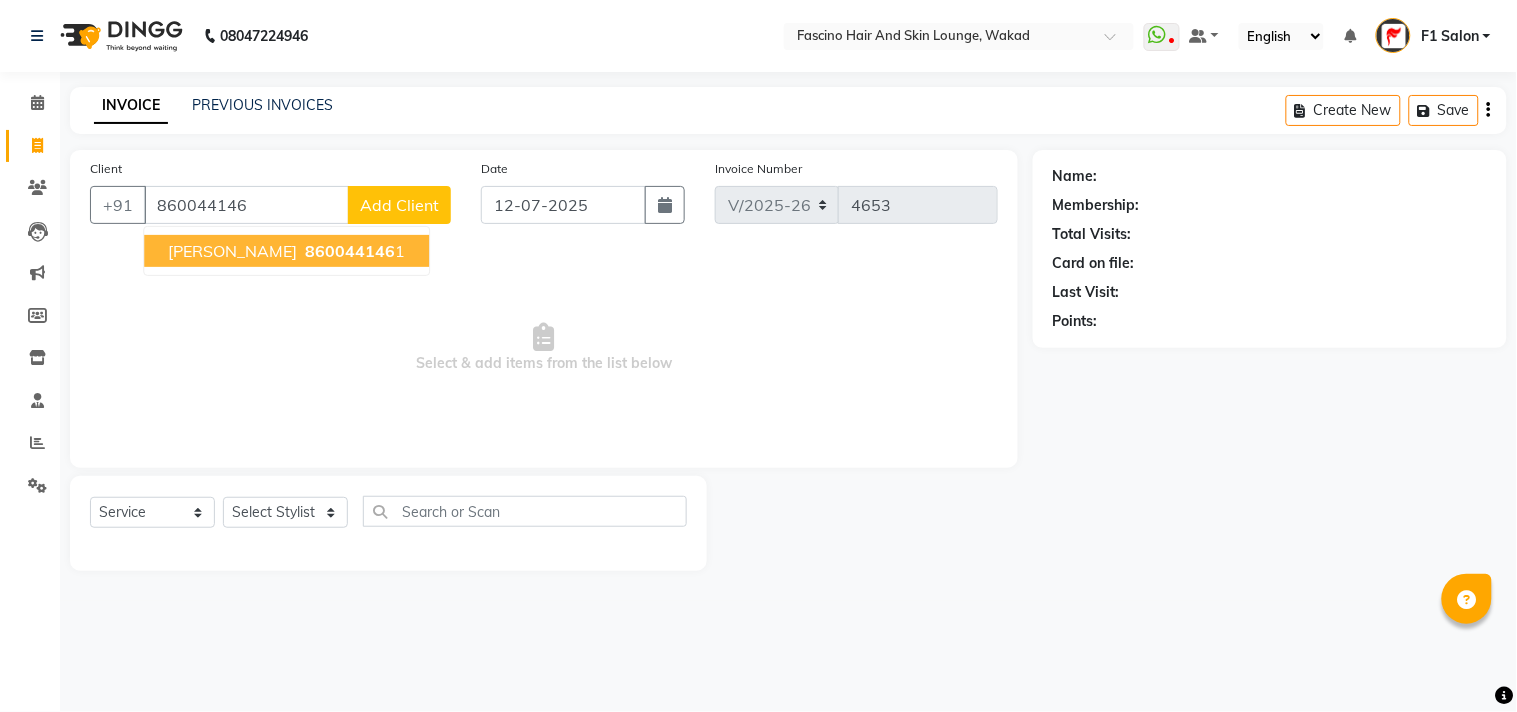 click on "Arnav Nath" at bounding box center (232, 251) 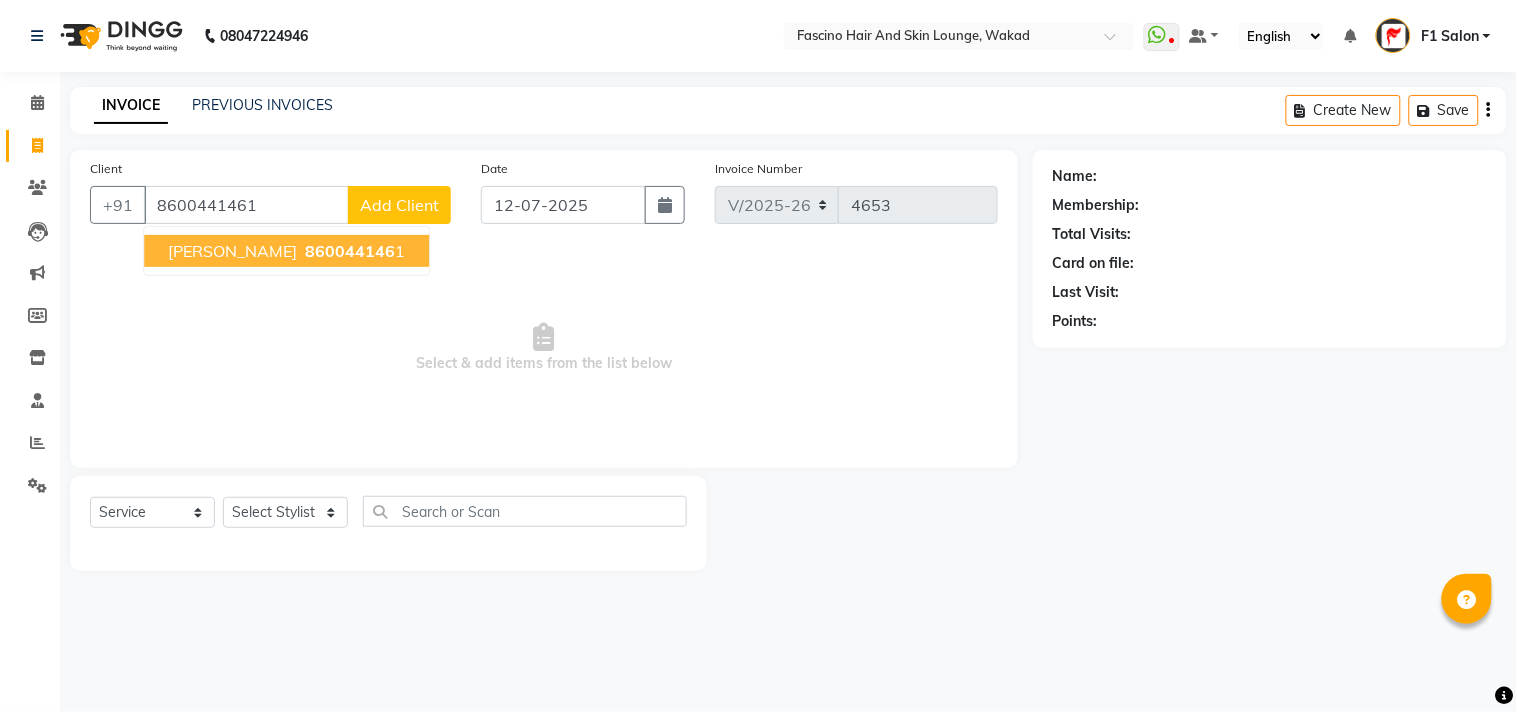 type on "8600441461" 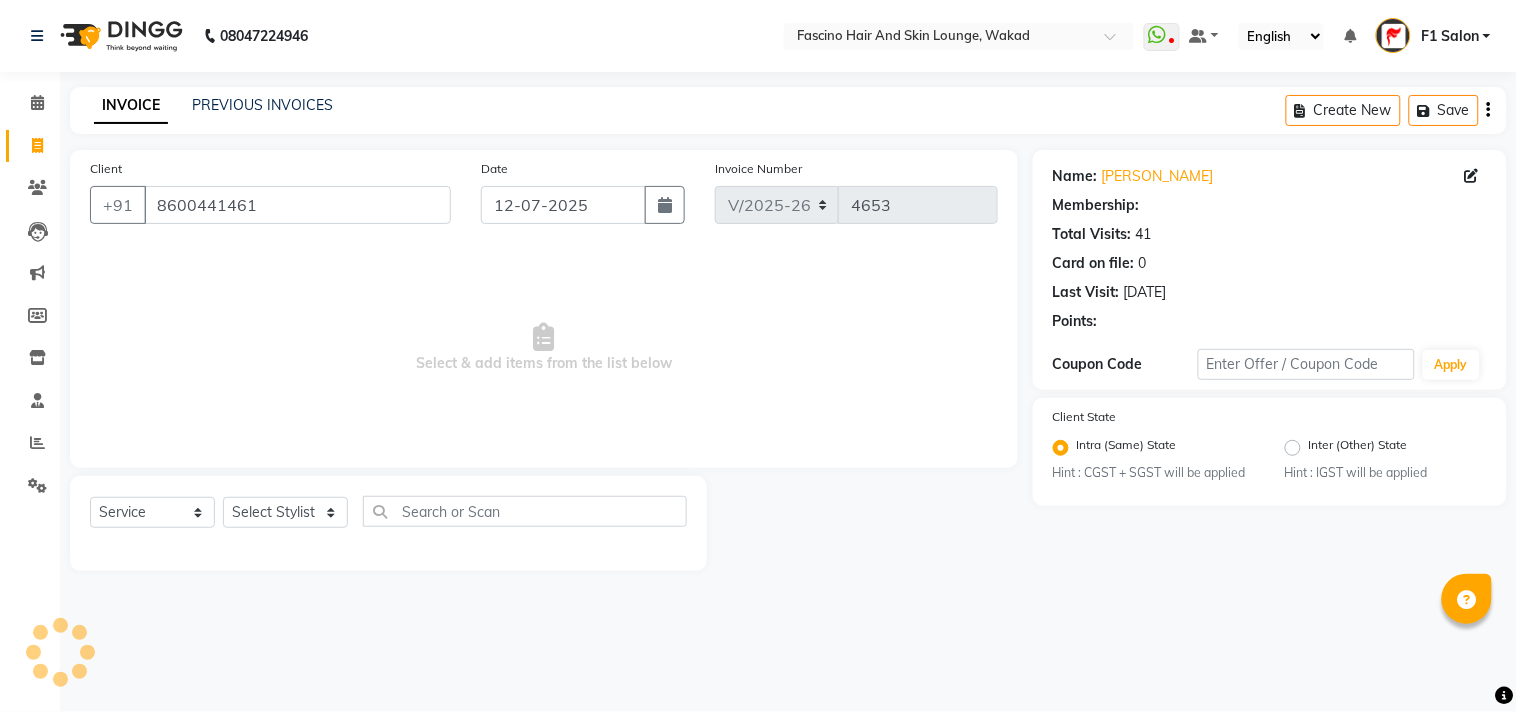 select on "1: Object" 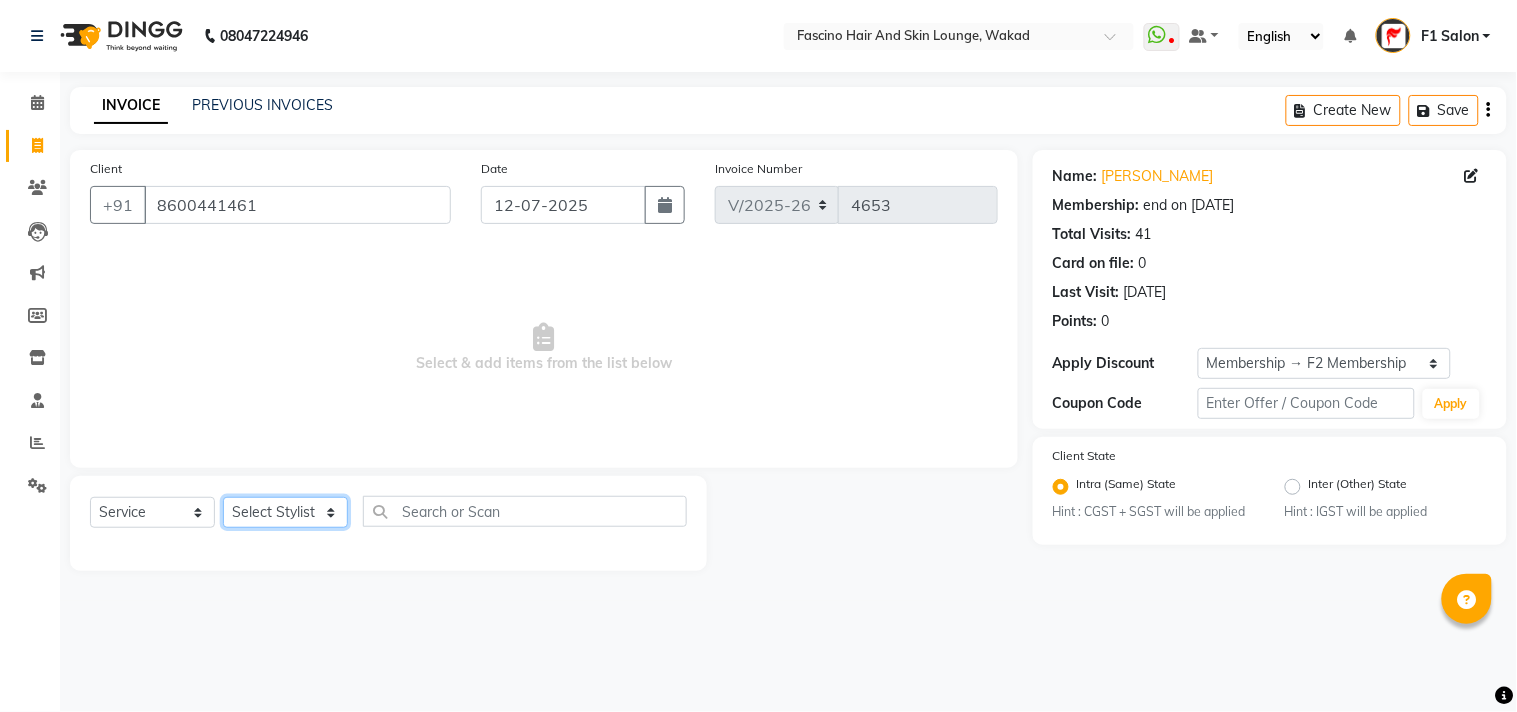 click on "Select Stylist 8805000650  Asif Shaikh Chimu Ingale F1 Salon  Ganesh F1 Gopal {JH} Govind (Jh ) Jadgdish Kajal  Omkar JH Pooja kate  Ram choudhry Sahil jh Sanjay muley Shree Siddu (F1) Sid (JH) Sukanya Sadiyan  Suraj F1 Tejal Beaution Usha Bhise Varsha F1 Veena" 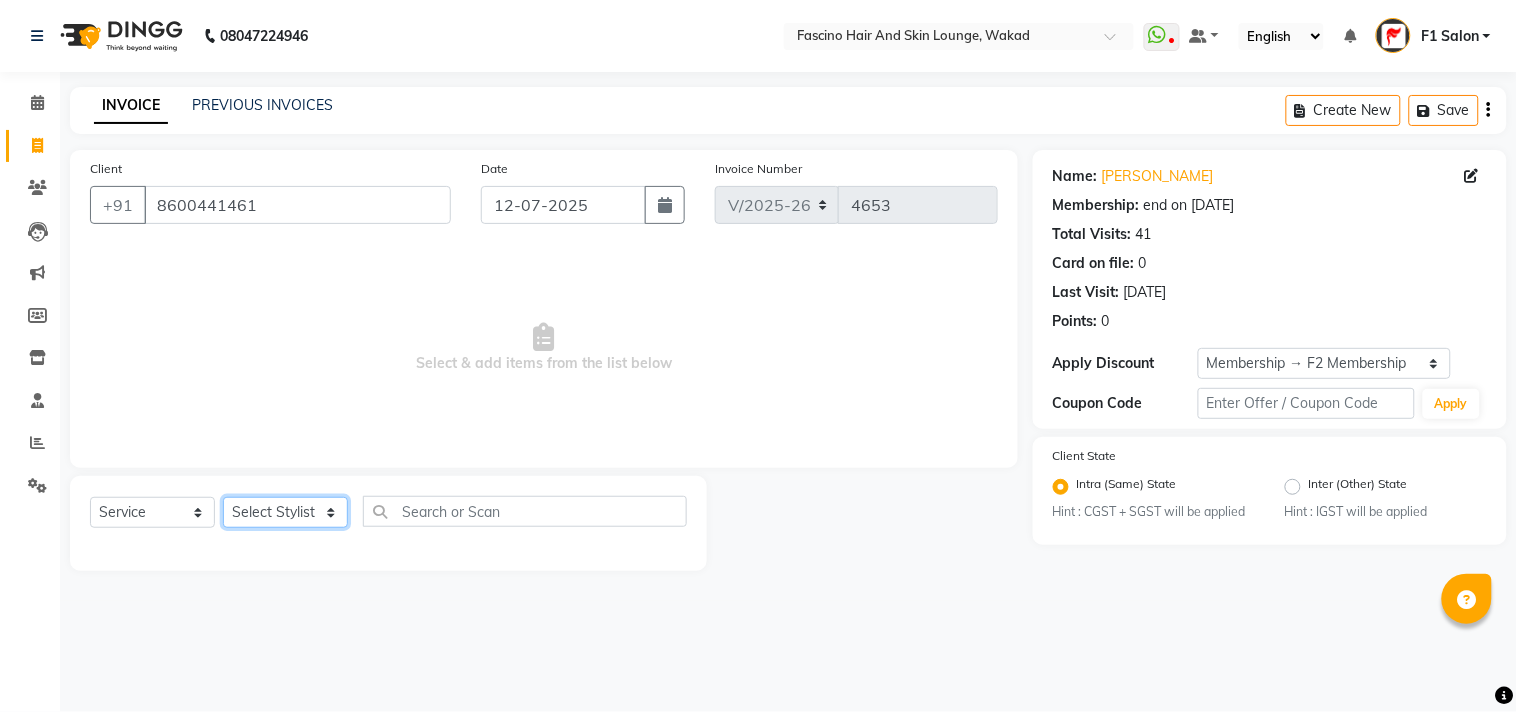 select on "57606" 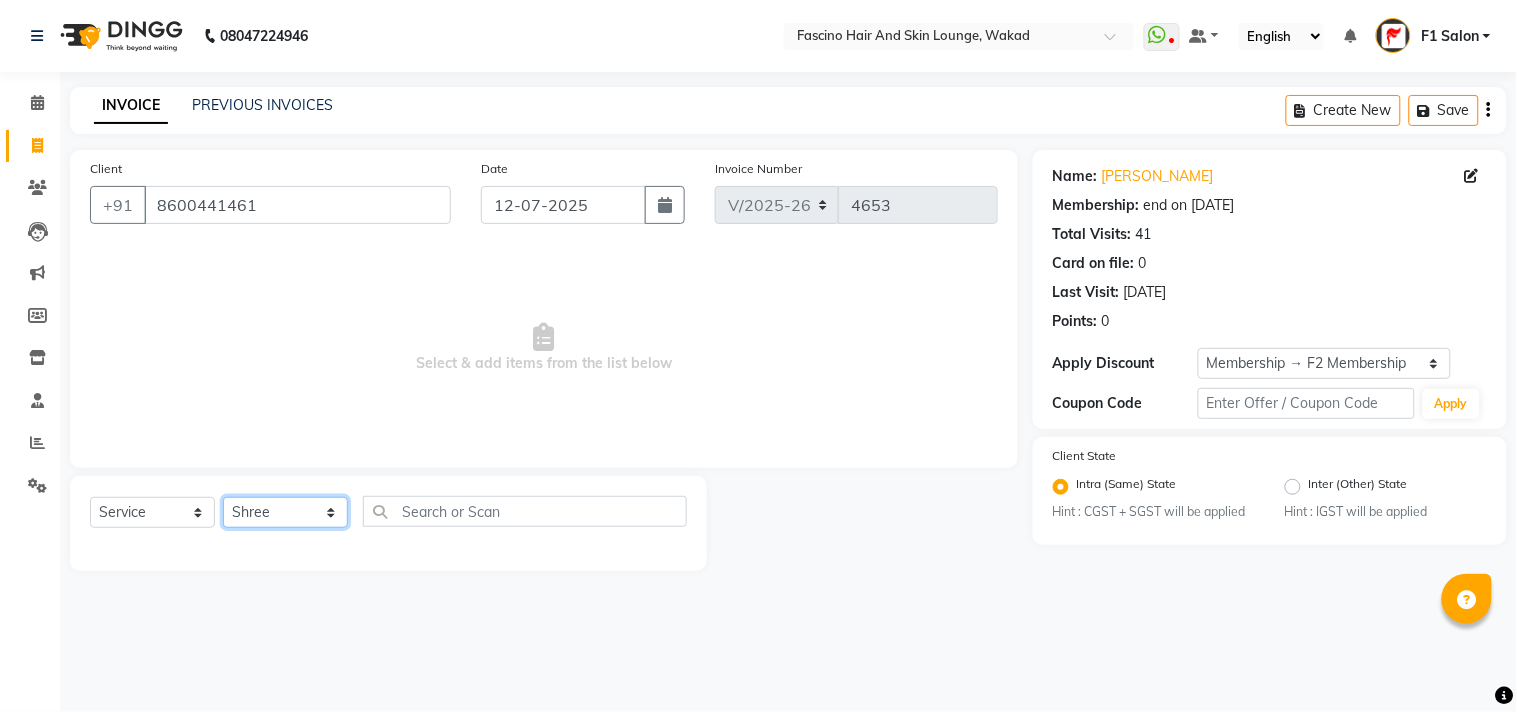 click on "Select Stylist 8805000650  Asif Shaikh Chimu Ingale F1 Salon  Ganesh F1 Gopal {JH} Govind (Jh ) Jadgdish Kajal  Omkar JH Pooja kate  Ram choudhry Sahil jh Sanjay muley Shree Siddu (F1) Sid (JH) Sukanya Sadiyan  Suraj F1 Tejal Beaution Usha Bhise Varsha F1 Veena" 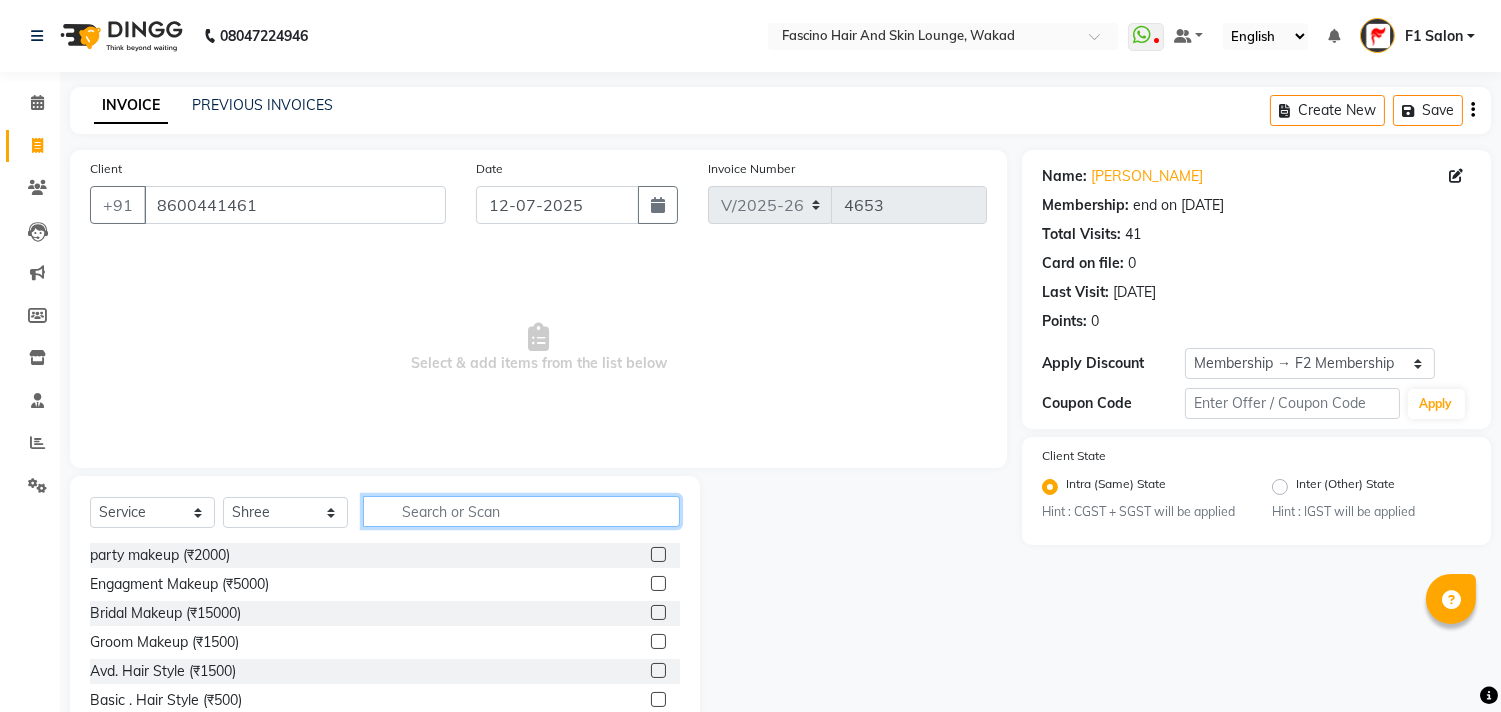click 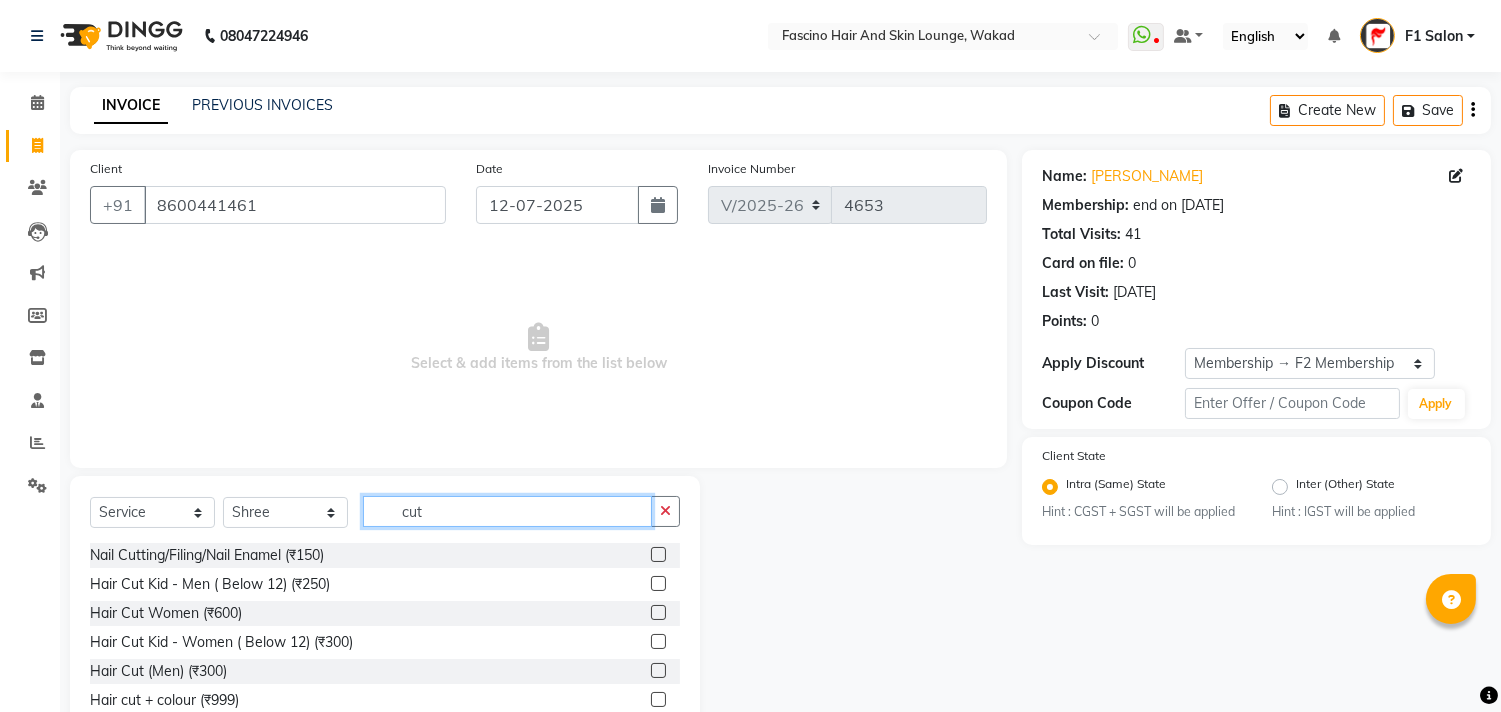 type on "cut" 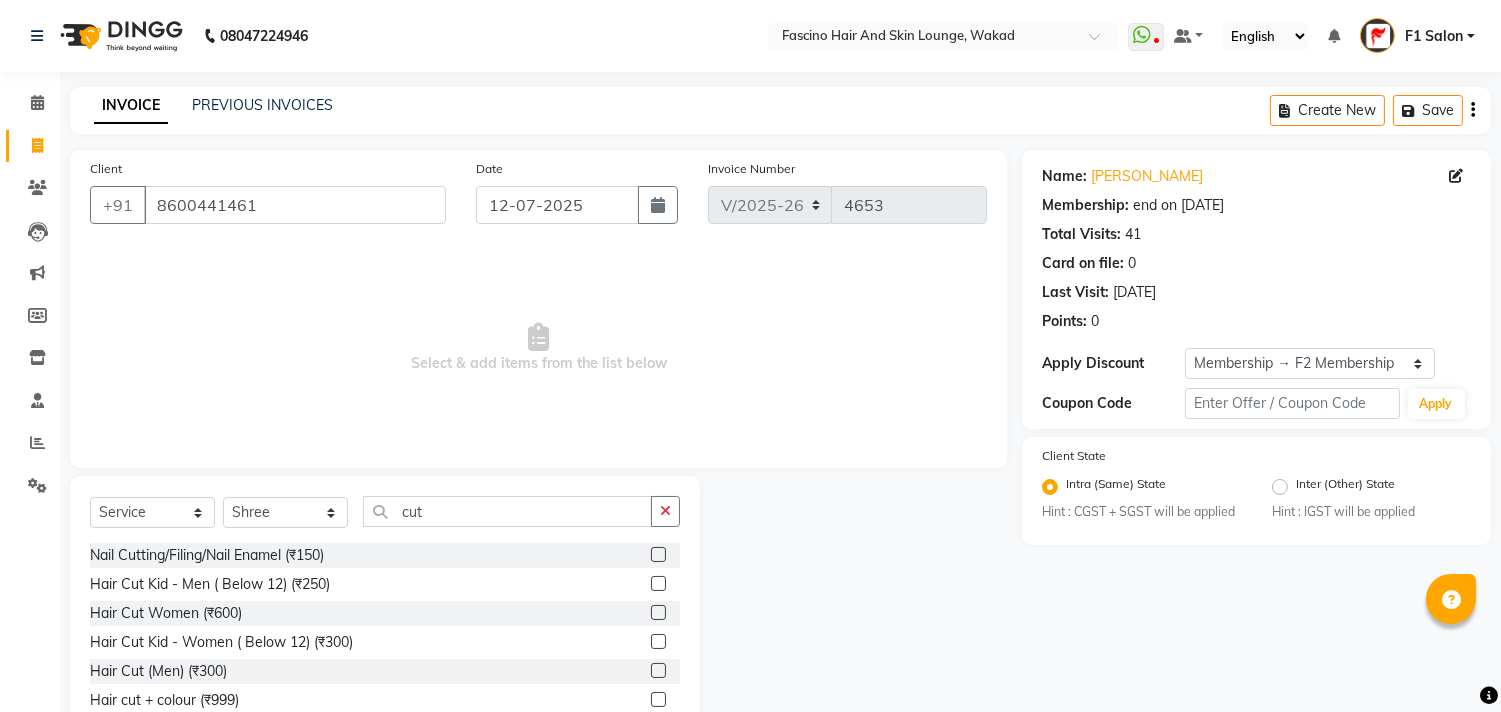 click 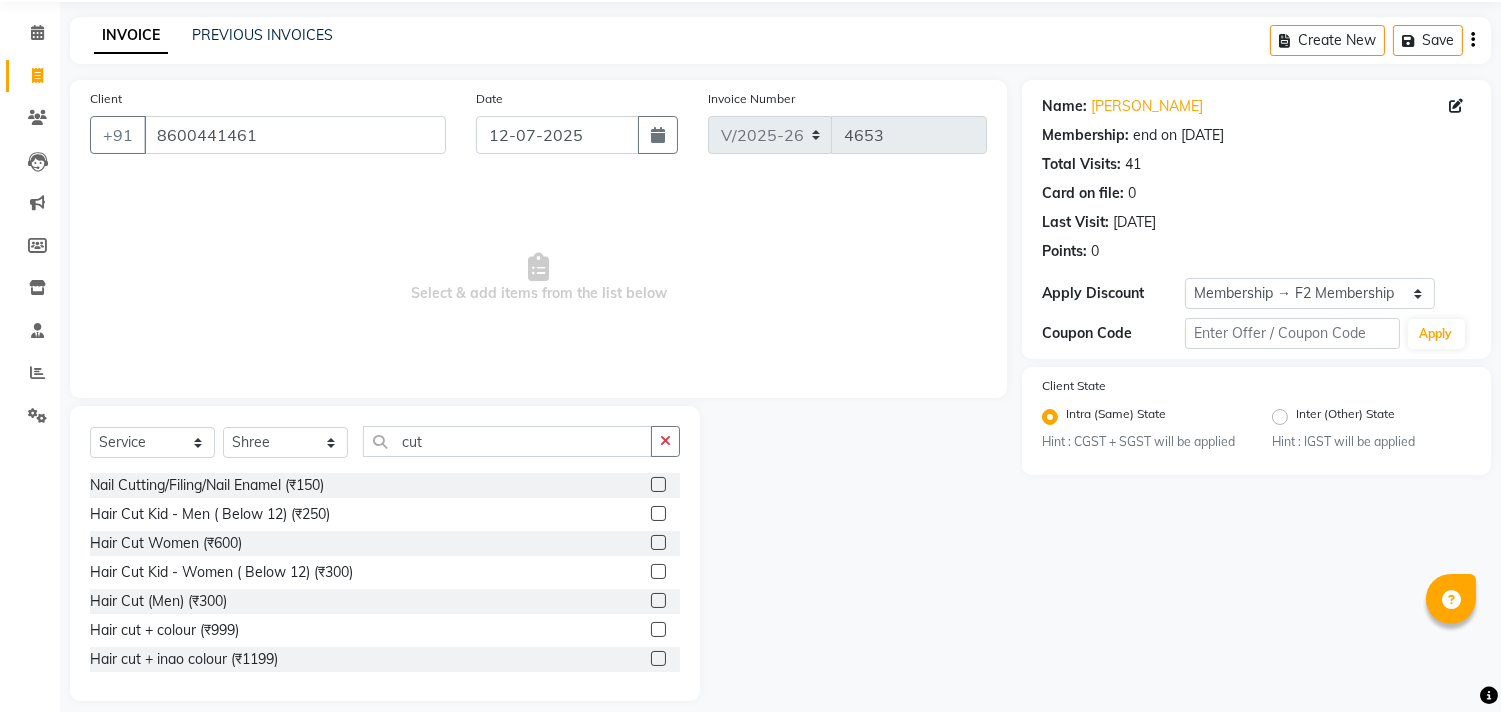 scroll, scrollTop: 88, scrollLeft: 0, axis: vertical 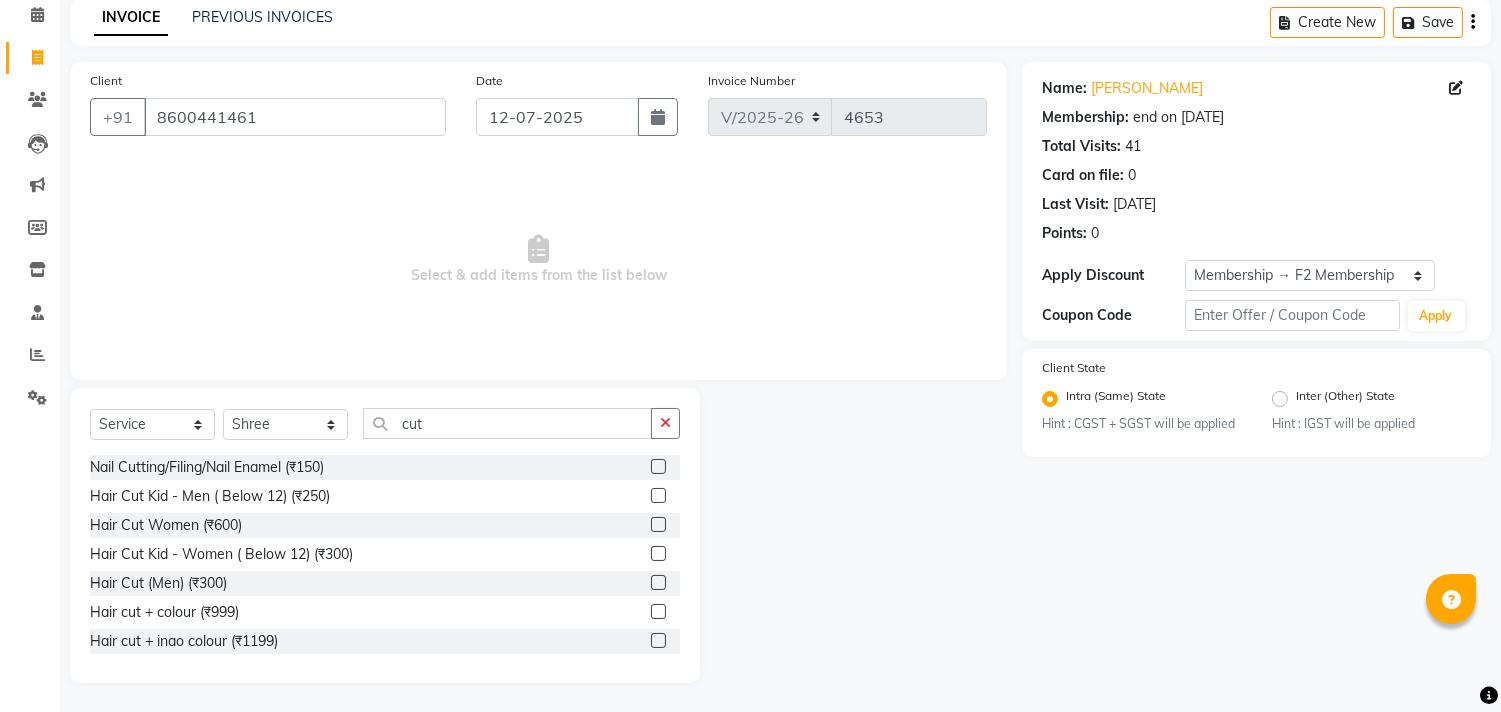 click 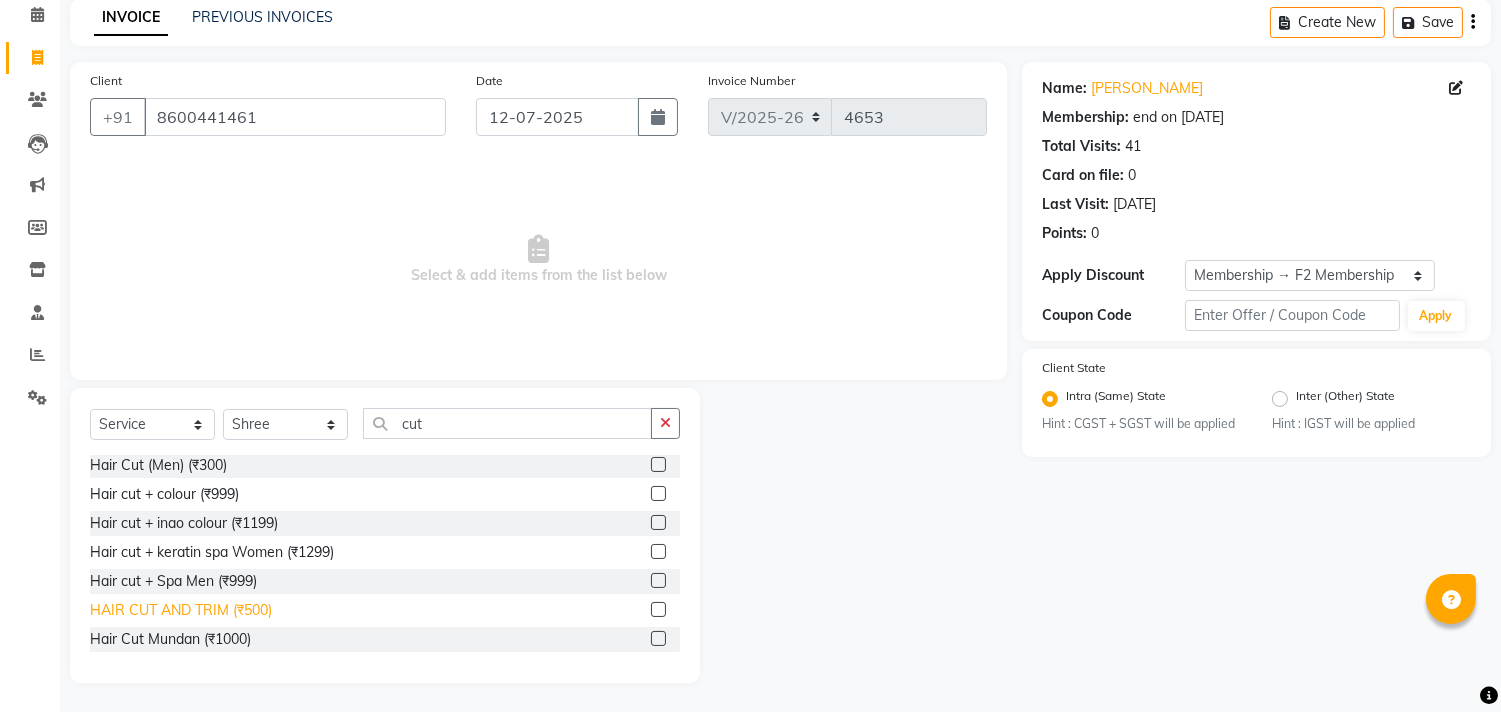 click on "HAIR CUT AND TRIM  (₹500)" 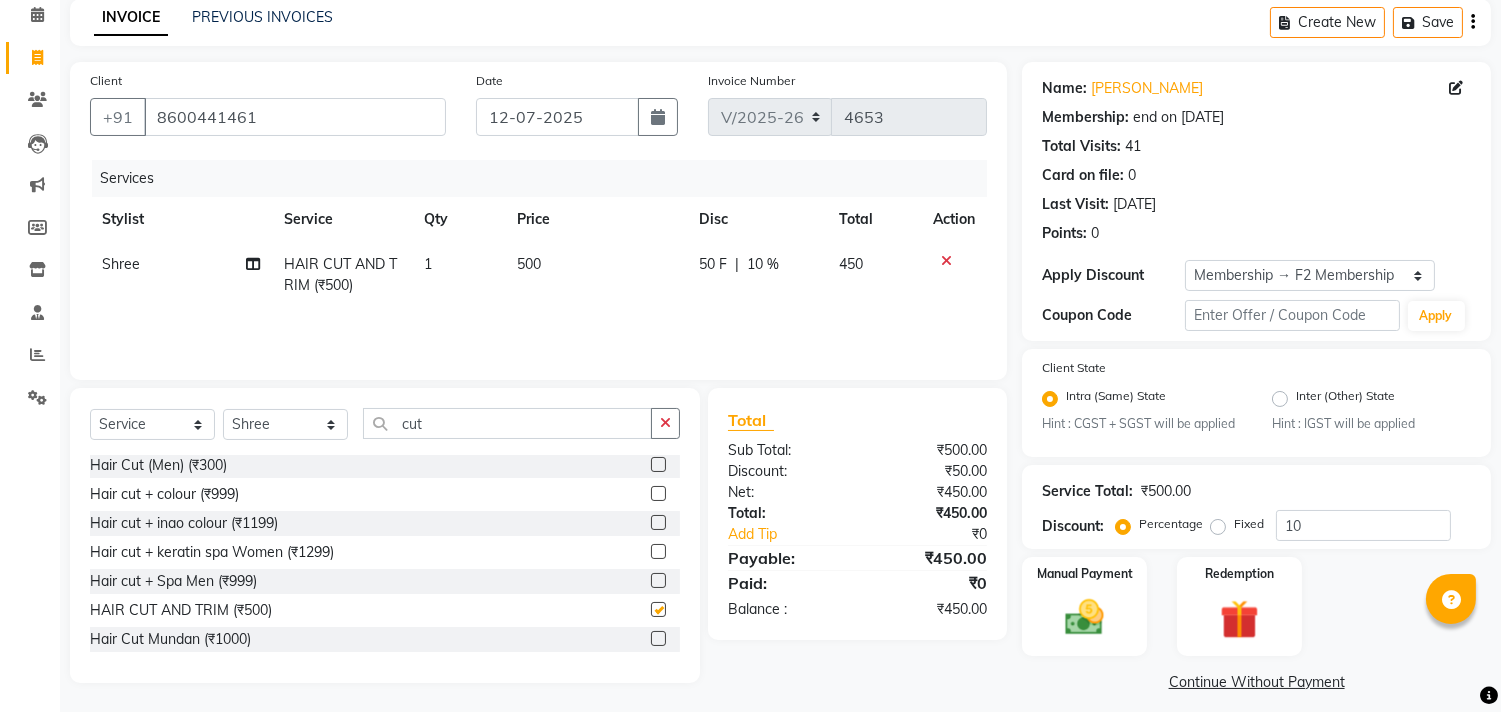 checkbox on "false" 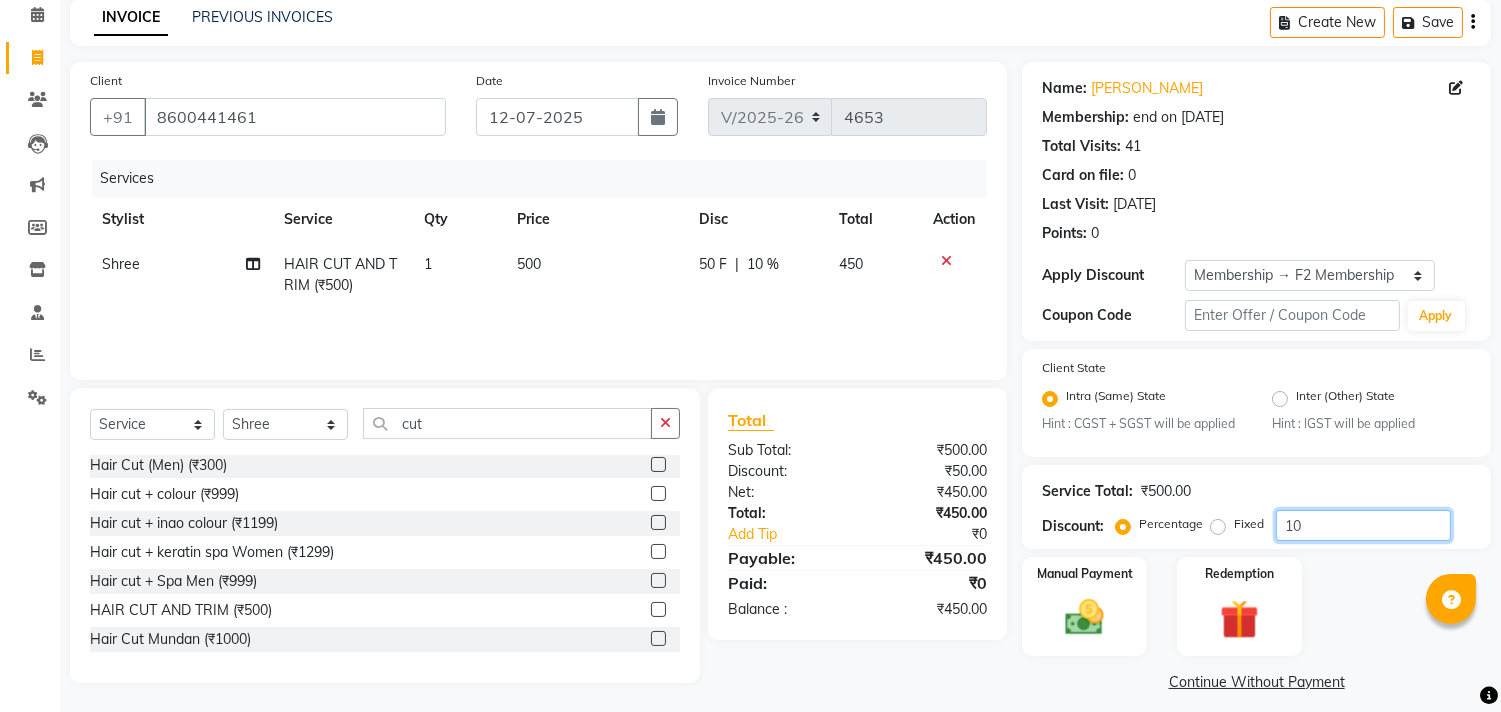 click on "10" 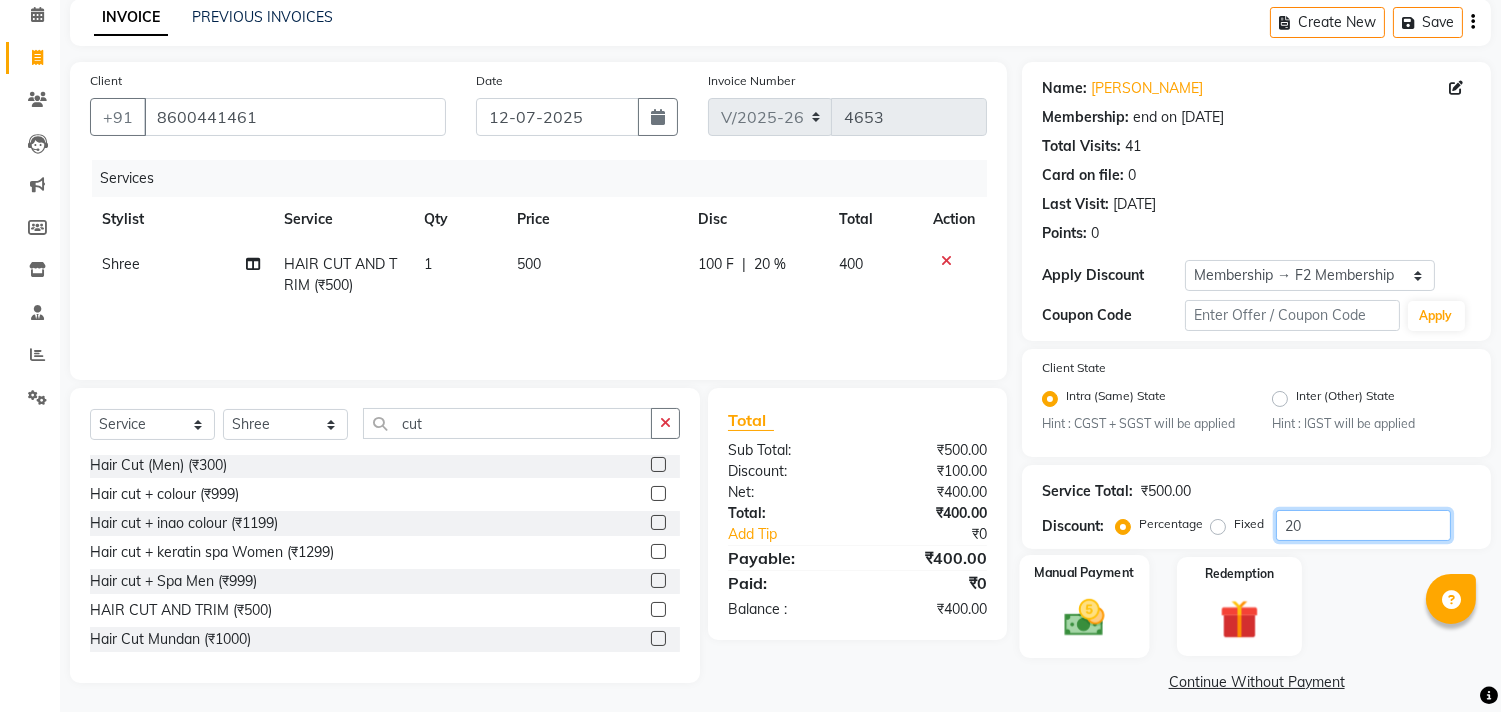 type on "20" 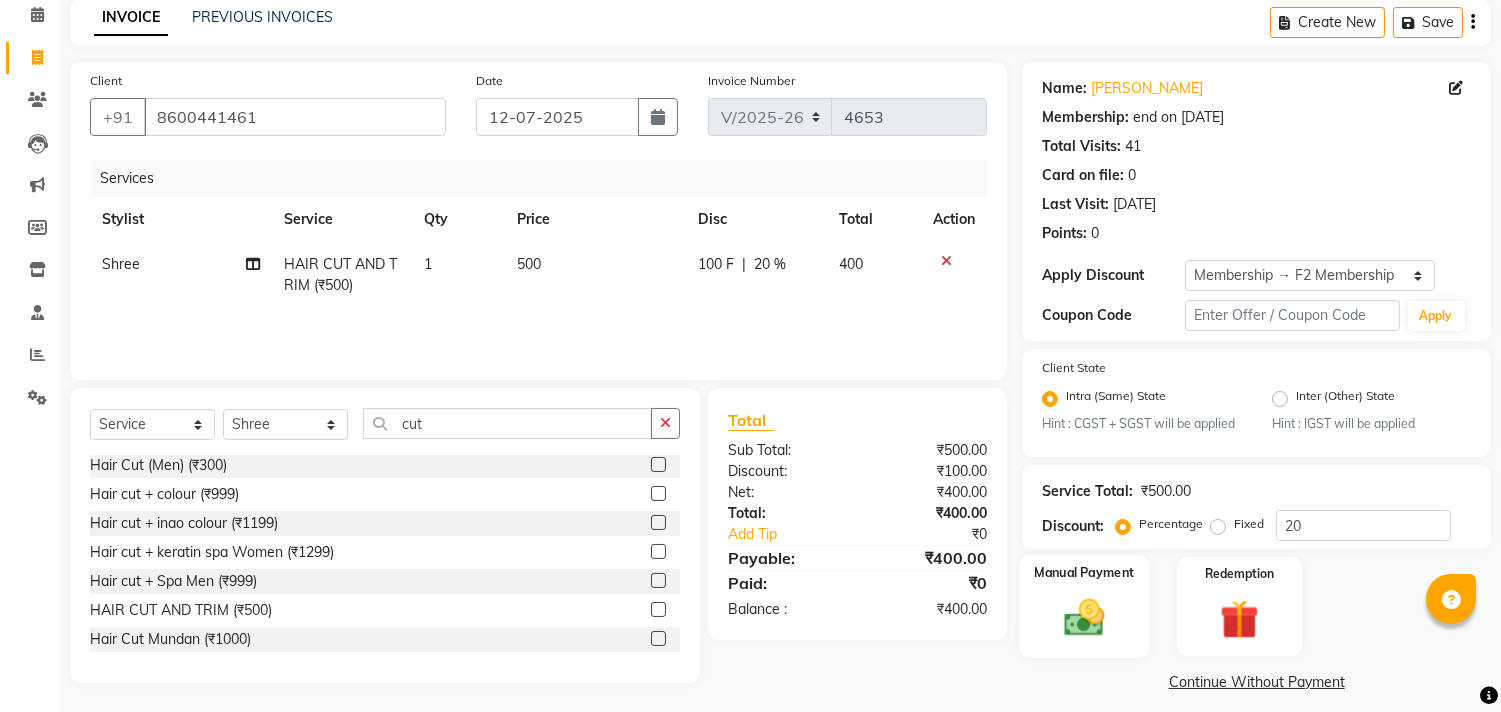 click 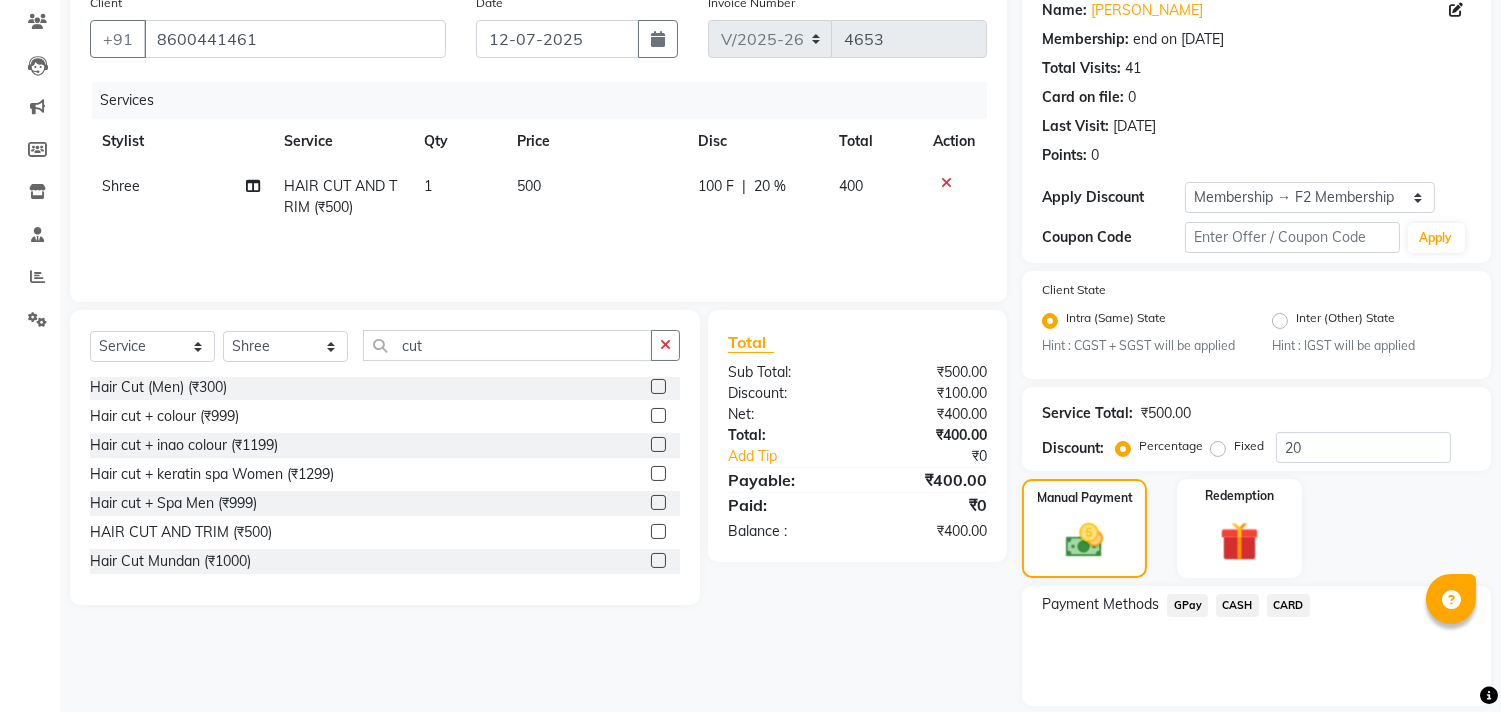 scroll, scrollTop: 231, scrollLeft: 0, axis: vertical 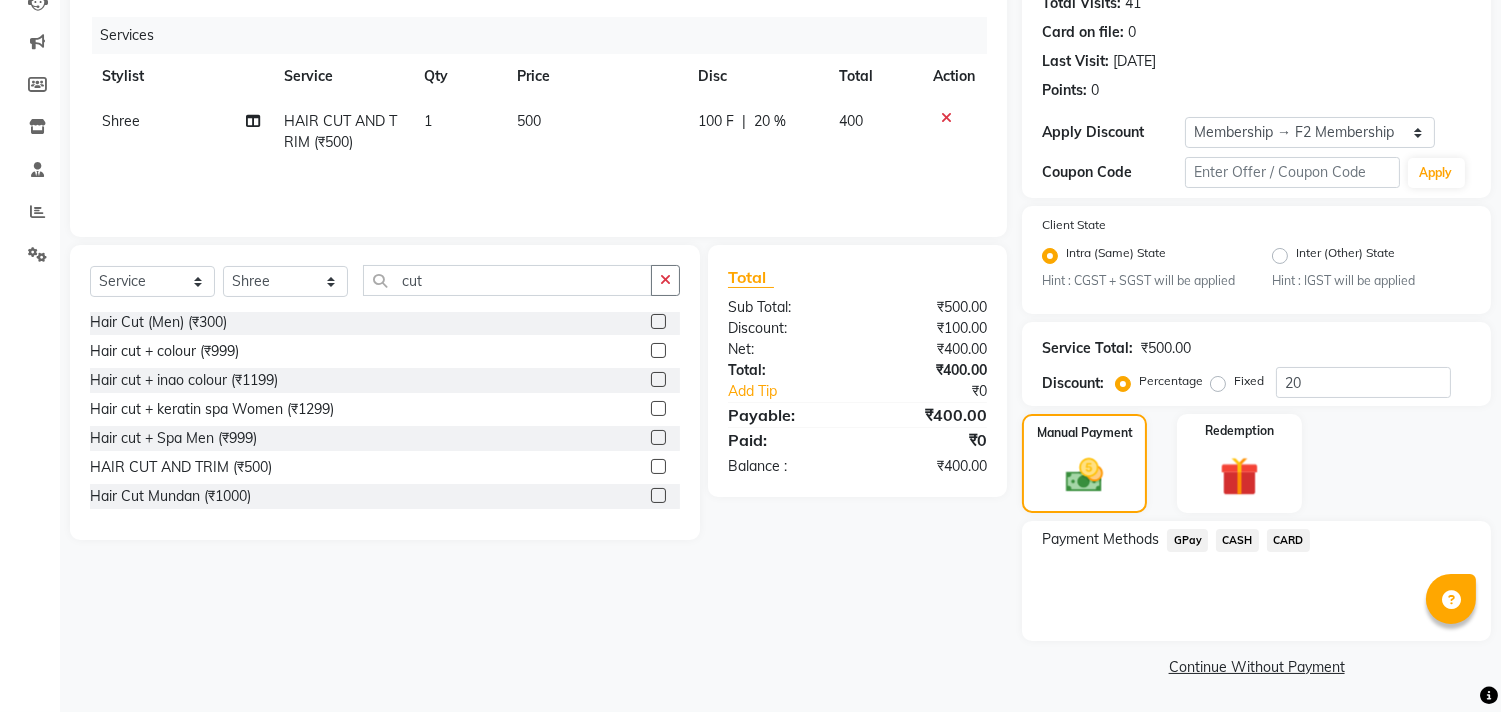 click on "GPay" 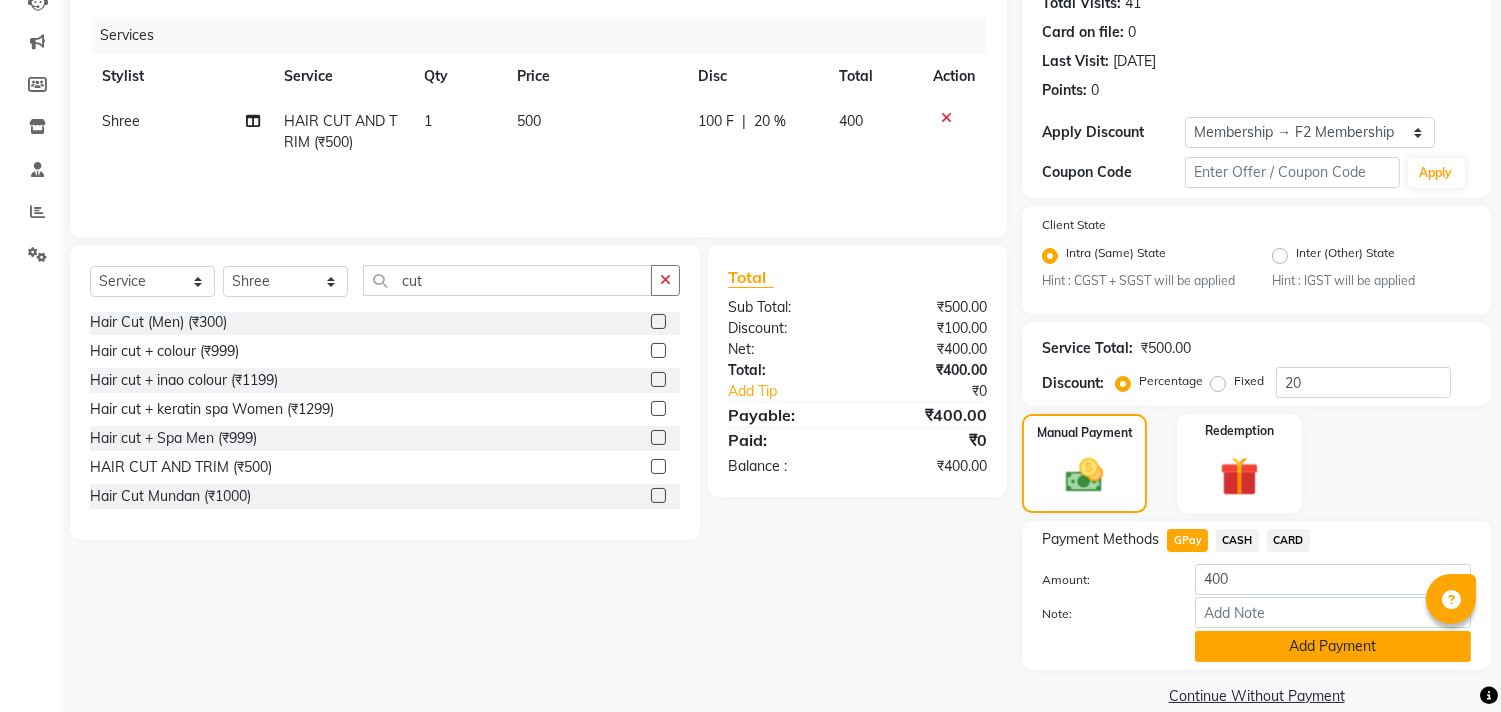 click on "Add Payment" 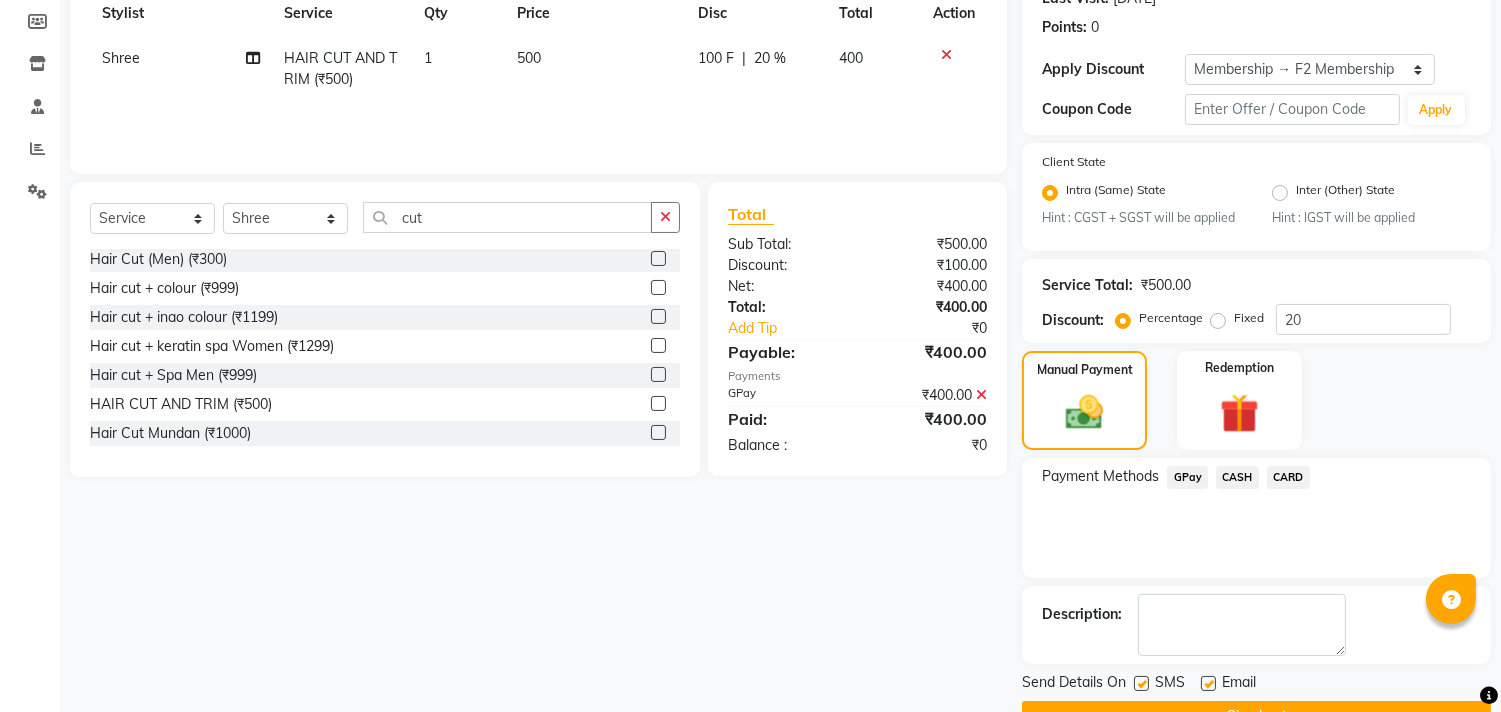 scroll, scrollTop: 344, scrollLeft: 0, axis: vertical 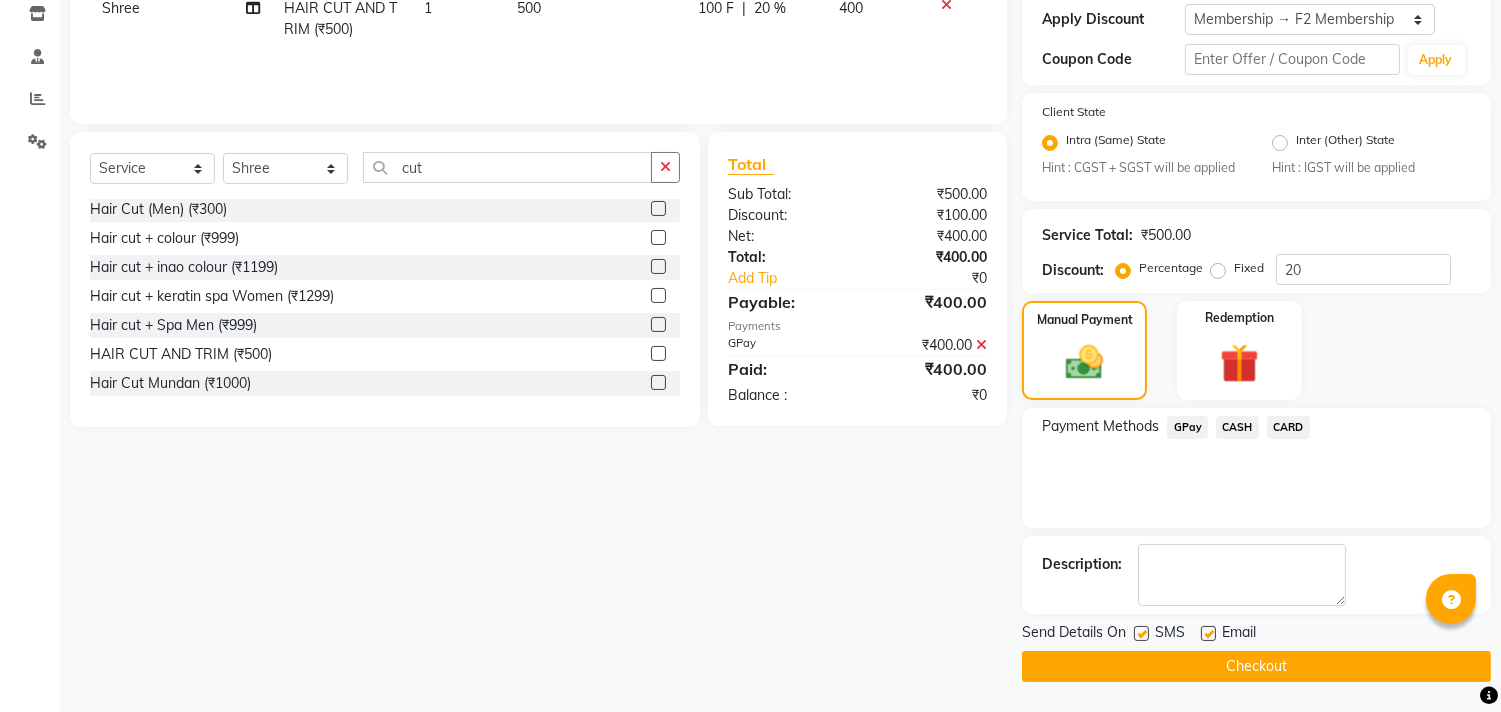click 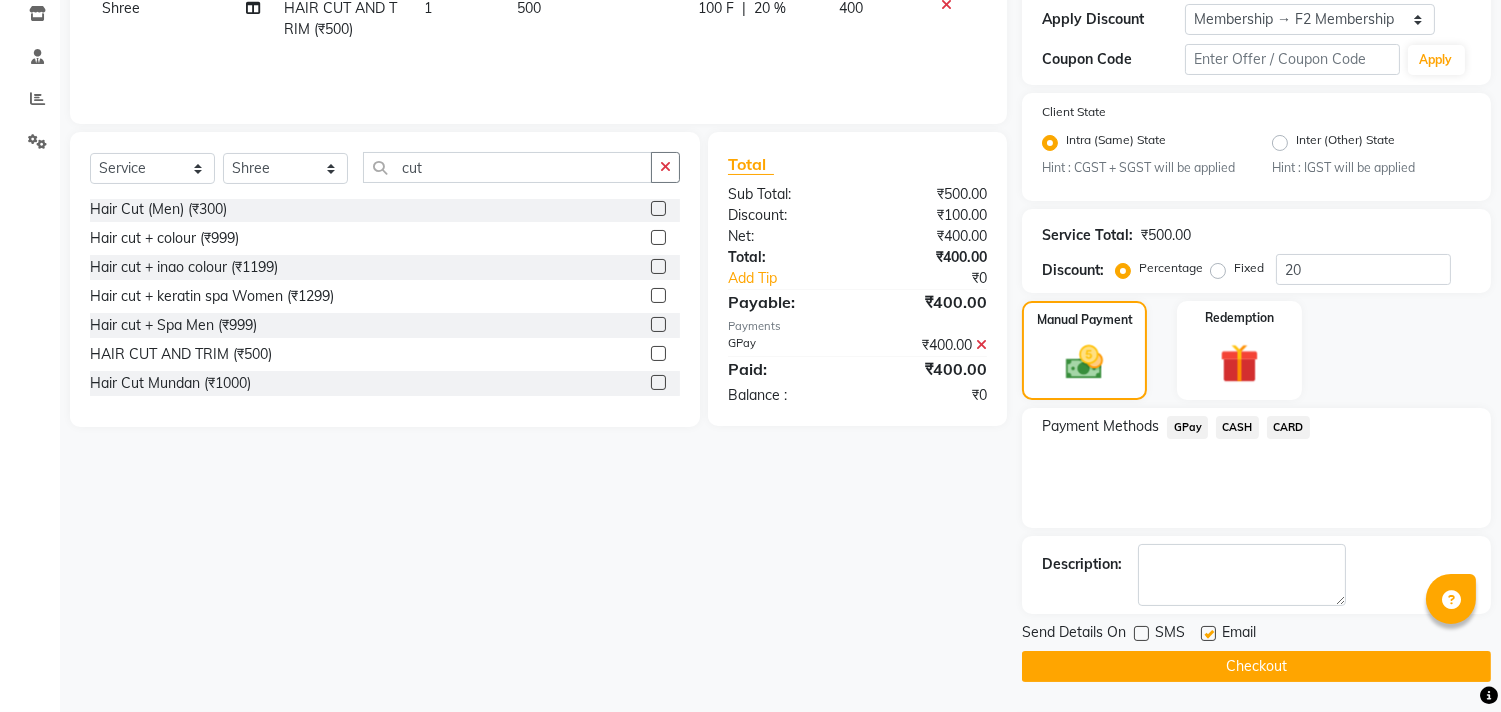 click 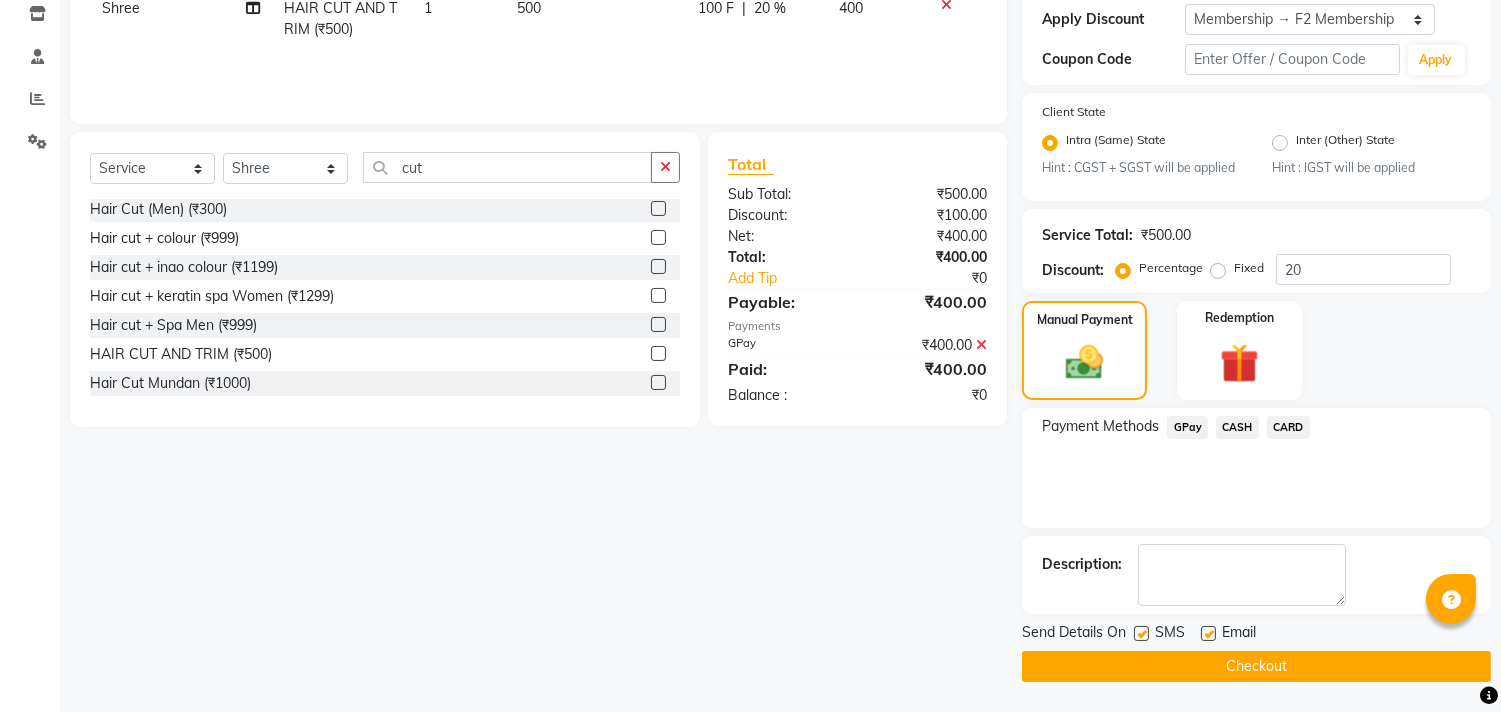 click 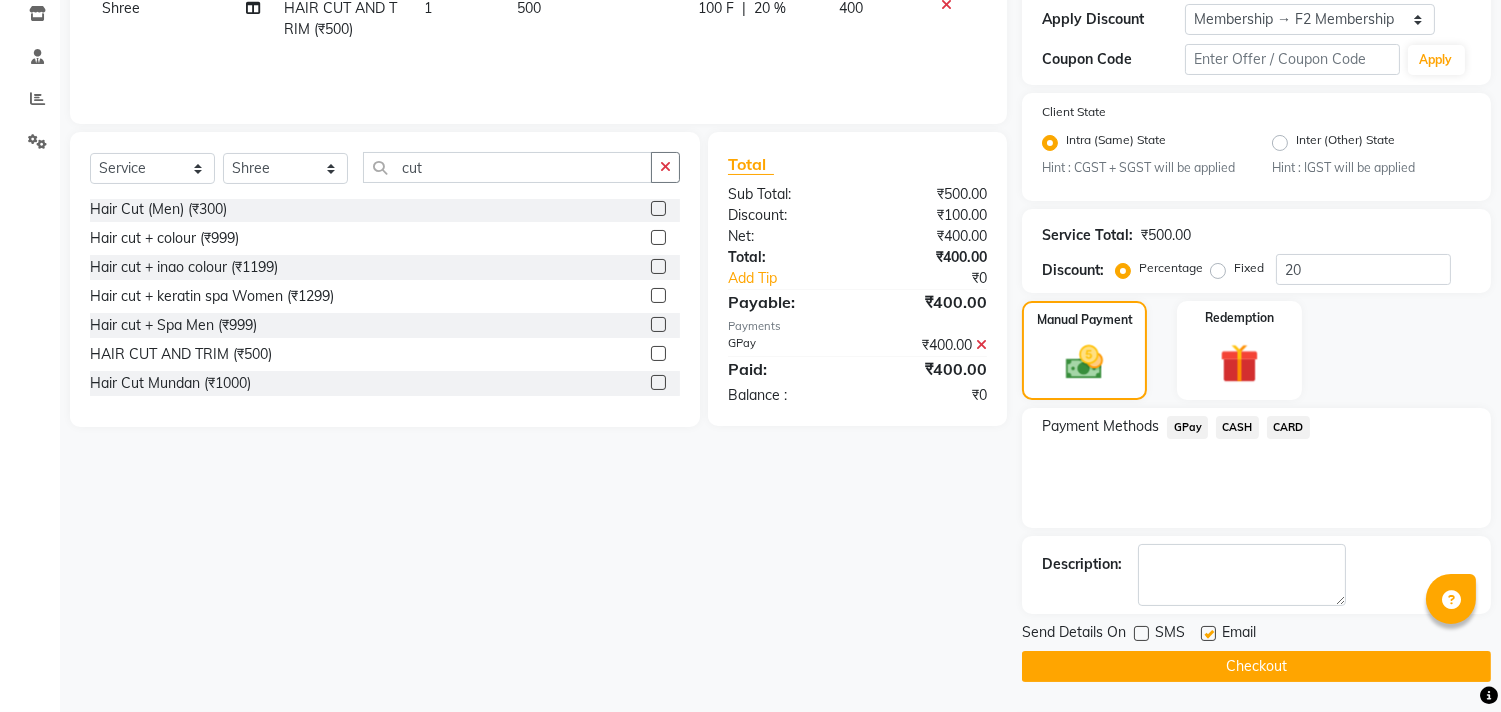 click on "Checkout" 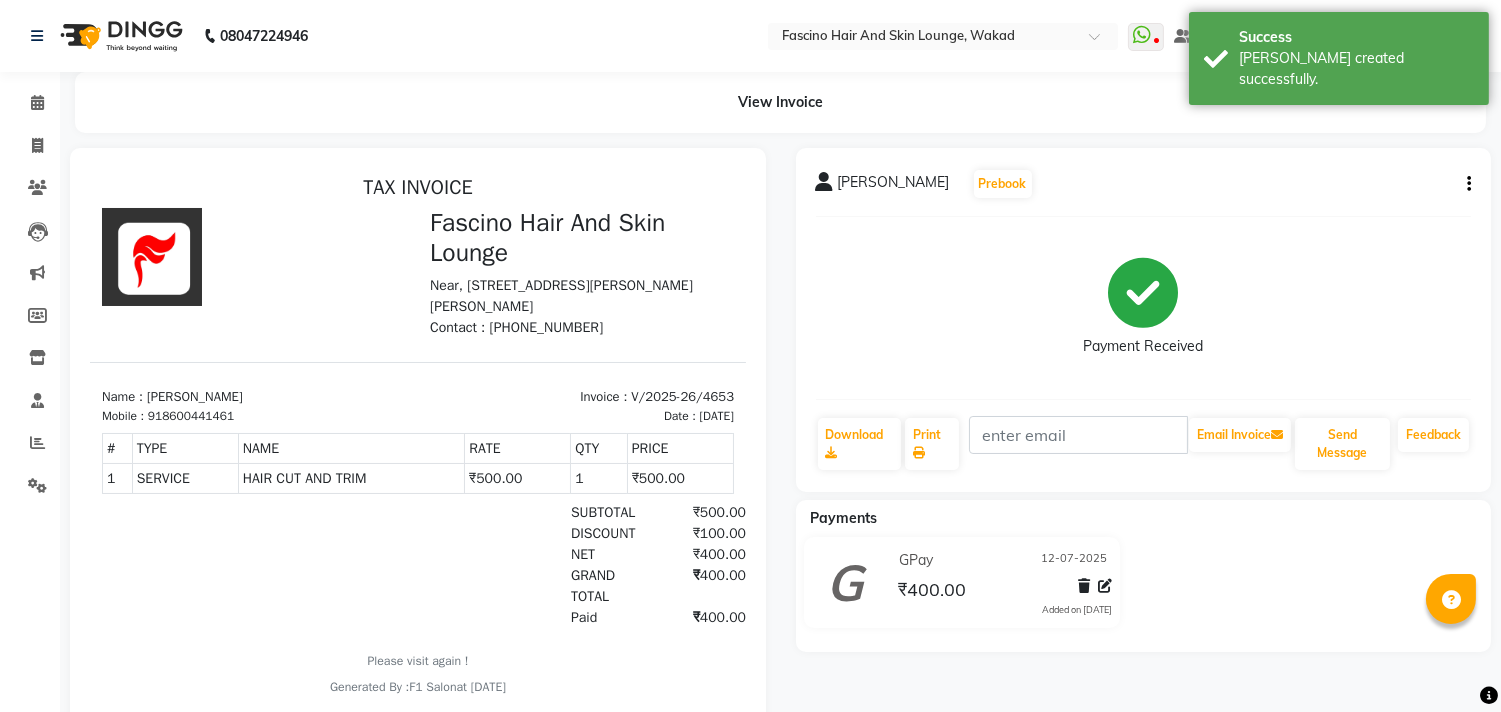 scroll, scrollTop: 0, scrollLeft: 0, axis: both 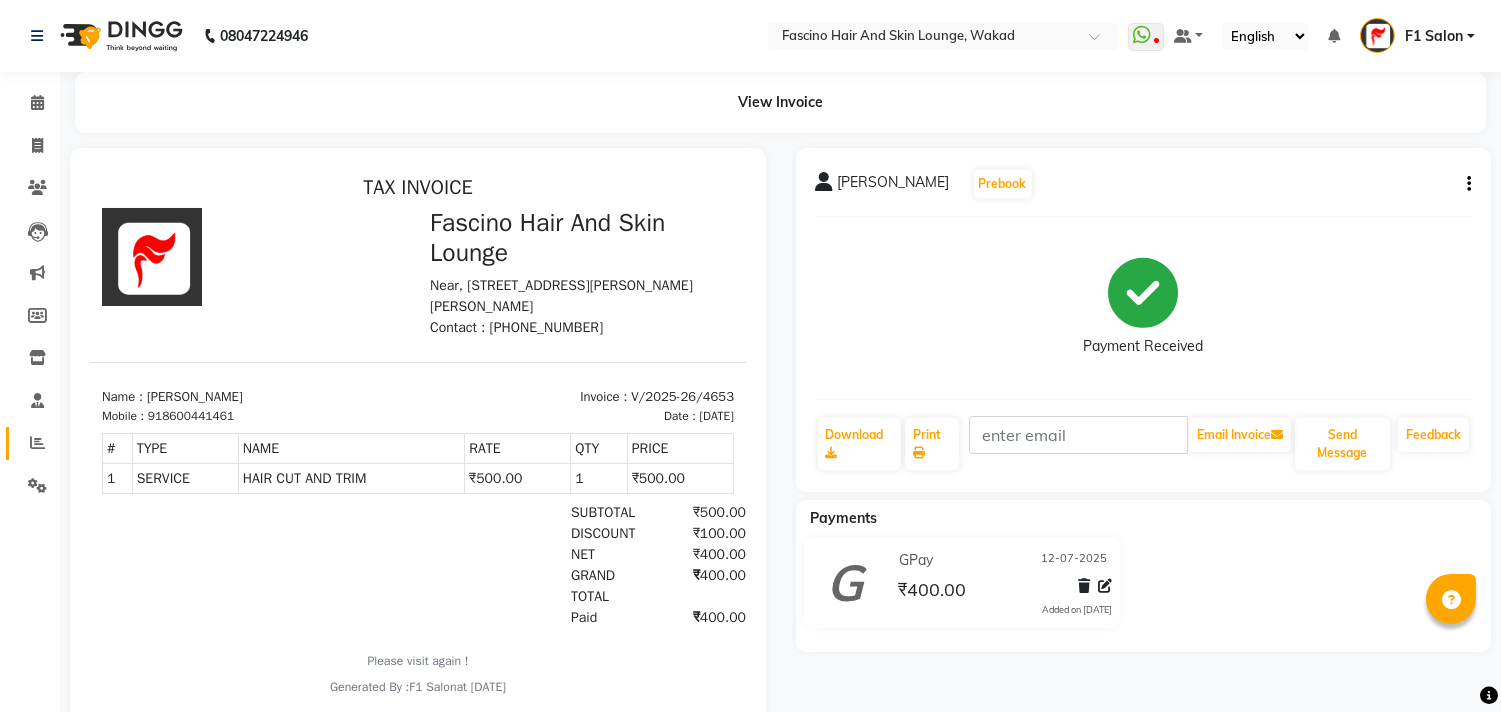 drag, startPoint x: 71, startPoint y: 440, endPoint x: 52, endPoint y: 440, distance: 19 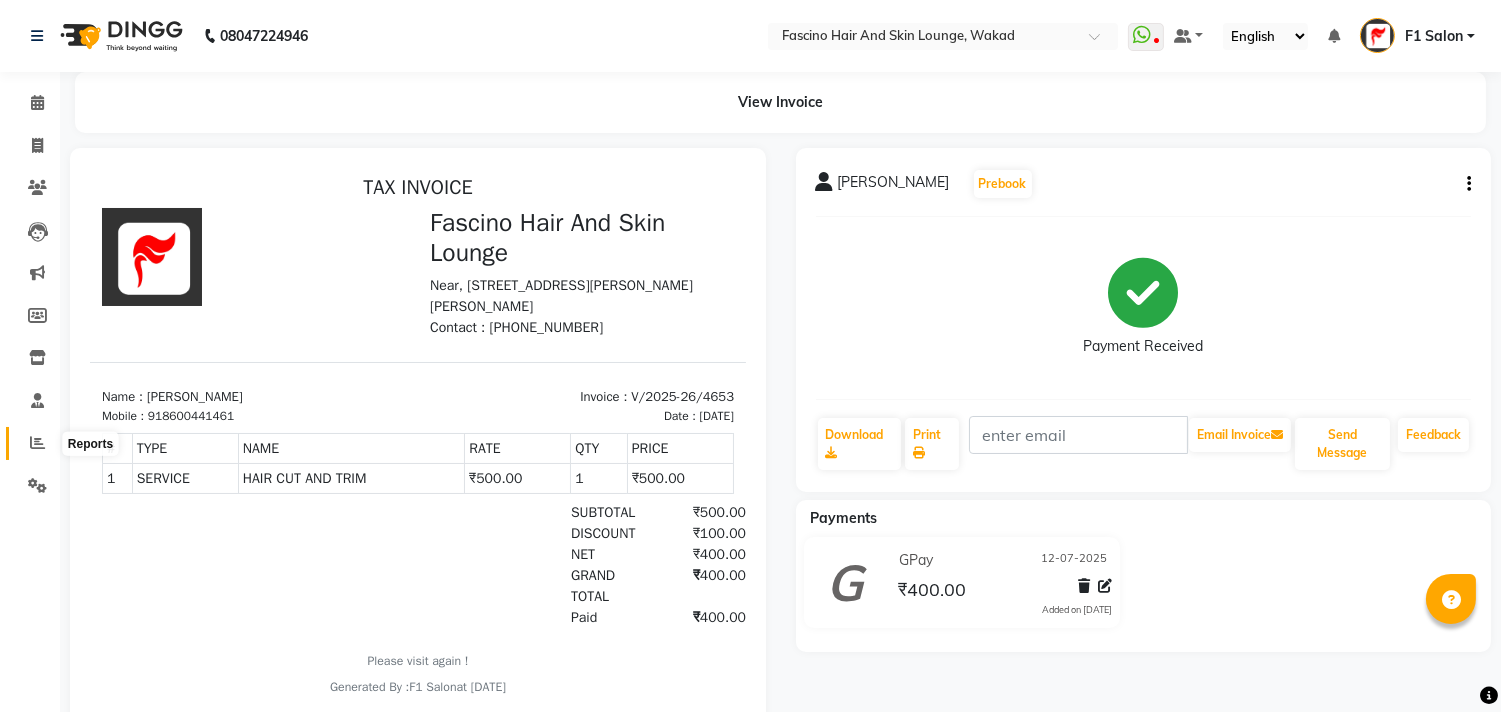 click 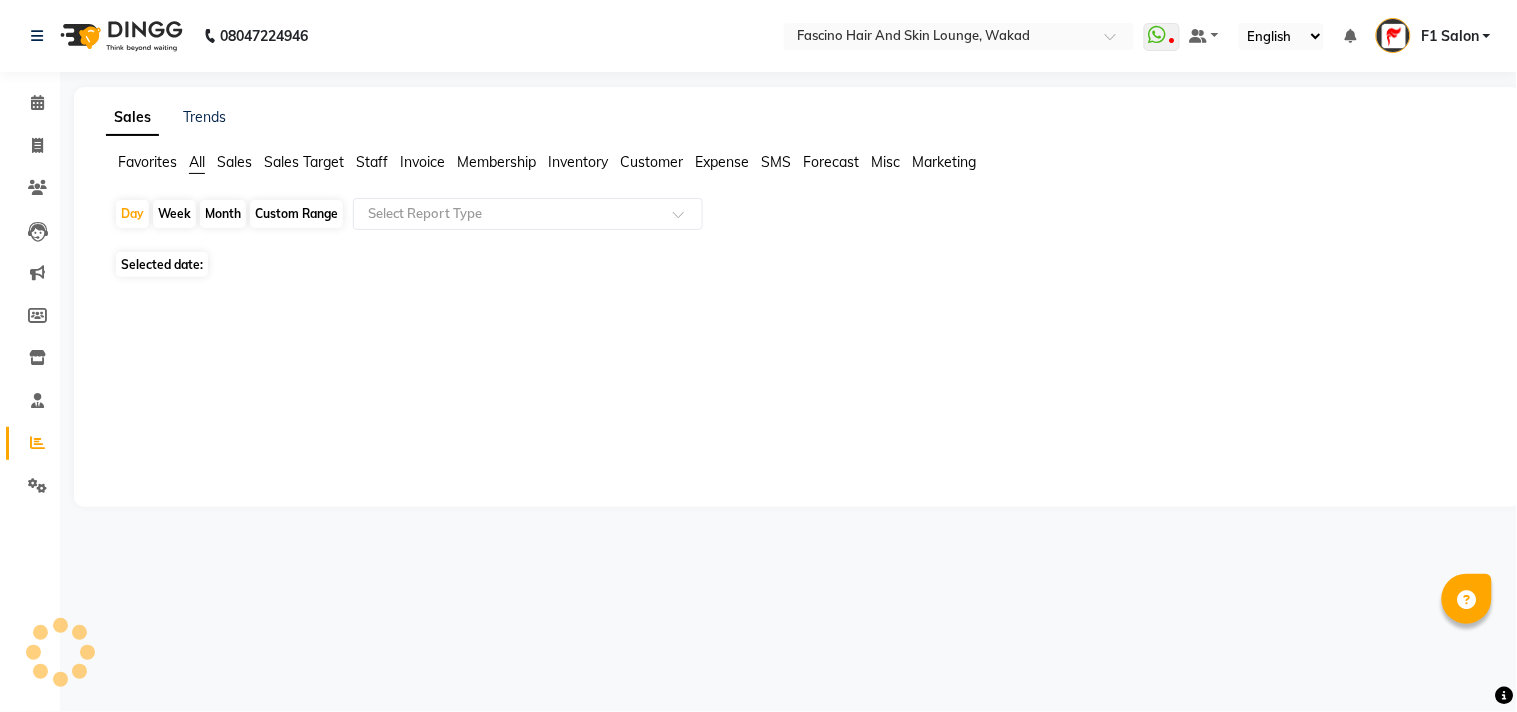 click on "Month" 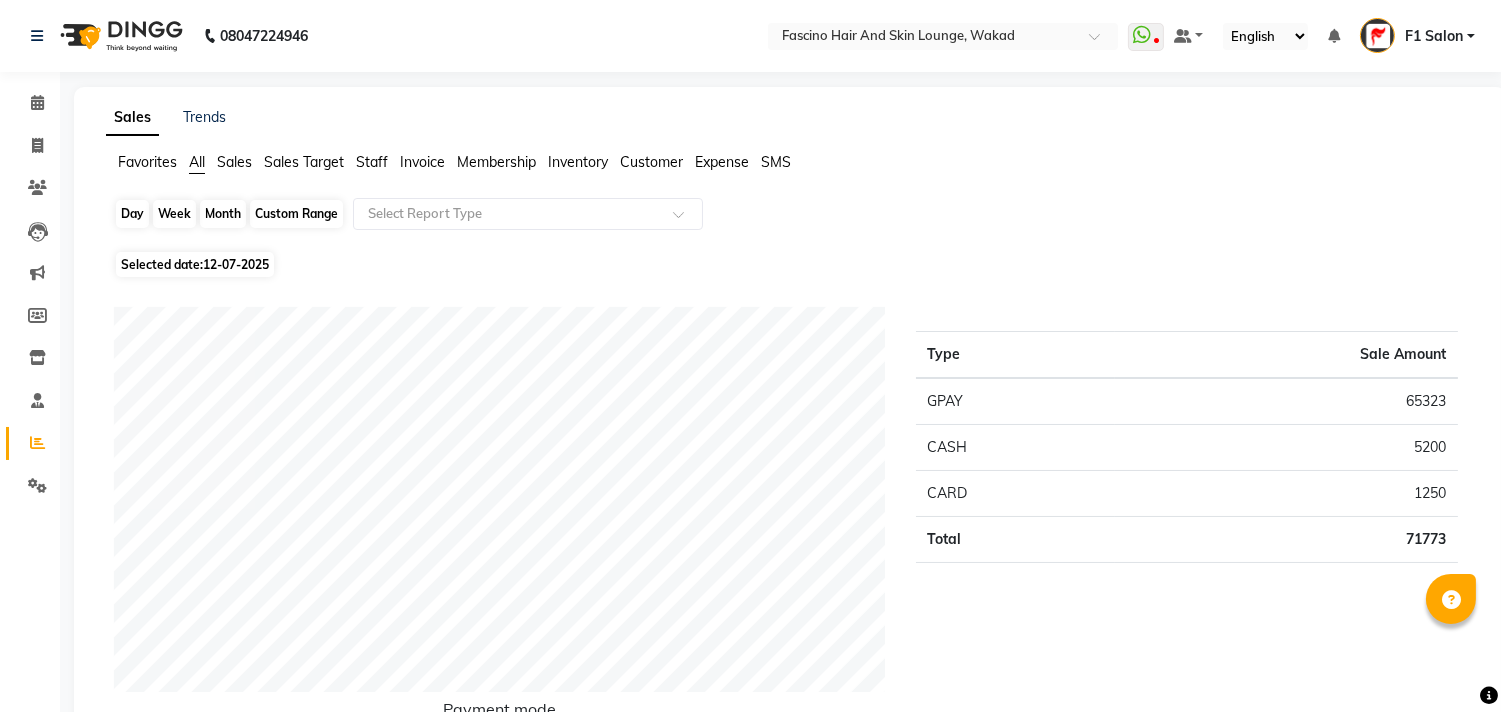 click on "Month" 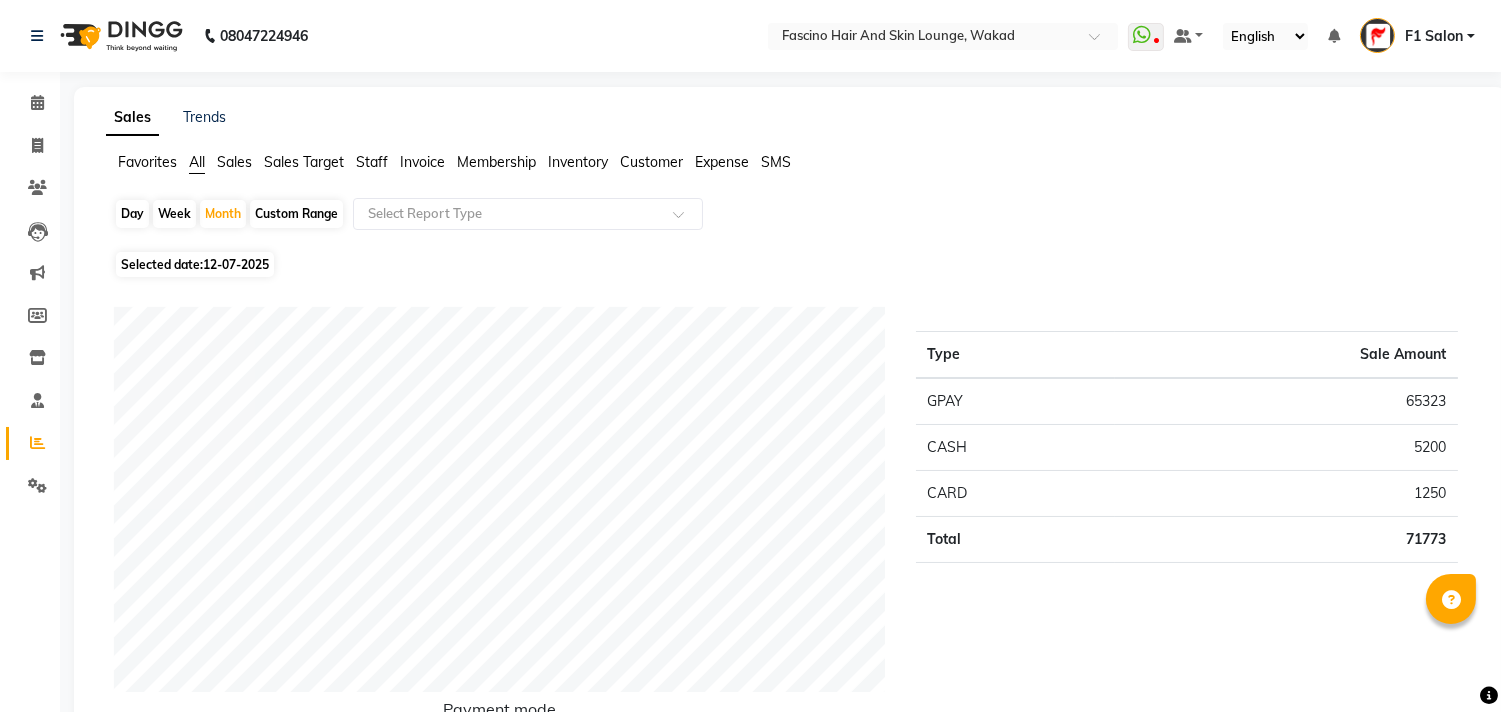 select on "7" 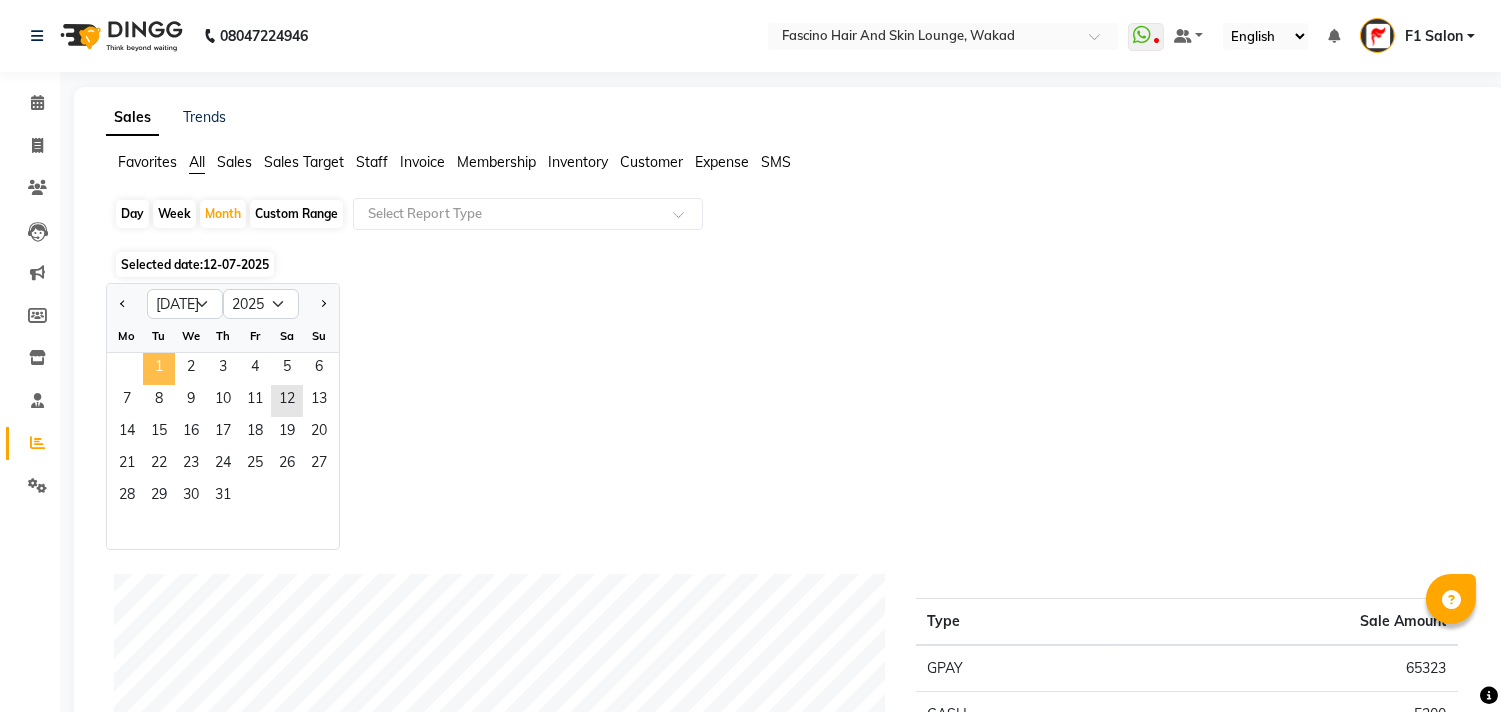 click on "1" 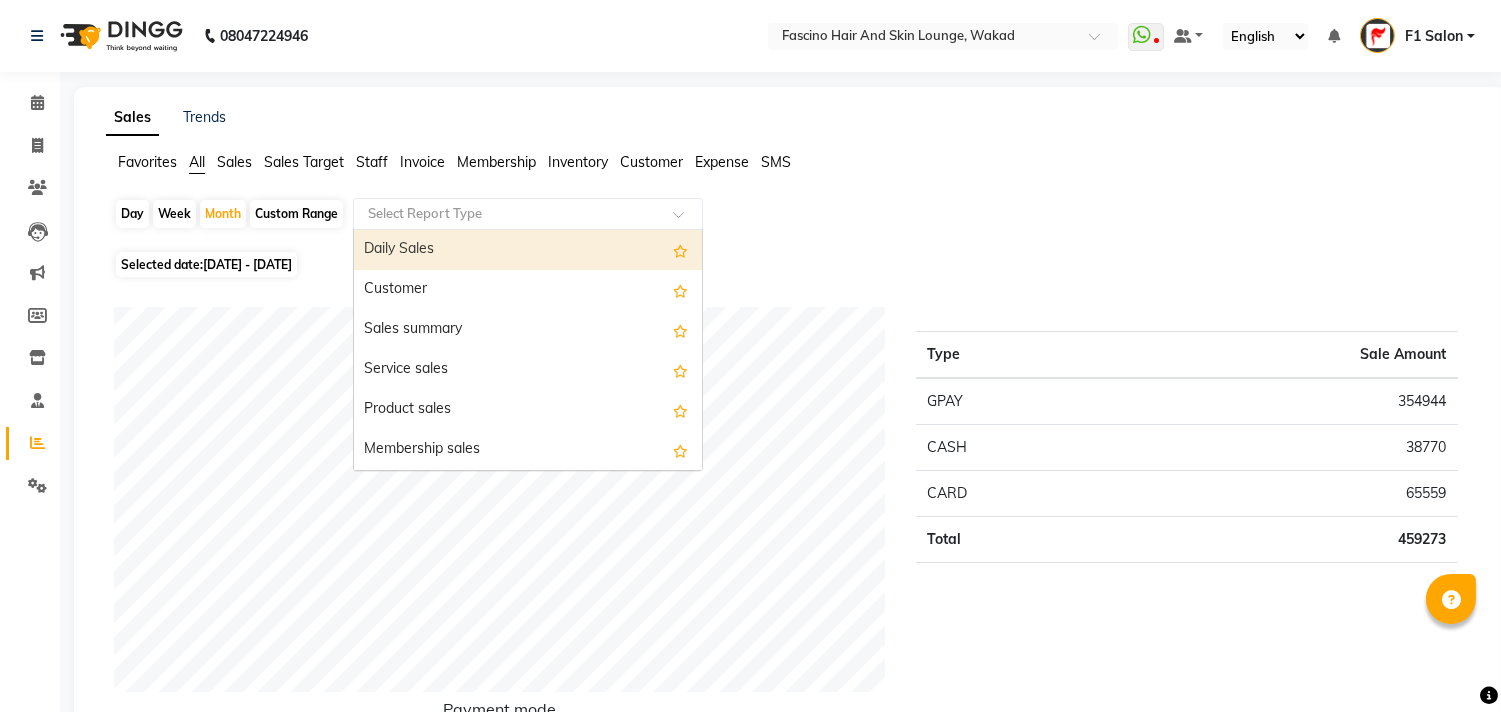 click 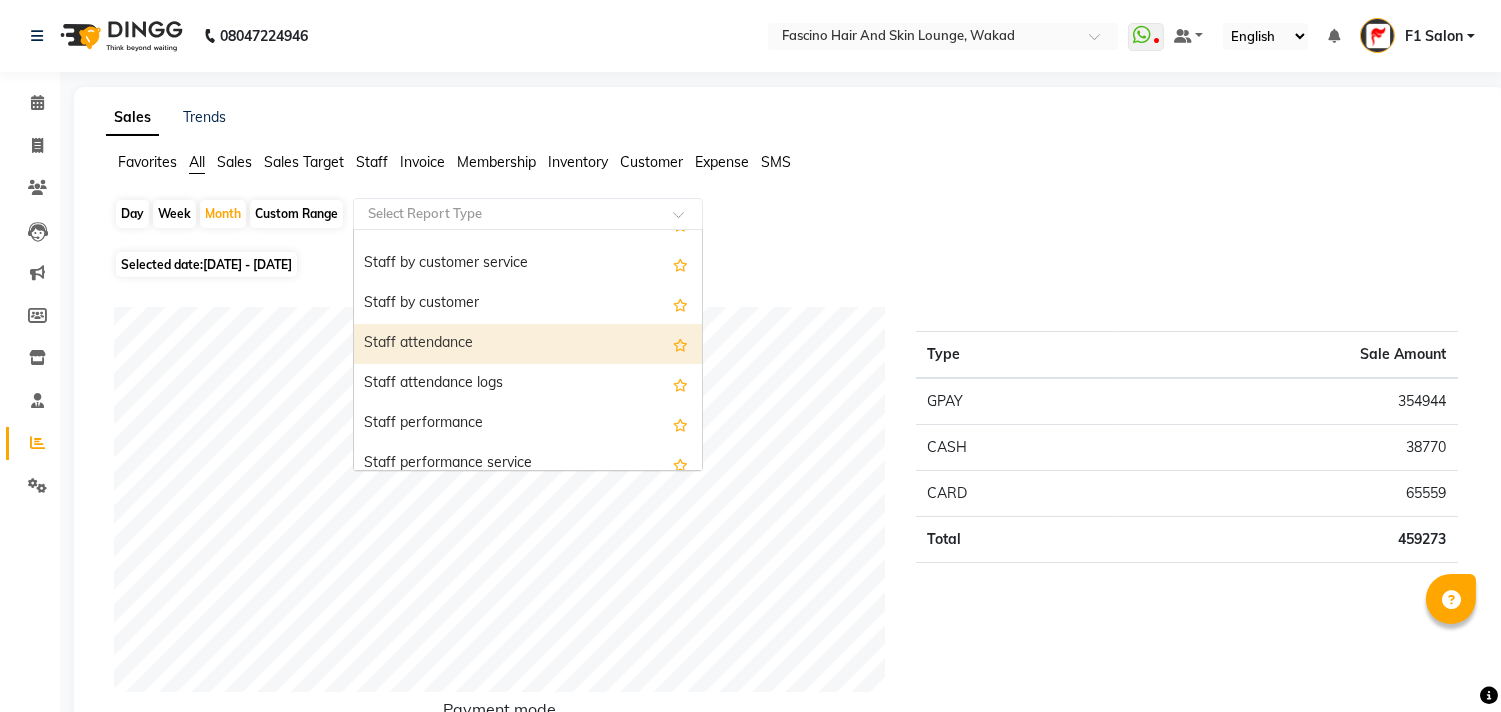 scroll, scrollTop: 555, scrollLeft: 0, axis: vertical 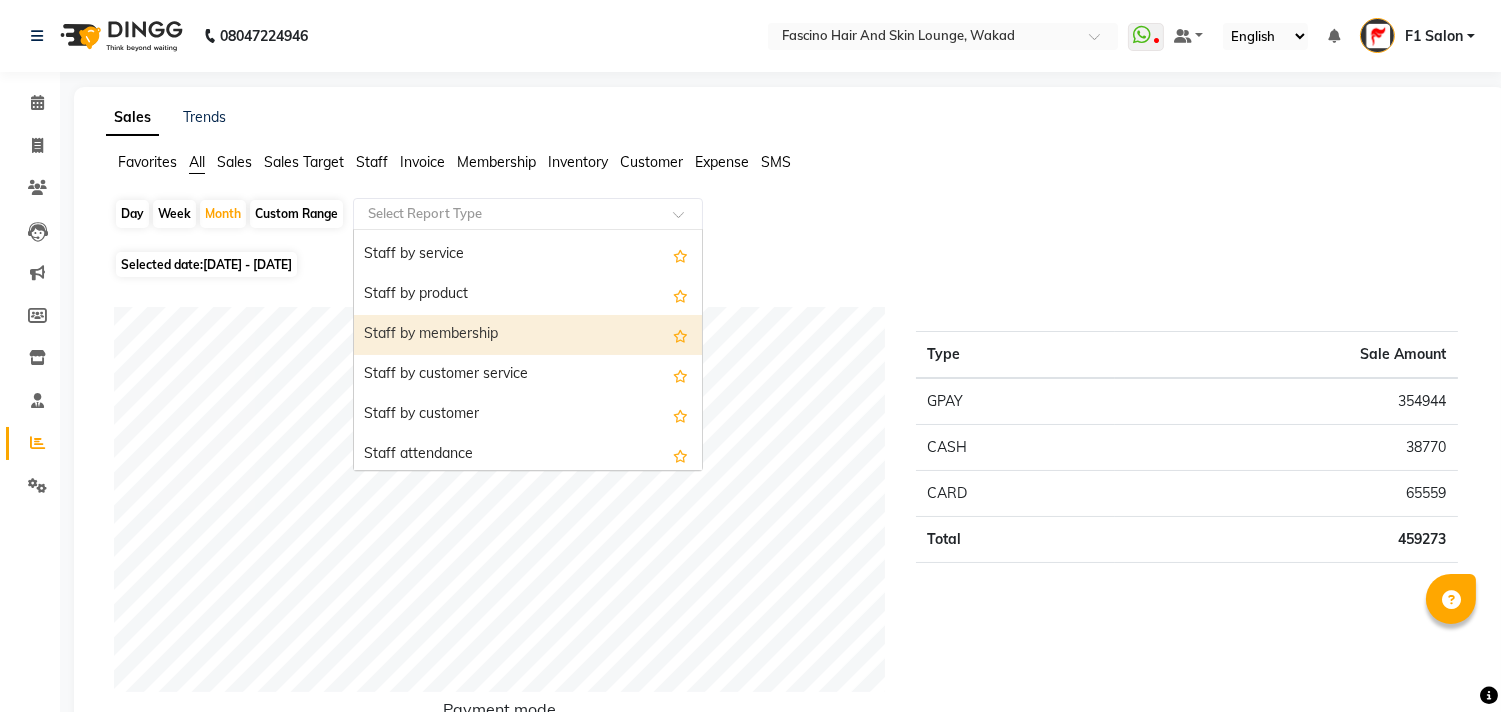 click on "Staff by membership" at bounding box center [528, 335] 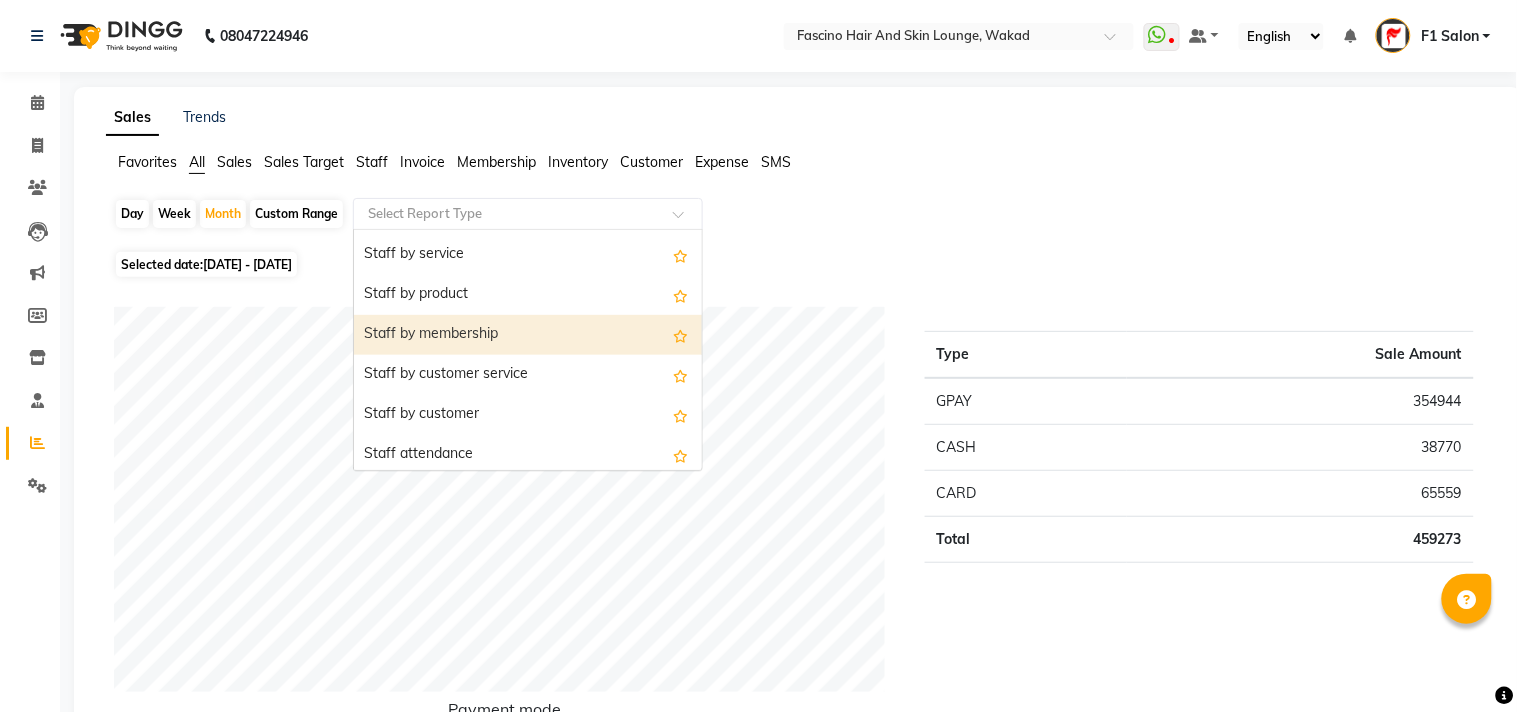 select on "csv" 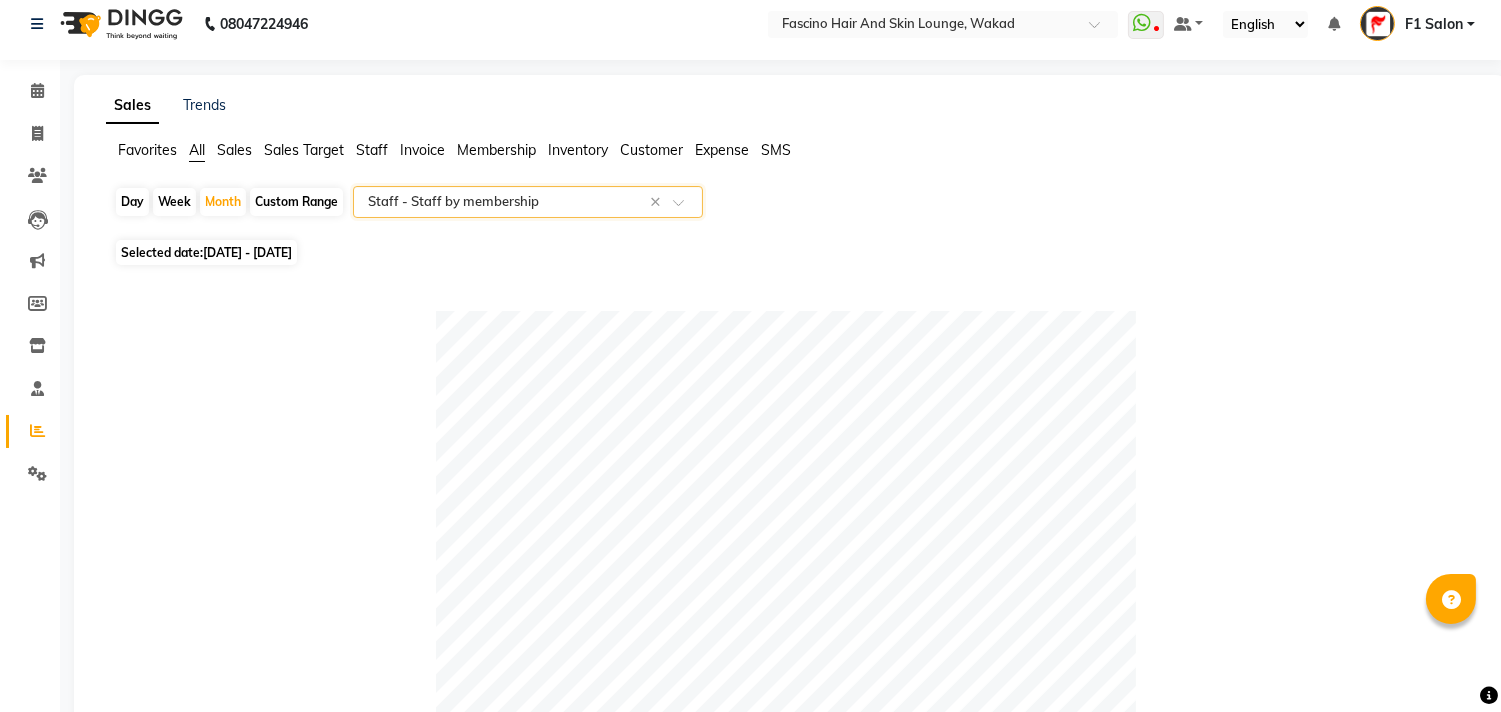 scroll, scrollTop: 0, scrollLeft: 0, axis: both 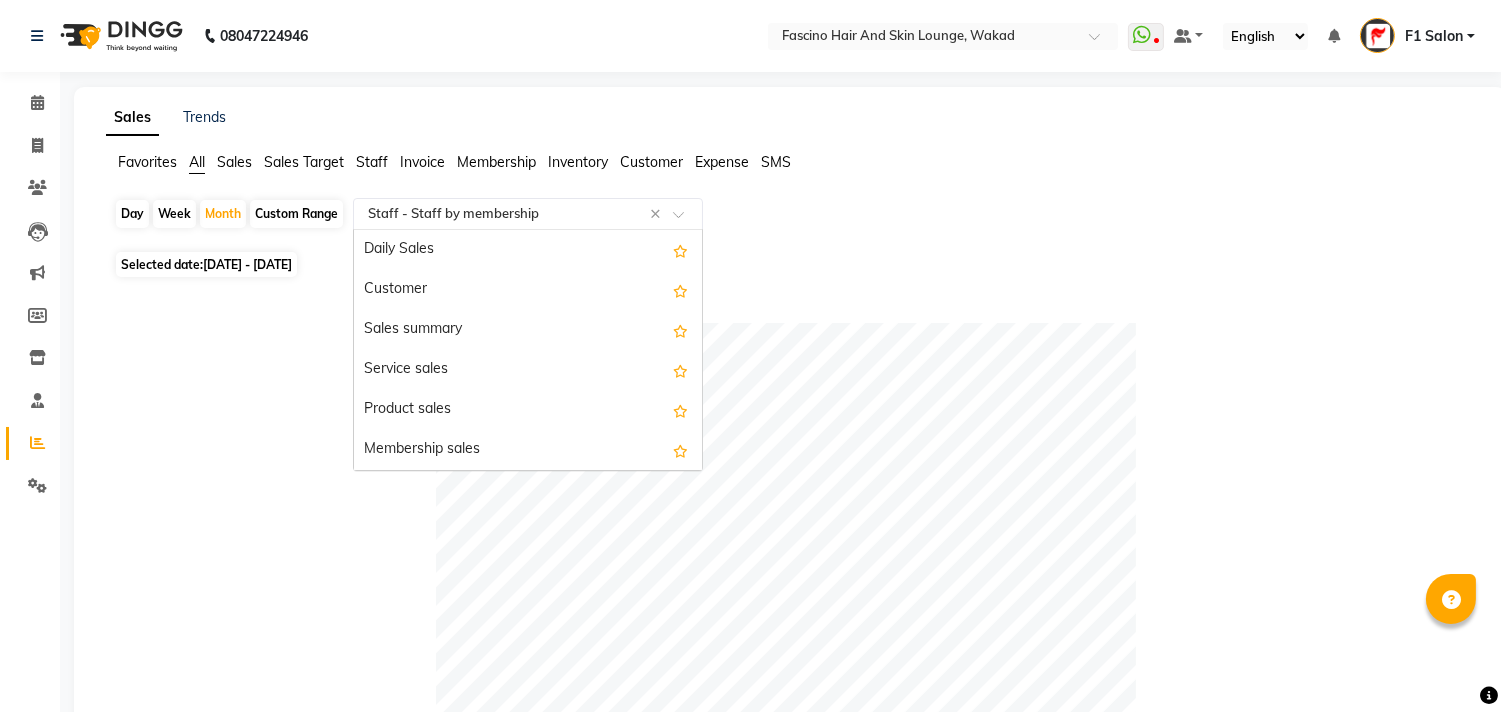 click 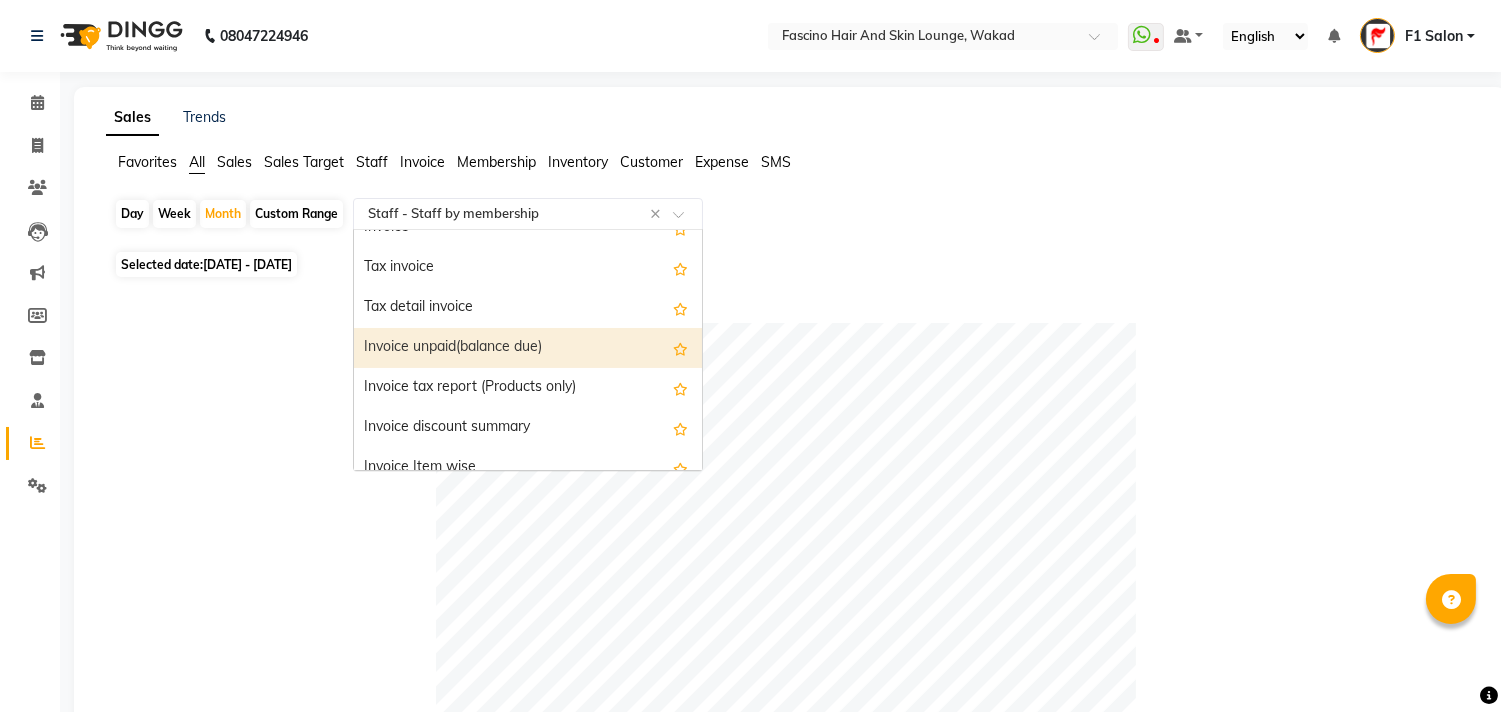 scroll, scrollTop: 1417, scrollLeft: 0, axis: vertical 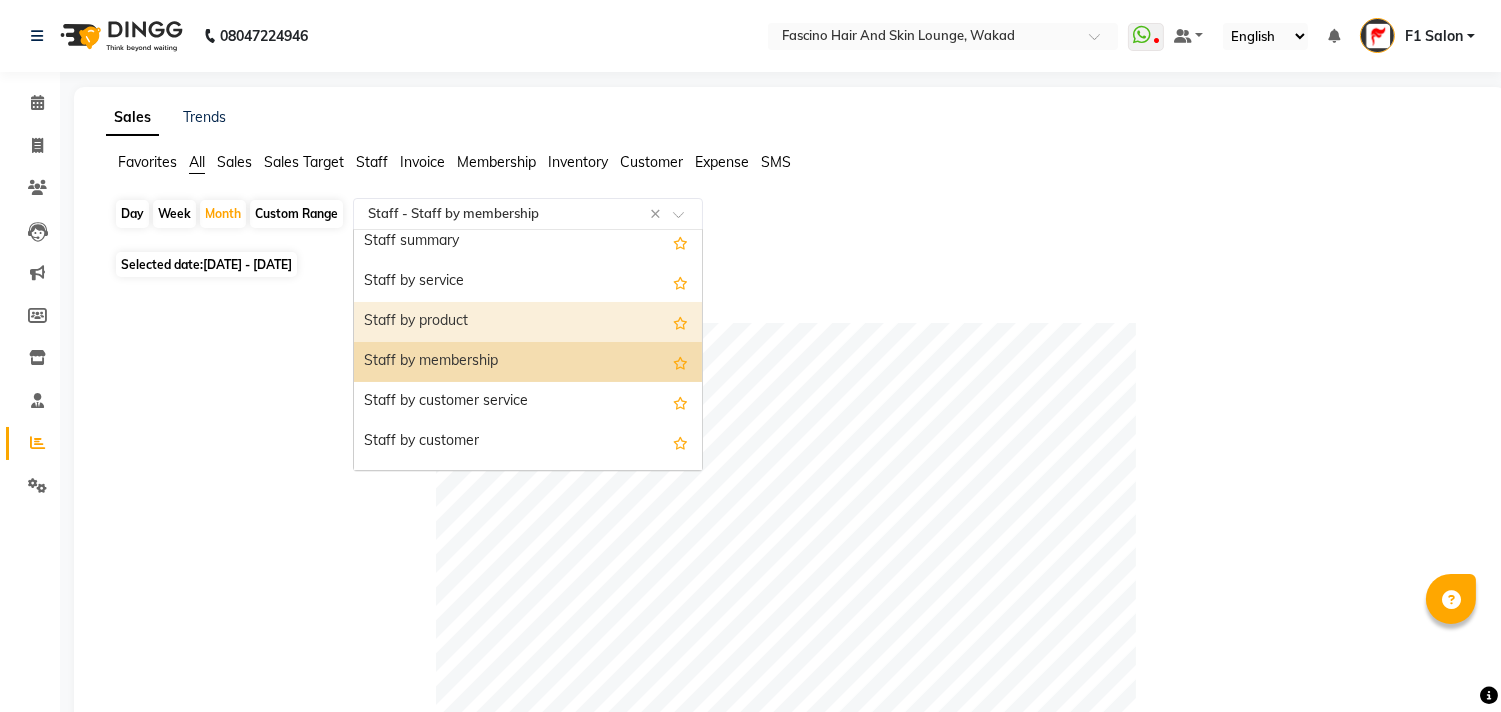 click on "Staff by product" at bounding box center (528, 322) 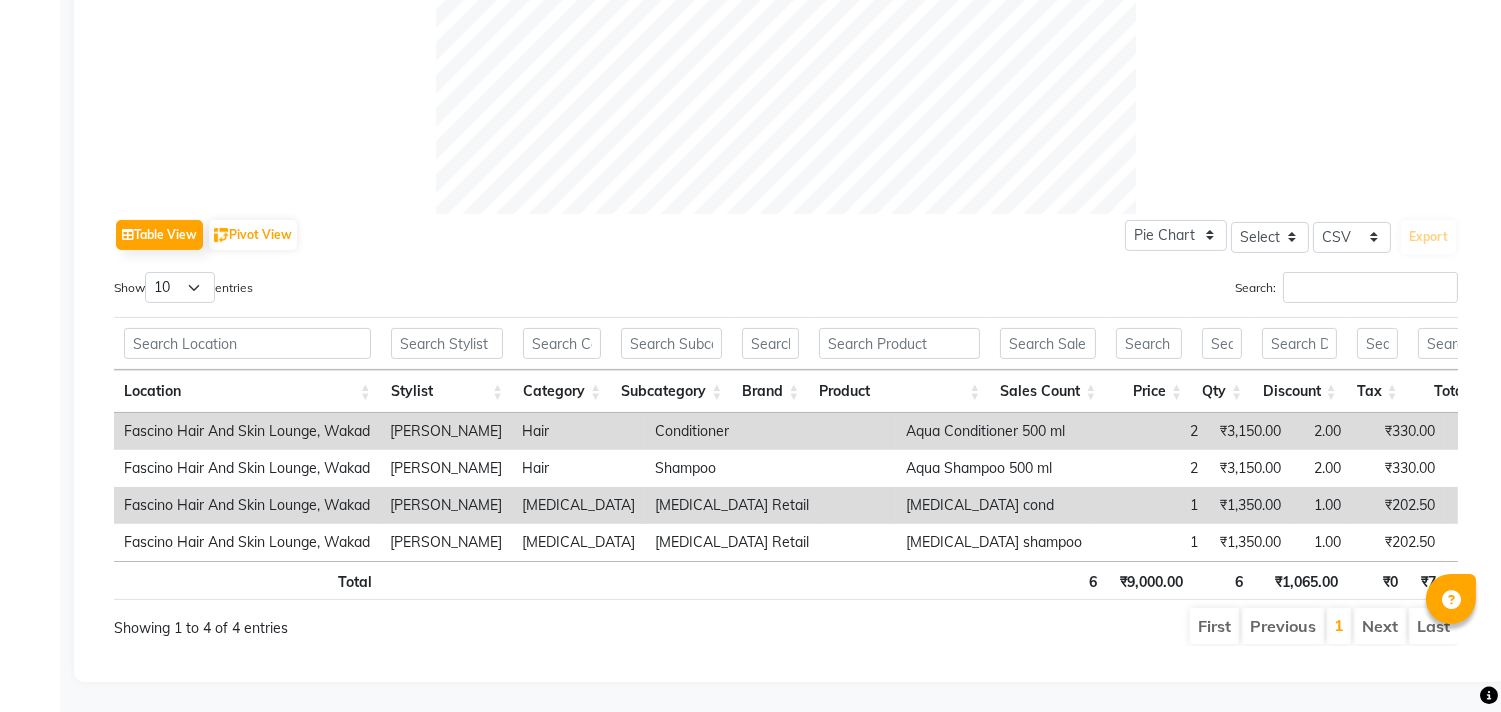 scroll, scrollTop: 843, scrollLeft: 0, axis: vertical 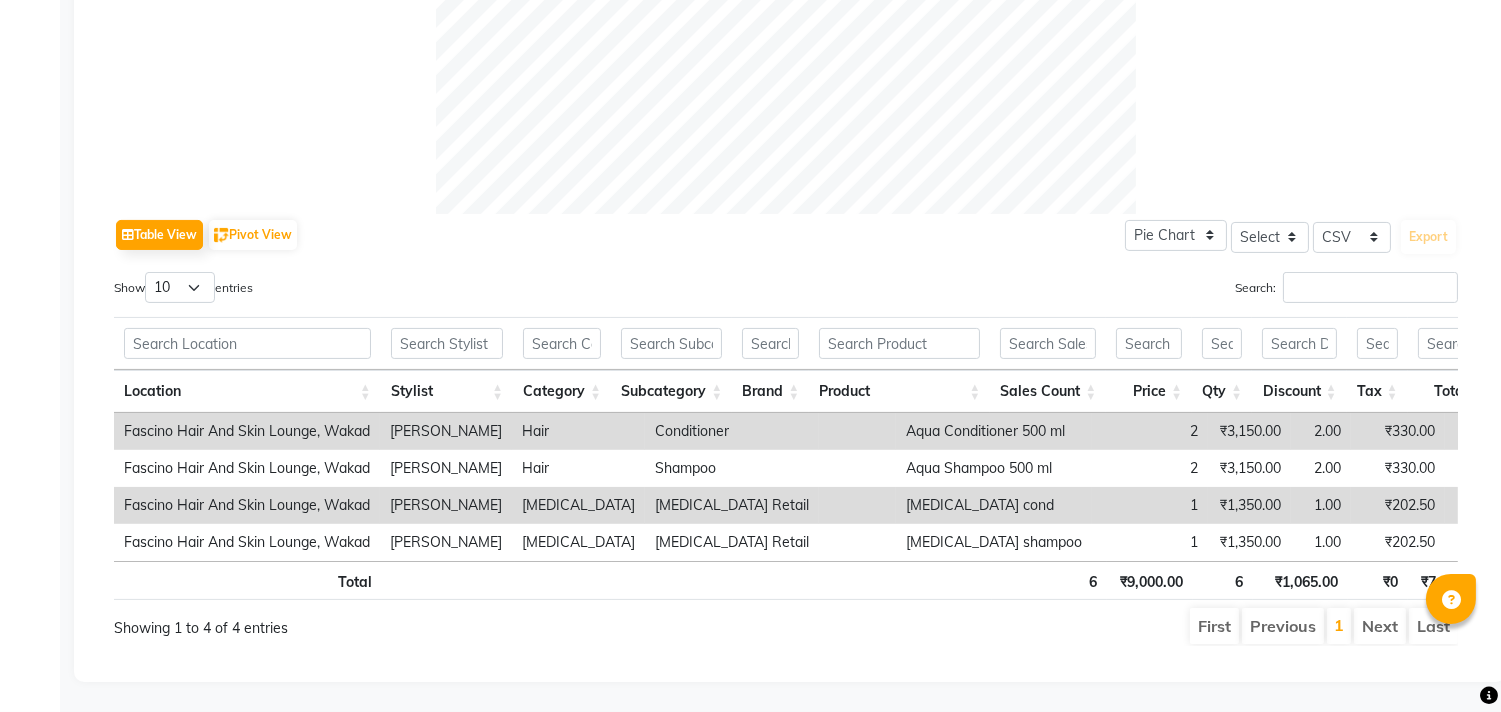 click on "1" at bounding box center (1150, 505) 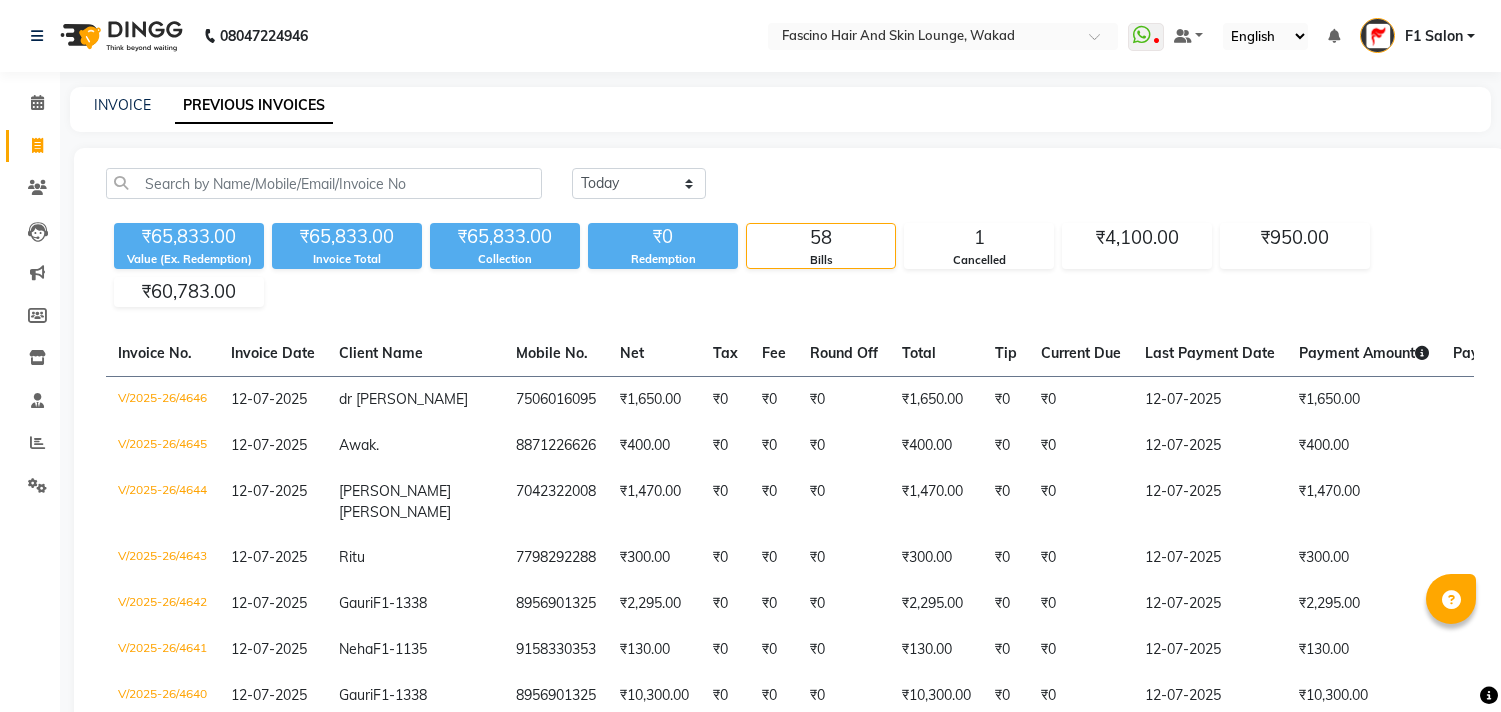 scroll, scrollTop: 0, scrollLeft: 0, axis: both 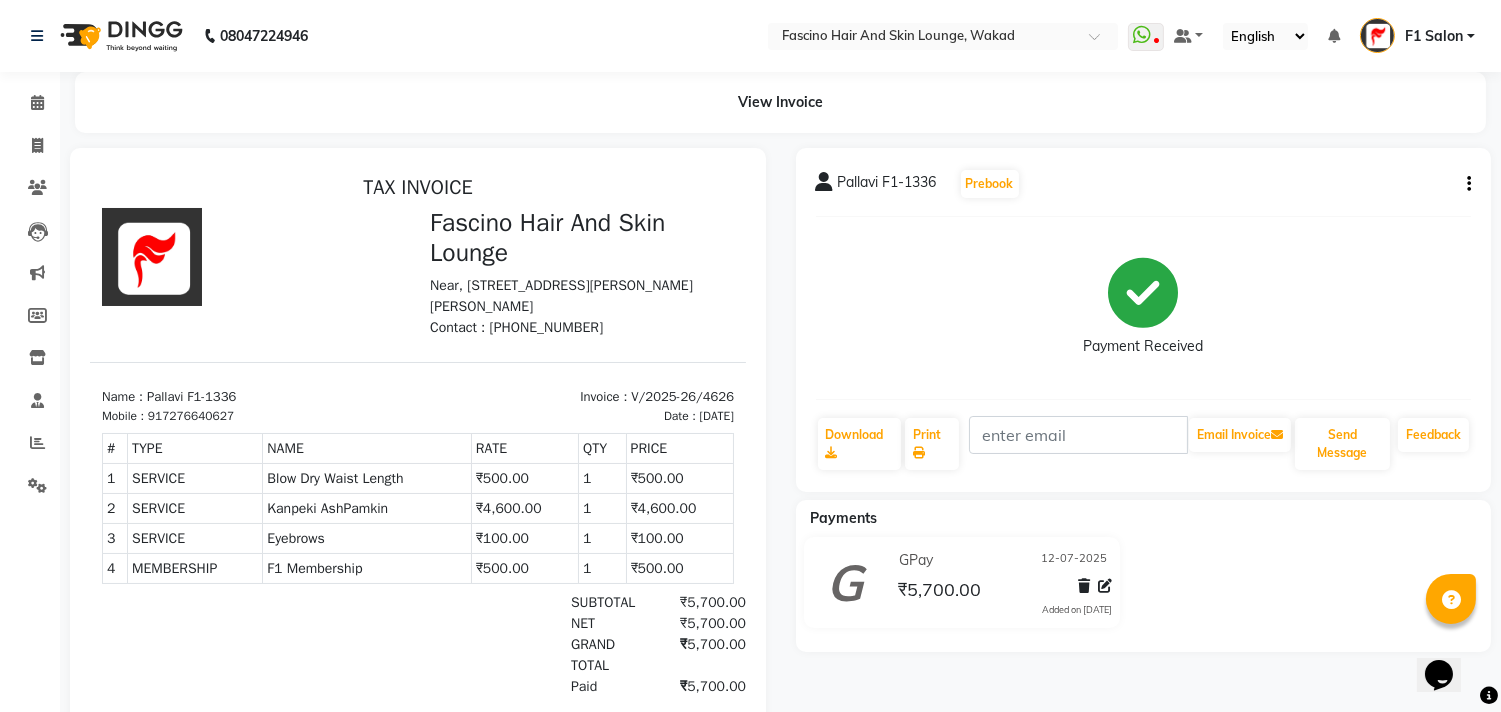 click on "Pallavi F1-1336  Prebook   Payment Received  Download  Print   Email Invoice   Send Message Feedback" 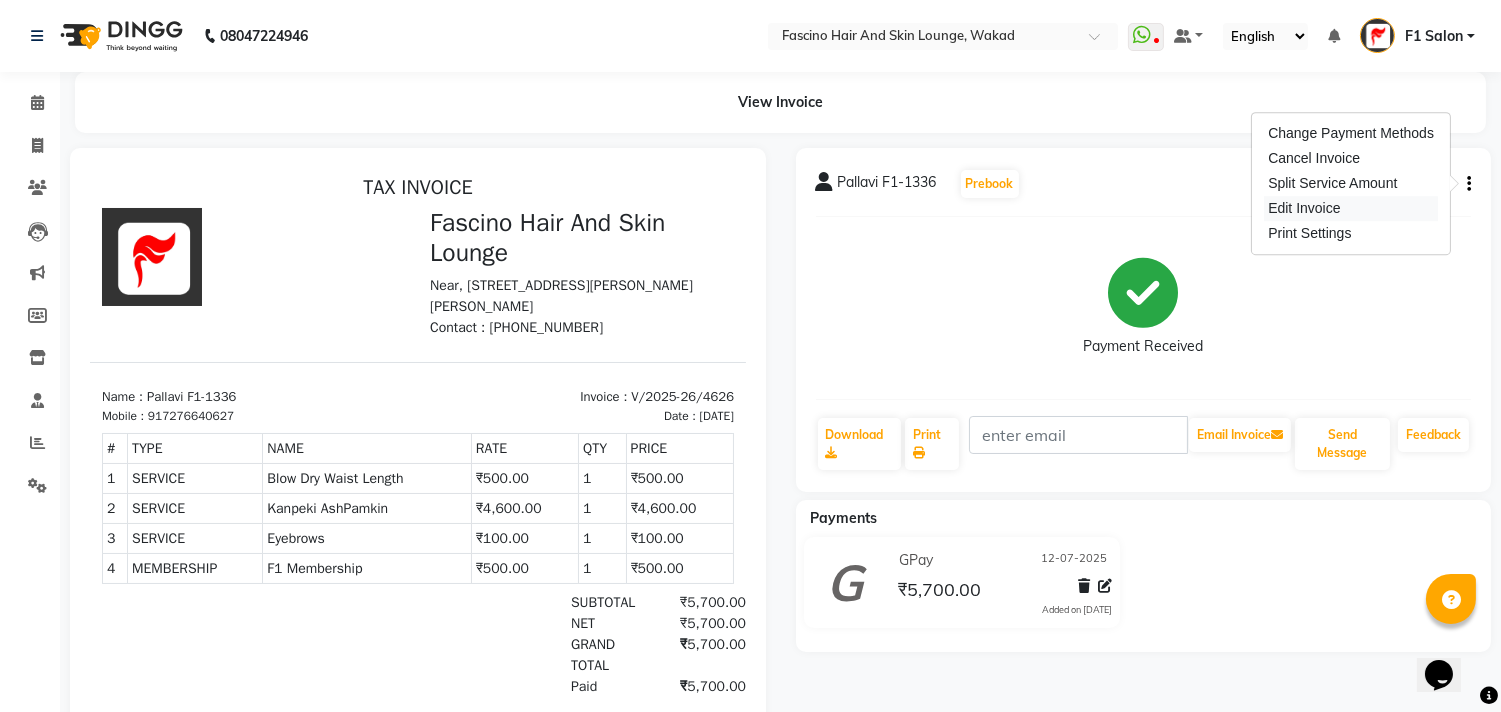 click on "Edit Invoice" at bounding box center [1351, 208] 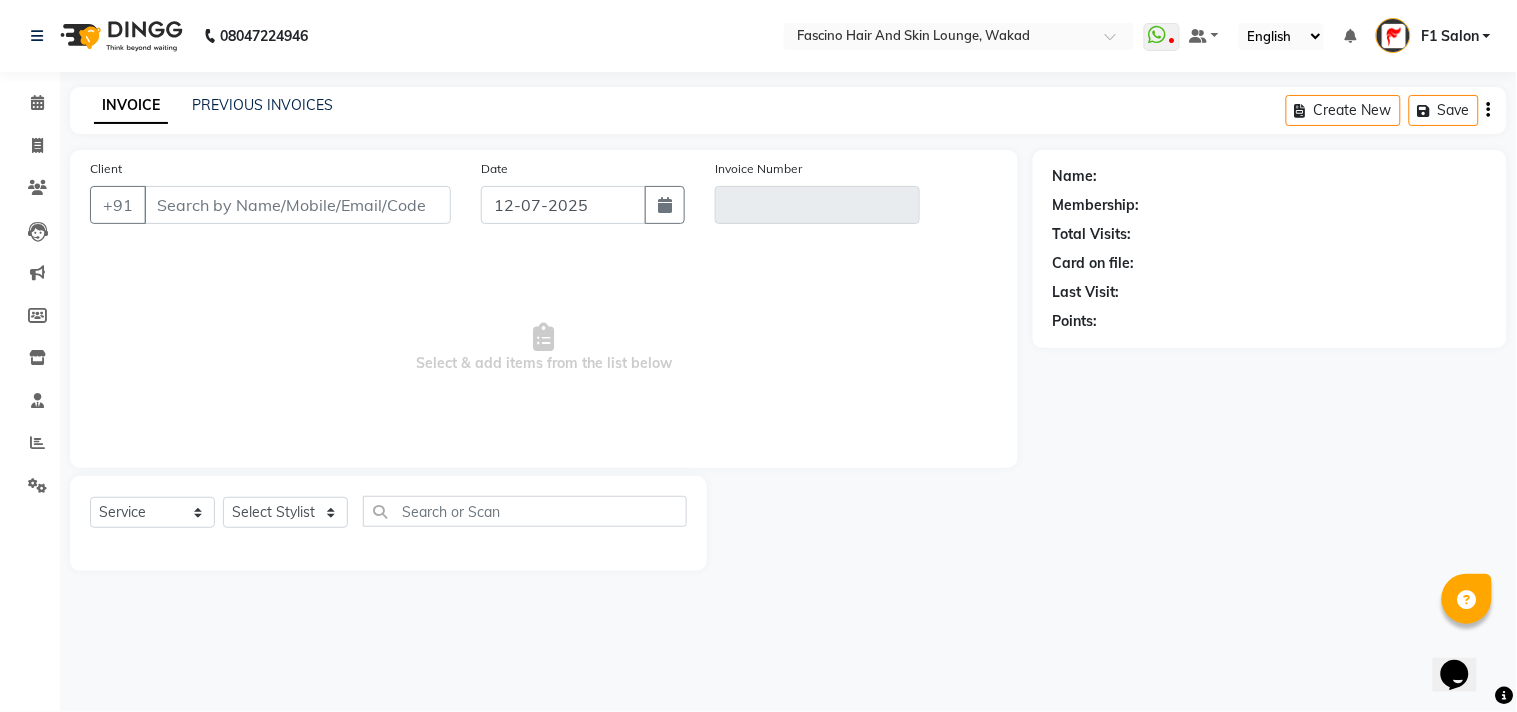 type on "7276640627" 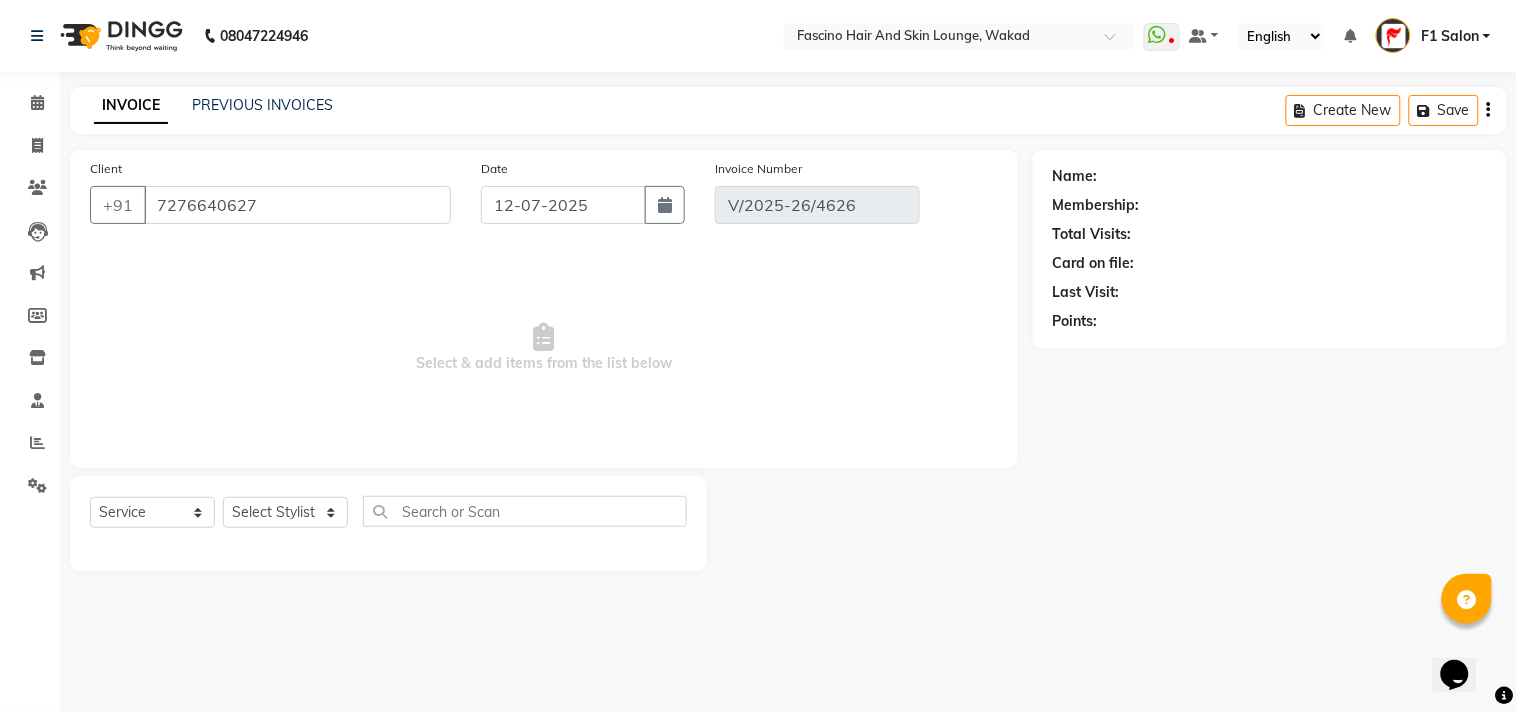 select on "1: Object" 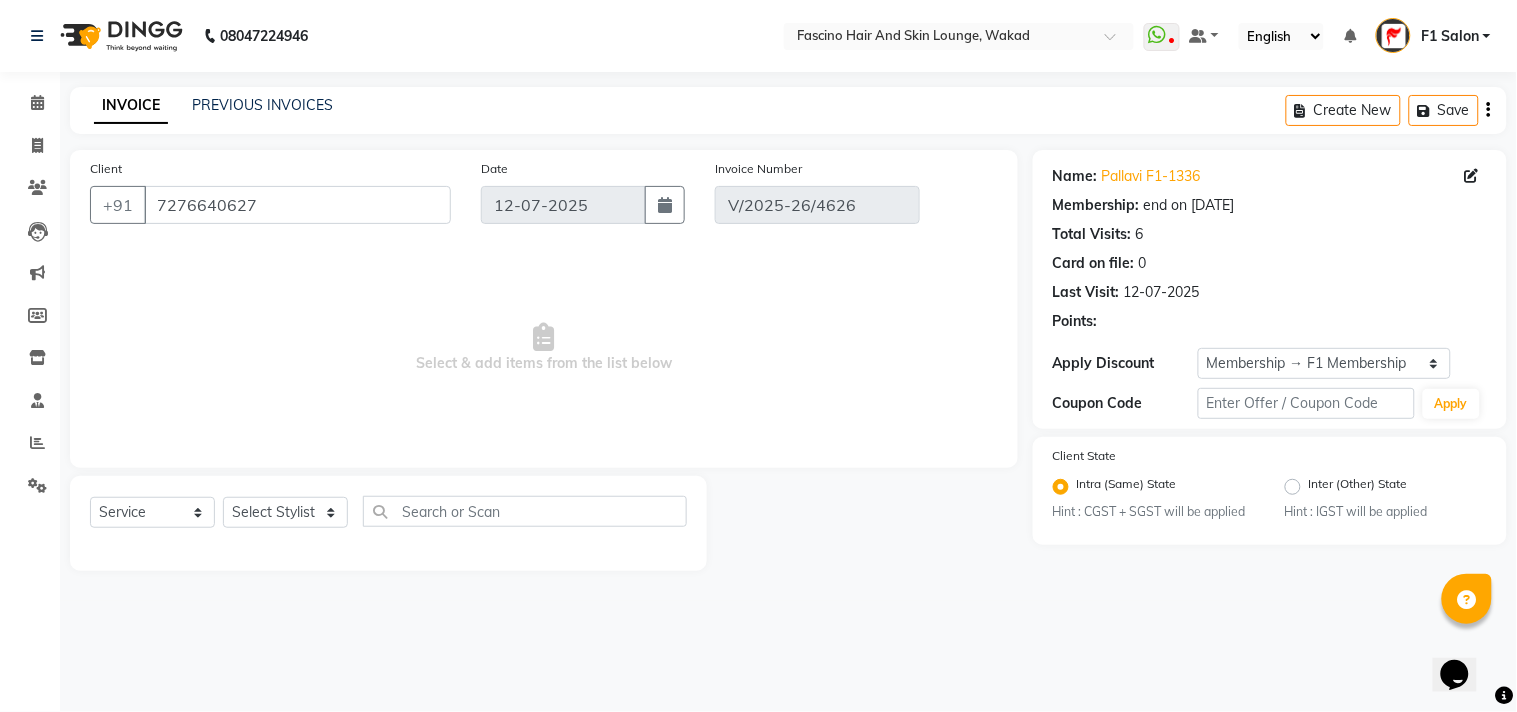 select on "select" 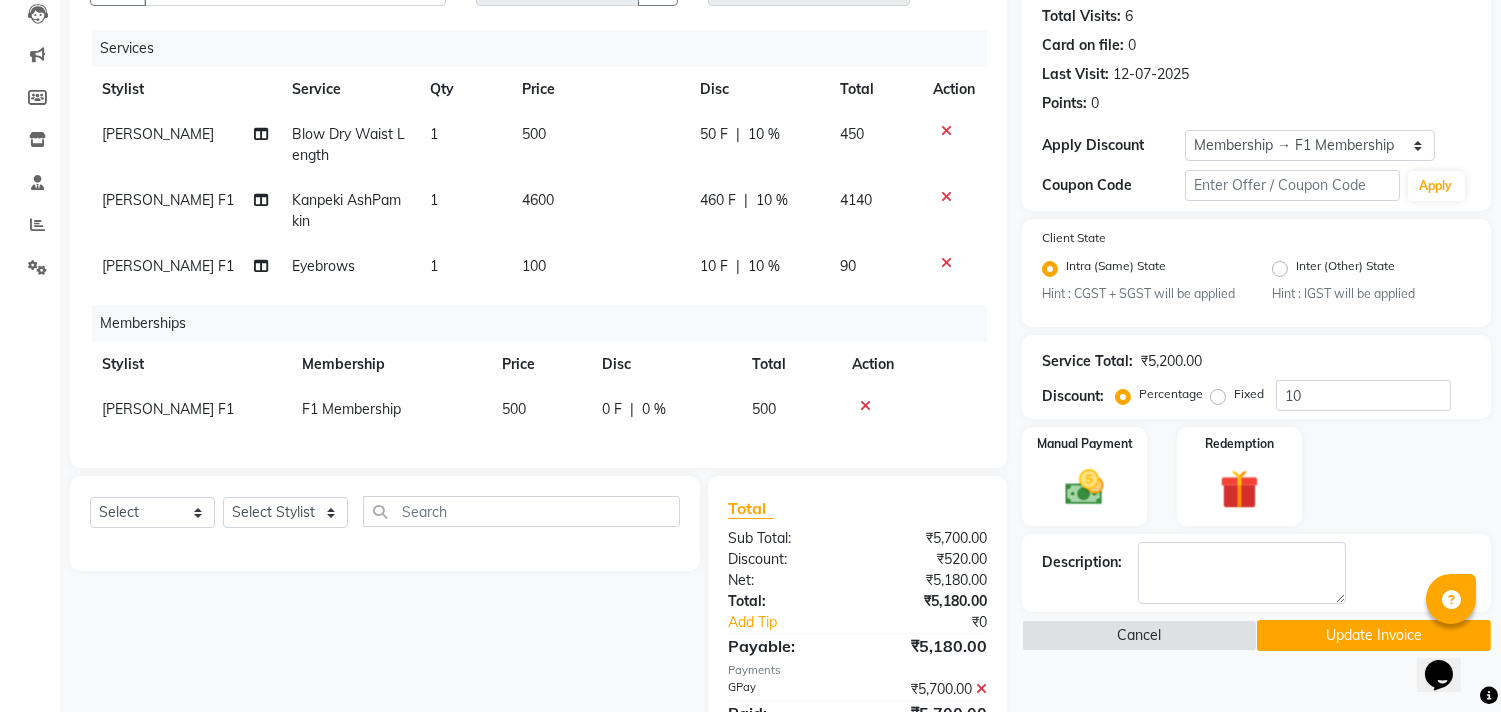scroll, scrollTop: 222, scrollLeft: 0, axis: vertical 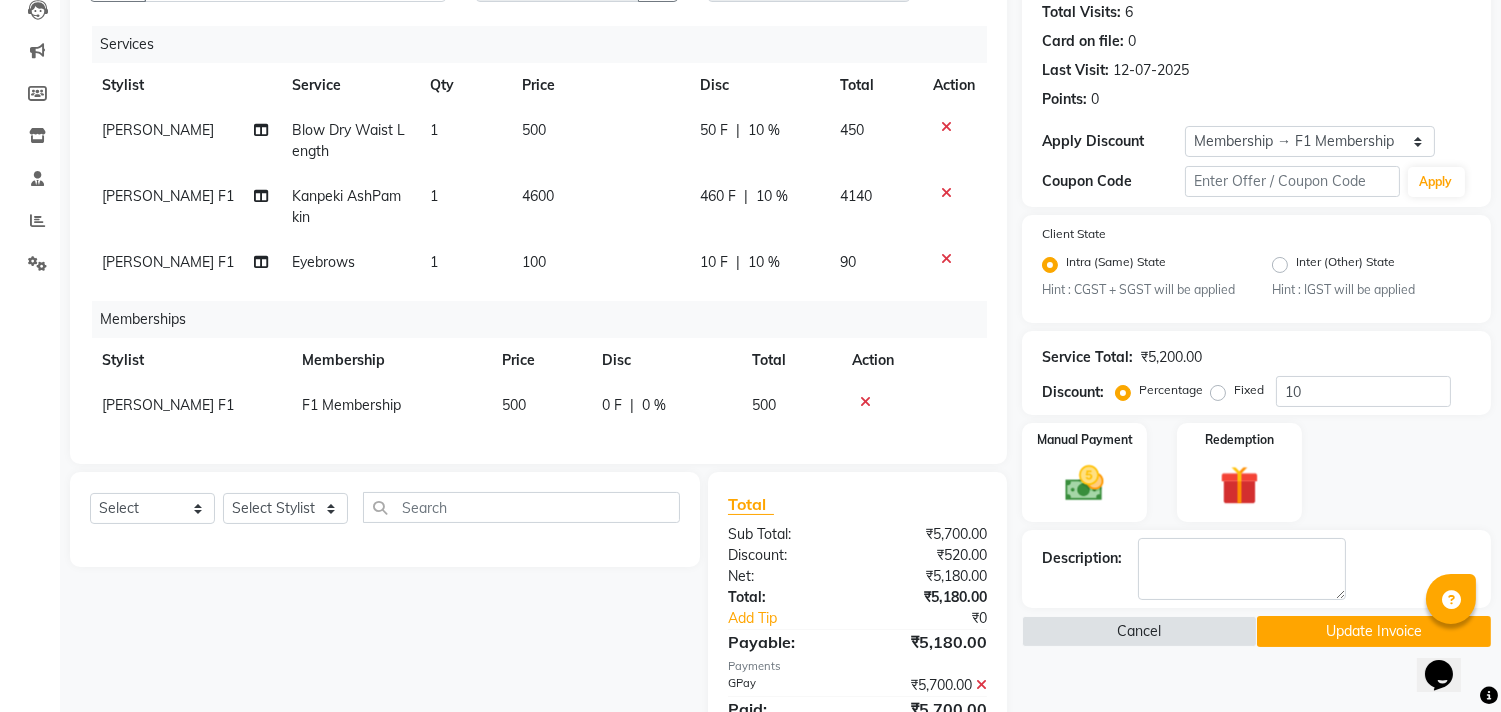 click on "[PERSON_NAME] F1" 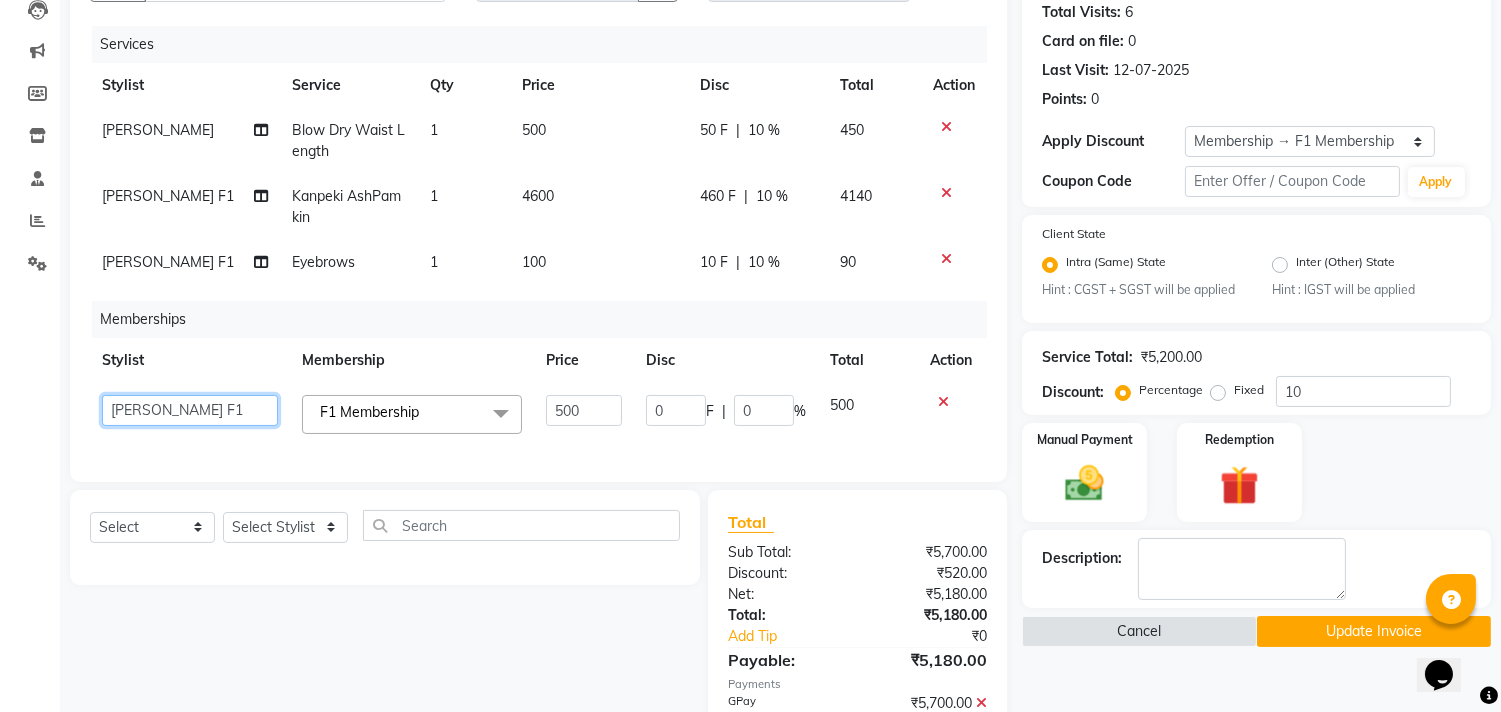 click on "8805000650    [PERSON_NAME]   Chimu [PERSON_NAME]   F1 Salon    Ganesh F1   Gopal {JH}   [PERSON_NAME] (Jh )   [PERSON_NAME]    [PERSON_NAME]   Pooja [PERSON_NAME]    Ram [PERSON_NAME] jh   [PERSON_NAME]   Shree   [PERSON_NAME] (F1)   Sid (JH)   Sukanya Sadiyan    Suraj F1   [PERSON_NAME] Beaution   Usha [PERSON_NAME] F1   Veena" 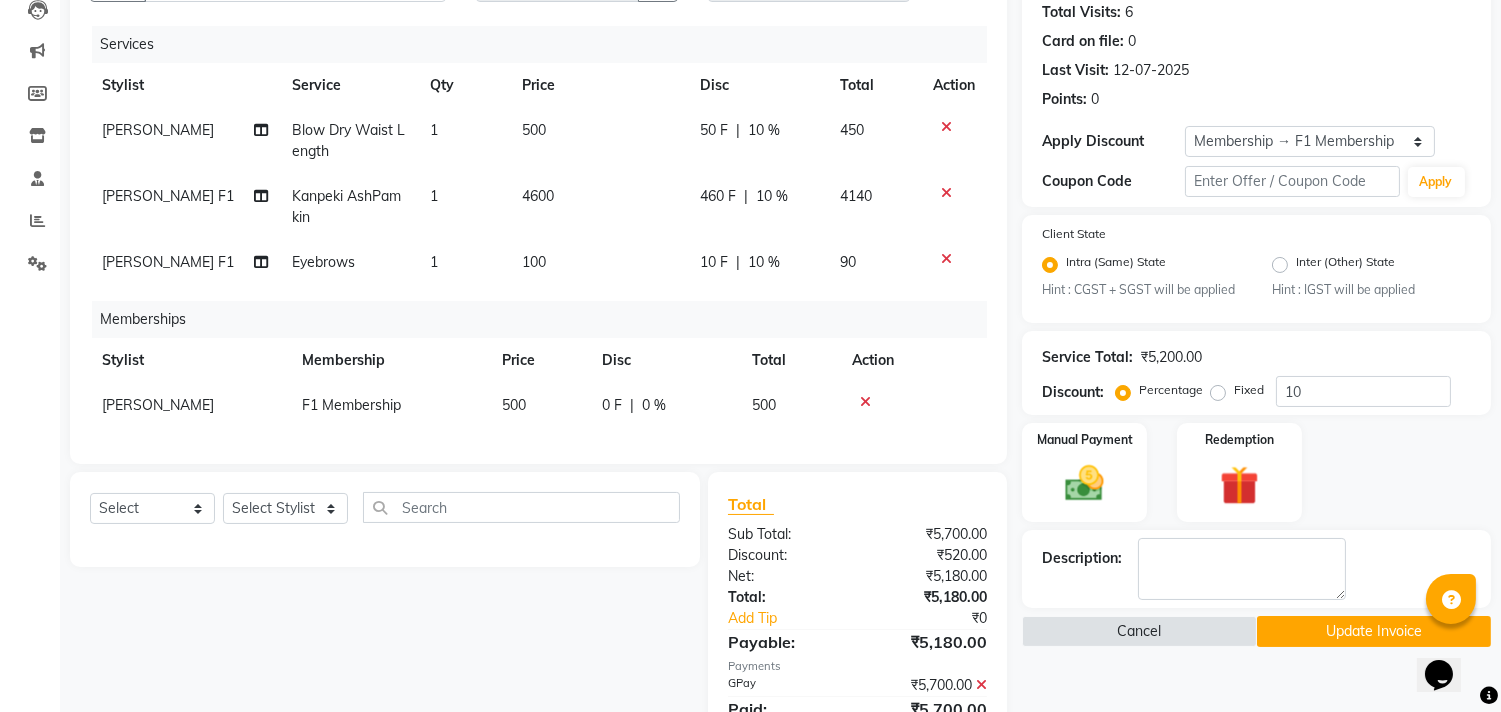click on "Update Invoice" 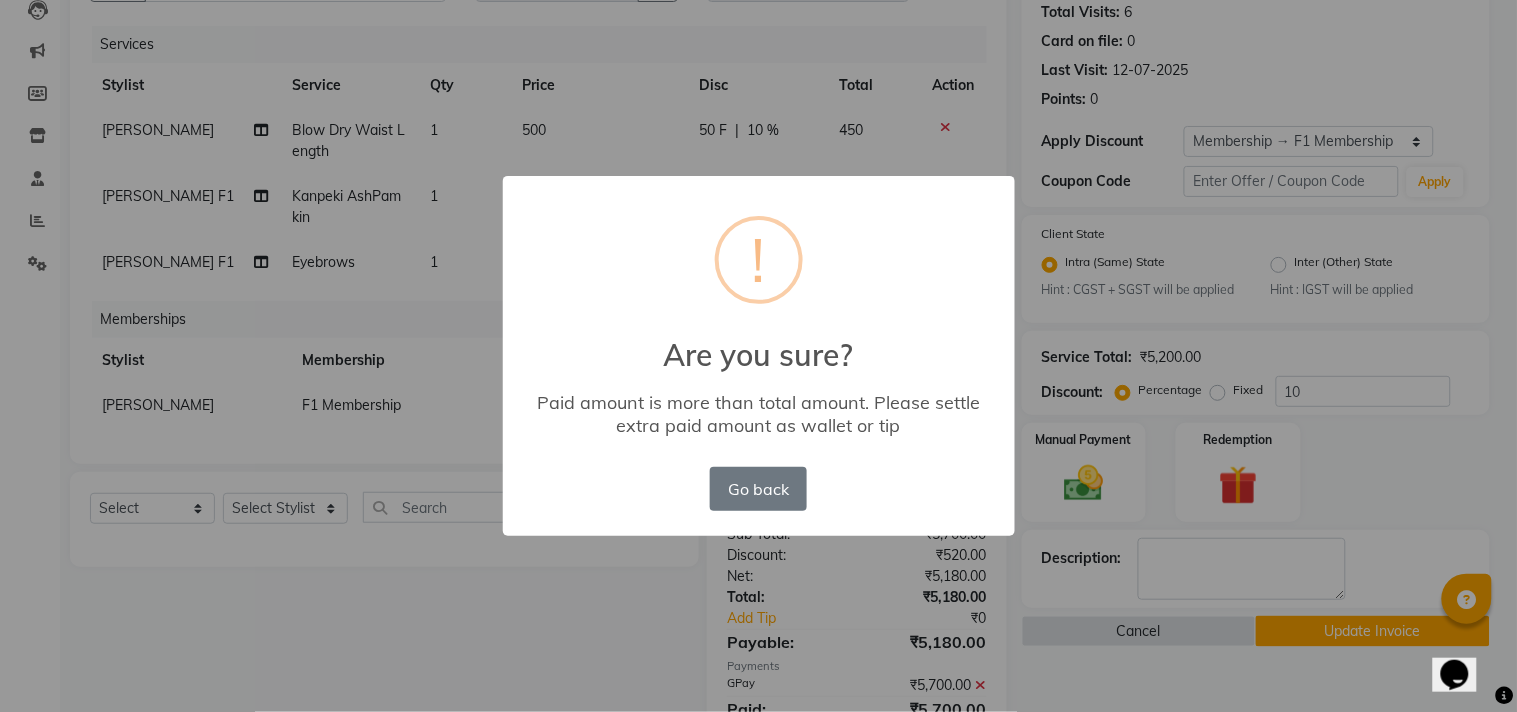 click on "× ! Are you sure? Paid amount is more than total amount. Please settle extra paid amount as wallet or tip Go back No OK" at bounding box center [758, 356] 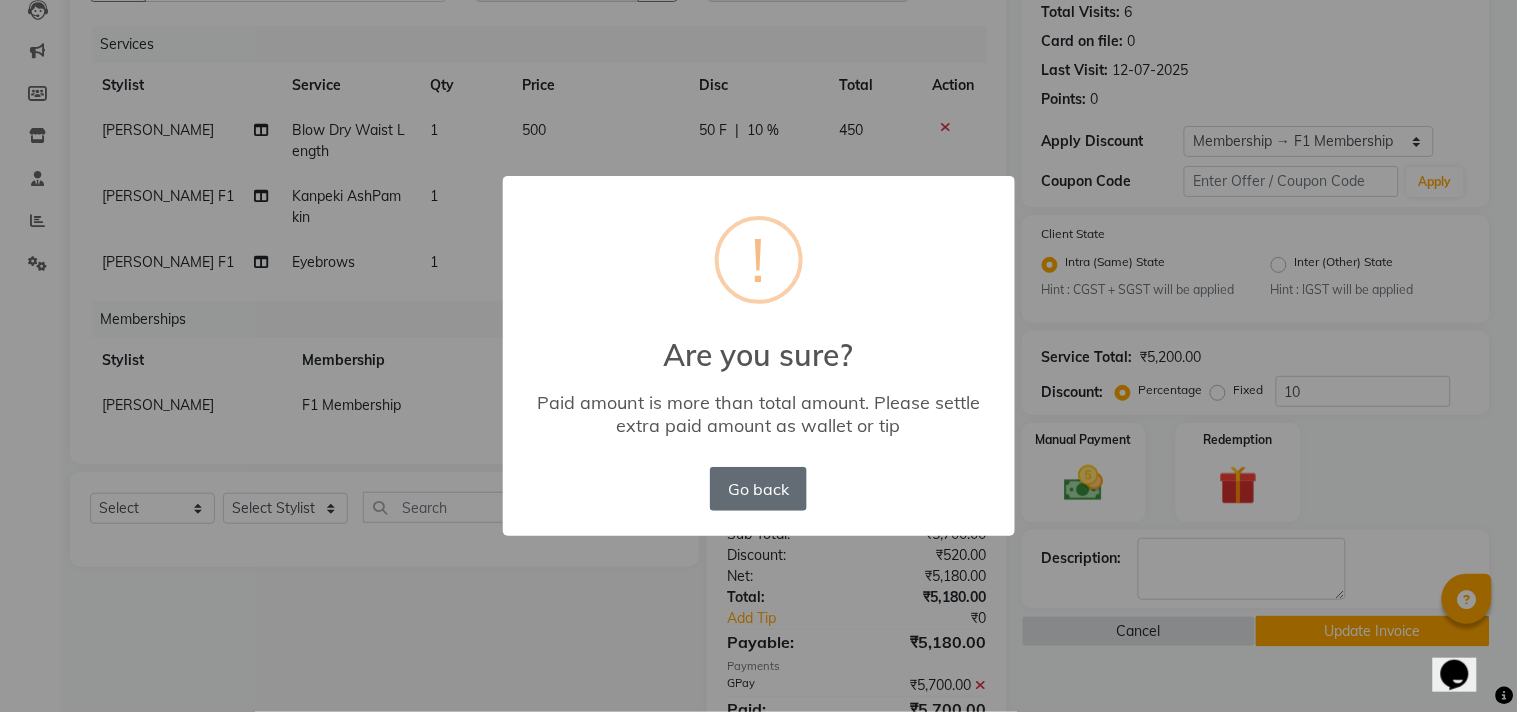 click on "Go back" at bounding box center [758, 489] 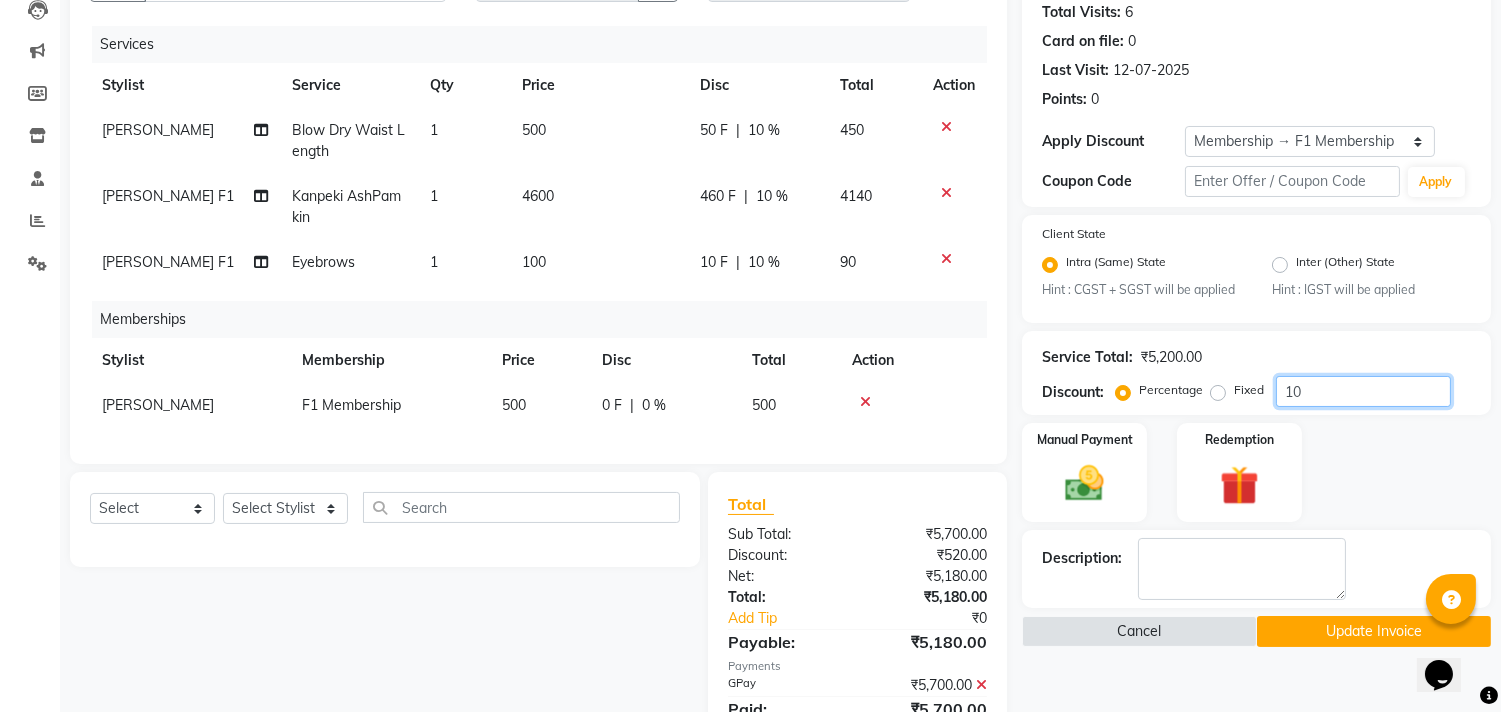 click on "10" 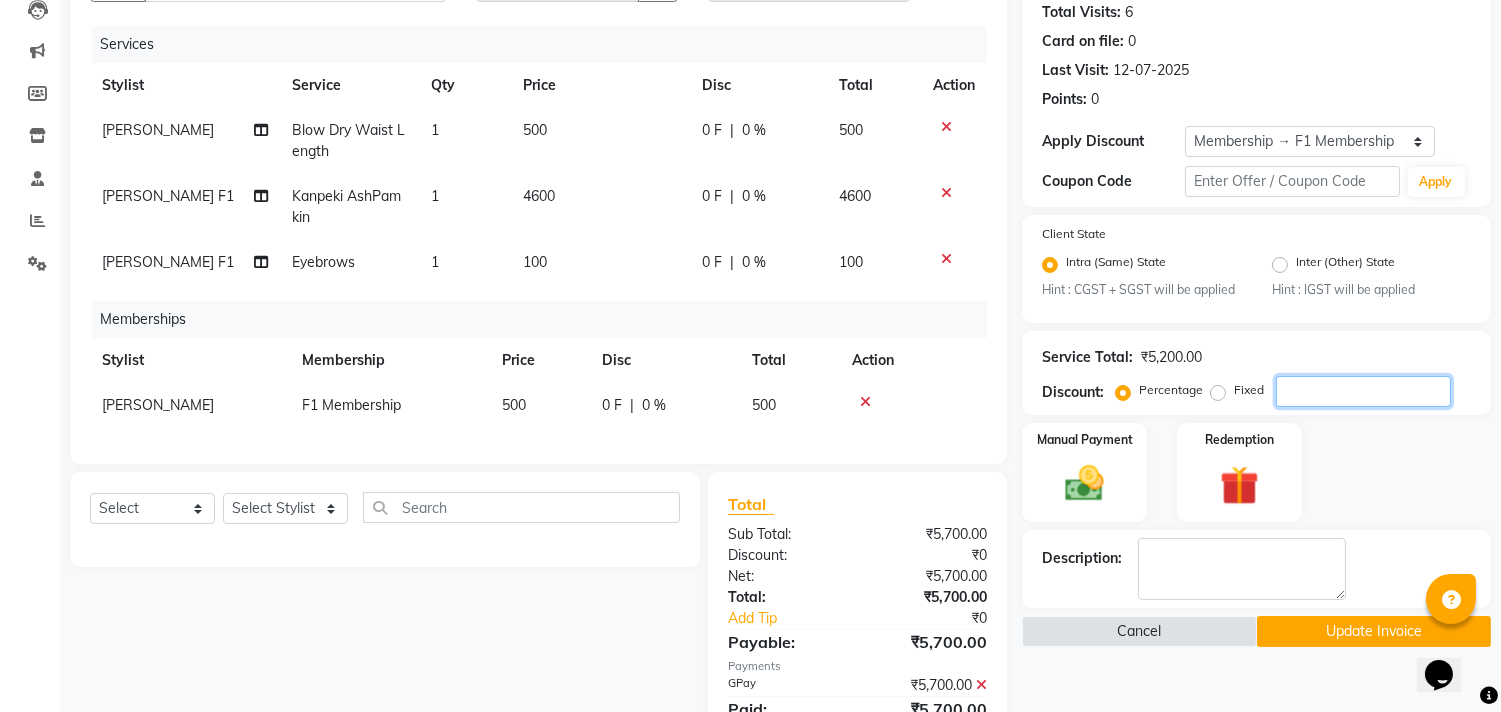 type 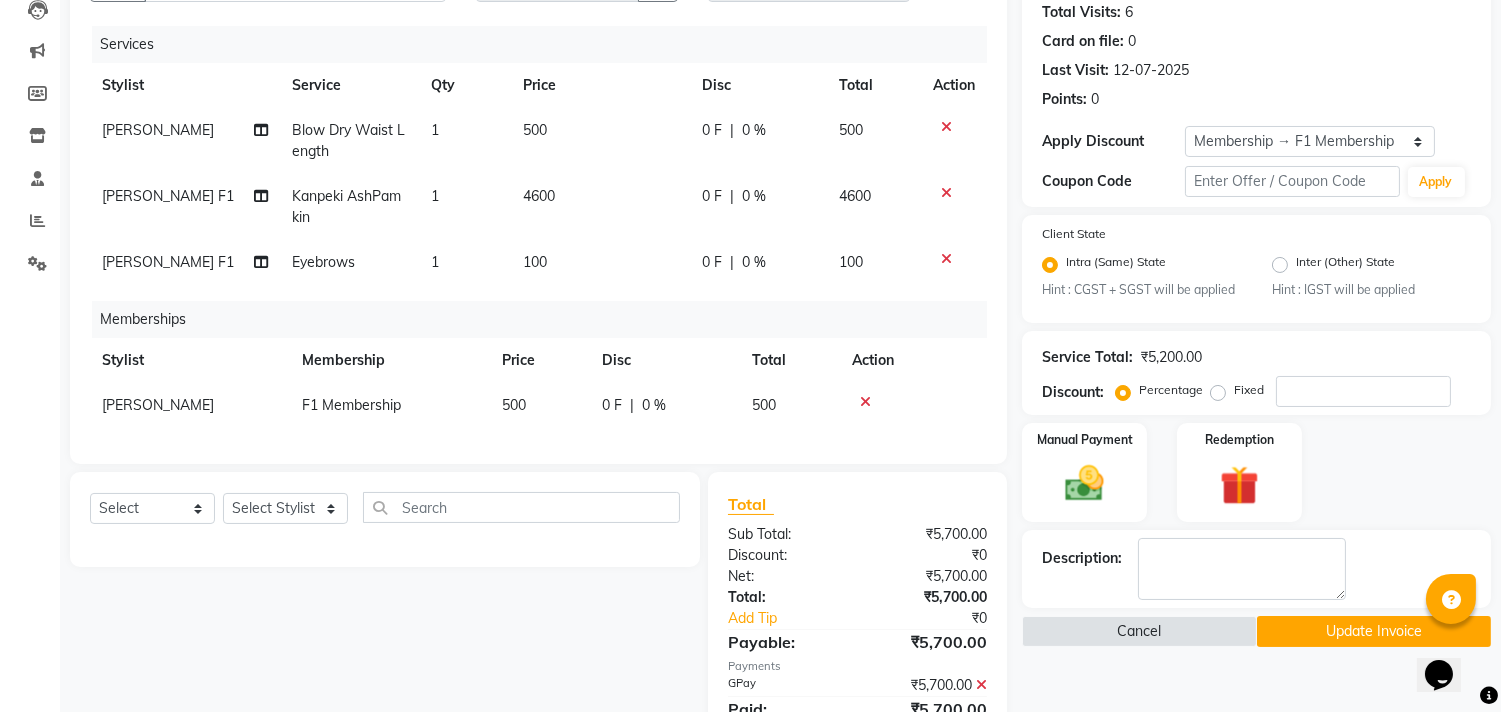 click on "Update Invoice" 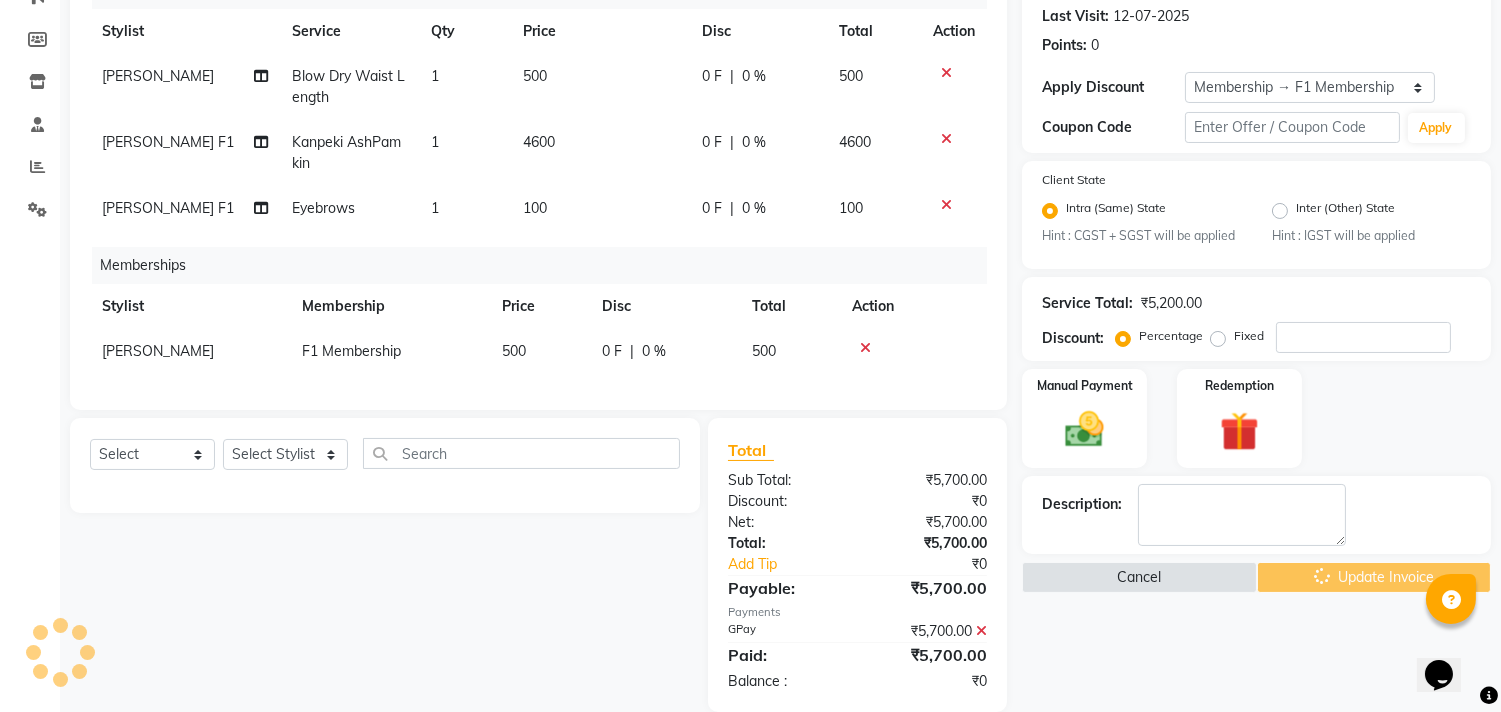 scroll, scrollTop: 322, scrollLeft: 0, axis: vertical 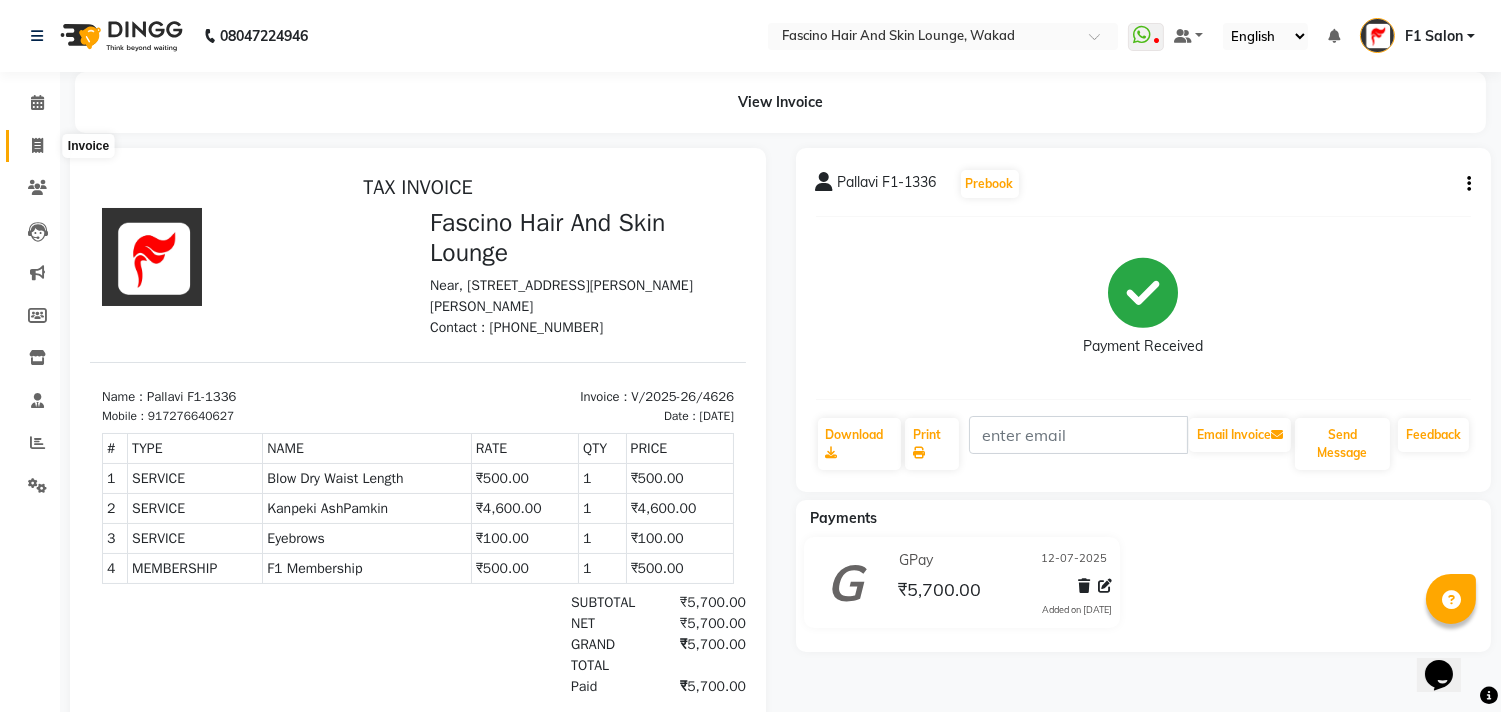click 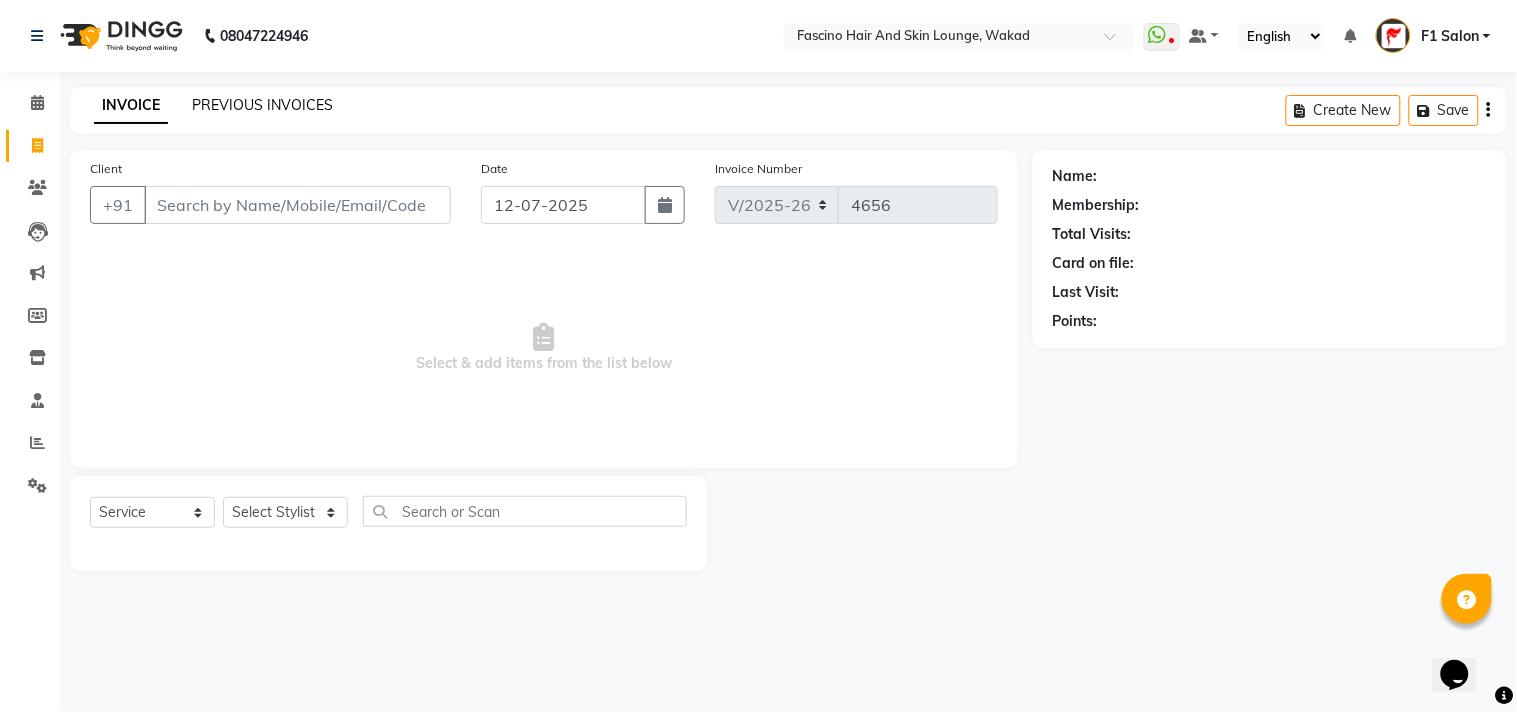 click on "PREVIOUS INVOICES" 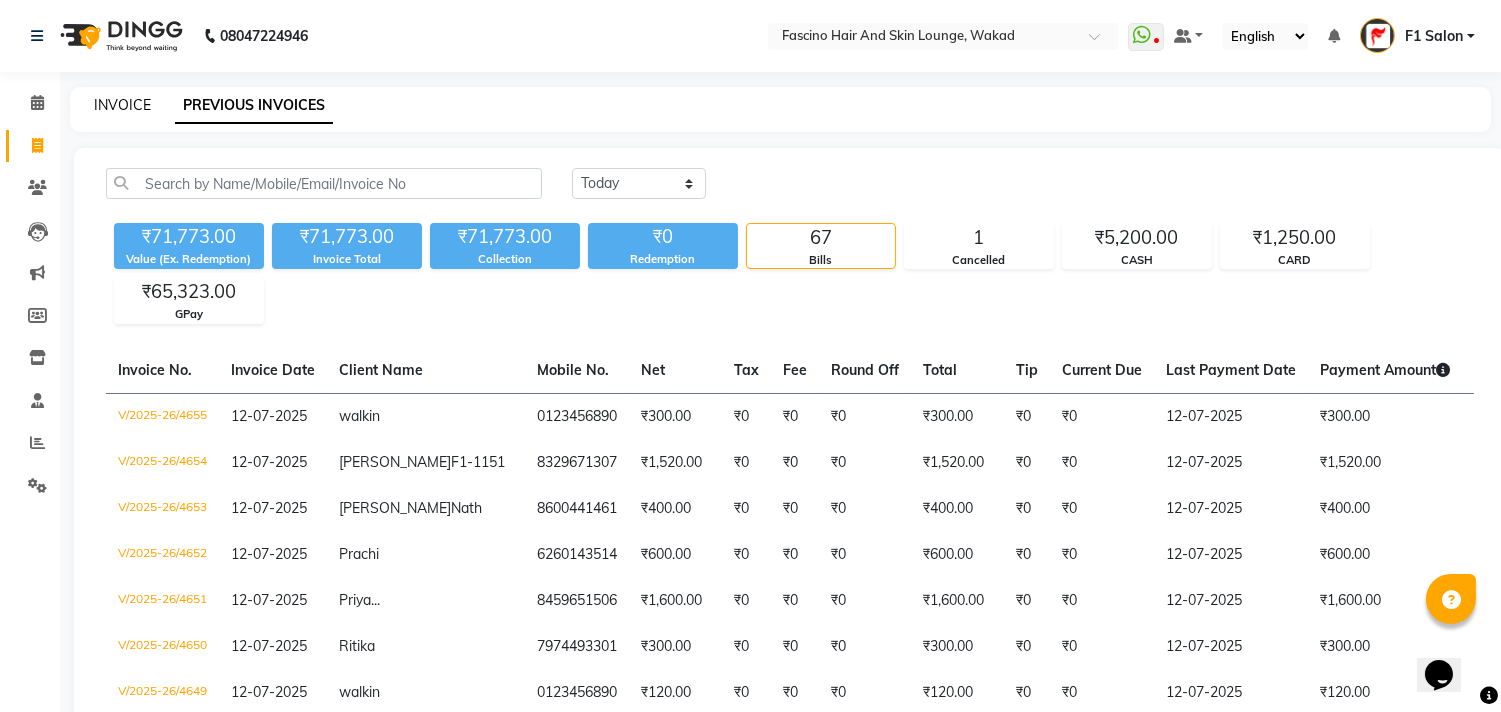 click on "INVOICE" 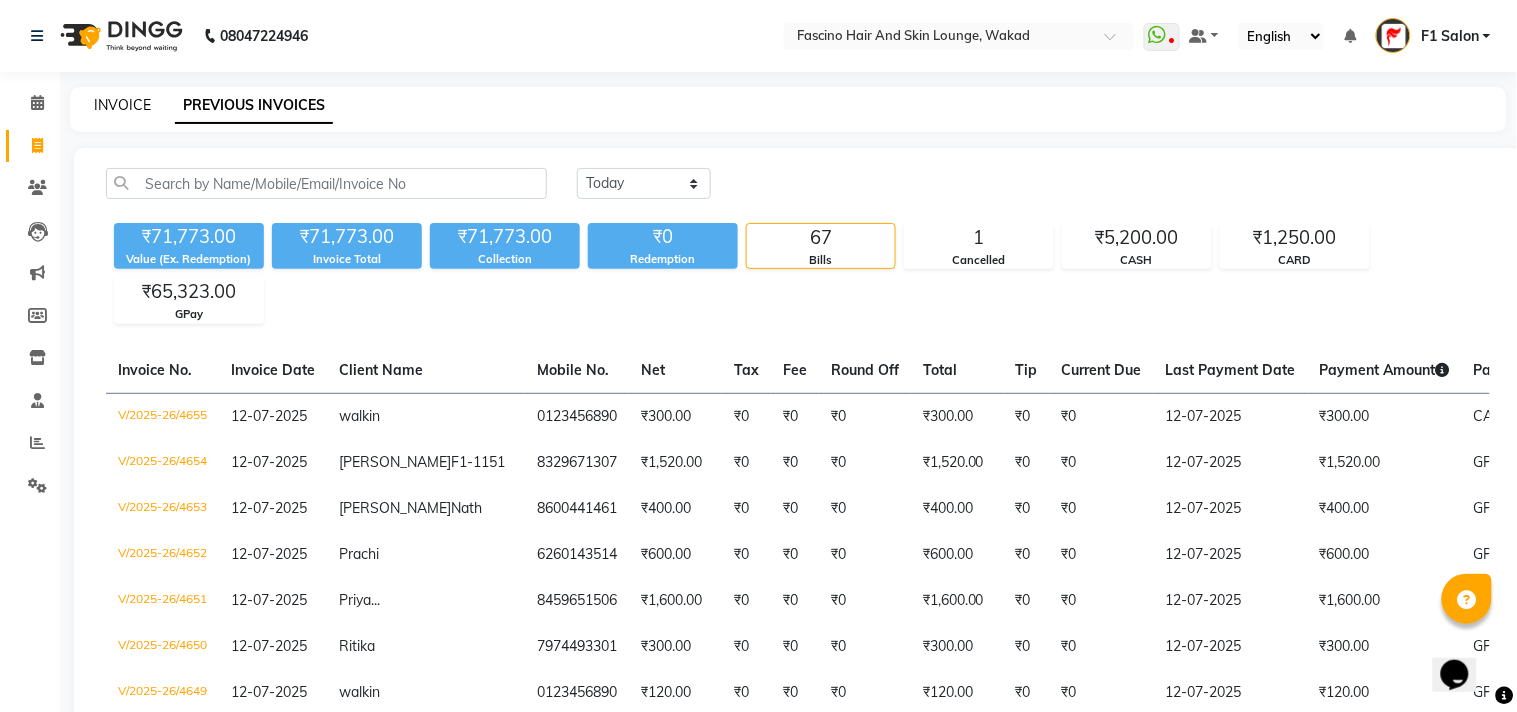 select on "126" 